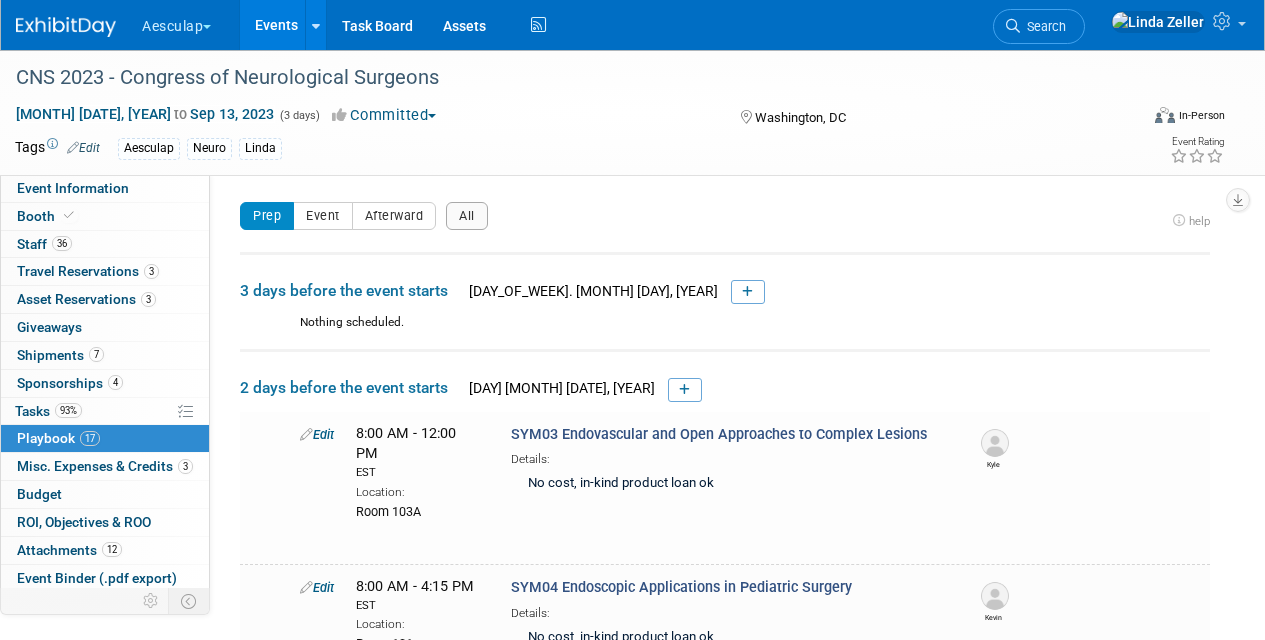scroll, scrollTop: 400, scrollLeft: 0, axis: vertical 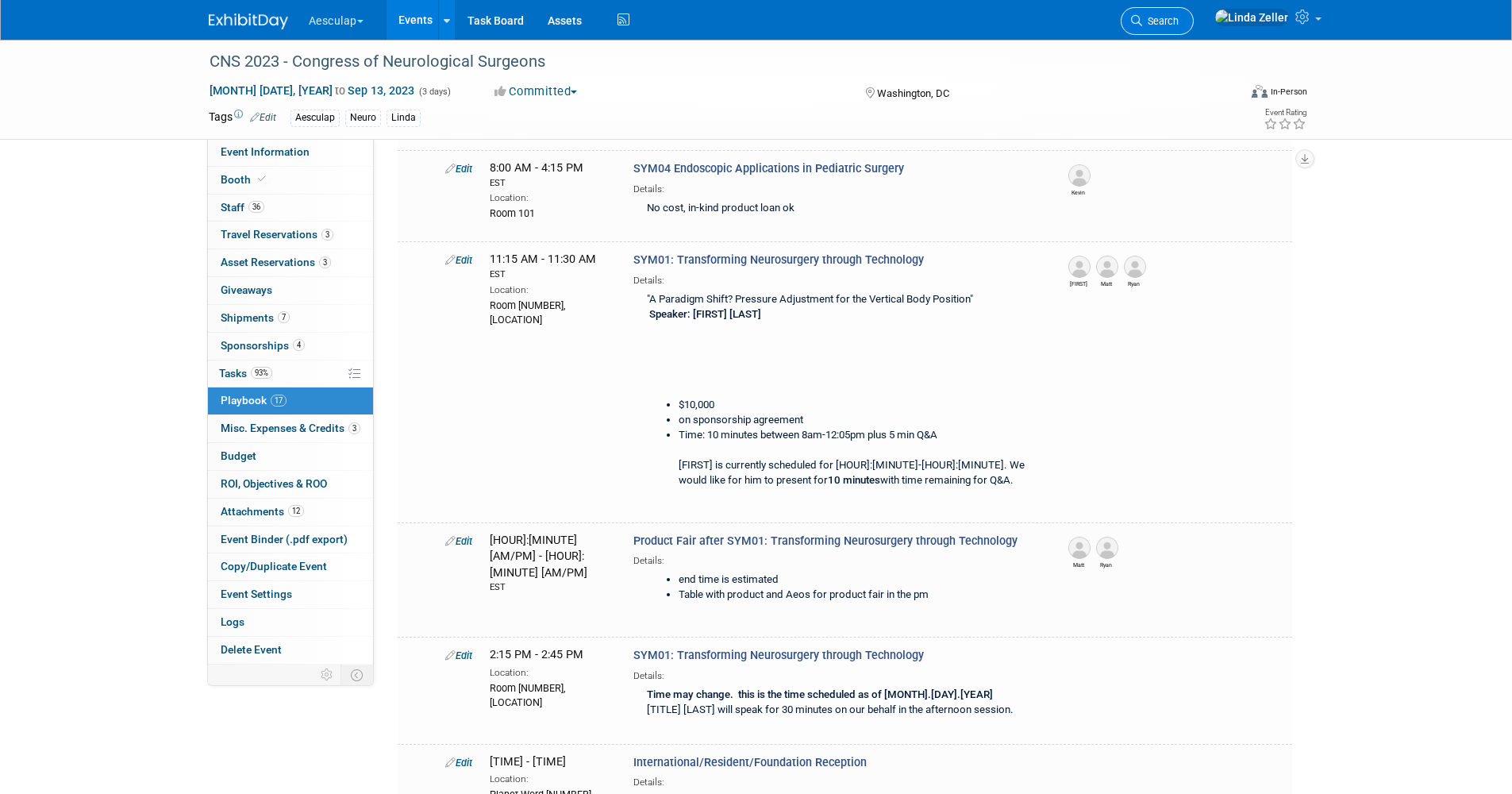 click on "Search" at bounding box center (1160, 21) 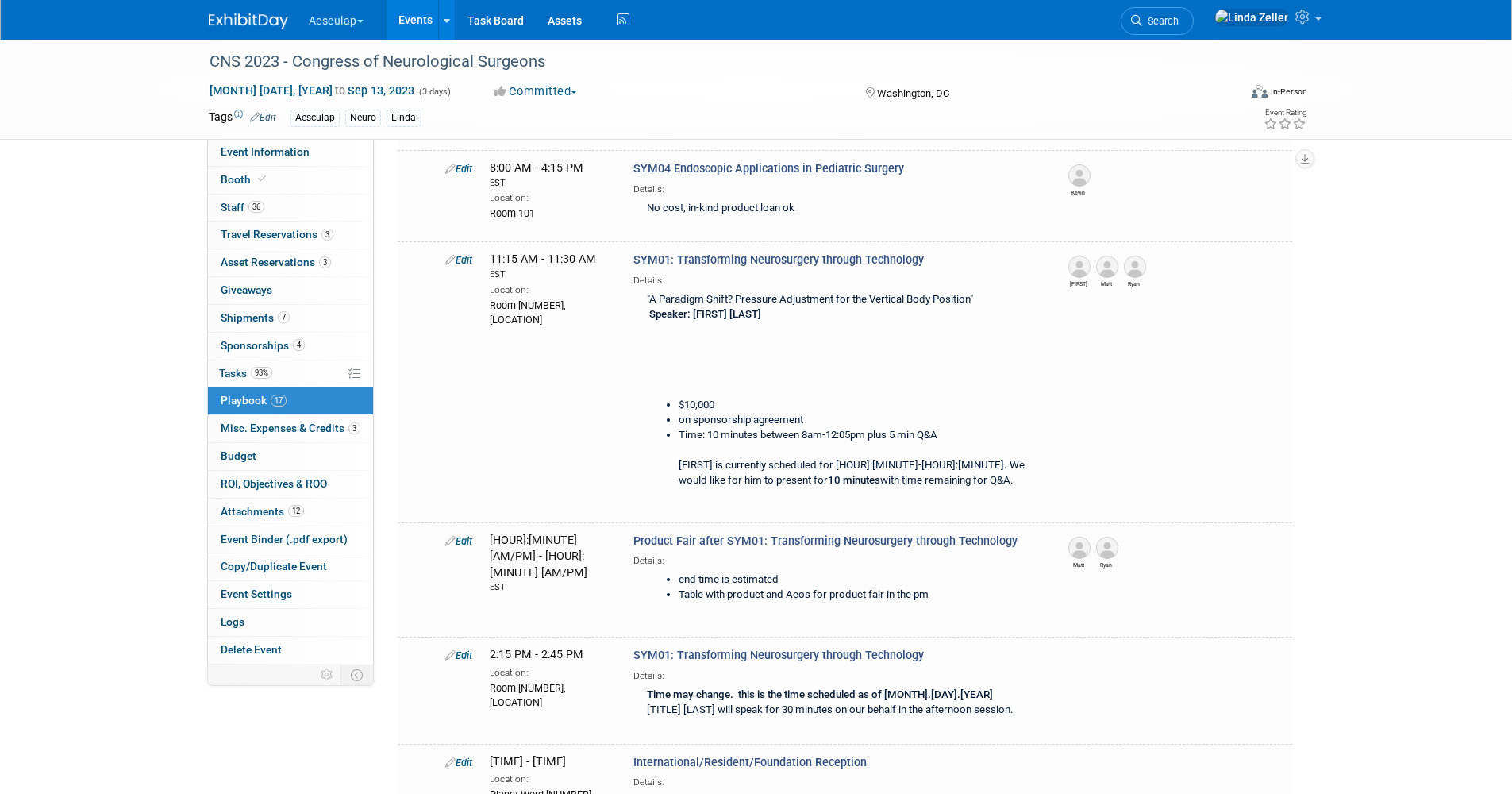 scroll, scrollTop: 0, scrollLeft: 0, axis: both 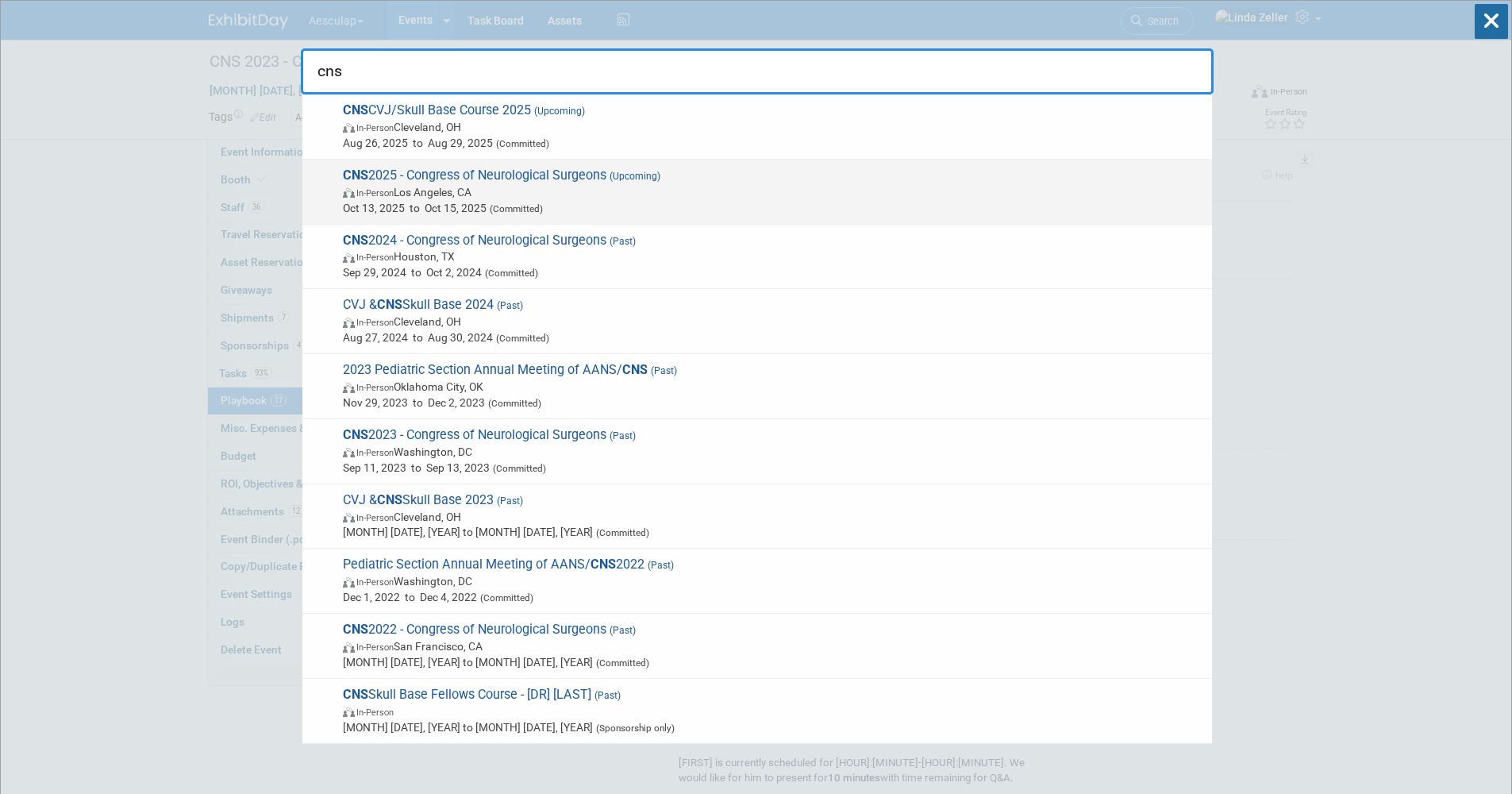 type on "cns" 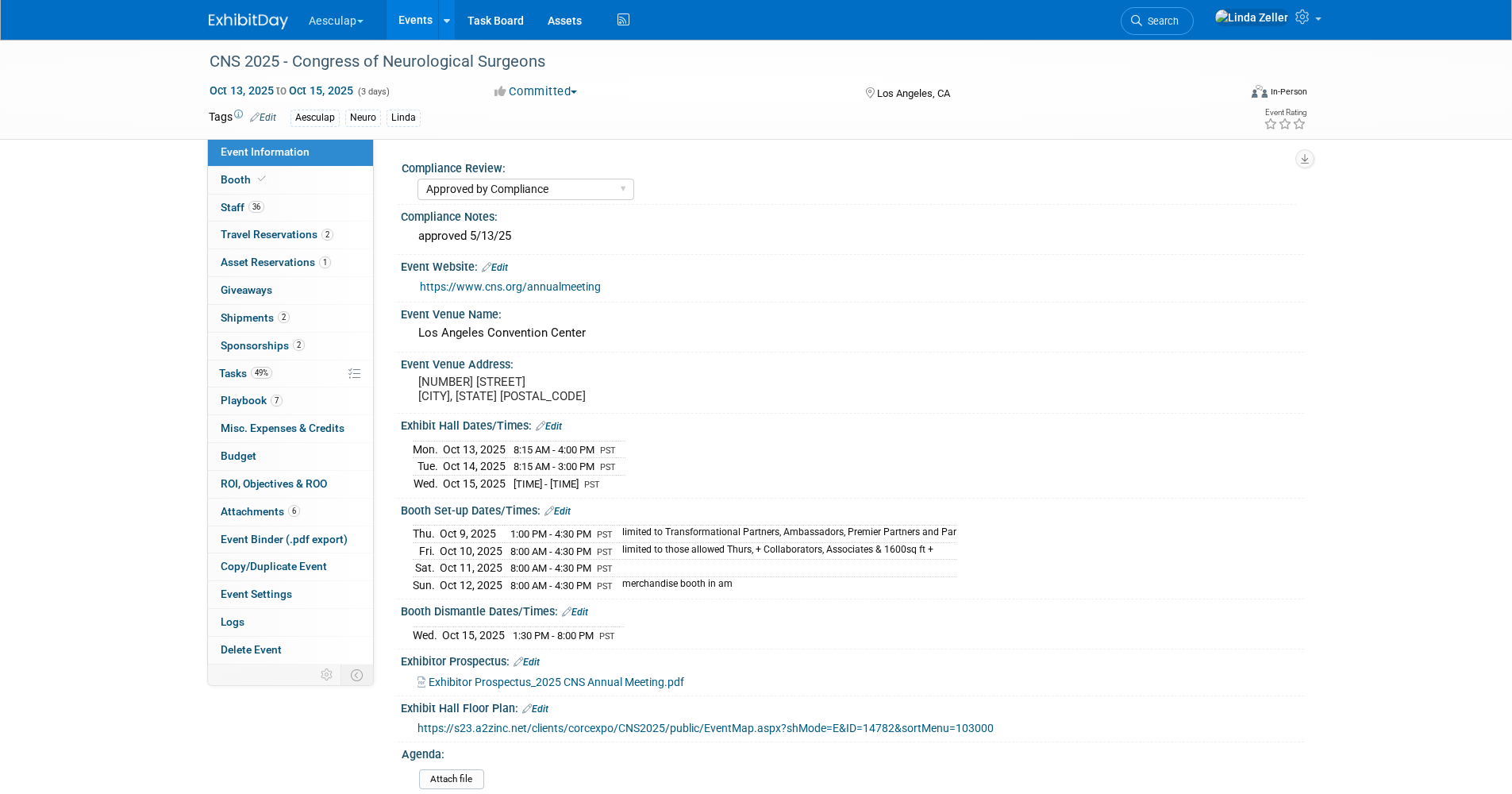 select on "Approved by Compliance" 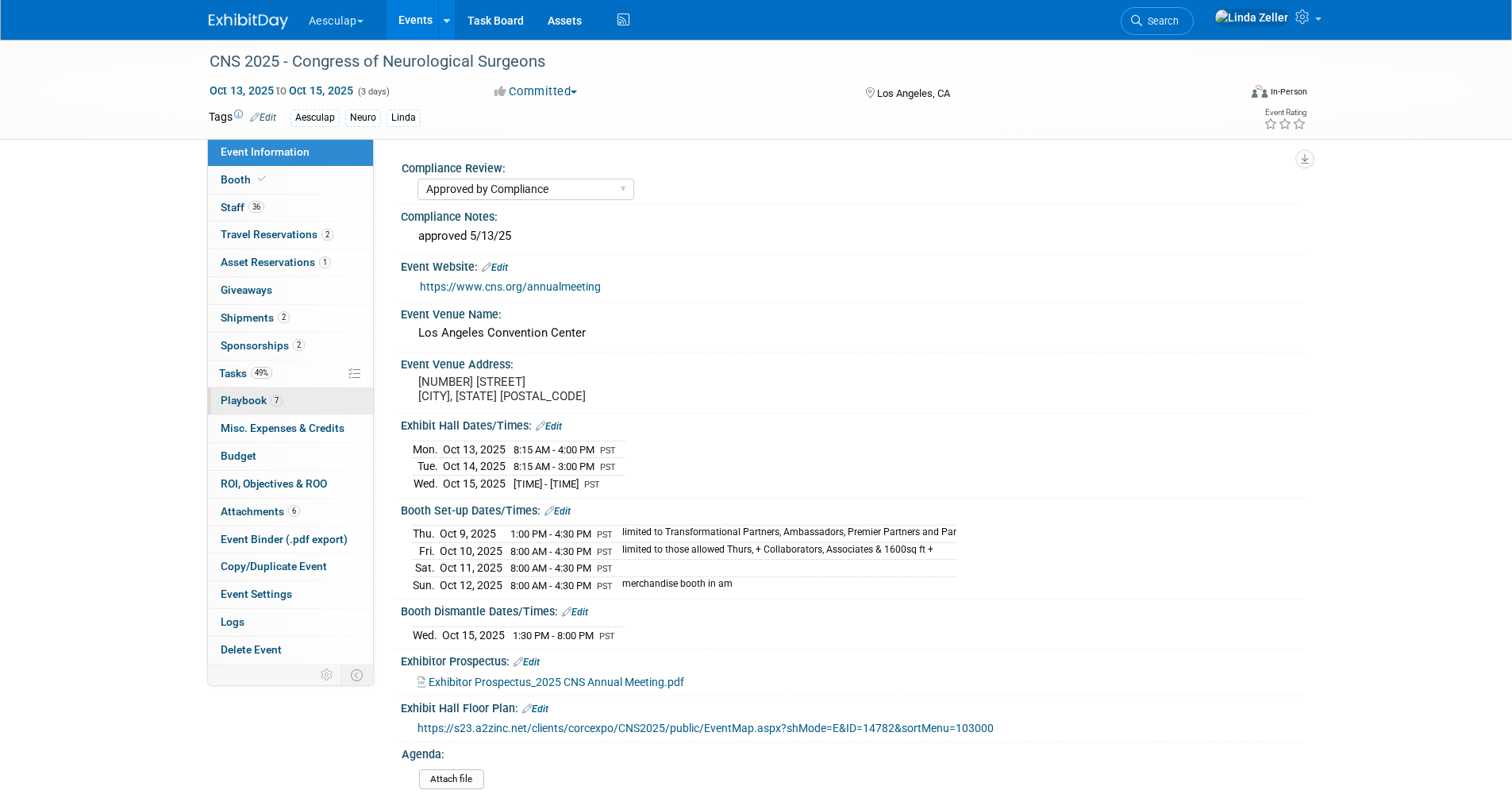 click on "Playbook 7" at bounding box center [252, 400] 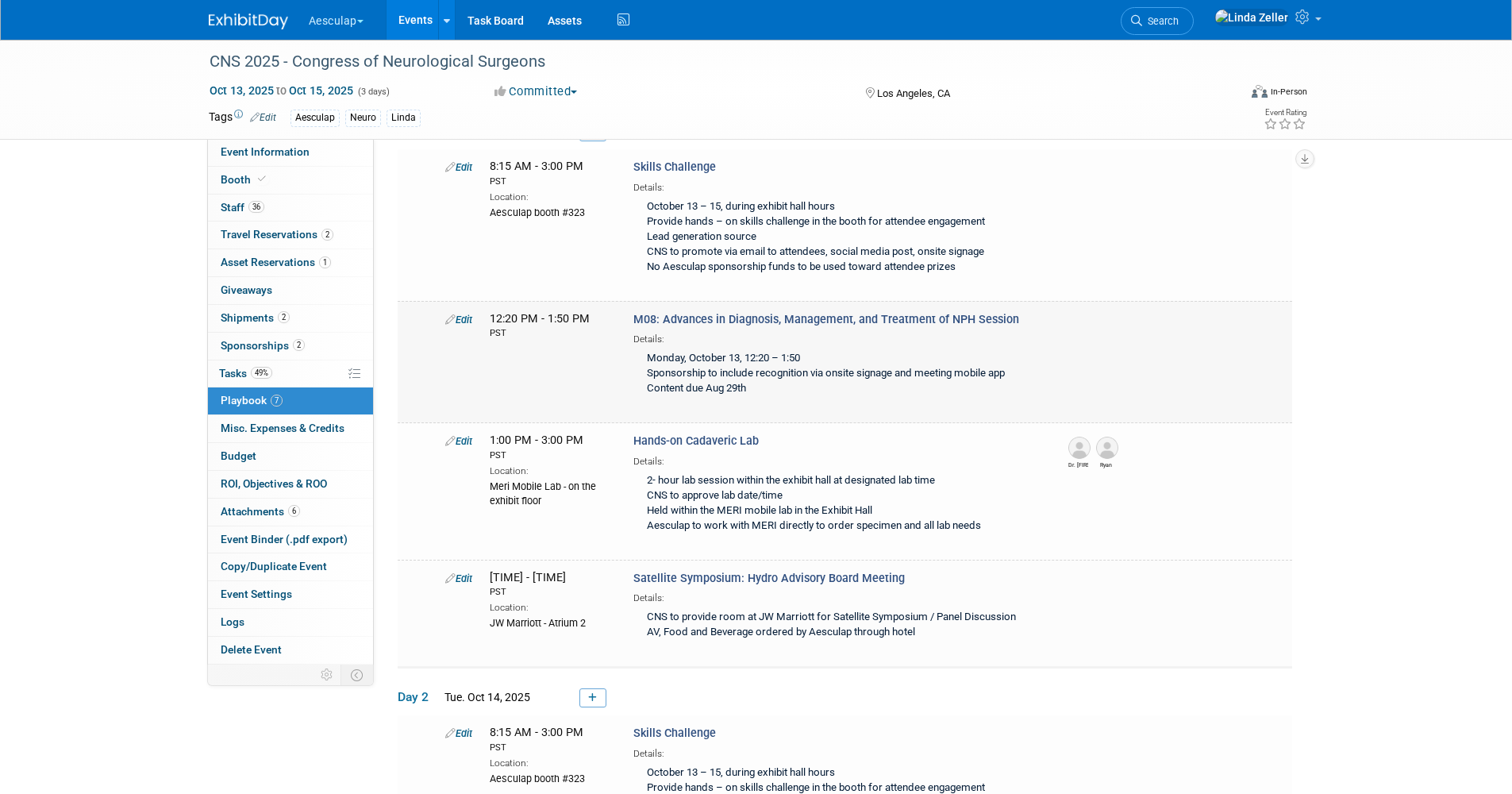 scroll, scrollTop: 159, scrollLeft: 0, axis: vertical 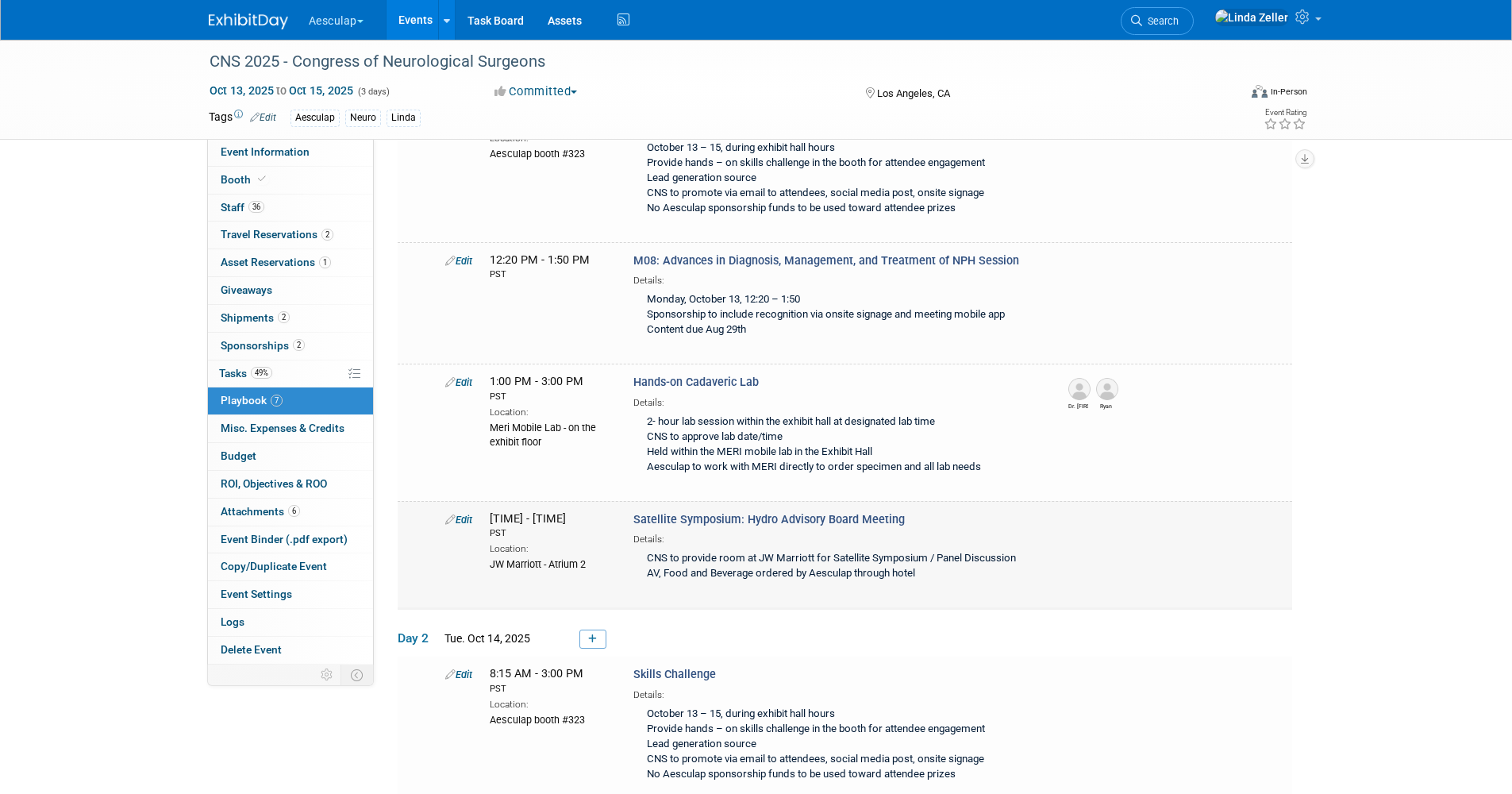 click on "Edit" at bounding box center (459, 519) 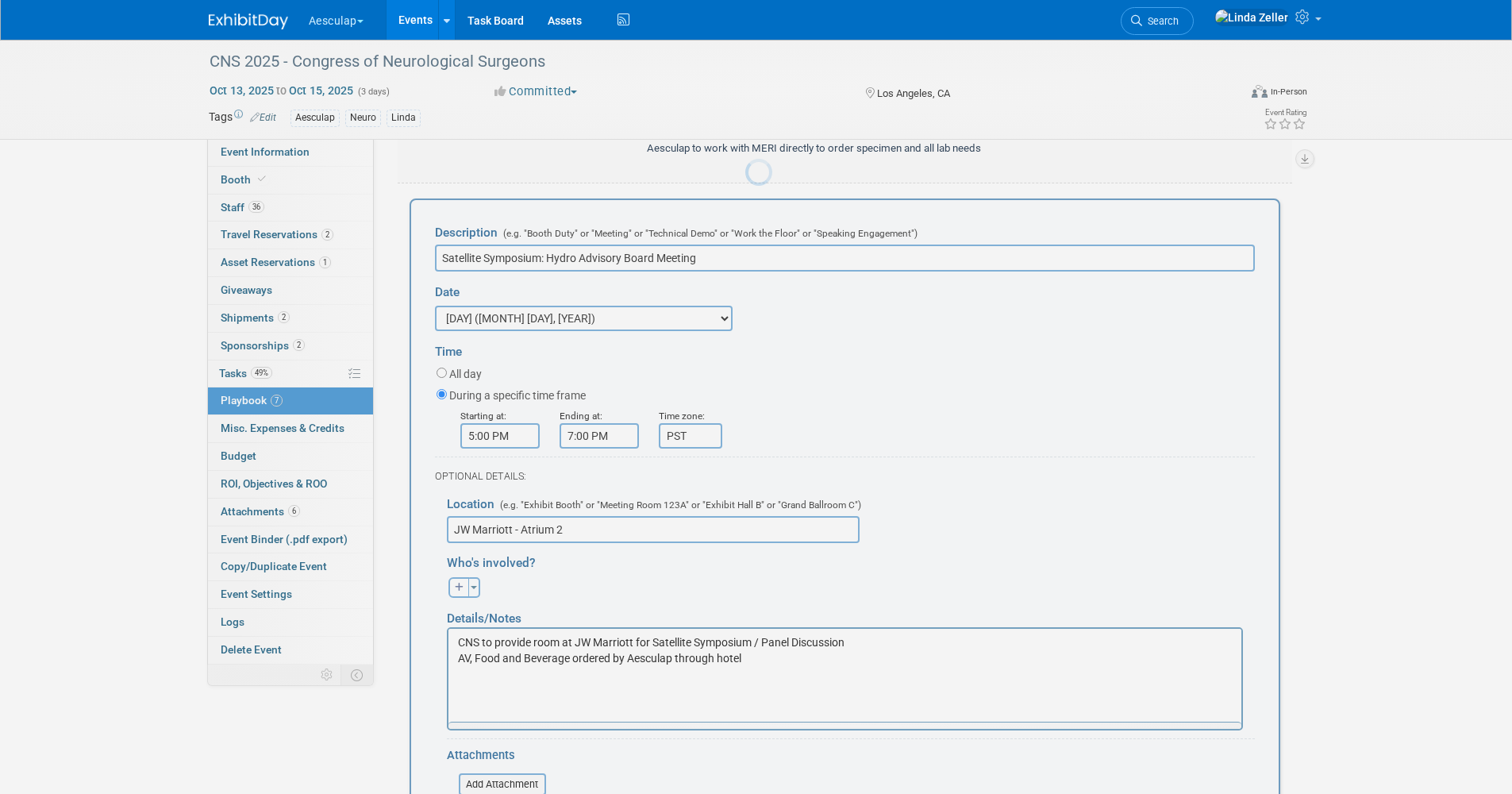 scroll, scrollTop: 0, scrollLeft: 0, axis: both 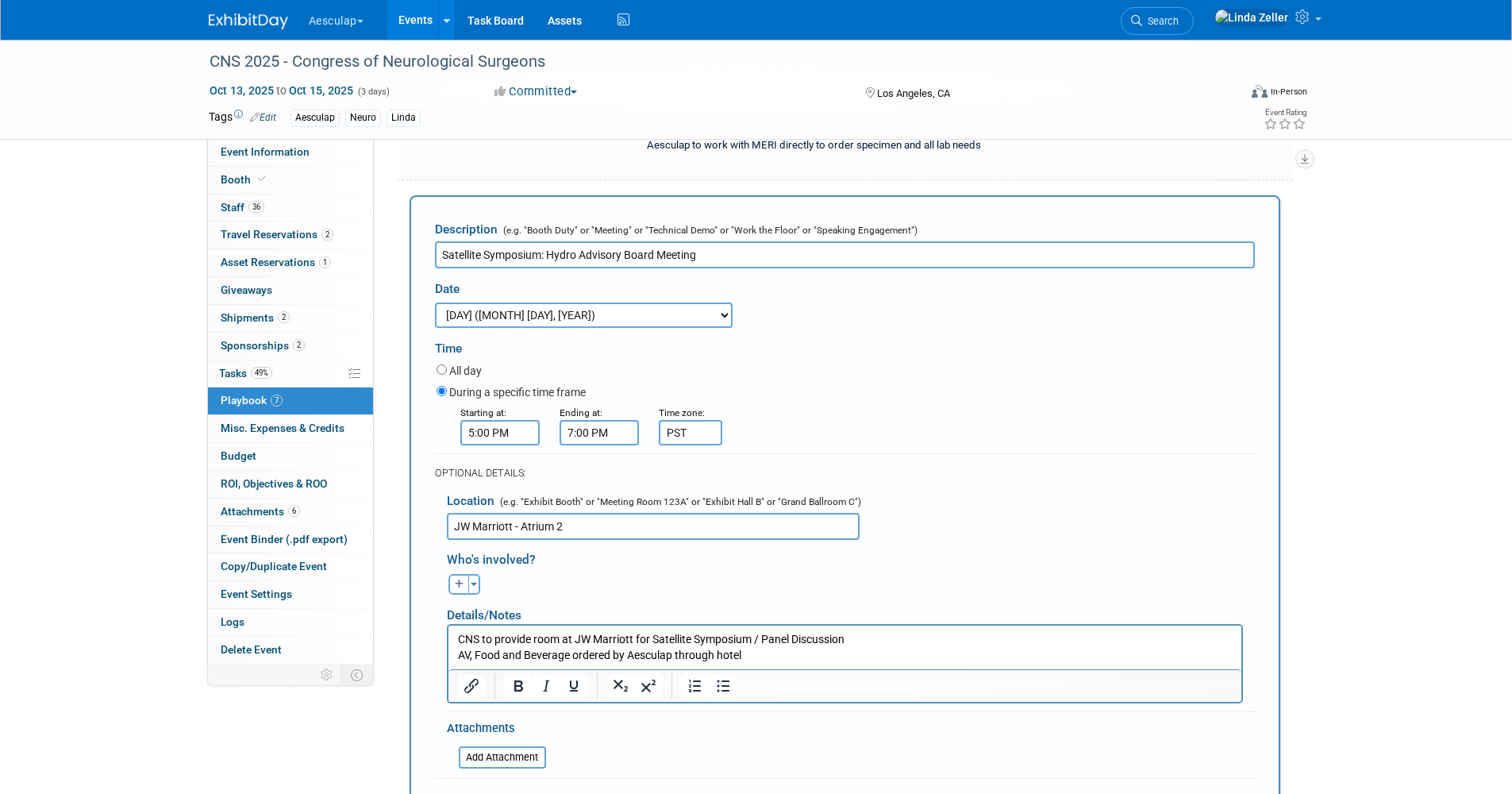 click on "JW Marriott - Atrium 2" at bounding box center [653, 526] 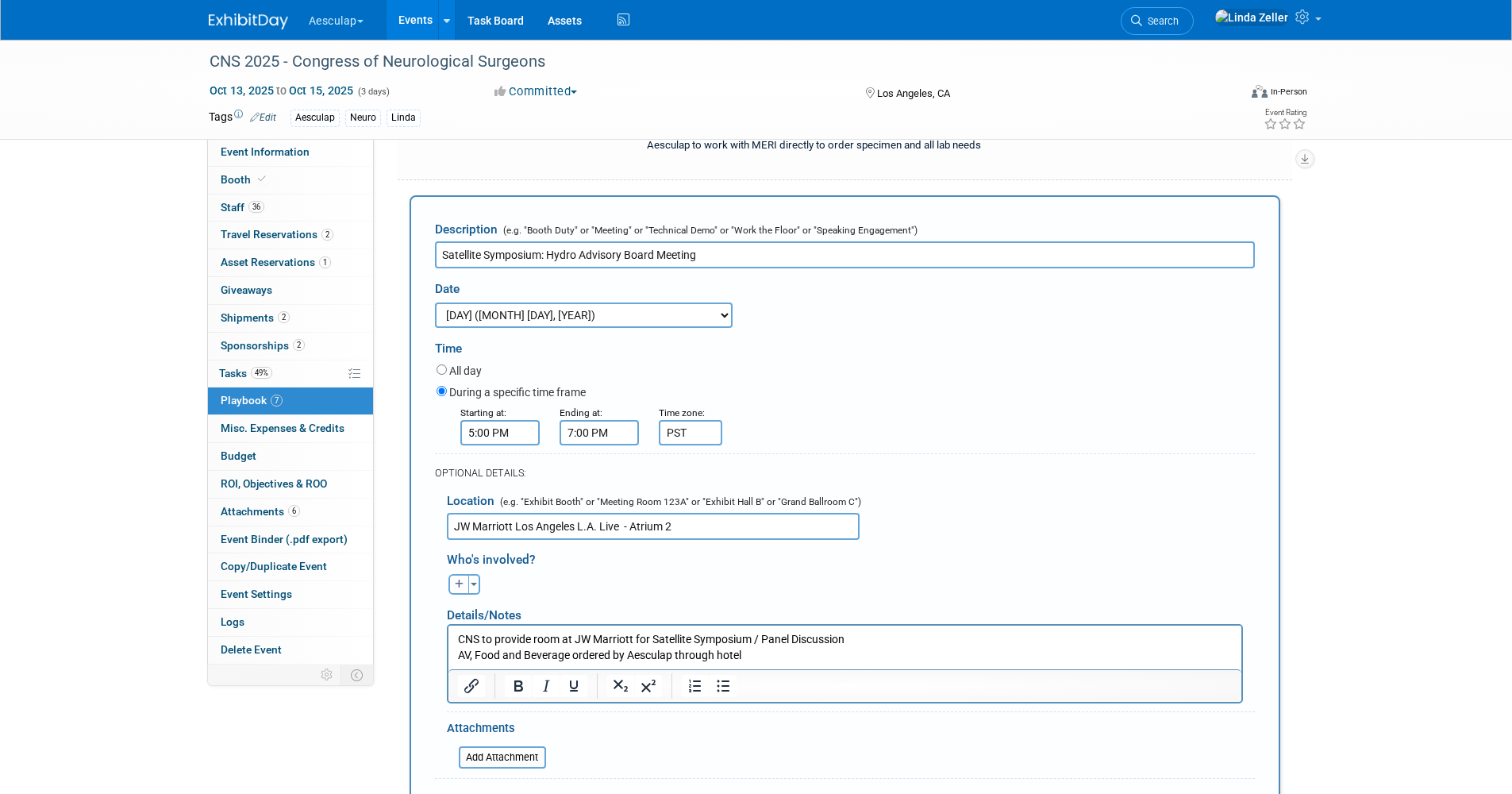 click on "JW Marriott Los Angeles L.A. Live  - Atrium 2" at bounding box center [653, 526] 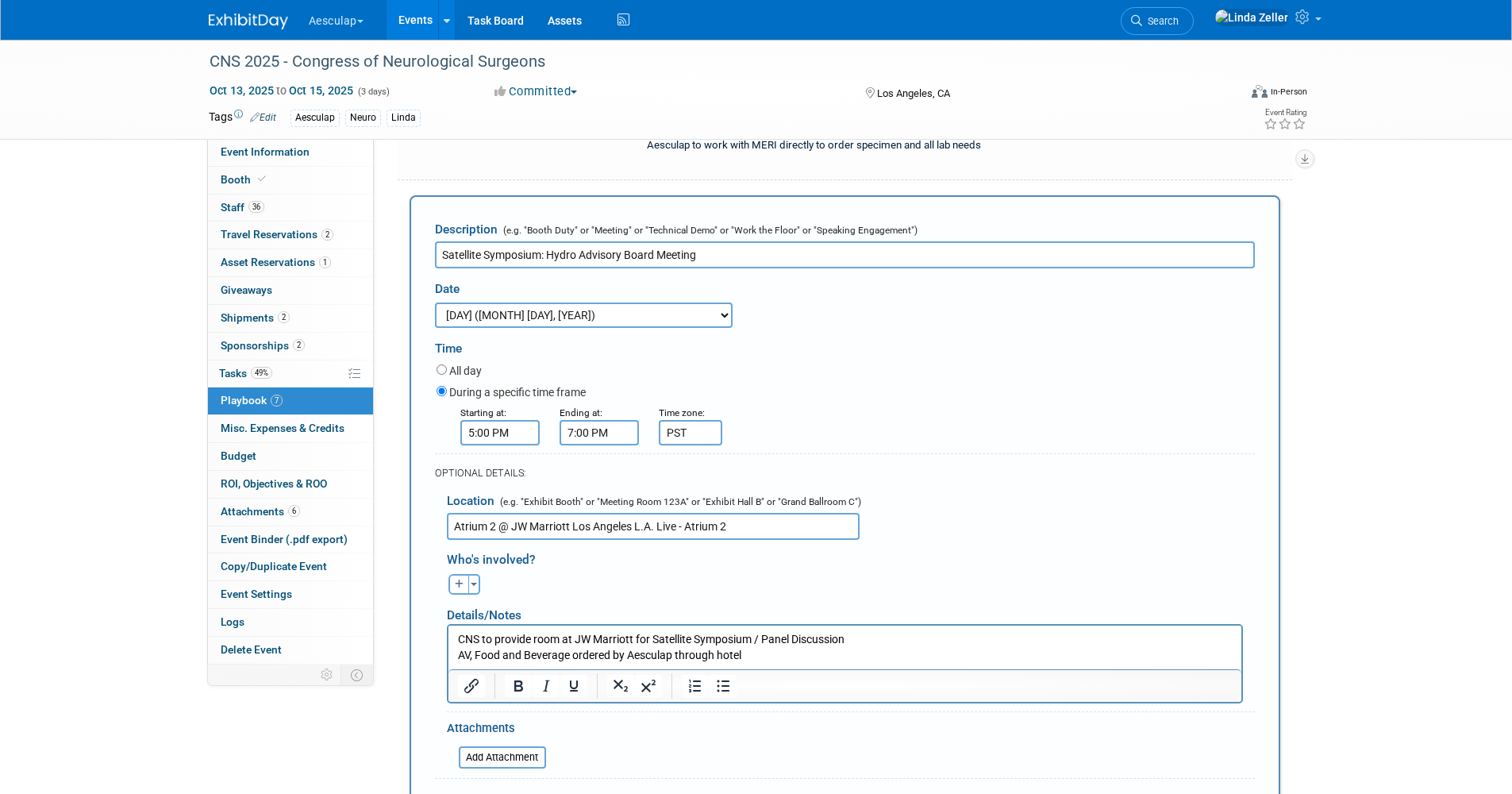 click on "Atrium 2 @ JW Marriott Los Angeles L.A. Live  - Atrium 2" at bounding box center (653, 526) 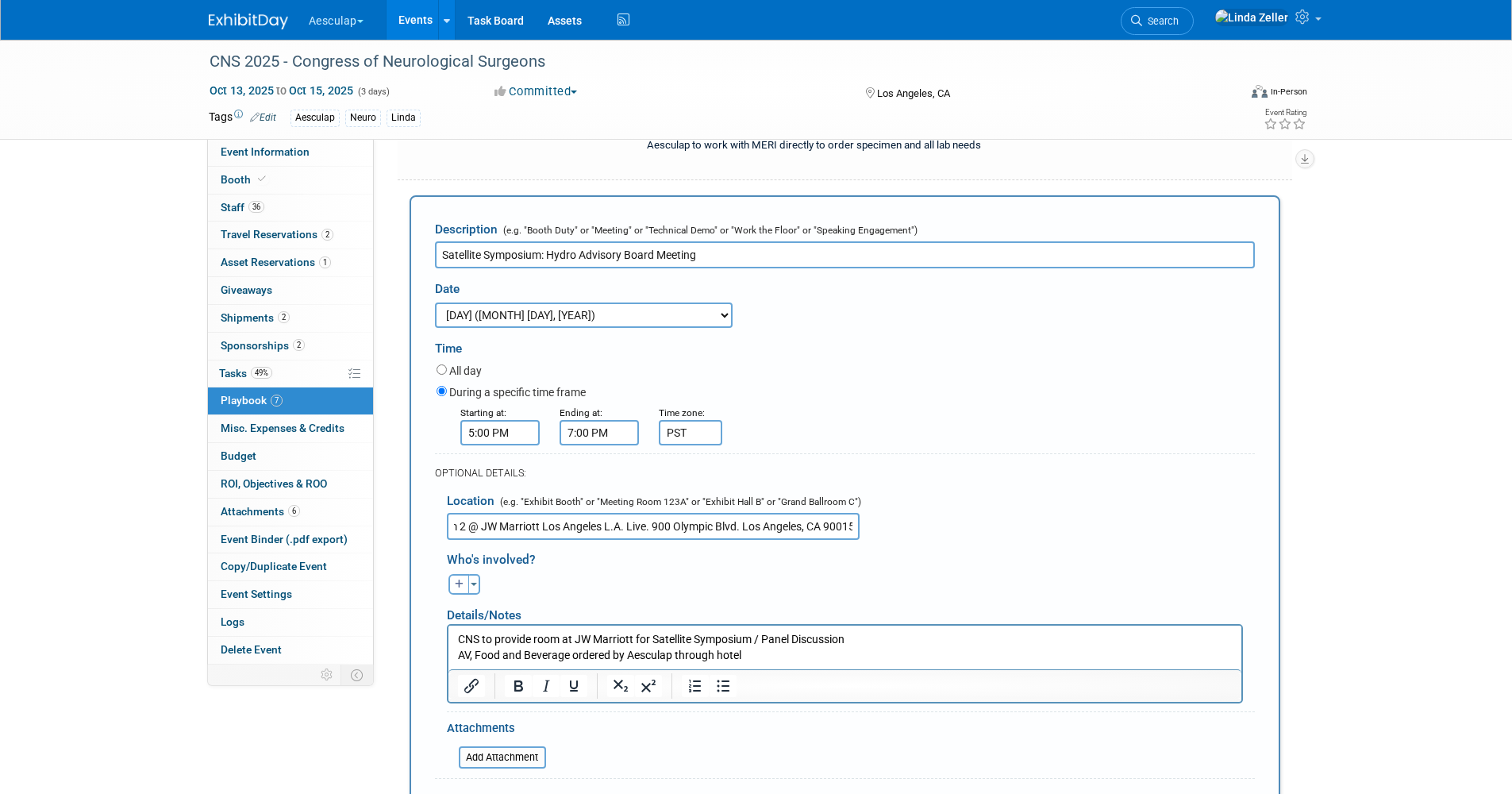 scroll, scrollTop: 0, scrollLeft: 37, axis: horizontal 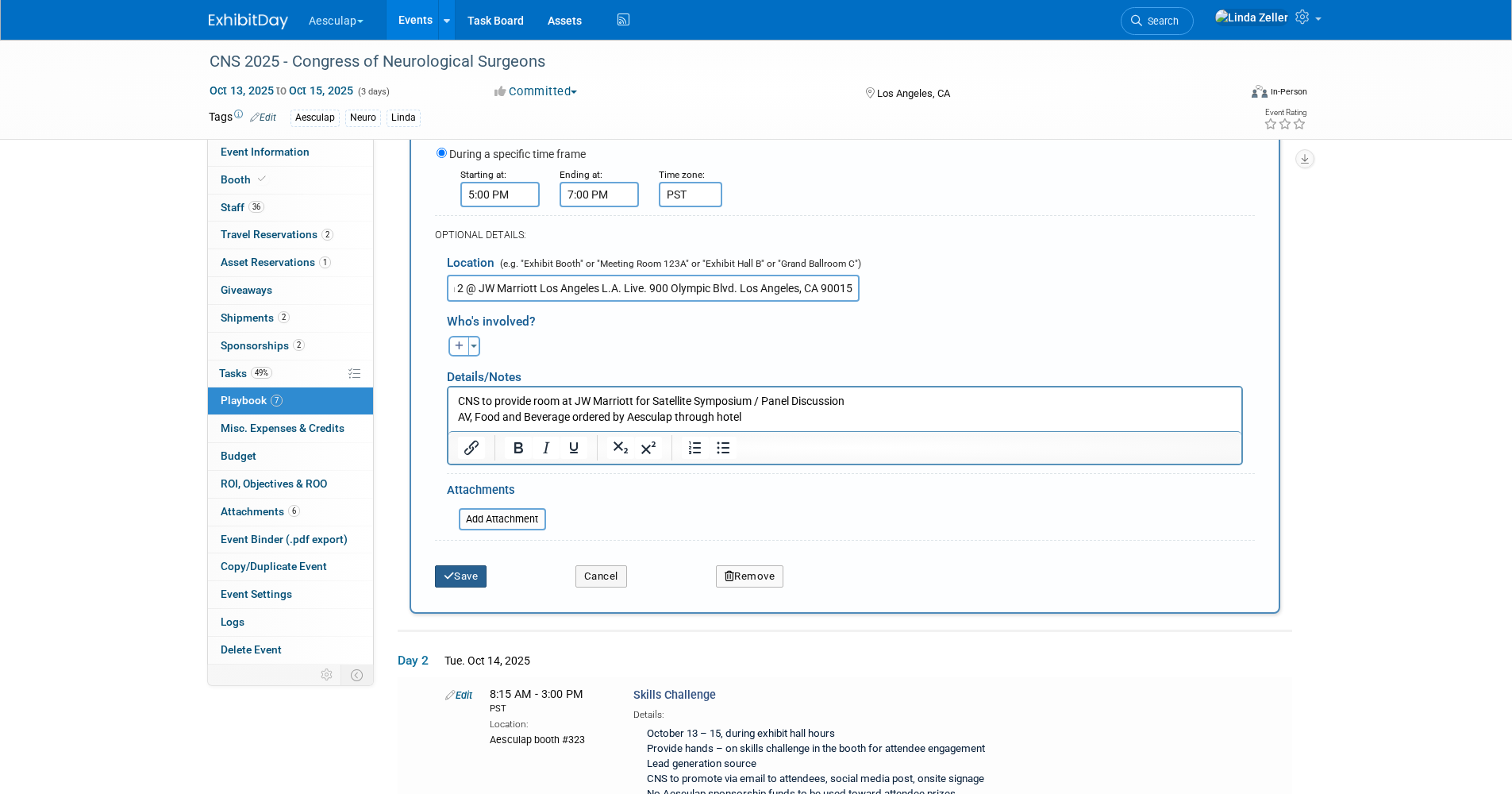 type on "Atrium 2 @ JW Marriott Los Angeles L.A. Live. 900 Olympic Blvd. Los Angeles, CA 90015" 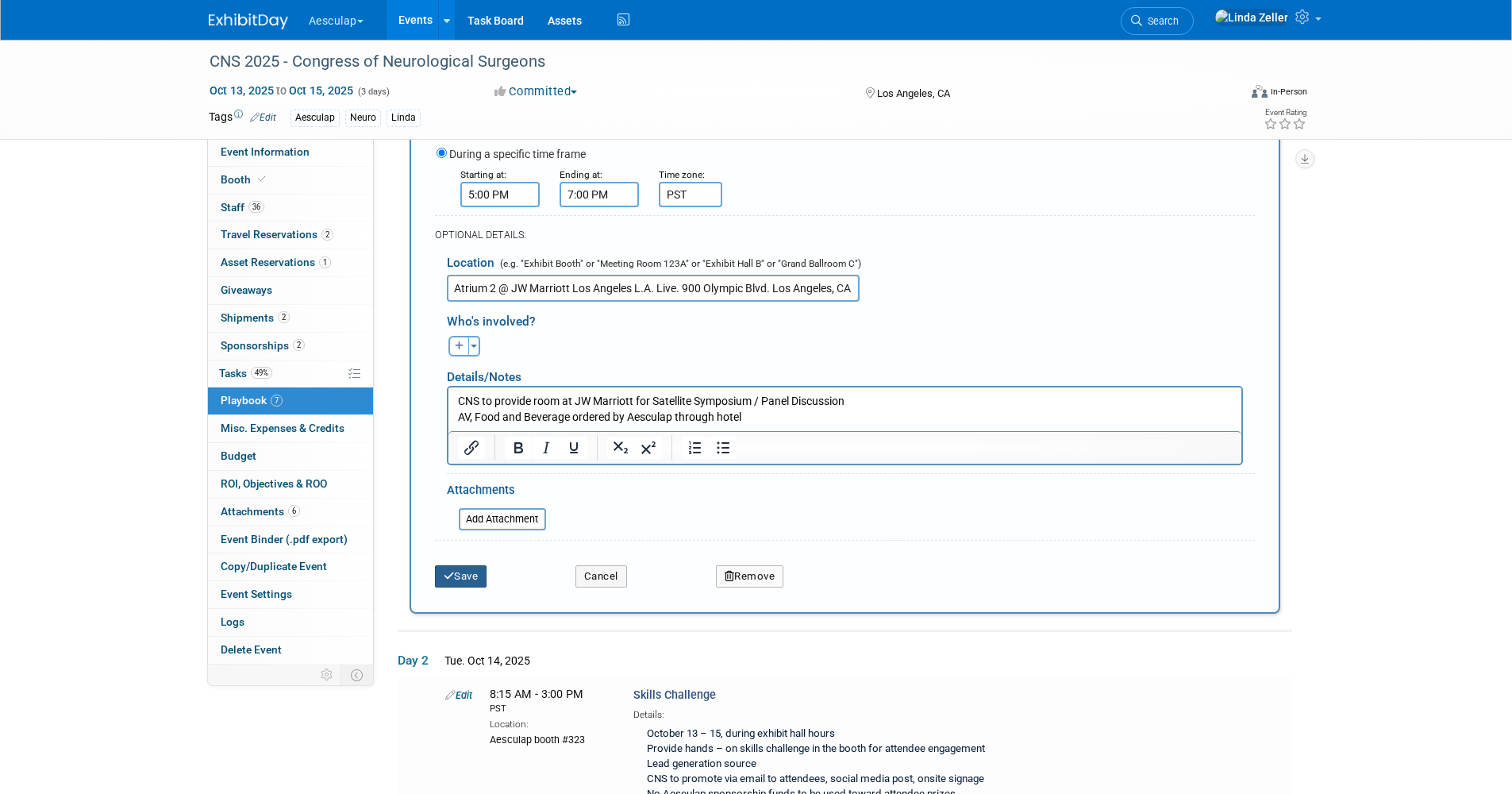 click on "Save" at bounding box center [461, 576] 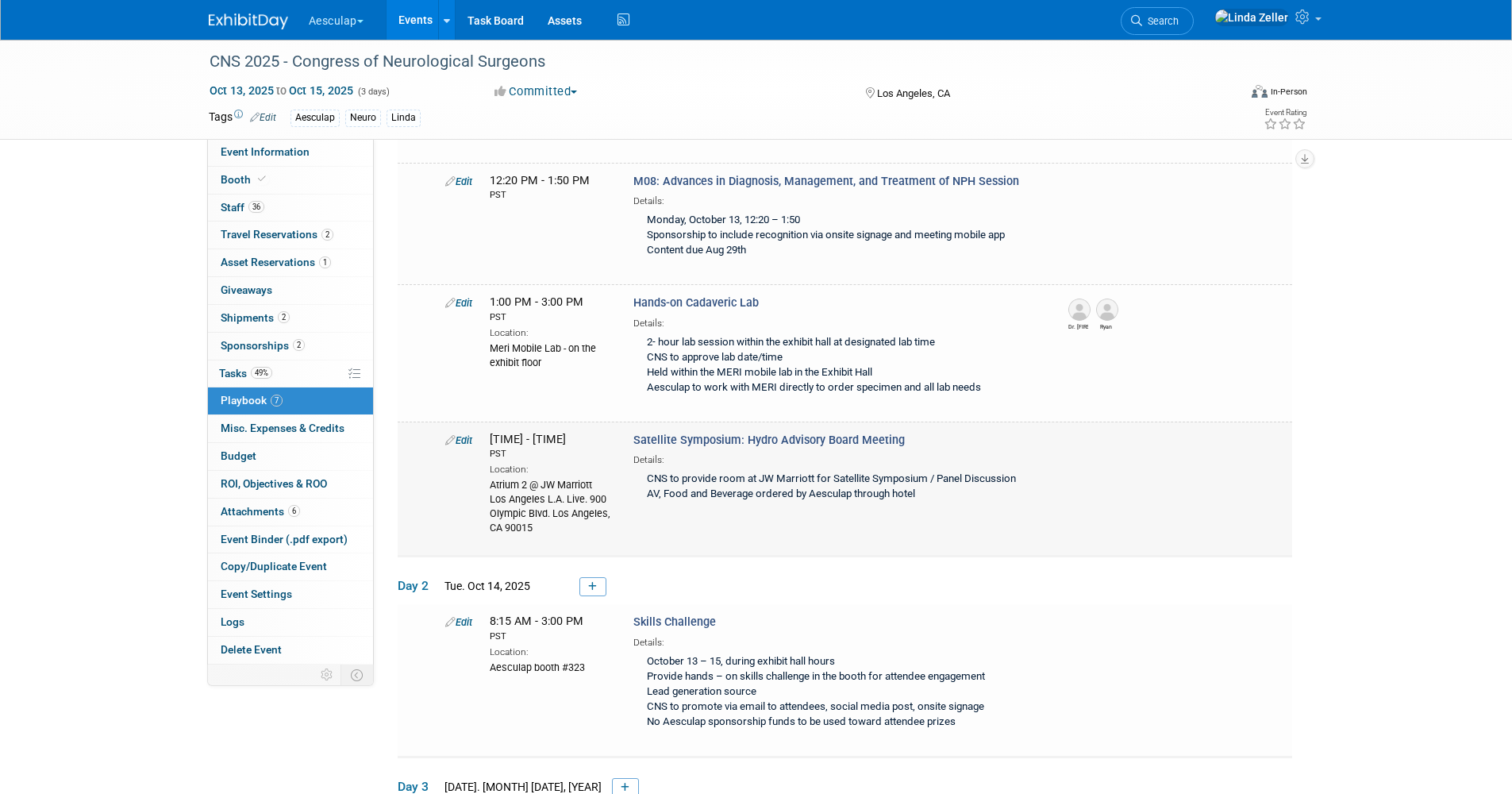 scroll, scrollTop: 556, scrollLeft: 0, axis: vertical 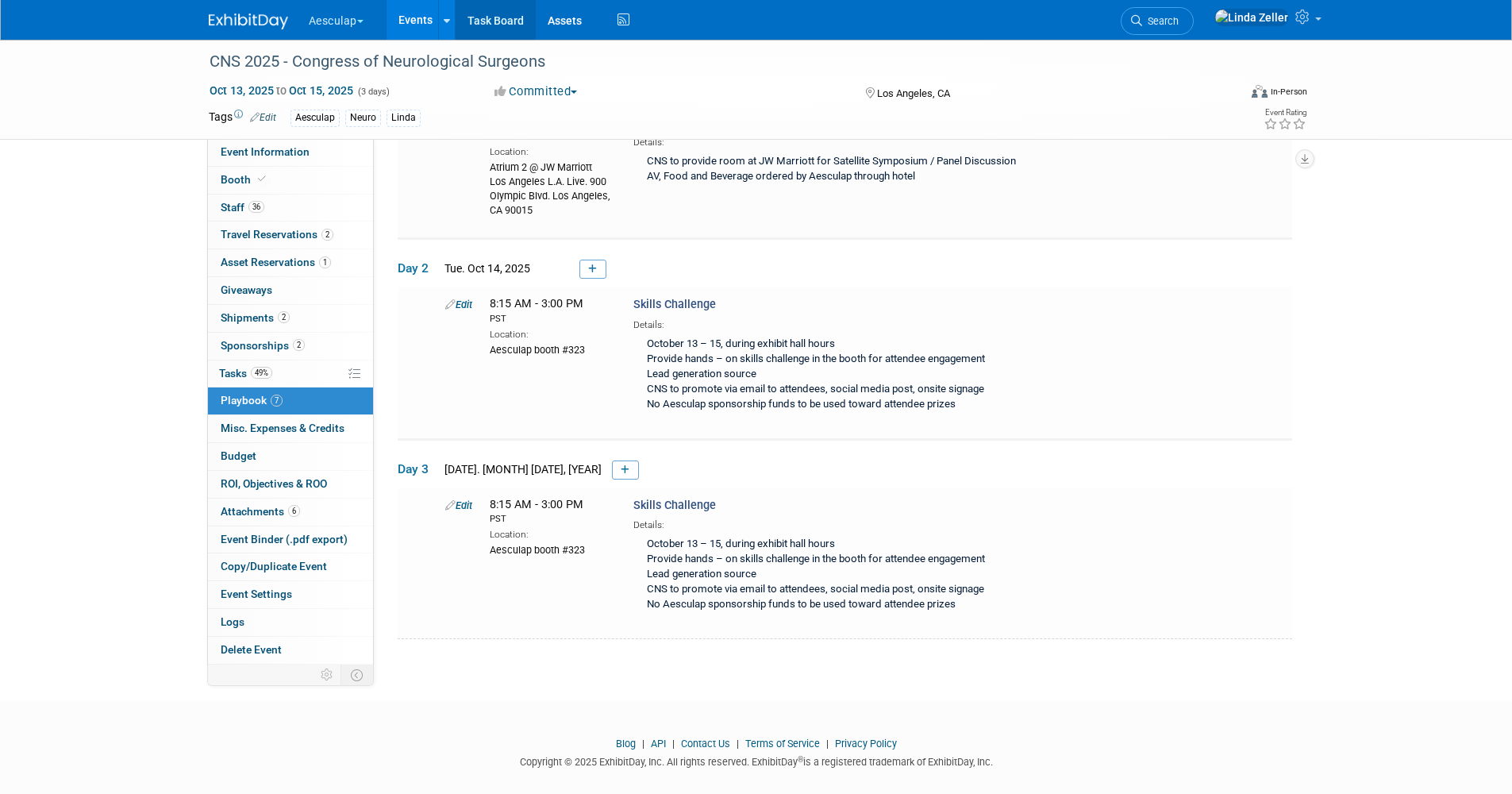 click on "Task Board" at bounding box center (495, 20) 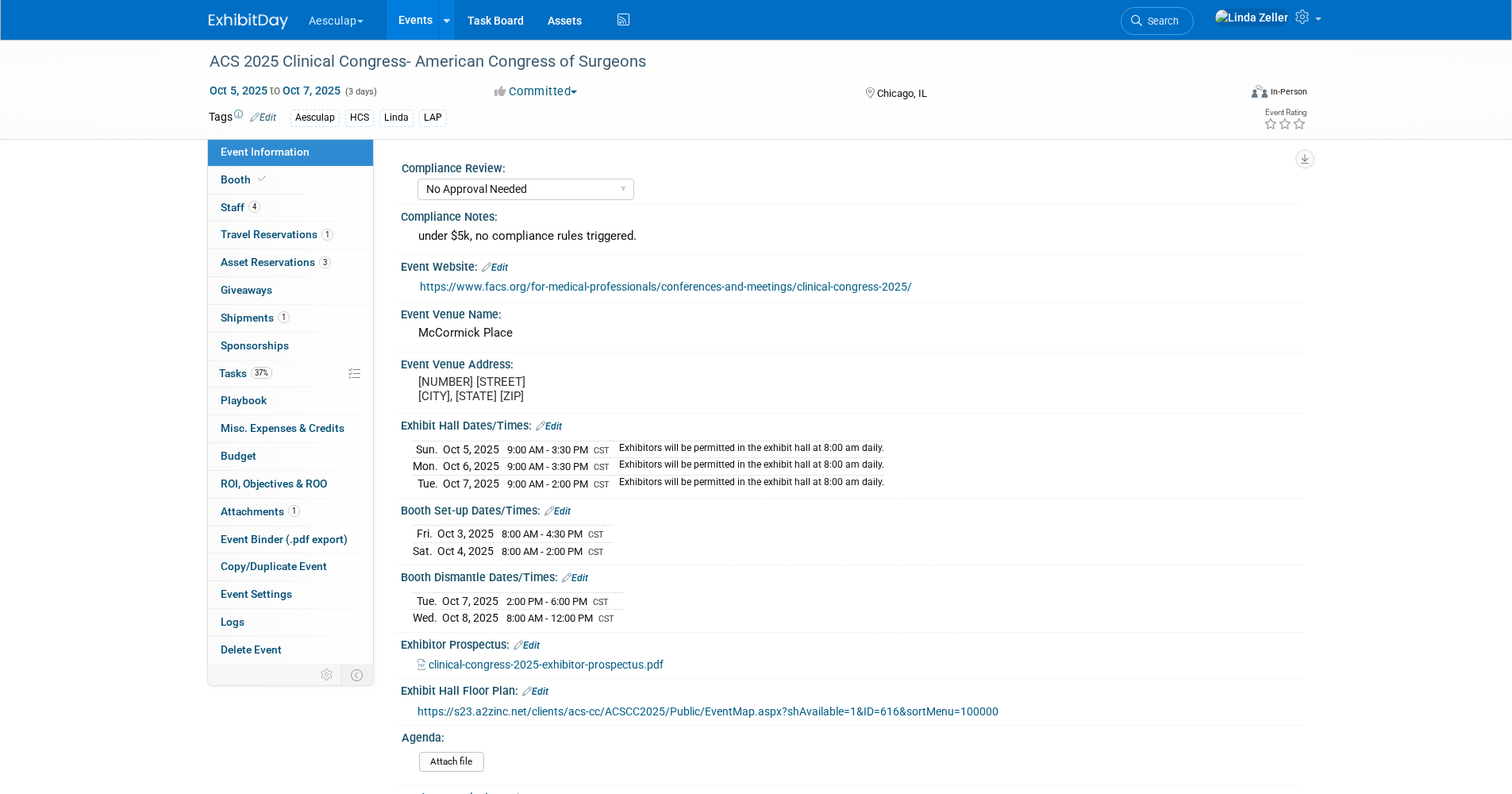select on "No Approval Needed" 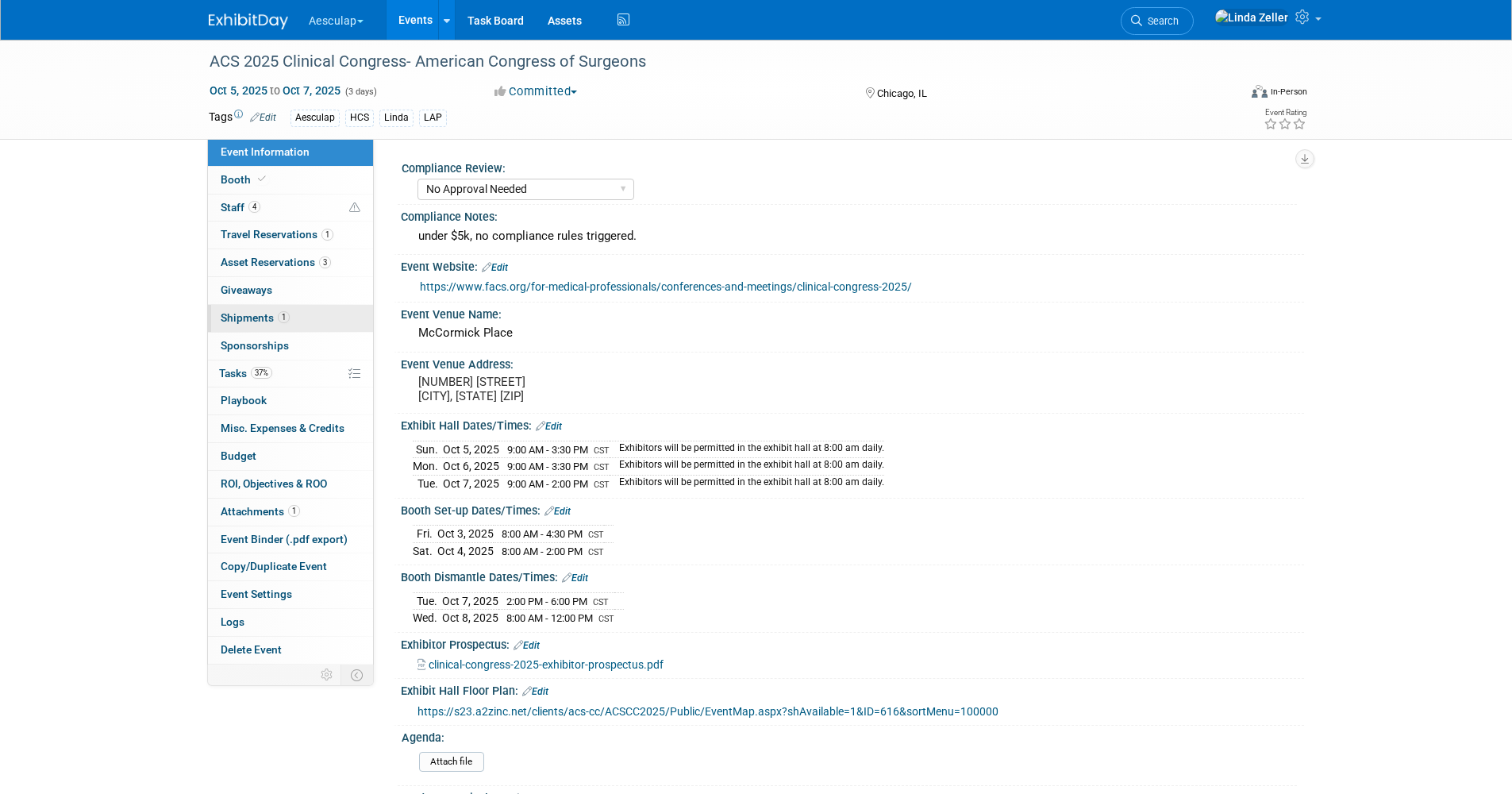 click on "Shipments 1" at bounding box center [255, 318] 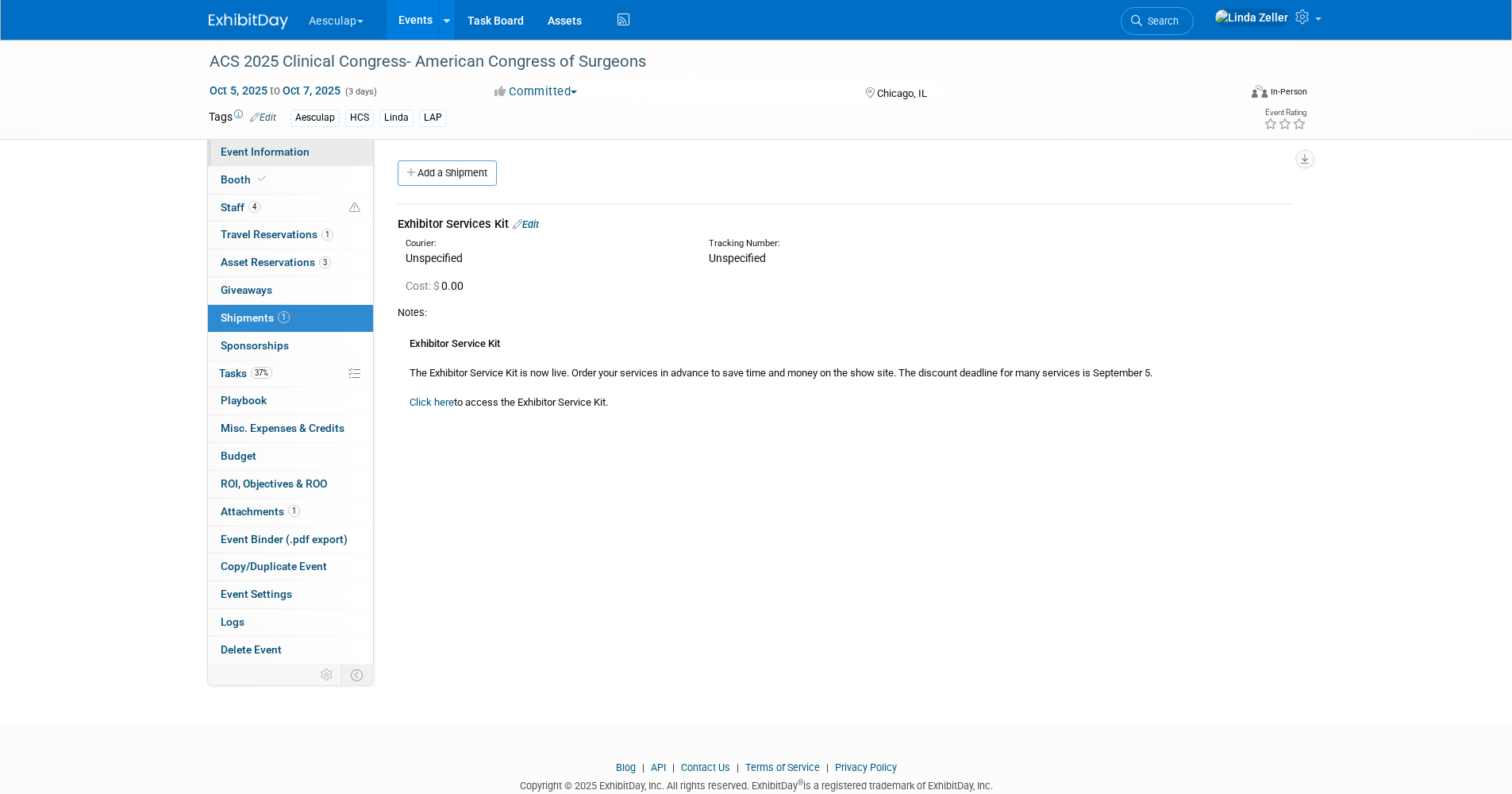 click on "Event Information" at bounding box center [265, 152] 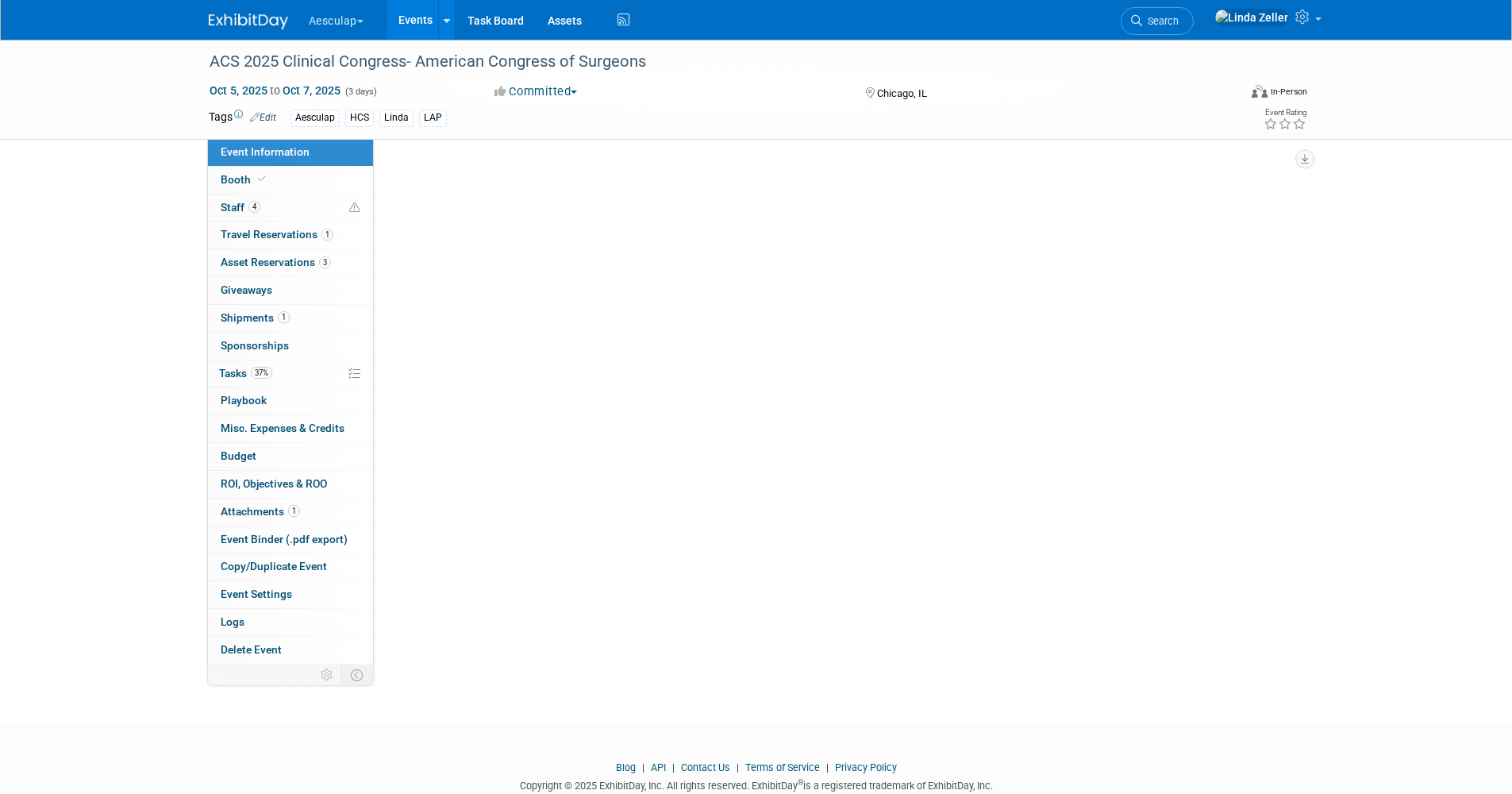 select on "No Approval Needed" 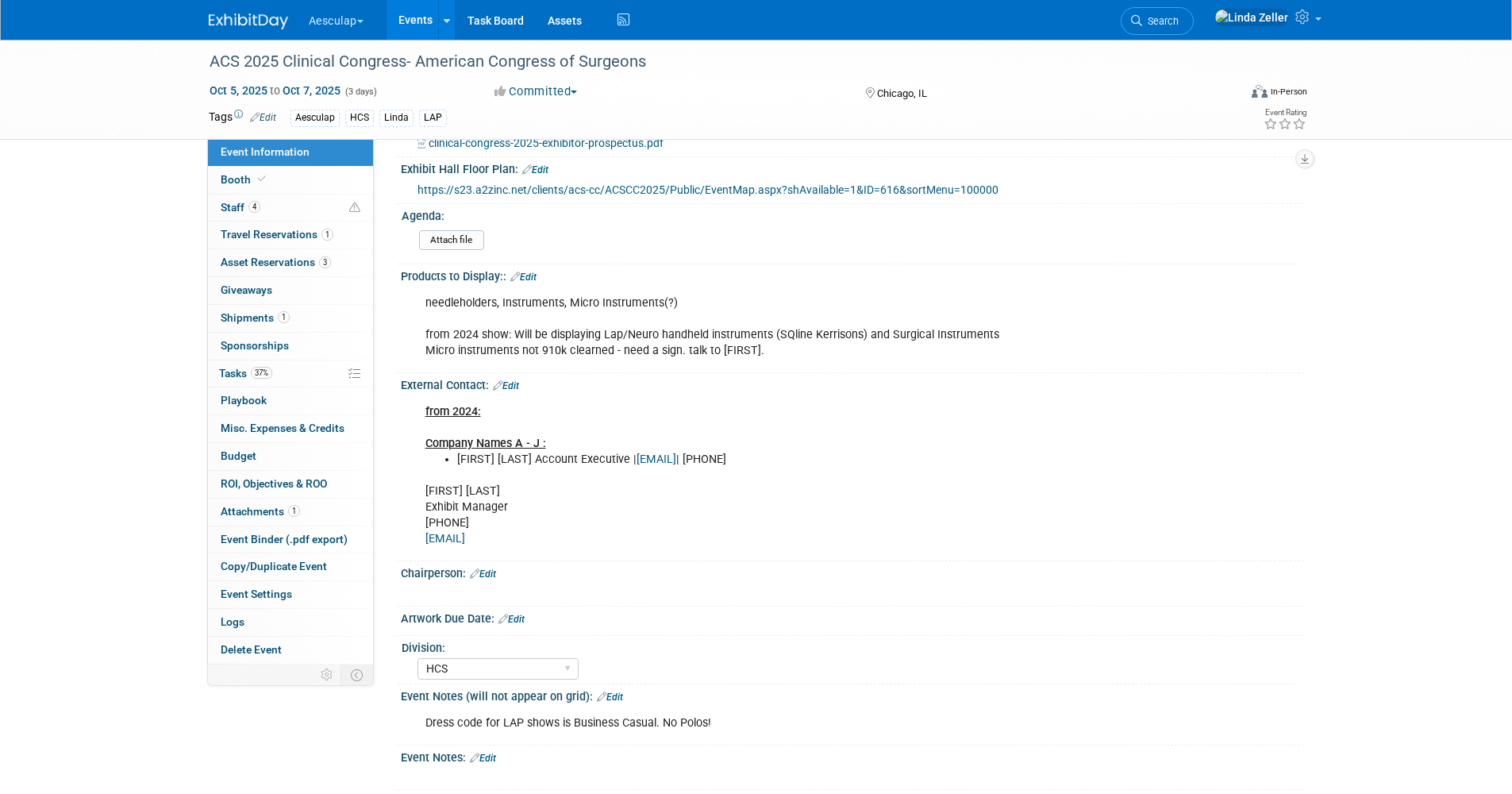 scroll, scrollTop: 686, scrollLeft: 0, axis: vertical 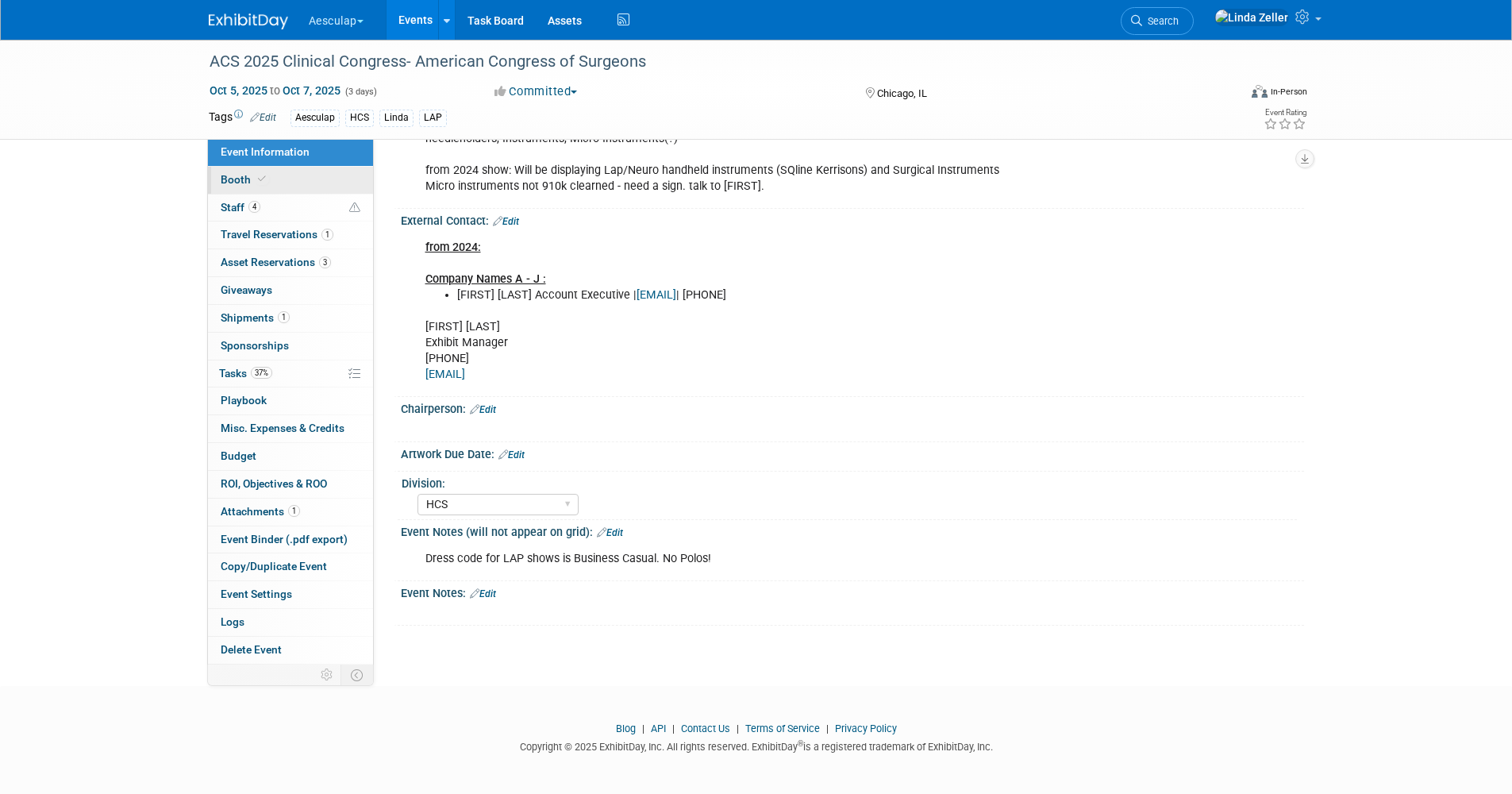 click at bounding box center (262, 179) 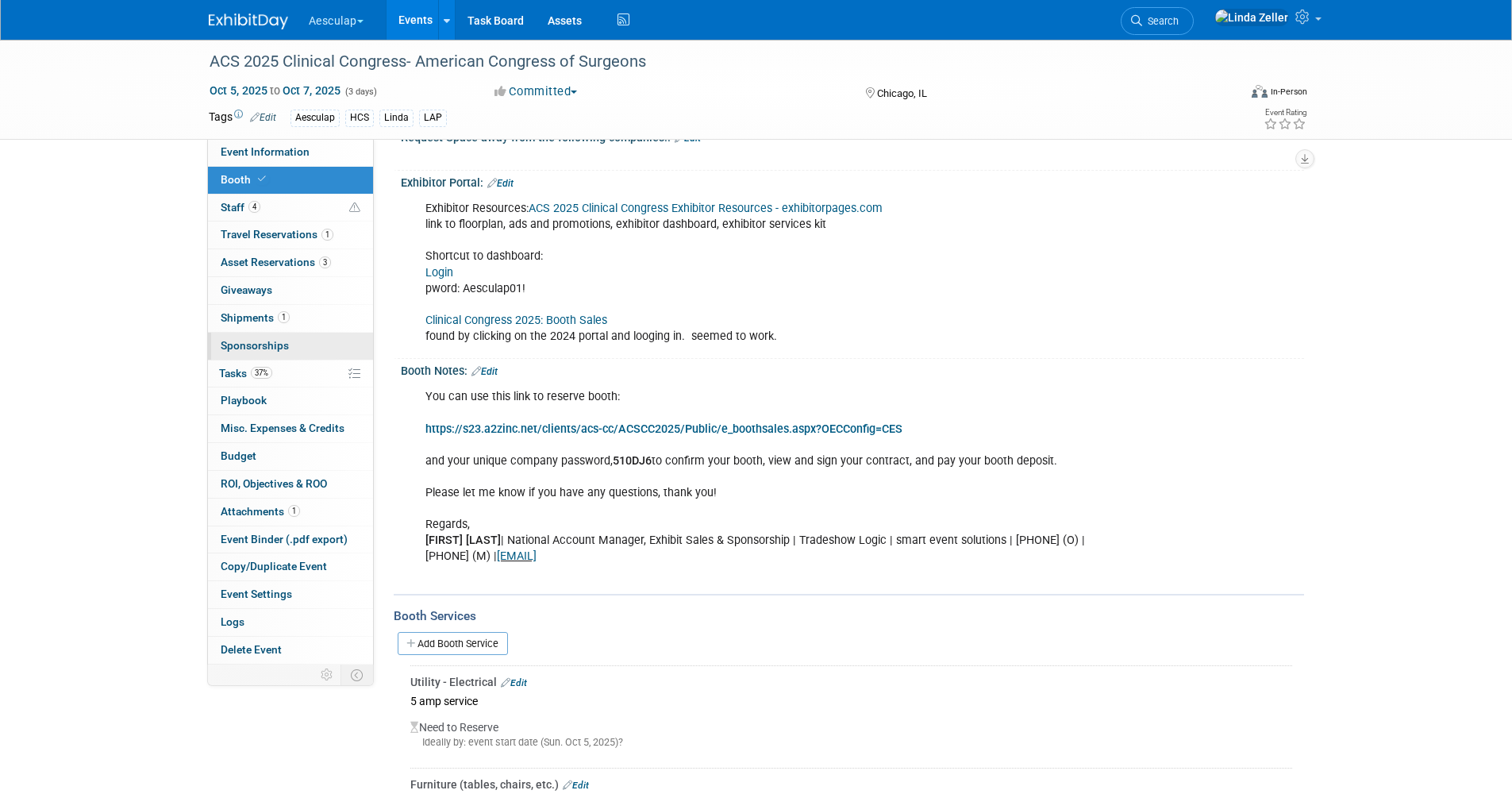 scroll, scrollTop: 238, scrollLeft: 0, axis: vertical 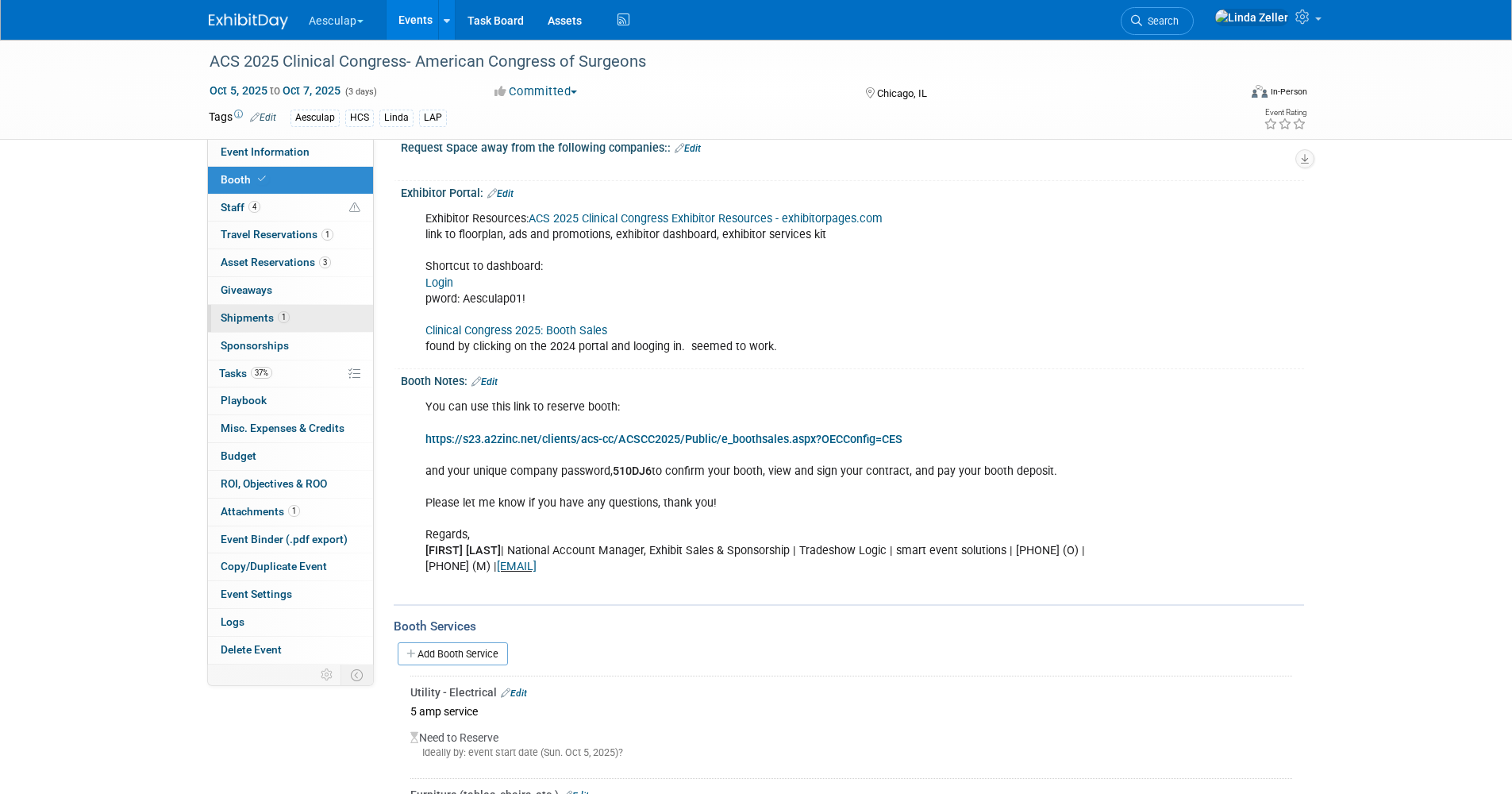 click on "Shipments 1" at bounding box center [255, 318] 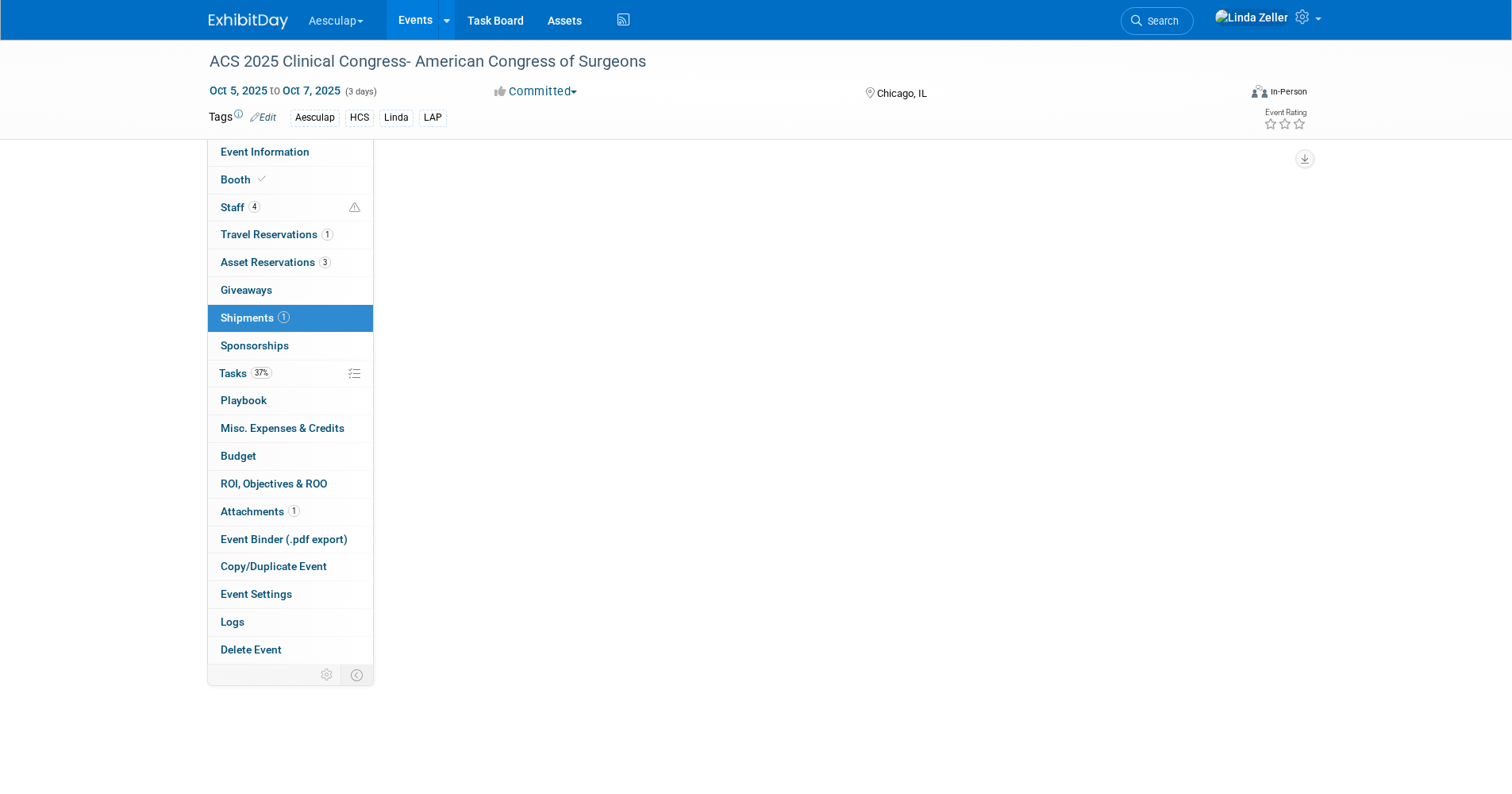scroll, scrollTop: 0, scrollLeft: 0, axis: both 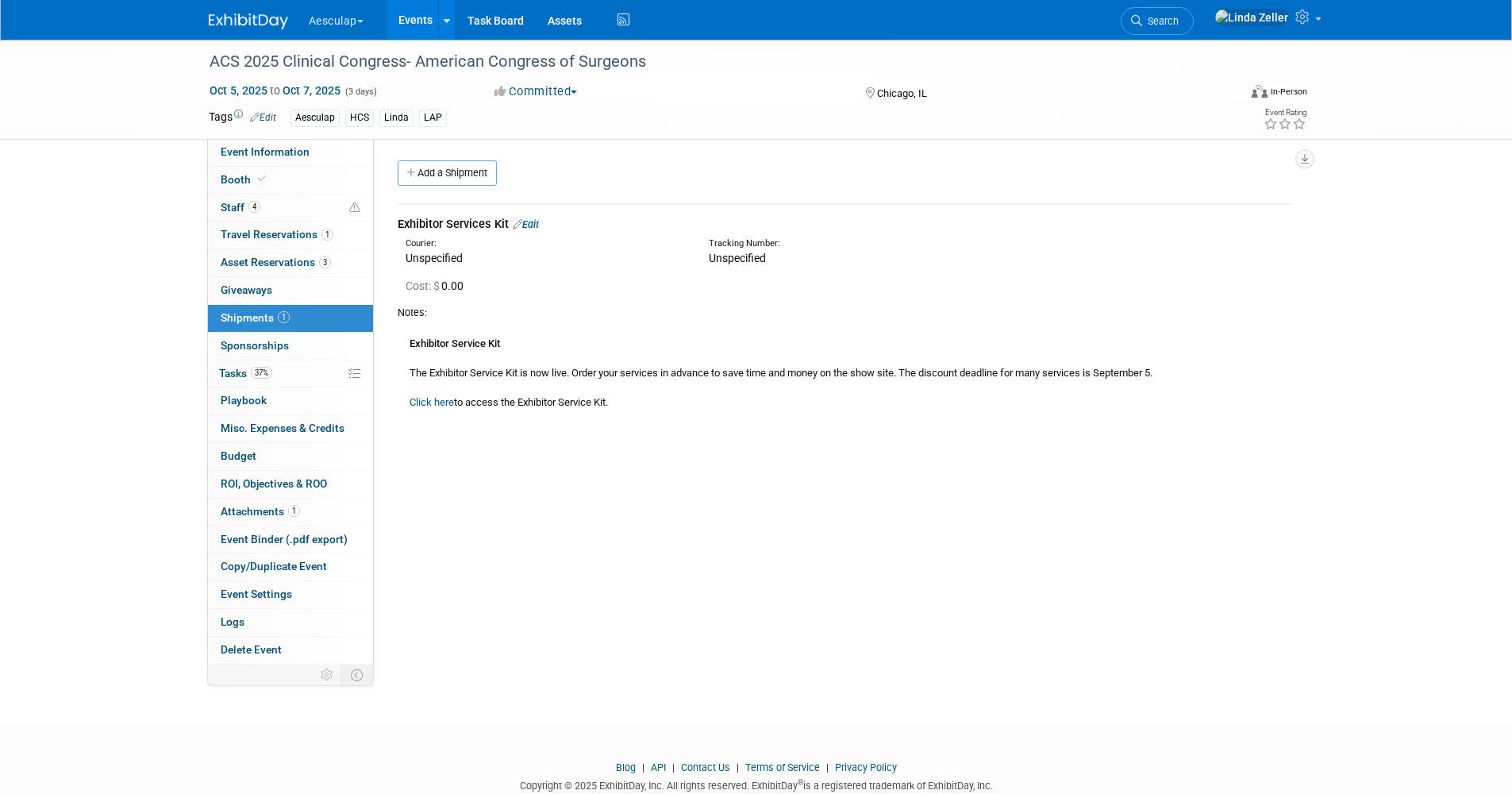 click on "Click here" at bounding box center (432, 402) 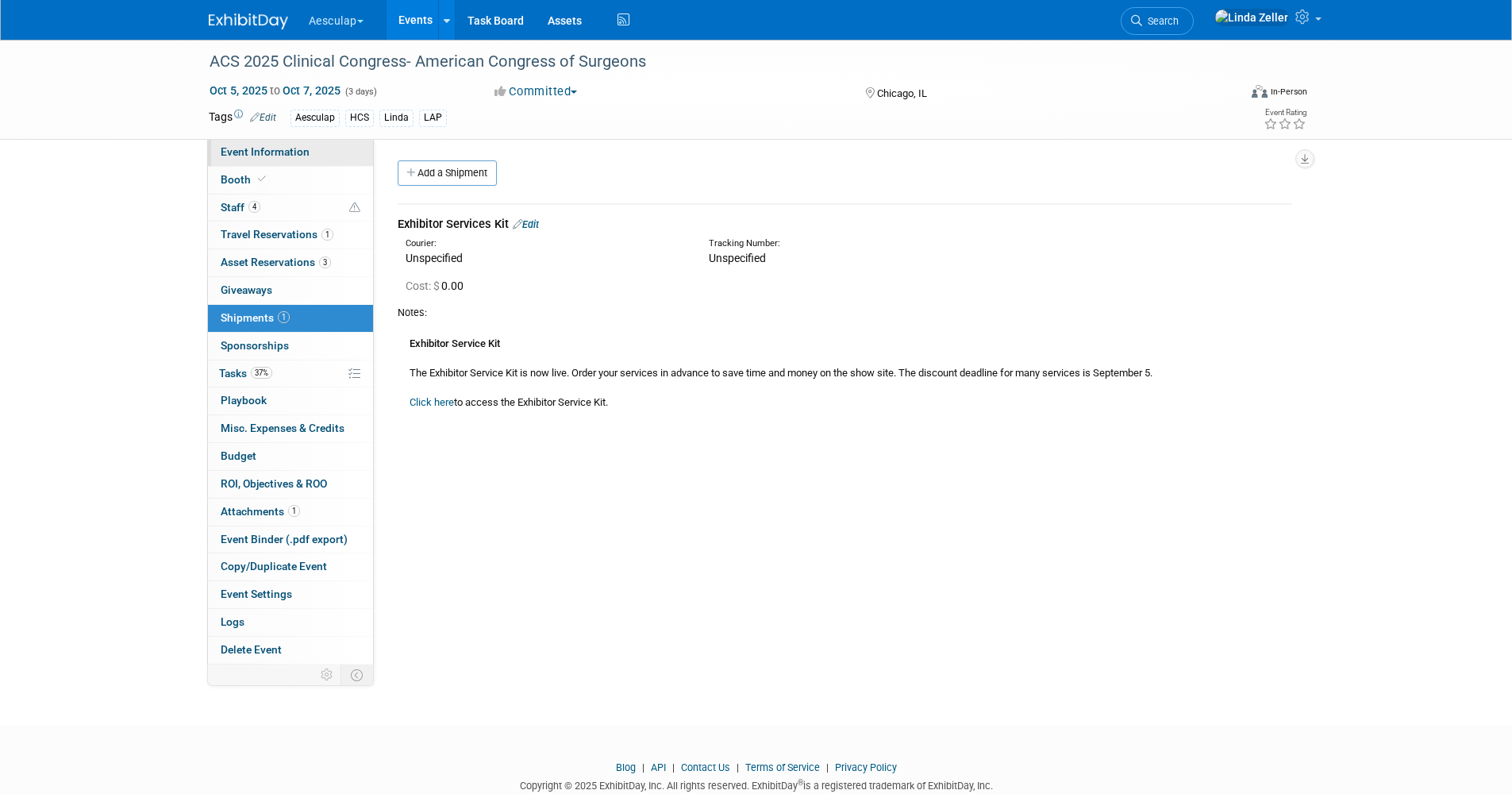 click on "Event Information" at bounding box center [265, 152] 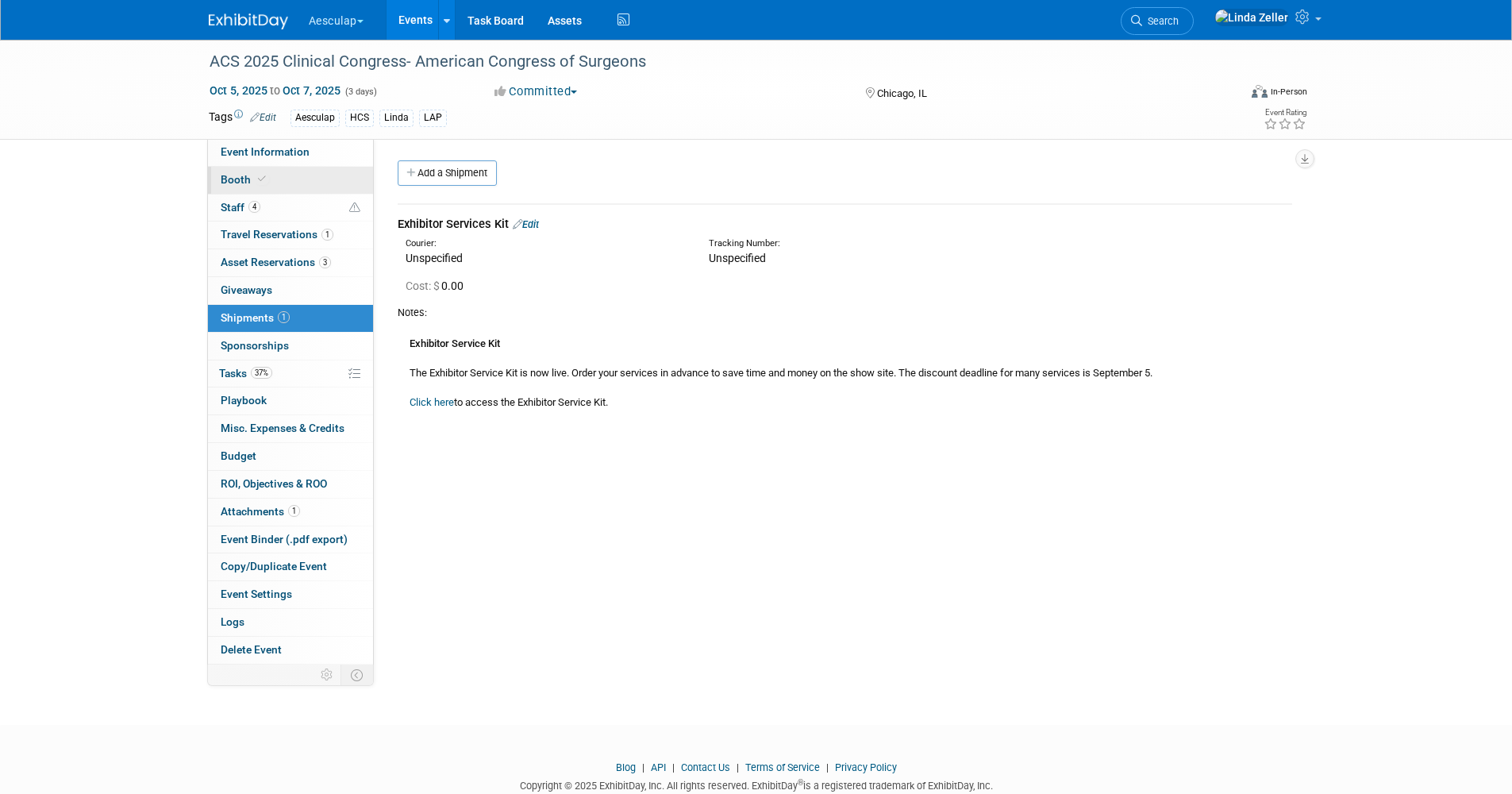 select on "No Approval Needed" 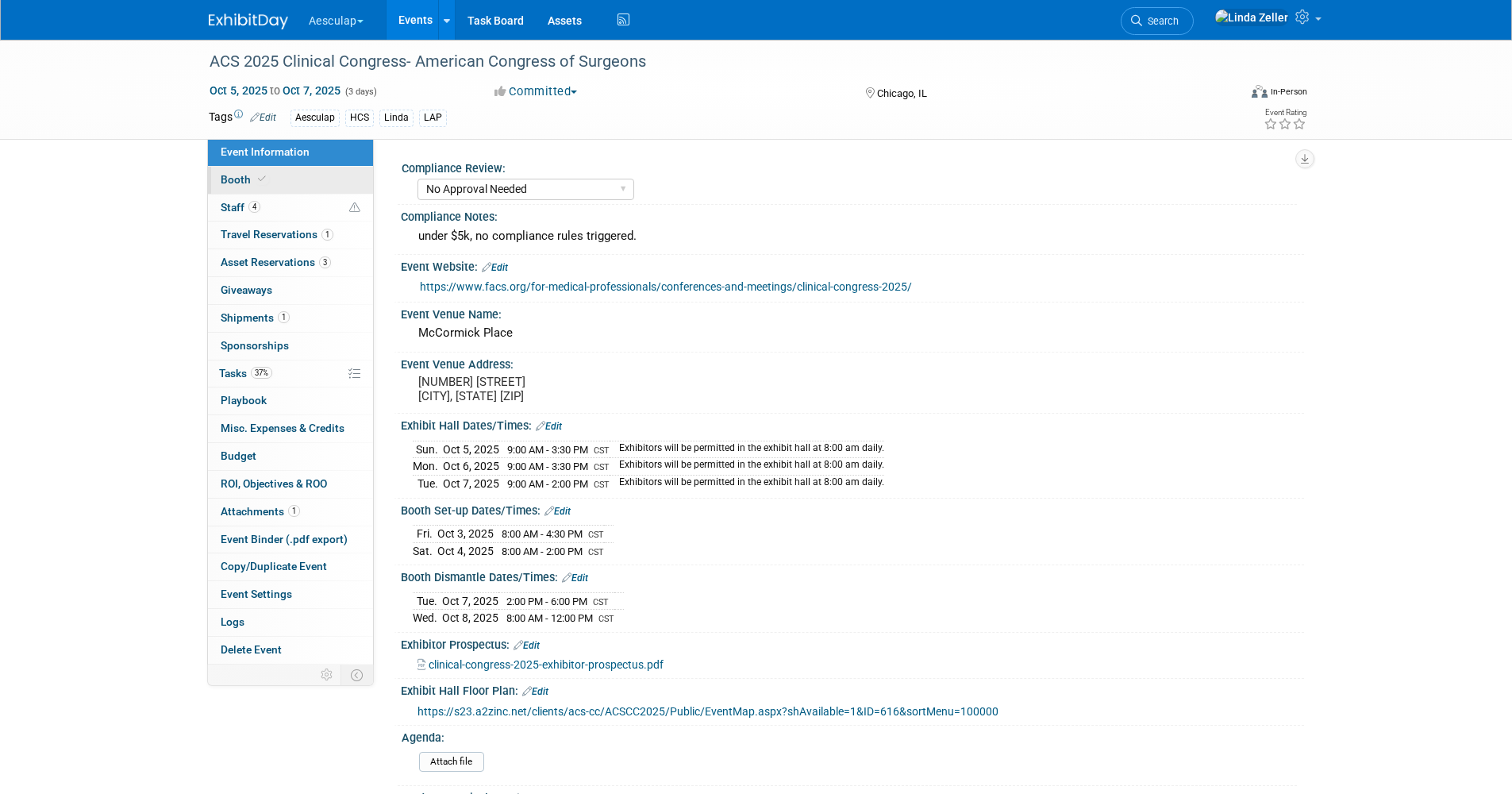 click on "Booth" at bounding box center (244, 179) 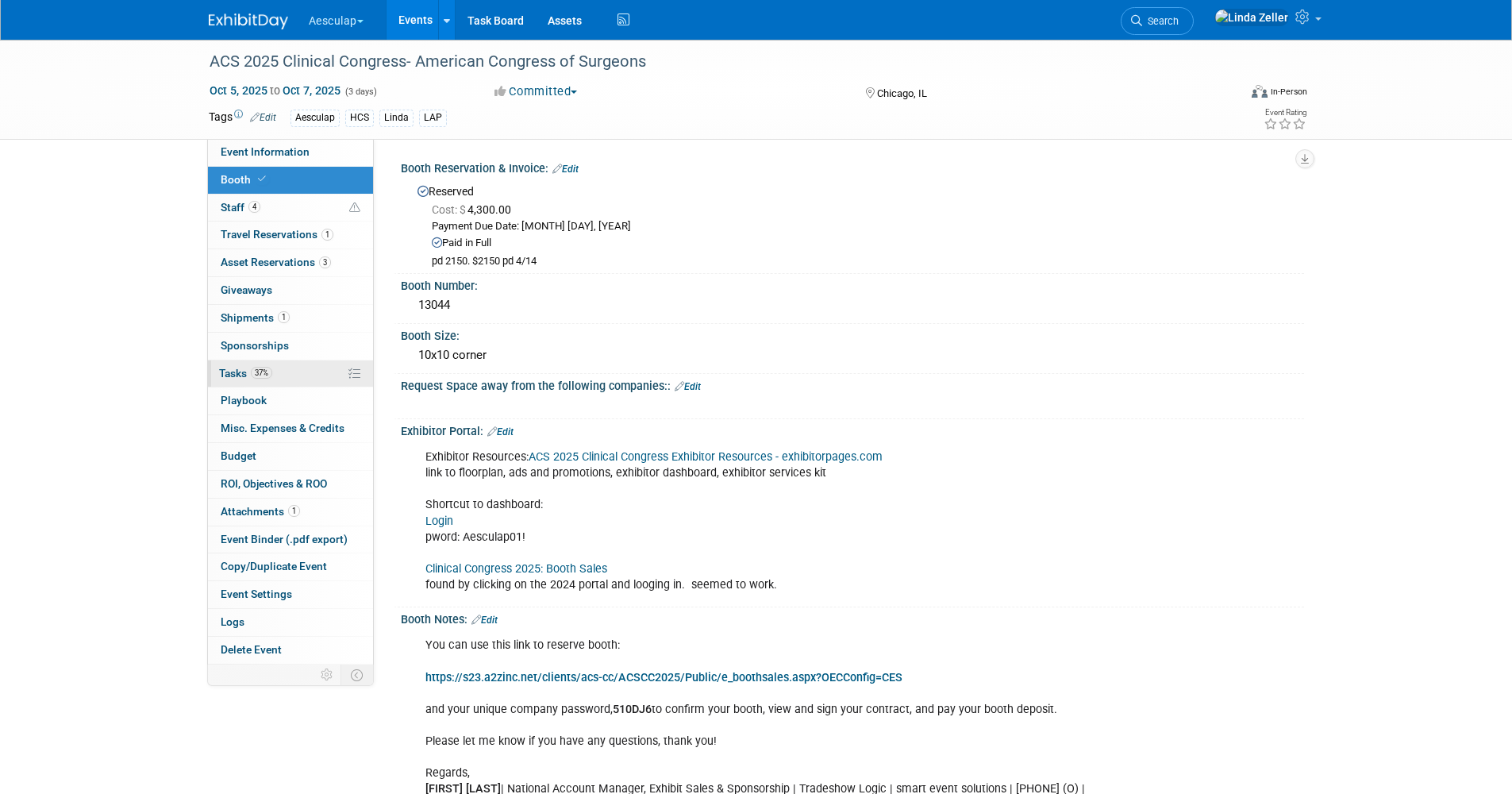 click on "Tasks 37%" at bounding box center [245, 373] 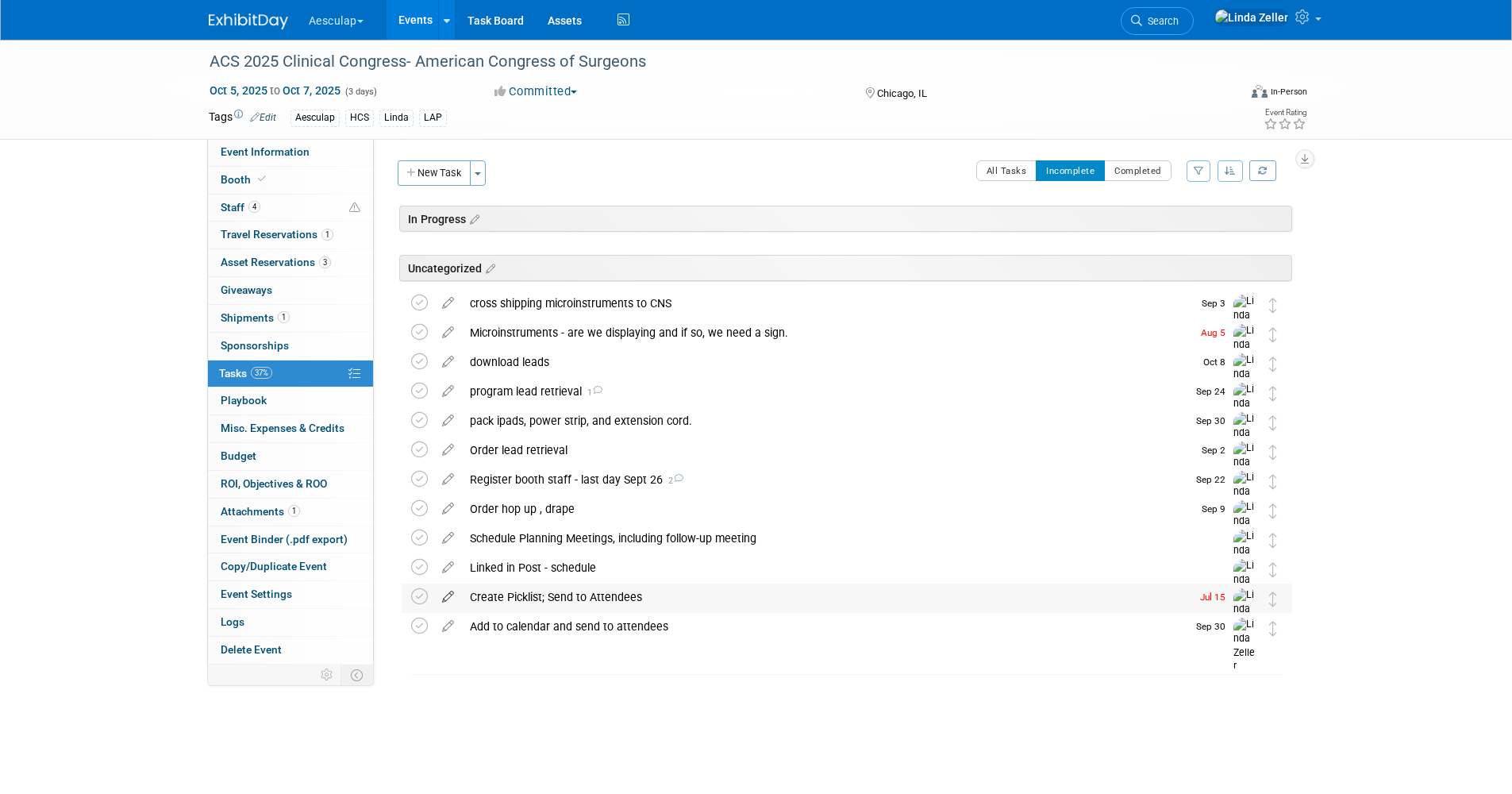 click at bounding box center (448, 593) 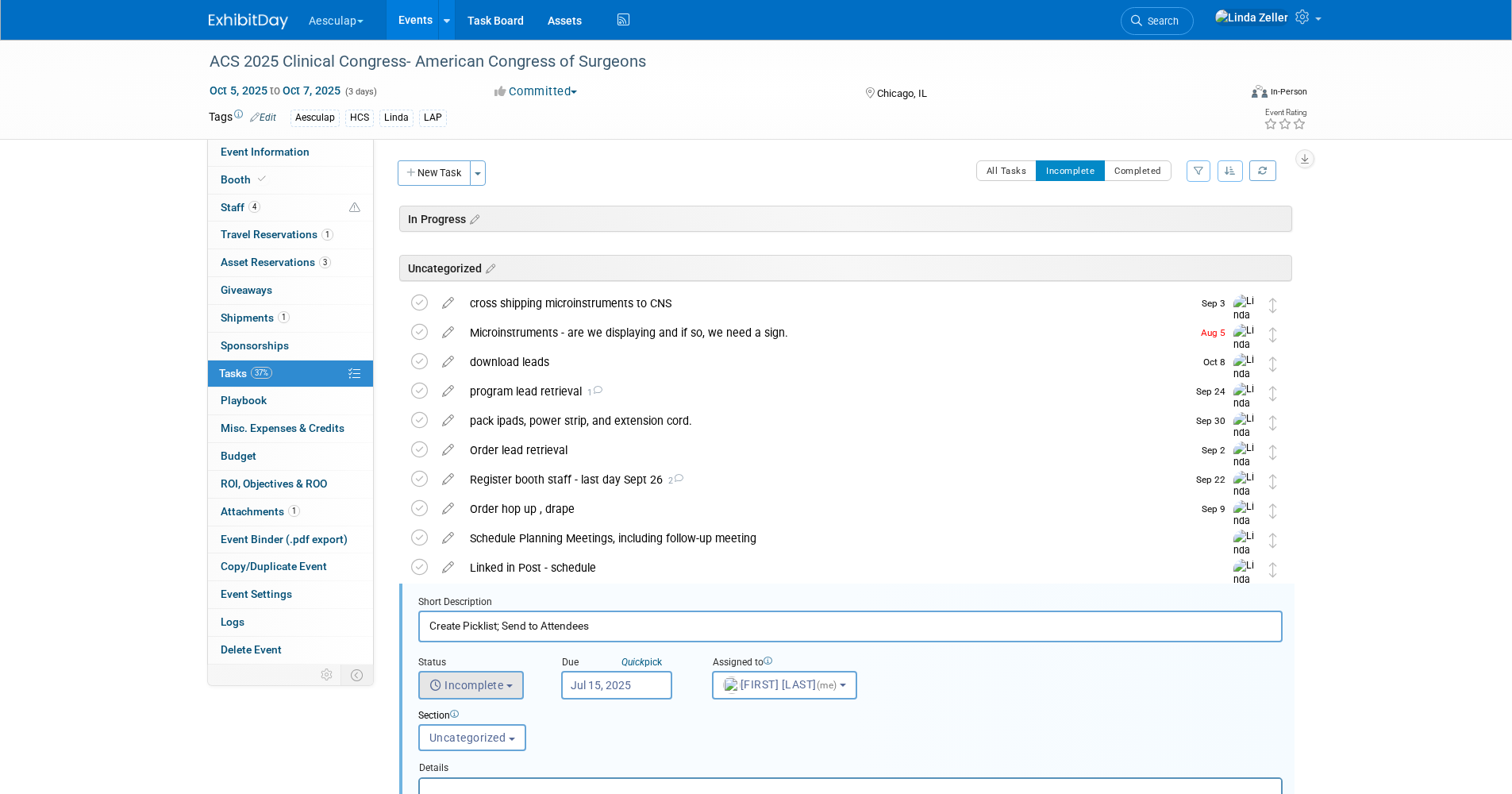scroll, scrollTop: 351, scrollLeft: 0, axis: vertical 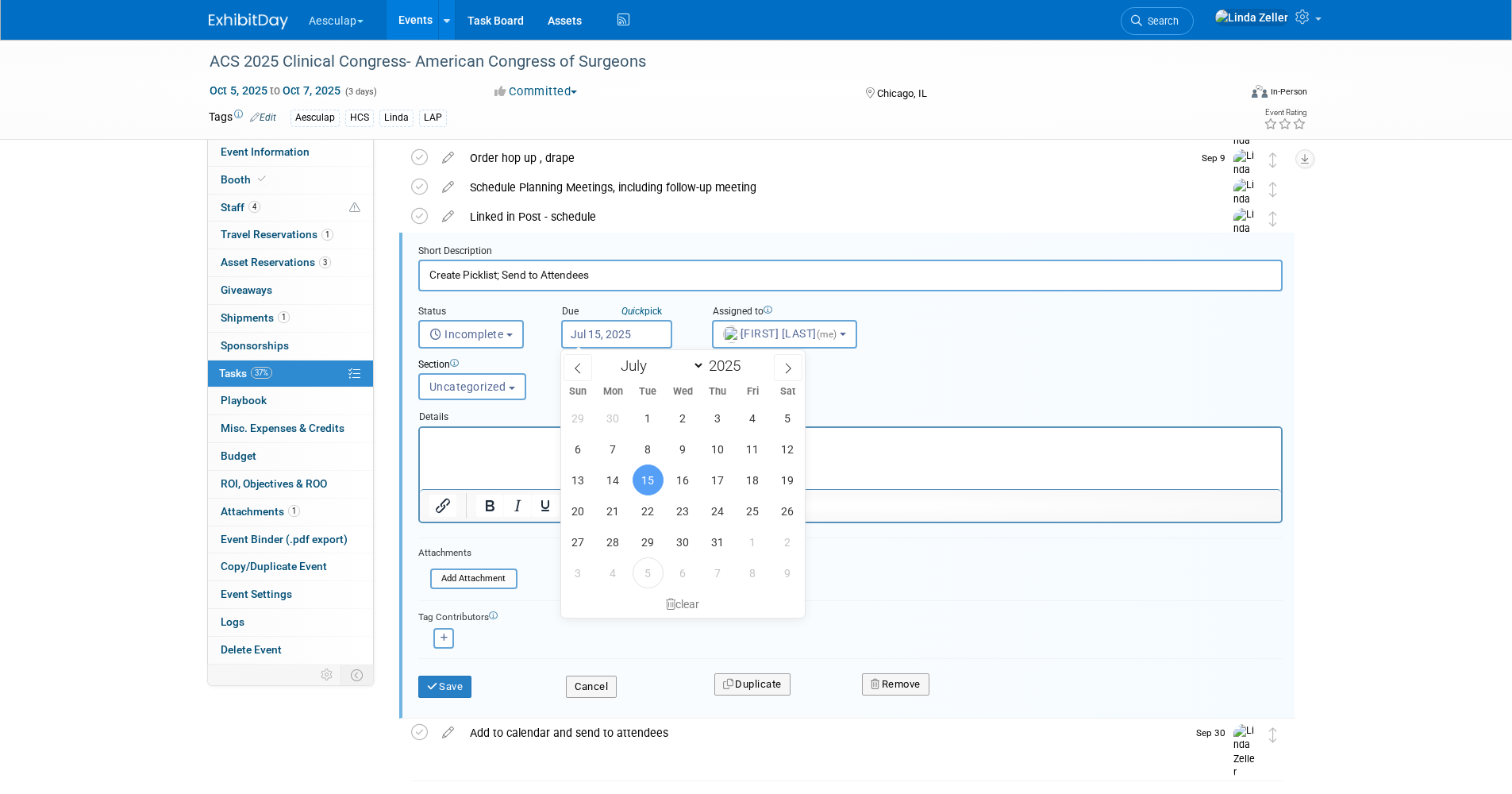 click on "Jul 15, 2025" at bounding box center (617, 334) 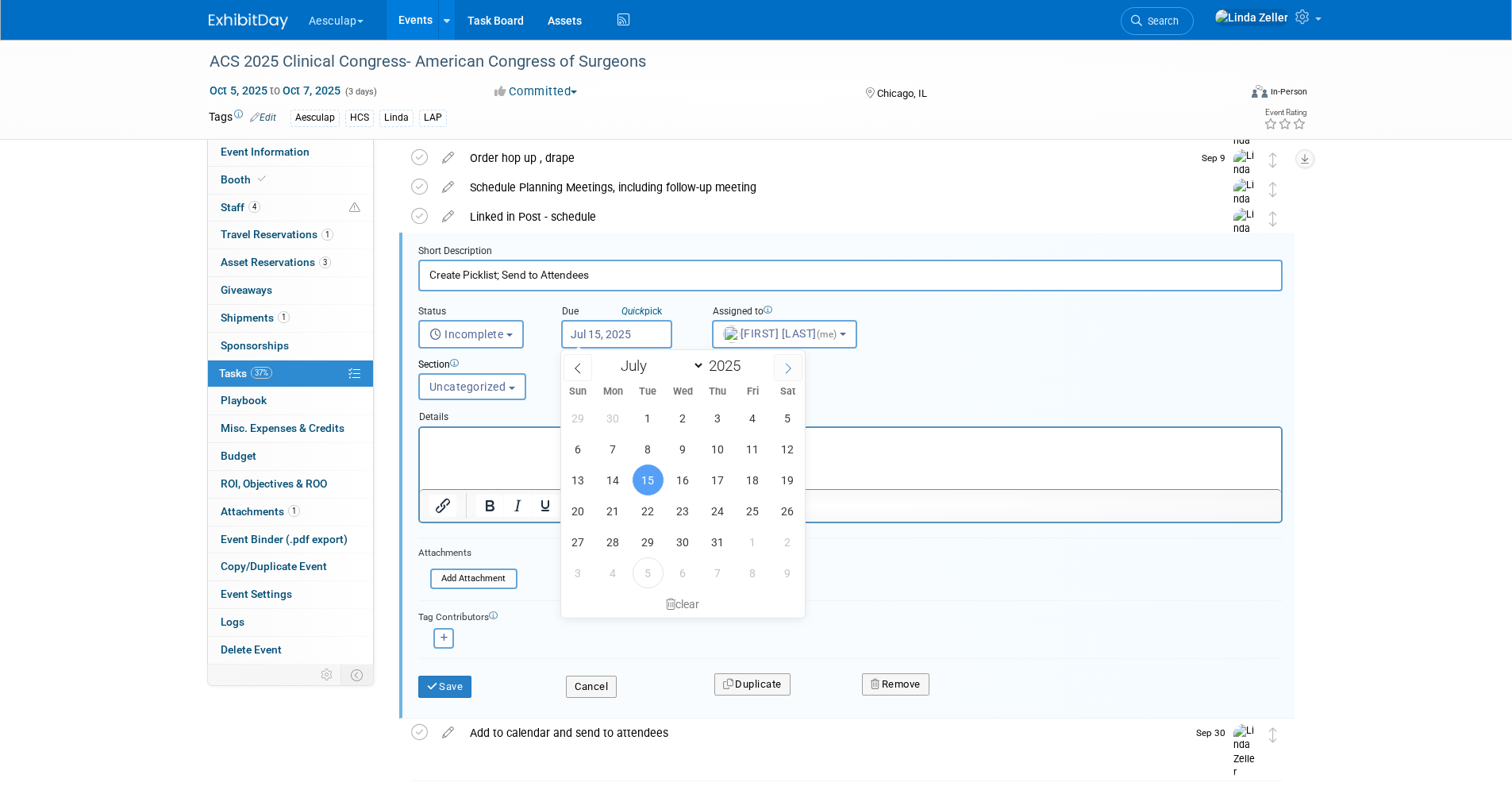 click at bounding box center (788, 368) 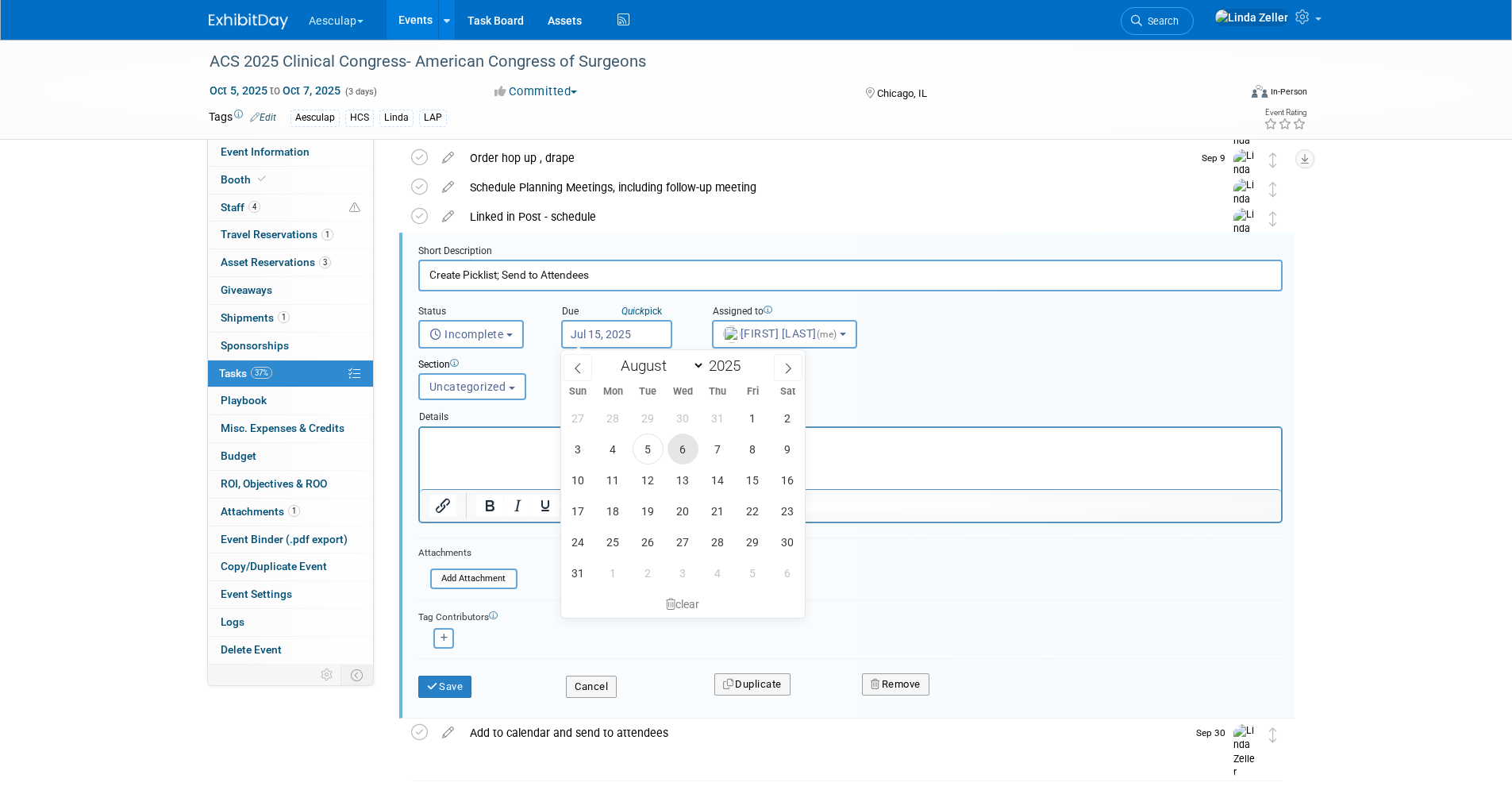 click on "6" at bounding box center (683, 449) 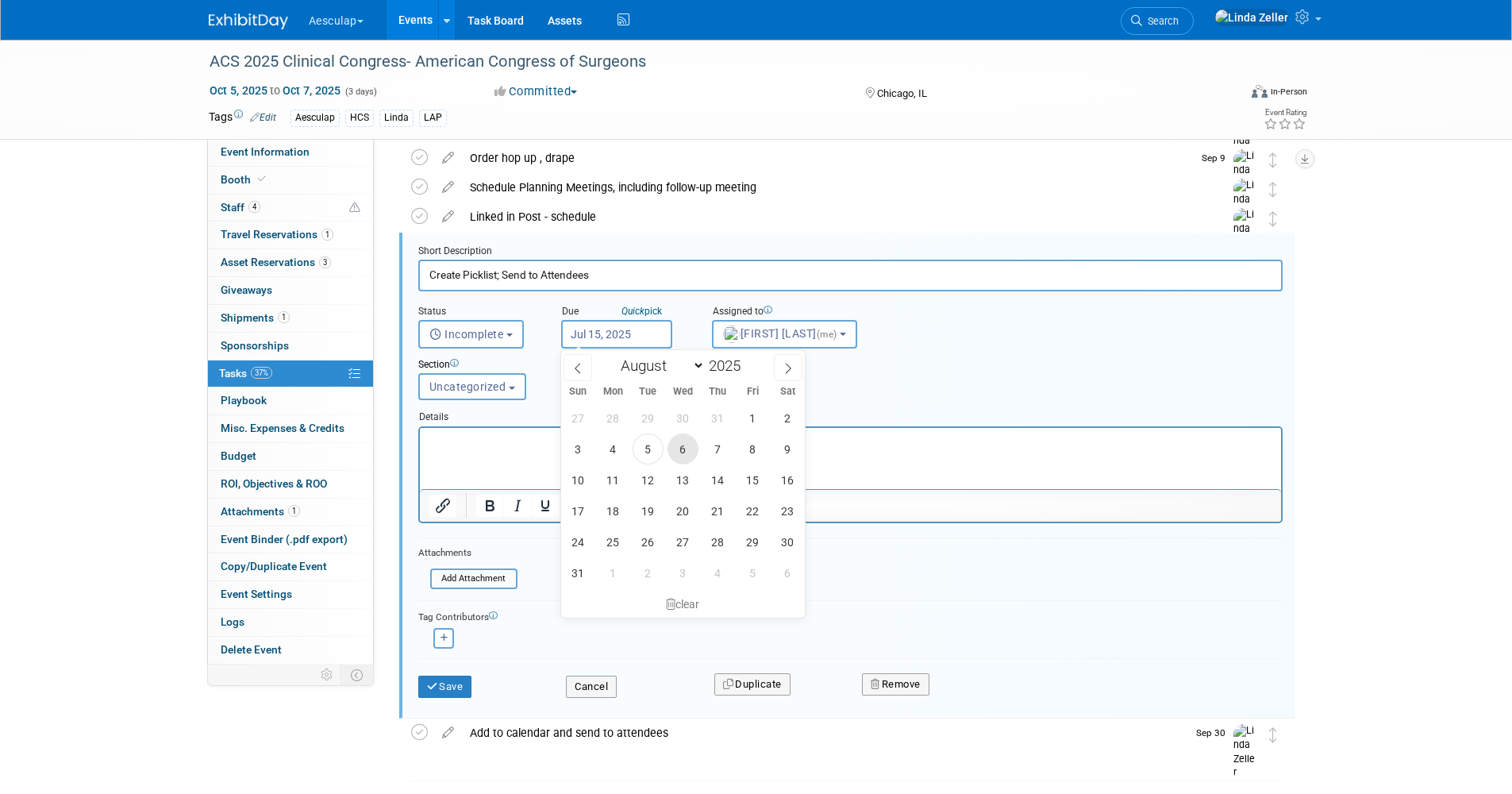 type on "Aug 6, 2025" 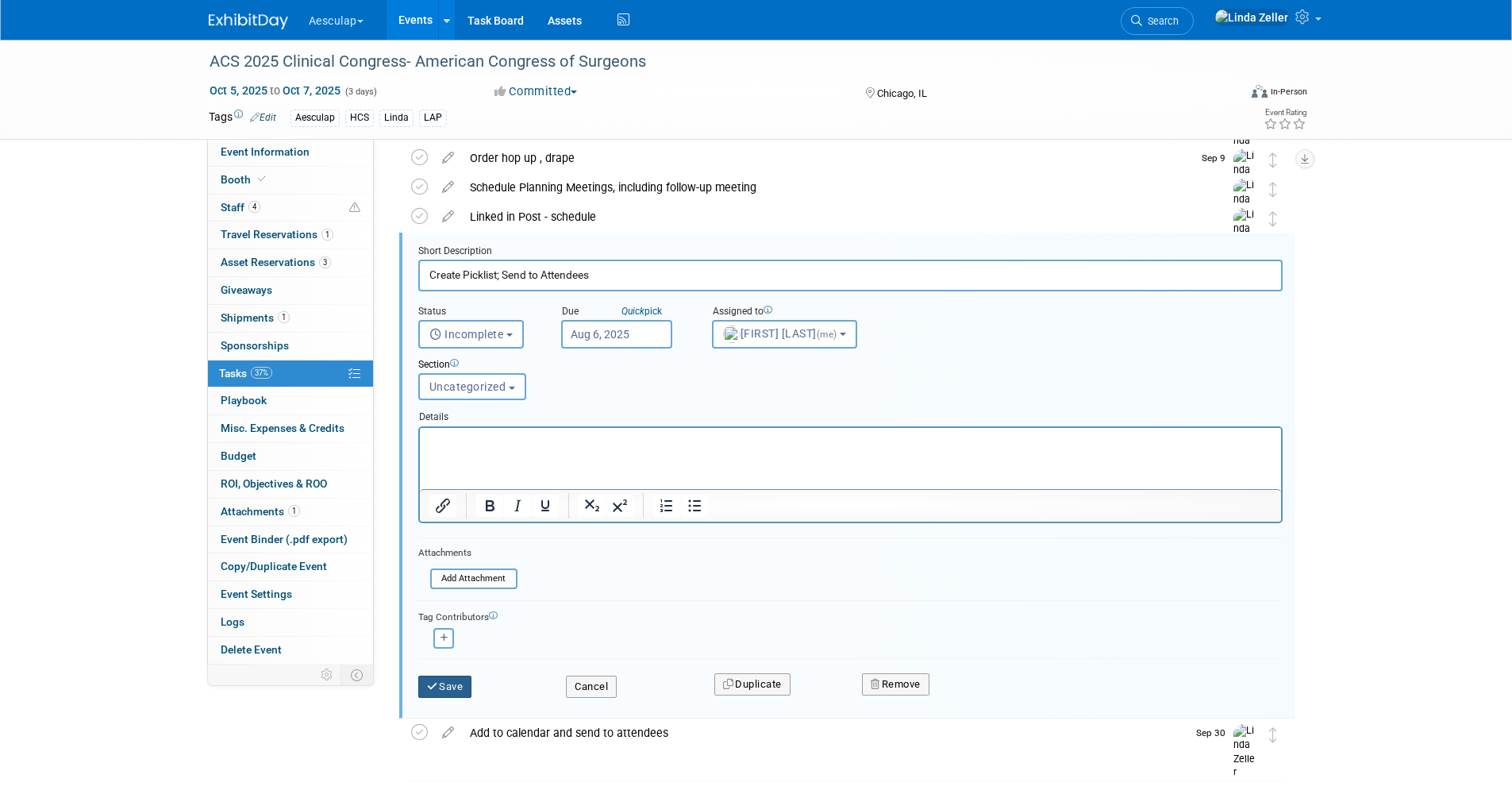 click on "Save" at bounding box center [445, 687] 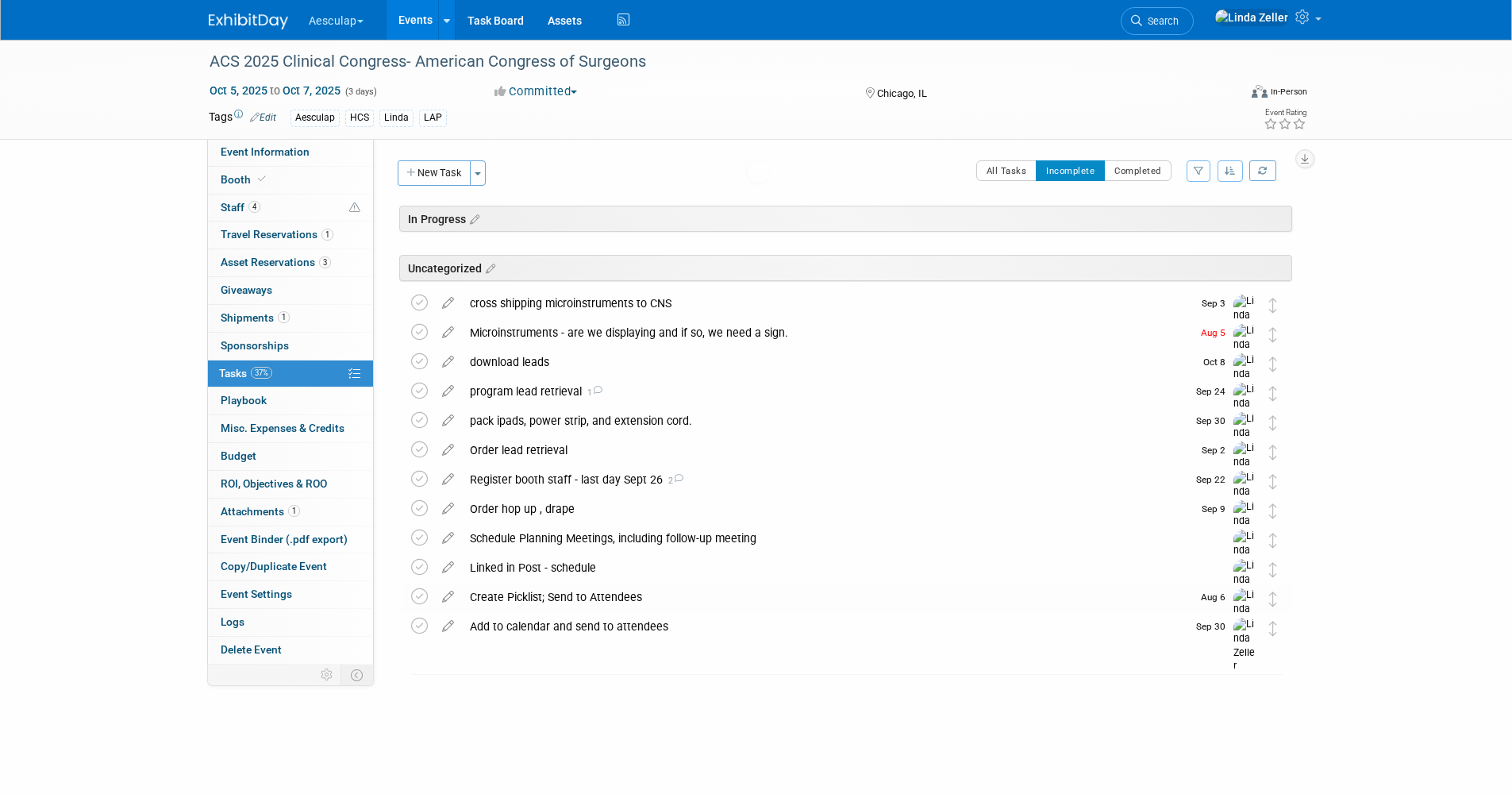 scroll, scrollTop: 0, scrollLeft: 0, axis: both 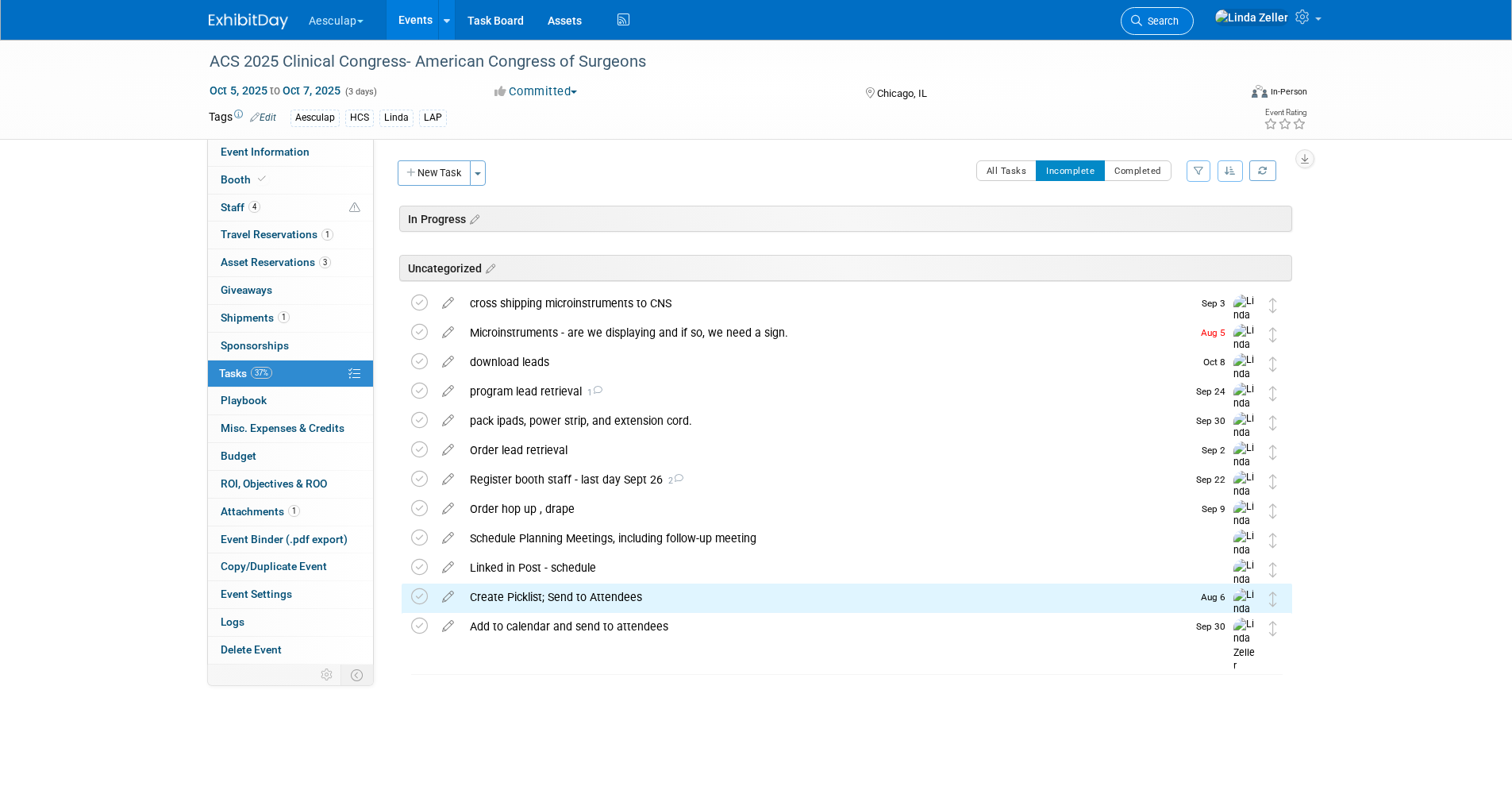 click on "Search" at bounding box center (1160, 21) 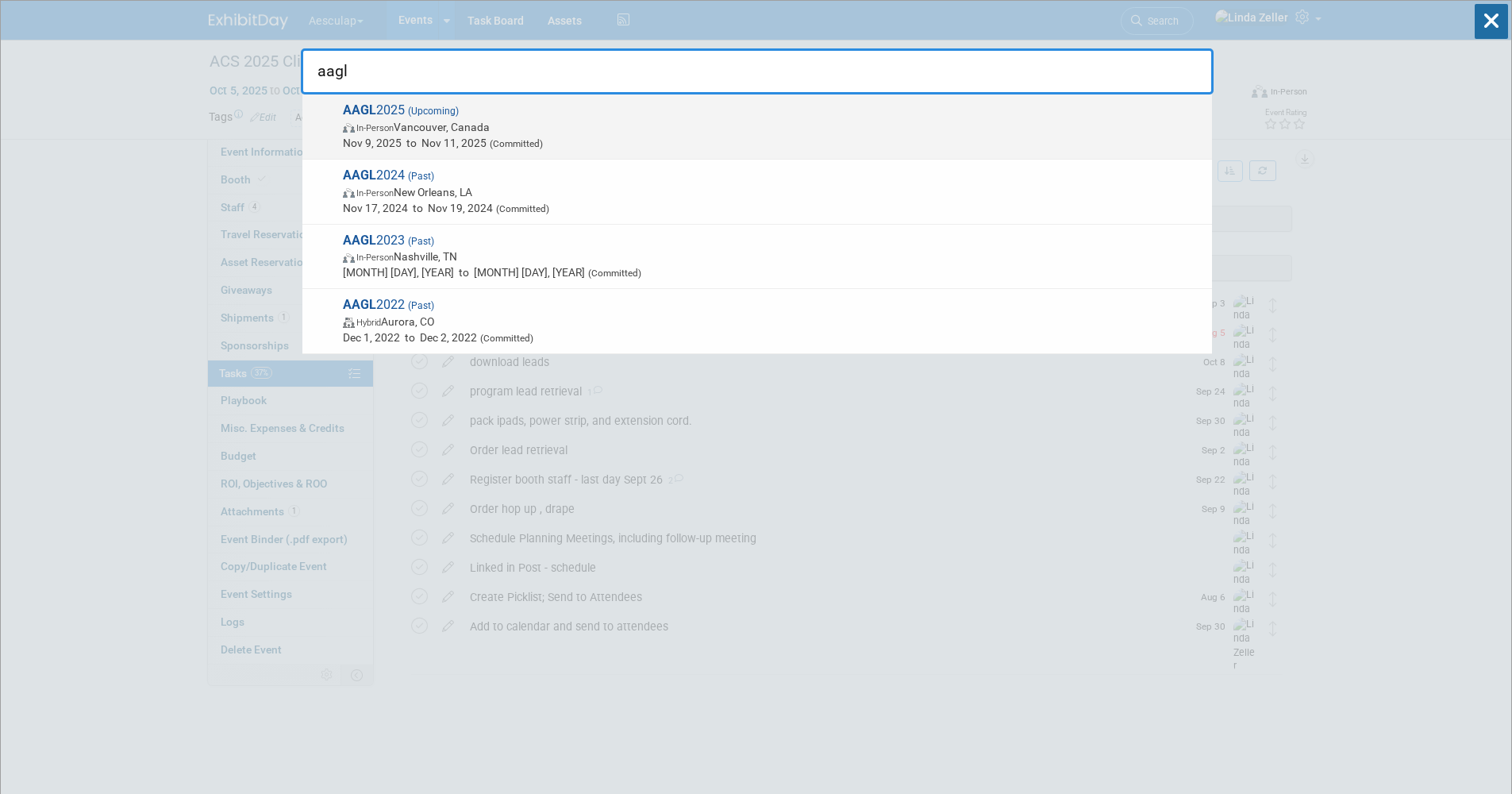 type on "aagl" 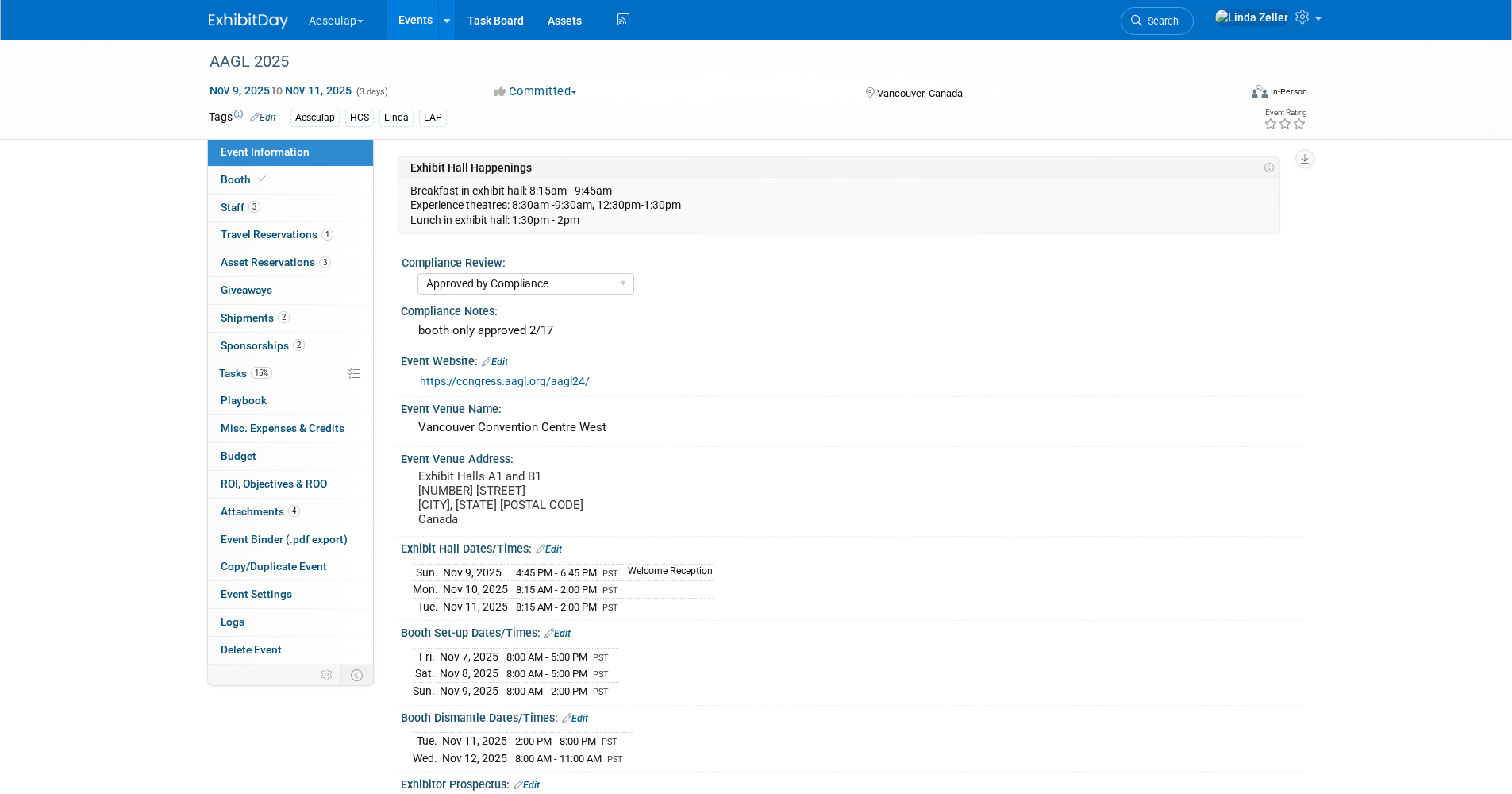 select on "Approved by Compliance" 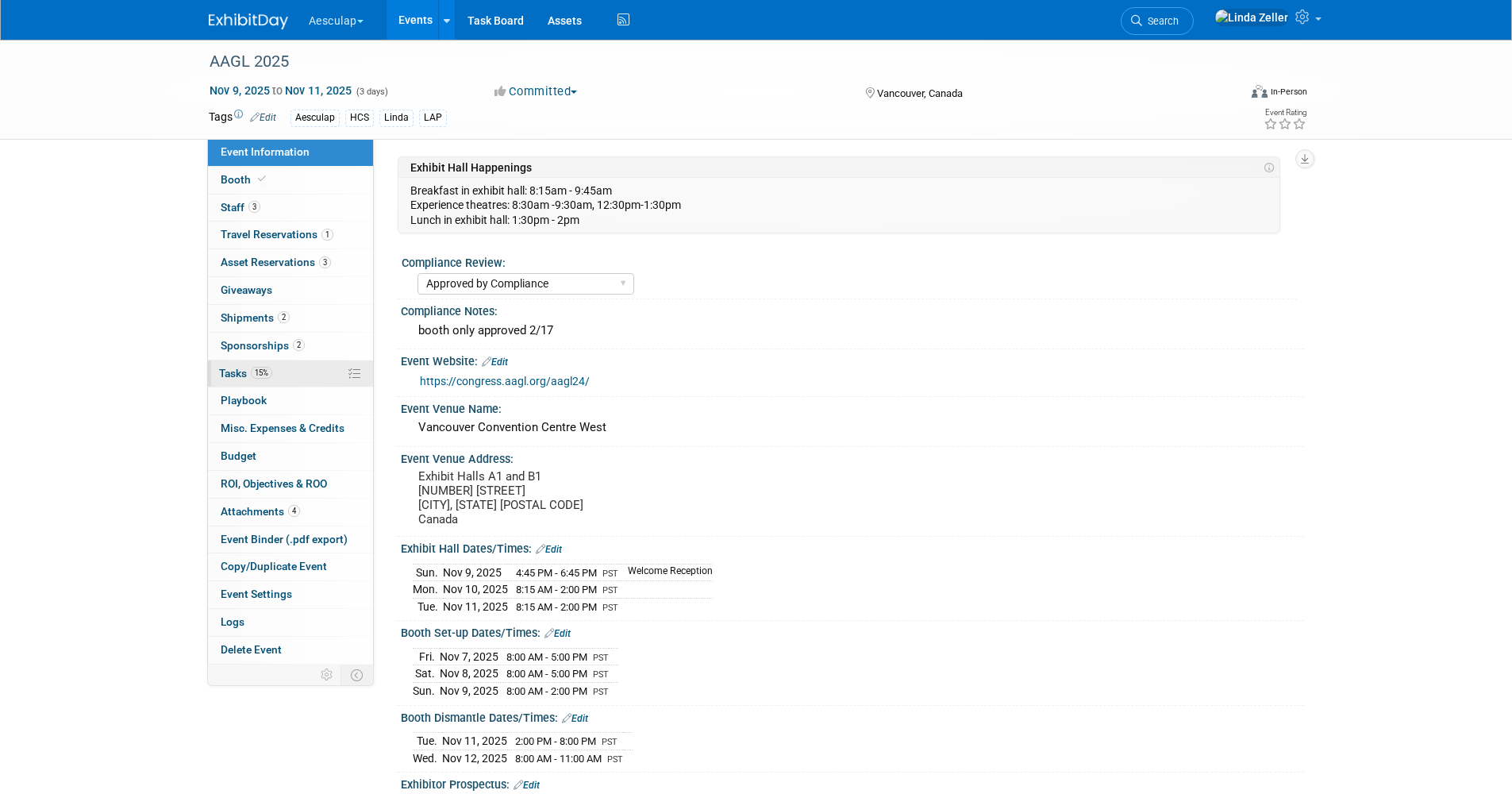 click on "Tasks 15%" at bounding box center (245, 373) 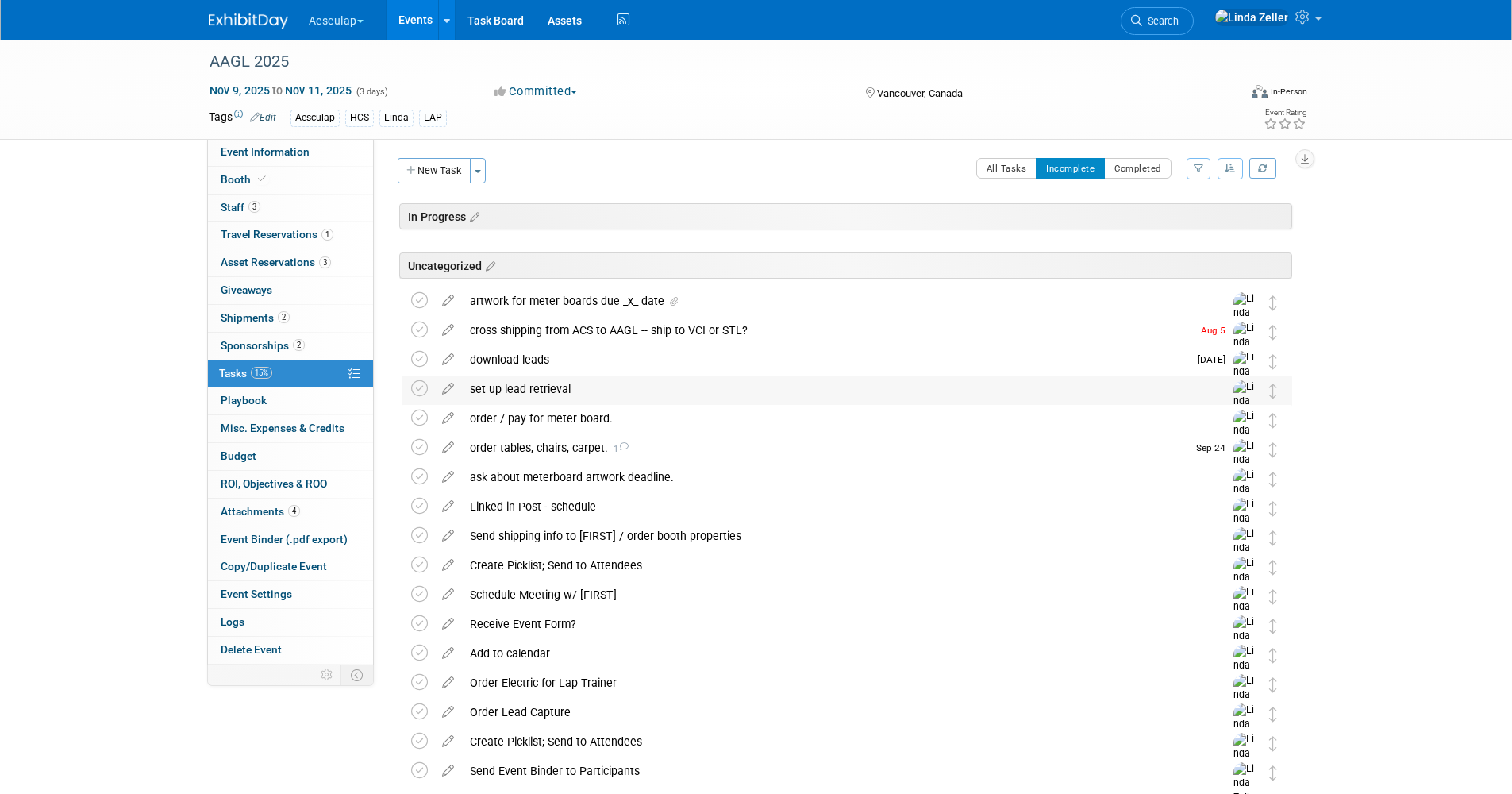 scroll, scrollTop: 0, scrollLeft: 0, axis: both 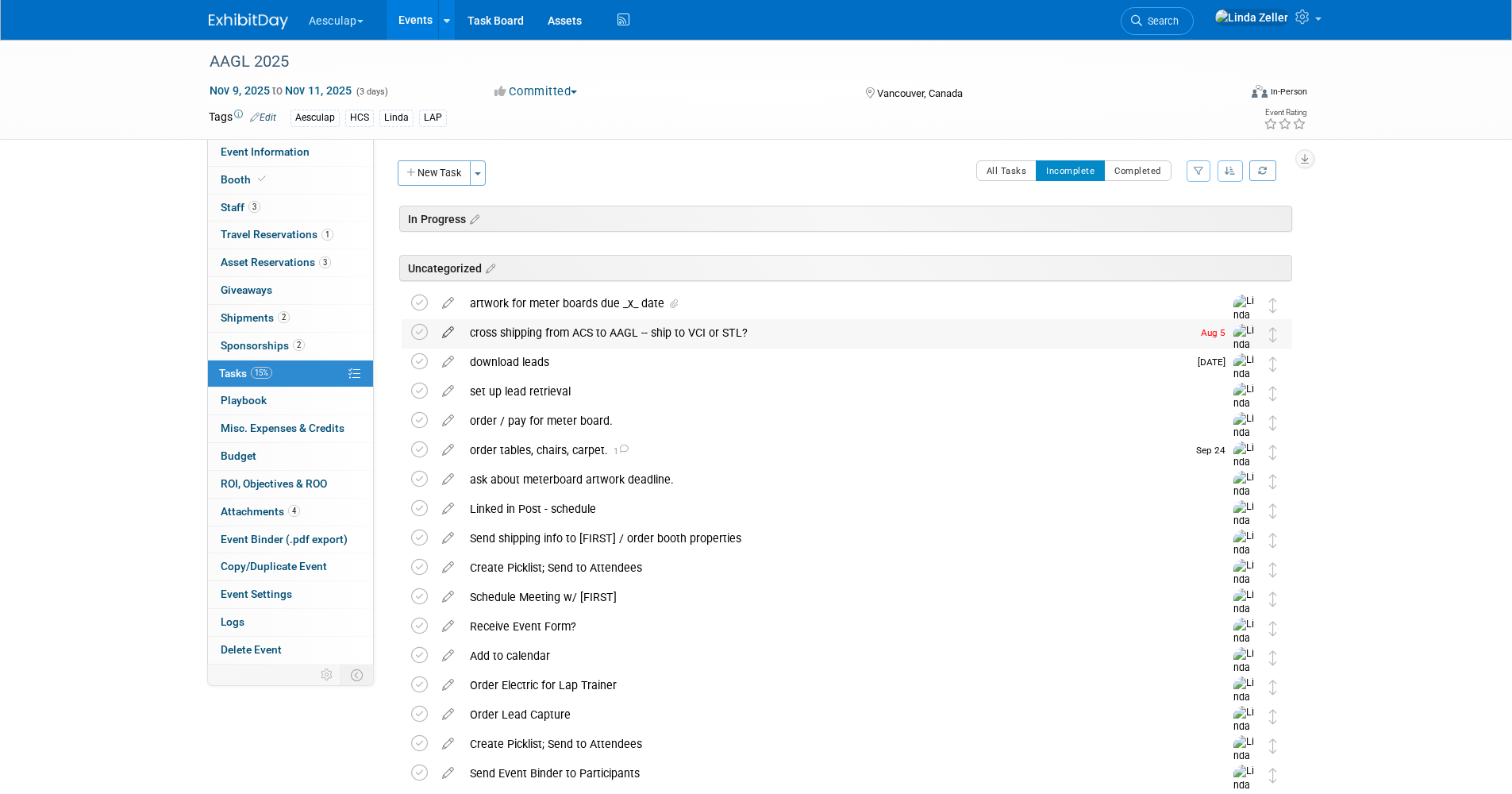 click at bounding box center [448, 329] 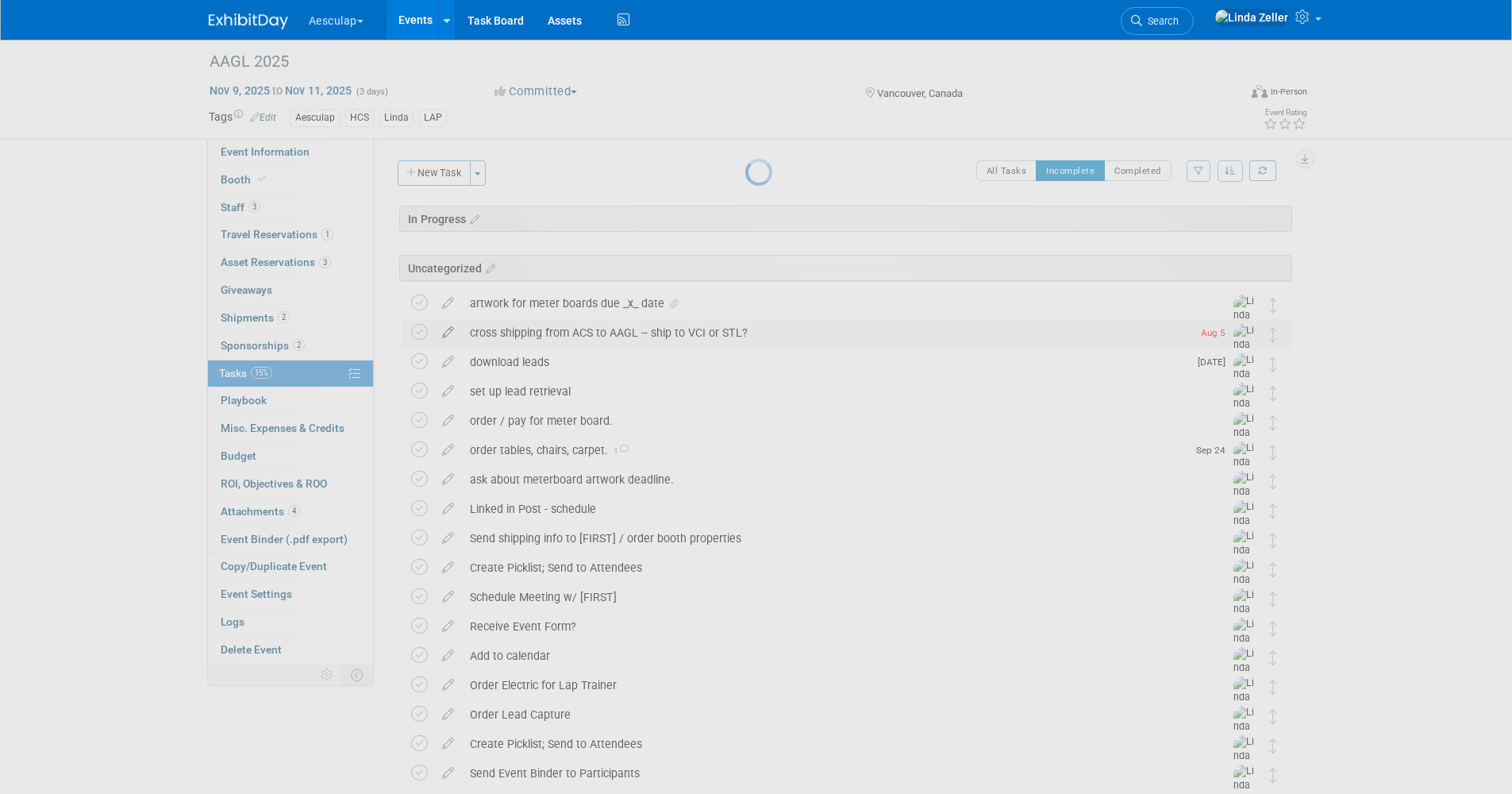 select on "7" 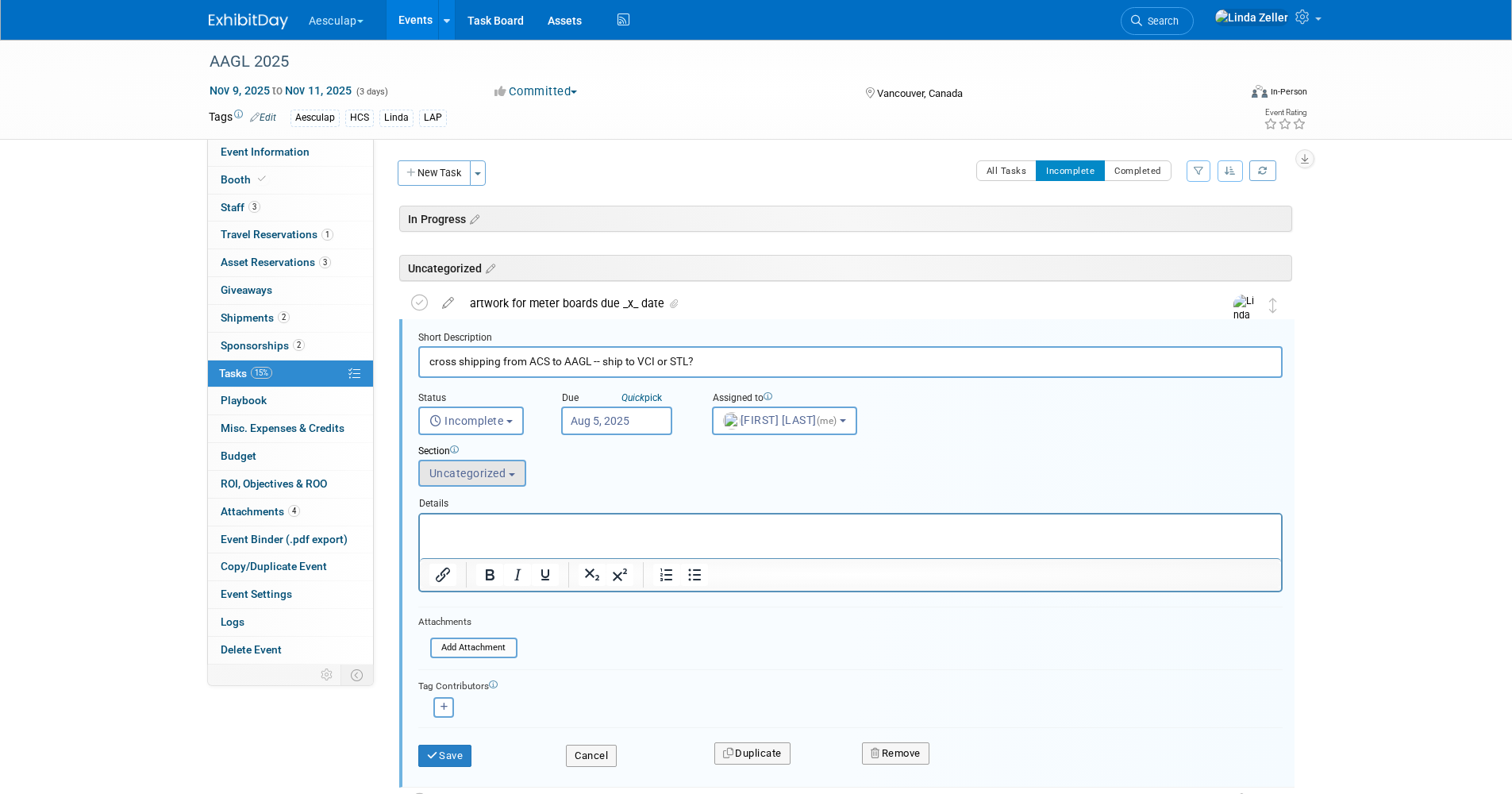 scroll, scrollTop: 87, scrollLeft: 0, axis: vertical 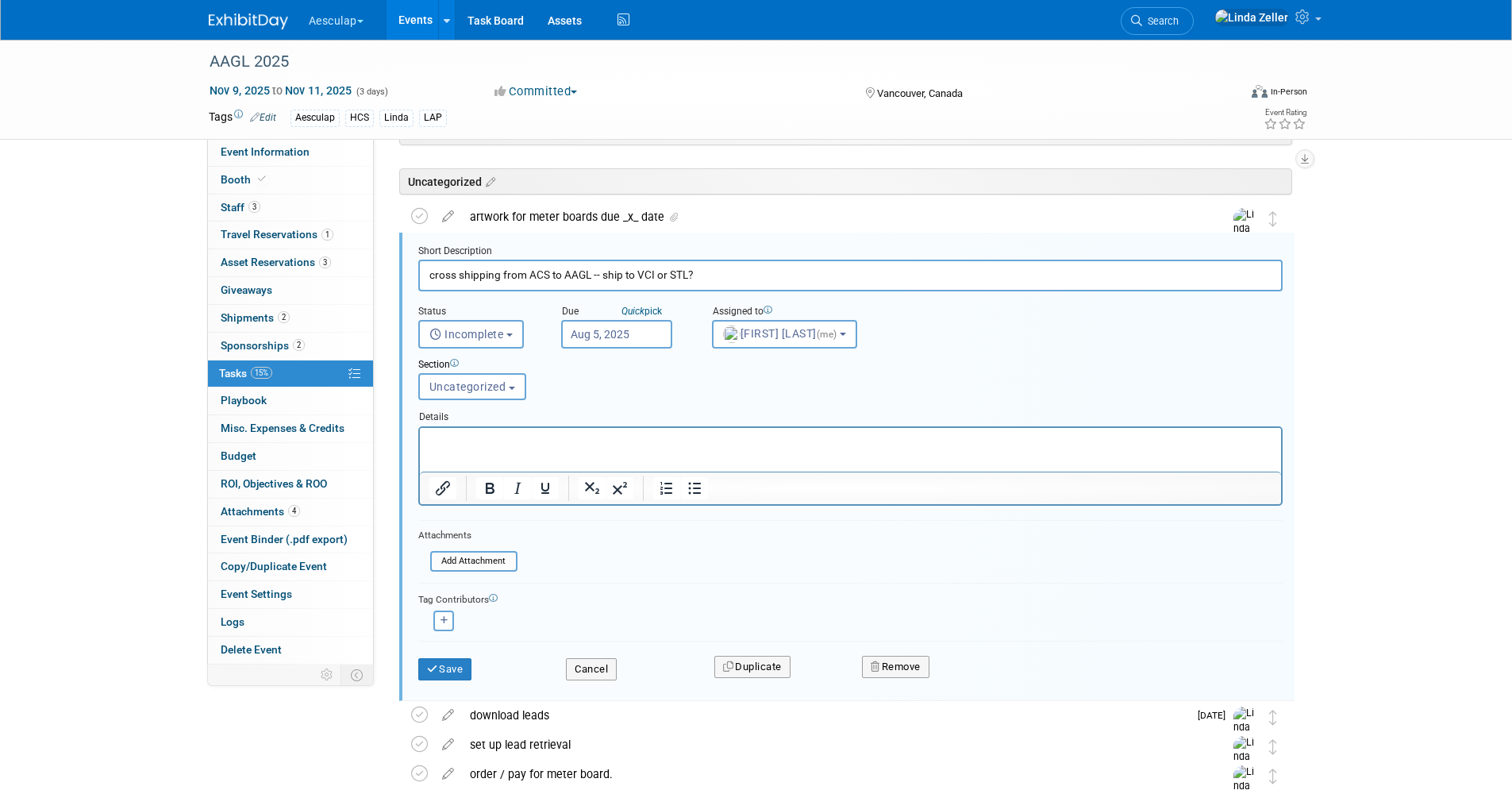click on "Aug 5, 2025" at bounding box center [617, 334] 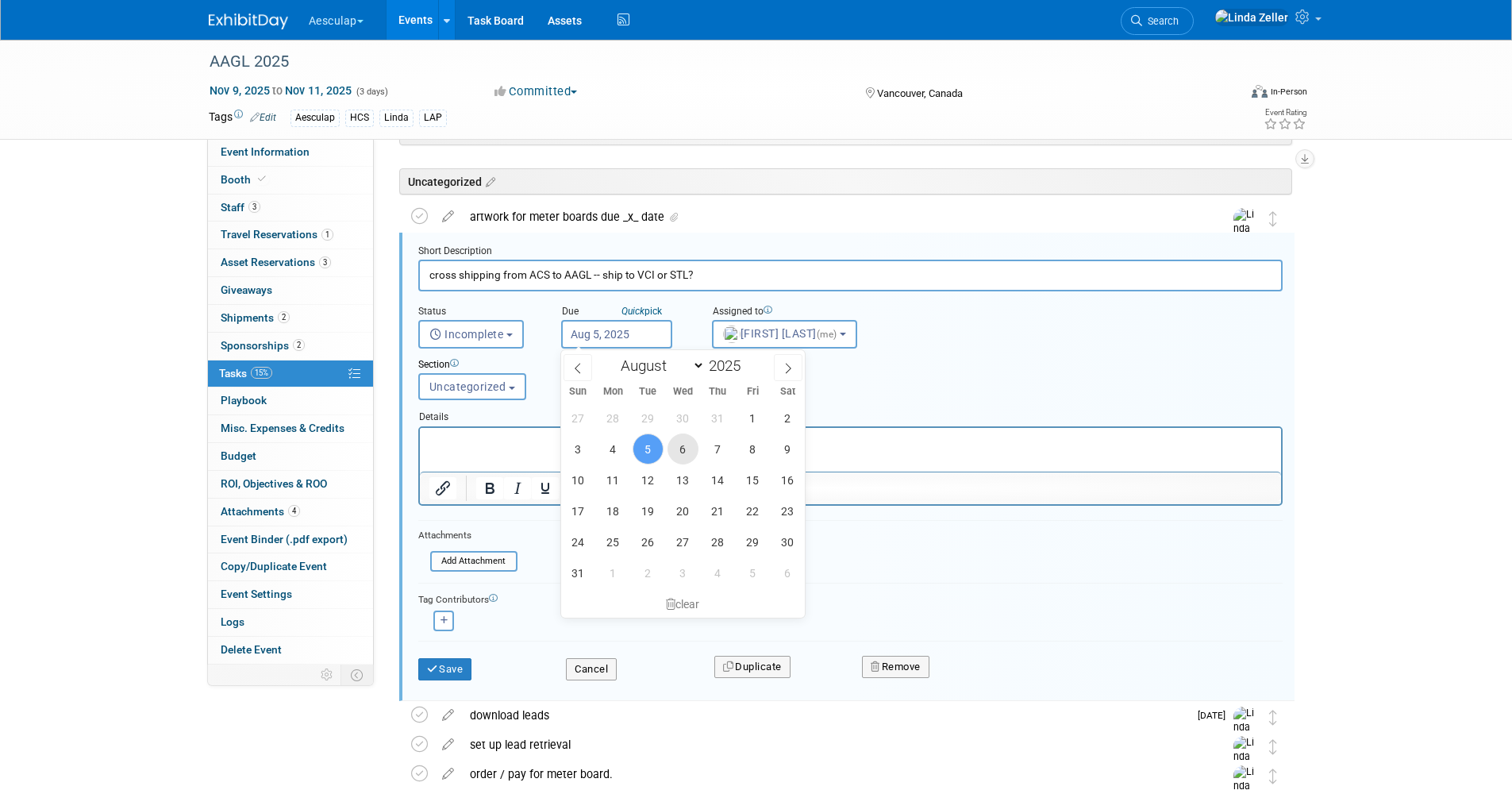 click on "6" at bounding box center [683, 449] 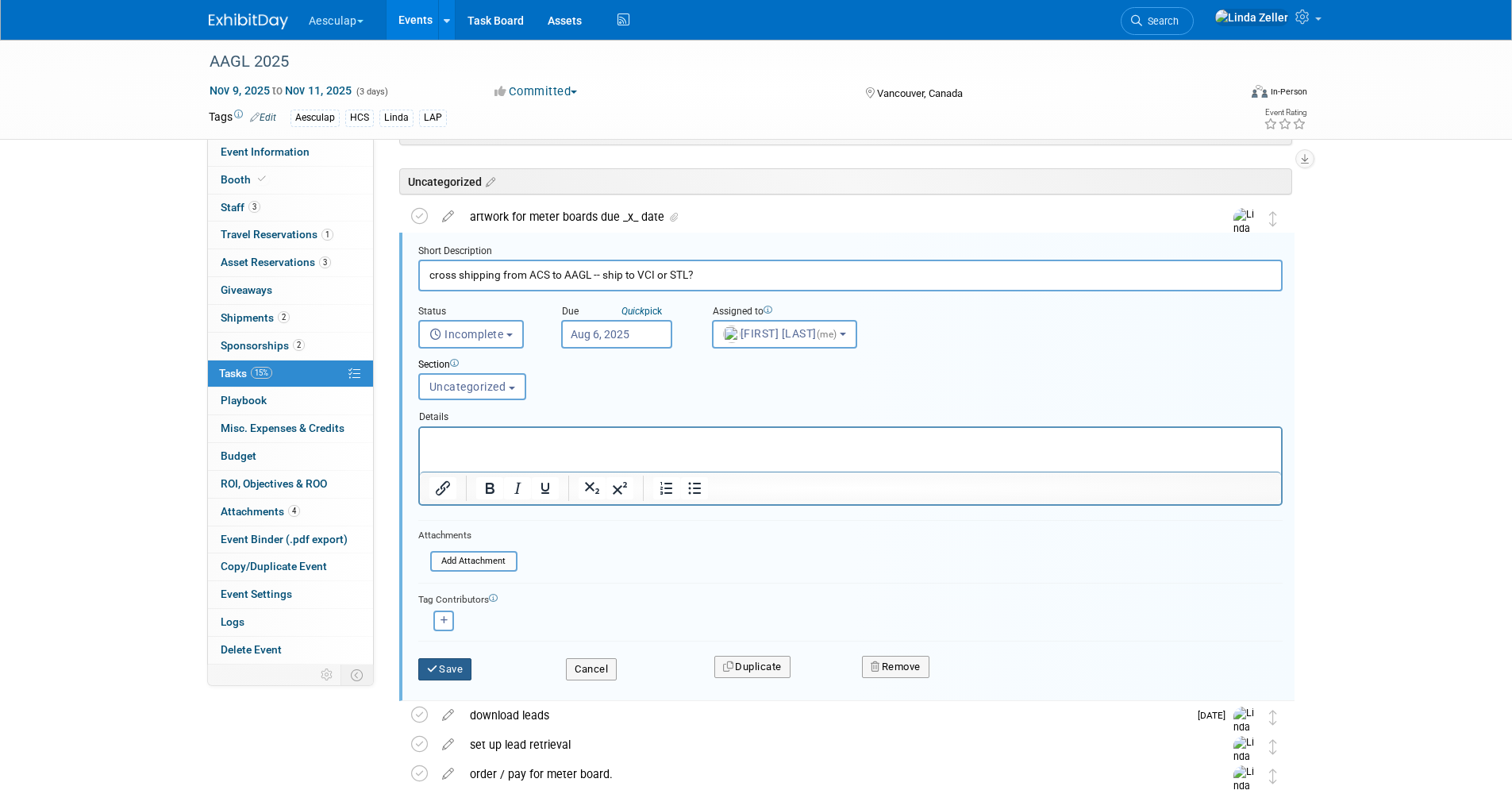 click on "Save" at bounding box center (445, 669) 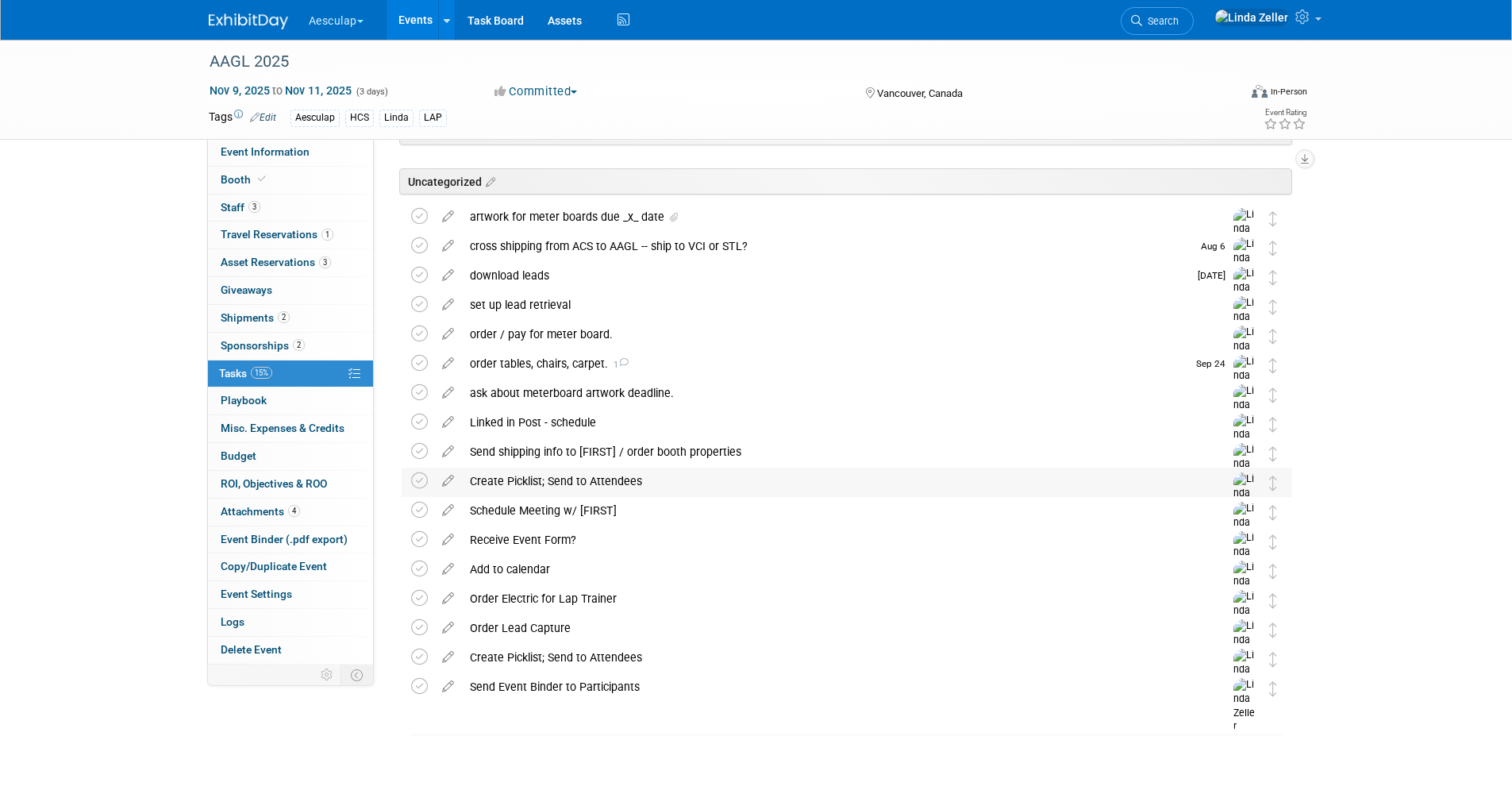 click on "Create Picklist; Send to Attendees" at bounding box center [832, 481] 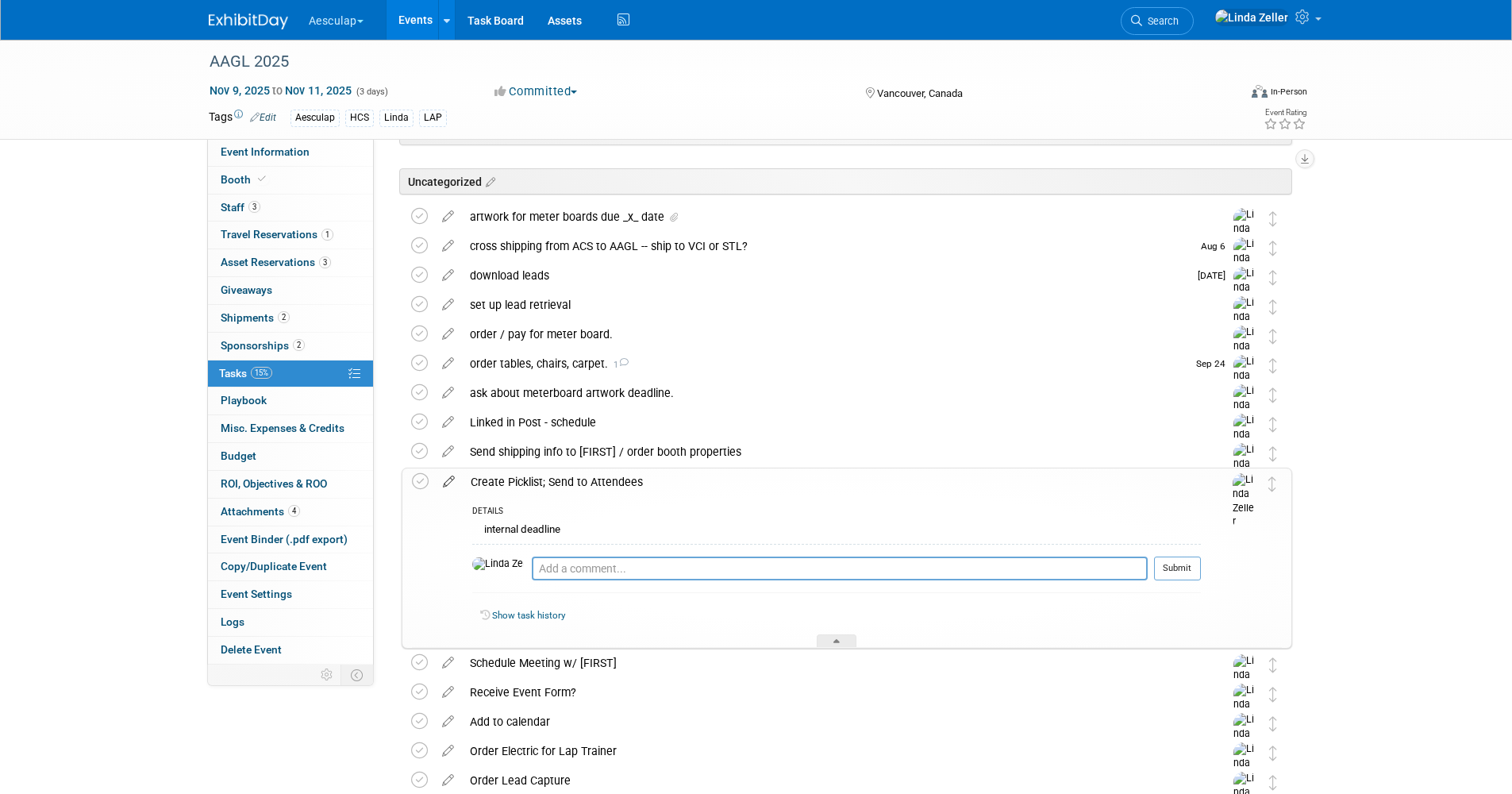 click at bounding box center (448, 478) 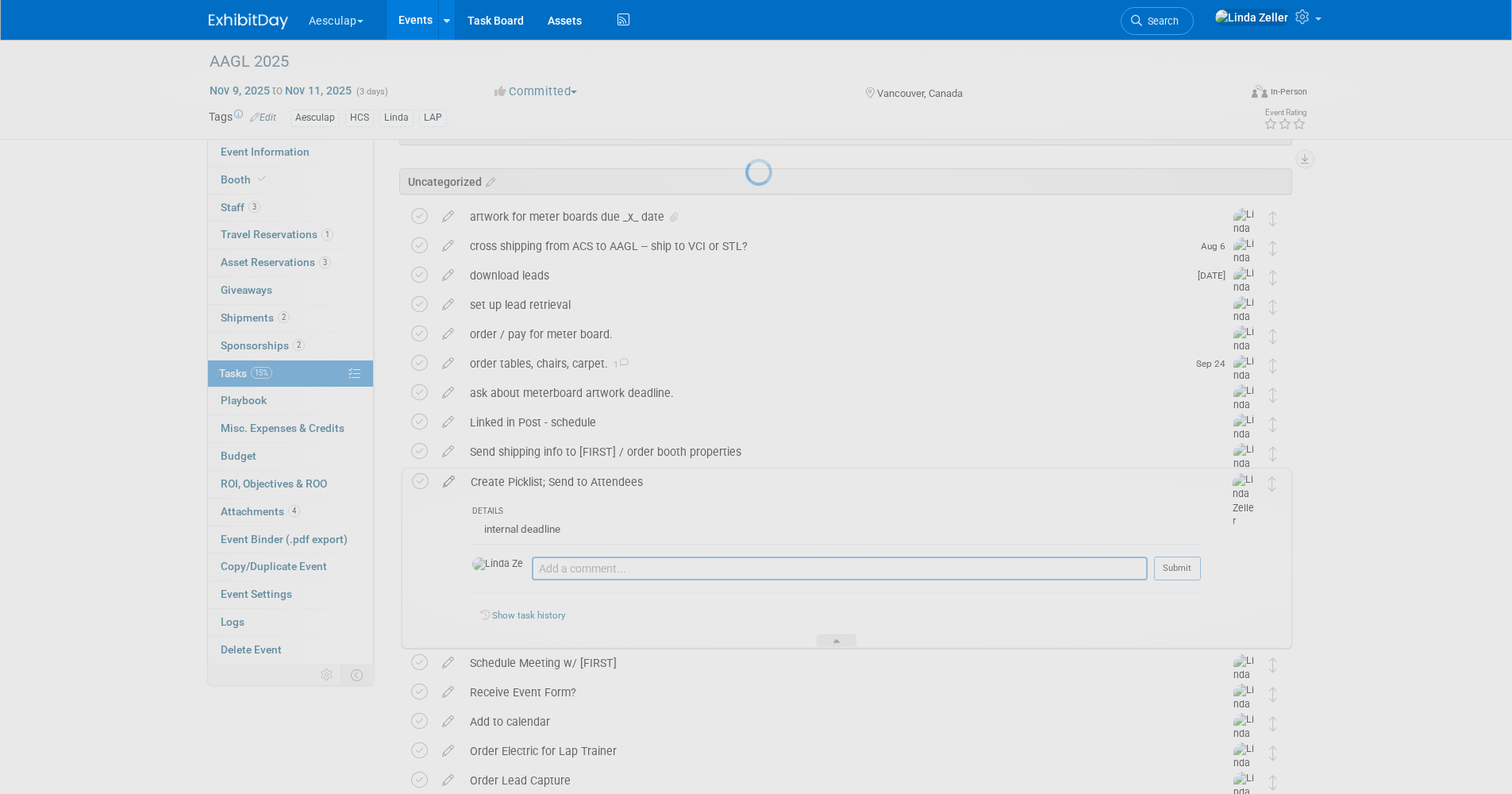 select on "7" 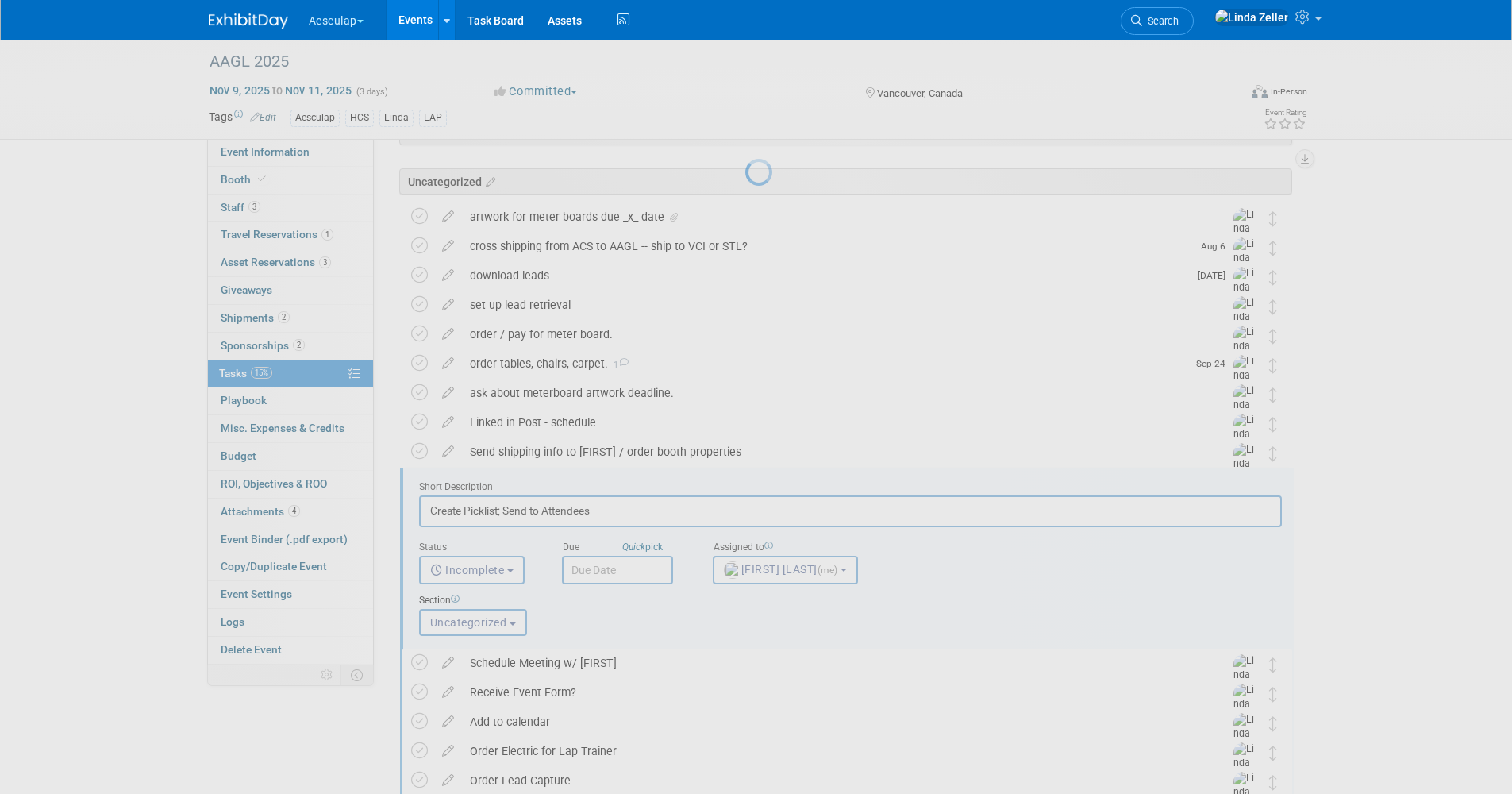 scroll, scrollTop: 0, scrollLeft: 0, axis: both 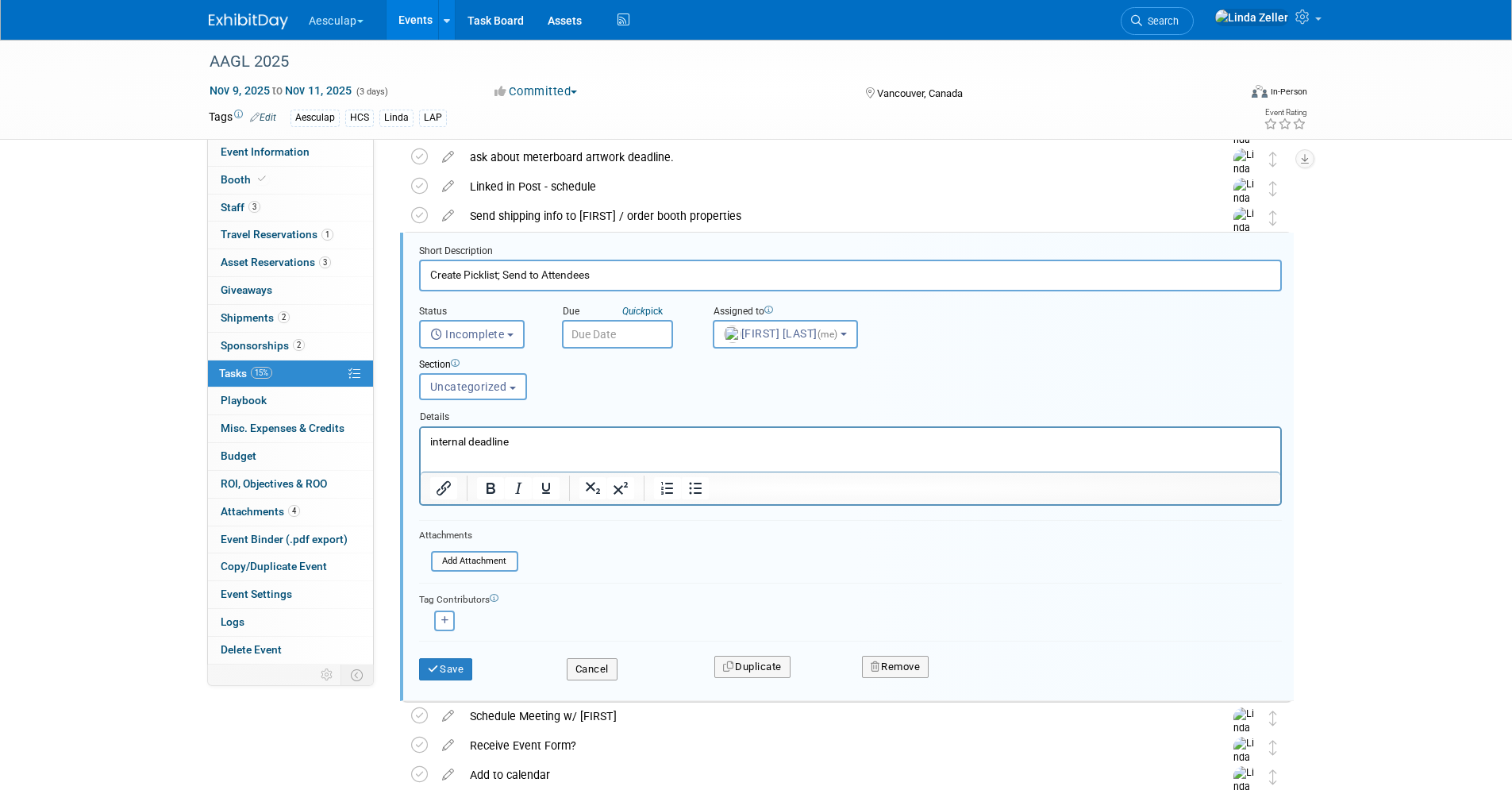 click at bounding box center [617, 334] 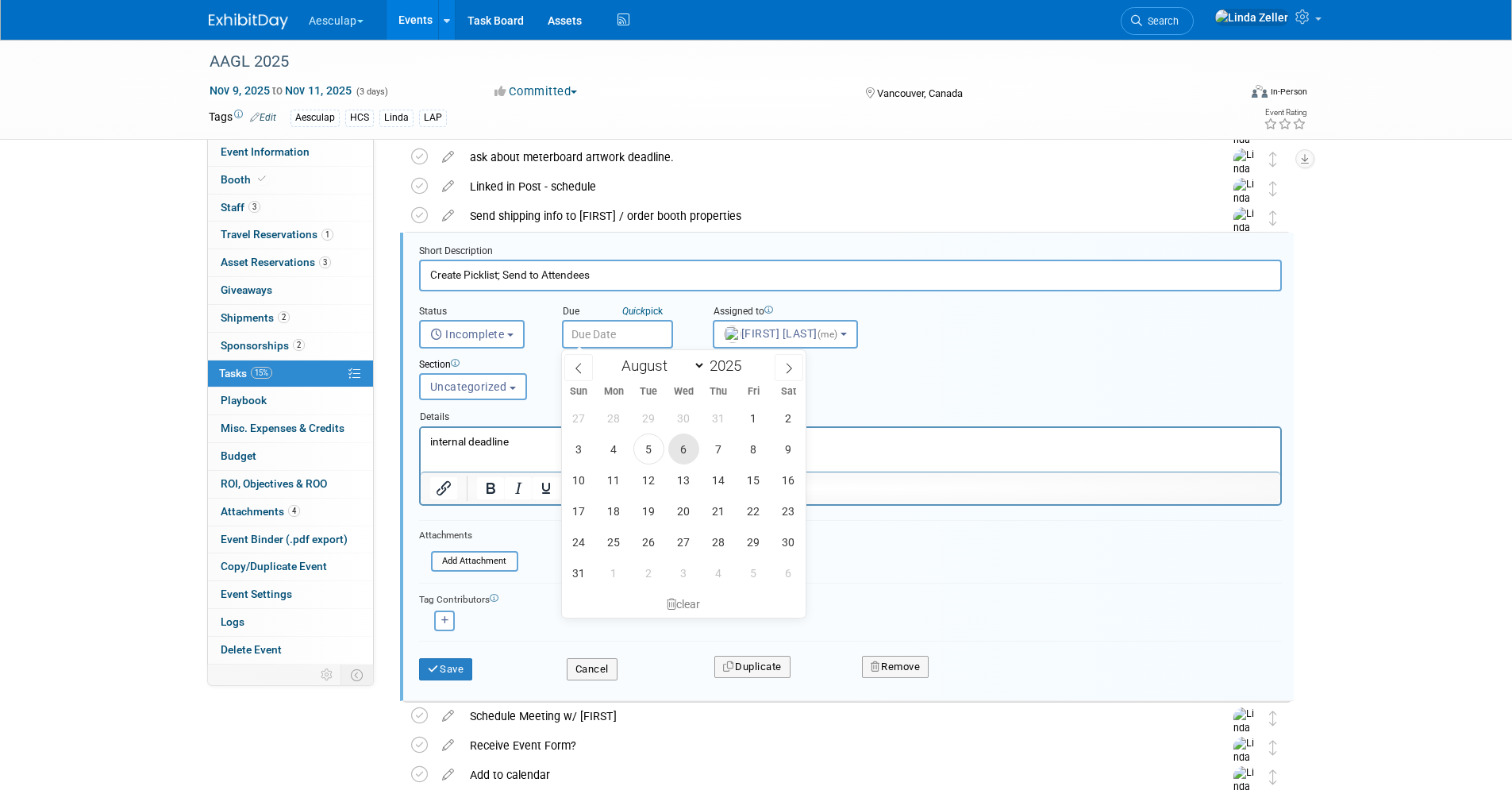 click on "6" at bounding box center (683, 449) 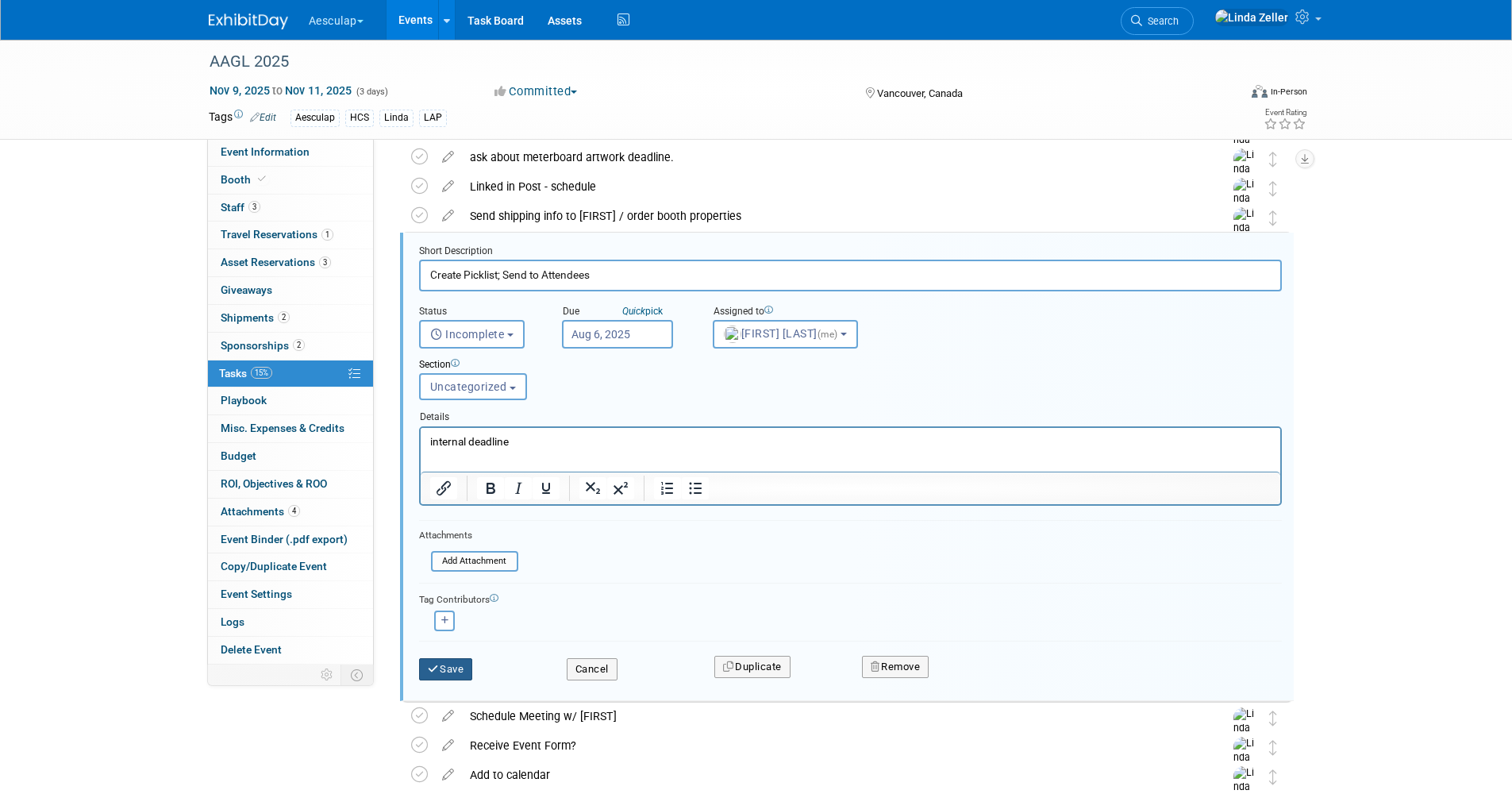 click on "Save" at bounding box center [446, 669] 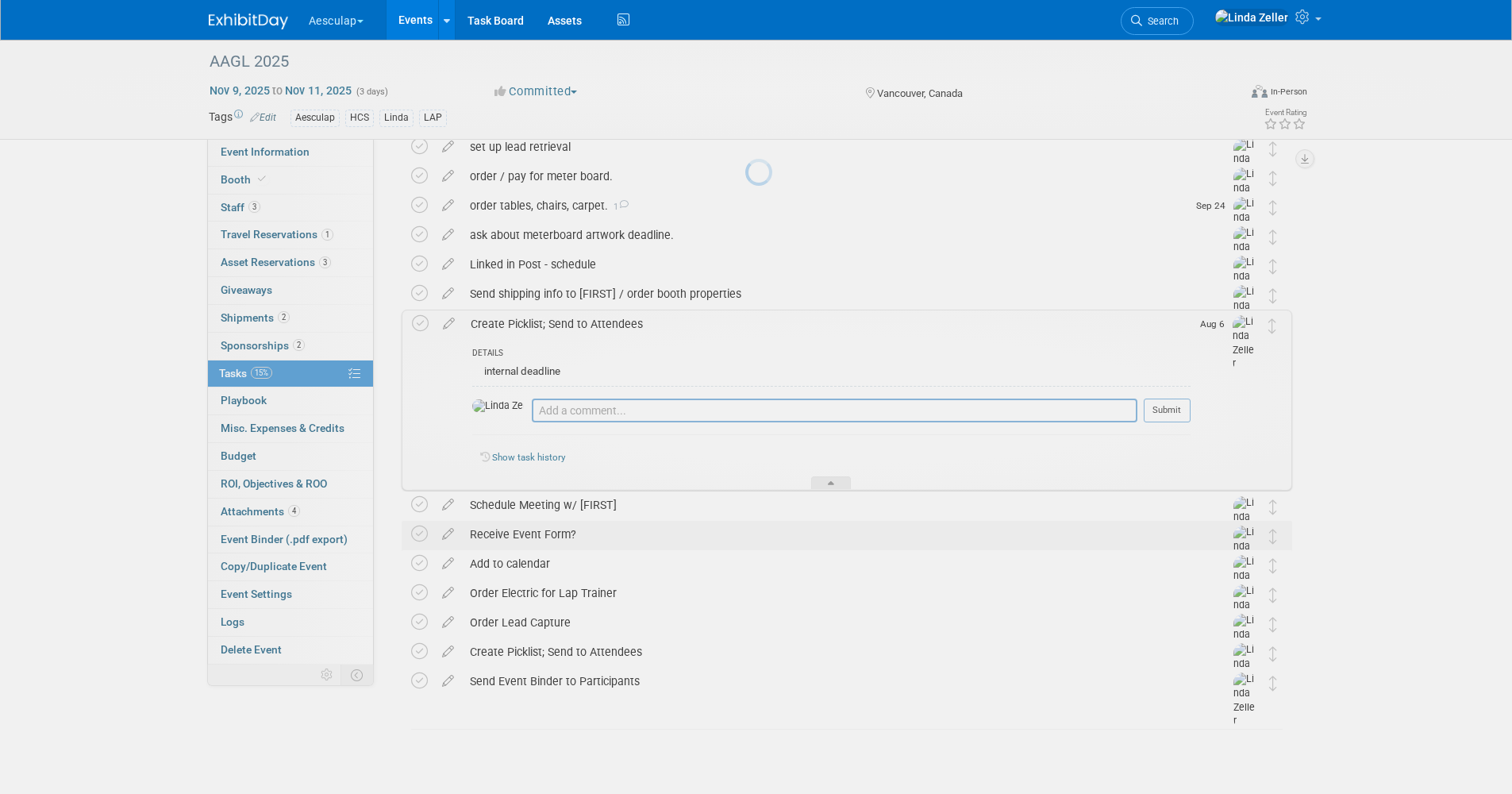 scroll, scrollTop: 245, scrollLeft: 0, axis: vertical 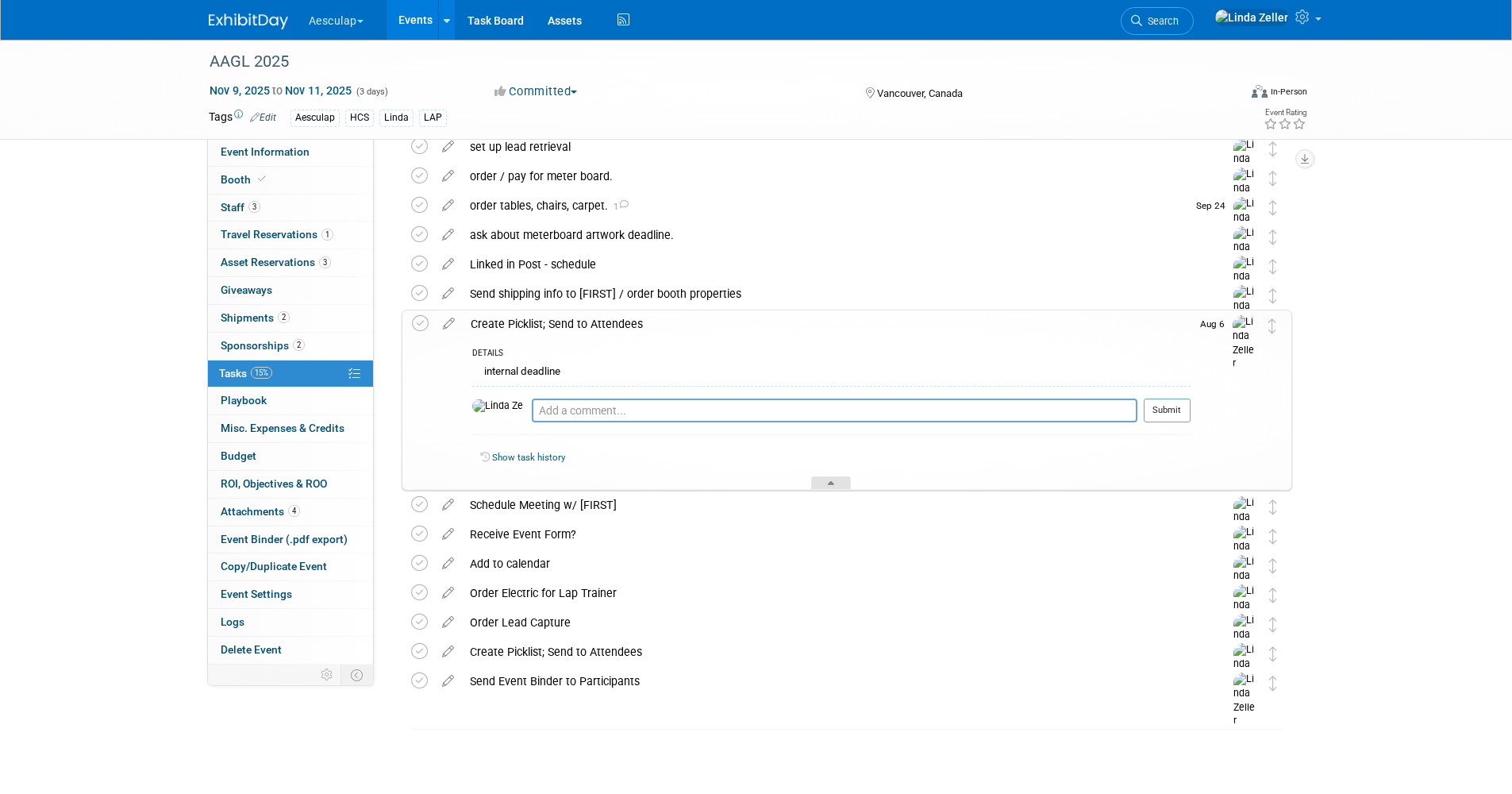 click at bounding box center (831, 486) 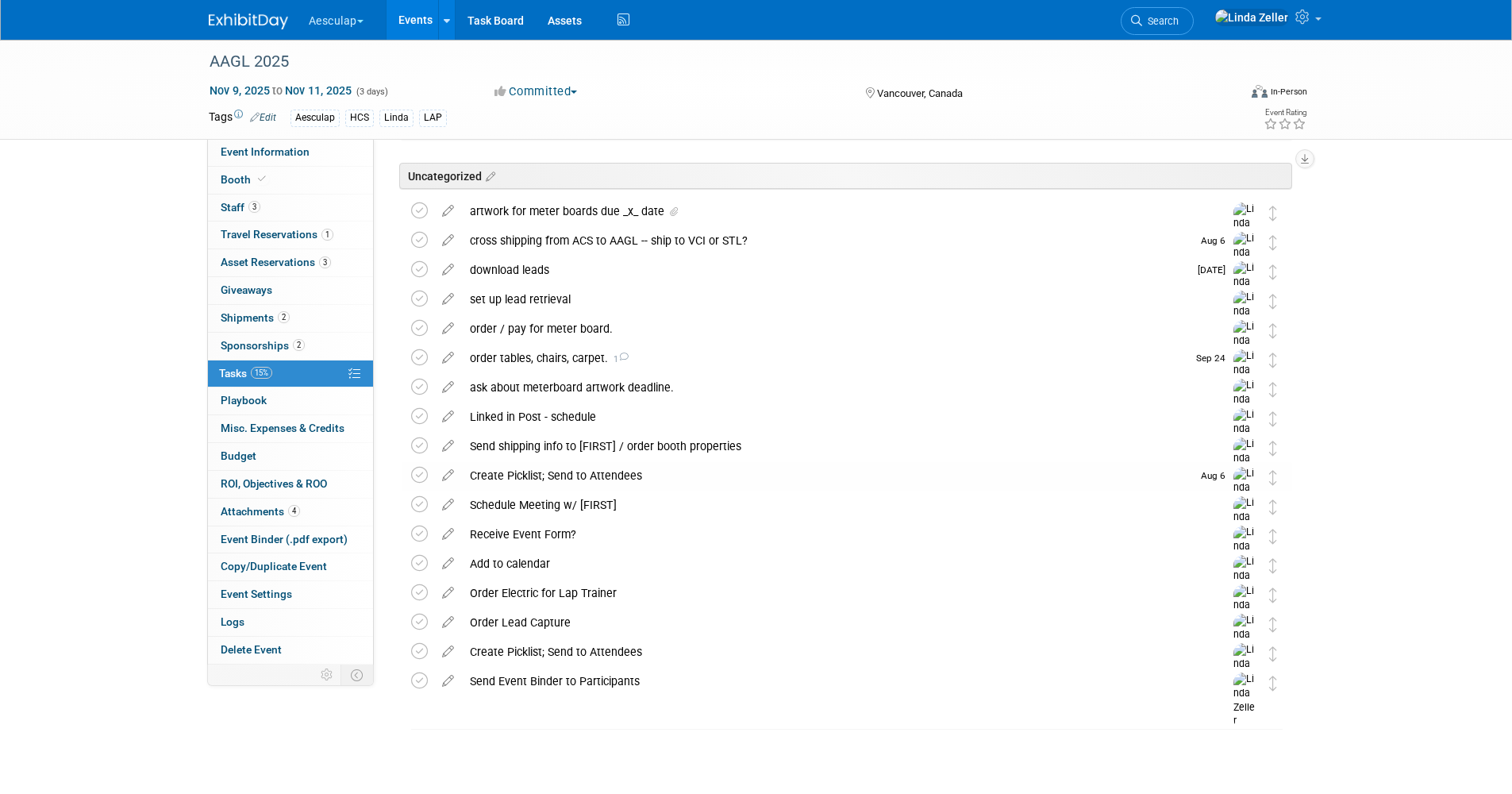 scroll, scrollTop: 92, scrollLeft: 0, axis: vertical 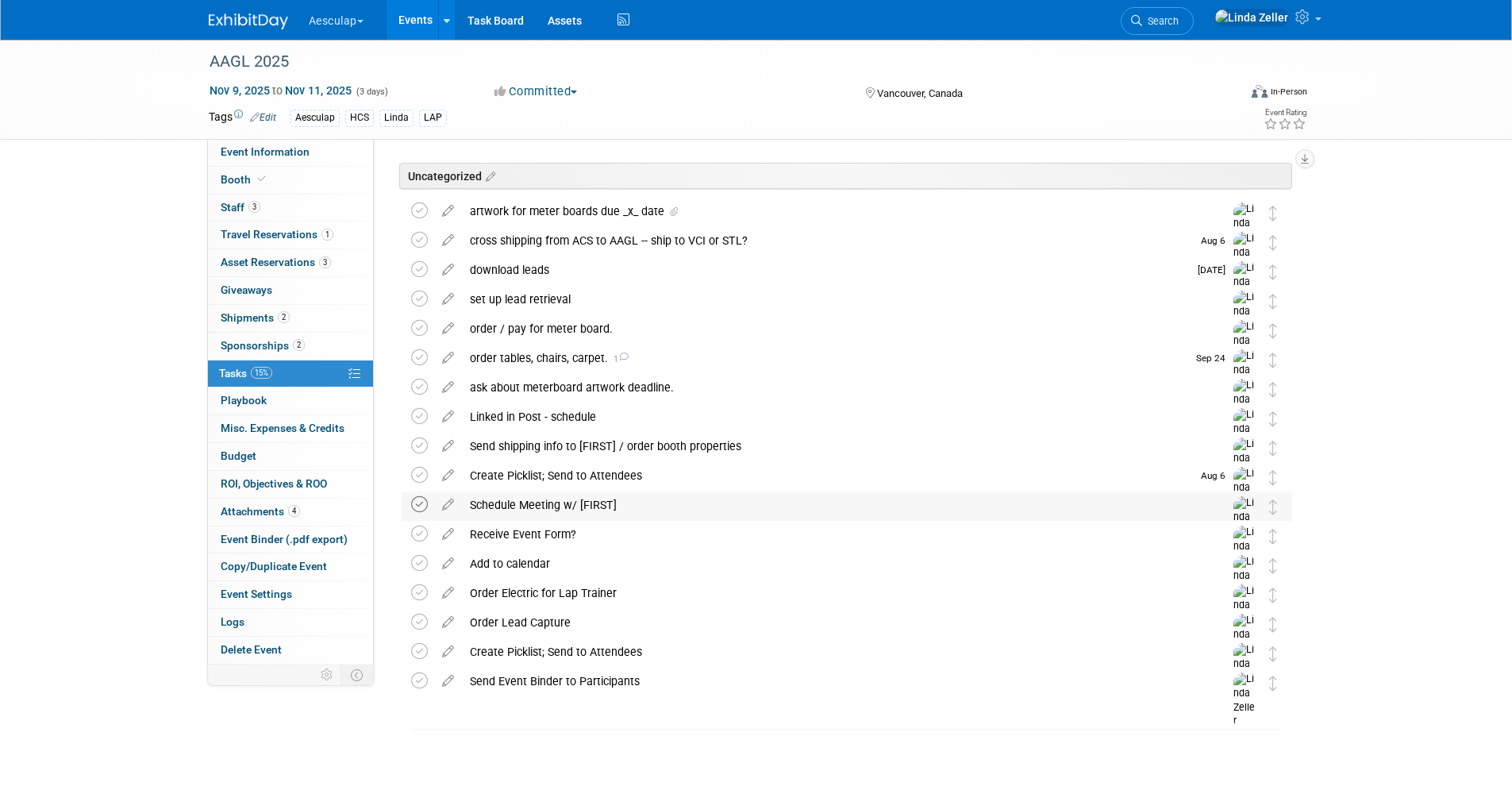 click at bounding box center (419, 504) 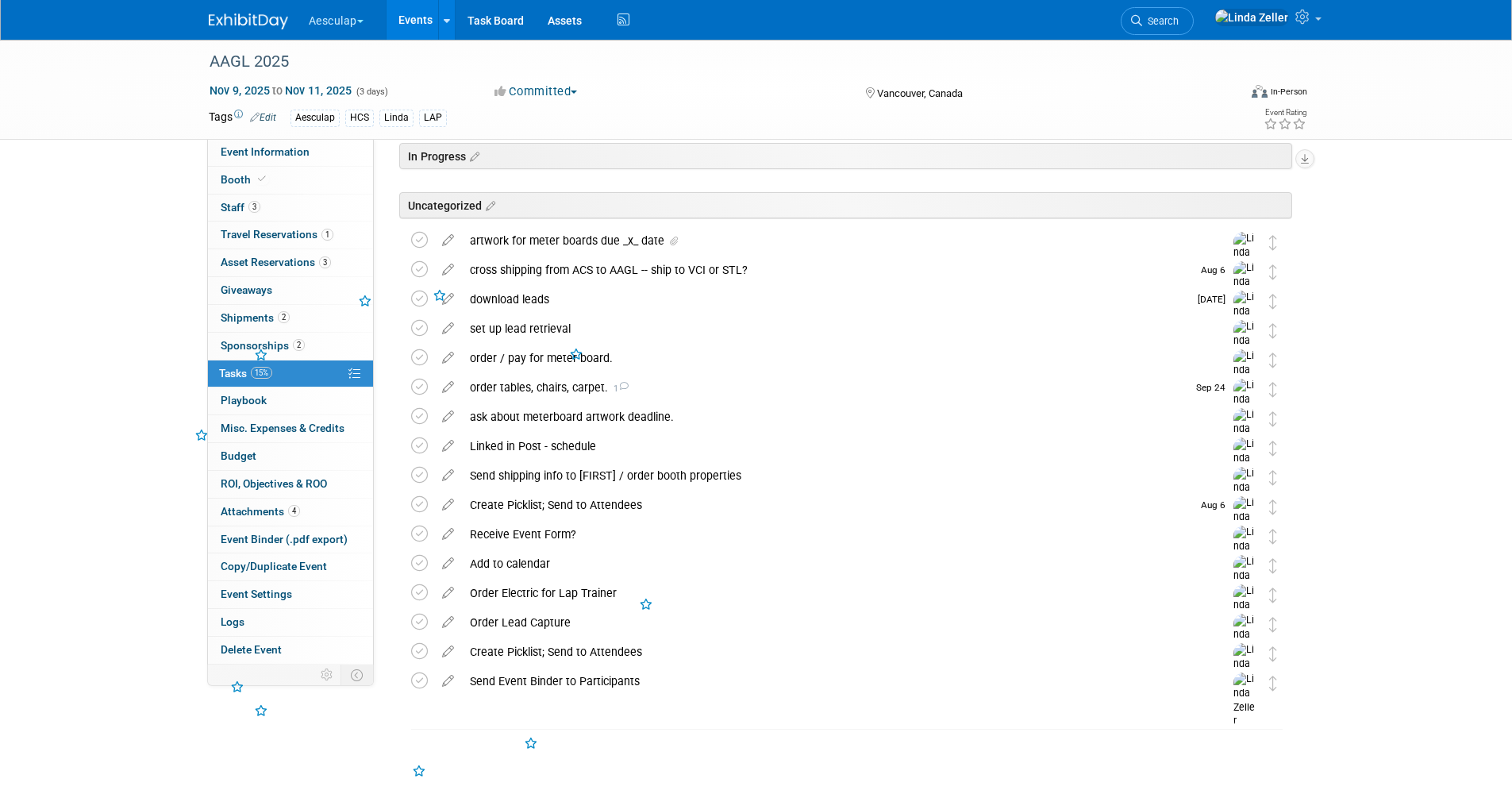 scroll, scrollTop: 63, scrollLeft: 0, axis: vertical 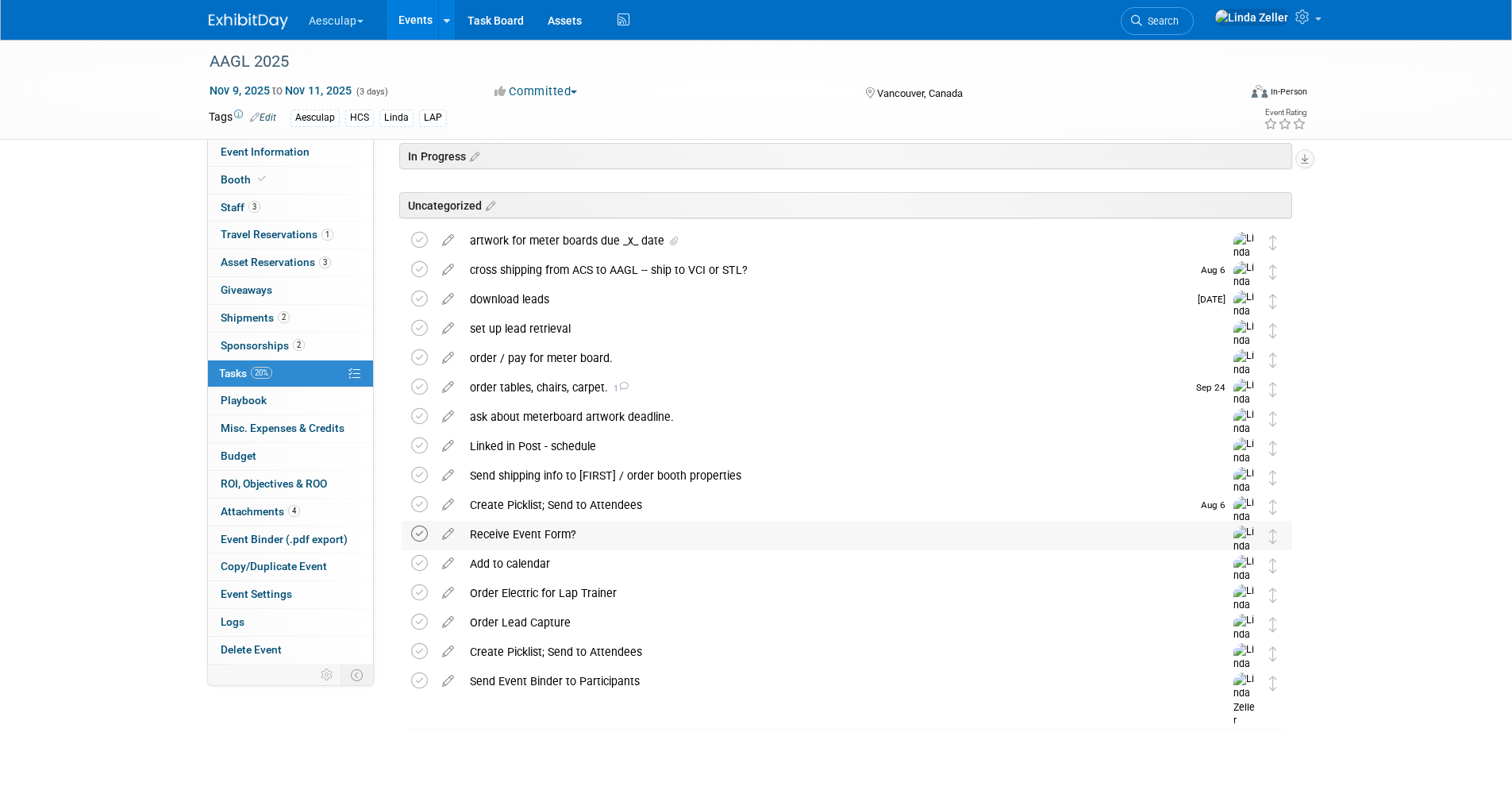 click at bounding box center (419, 534) 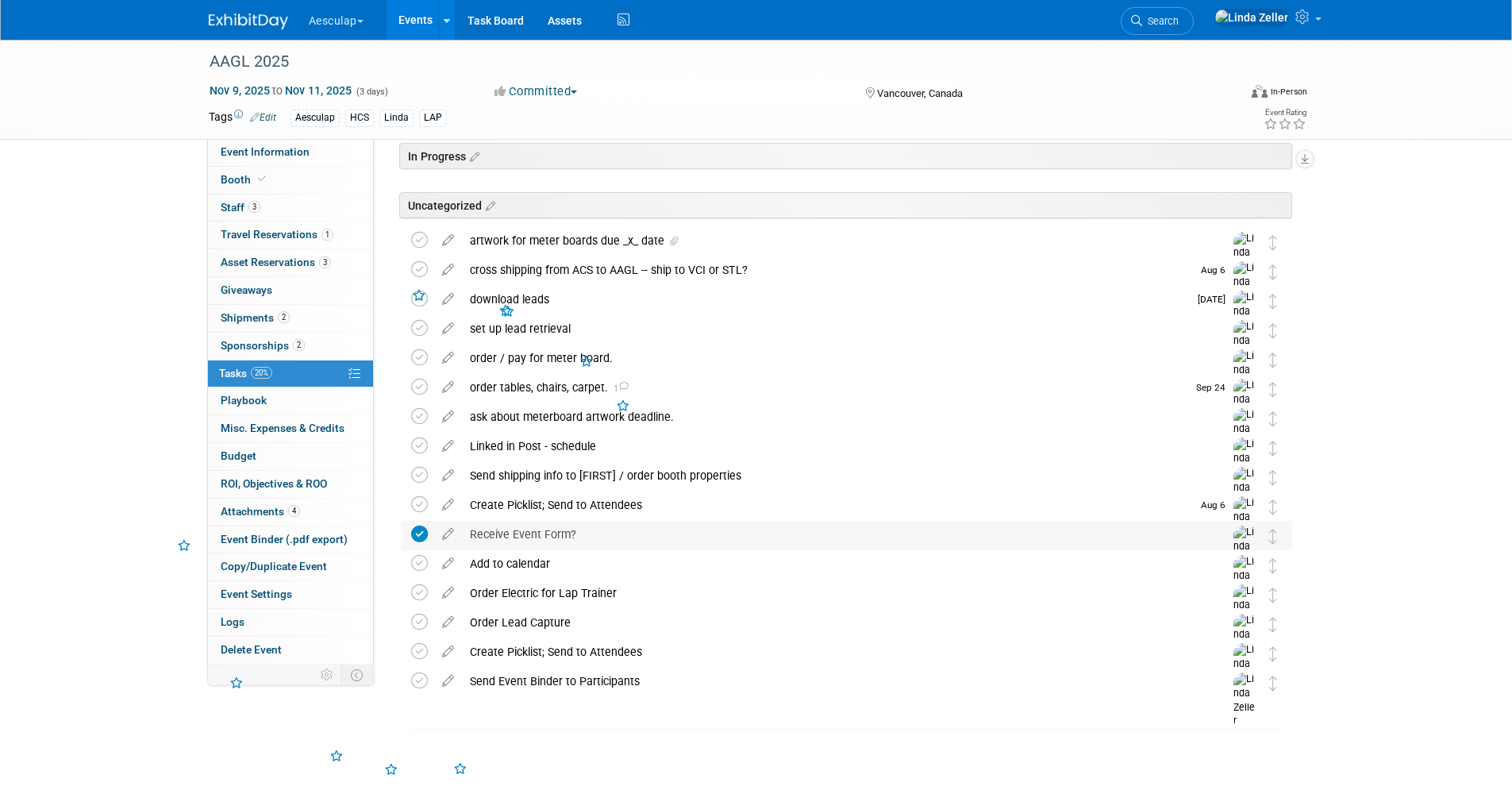 scroll, scrollTop: 33, scrollLeft: 0, axis: vertical 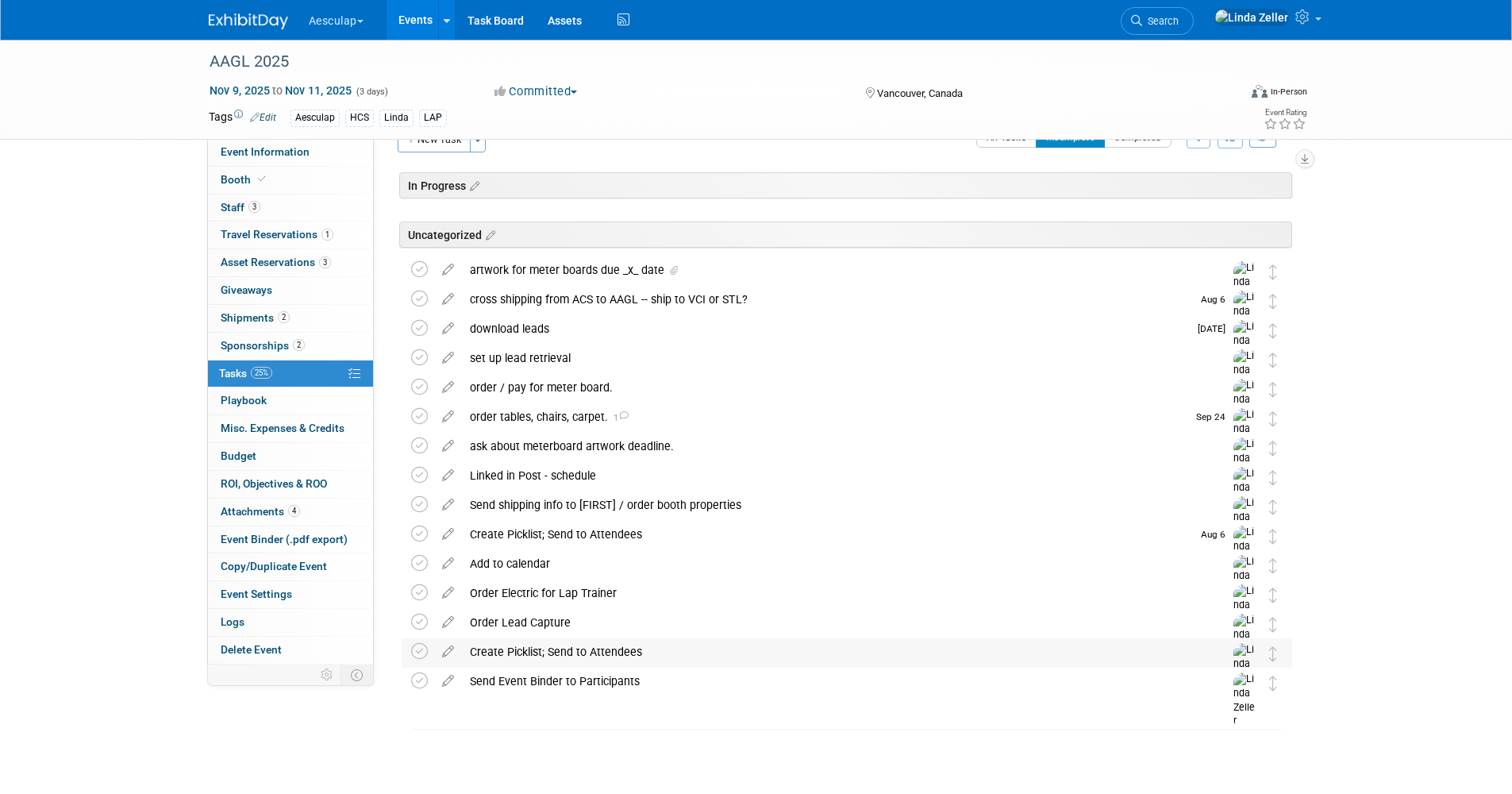 click on "Create Picklist; Send to Attendees" at bounding box center (832, 652) 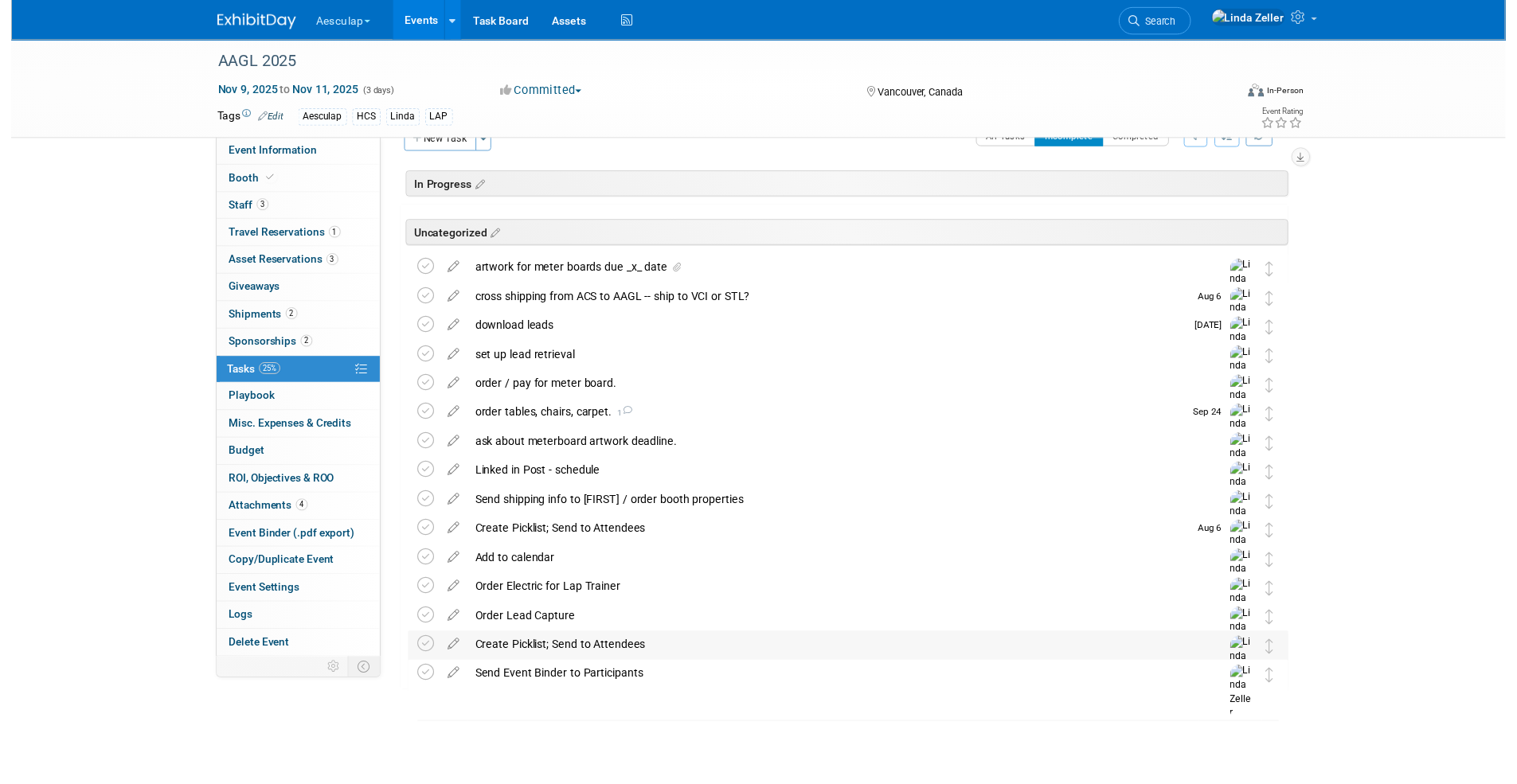 scroll, scrollTop: 63, scrollLeft: 0, axis: vertical 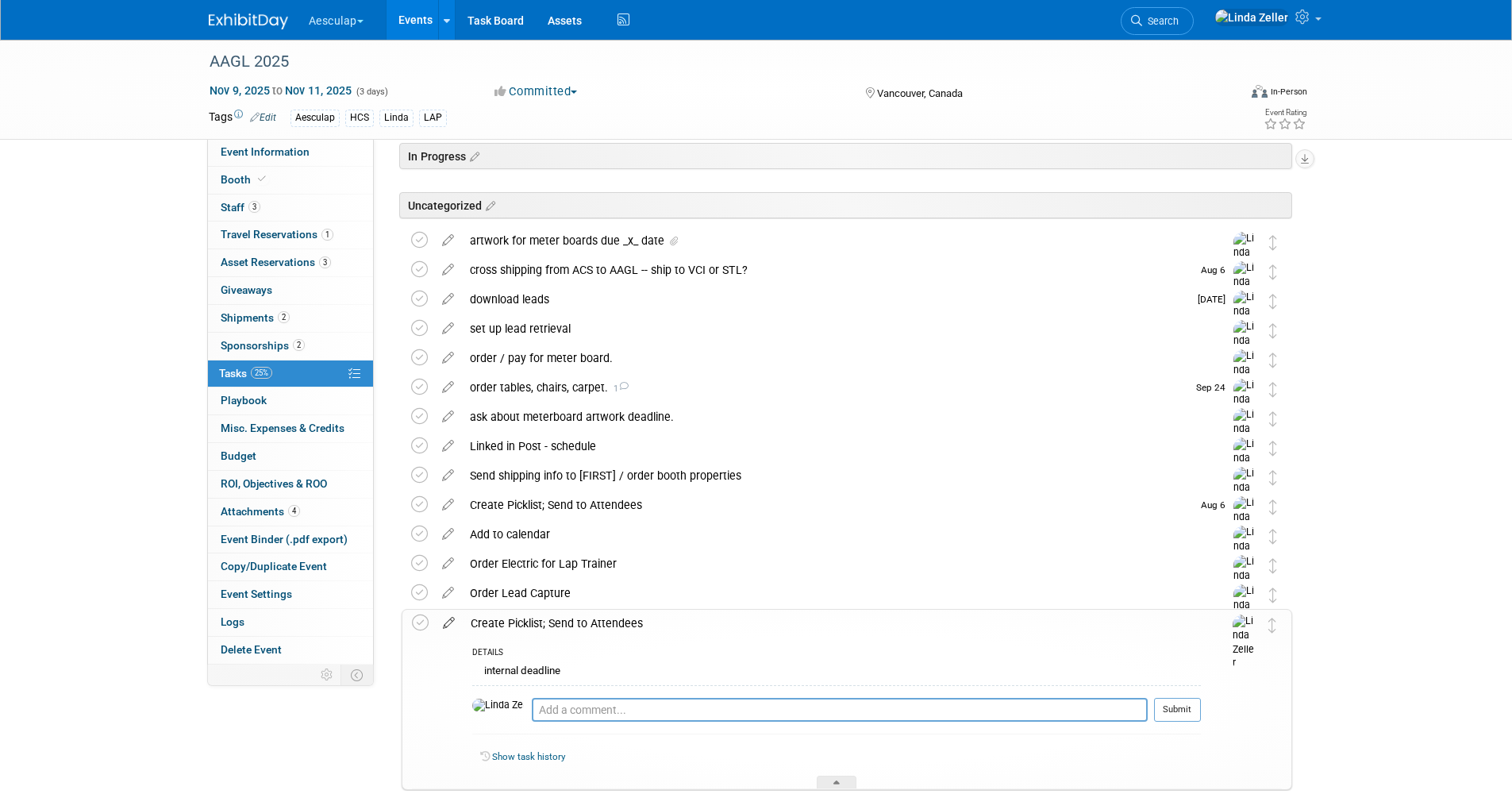click at bounding box center (448, 619) 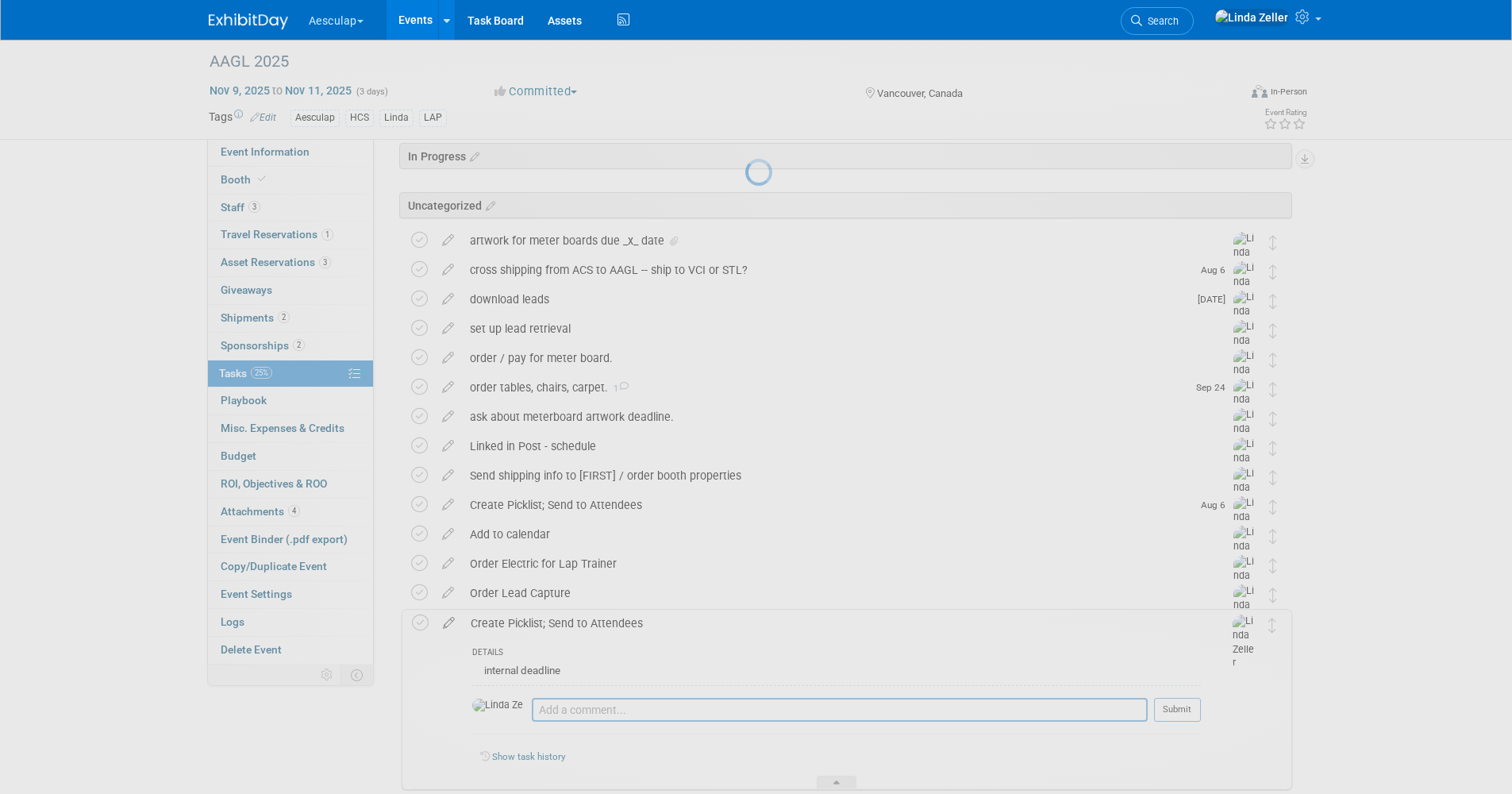 select on "7" 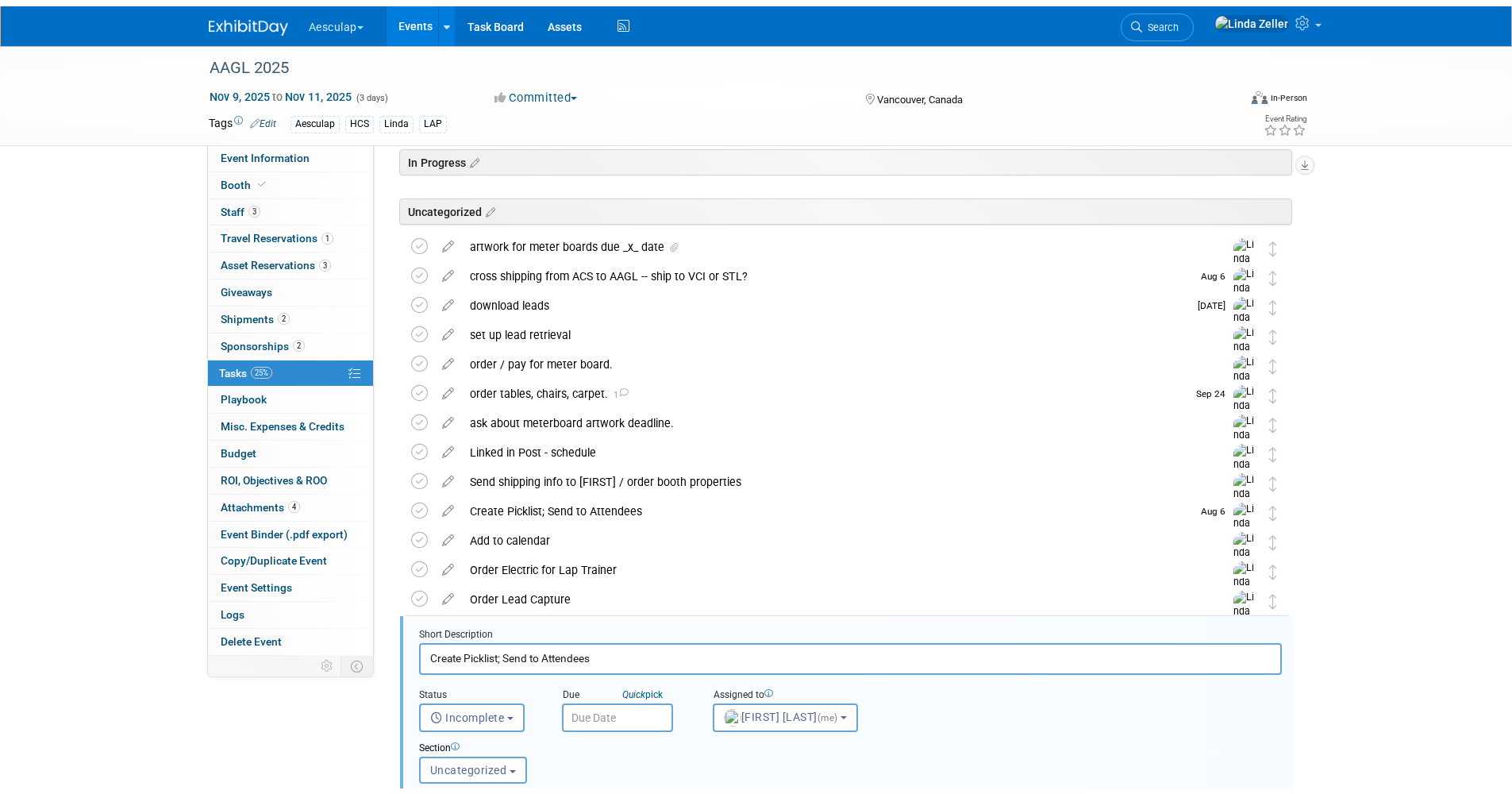 scroll, scrollTop: 440, scrollLeft: 0, axis: vertical 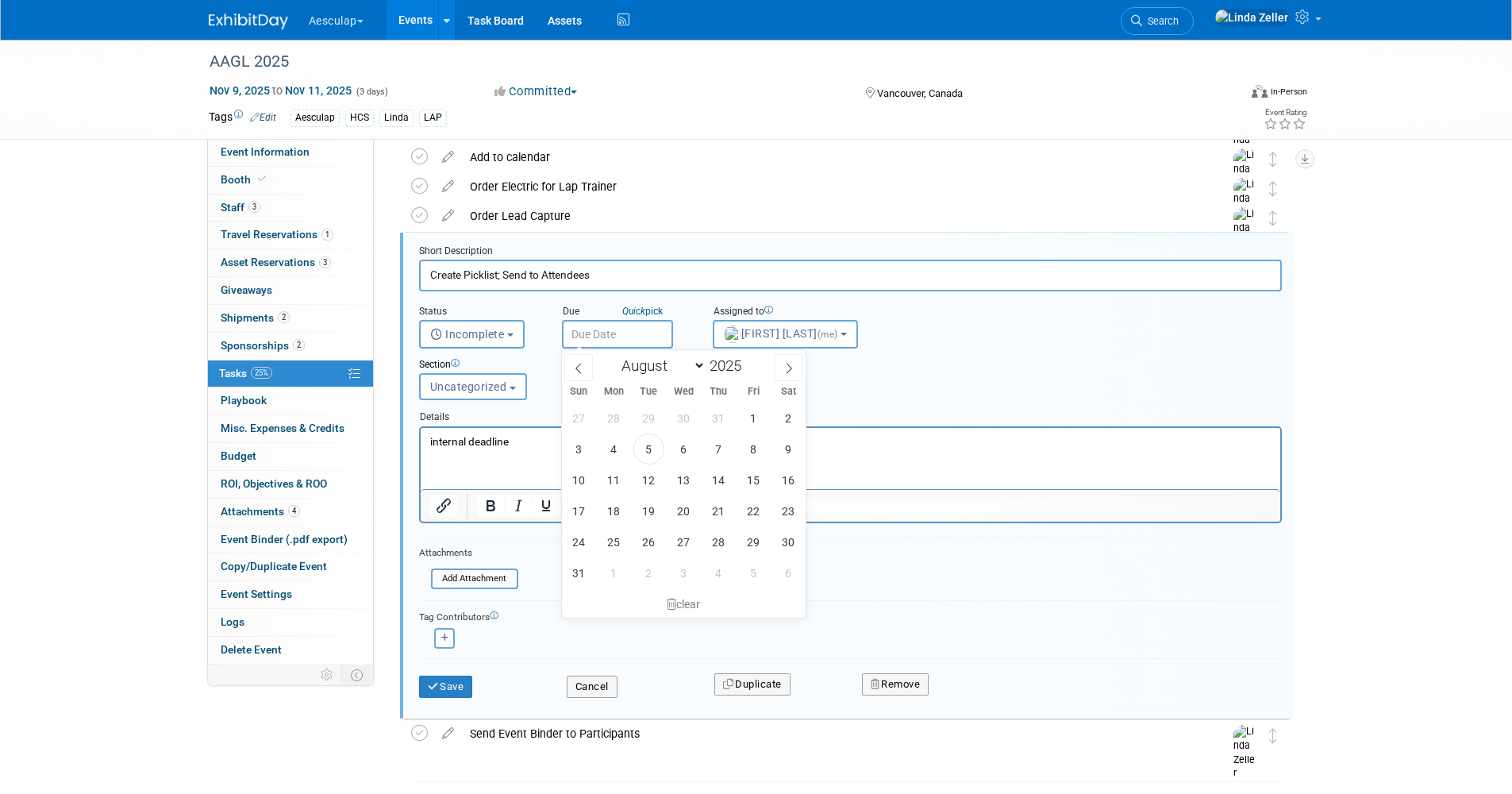 click at bounding box center [617, 334] 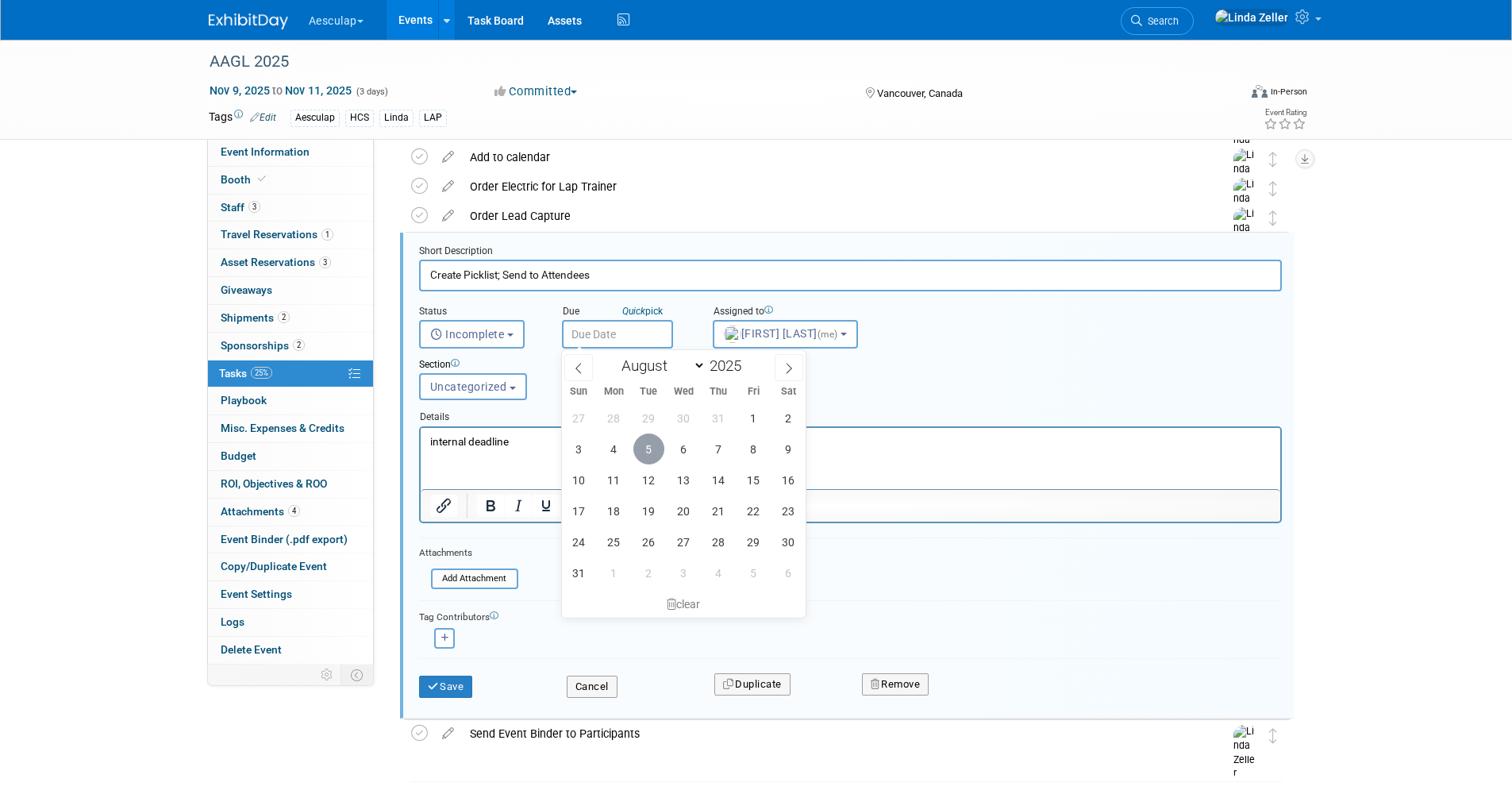 click on "5" at bounding box center [648, 449] 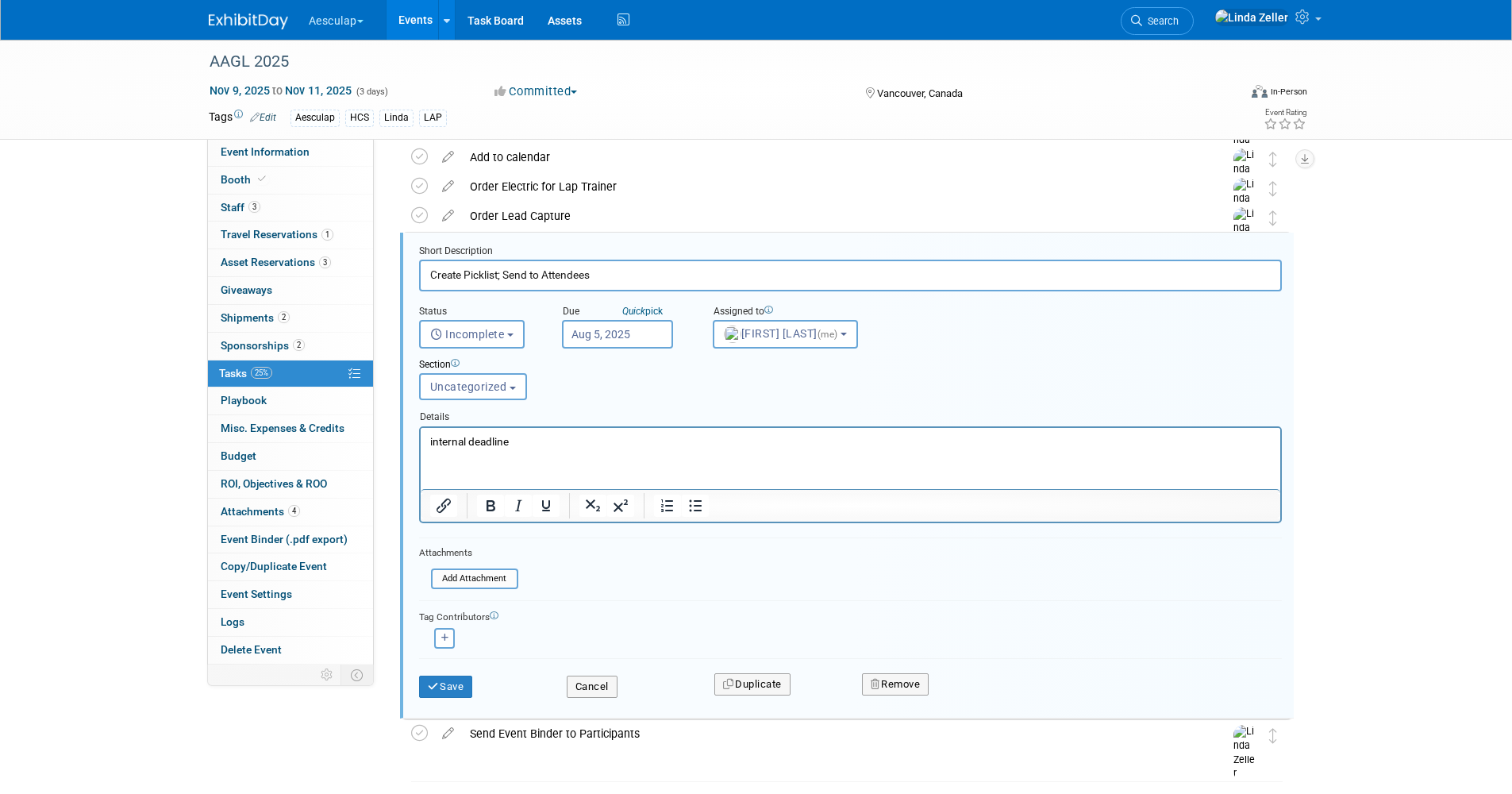 click on "Aug 5, 2025" at bounding box center (617, 334) 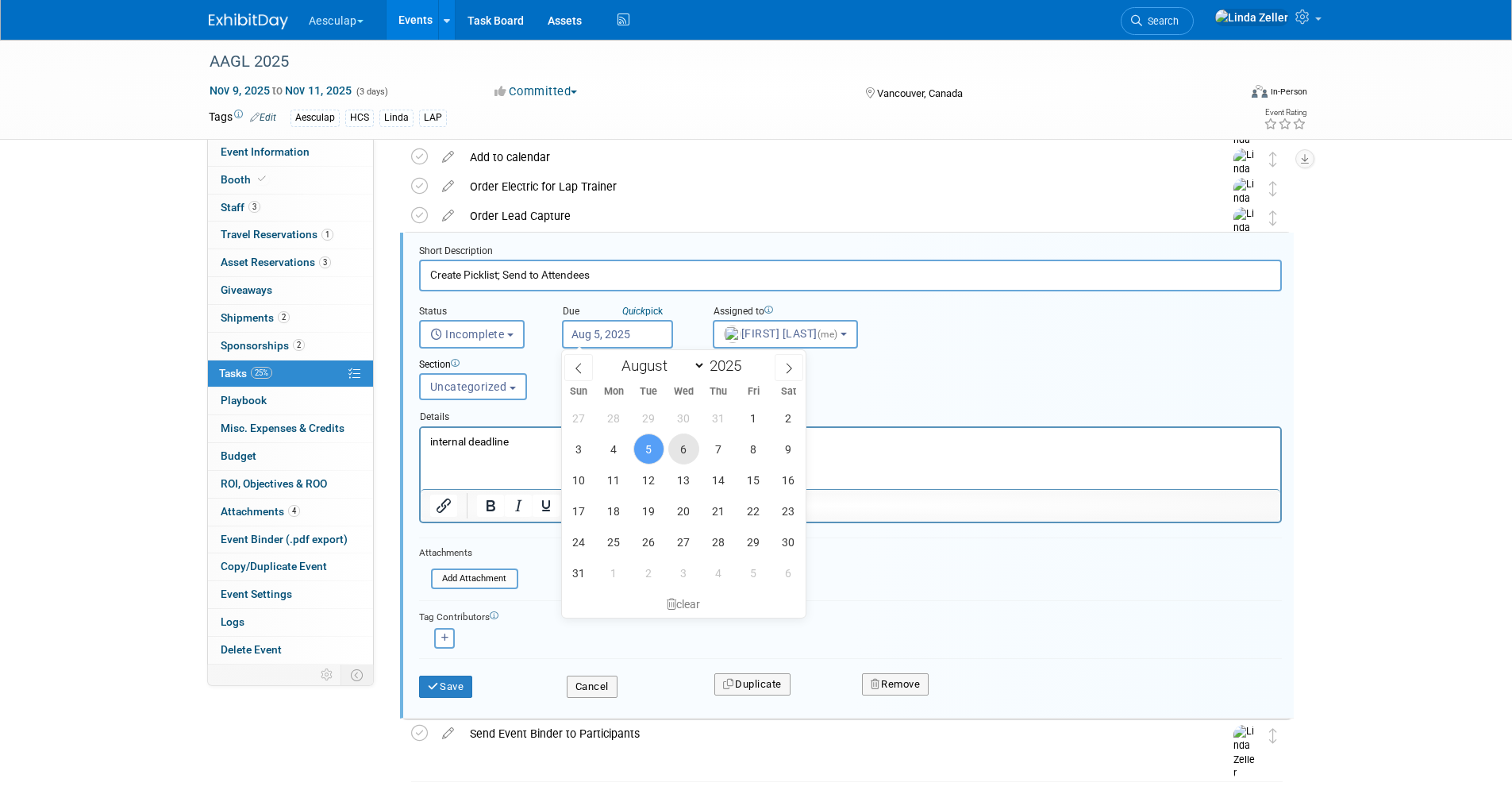 drag, startPoint x: 687, startPoint y: 458, endPoint x: 209, endPoint y: 57, distance: 623.9271 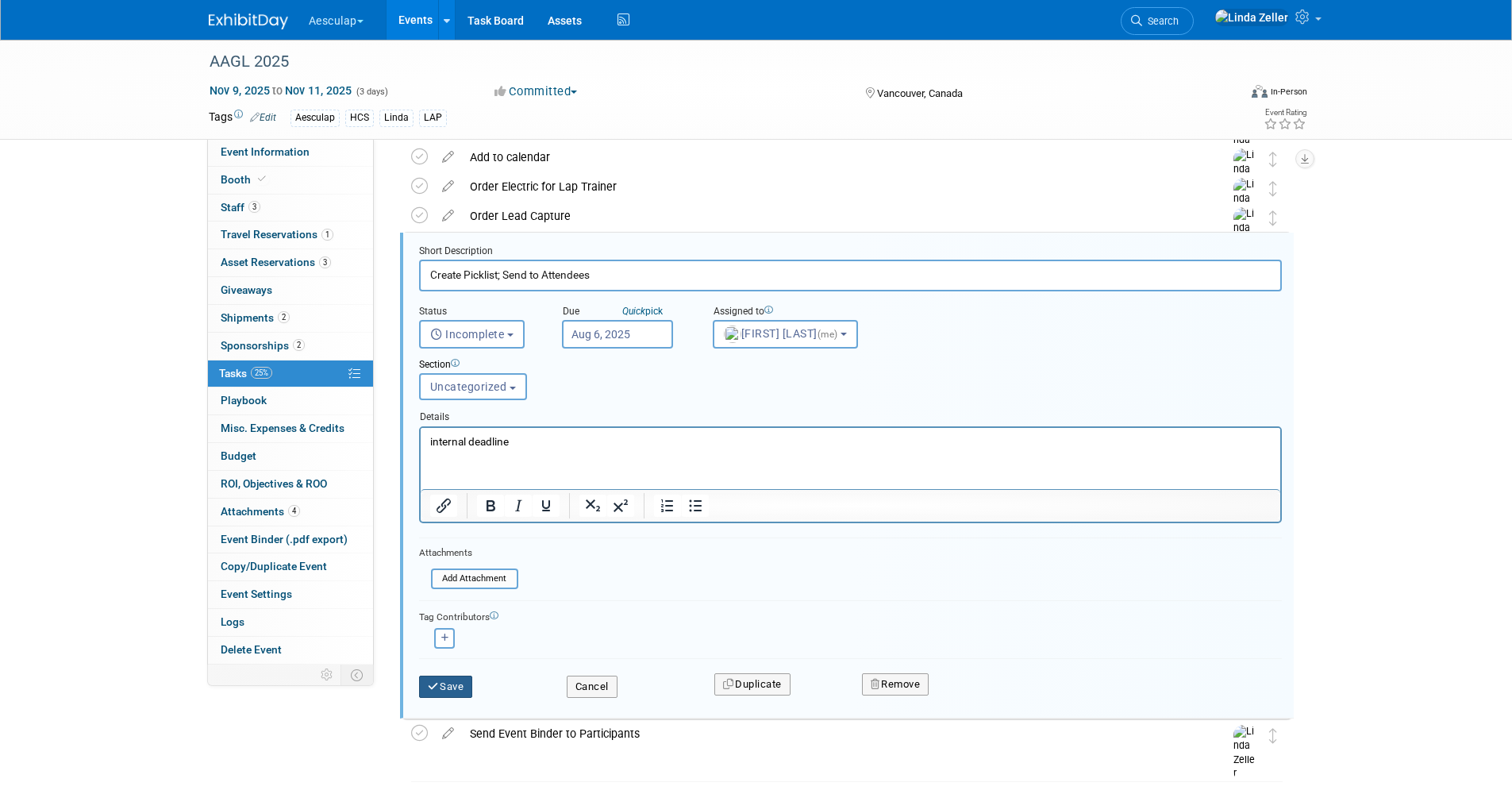 click on "Save" at bounding box center [446, 687] 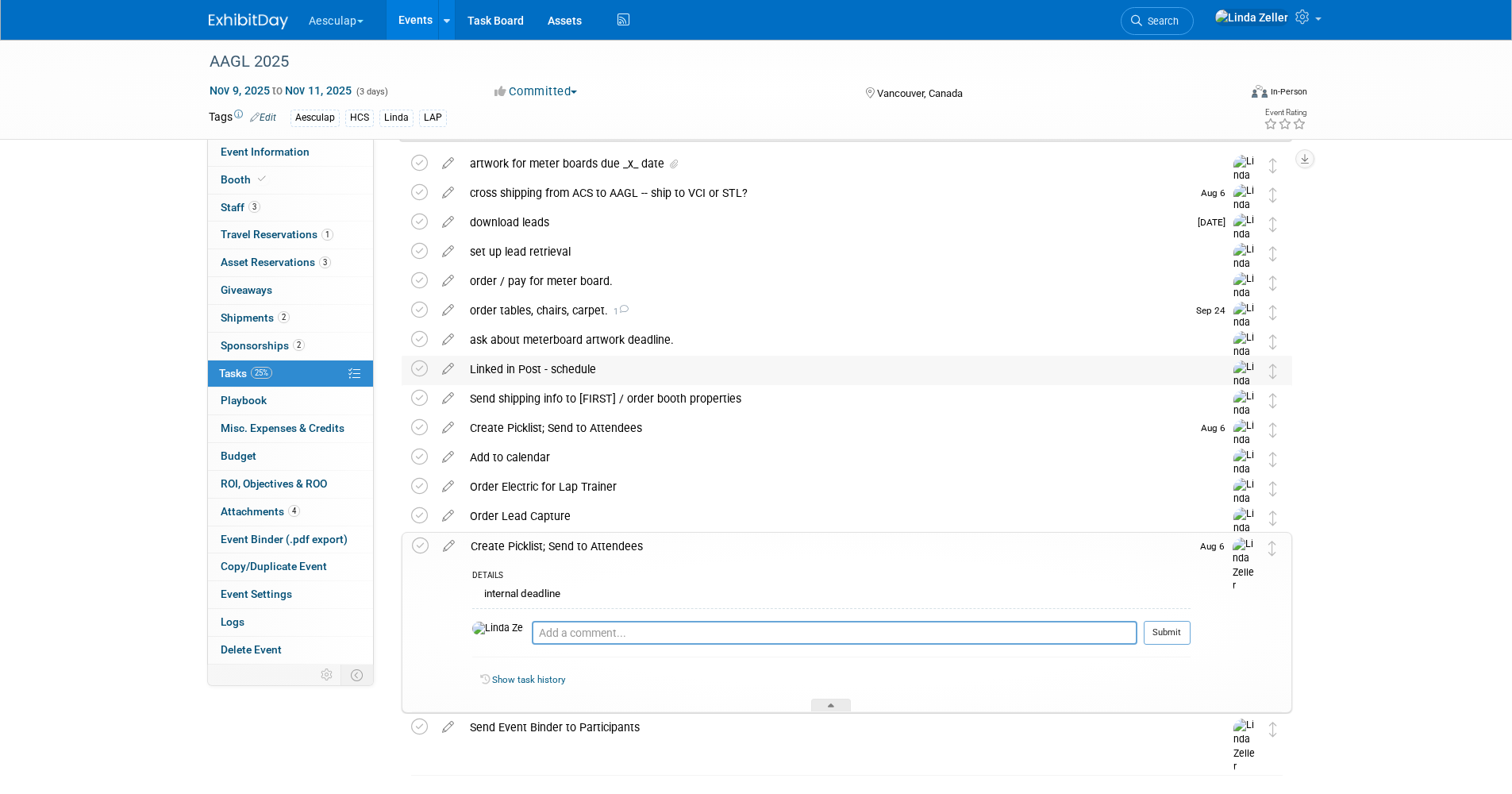 scroll, scrollTop: 186, scrollLeft: 0, axis: vertical 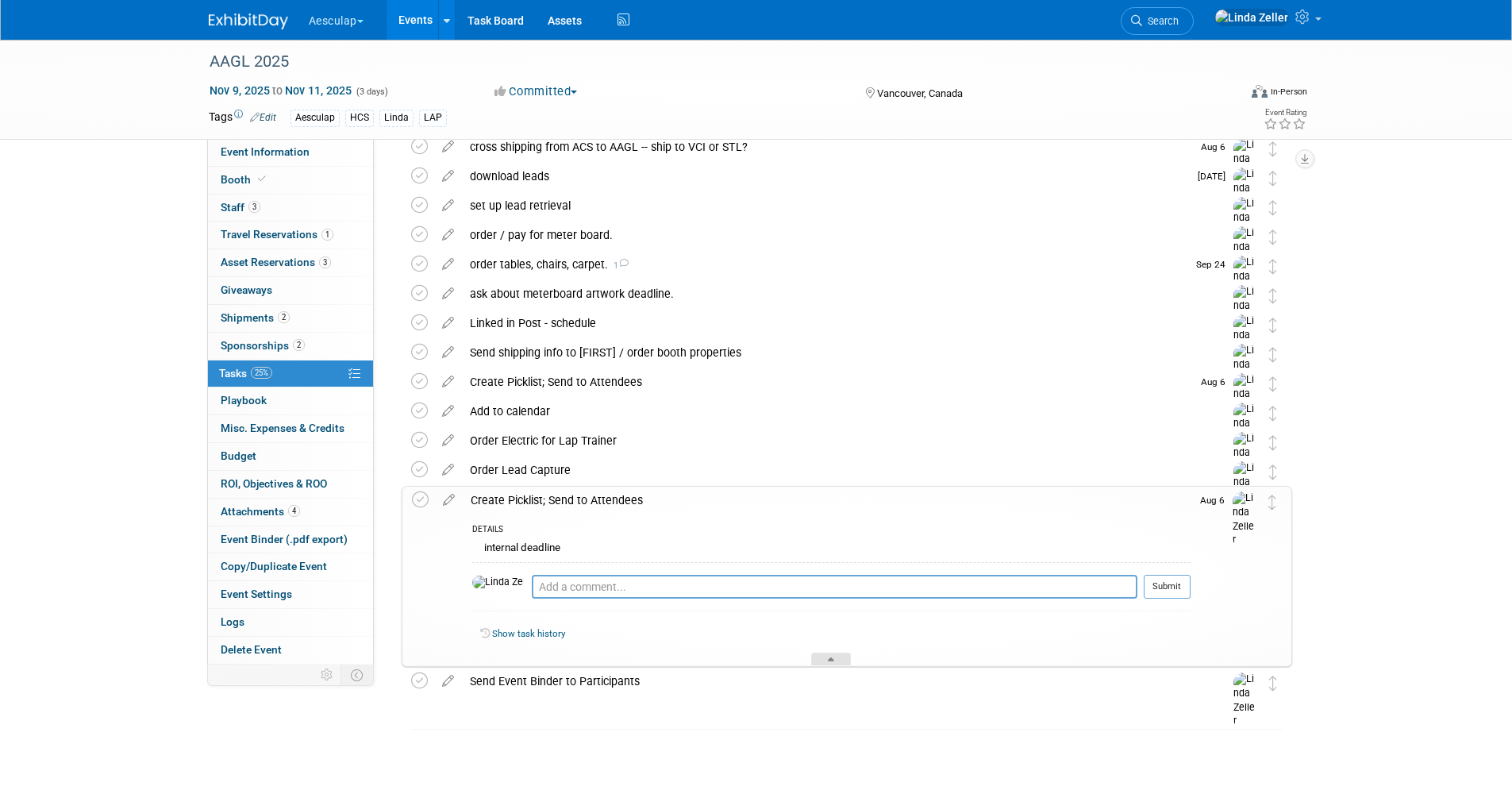 click at bounding box center (831, 659) 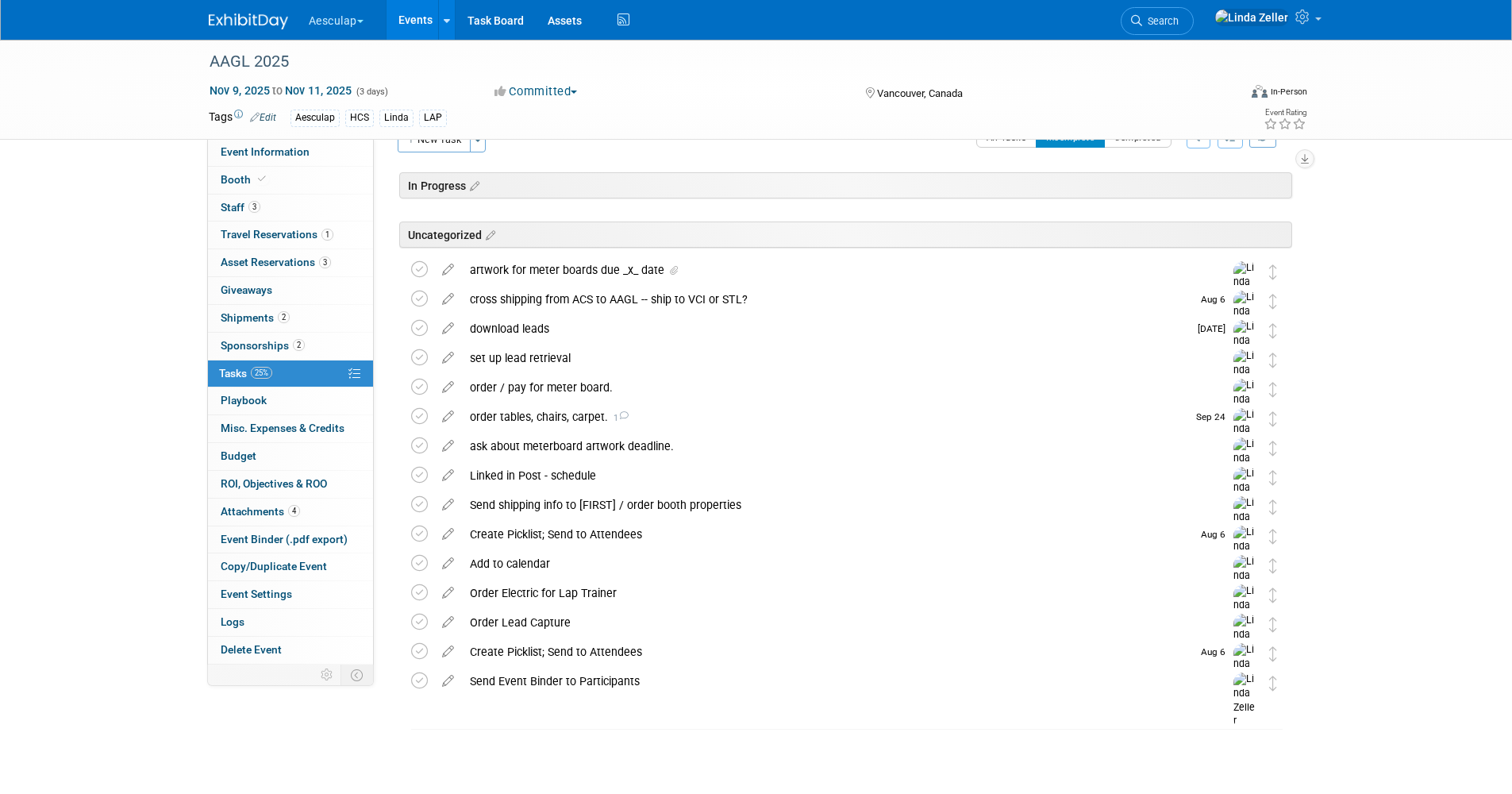 click on "Create Picklist; Send to Attendees" at bounding box center (826, 652) 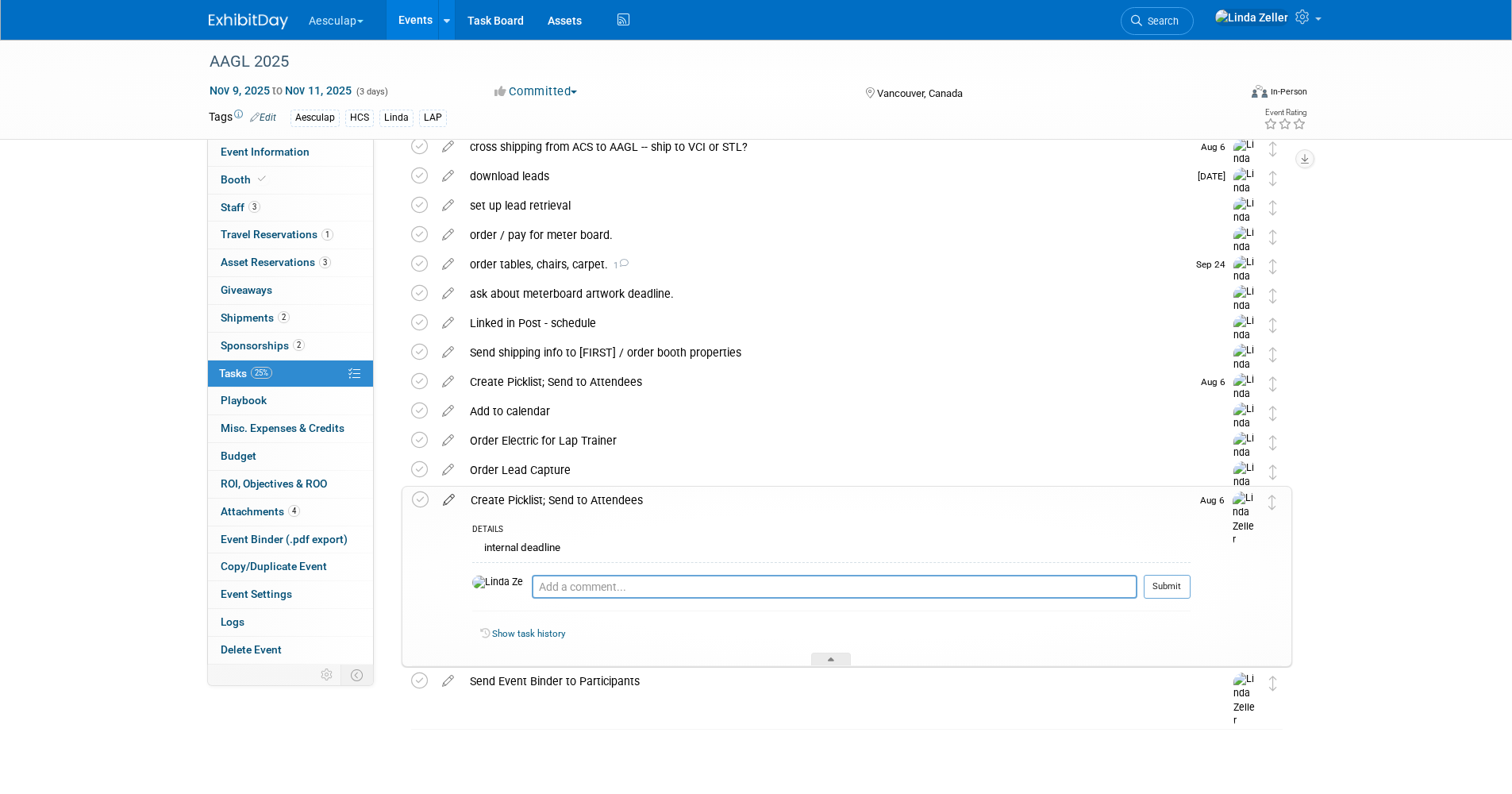click at bounding box center [448, 496] 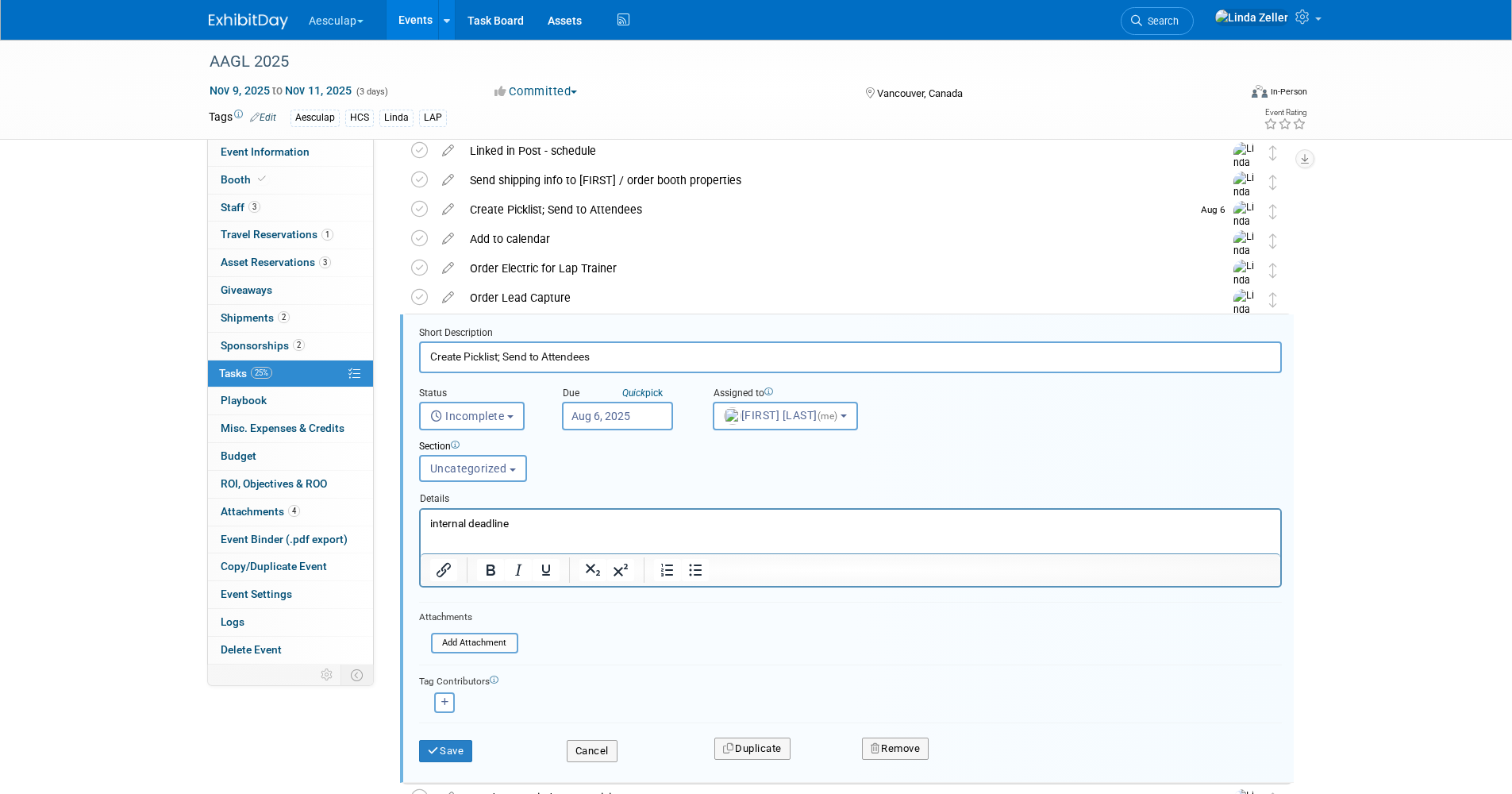 scroll, scrollTop: 440, scrollLeft: 0, axis: vertical 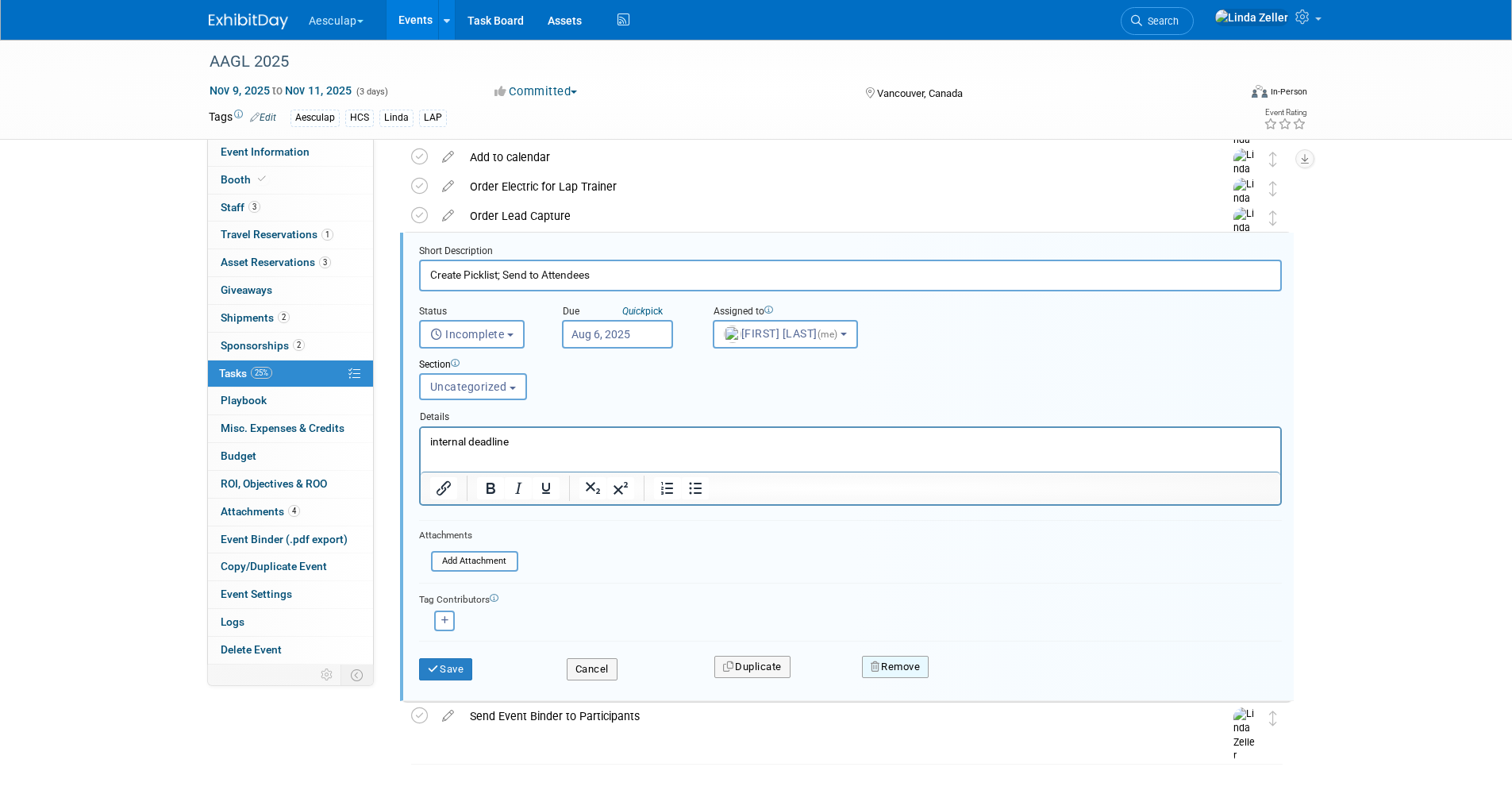 click at bounding box center [876, 666] 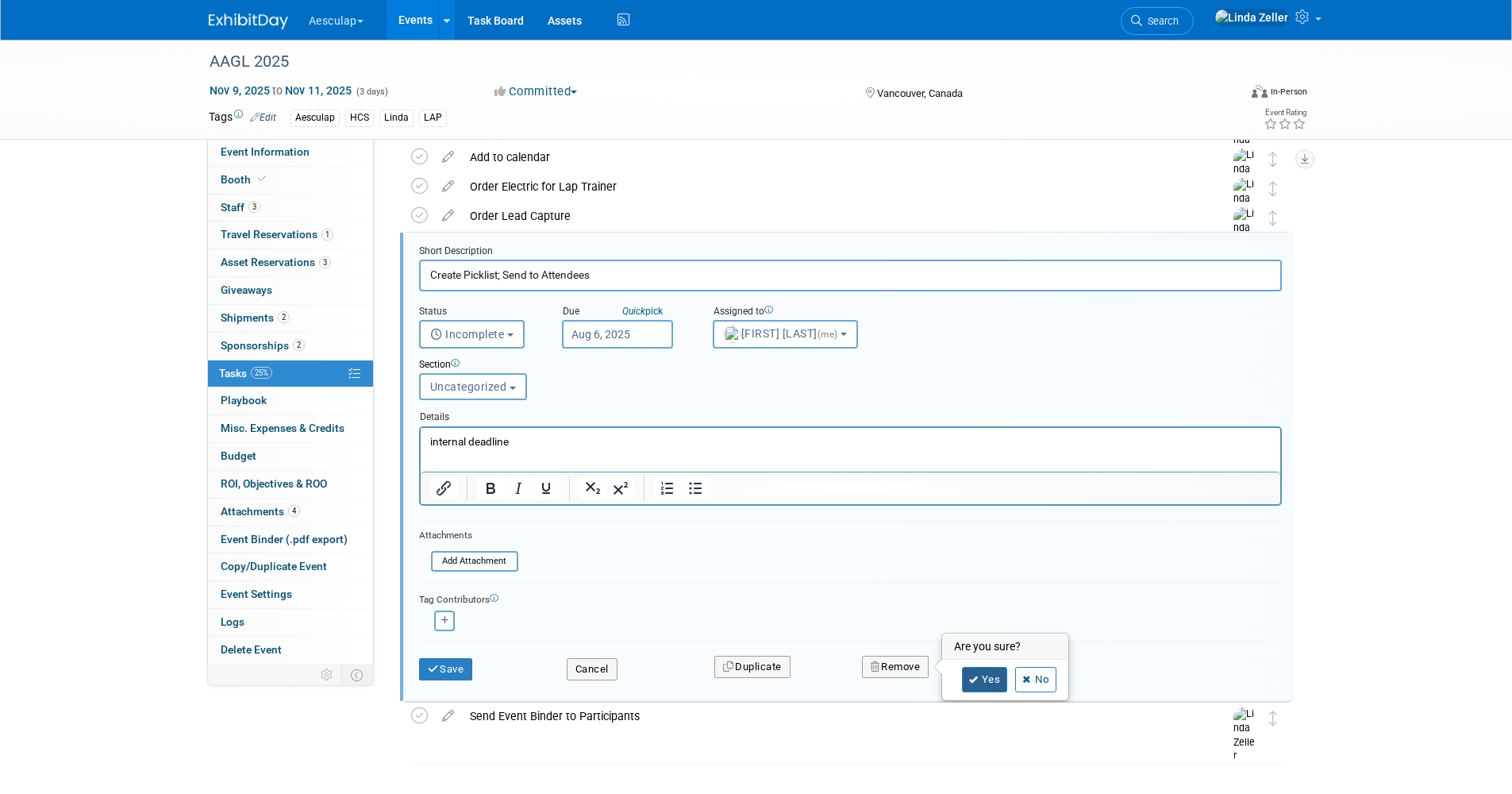 click on "Yes" at bounding box center [985, 680] 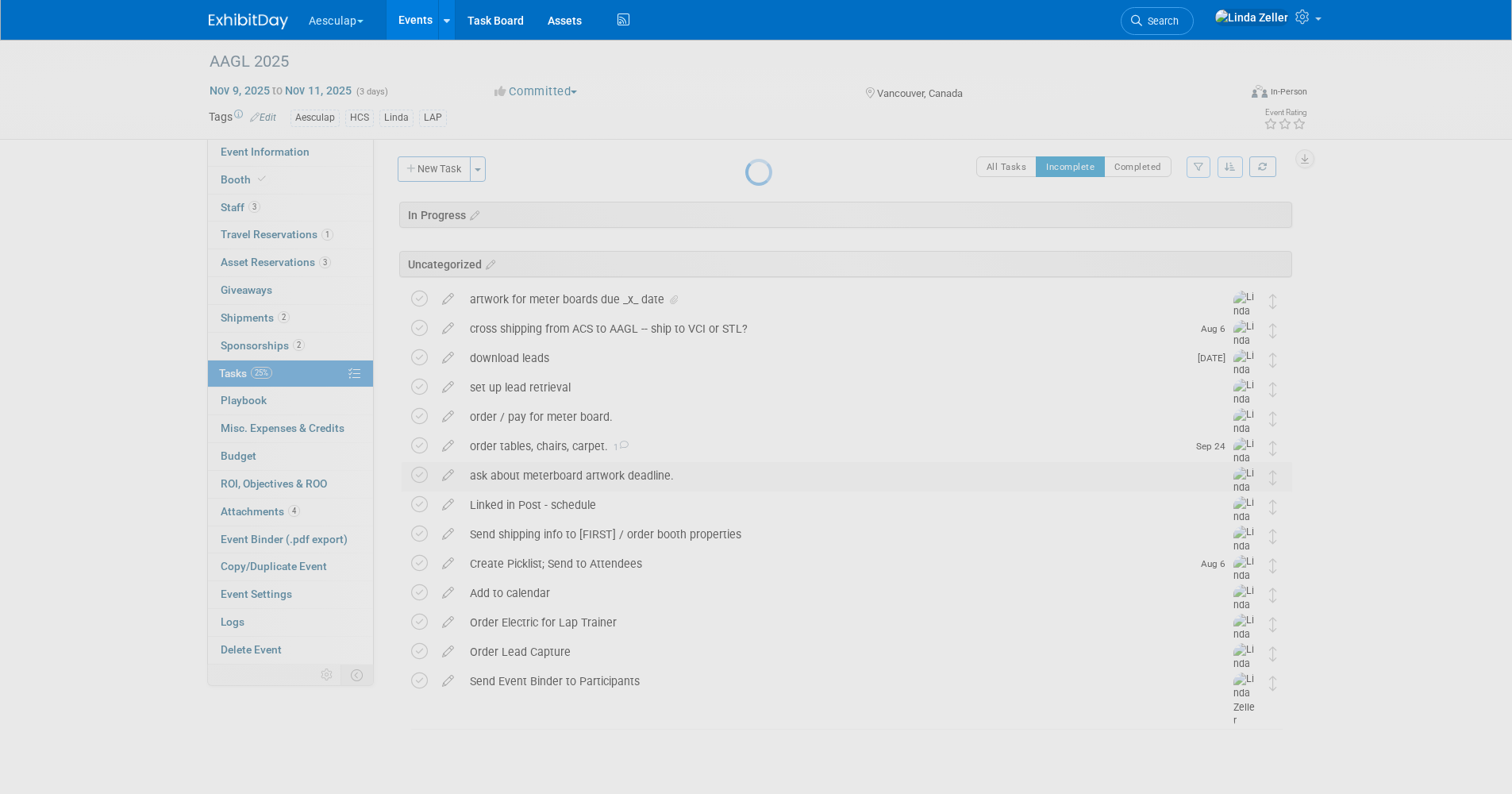 scroll, scrollTop: 4, scrollLeft: 0, axis: vertical 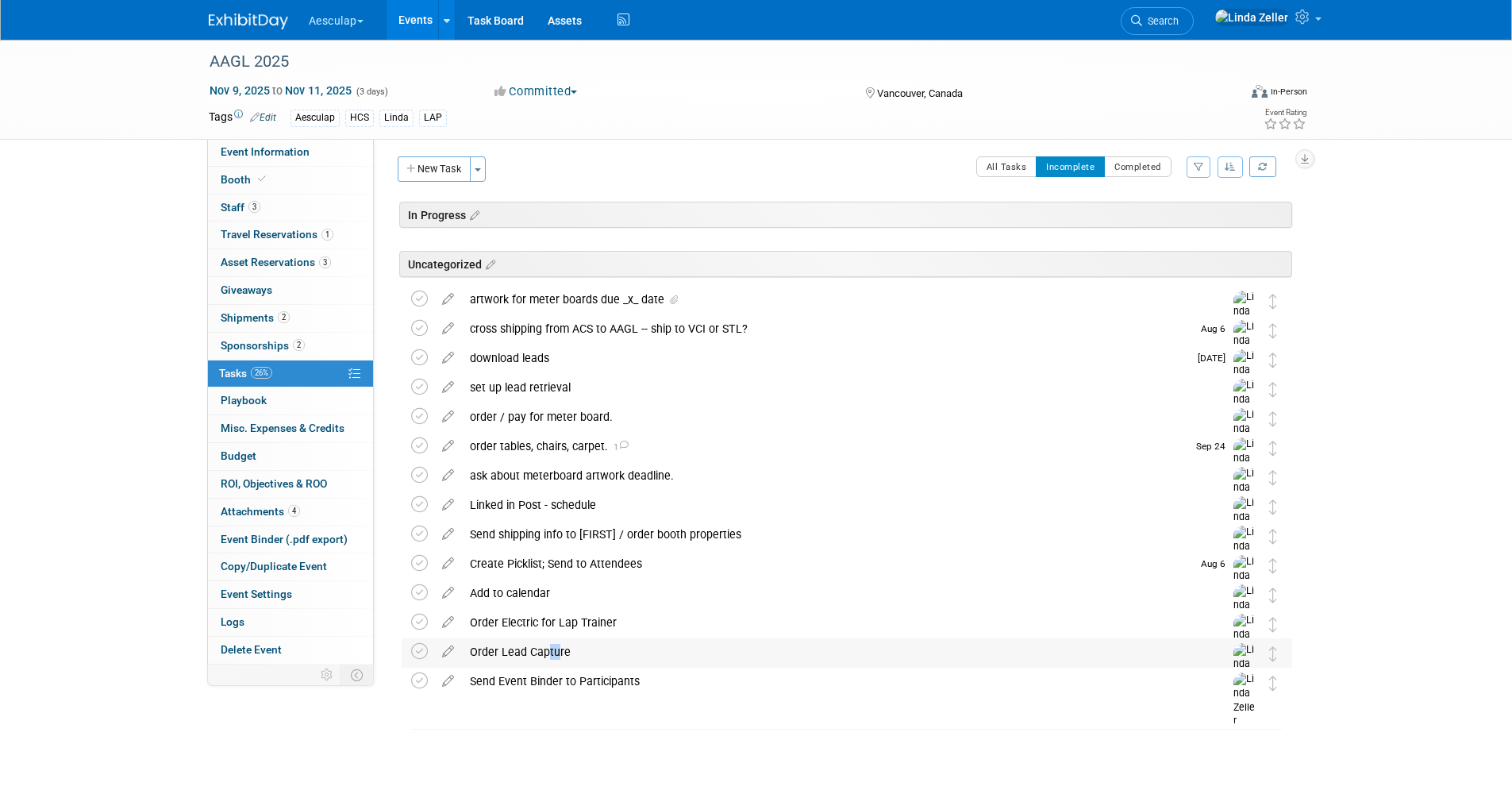 drag, startPoint x: 552, startPoint y: 649, endPoint x: 543, endPoint y: 646, distance: 9.486833 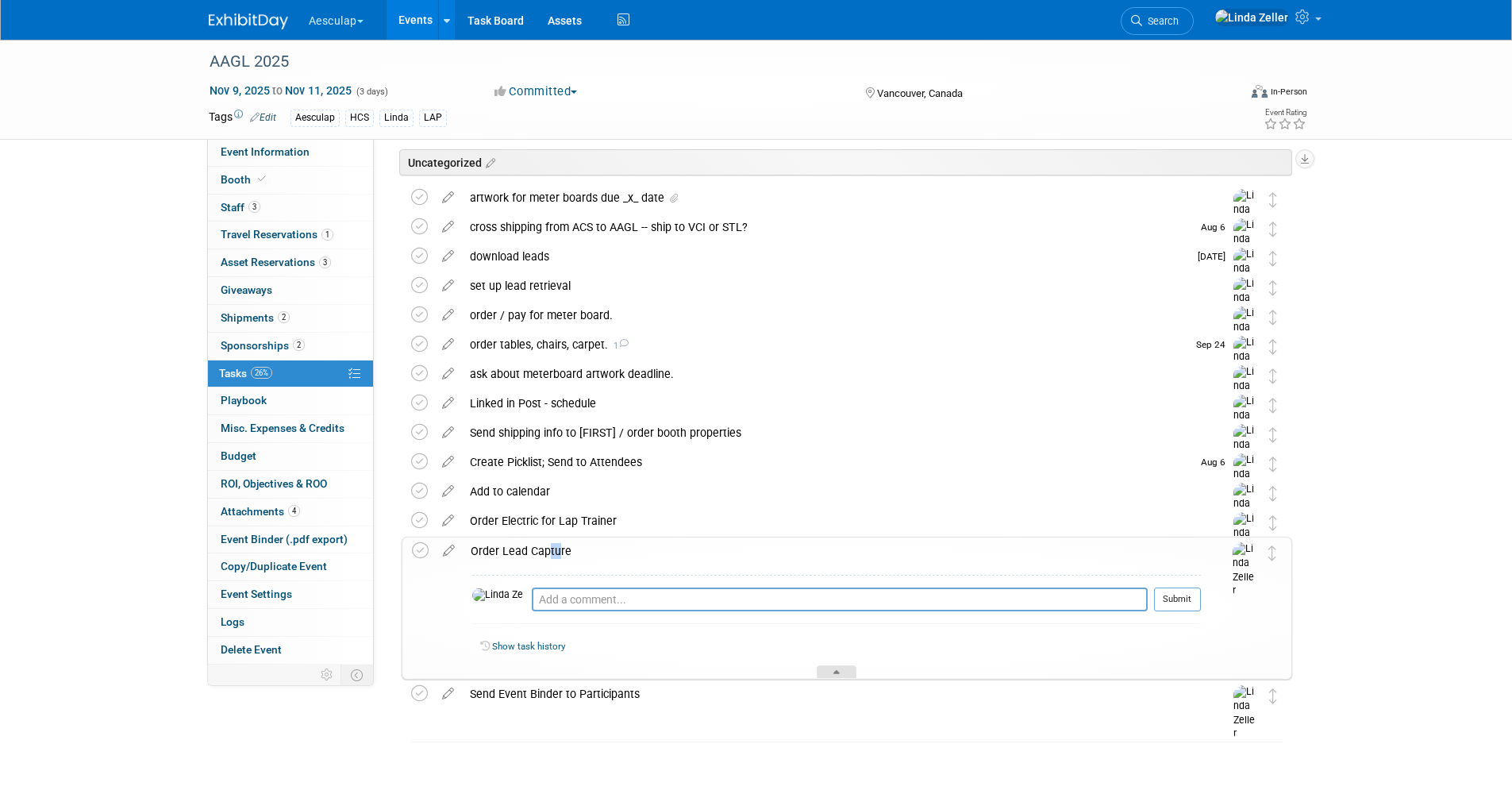click at bounding box center [837, 672] 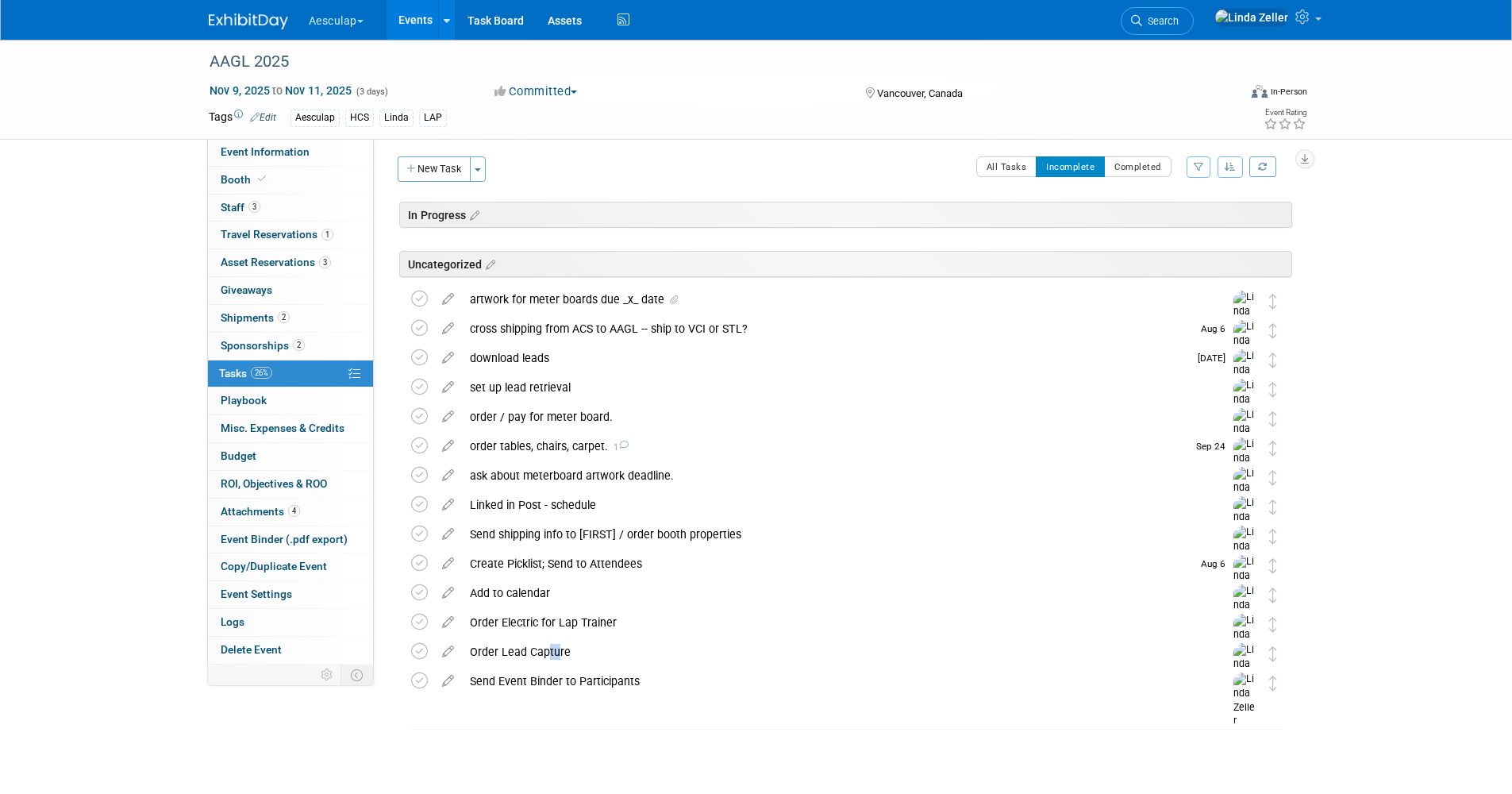 scroll, scrollTop: 4, scrollLeft: 0, axis: vertical 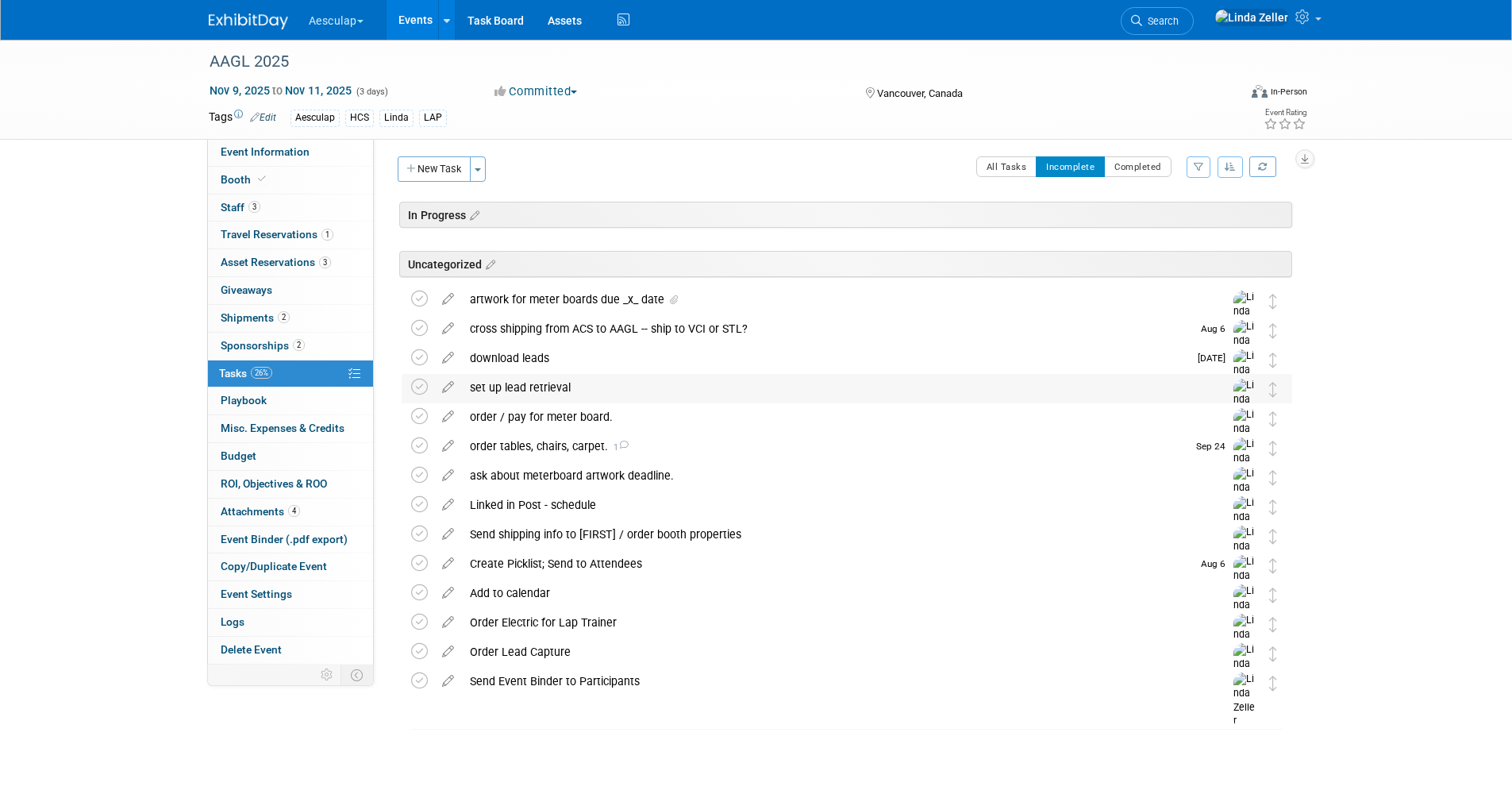 click on "set up lead retrieval" at bounding box center (832, 387) 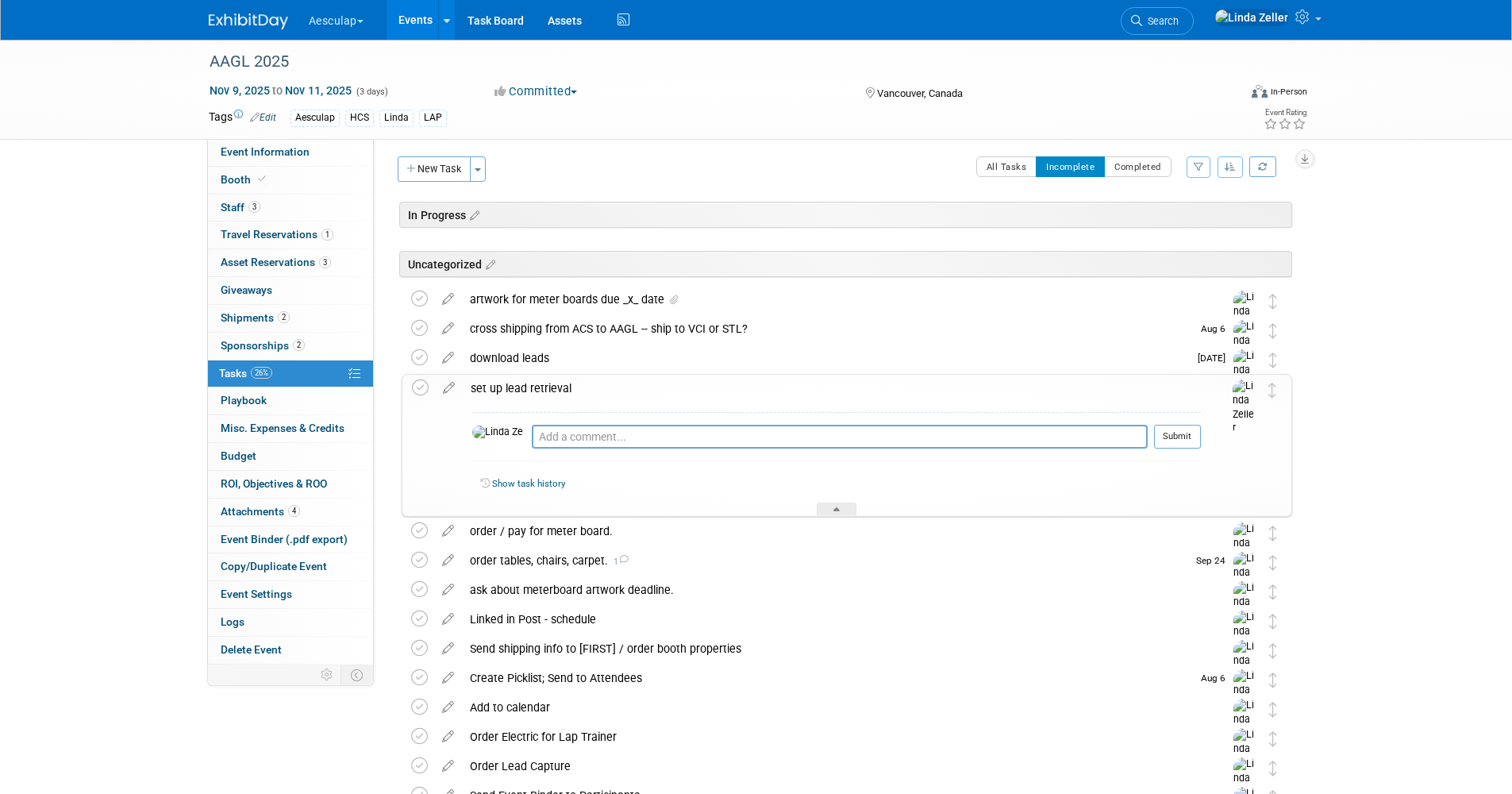 scroll, scrollTop: 106, scrollLeft: 0, axis: vertical 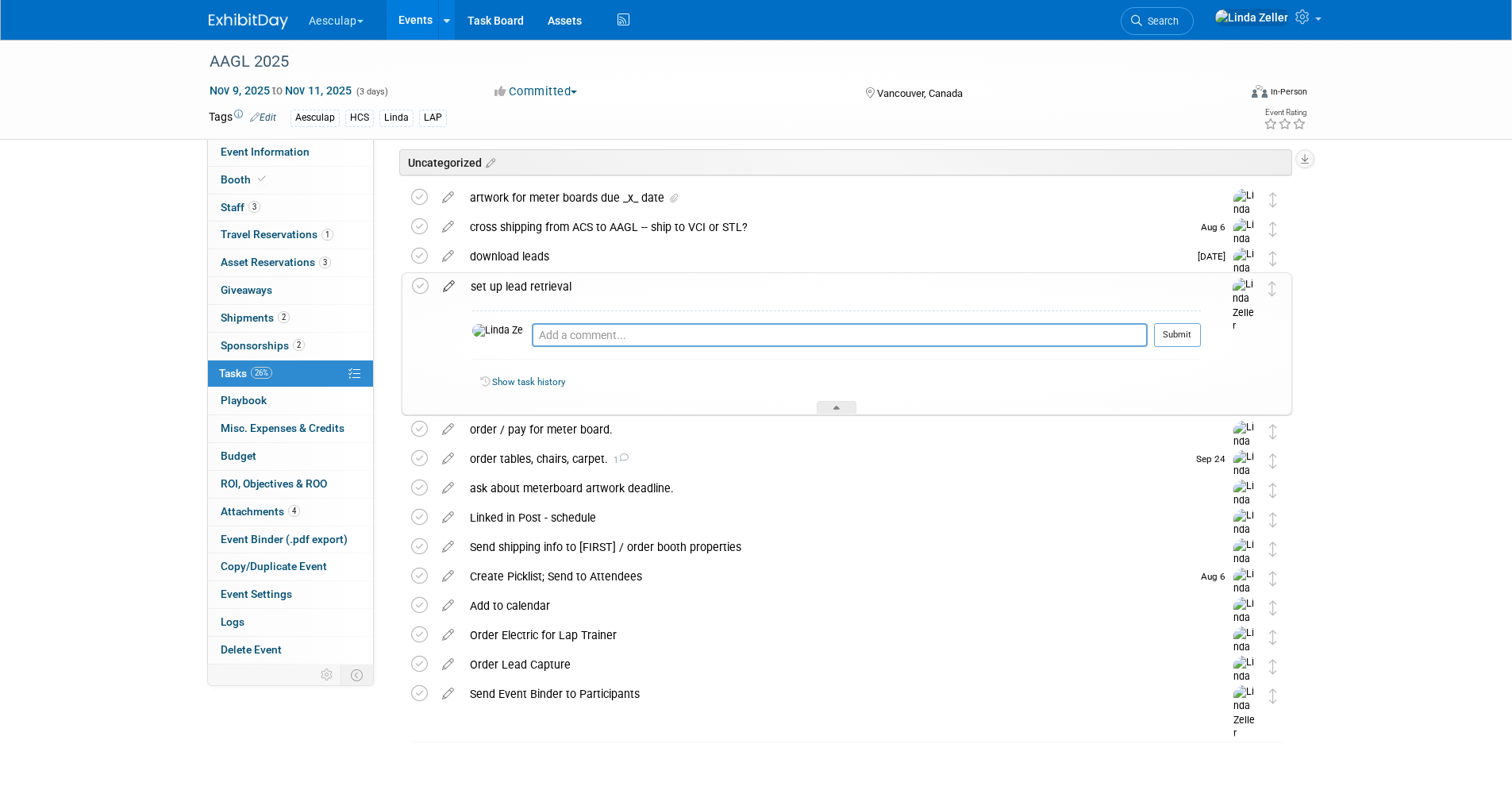 click at bounding box center [448, 283] 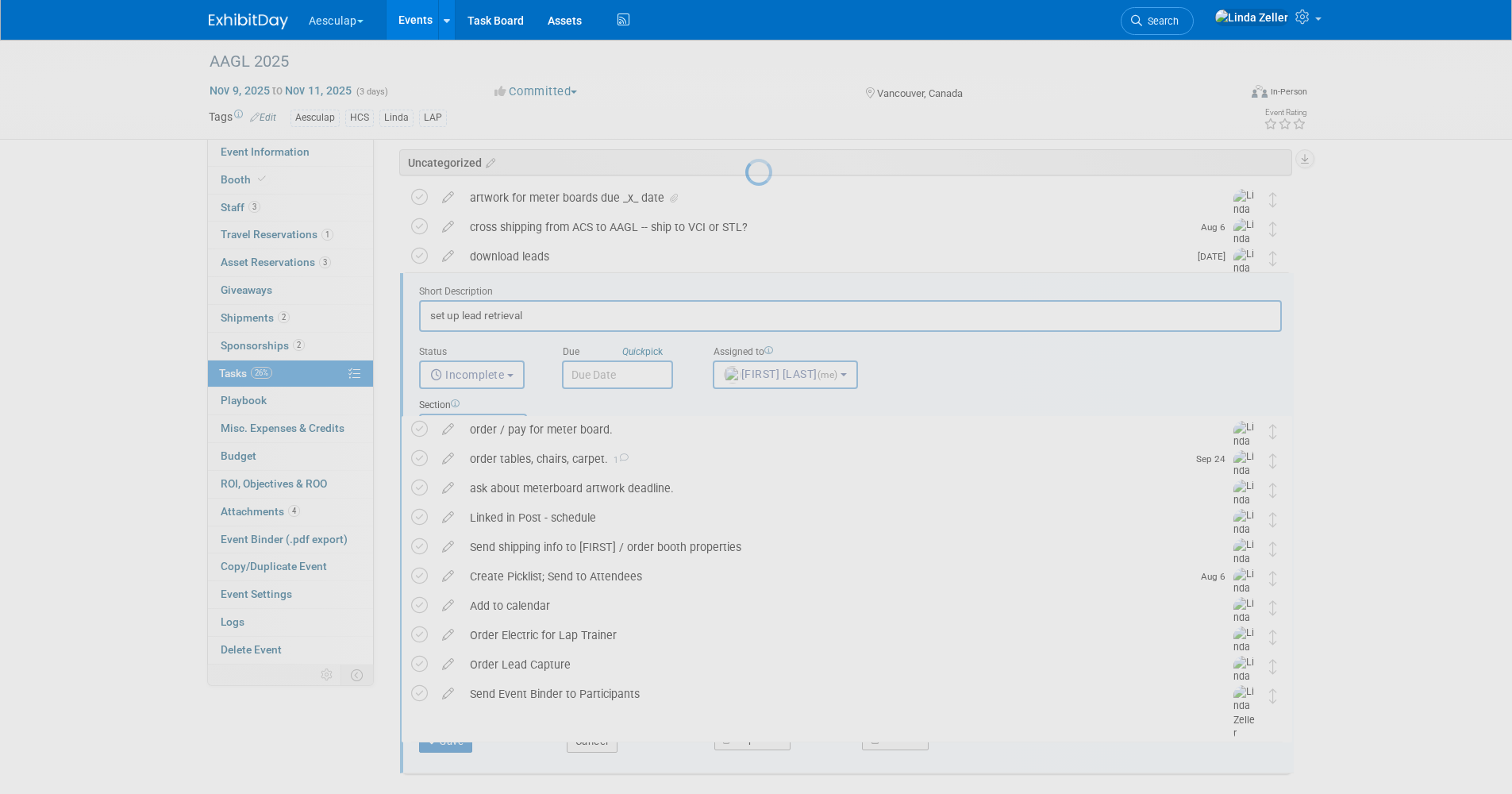 scroll, scrollTop: 0, scrollLeft: 0, axis: both 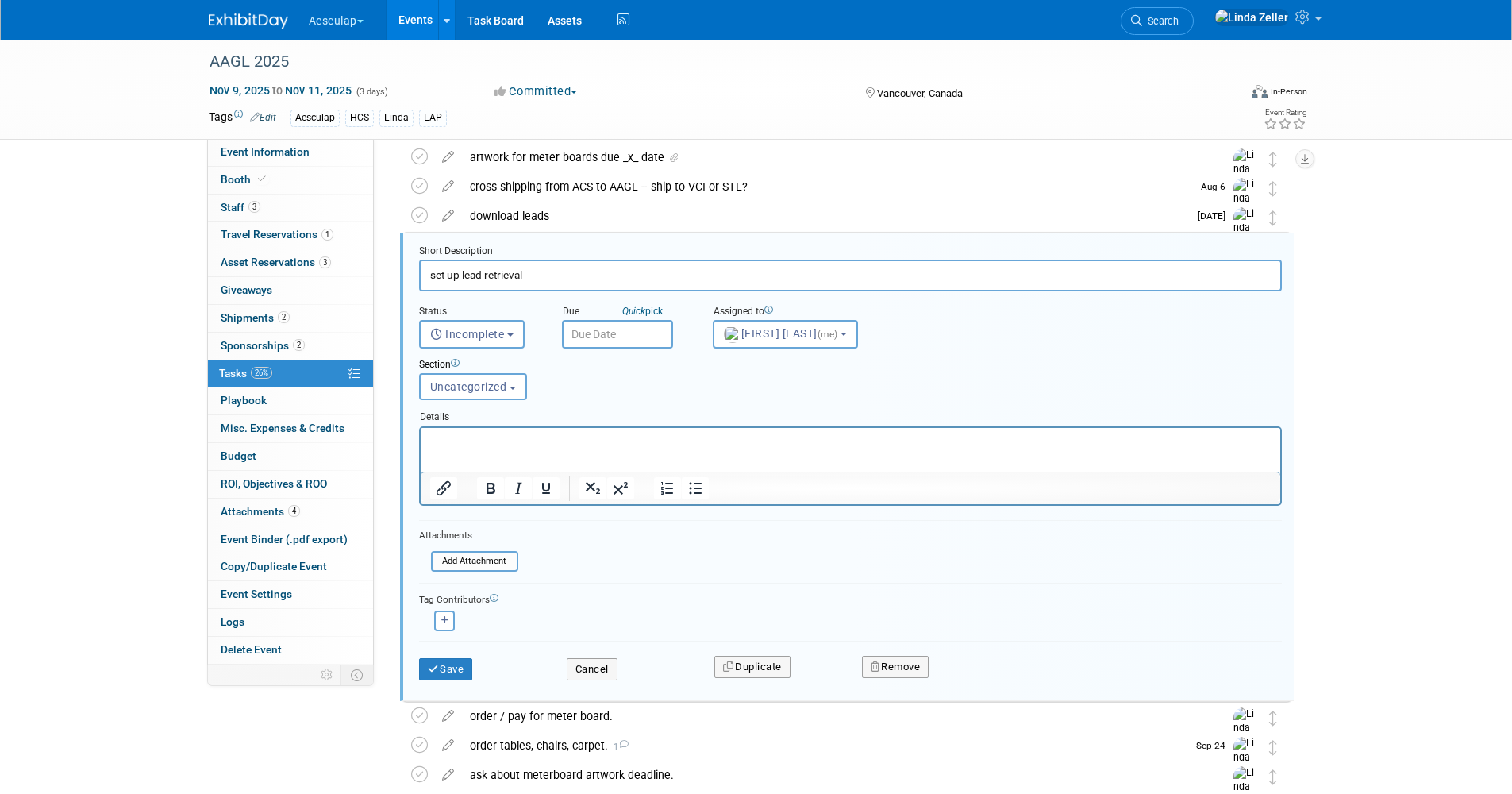 click at bounding box center [617, 334] 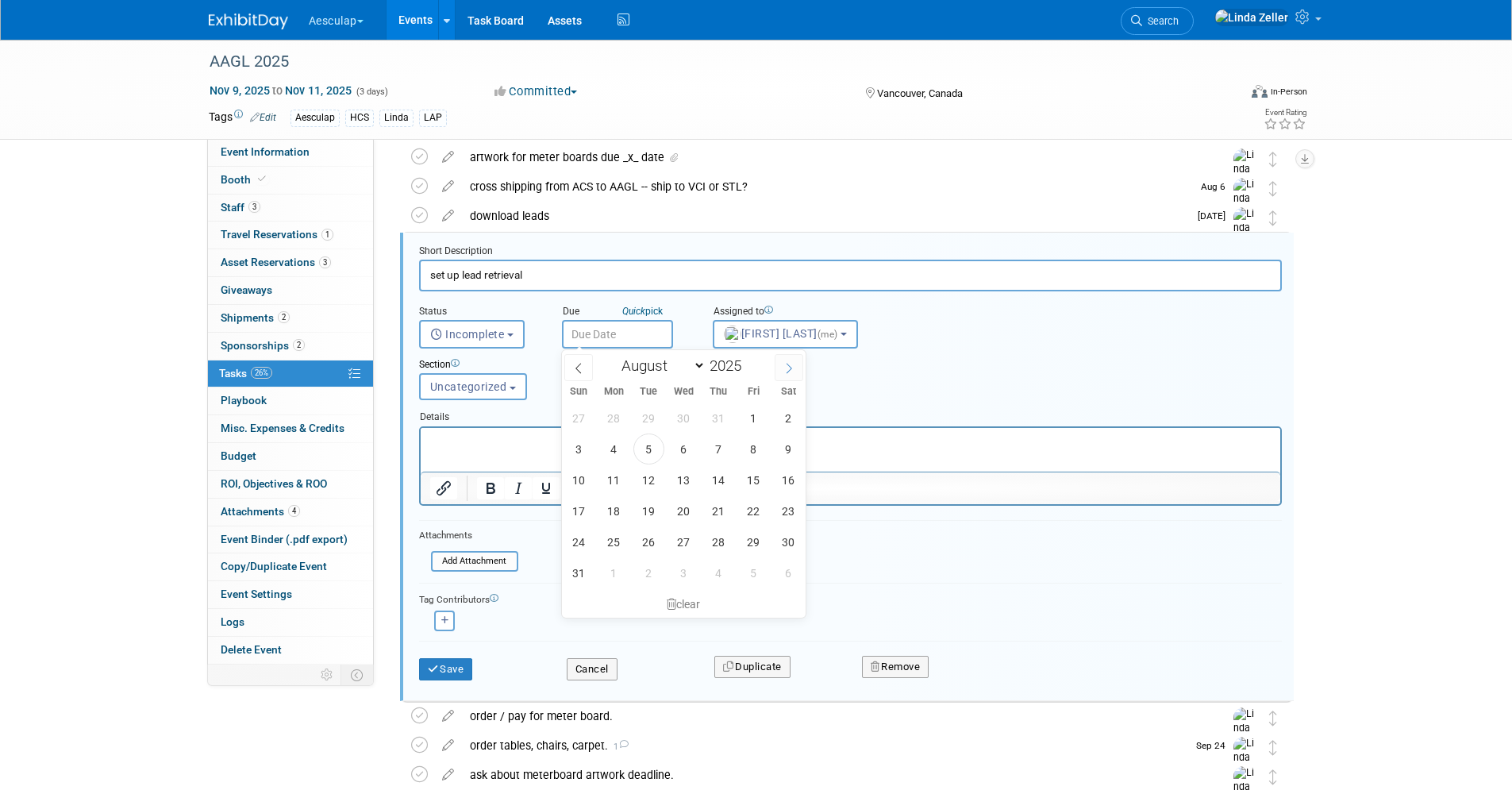 click 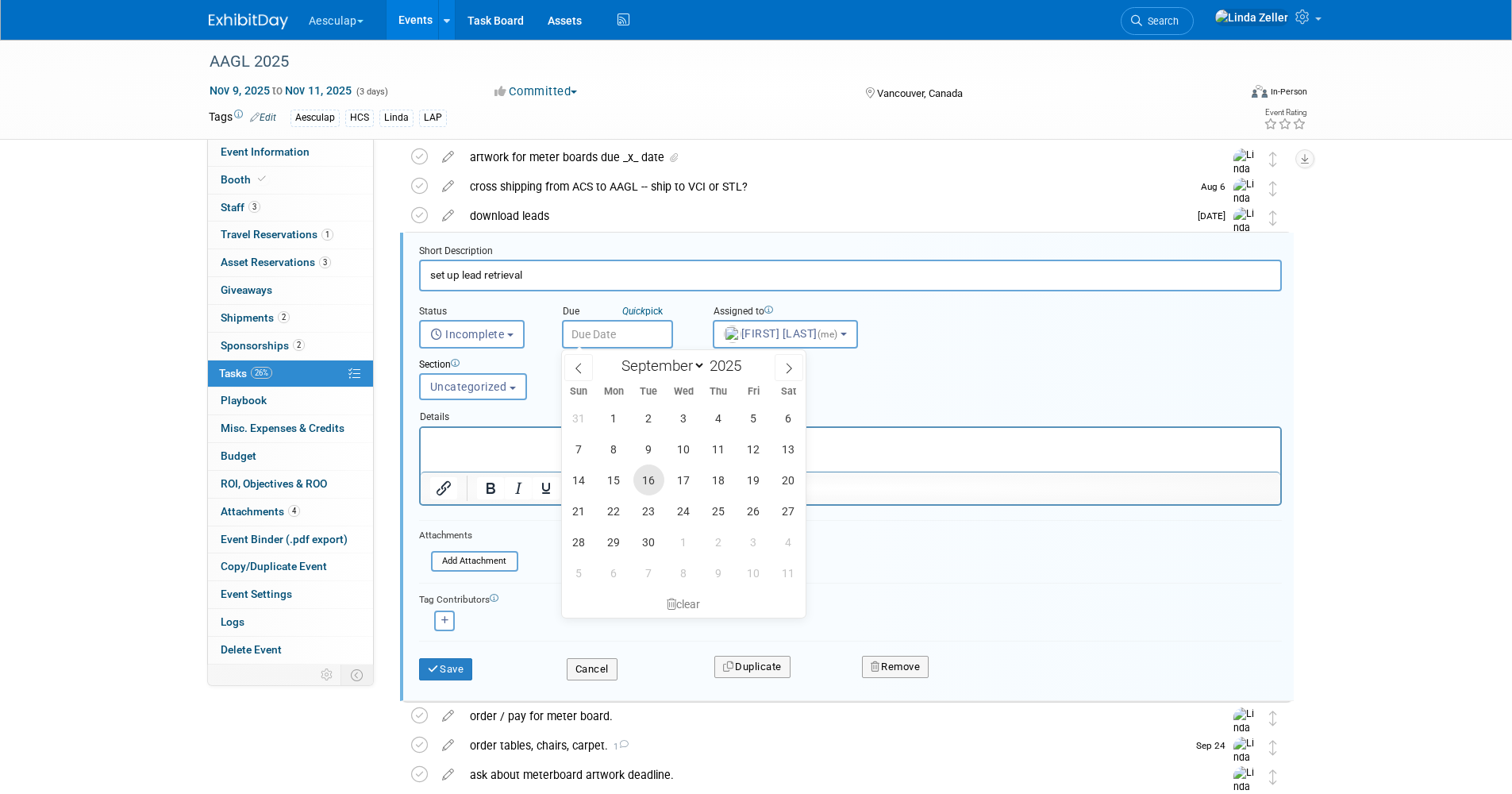 click on "16" at bounding box center (648, 480) 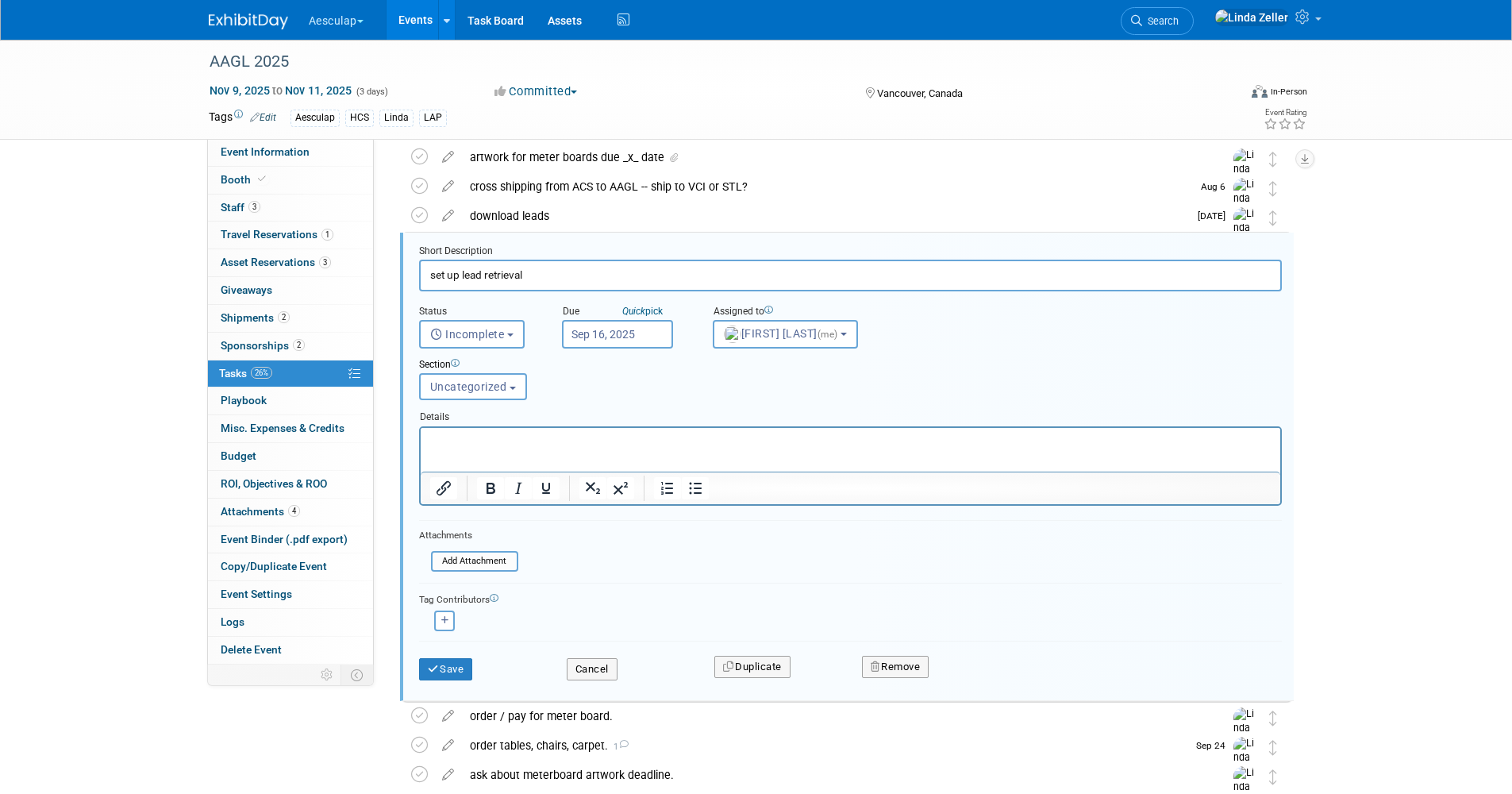 click at bounding box center (850, 441) 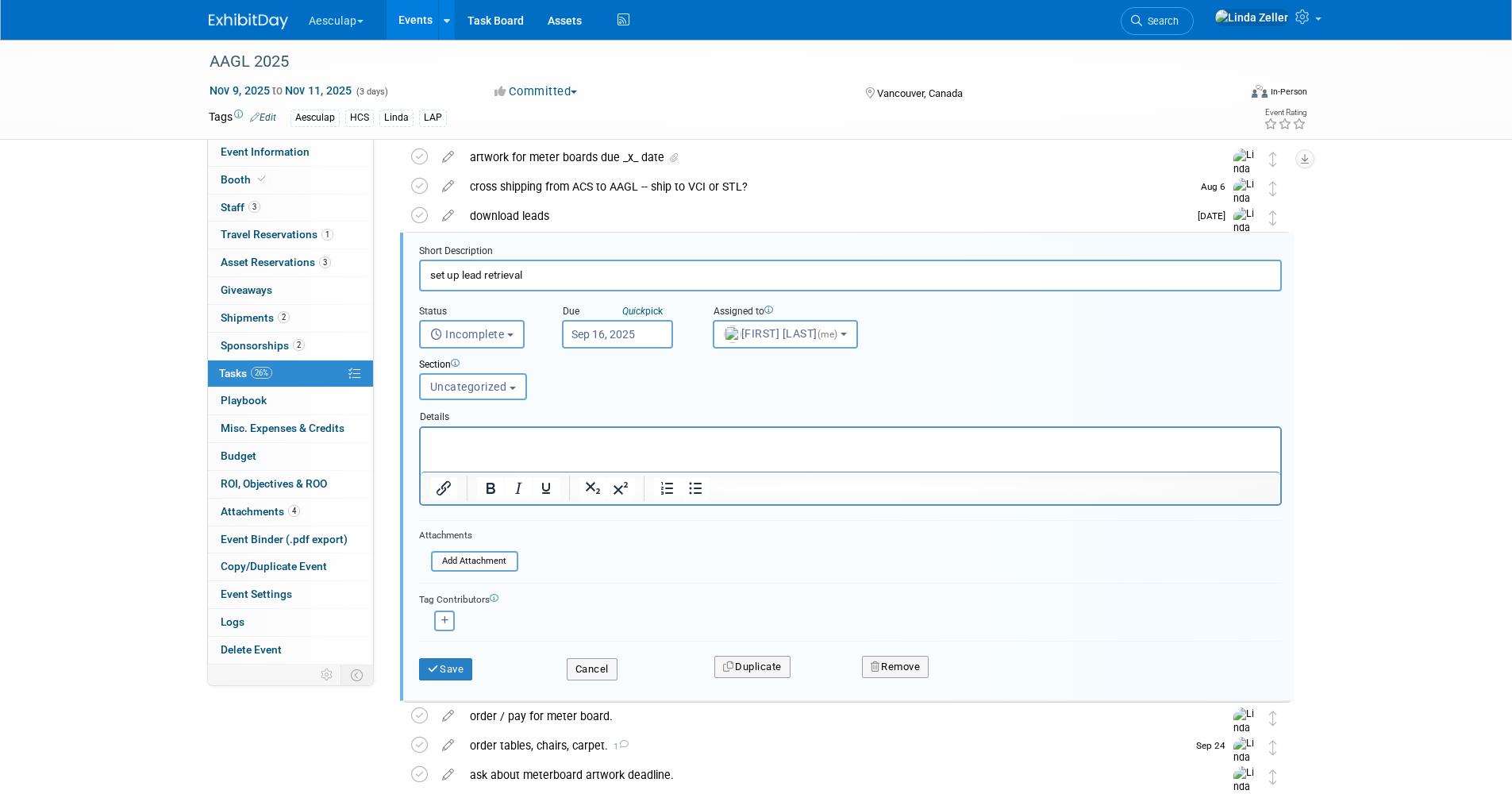 type 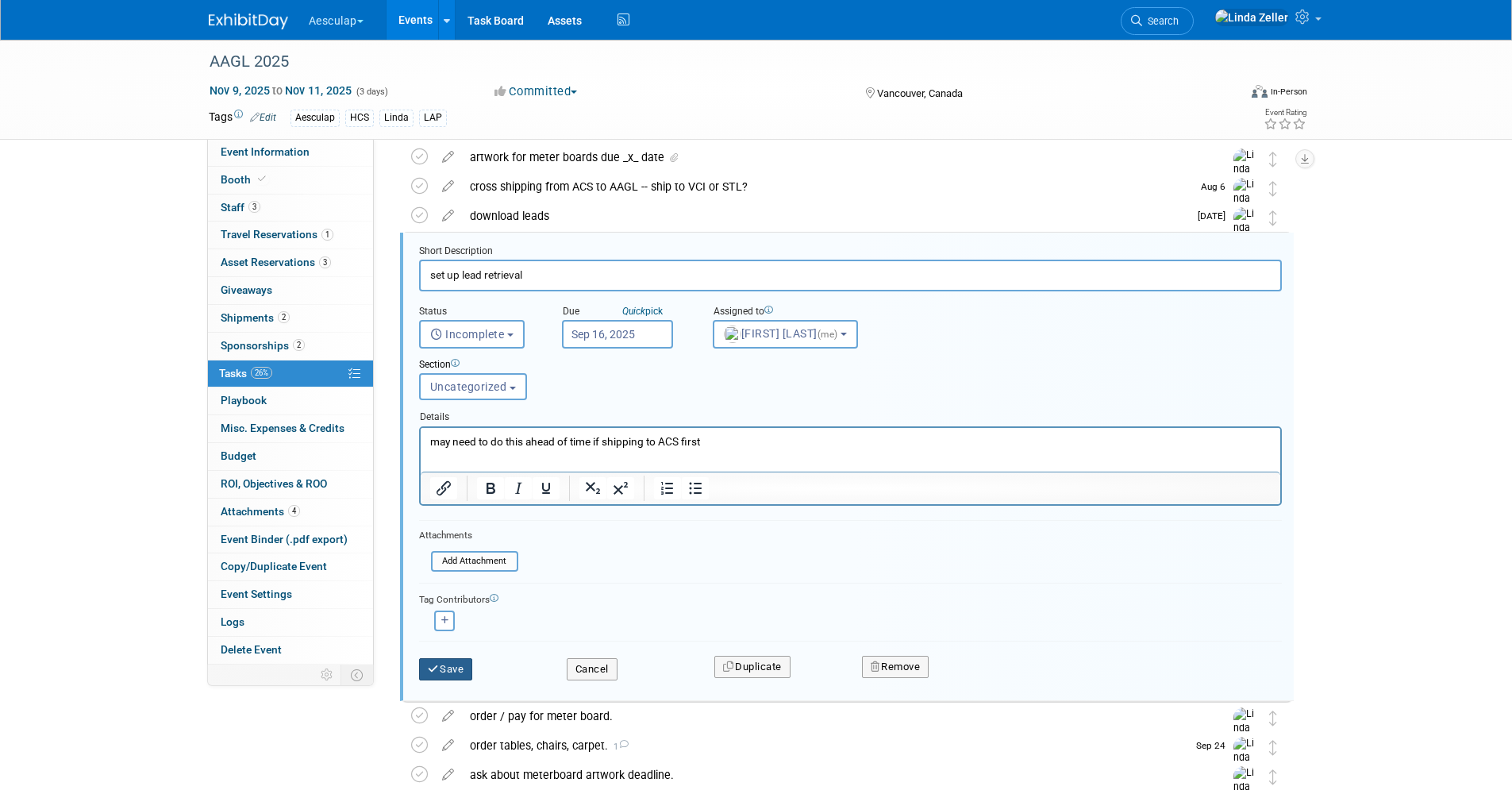 click on "Save" at bounding box center (446, 669) 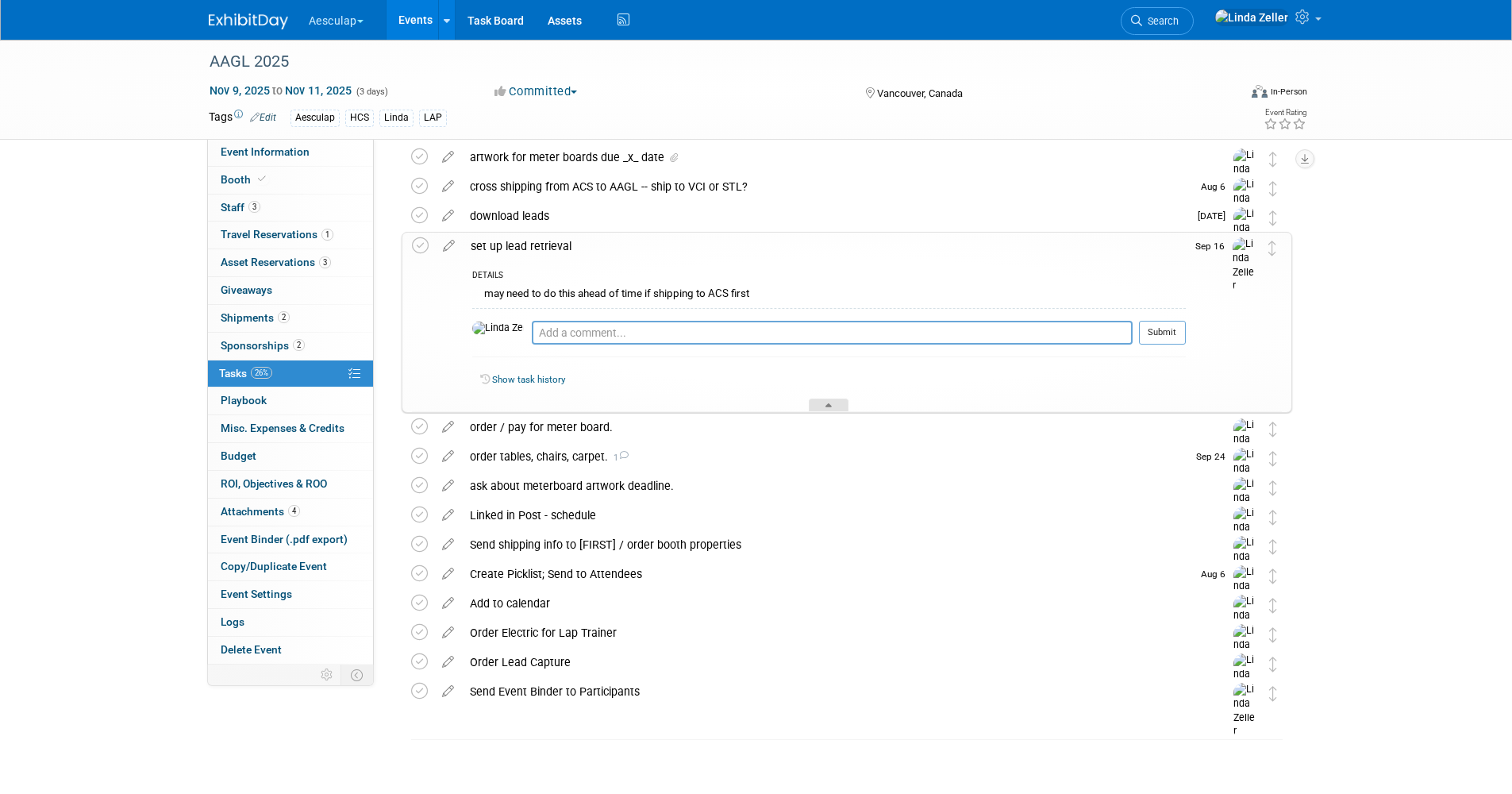 click at bounding box center (829, 405) 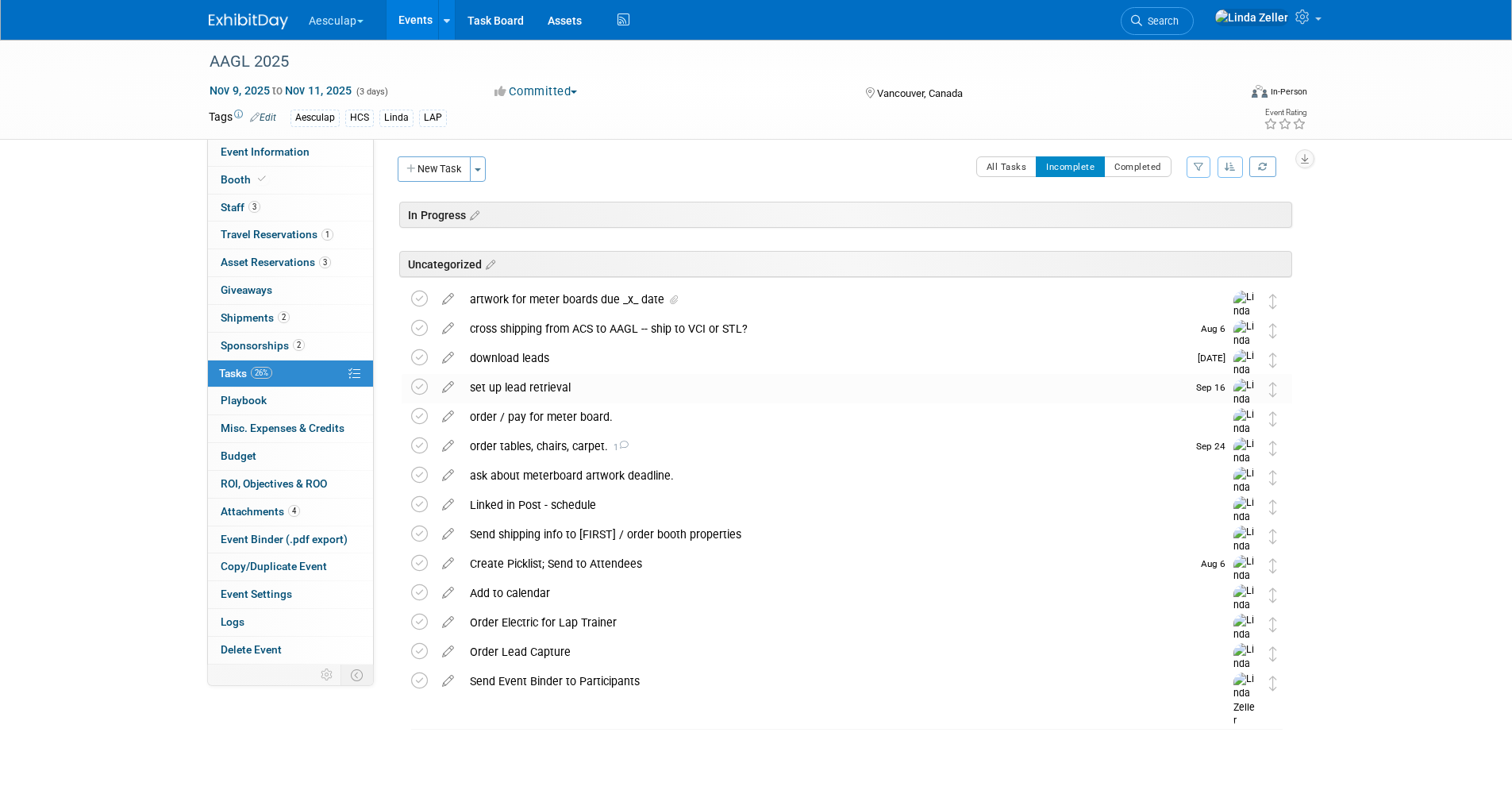 scroll, scrollTop: 4, scrollLeft: 0, axis: vertical 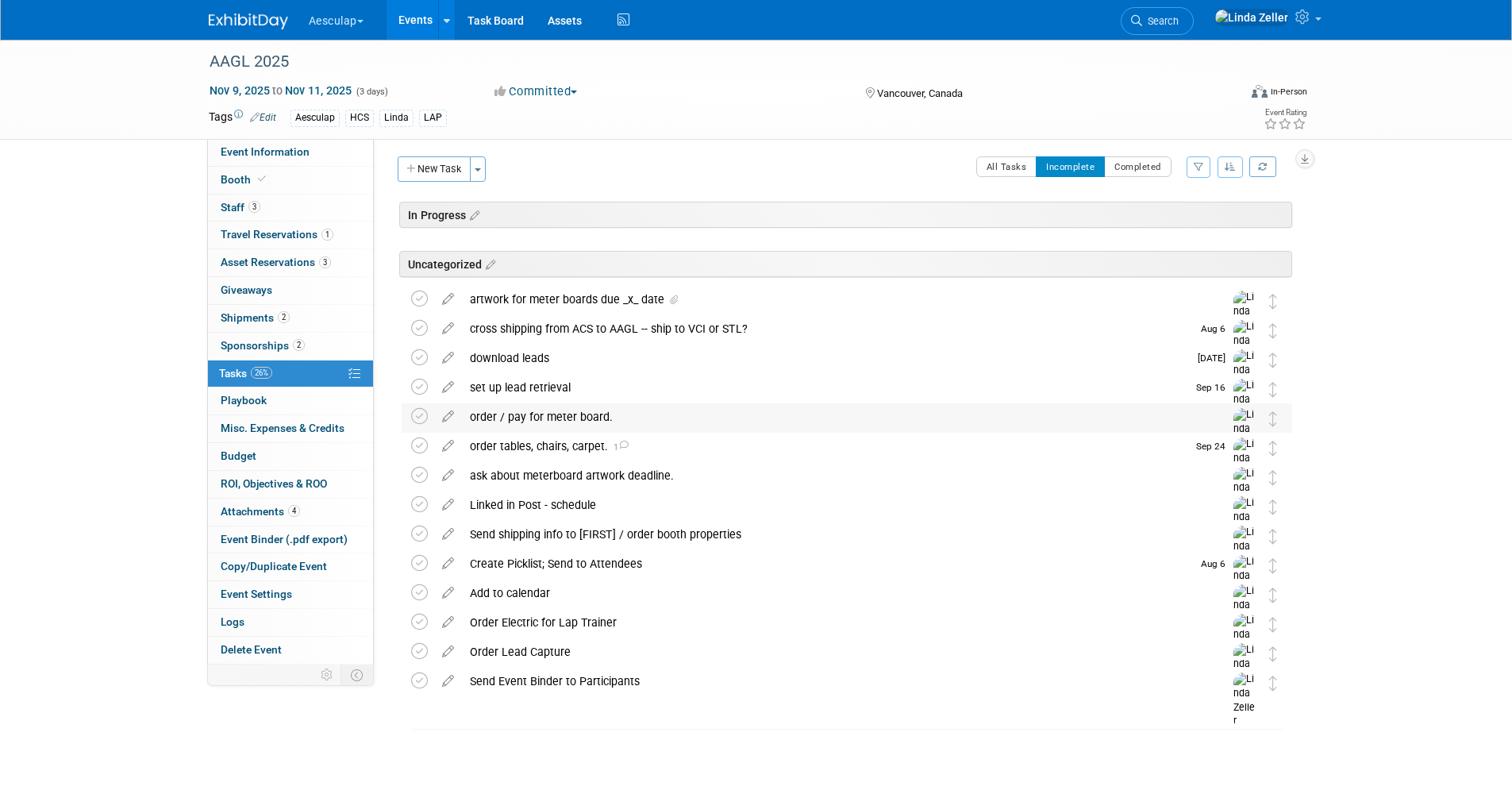 click on "order / pay for meter board." at bounding box center [832, 417] 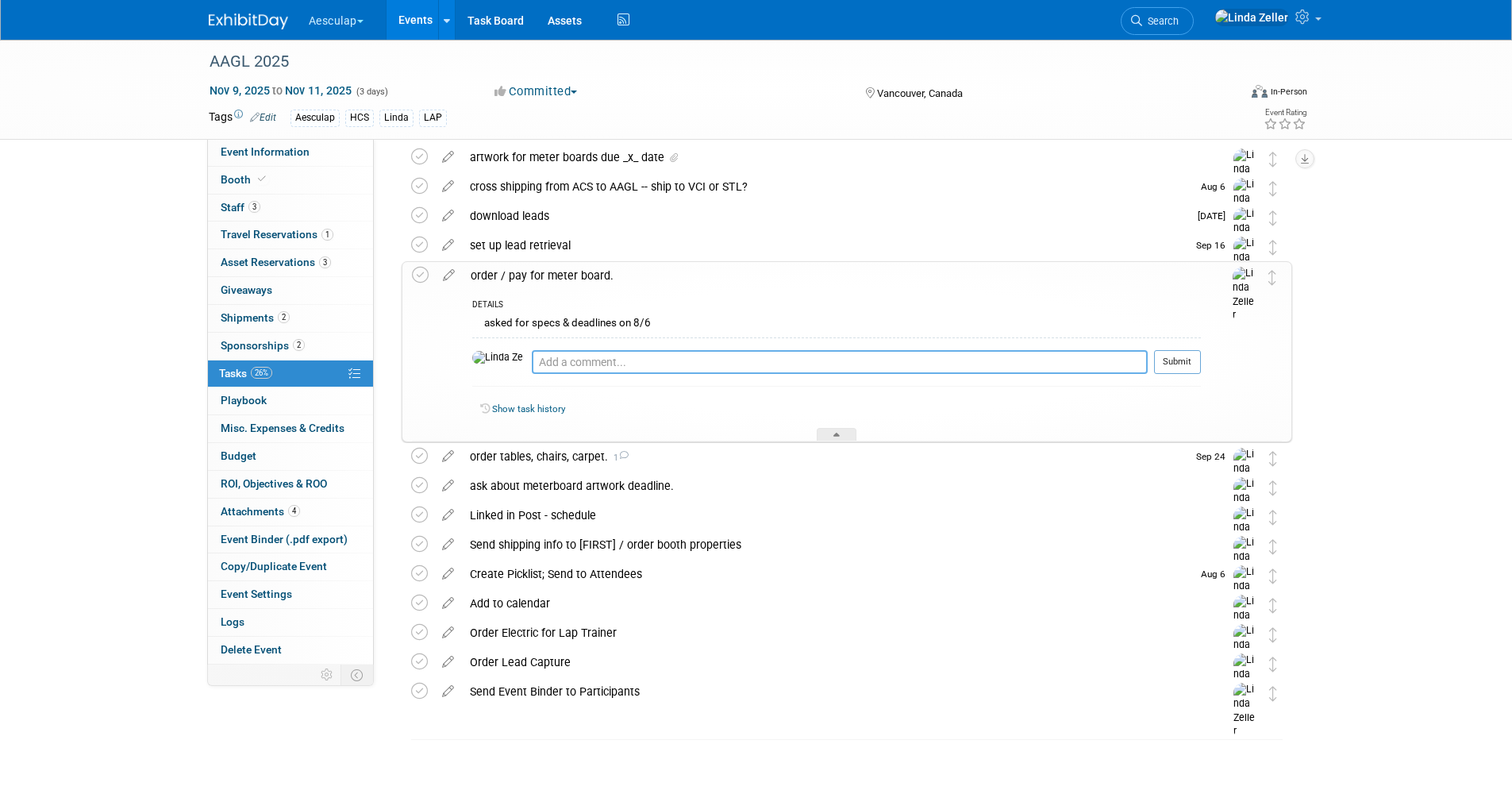 click at bounding box center [840, 362] 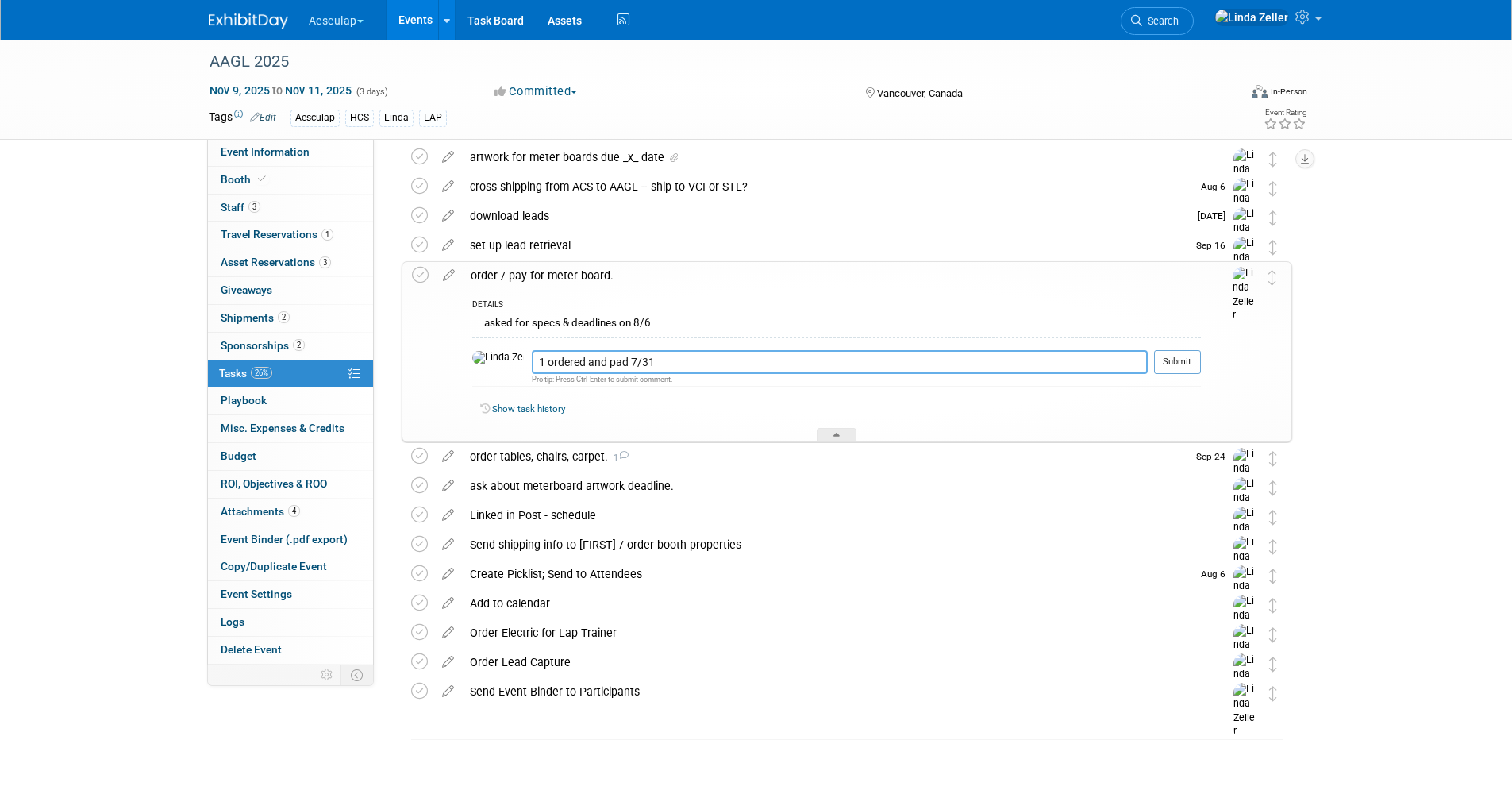 click on "1 ordered and pad 7/31" at bounding box center (840, 362) 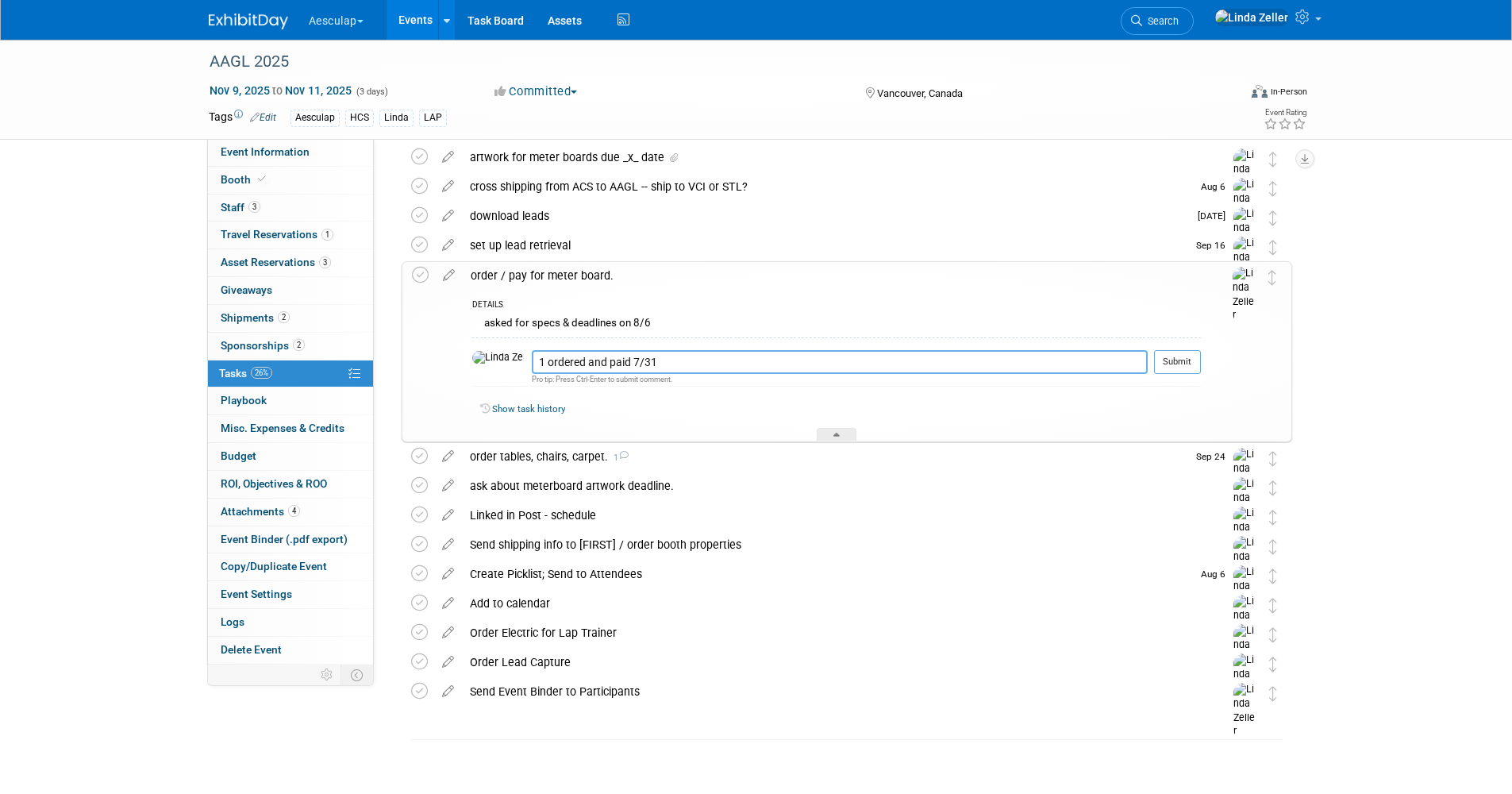 click on "1 ordered and paid 7/31" at bounding box center [840, 362] 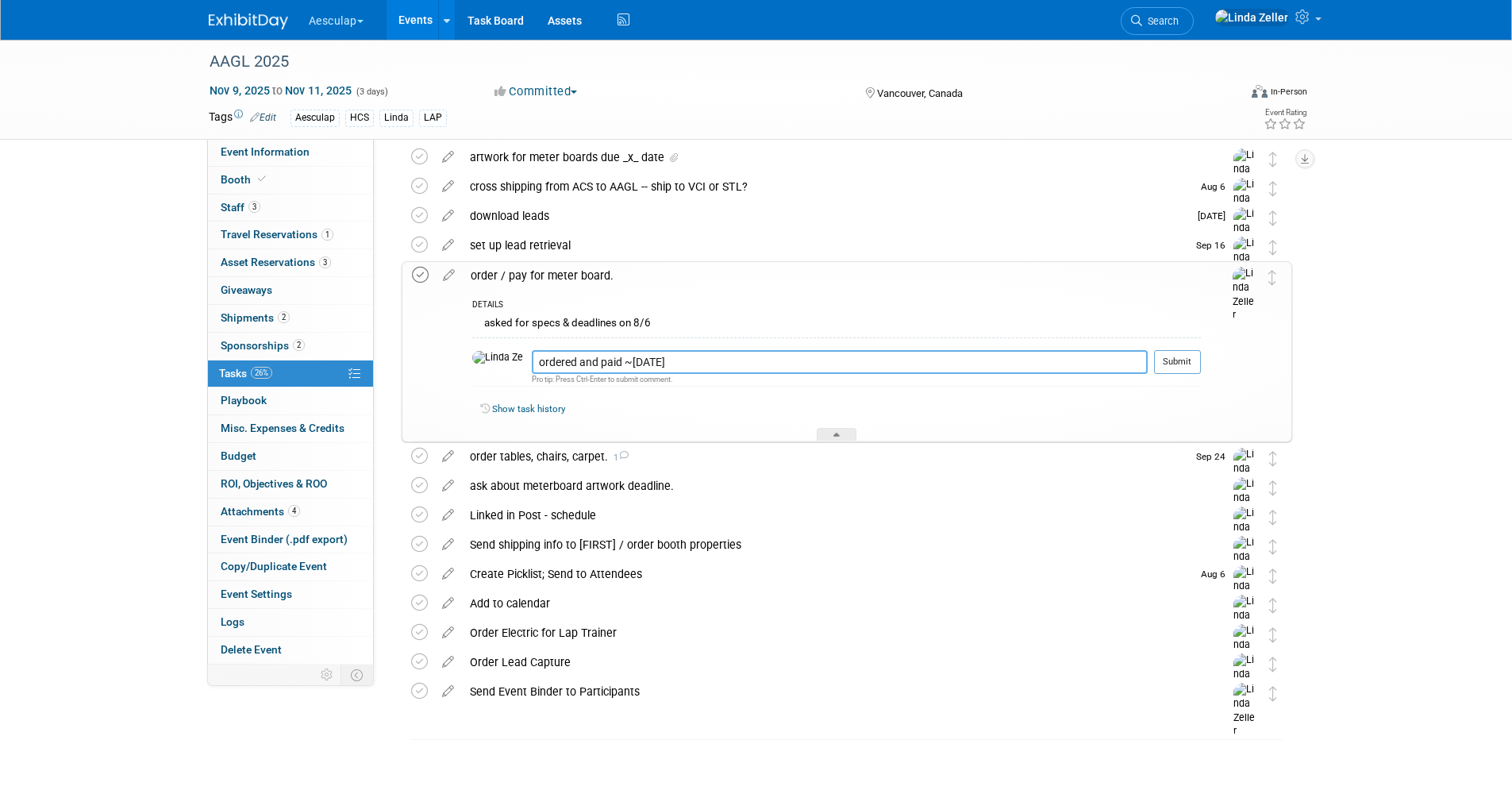 type on "1 ordered and paid ~7/31" 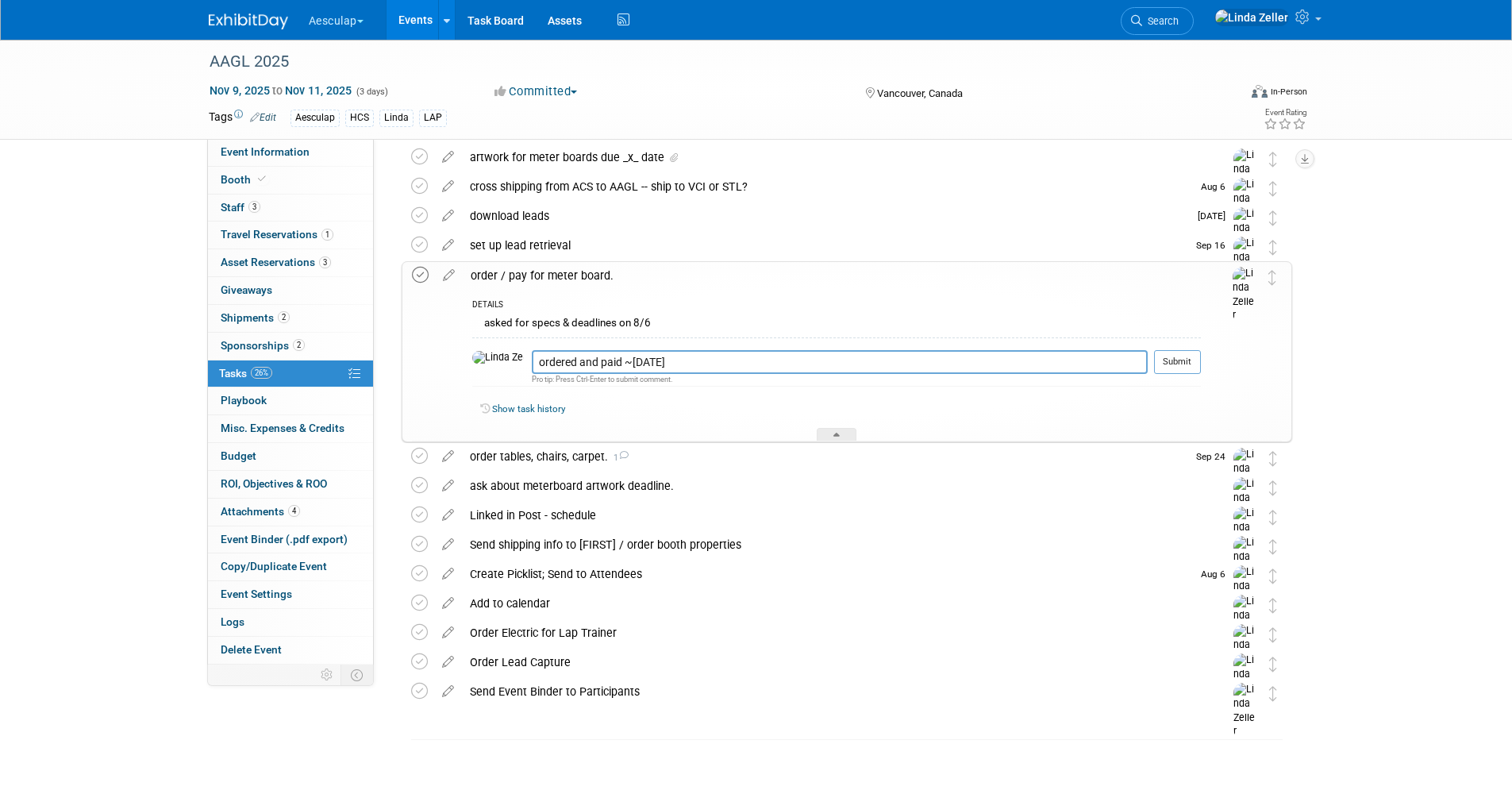 click at bounding box center [420, 275] 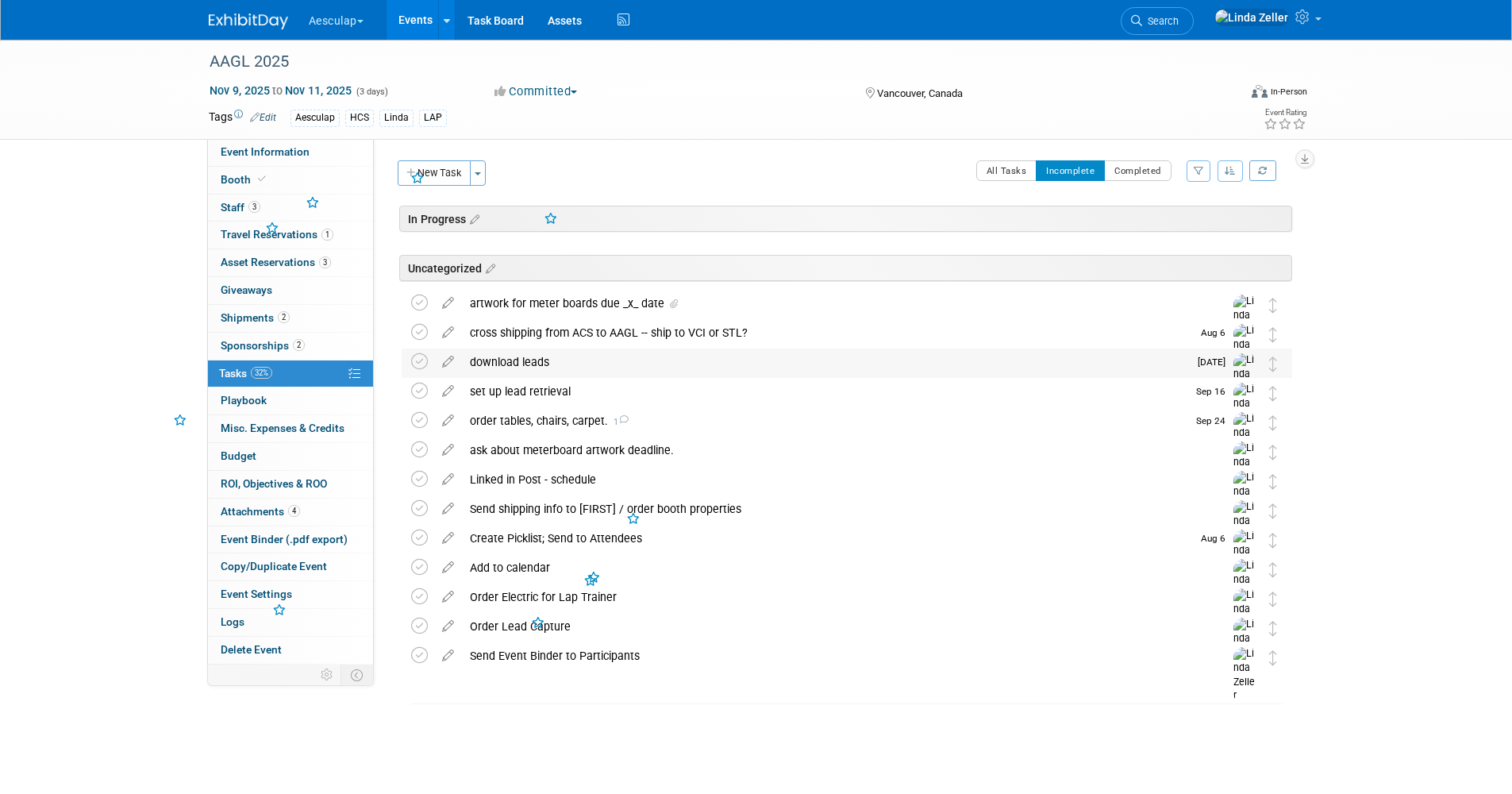 scroll, scrollTop: 0, scrollLeft: 0, axis: both 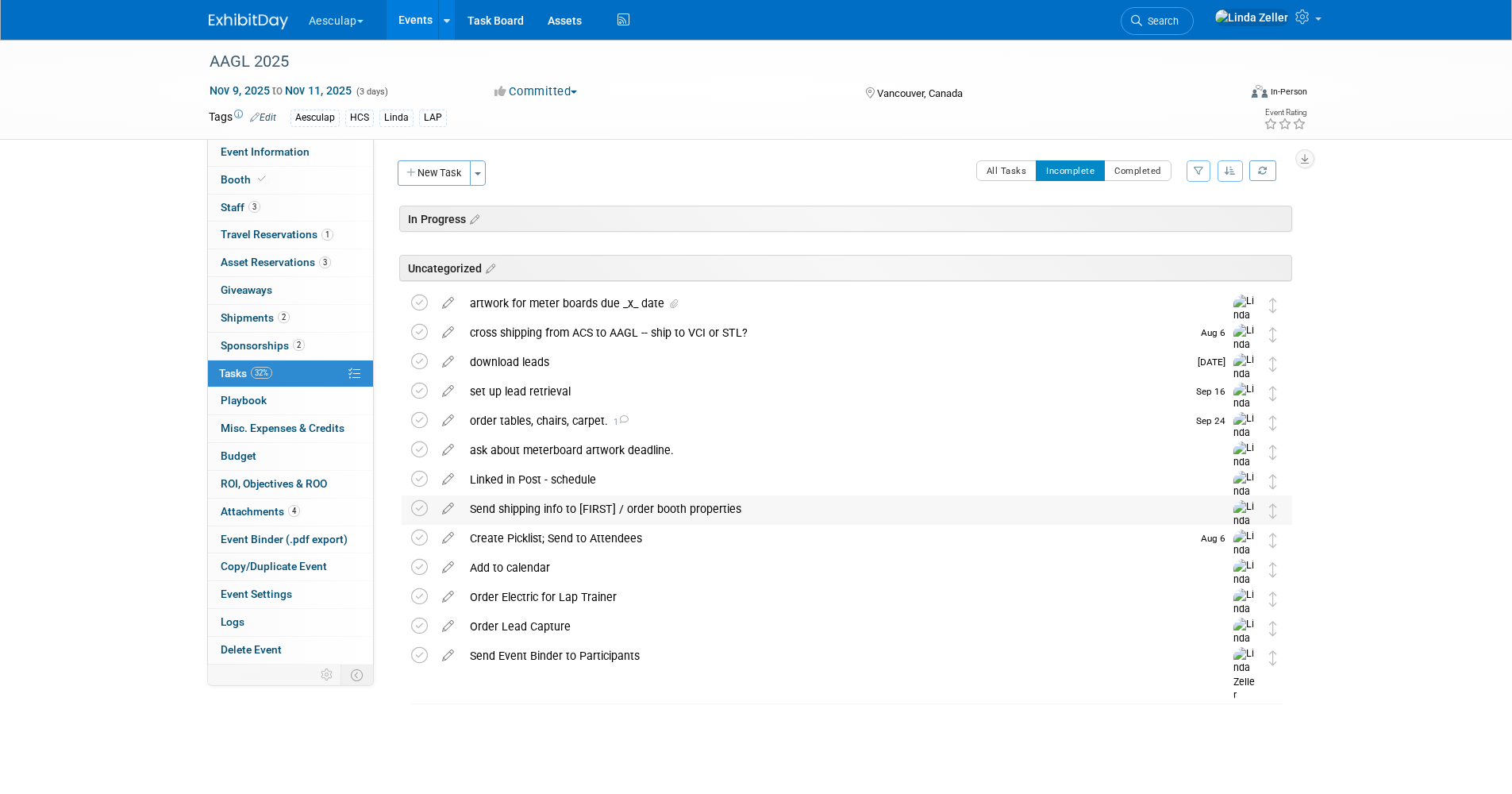 click on "Send shipping info to Connie / order booth properties" at bounding box center [832, 509] 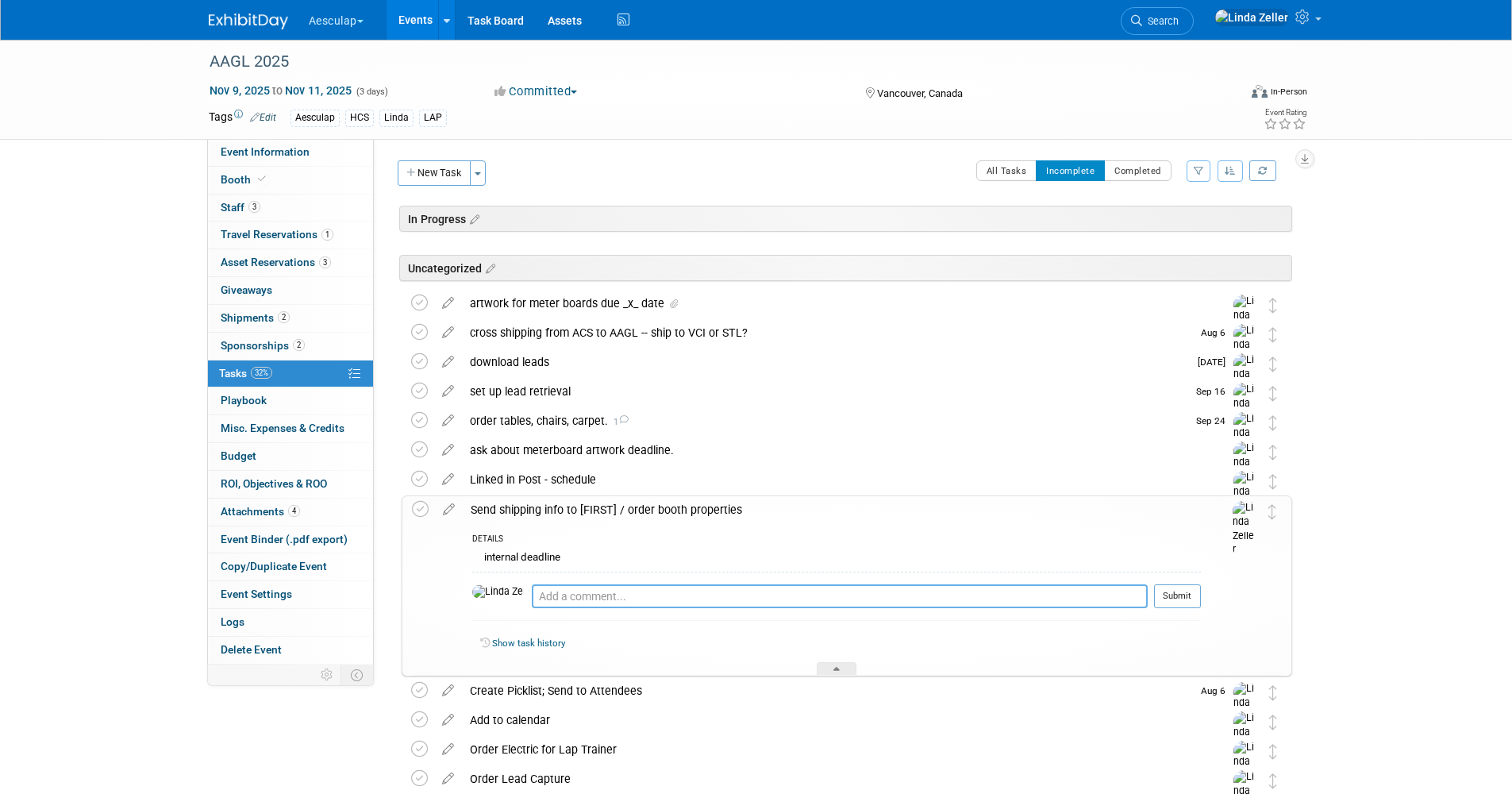 click at bounding box center [840, 596] 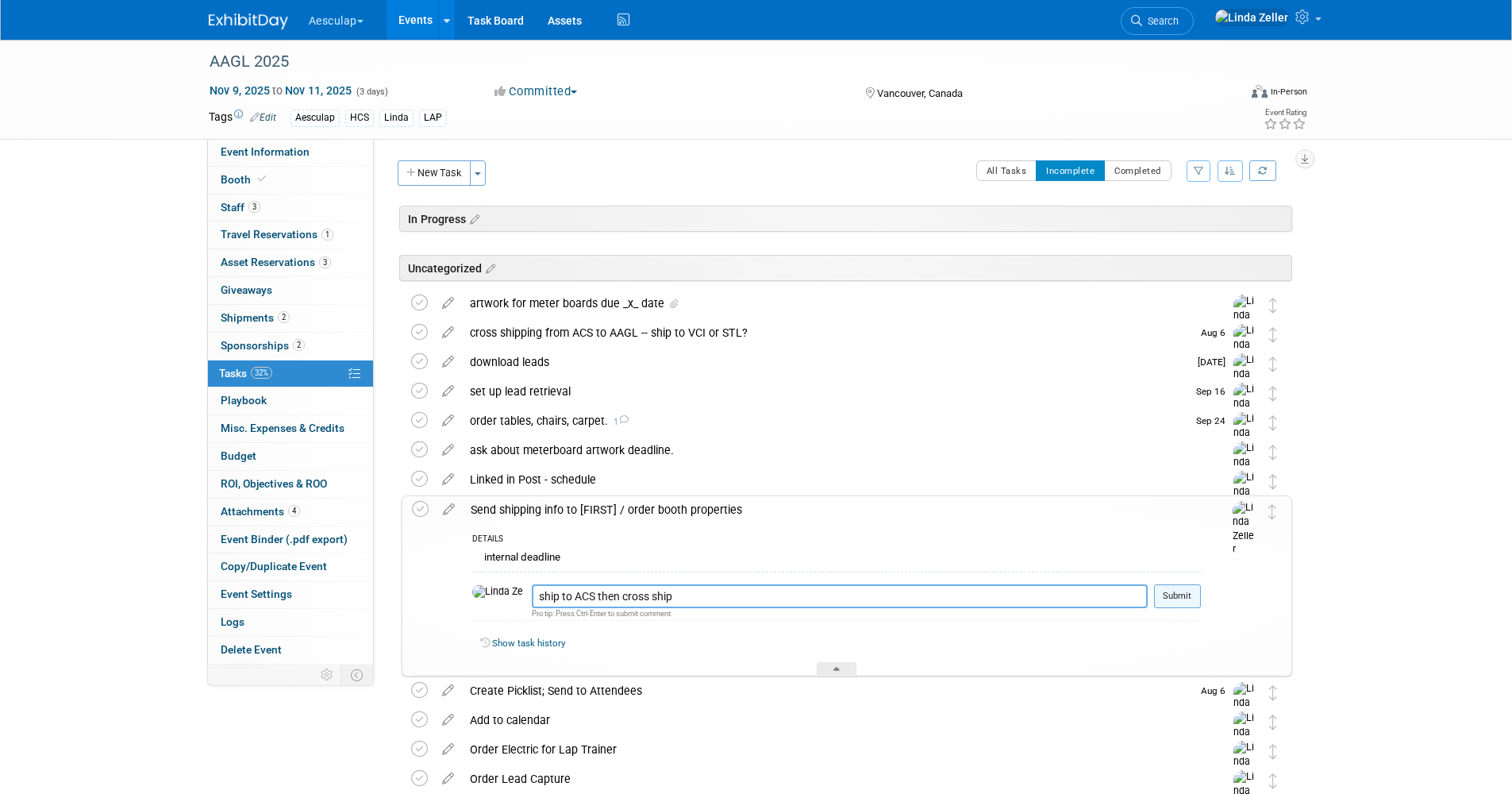type on "ship to ACS then cross ship" 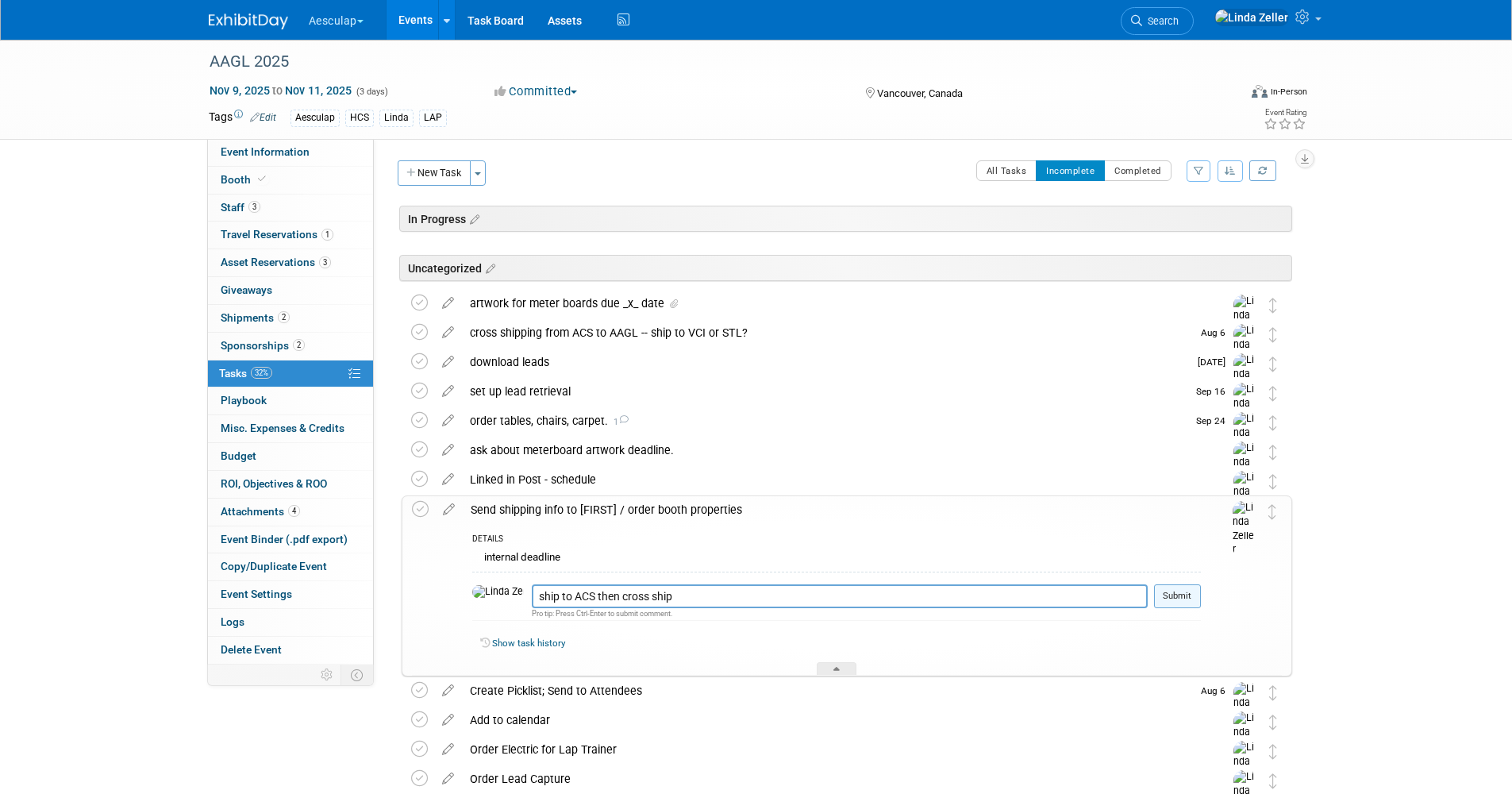 click on "Submit" at bounding box center (1177, 596) 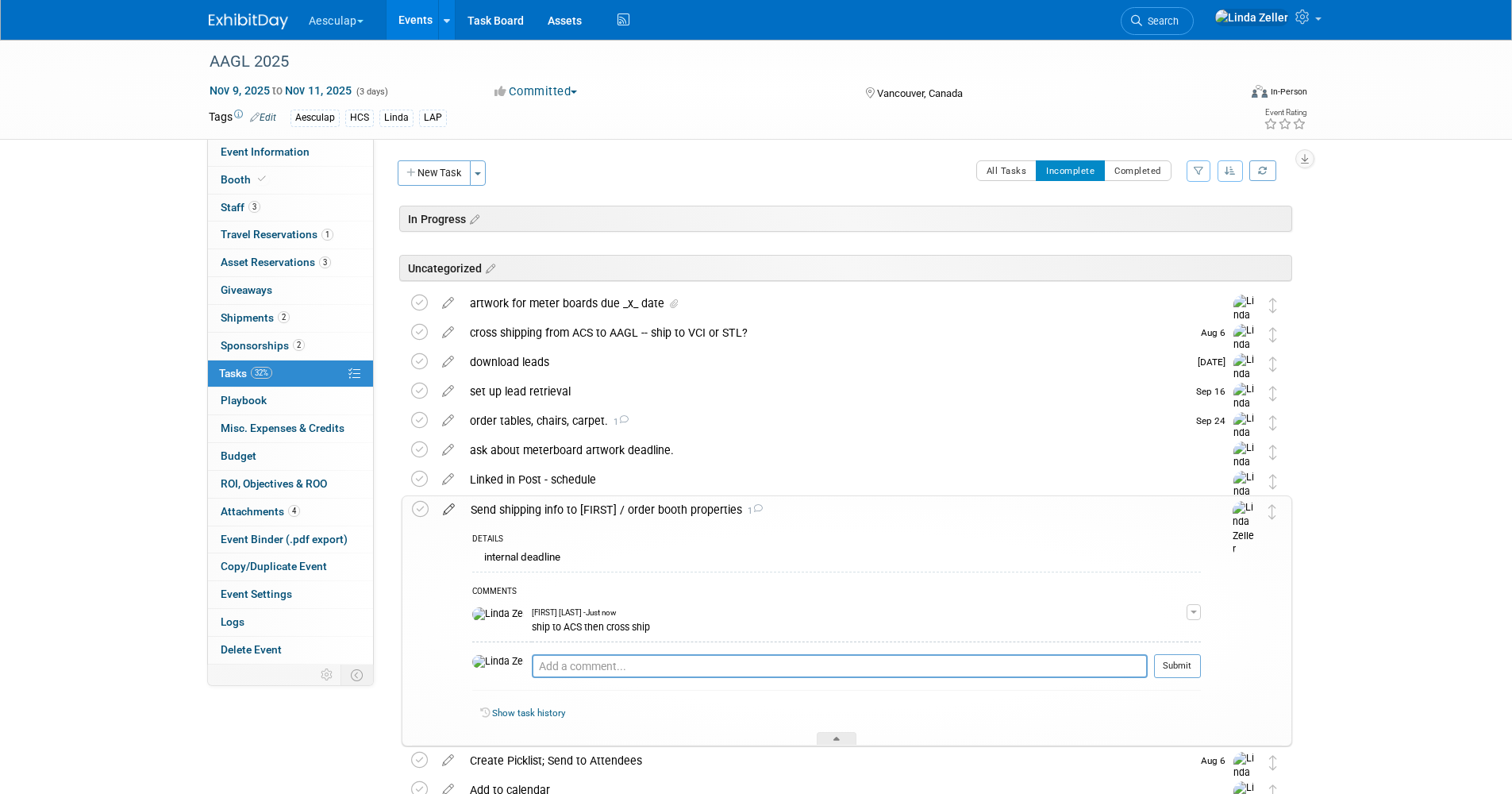 click at bounding box center [448, 506] 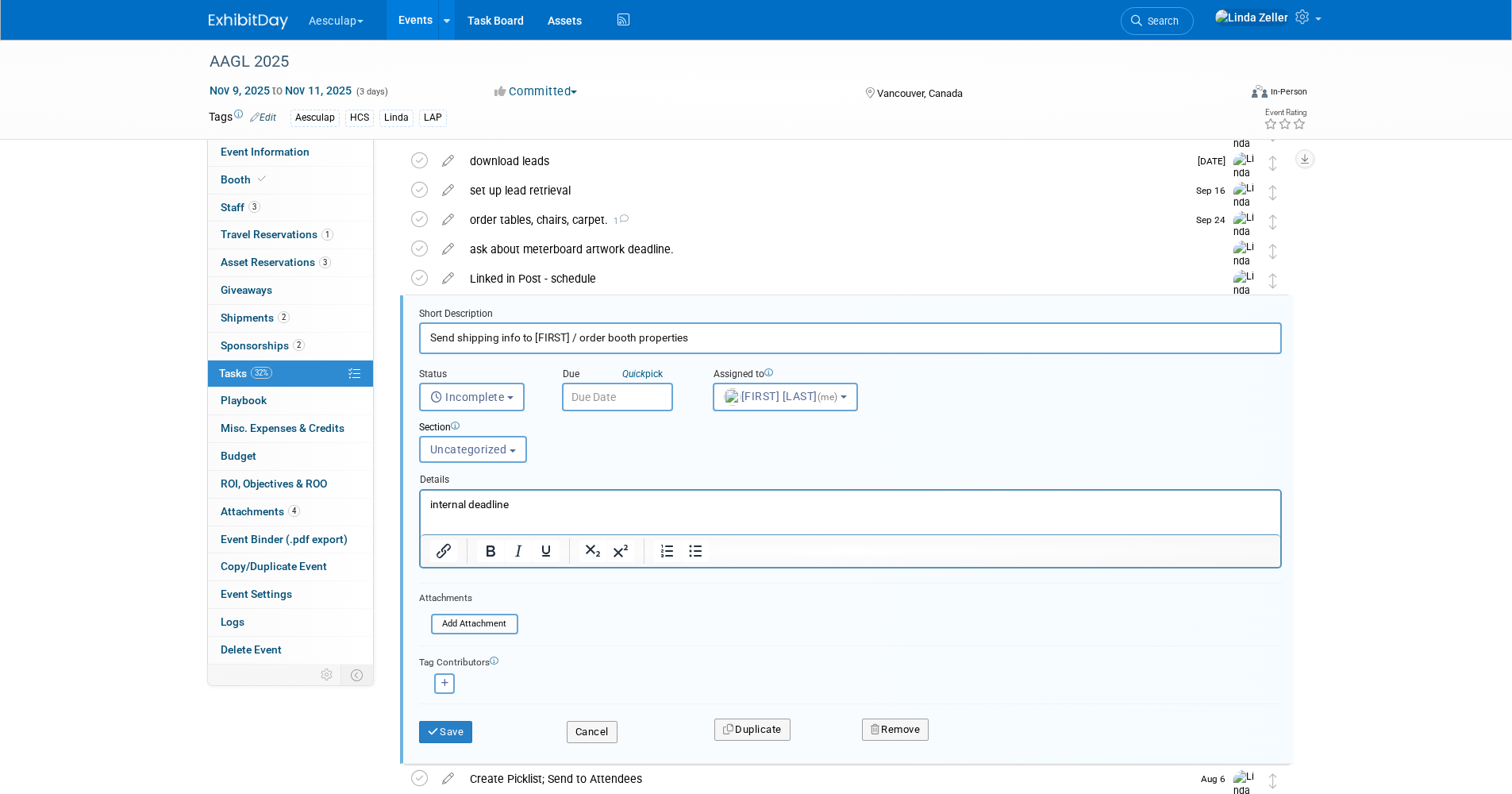 scroll, scrollTop: 264, scrollLeft: 0, axis: vertical 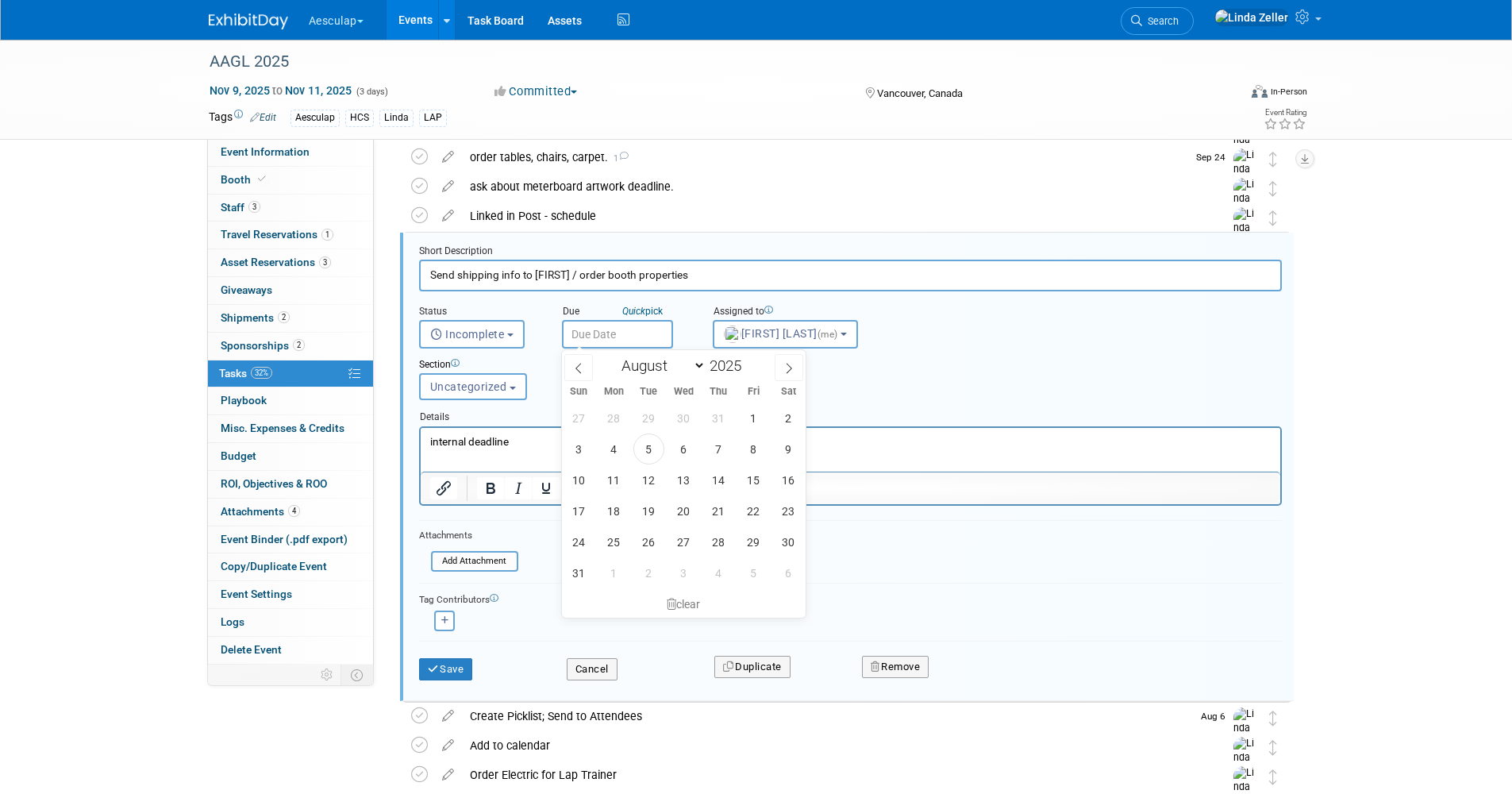 click at bounding box center (617, 334) 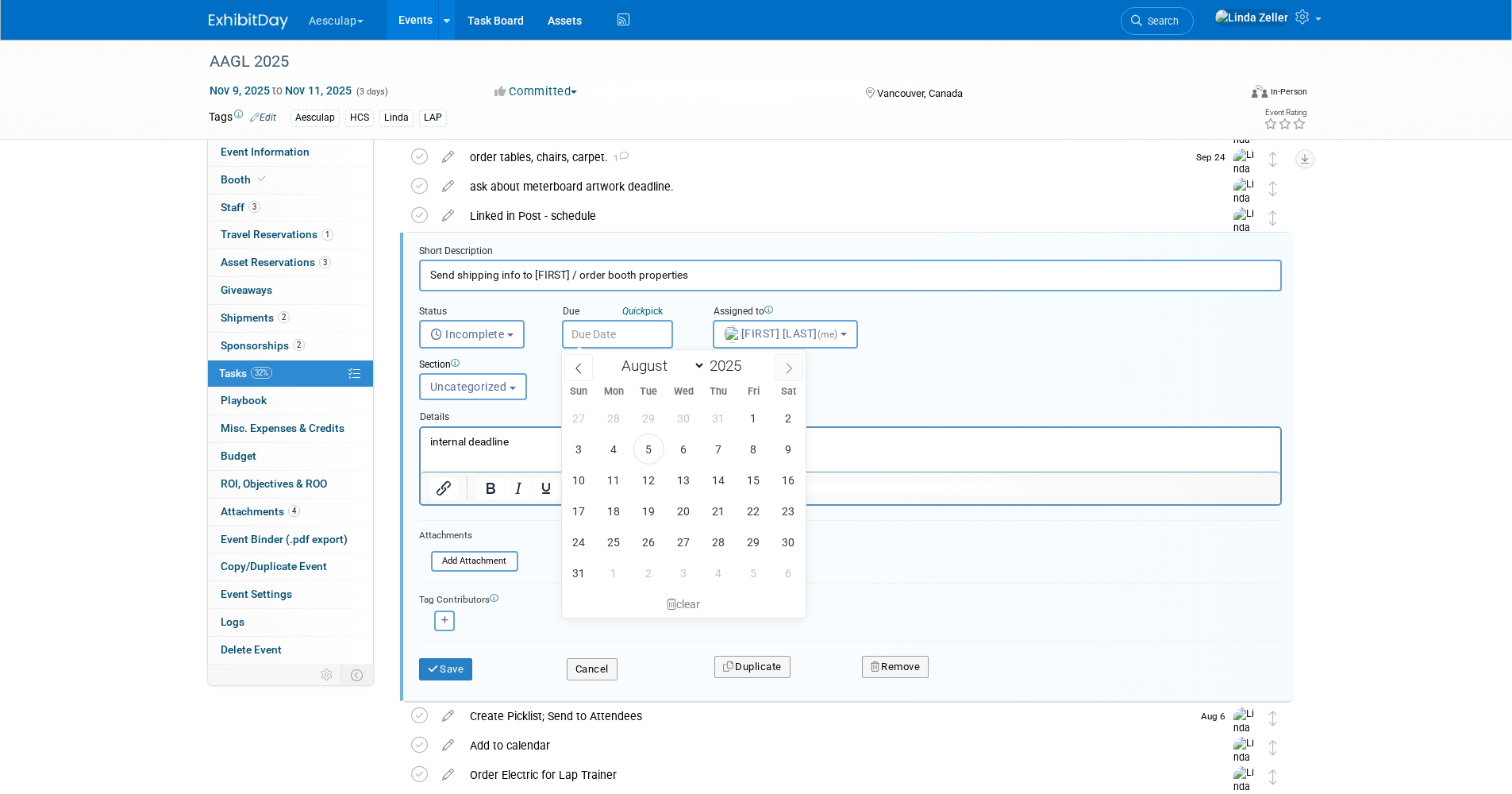 click 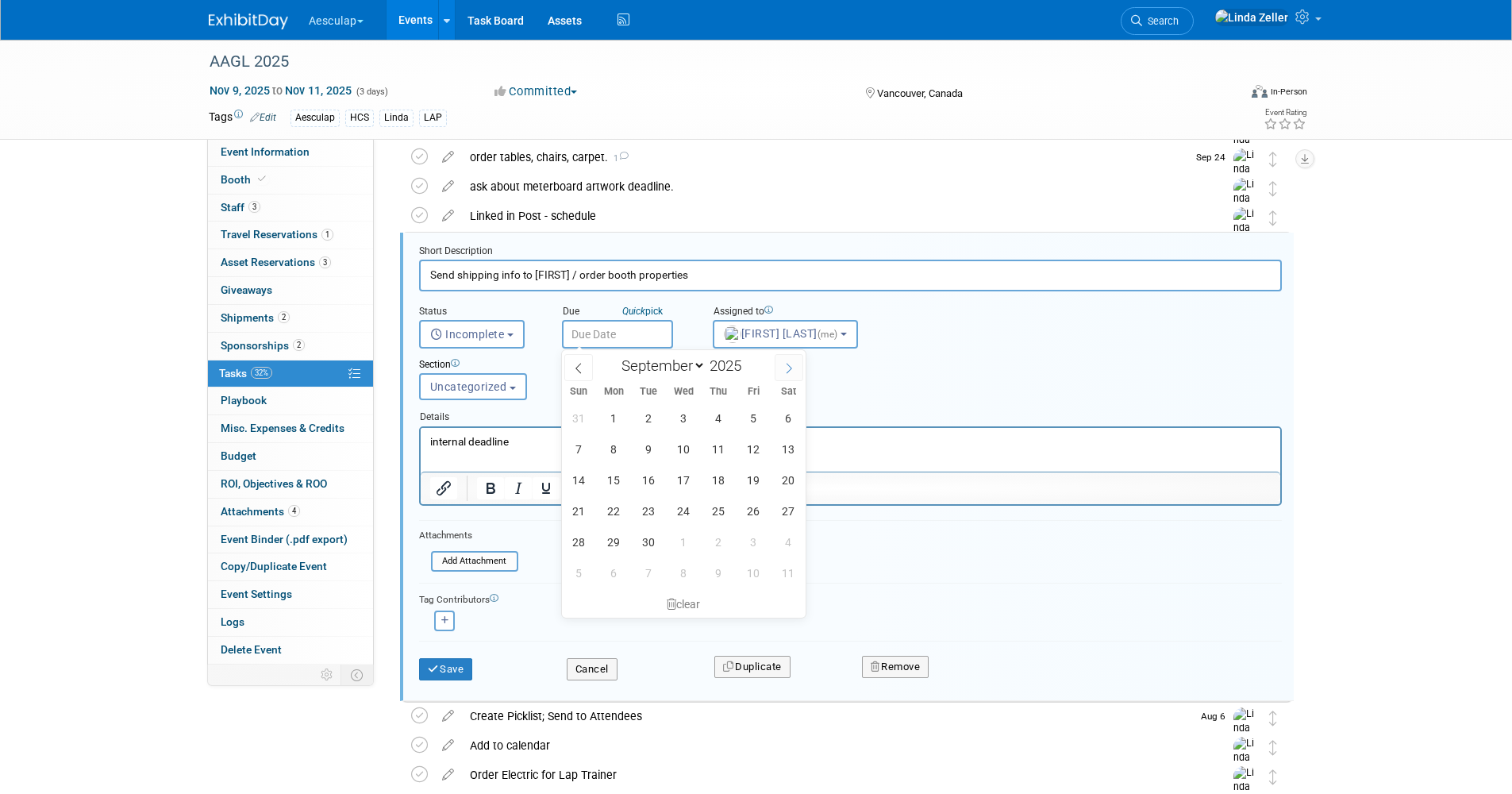 click 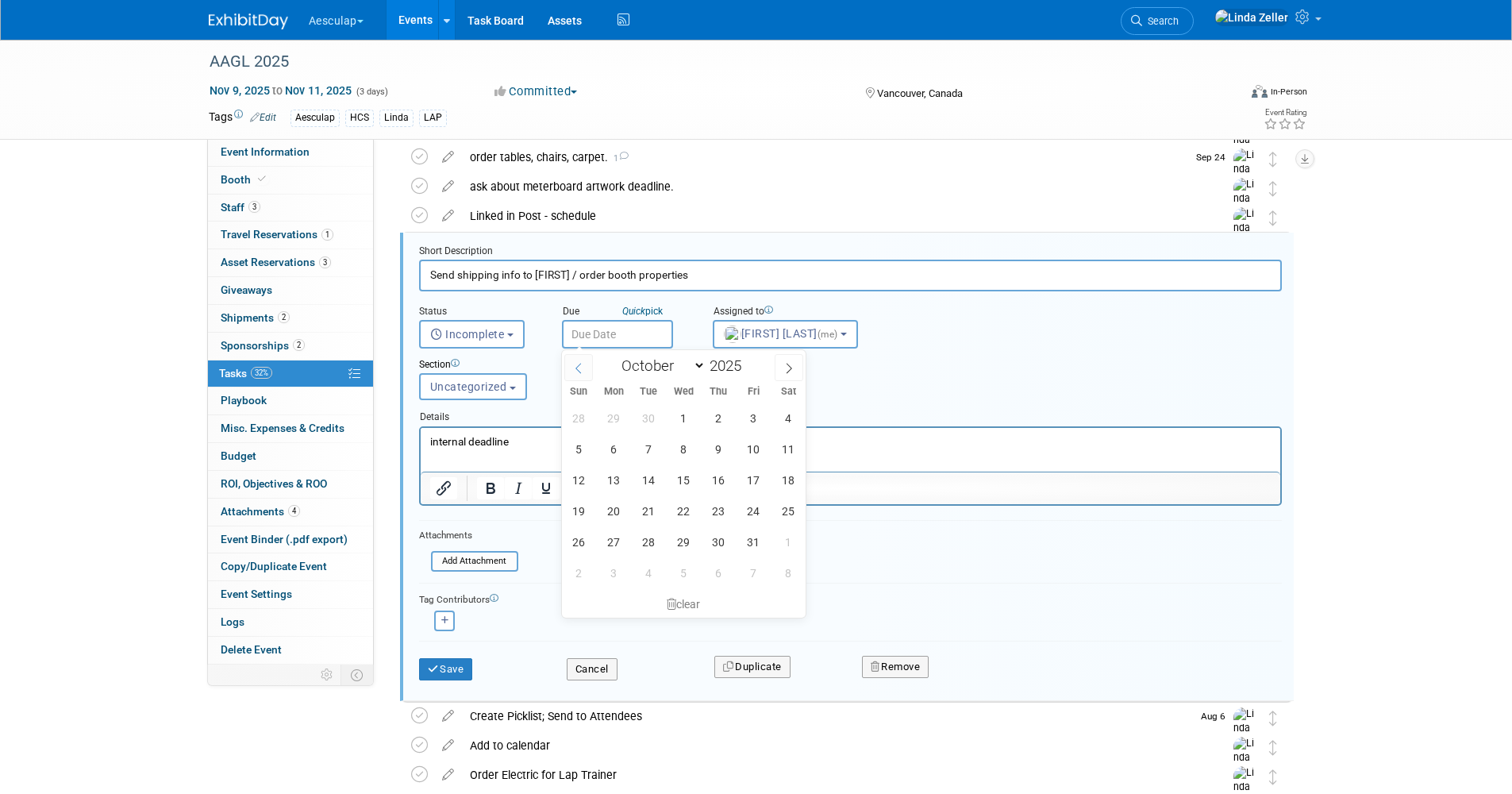 click 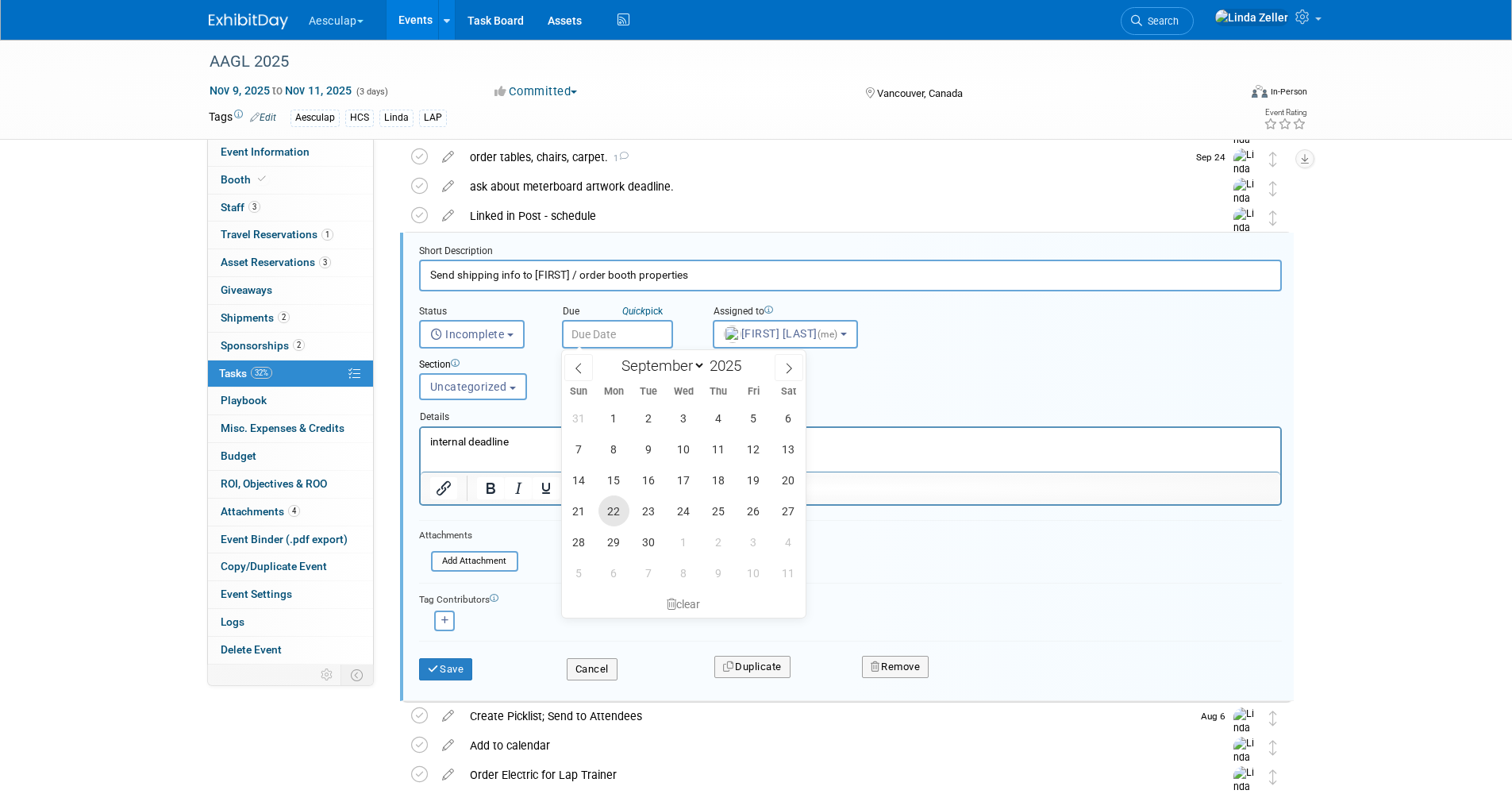 click on "22" at bounding box center [614, 511] 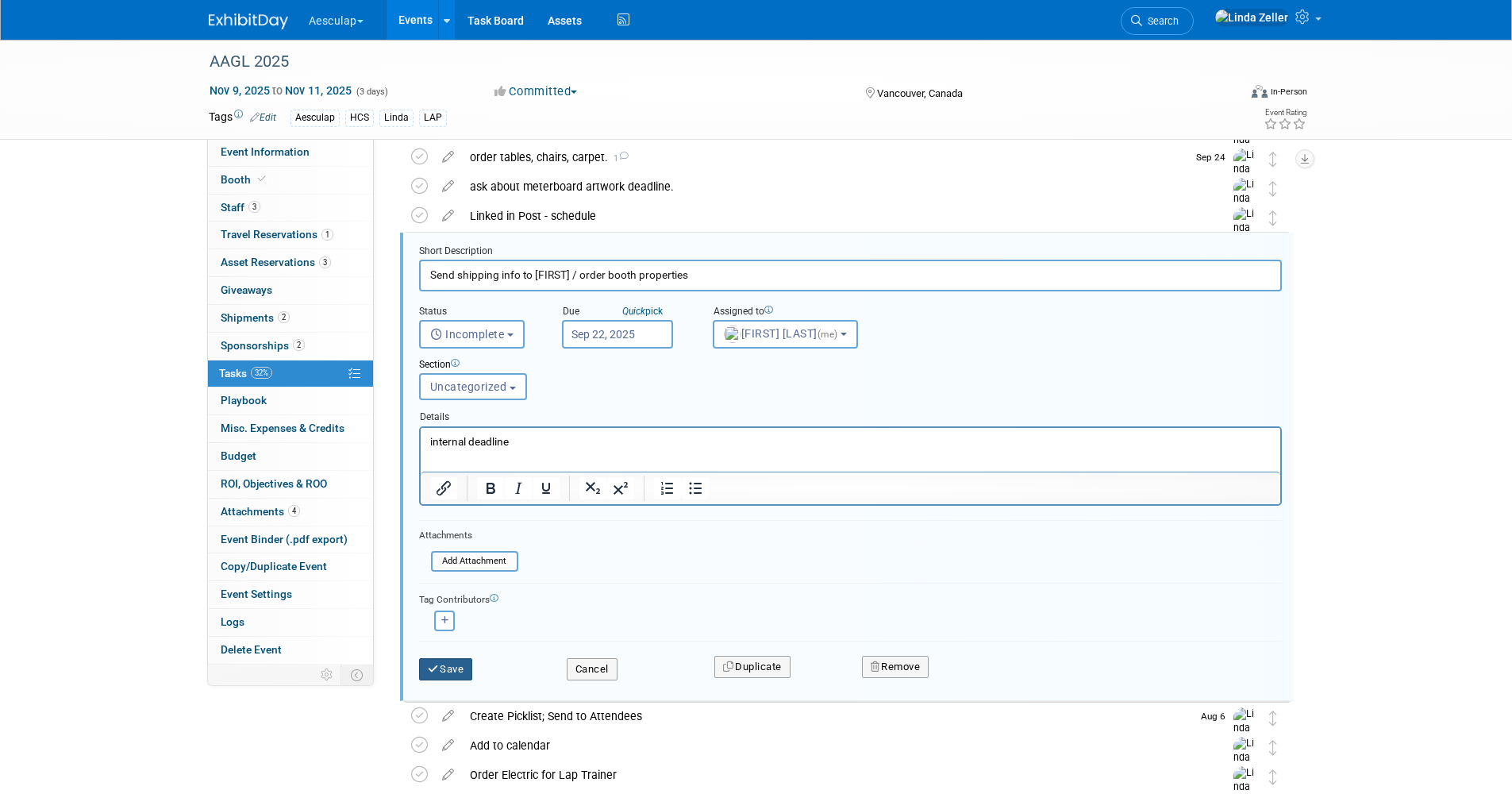click at bounding box center [434, 669] 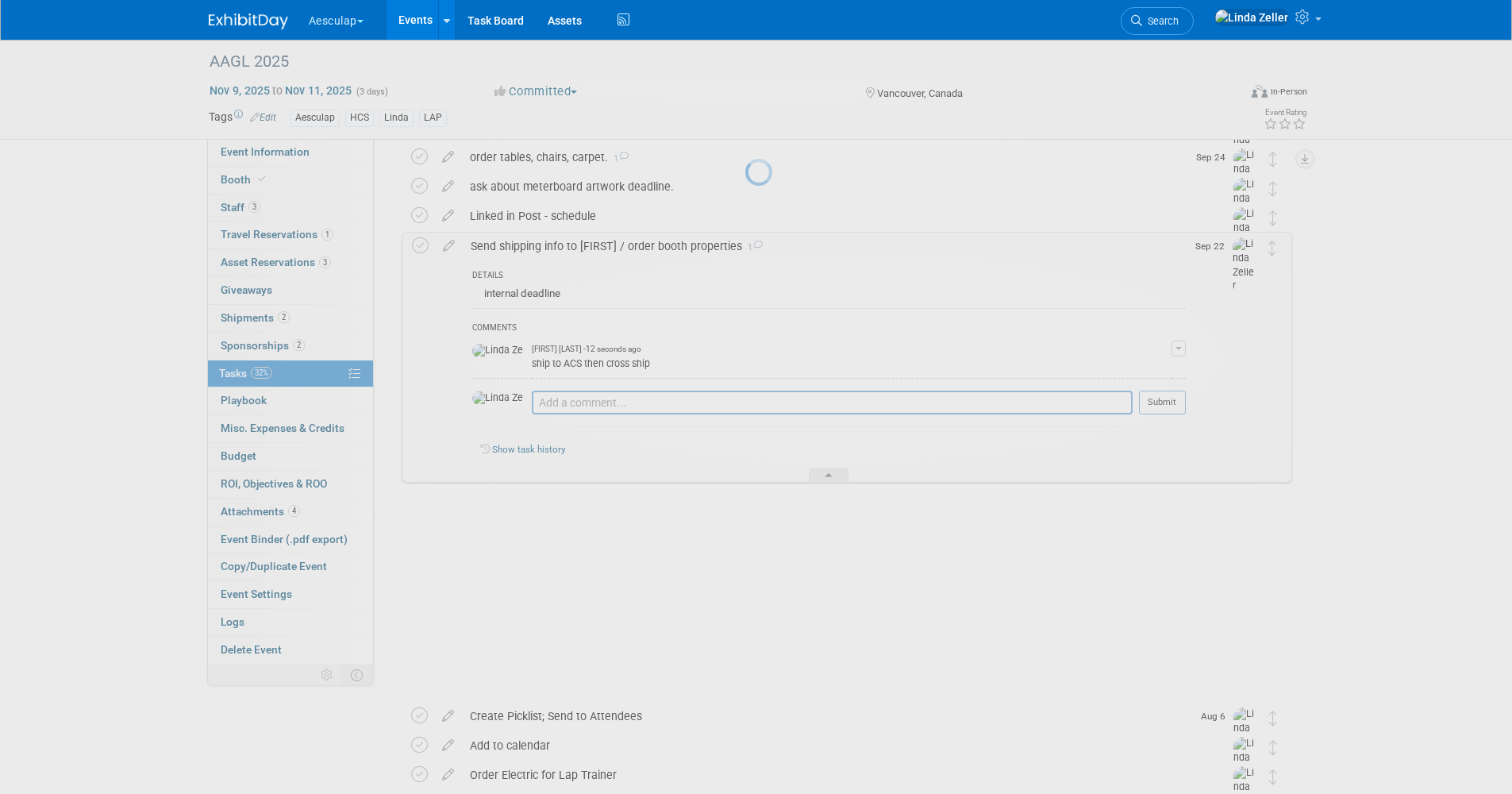 scroll, scrollTop: 197, scrollLeft: 0, axis: vertical 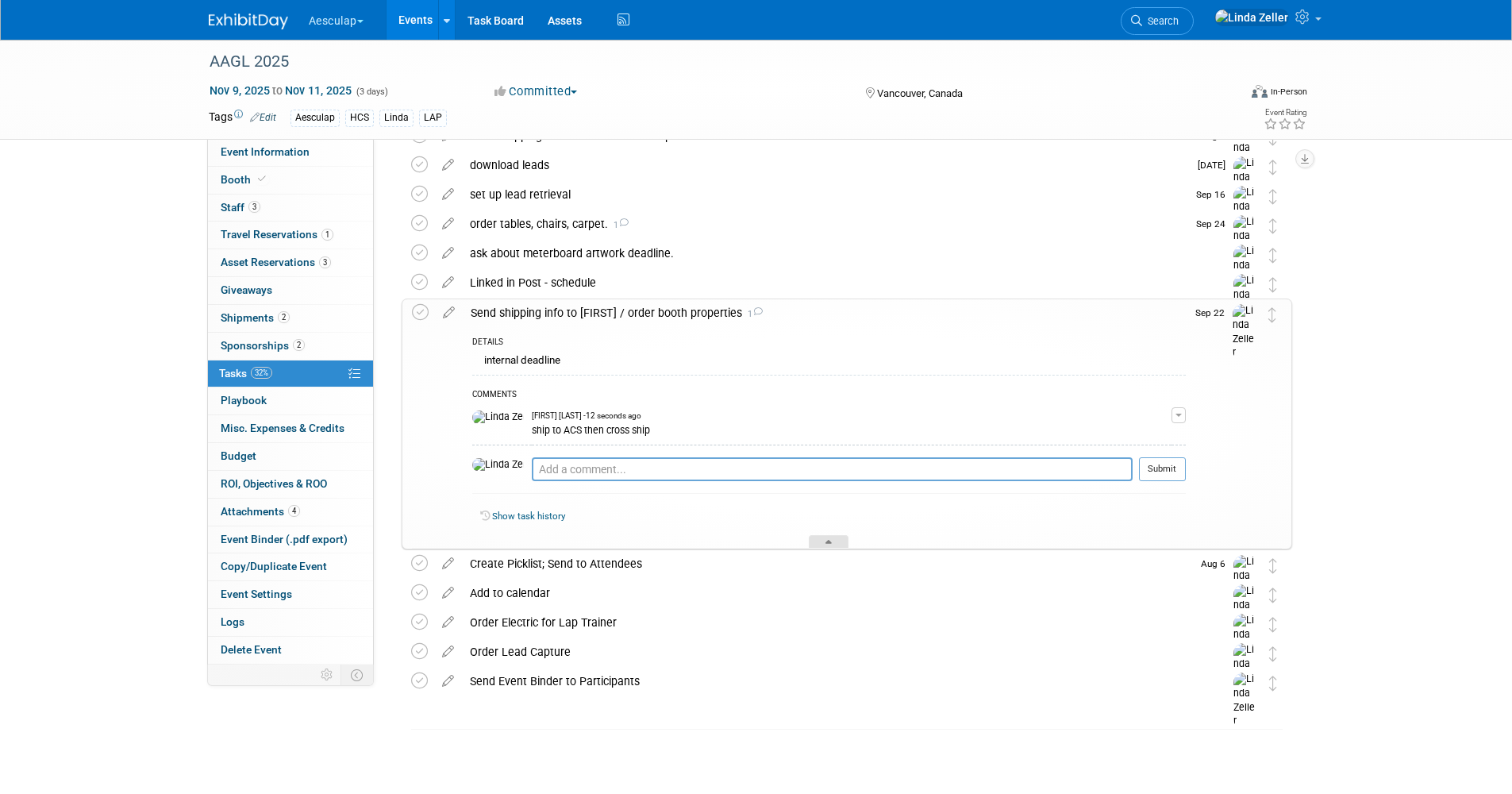 click at bounding box center (829, 545) 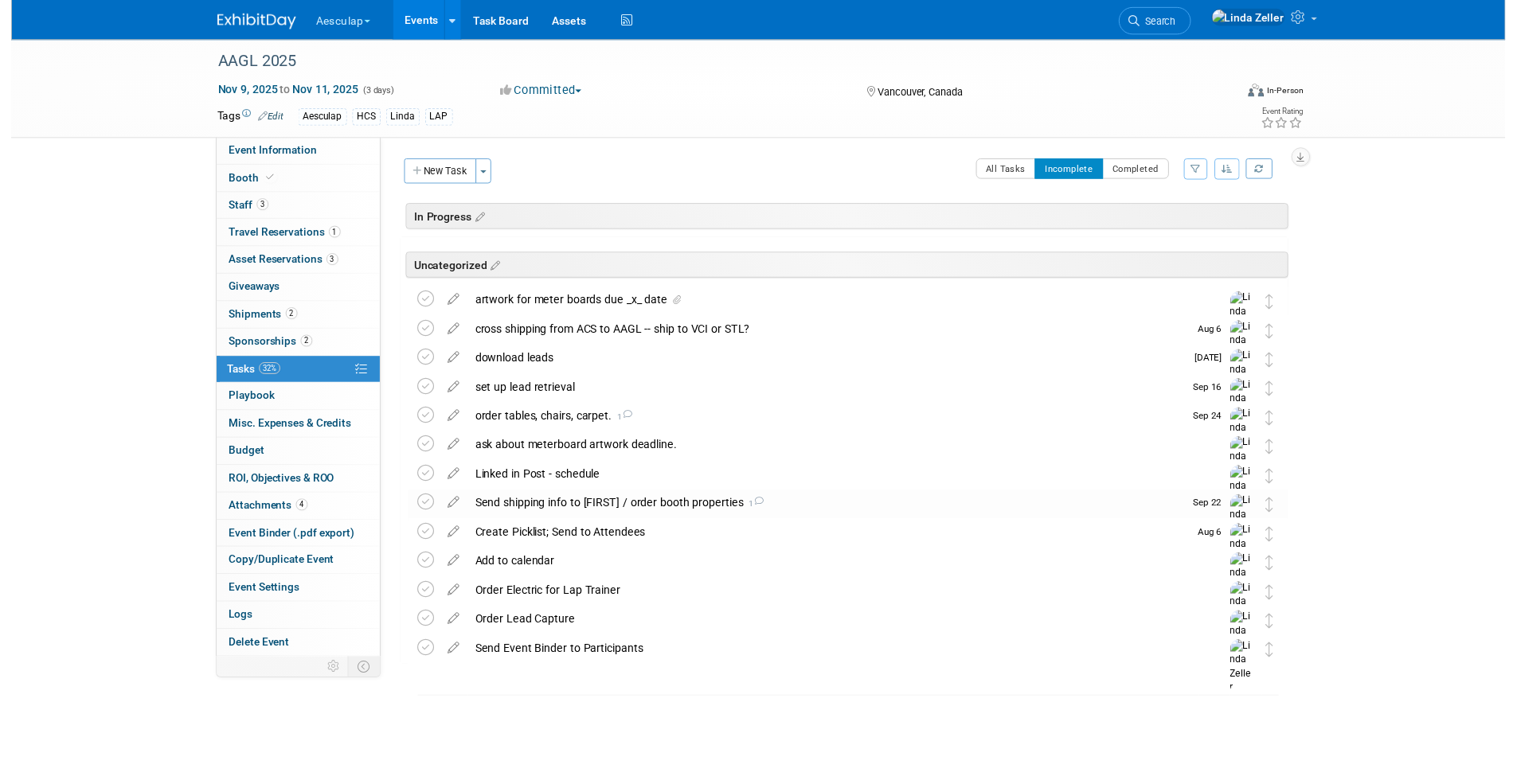 scroll, scrollTop: 0, scrollLeft: 0, axis: both 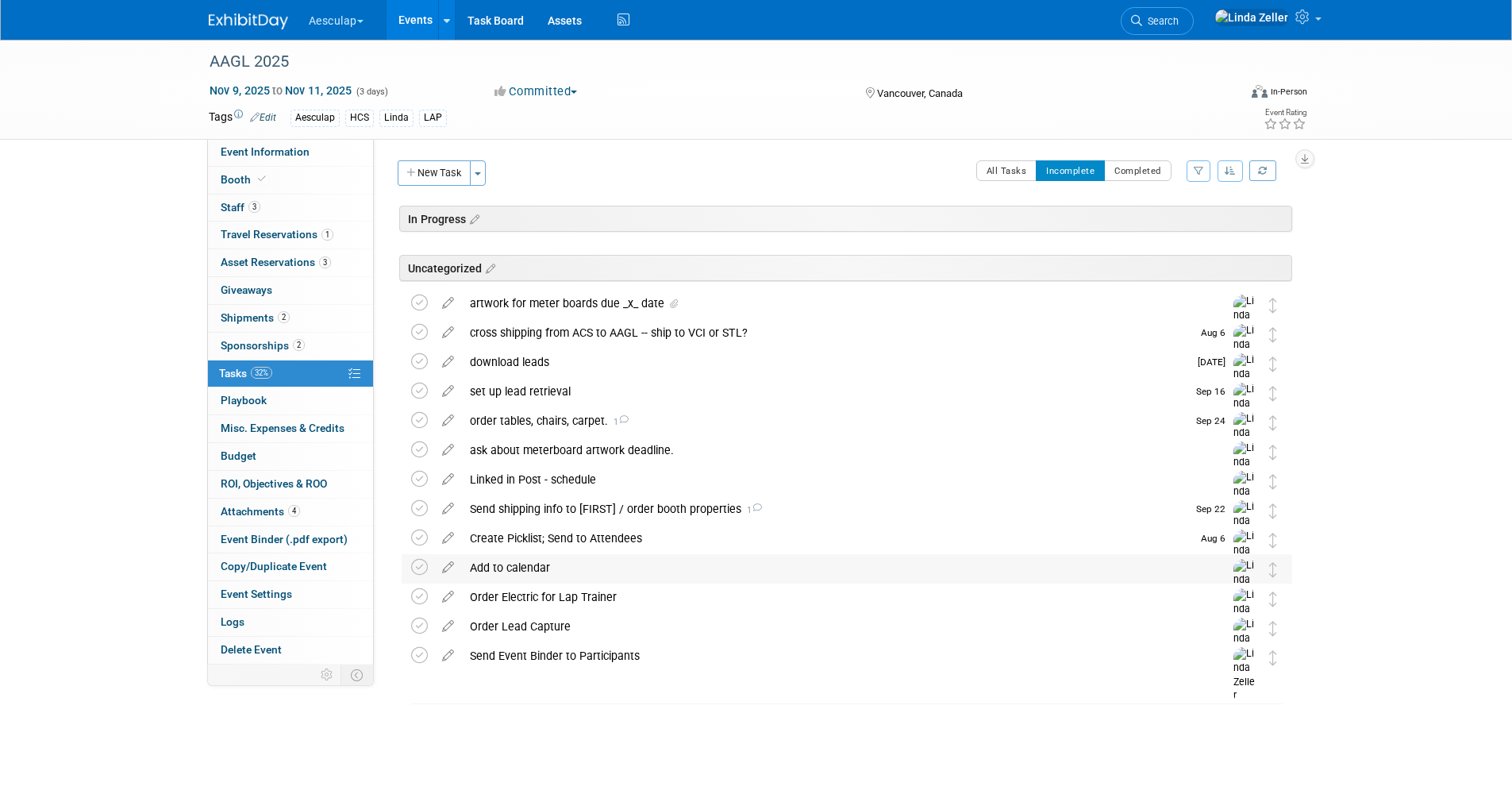 click on "Add to calendar" at bounding box center [832, 568] 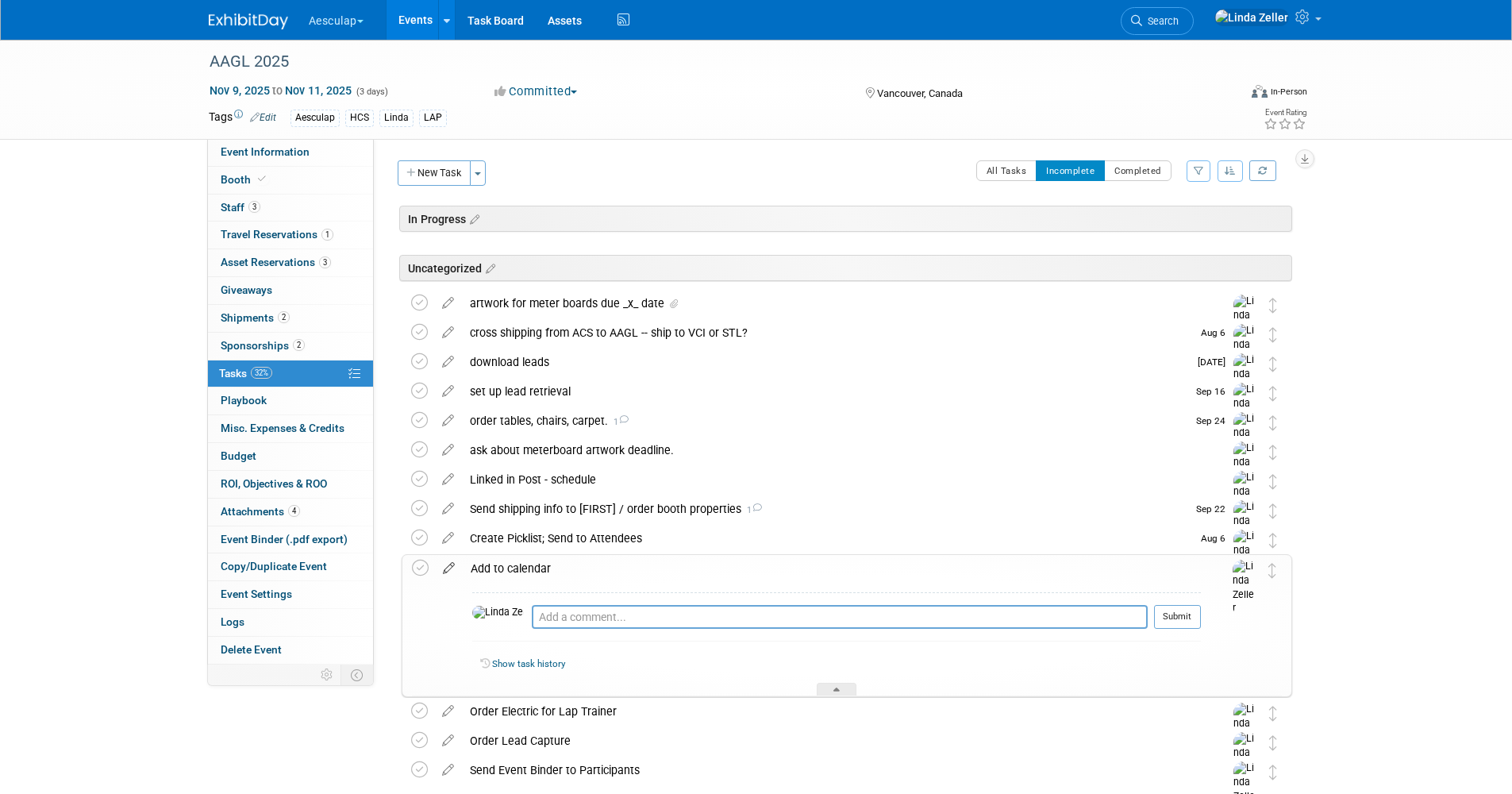 click at bounding box center (448, 565) 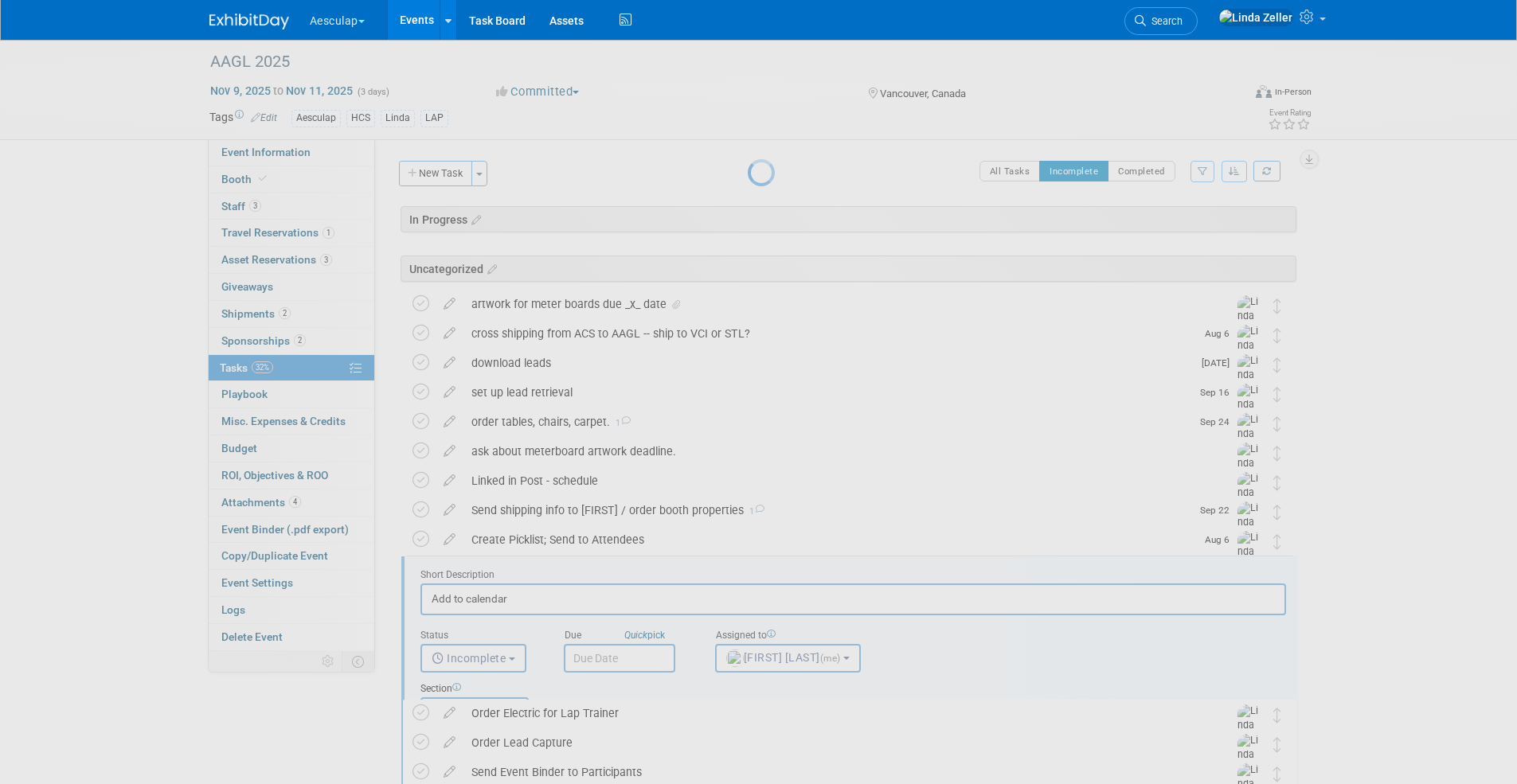 scroll, scrollTop: 0, scrollLeft: 0, axis: both 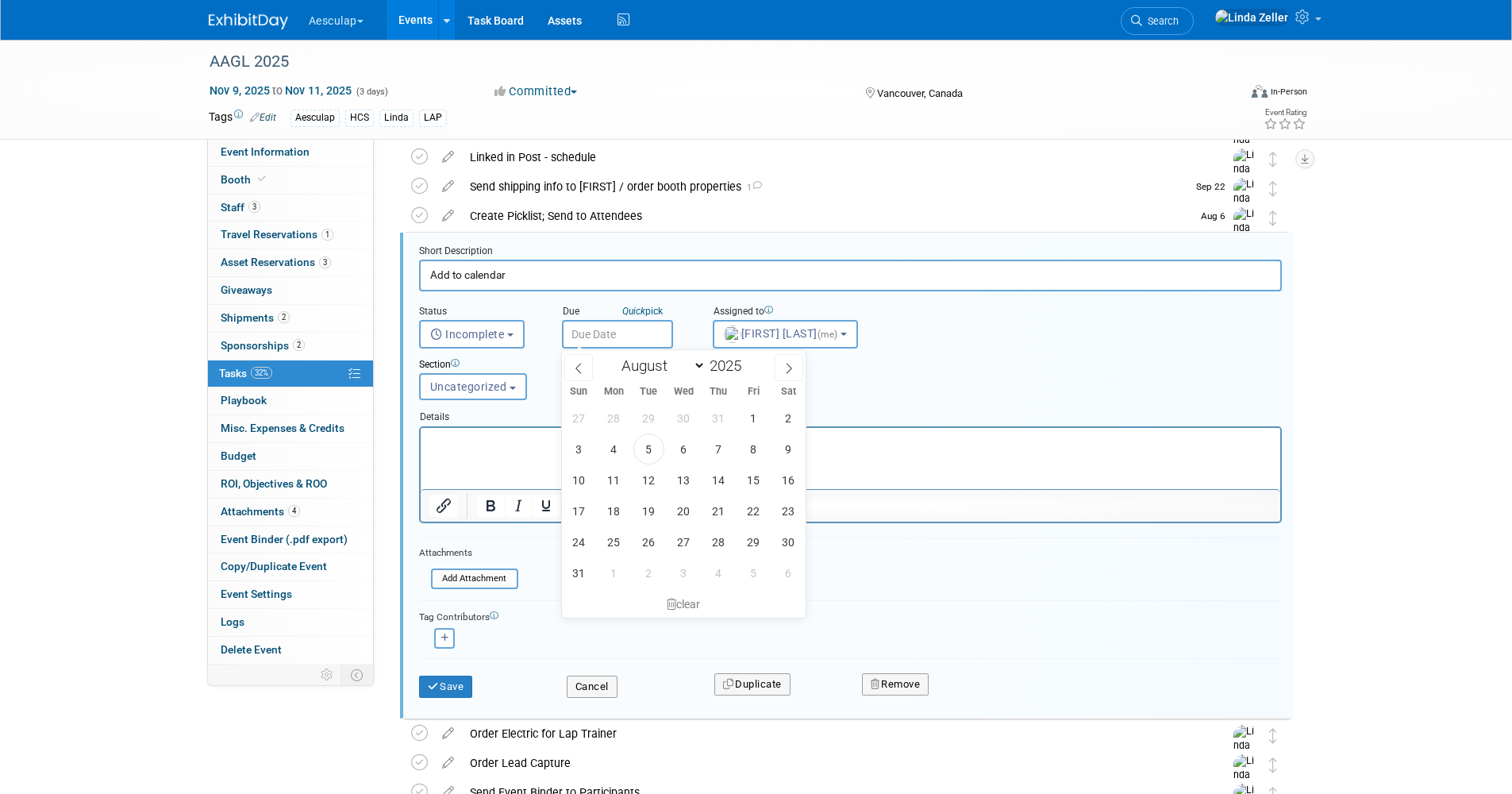 click at bounding box center [617, 334] 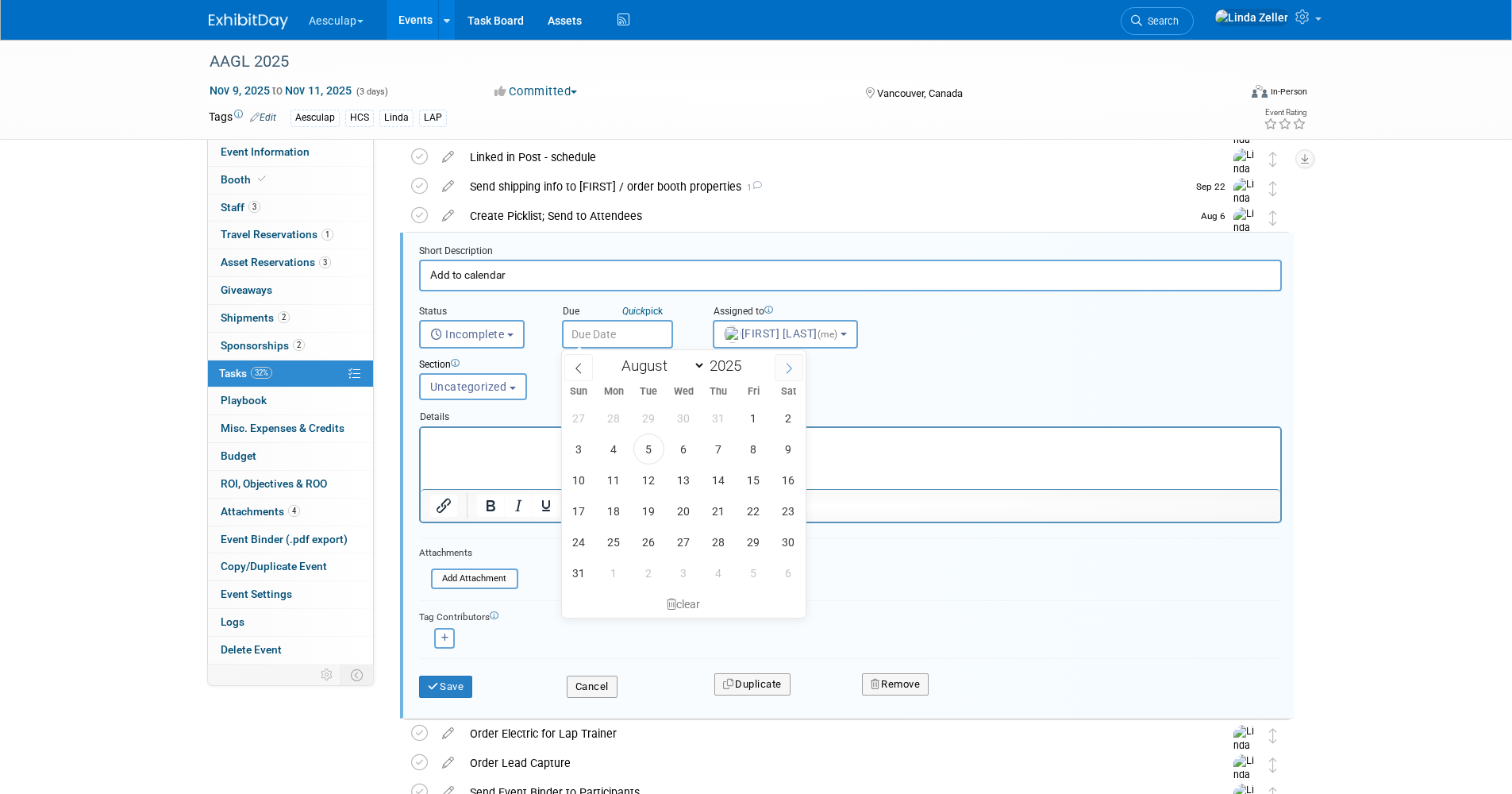 click 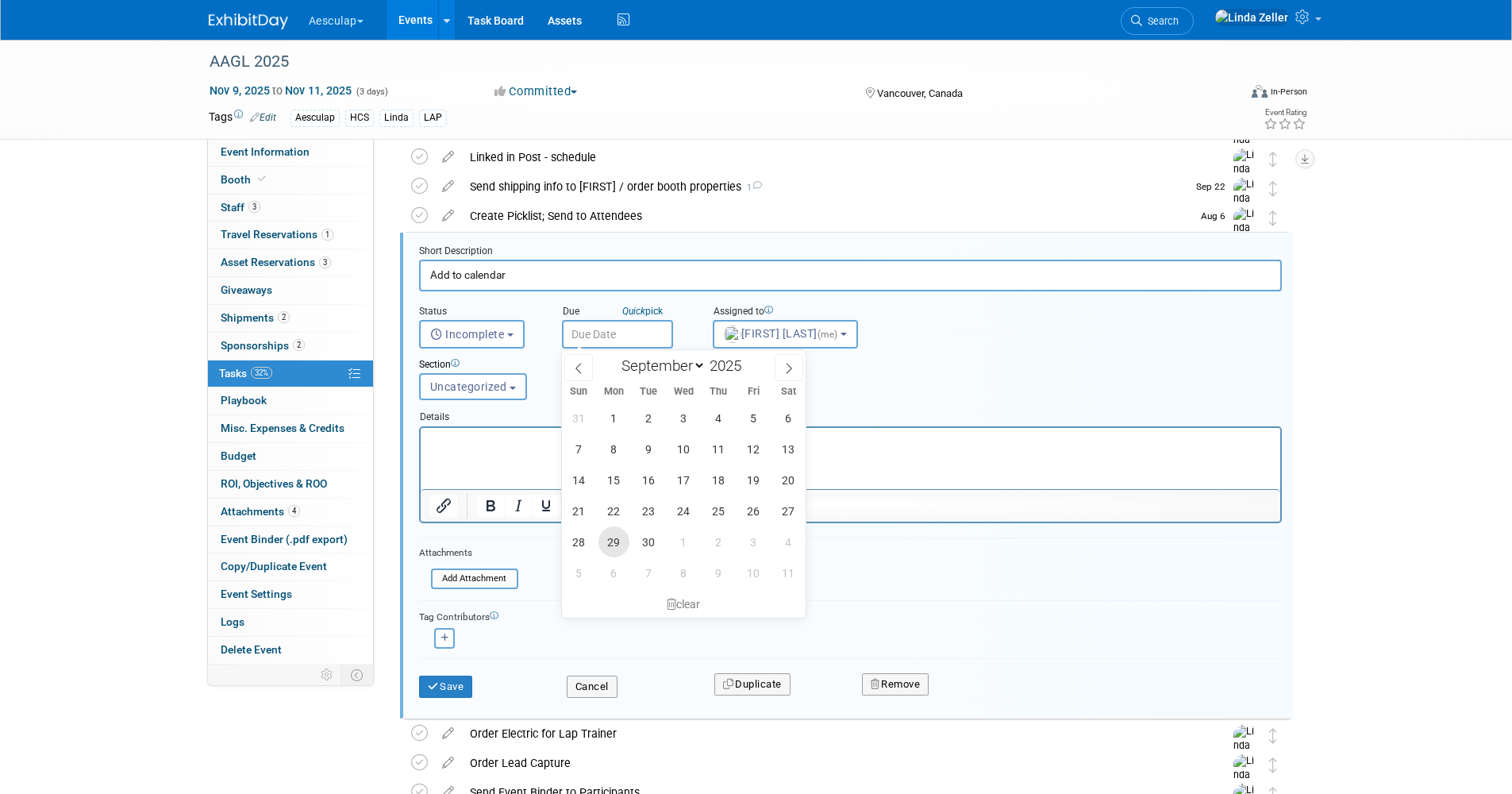 click on "29" at bounding box center [614, 542] 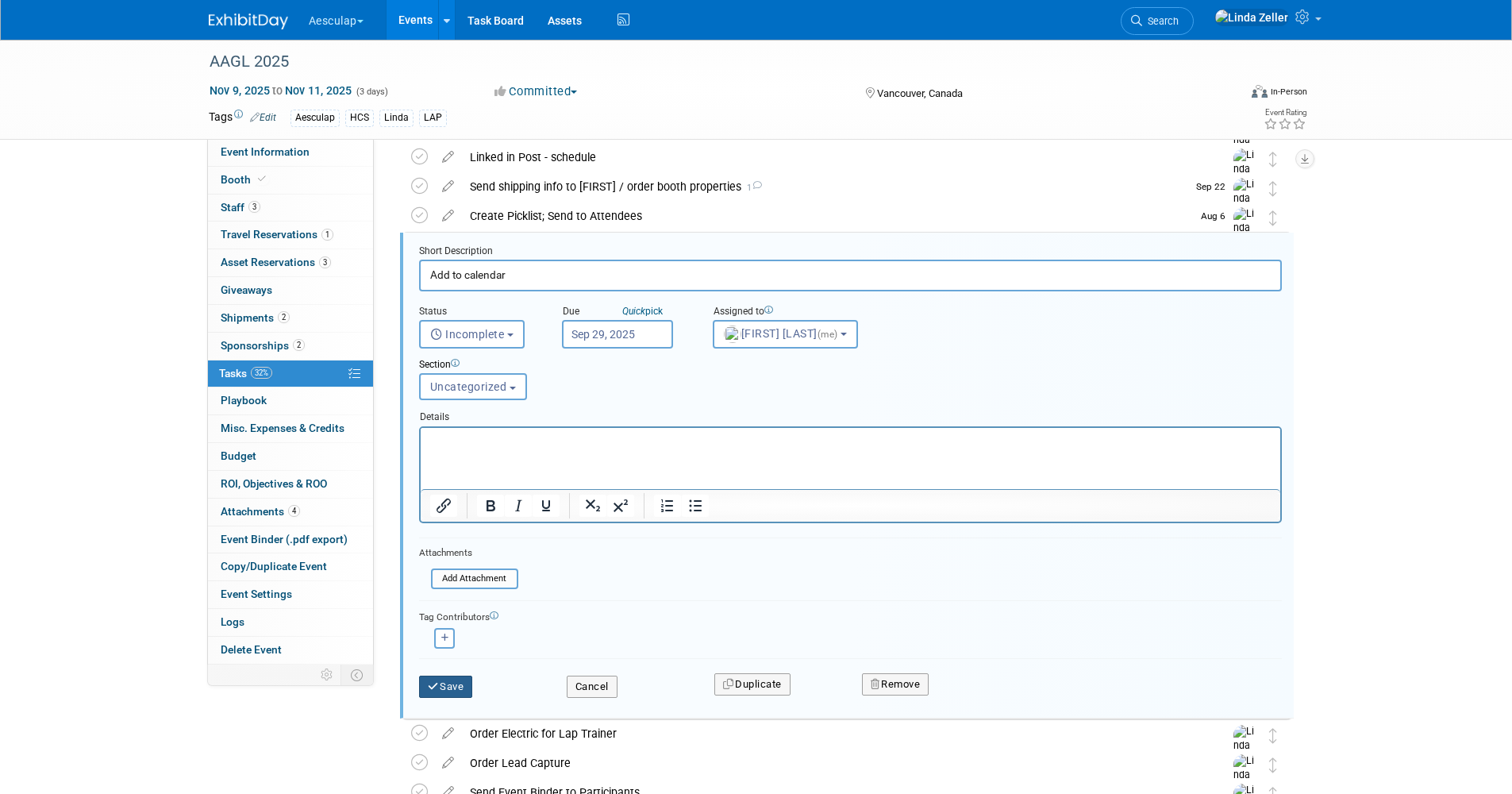 click on "Save" at bounding box center [446, 687] 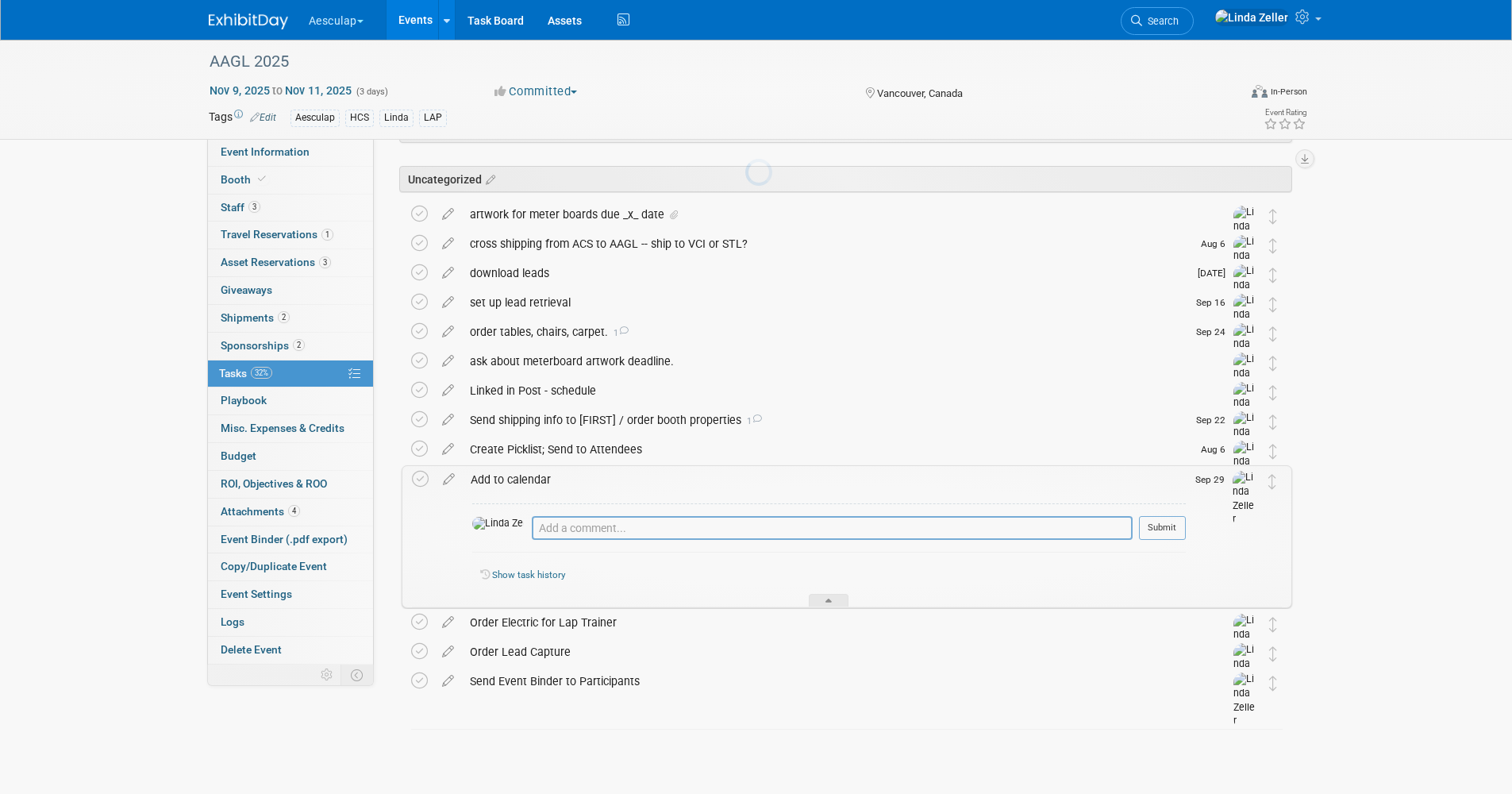 scroll, scrollTop: 89, scrollLeft: 0, axis: vertical 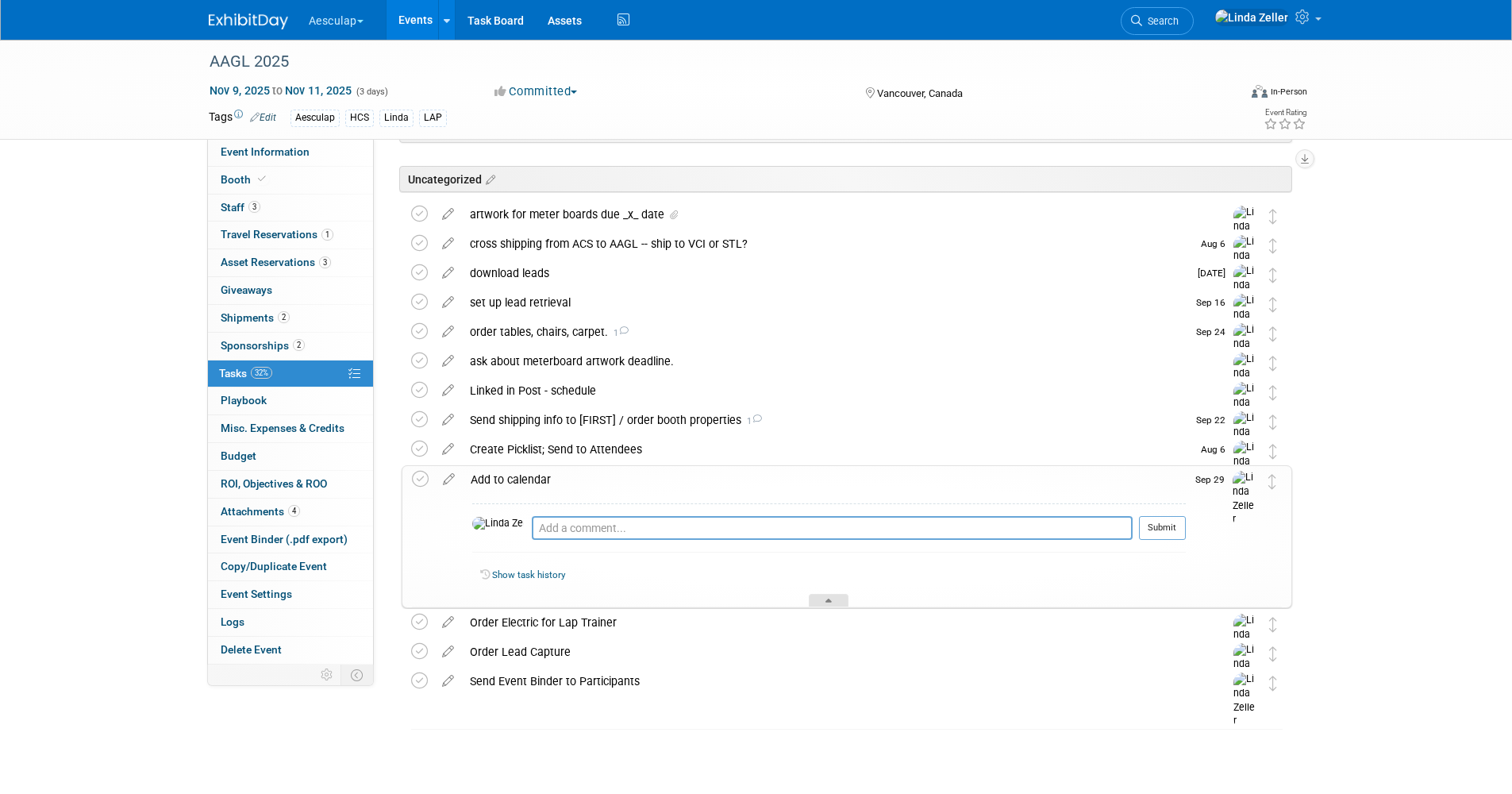 click at bounding box center (829, 600) 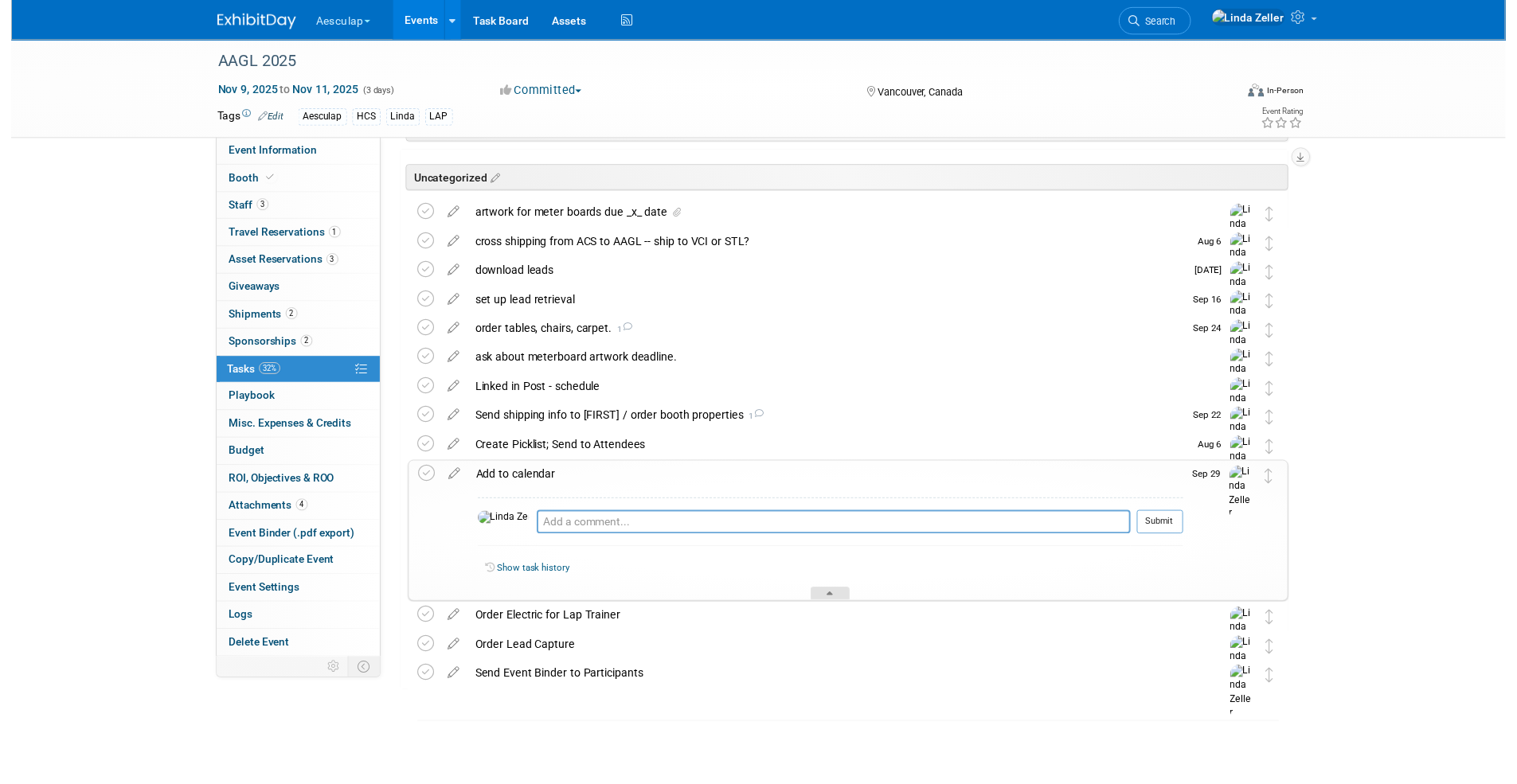 scroll, scrollTop: 0, scrollLeft: 0, axis: both 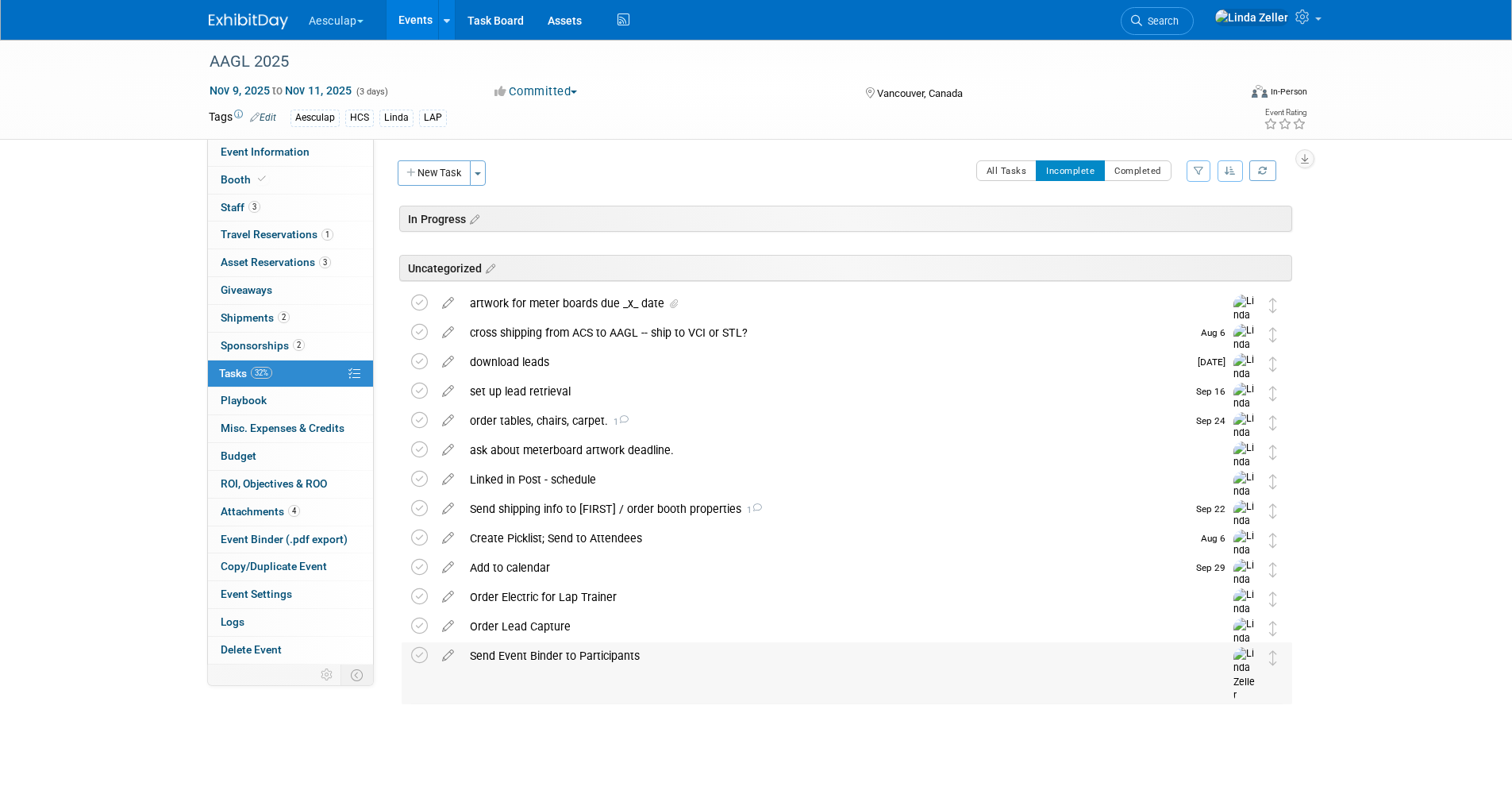 click on "Send Event Binder to Participants" at bounding box center (832, 656) 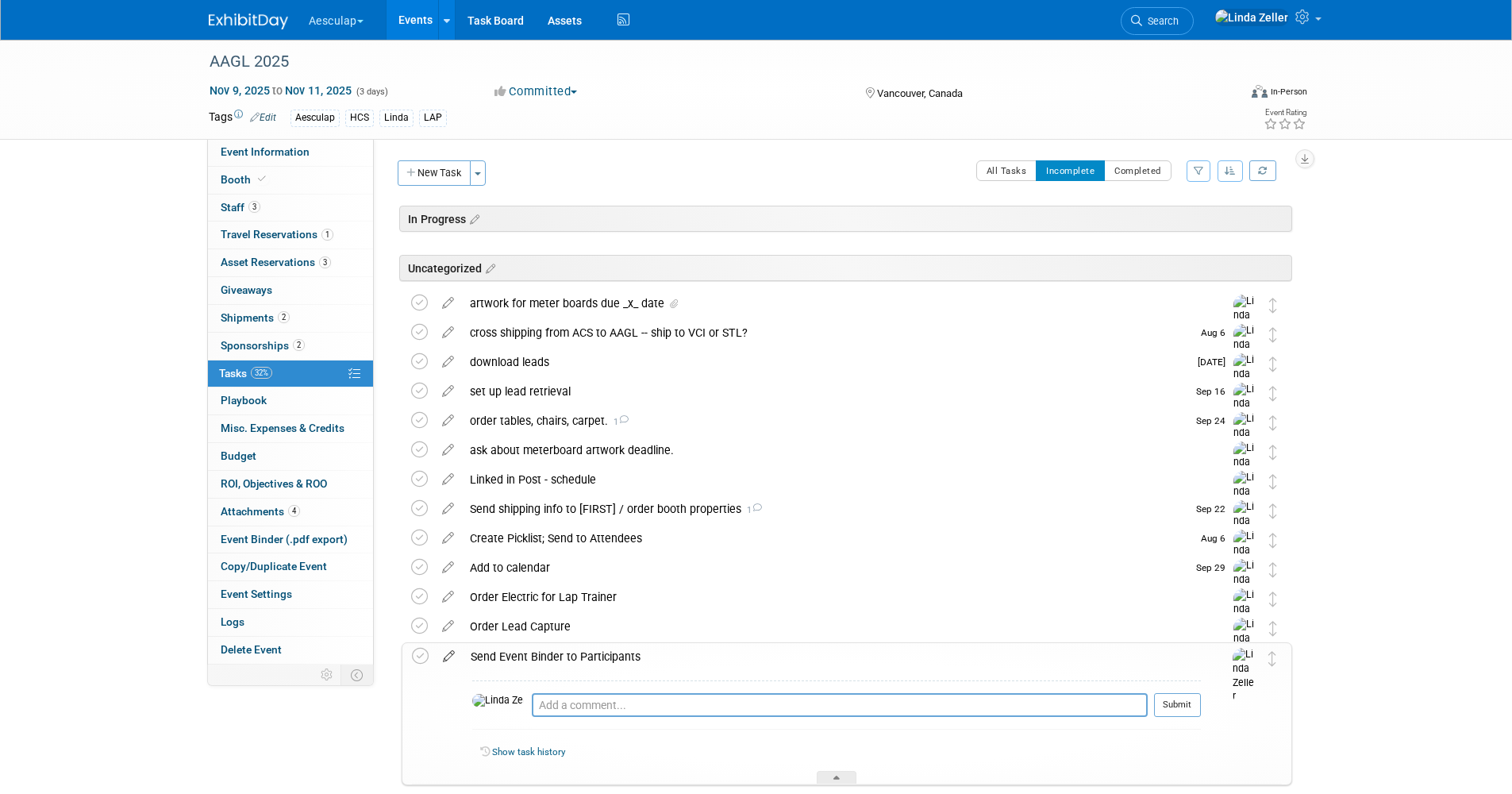 click at bounding box center [448, 653] 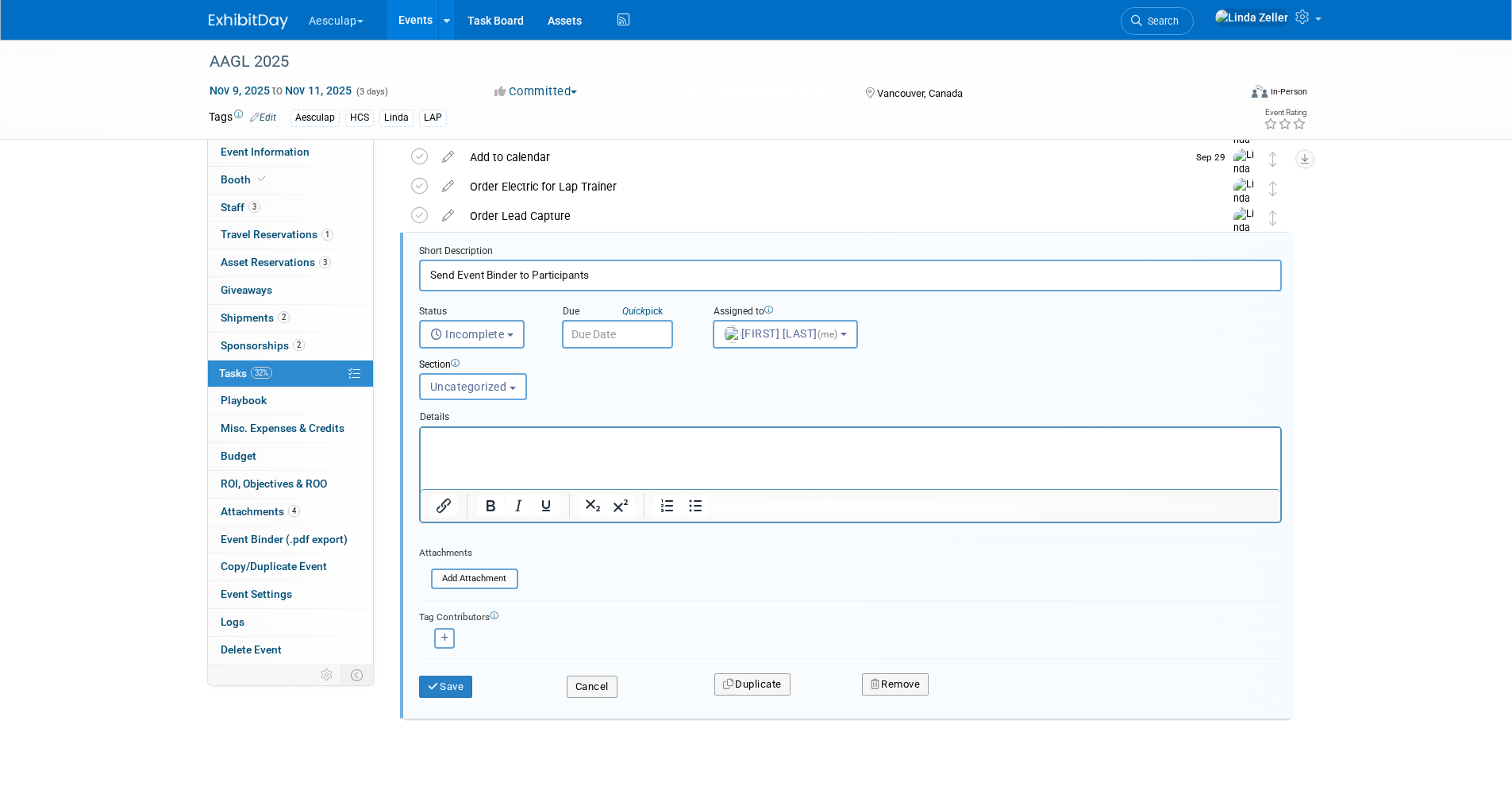 scroll, scrollTop: 411, scrollLeft: 0, axis: vertical 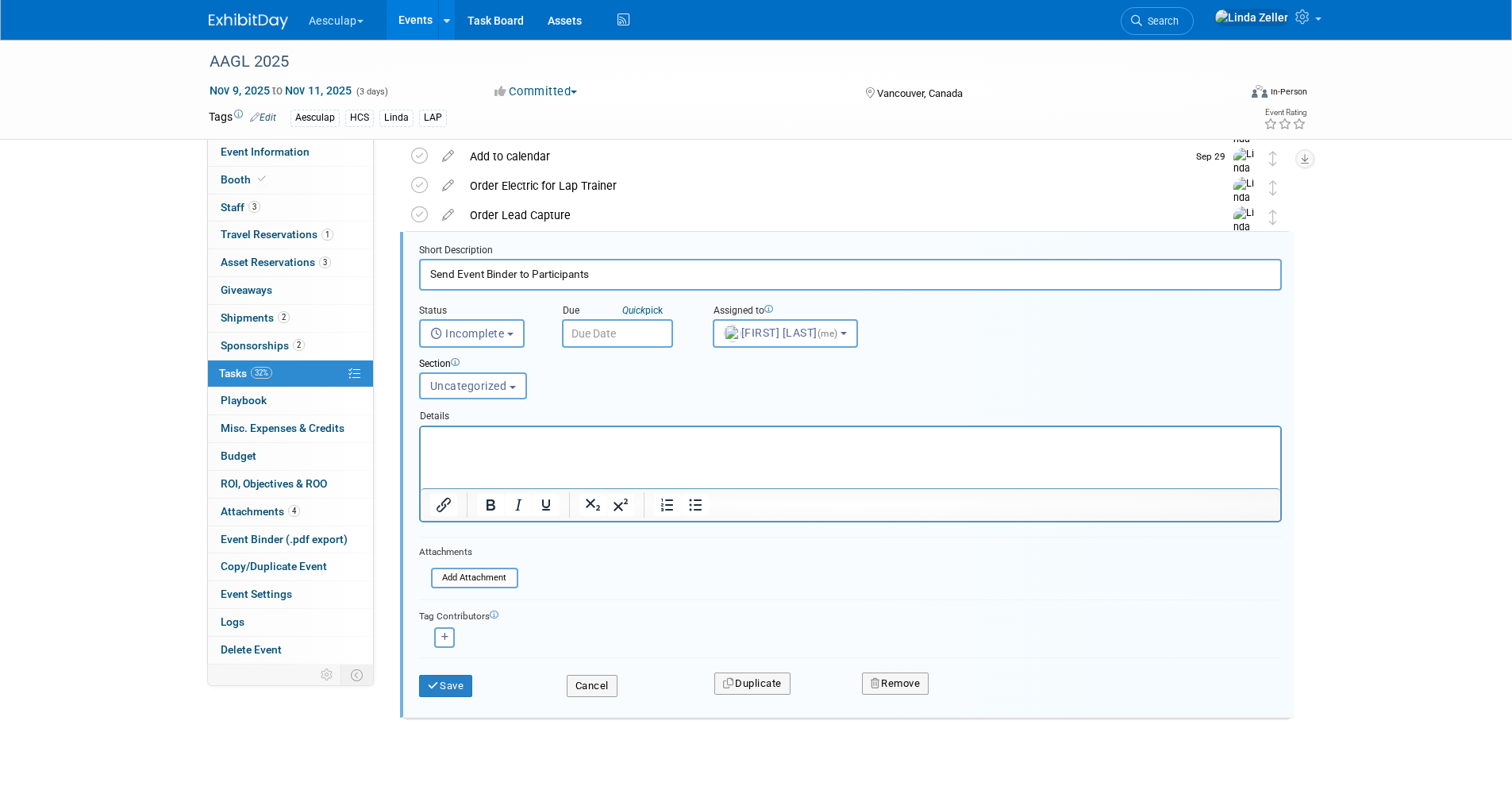 click at bounding box center (617, 333) 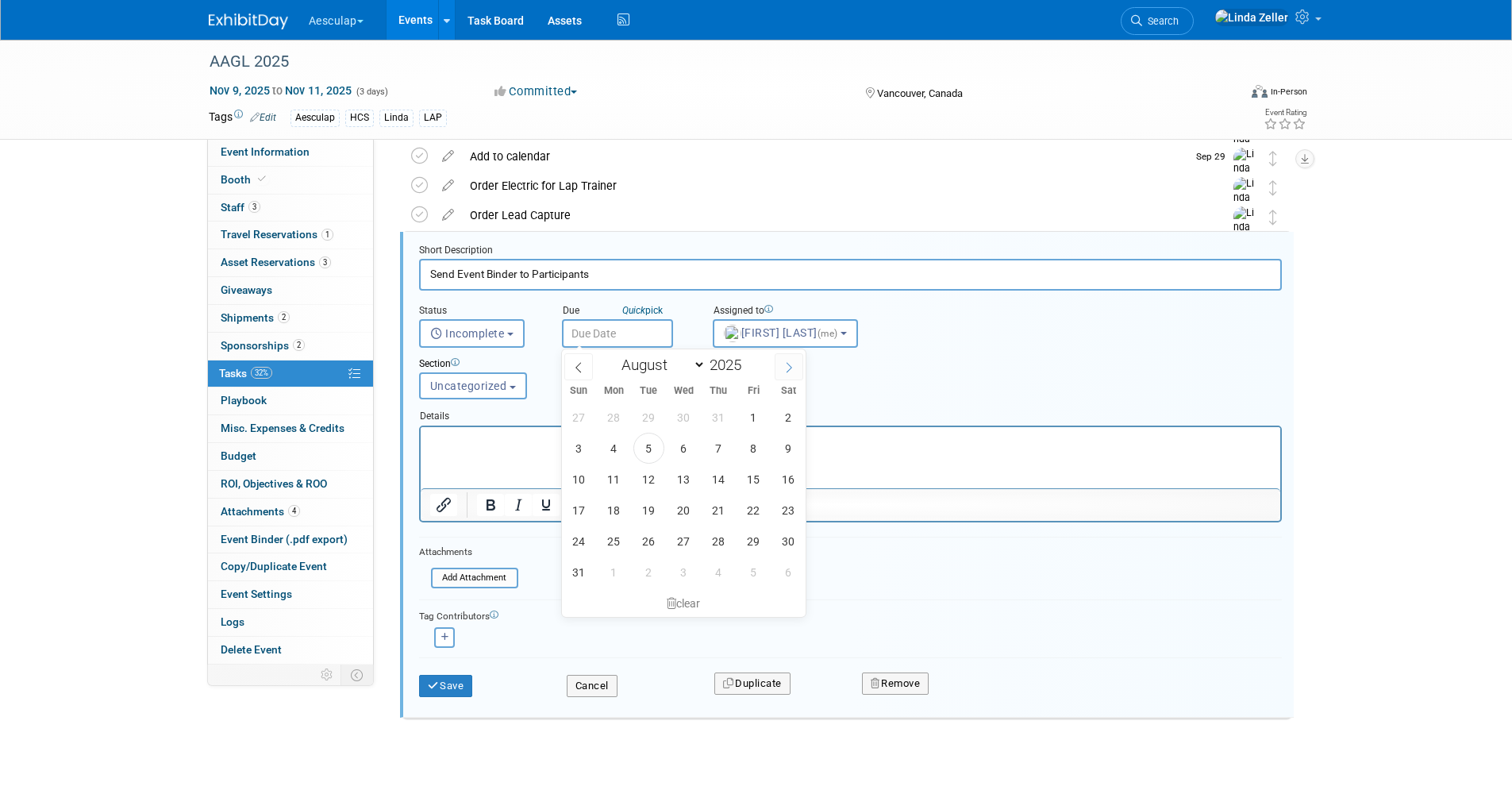 click 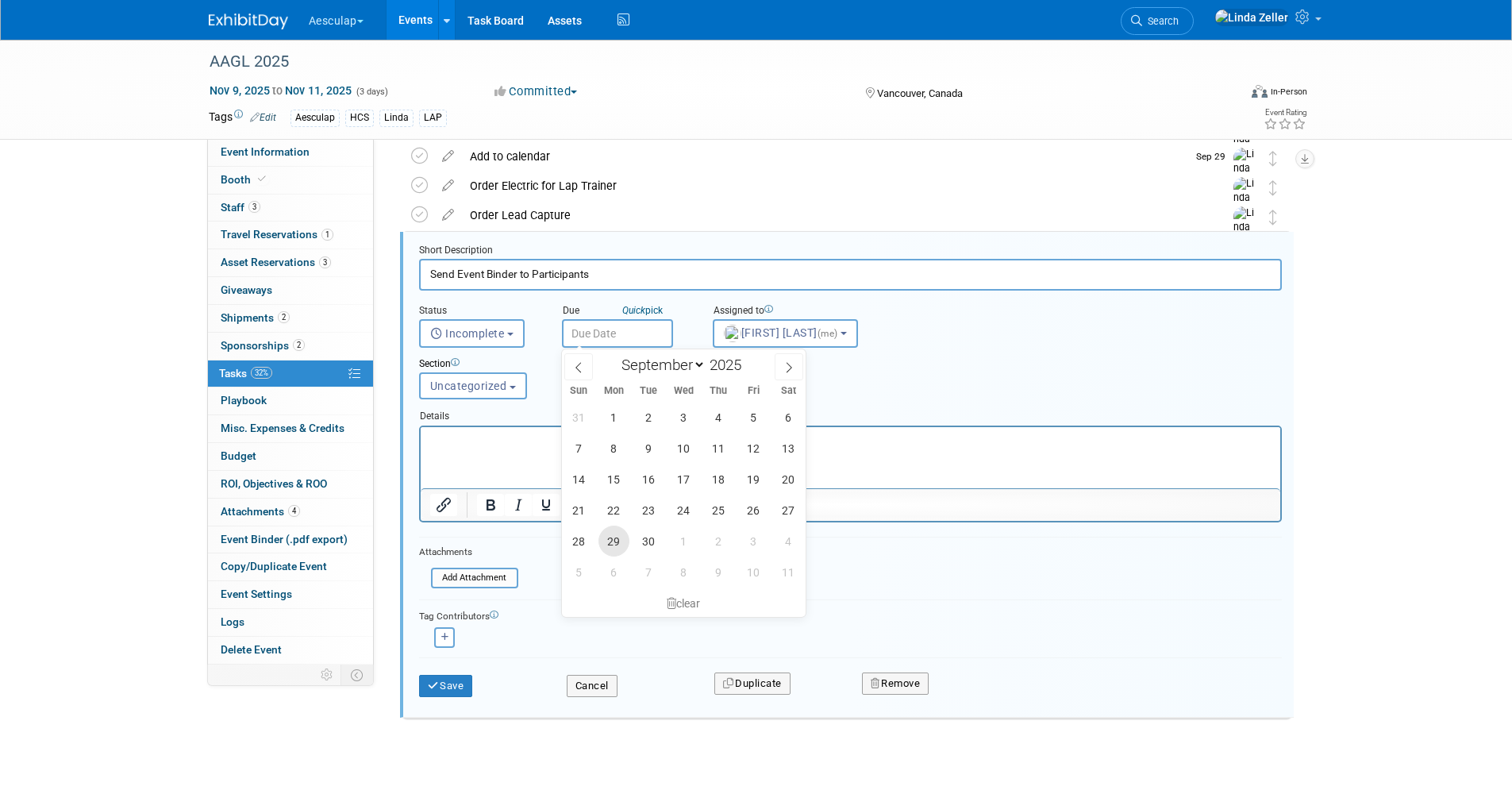 click on "29" at bounding box center [614, 541] 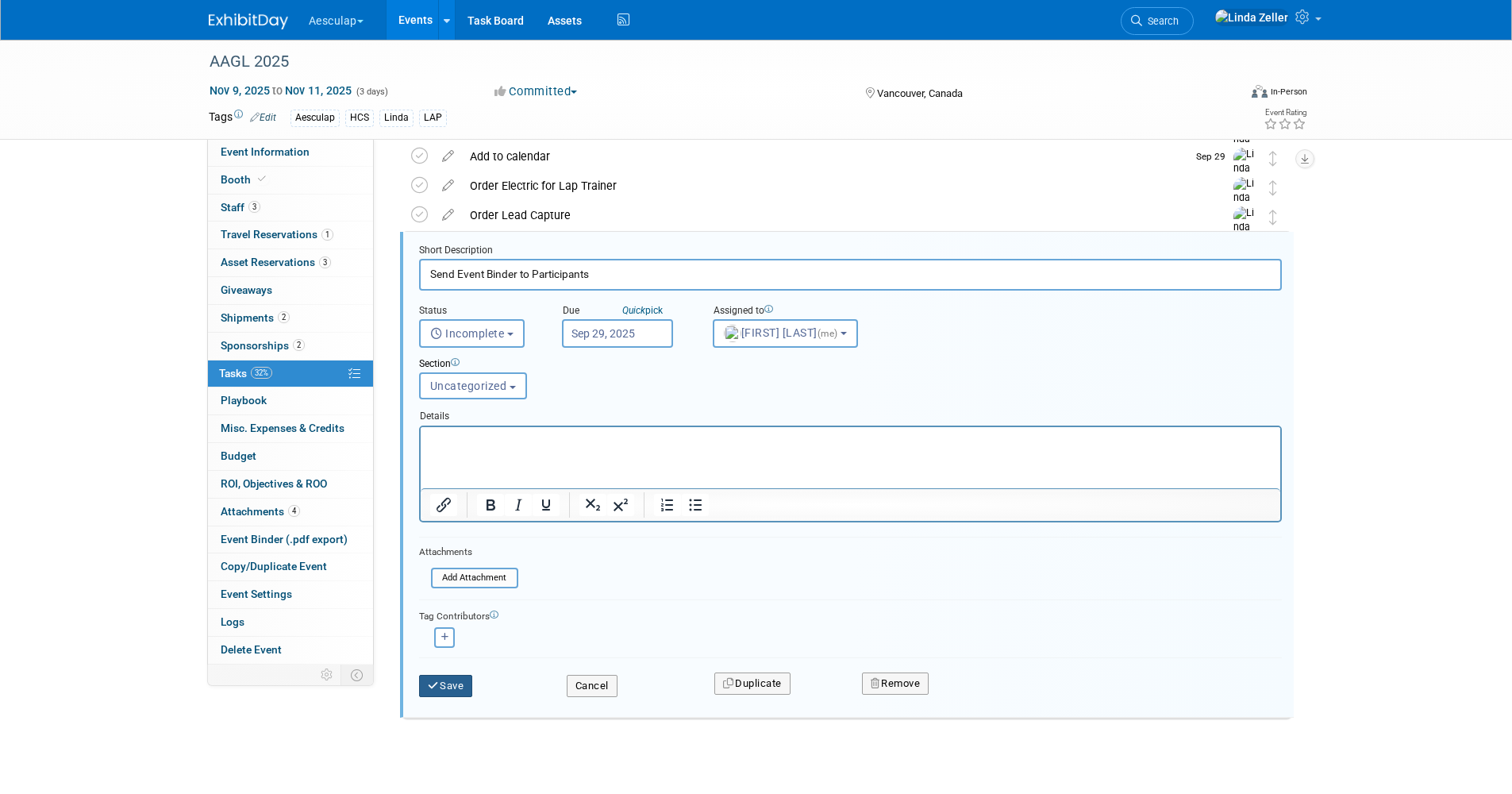 click on "Save" at bounding box center [446, 686] 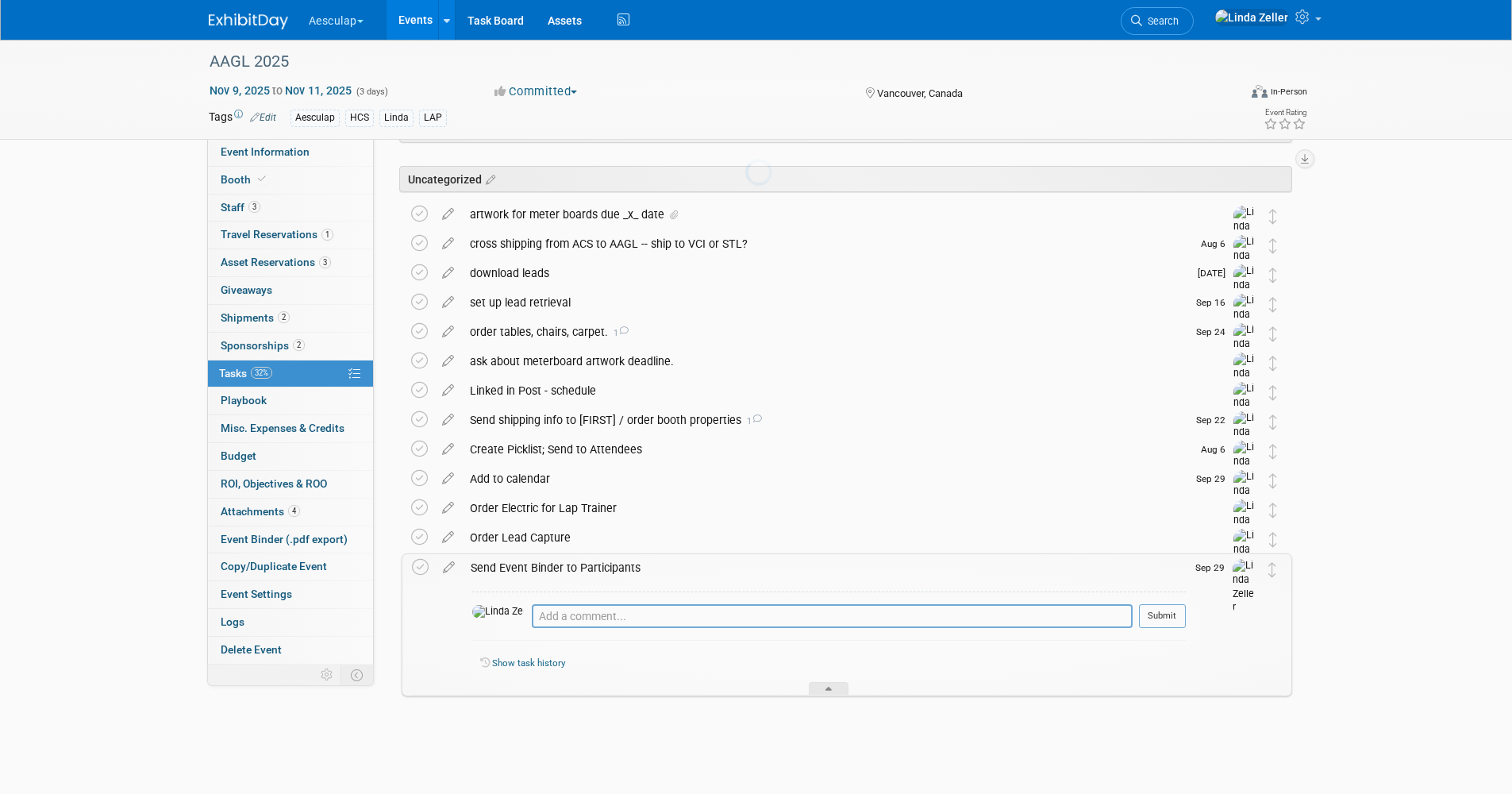 scroll, scrollTop: 89, scrollLeft: 0, axis: vertical 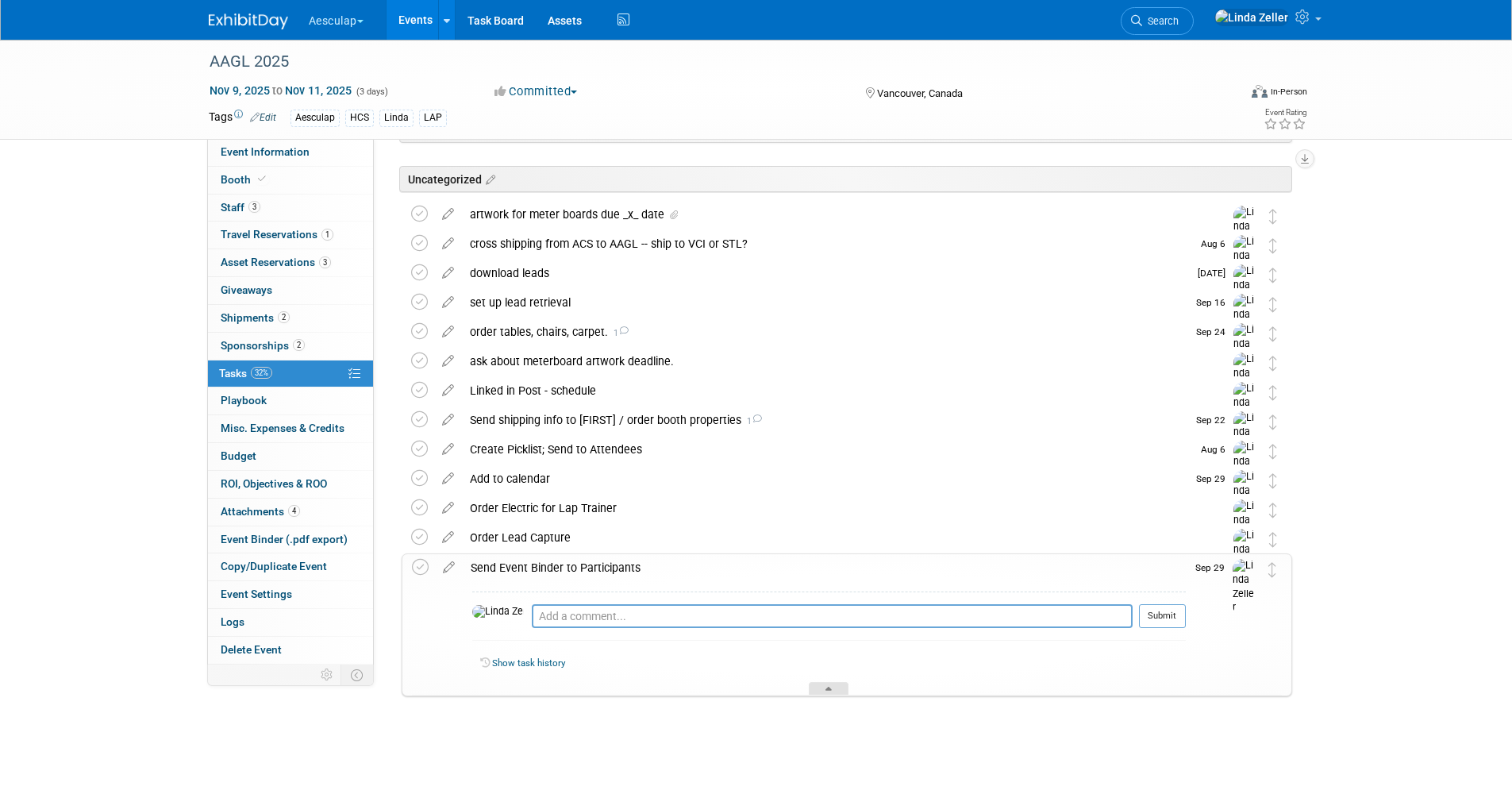 click at bounding box center (829, 688) 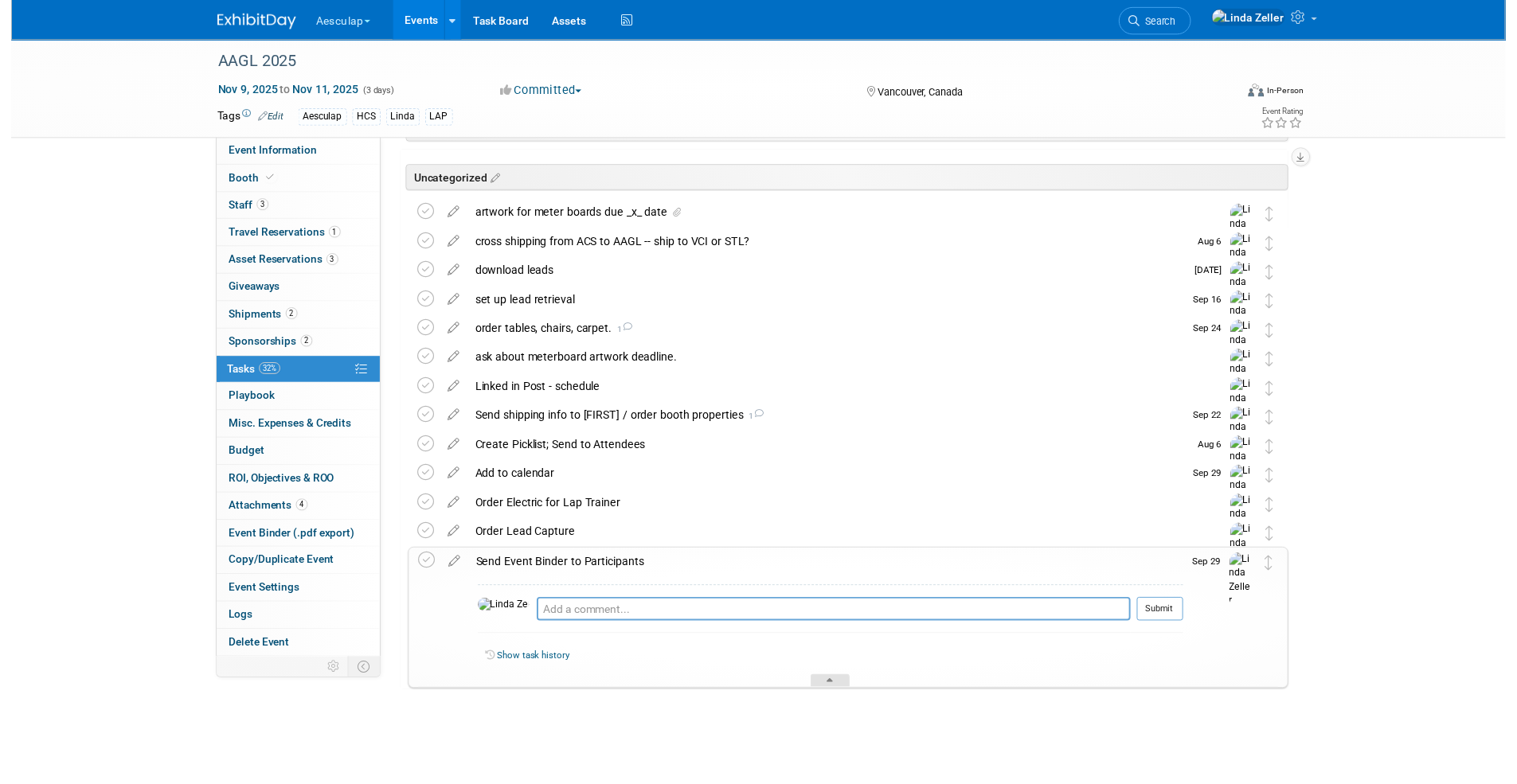scroll, scrollTop: 0, scrollLeft: 0, axis: both 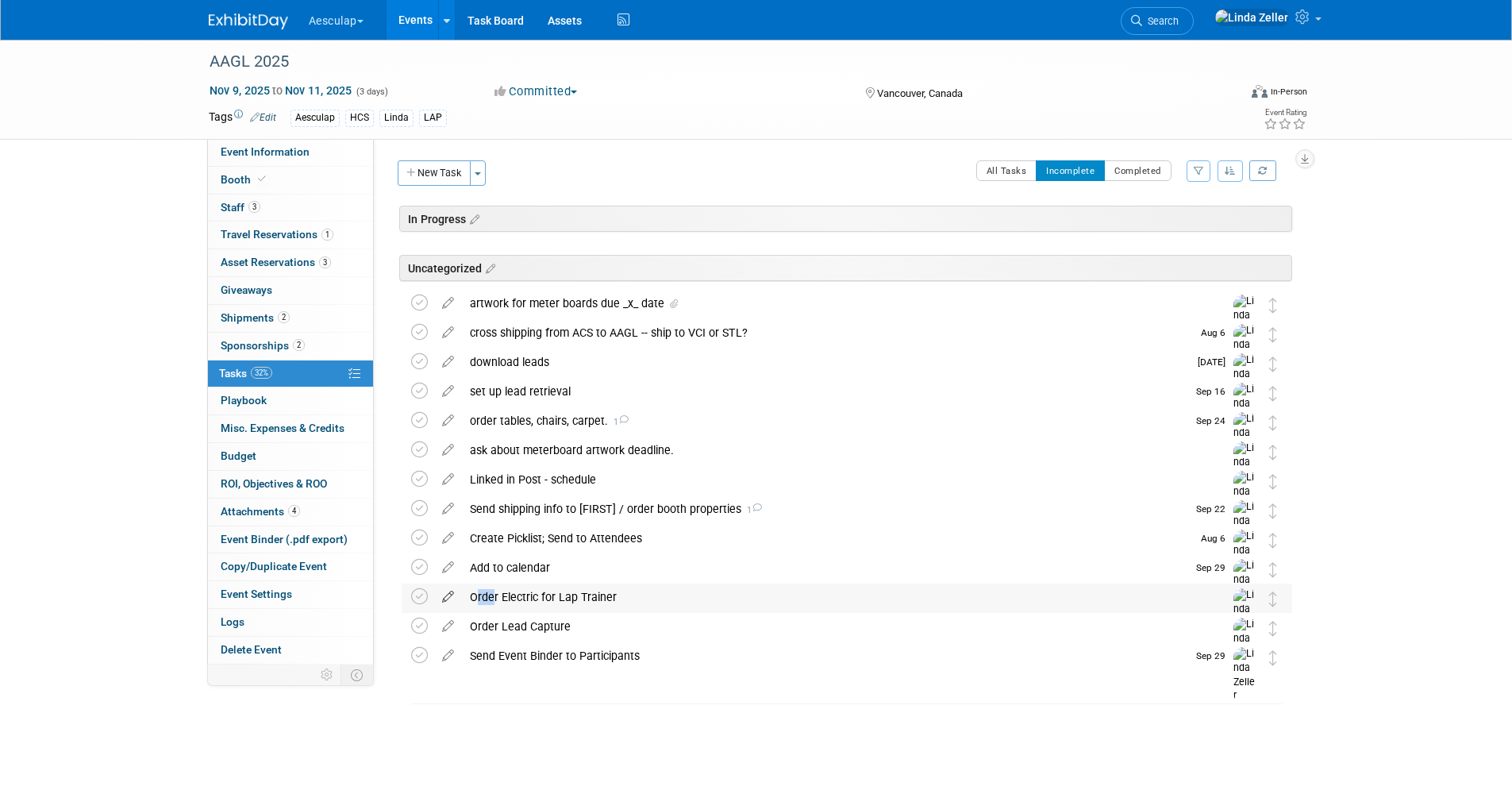 drag, startPoint x: 484, startPoint y: 595, endPoint x: 440, endPoint y: 593, distance: 44.0454 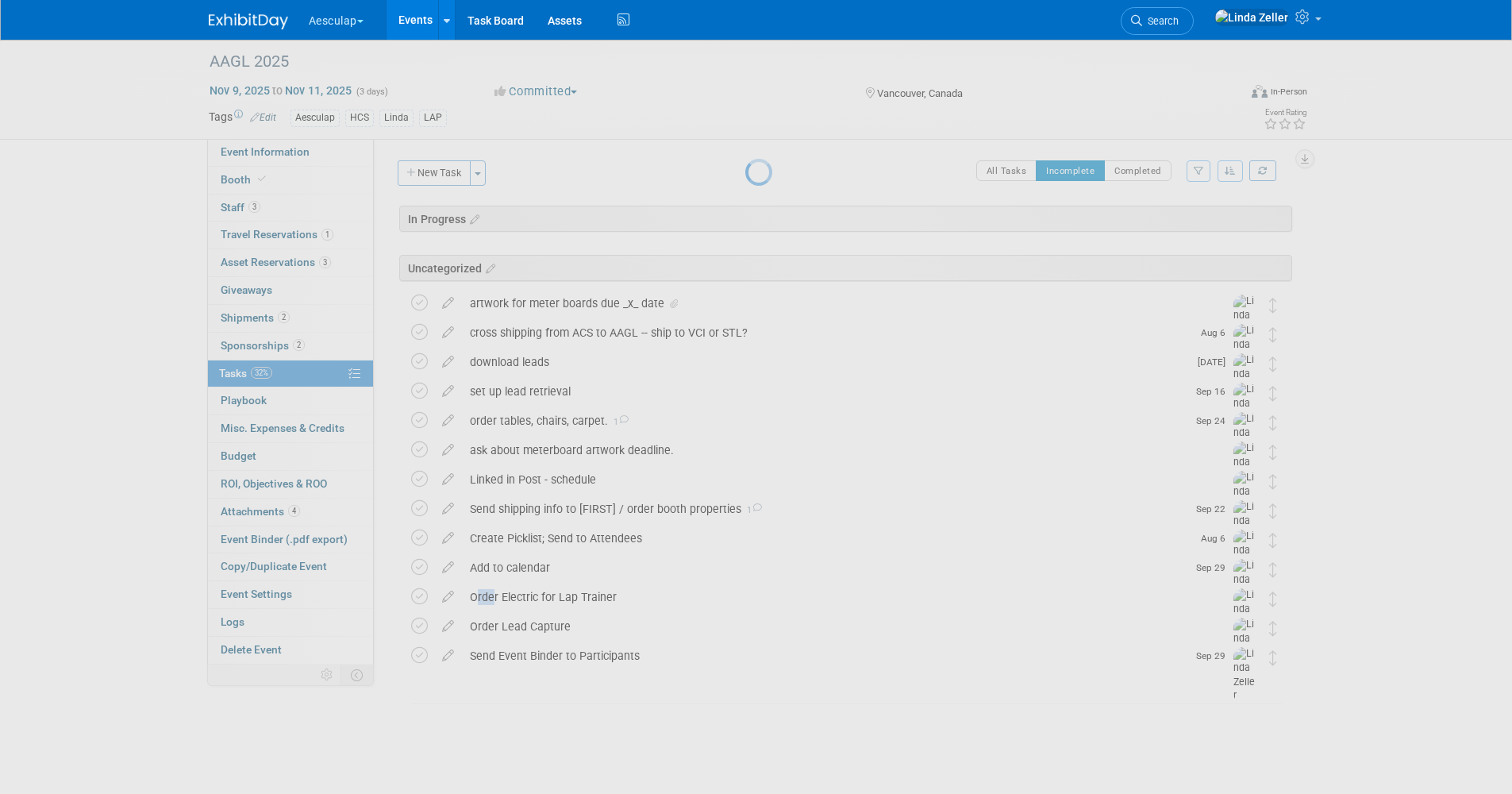 select on "7" 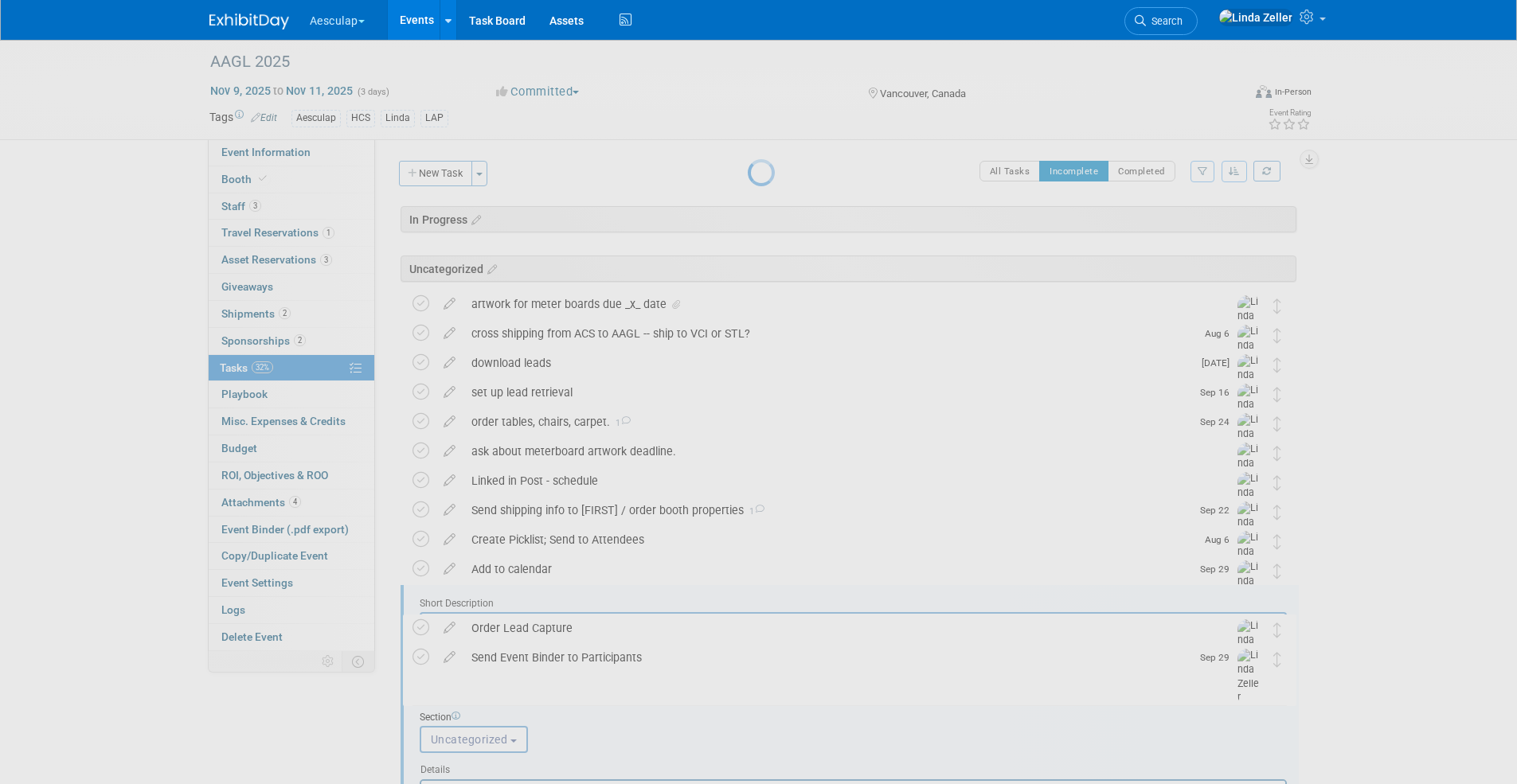 scroll, scrollTop: 0, scrollLeft: 0, axis: both 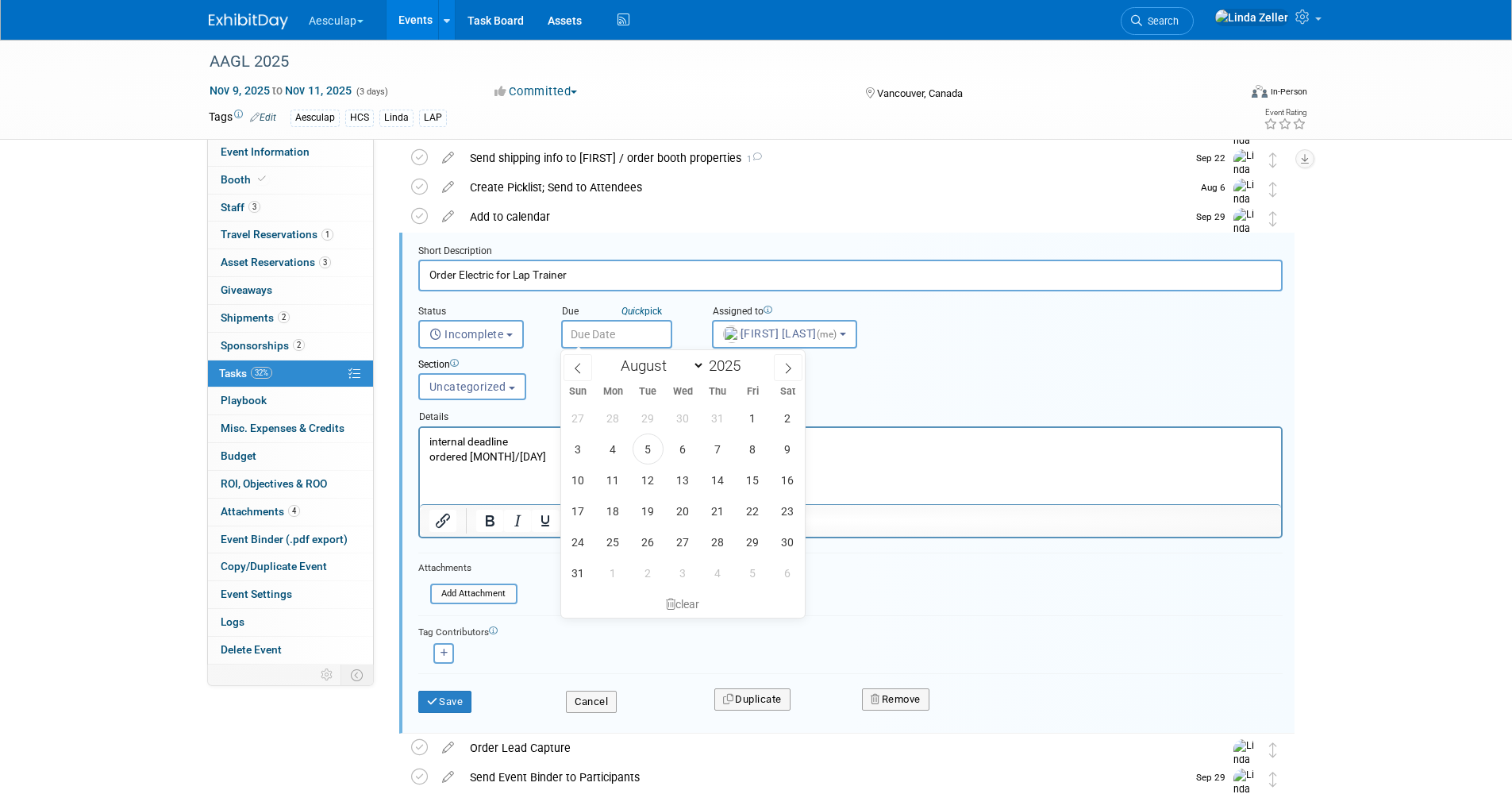 click at bounding box center (617, 334) 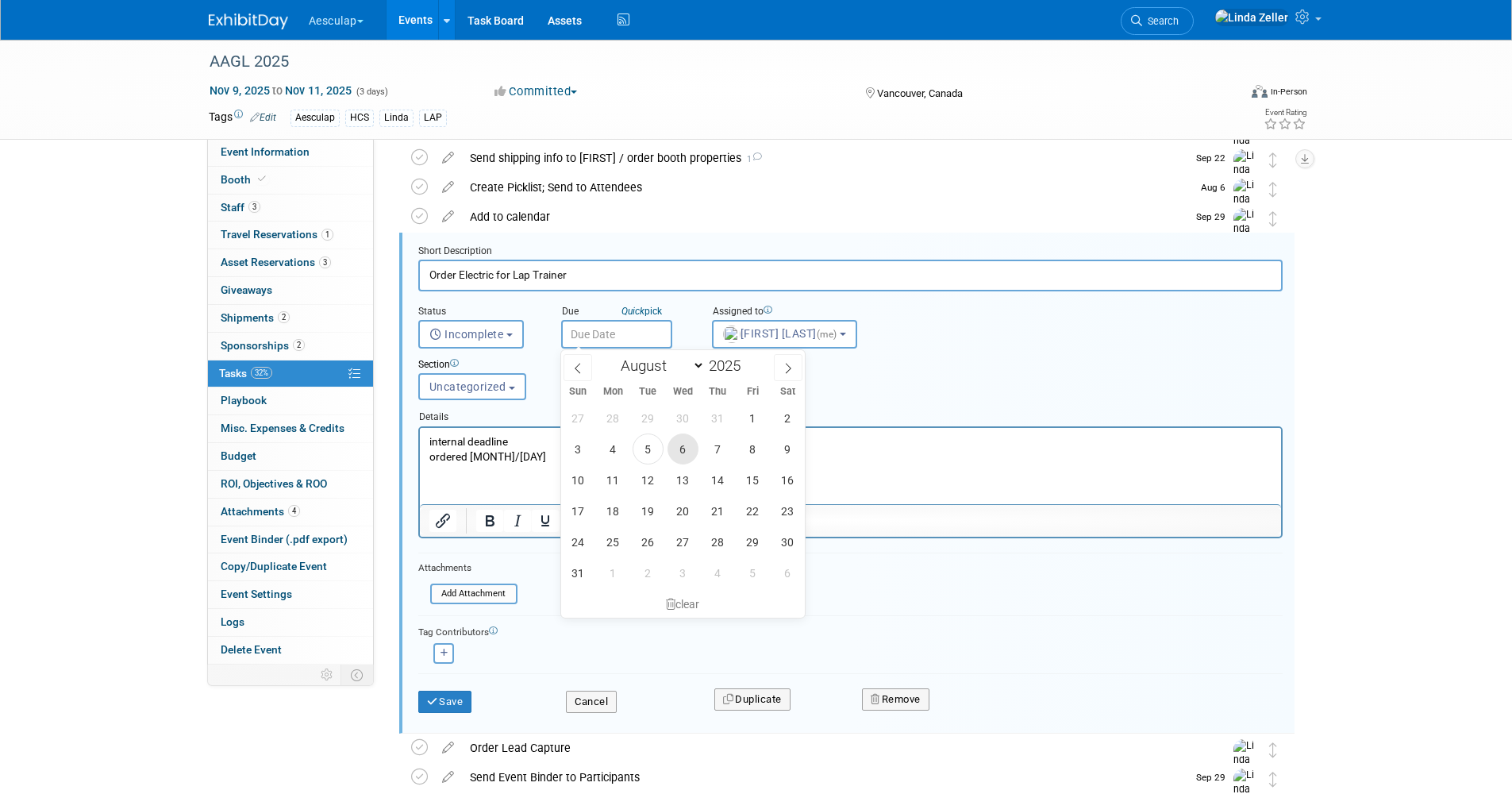 drag, startPoint x: 677, startPoint y: 445, endPoint x: 227, endPoint y: 61, distance: 591.5708 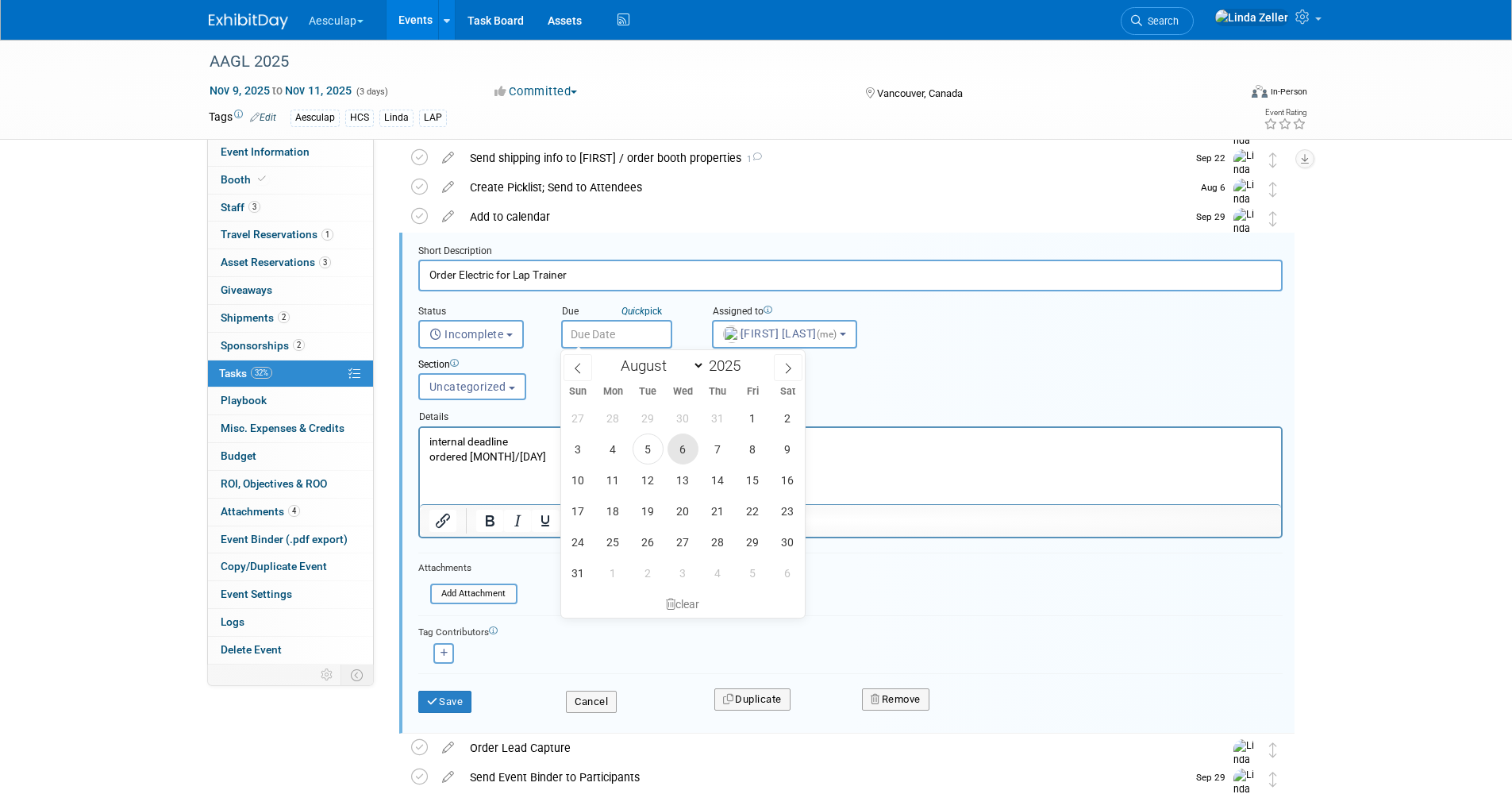 type on "Aug 6, 2025" 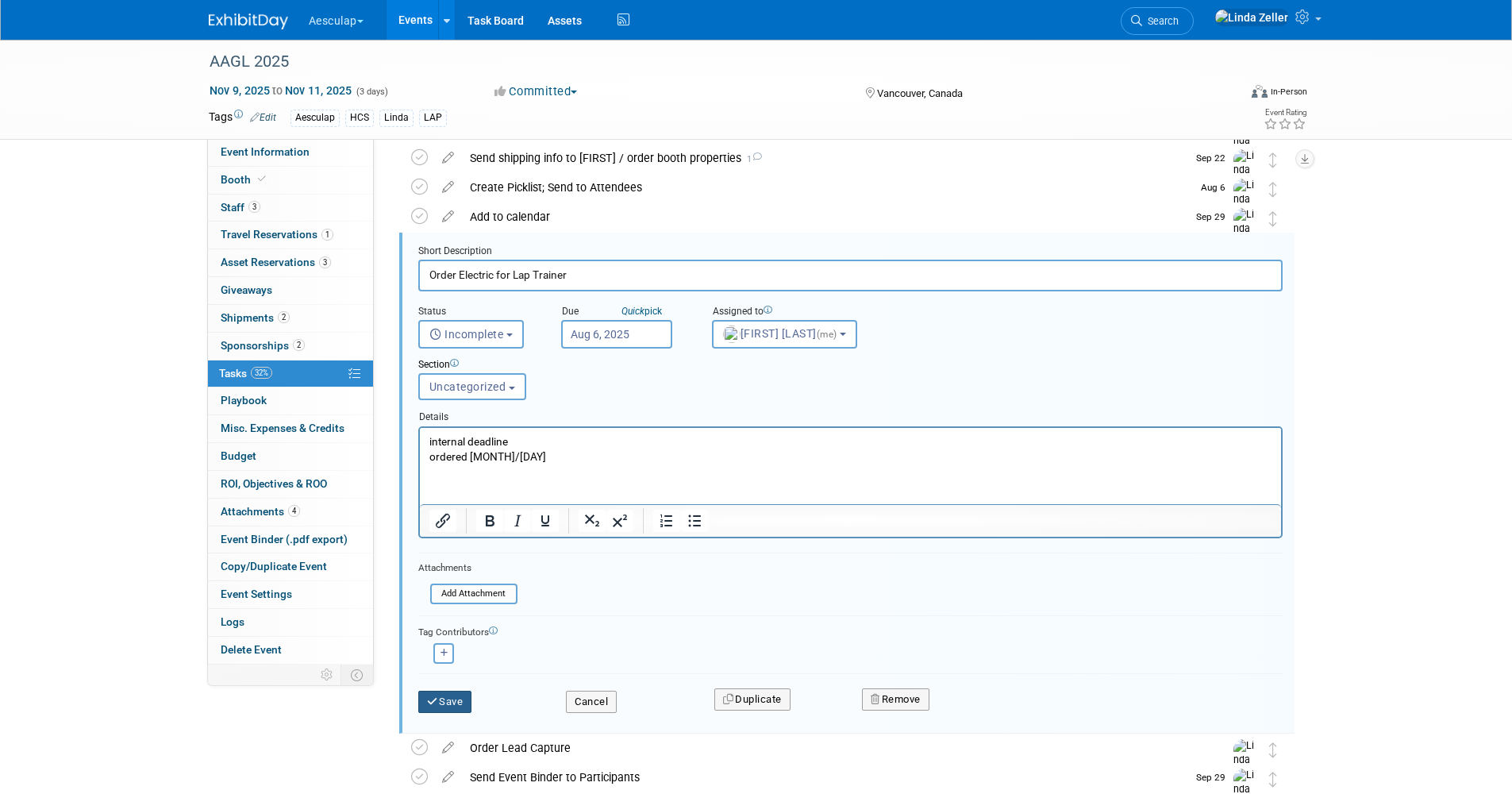 click on "Save" at bounding box center [445, 702] 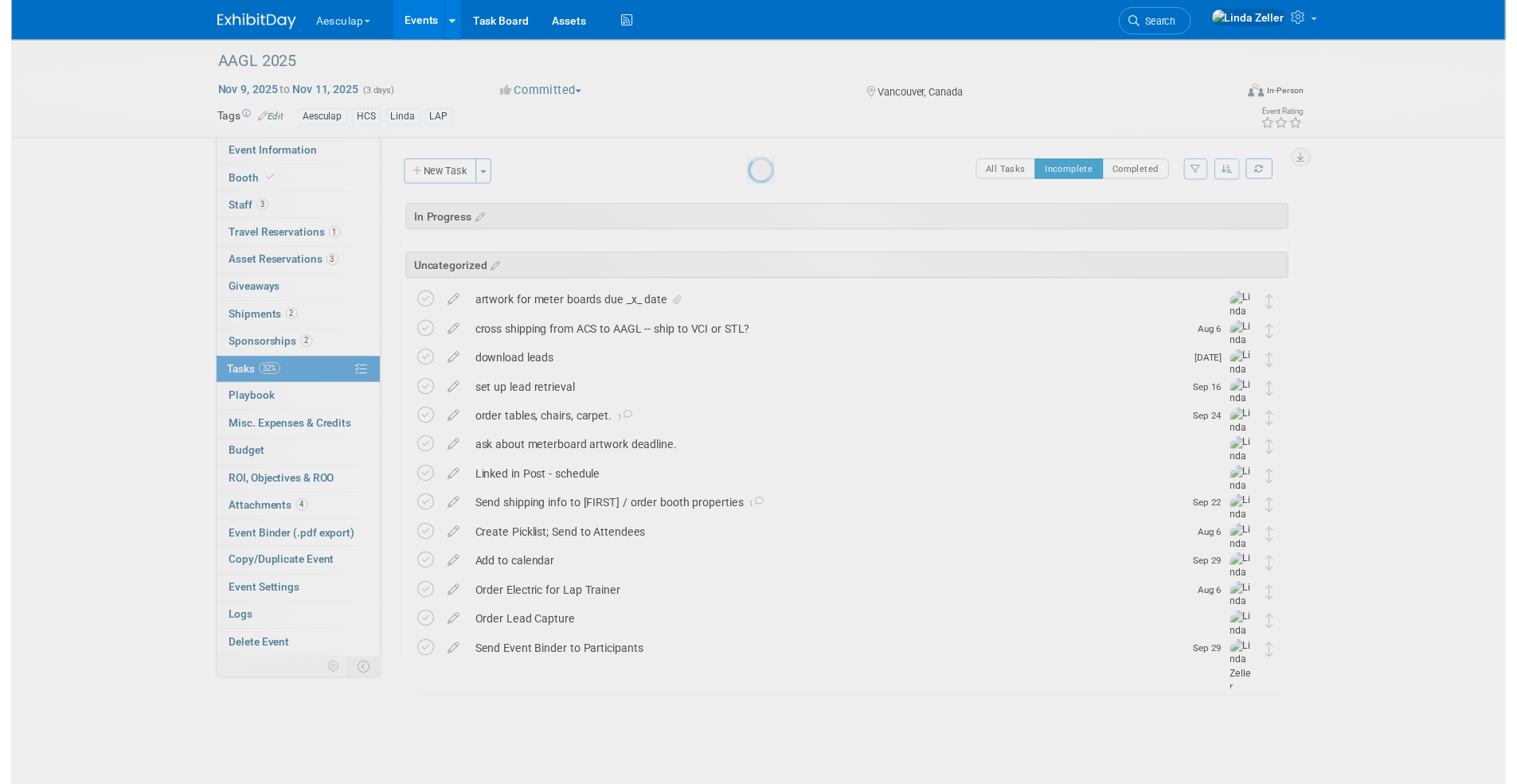 scroll, scrollTop: 0, scrollLeft: 0, axis: both 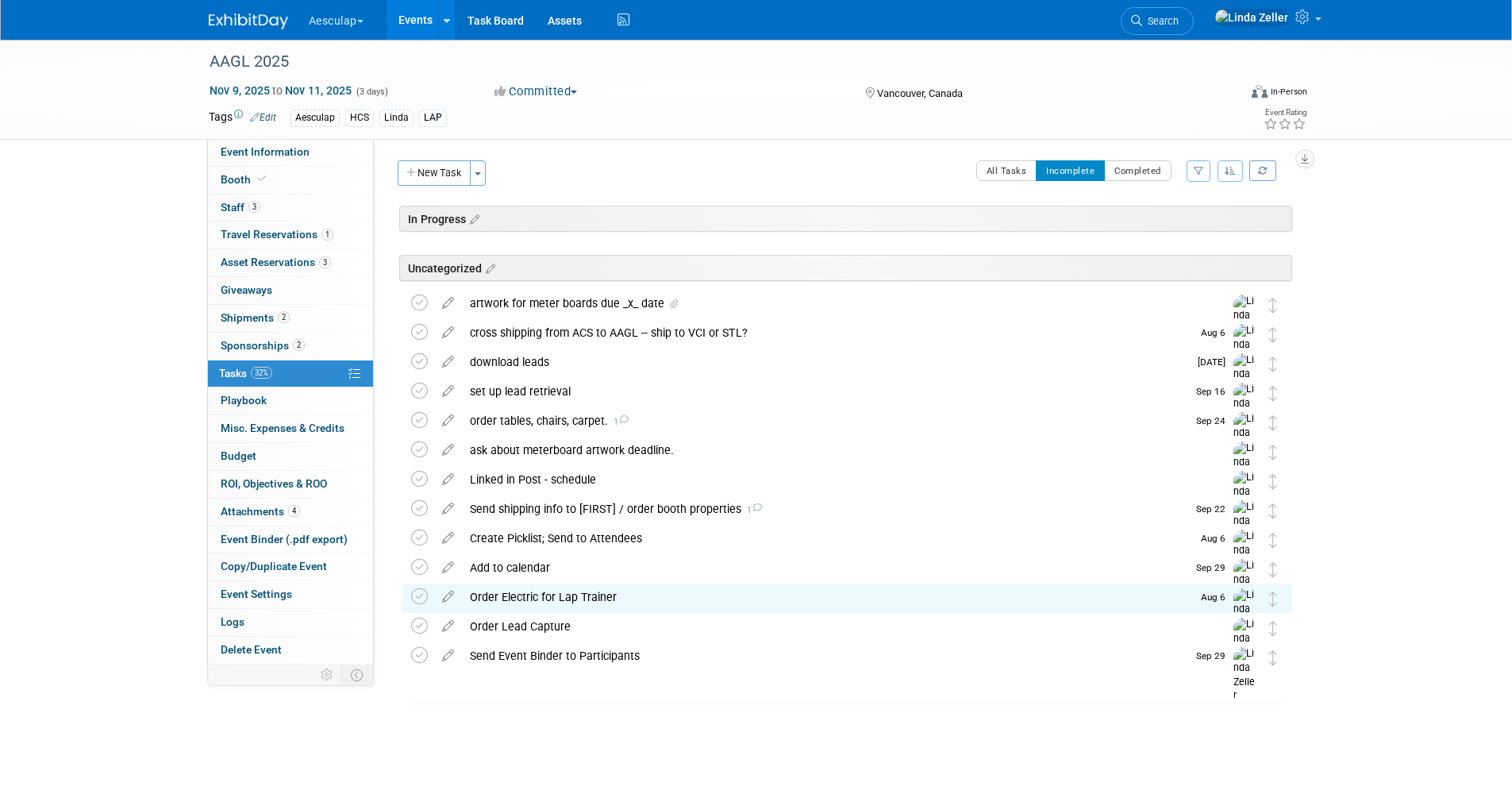 click on "Order Electric for Lap Trainer" at bounding box center (826, 597) 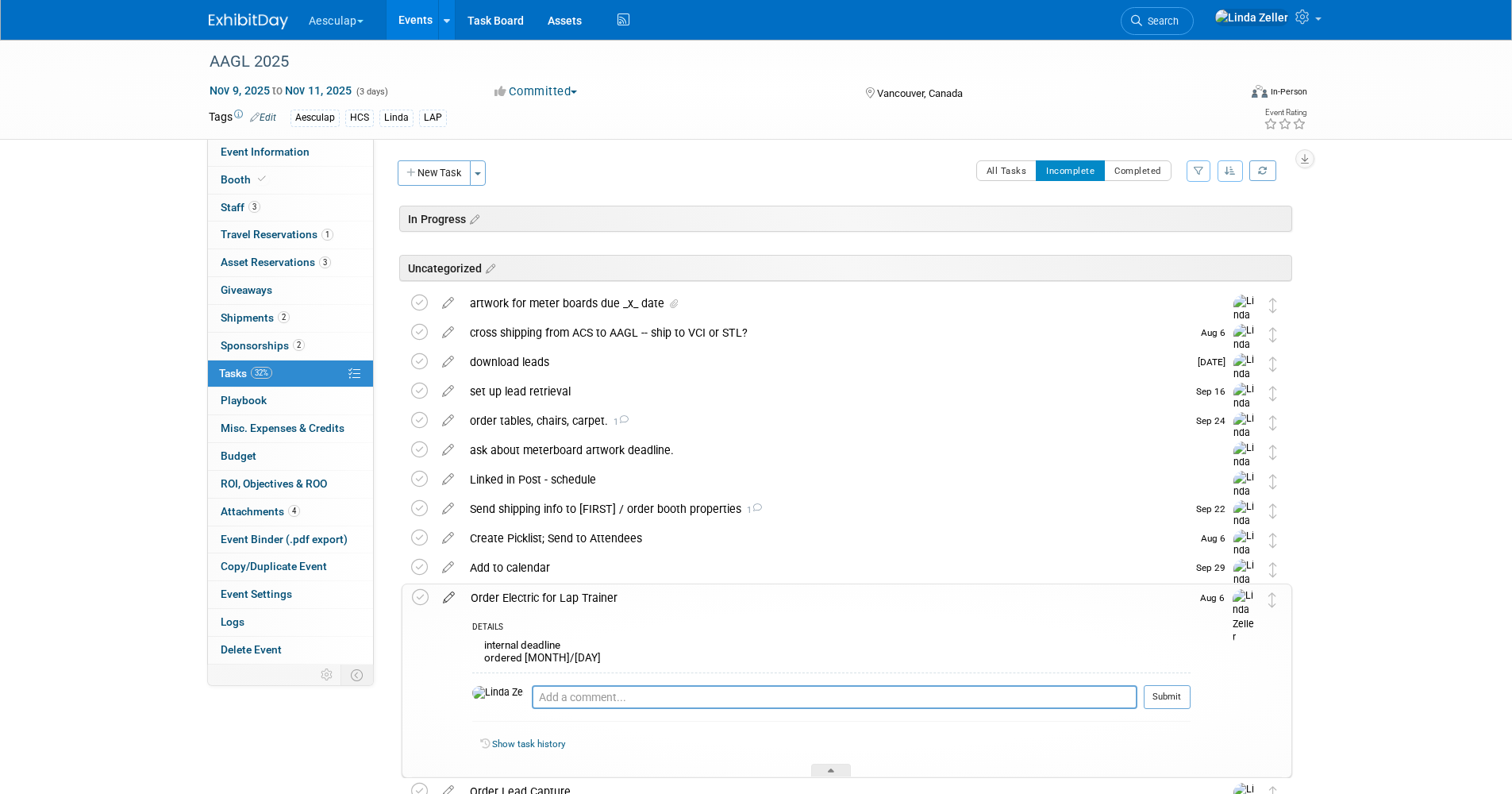 click at bounding box center (448, 594) 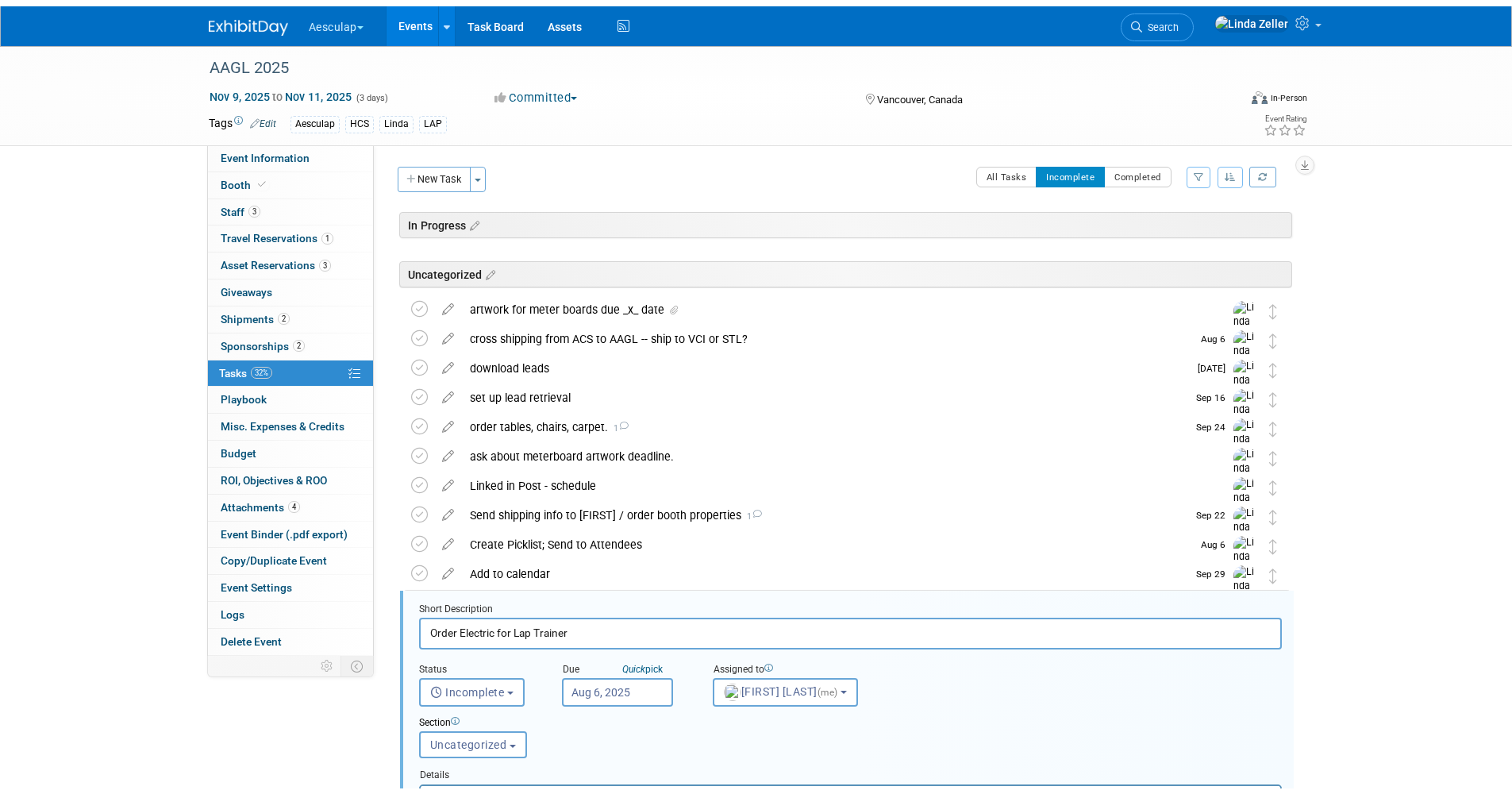scroll, scrollTop: 352, scrollLeft: 0, axis: vertical 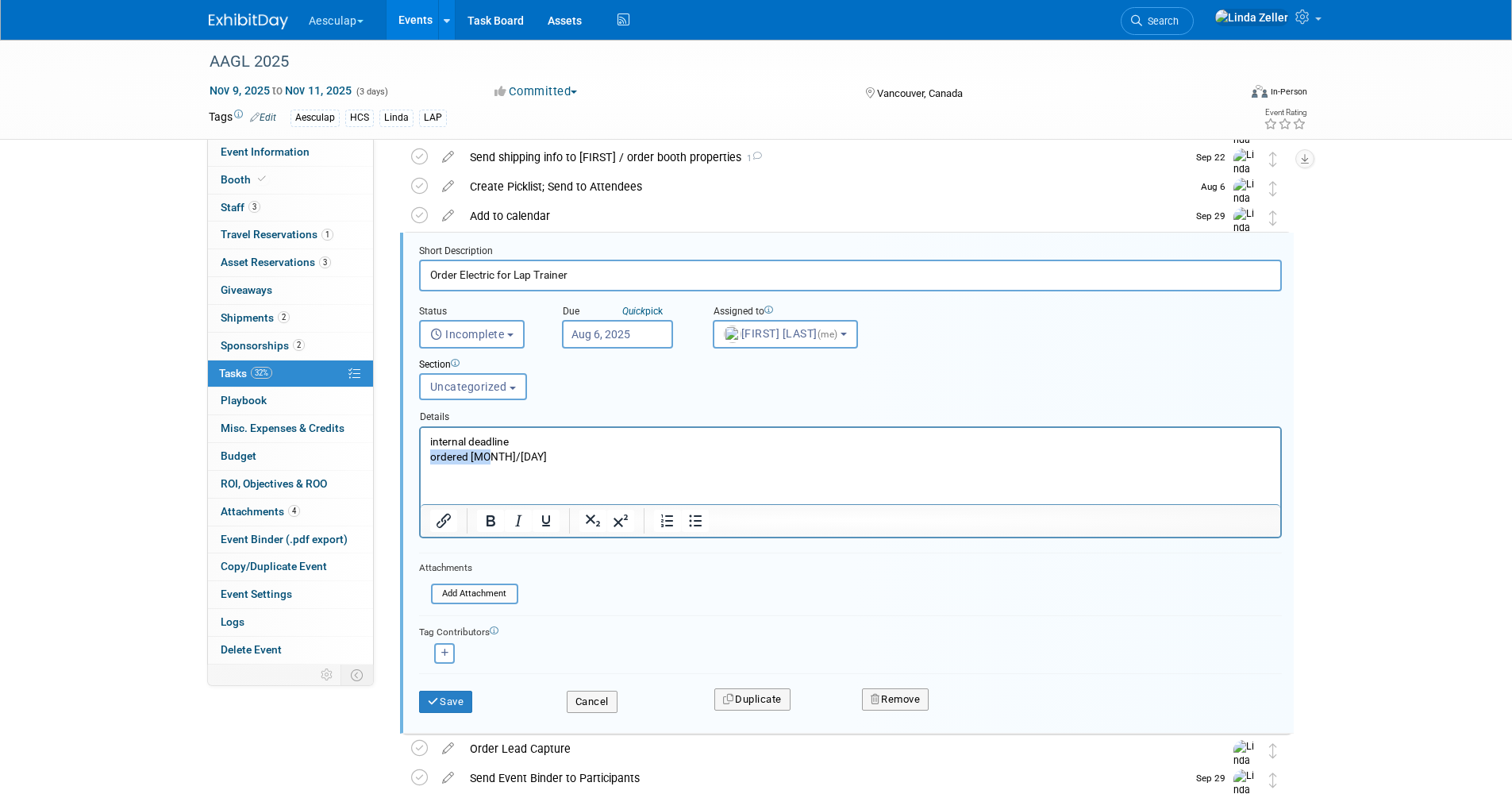 drag, startPoint x: 494, startPoint y: 456, endPoint x: 408, endPoint y: 451, distance: 86.14523 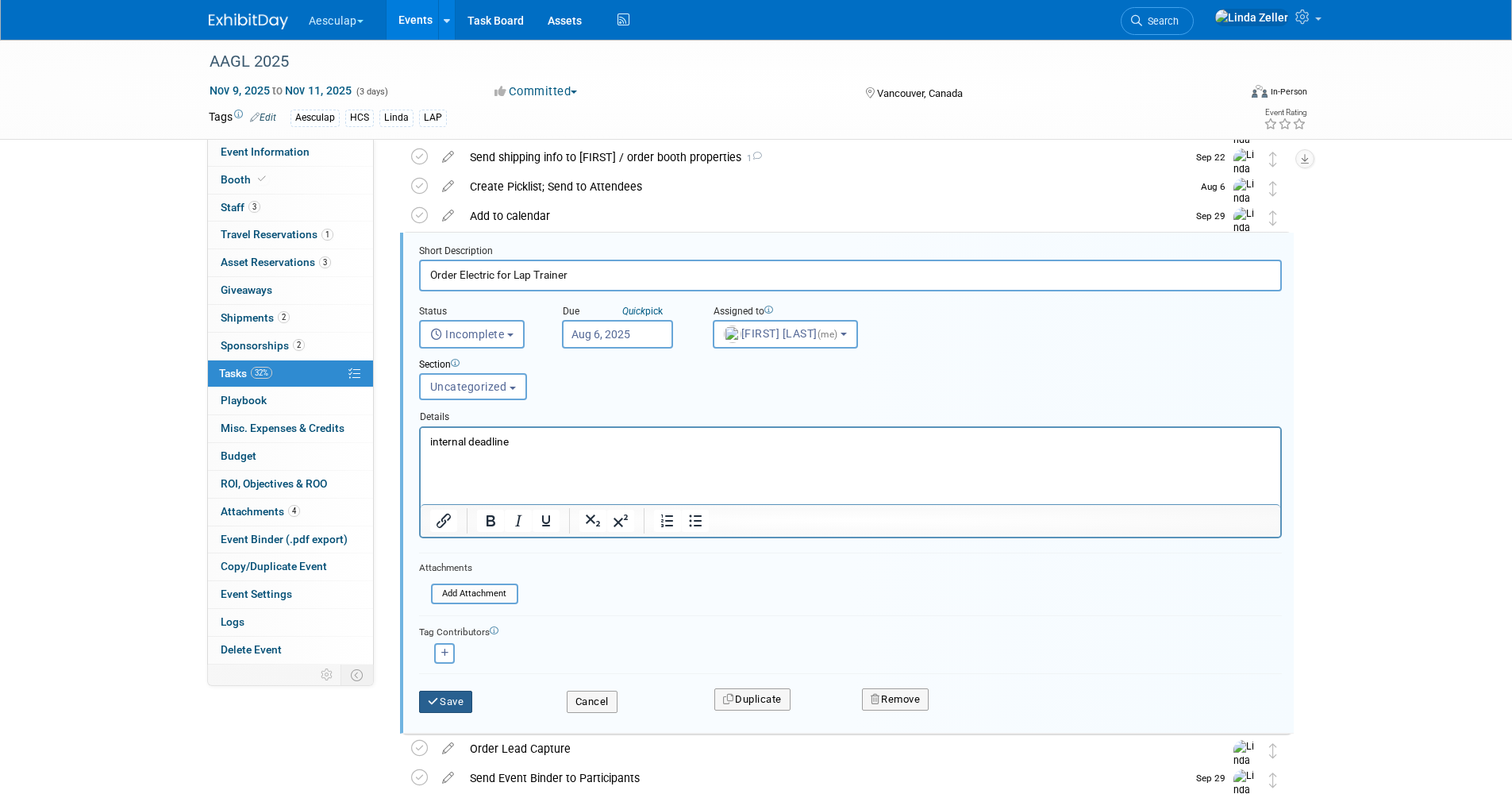click on "Save" at bounding box center (446, 702) 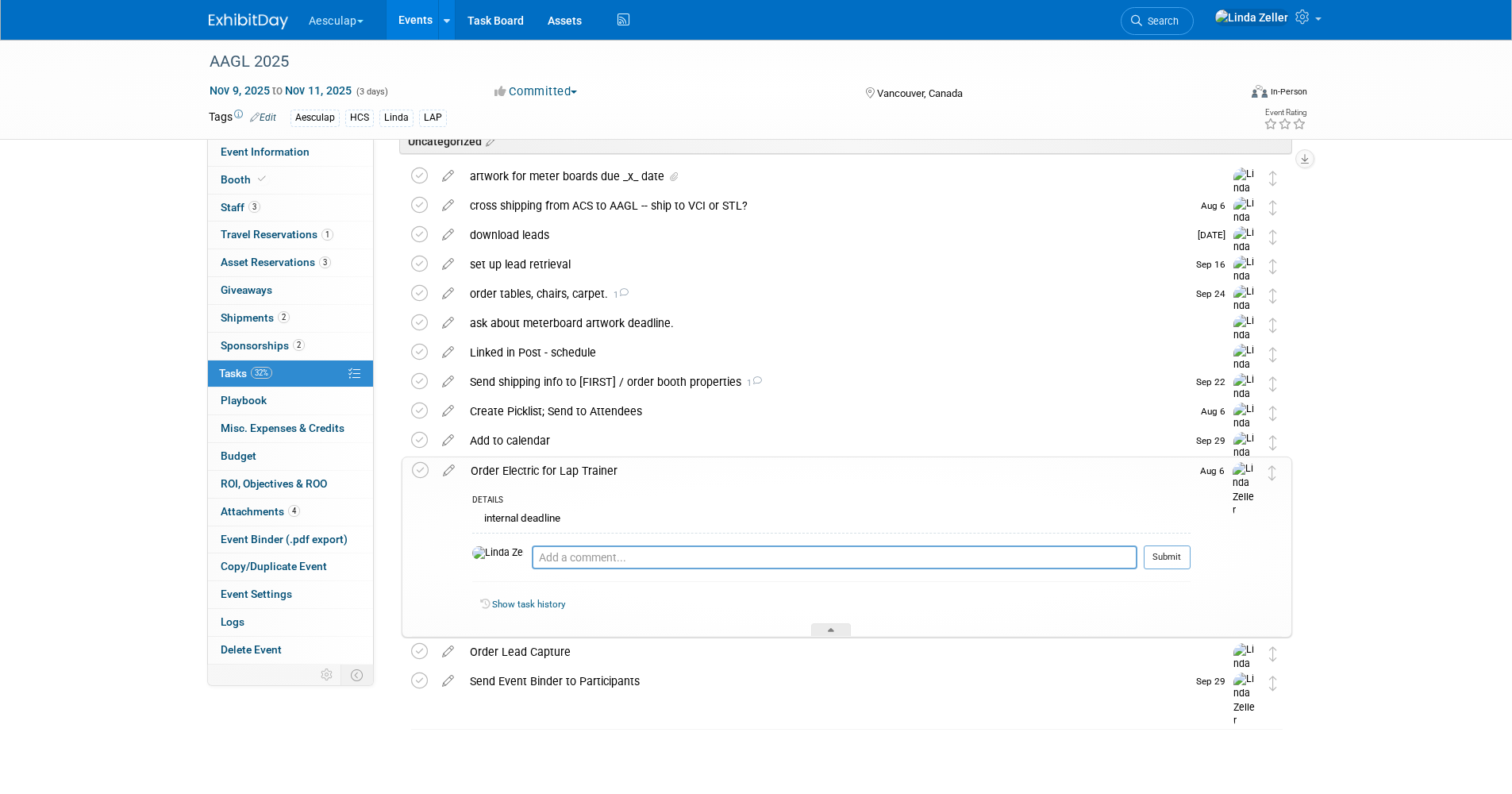 scroll, scrollTop: 127, scrollLeft: 0, axis: vertical 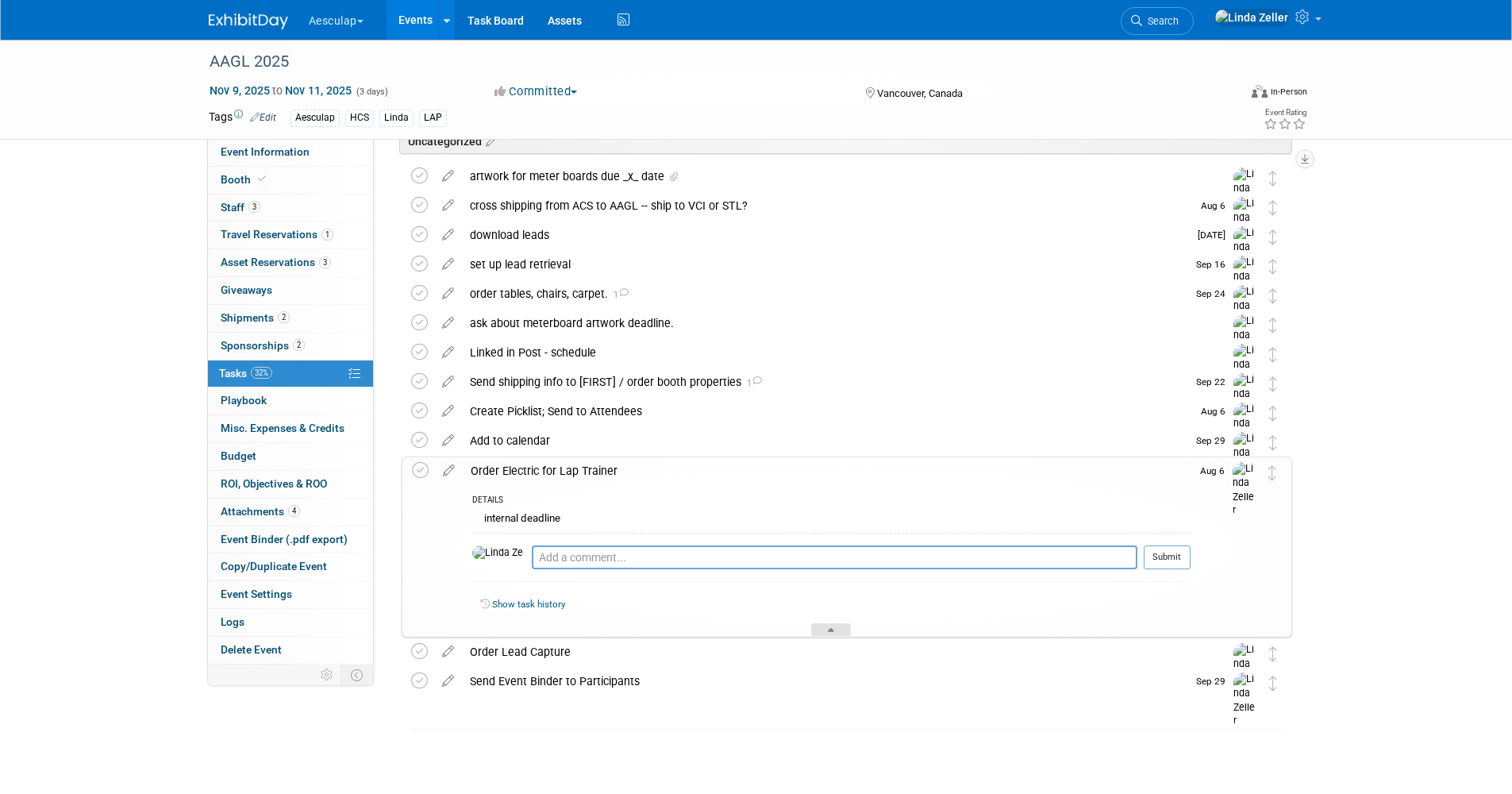 click at bounding box center (831, 630) 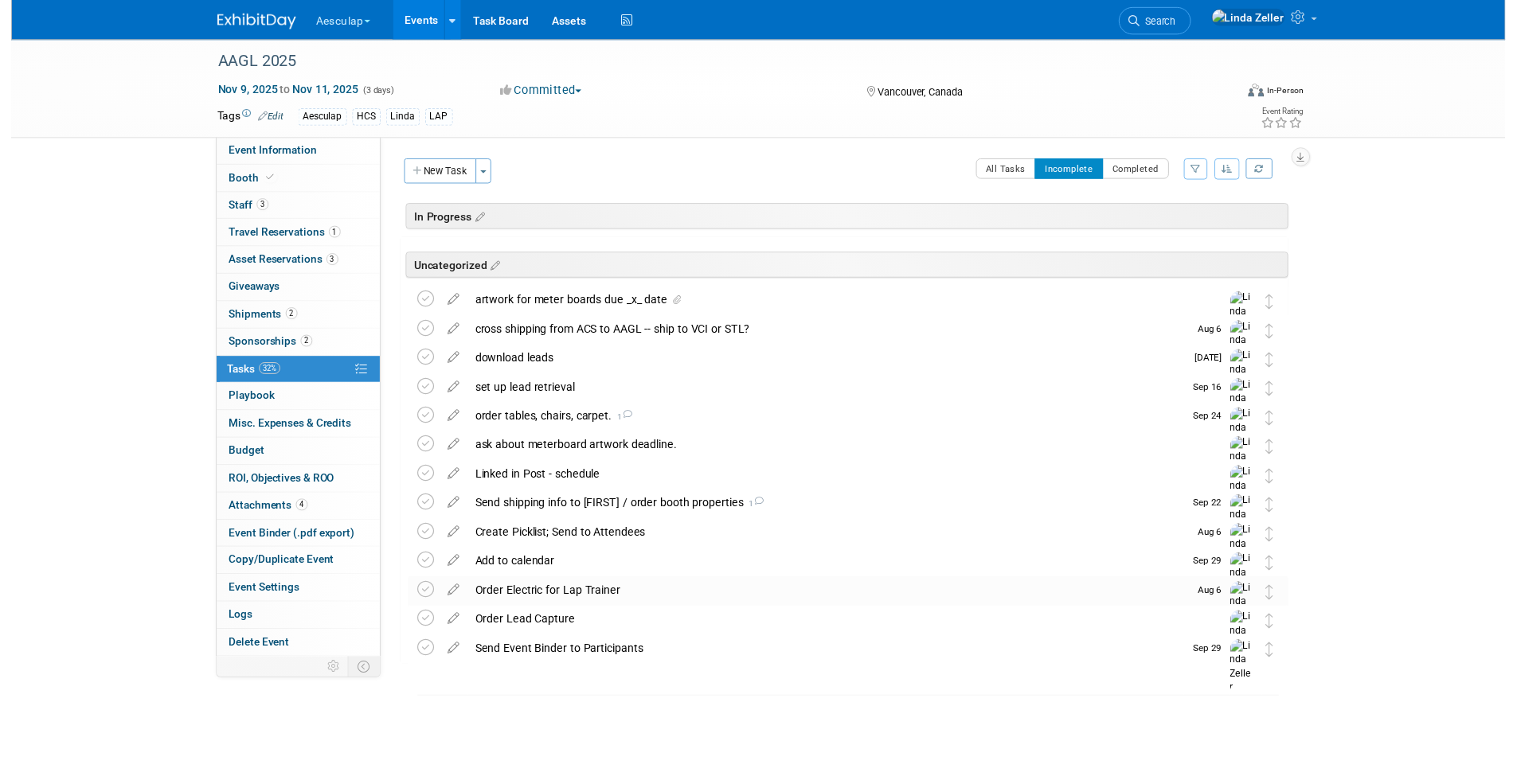 scroll, scrollTop: 0, scrollLeft: 0, axis: both 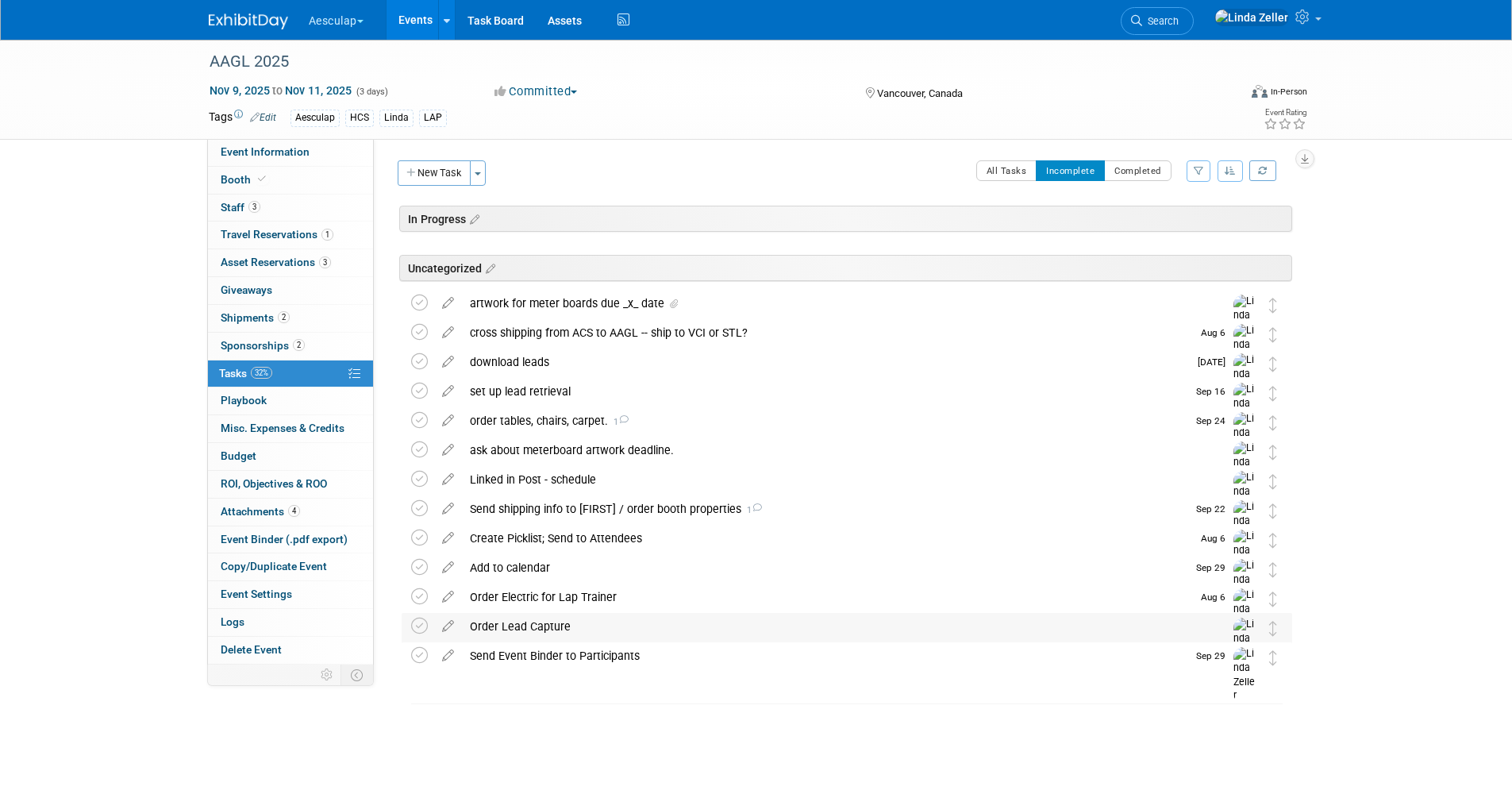 click on "Order Lead Capture" at bounding box center (832, 626) 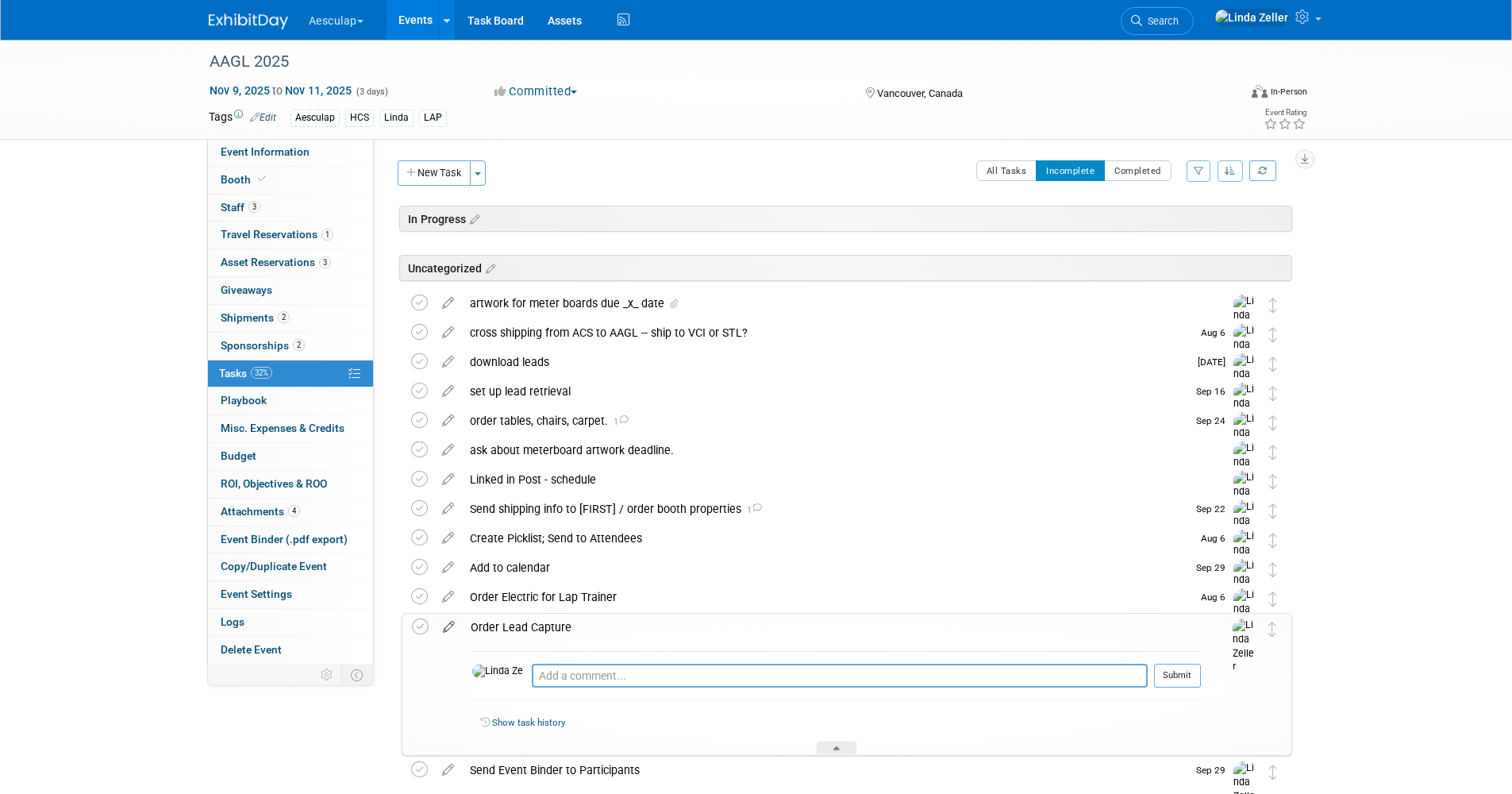 click at bounding box center [448, 623] 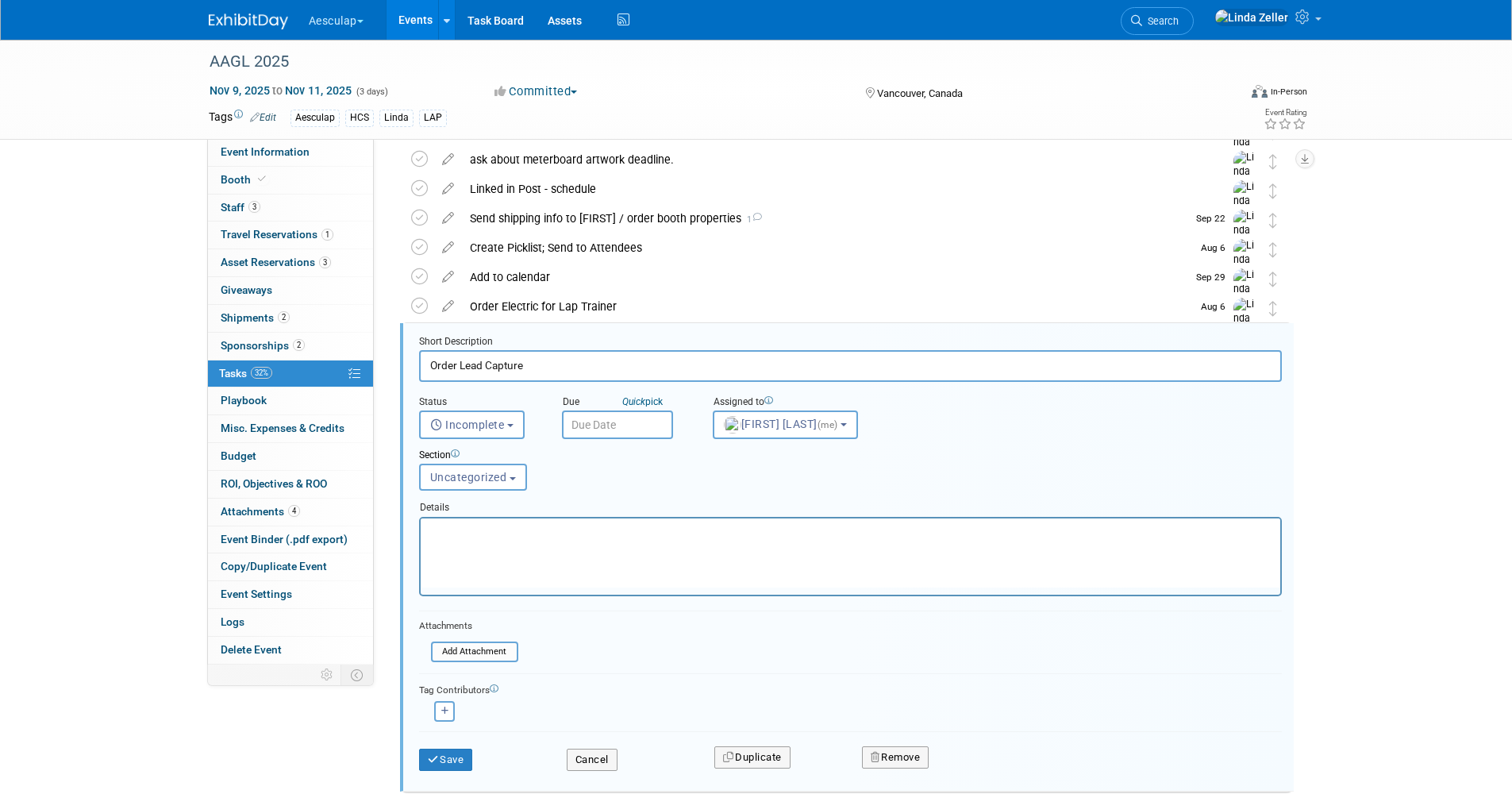 scroll, scrollTop: 381, scrollLeft: 0, axis: vertical 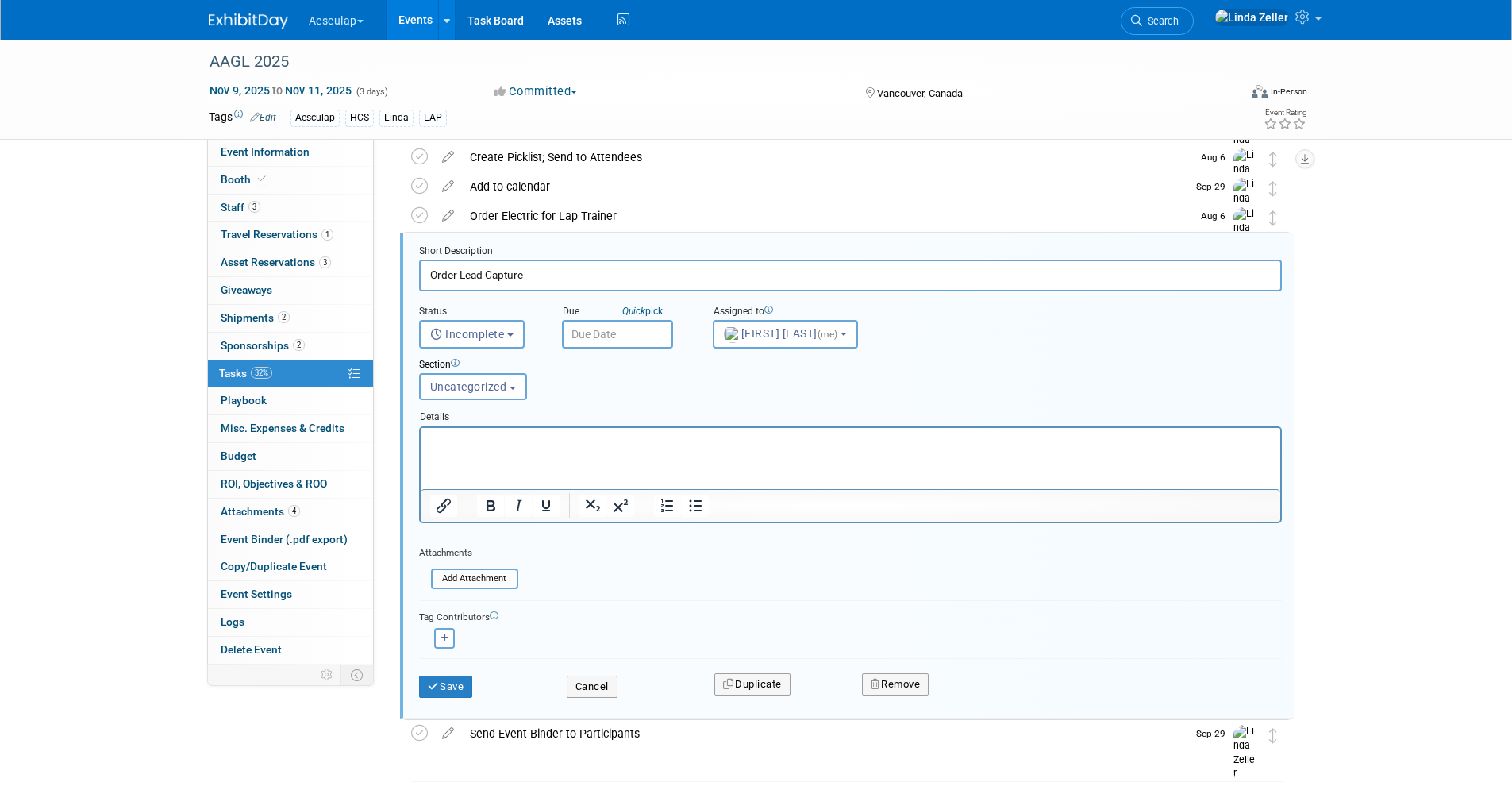 click at bounding box center (617, 334) 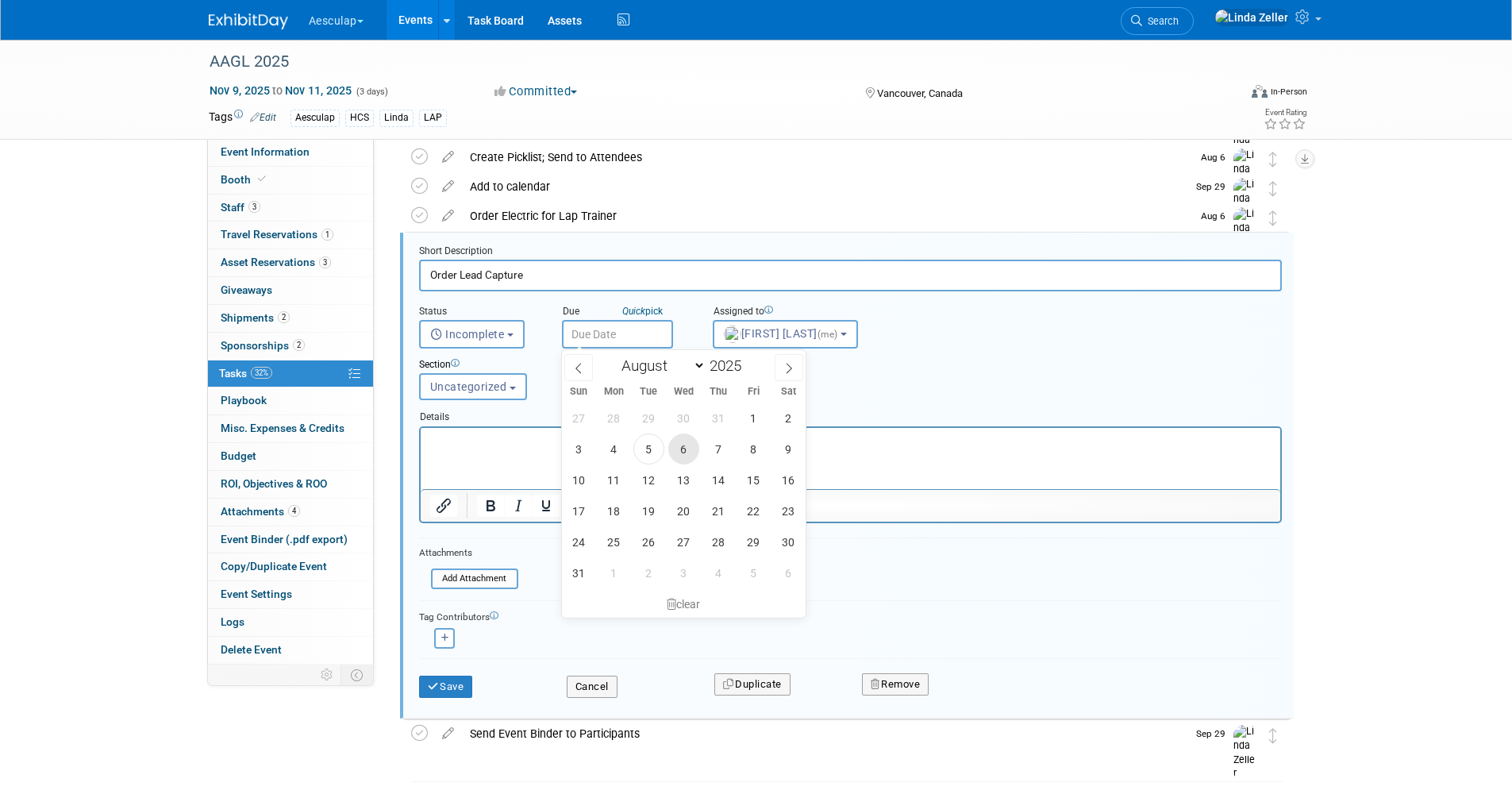 click on "6" at bounding box center [683, 449] 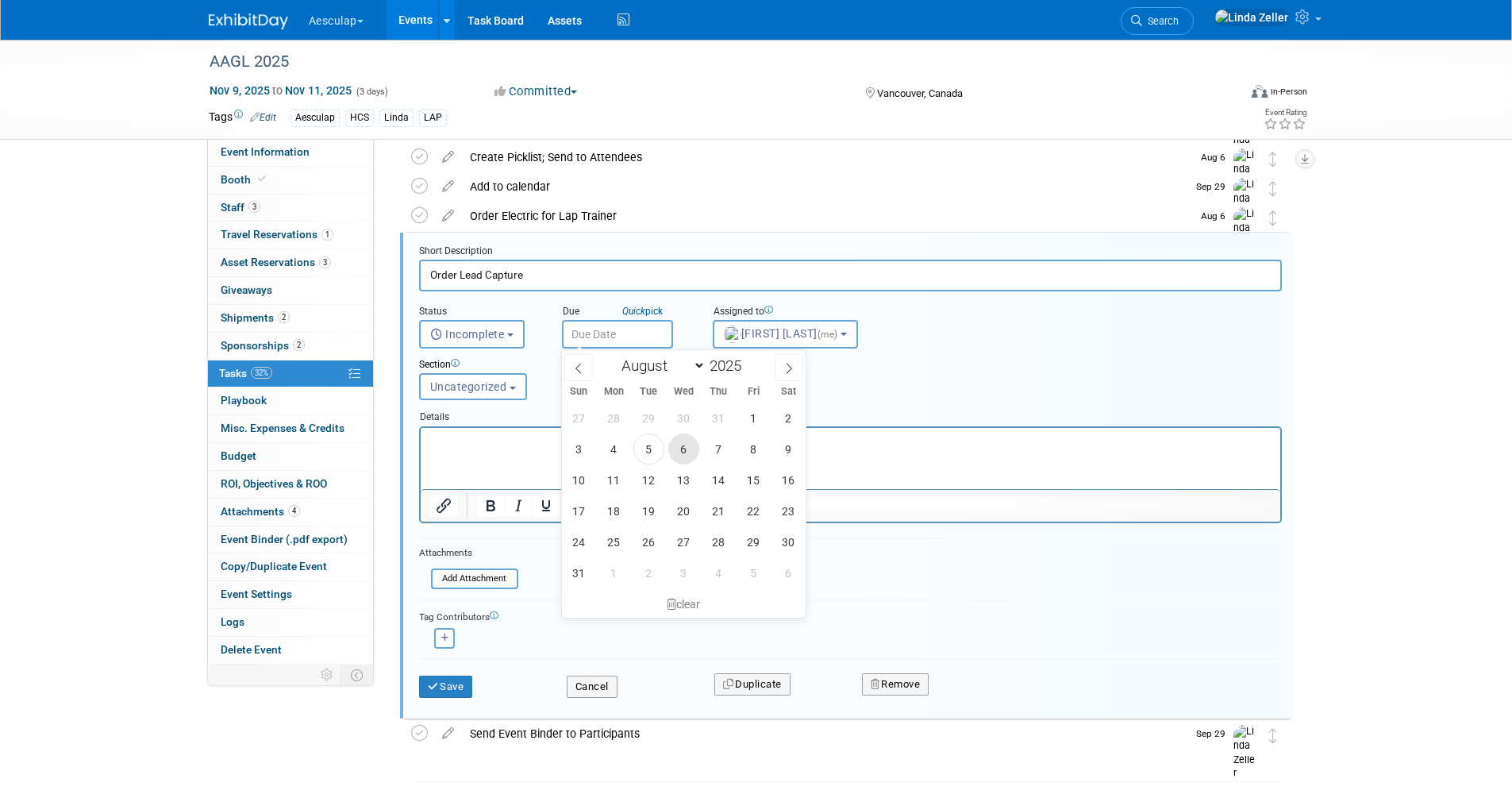type on "Aug 6, 2025" 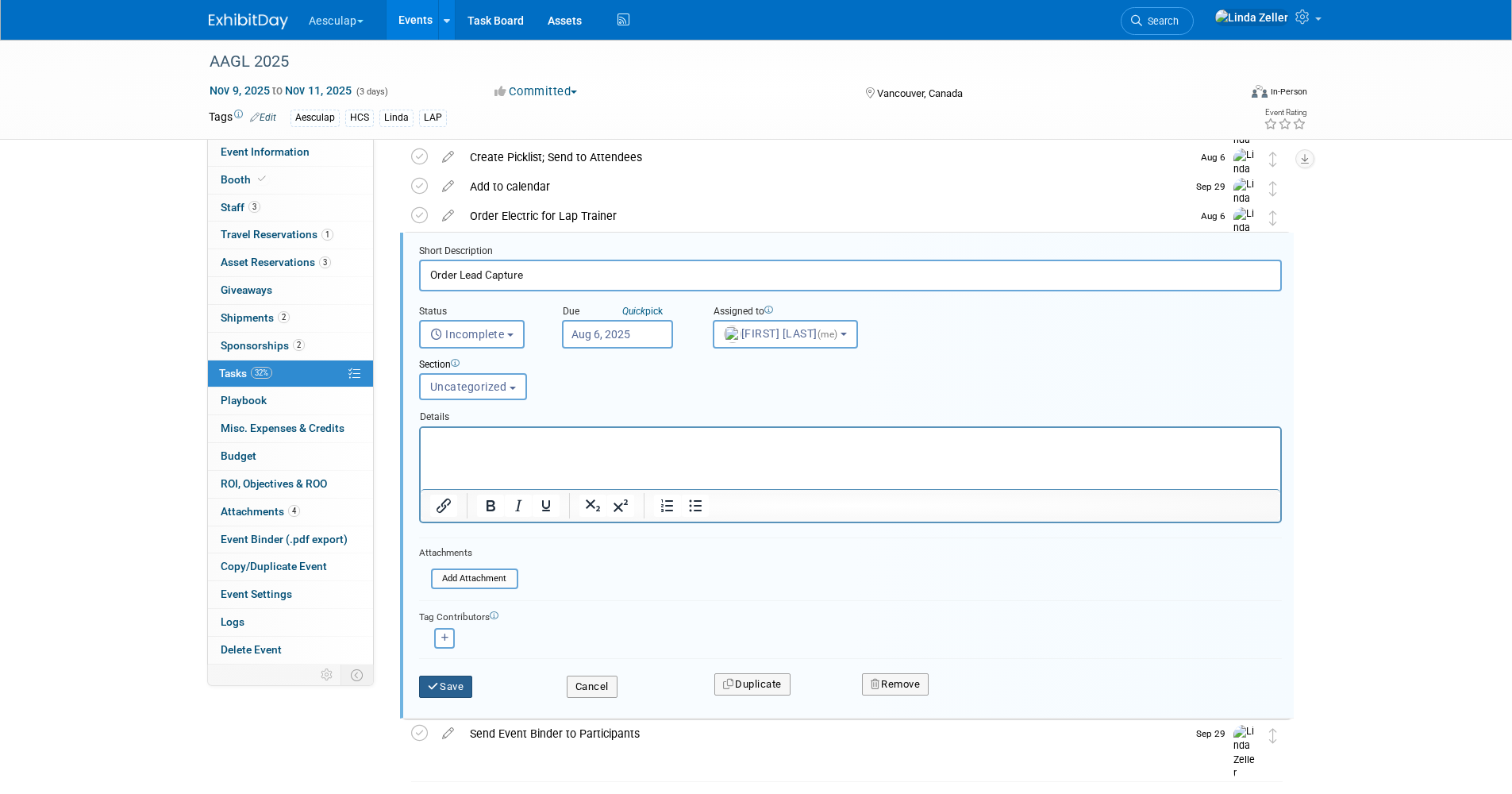 click on "Save" at bounding box center (446, 687) 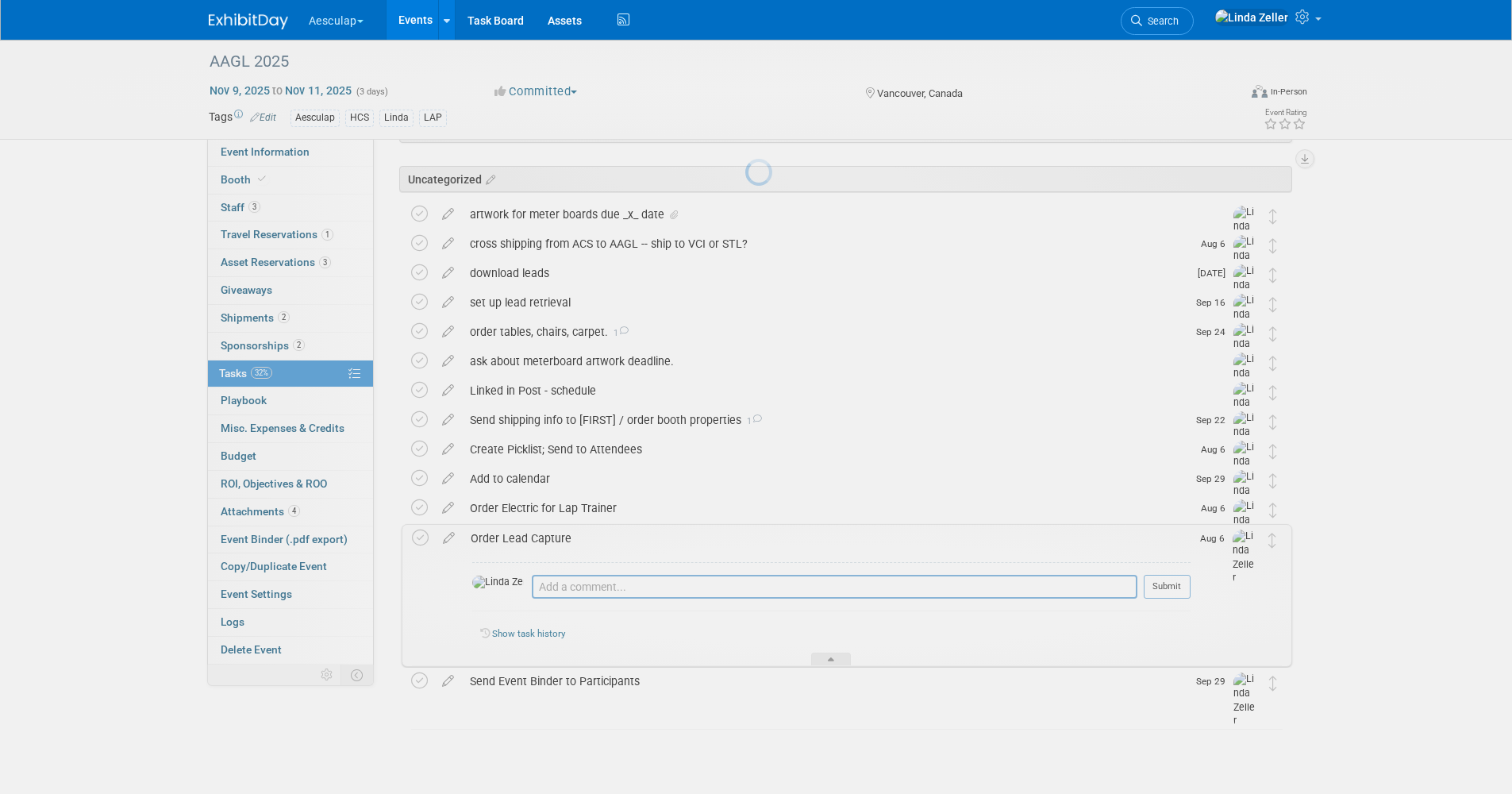 scroll, scrollTop: 89, scrollLeft: 0, axis: vertical 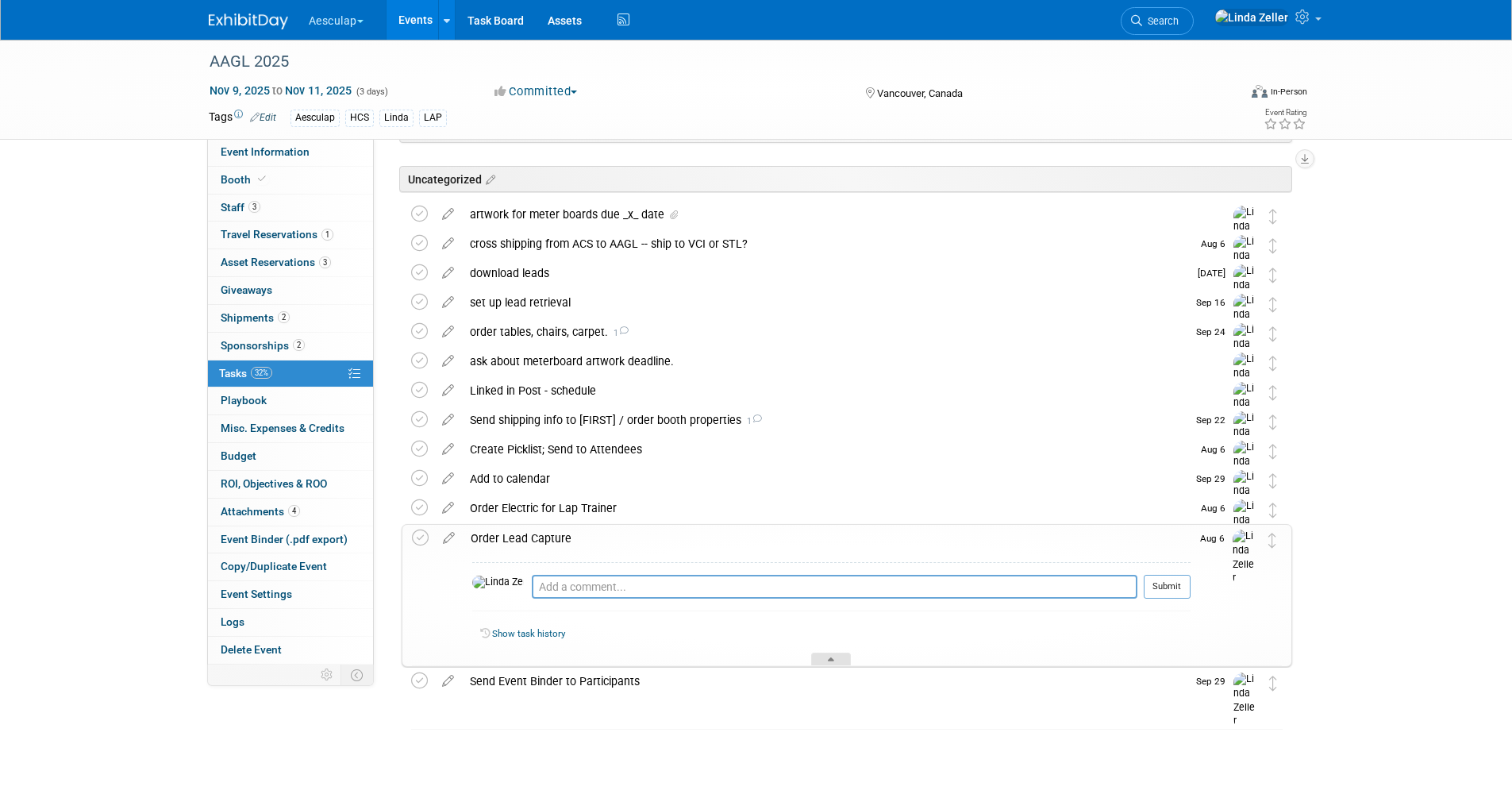 click at bounding box center (831, 659) 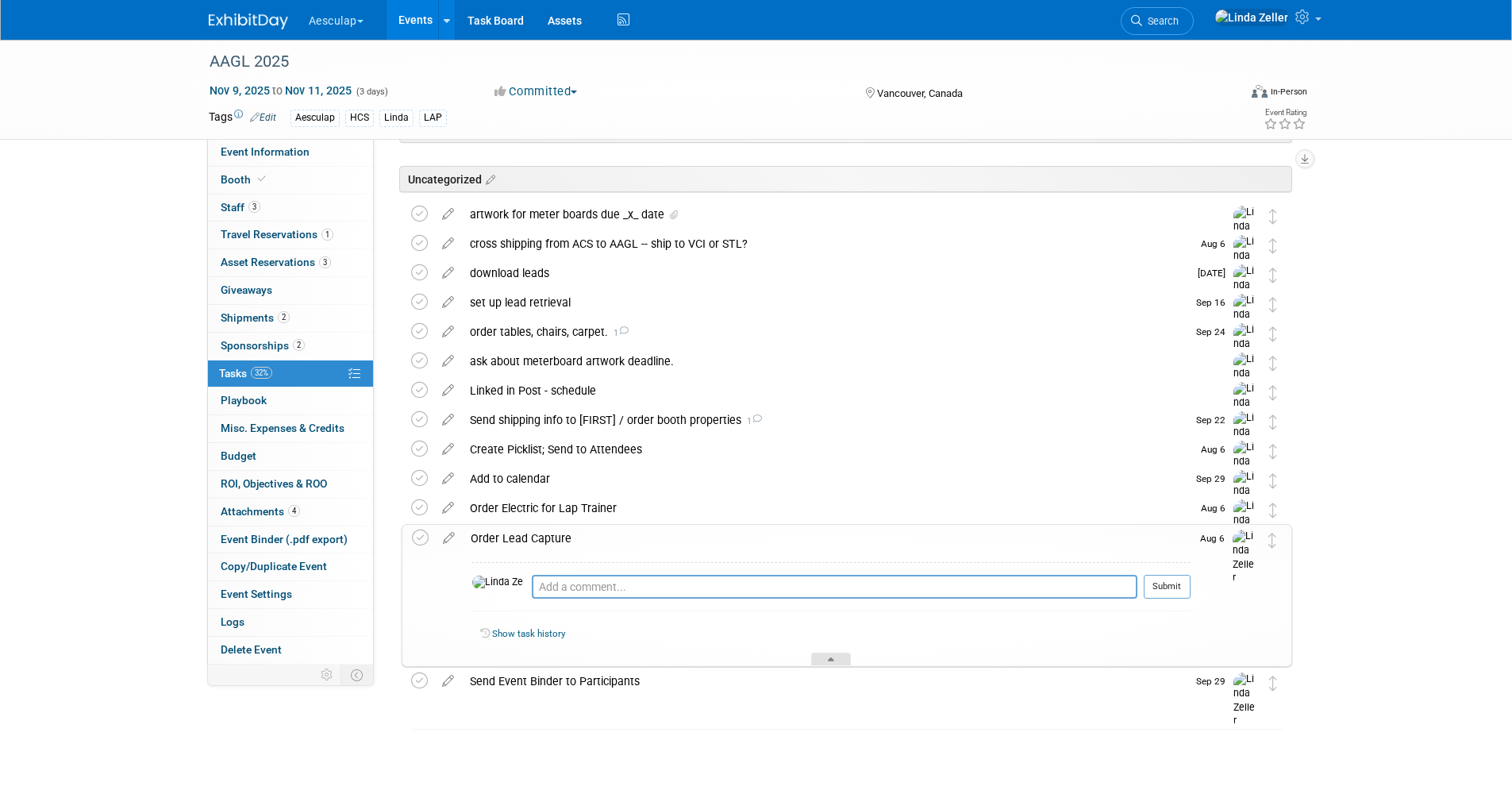 scroll, scrollTop: 0, scrollLeft: 0, axis: both 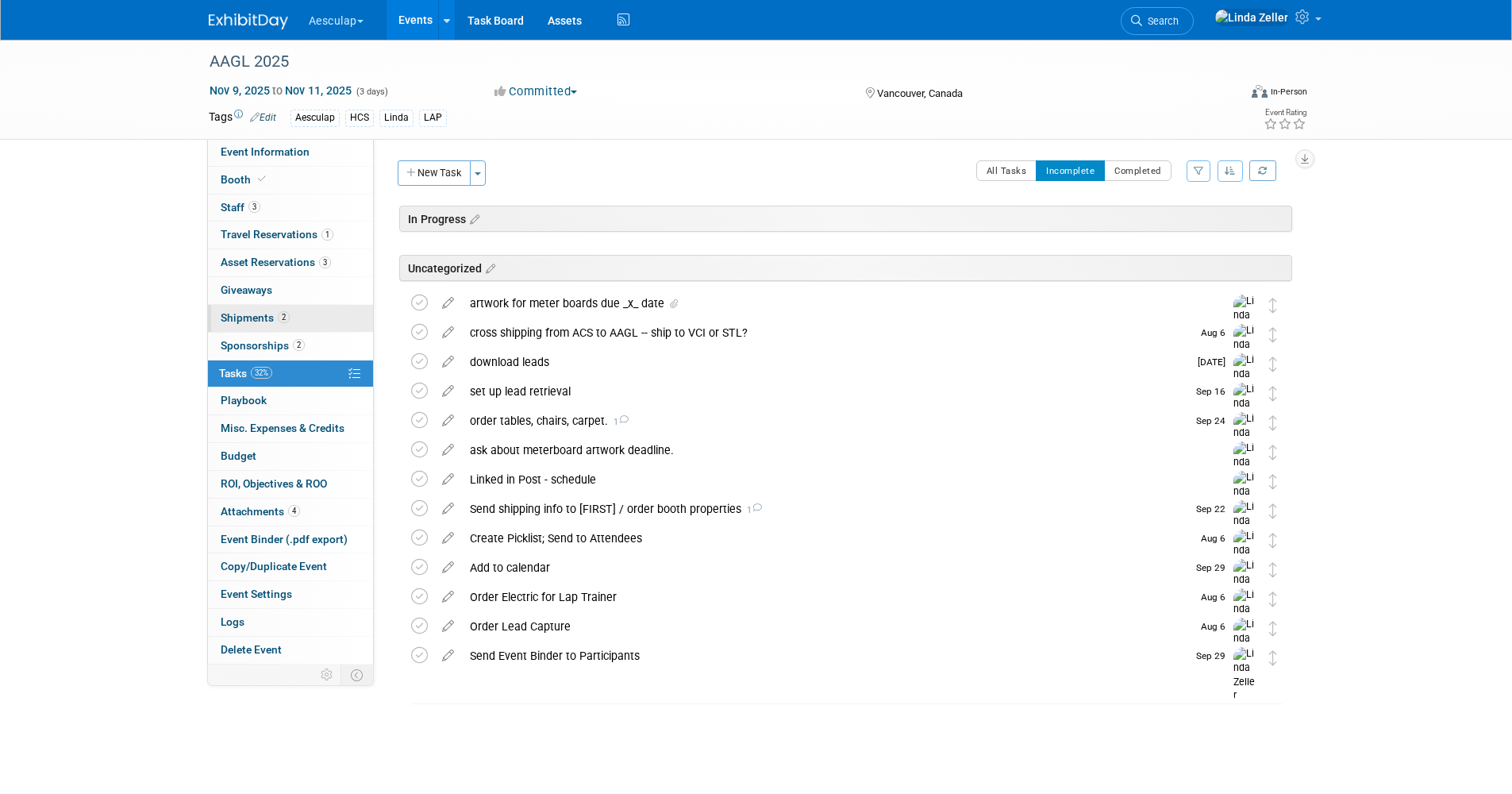 click on "Shipments 2" at bounding box center (255, 318) 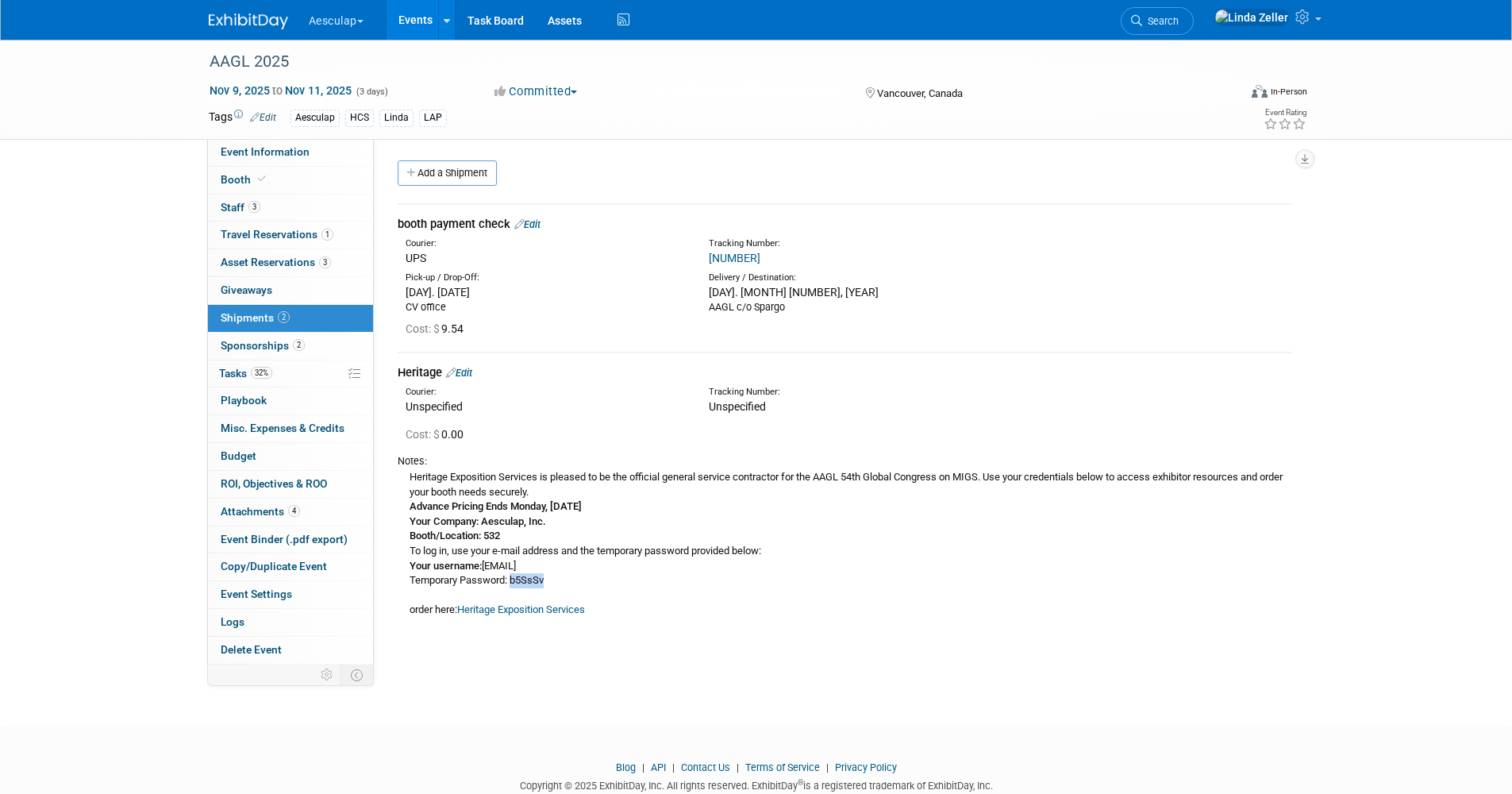 drag, startPoint x: 548, startPoint y: 579, endPoint x: 511, endPoint y: 581, distance: 37.054015 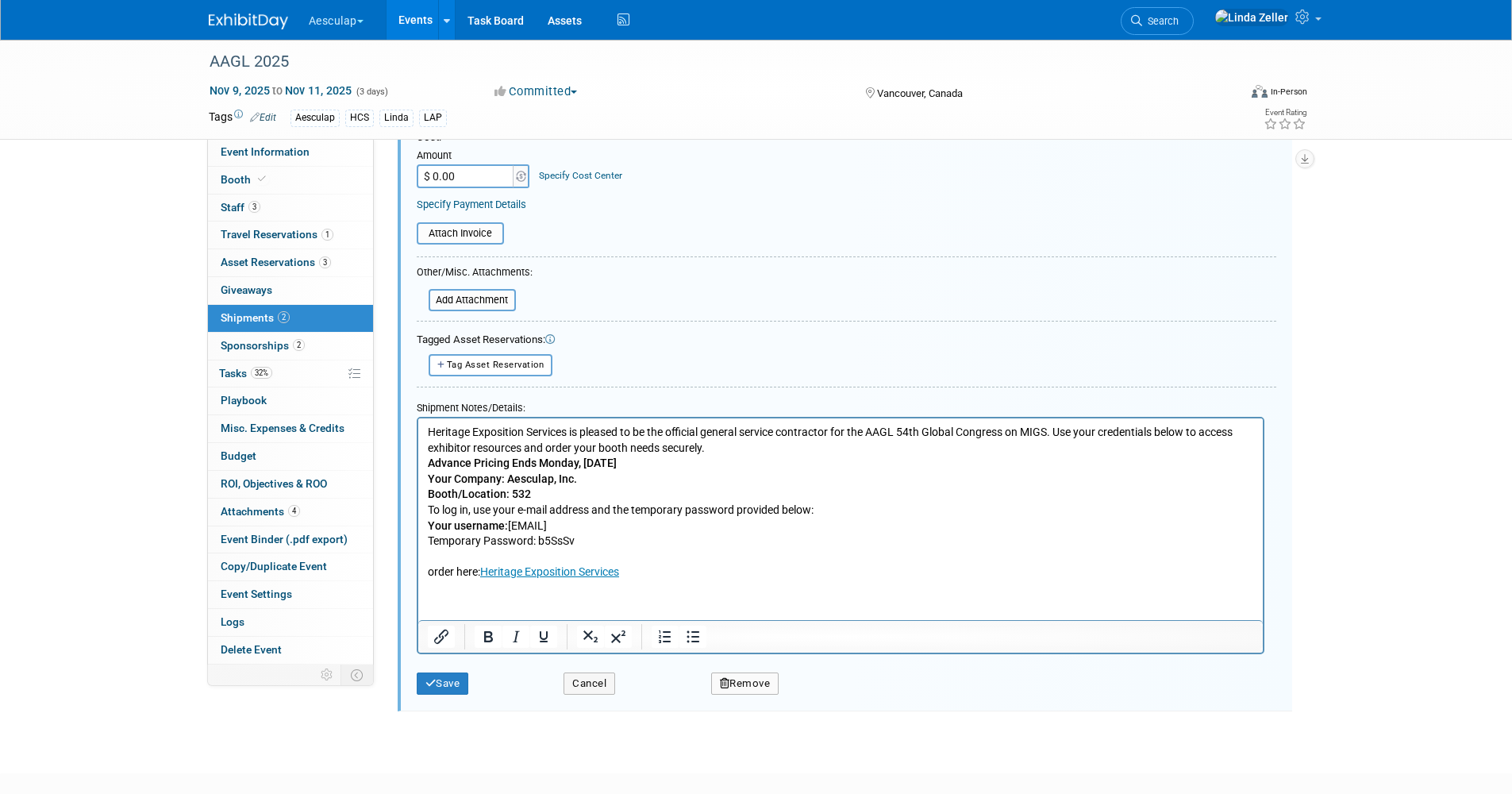 scroll, scrollTop: 490, scrollLeft: 0, axis: vertical 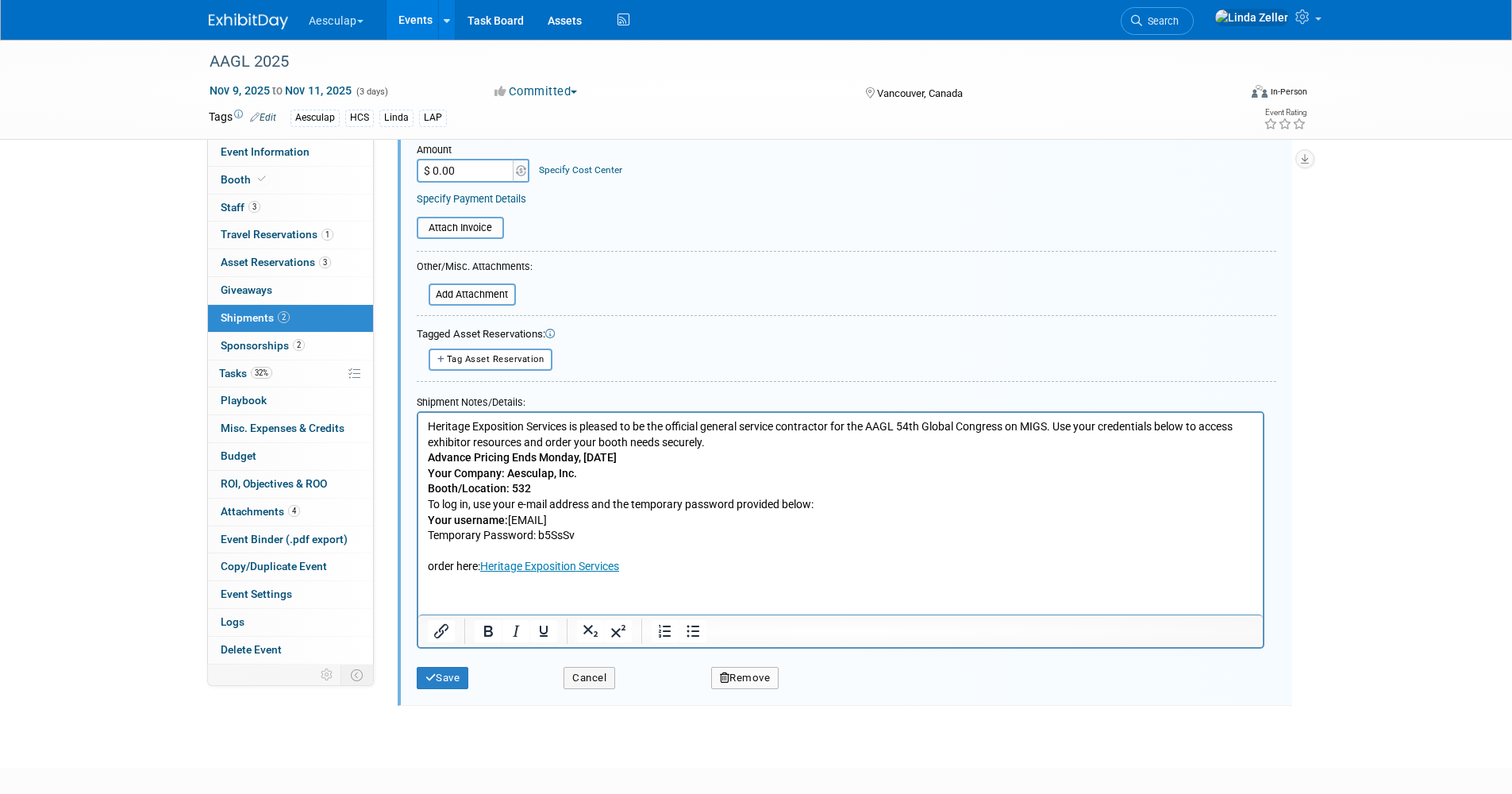 click on "Heritage Exposition Services is pleased to be the official general service contractor for the AAGL 54th Global Congress on MIGS. Use your credentials below to access exhibitor resources and order your booth needs securely. Advance Pricing Ends Monday, October 20, 2025  Your Company: Aesculap, Inc. Booth/Location: 532 To log in, use your e-mail address and the temporary password provided below: Your username:  linda.zeller@aesculapusa.com Temporary Password: b5SsSv order here:  Heritage Exposition Services" at bounding box center [840, 496] 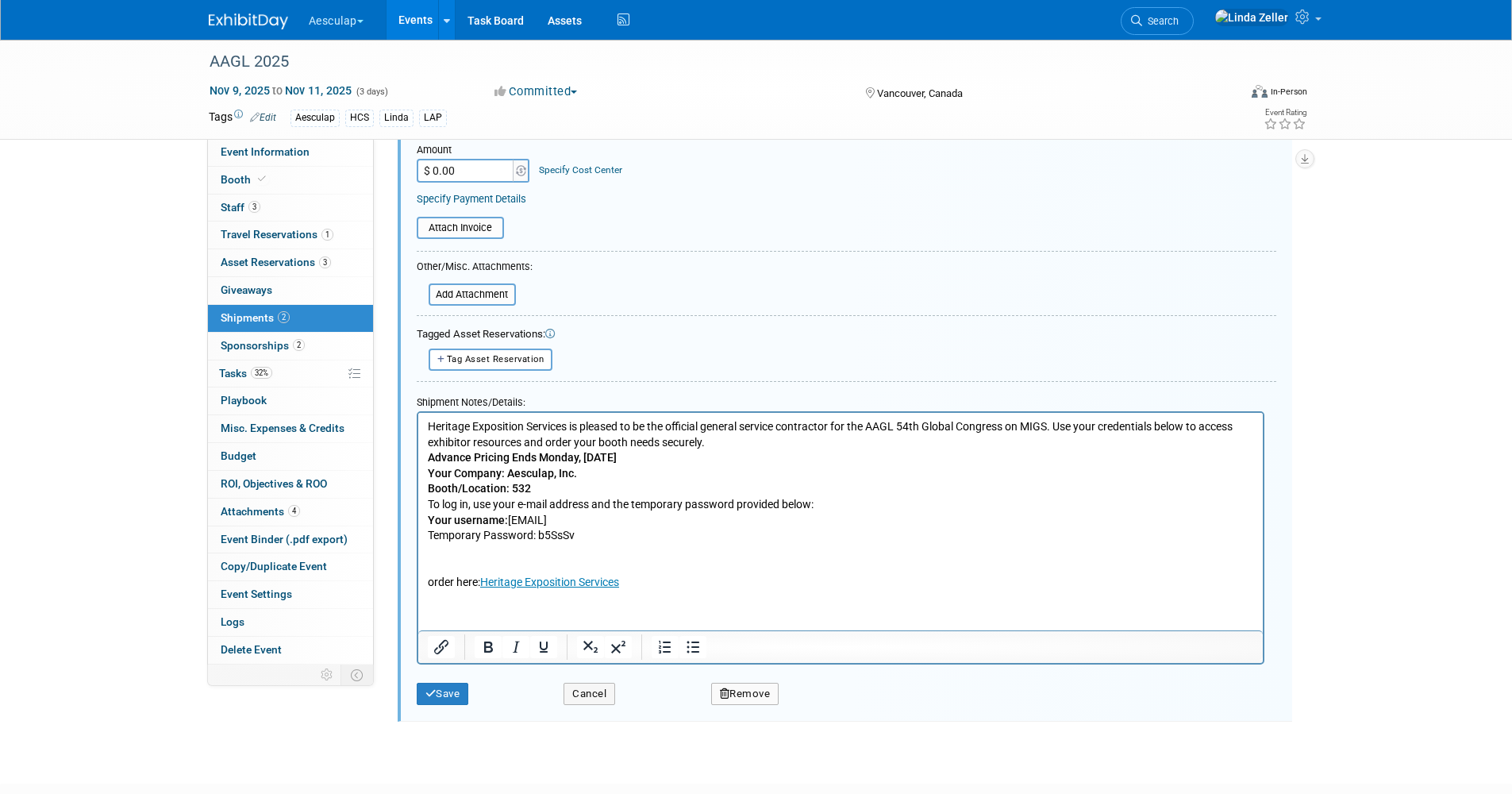 type 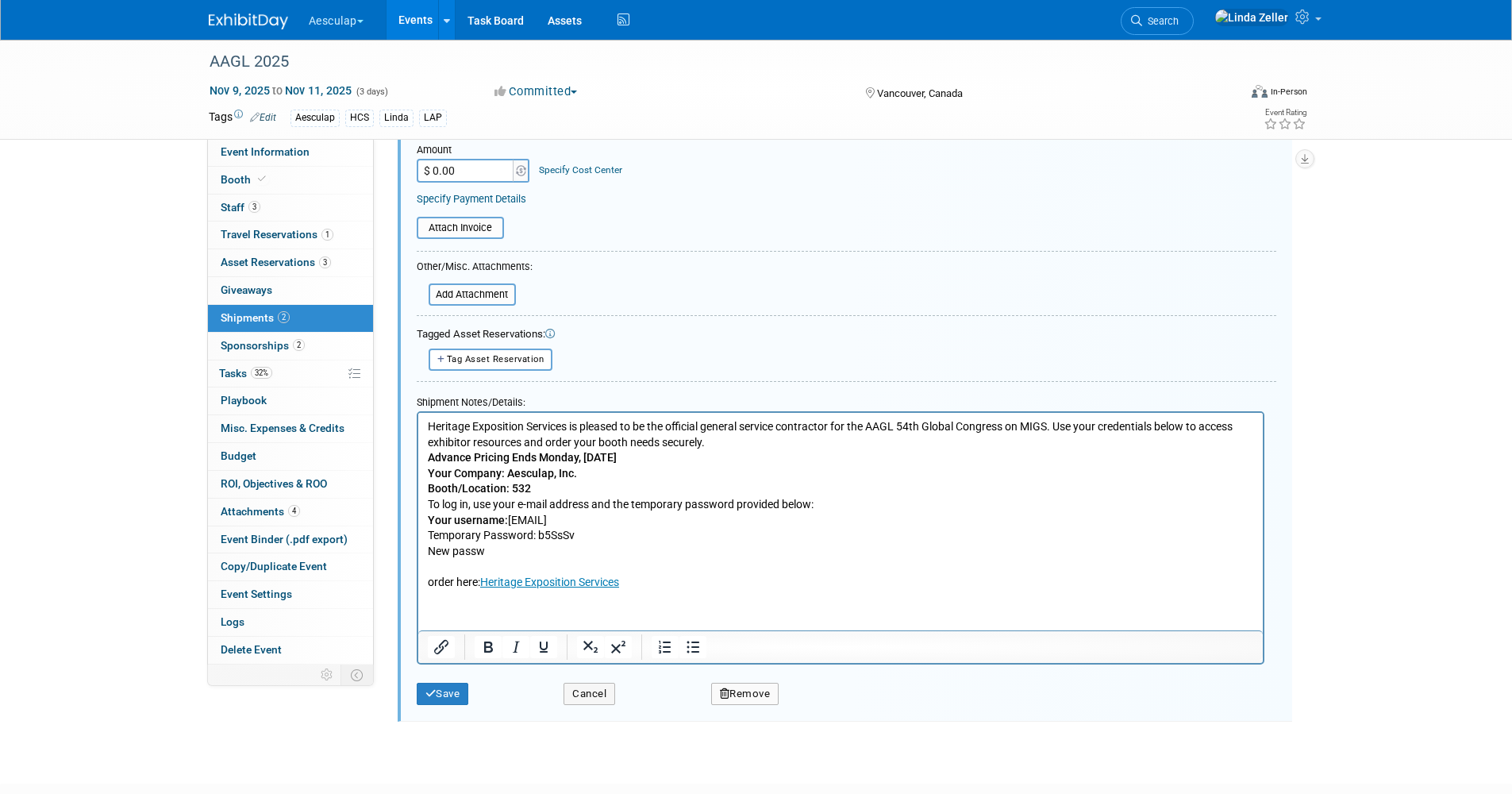 click on "New passw order here:  Heritage Exposition Services" at bounding box center [840, 566] 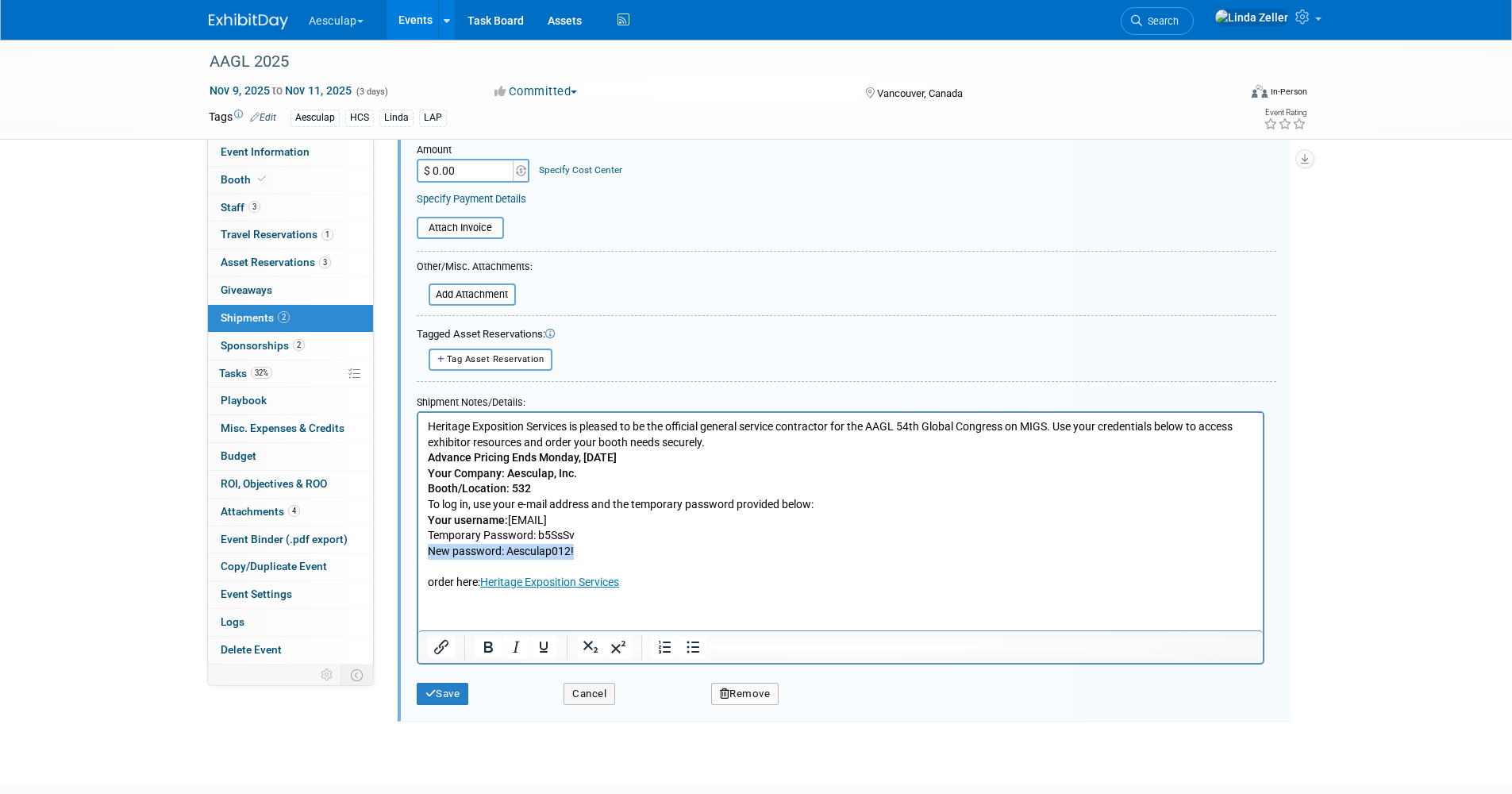 drag, startPoint x: 574, startPoint y: 547, endPoint x: 834, endPoint y: 1010, distance: 531.0075 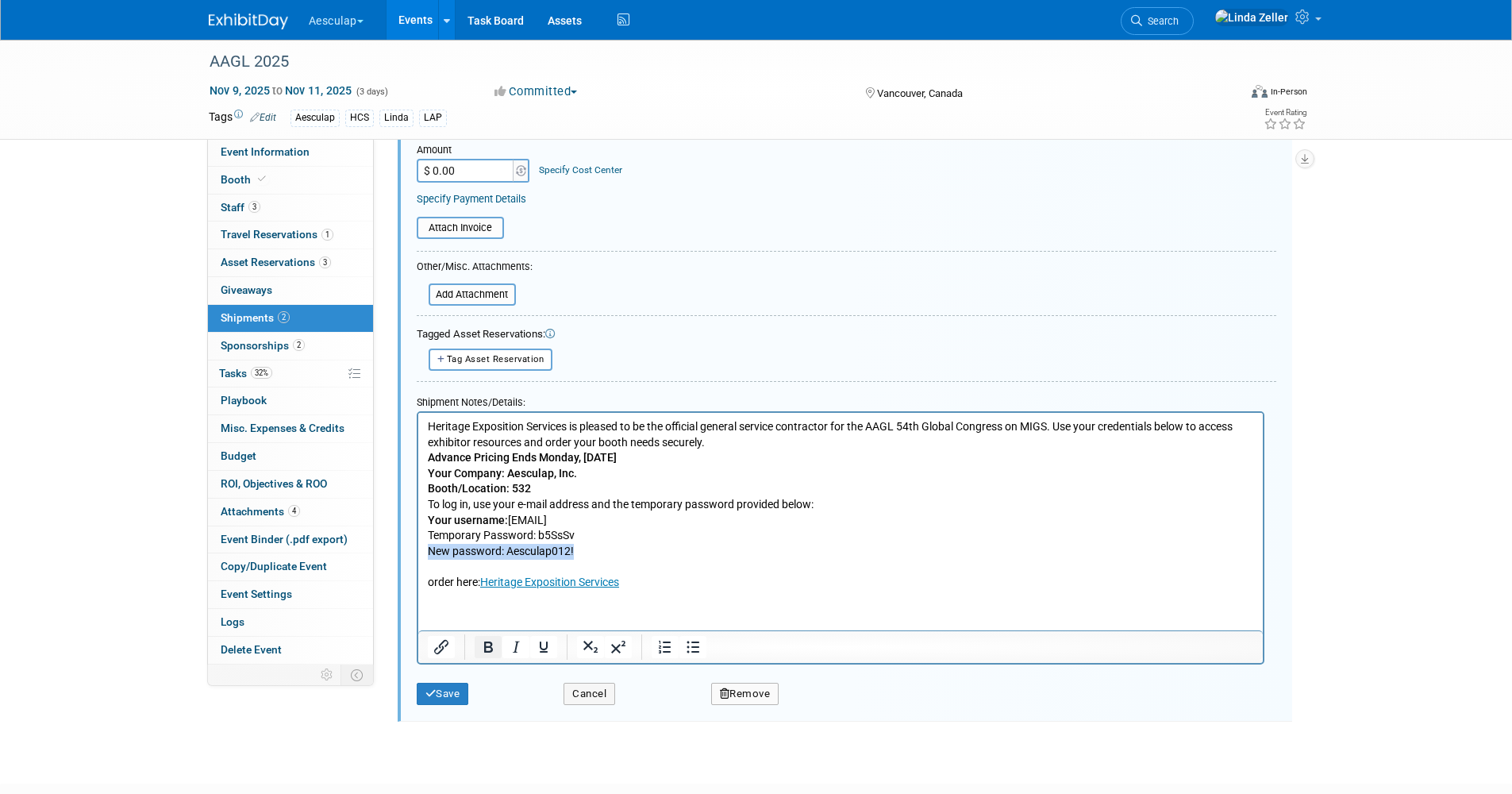 click 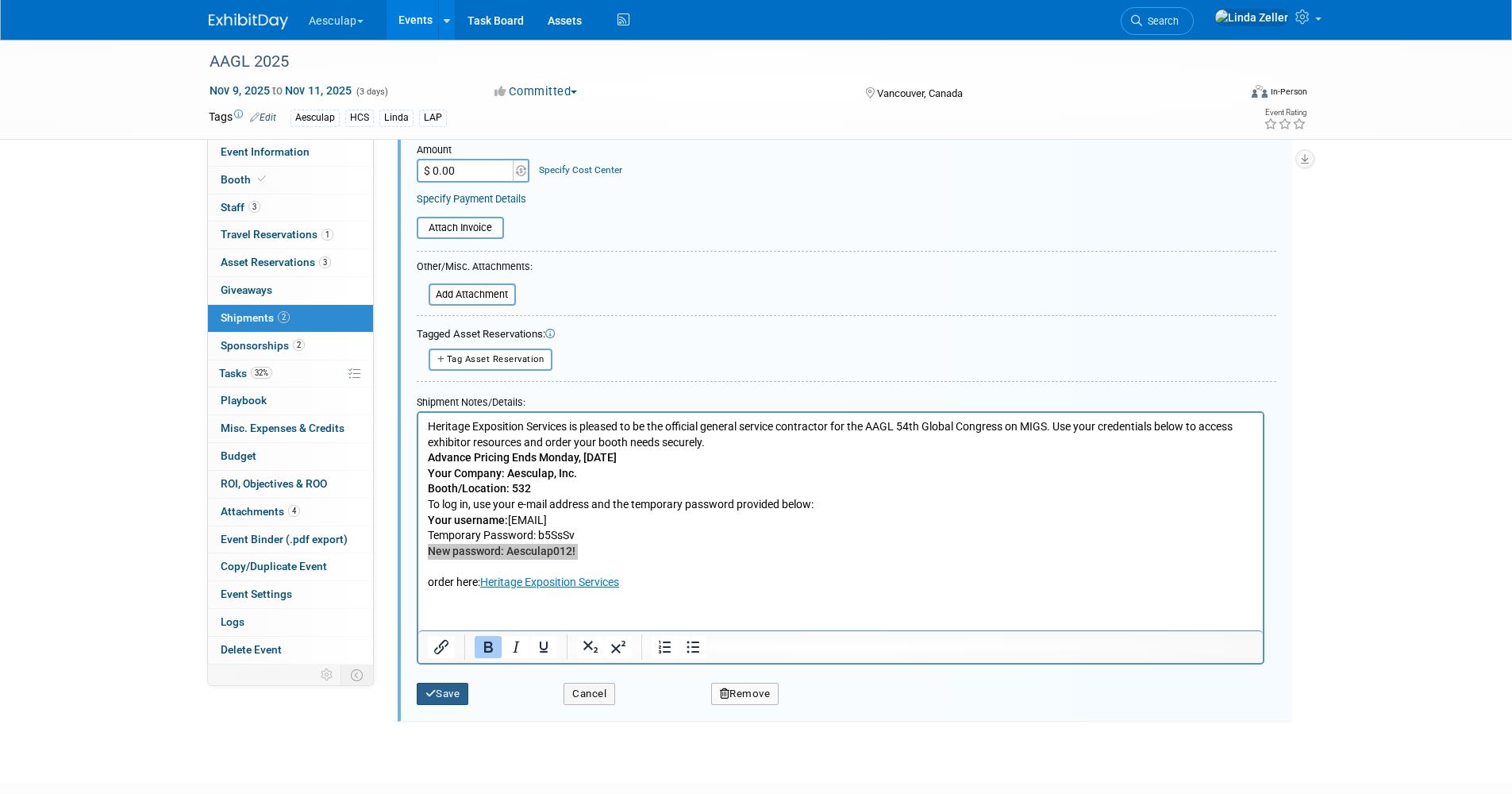 click on "Save" at bounding box center (443, 694) 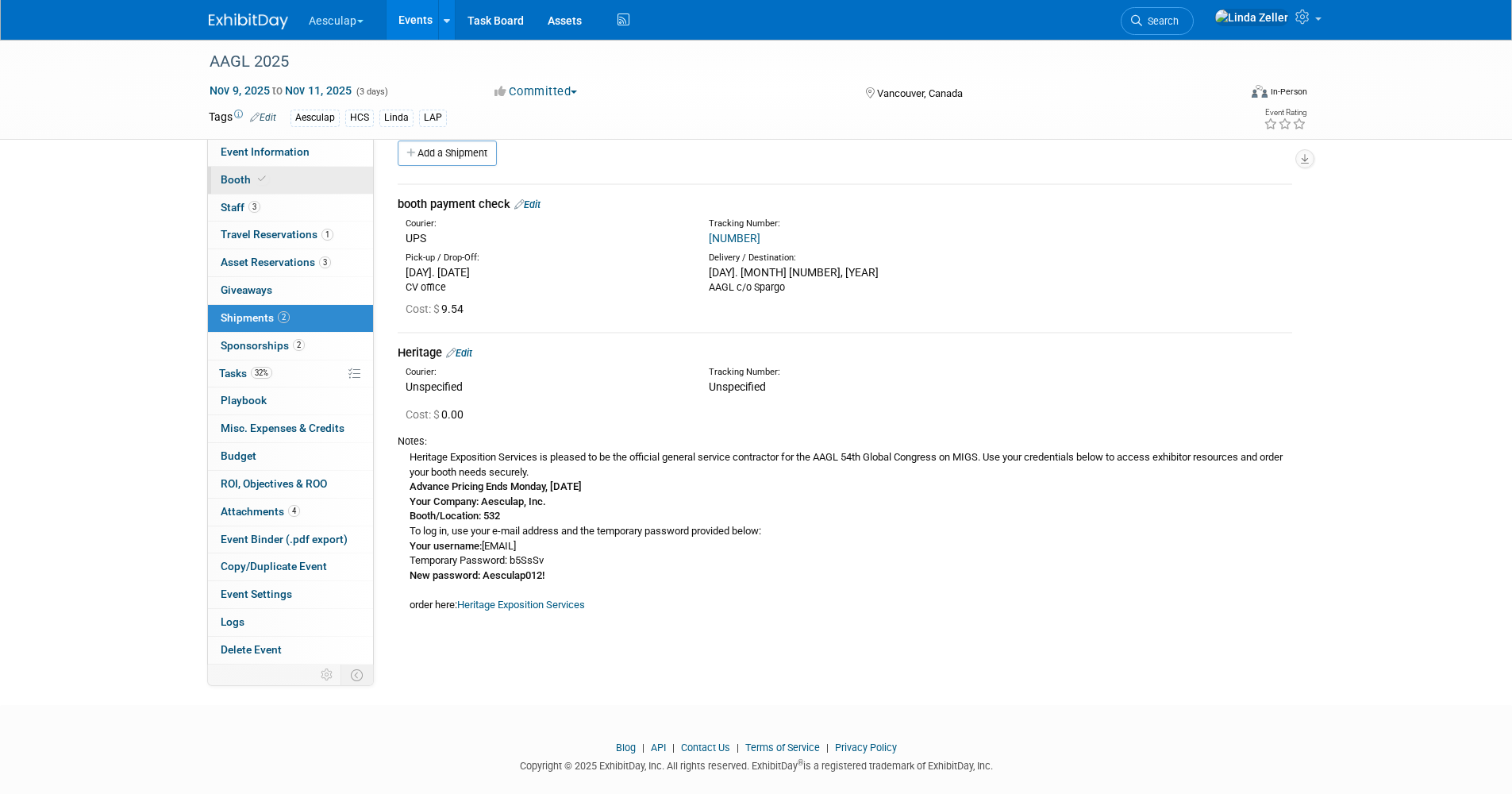 scroll, scrollTop: 0, scrollLeft: 0, axis: both 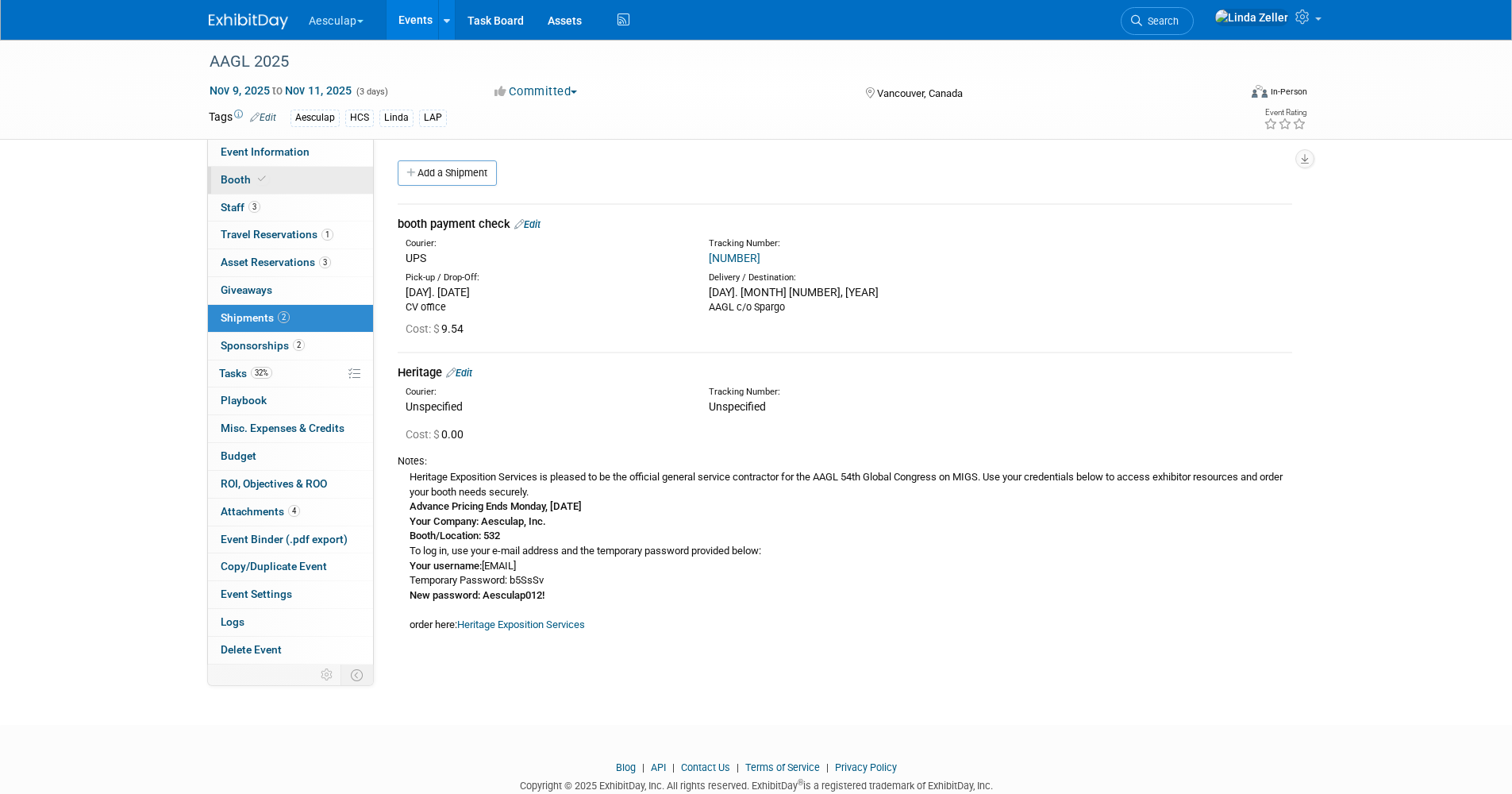 click on "Booth" at bounding box center [244, 179] 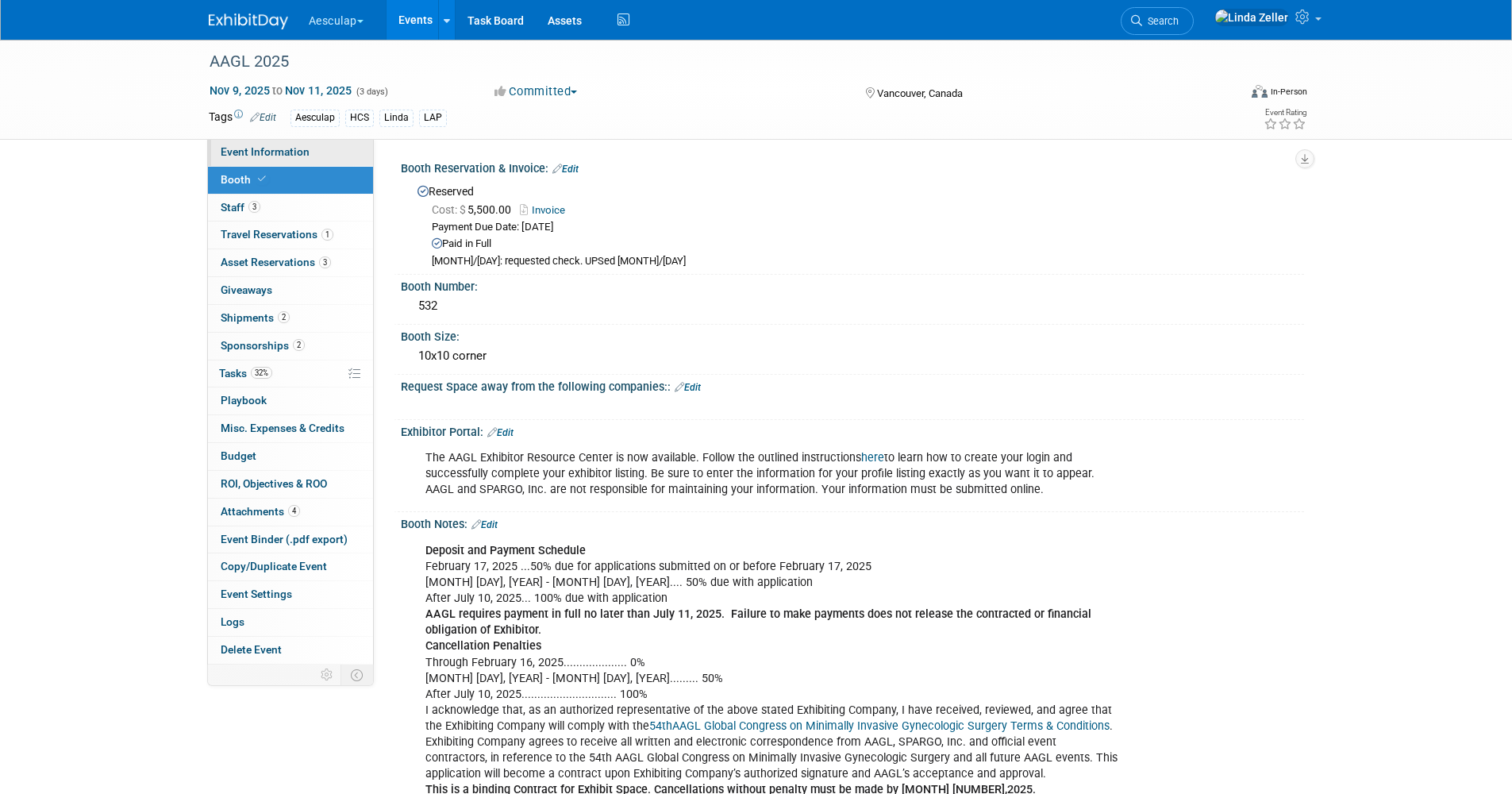 click on "Event Information" at bounding box center (265, 152) 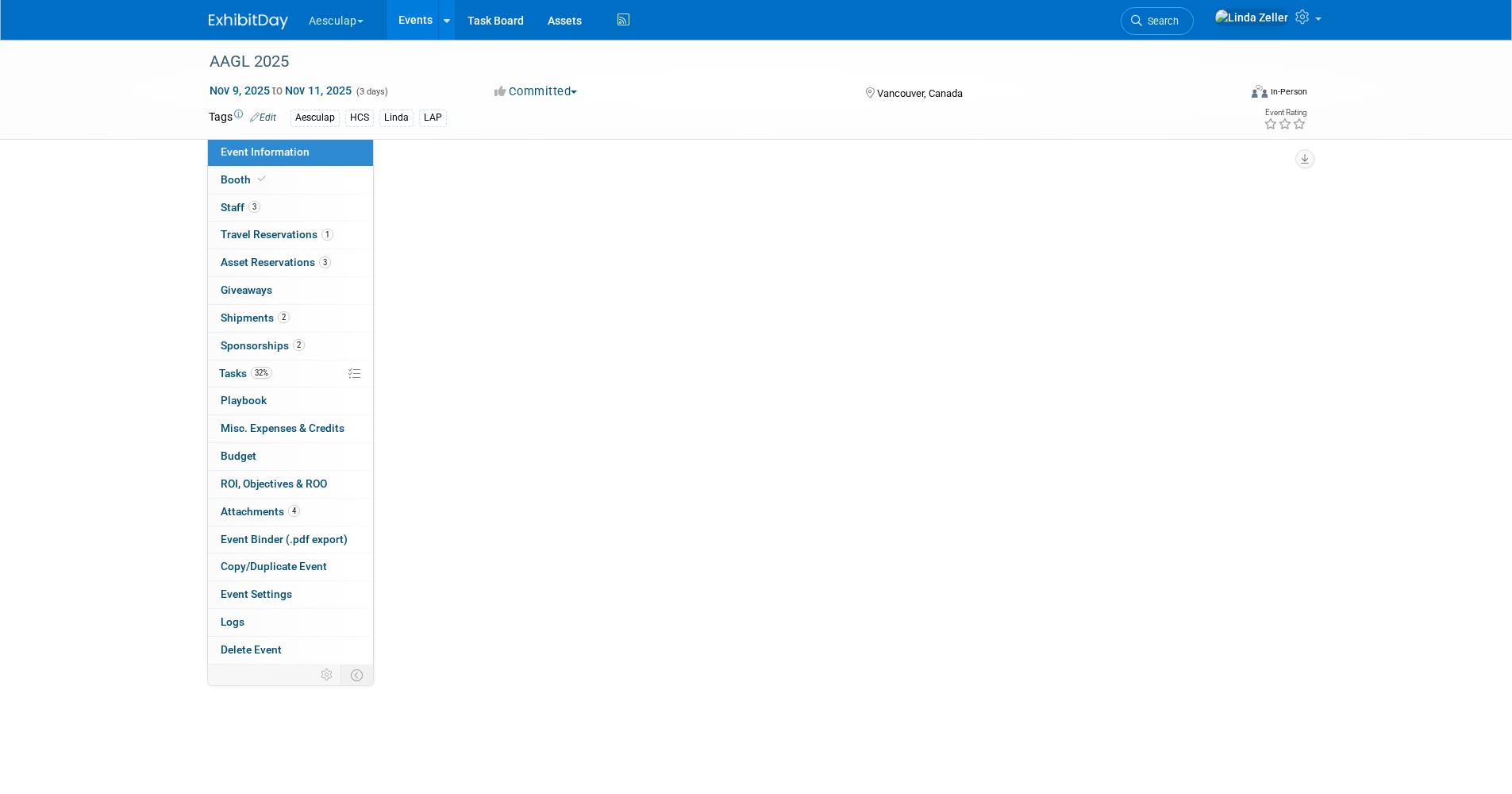 select on "Approved by Compliance" 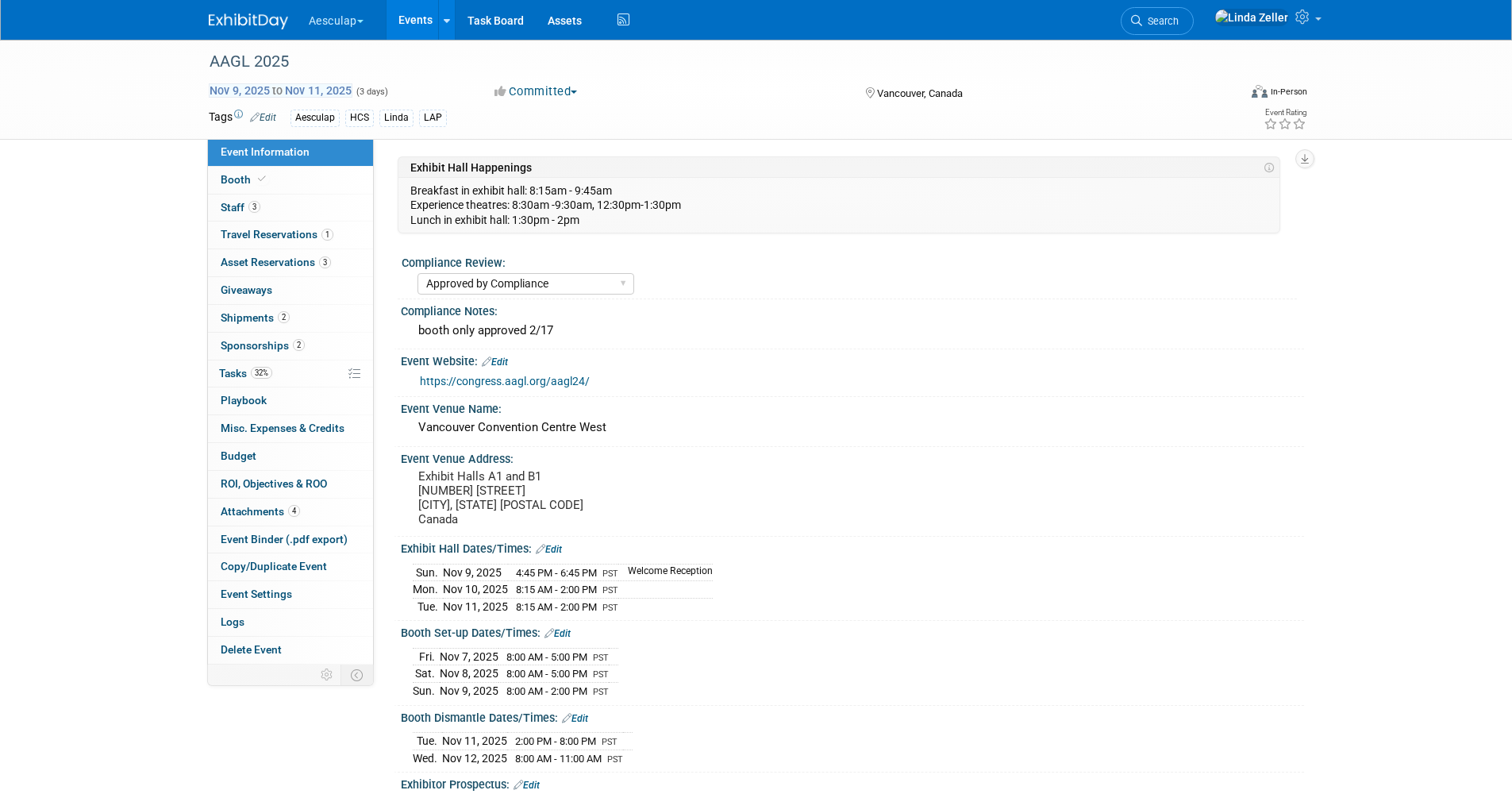click on "Nov 9, 2025  to  Nov 11, 2025" at bounding box center [280, 91] 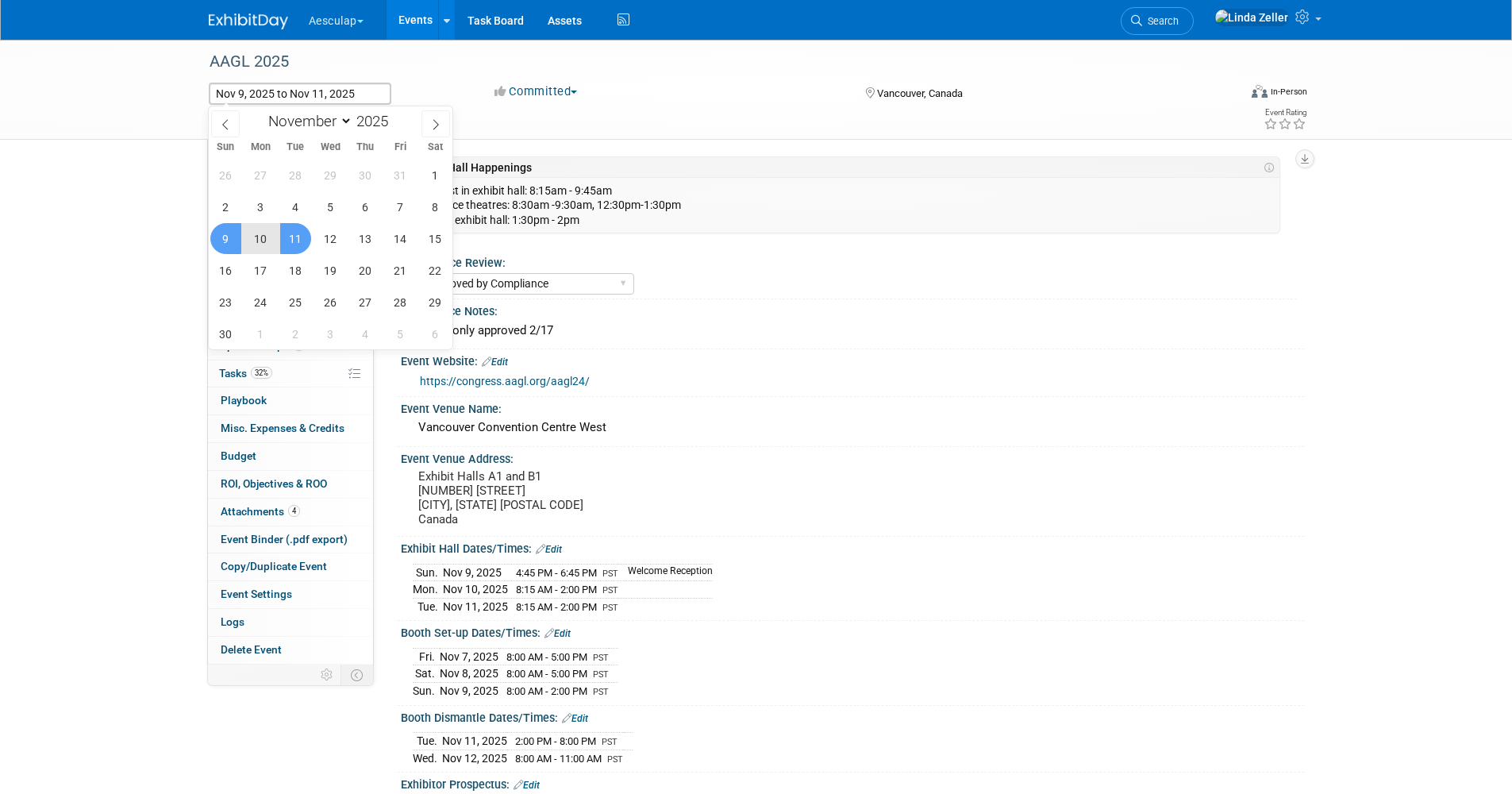 click on "Aesculap
HCS
Linda
LAP" at bounding box center (706, 118) 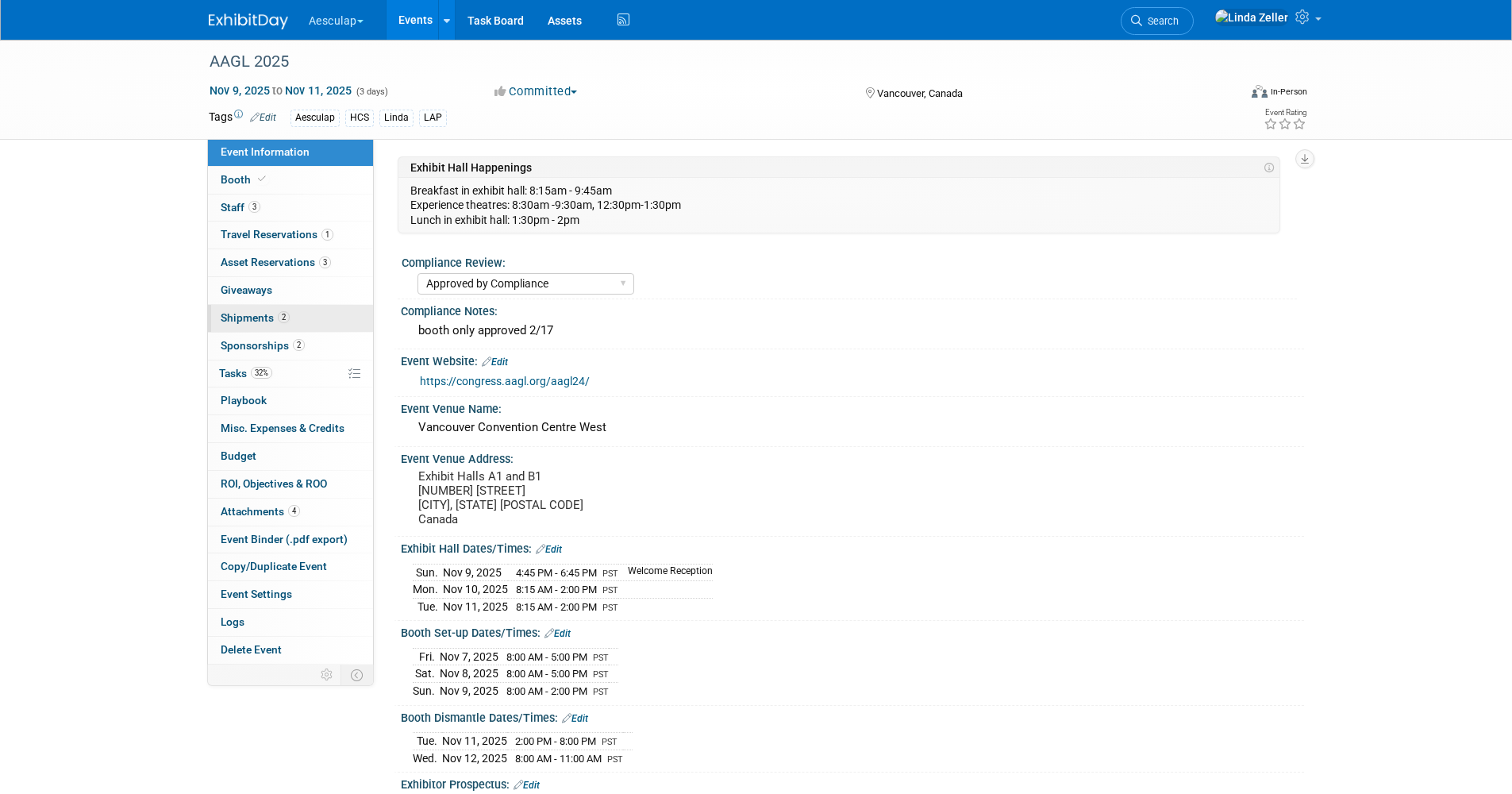 click on "Shipments 2" at bounding box center (255, 318) 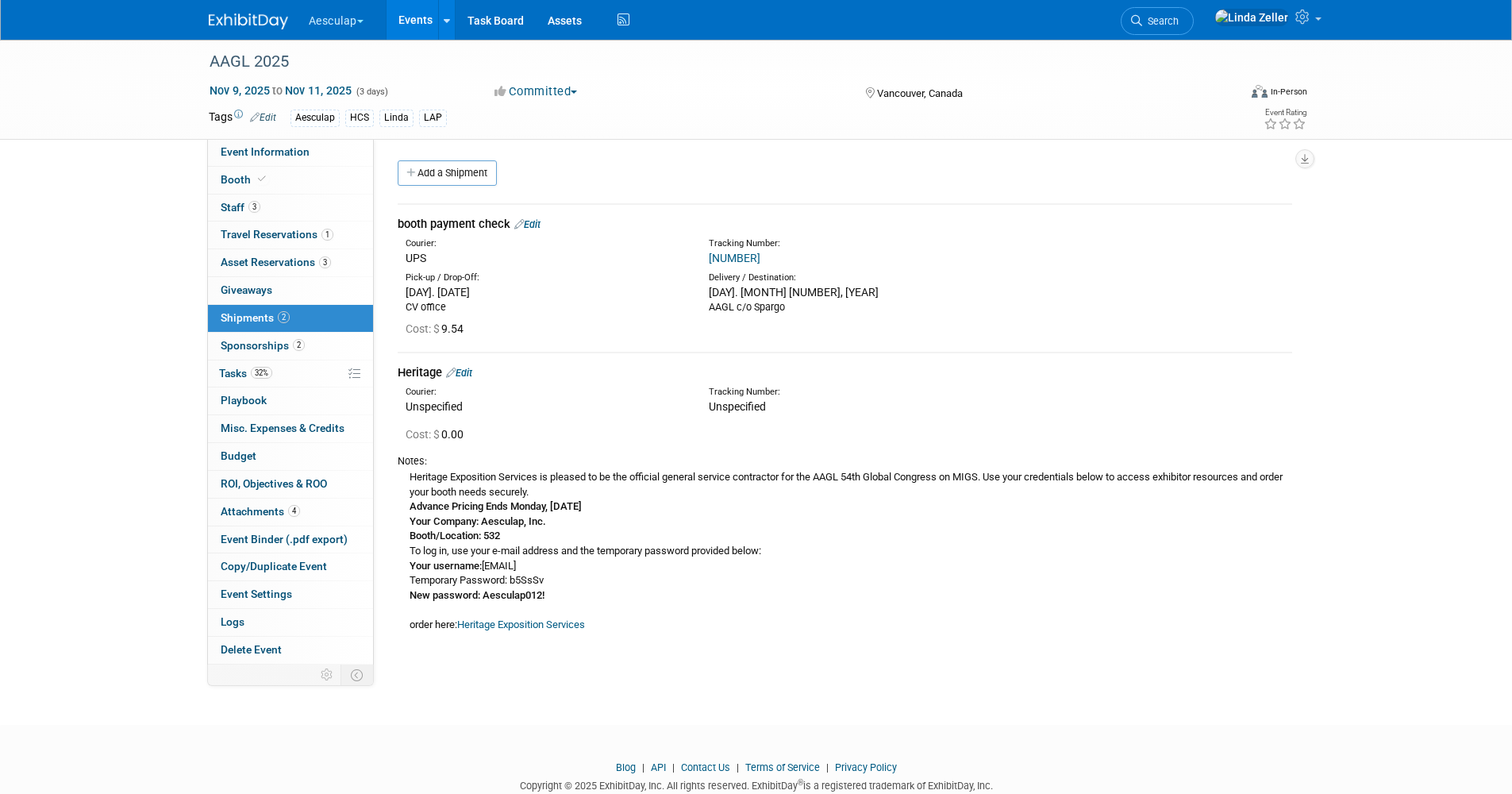 click on "Heritage Exposition Services" at bounding box center [521, 624] 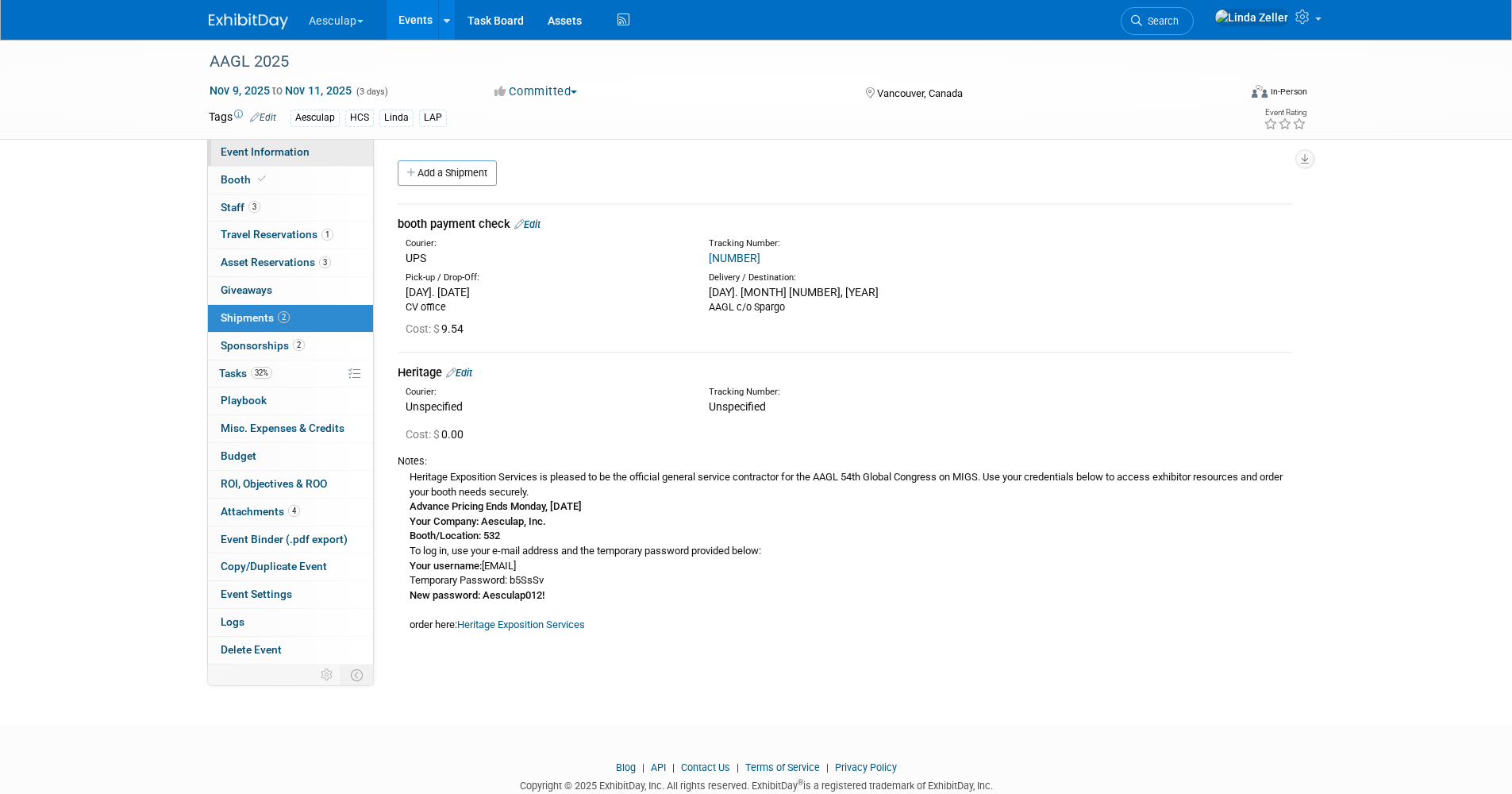 click on "Event Information" at bounding box center [265, 152] 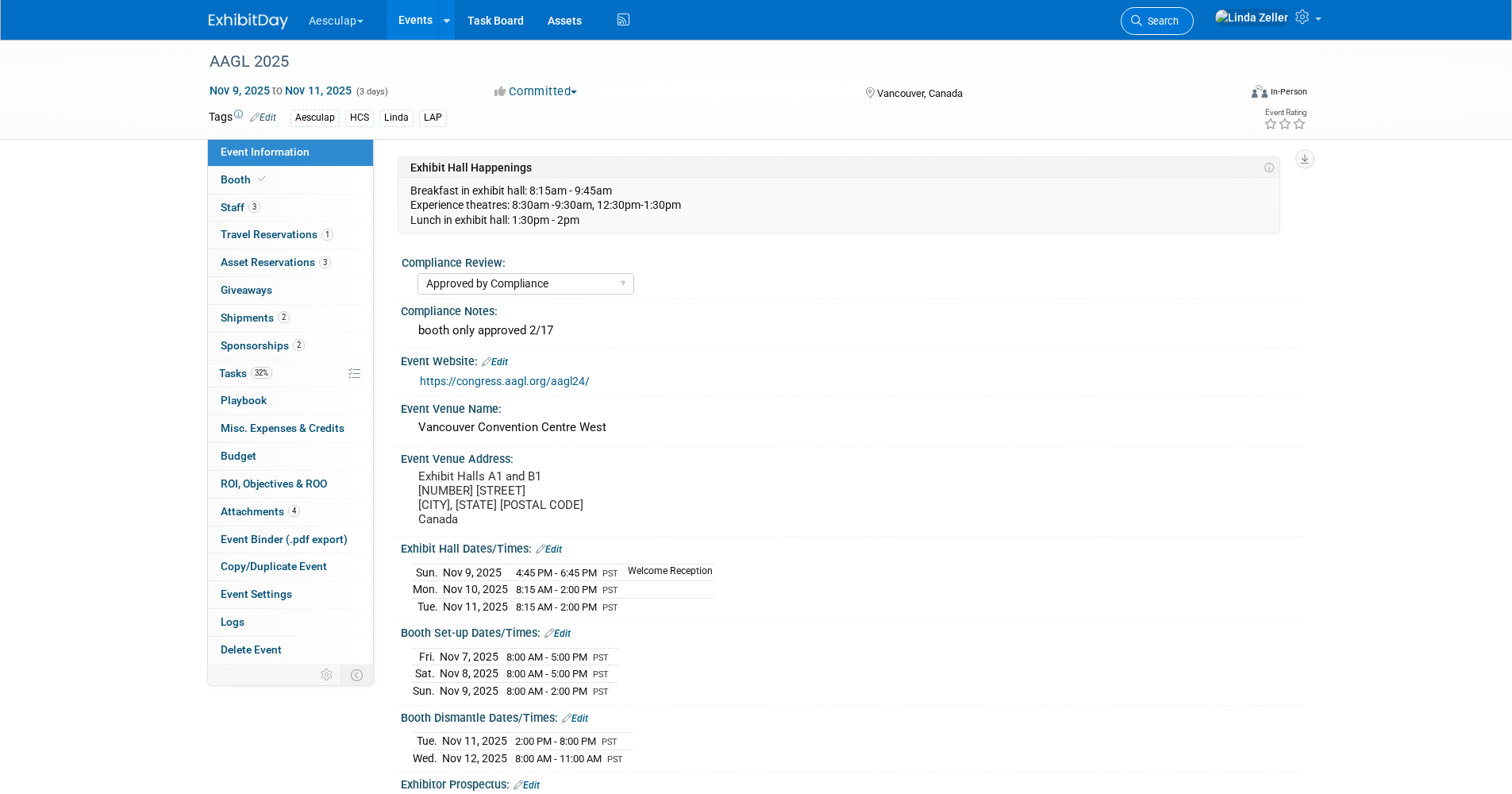 click on "Search" at bounding box center (1160, 21) 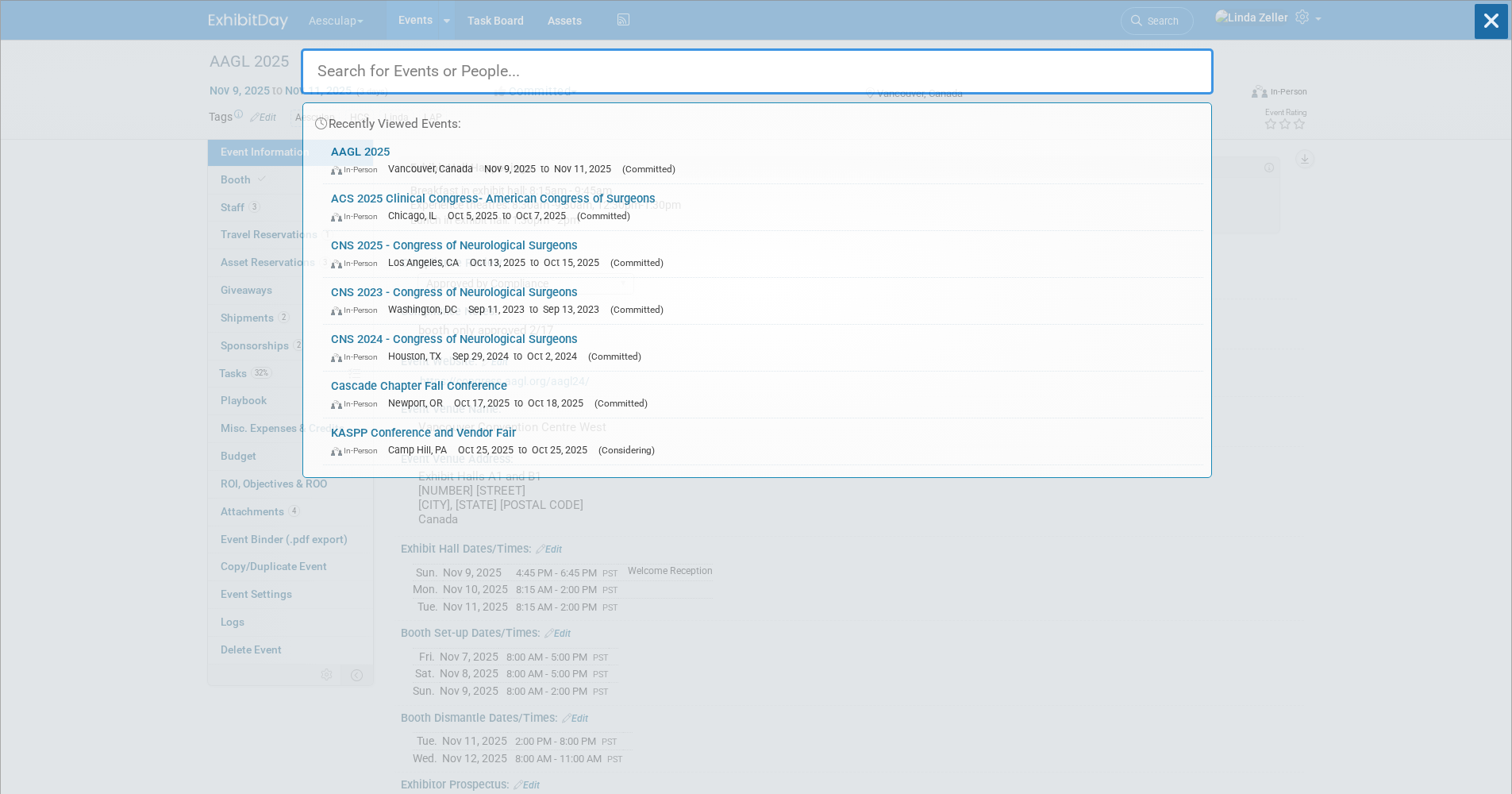drag, startPoint x: 1198, startPoint y: 8, endPoint x: 1207, endPoint y: 15, distance: 11.40175 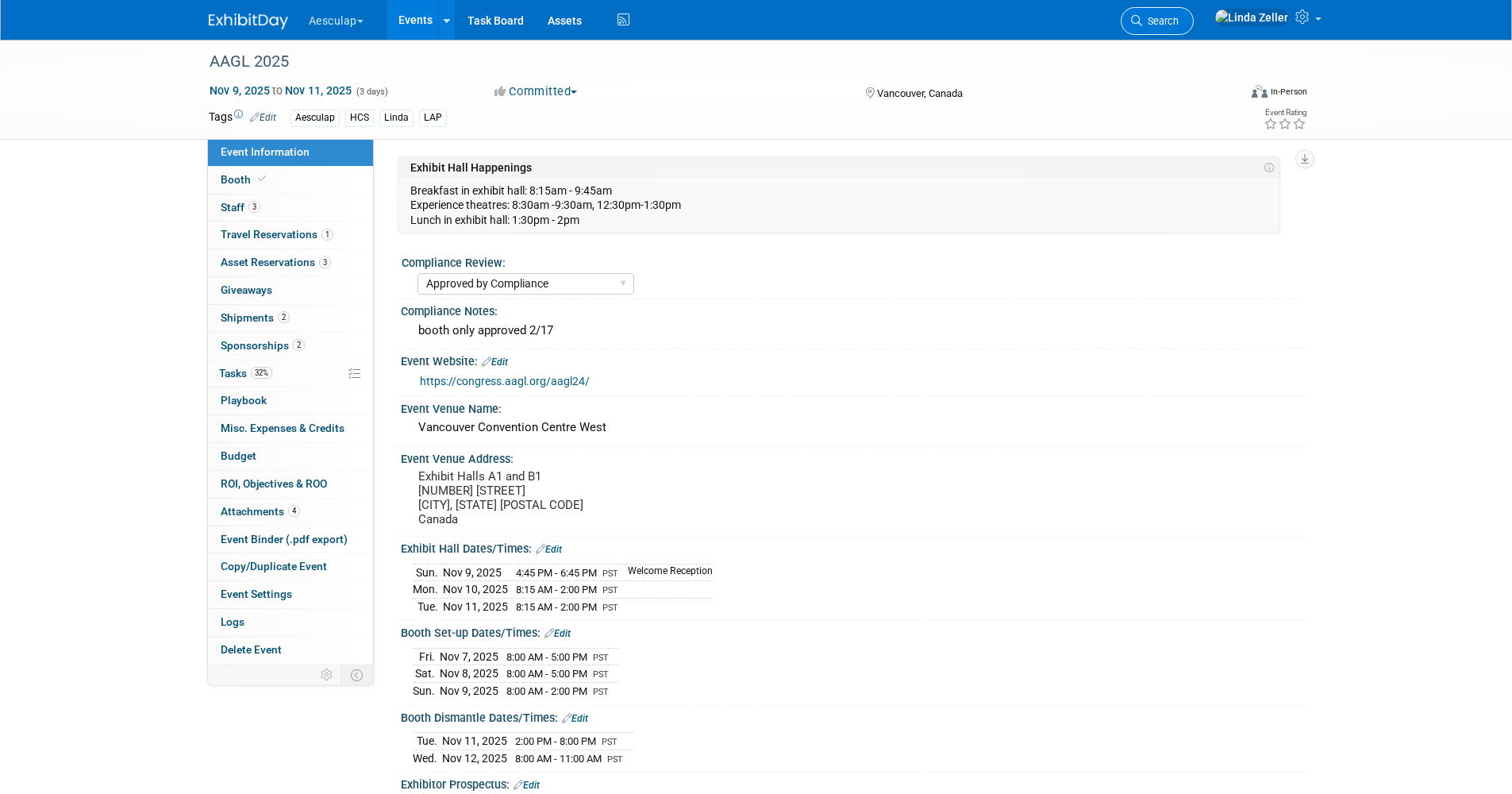 click on "Search" at bounding box center [1157, 21] 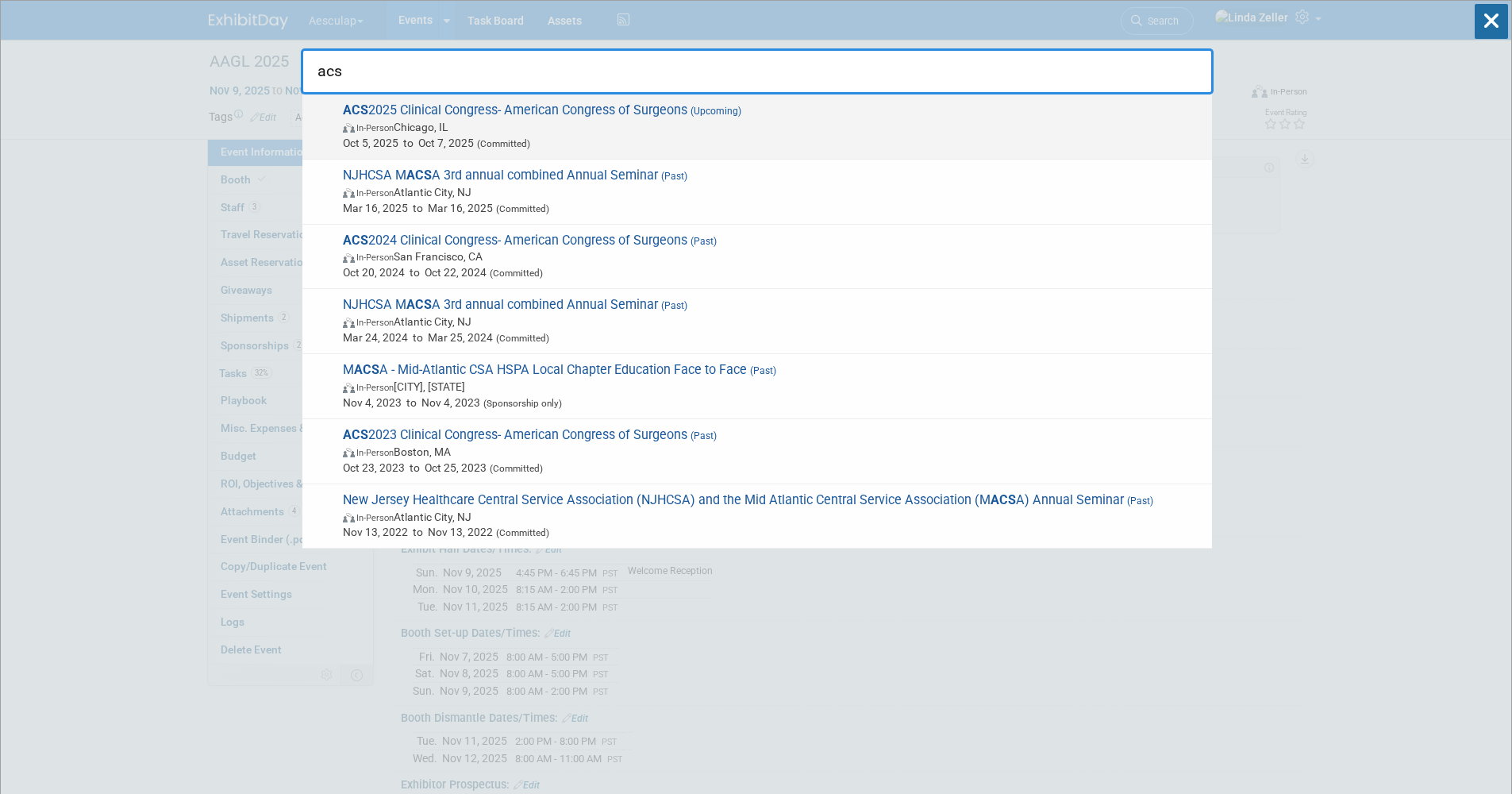 type on "acs" 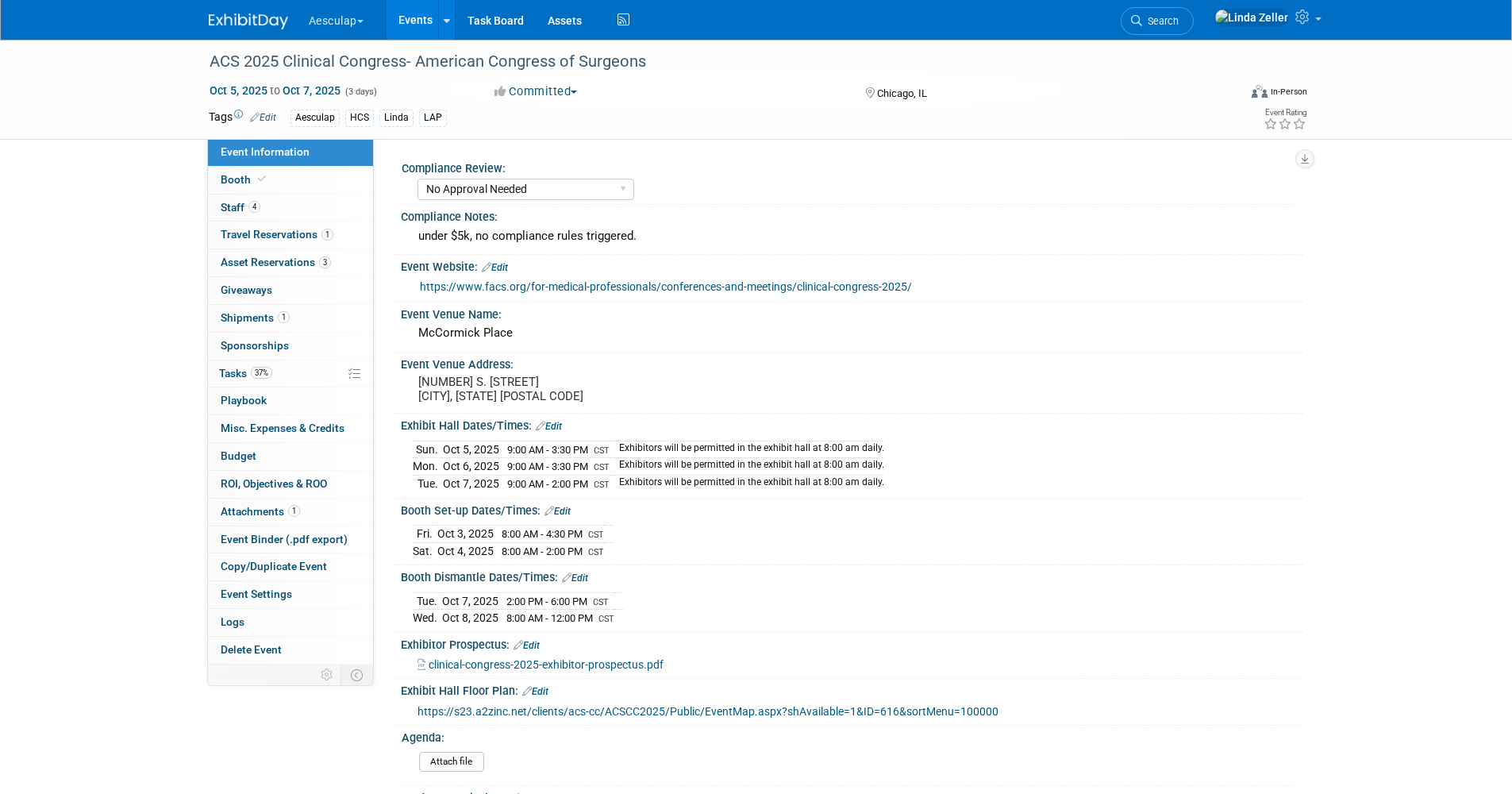 select on "No Approval Needed" 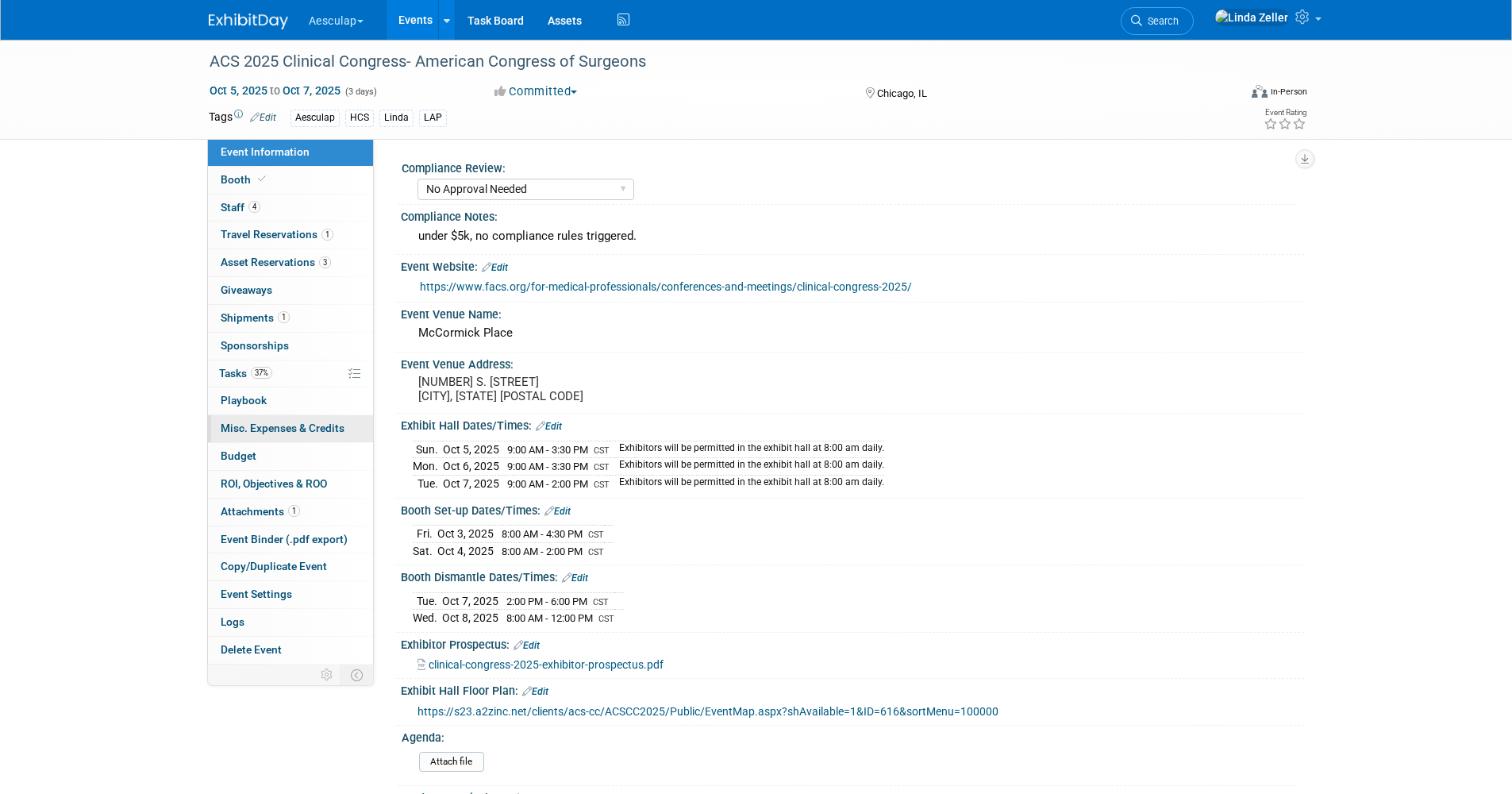 scroll, scrollTop: 0, scrollLeft: 0, axis: both 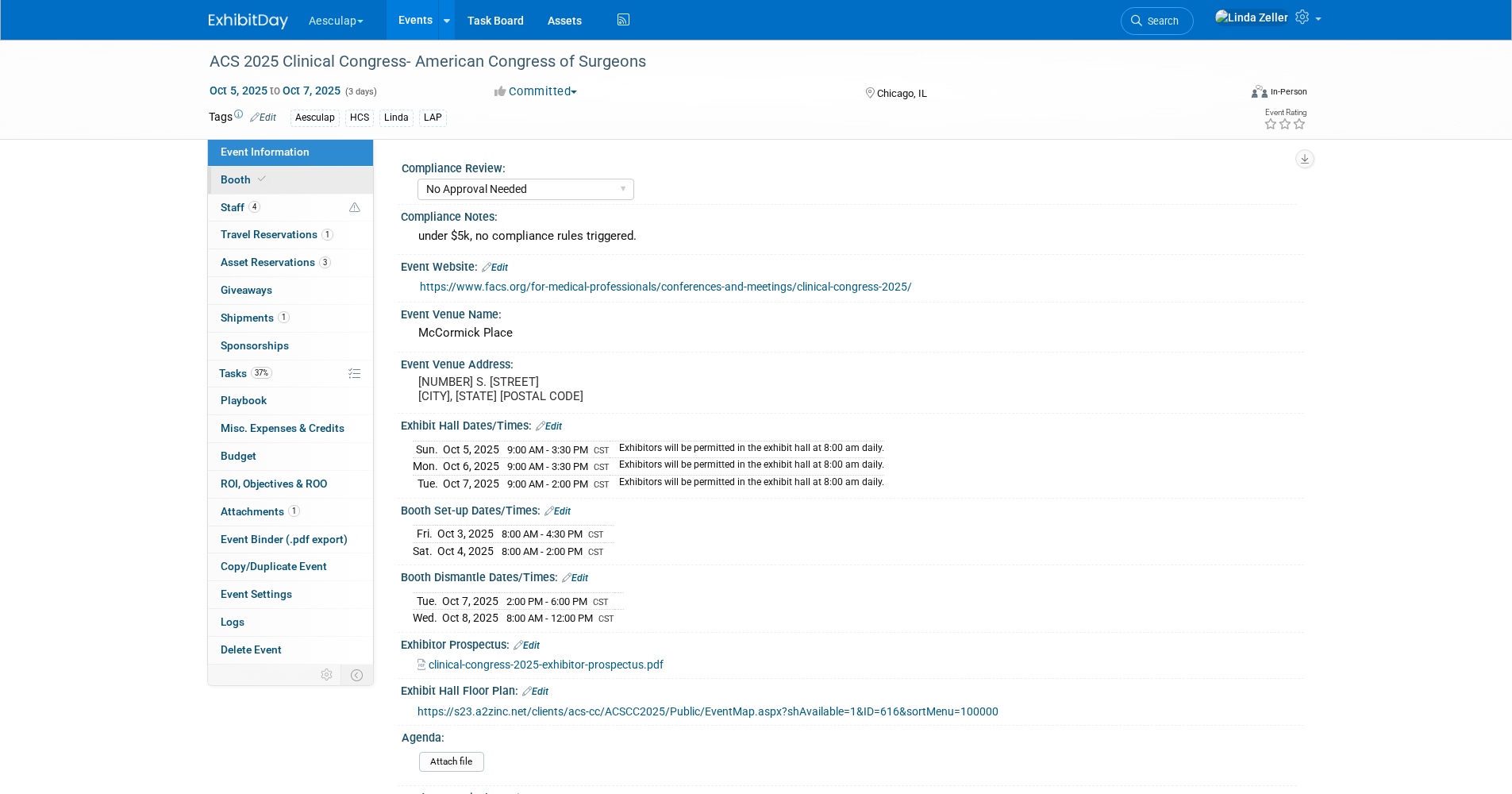 click on "Booth" at bounding box center (244, 179) 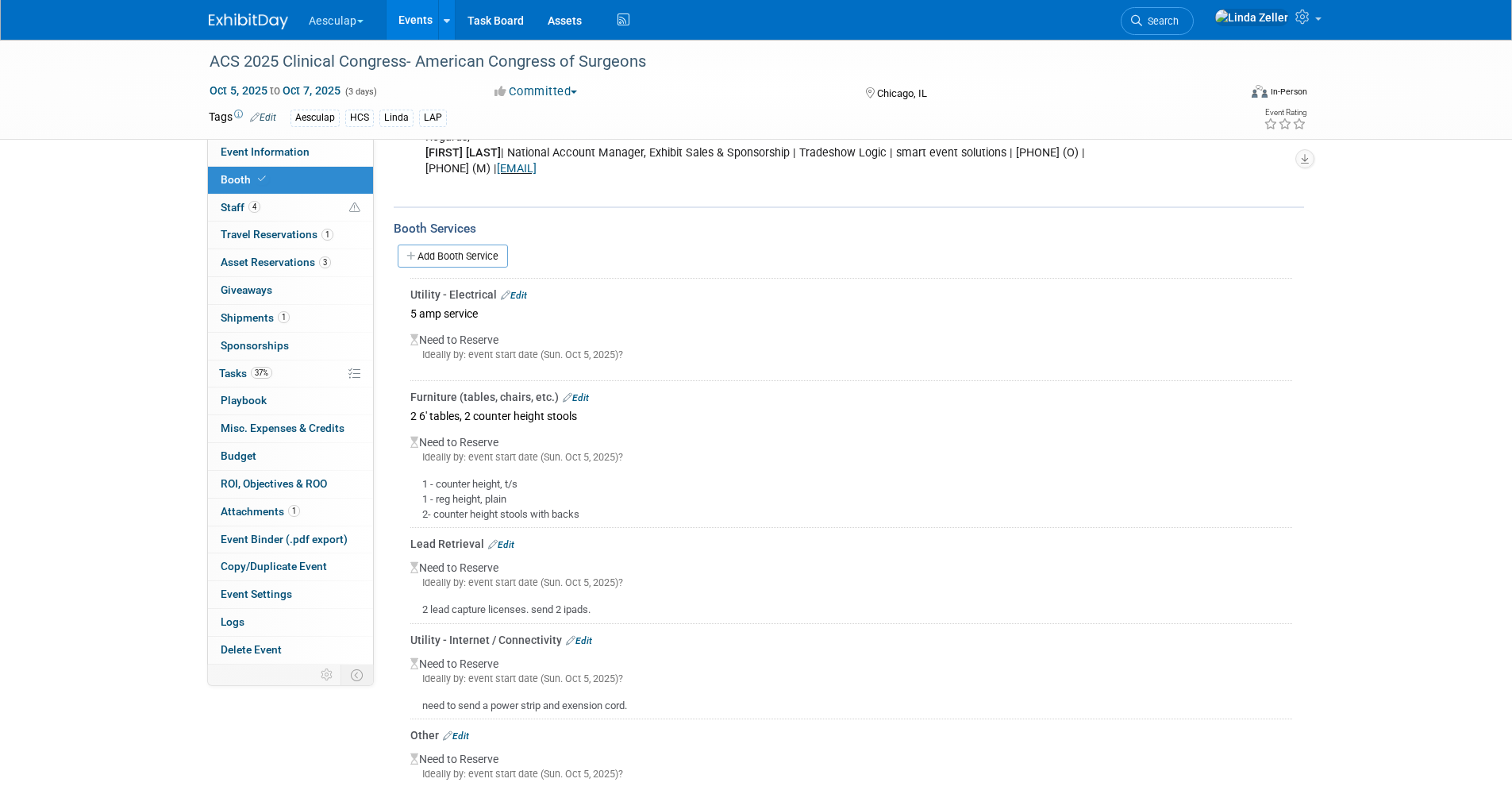 scroll, scrollTop: 635, scrollLeft: 0, axis: vertical 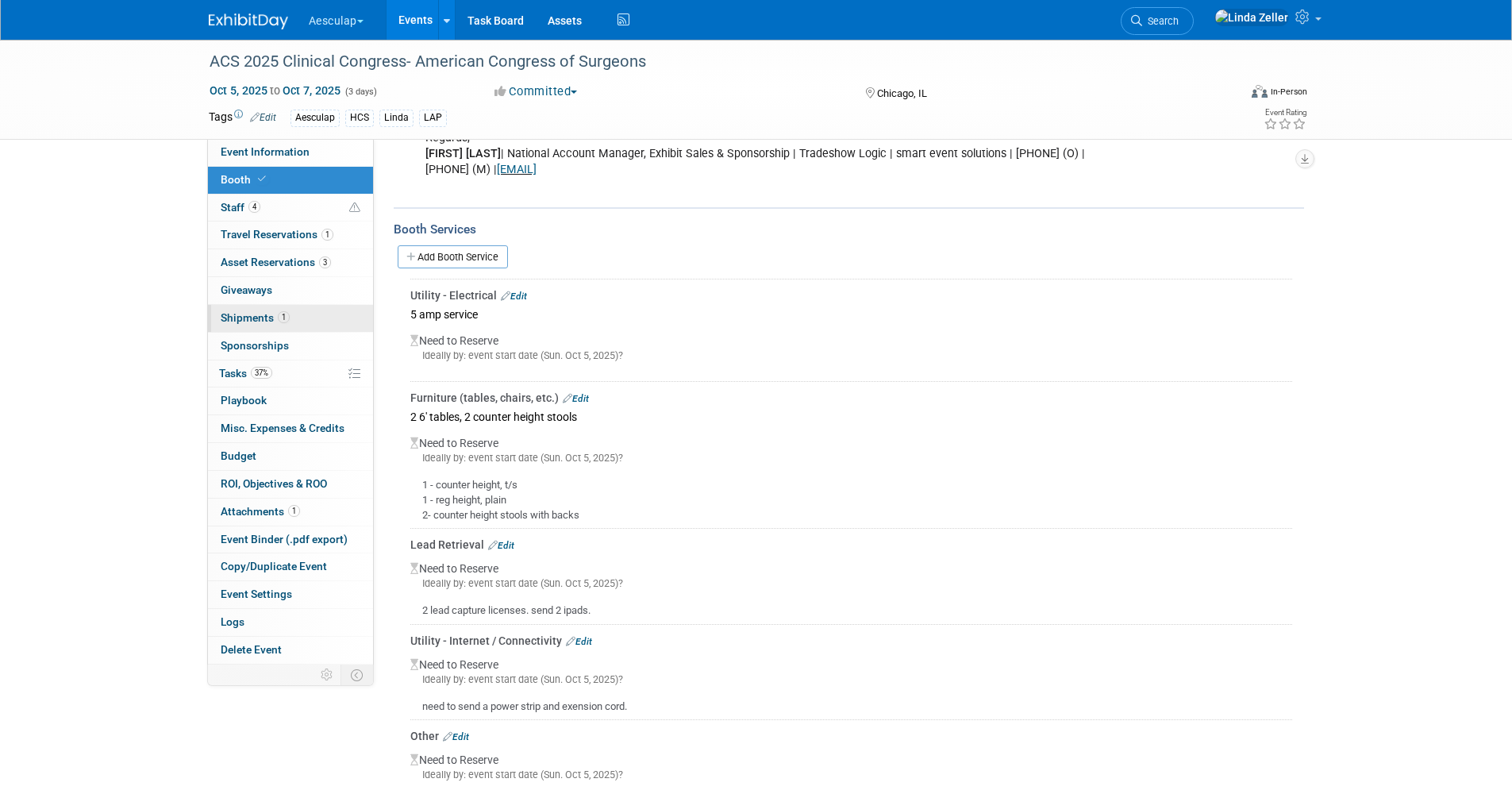 click on "Shipments 1" at bounding box center [255, 318] 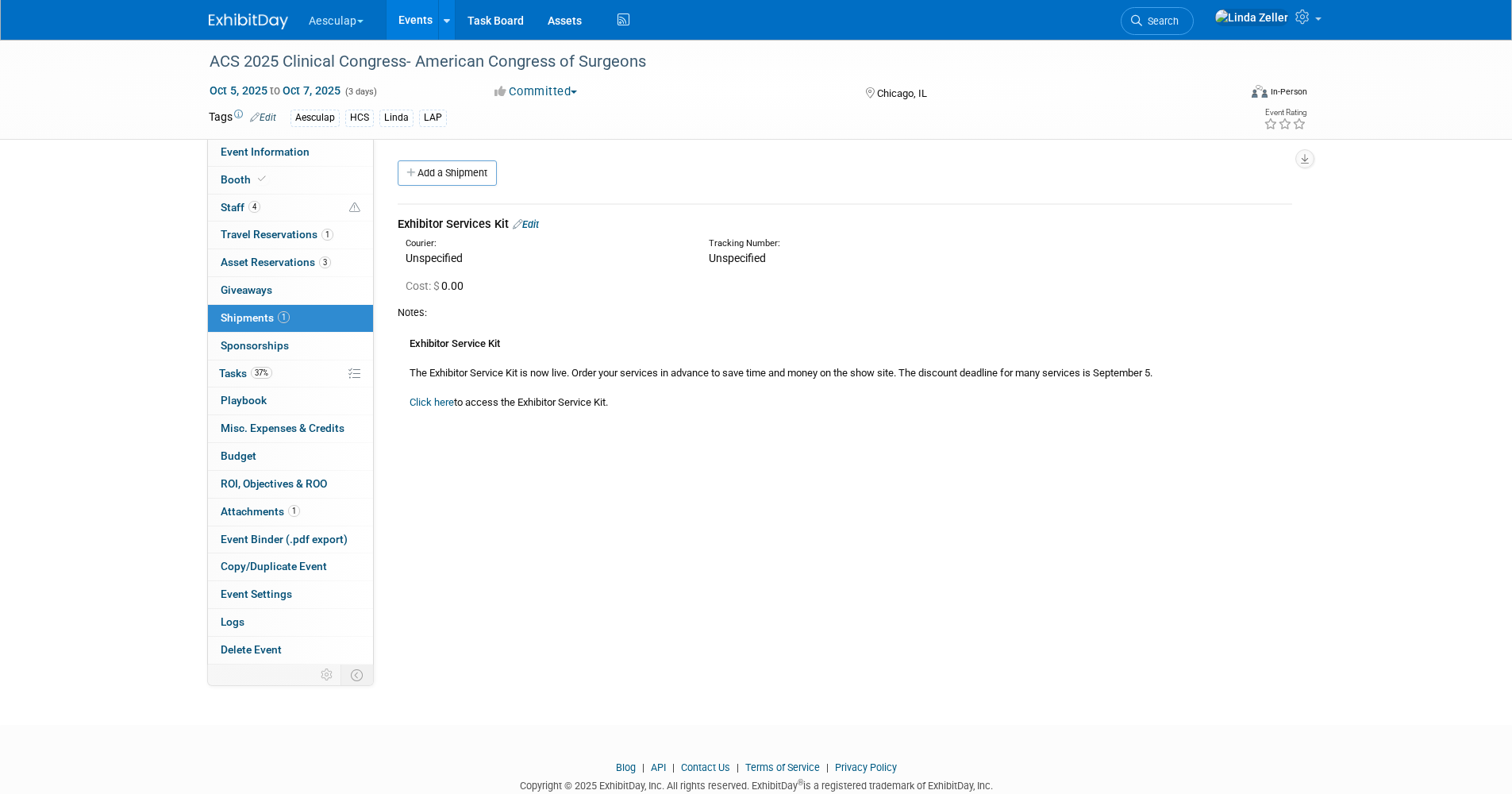 click on "Click here" at bounding box center [432, 402] 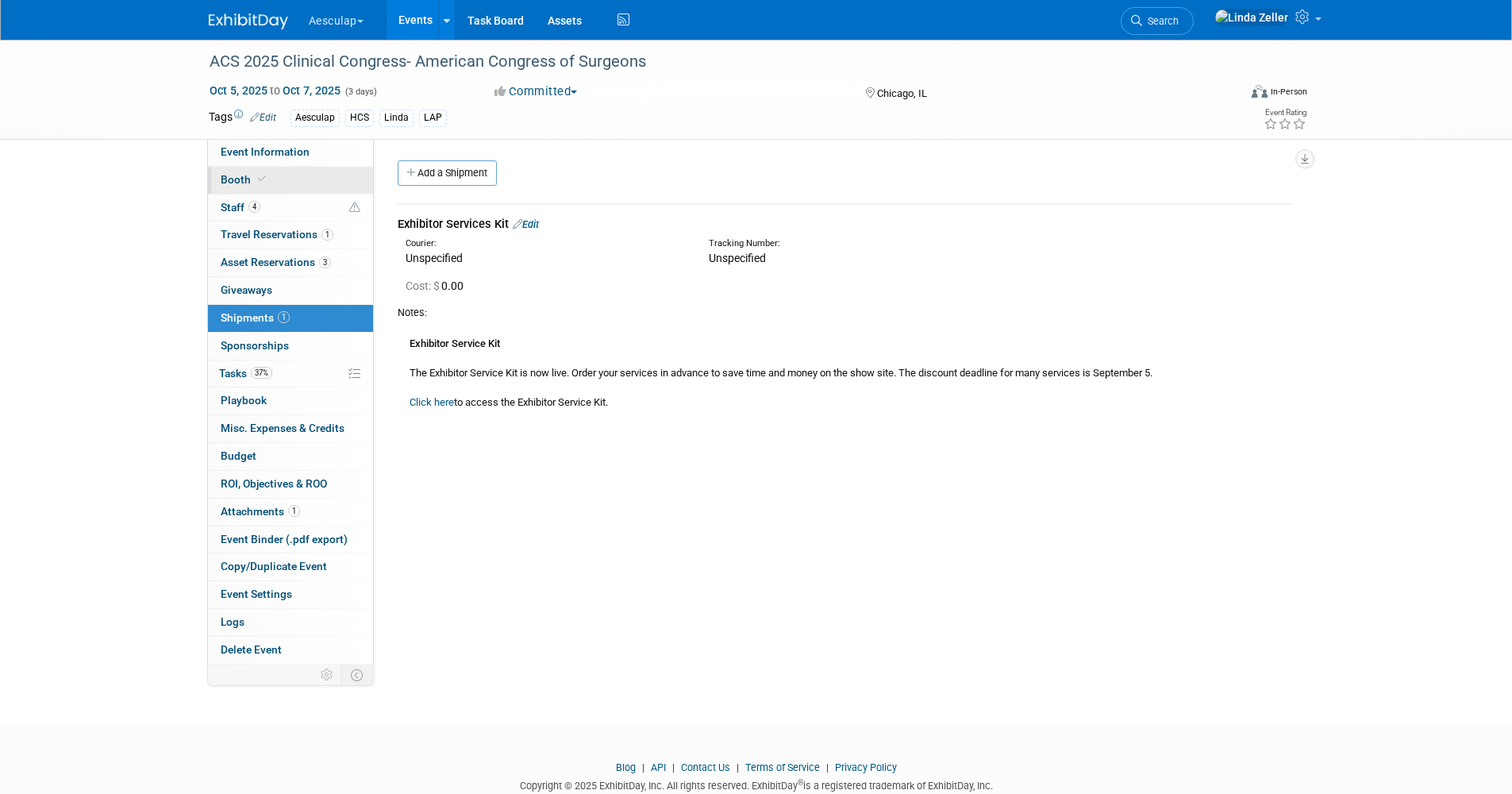 click on "Booth" at bounding box center [290, 180] 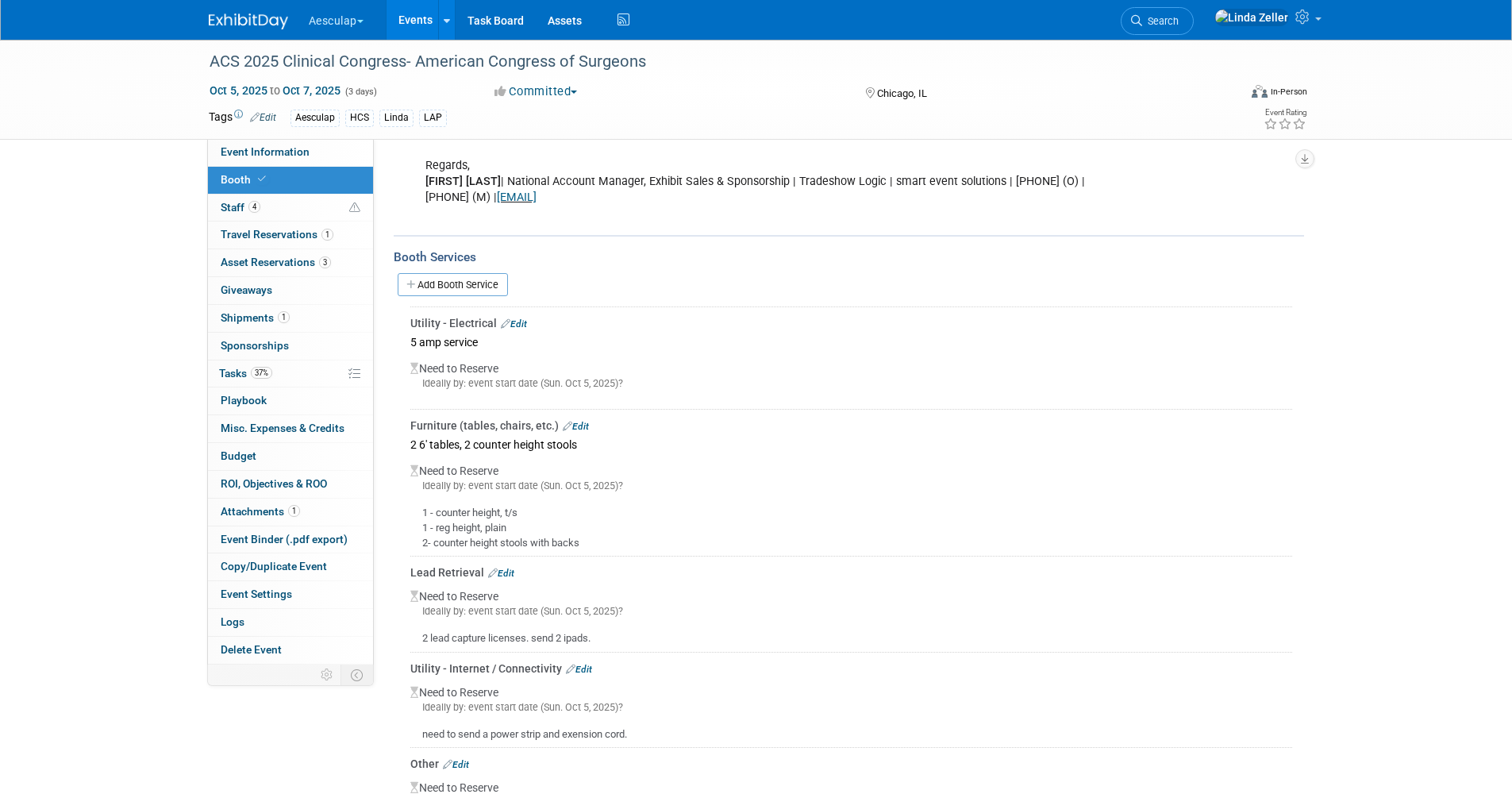 scroll, scrollTop: 635, scrollLeft: 0, axis: vertical 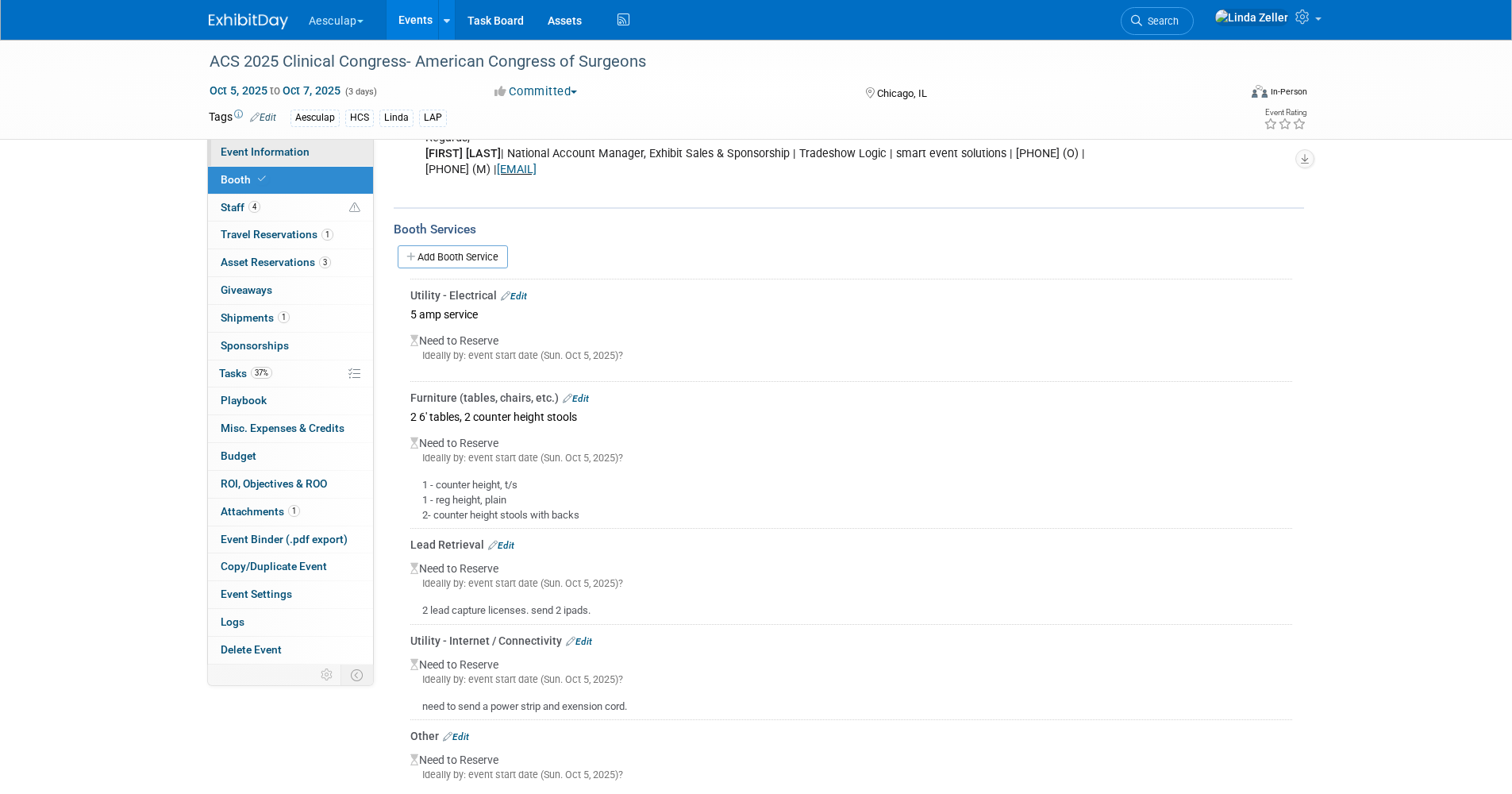 click on "Event Information" at bounding box center [265, 152] 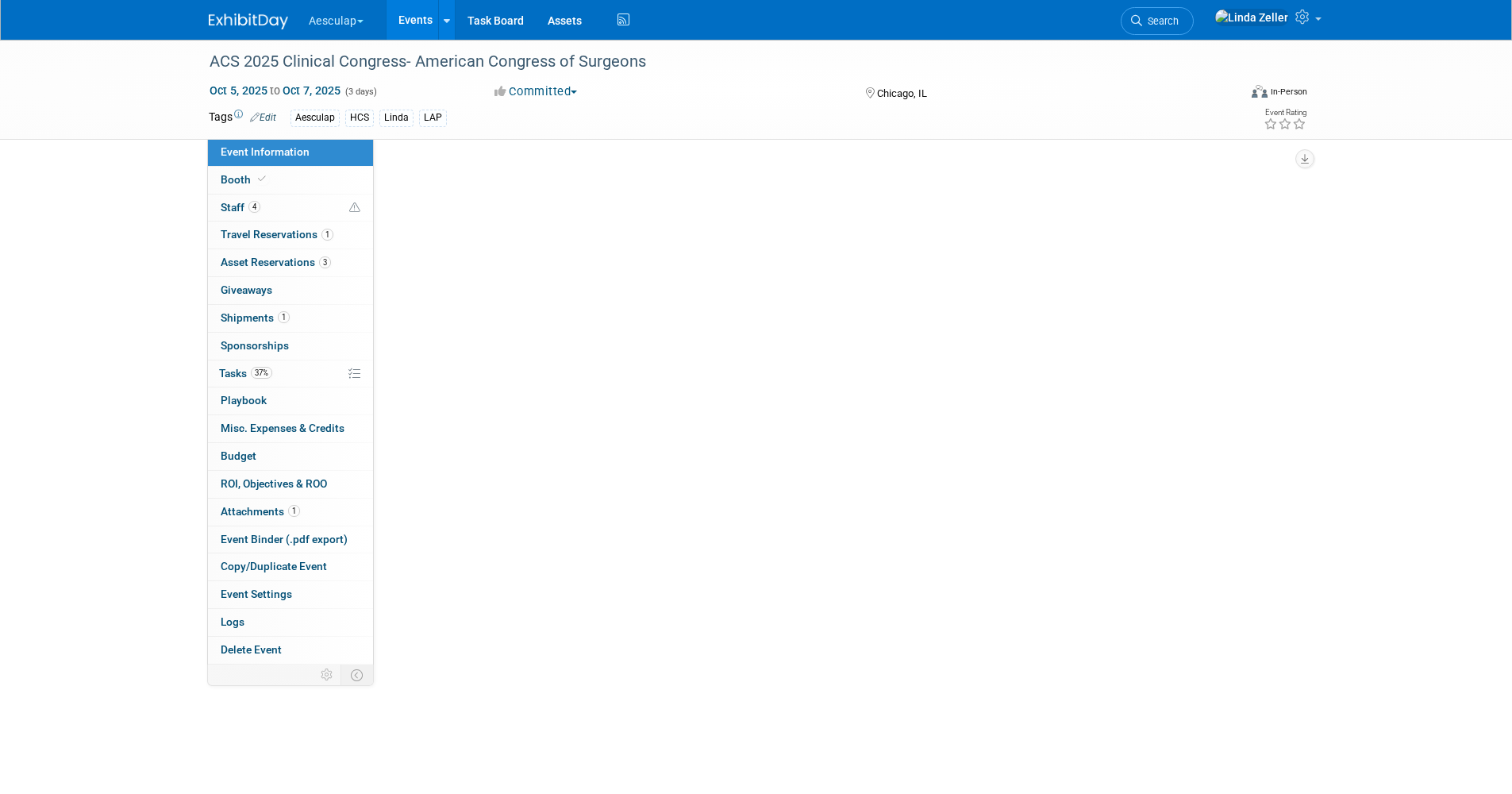 scroll, scrollTop: 0, scrollLeft: 0, axis: both 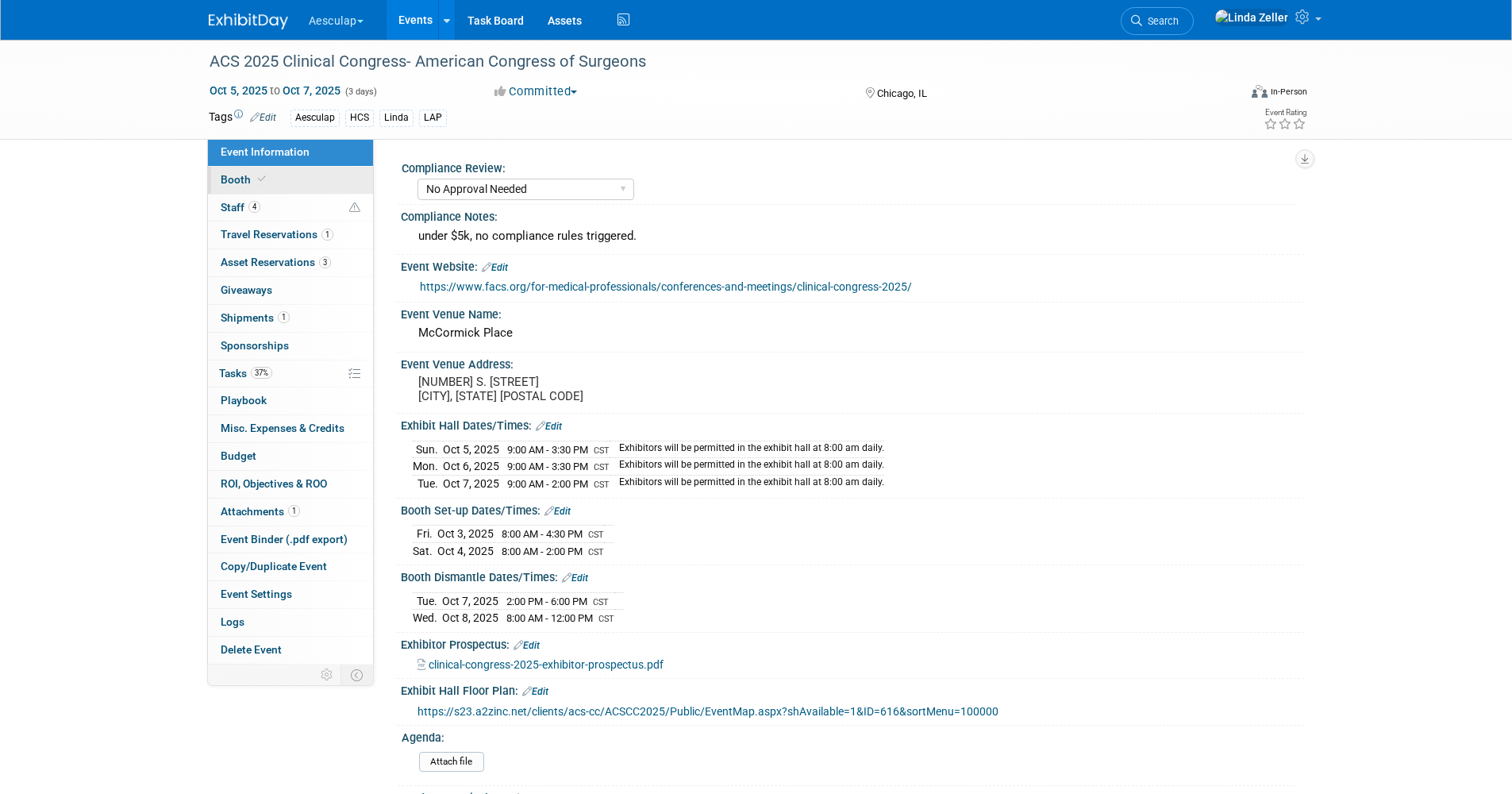 click on "Booth" at bounding box center [244, 179] 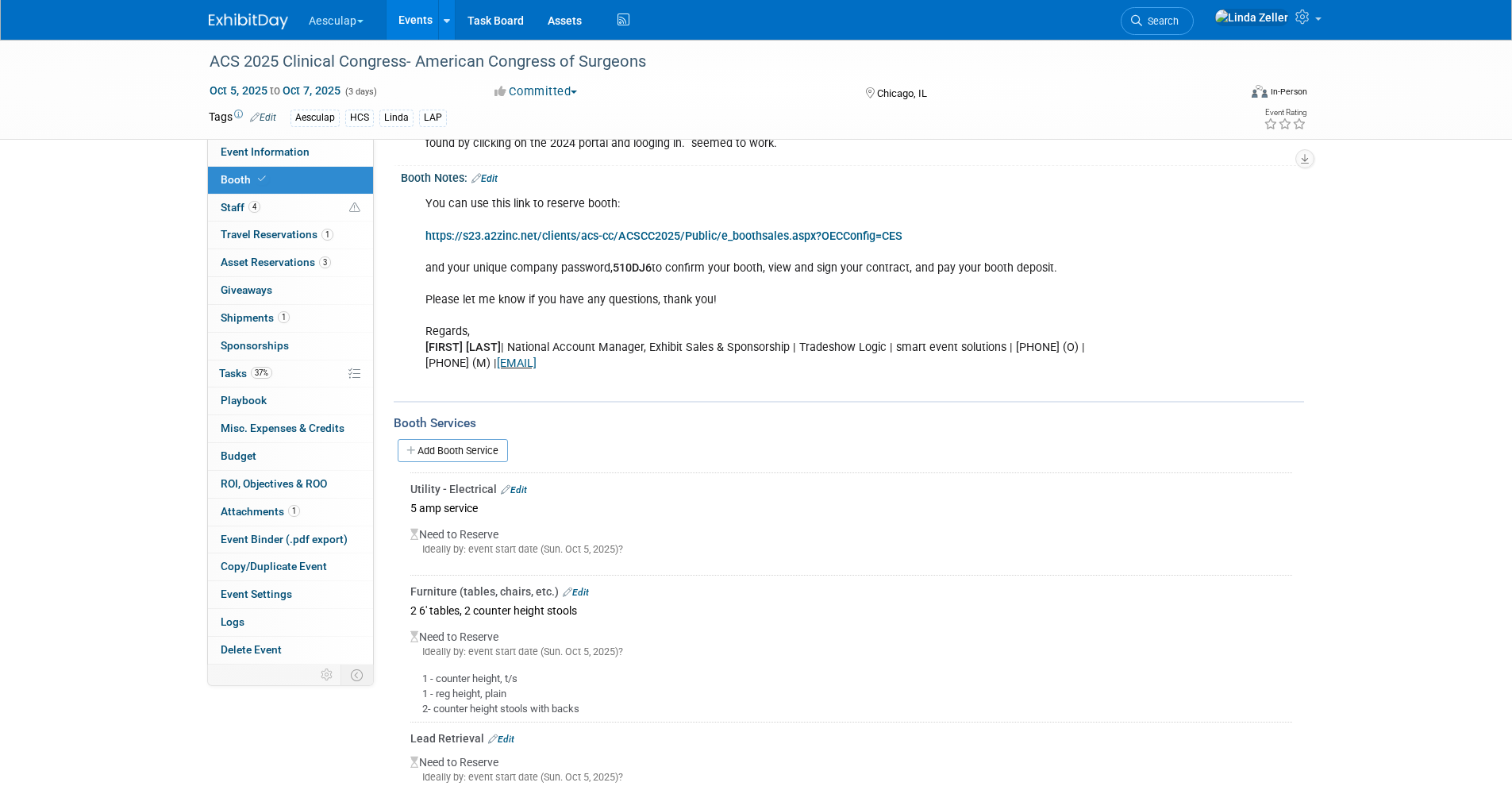 scroll, scrollTop: 635, scrollLeft: 0, axis: vertical 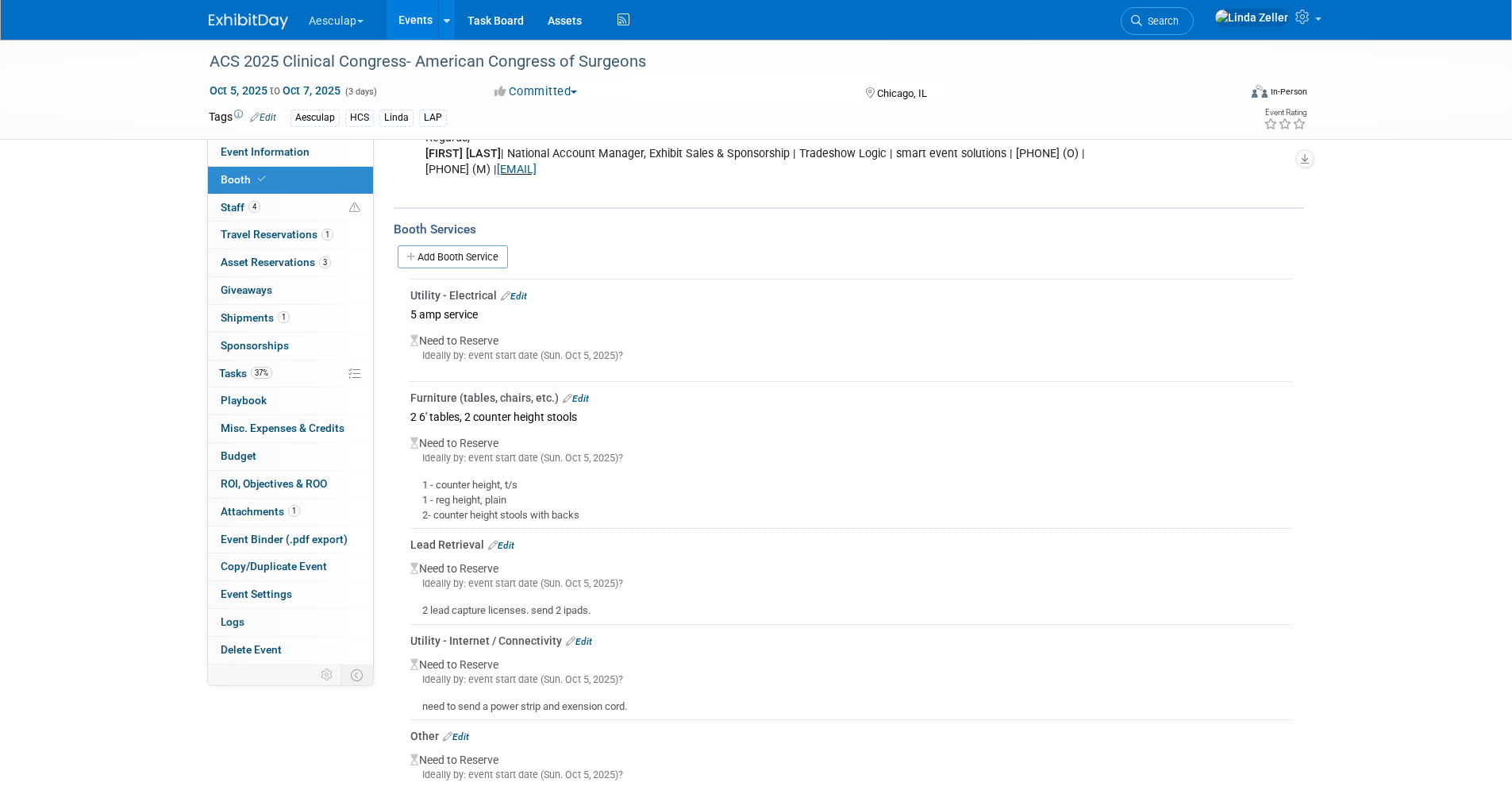 click on "Edit" at bounding box center (514, 296) 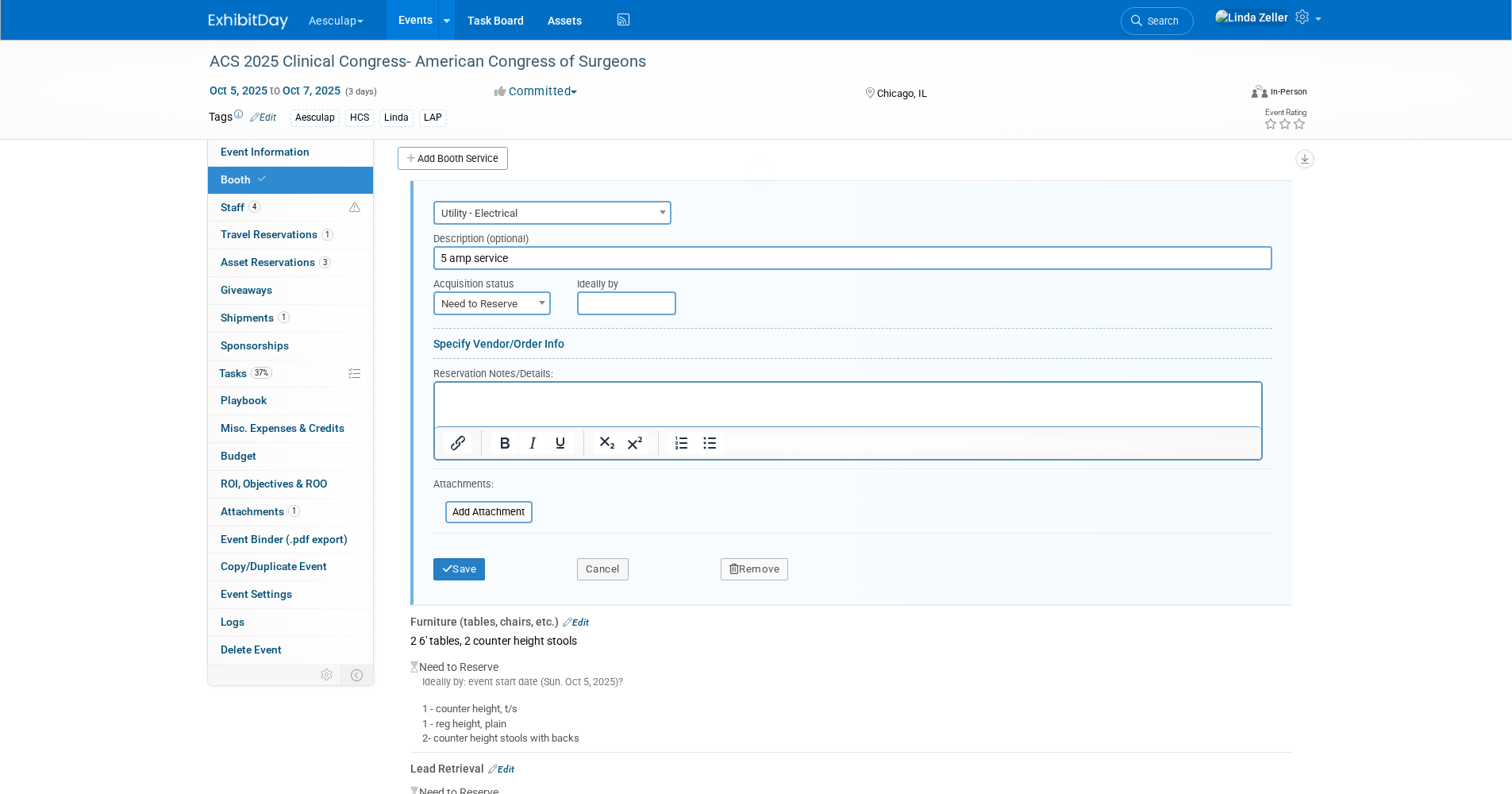 scroll, scrollTop: 734, scrollLeft: 0, axis: vertical 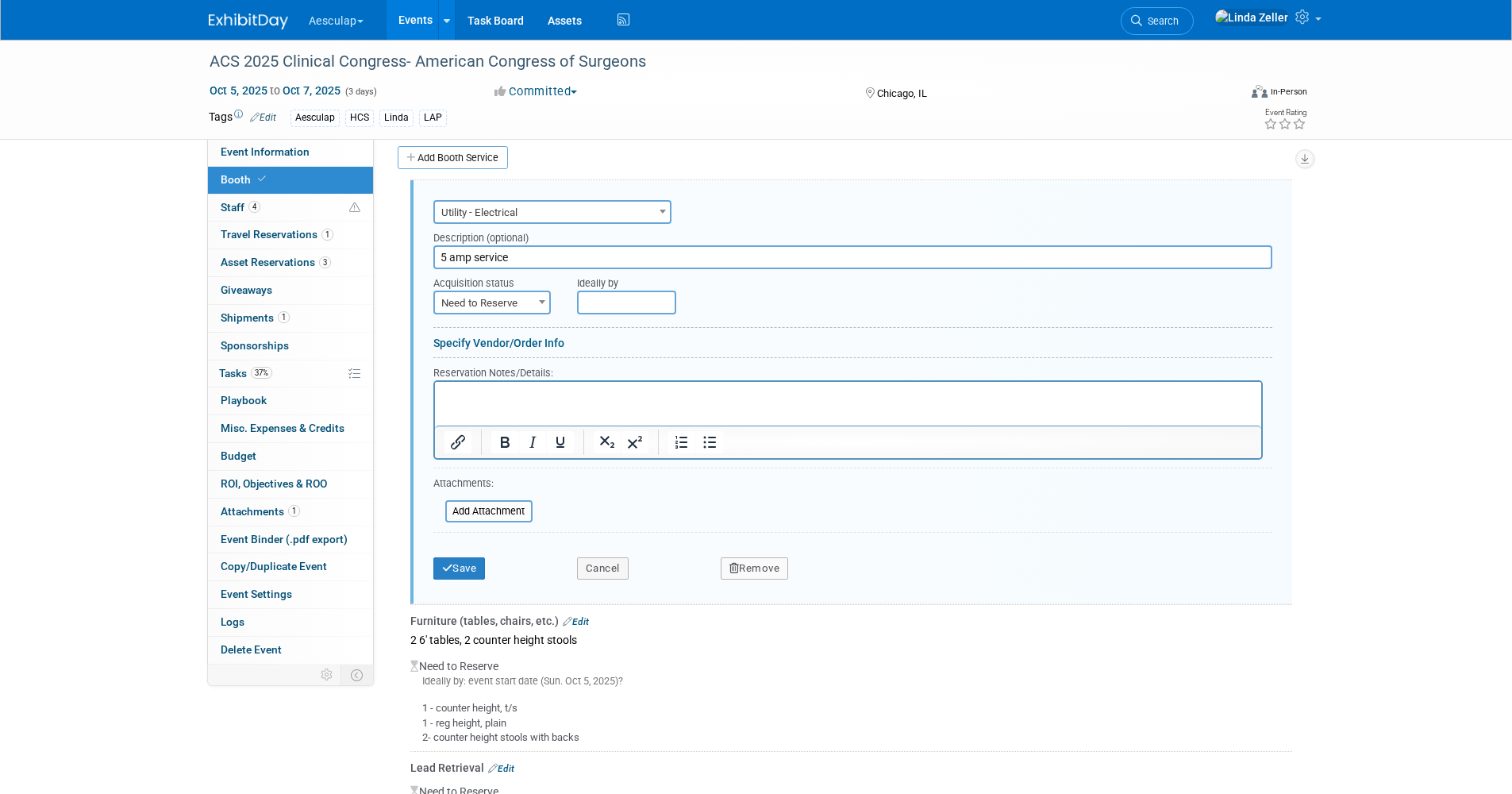 click at bounding box center [848, 395] 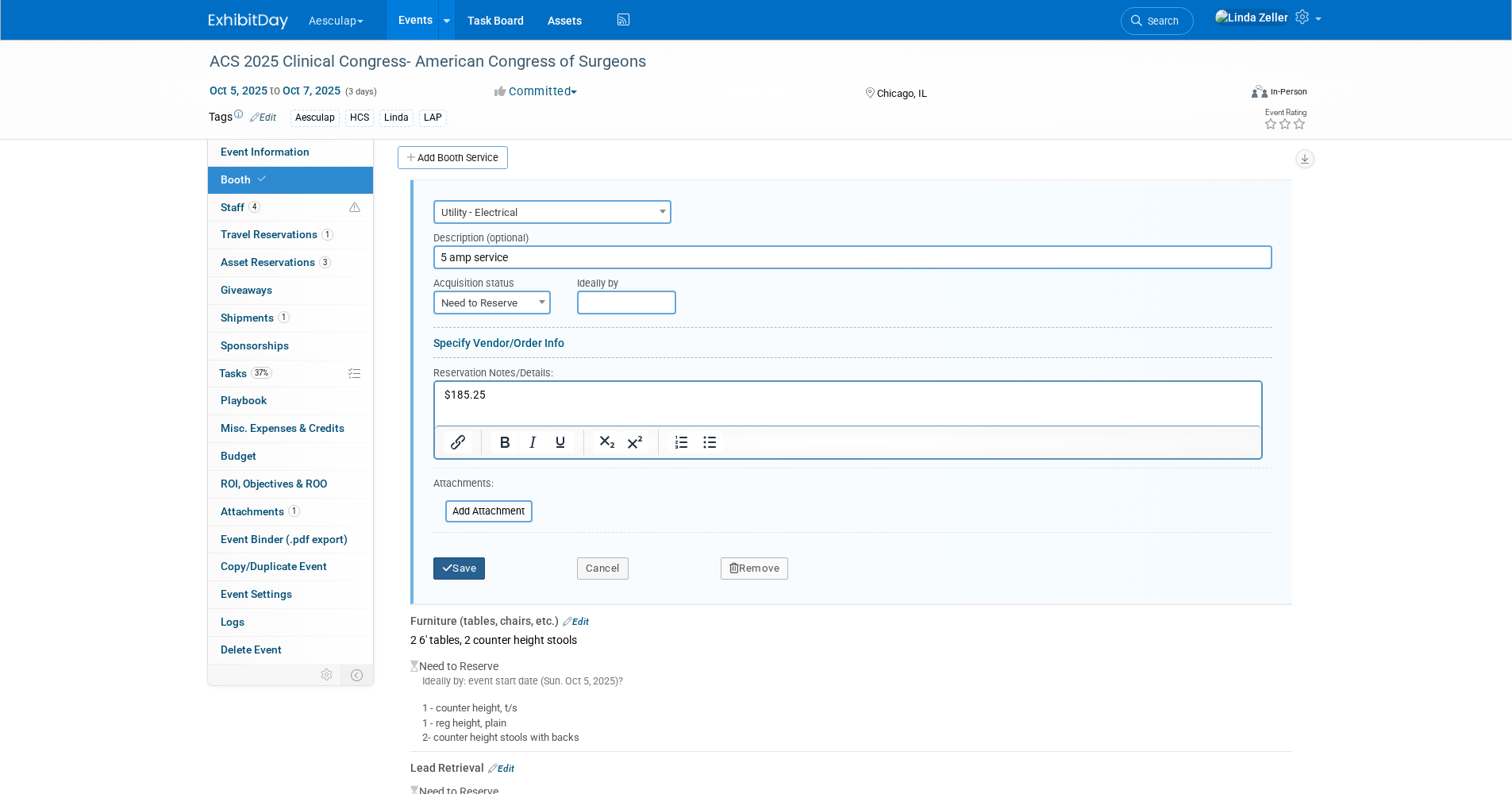 click on "Save" at bounding box center (460, 569) 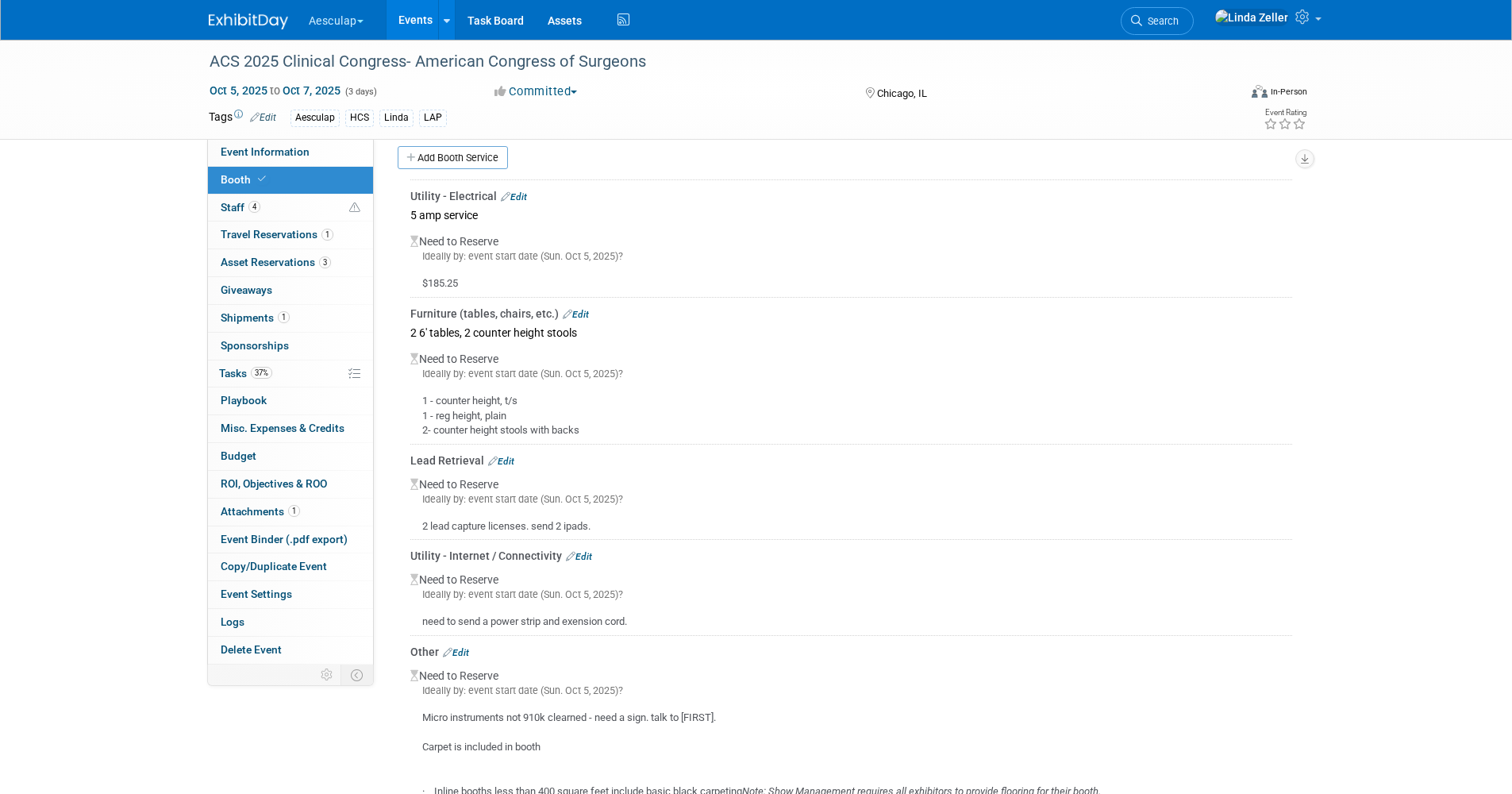 click on "Edit" at bounding box center [514, 197] 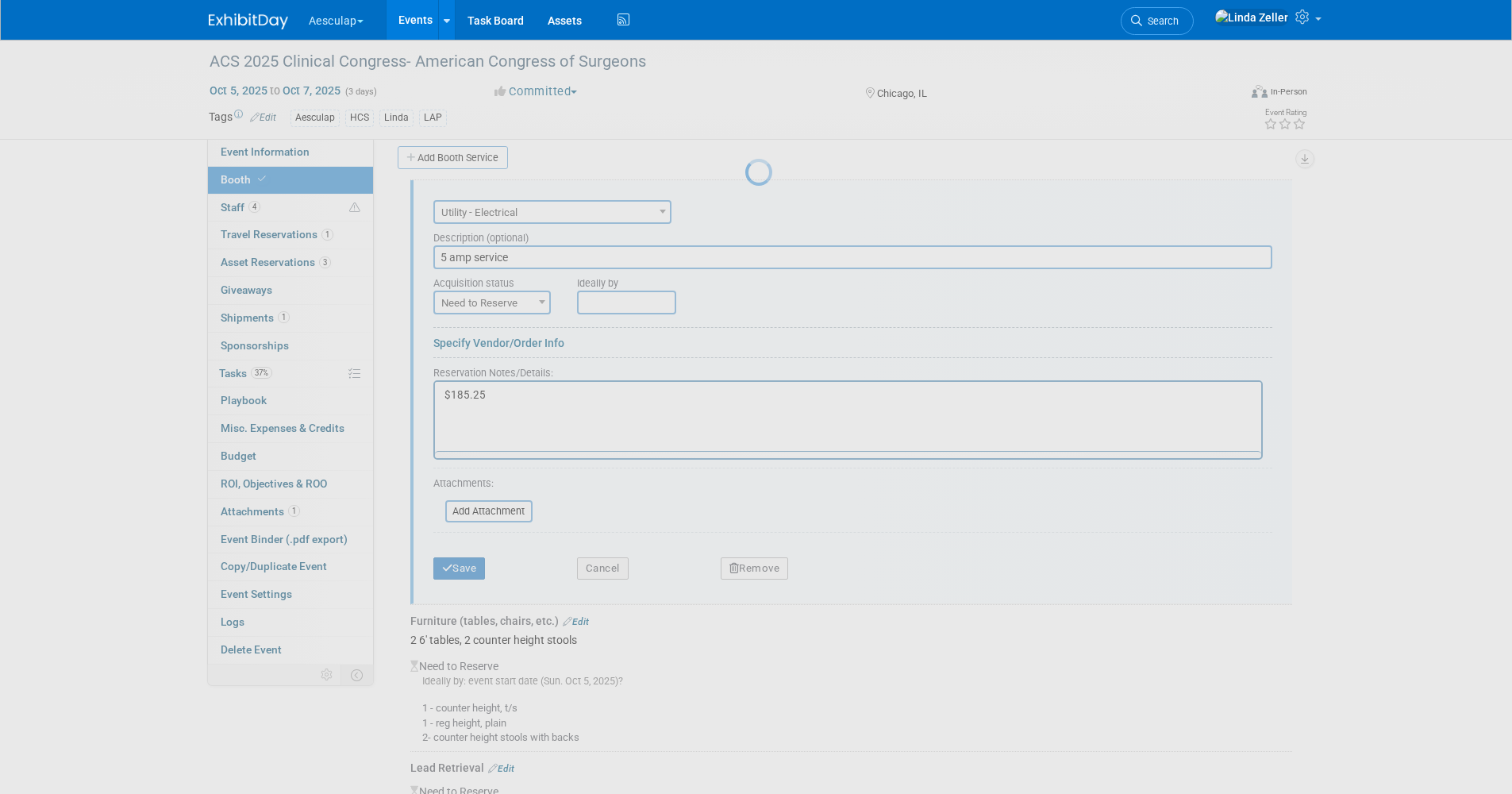 scroll, scrollTop: 0, scrollLeft: 0, axis: both 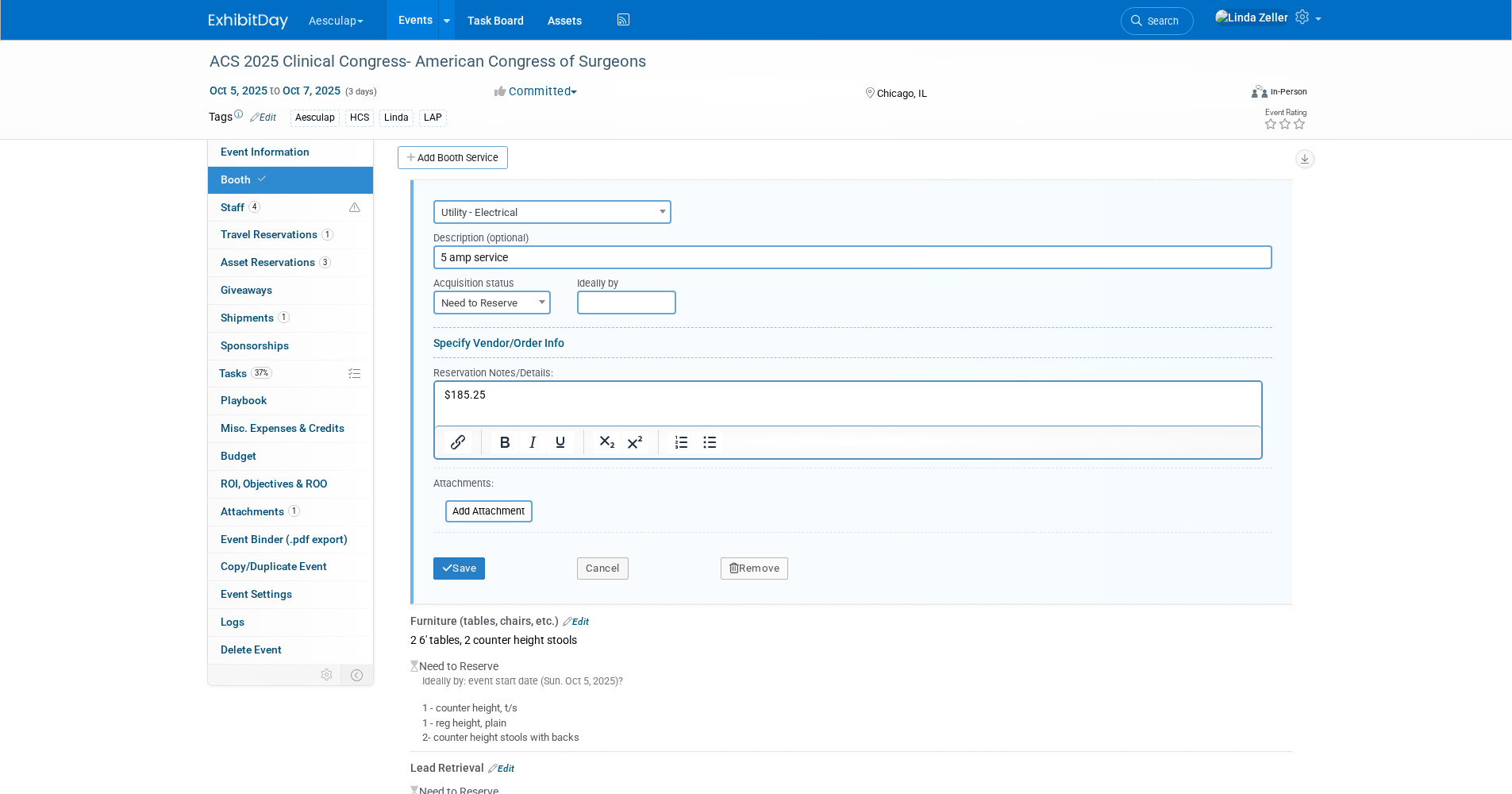click on "$185.25" at bounding box center (848, 395) 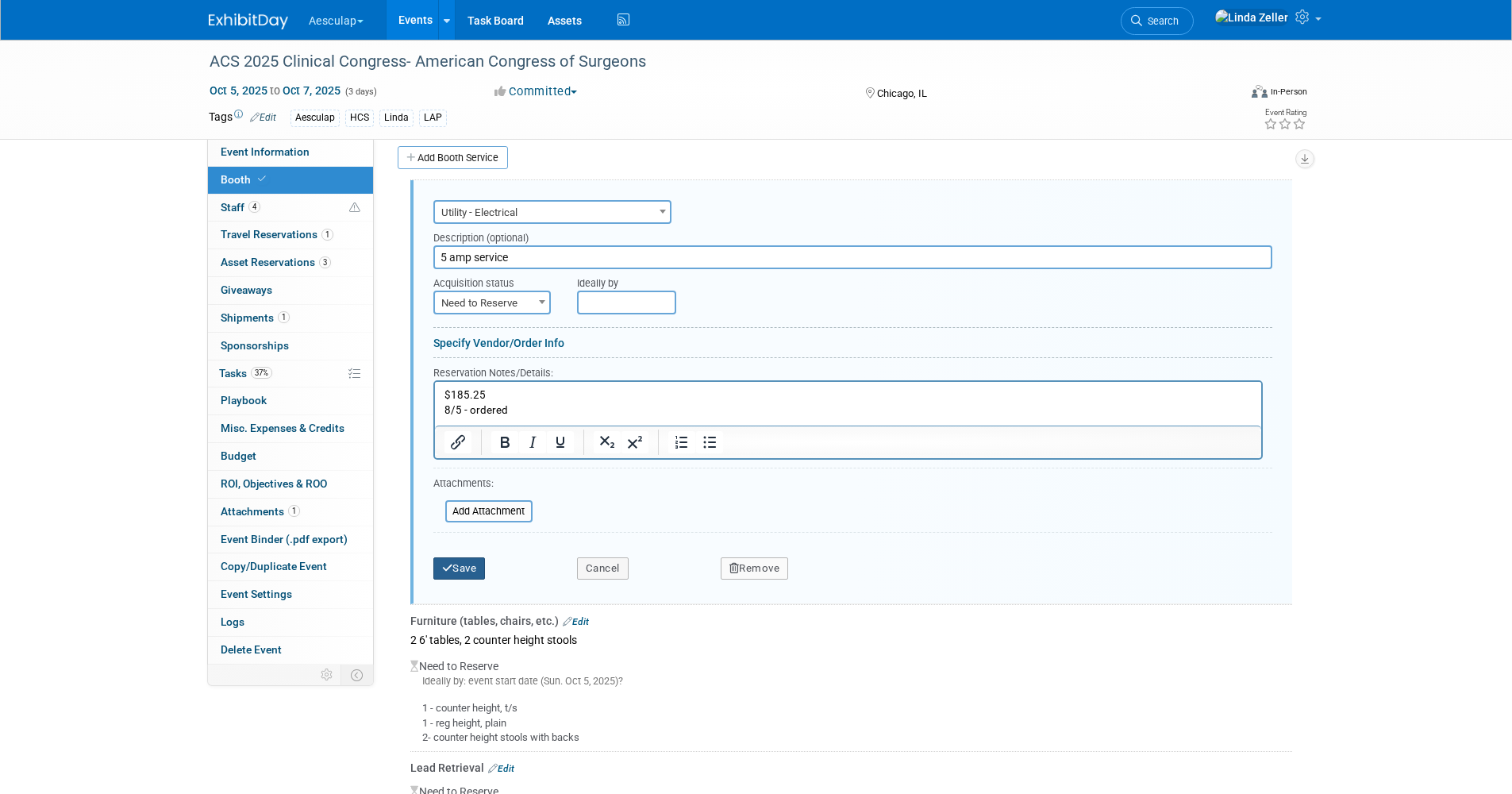 click on "Save" at bounding box center (460, 569) 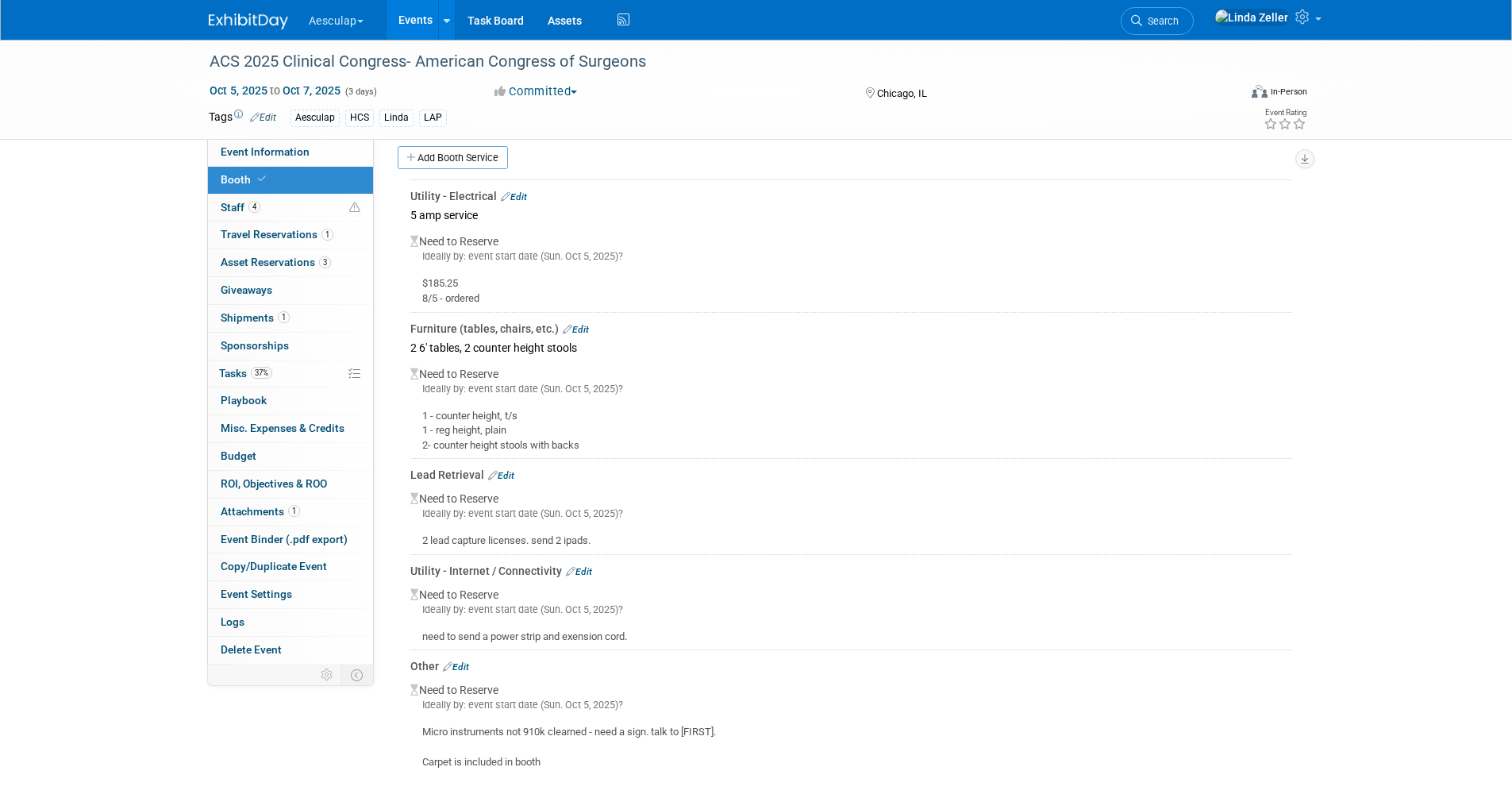 click on "Edit" at bounding box center (575, 330) 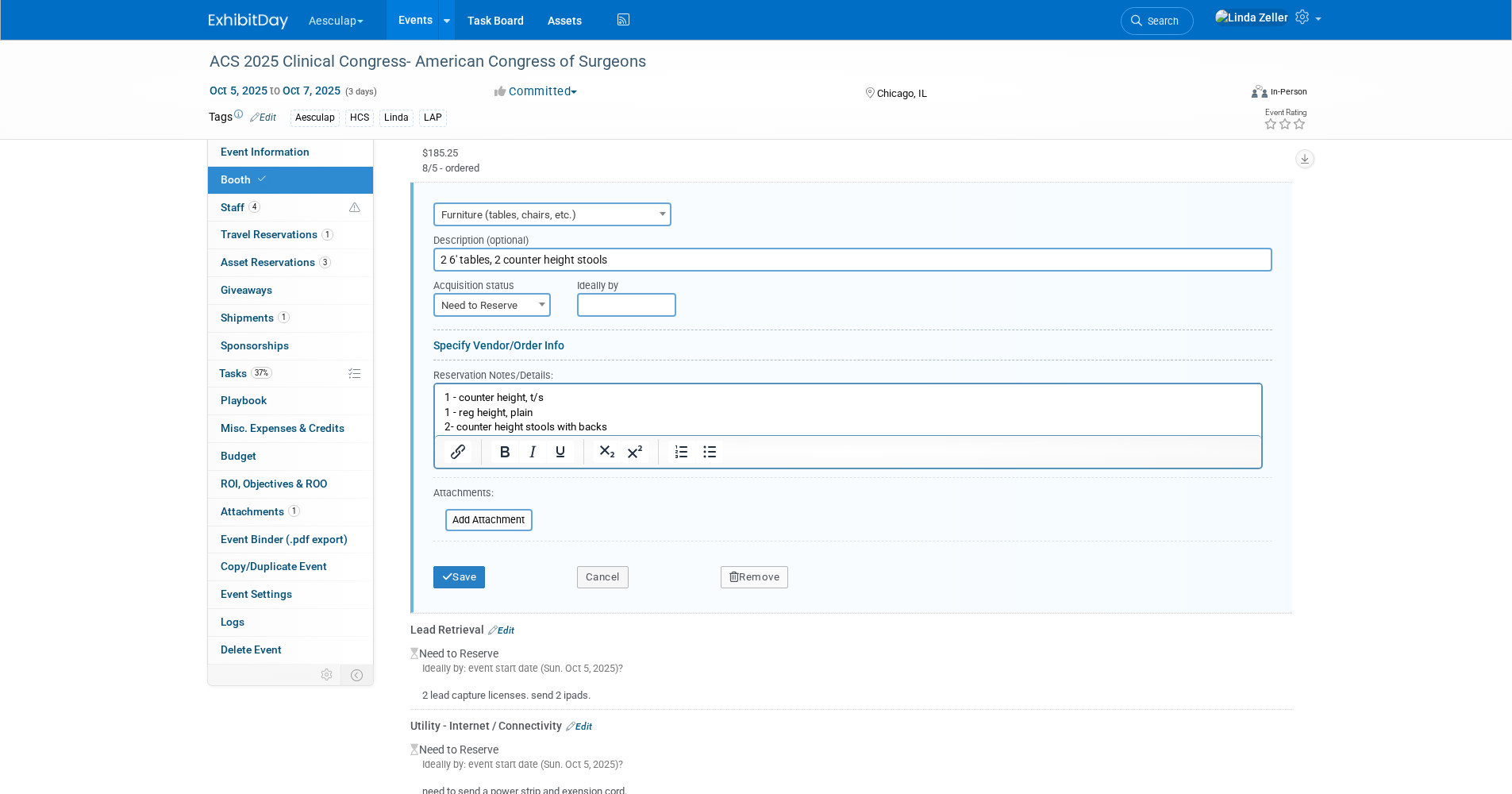 scroll, scrollTop: 866, scrollLeft: 0, axis: vertical 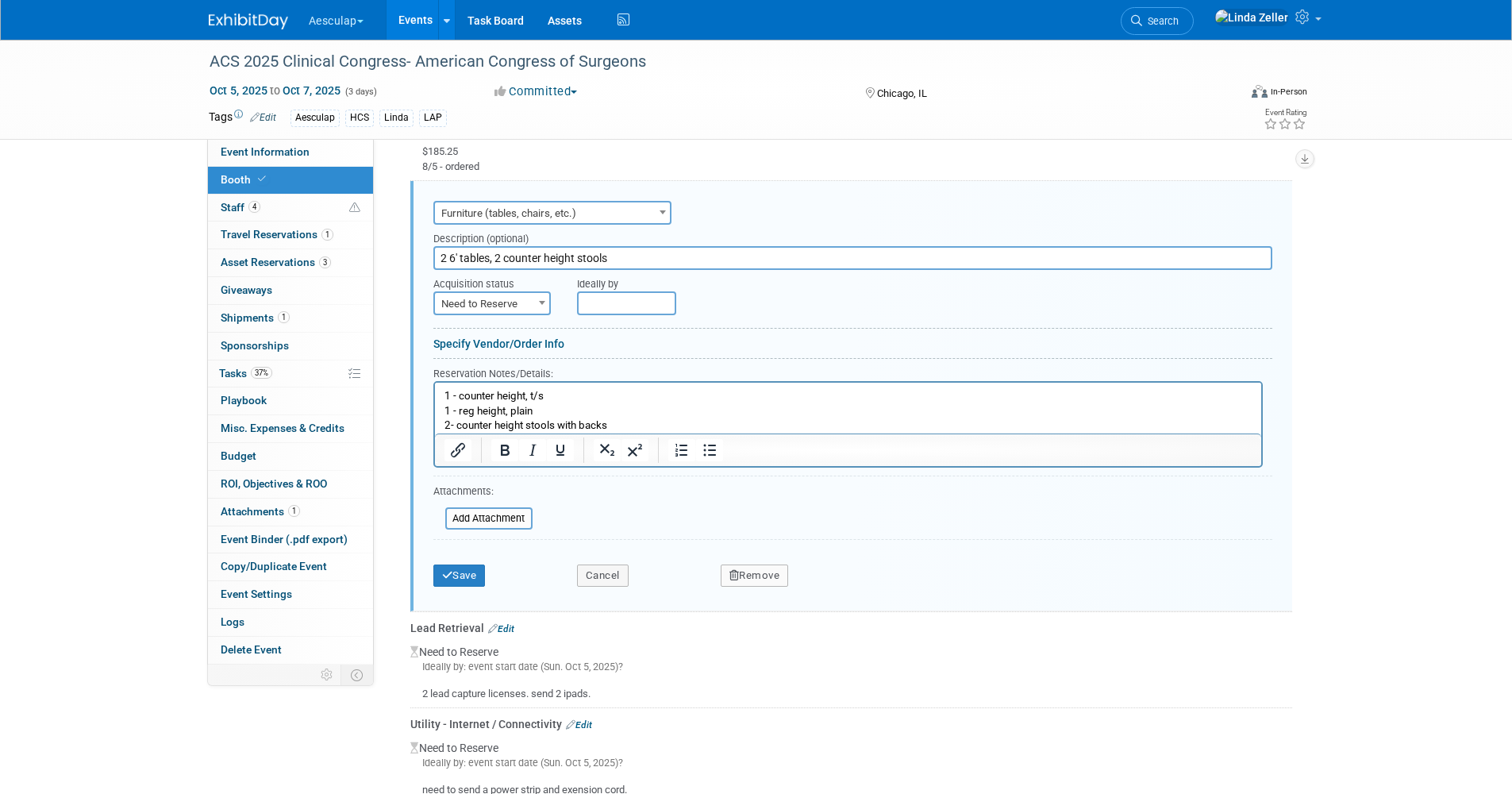 click on "1 - counter height, t/s 1 - reg height, plain 2- counter height stools with backs" at bounding box center (848, 410) 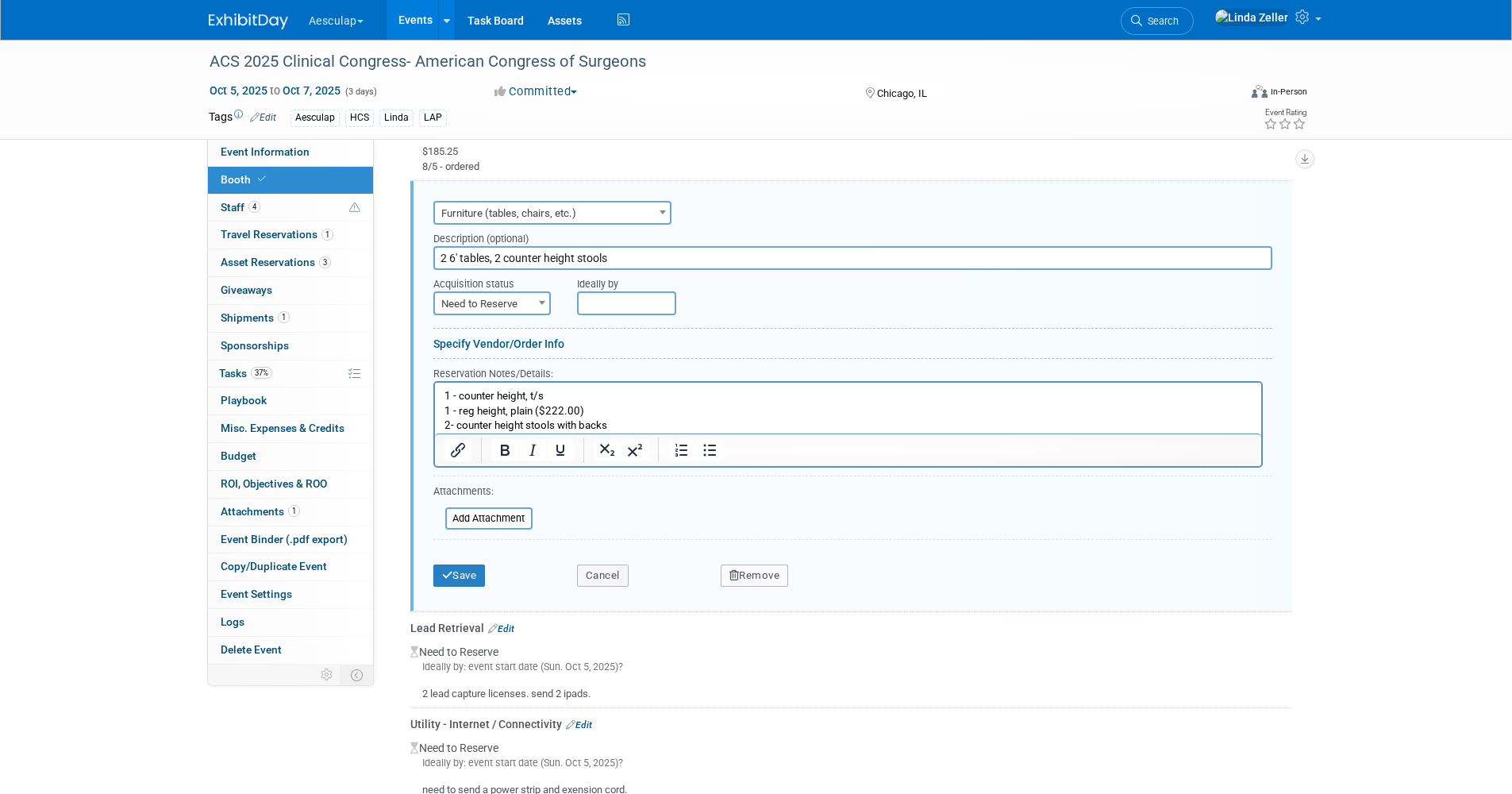 click on "1 - counter height, t/s 1 - reg height, plain ($222.00) 2- counter height stools with backs" at bounding box center (848, 410) 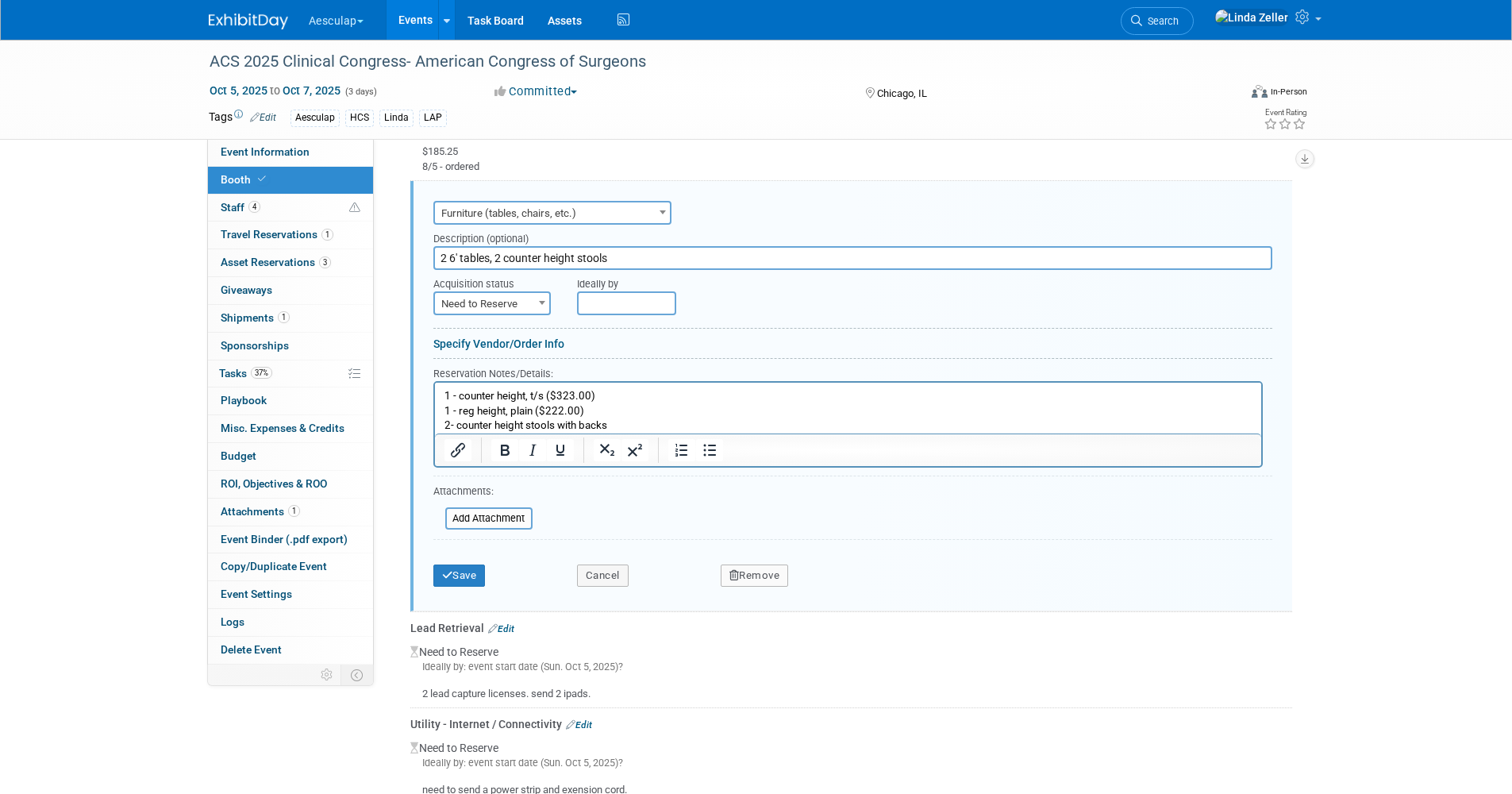 click on "1 - counter height, t/s ($323.00) 1 - reg height, plain ($222.00) 2- counter height stools with backs" at bounding box center [848, 410] 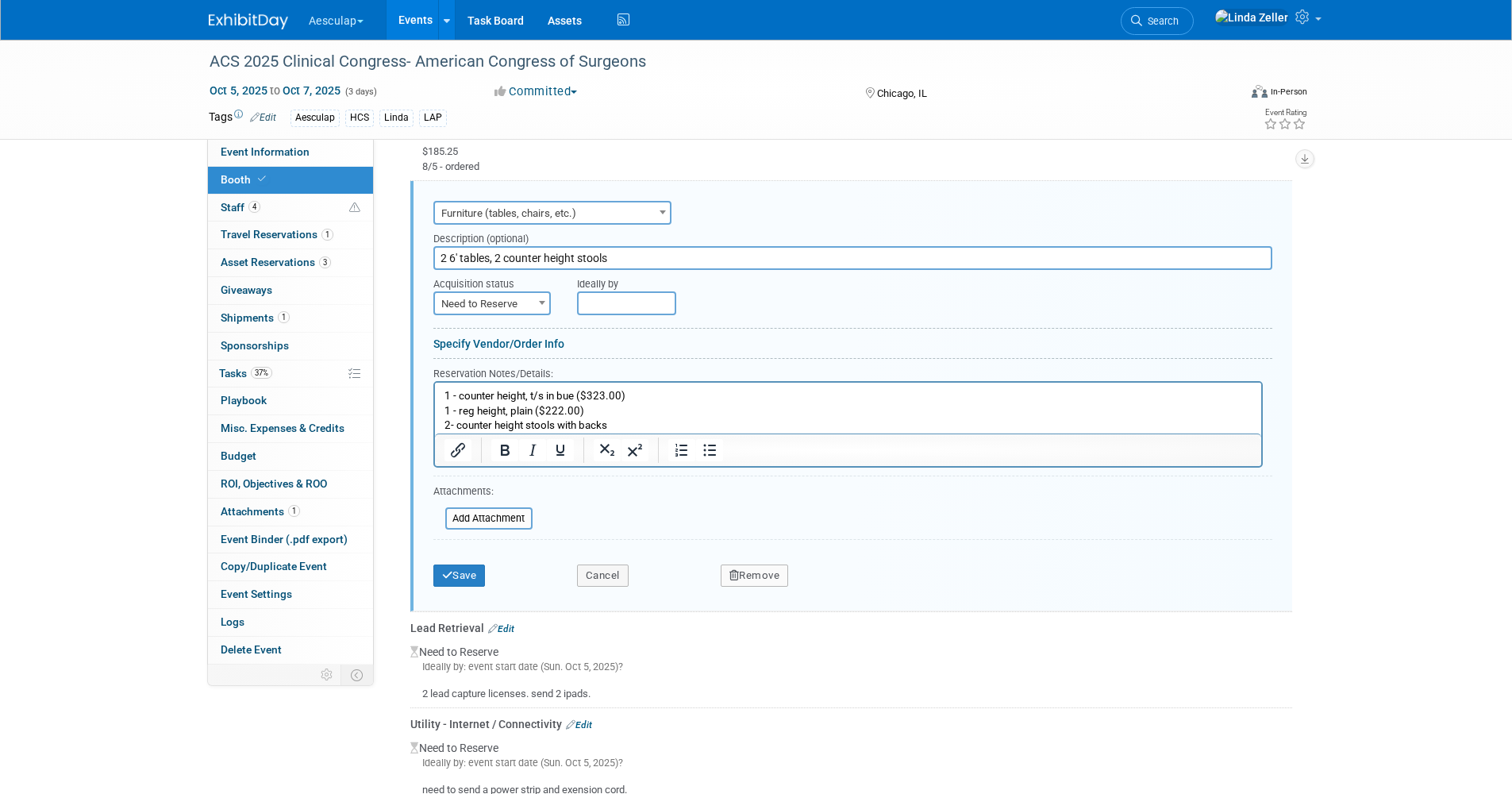 click on "1 - counter height, t/s in bue ($323.00) 1 - reg height, plain ($222.00) 2- counter height stools with backs" at bounding box center [848, 410] 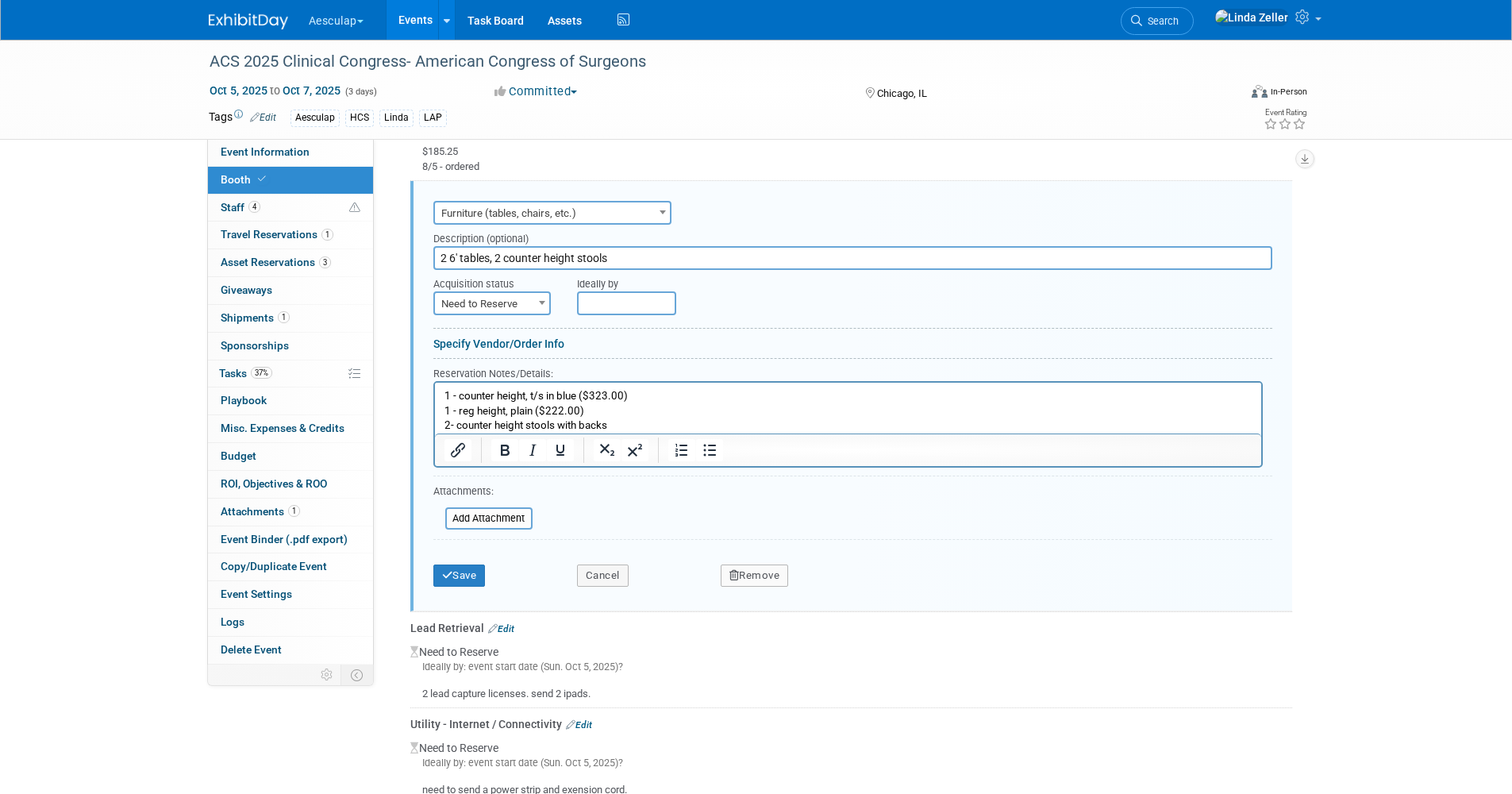 click on "1 - counter height, t/s in blue ($323.00) 1 - reg height, plain ($222.00) 2- counter height stools with backs" at bounding box center [848, 410] 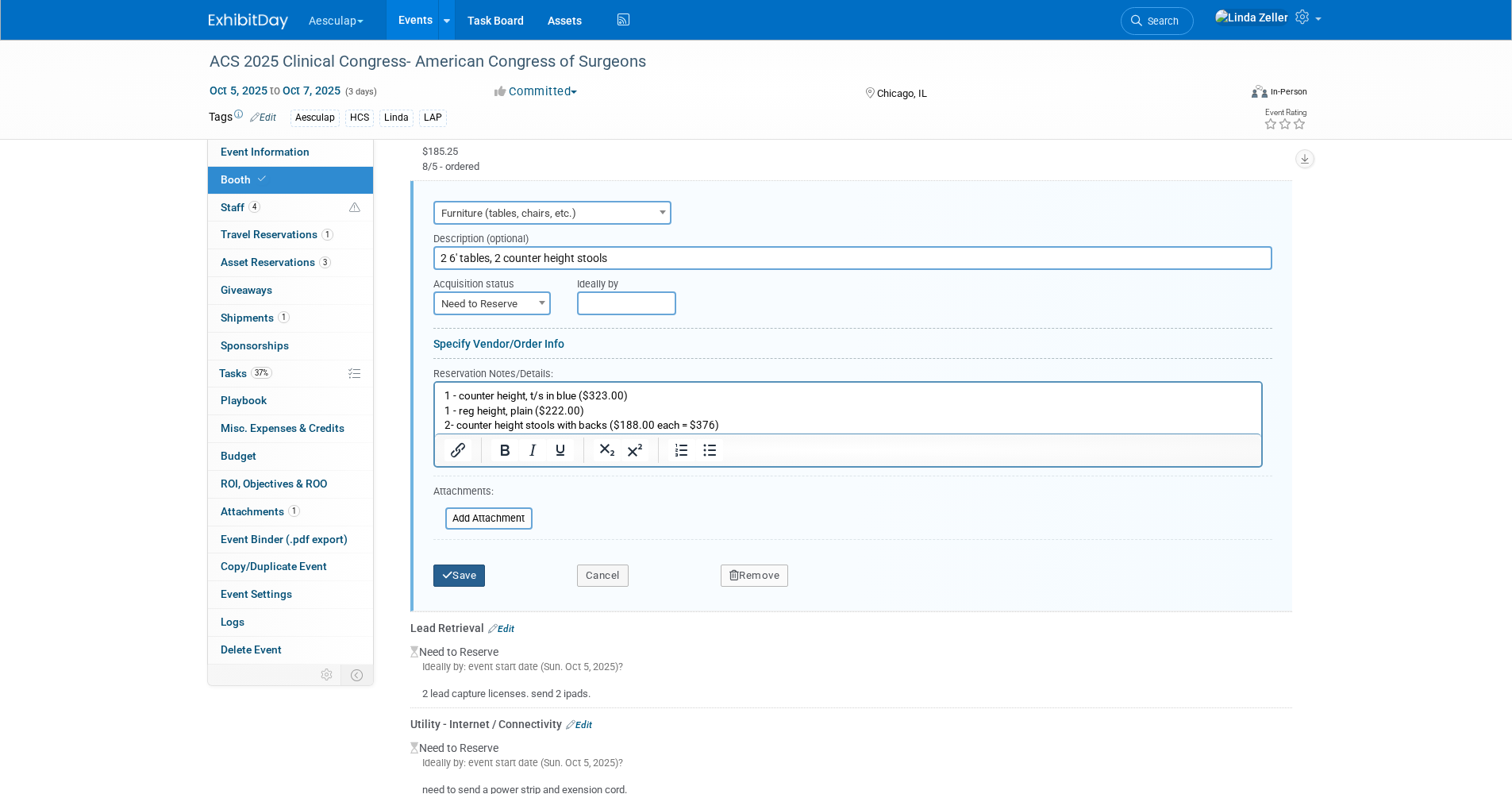 click on "Save" at bounding box center [460, 576] 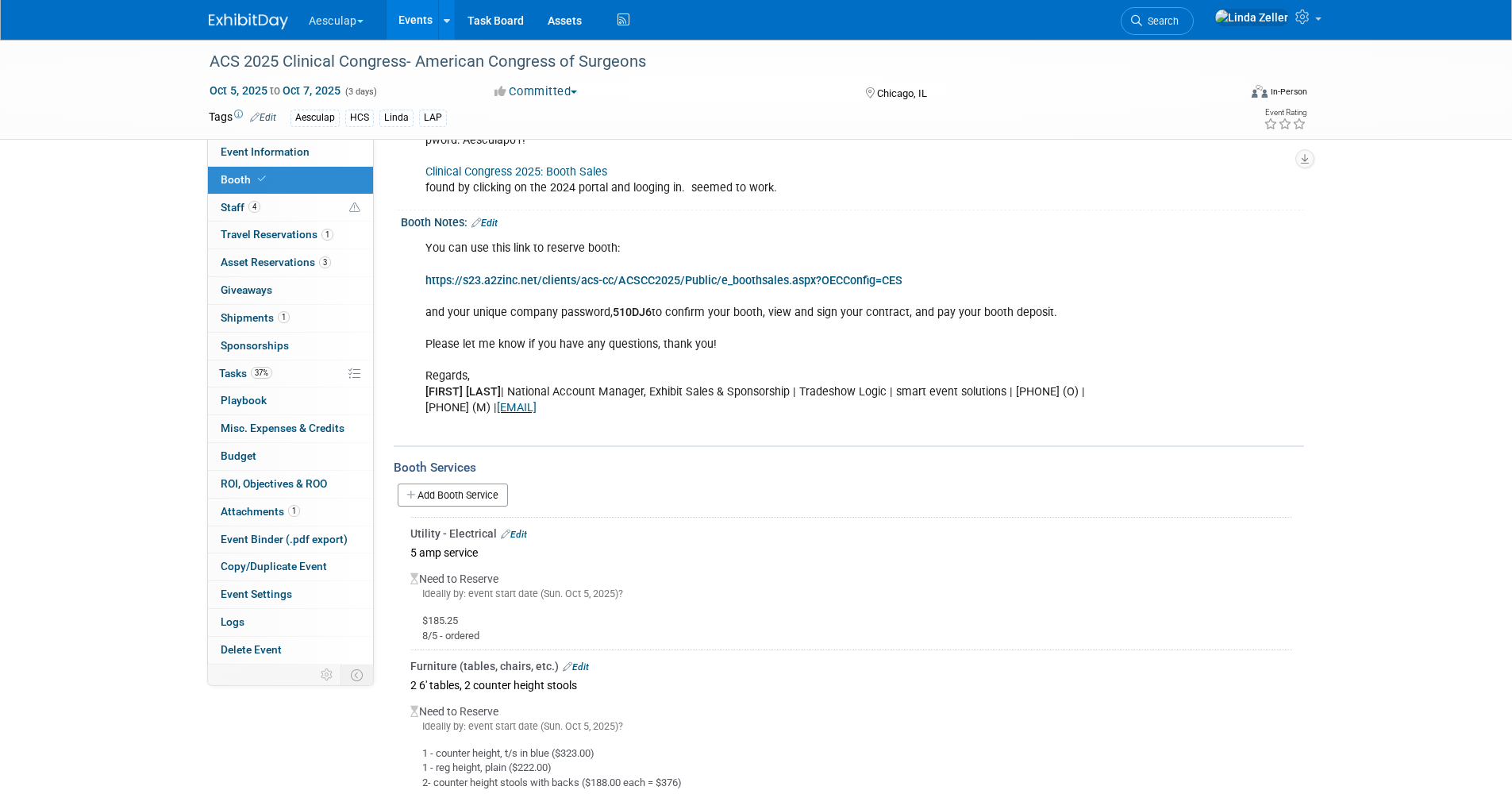scroll, scrollTop: 390, scrollLeft: 0, axis: vertical 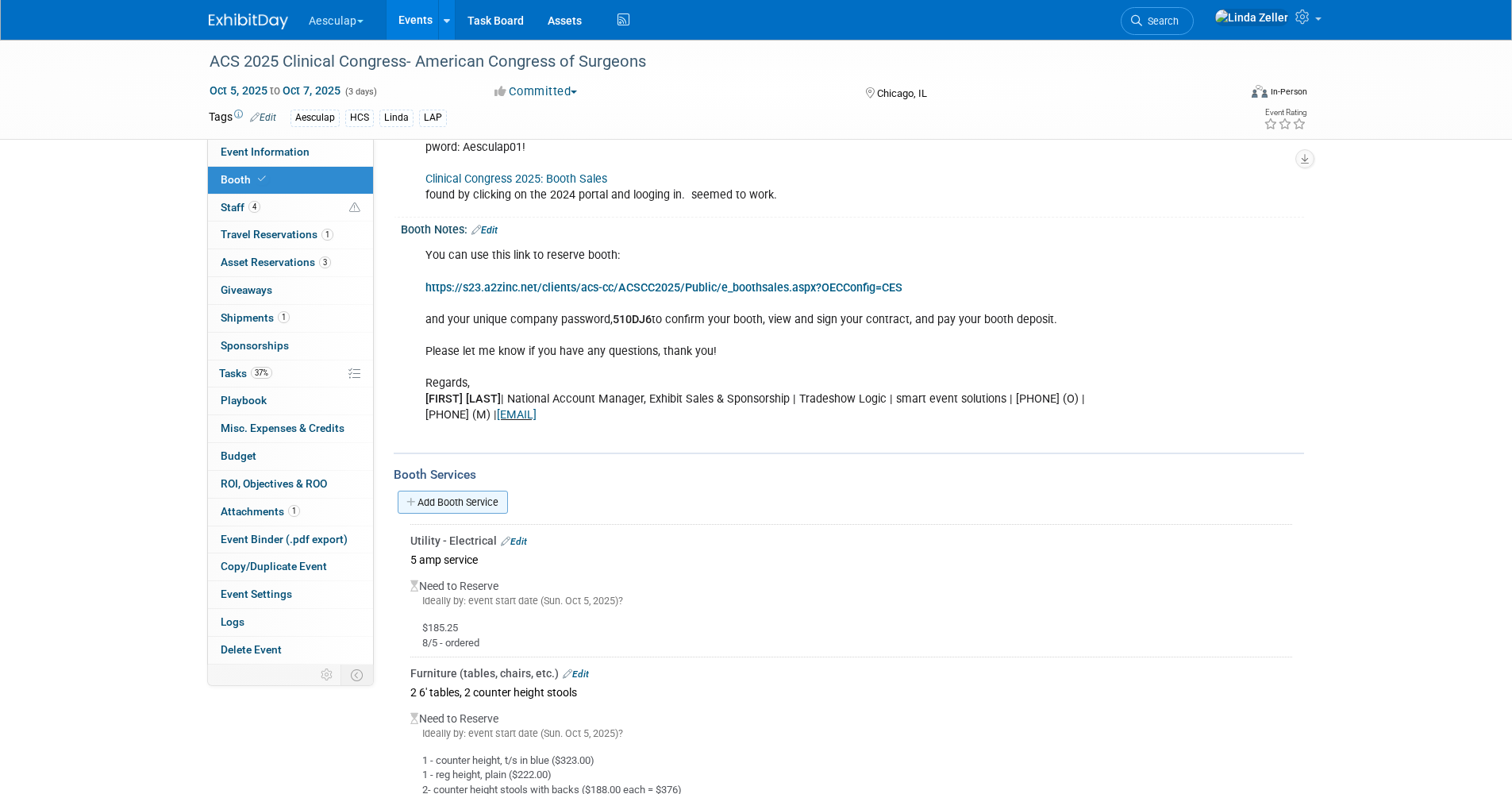 click on "Add Booth Service" at bounding box center (452, 502) 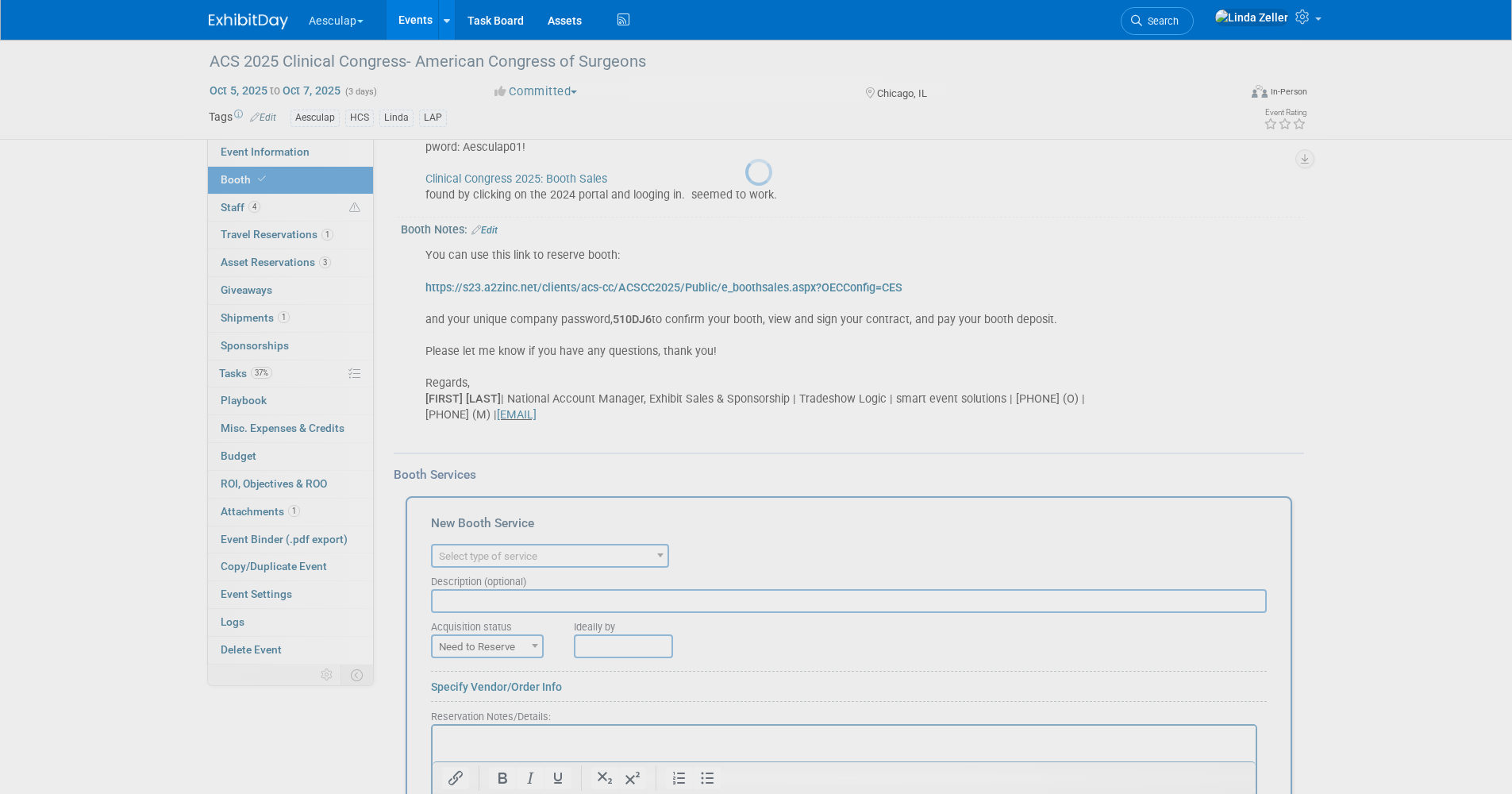 scroll, scrollTop: 0, scrollLeft: 0, axis: both 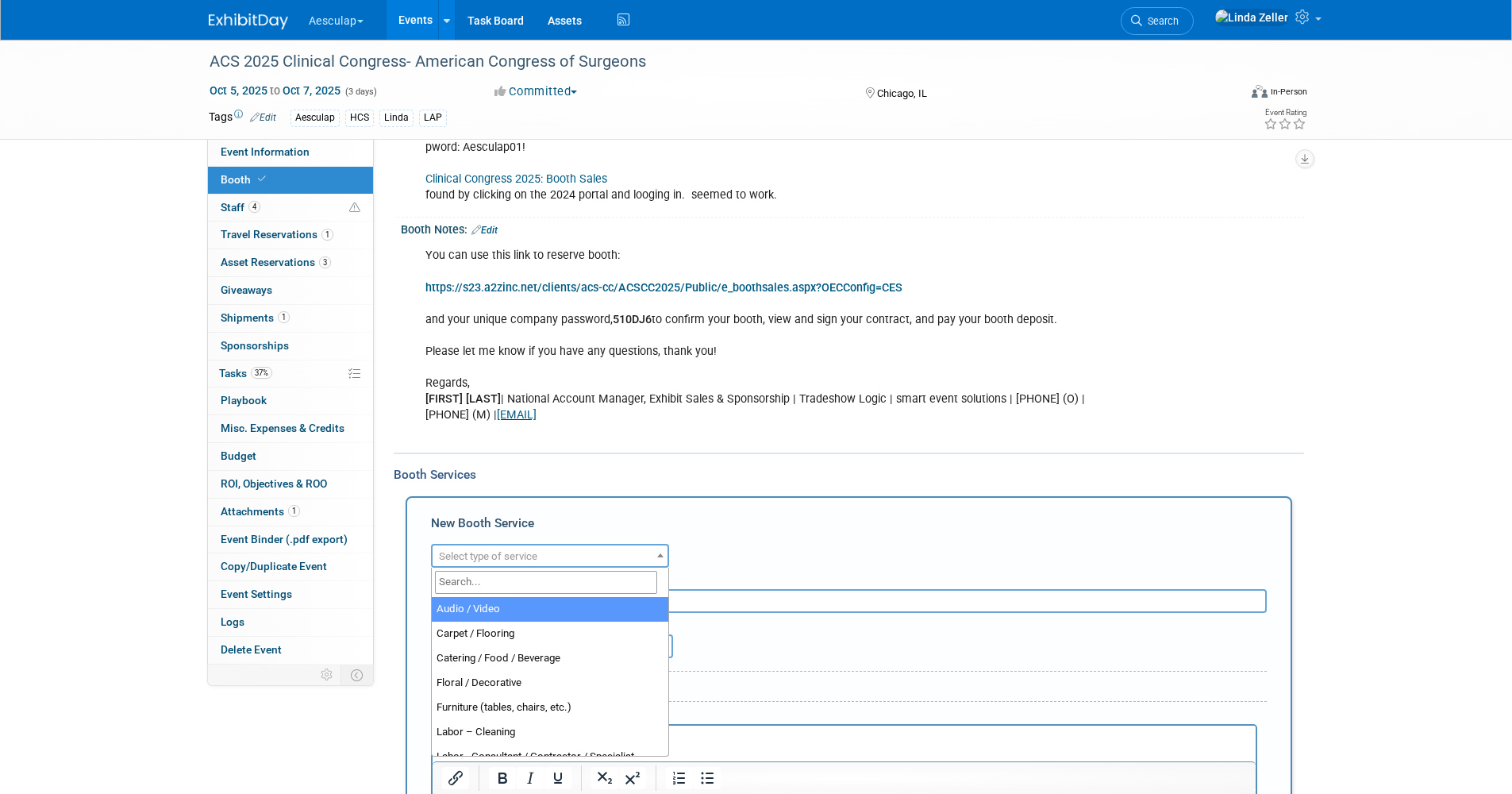 click on "Select type of service" at bounding box center [488, 556] 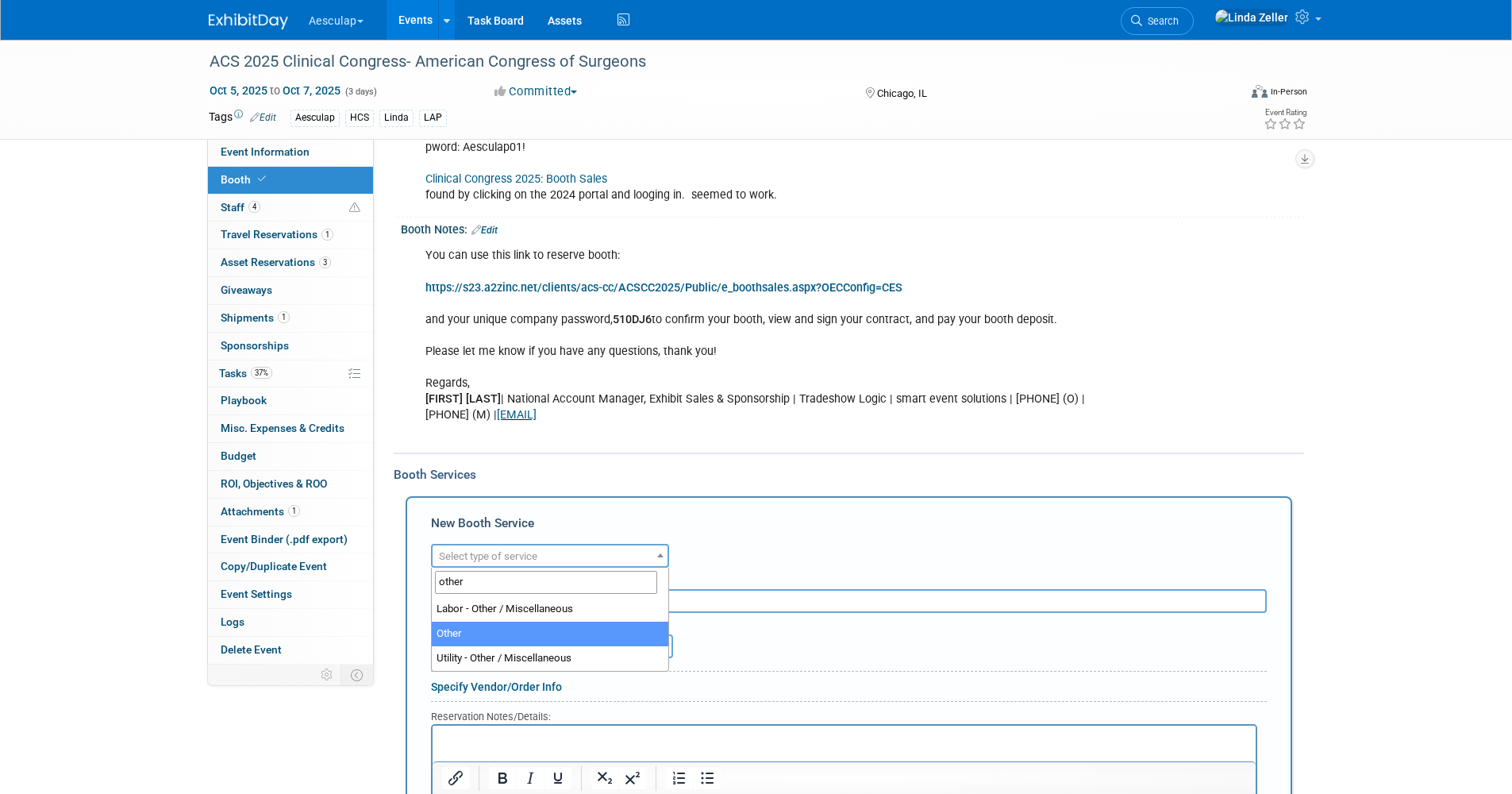 type on "other" 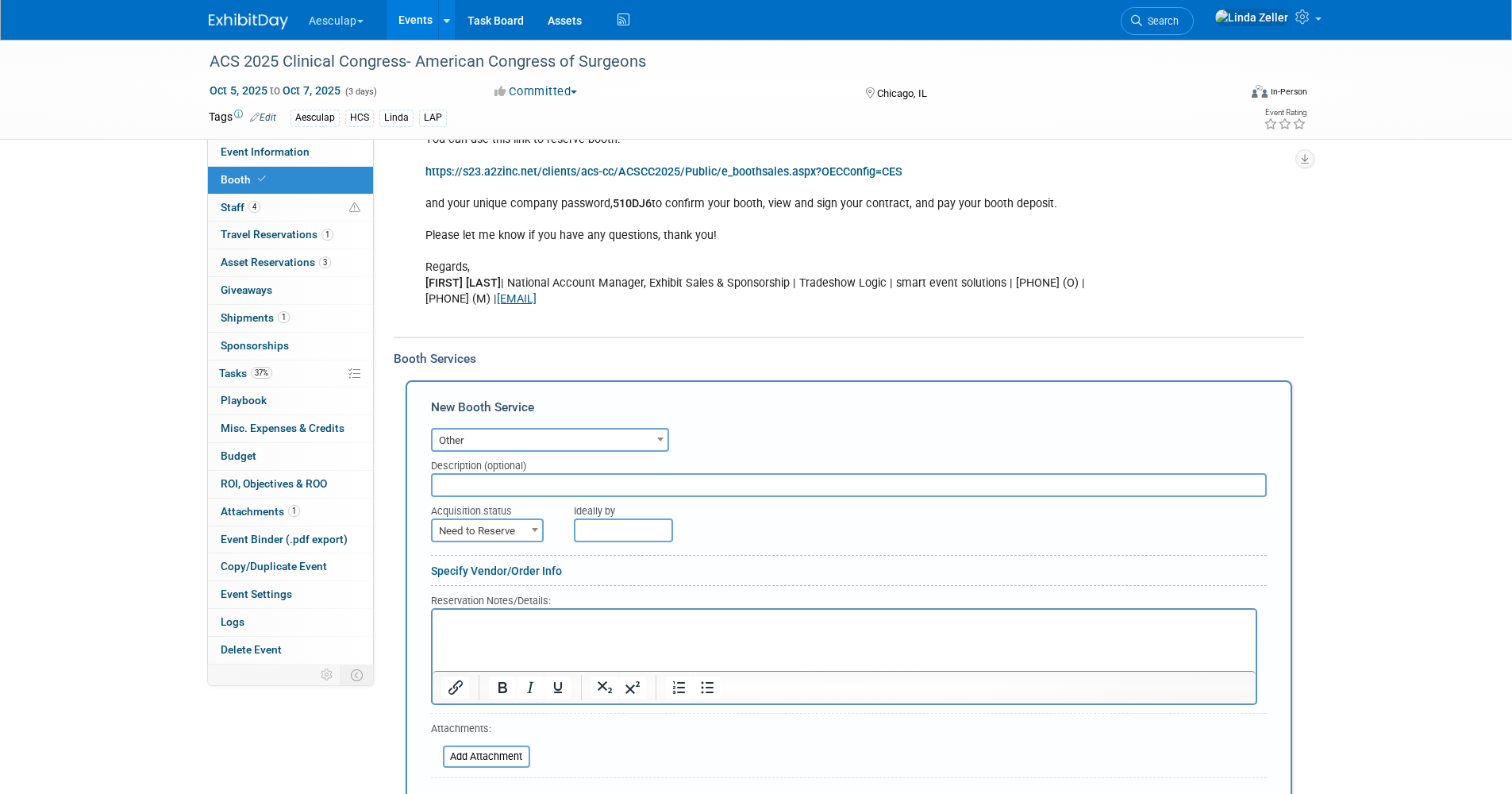 scroll, scrollTop: 549, scrollLeft: 0, axis: vertical 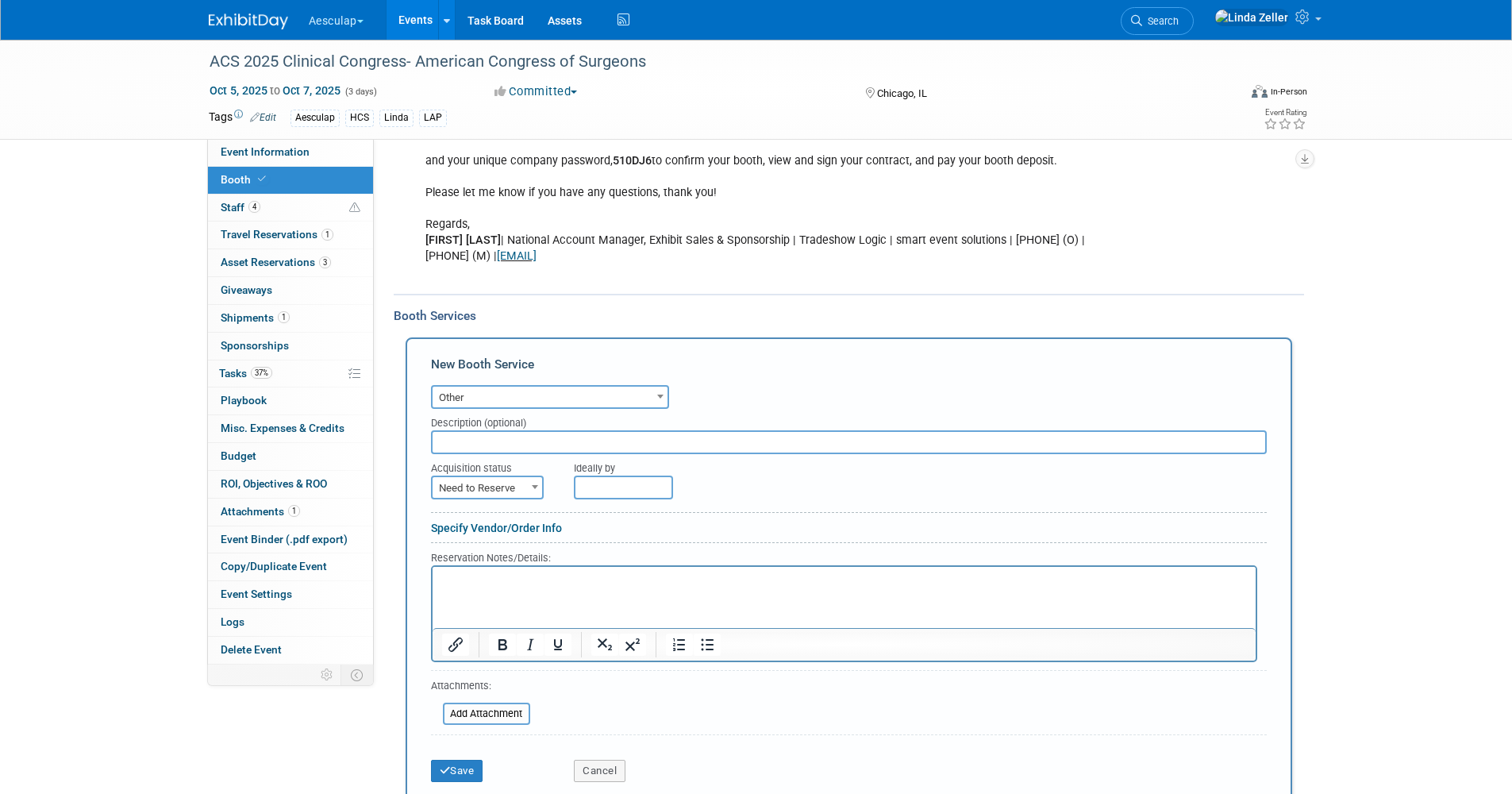click at bounding box center [848, 442] 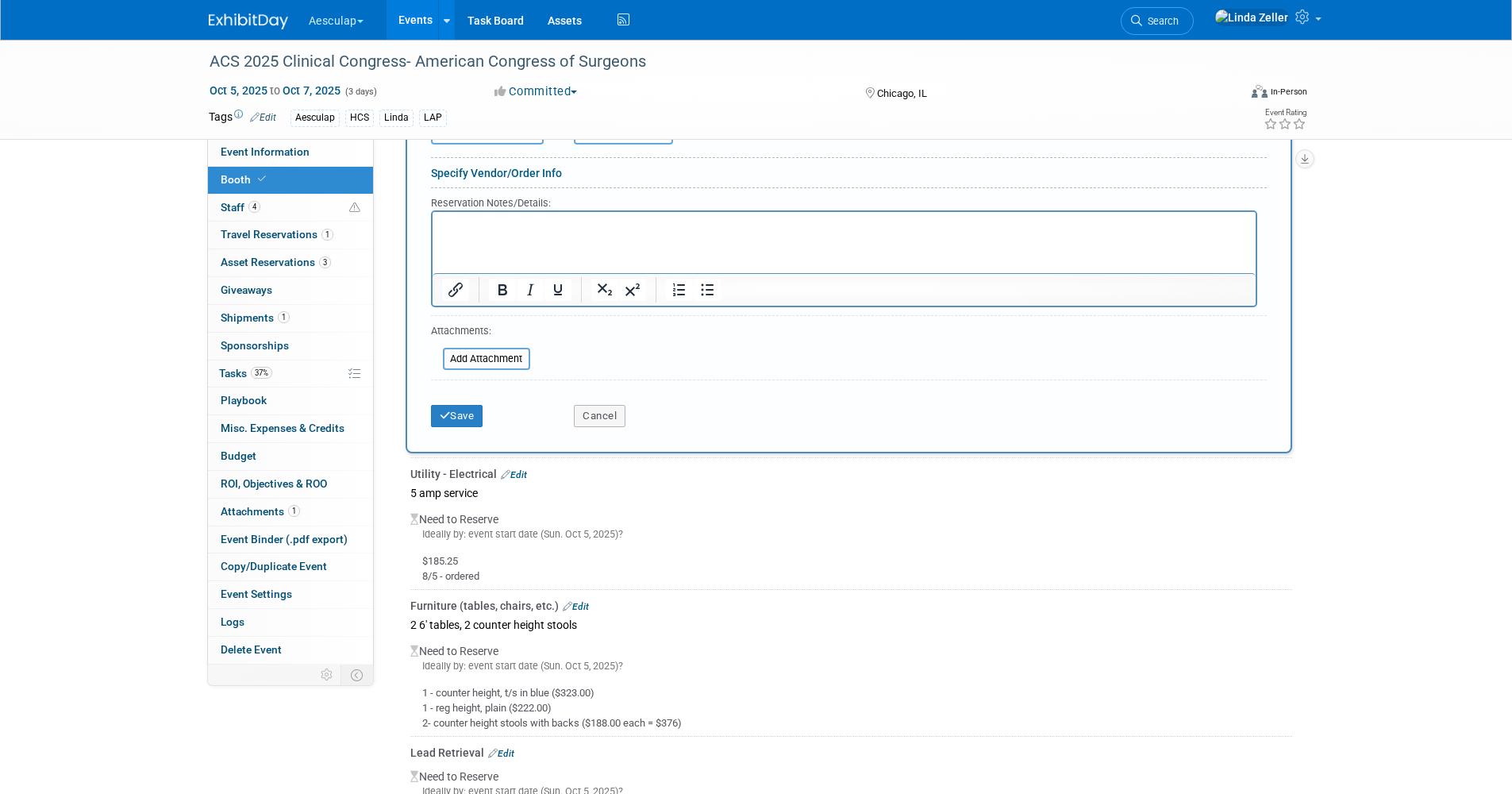 scroll, scrollTop: 946, scrollLeft: 0, axis: vertical 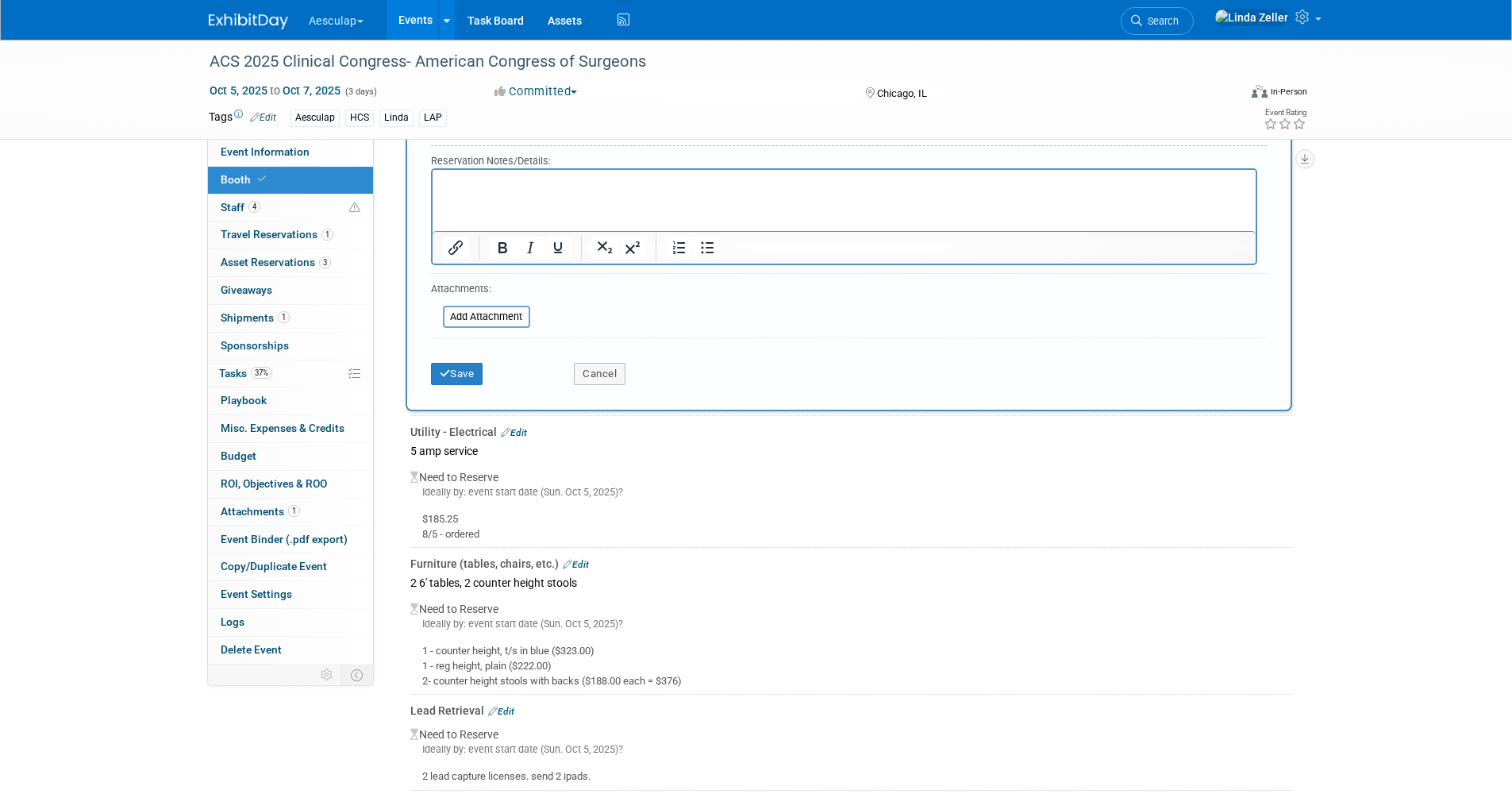 type on "Items from Freeman, ordered together" 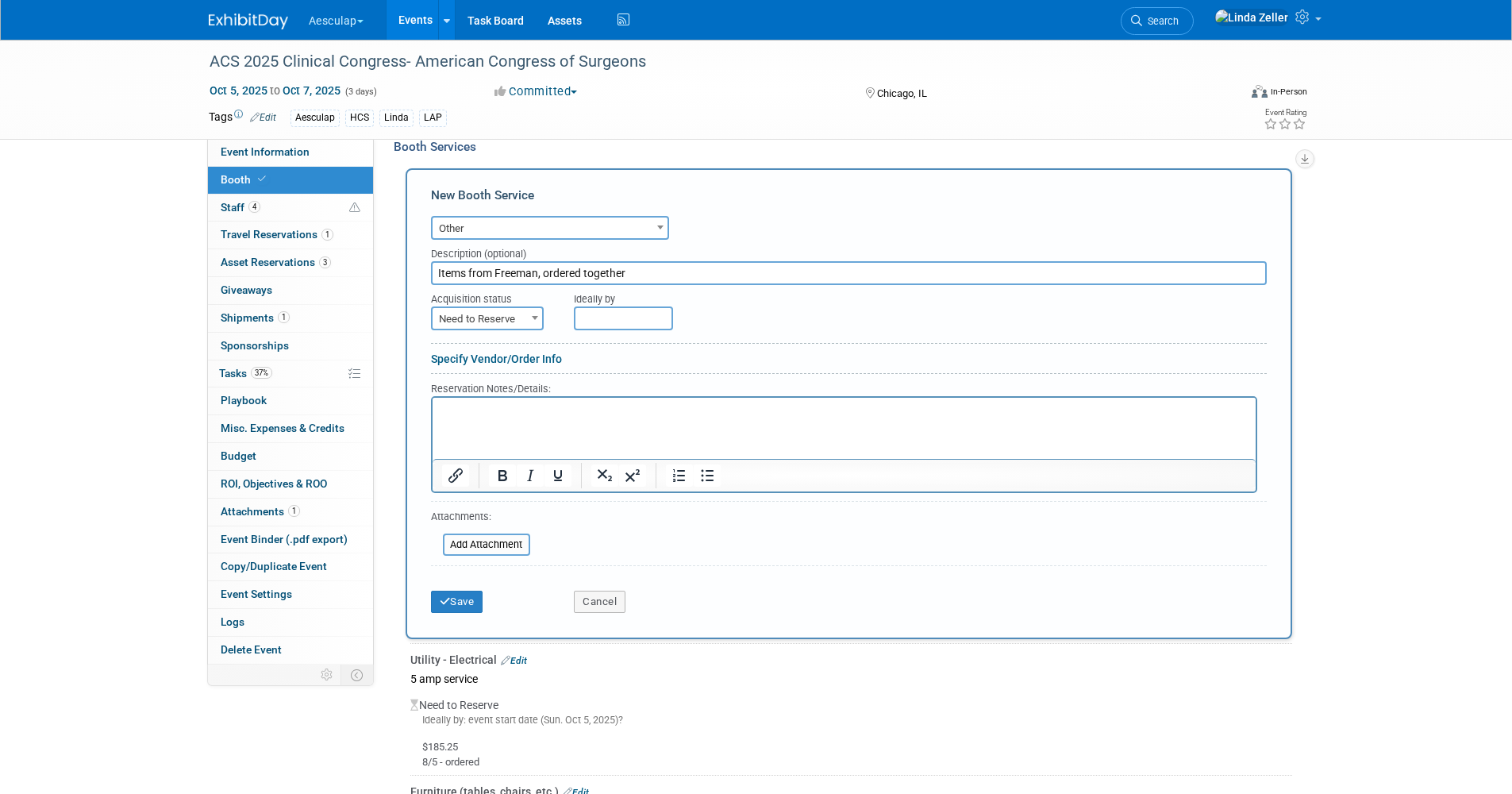 scroll, scrollTop: 707, scrollLeft: 0, axis: vertical 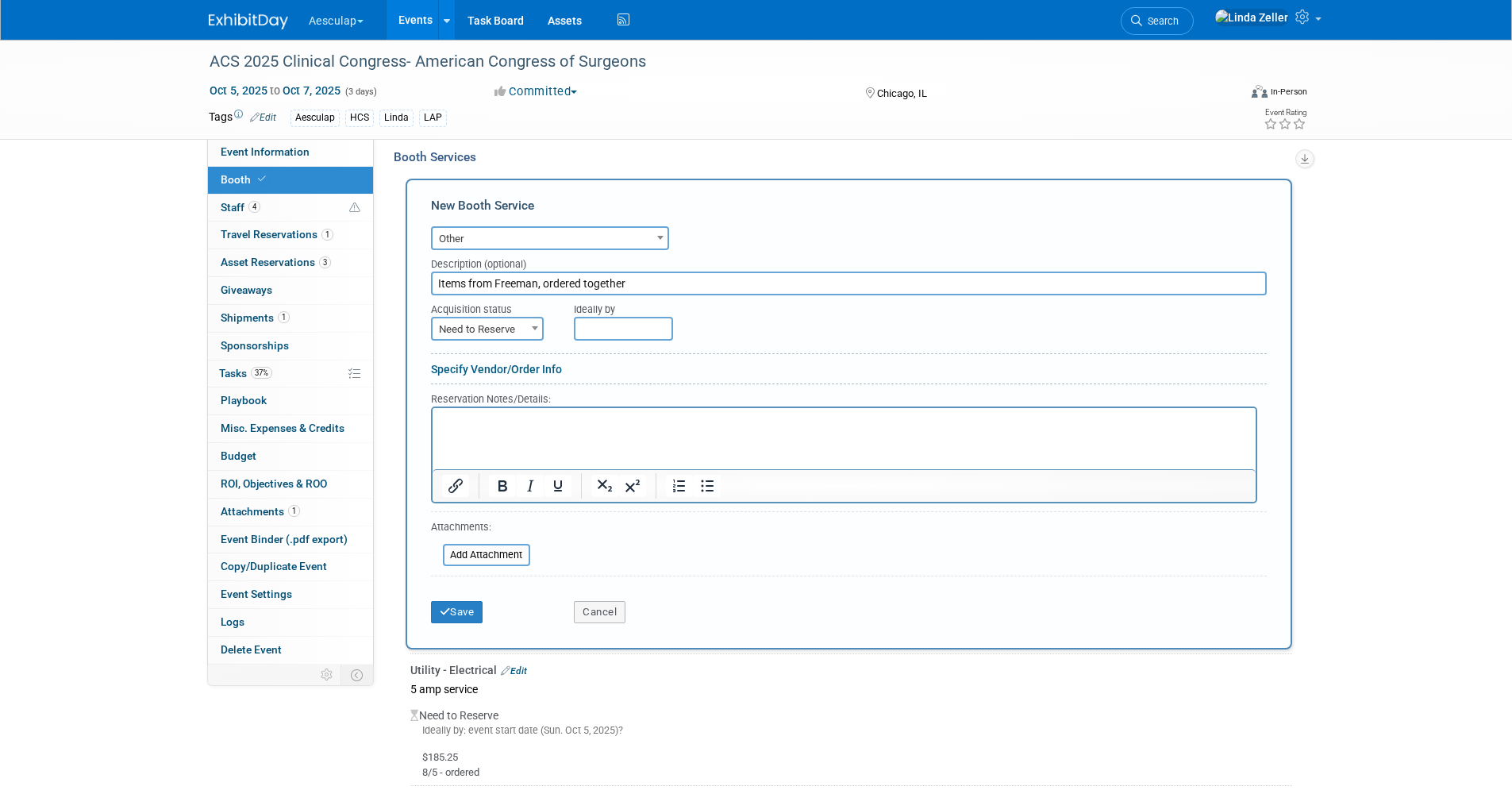 click at bounding box center (843, 418) 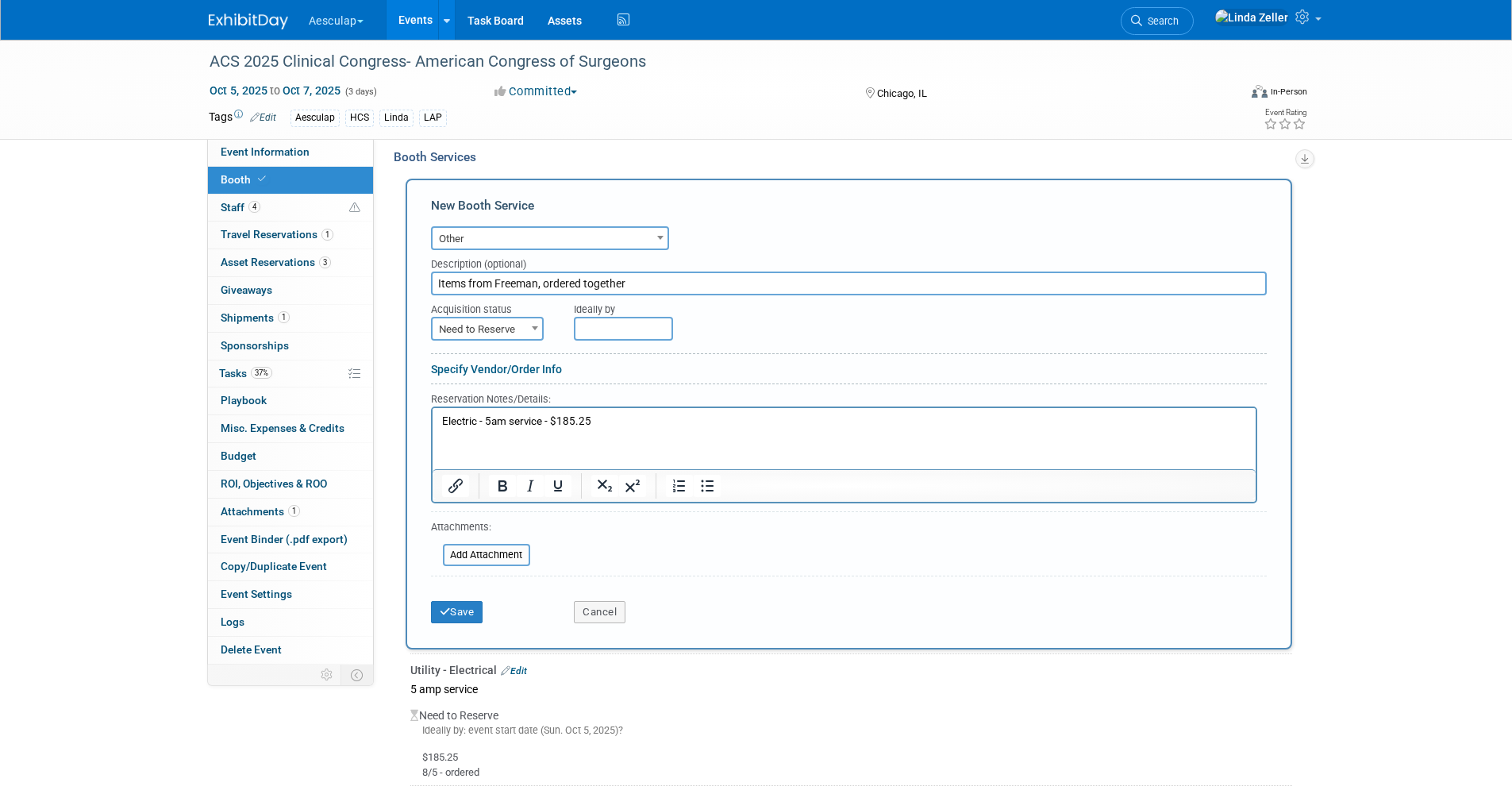 click on "Electric - 5am service - $185.25" at bounding box center (844, 422) 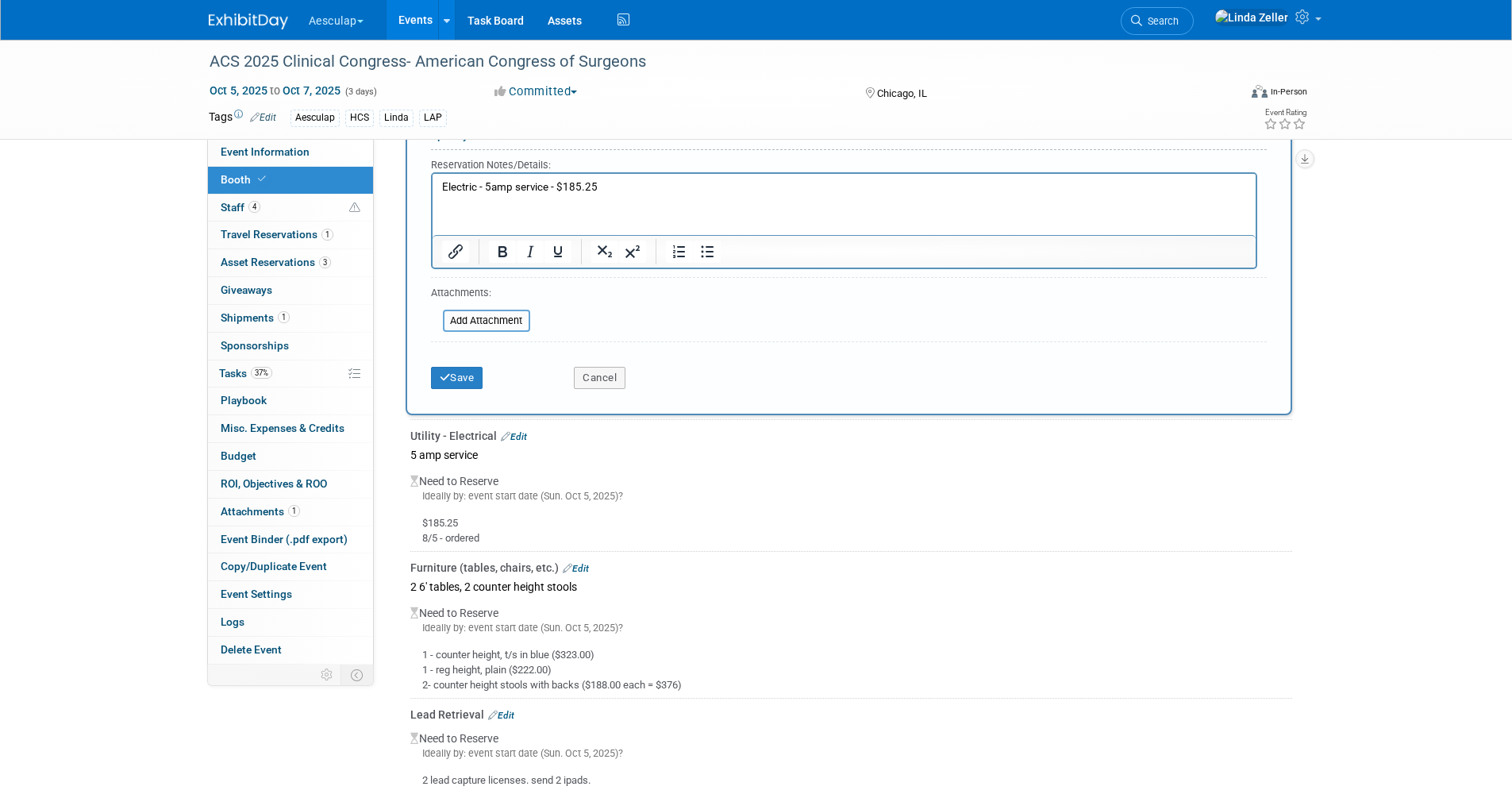 scroll, scrollTop: 946, scrollLeft: 0, axis: vertical 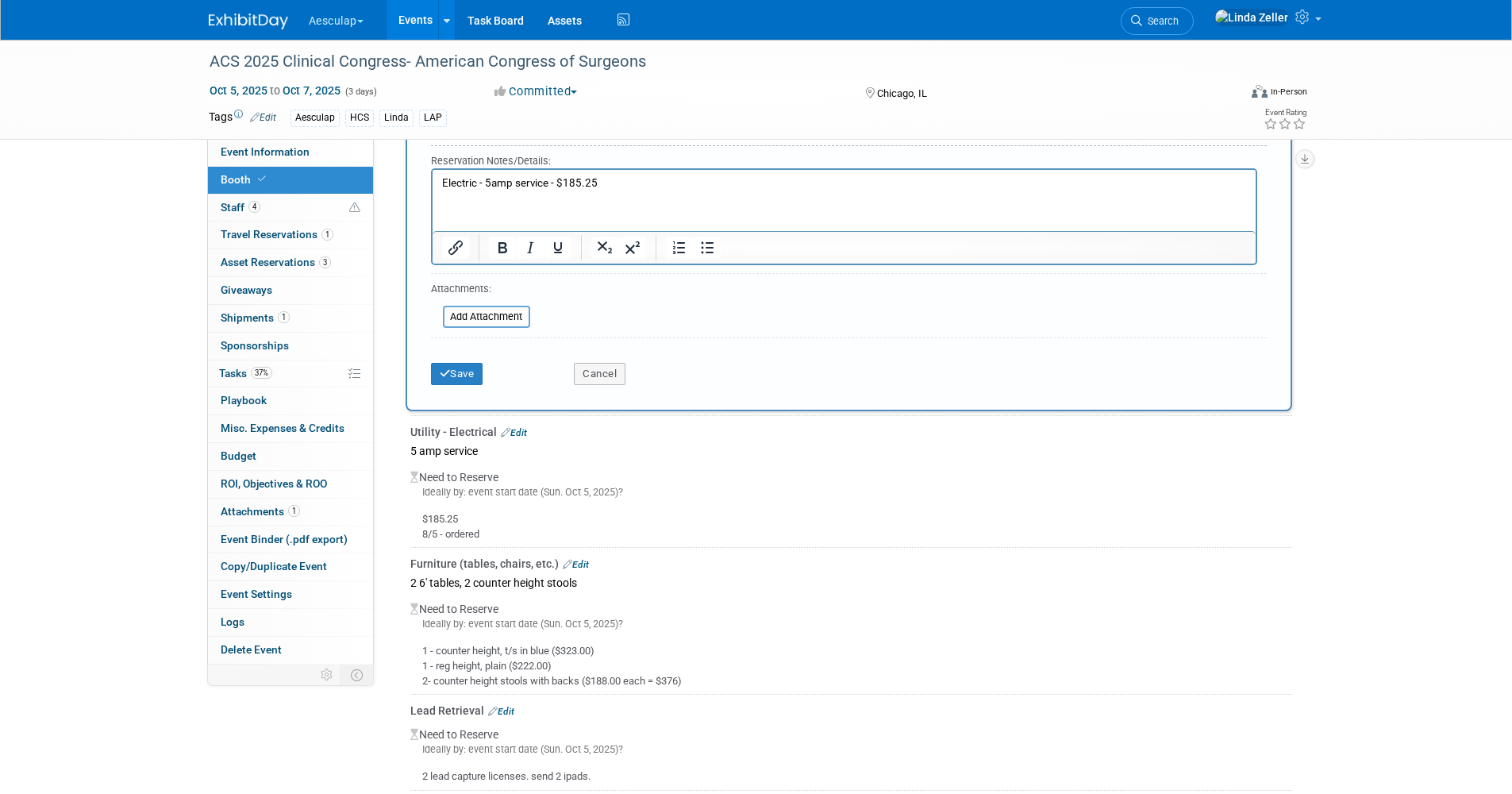 click on "1 - counter height, t/s in blue ($323.00) 1 - reg height, plain ($222.00) 2- counter height stools with backs ($188.00 each = $376)" at bounding box center [851, 660] 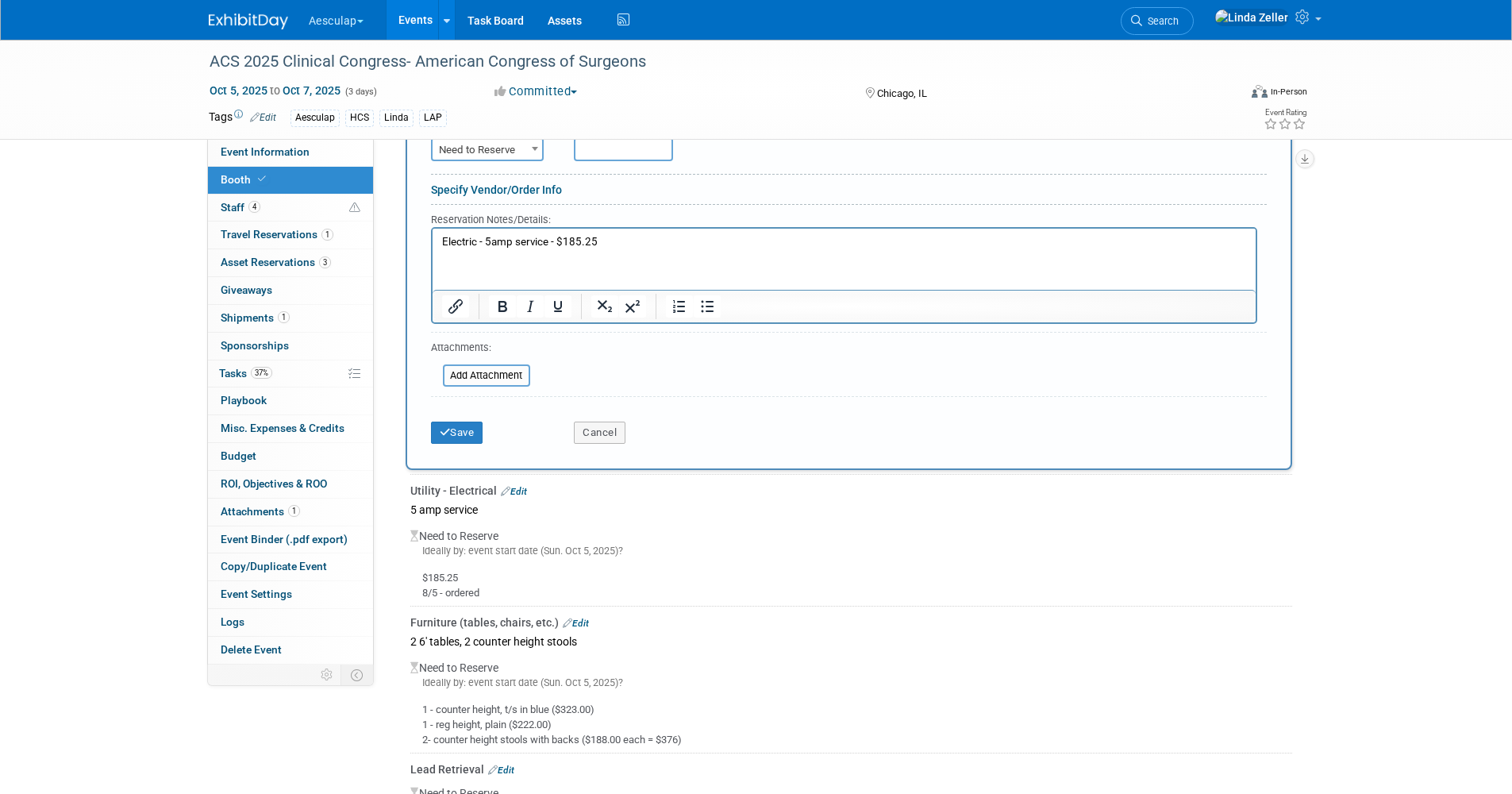 scroll, scrollTop: 707, scrollLeft: 0, axis: vertical 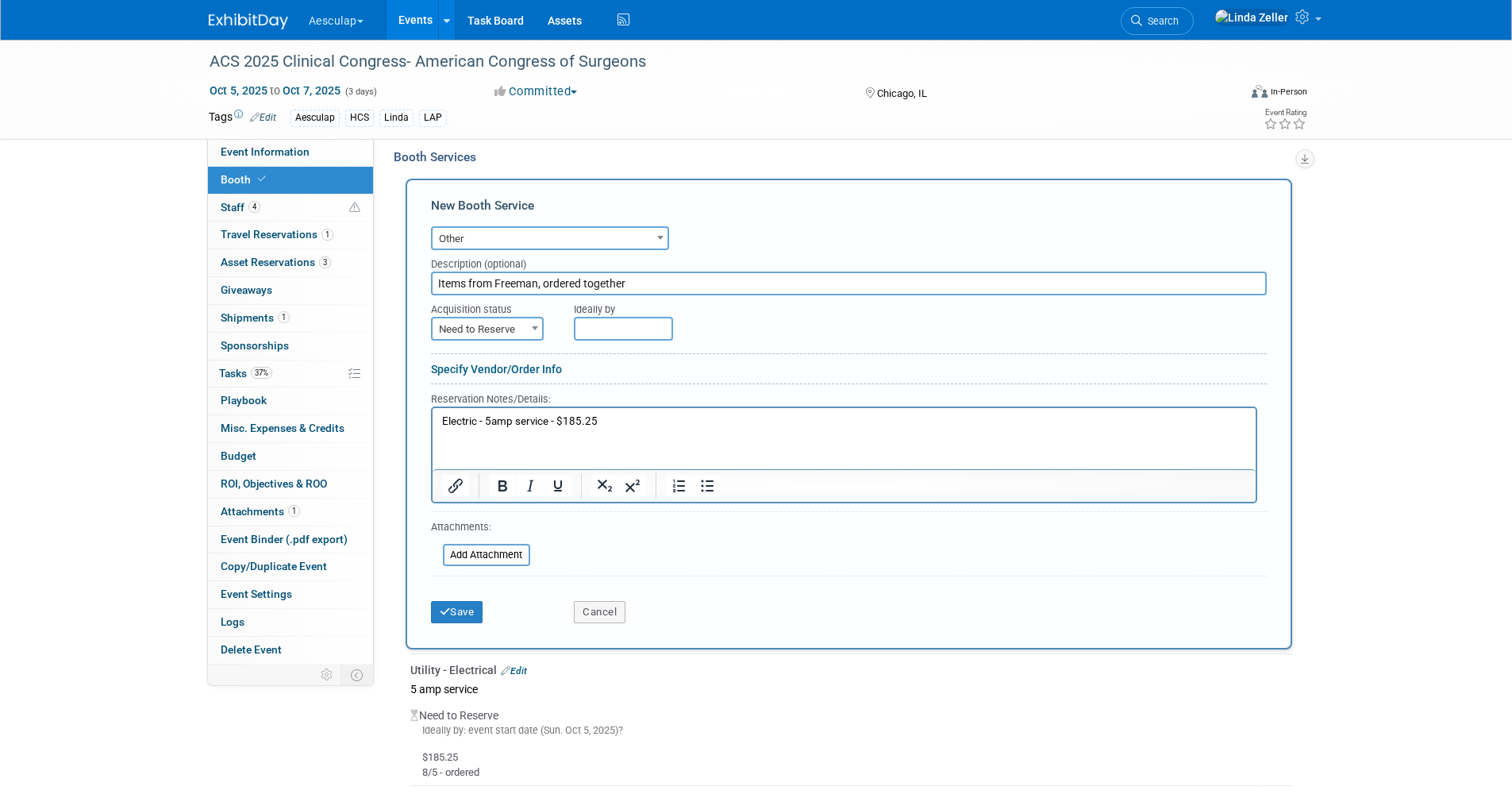 click on "Electric - 5amp service - $185.25" at bounding box center [843, 418] 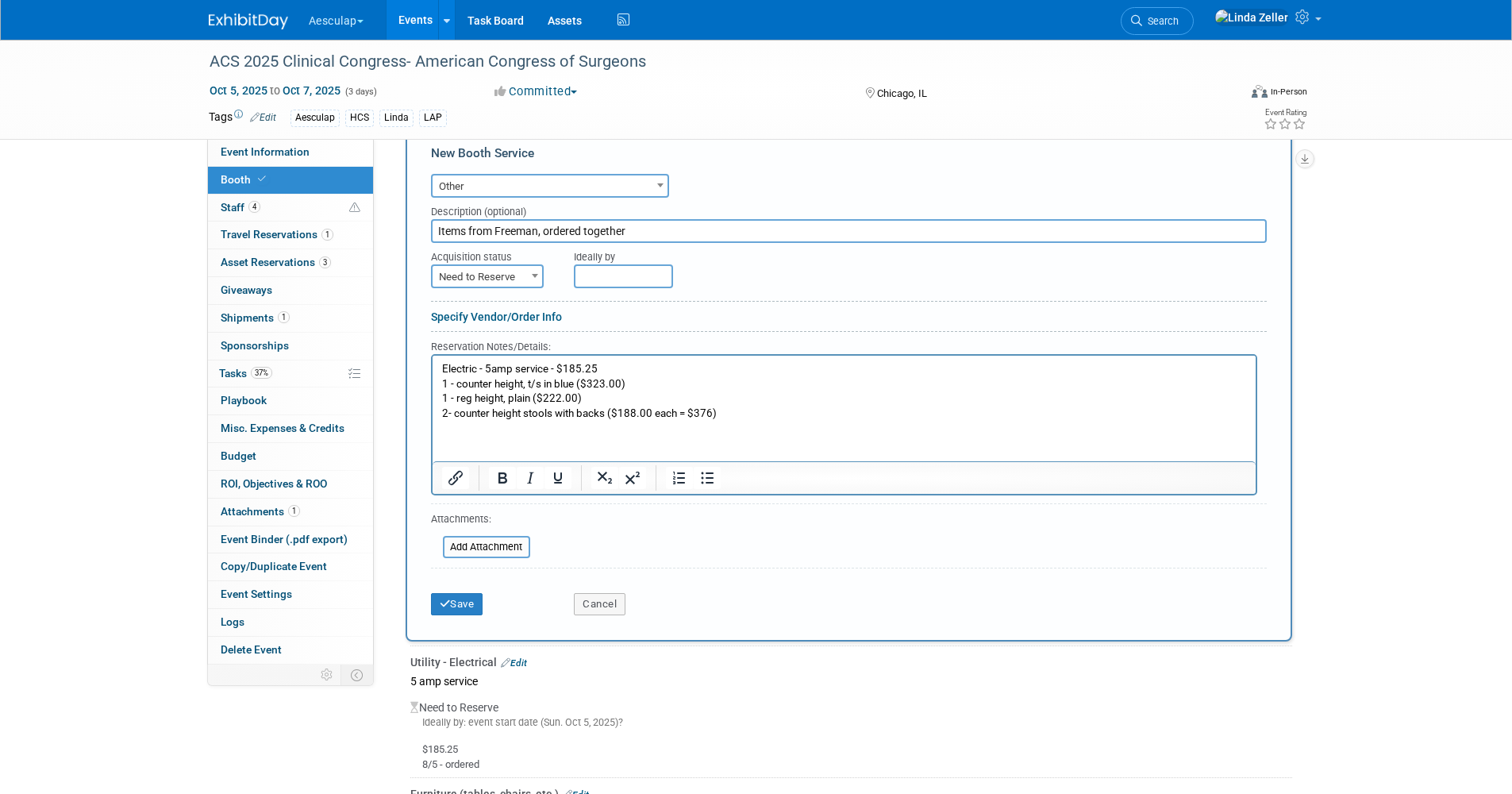 scroll, scrollTop: 866, scrollLeft: 0, axis: vertical 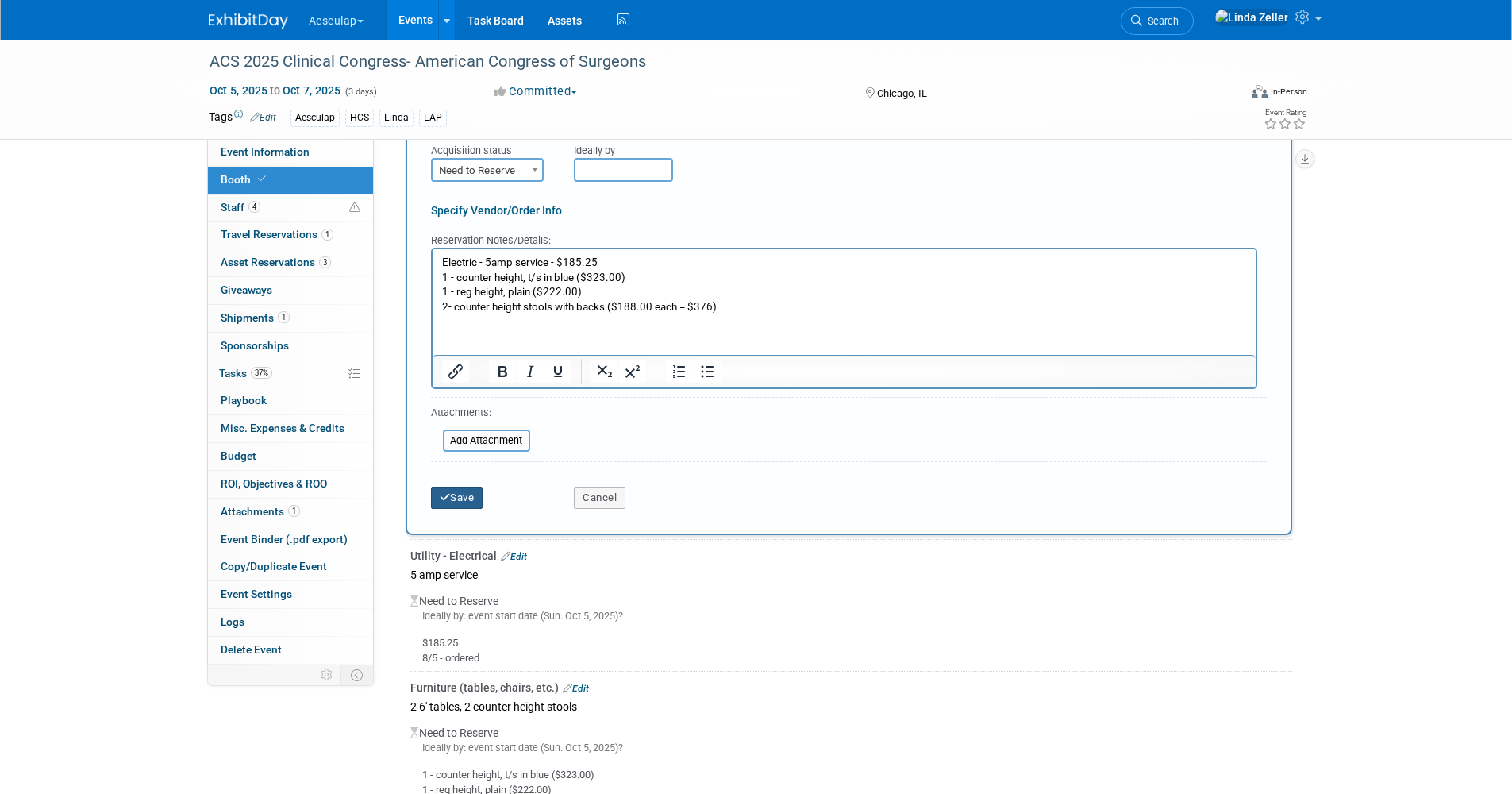 click on "Save" at bounding box center (457, 498) 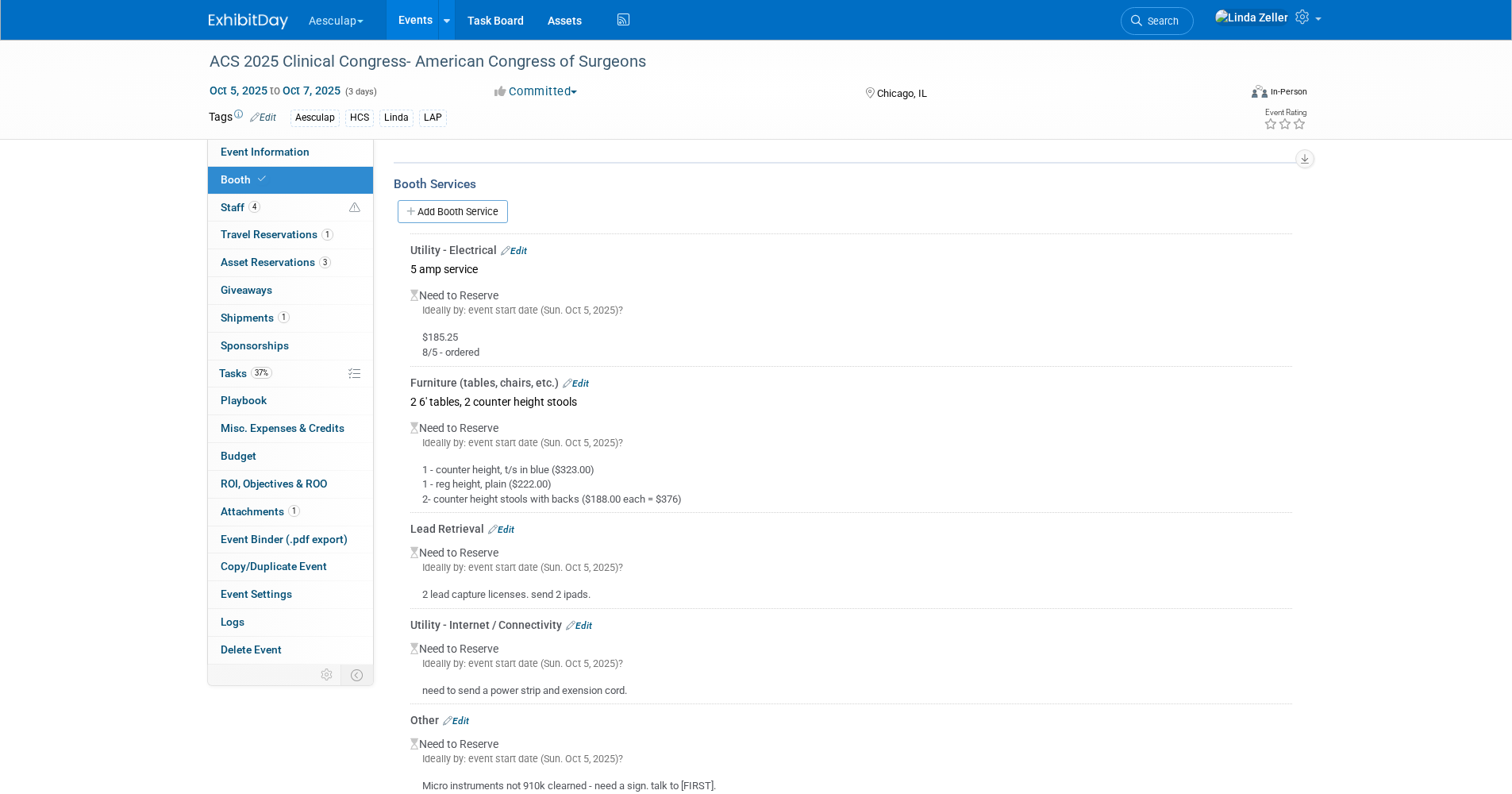 scroll, scrollTop: 617, scrollLeft: 0, axis: vertical 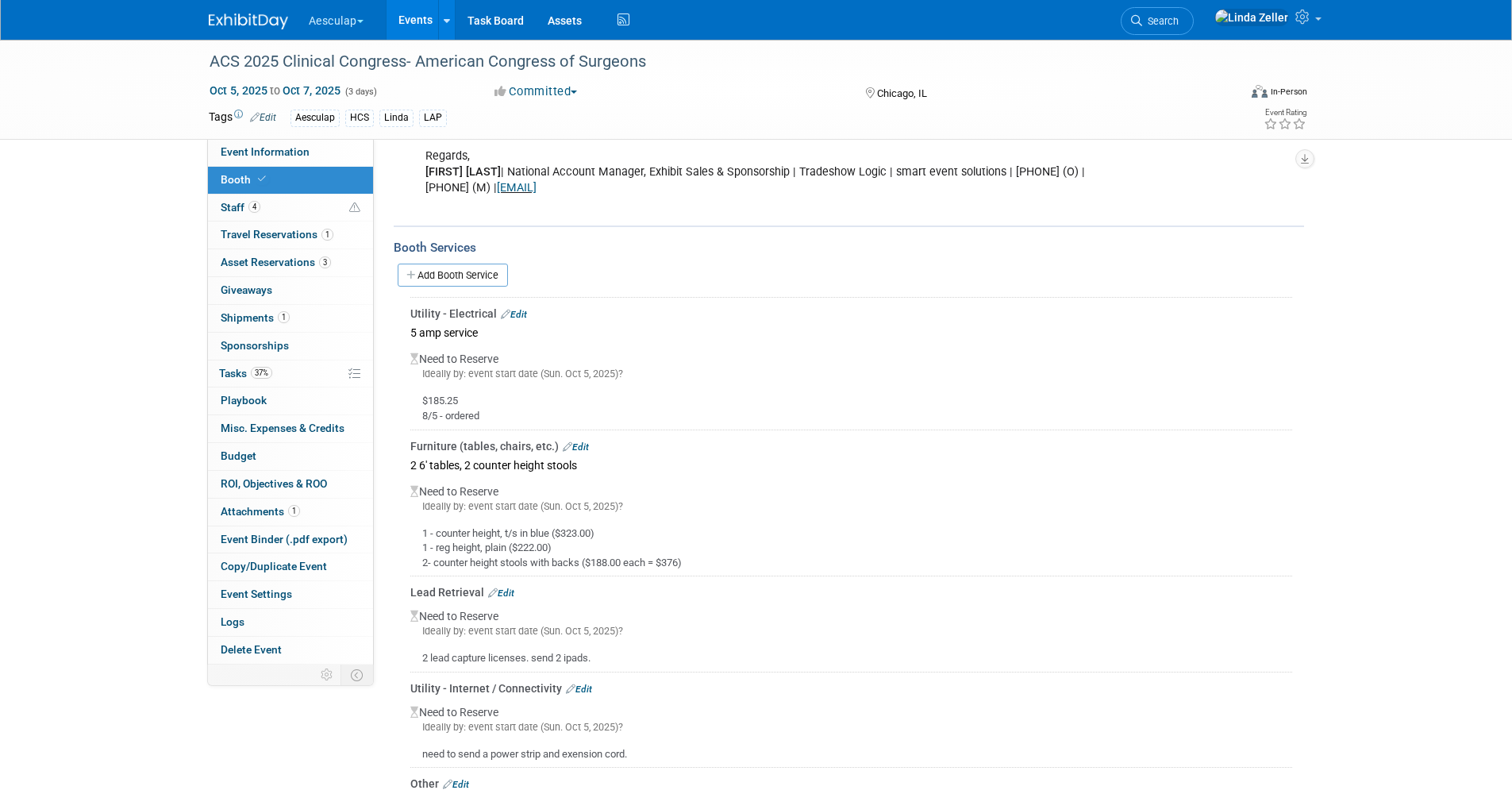 click on "Edit" at bounding box center [514, 314] 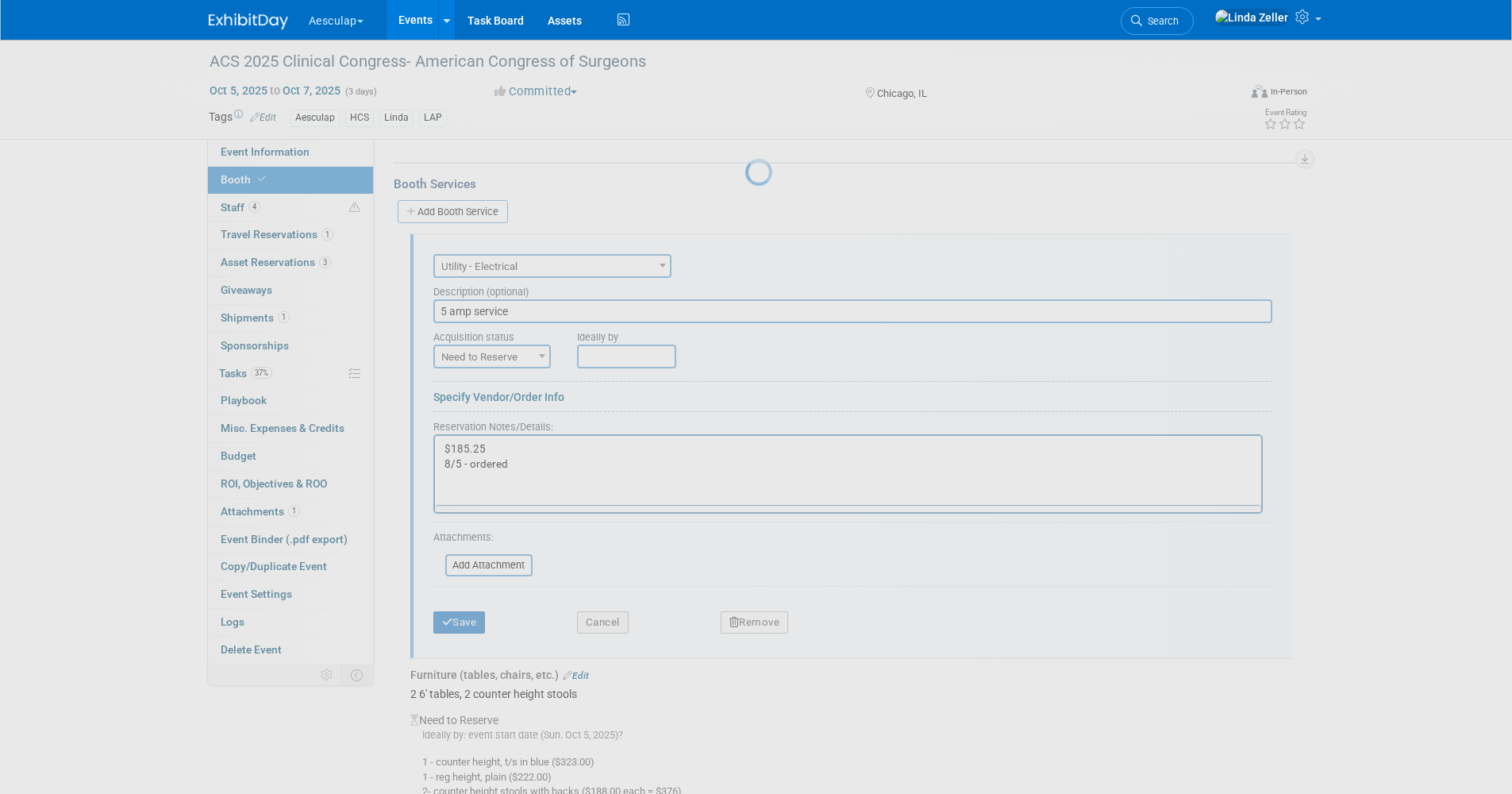 scroll, scrollTop: 734, scrollLeft: 0, axis: vertical 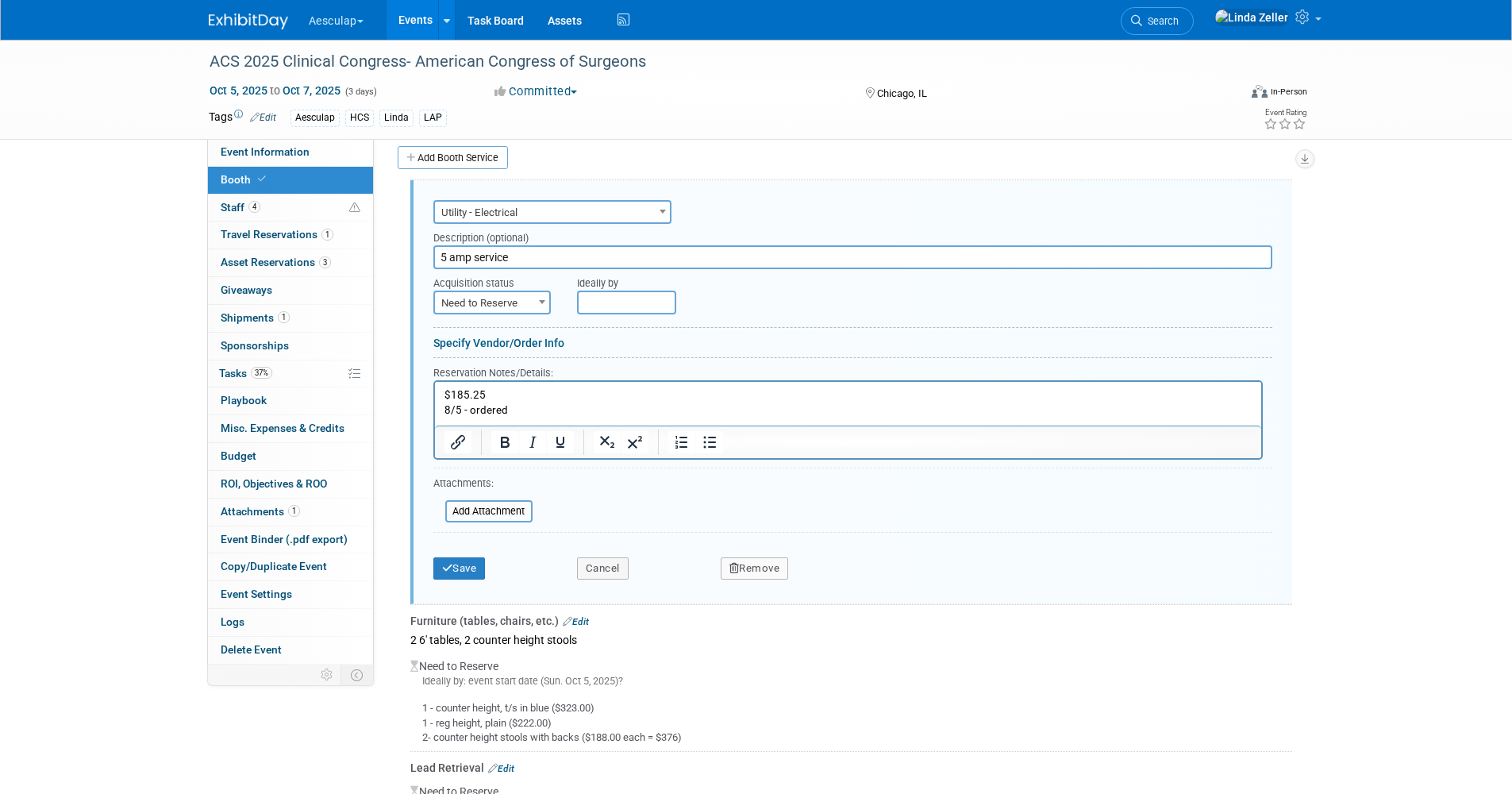 click at bounding box center (734, 568) 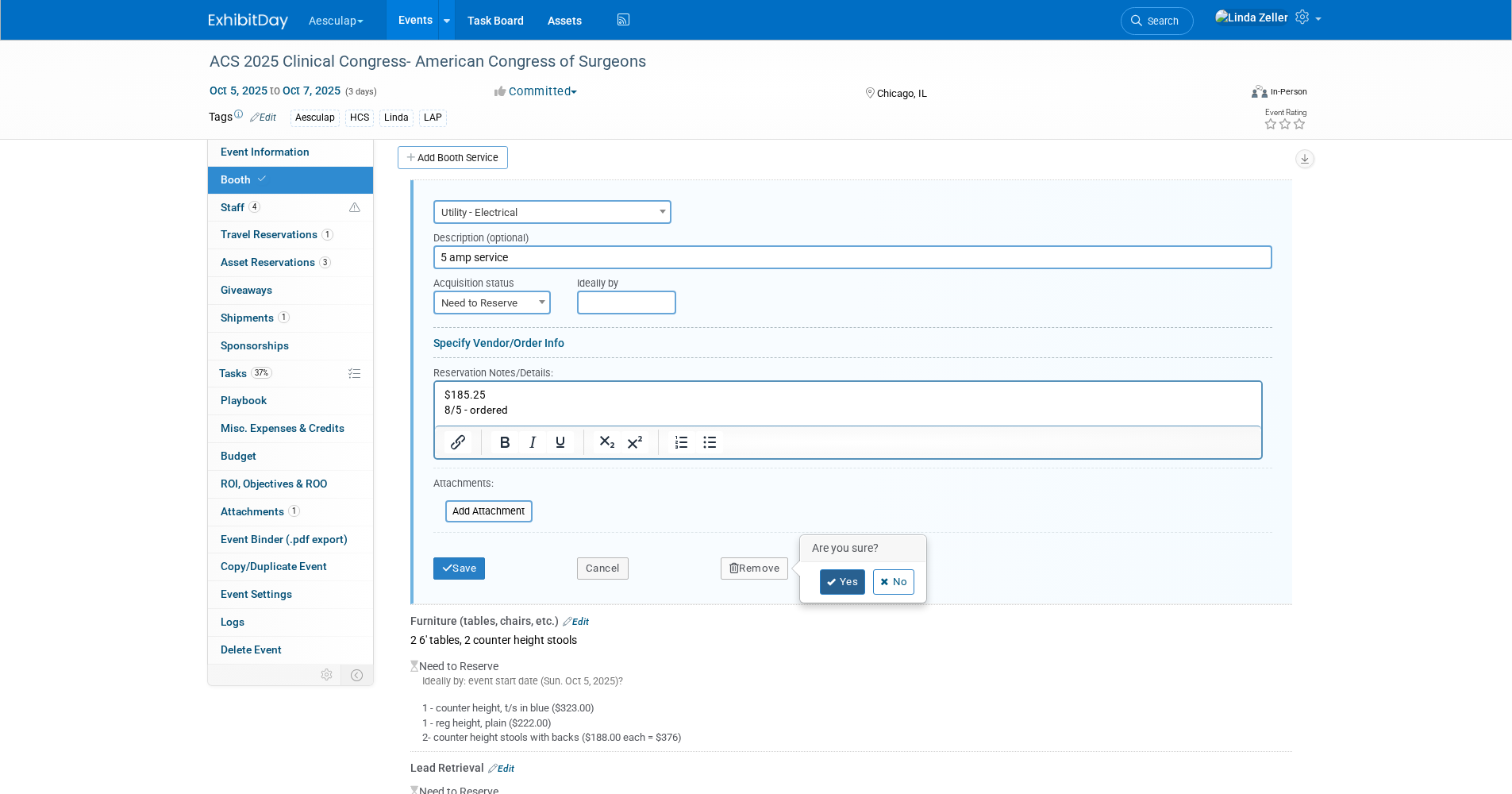 click on "Yes" at bounding box center [843, 582] 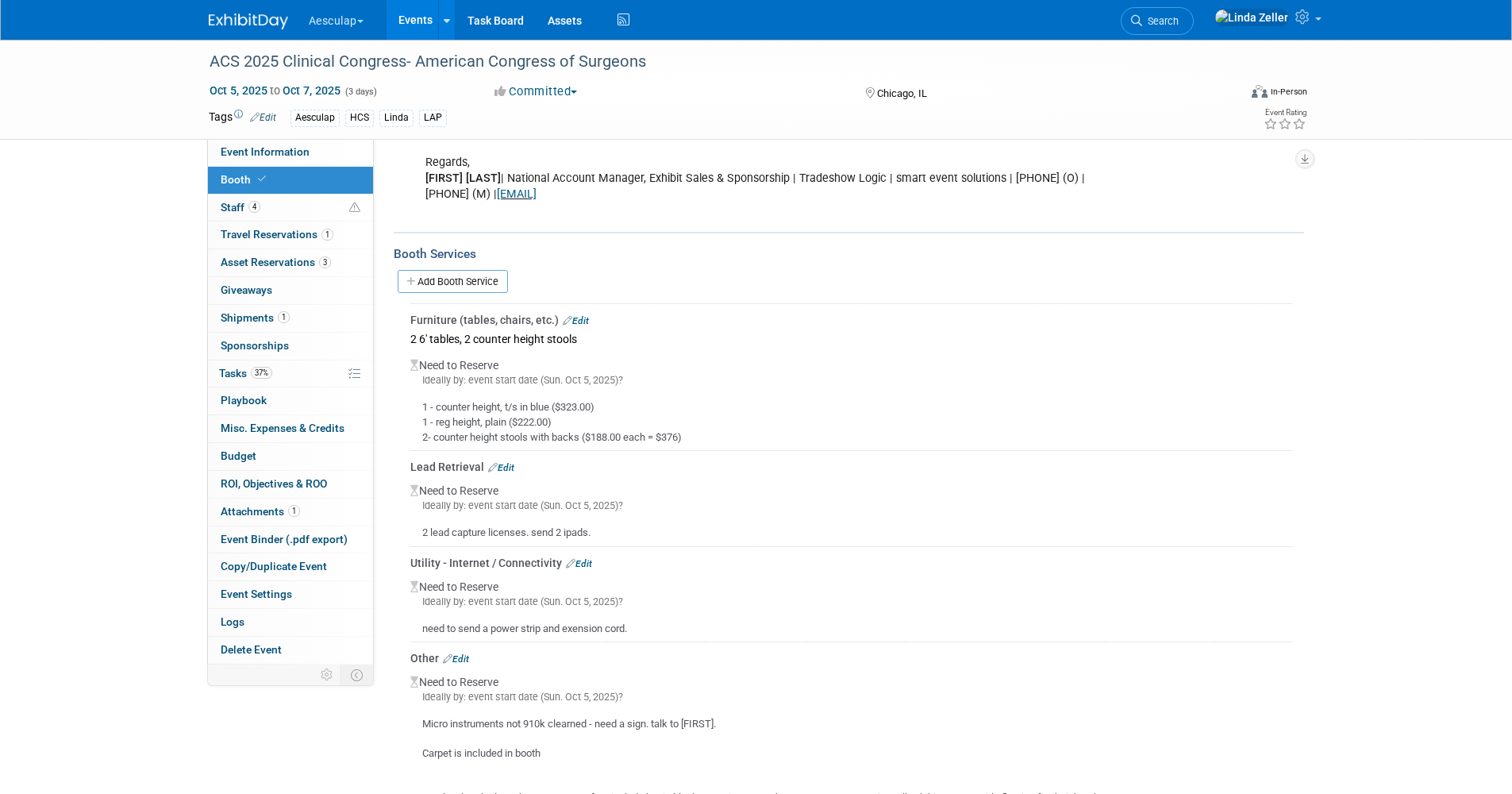scroll, scrollTop: 576, scrollLeft: 0, axis: vertical 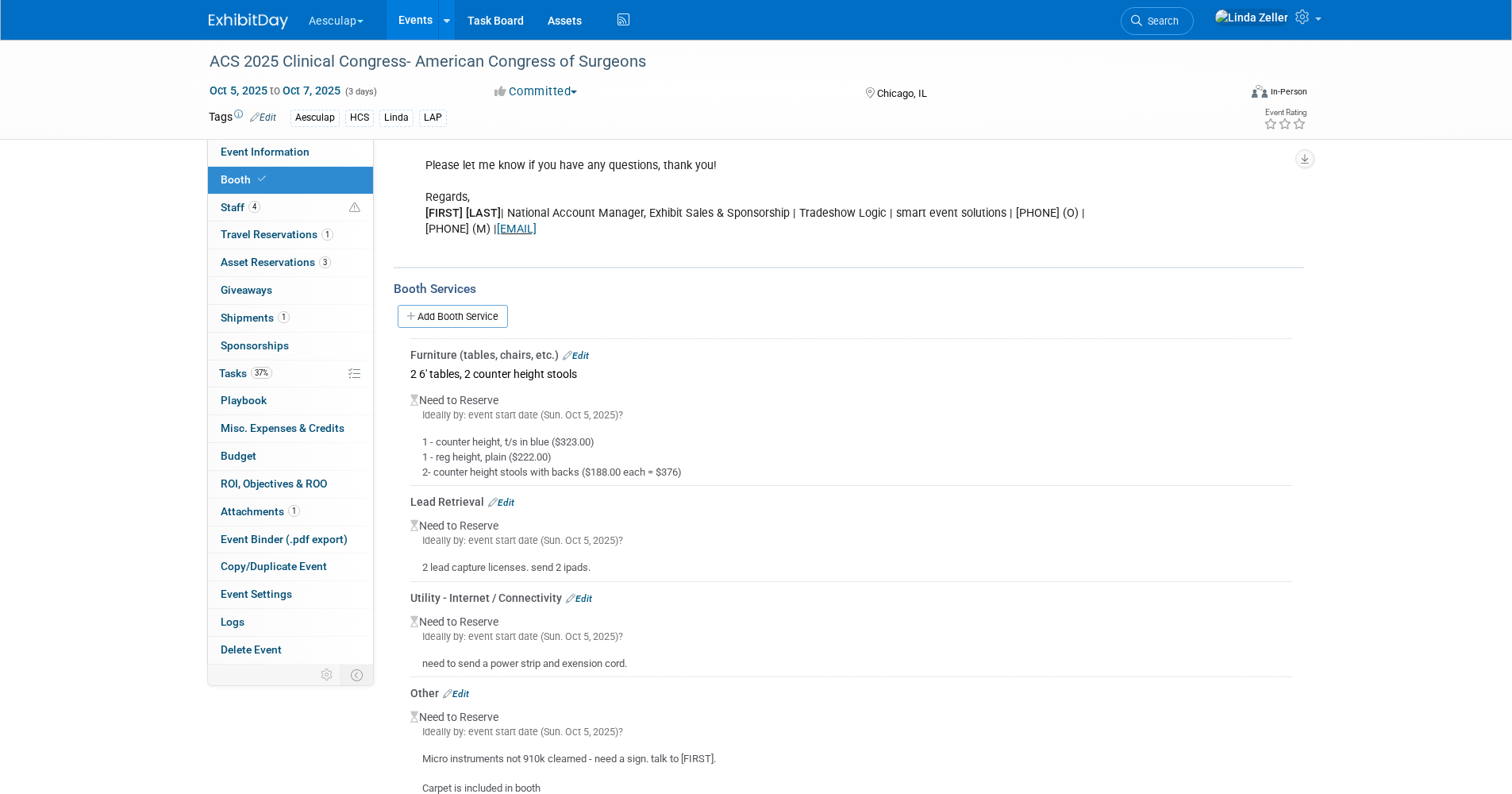 click on "Edit" at bounding box center [575, 356] 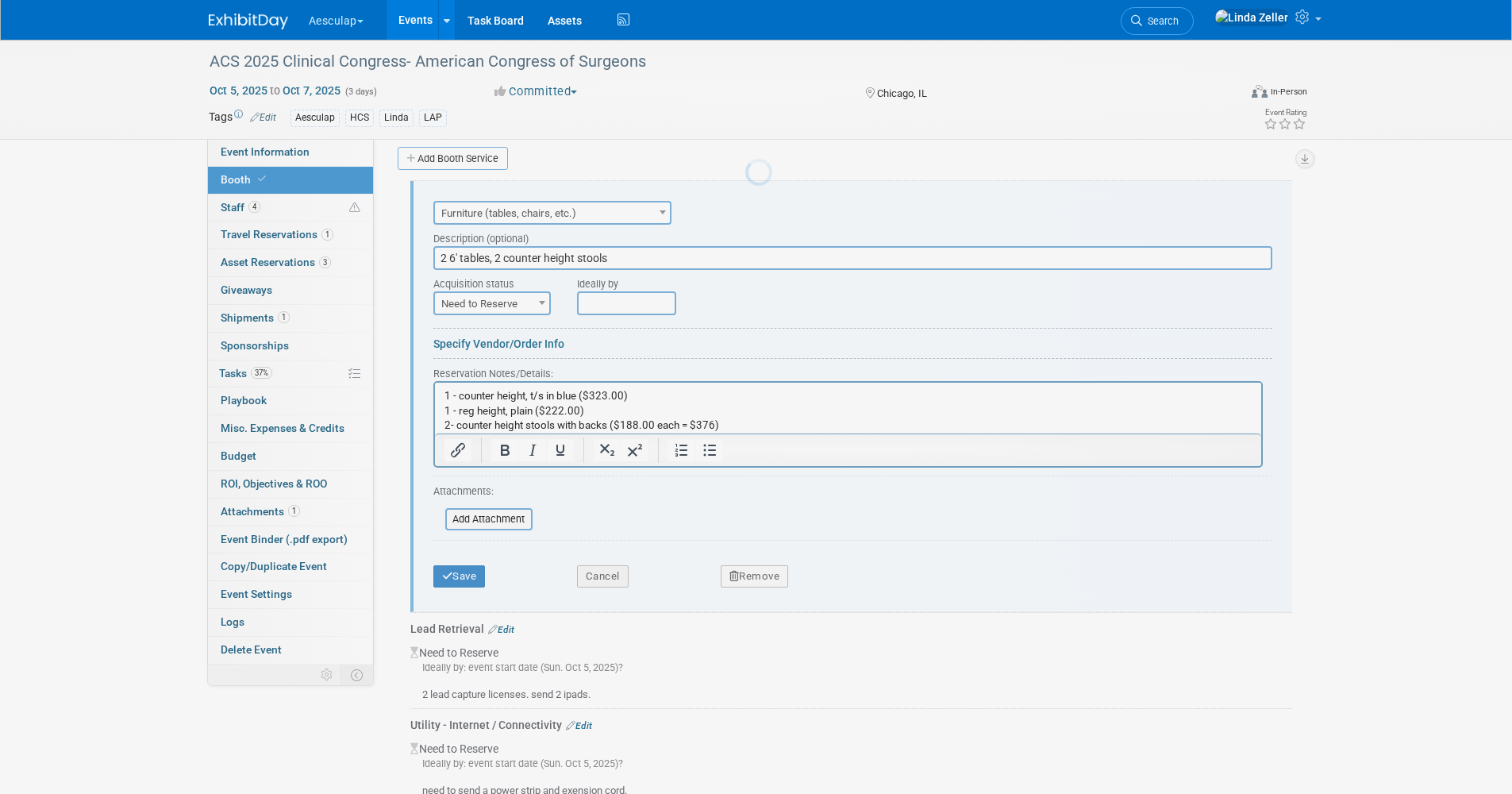 scroll, scrollTop: 734, scrollLeft: 0, axis: vertical 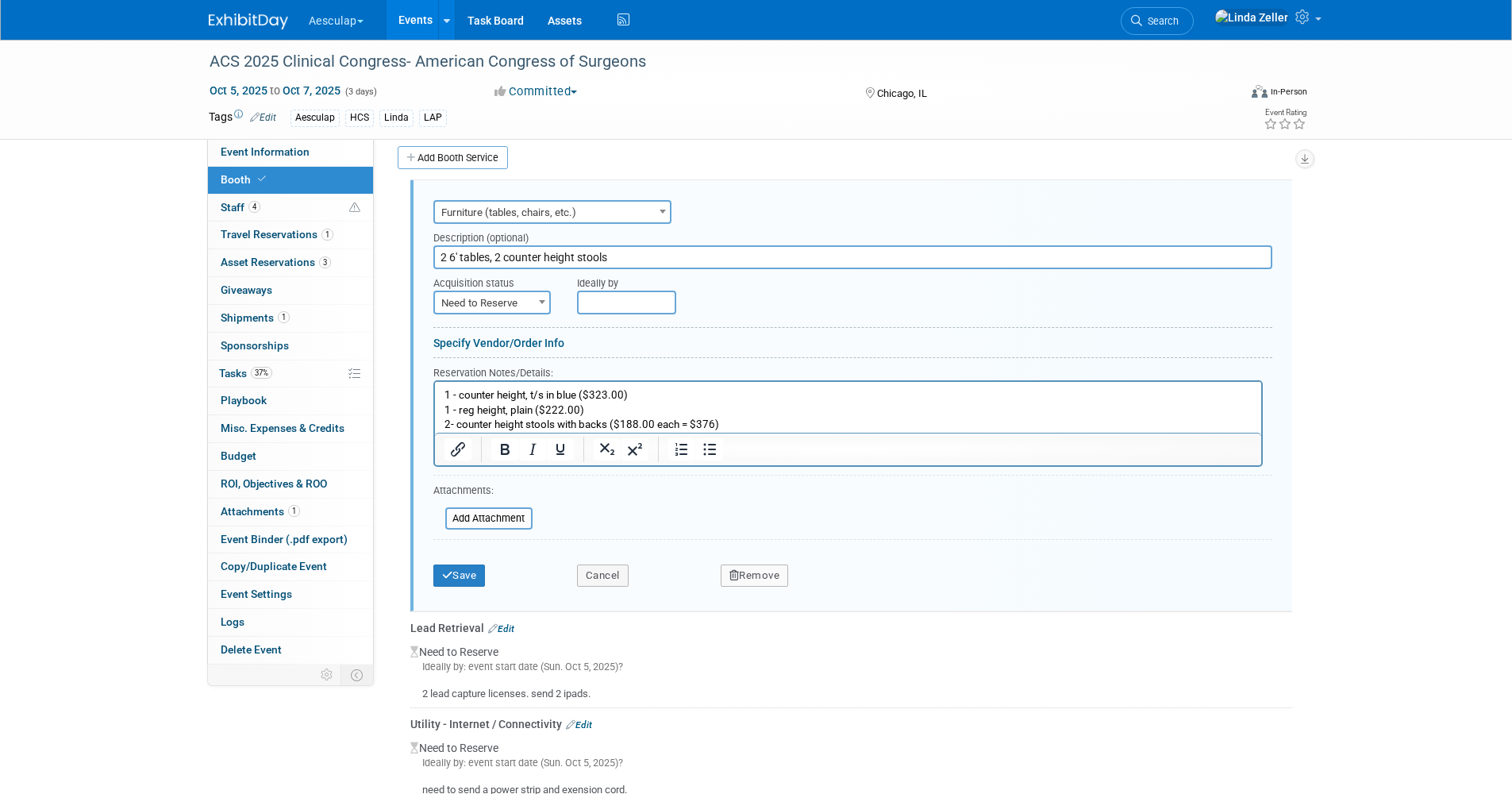 click on "Remove" at bounding box center [755, 576] 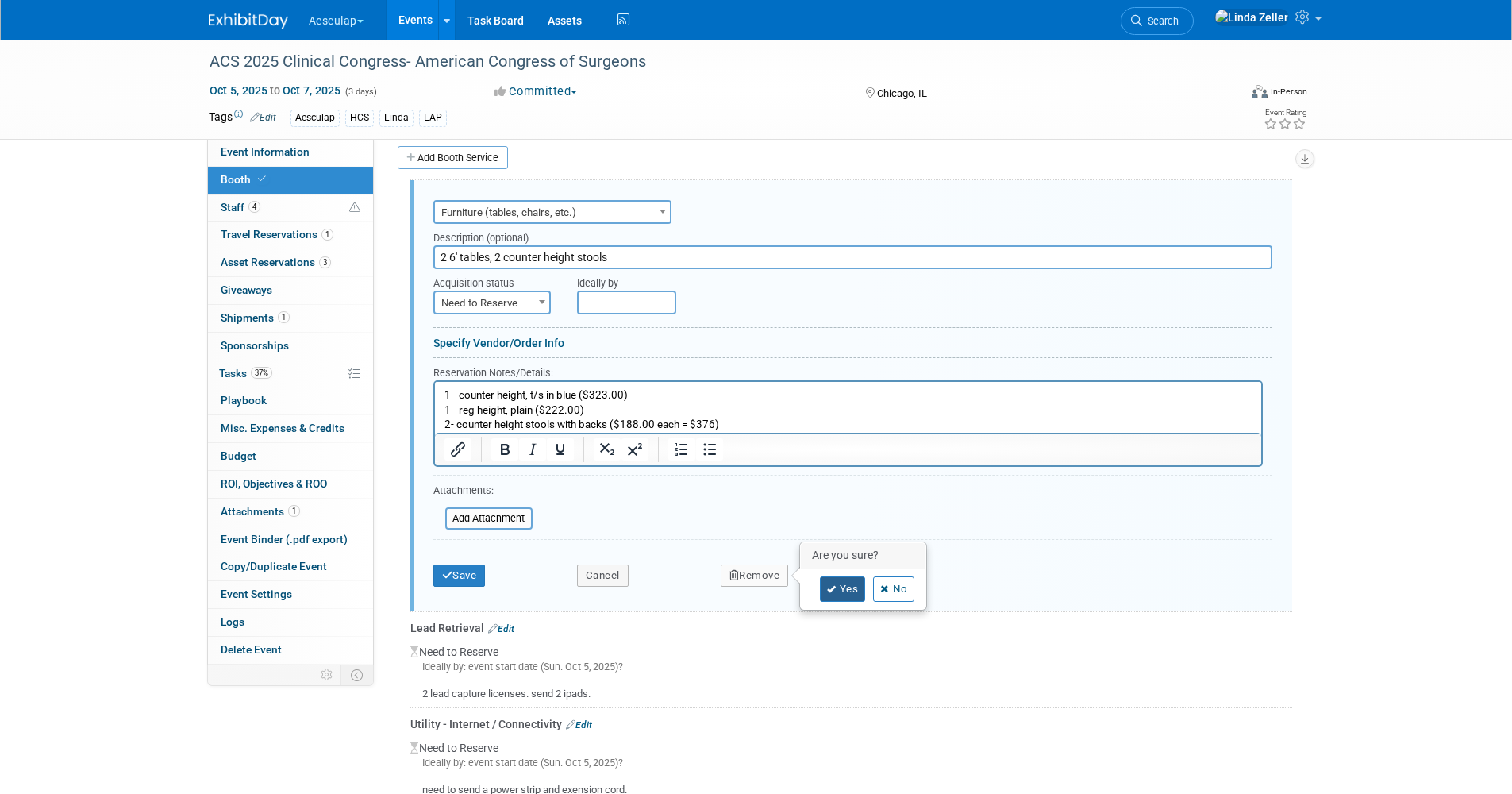 click on "Yes" at bounding box center [843, 589] 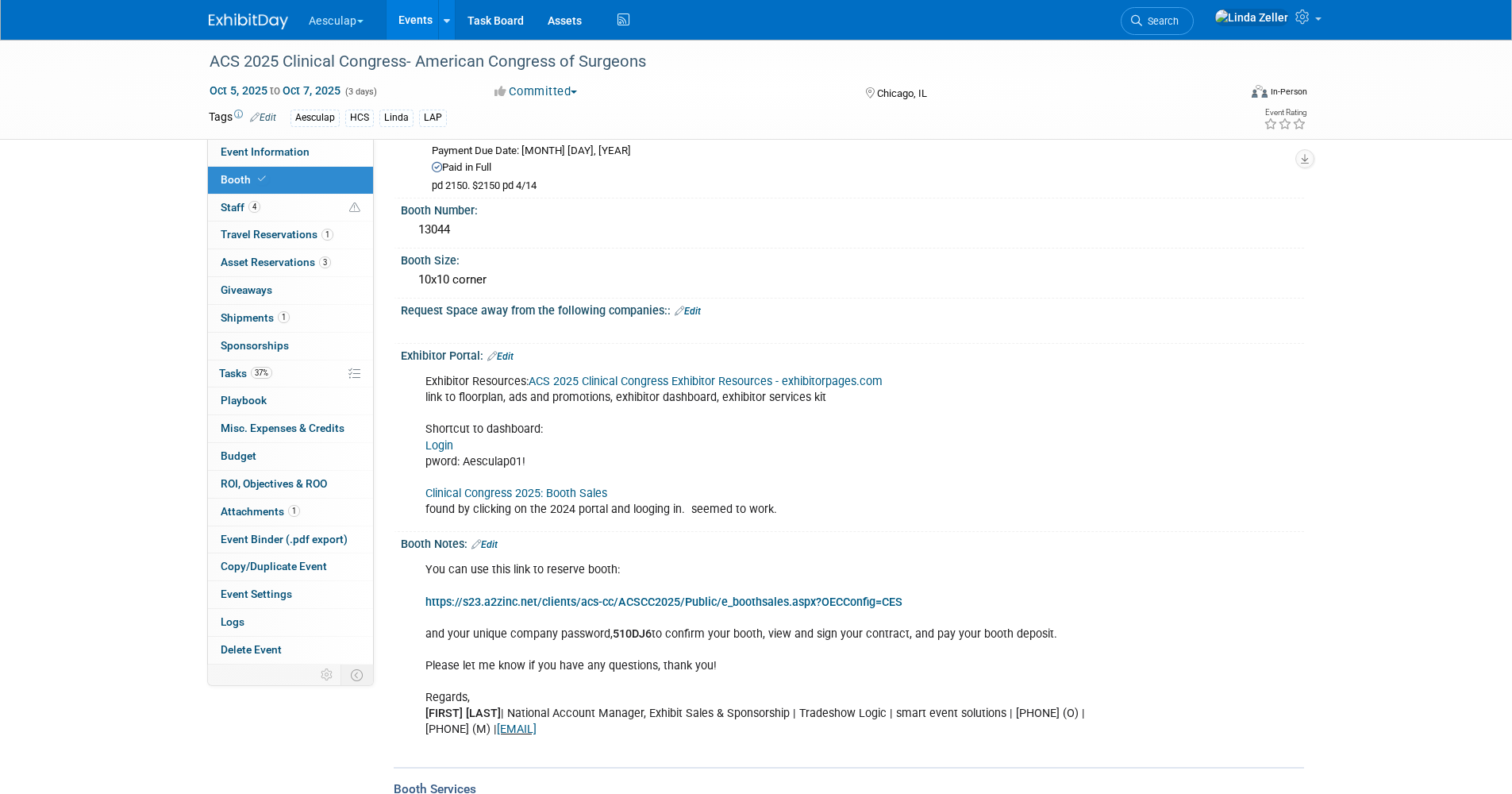 scroll, scrollTop: 20, scrollLeft: 0, axis: vertical 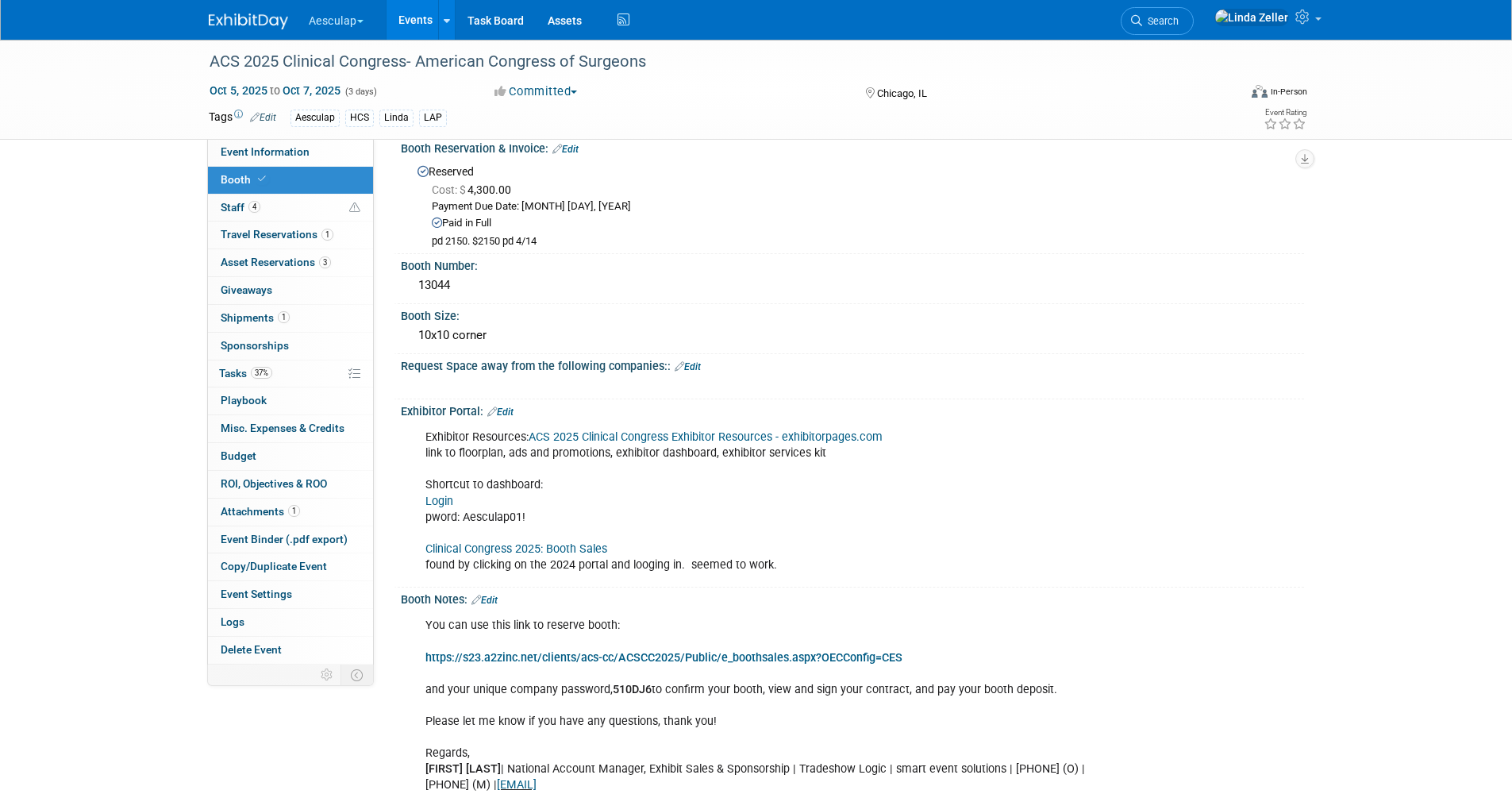 click on "ACS 2025 Clinical Congress Exhibitor Resources - exhibitorpages.com" at bounding box center (706, 437) 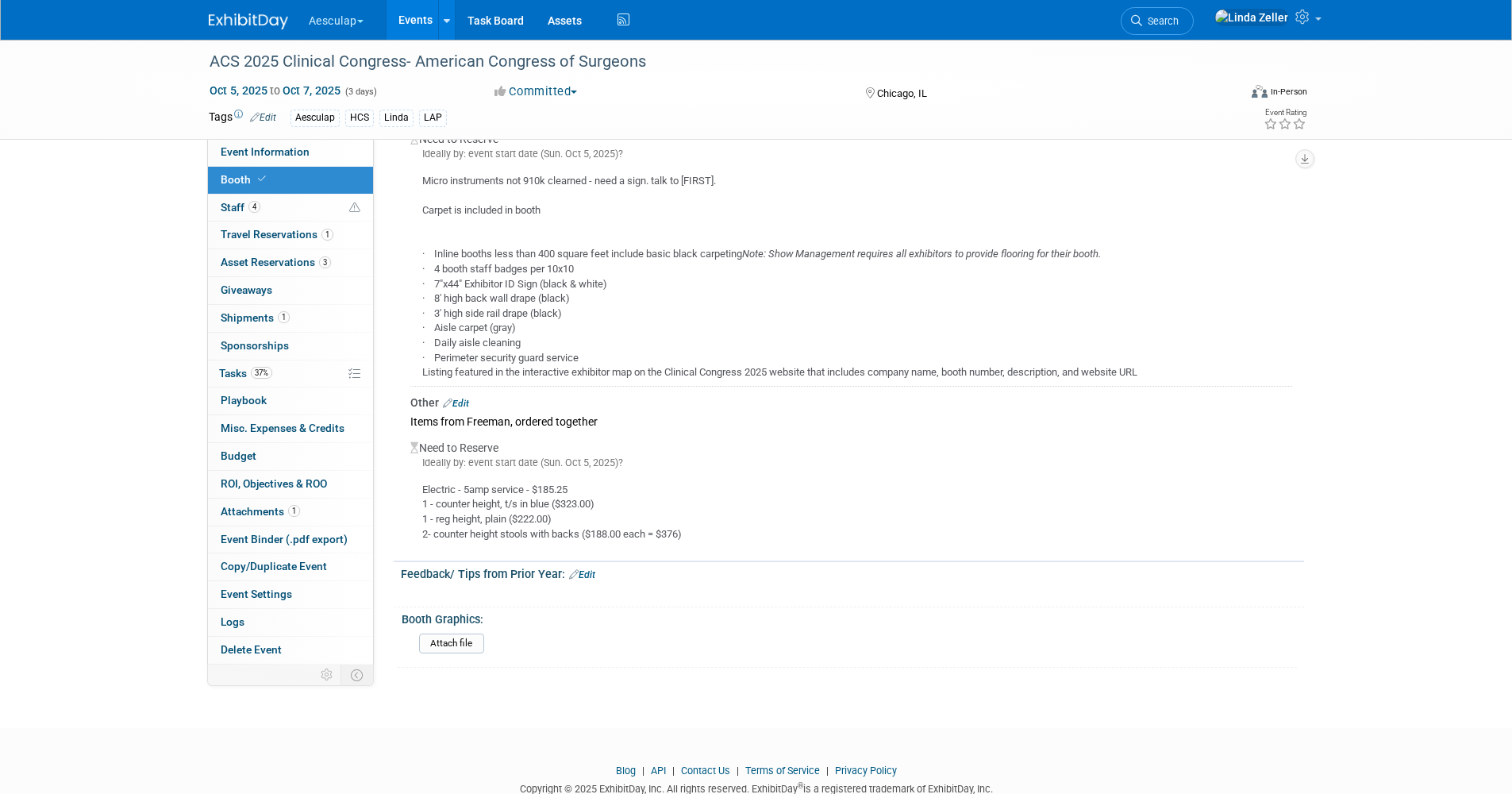 scroll, scrollTop: 1032, scrollLeft: 0, axis: vertical 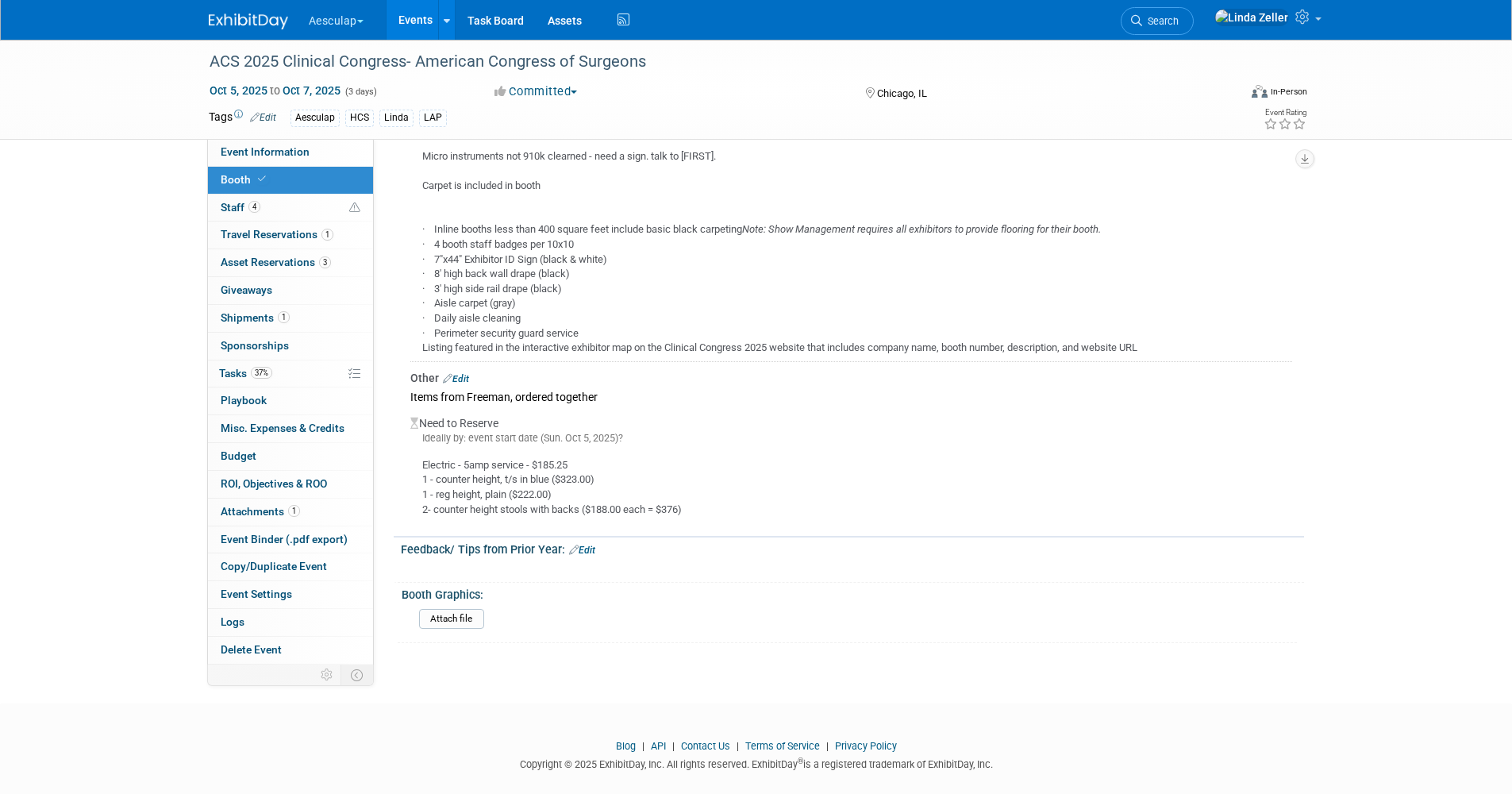 click on "Edit" at bounding box center [456, 379] 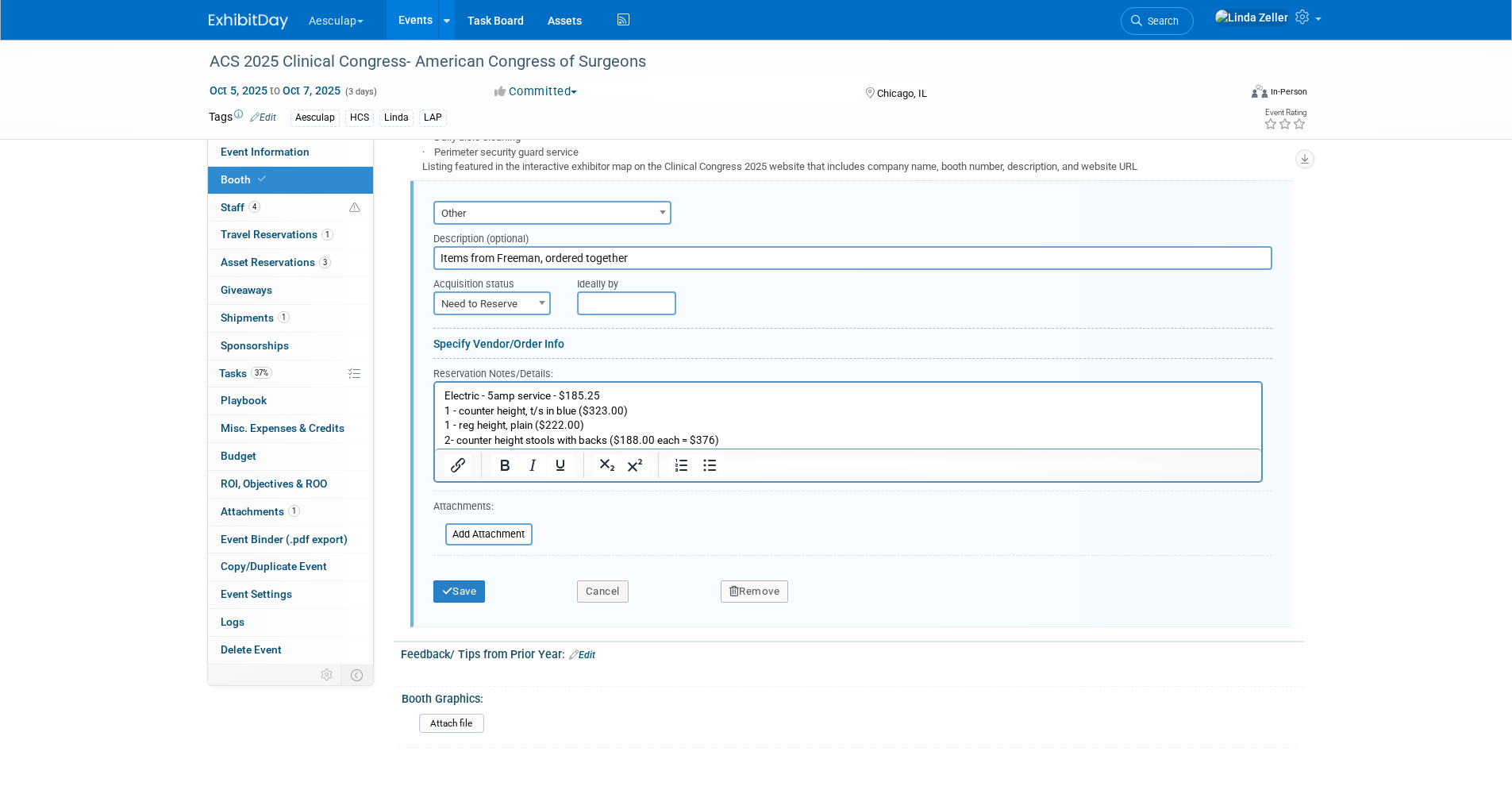 scroll, scrollTop: 0, scrollLeft: 0, axis: both 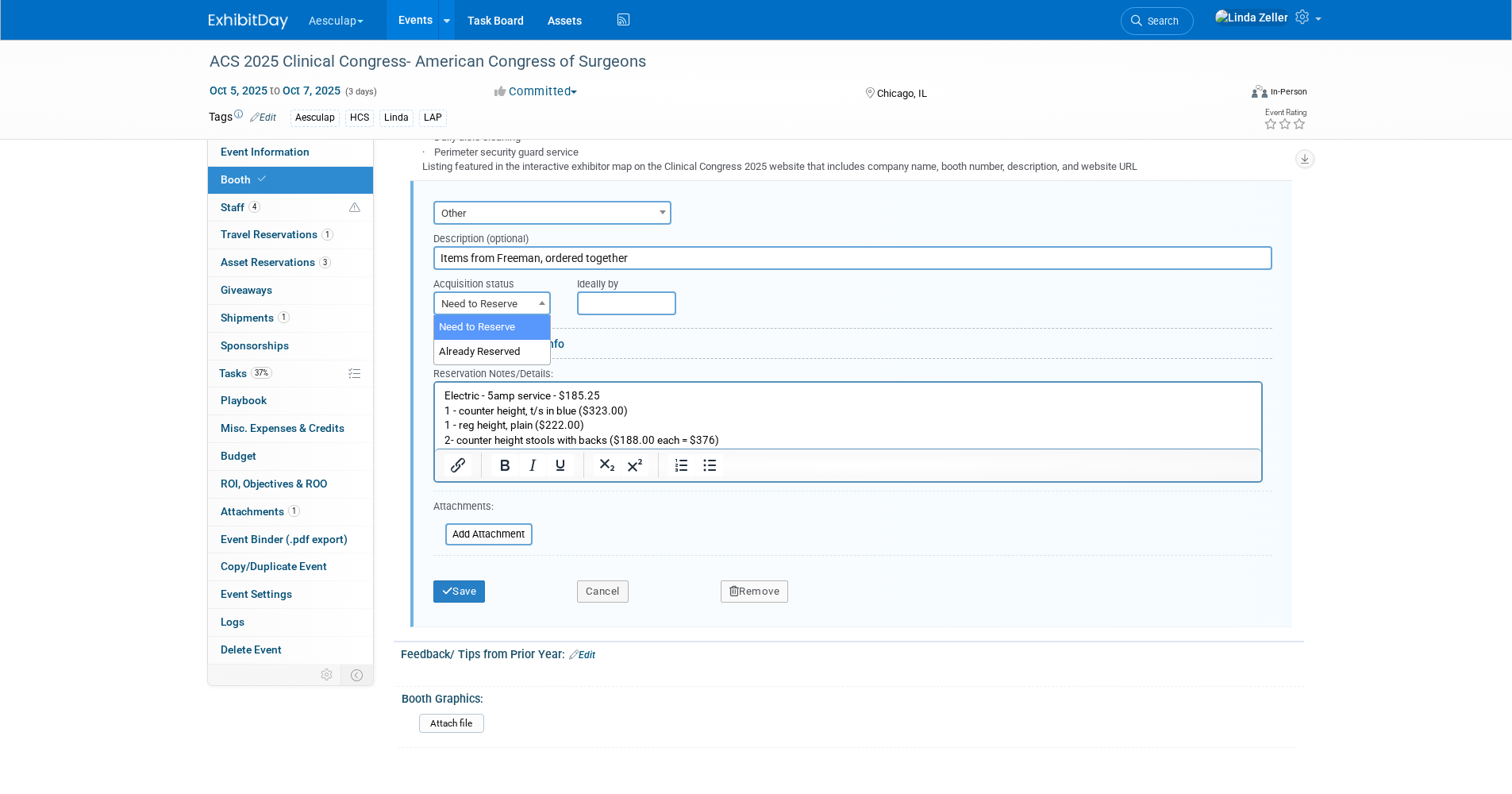 click on "Need to Reserve" at bounding box center (492, 304) 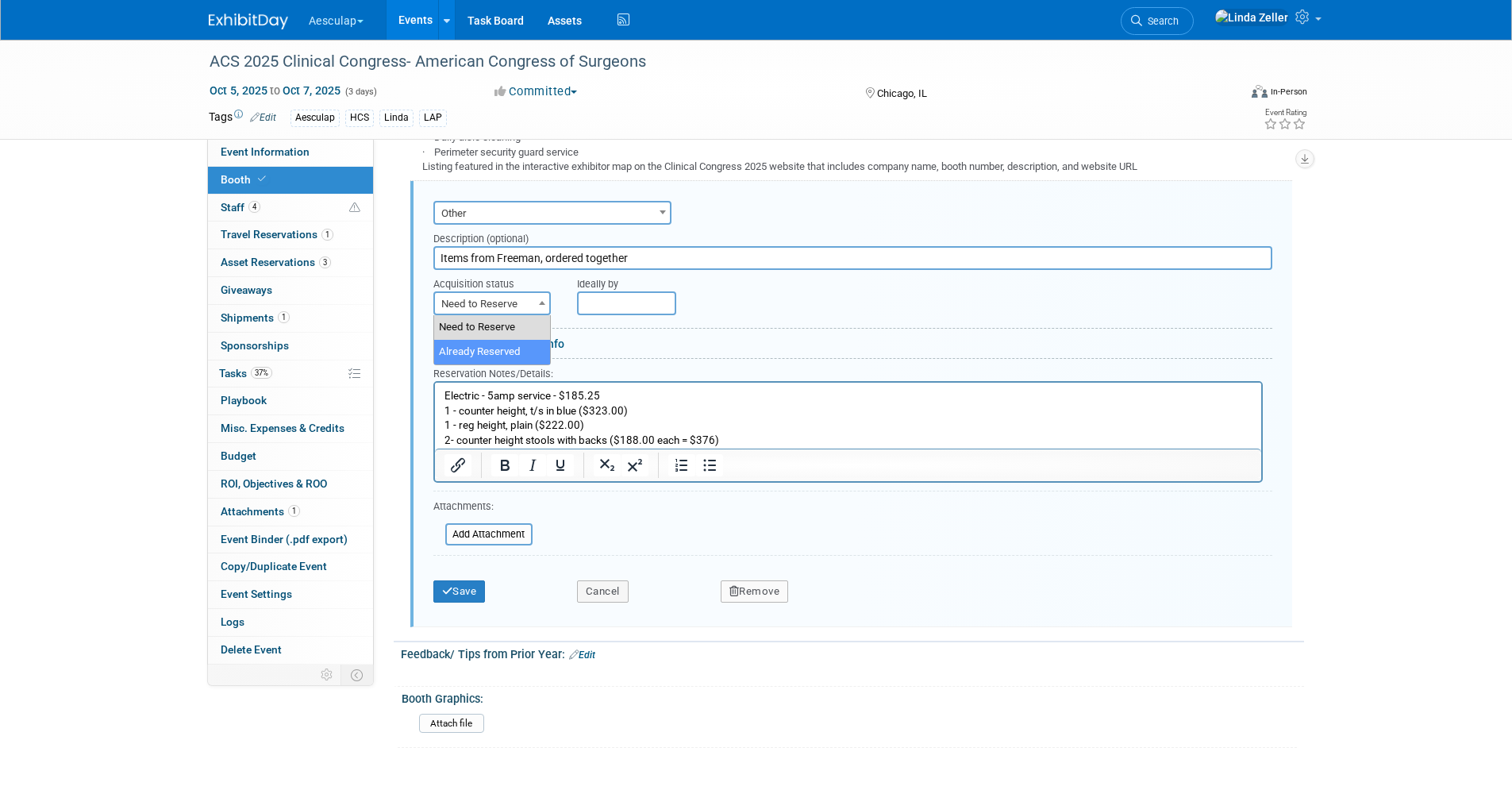 select on "2" 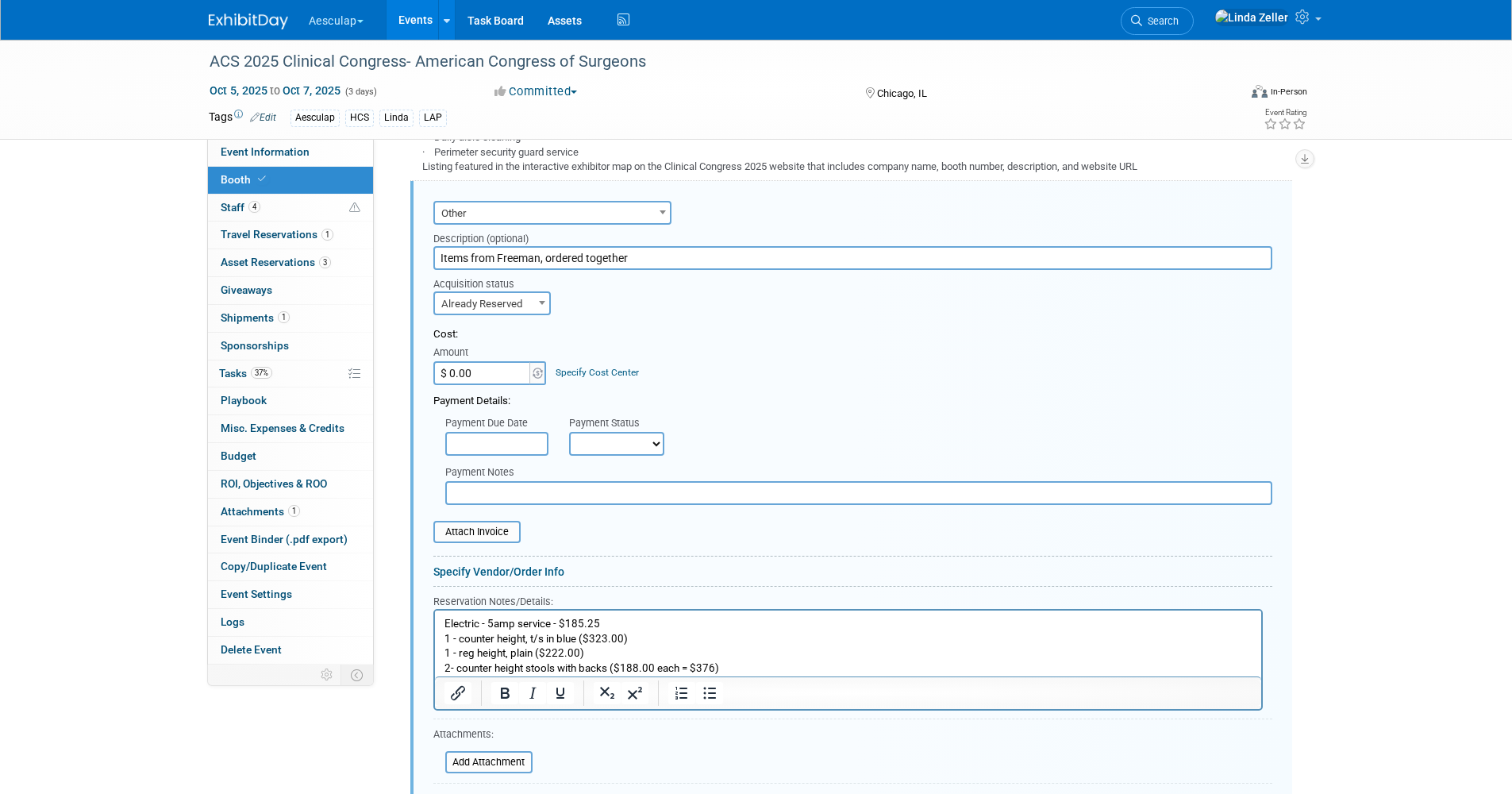 click at bounding box center [497, 444] 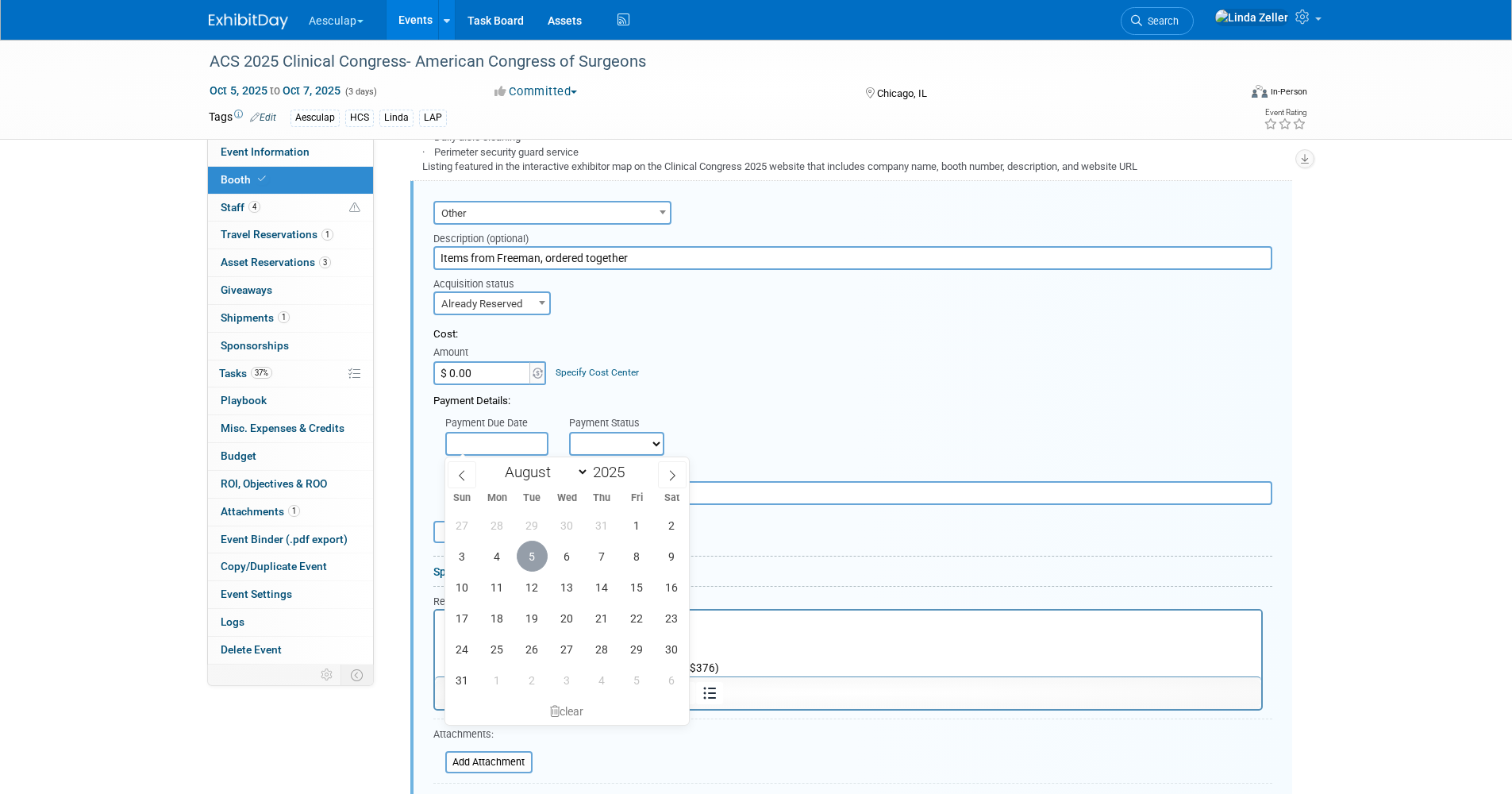 click on "5" at bounding box center [532, 556] 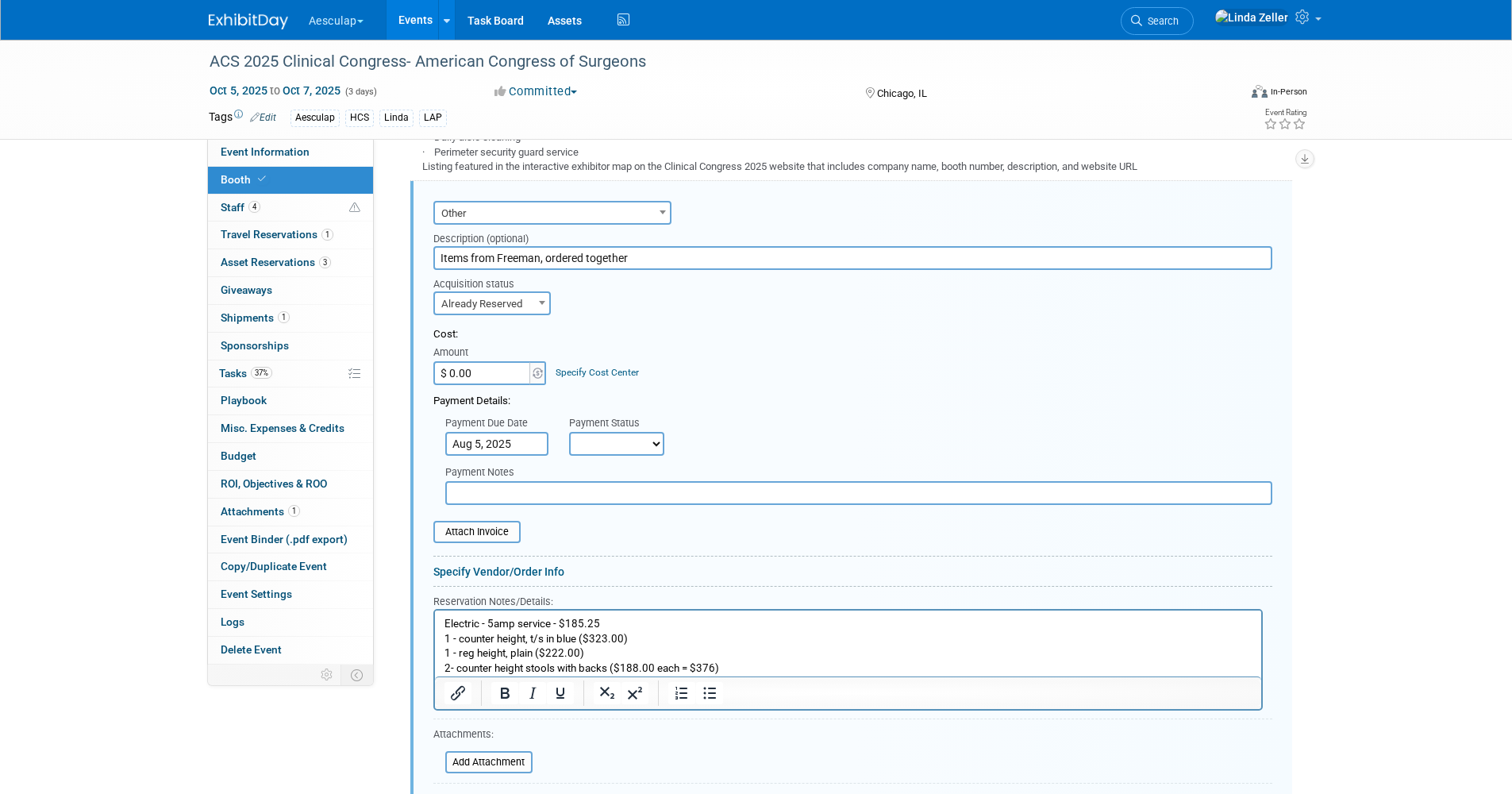 click on "Not Paid Yet
Partially Paid
Paid in Full" at bounding box center (617, 444) 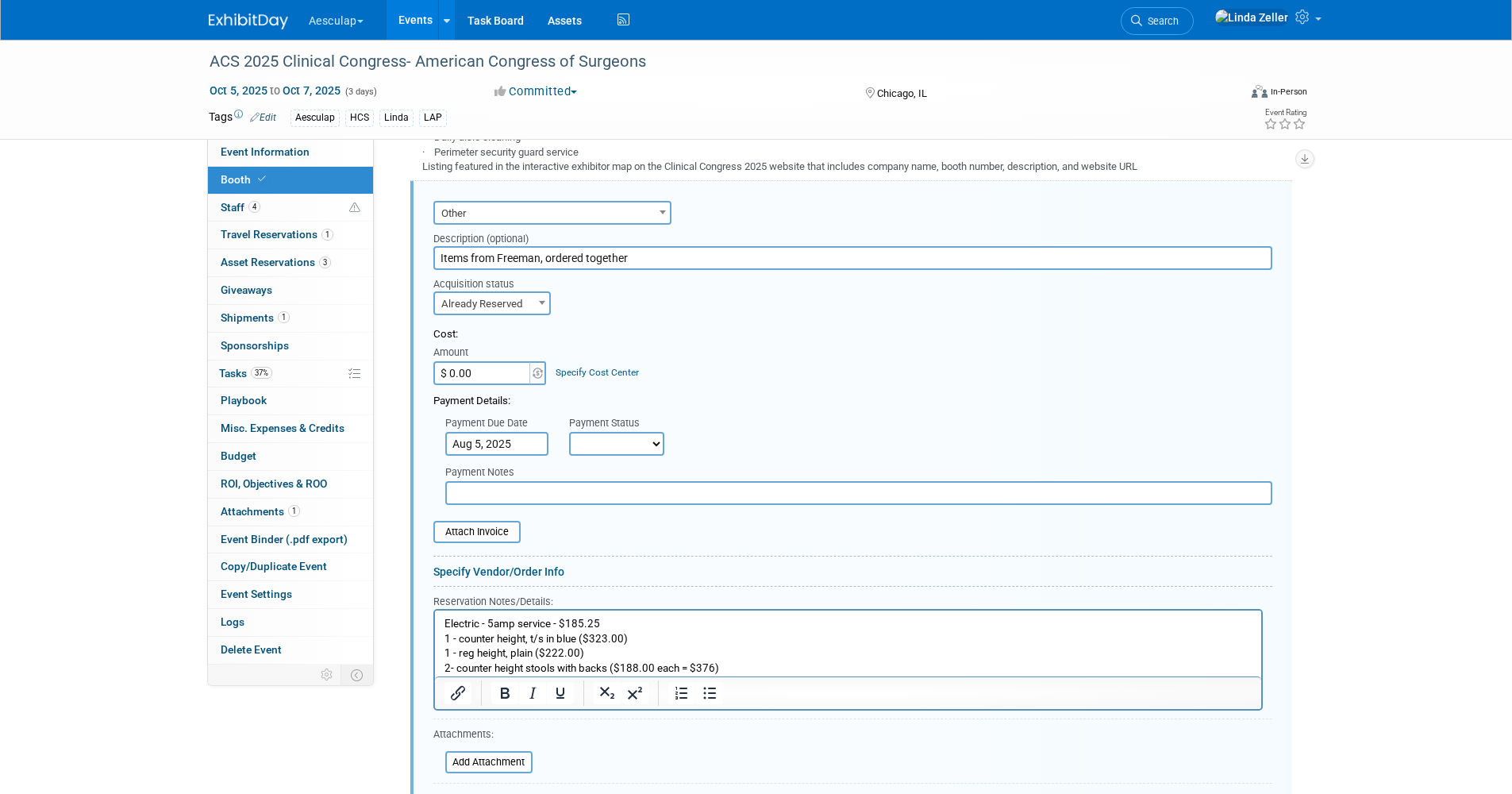 select on "1" 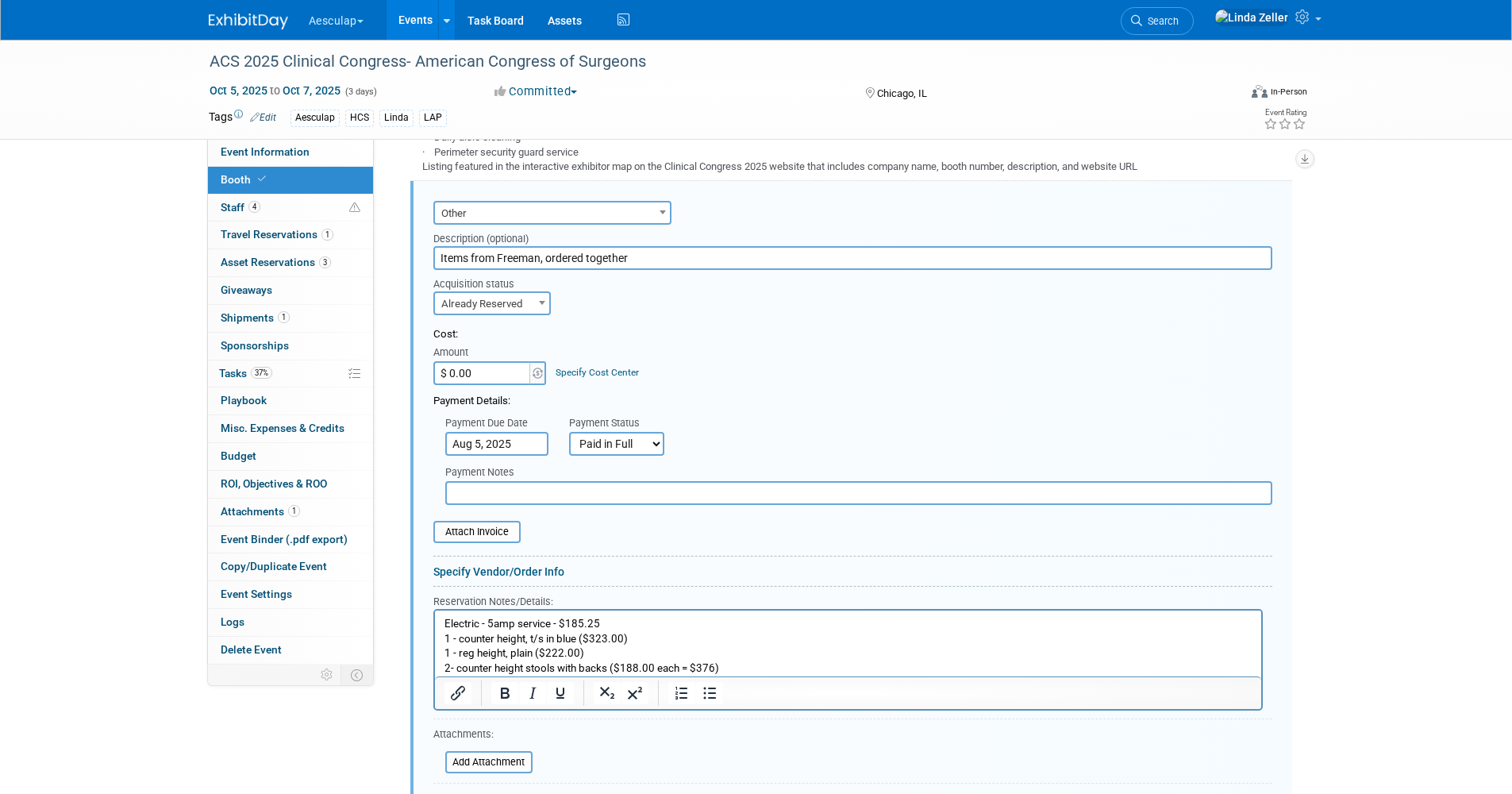 click on "Not Paid Yet
Partially Paid
Paid in Full" at bounding box center (617, 444) 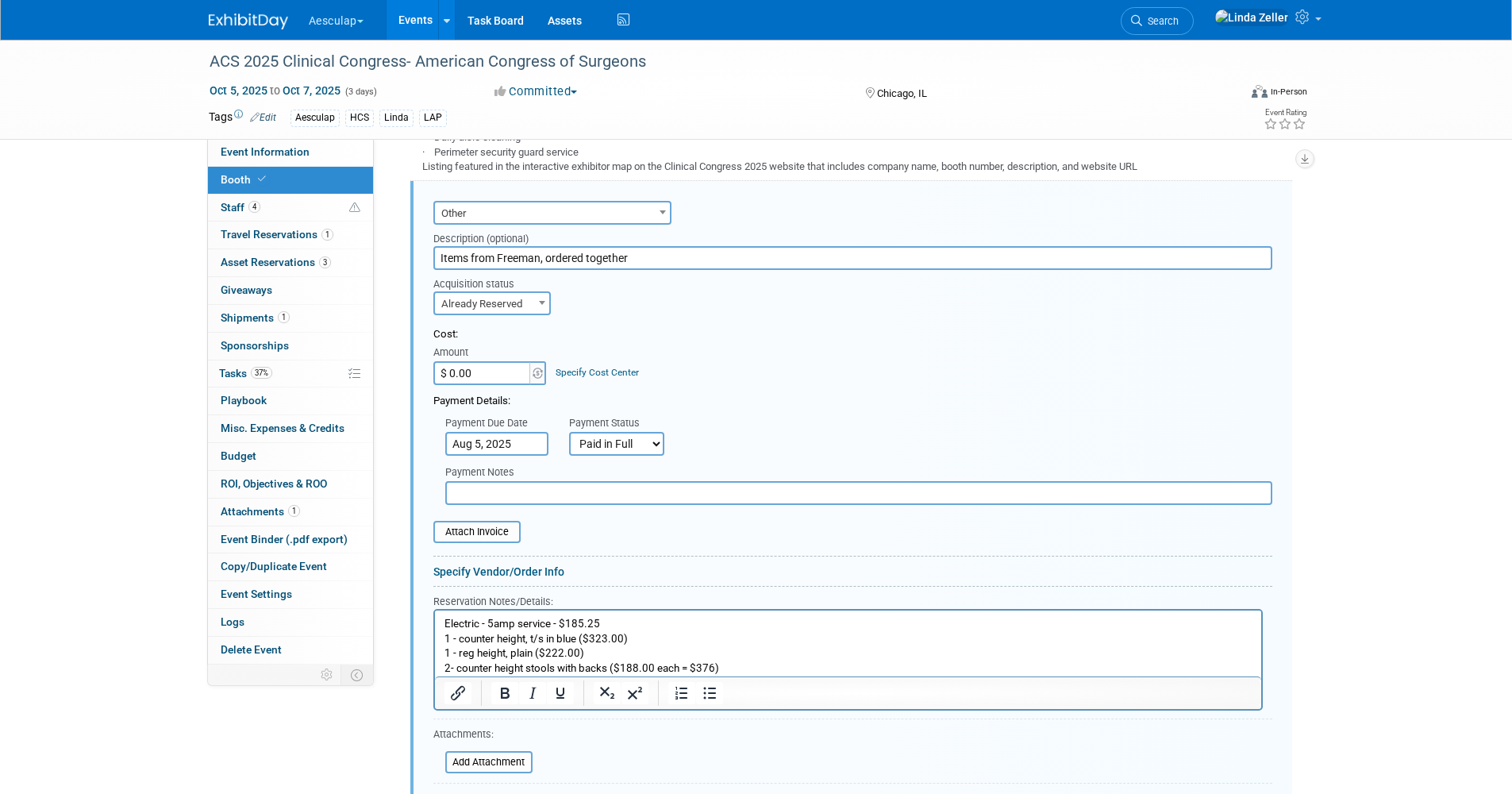 click on "$ 0.00" at bounding box center [483, 373] 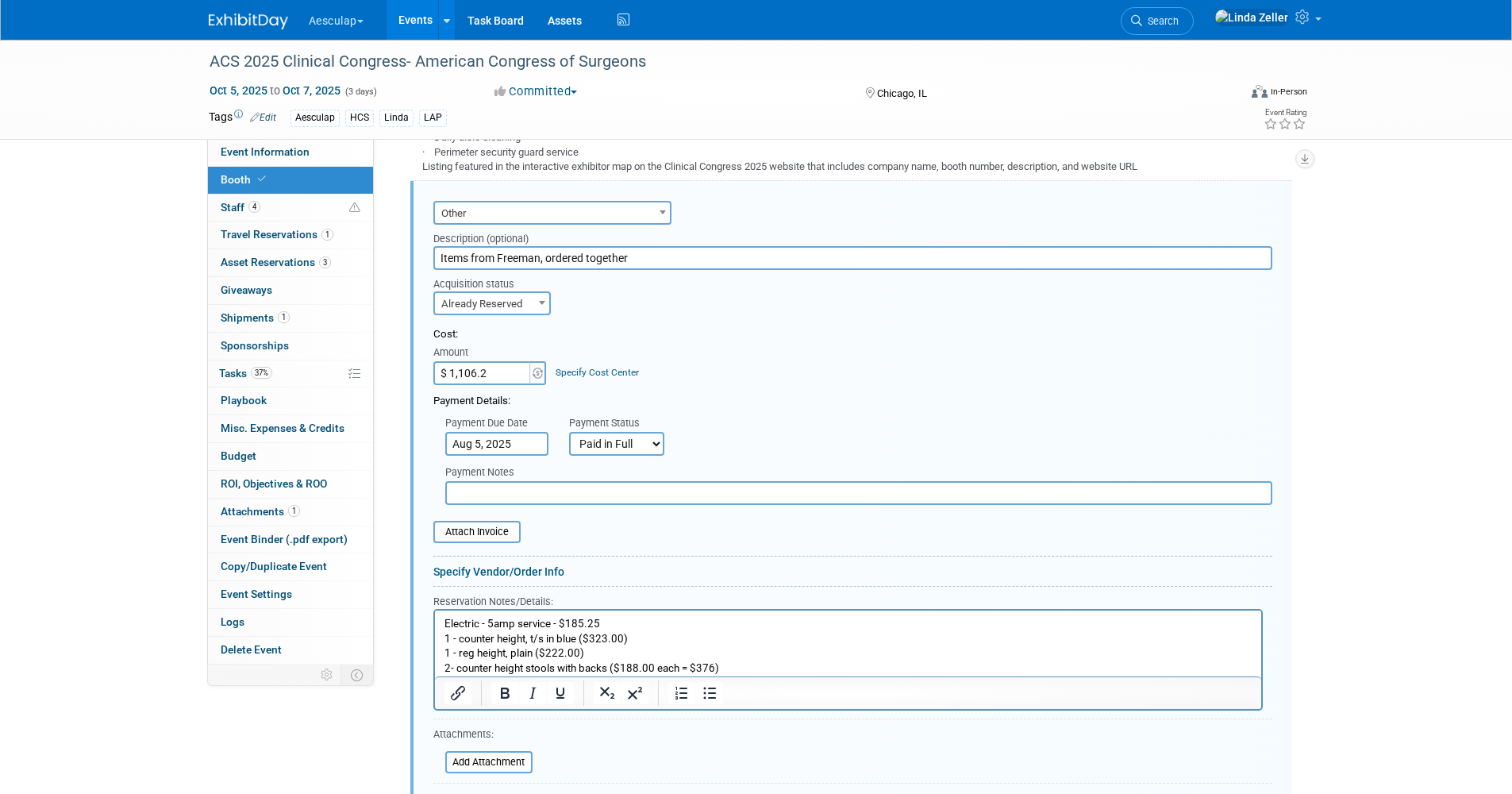 type on "$ 1,106.25" 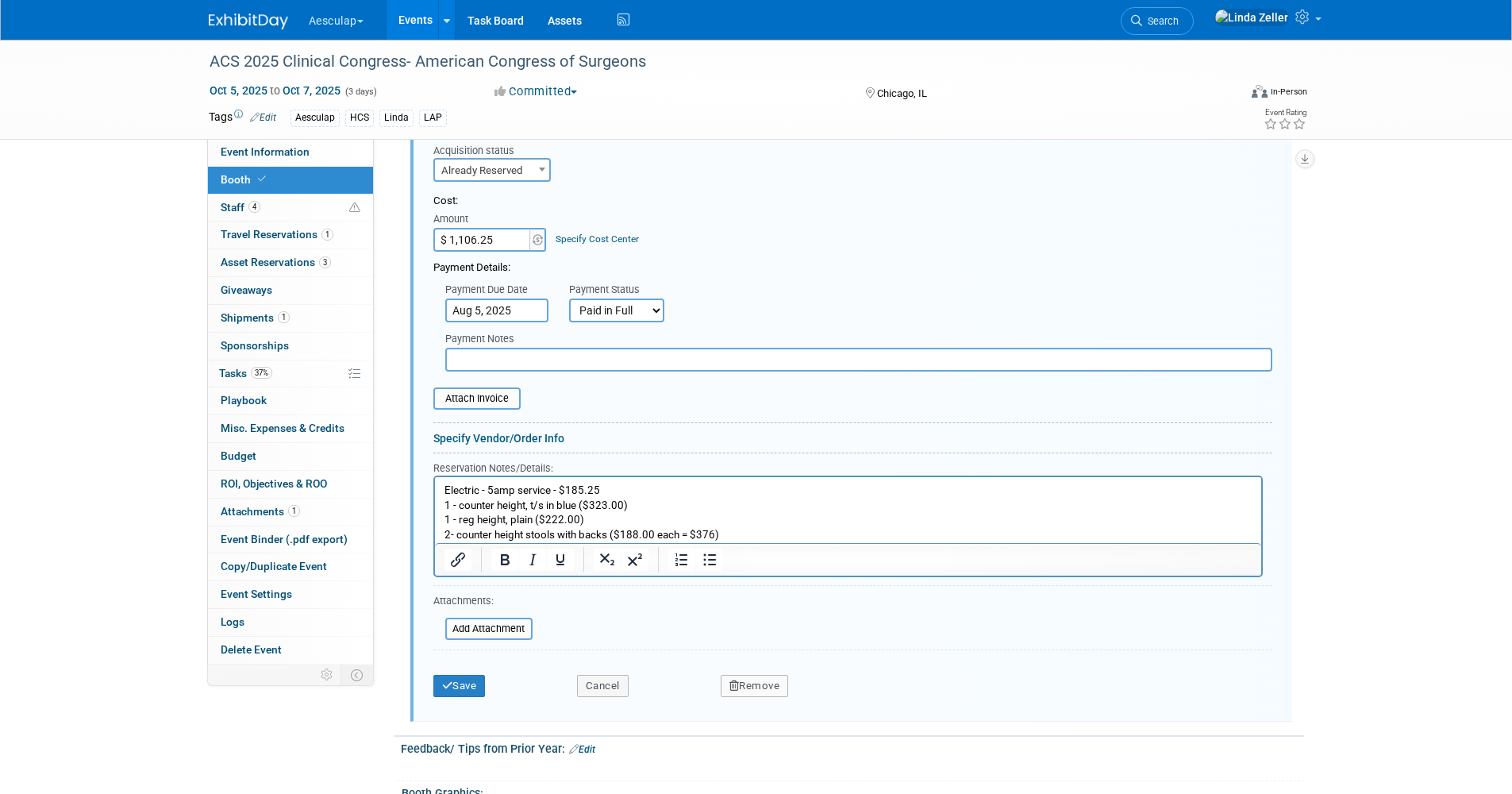 scroll, scrollTop: 1293, scrollLeft: 0, axis: vertical 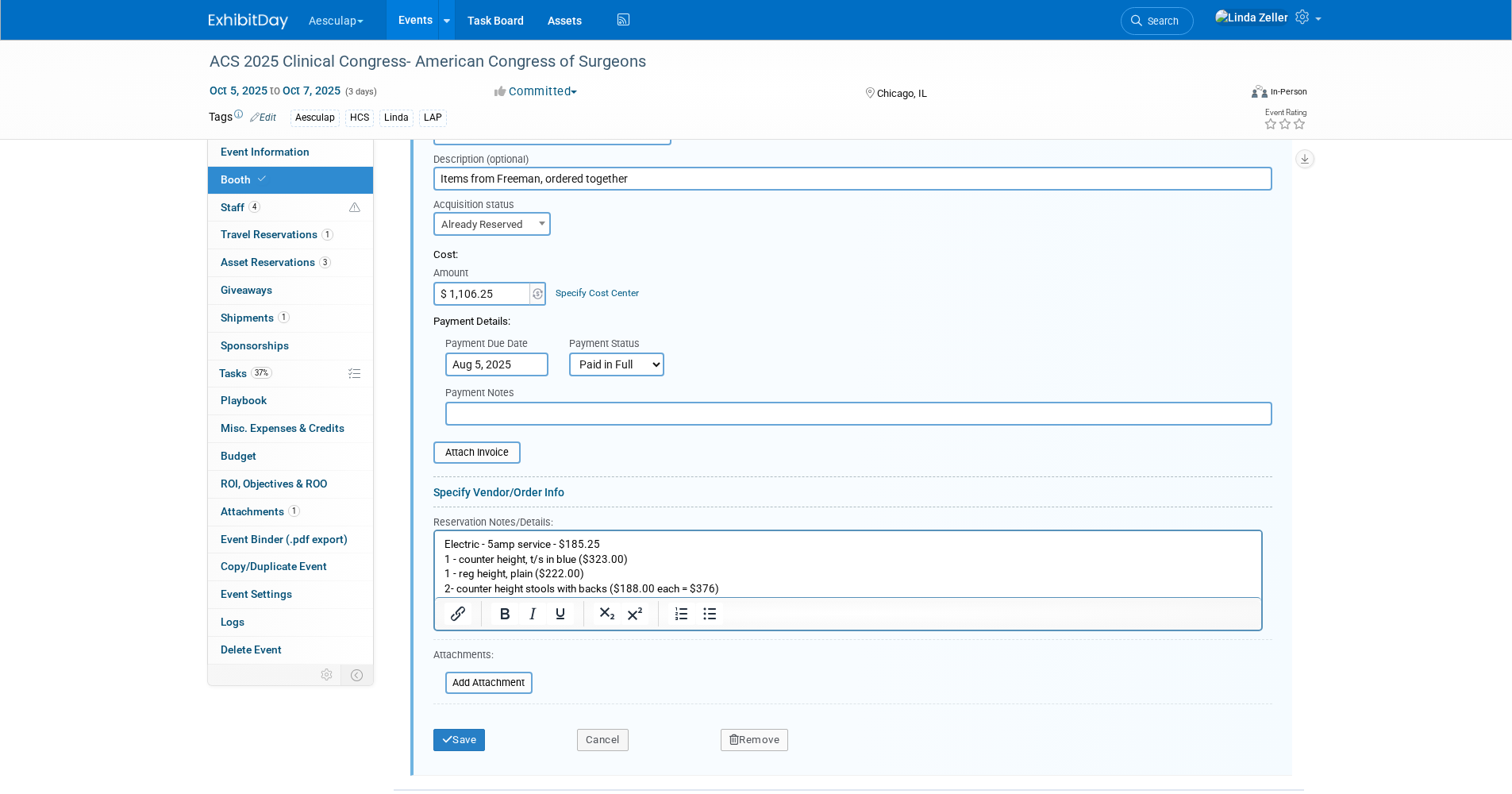 click on "Specify Cost Center" at bounding box center [597, 293] 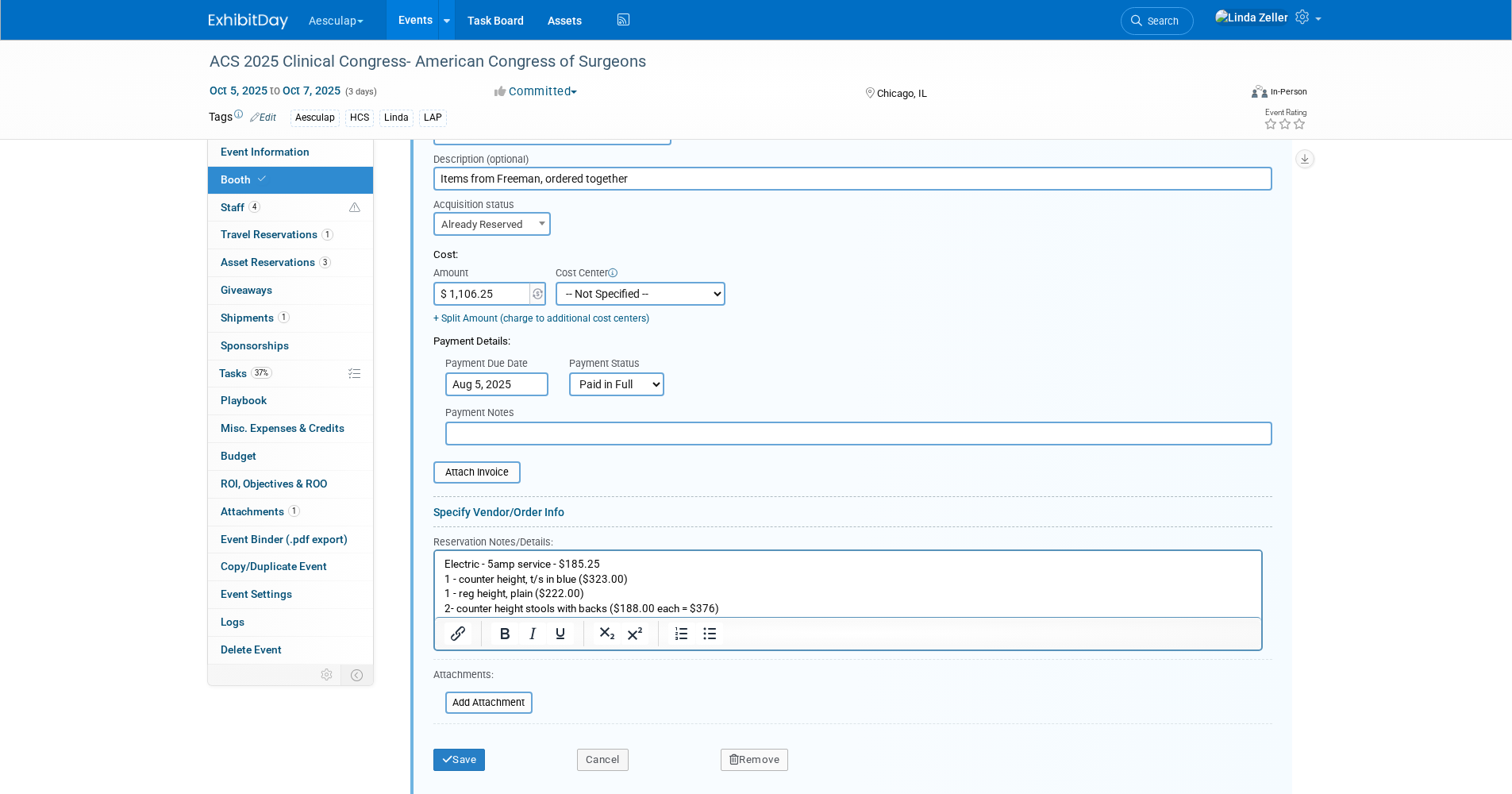 click on "-- Not Specified --
AAG B2B: 102736100
AIS - Ortho
AIS -Spine
Atlantic Neuro
Bob - 331008516
Central Mountain Neuro
Central Neuro
HCS - Containers
HCS B2B
HCS Great Lakes
HCS Lonestar
HCS Mid- Atlantic
HCS Midwest
HCS Mountain
HCS New England
HCS Northeast
HCS Northwest
HCS Southeast
HCS Western
Laparoscopy
National HCS
National Neuro
Pacific Neuro
Piedmont Neuro Texas Neuro" at bounding box center [641, 294] 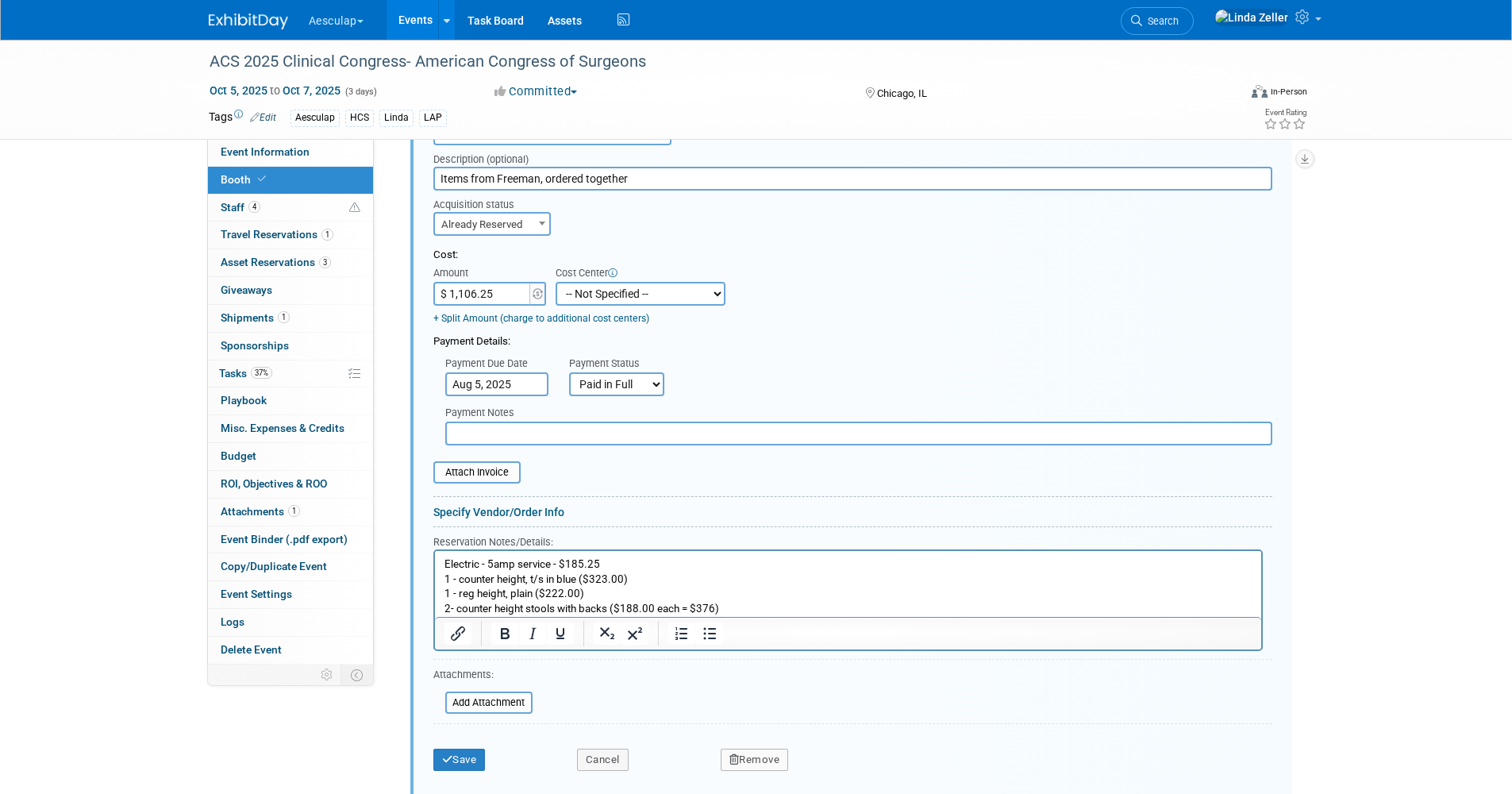 select on "18966106" 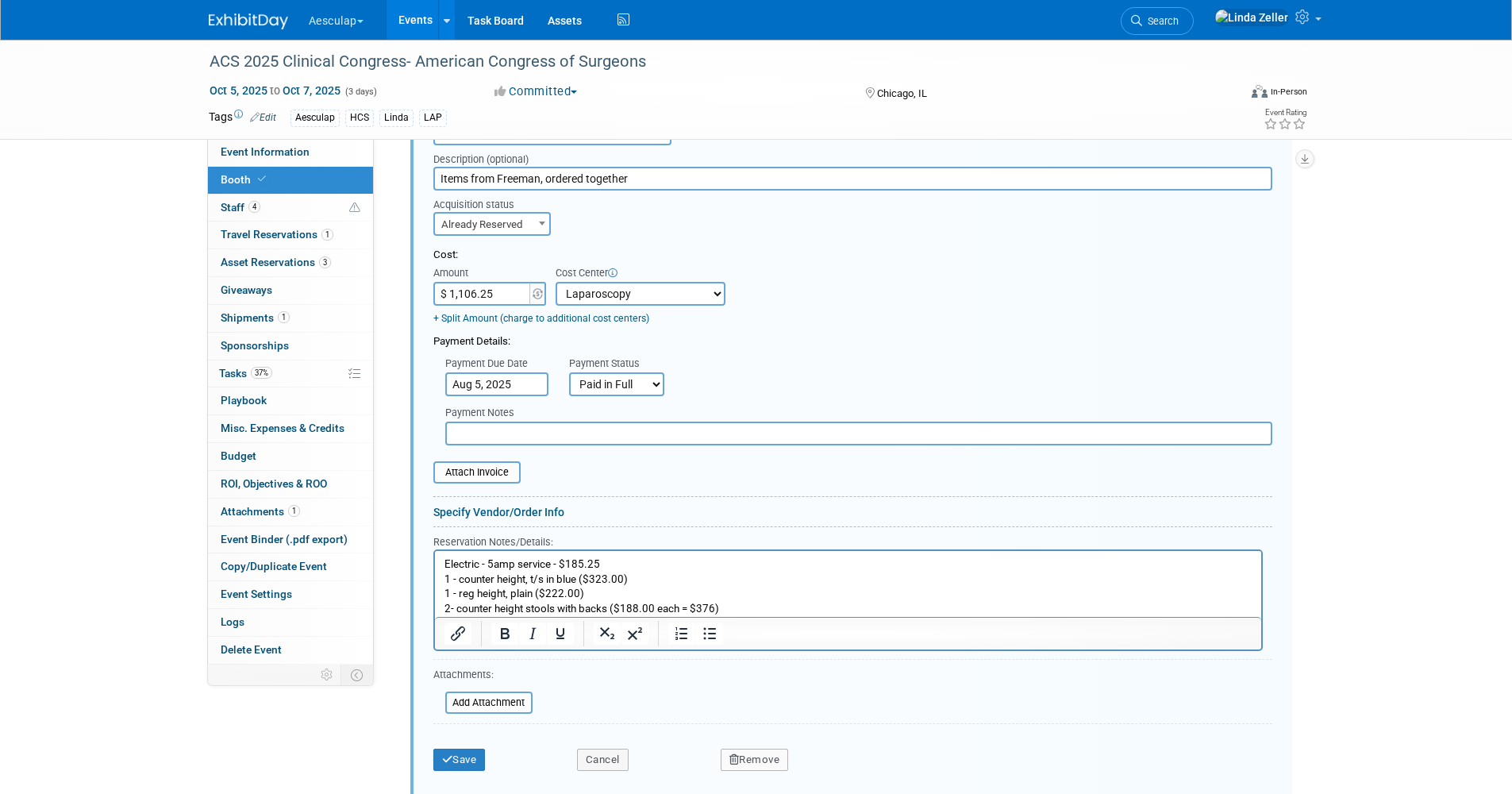 click on "-- Not Specified --
AAG B2B: 102736100
AIS - Ortho
AIS -Spine
Atlantic Neuro
Bob - 331008516
Central Mountain Neuro
Central Neuro
HCS - Containers
HCS B2B
HCS Great Lakes
HCS Lonestar
HCS Mid- Atlantic
HCS Midwest
HCS Mountain
HCS New England
HCS Northeast
HCS Northwest
HCS Southeast
HCS Western
Laparoscopy
National HCS
National Neuro
Pacific Neuro
Piedmont Neuro Texas Neuro" at bounding box center [641, 294] 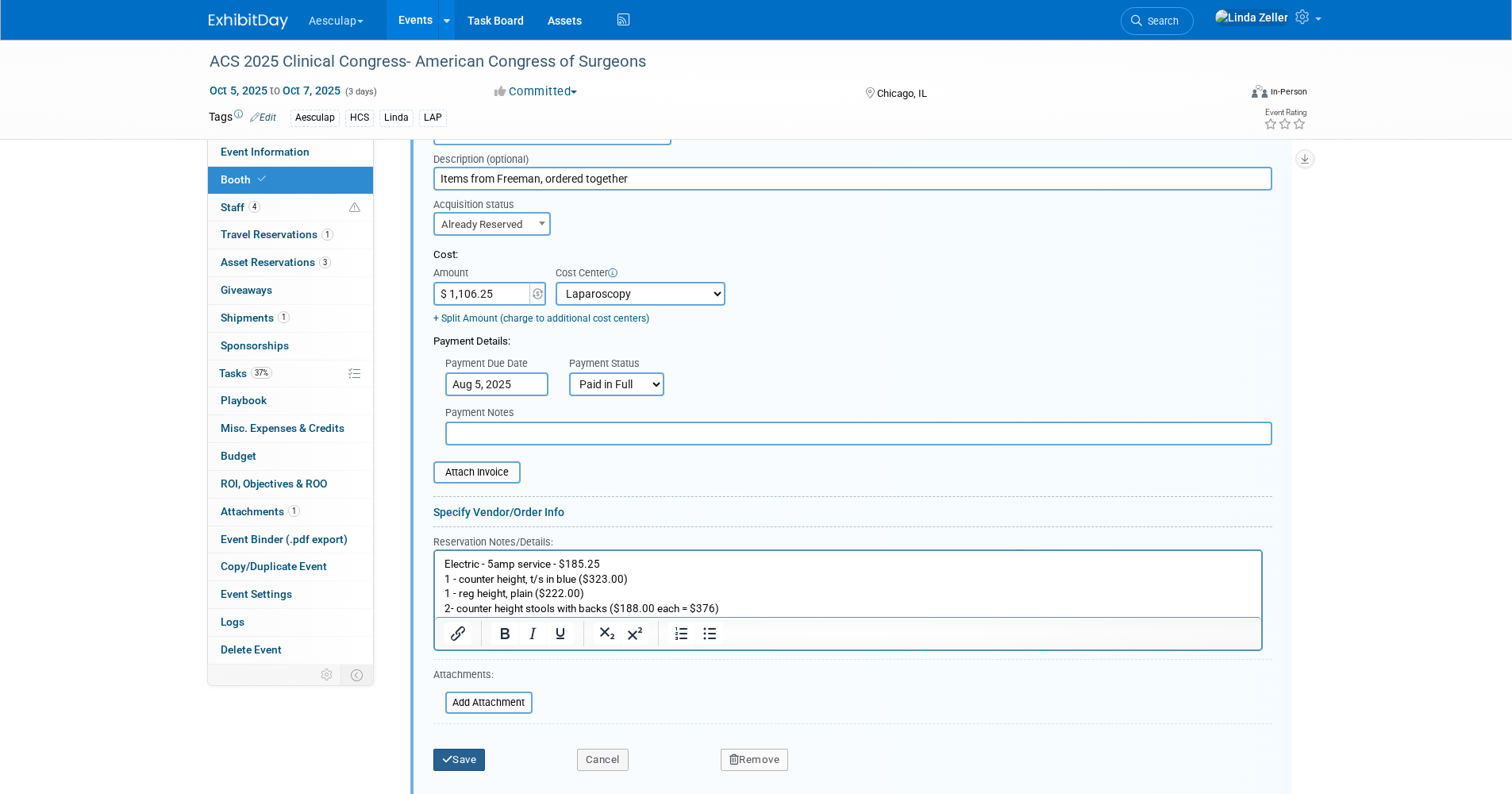 click at bounding box center (448, 759) 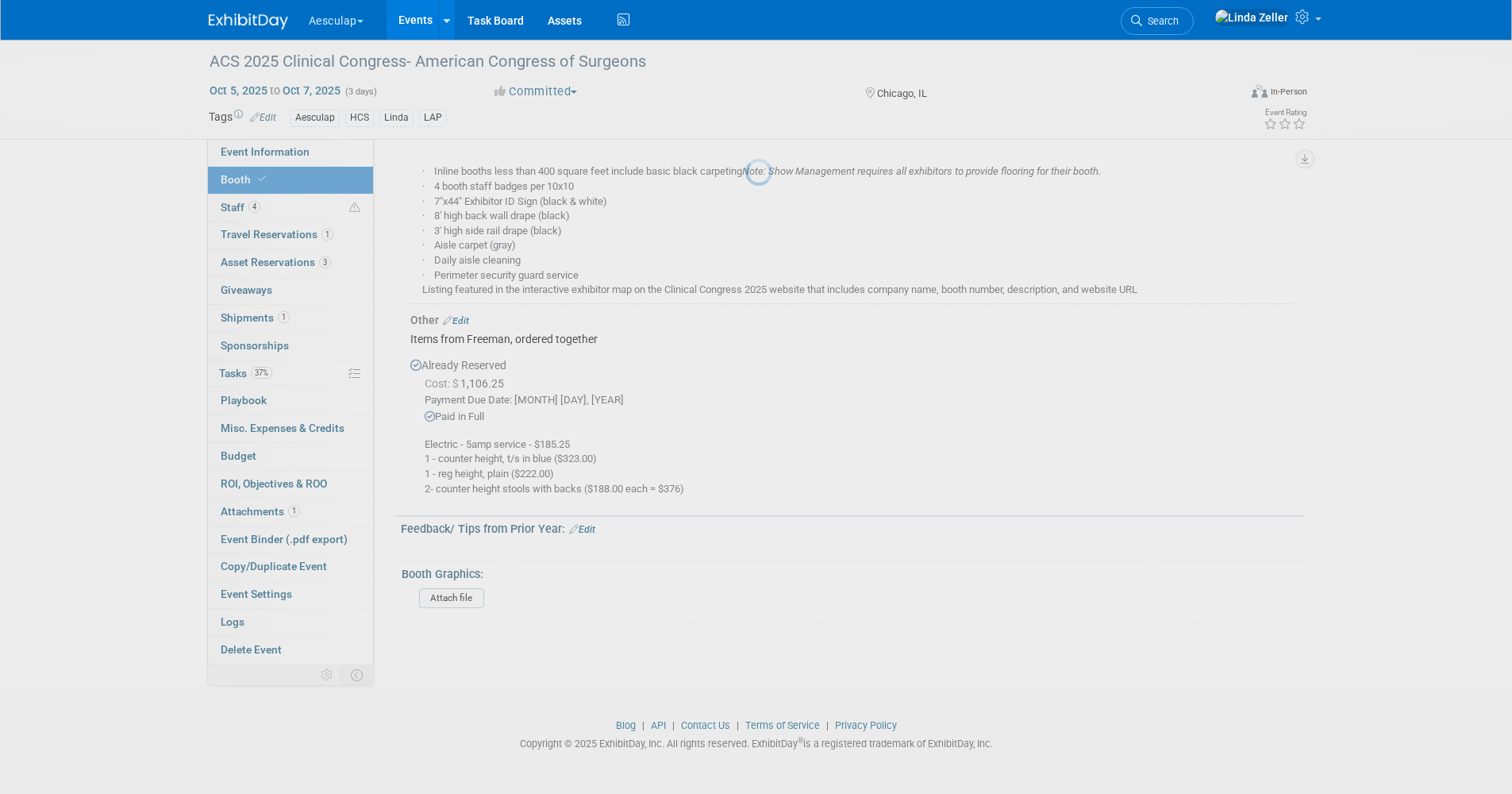 scroll, scrollTop: 1090, scrollLeft: 0, axis: vertical 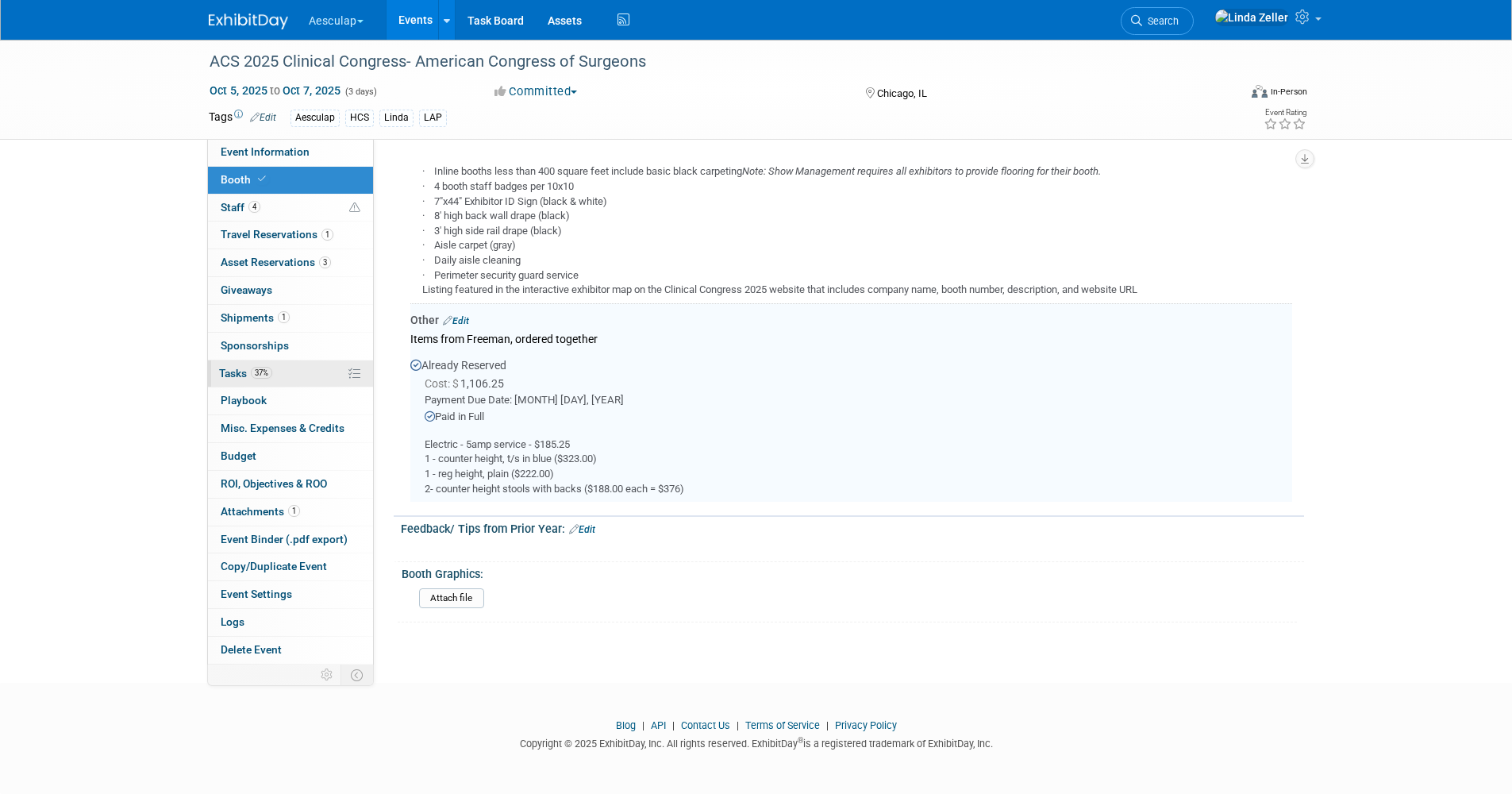 click on "Tasks 37%" at bounding box center (245, 373) 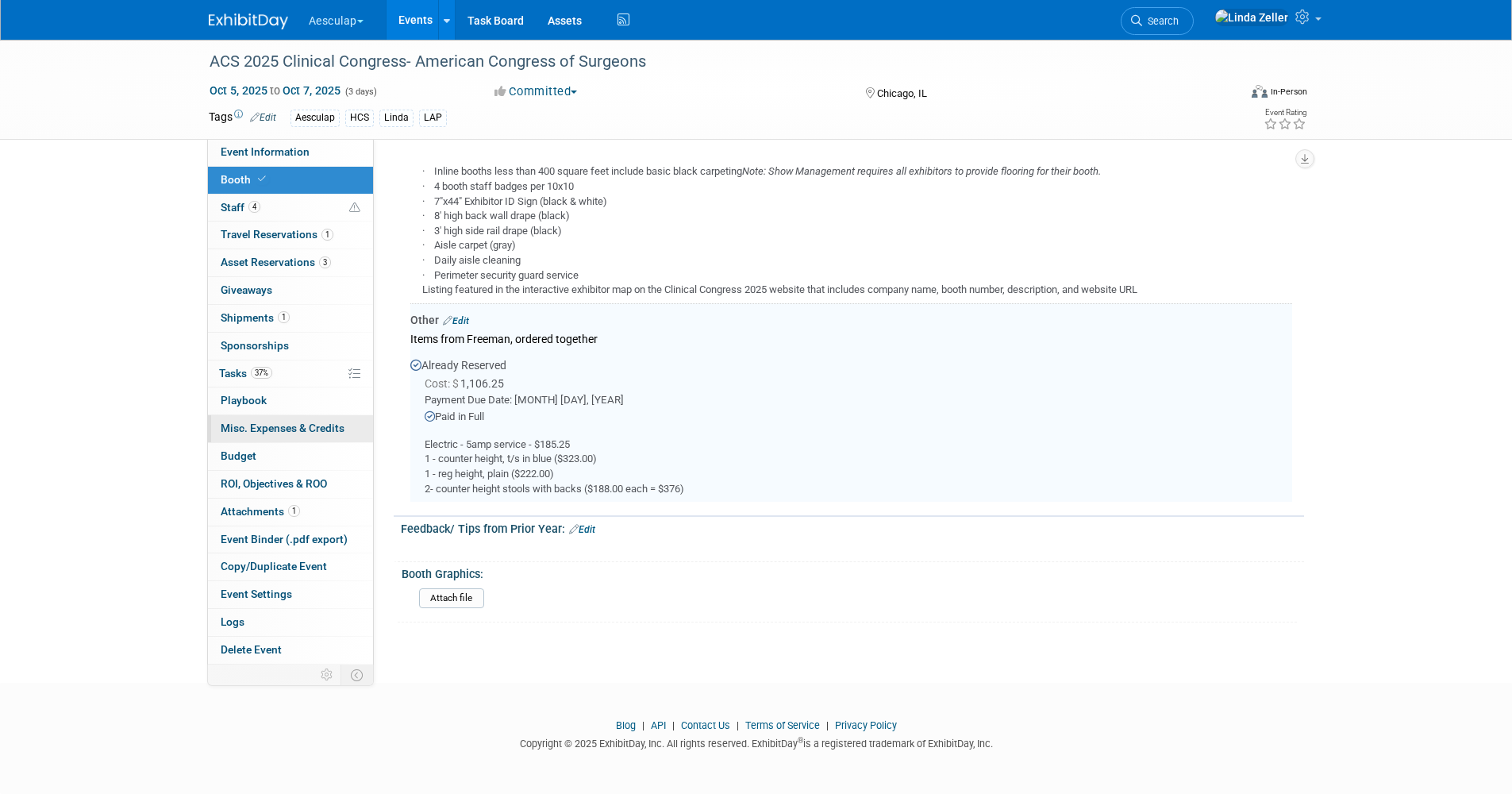scroll, scrollTop: 0, scrollLeft: 0, axis: both 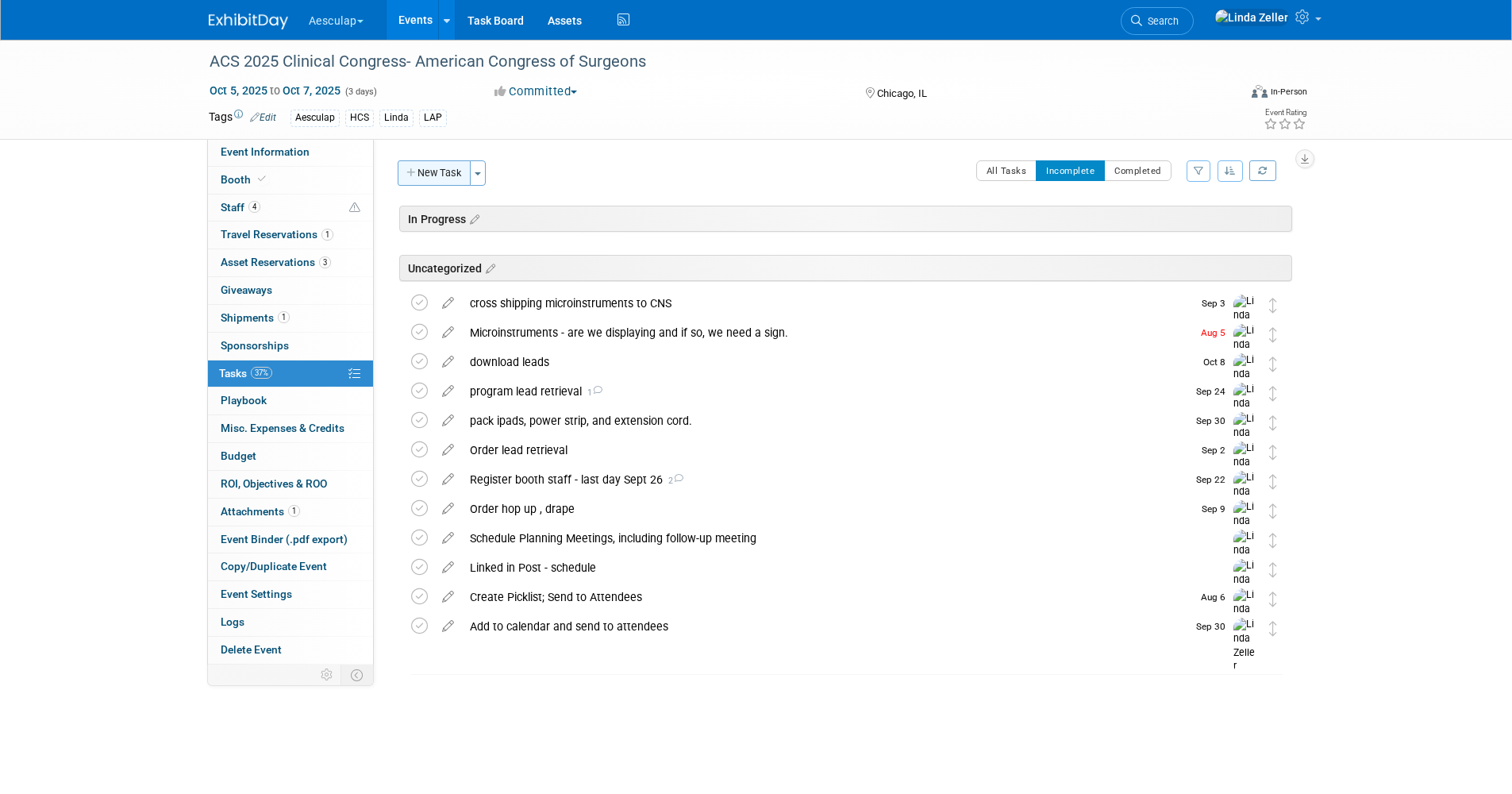 click on "New Task" at bounding box center (434, 173) 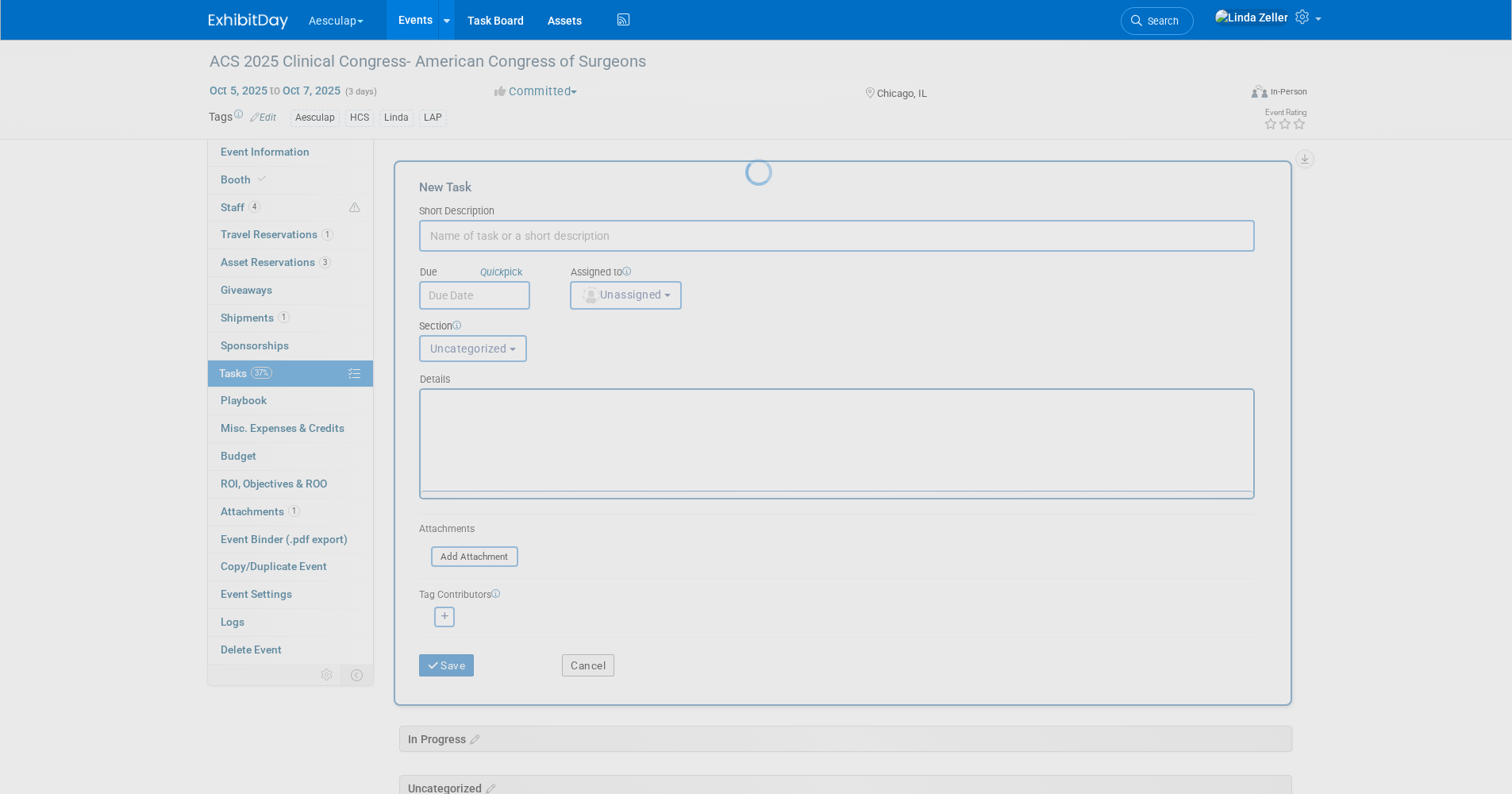scroll, scrollTop: 0, scrollLeft: 0, axis: both 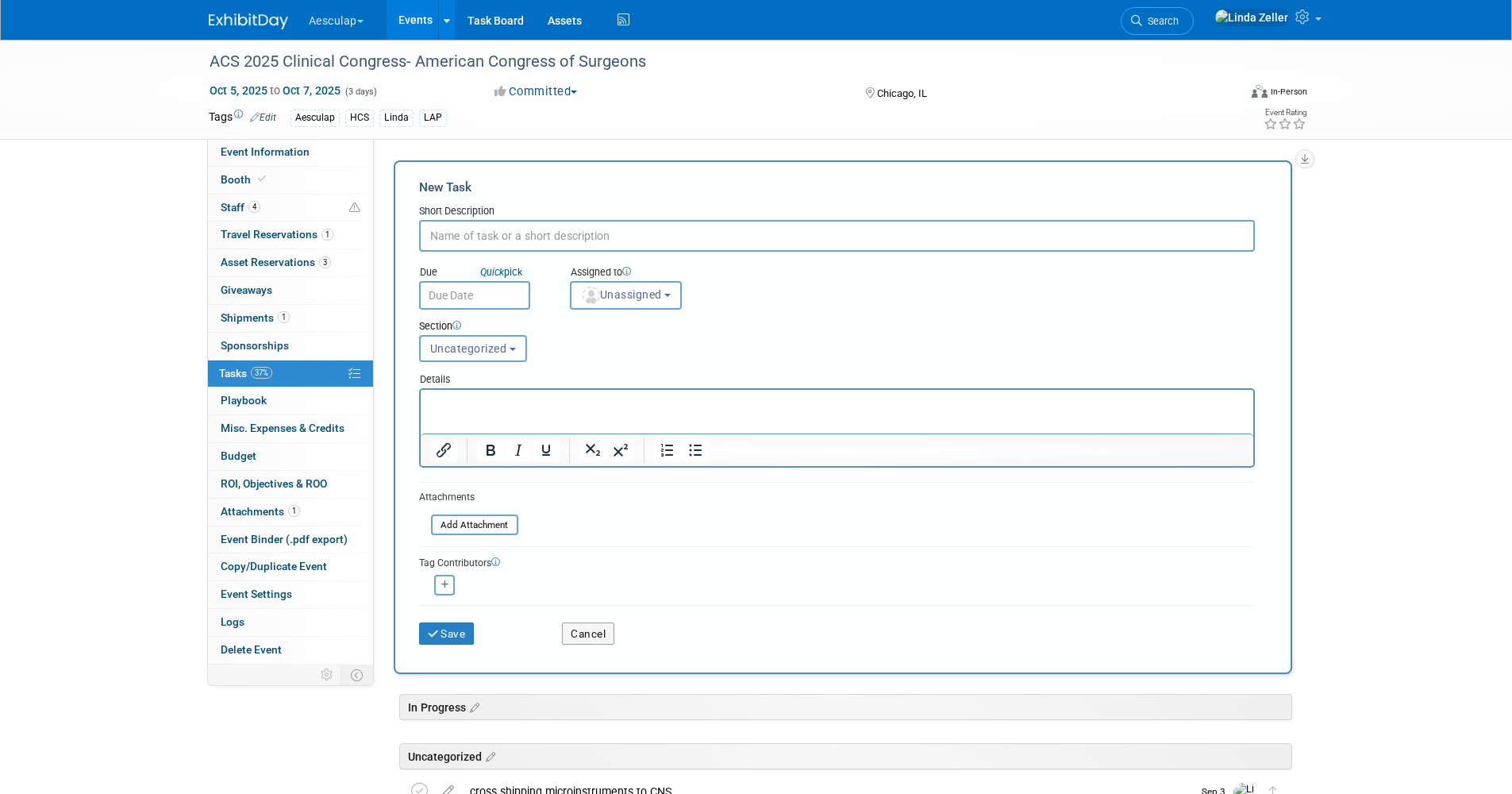 click at bounding box center [837, 236] 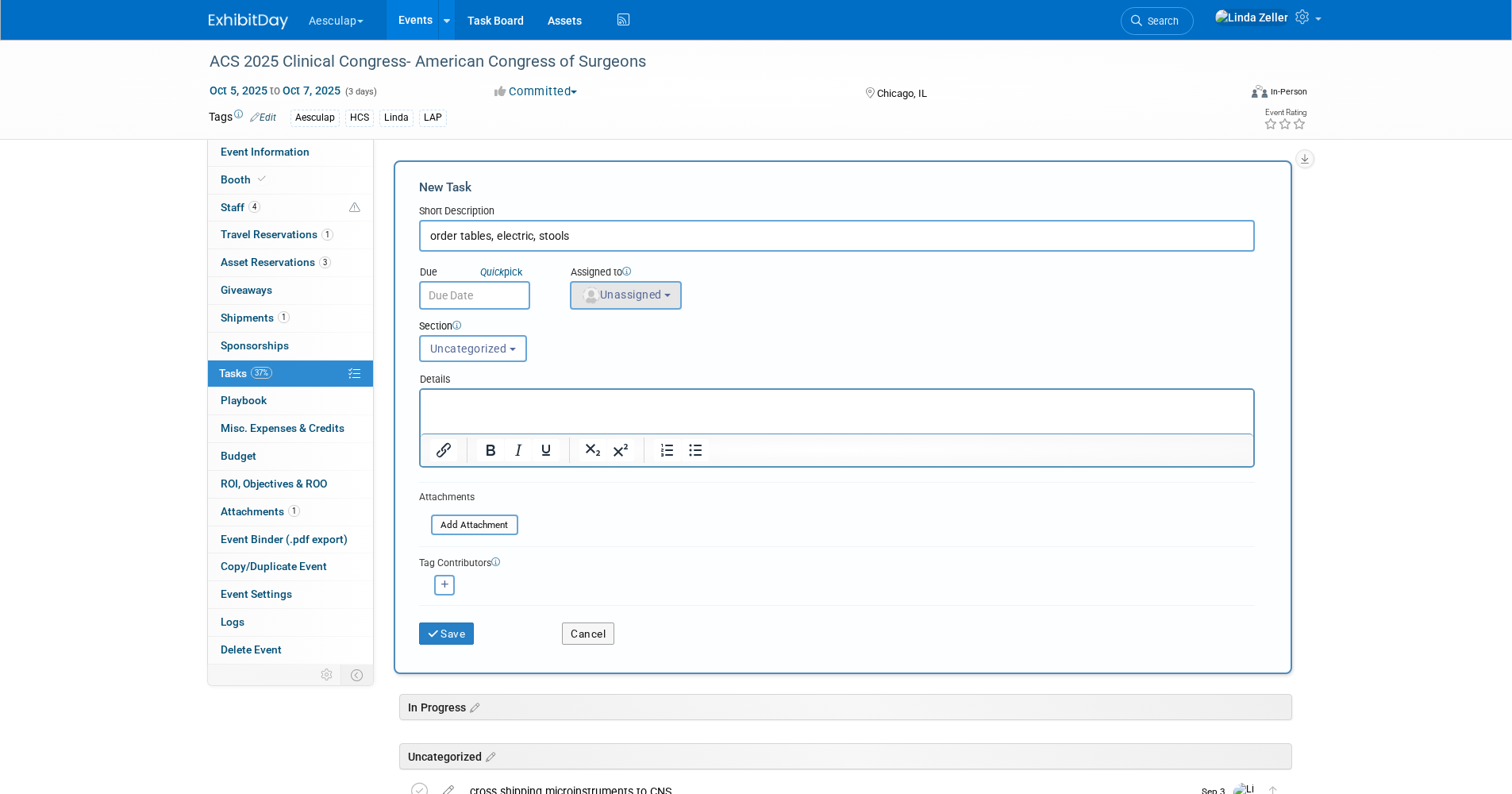 type on "order tables, electric, stools" 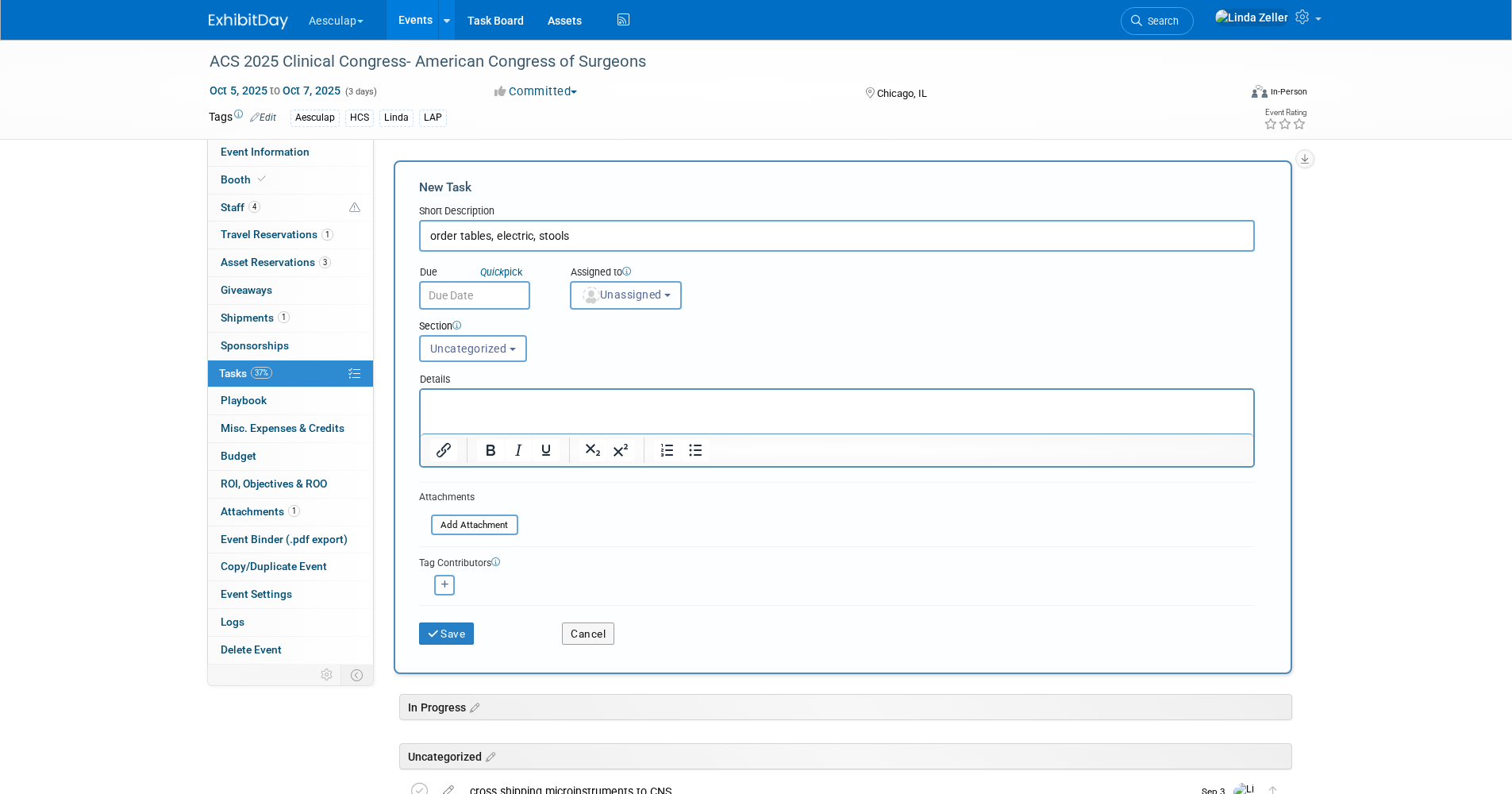 click on "Unassigned" at bounding box center [626, 295] 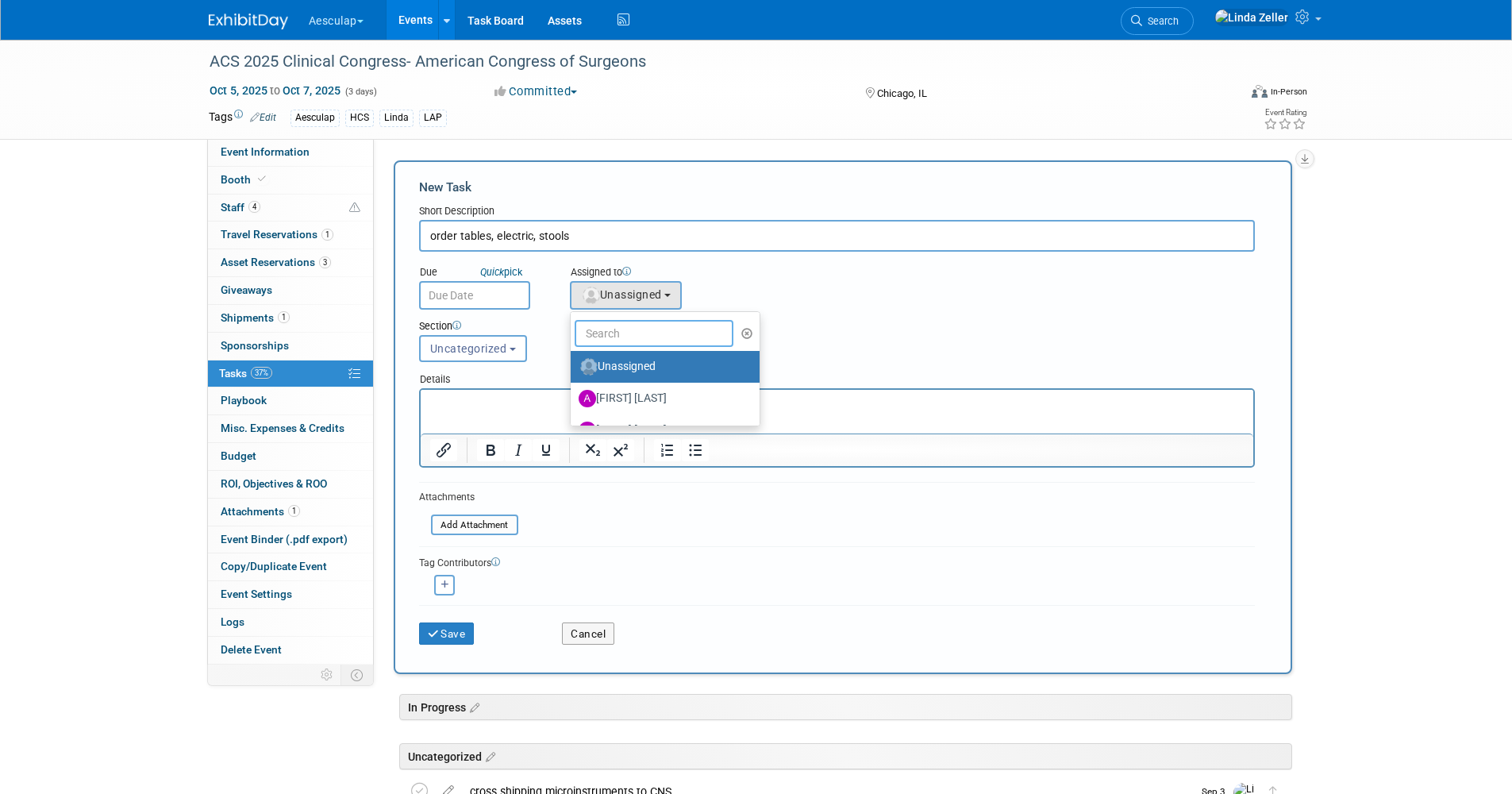 click at bounding box center (654, 333) 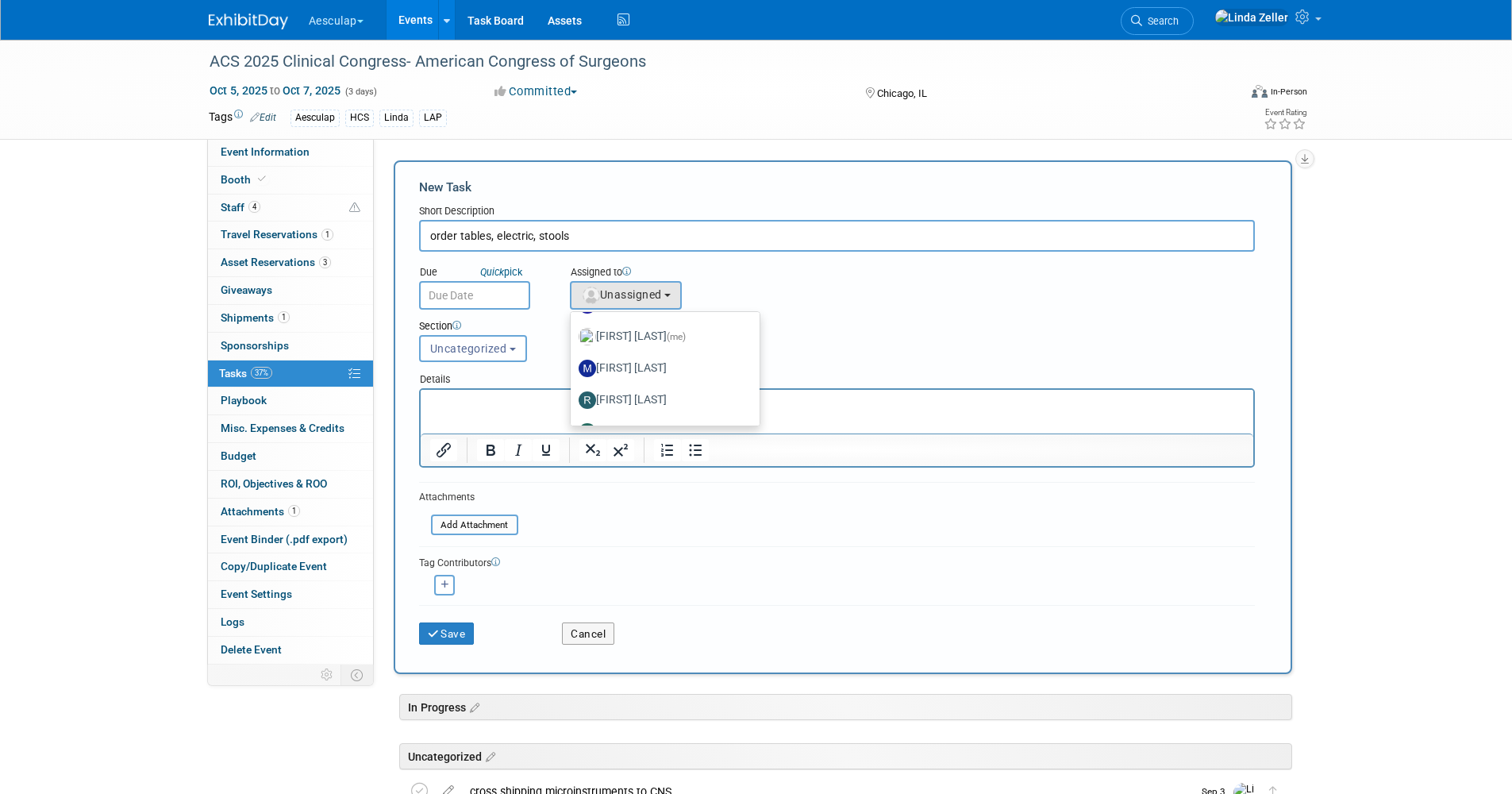 scroll, scrollTop: 318, scrollLeft: 0, axis: vertical 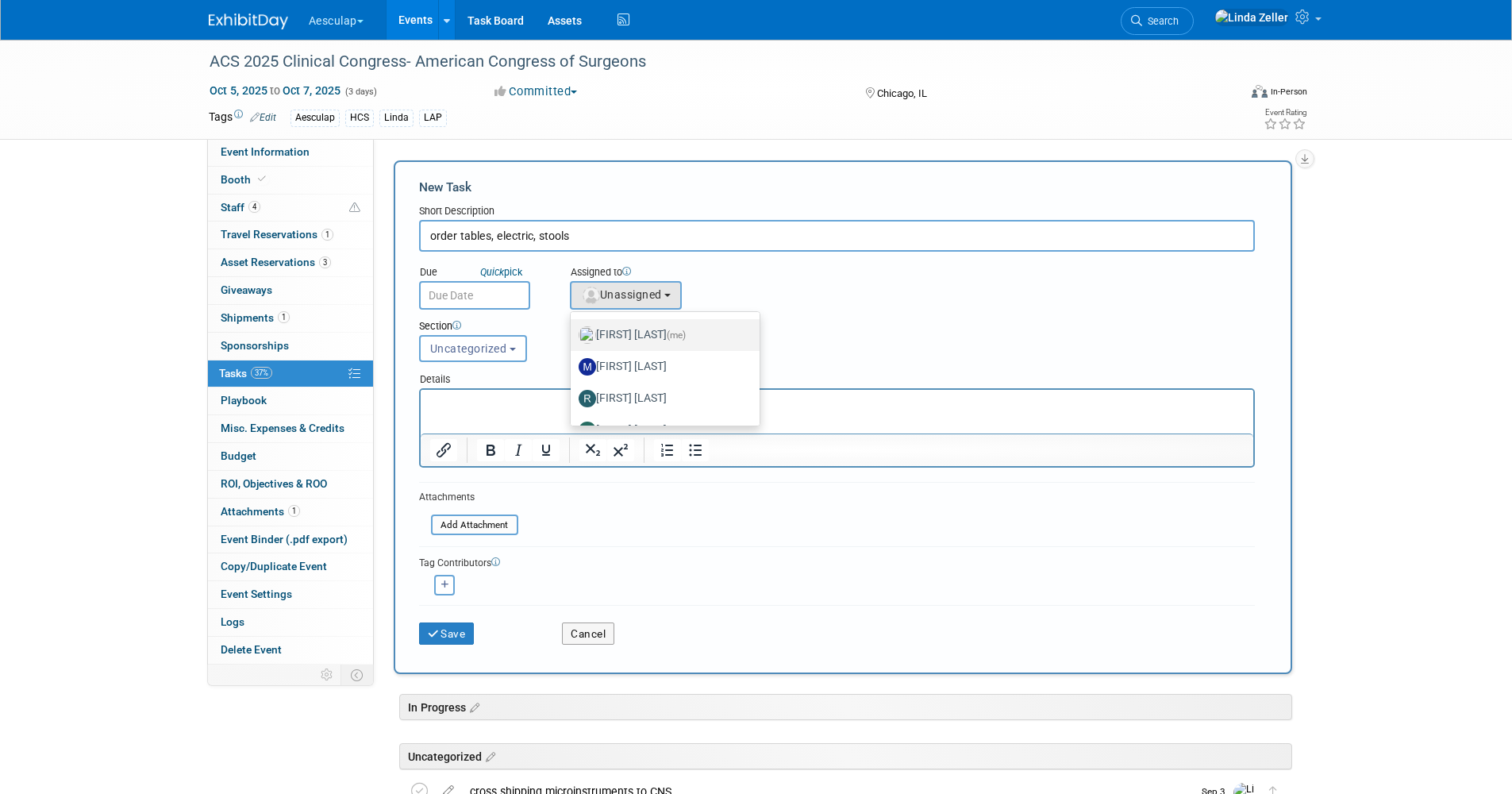 click on "Linda Zeller
(me)" at bounding box center (661, 335) 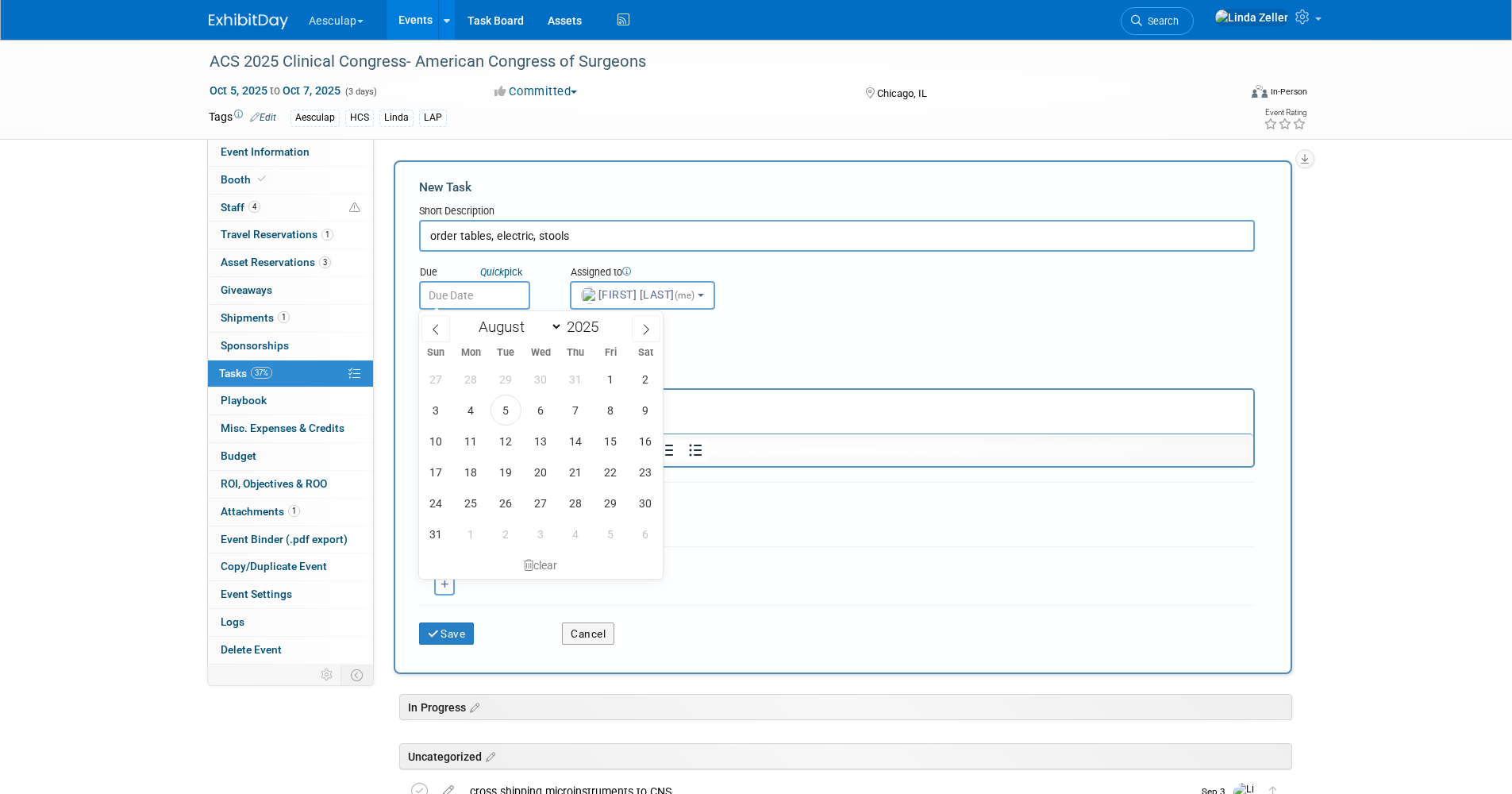 click at bounding box center [475, 295] 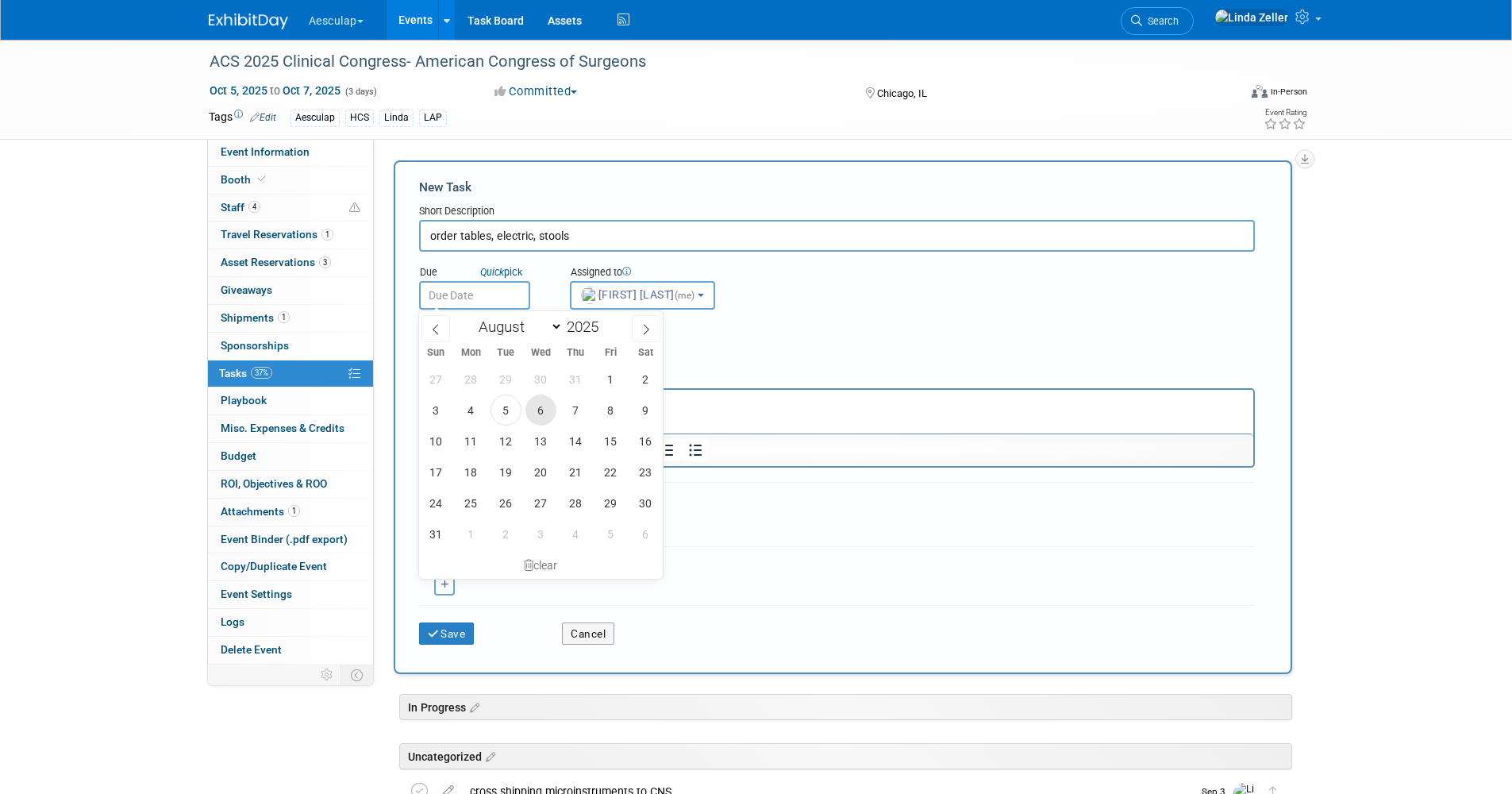 drag, startPoint x: 544, startPoint y: 399, endPoint x: 119, endPoint y: 11, distance: 575.47285 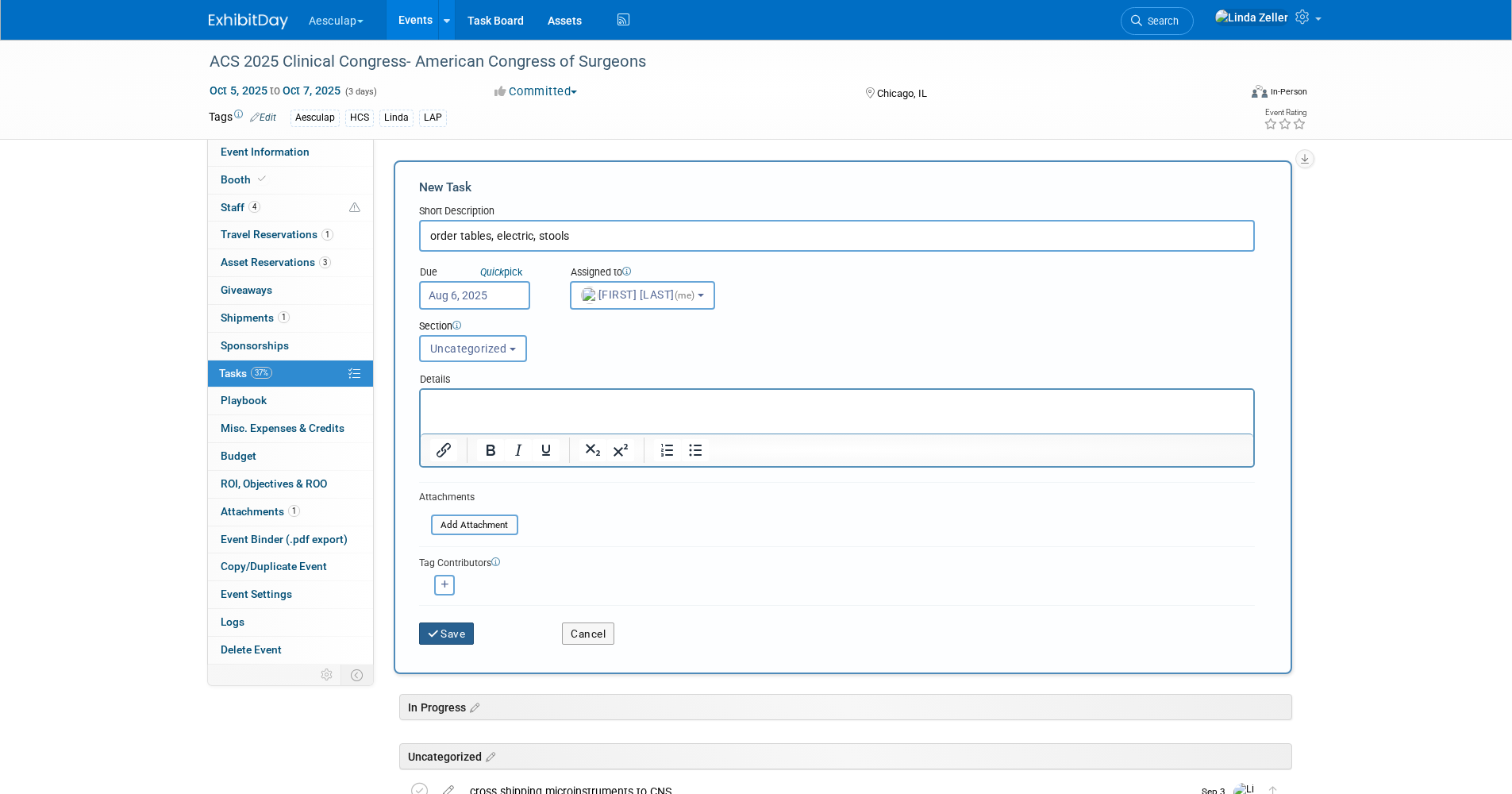 click on "Save" at bounding box center (447, 634) 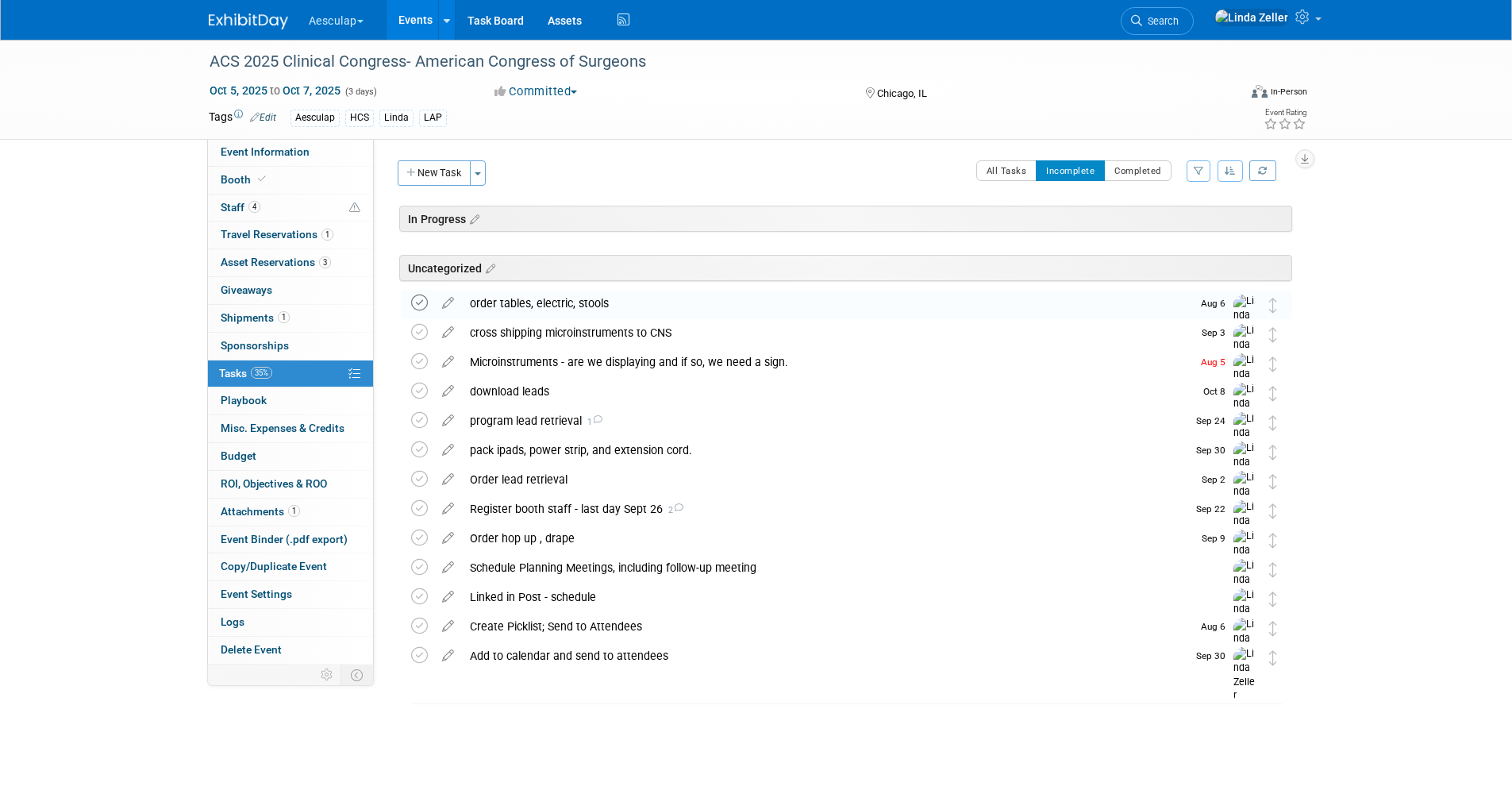 click at bounding box center (419, 303) 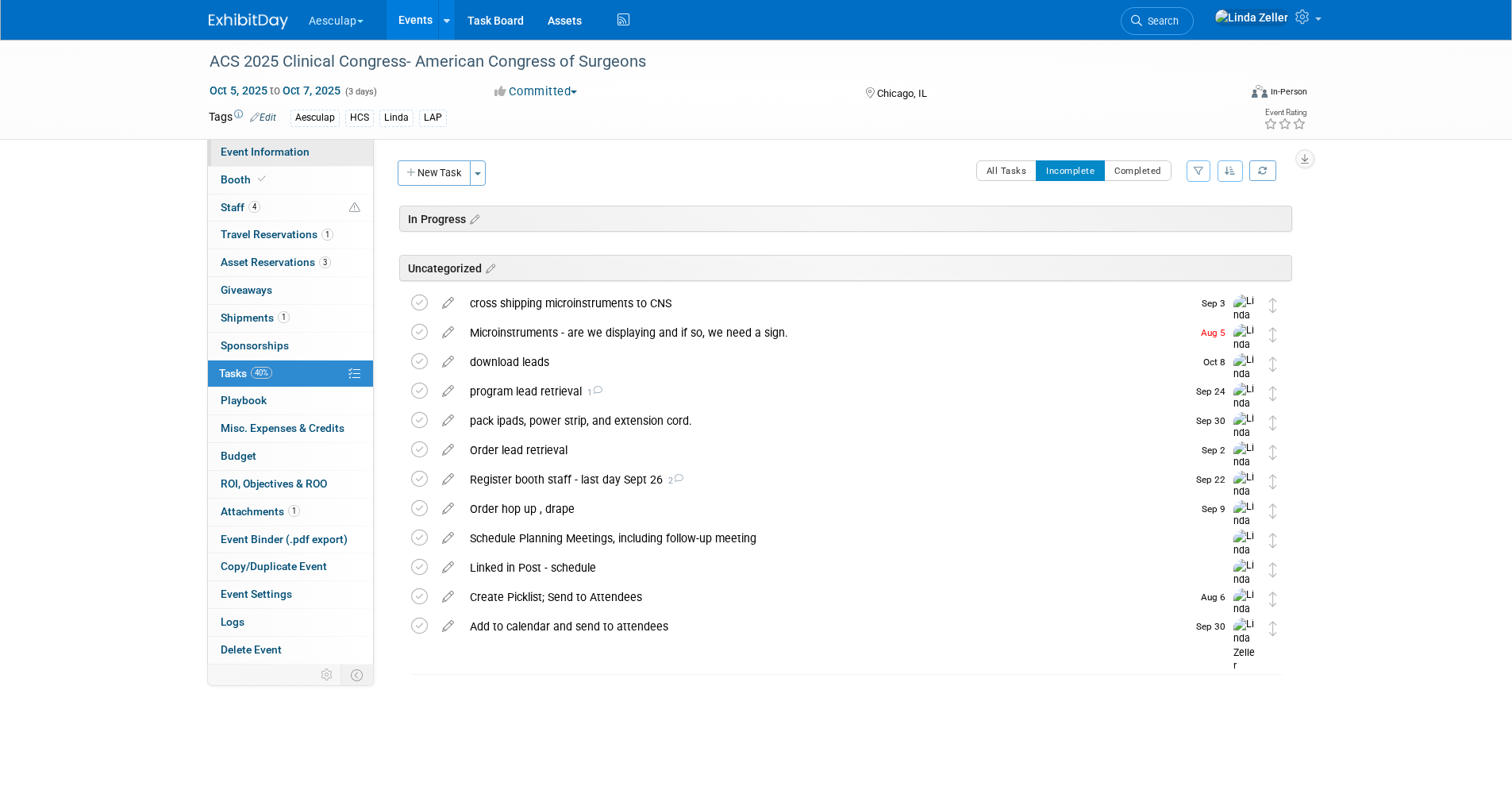 click on "Event Information" at bounding box center (265, 152) 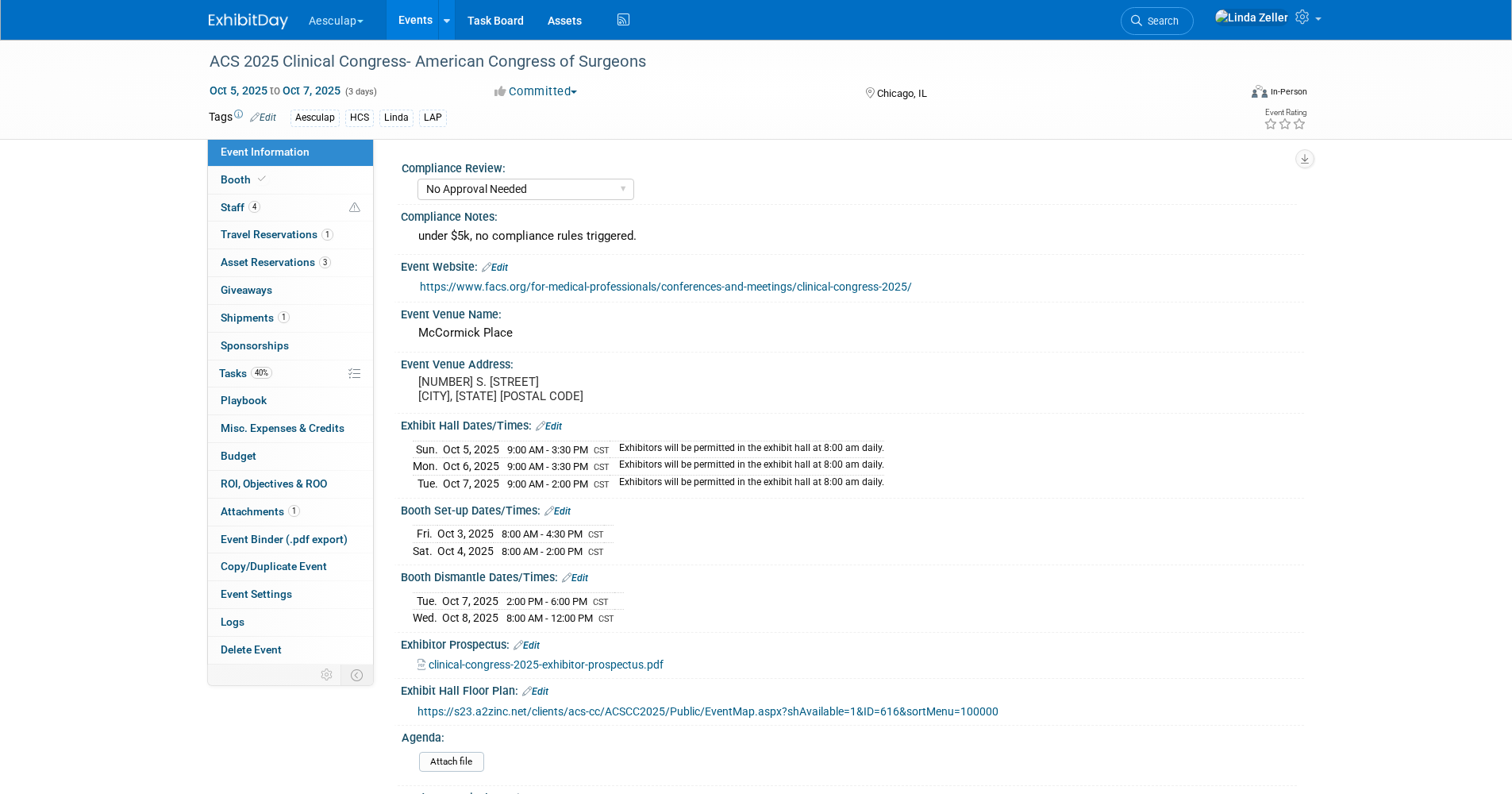 click on "Event Information" at bounding box center [290, 152] 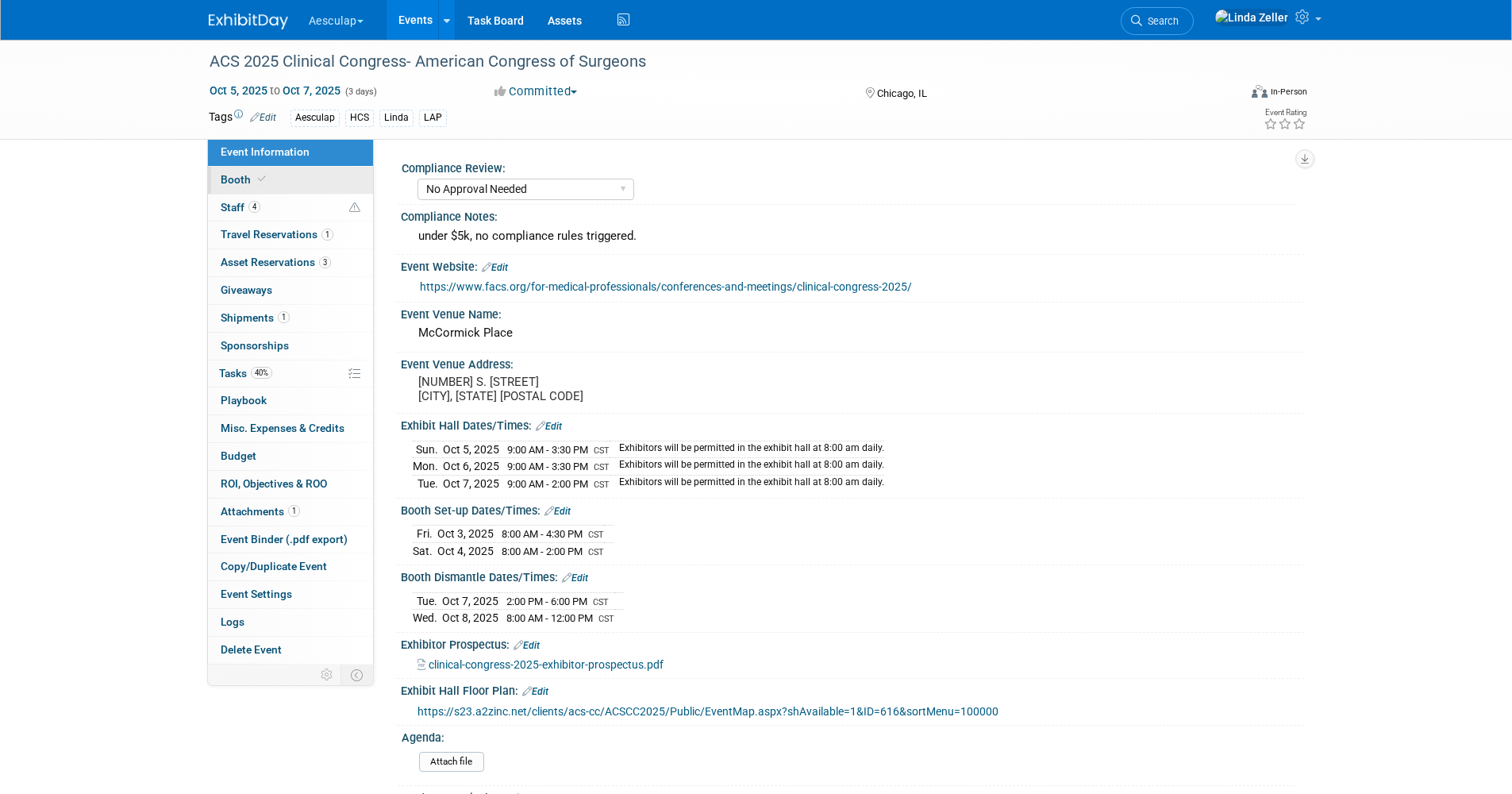 select on "No Approval Needed" 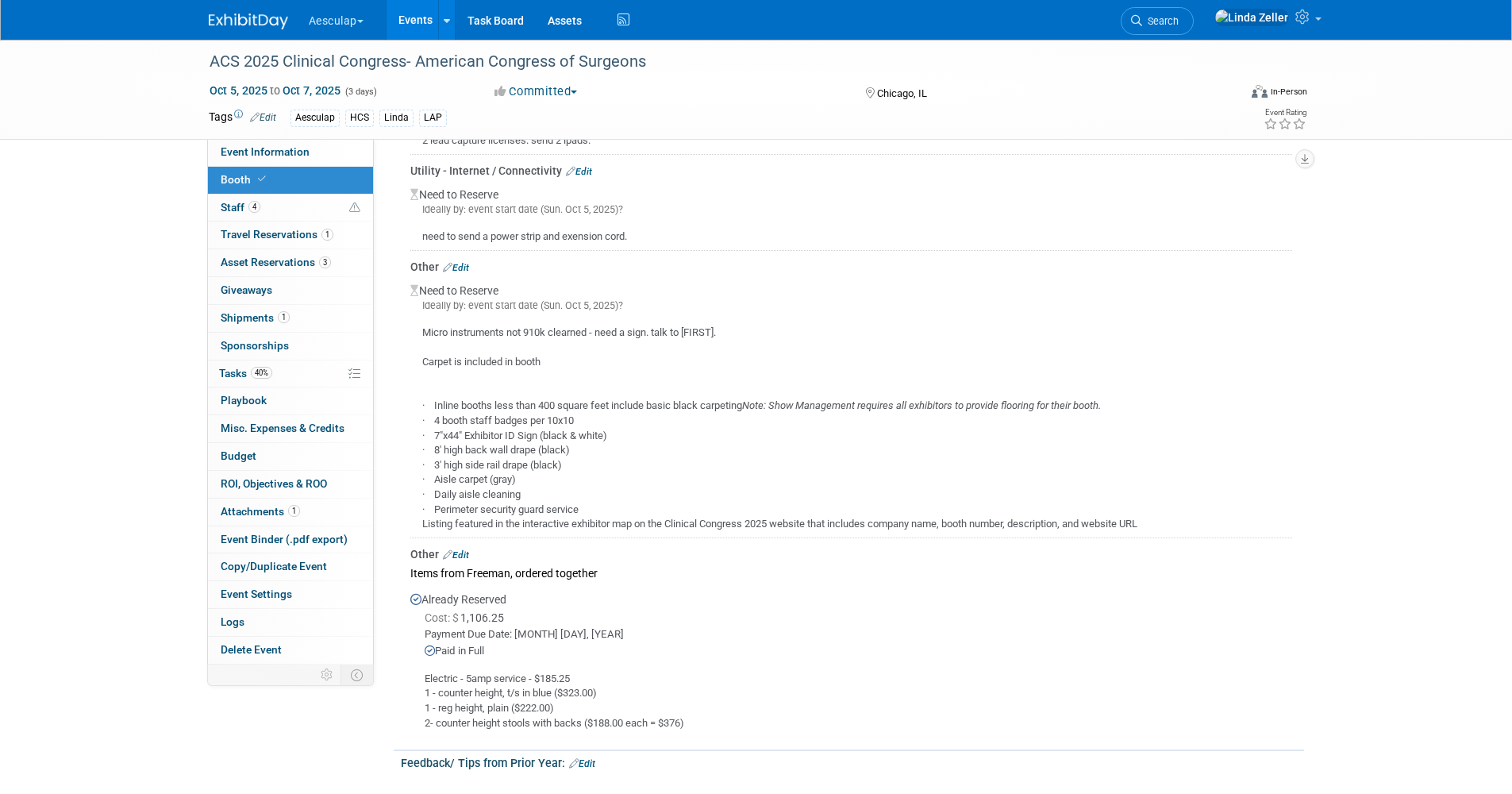 scroll, scrollTop: 950, scrollLeft: 0, axis: vertical 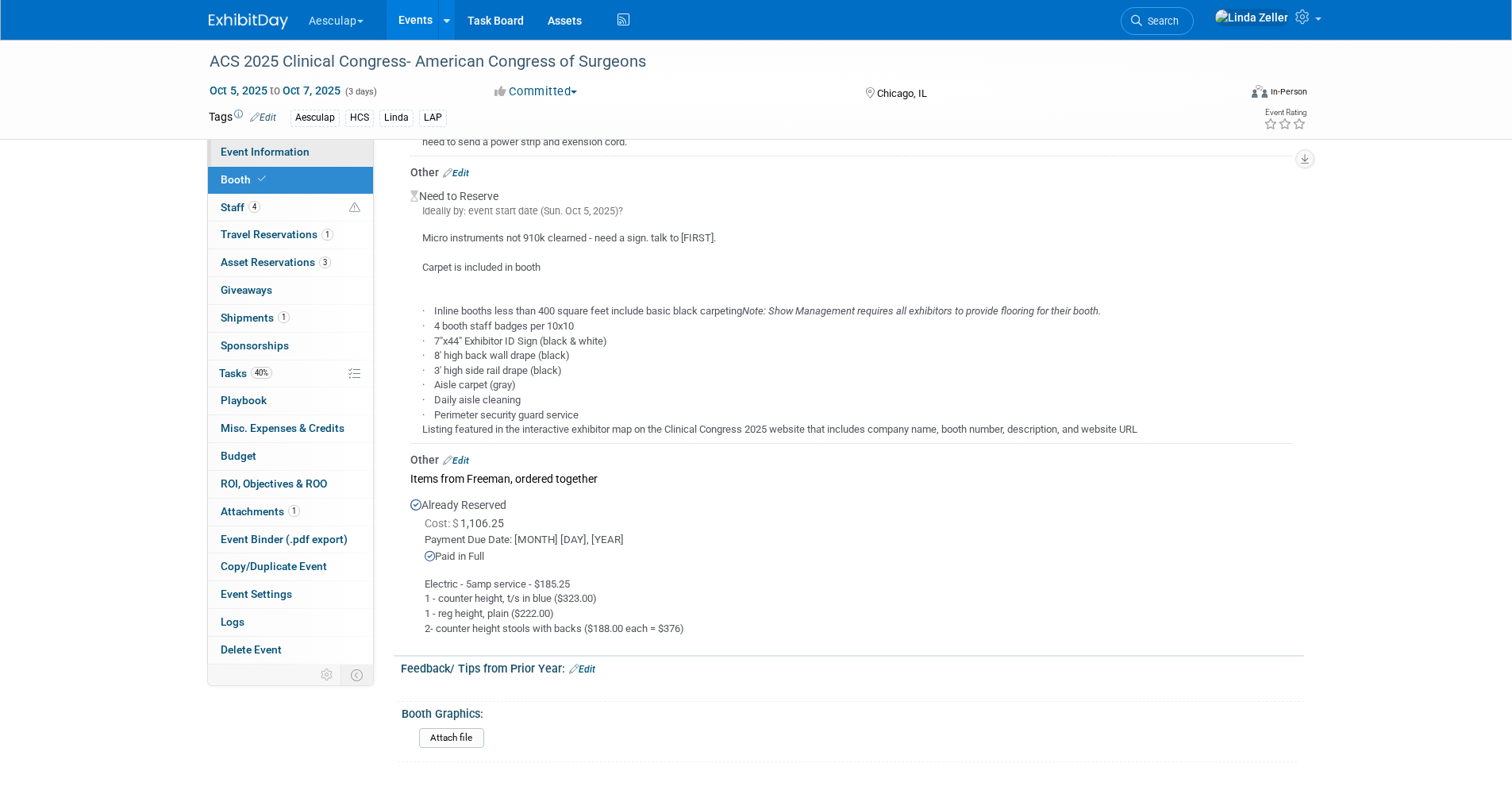 click on "Event Information" at bounding box center (265, 152) 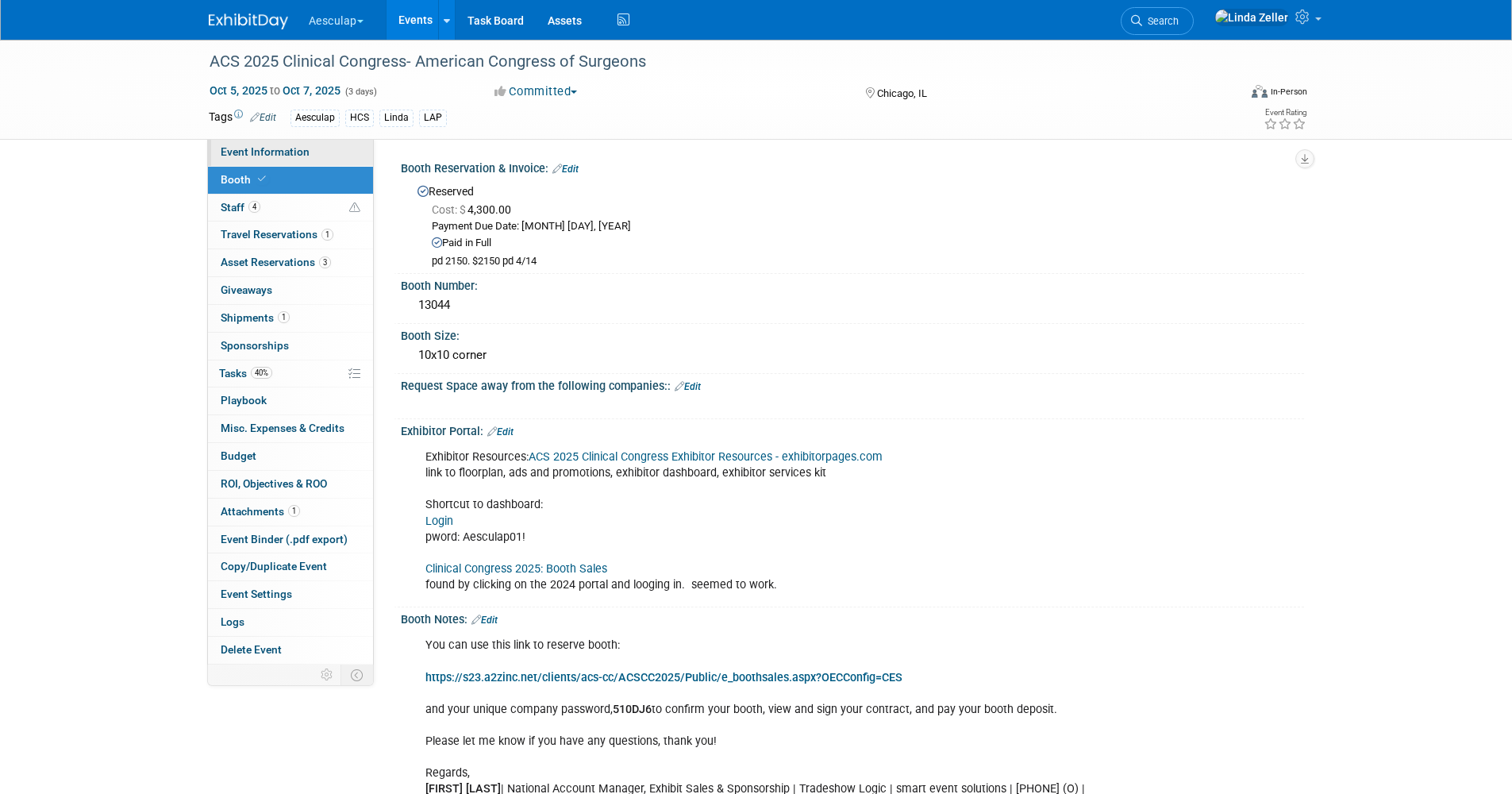 select on "No Approval Needed" 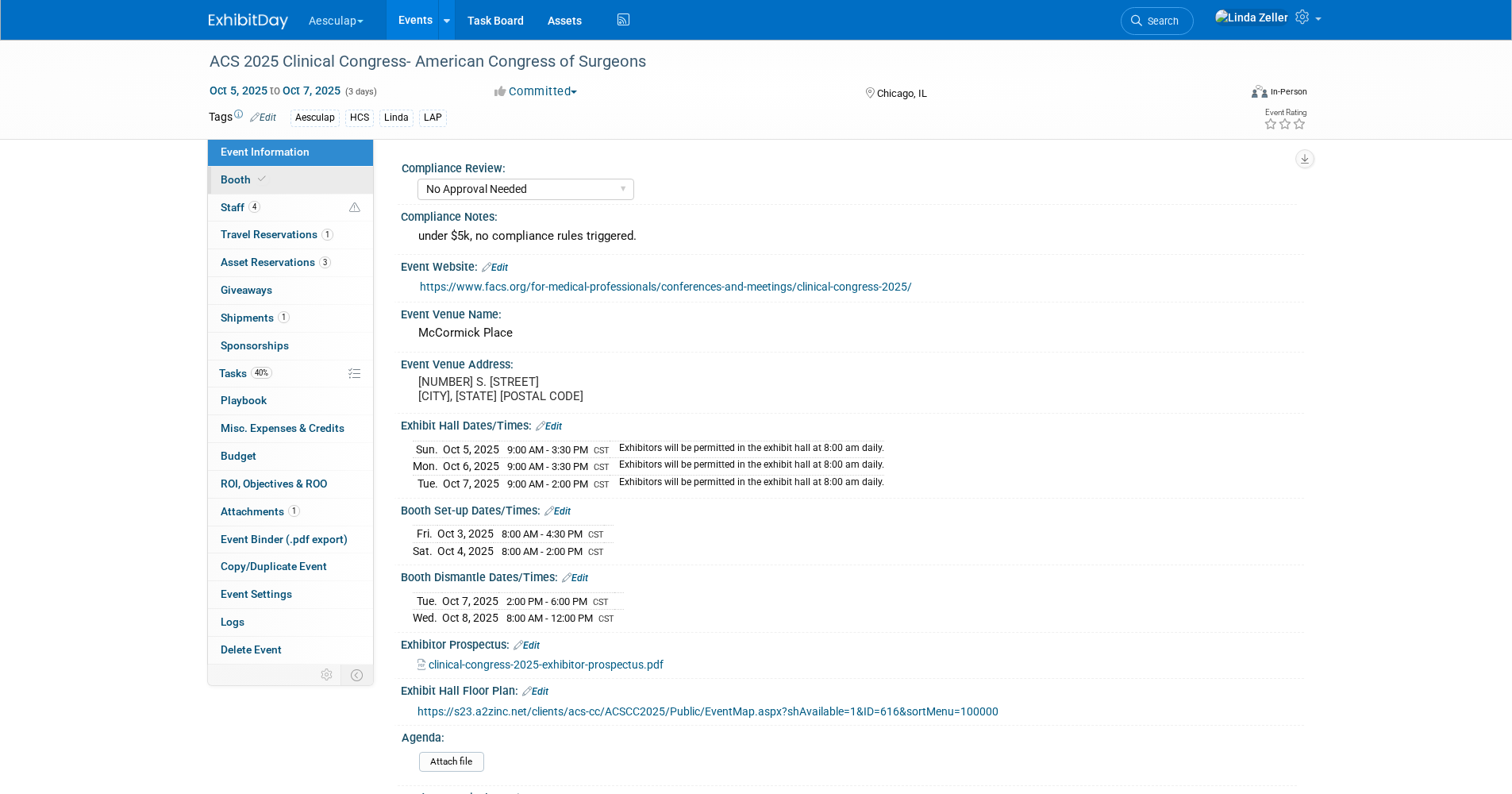 click on "Booth" at bounding box center [290, 180] 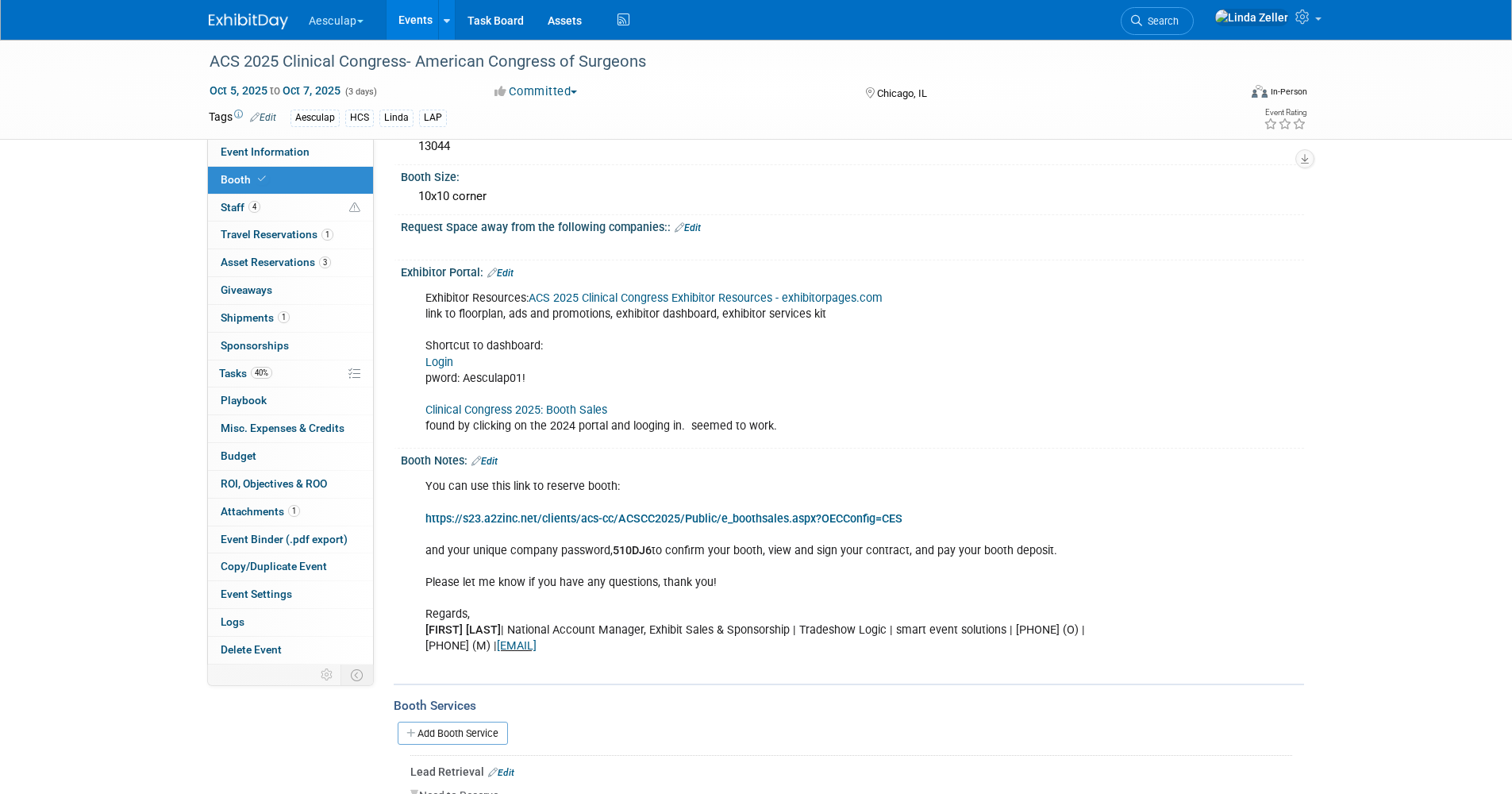 scroll, scrollTop: 79, scrollLeft: 0, axis: vertical 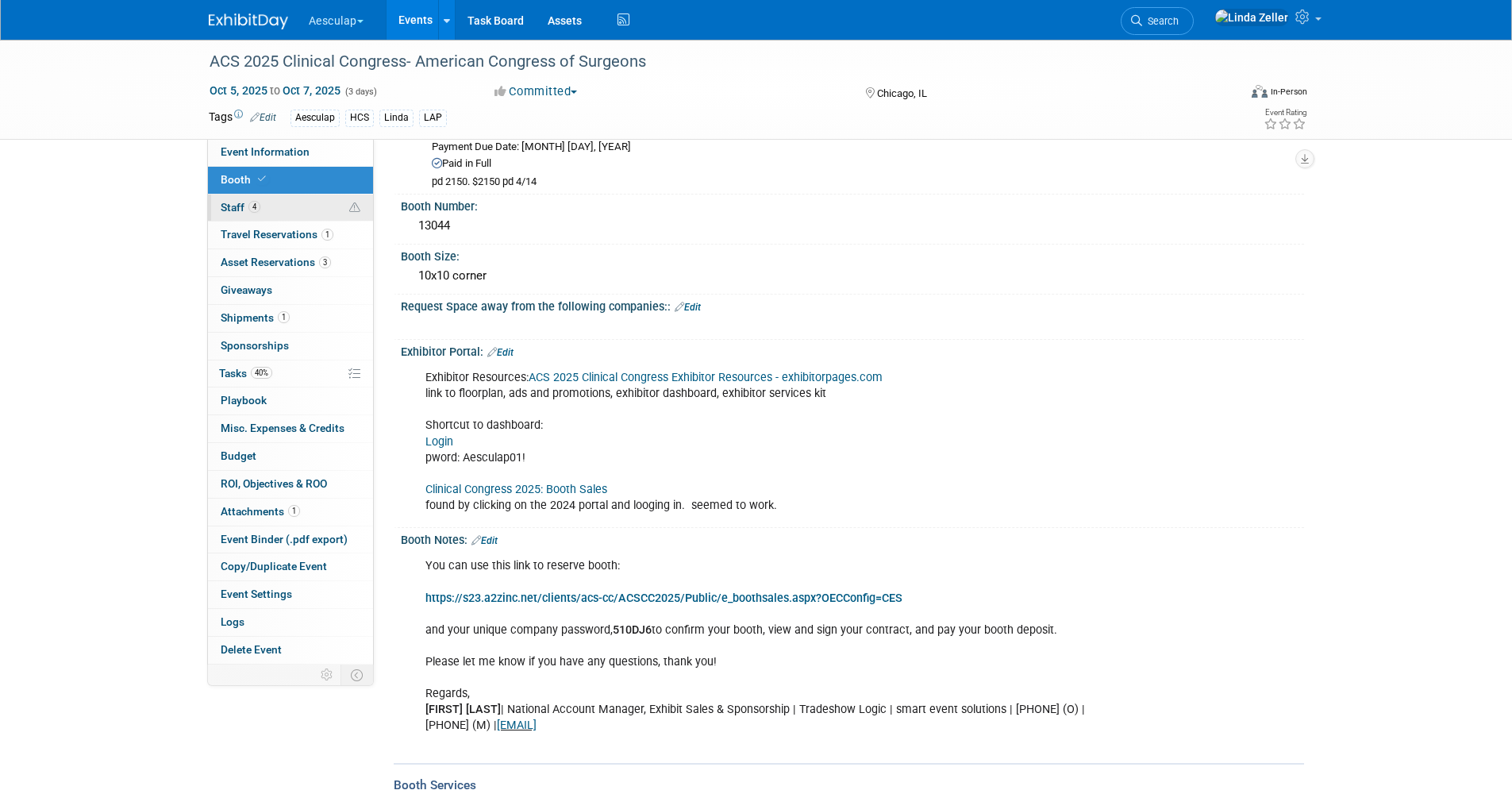 click on "Staff 4" at bounding box center [240, 207] 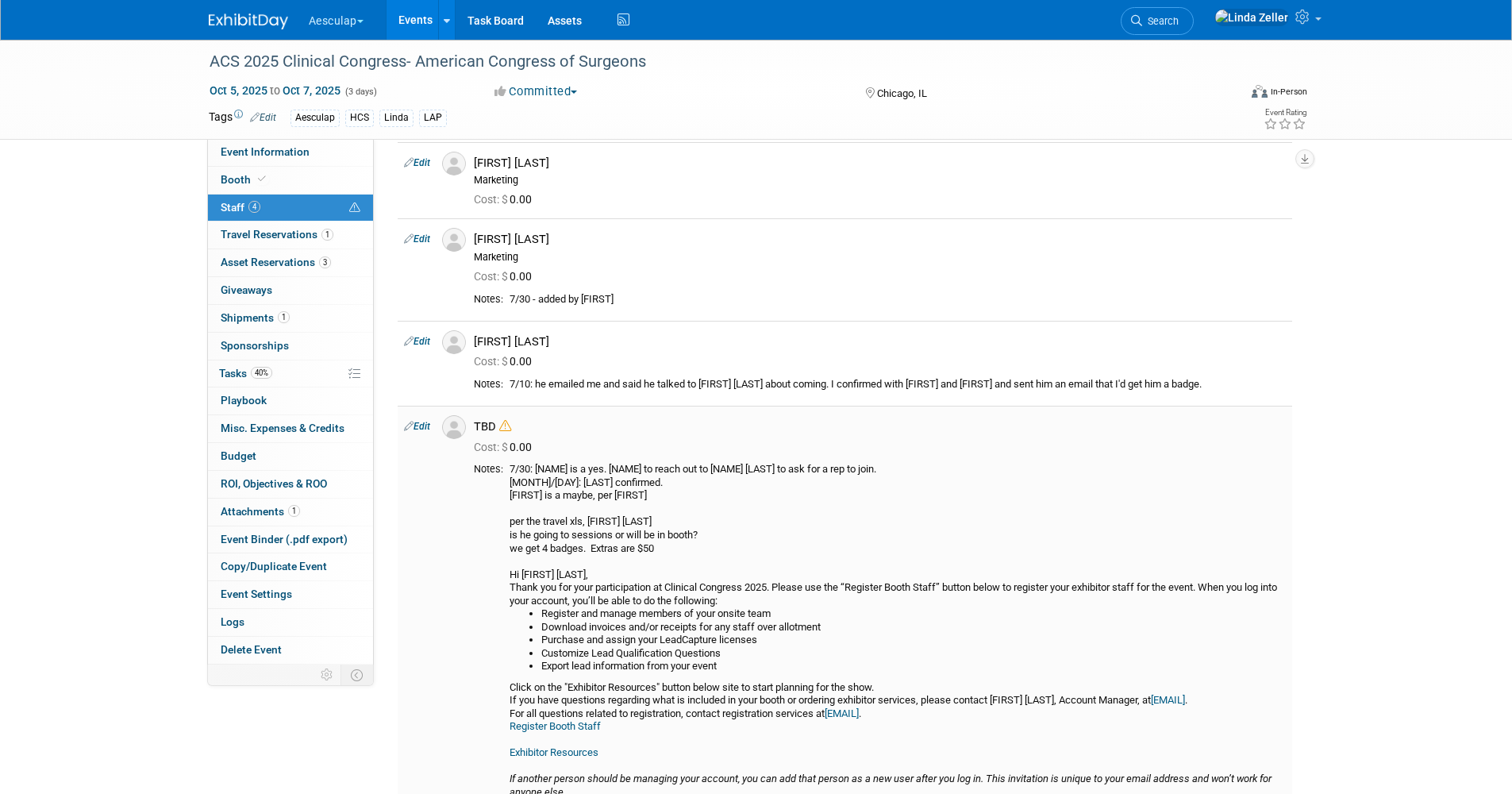 scroll, scrollTop: 238, scrollLeft: 0, axis: vertical 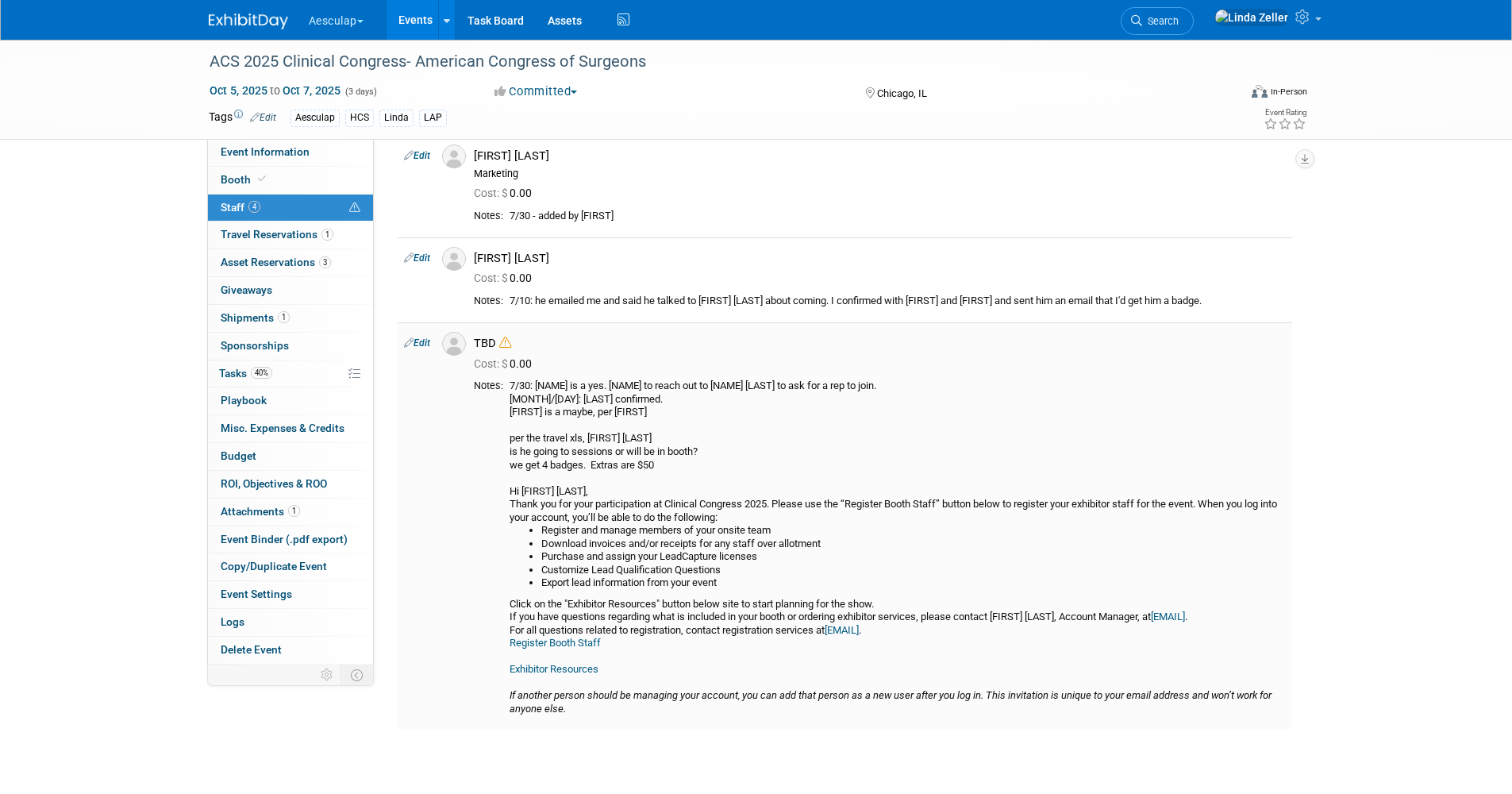 click on "Register Booth Staff" at bounding box center [555, 642] 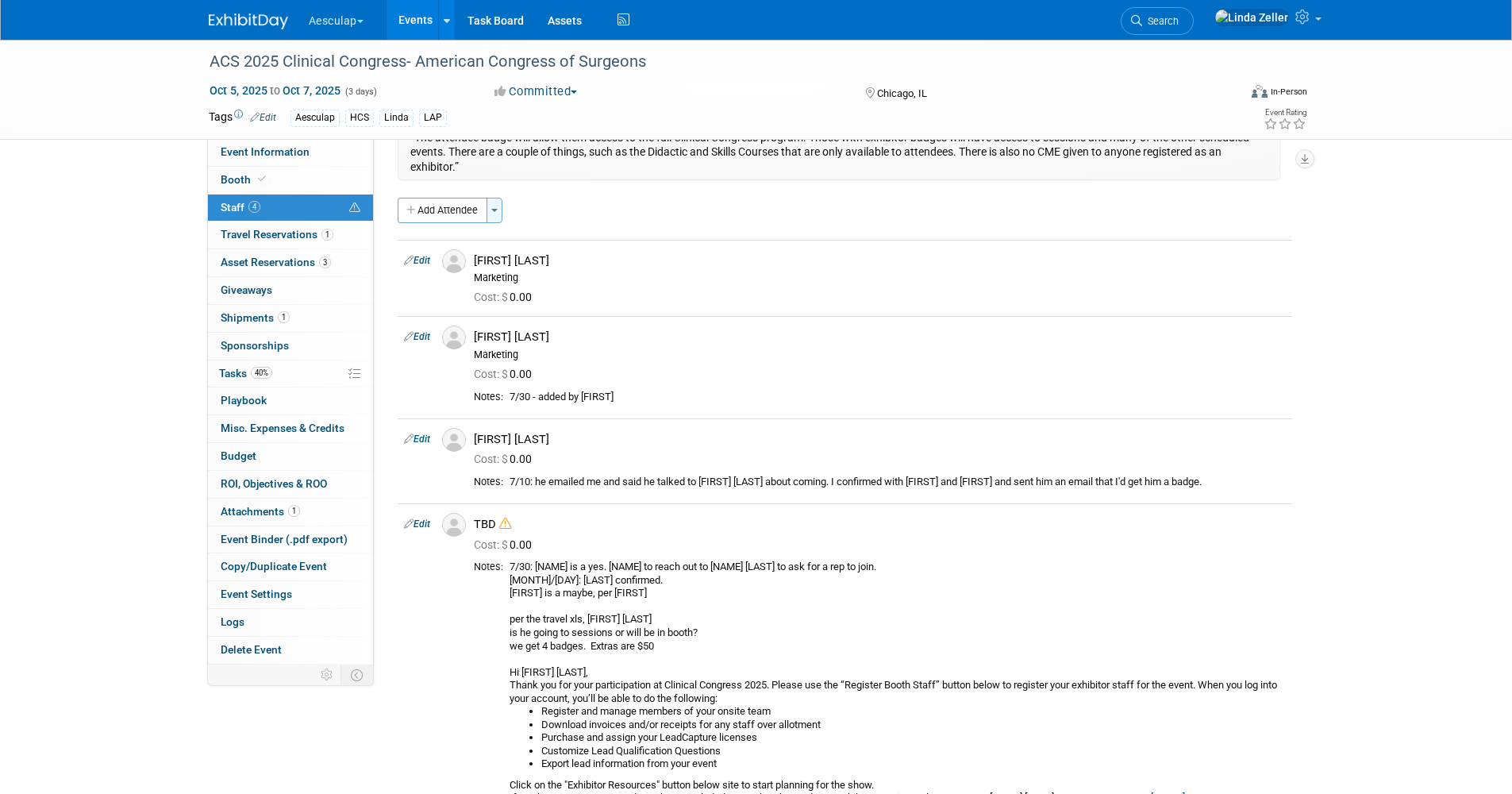 scroll, scrollTop: 0, scrollLeft: 0, axis: both 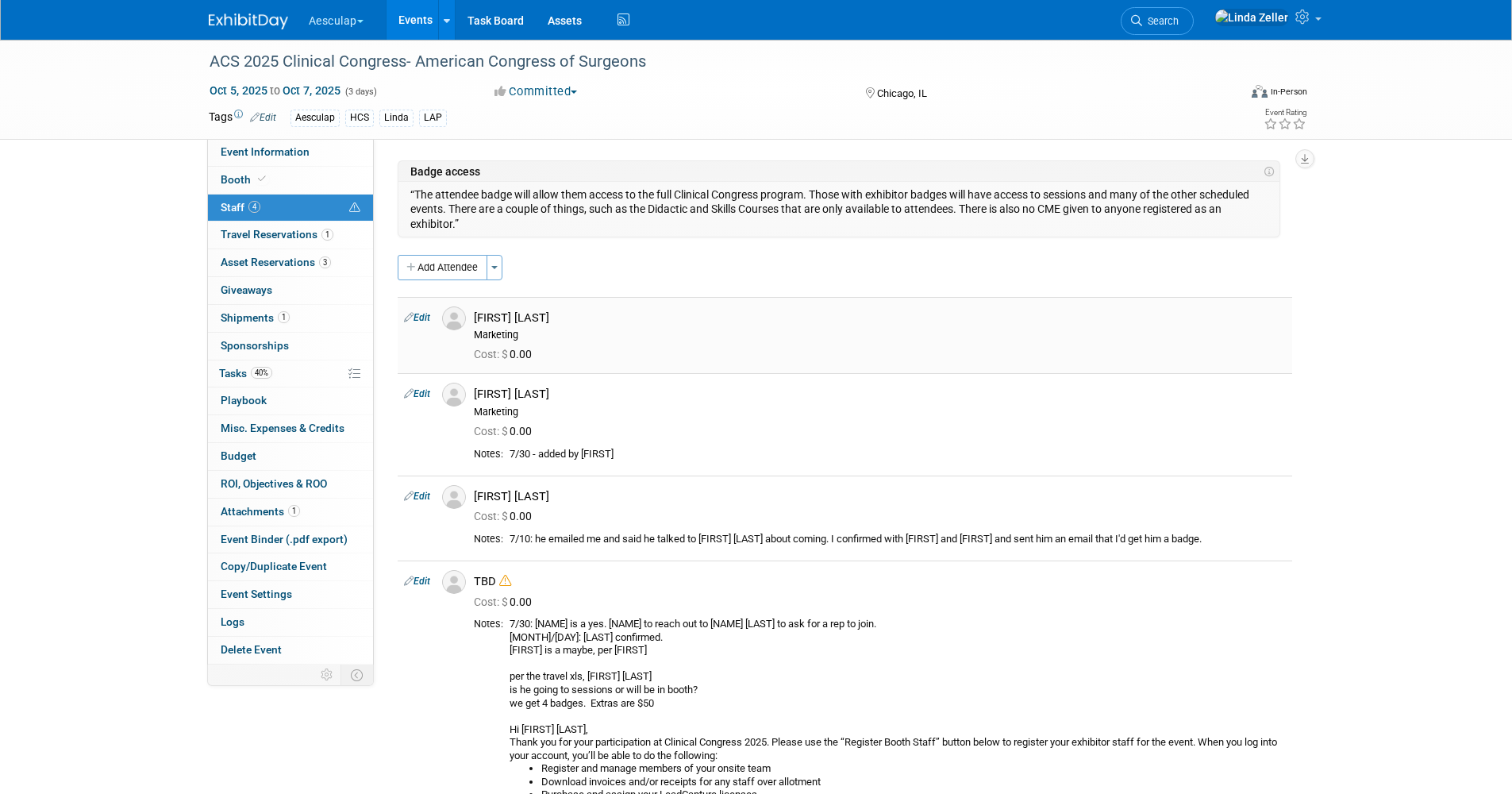 click on "Edit" at bounding box center [417, 318] 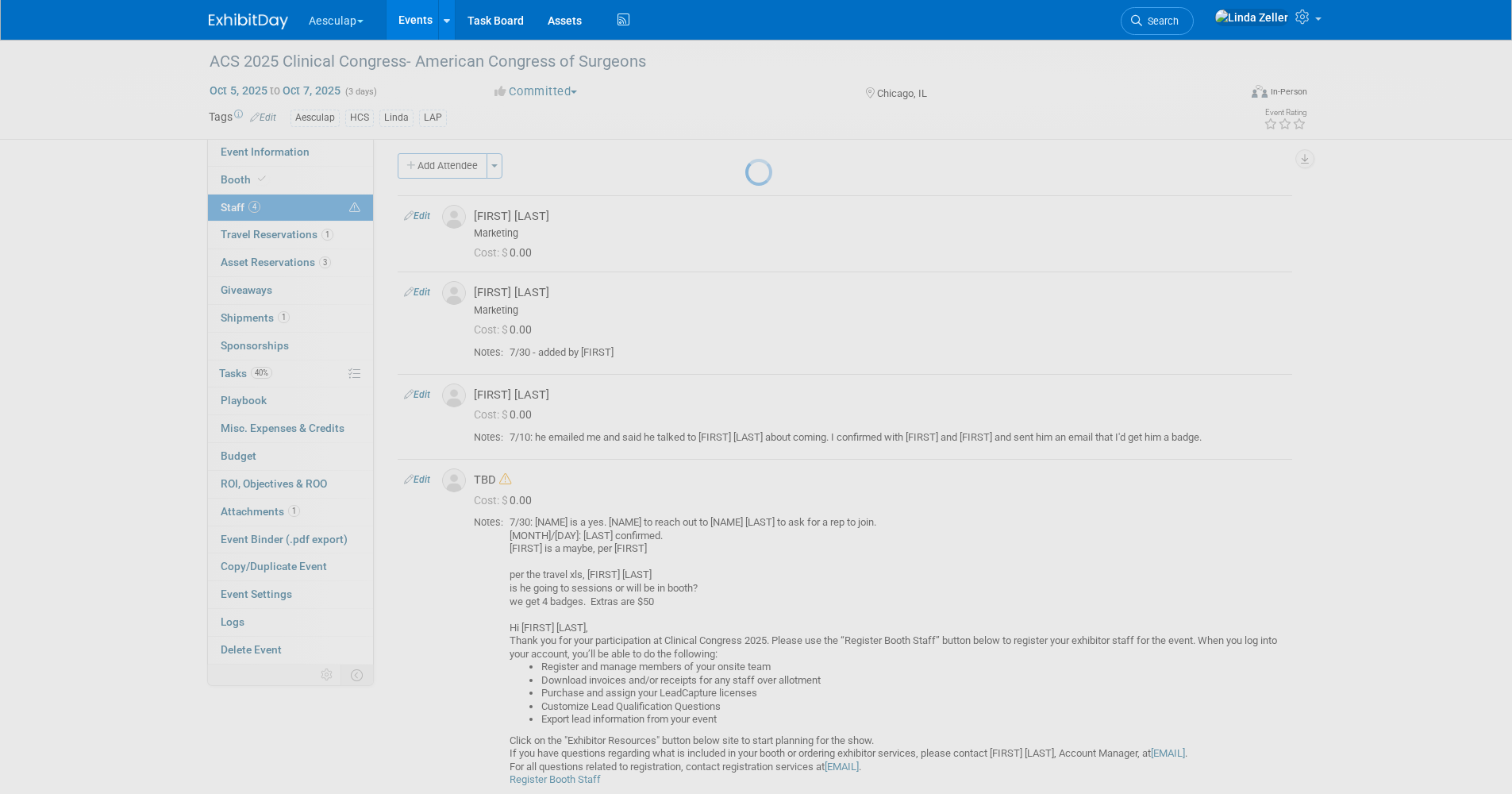 select on "d163f6f1-691e-4cdd-bb01-2fa3a36b41fd" 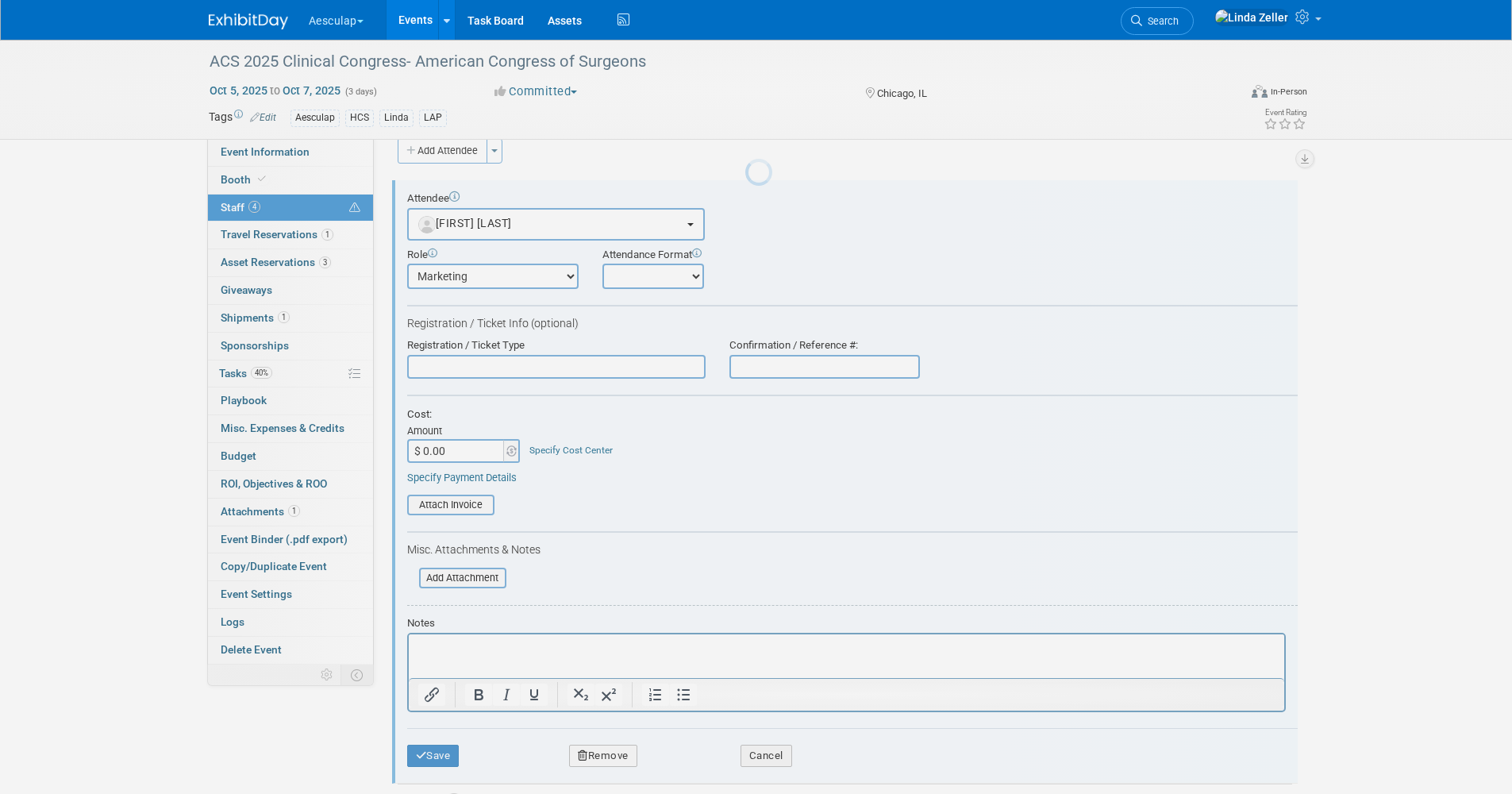 scroll, scrollTop: 0, scrollLeft: 0, axis: both 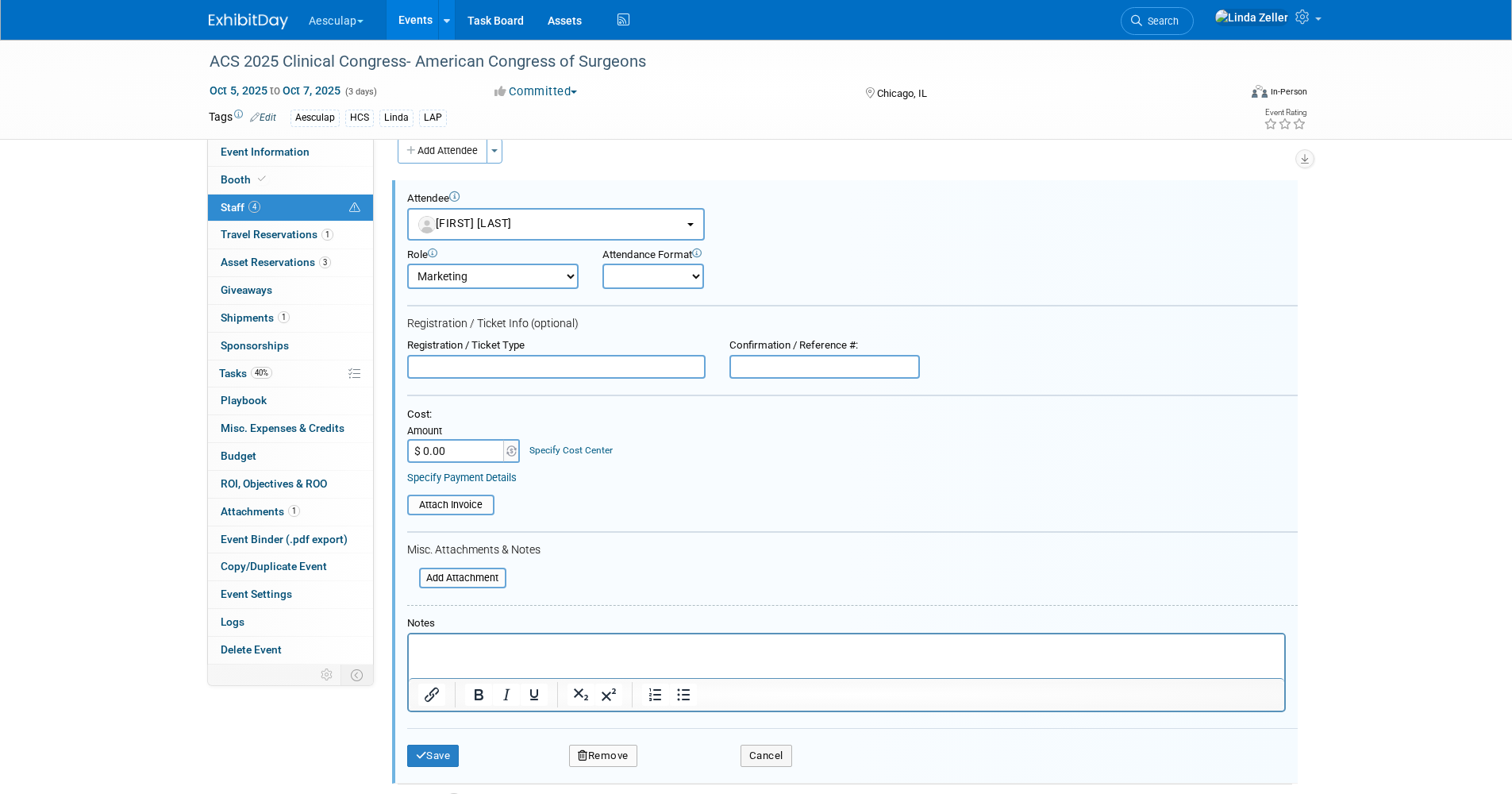 click at bounding box center [556, 367] 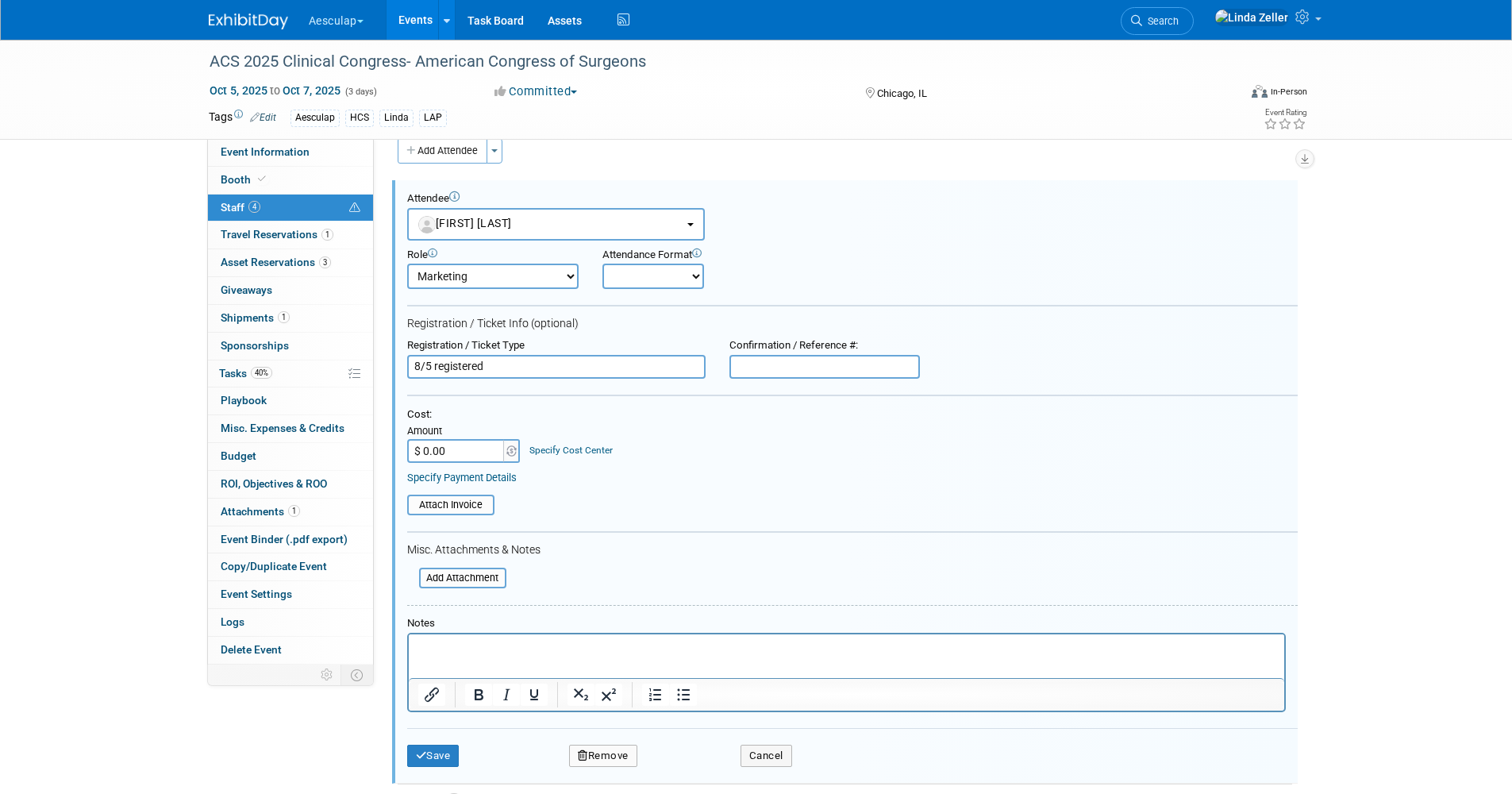 type on "8/5 registered" 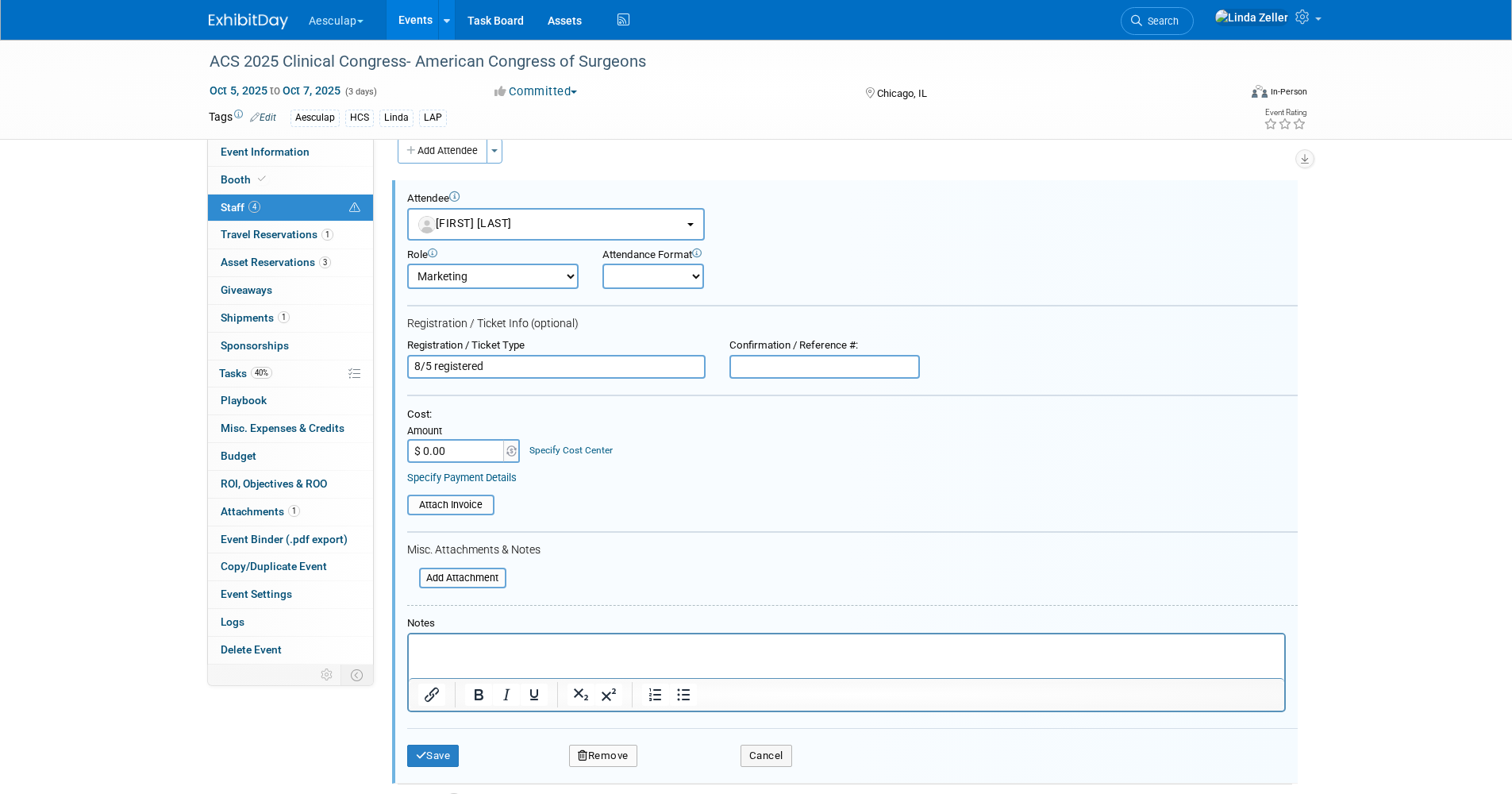 click on "Confirmation / Reference #:" at bounding box center (825, 359) 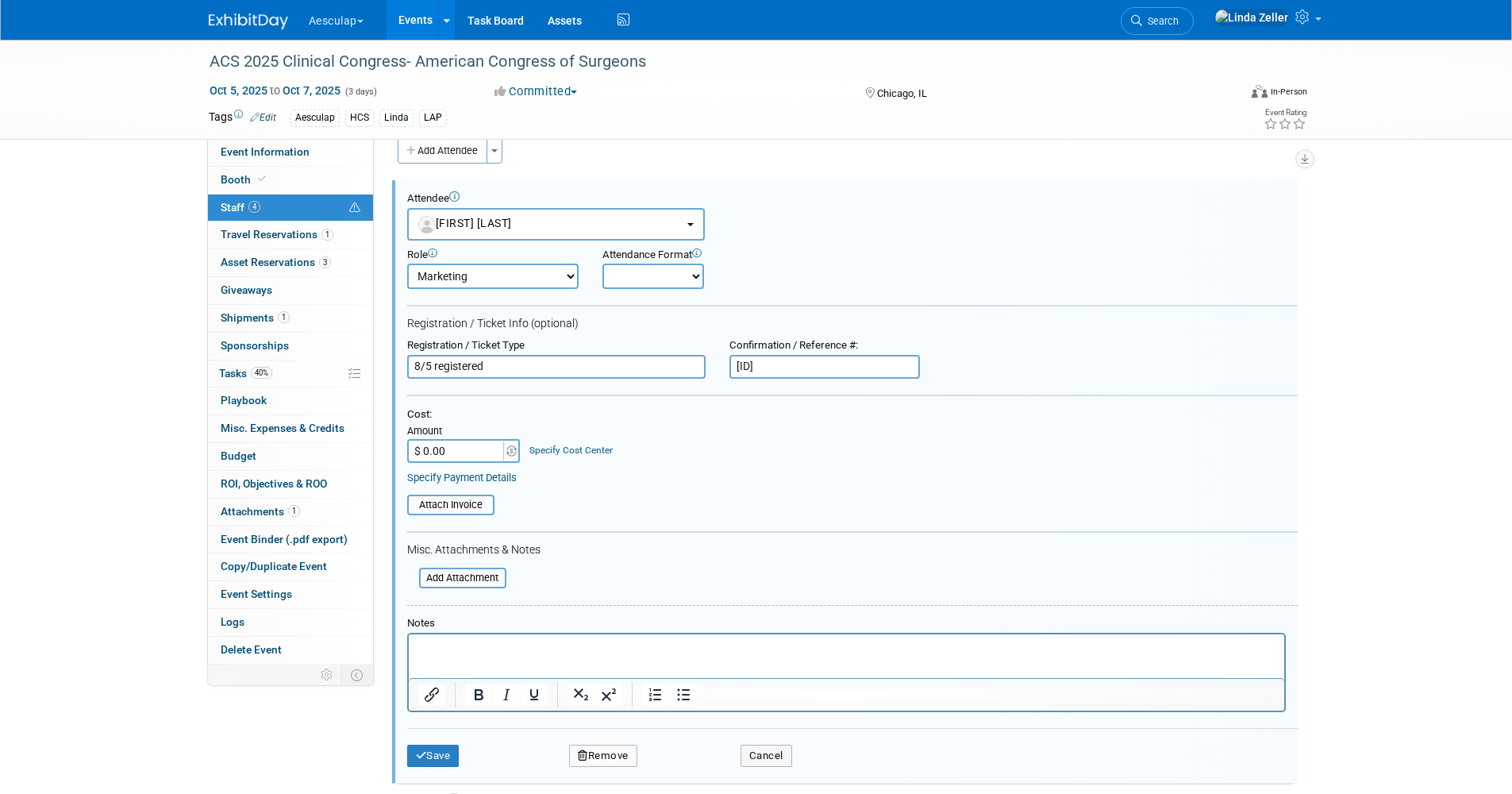click on "YSNDV4C7H4T" at bounding box center [825, 367] 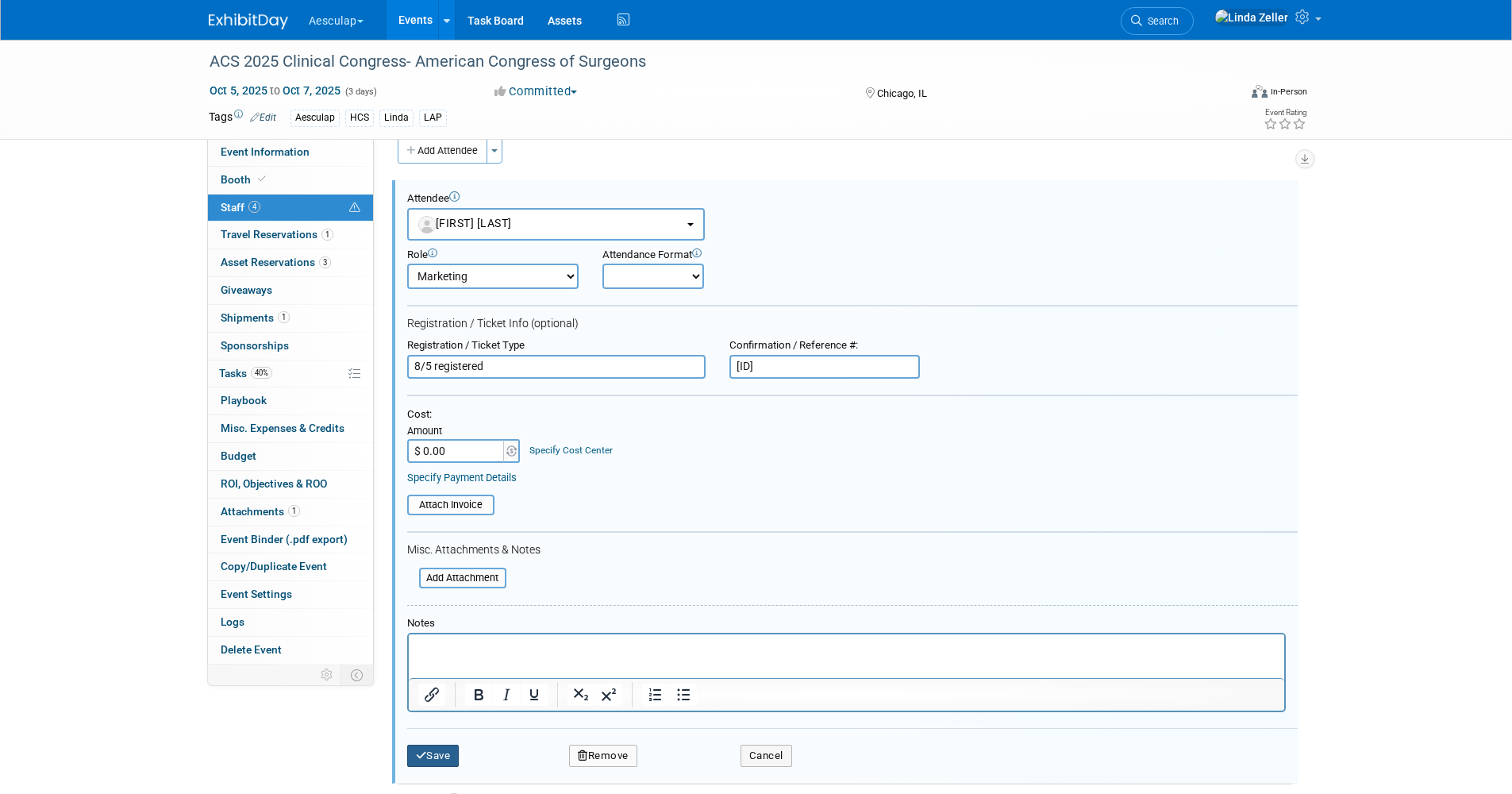 type on "YSNDV4C7H4T" 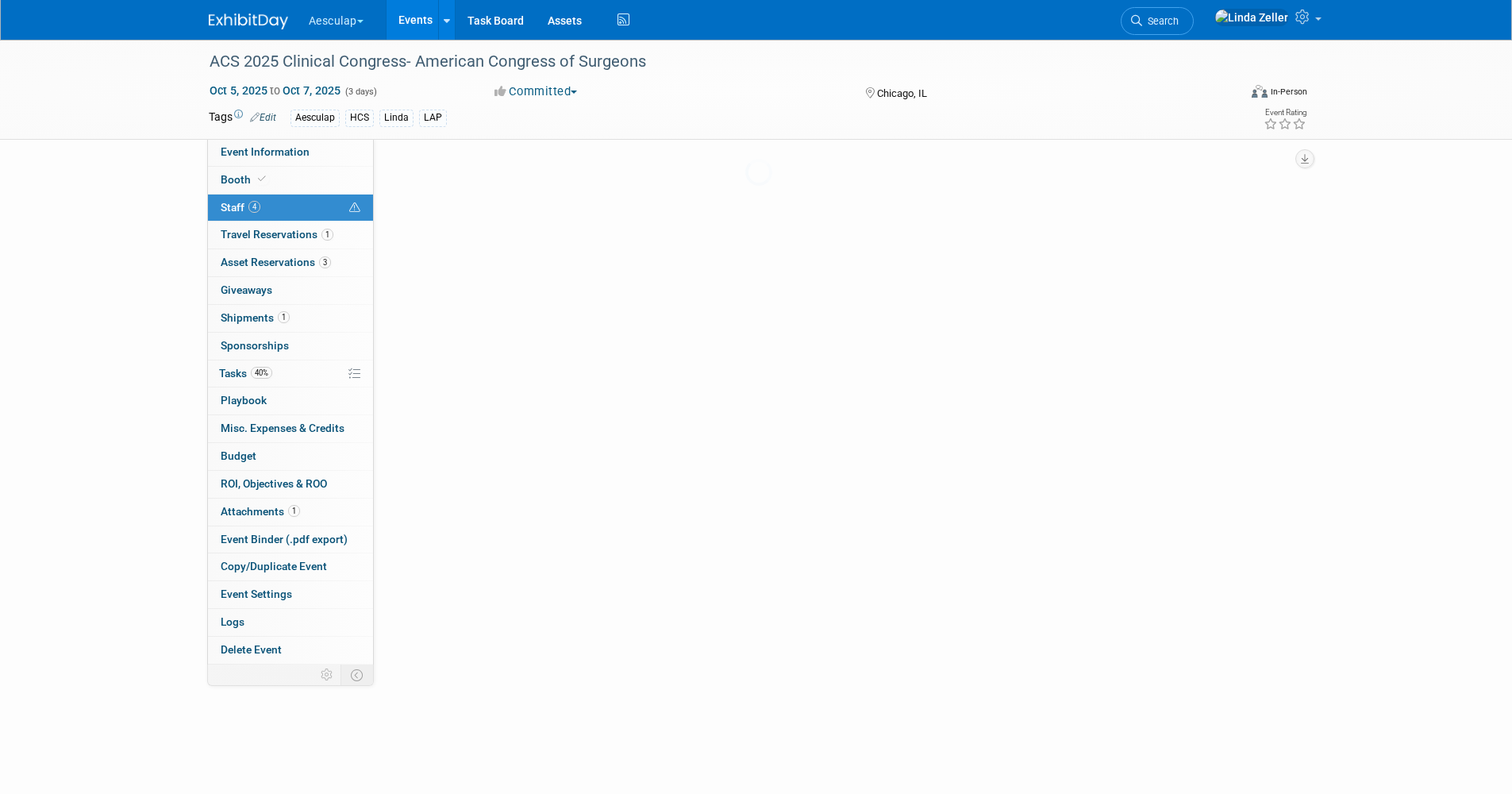 scroll, scrollTop: 117, scrollLeft: 0, axis: vertical 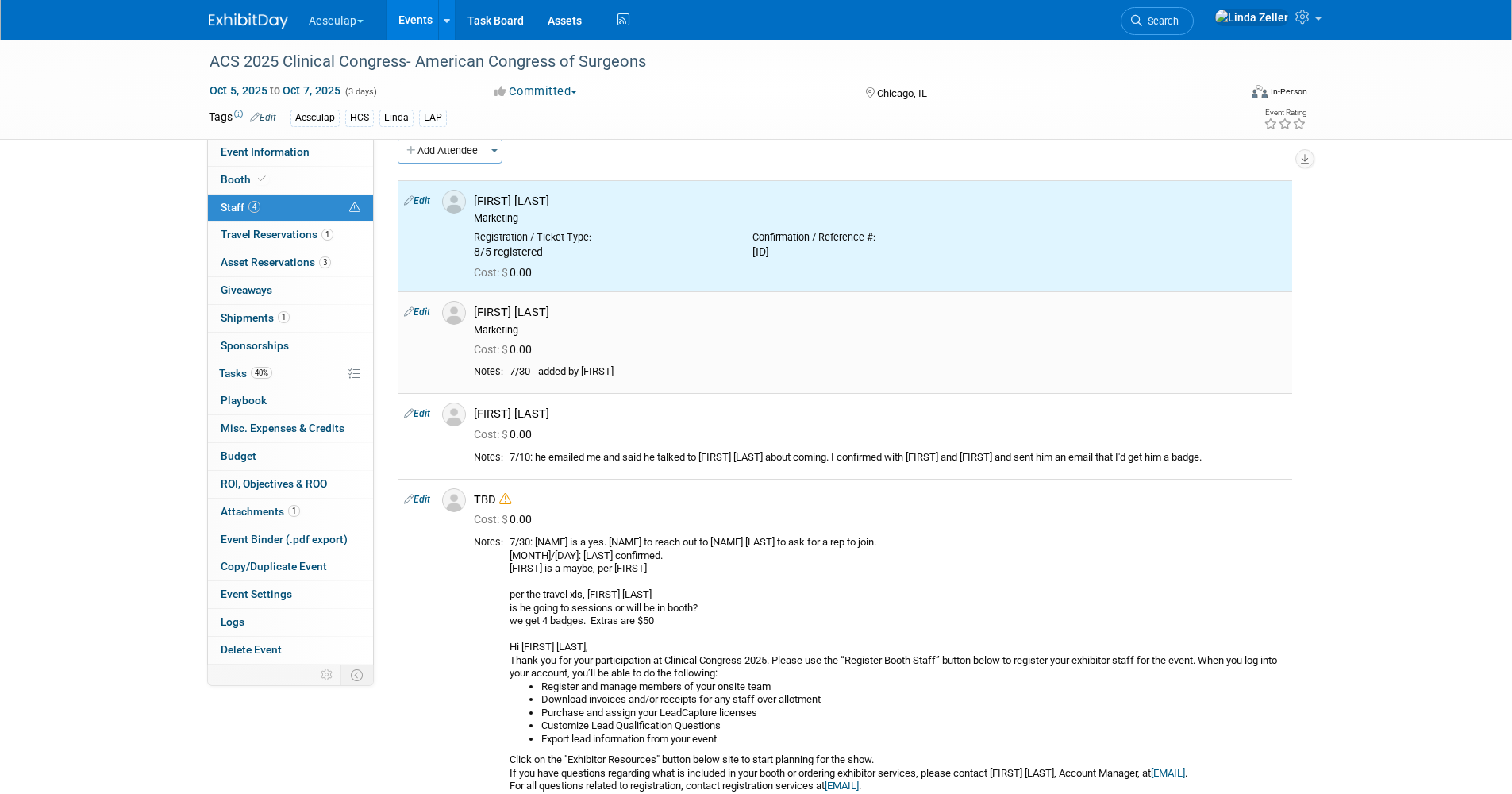 click on "Edit" at bounding box center [417, 312] 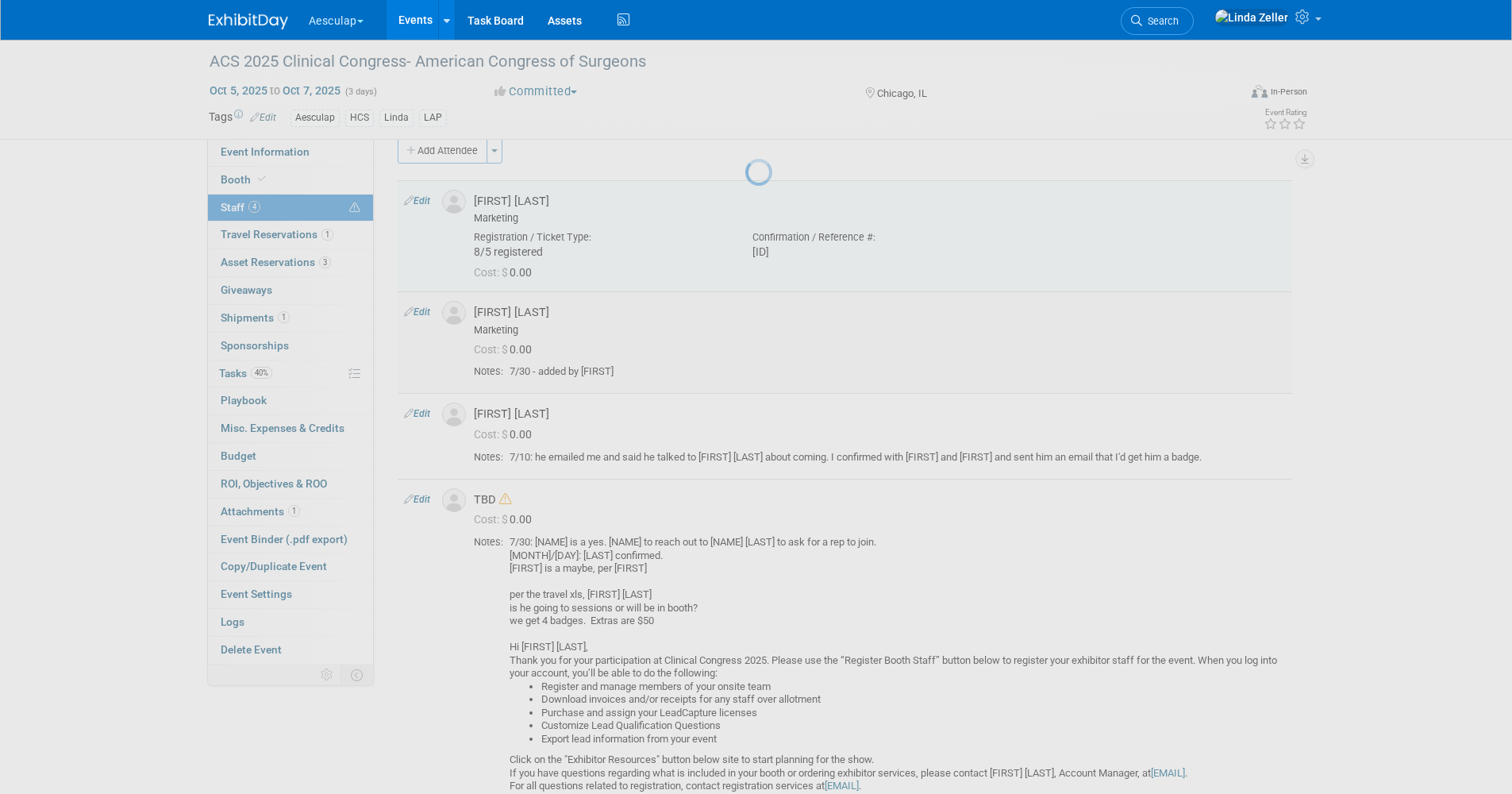 select on "e89cf668-1371-453a-8e42-28f753a027b0" 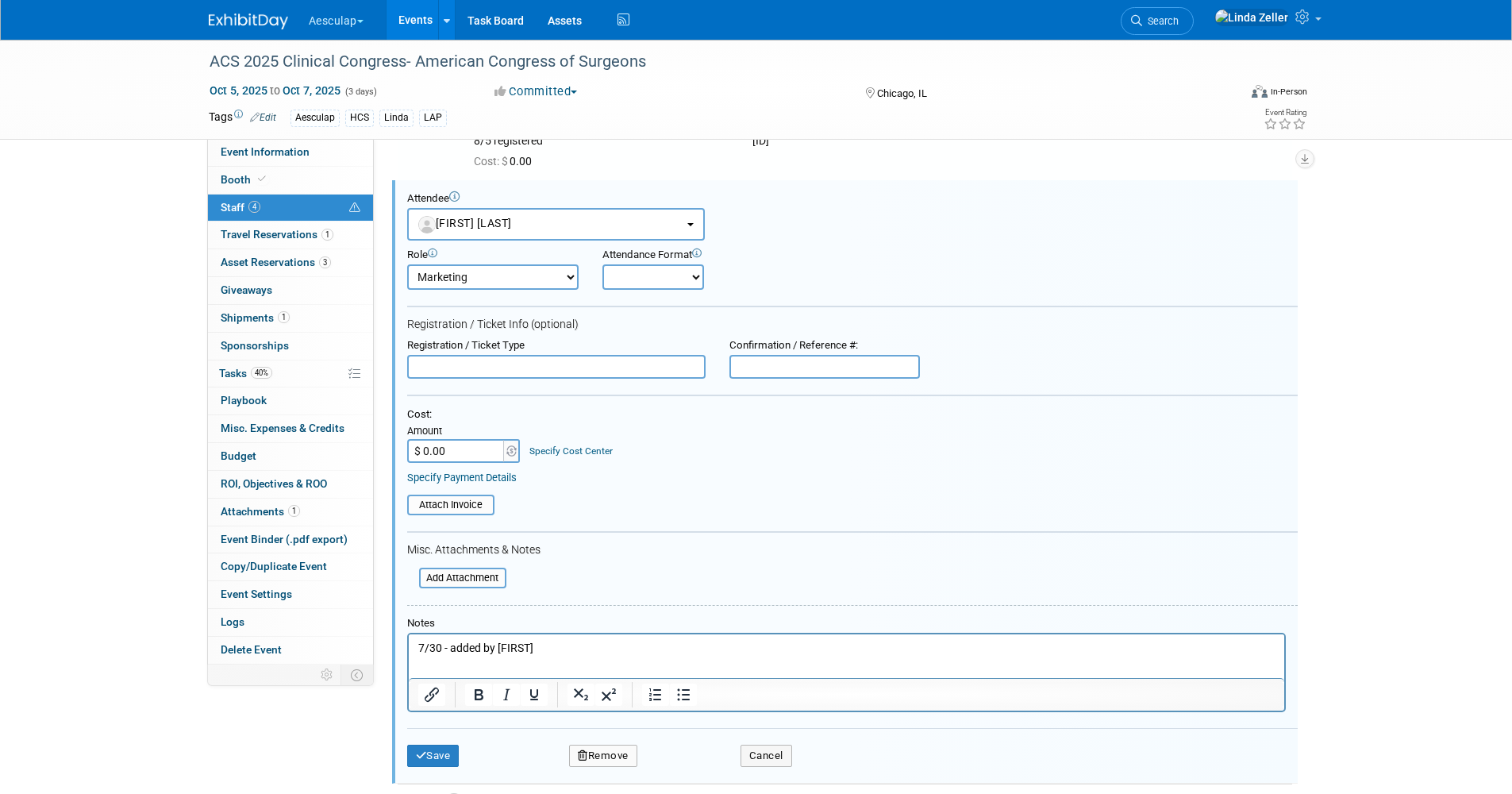 scroll, scrollTop: 0, scrollLeft: 0, axis: both 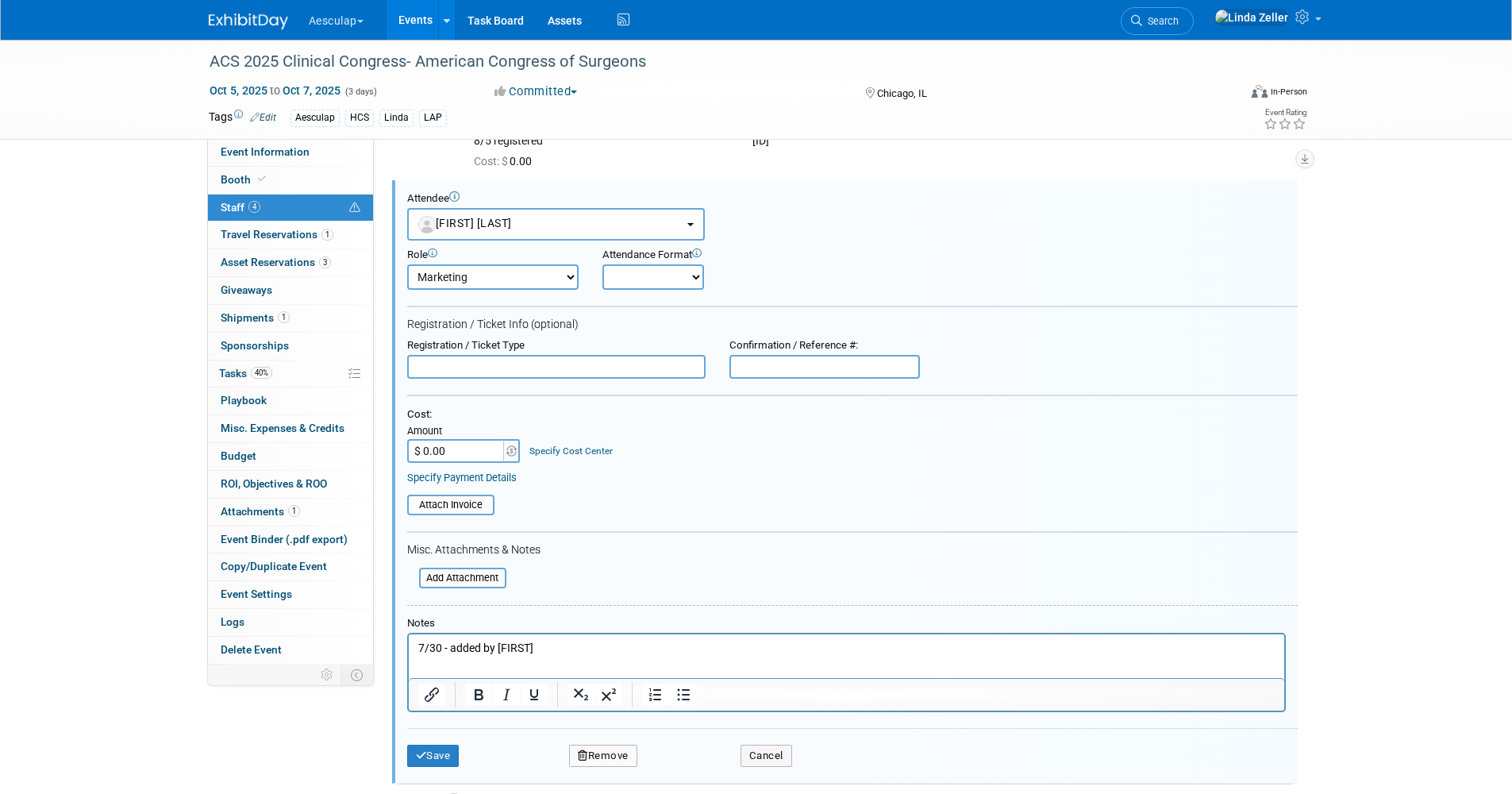 click at bounding box center [556, 367] 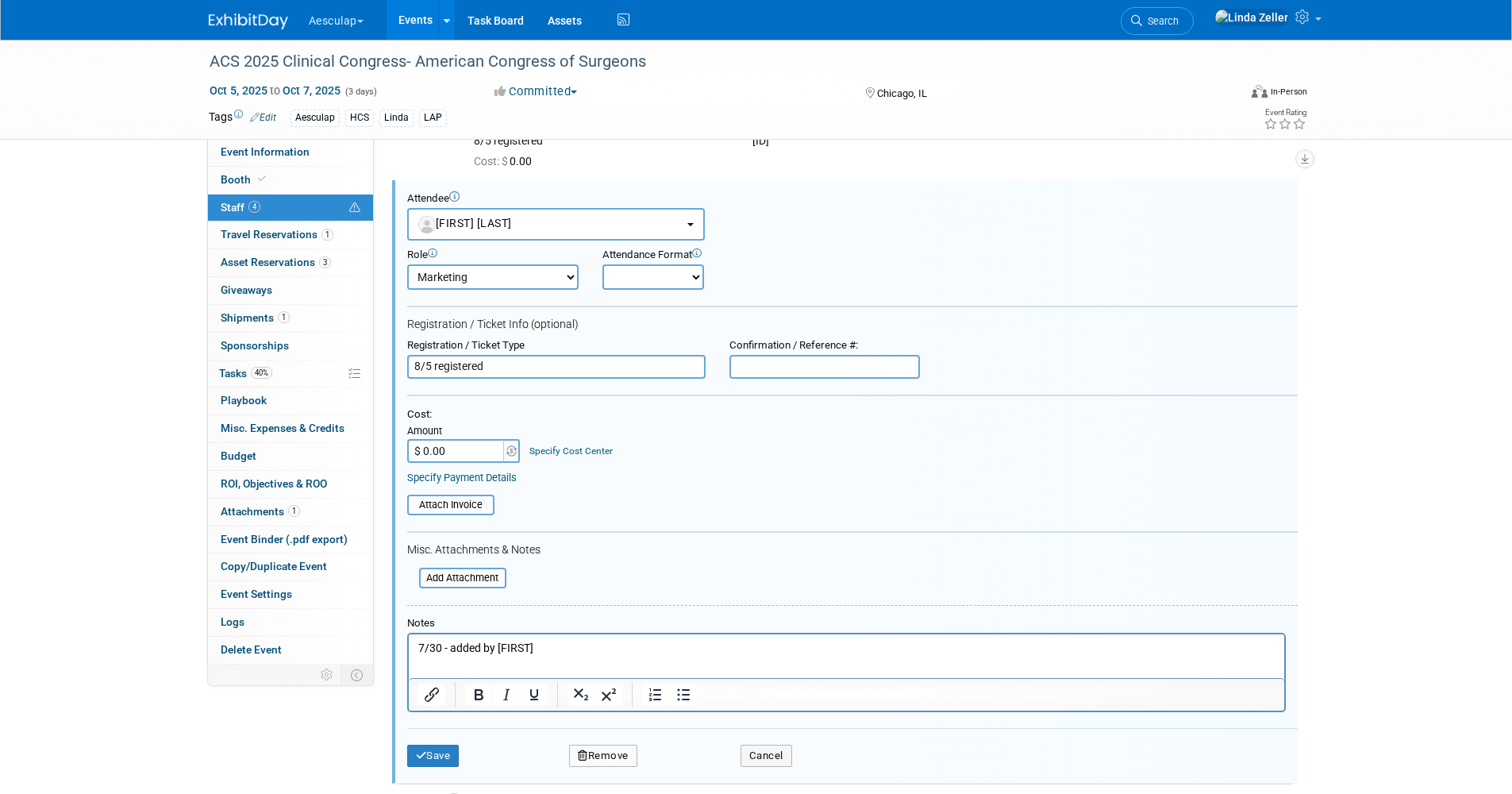 type on "8/5 registered" 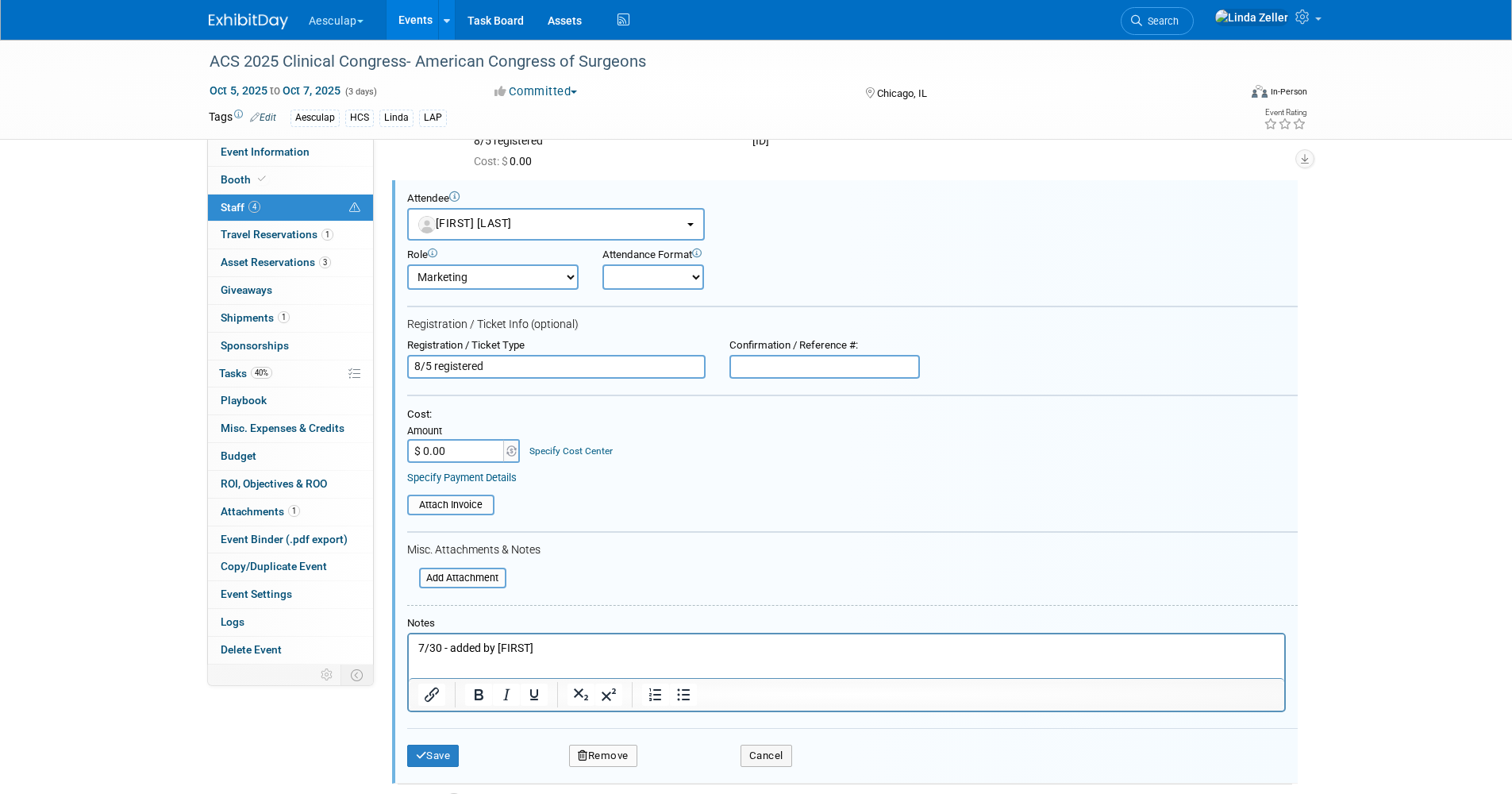click at bounding box center (825, 367) 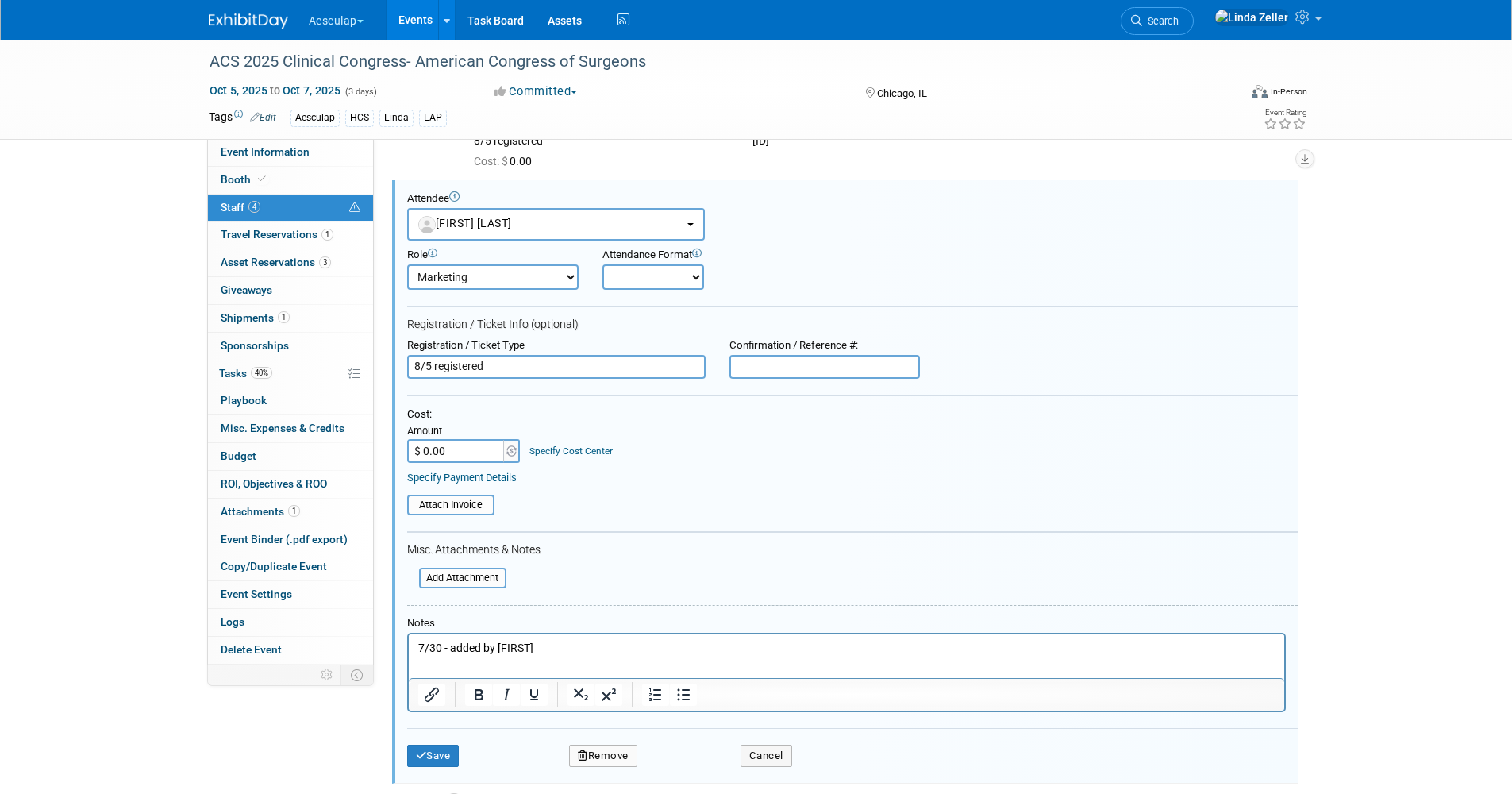paste on "CSNCMM6LHHX" 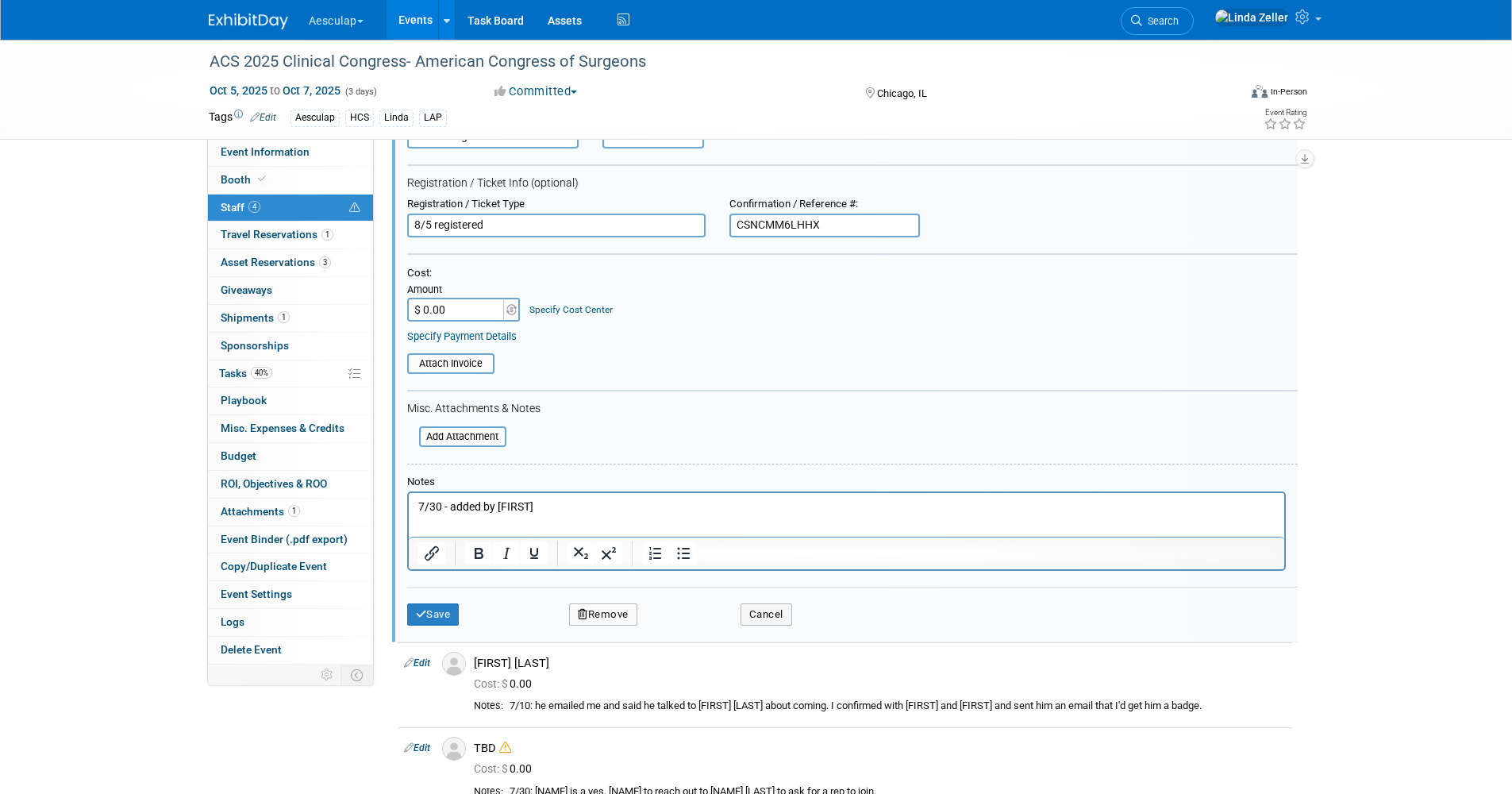 scroll, scrollTop: 387, scrollLeft: 0, axis: vertical 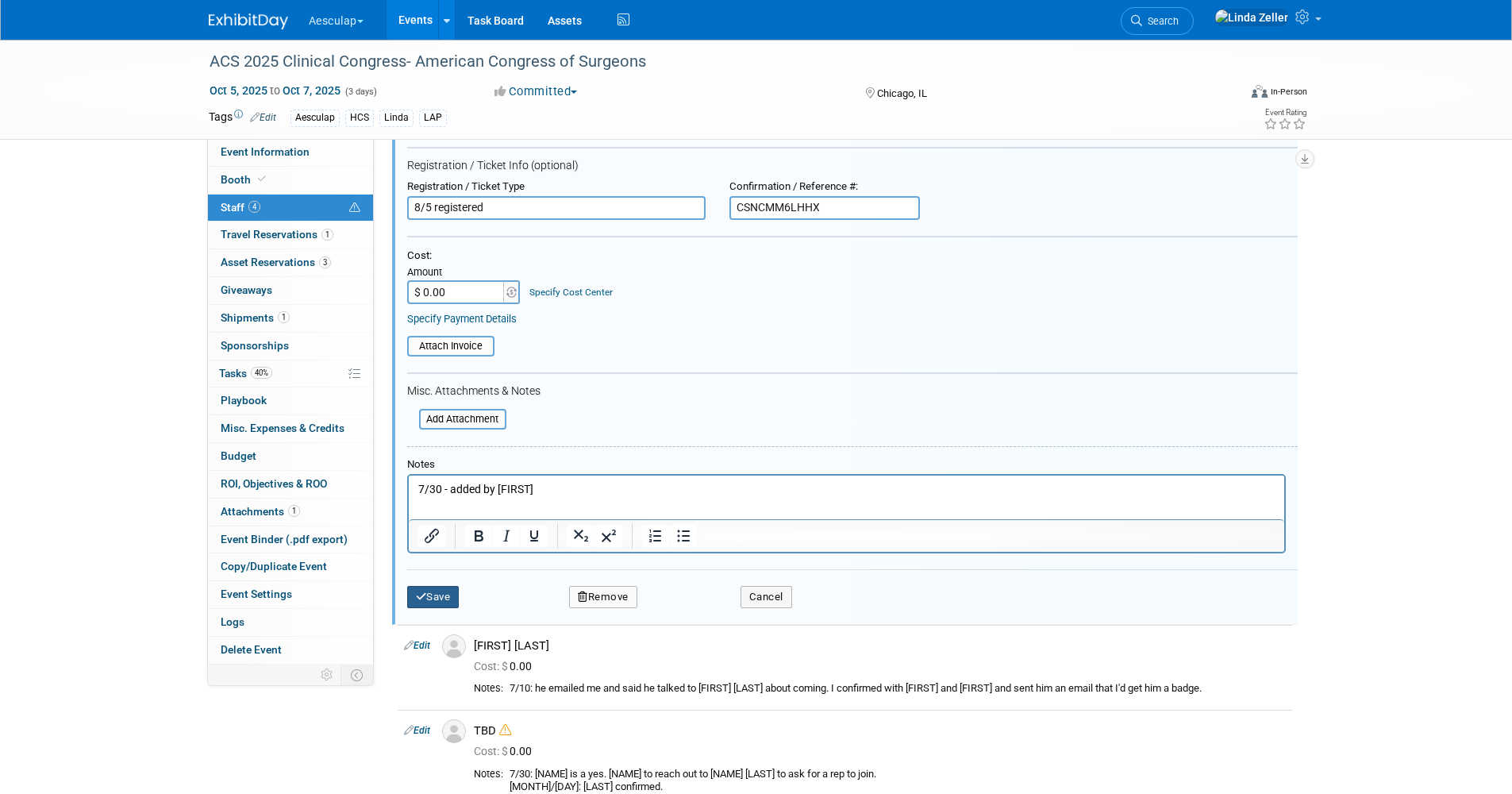 type on "CSNCMM6LHHX" 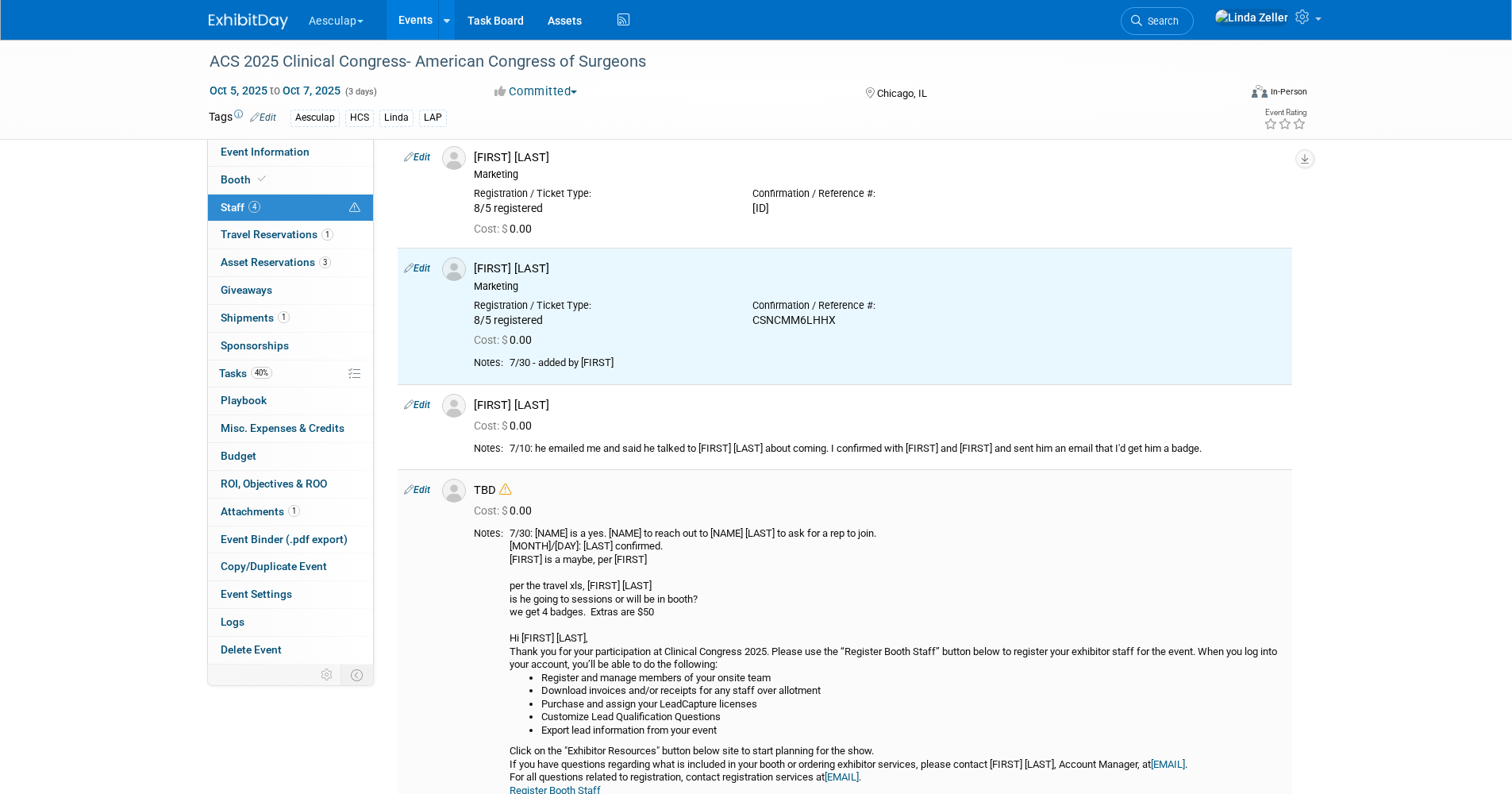 scroll, scrollTop: 148, scrollLeft: 0, axis: vertical 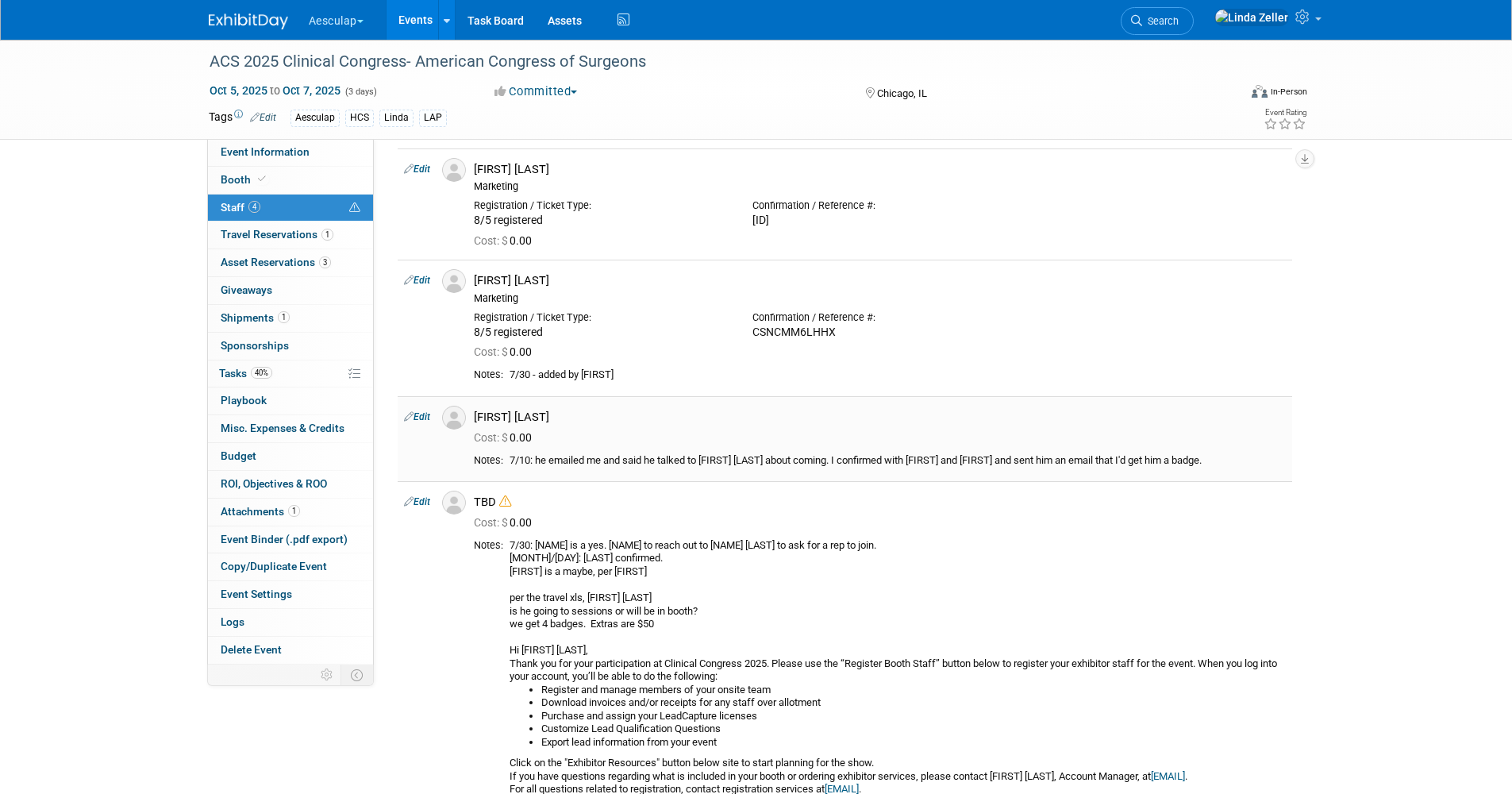 click on "Edit" at bounding box center [417, 417] 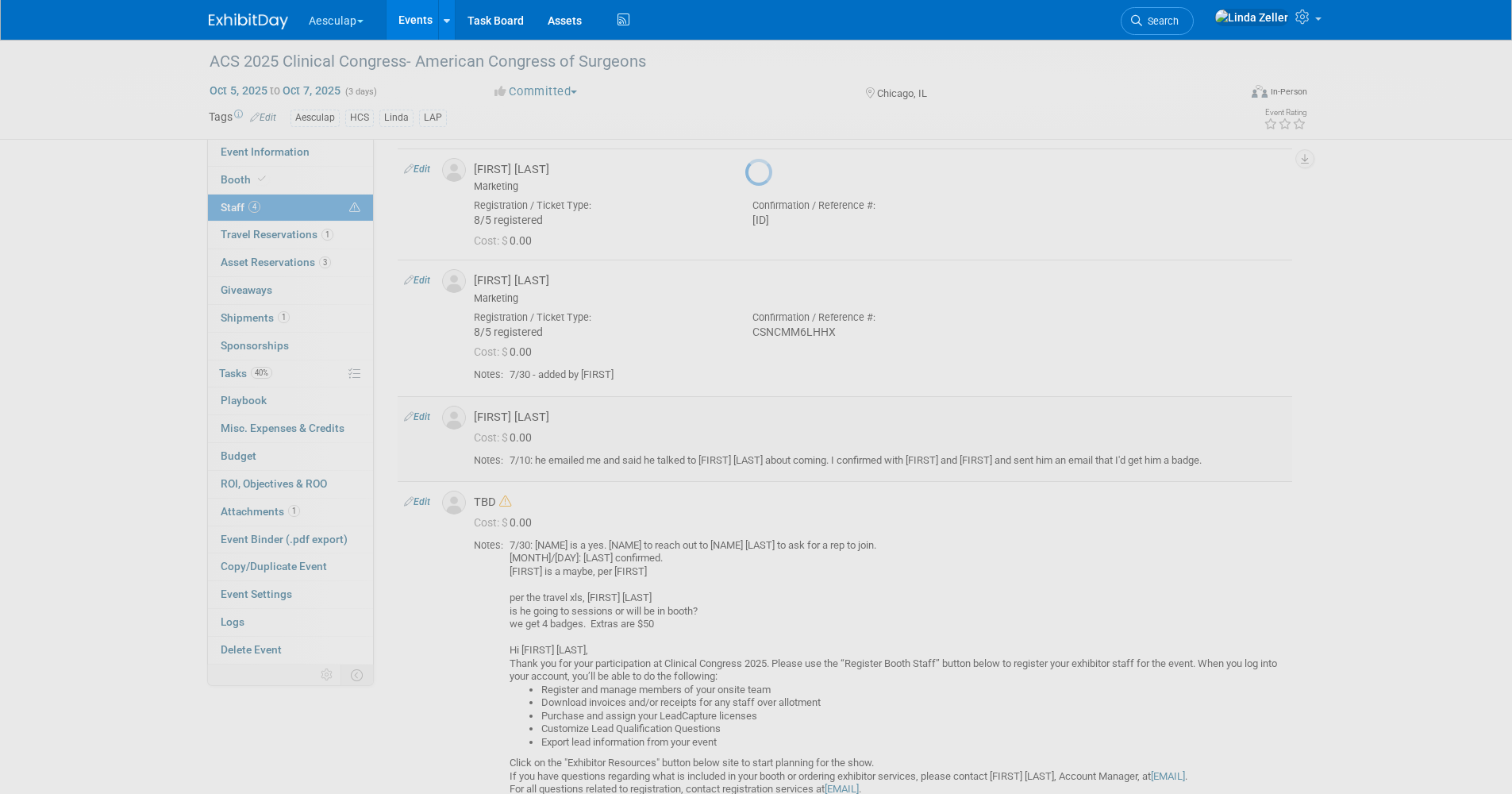 select on "aaec3c80-6a80-438f-9564-00c7674d7290" 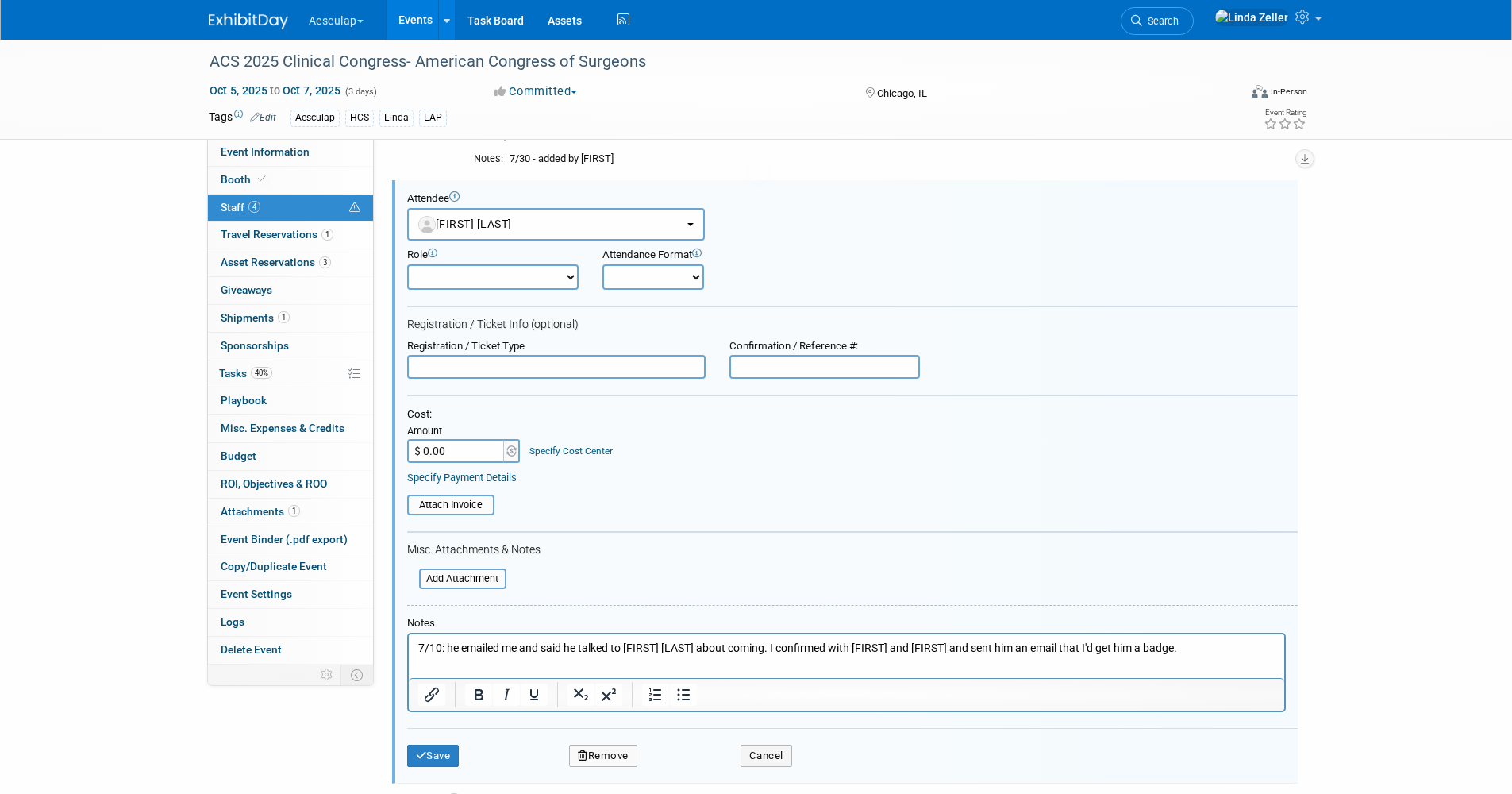 scroll, scrollTop: 0, scrollLeft: 0, axis: both 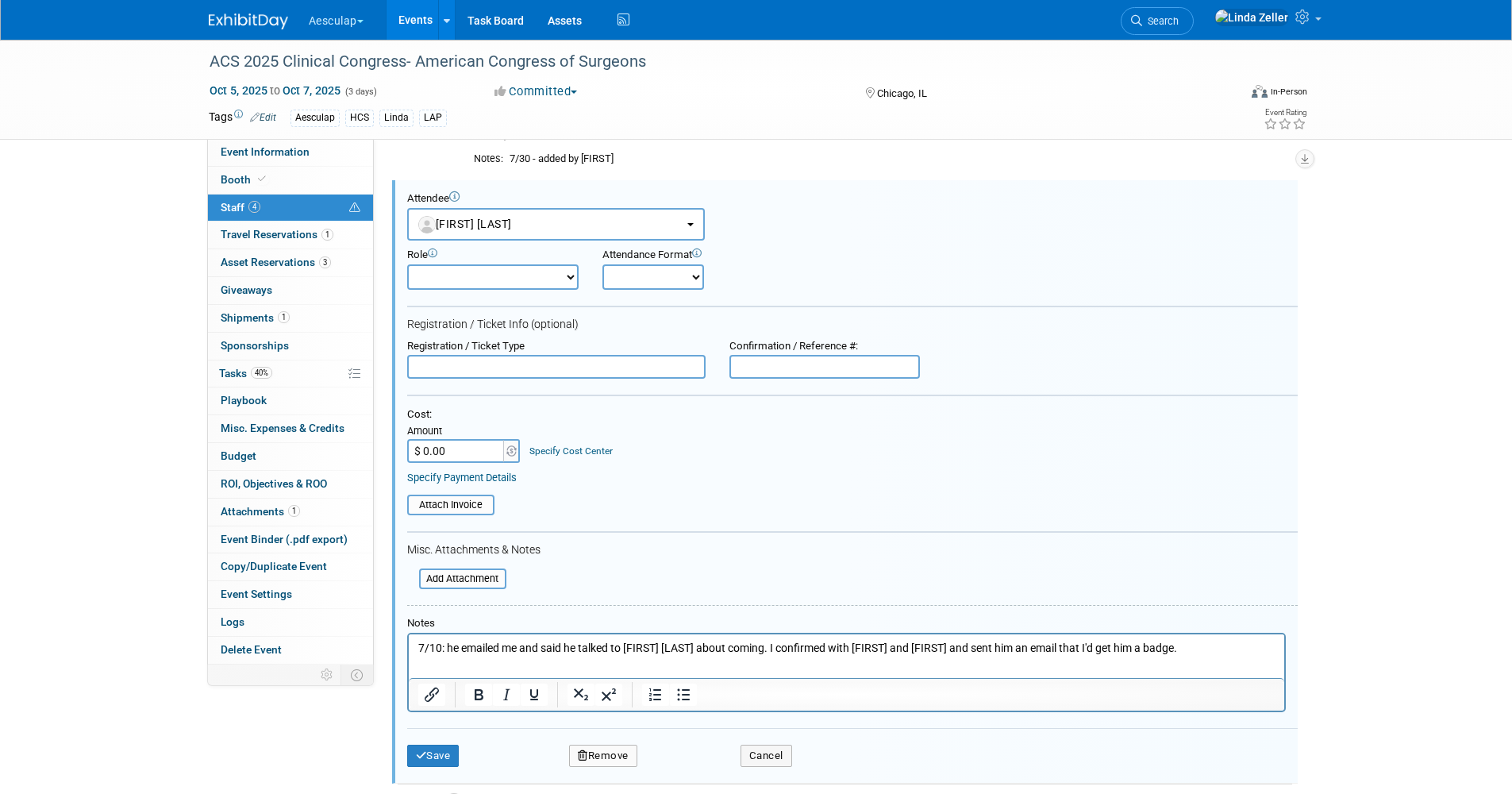 click at bounding box center (556, 367) 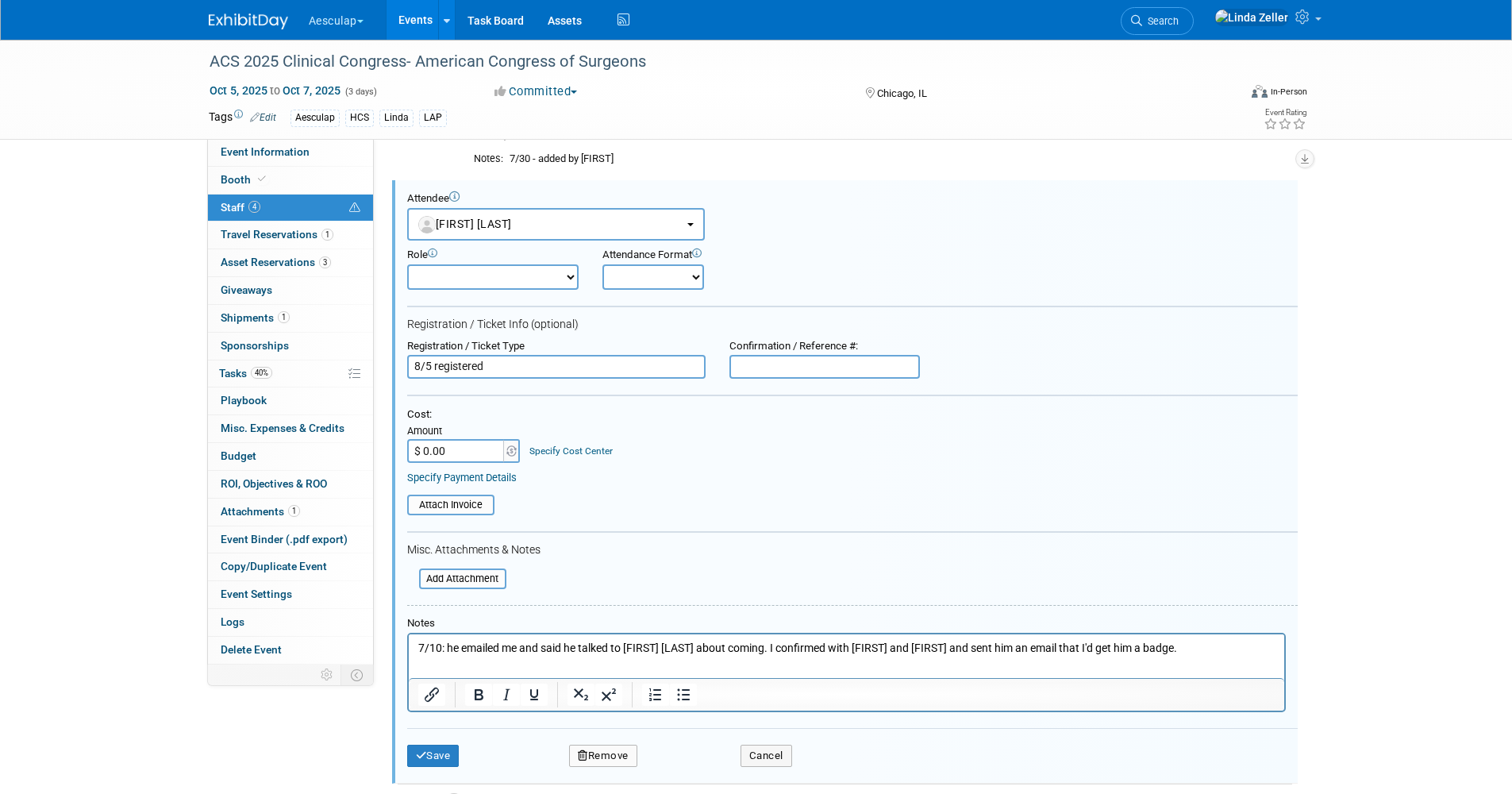 type on "8/5 registered" 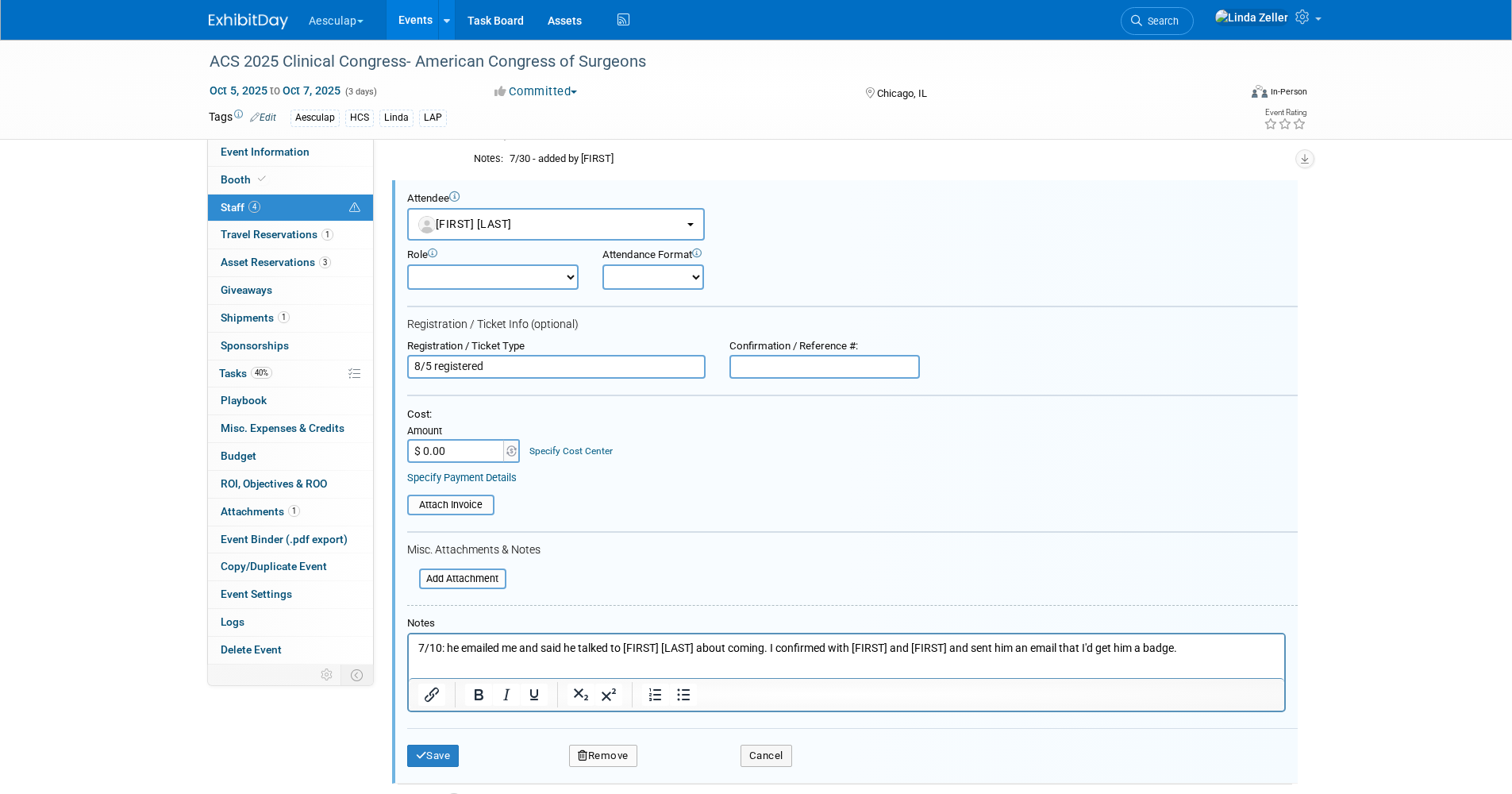 drag, startPoint x: 752, startPoint y: 383, endPoint x: 748, endPoint y: 374, distance: 9.848858 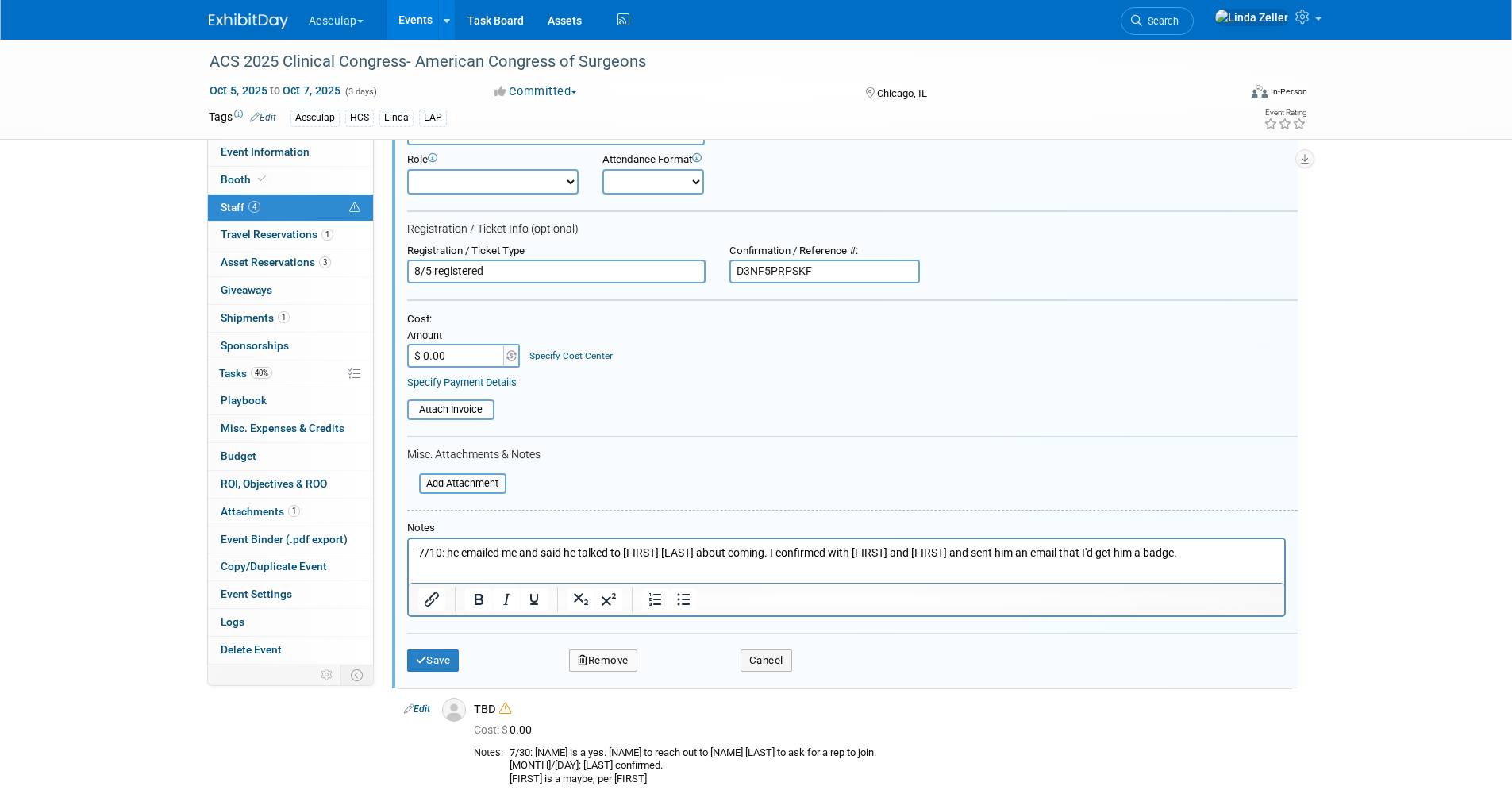 scroll, scrollTop: 603, scrollLeft: 0, axis: vertical 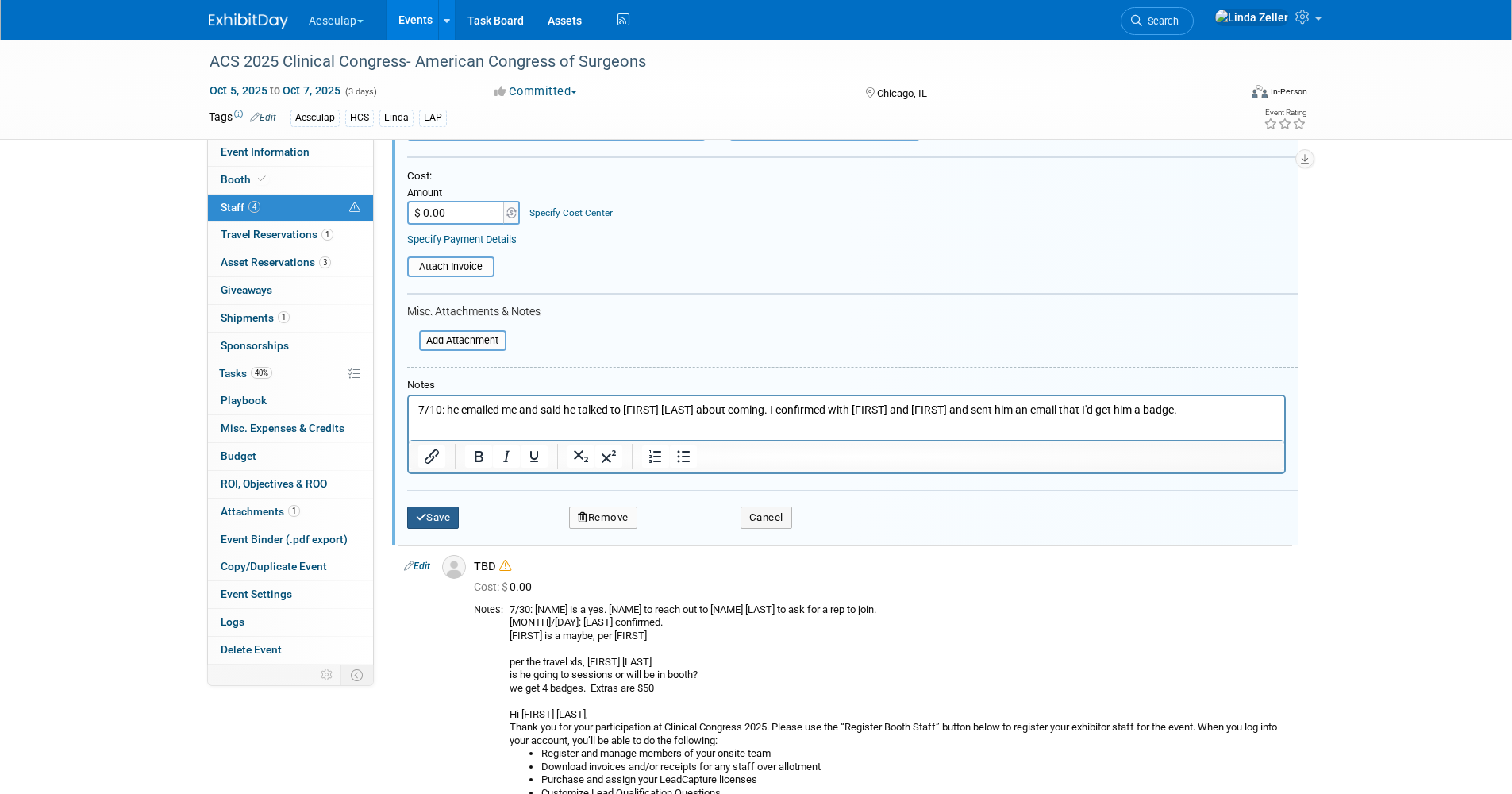 type on "D3NF5PRPSKF" 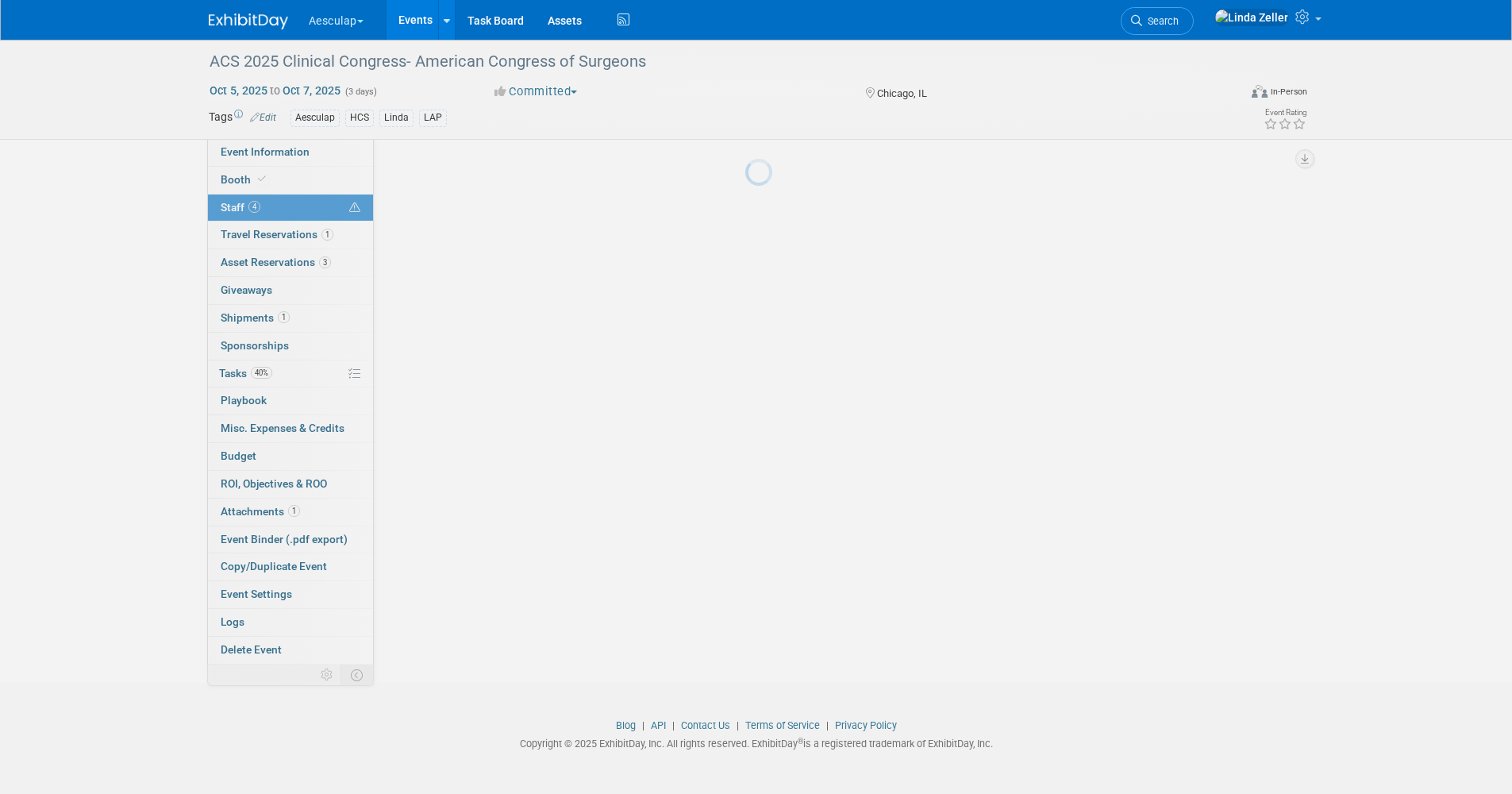 scroll, scrollTop: 478, scrollLeft: 0, axis: vertical 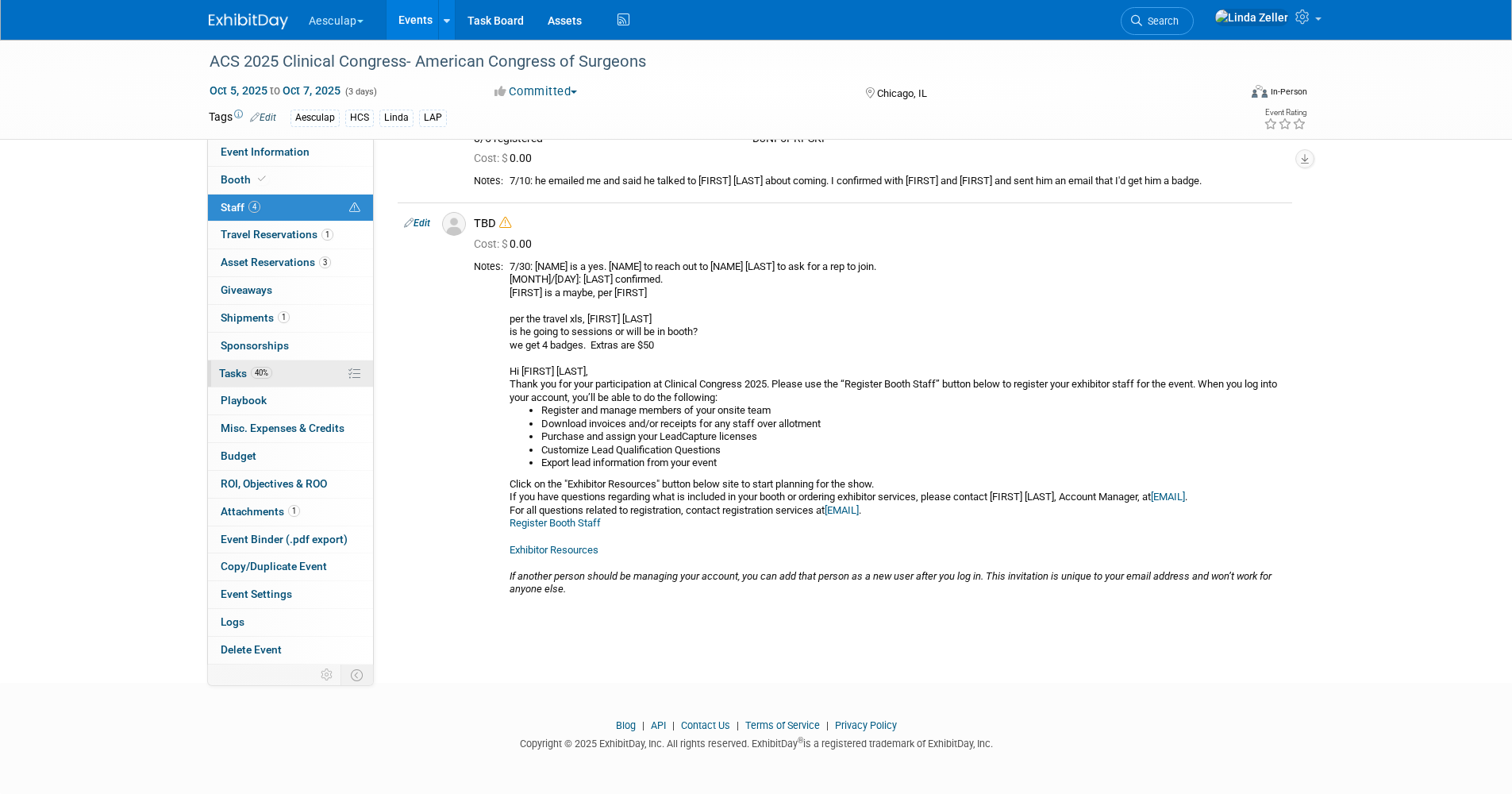click on "Tasks 40%" at bounding box center [245, 373] 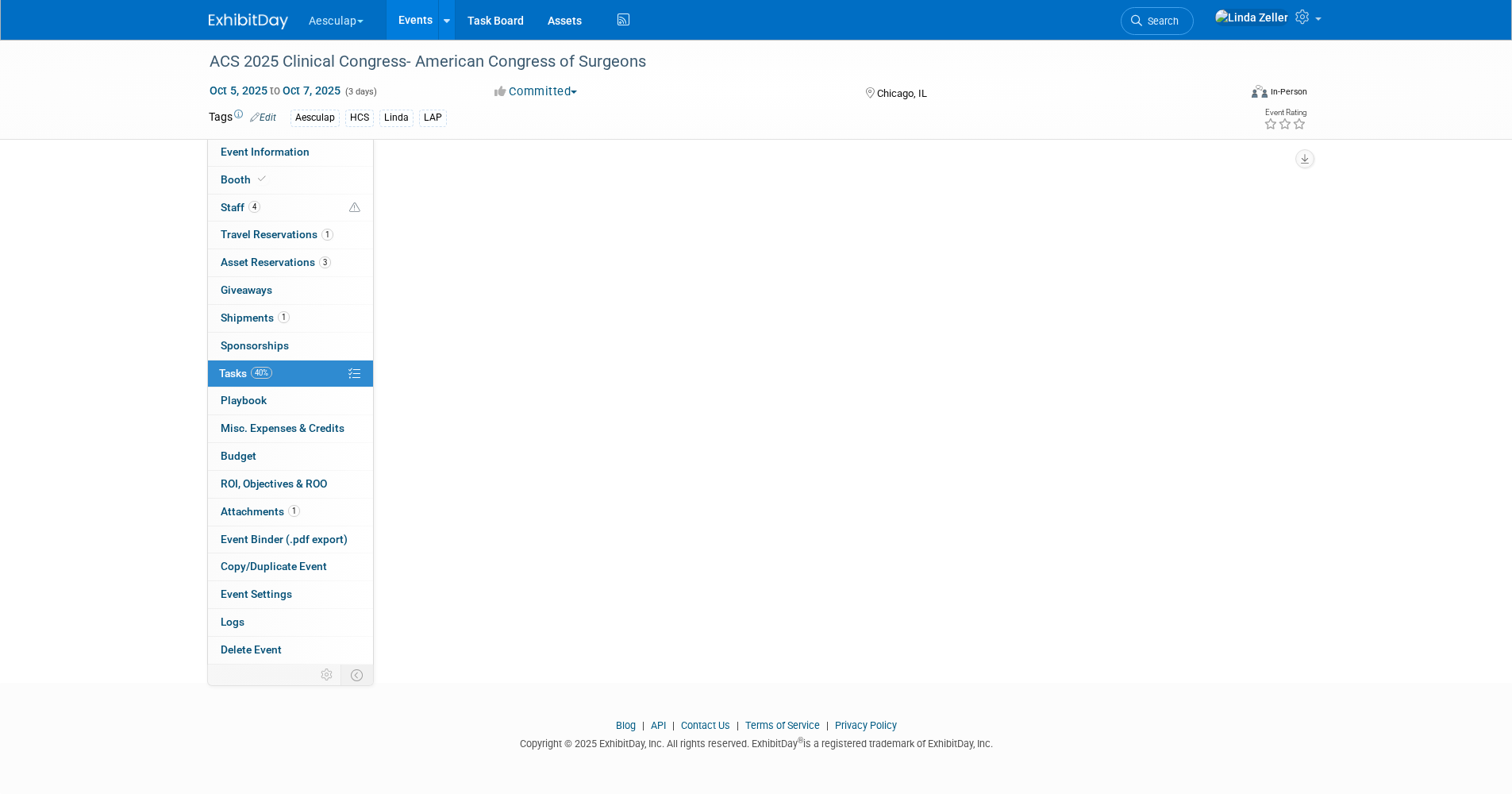 scroll, scrollTop: 0, scrollLeft: 0, axis: both 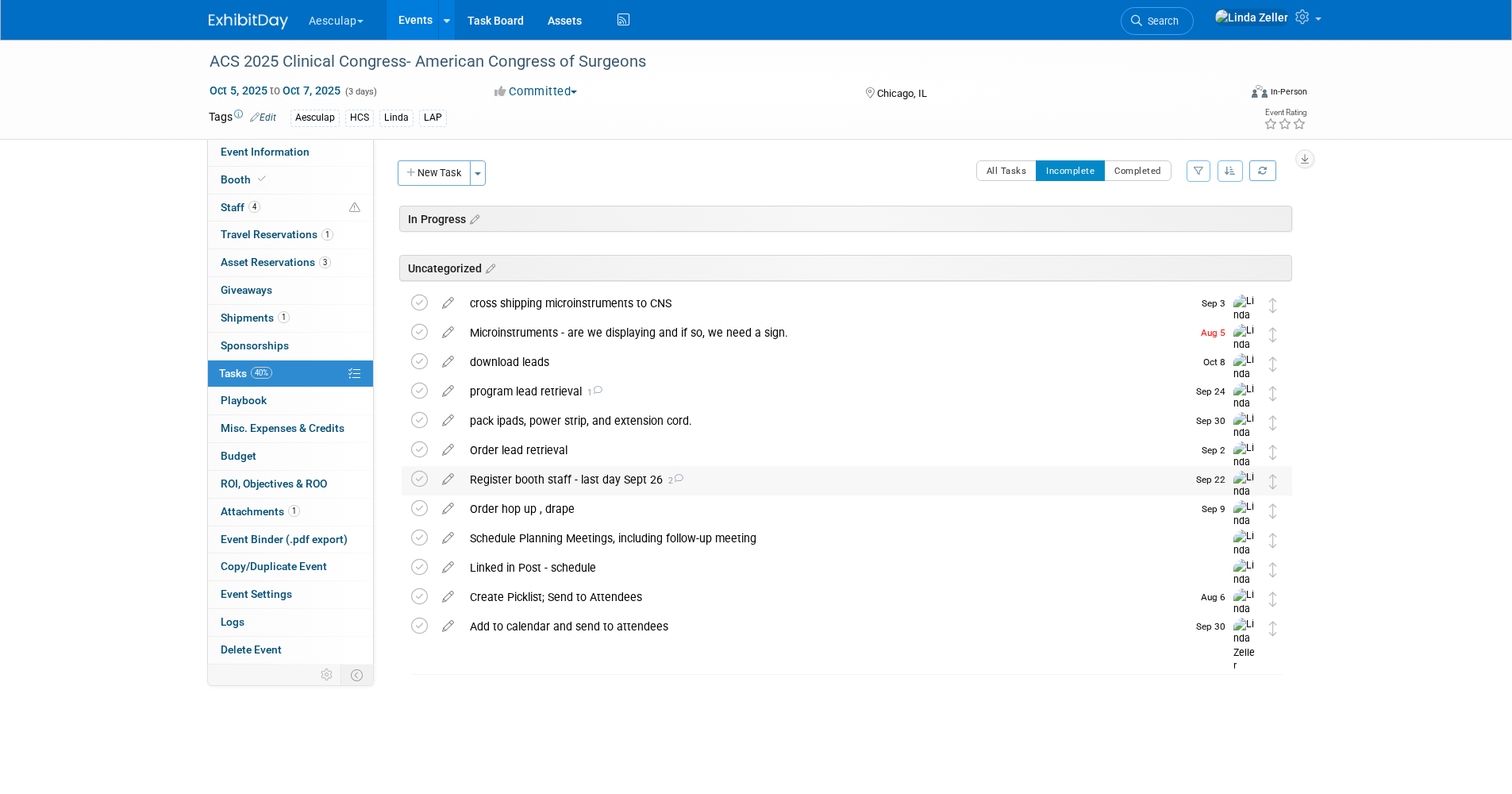click on "Register booth staff - last day Sept 26
2" at bounding box center [824, 480] 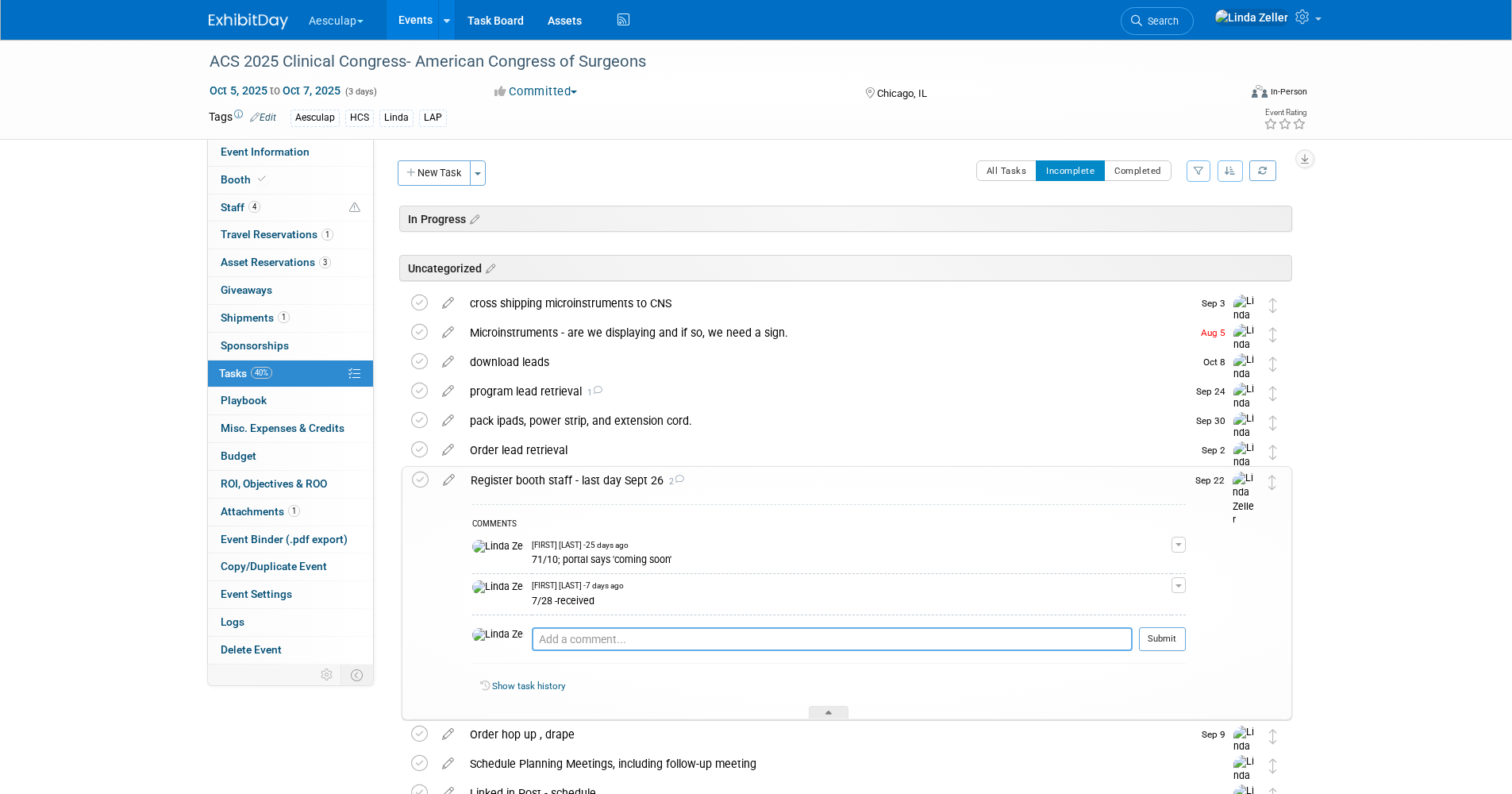 click at bounding box center [832, 639] 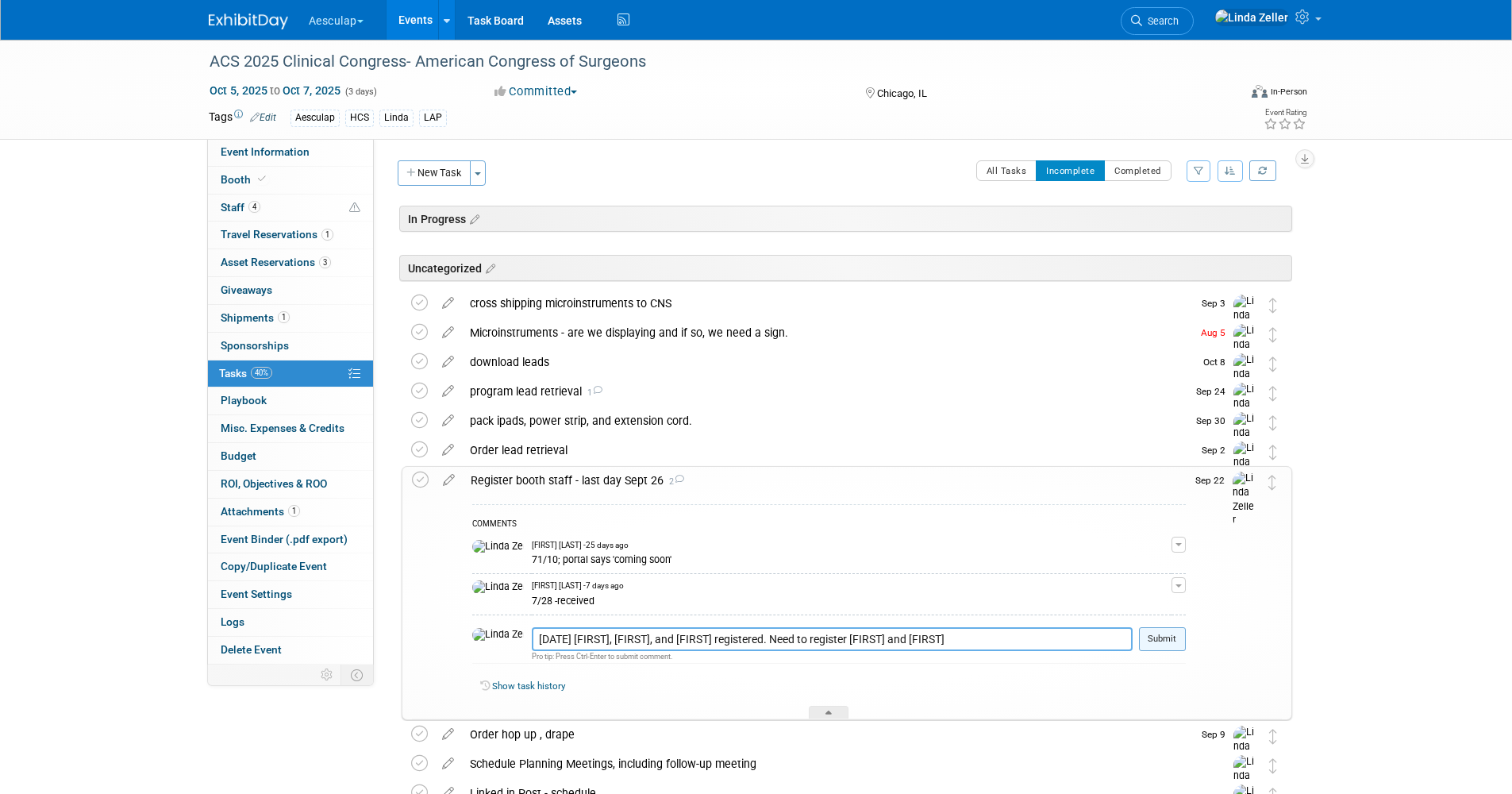type on "8/5 serkan, Danielle, and Paul registered.  Need to register Patrick and Evan" 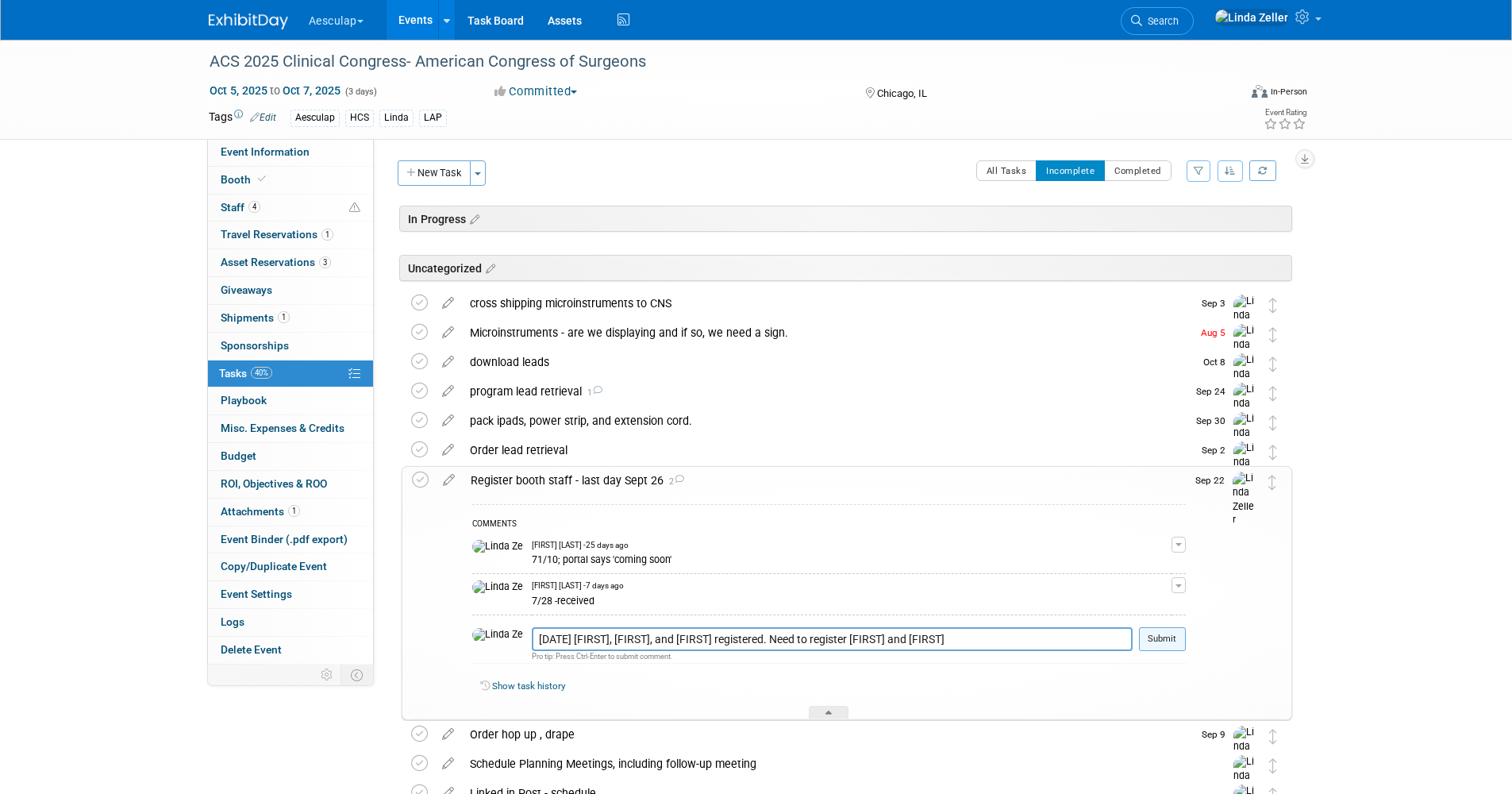click on "Submit" at bounding box center [1162, 639] 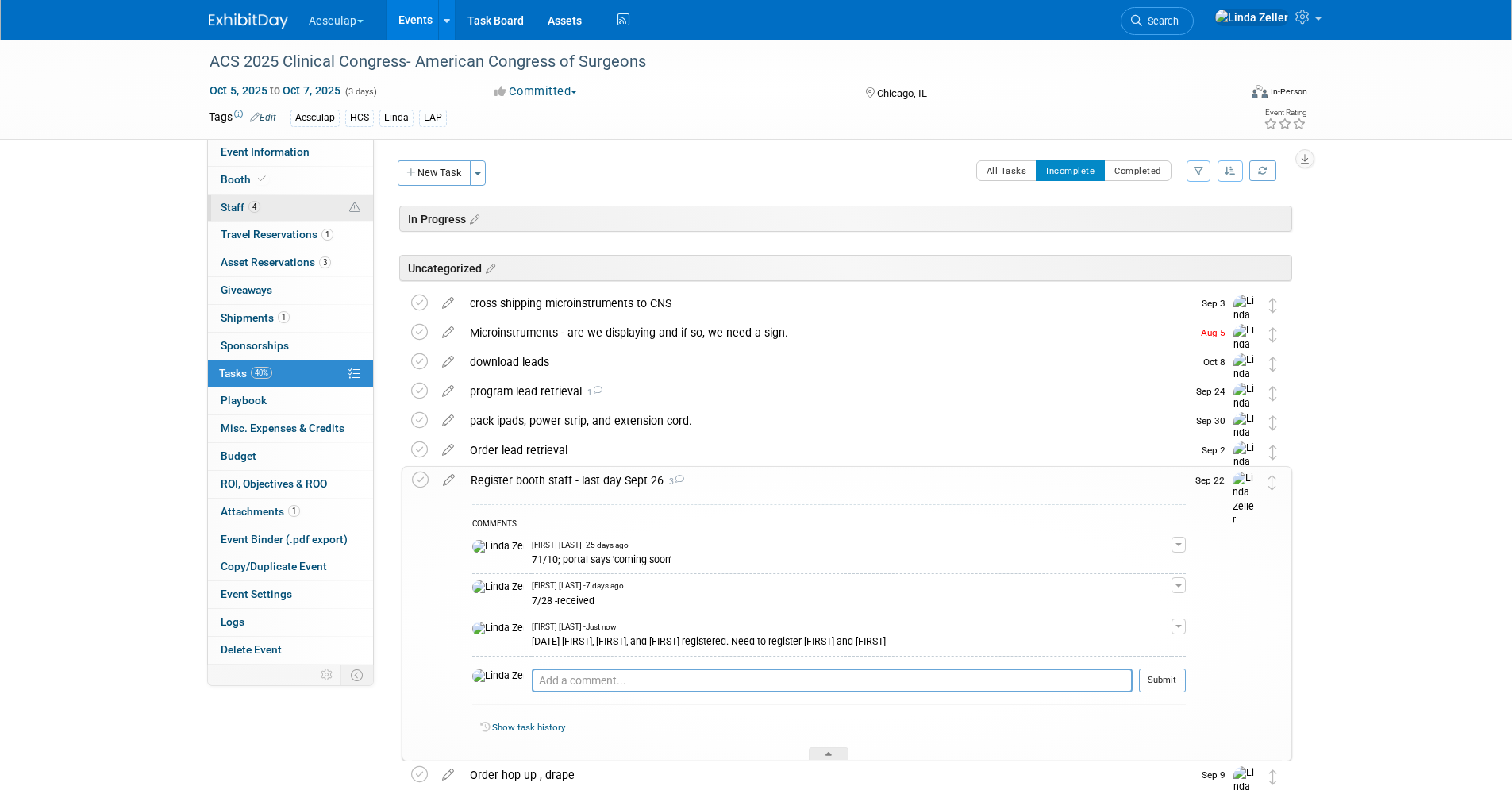 click on "Staff 4" at bounding box center [240, 207] 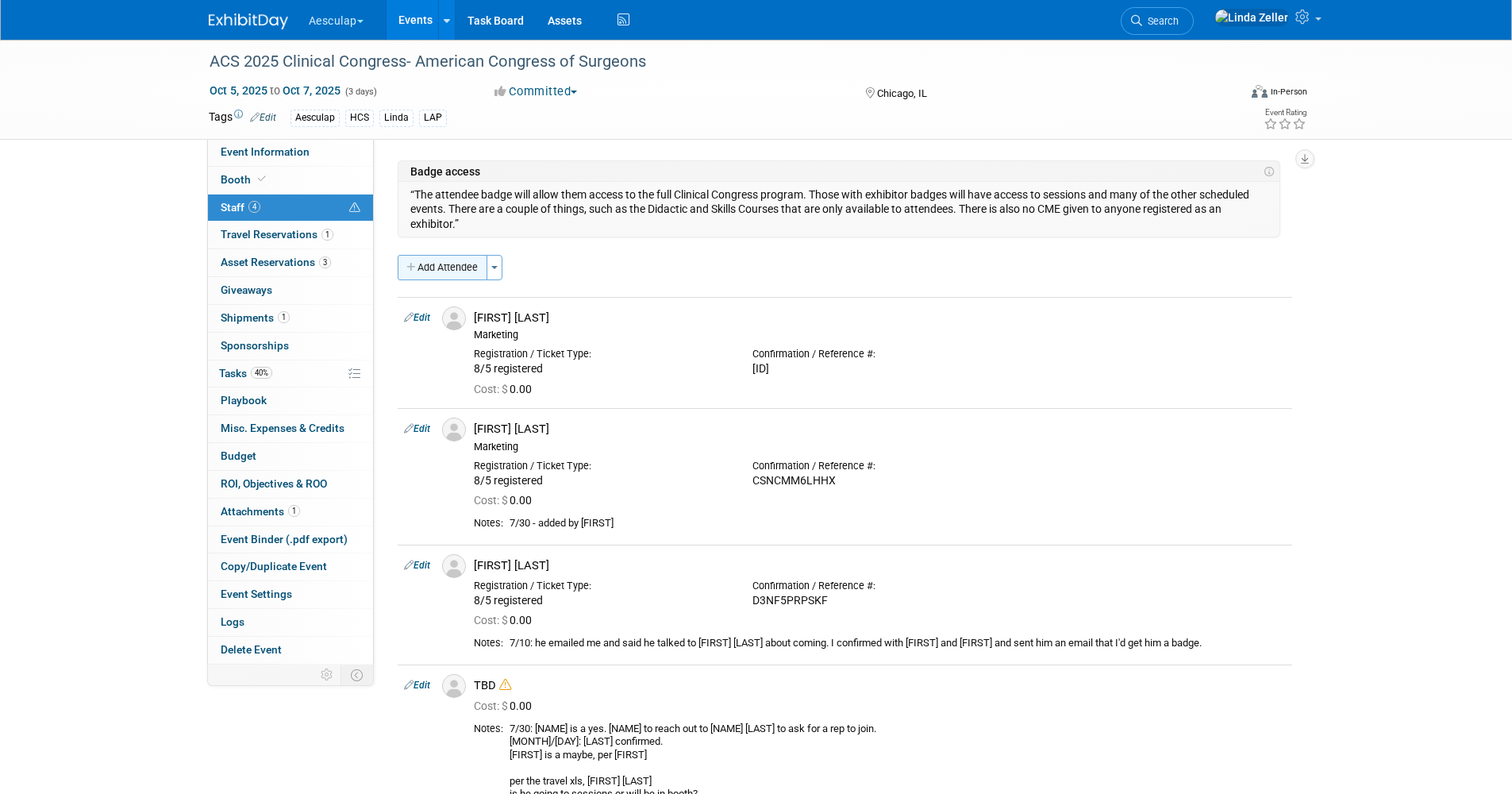 click on "Add Attendee" at bounding box center (442, 268) 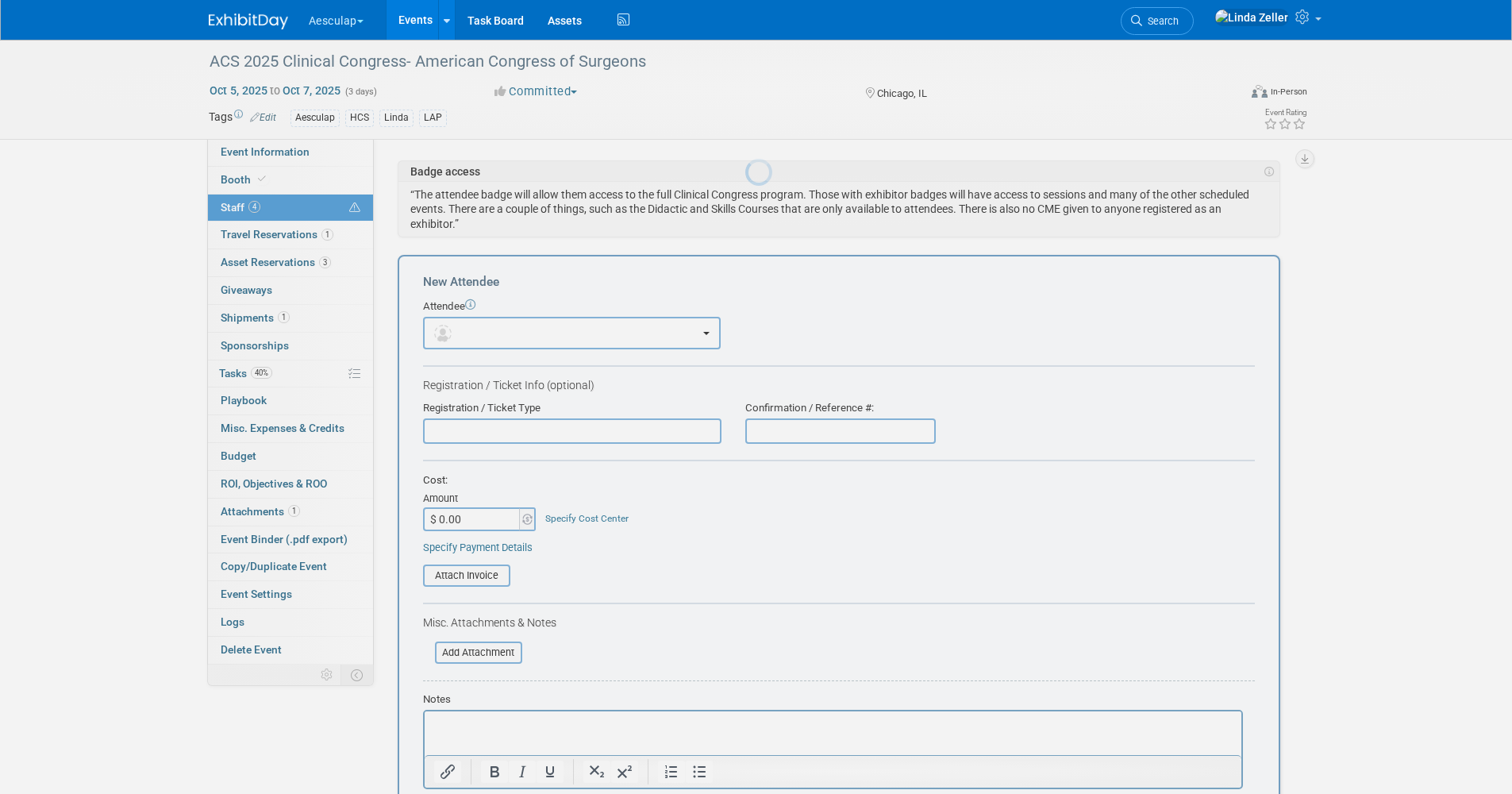 scroll, scrollTop: 0, scrollLeft: 0, axis: both 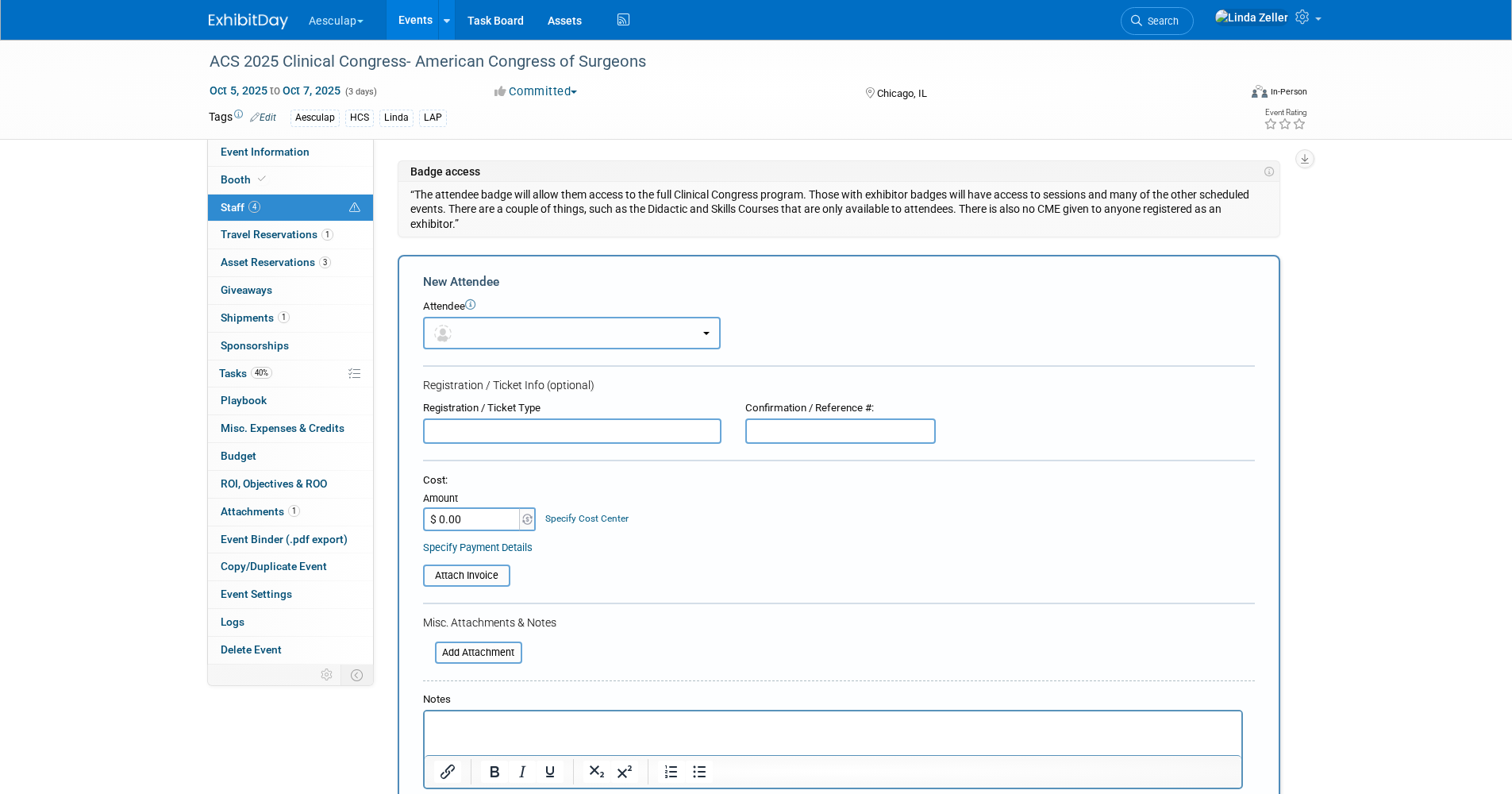 click at bounding box center (571, 333) 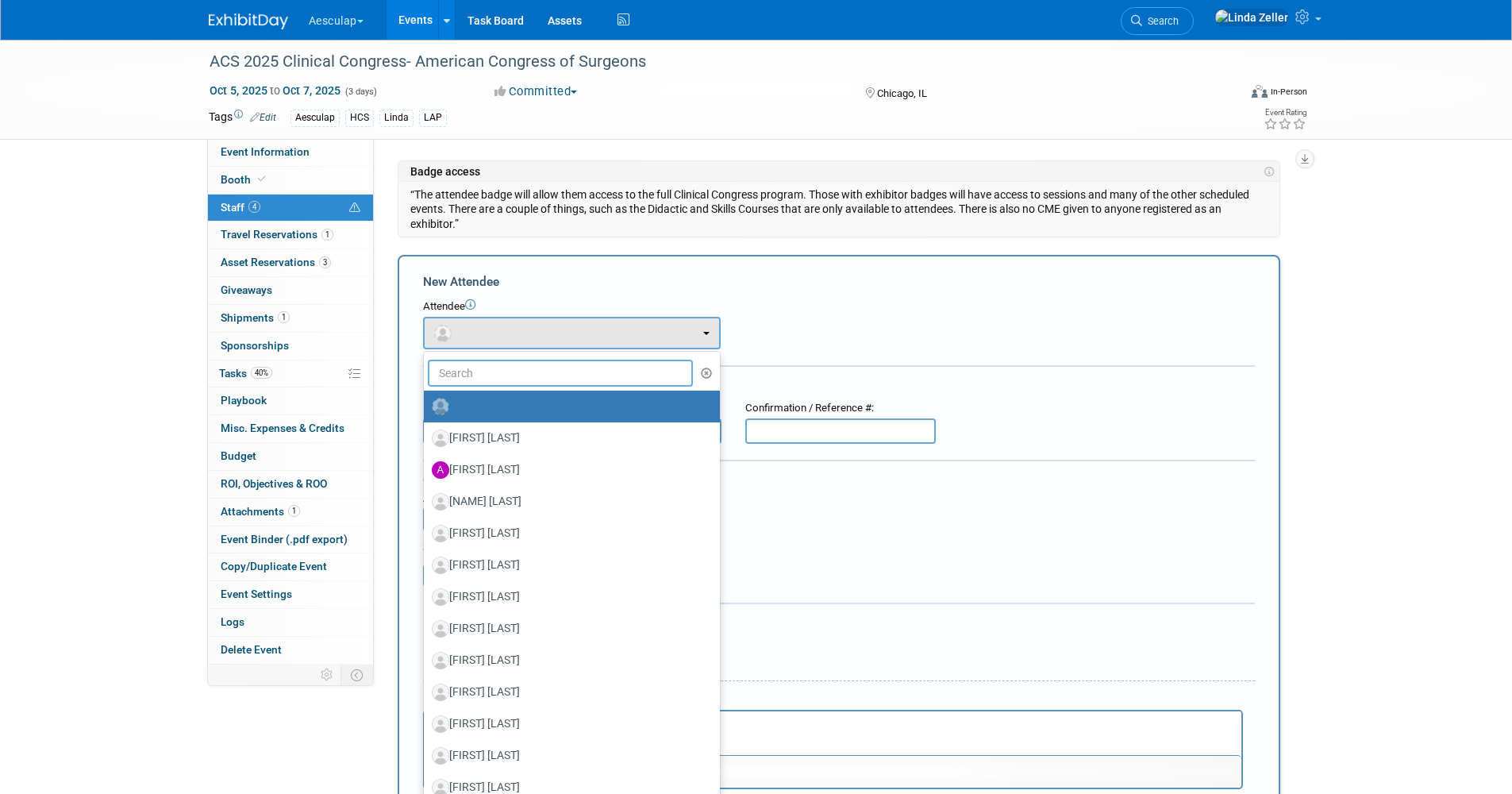 click at bounding box center (560, 373) 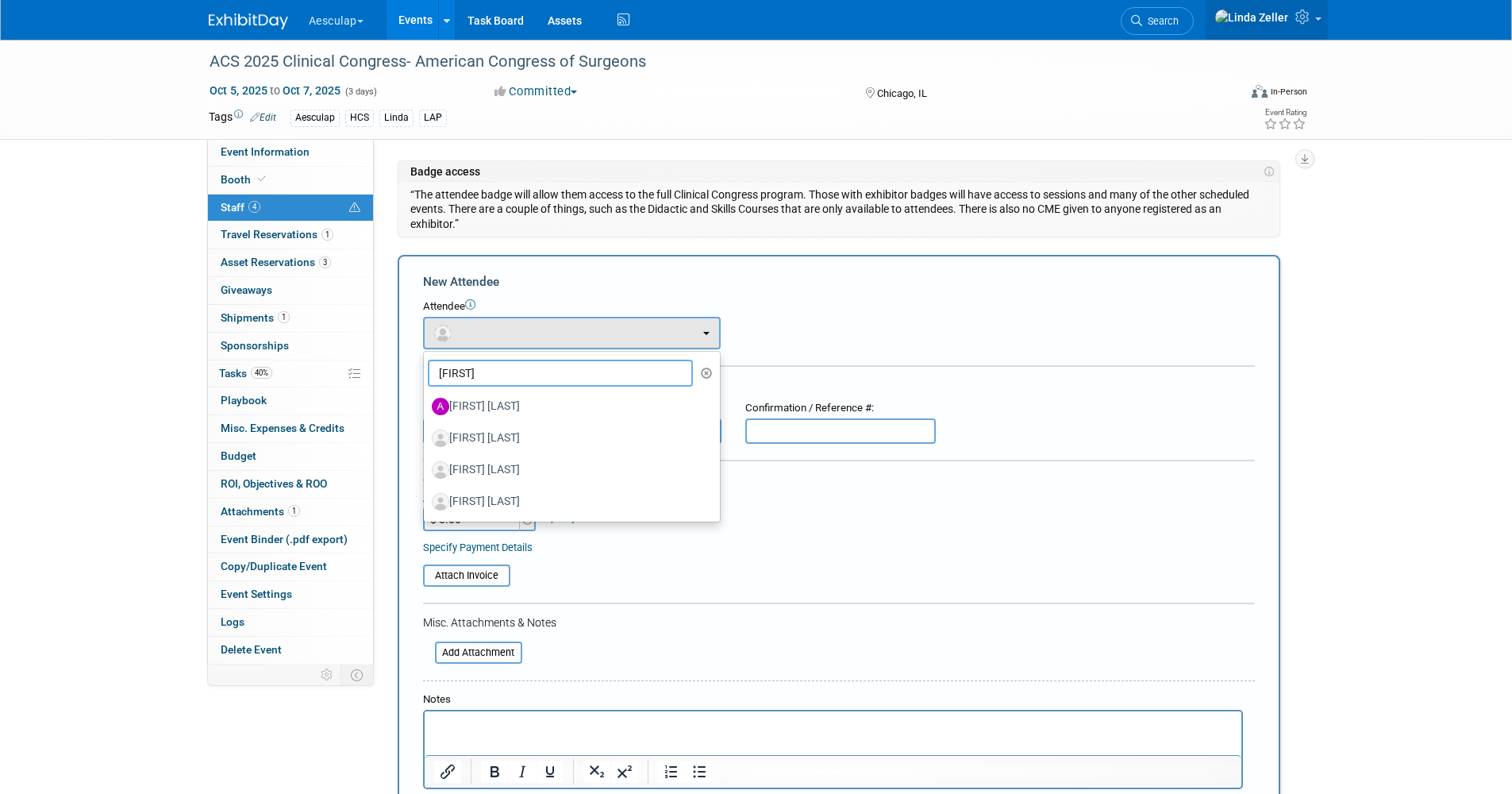 type on "evan" 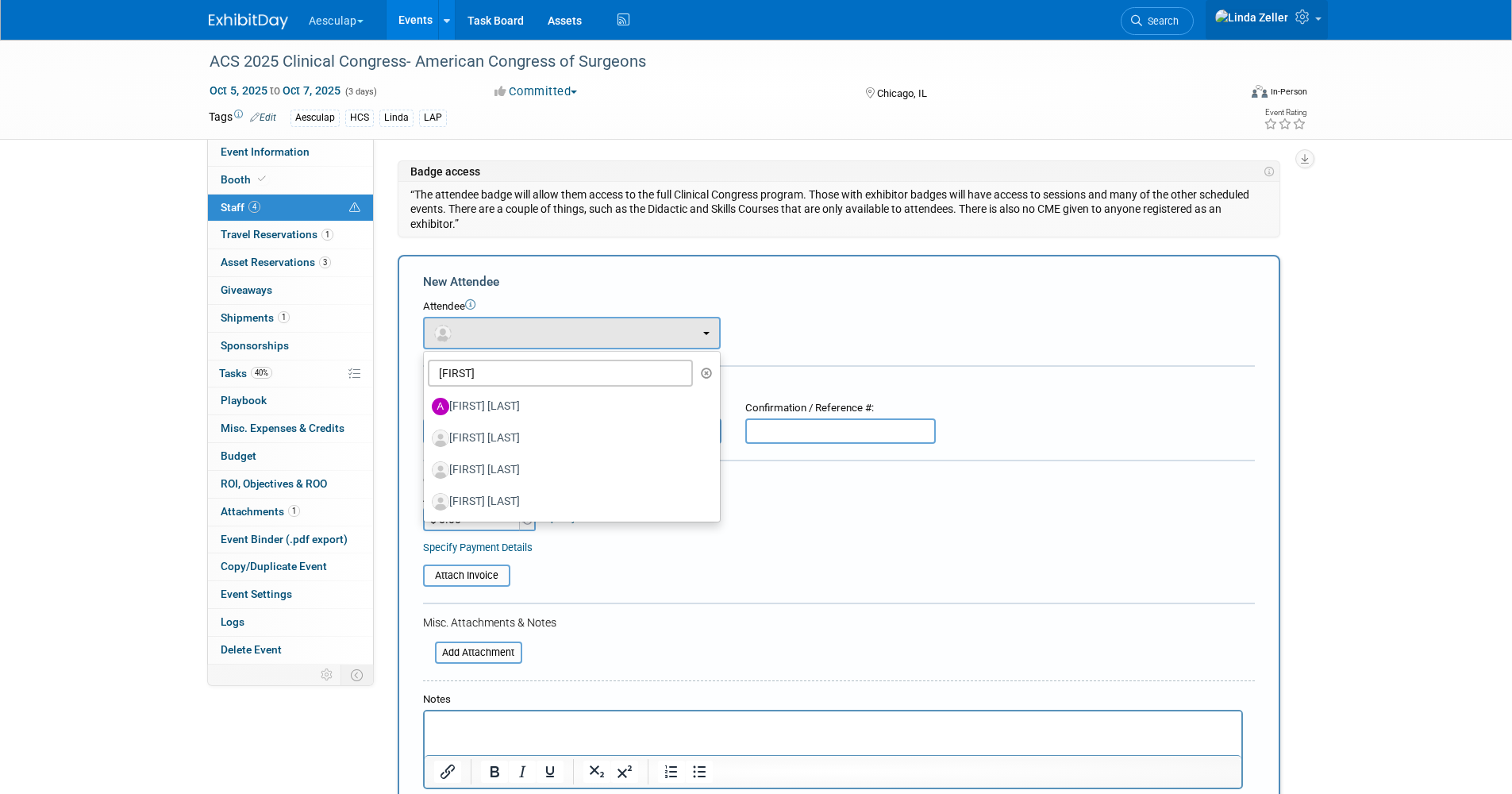 click at bounding box center (1304, 17) 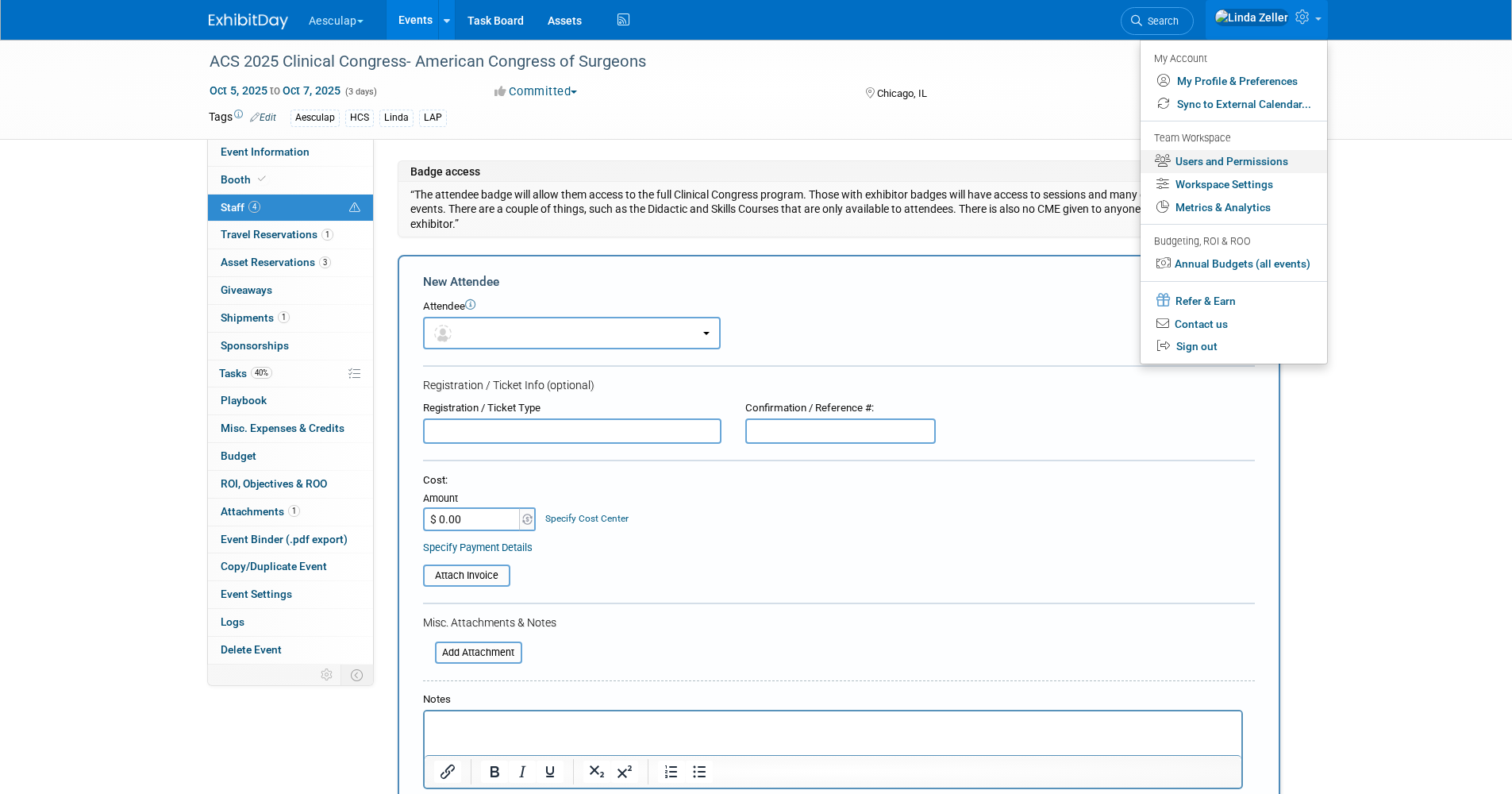 click on "Users and Permissions" at bounding box center [1233, 161] 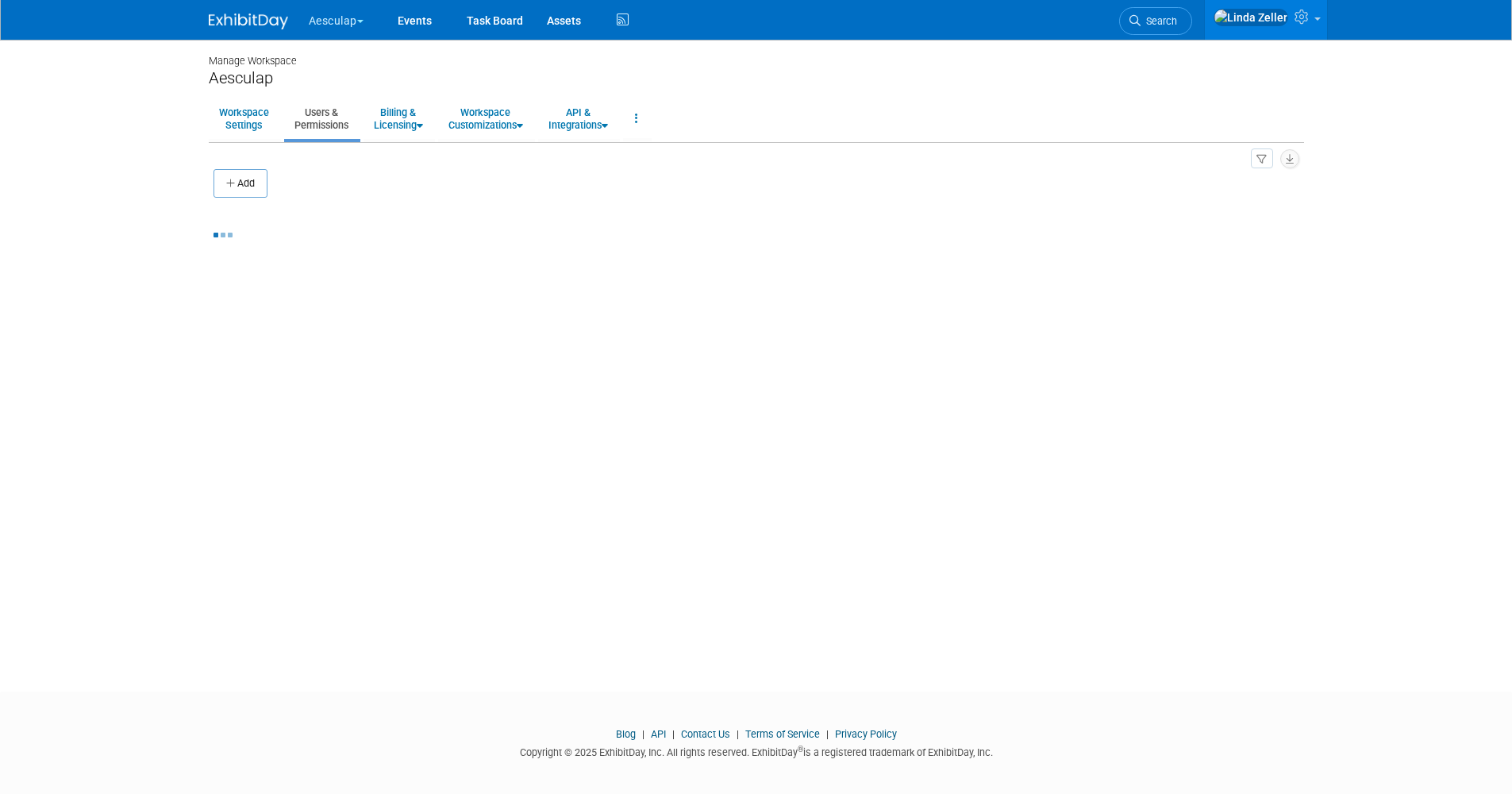 scroll, scrollTop: 0, scrollLeft: 0, axis: both 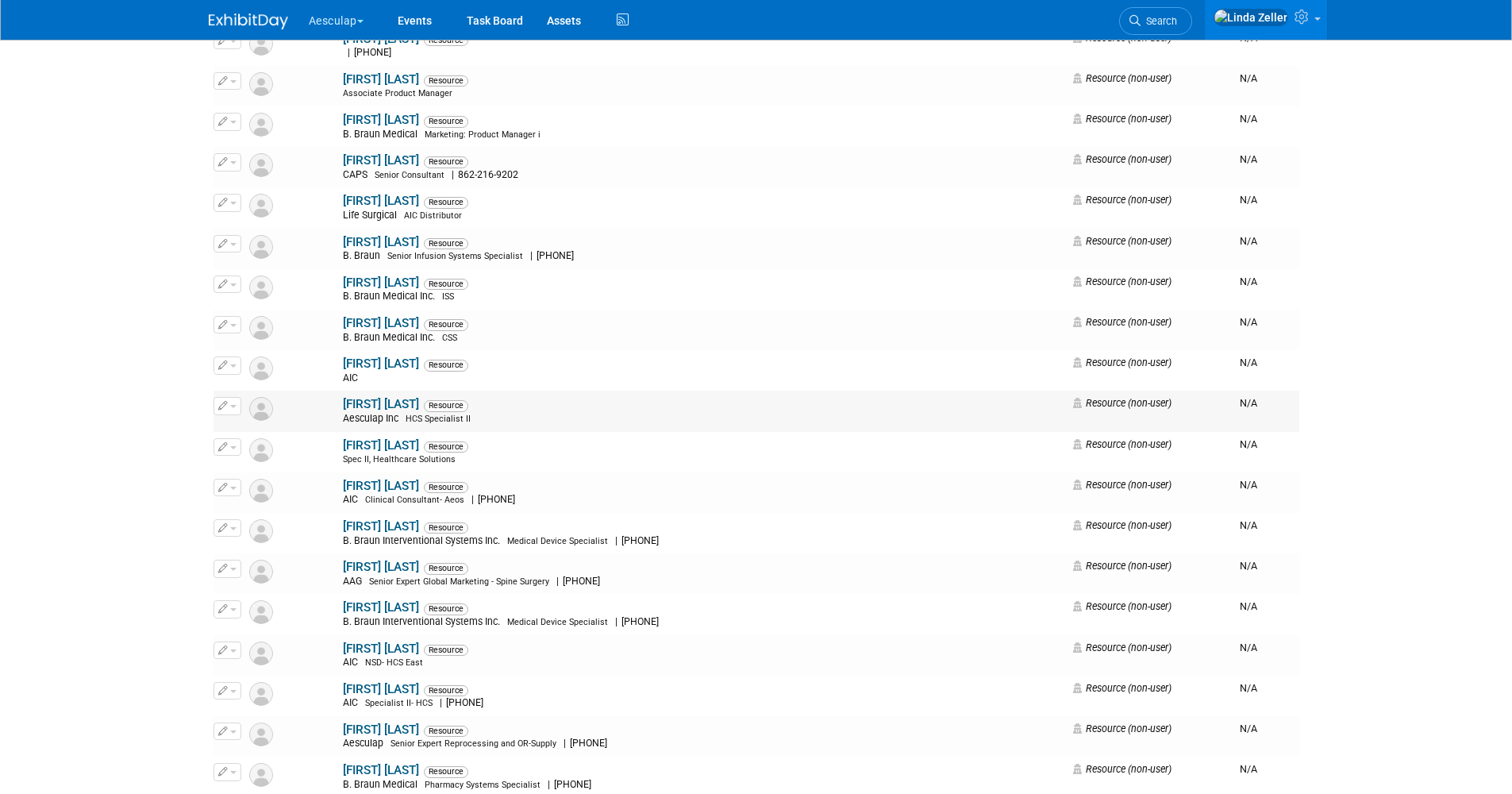 click at bounding box center [233, 407] 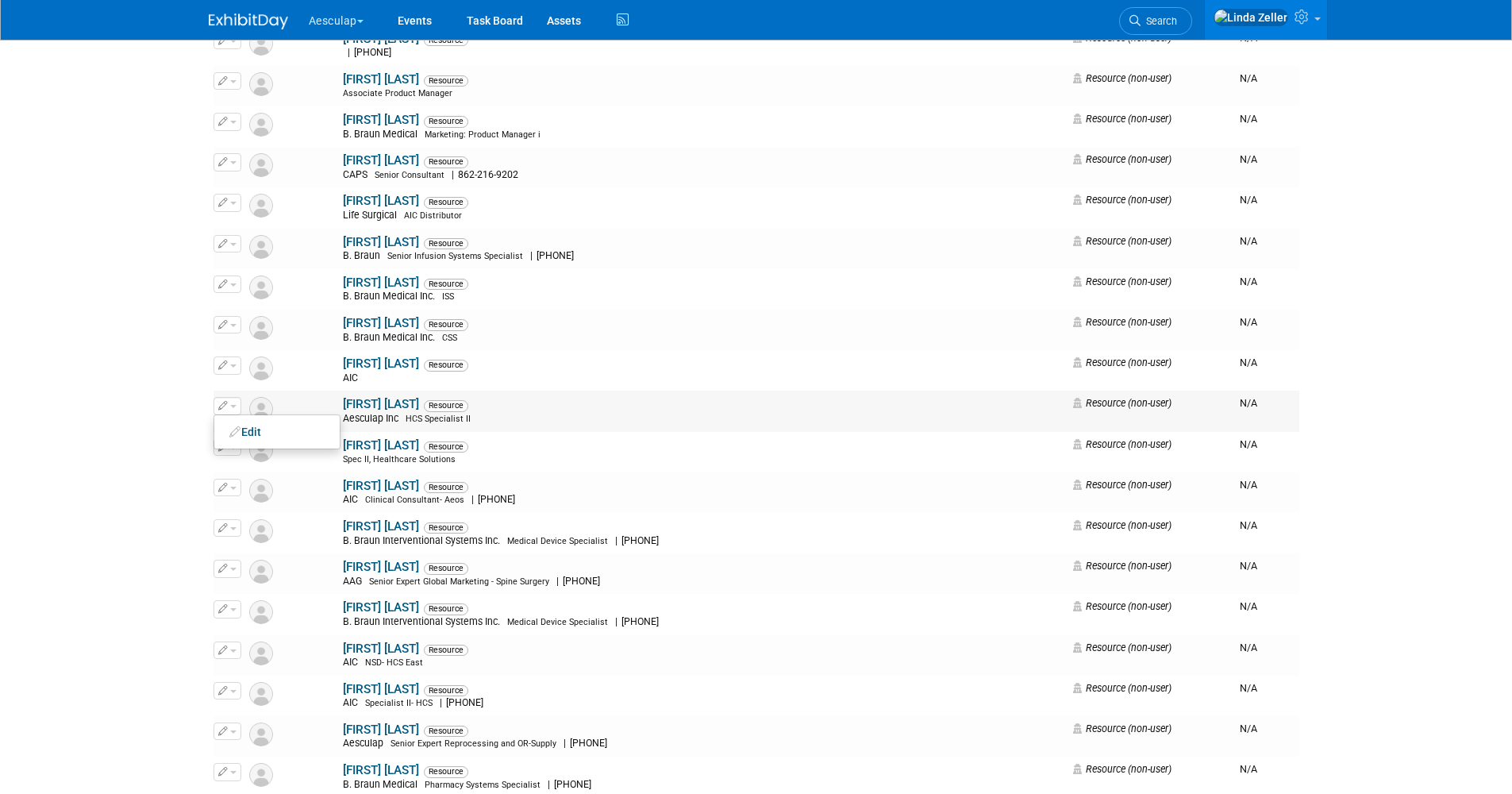 click on "[FIRST] [LAST]" at bounding box center (381, 404) 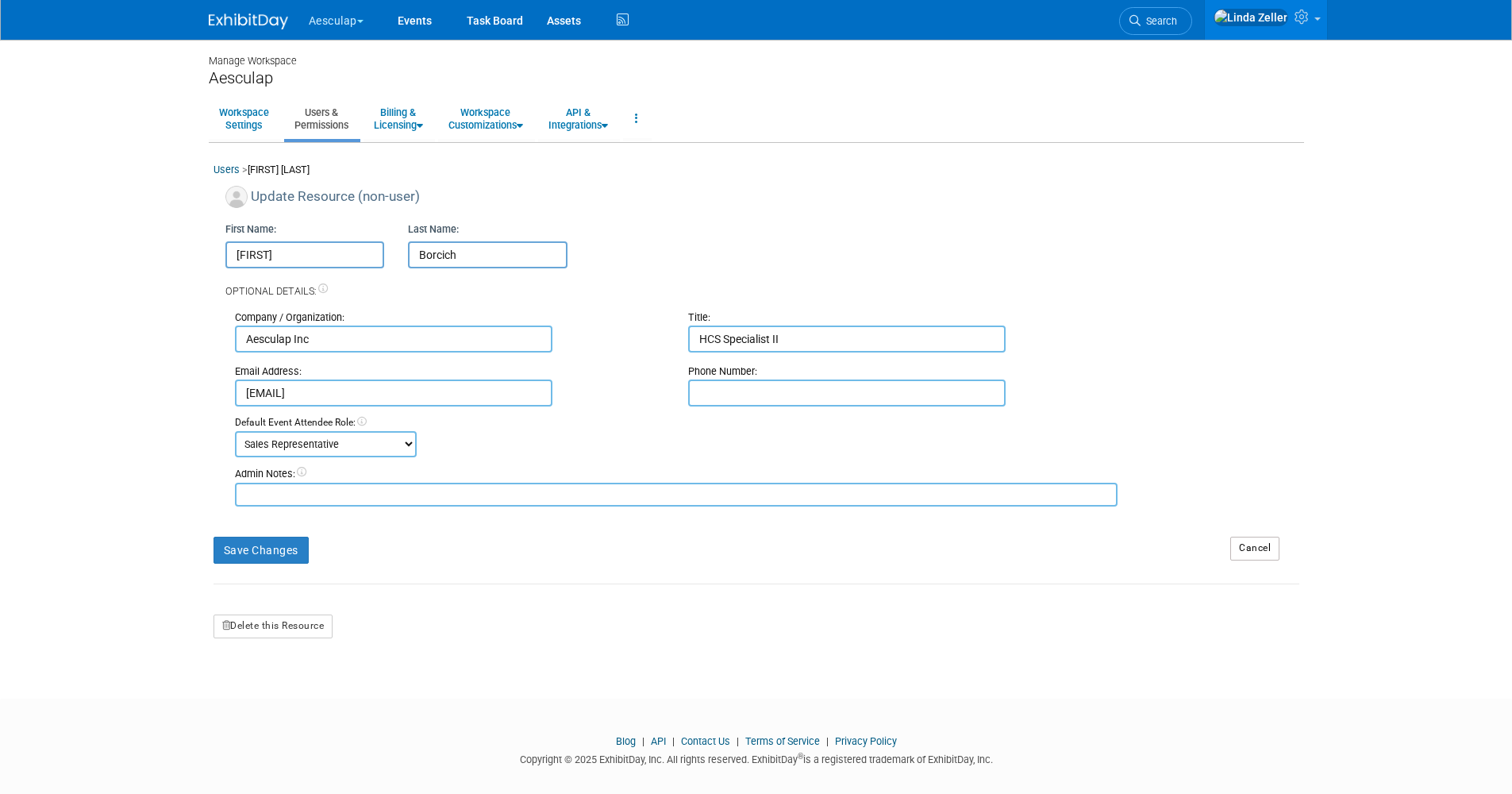 scroll, scrollTop: 0, scrollLeft: 0, axis: both 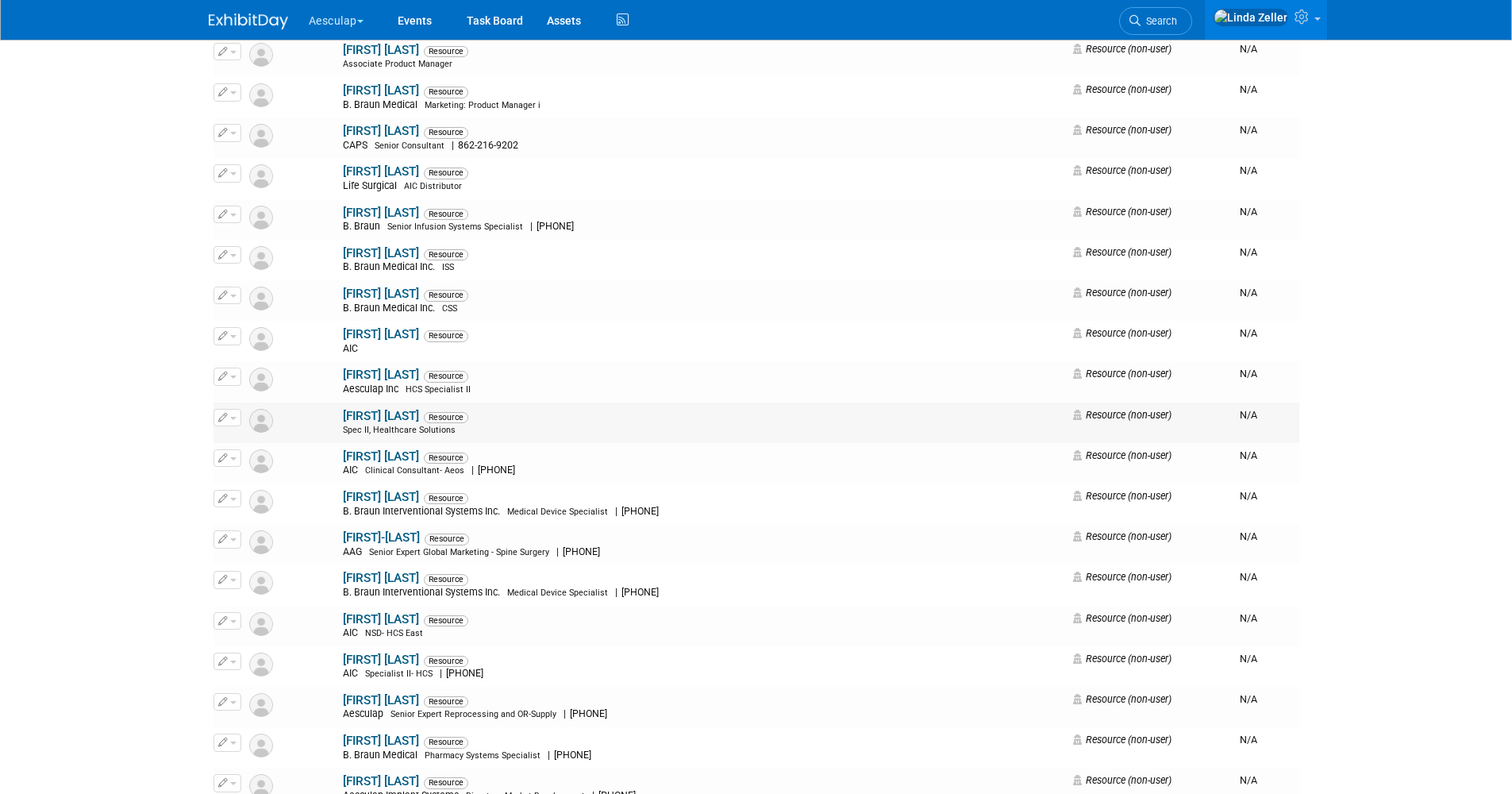 click on "[FIRST] [LAST]" at bounding box center (381, 416) 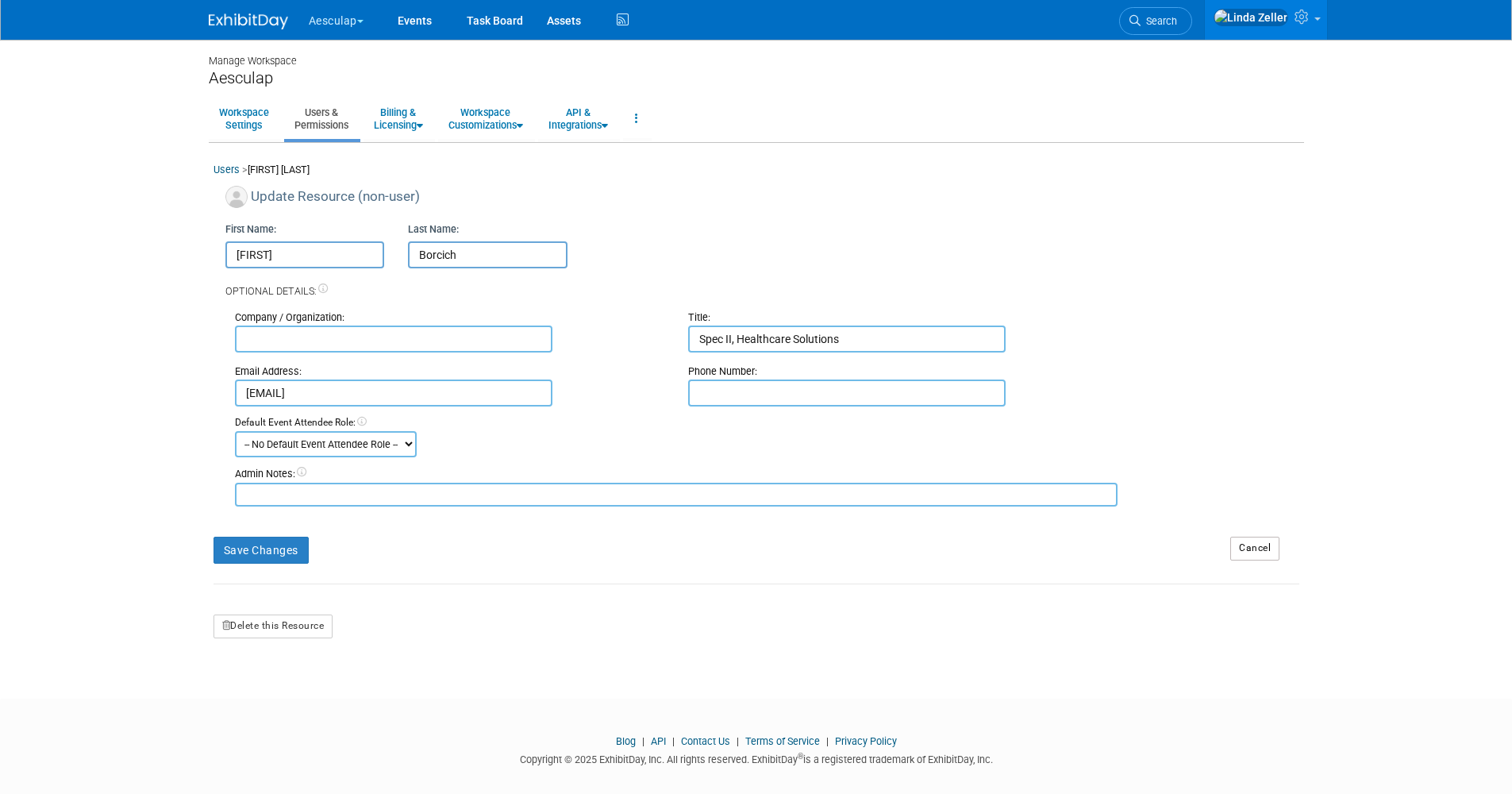 scroll, scrollTop: 0, scrollLeft: 0, axis: both 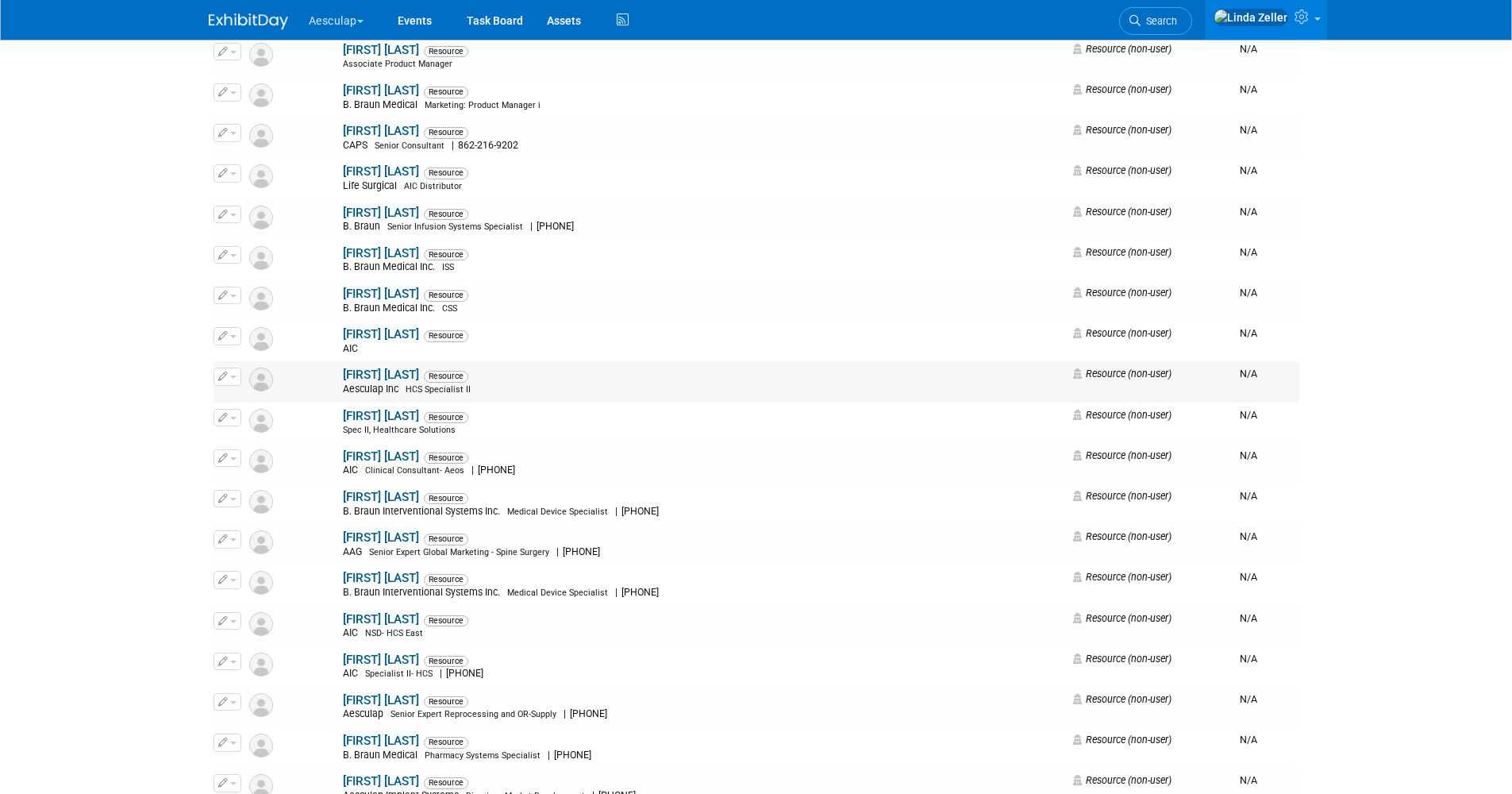 click on "[FIRST] [LAST]" at bounding box center (381, 375) 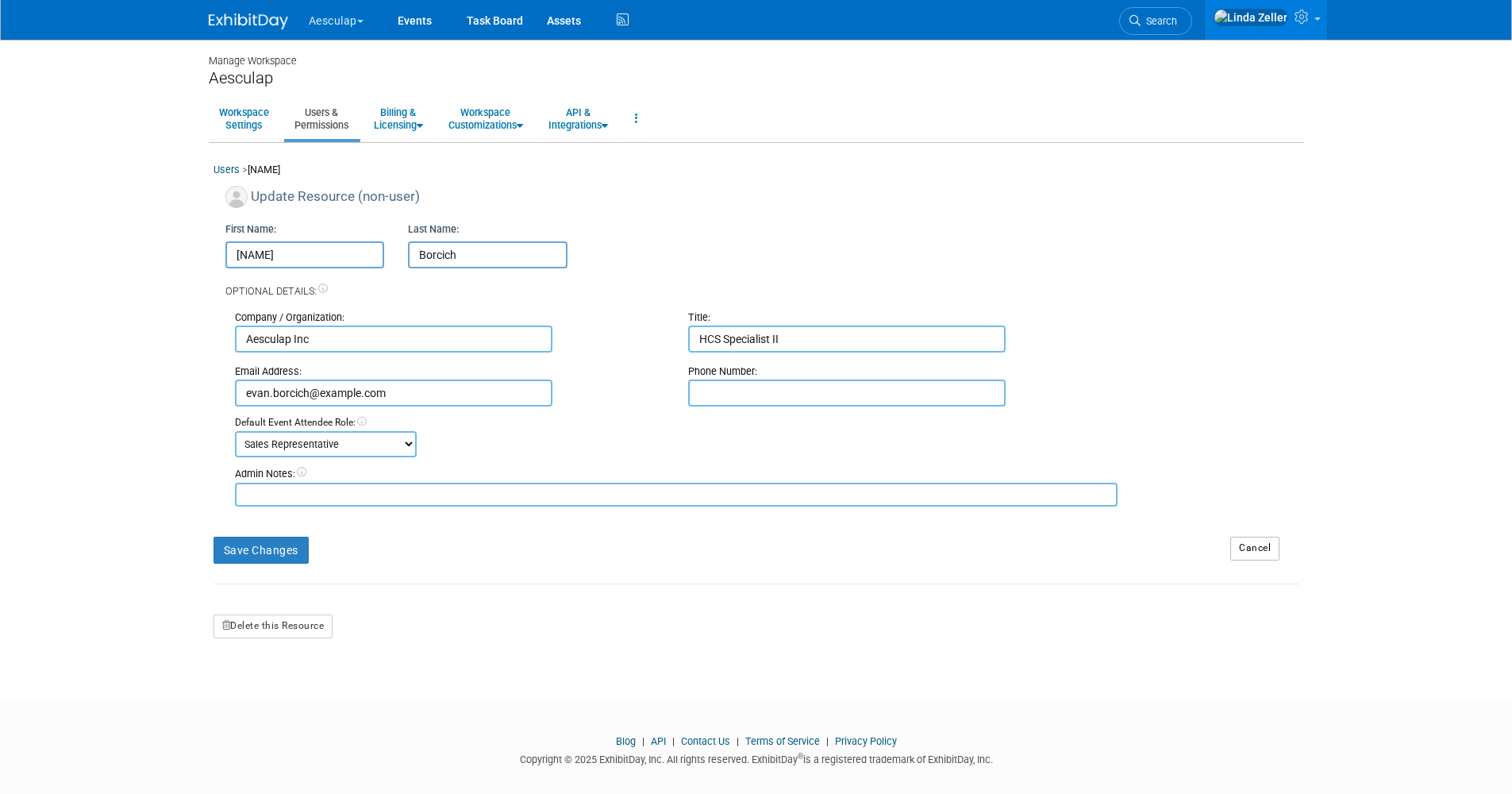 scroll, scrollTop: 0, scrollLeft: 0, axis: both 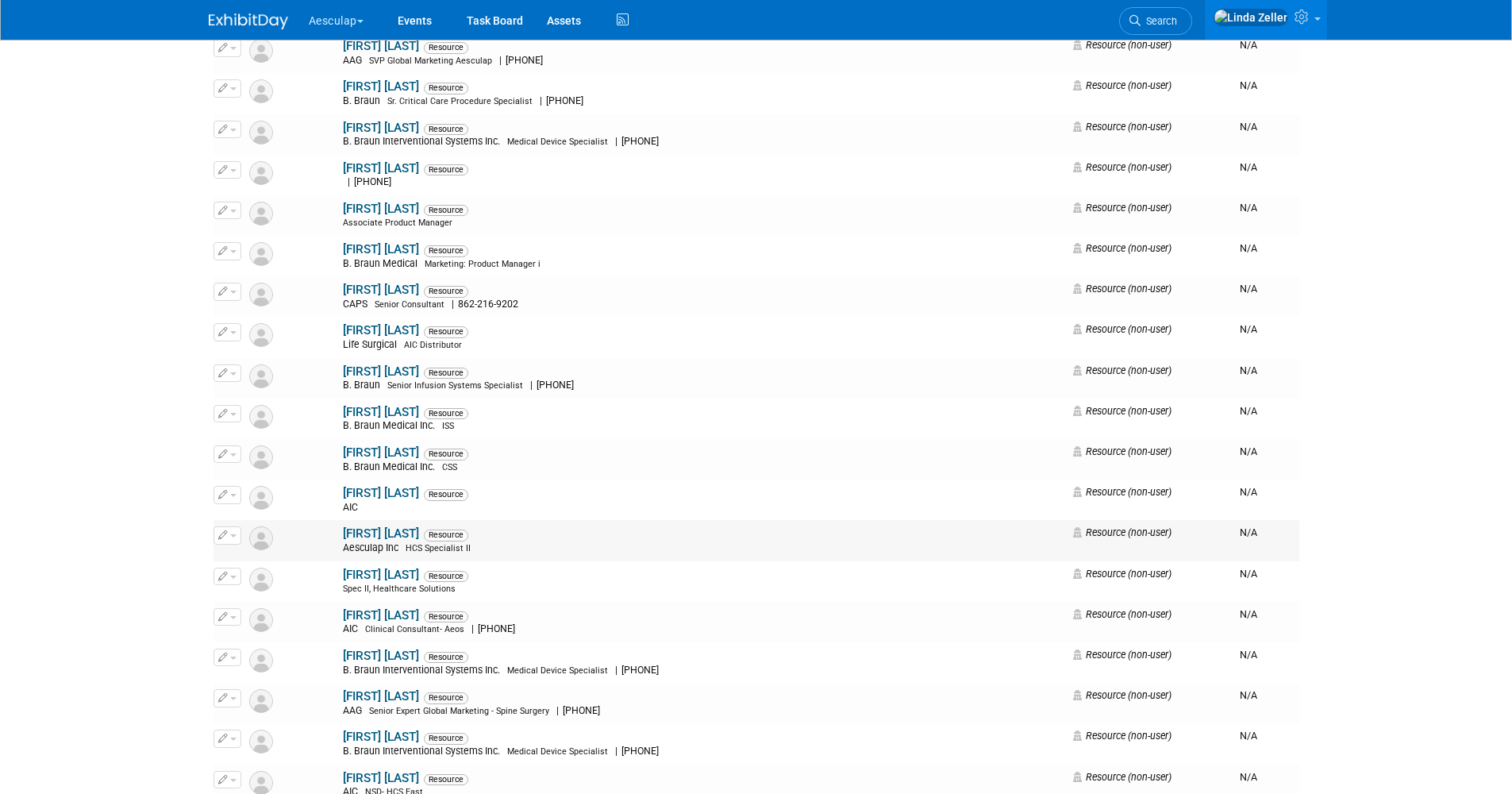 click at bounding box center (233, 536) 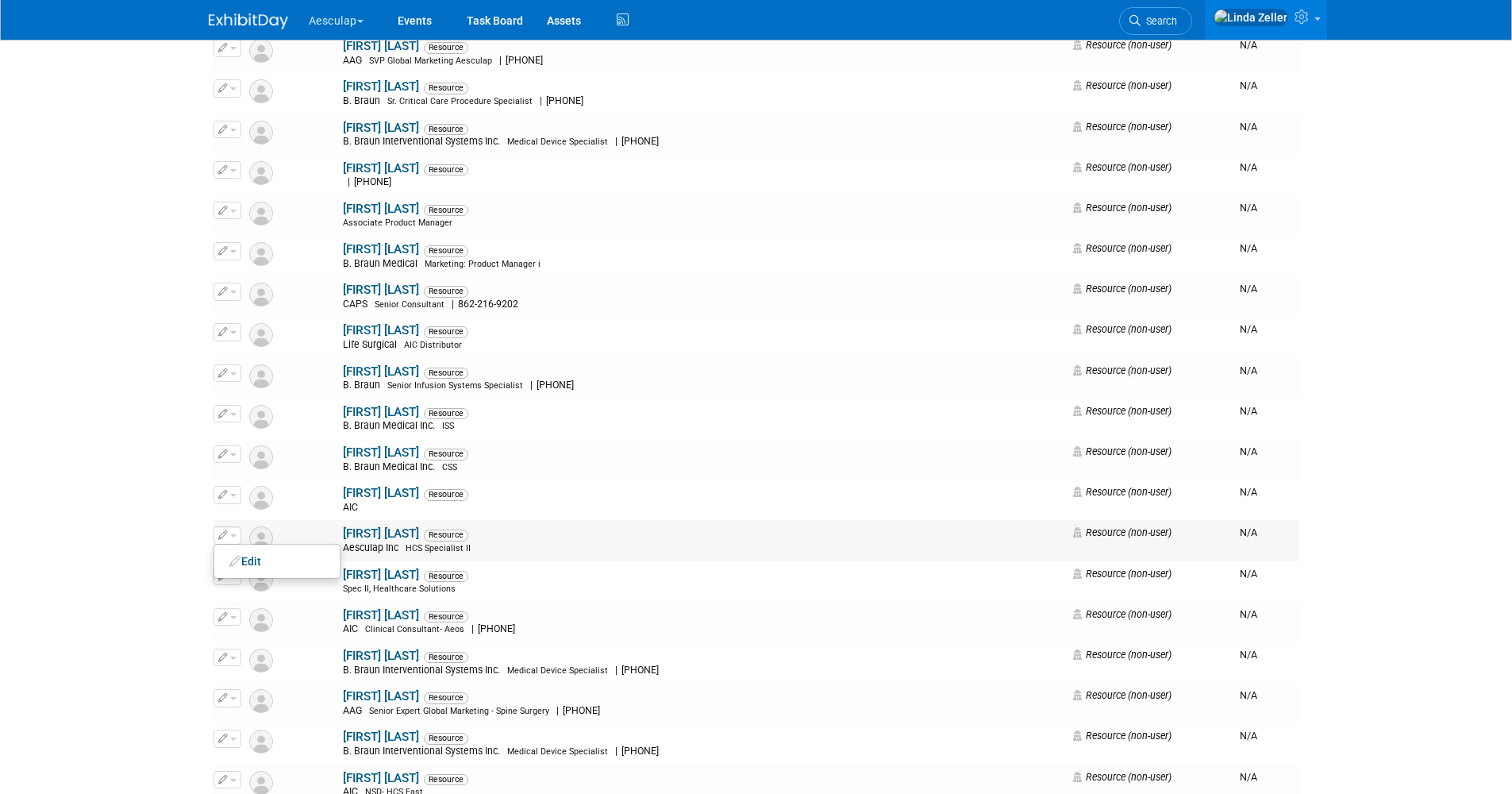 click at bounding box center (233, 536) 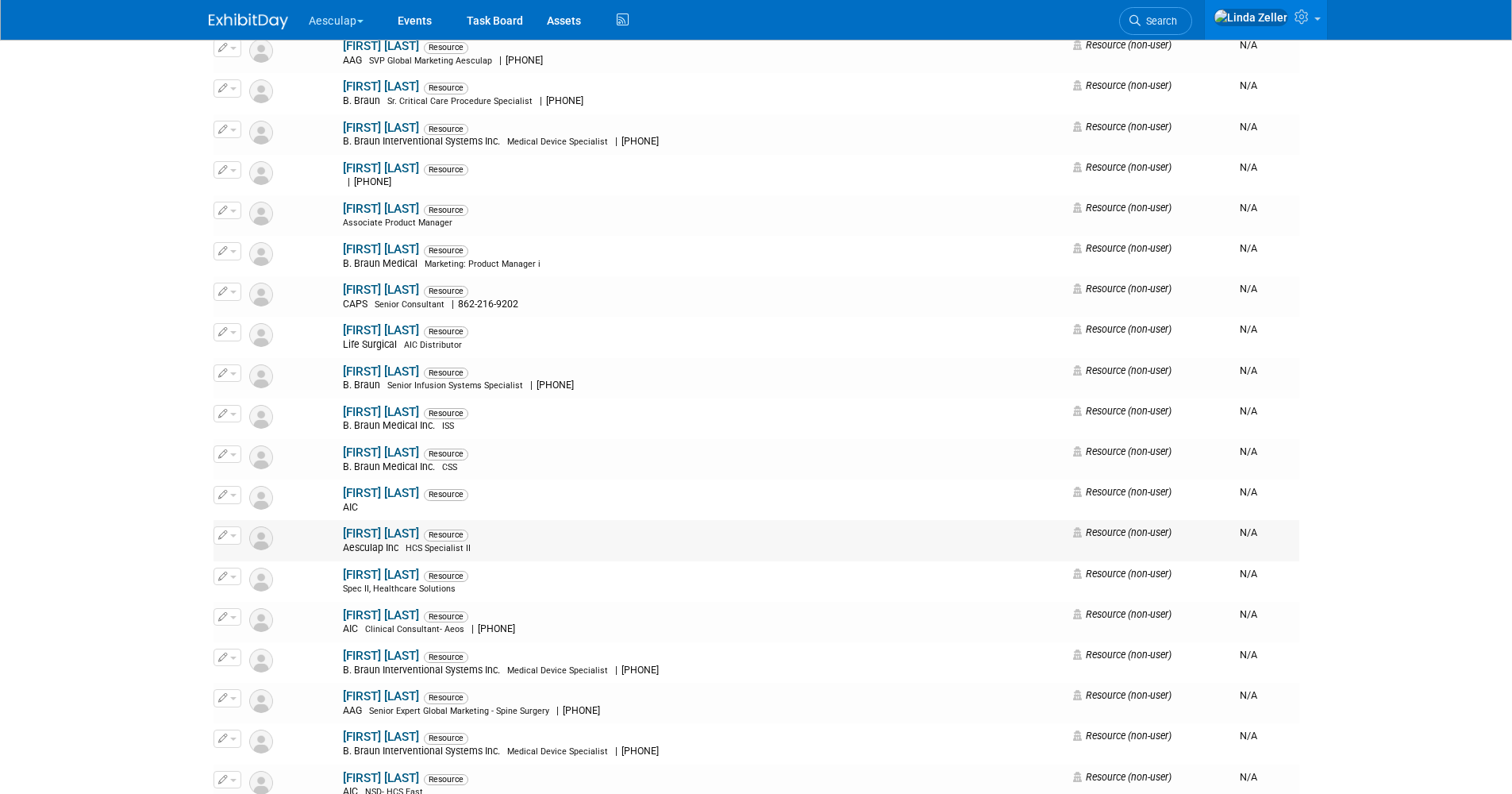 click at bounding box center [233, 536] 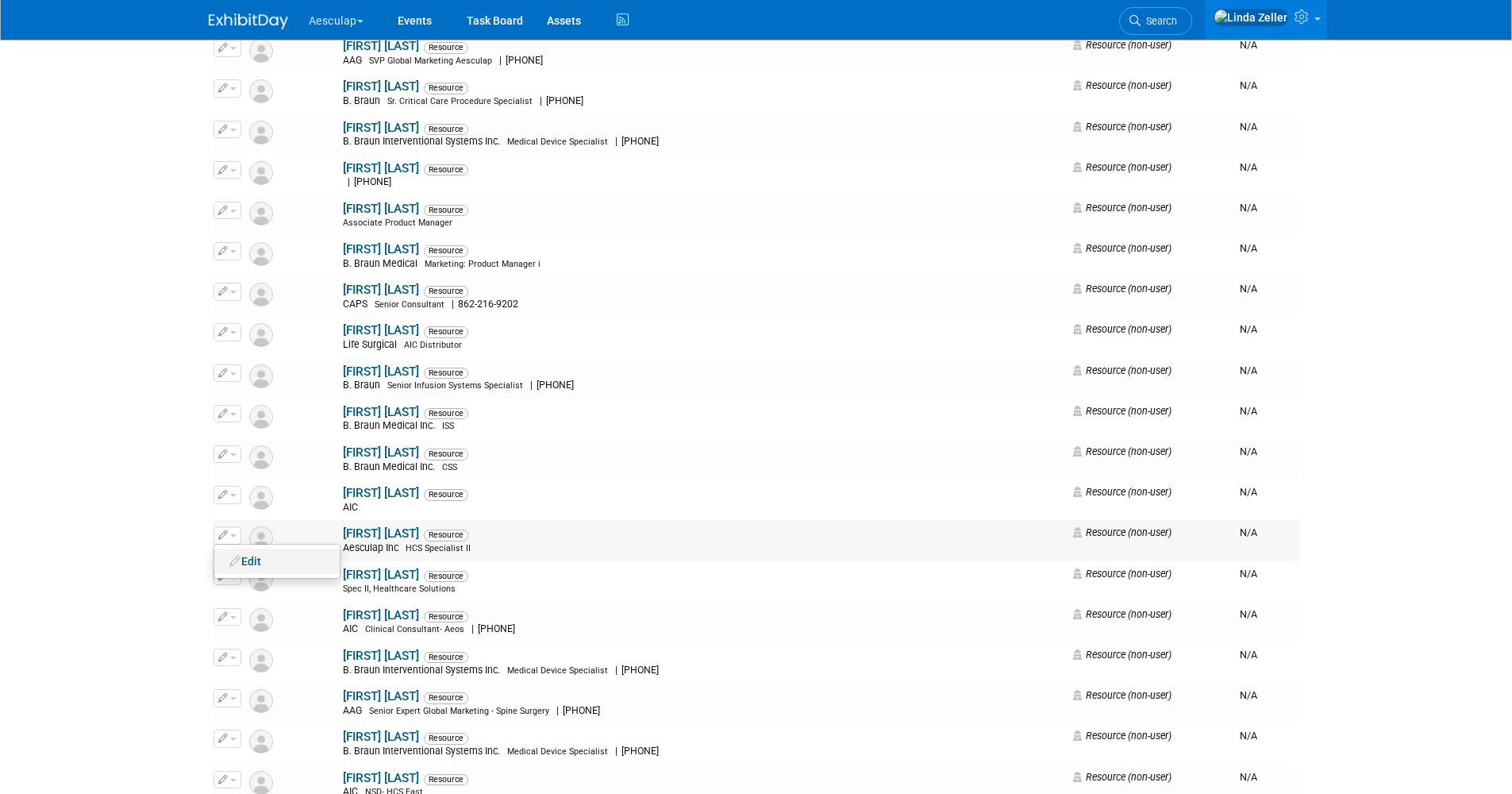 click on "Edit" at bounding box center [277, 561] 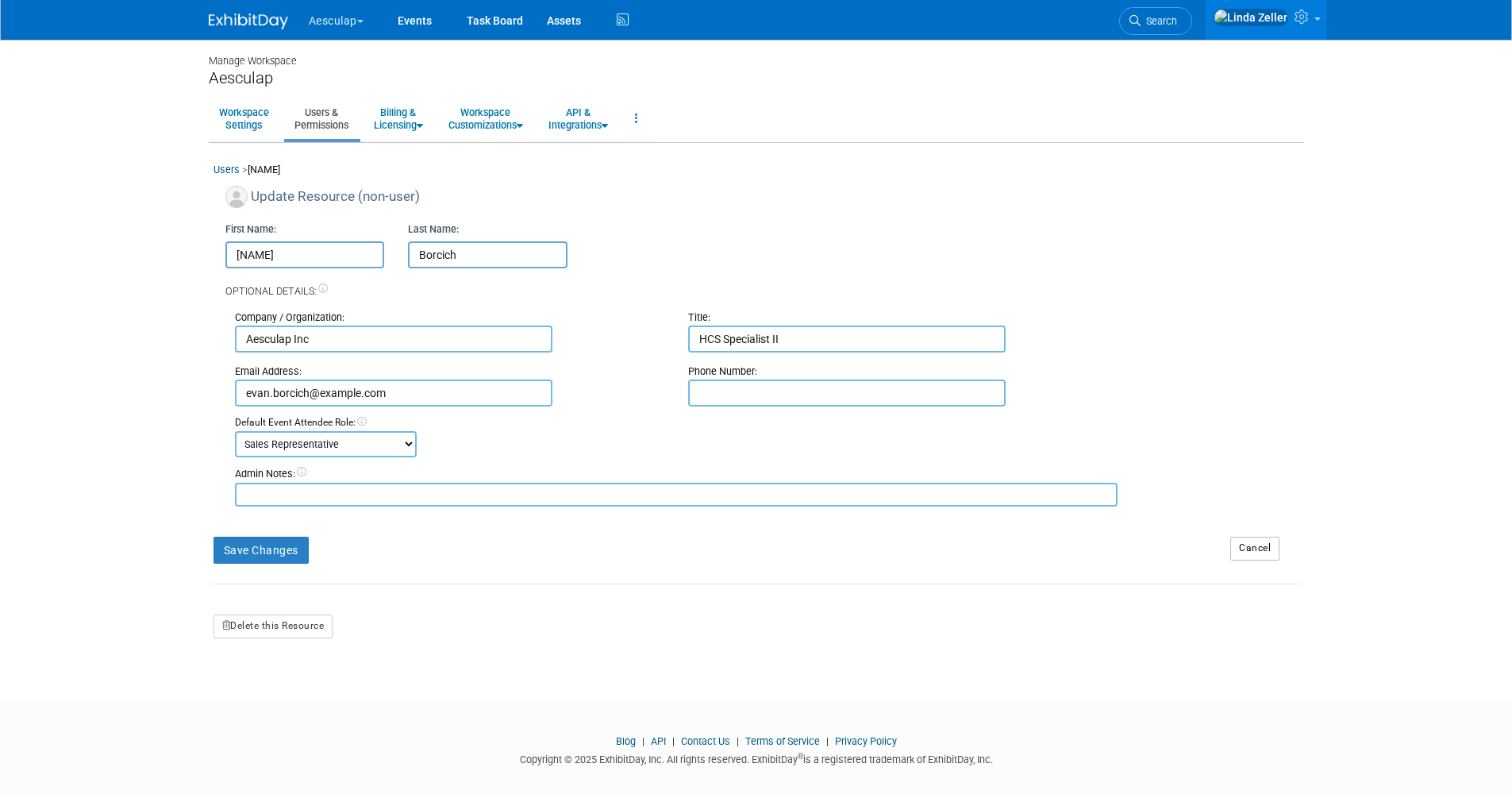 scroll, scrollTop: 0, scrollLeft: 0, axis: both 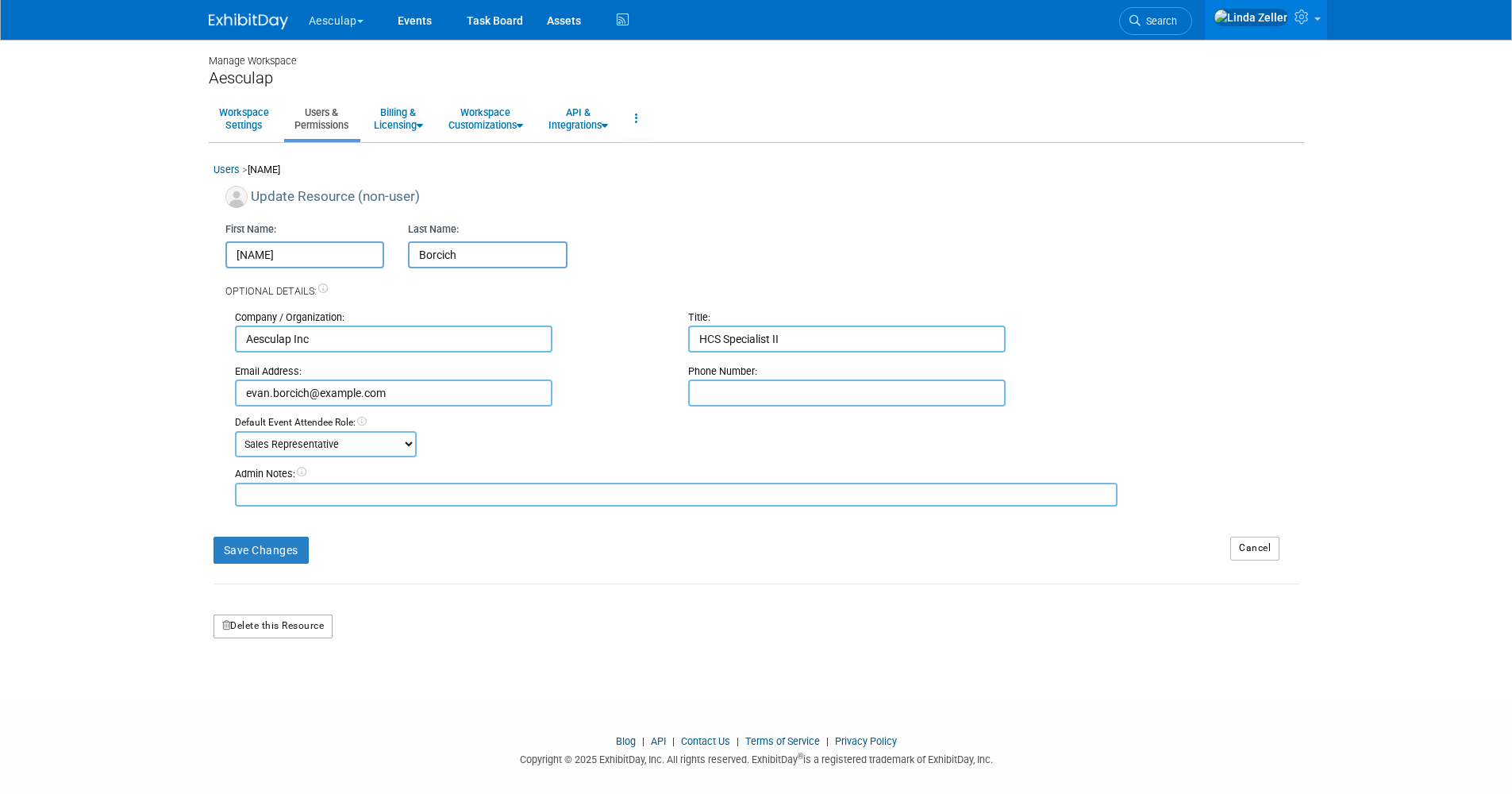 click on "Delete this Resource" at bounding box center [273, 626] 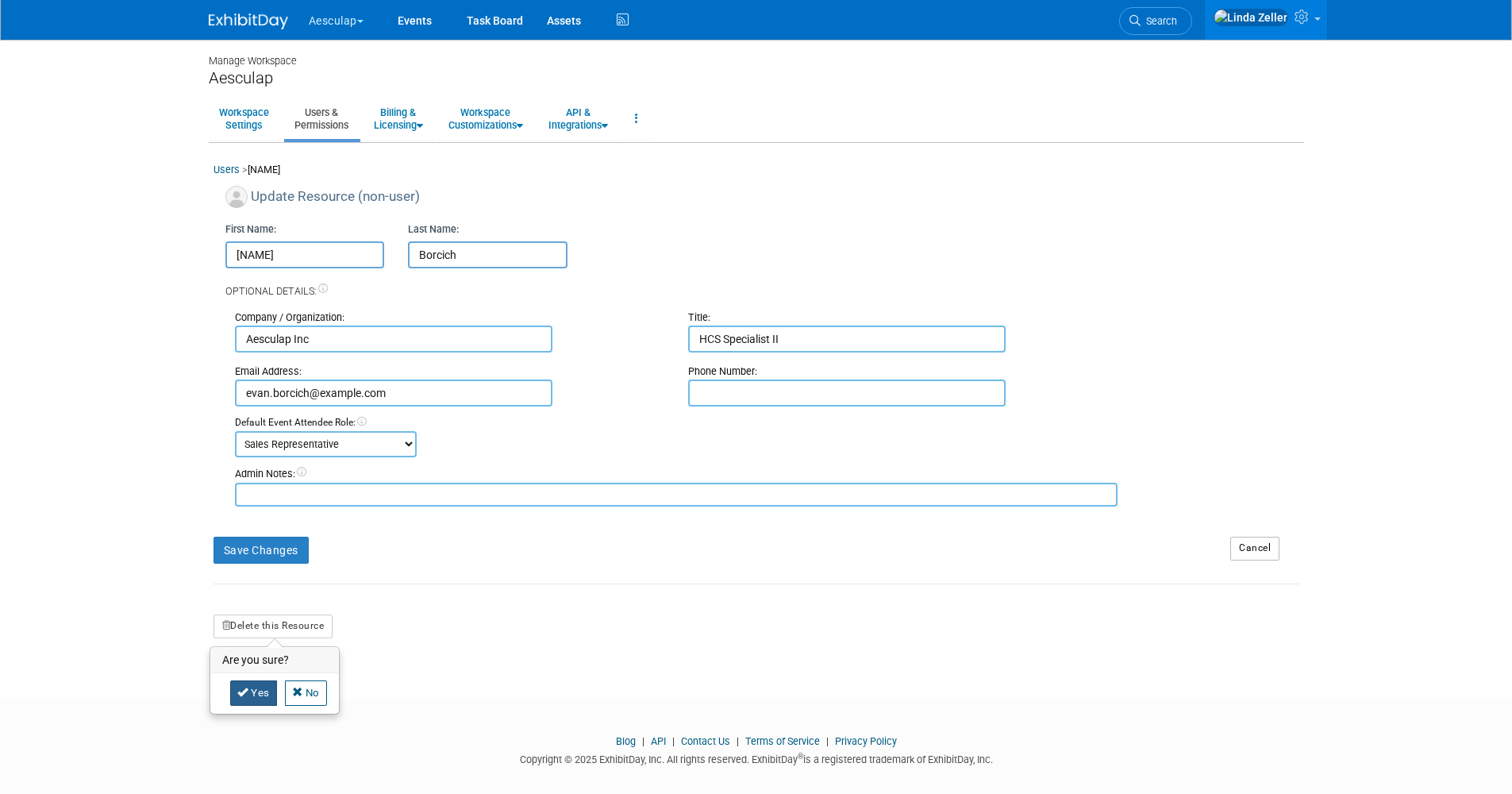 click on "Yes" at bounding box center [253, 693] 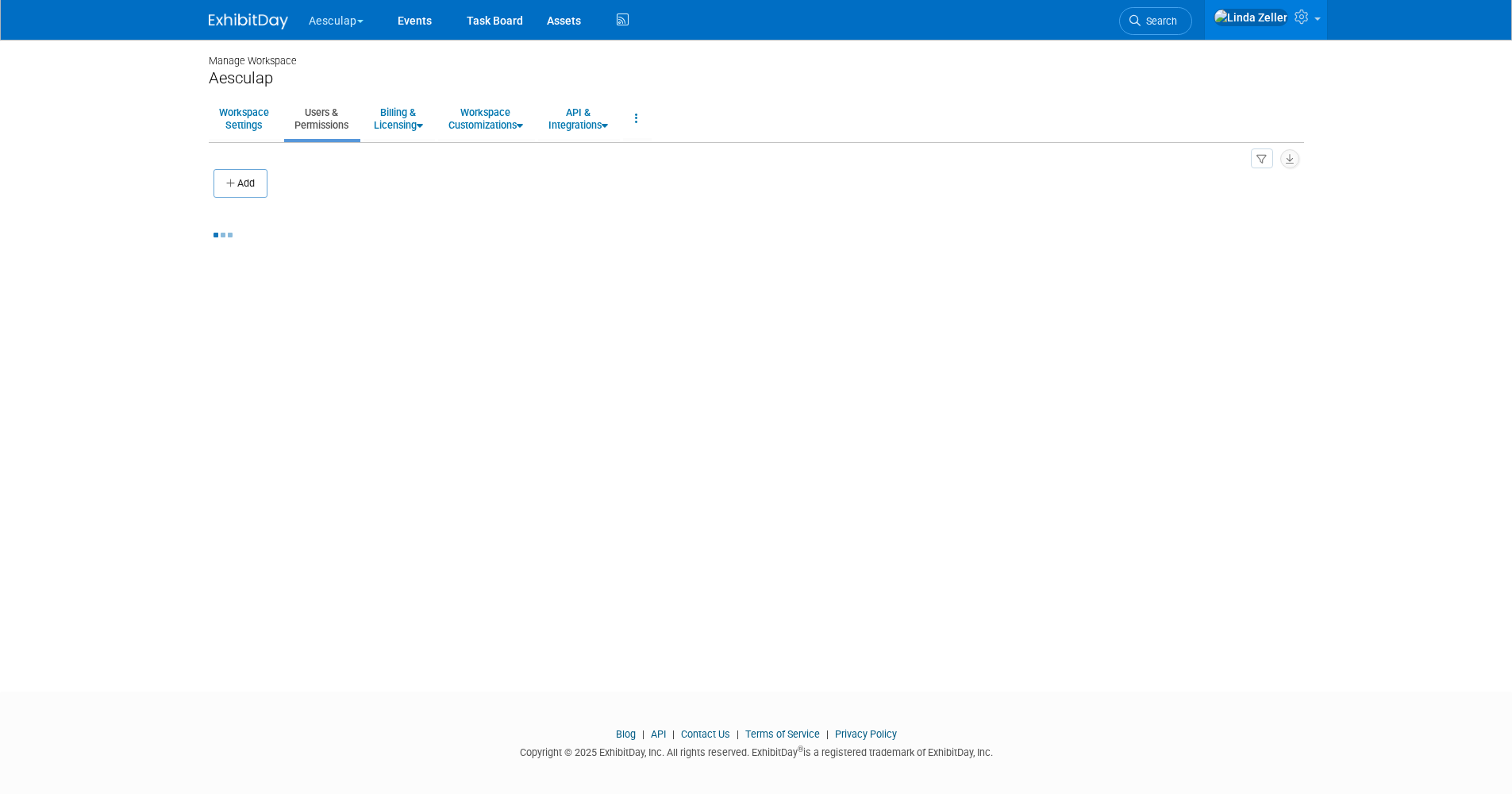 scroll, scrollTop: 0, scrollLeft: 0, axis: both 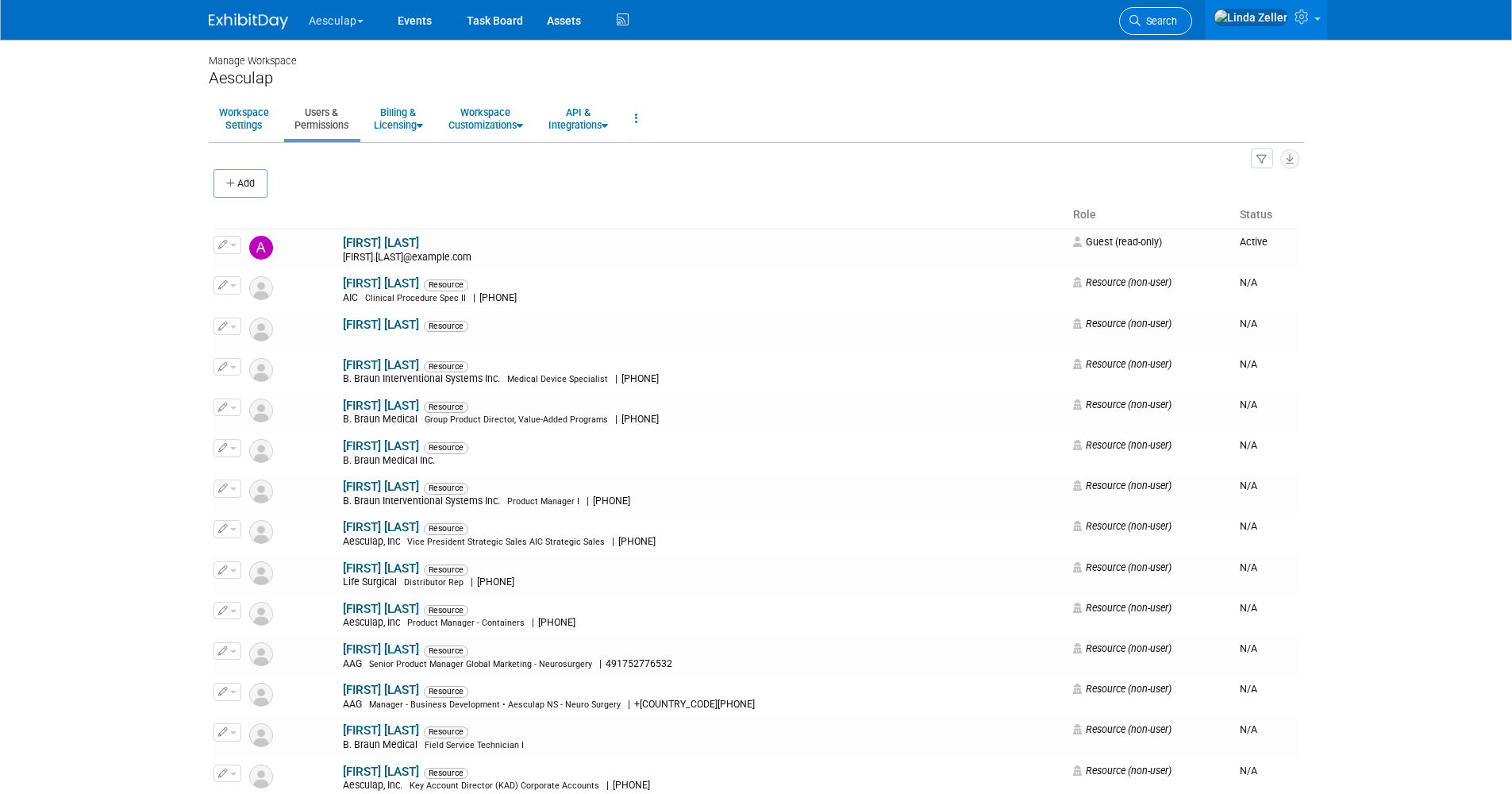 click on "Search" at bounding box center (1159, 21) 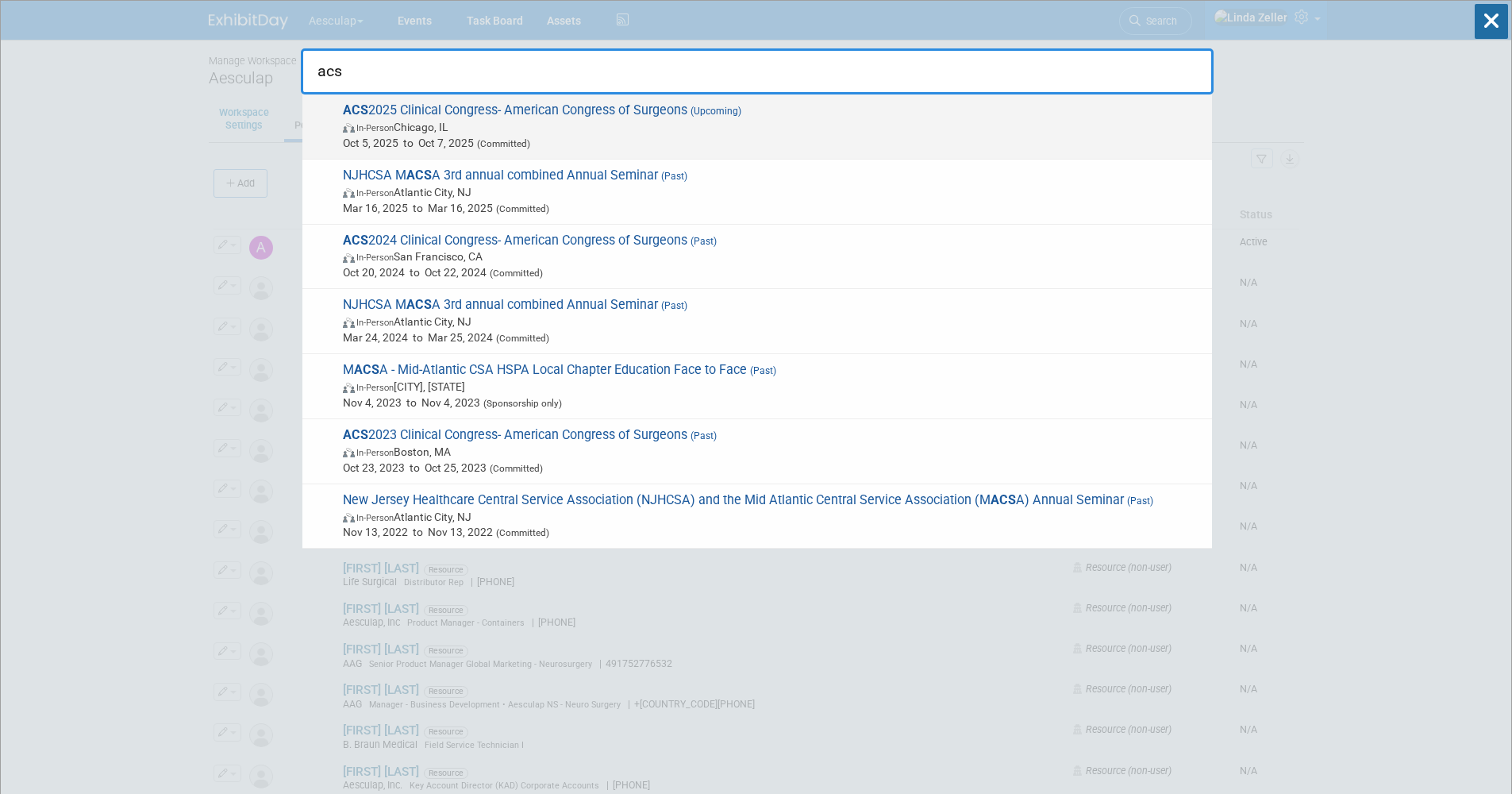 type on "acs" 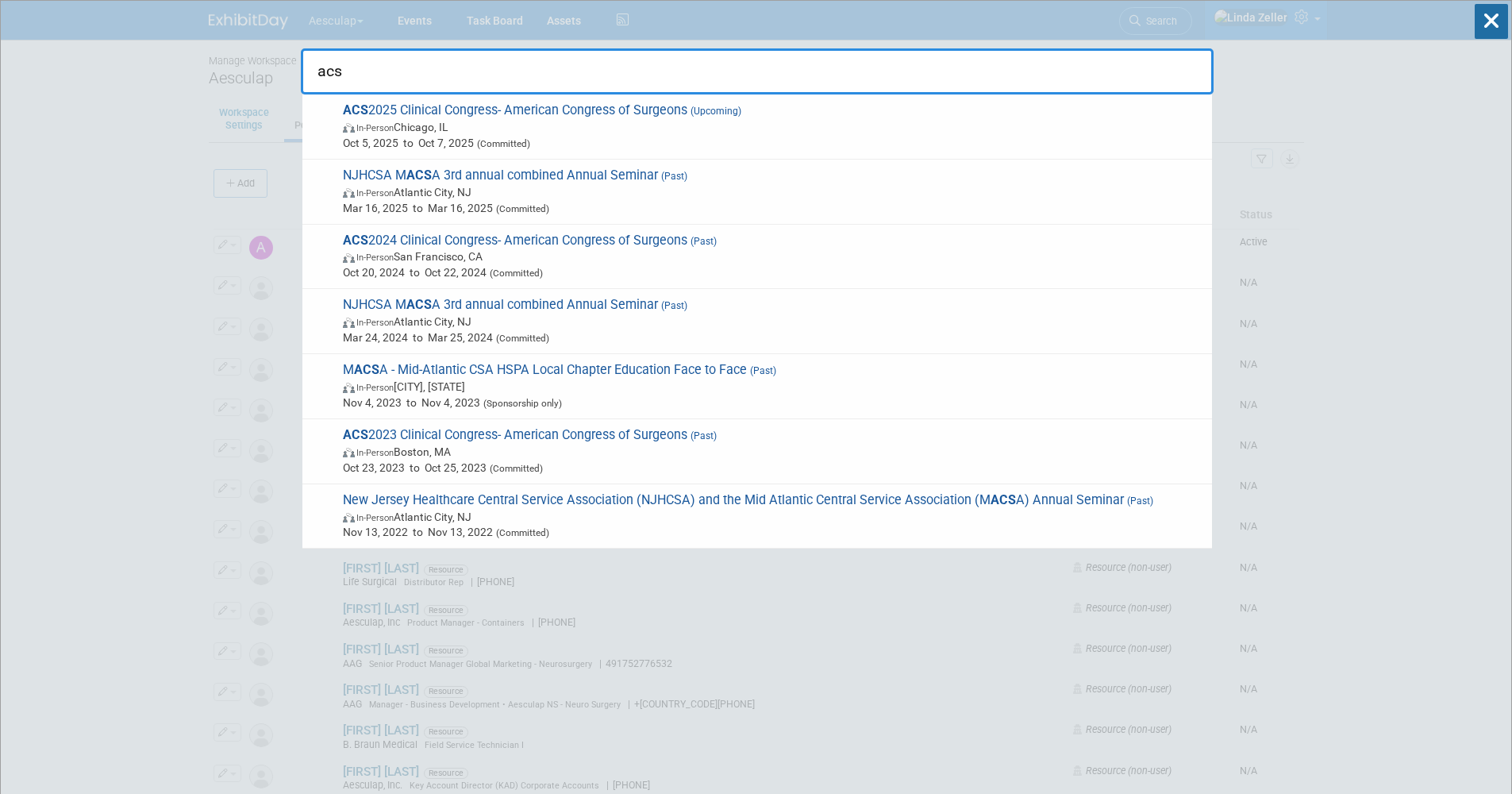 click on "In-Person     Chicago, IL" at bounding box center [773, 127] 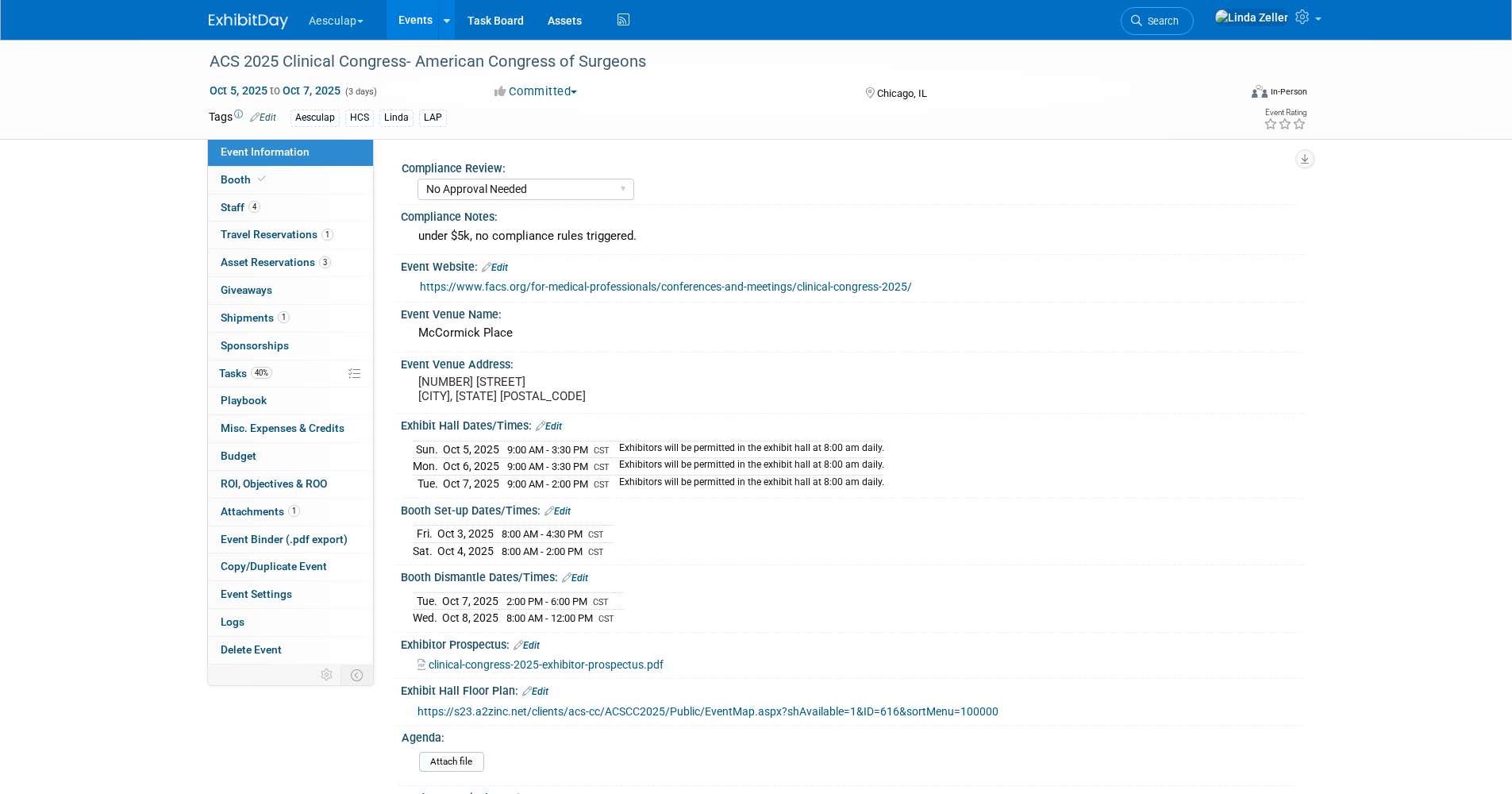 select on "No Approval Needed" 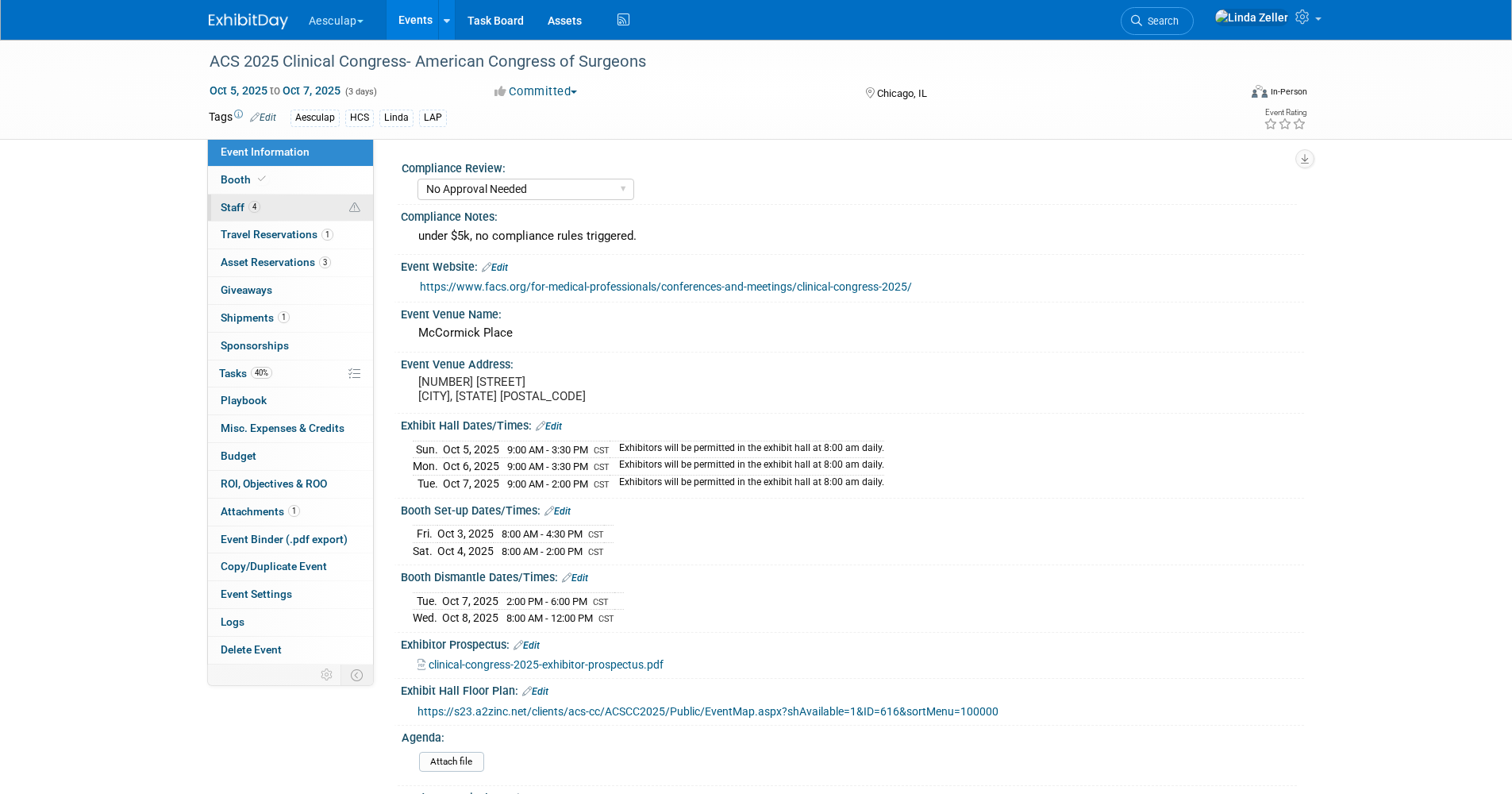 click on "Staff 4" at bounding box center [240, 207] 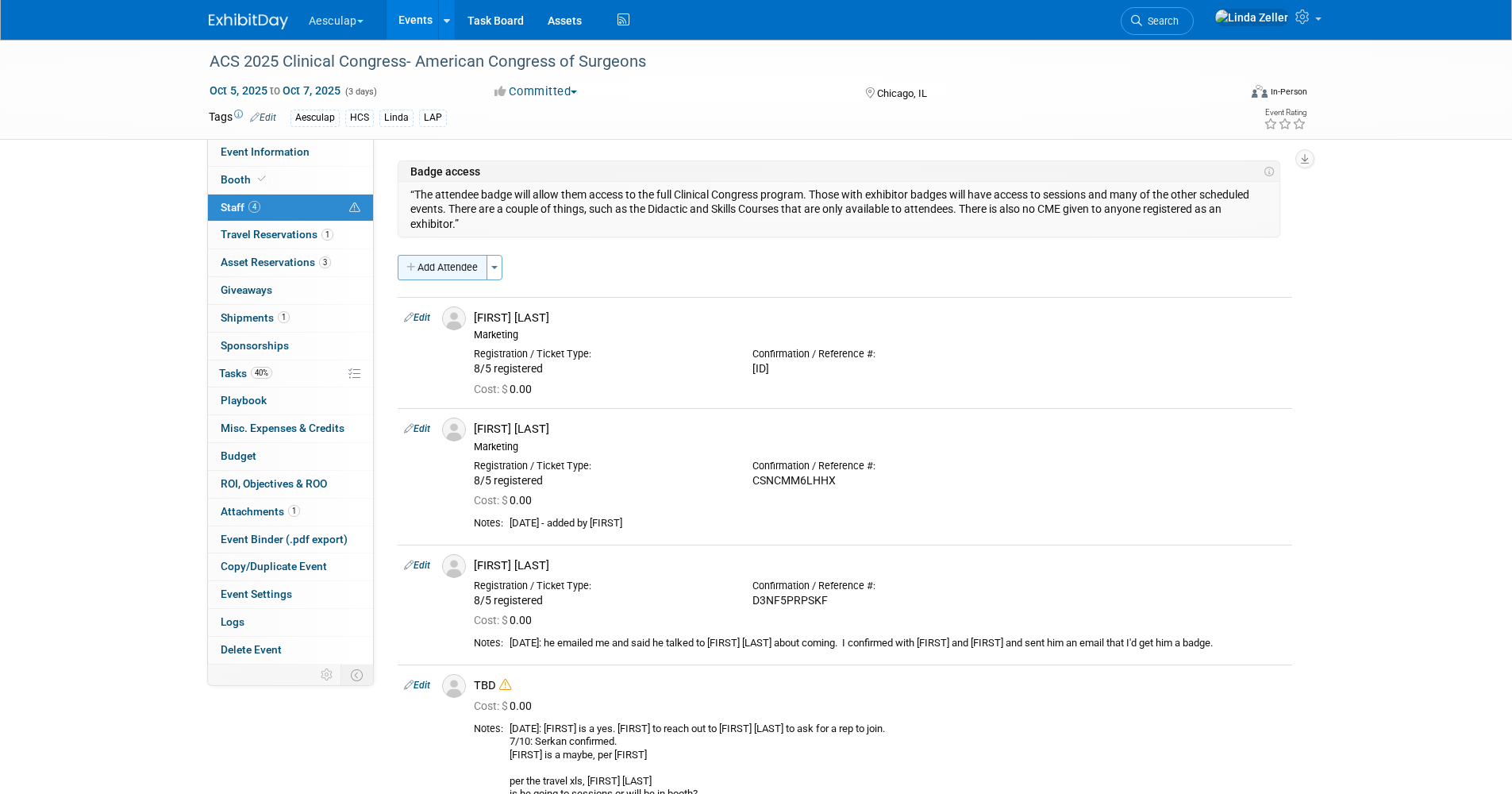 click on "Add Attendee" at bounding box center [442, 268] 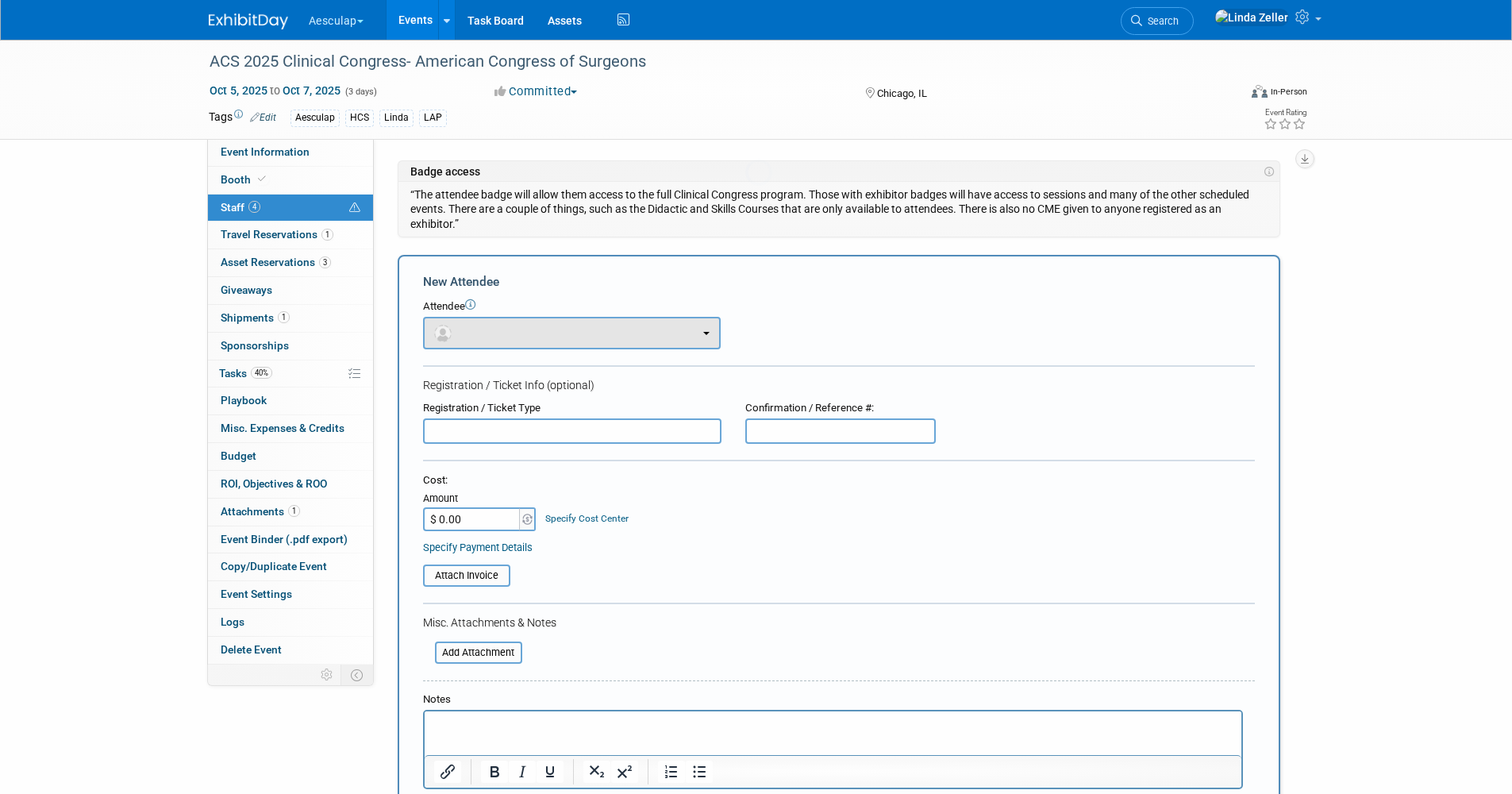 scroll, scrollTop: 0, scrollLeft: 0, axis: both 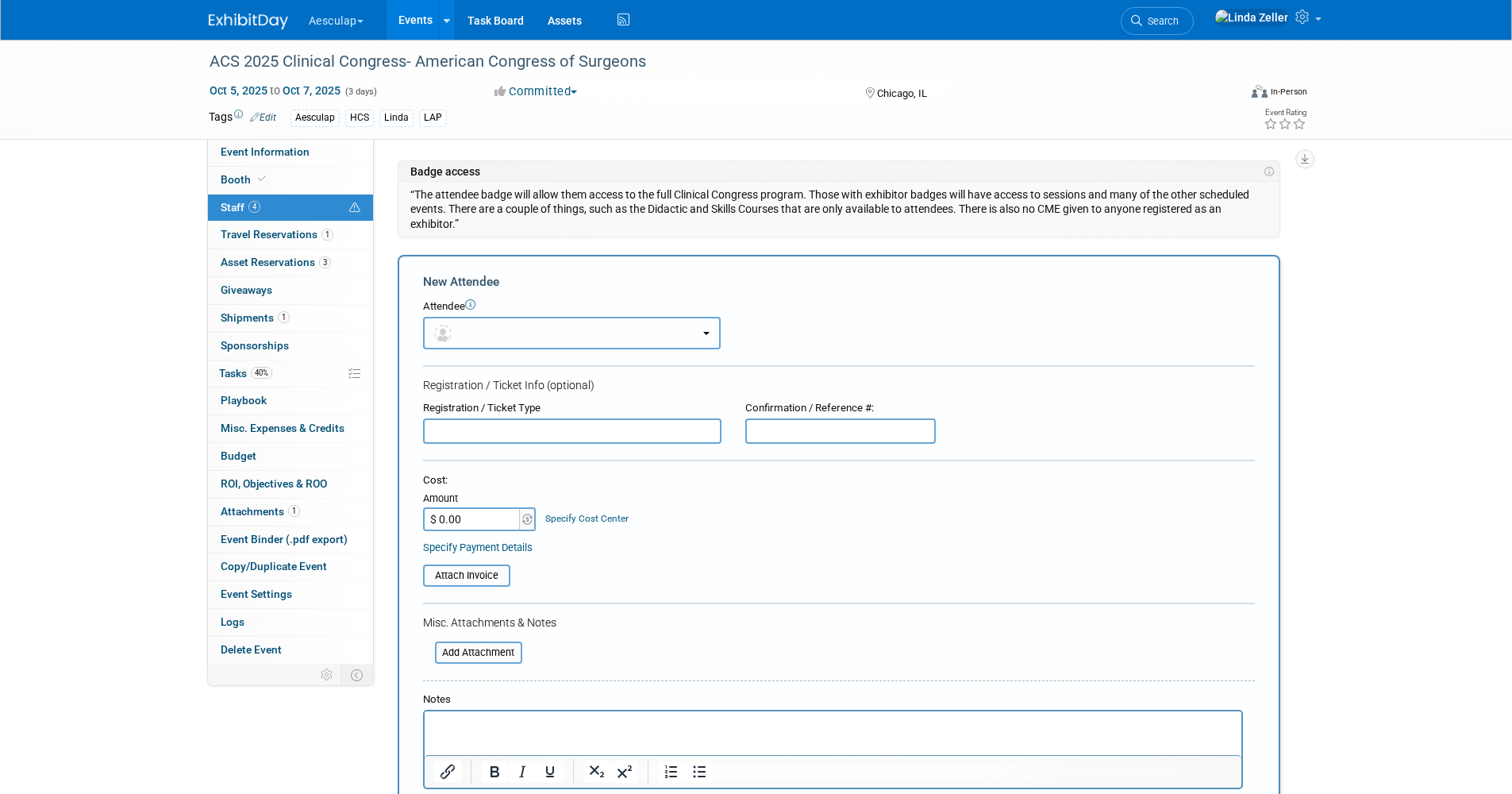 click at bounding box center [571, 333] 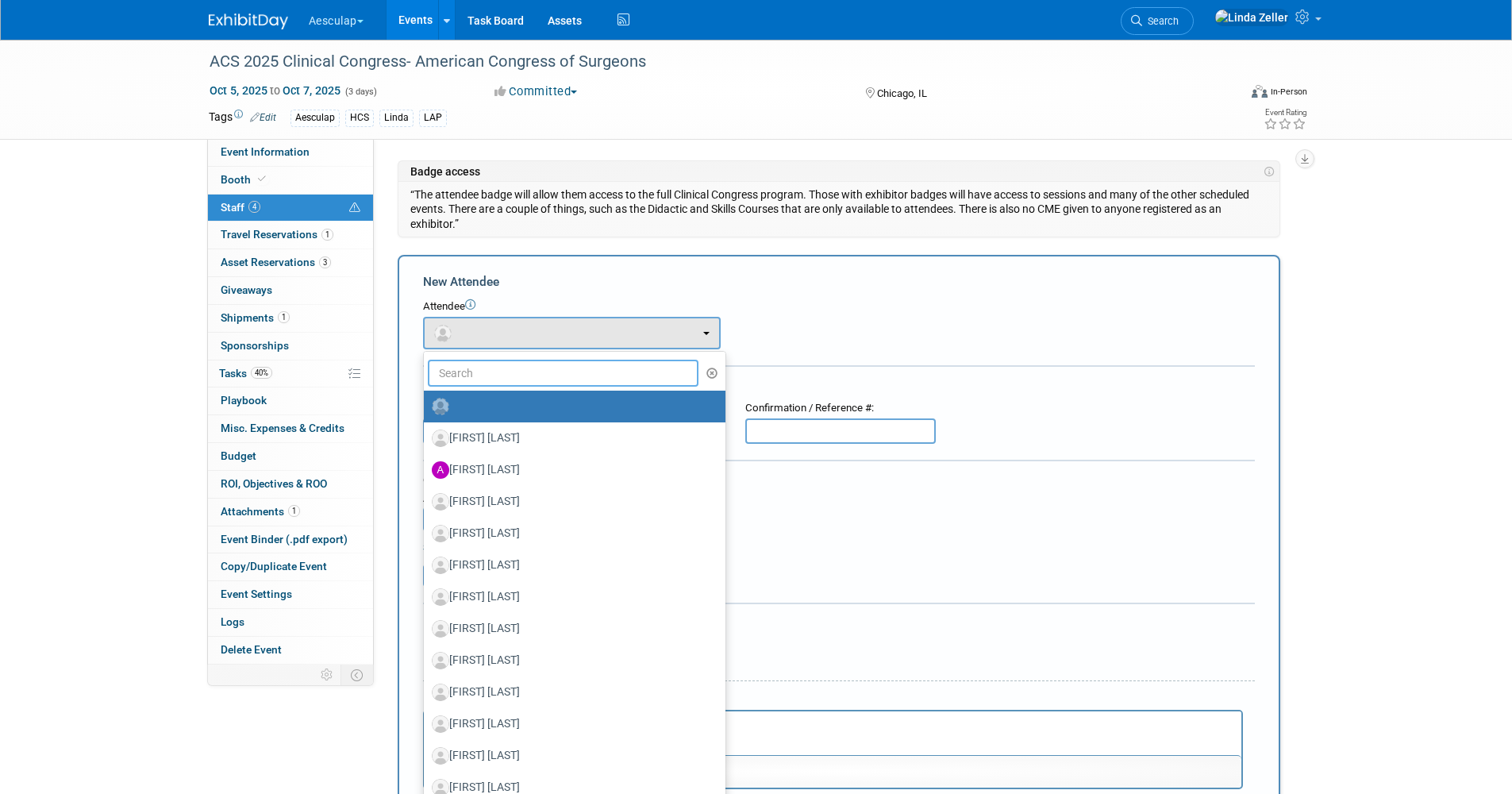 click at bounding box center (564, 373) 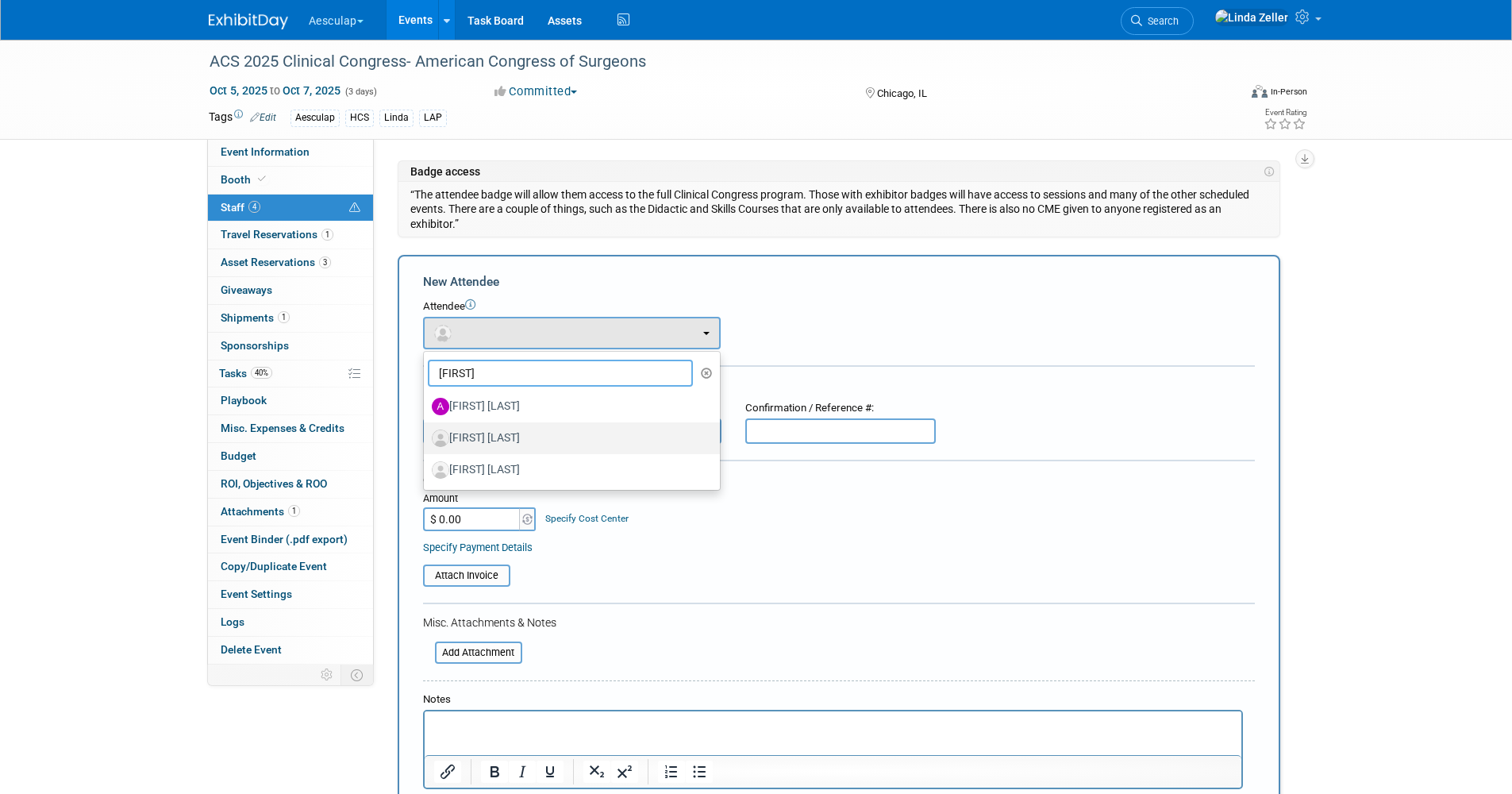 type on "evan" 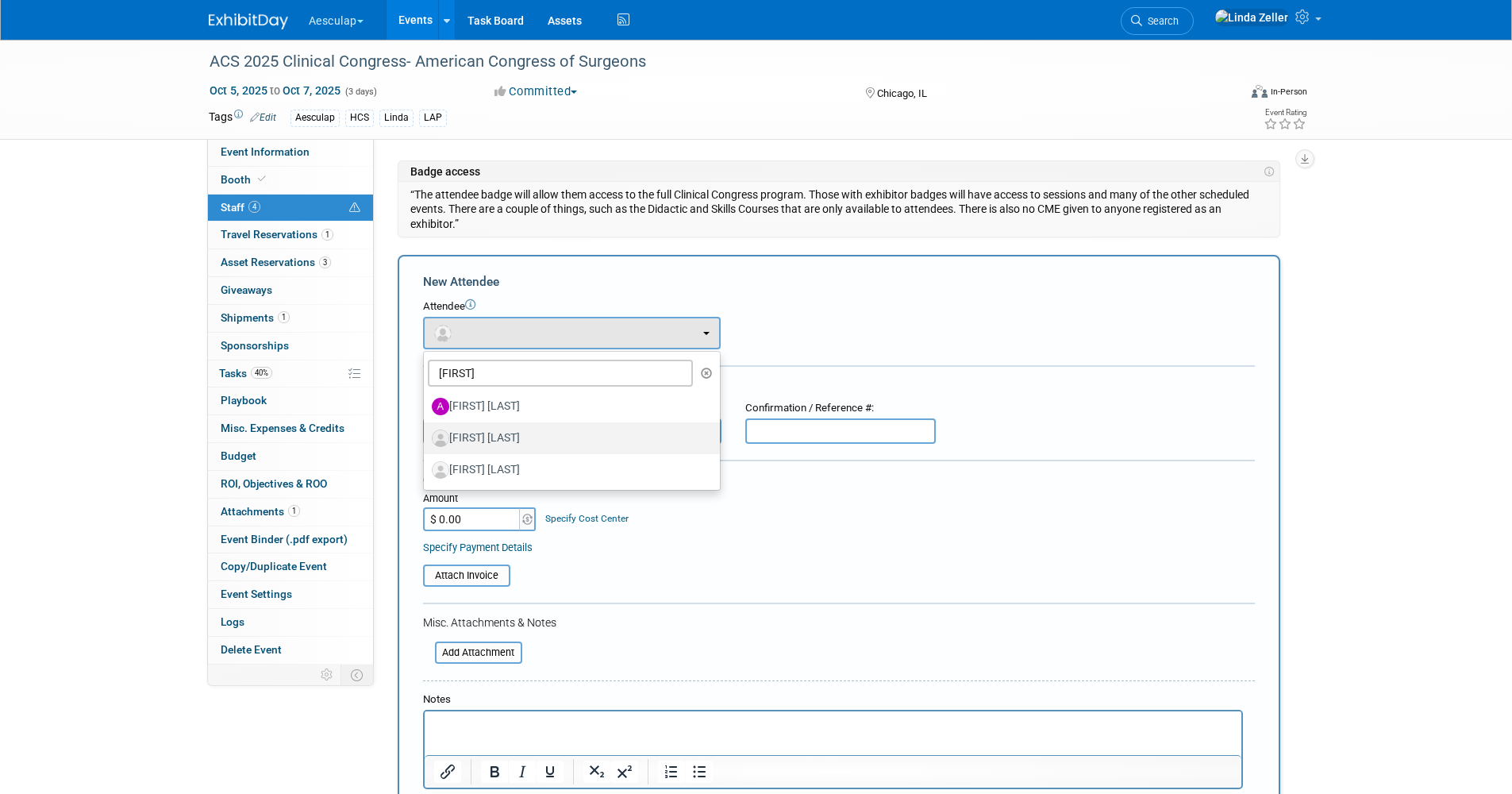 click on "[FIRST] [LAST]" at bounding box center [567, 438] 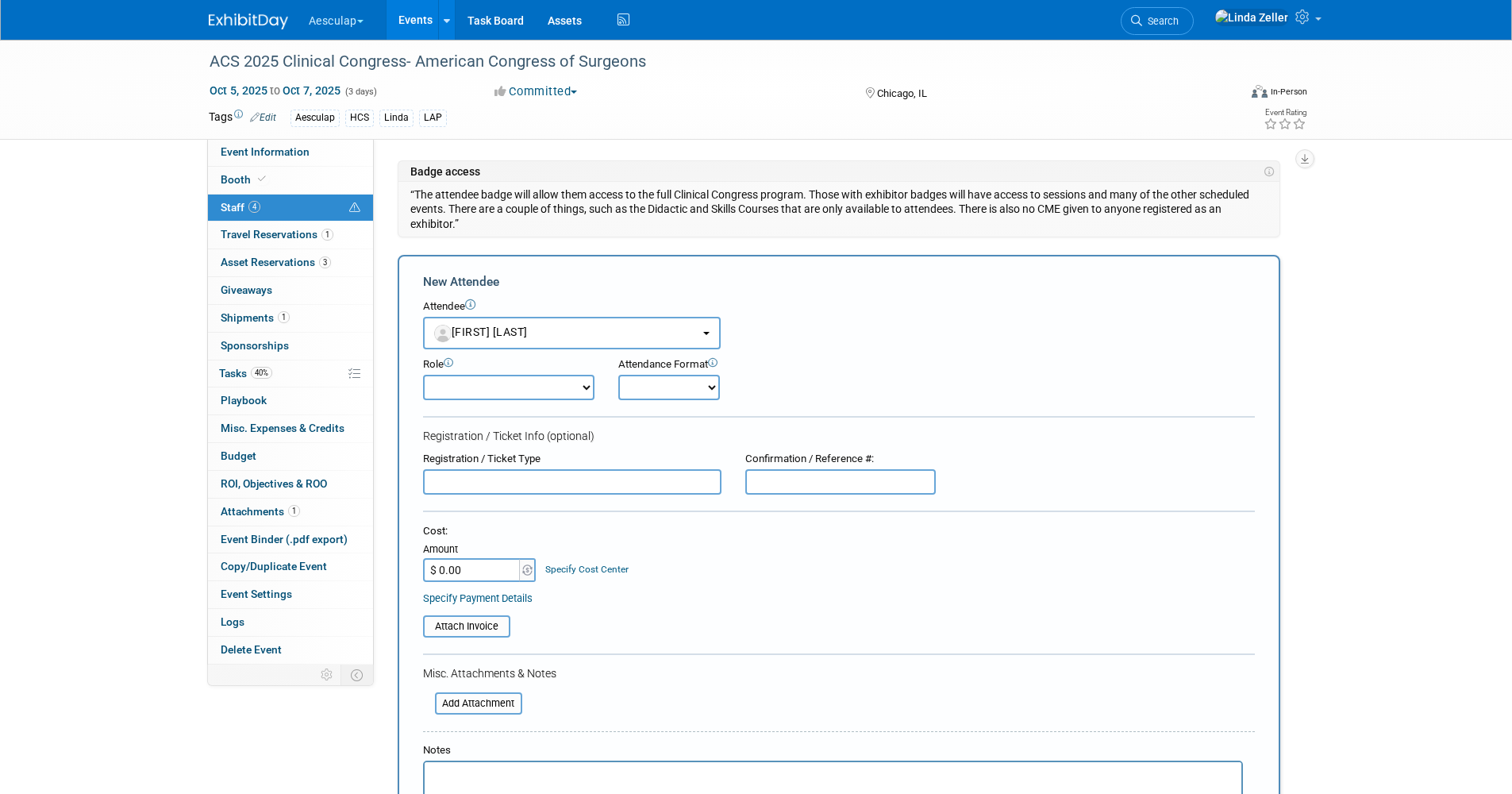 click at bounding box center (833, 777) 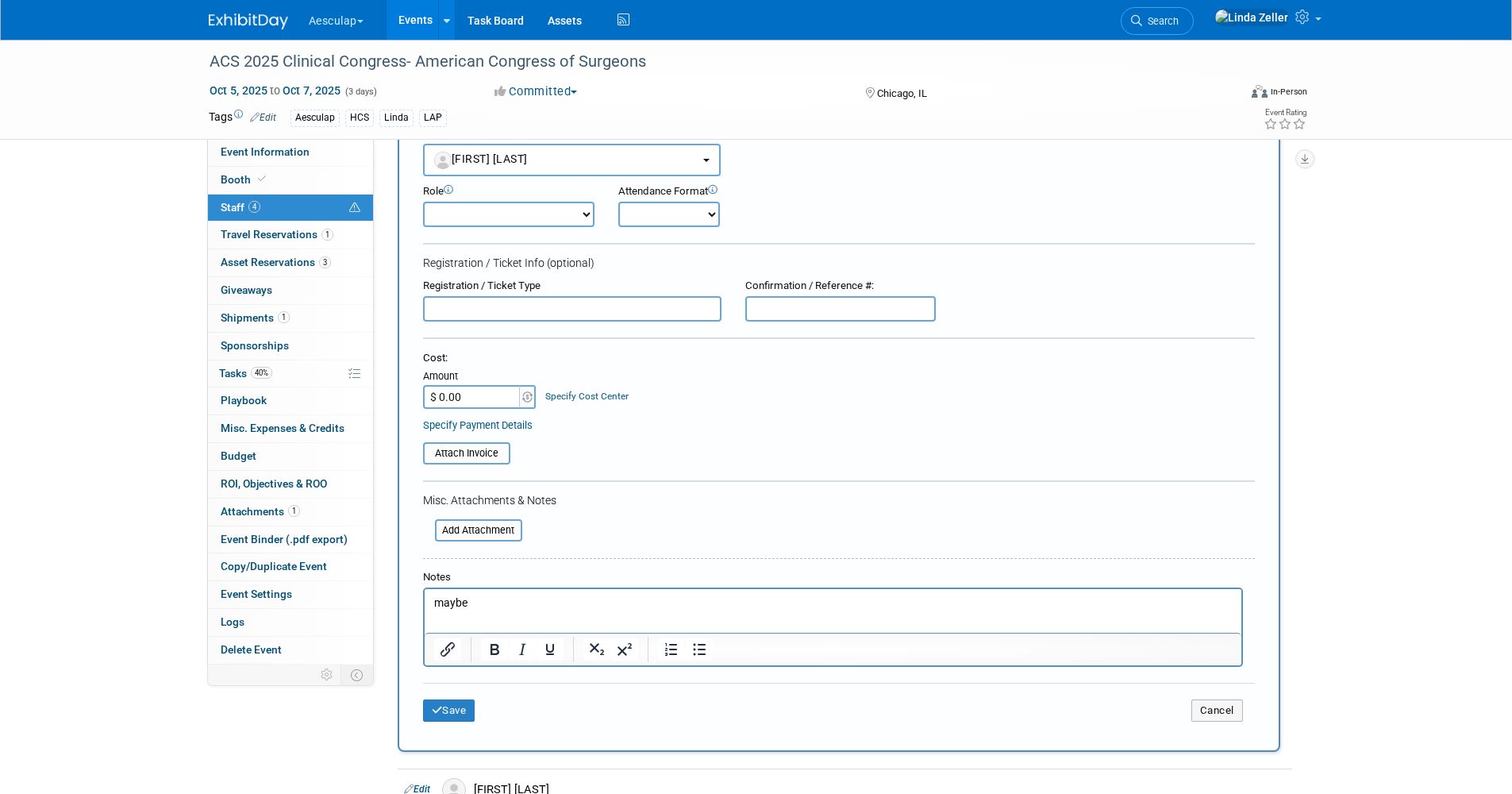 scroll, scrollTop: 238, scrollLeft: 0, axis: vertical 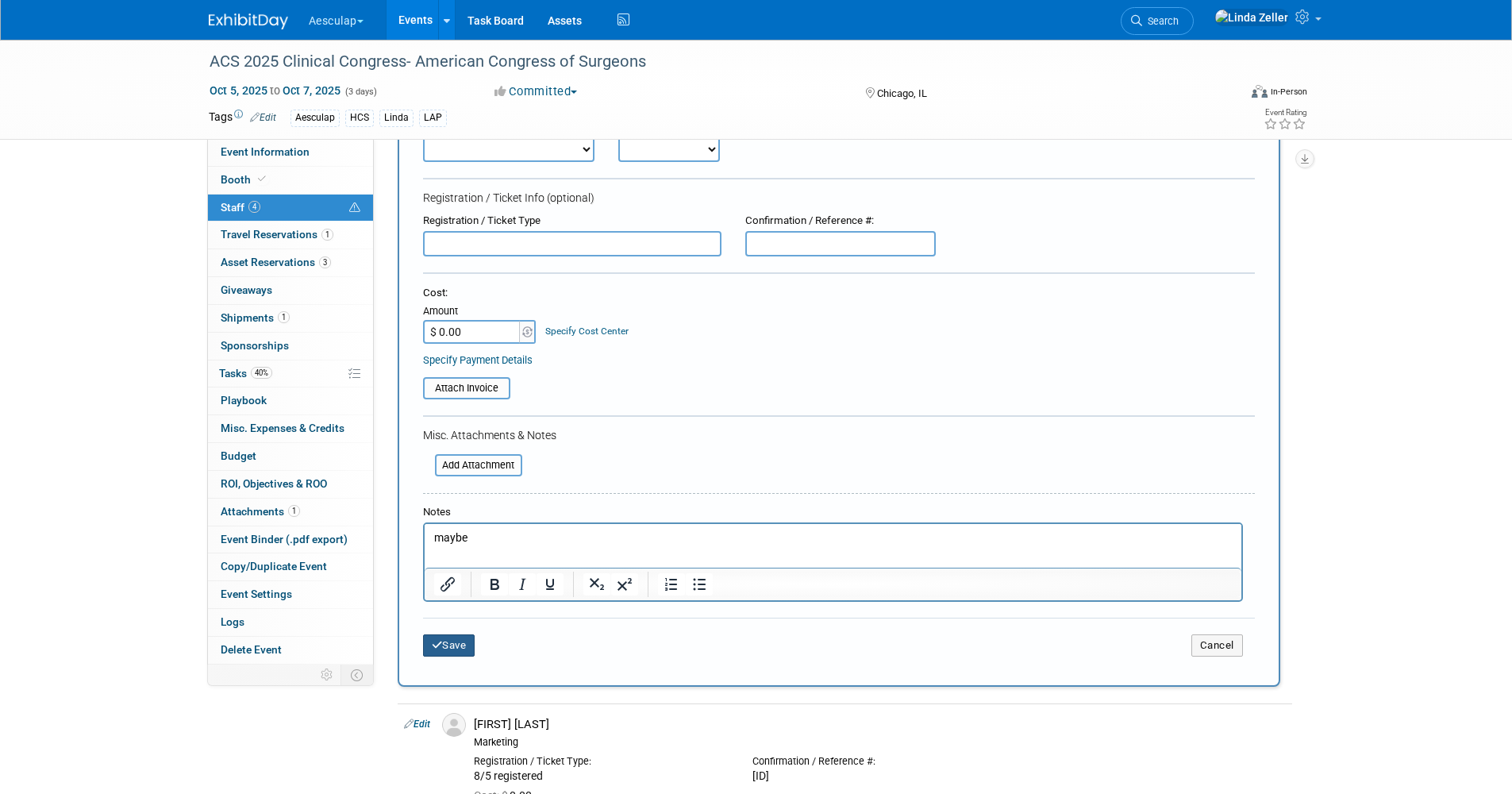 click on "Save" at bounding box center [449, 646] 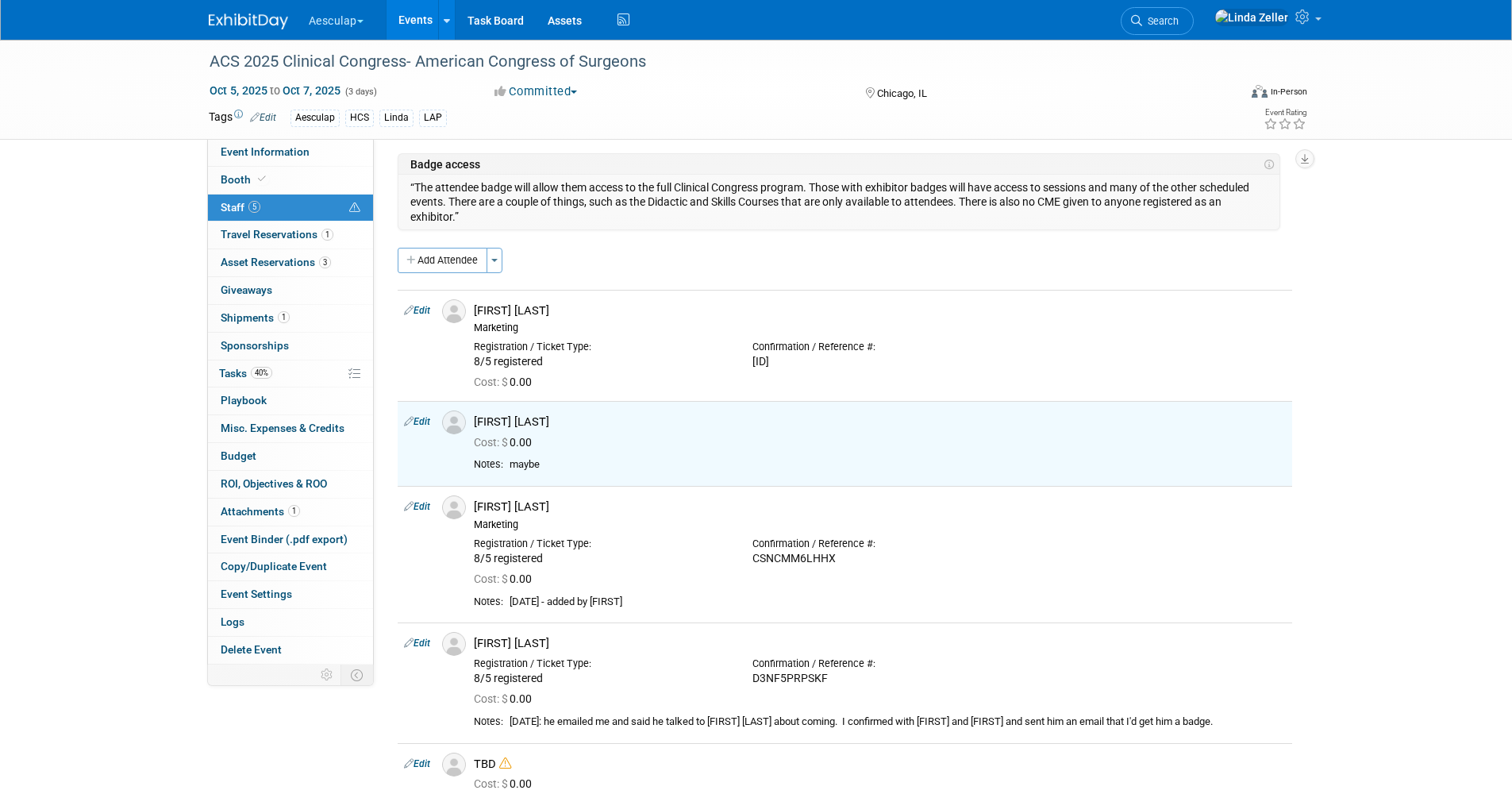 scroll, scrollTop: 0, scrollLeft: 0, axis: both 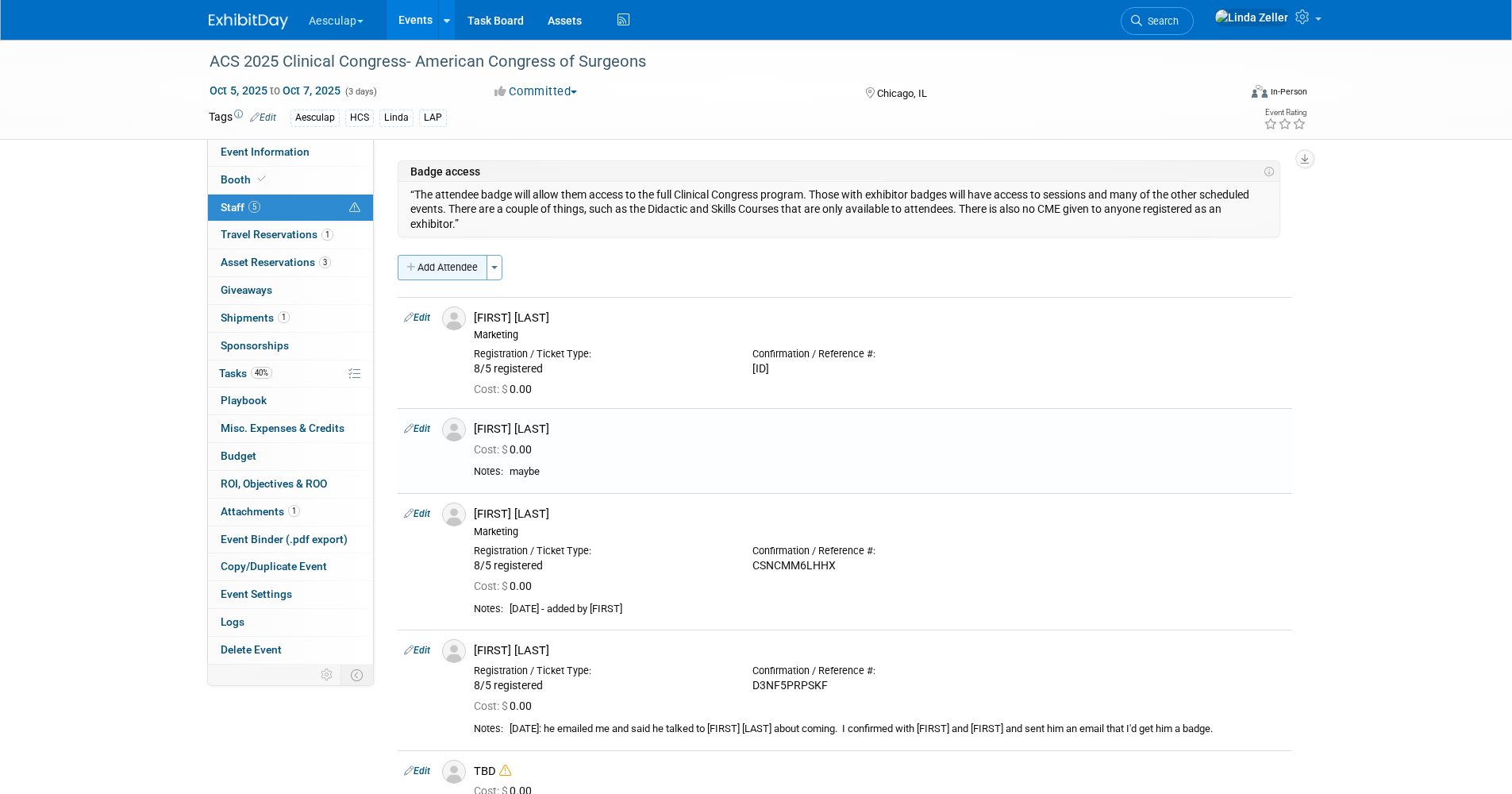 click on "Add Attendee" at bounding box center [442, 268] 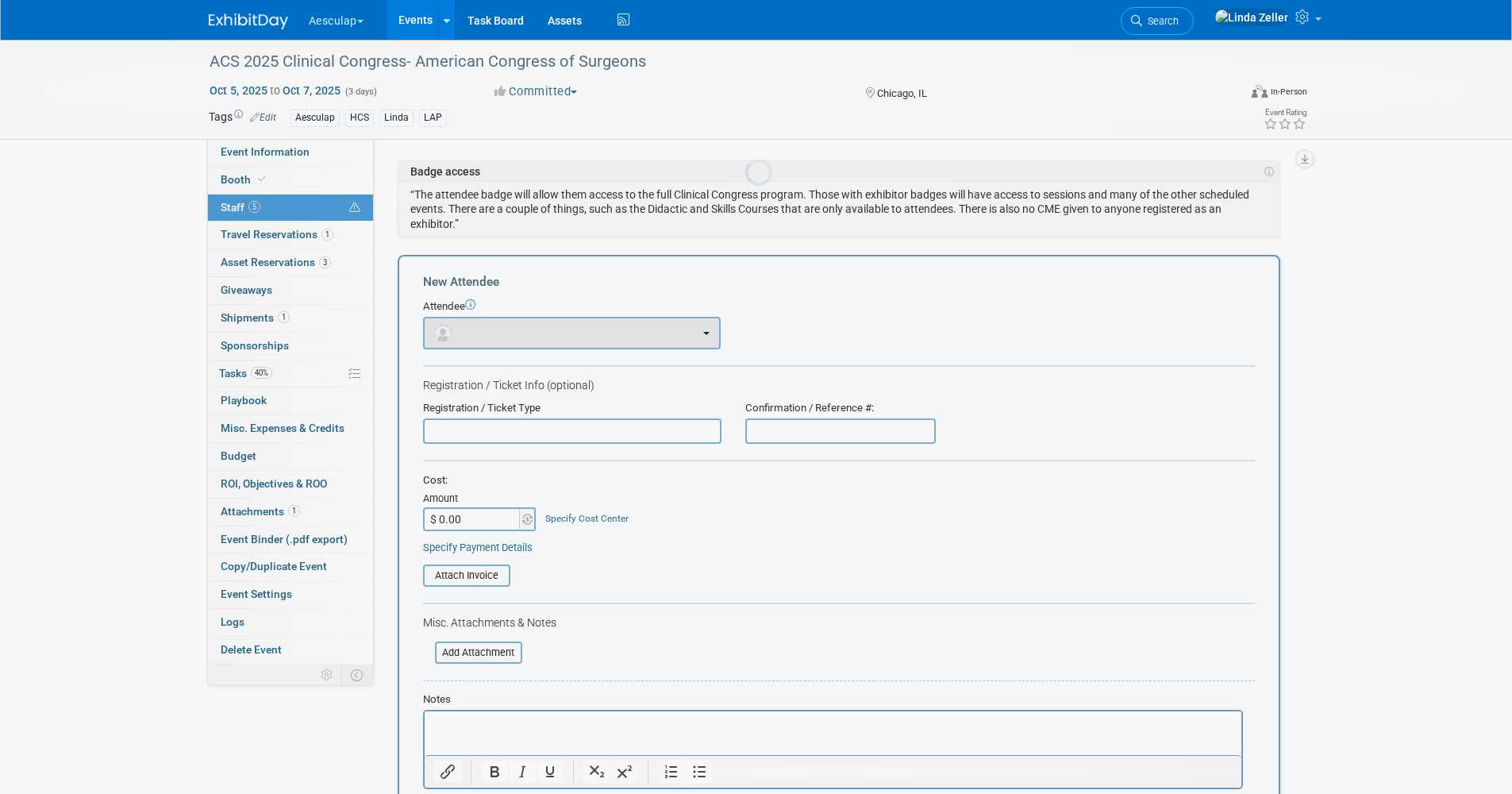 scroll, scrollTop: 0, scrollLeft: 0, axis: both 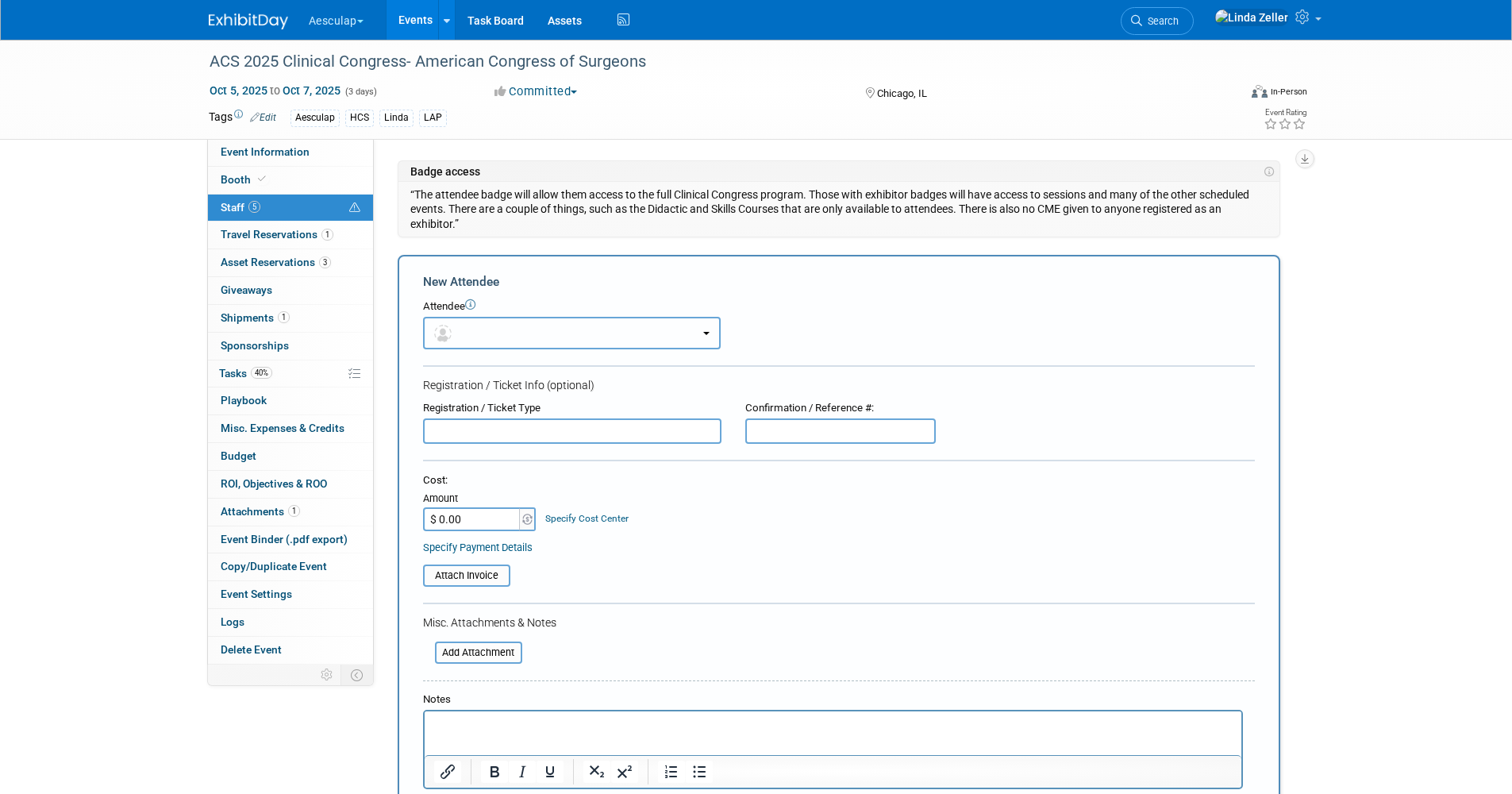 click at bounding box center (445, 332) 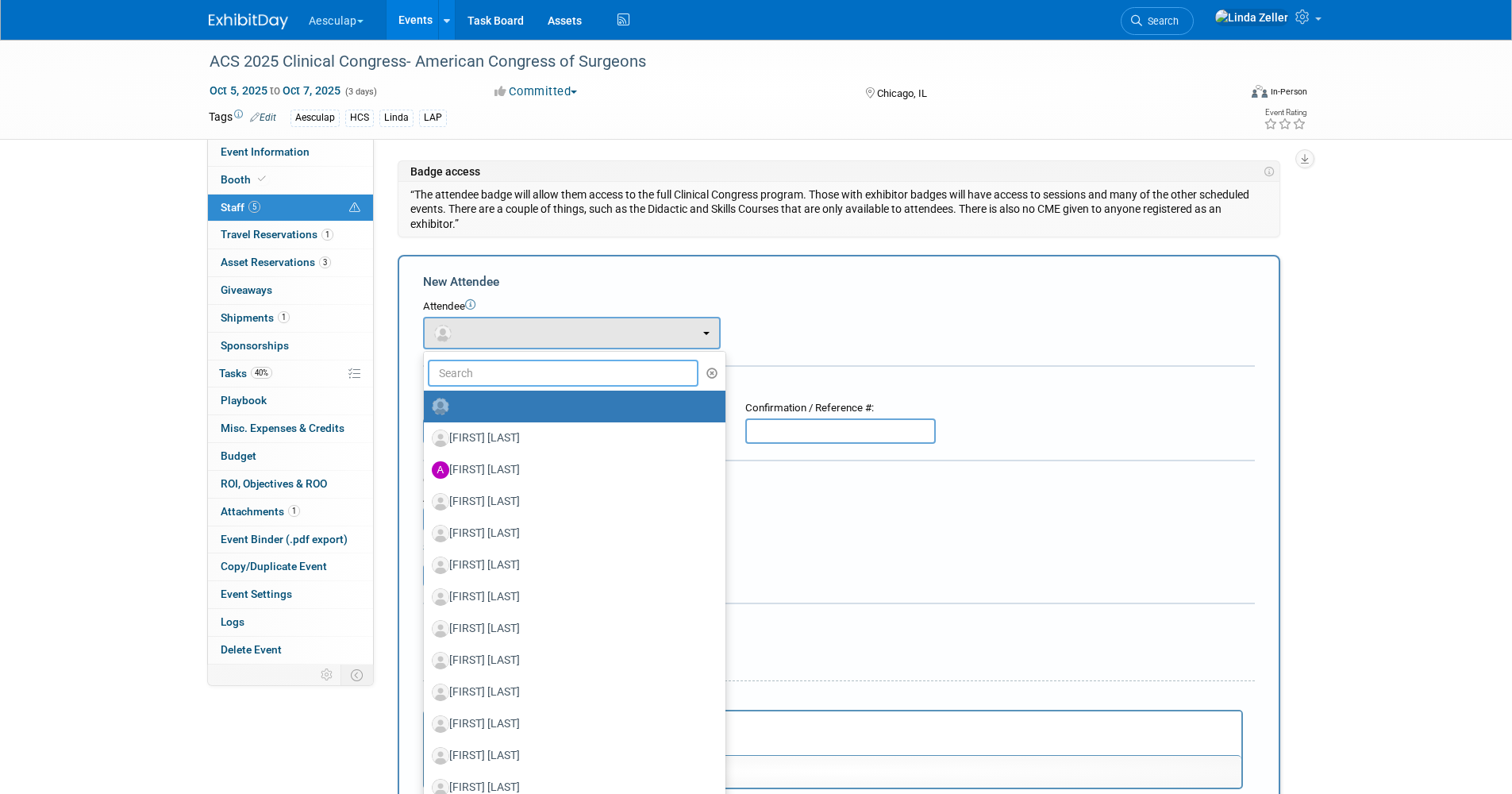 click at bounding box center (564, 373) 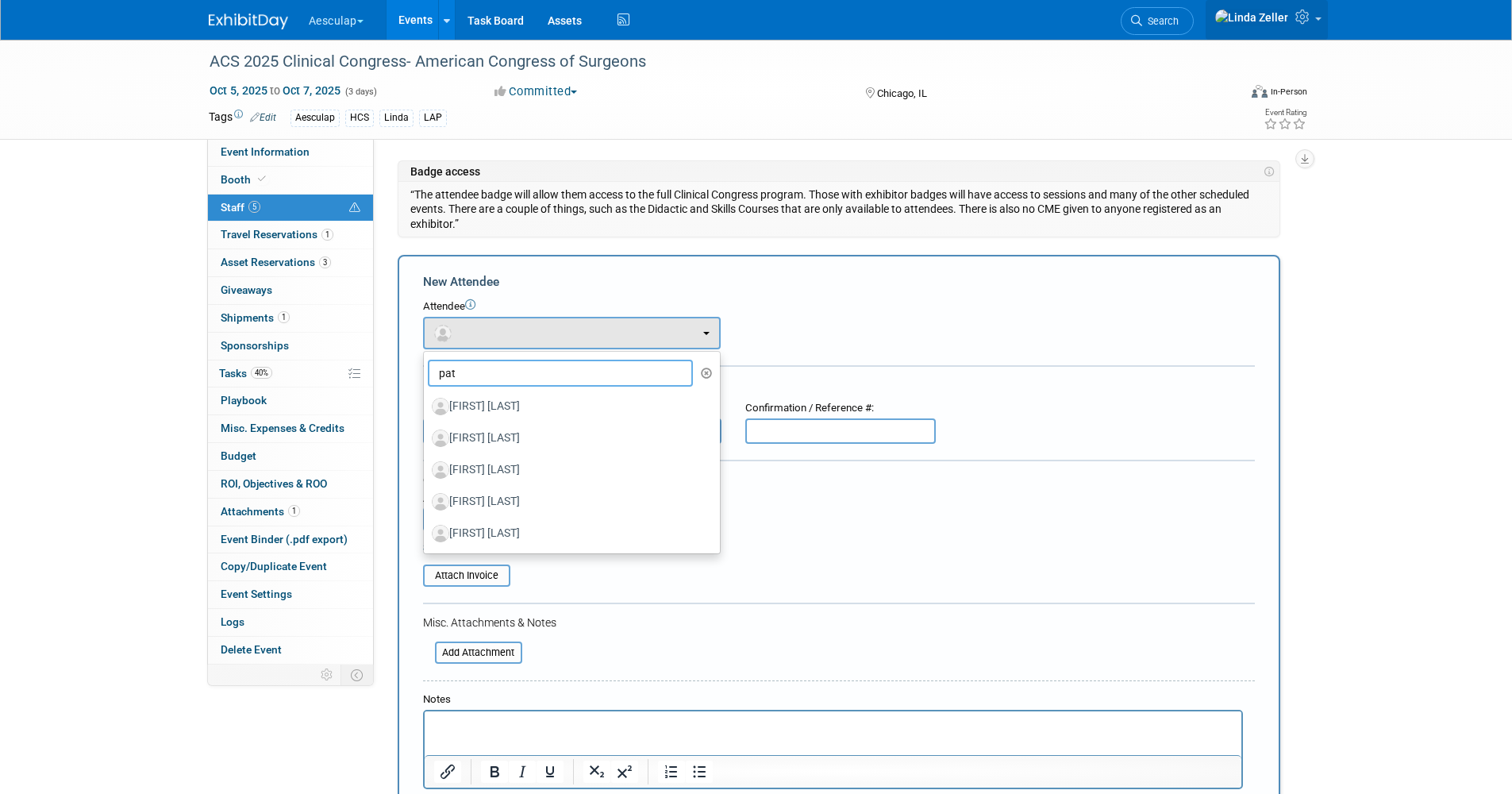 type on "pat" 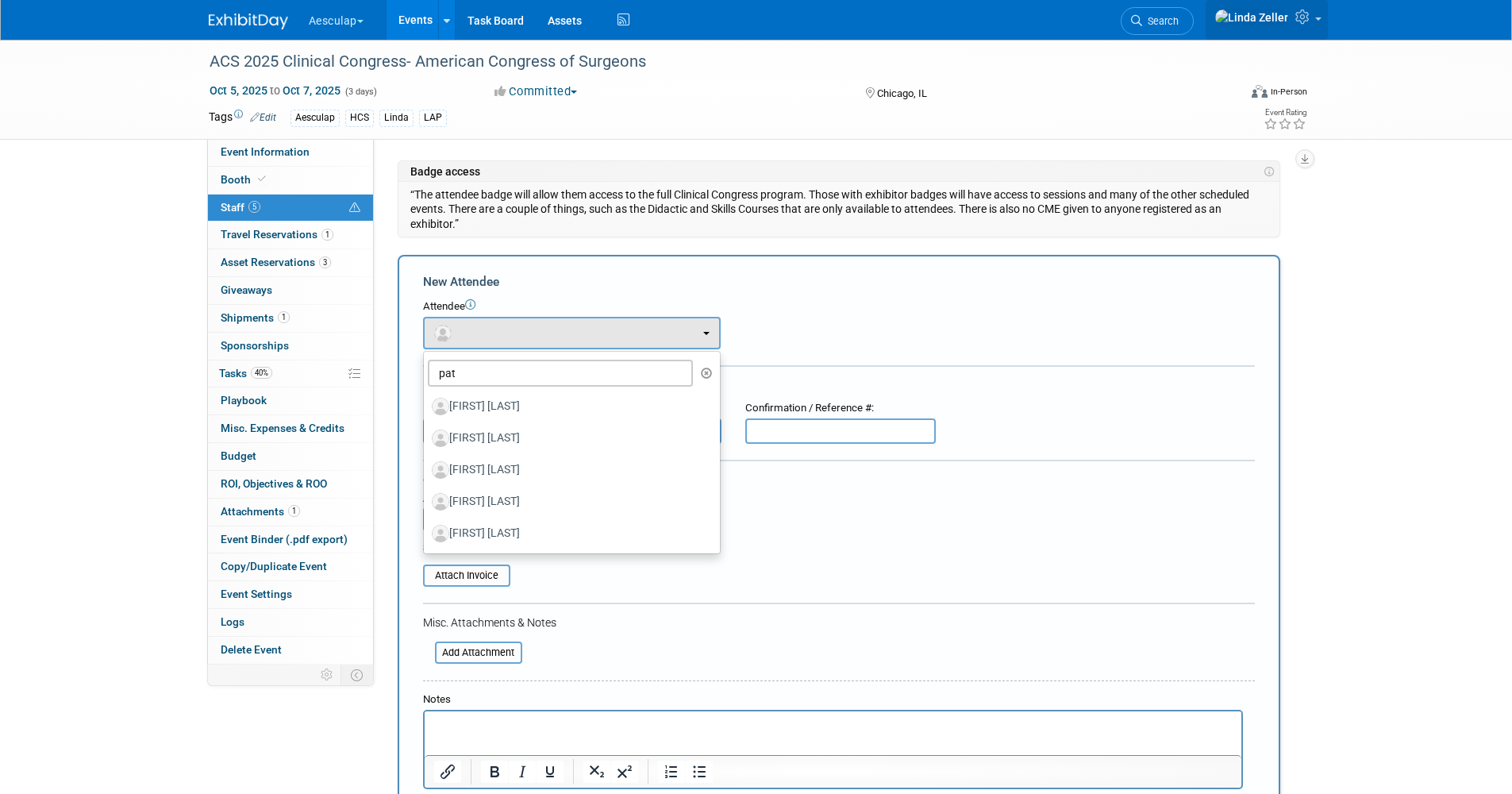 click at bounding box center [1304, 17] 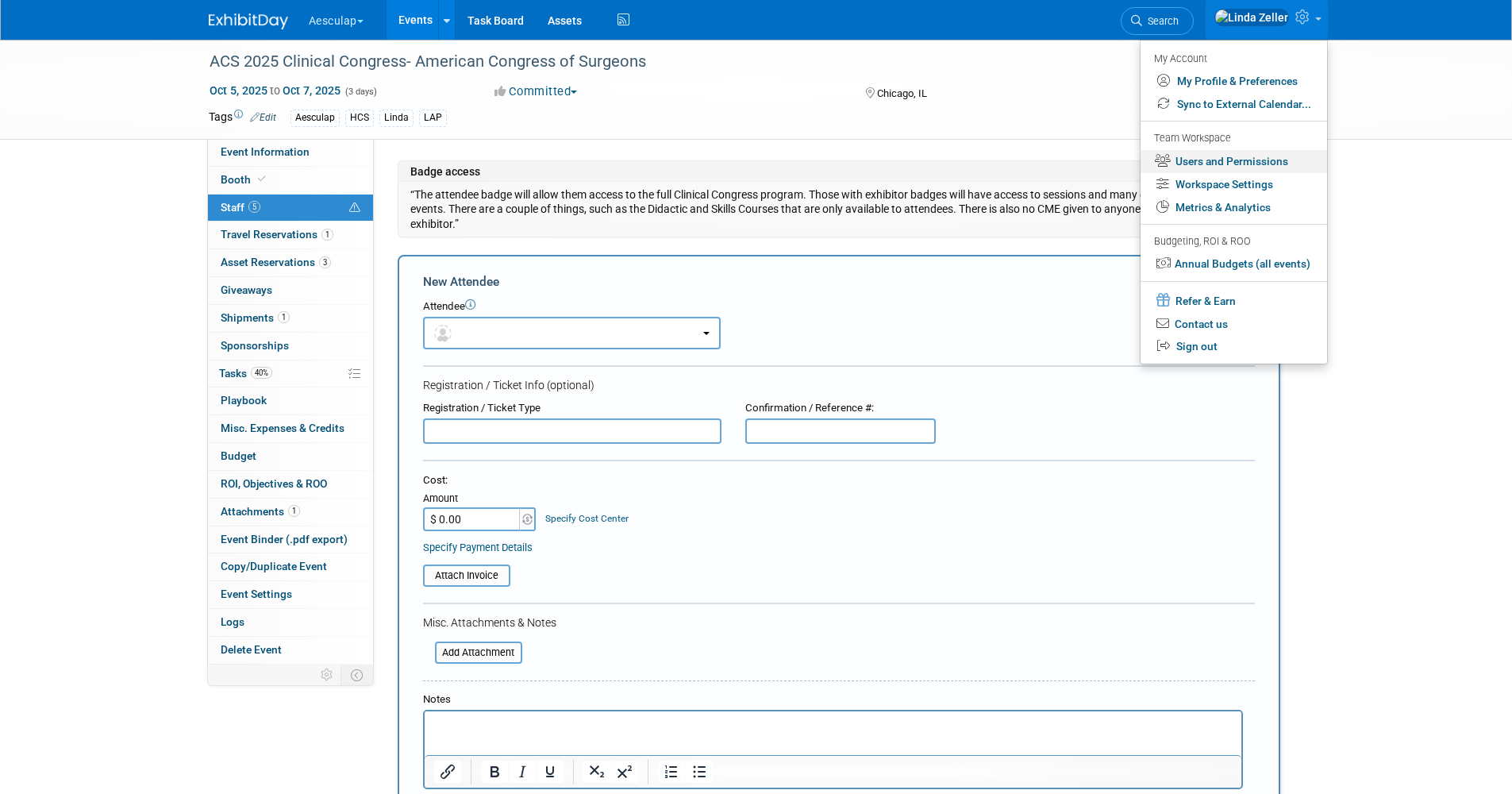 click on "Users and Permissions" at bounding box center [1233, 161] 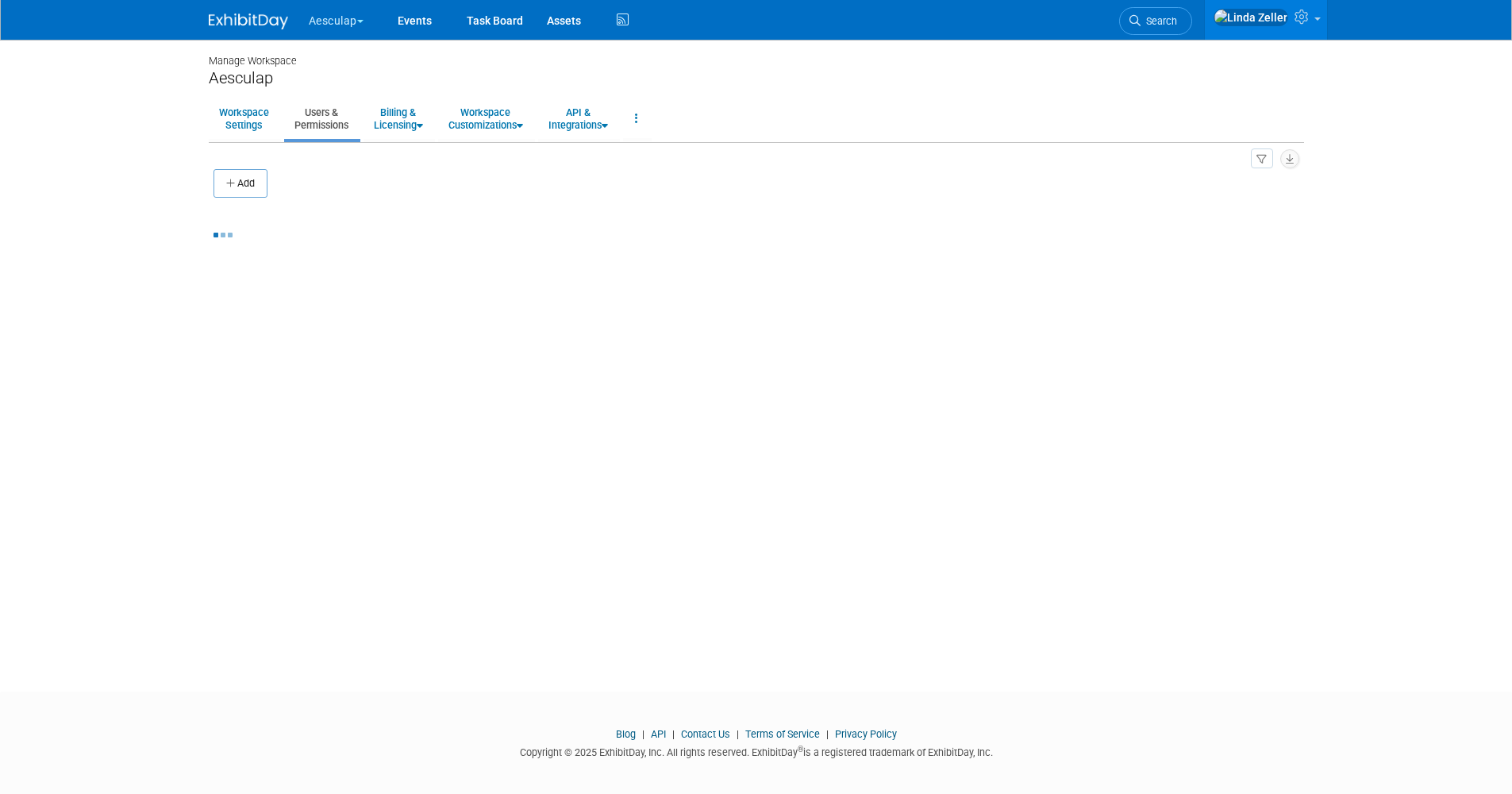 scroll, scrollTop: 0, scrollLeft: 0, axis: both 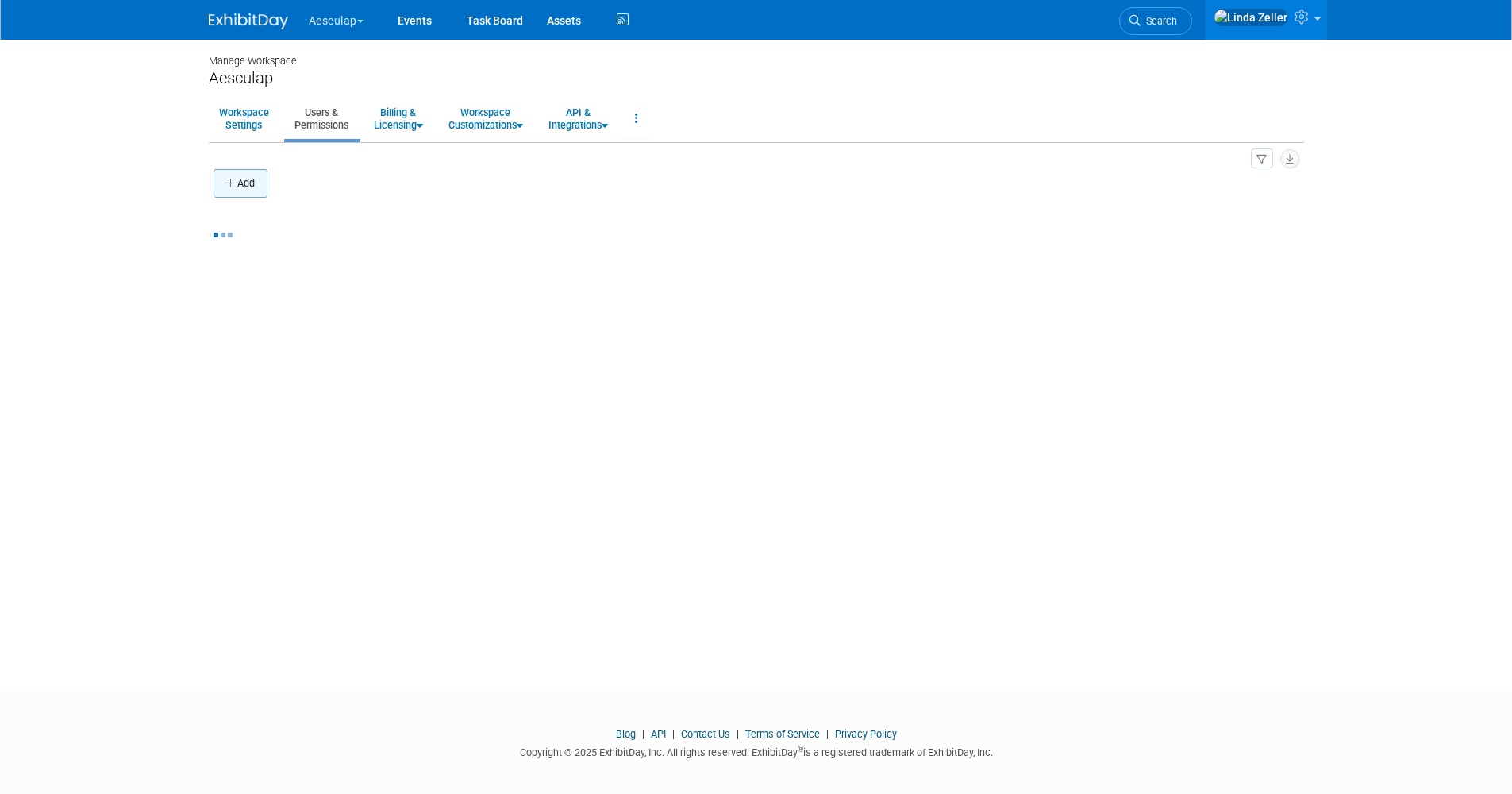 click on "Add" at bounding box center (240, 183) 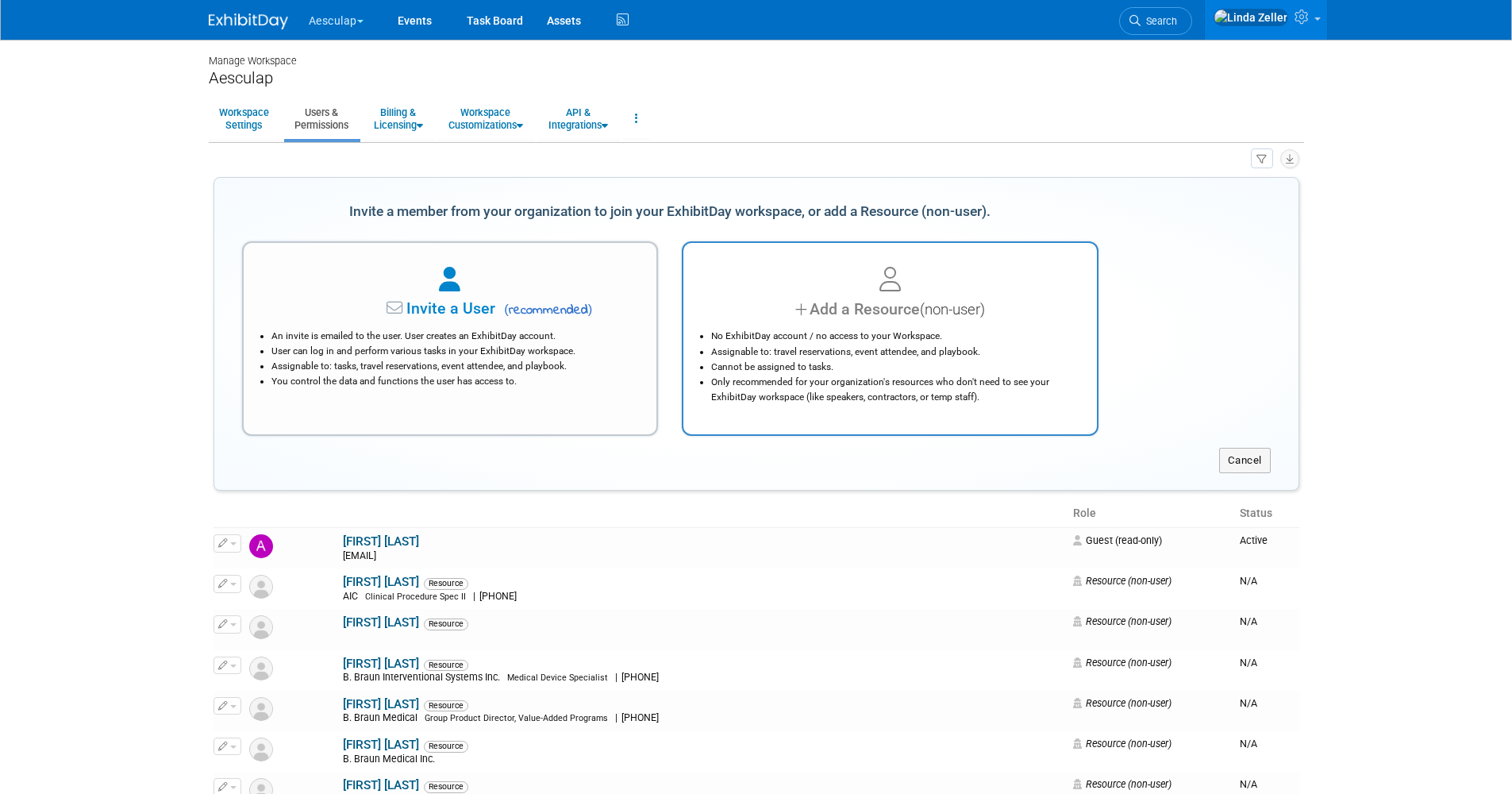 click on "No ExhibitDay account / no access to your Workspace." at bounding box center [894, 336] 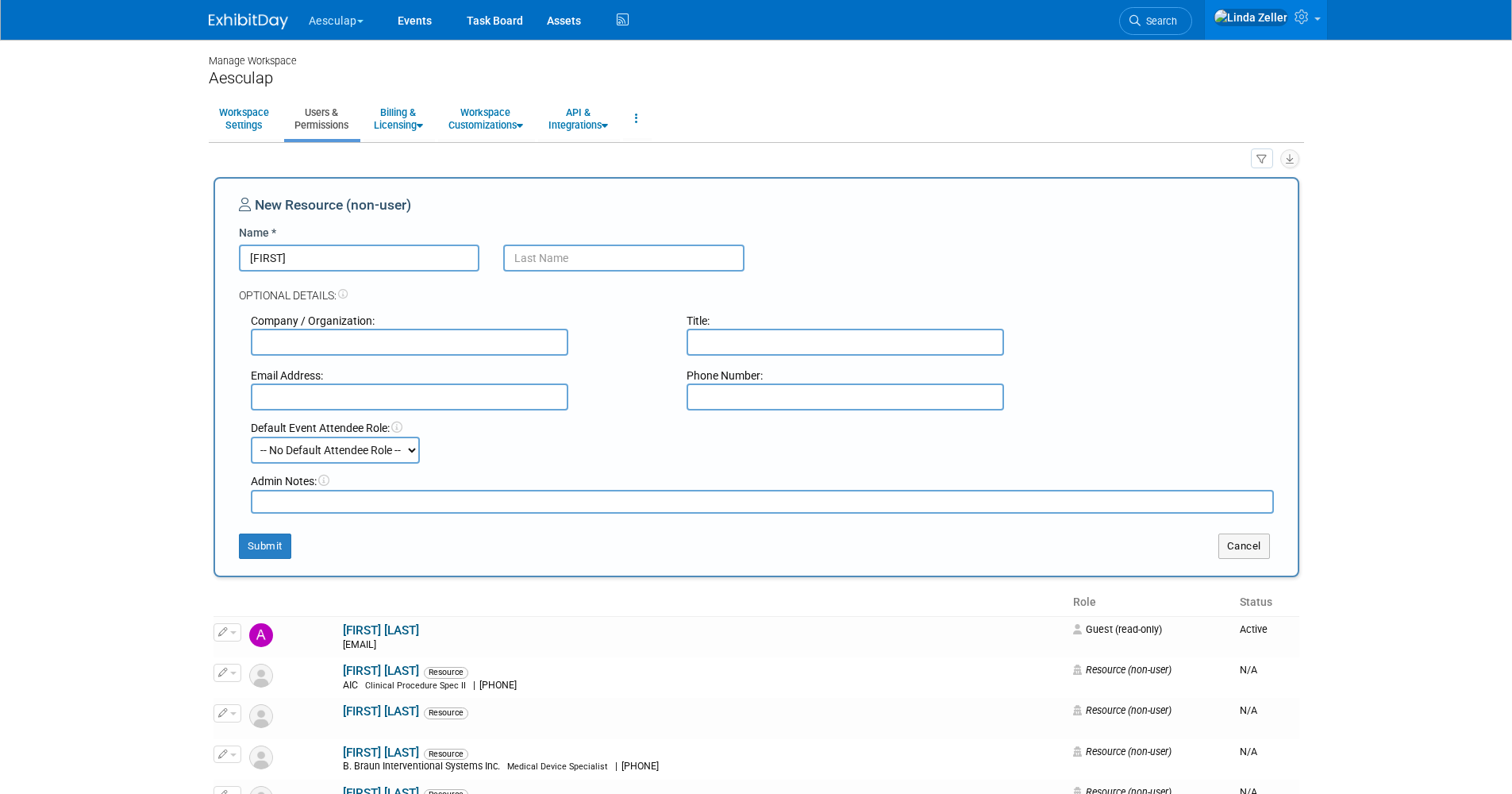 type on "[FIRST]" 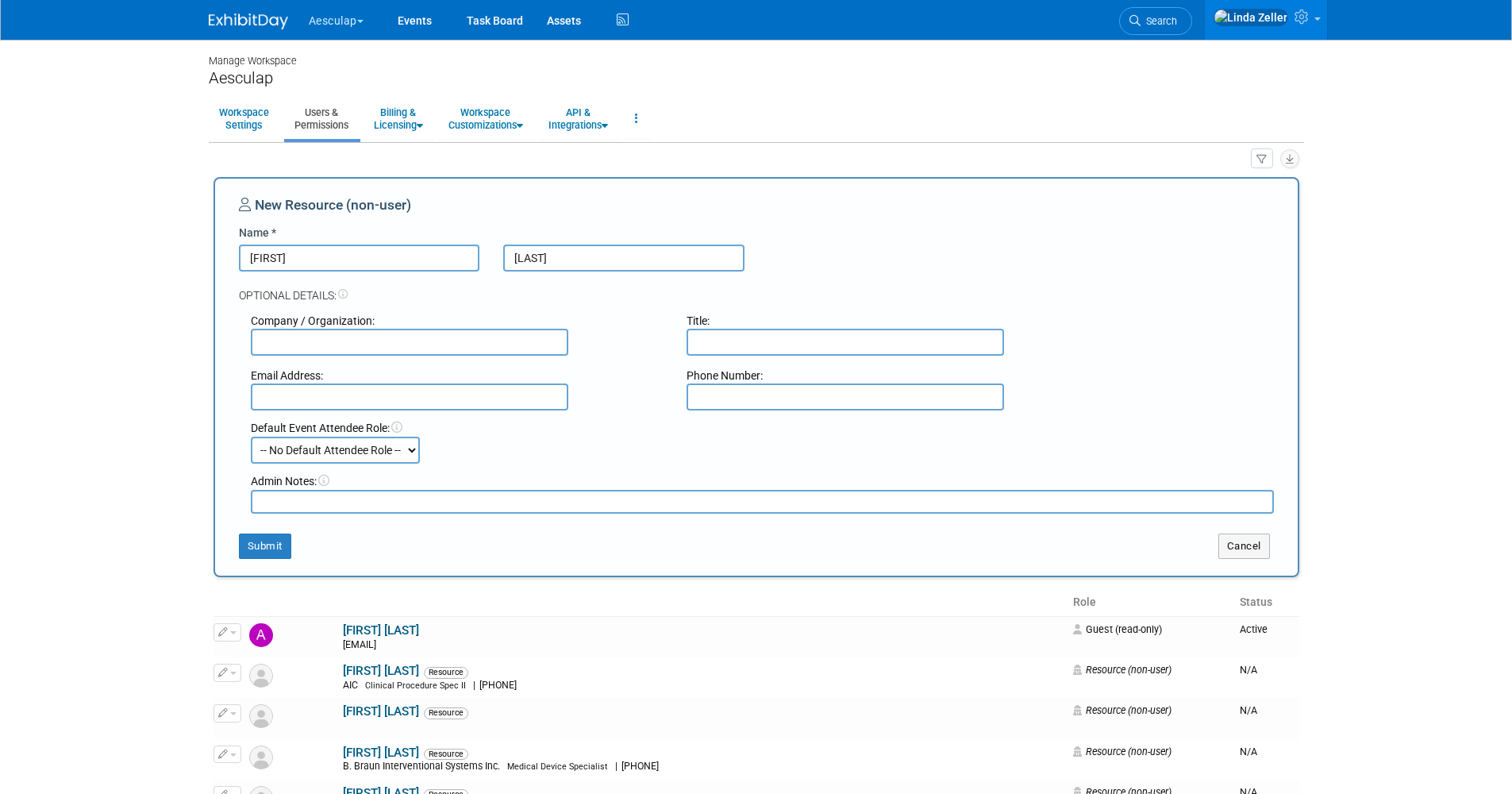 type on "[LAST]" 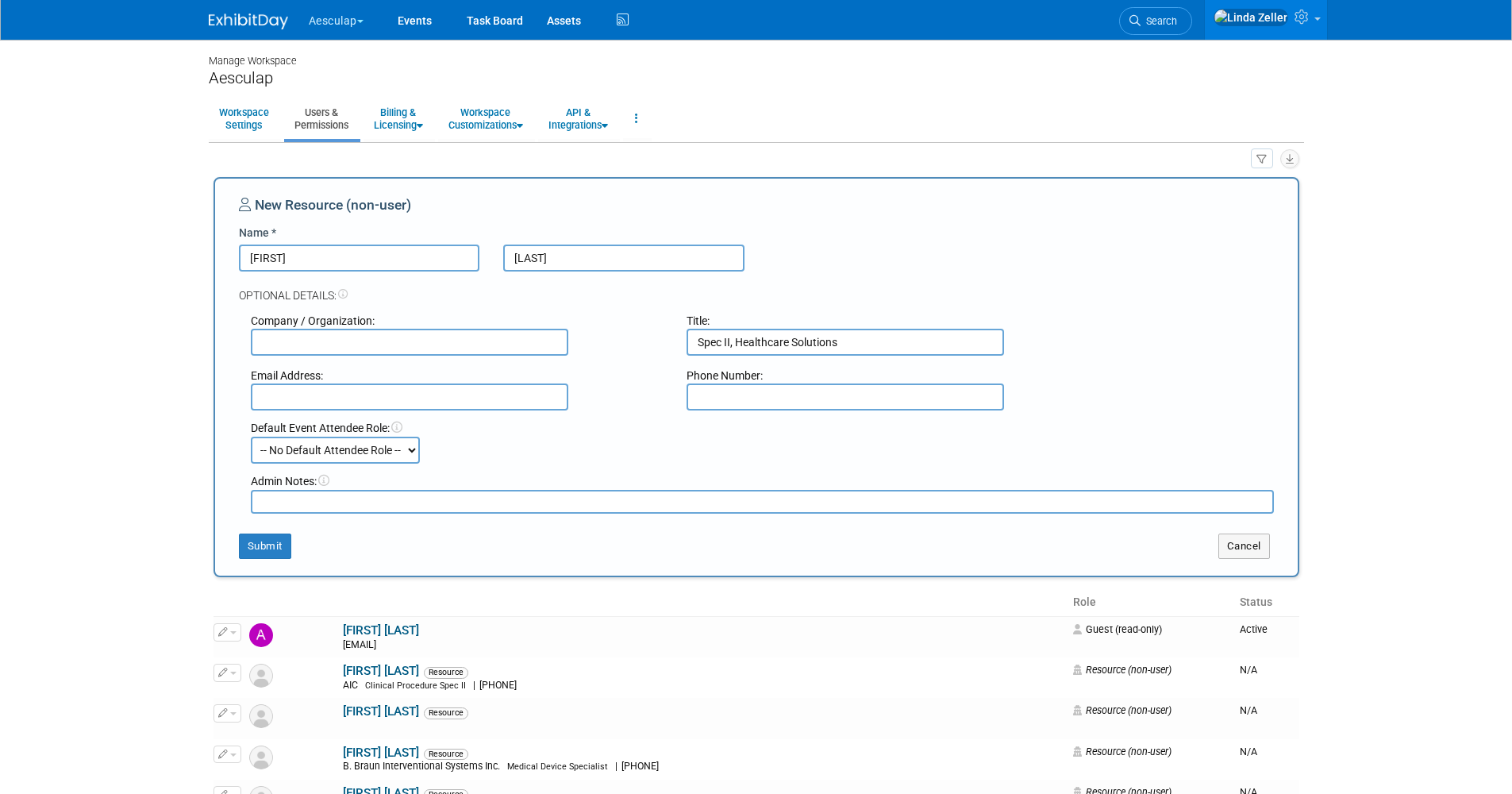 type on "Spec II, Healthcare Solutions" 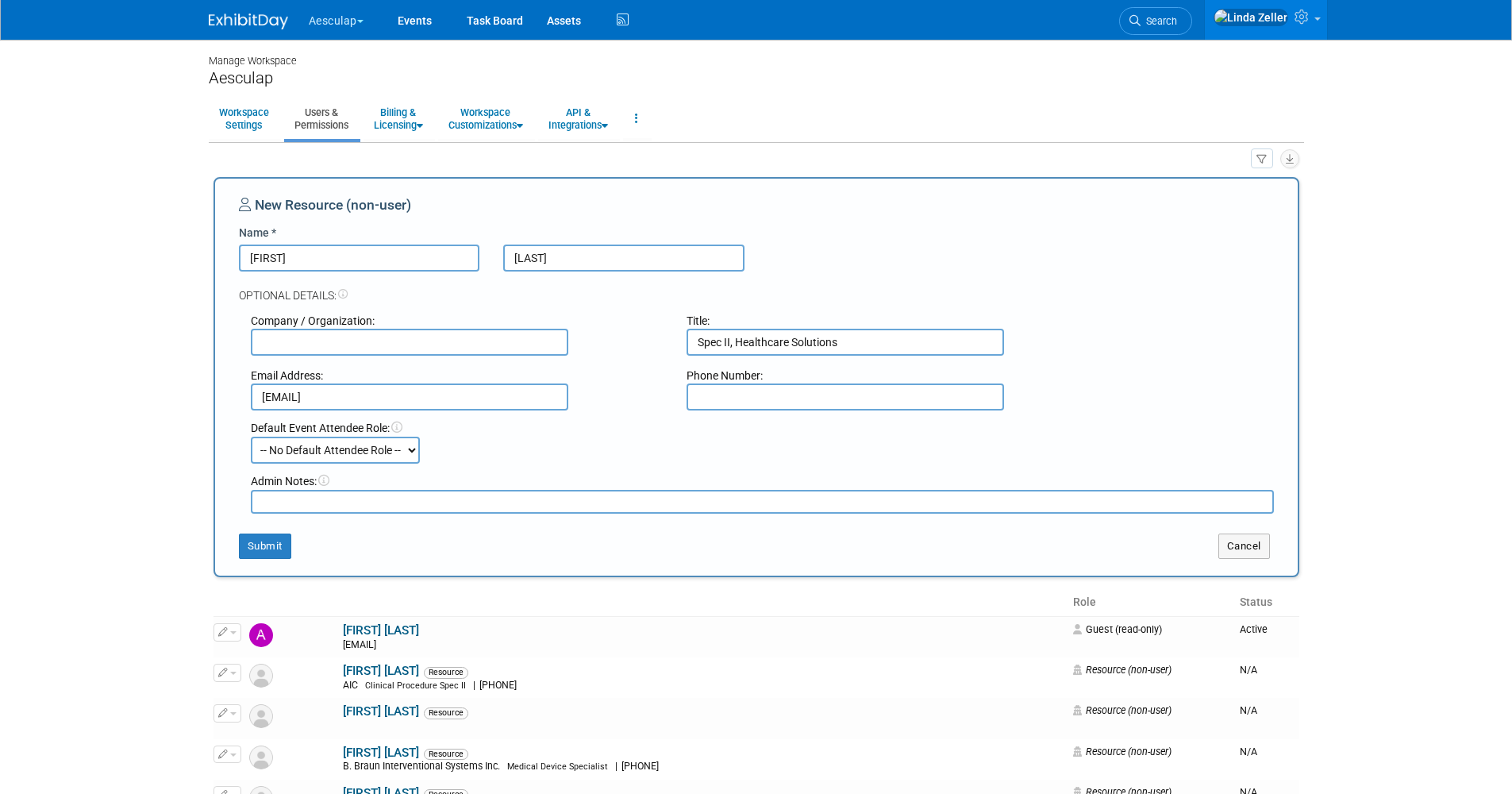 type on "[EMAIL]" 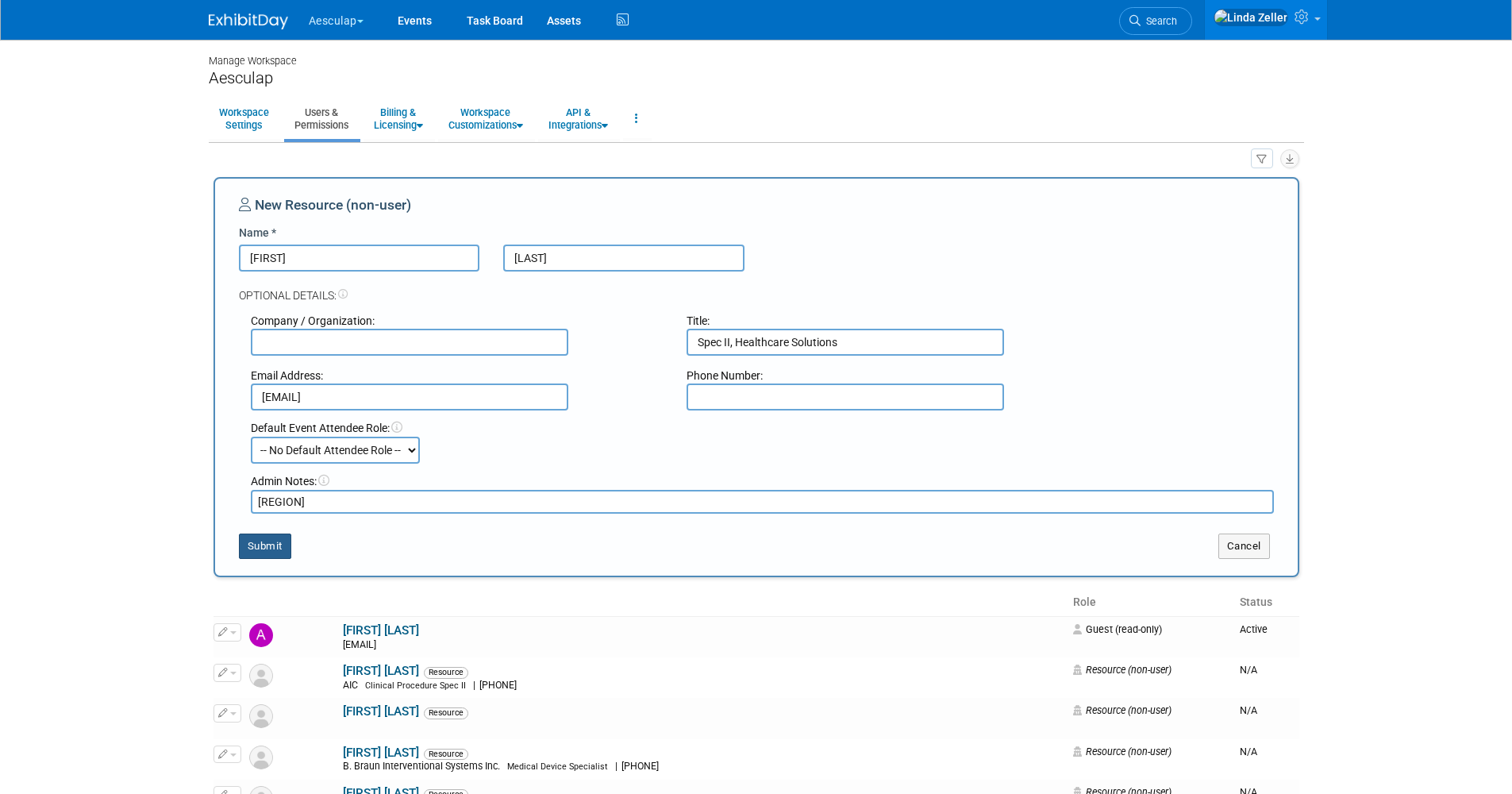 type on "[REGION]" 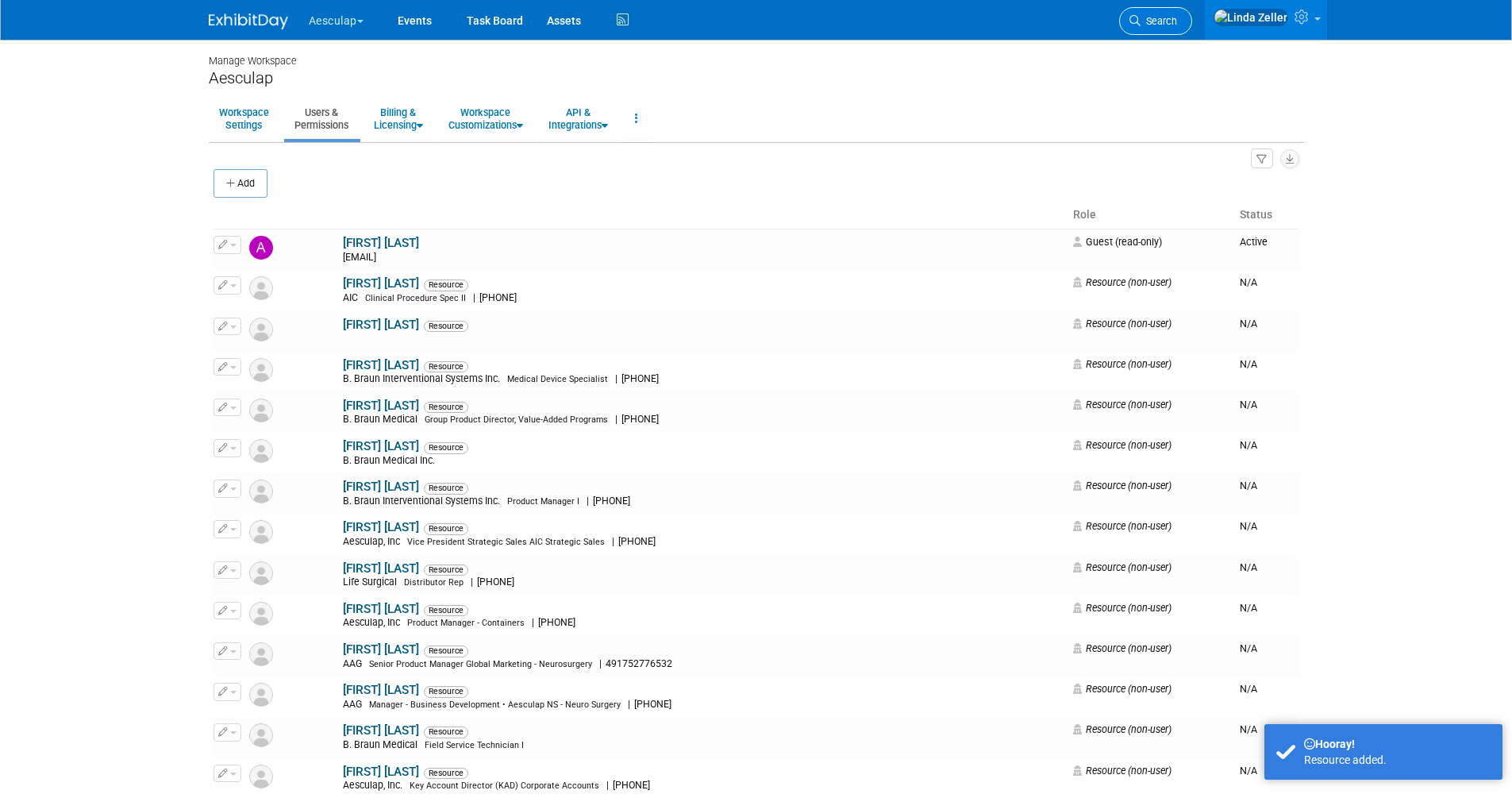 click on "Search" at bounding box center [1156, 19] 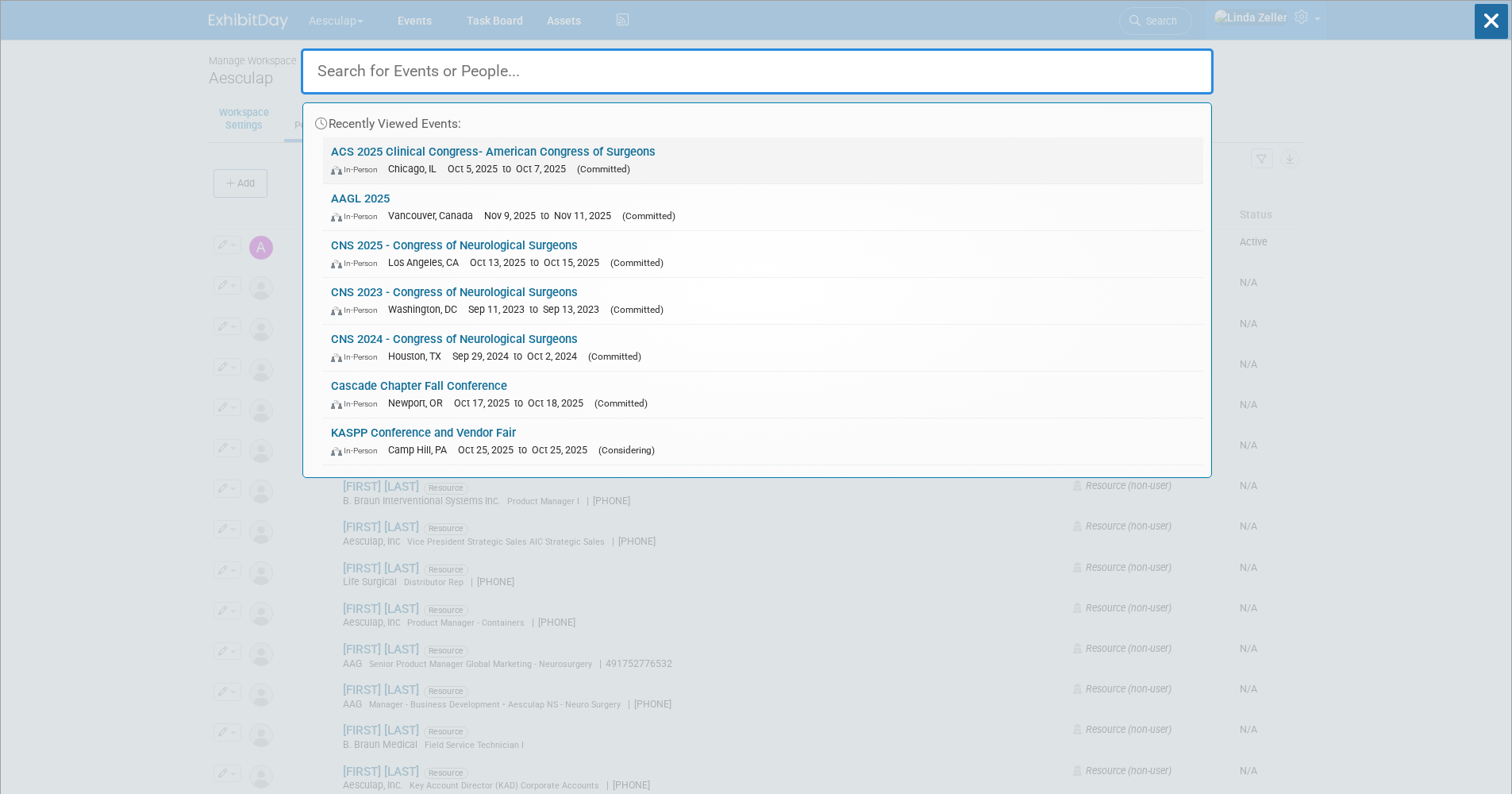 click on "ACS 2025 Clinical Congress- American Congress of Surgeons
In-Person
[CITY], [STATE]
Oct 5, 2025  to  Oct 7, 2025
(Committed)" at bounding box center (763, 160) 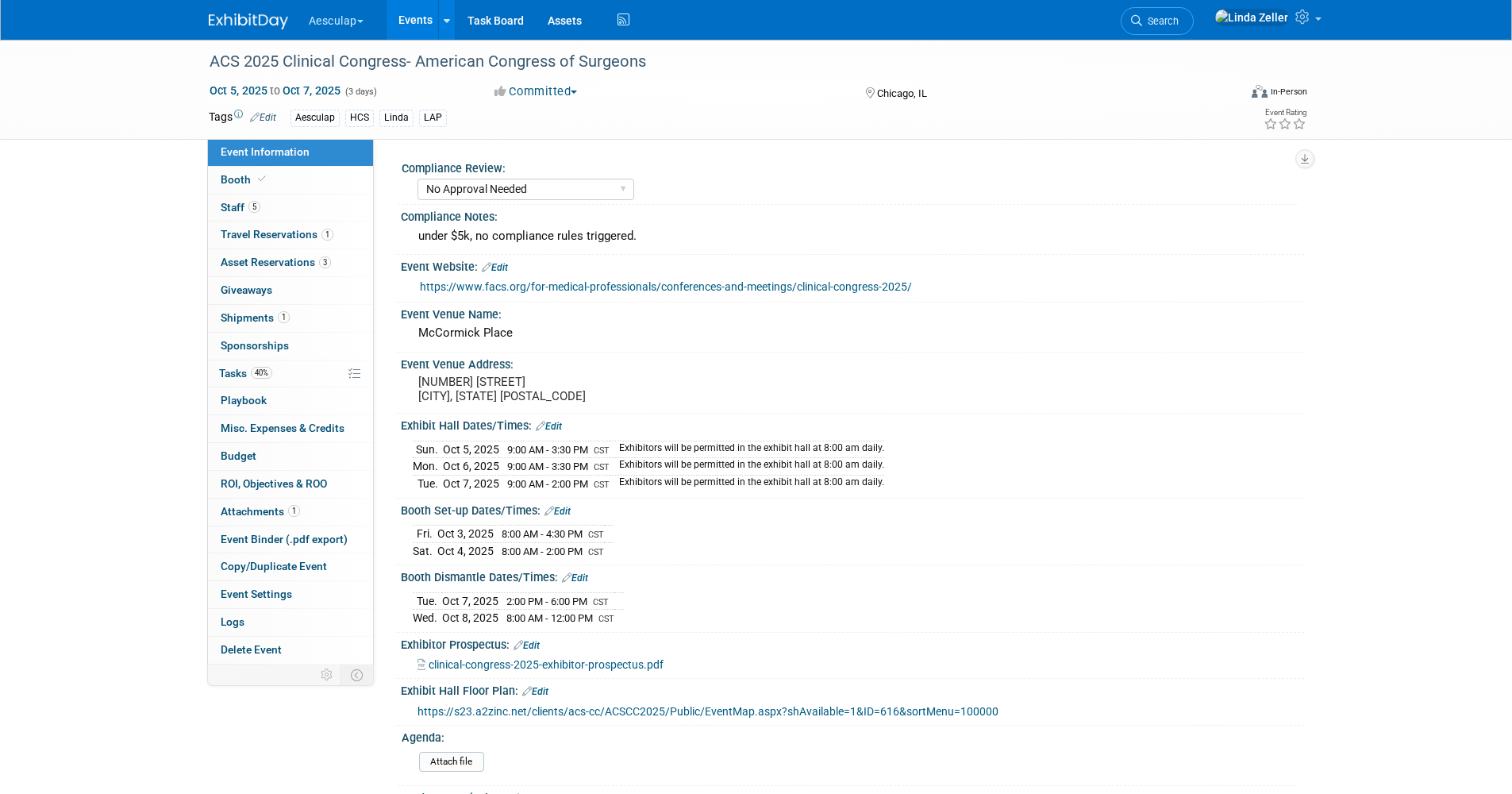 select on "No Approval Needed" 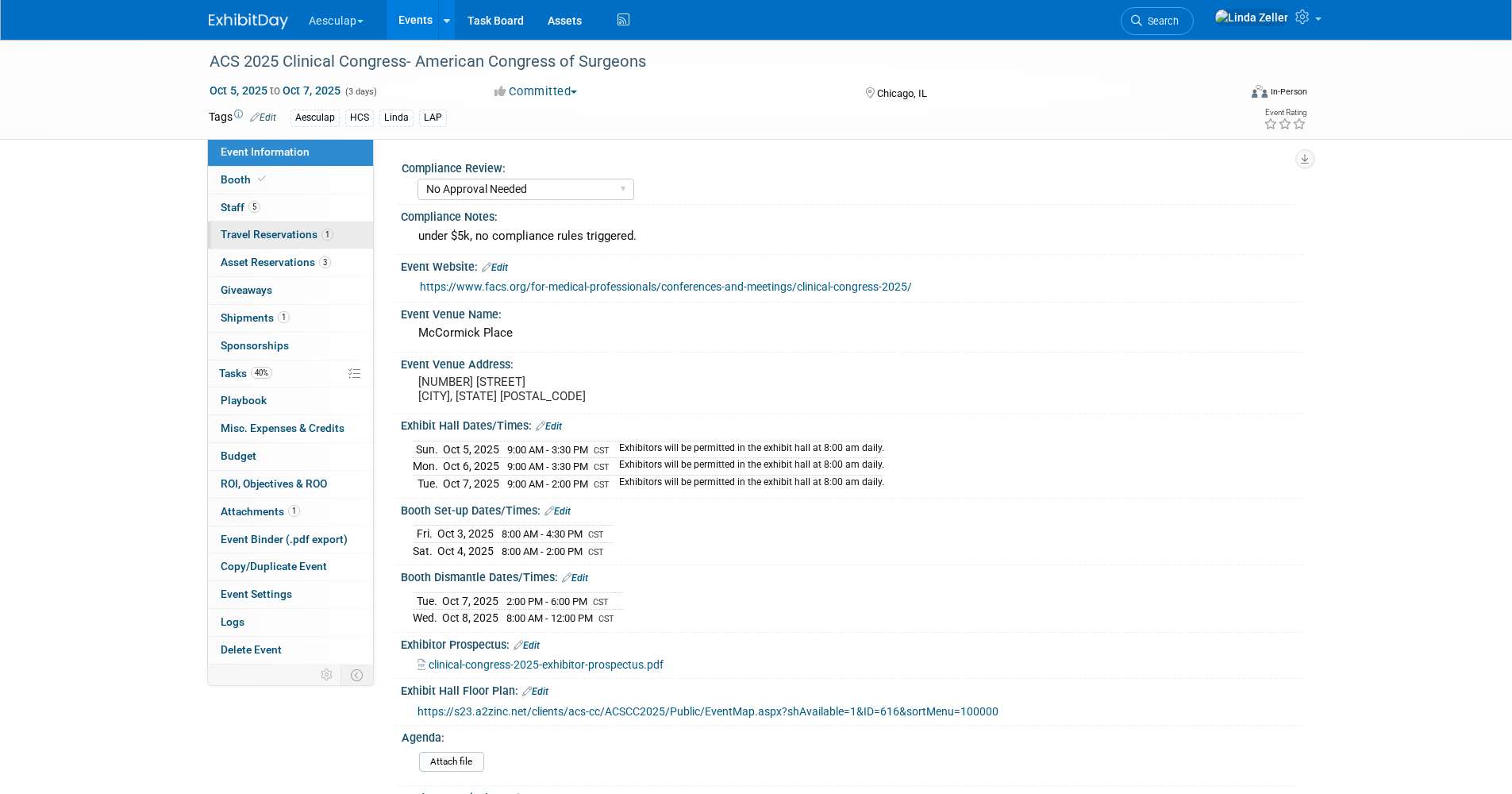scroll, scrollTop: 0, scrollLeft: 0, axis: both 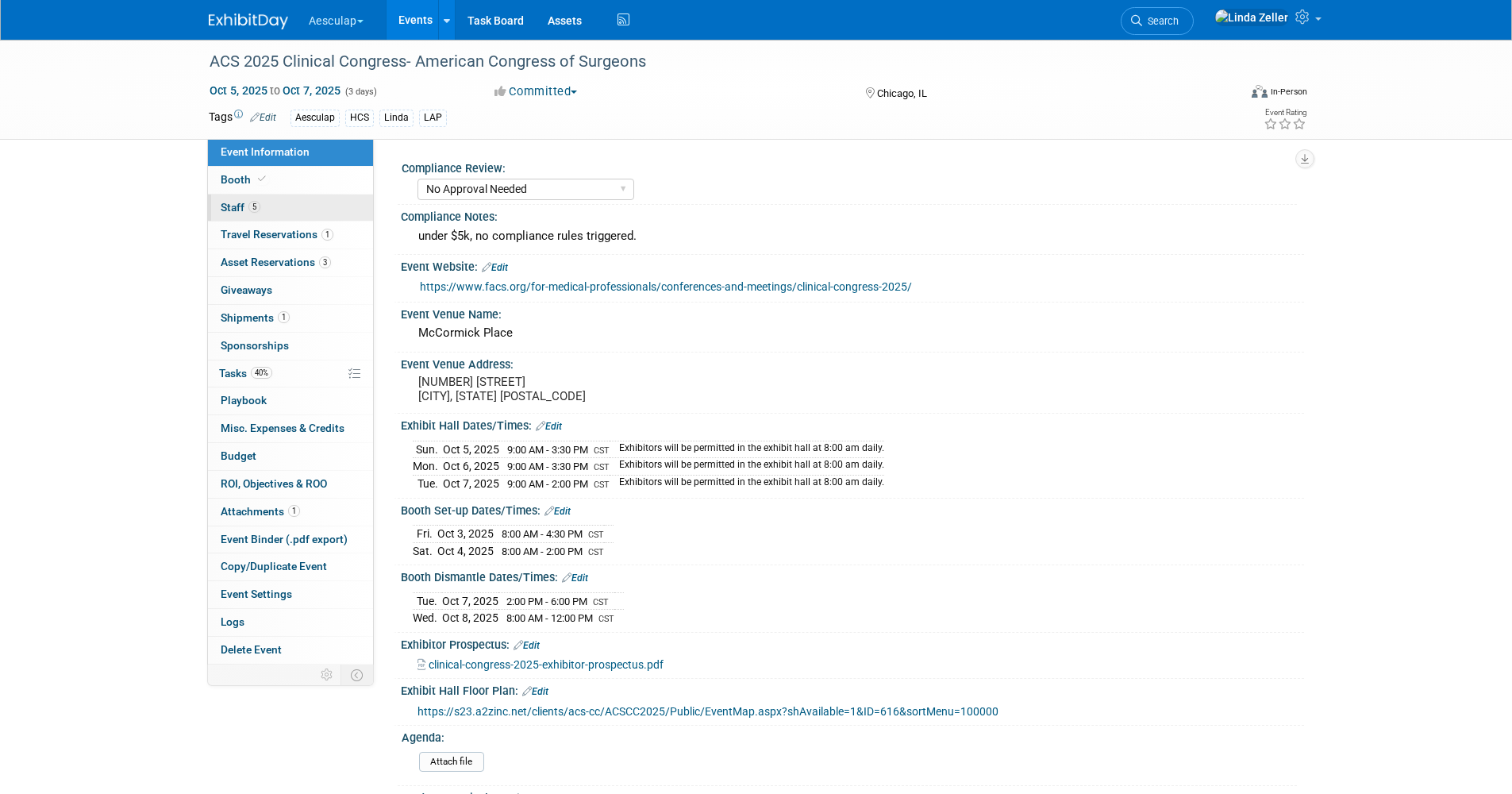 click on "Staff 5" at bounding box center [240, 207] 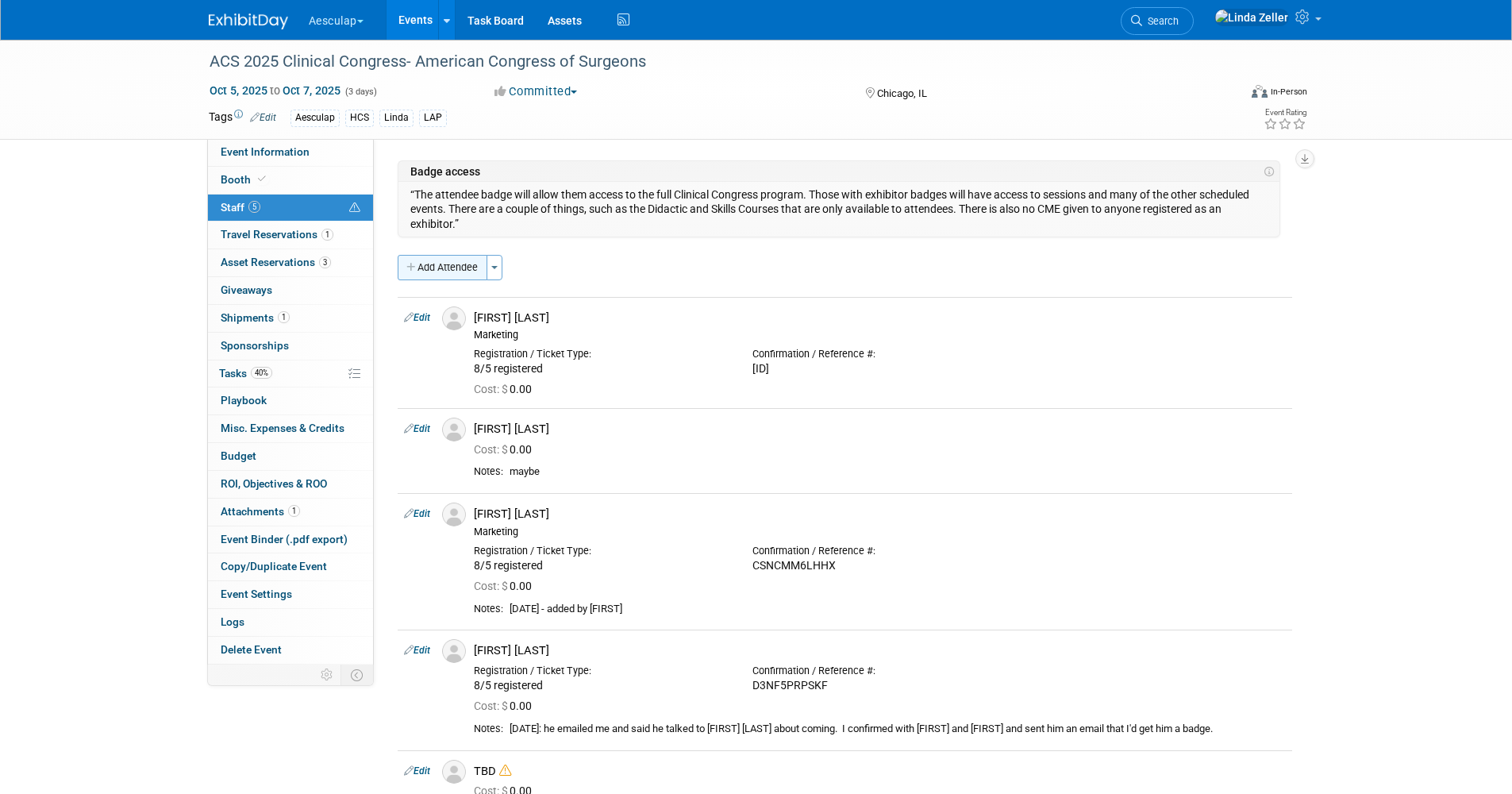 click on "Add Attendee" at bounding box center [442, 268] 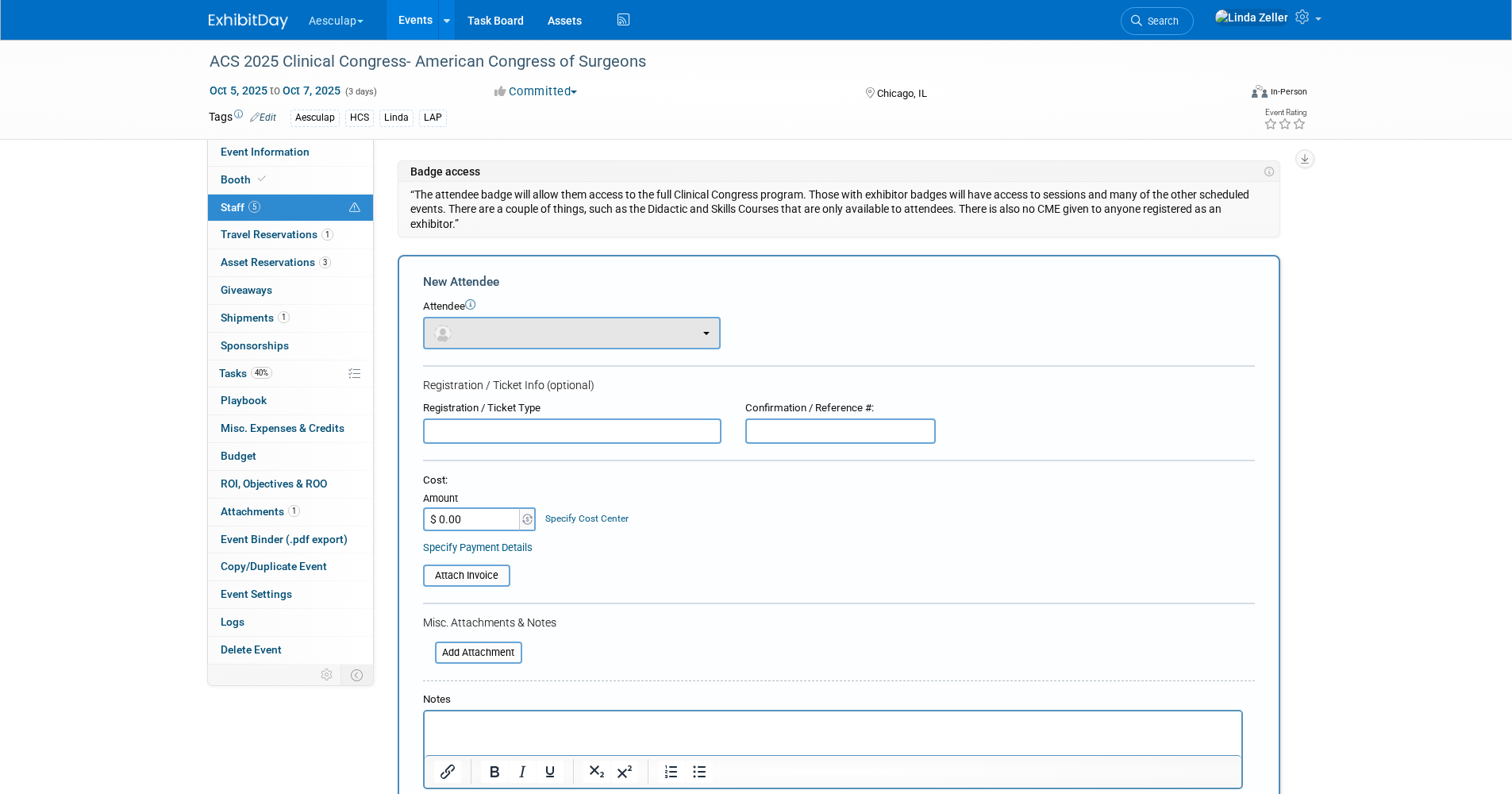 scroll, scrollTop: 0, scrollLeft: 0, axis: both 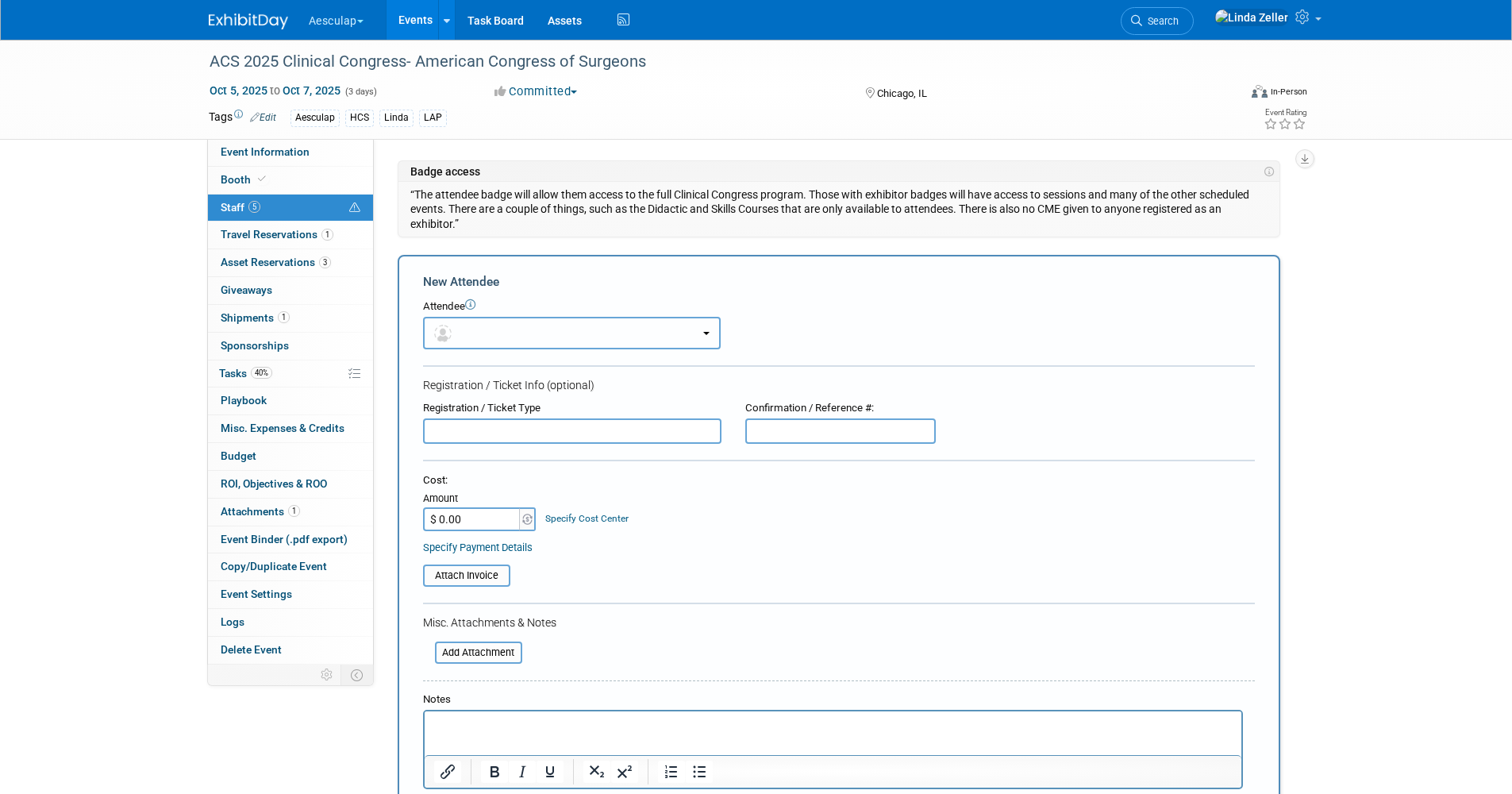 click at bounding box center (571, 333) 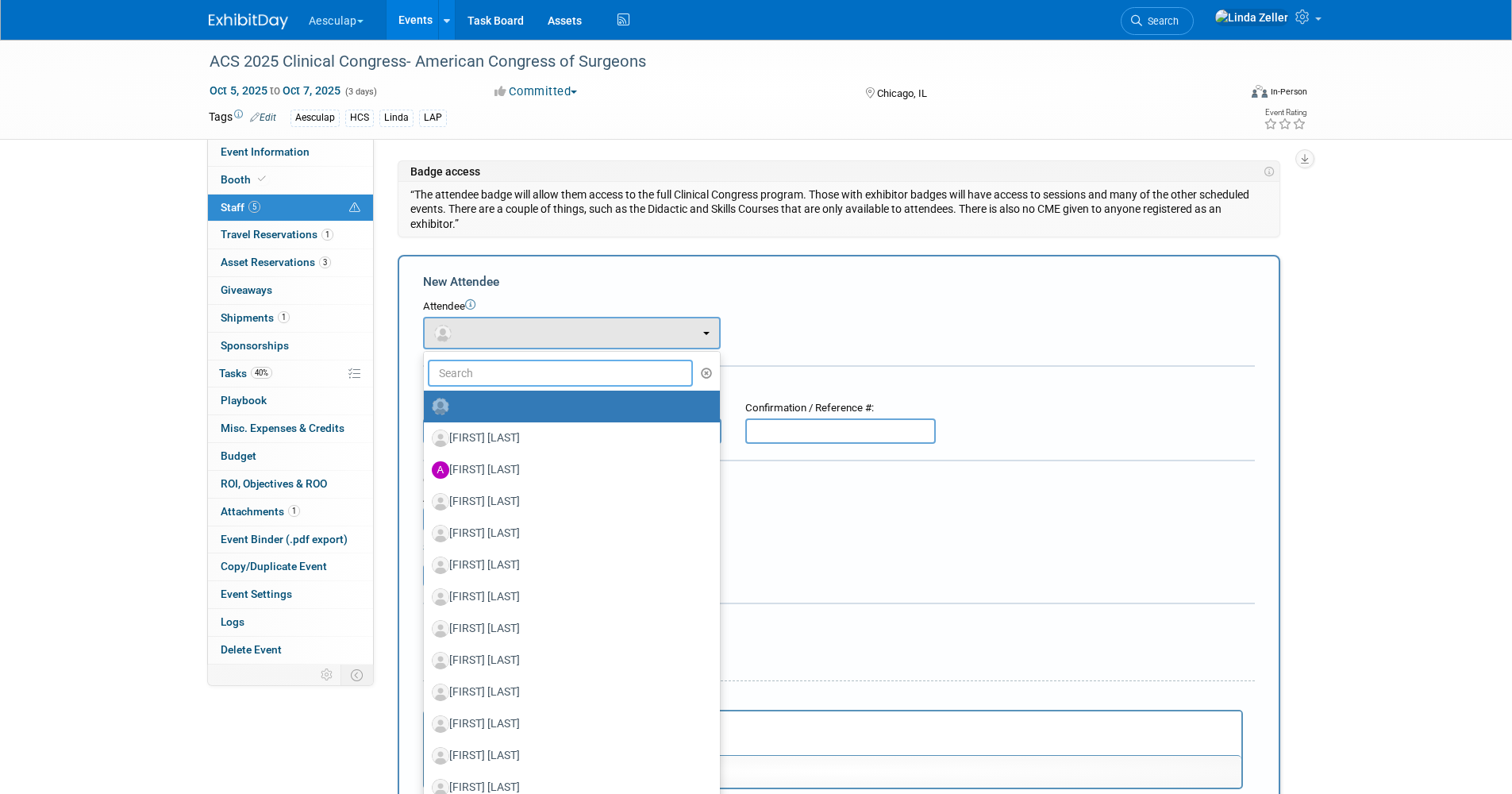 click at bounding box center [560, 373] 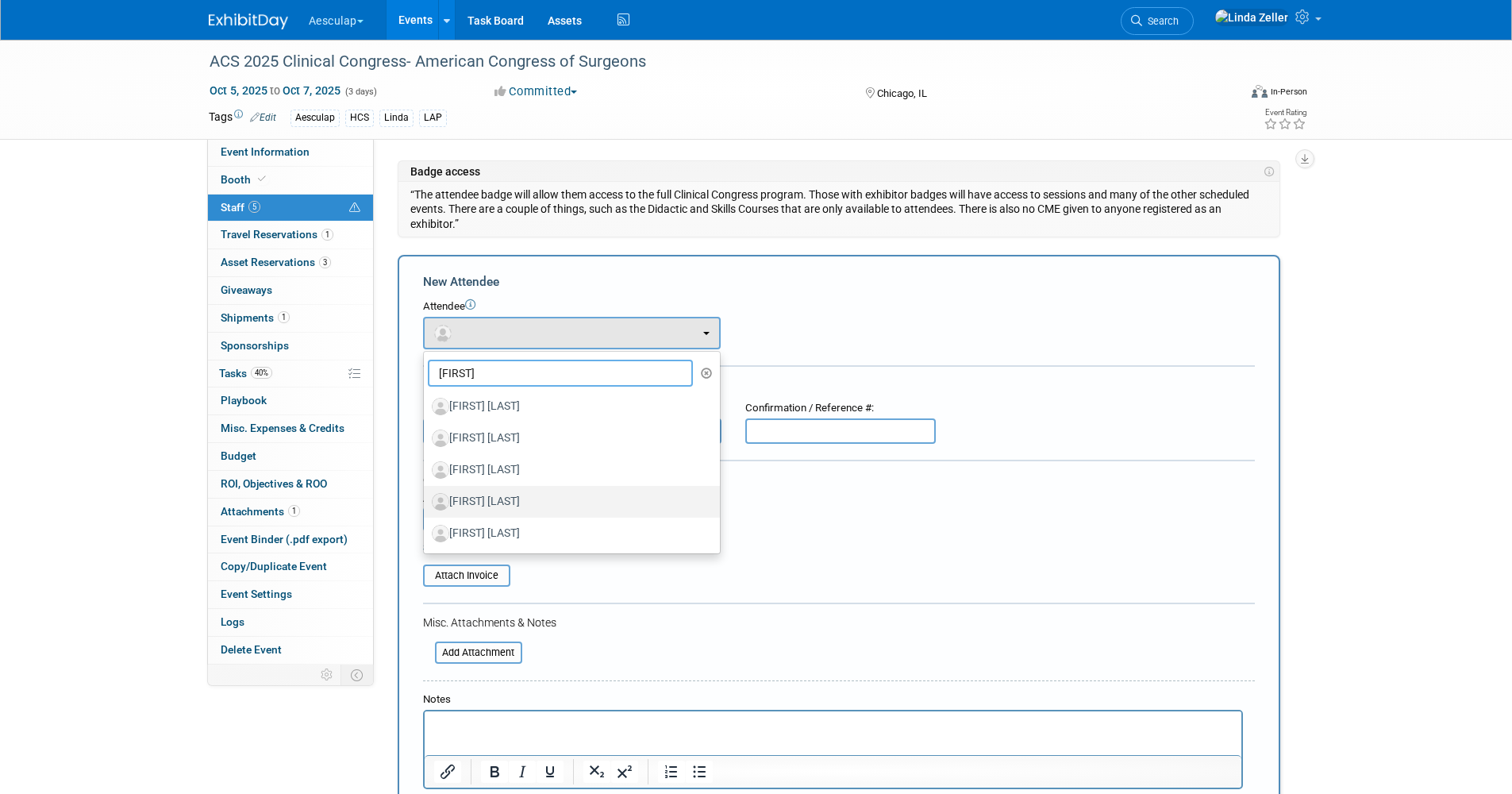 type on "patrick" 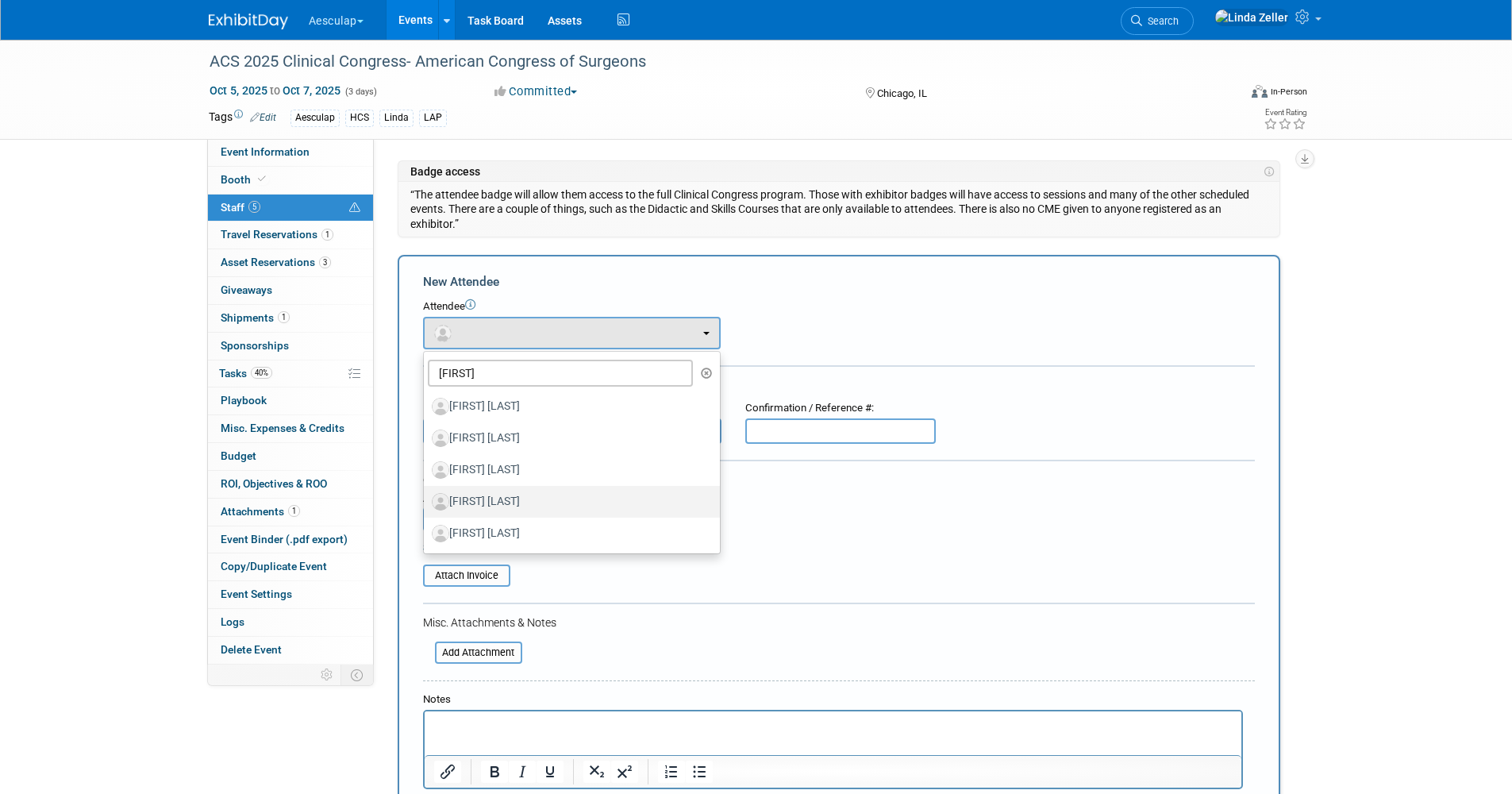 click on "[FIRST] [LAST]" at bounding box center [567, 502] 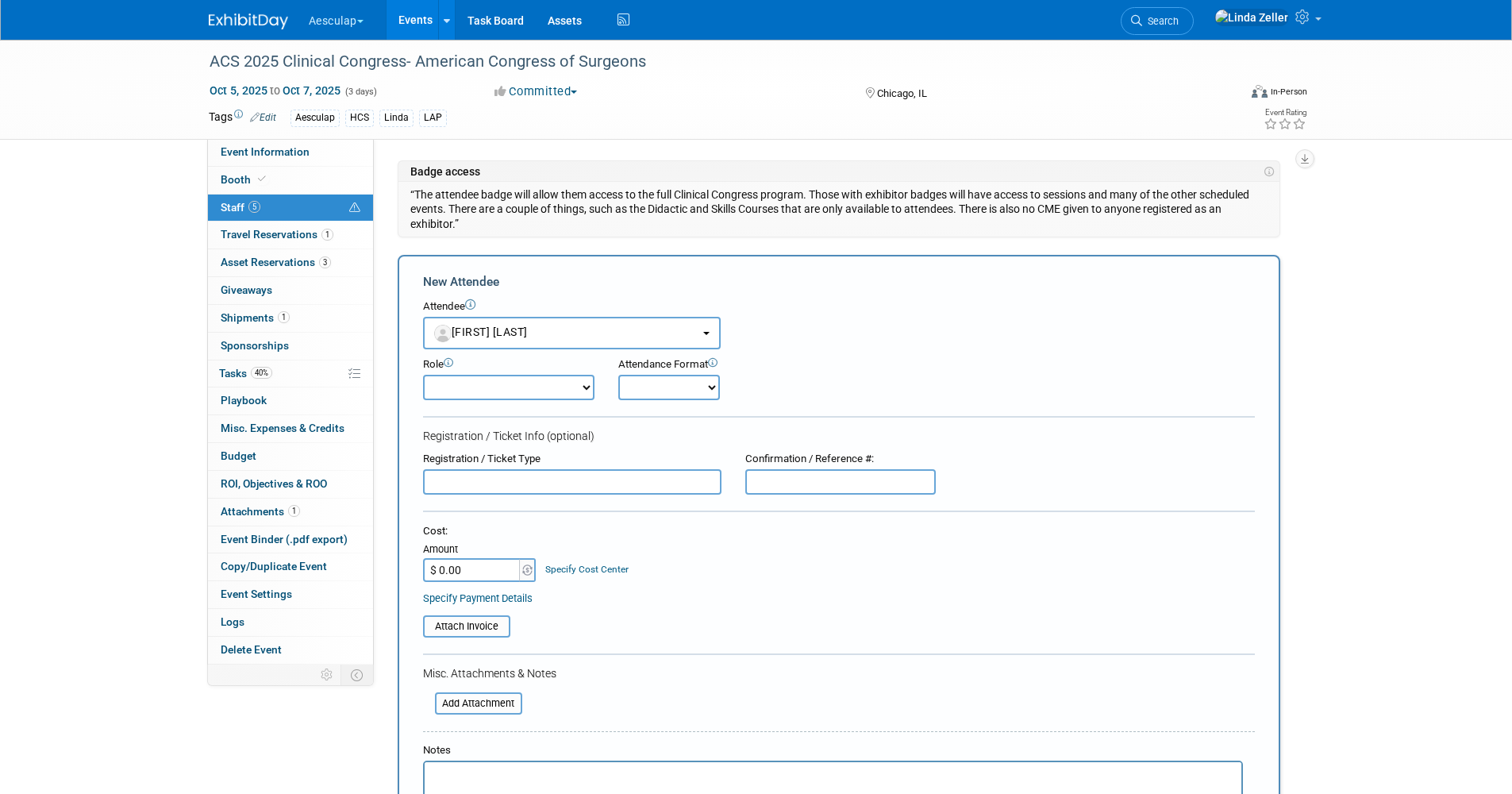 click at bounding box center (832, 773) 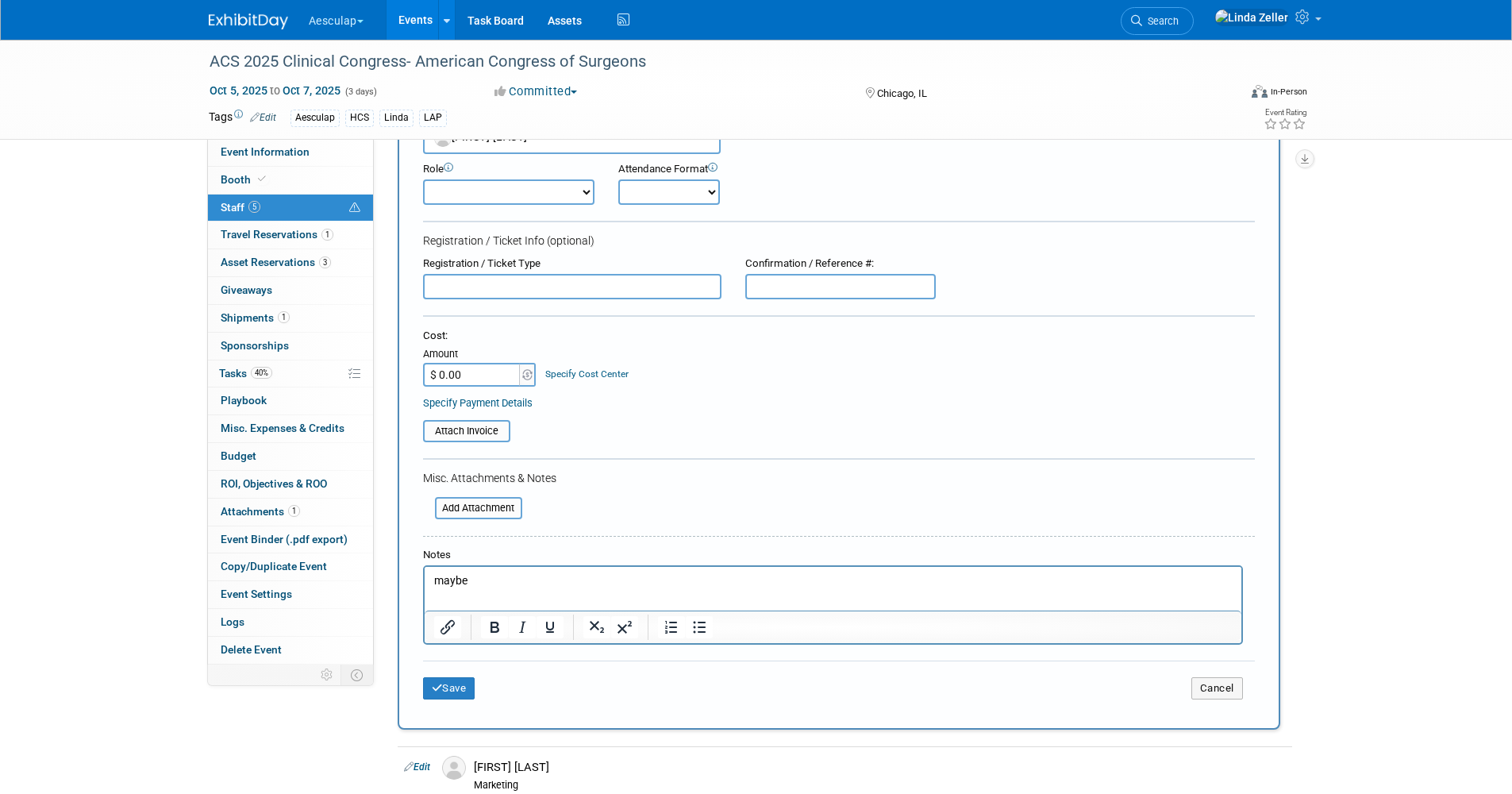 scroll, scrollTop: 238, scrollLeft: 0, axis: vertical 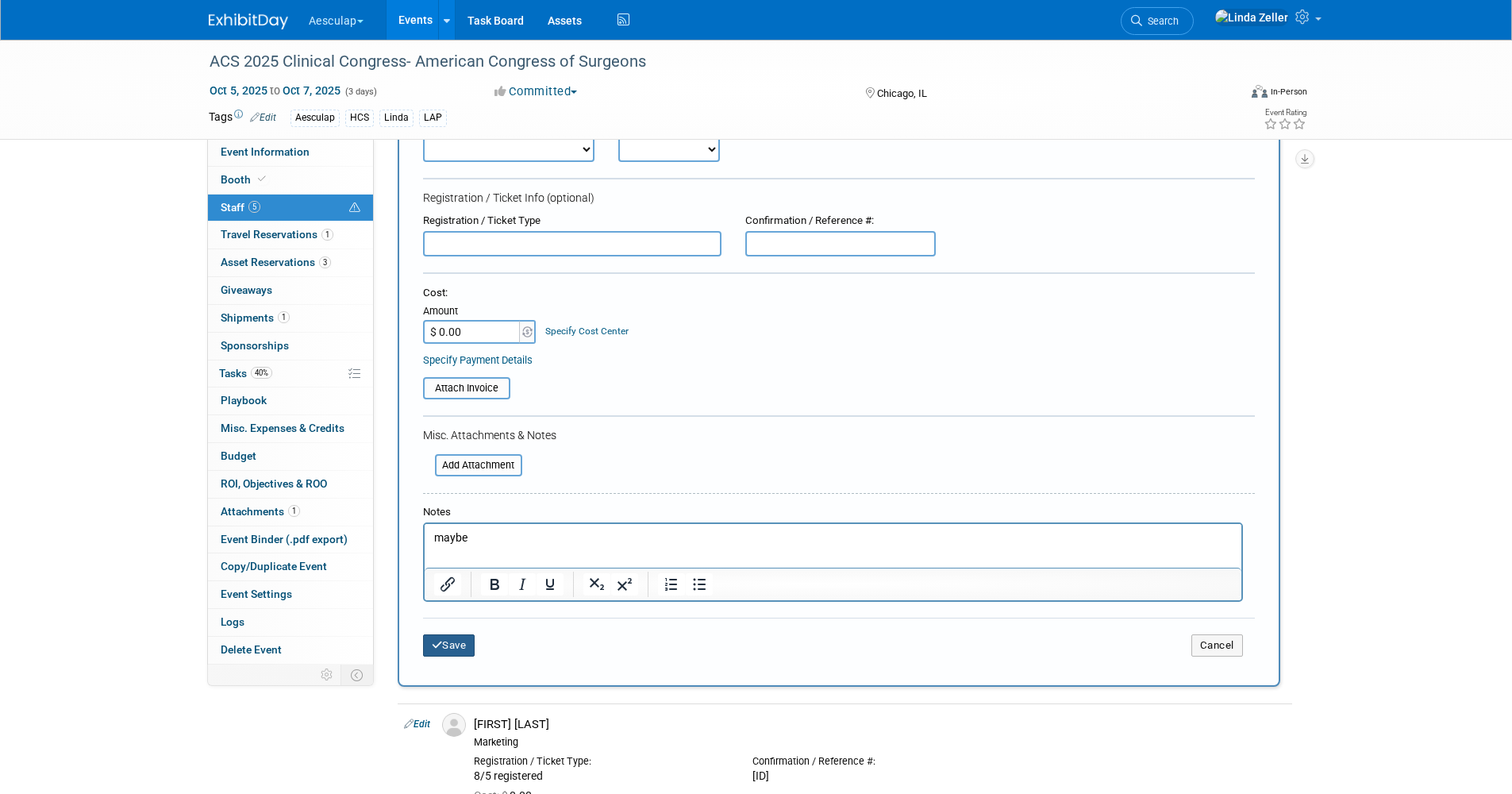click at bounding box center [437, 645] 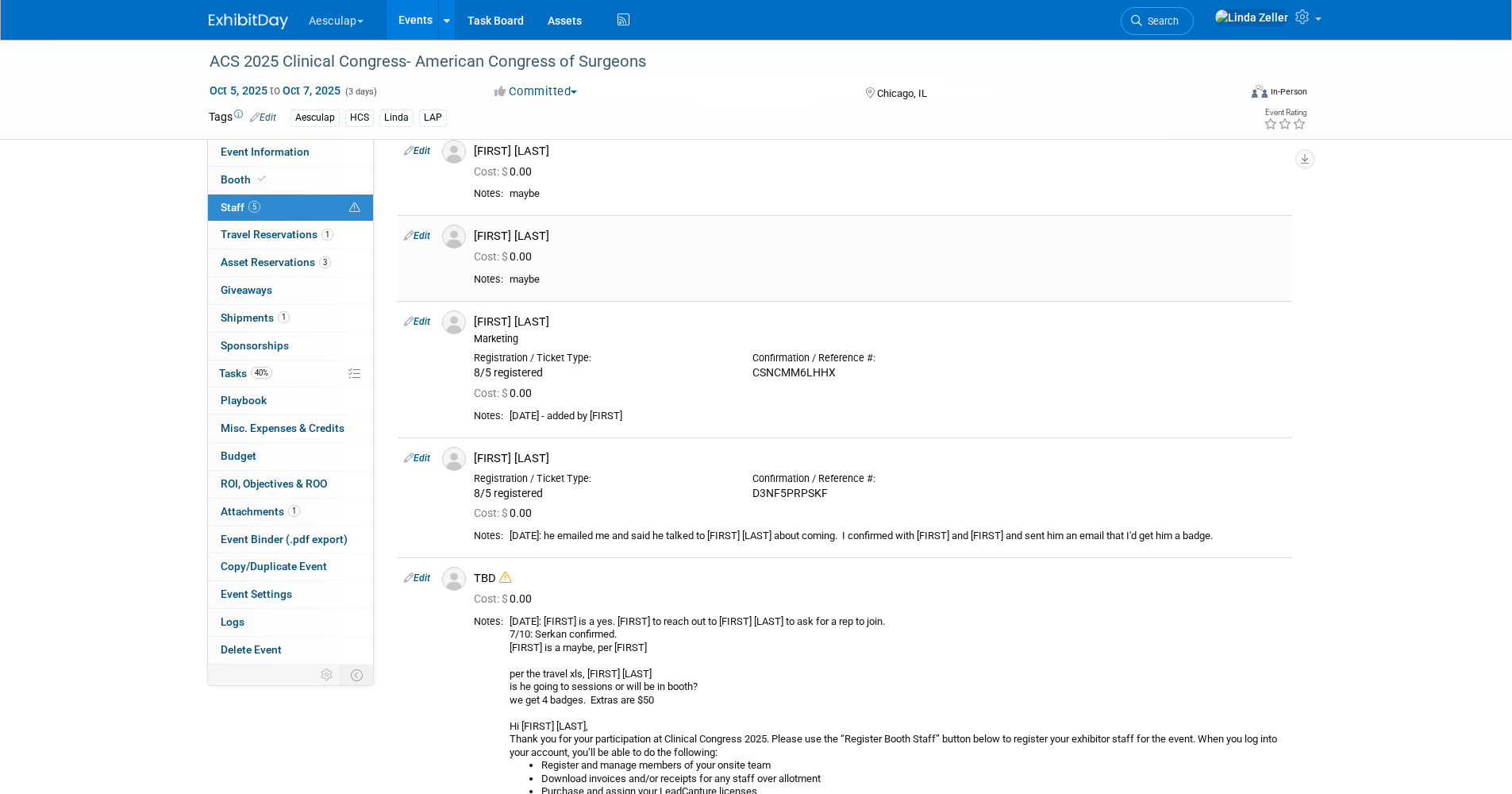 scroll, scrollTop: 238, scrollLeft: 0, axis: vertical 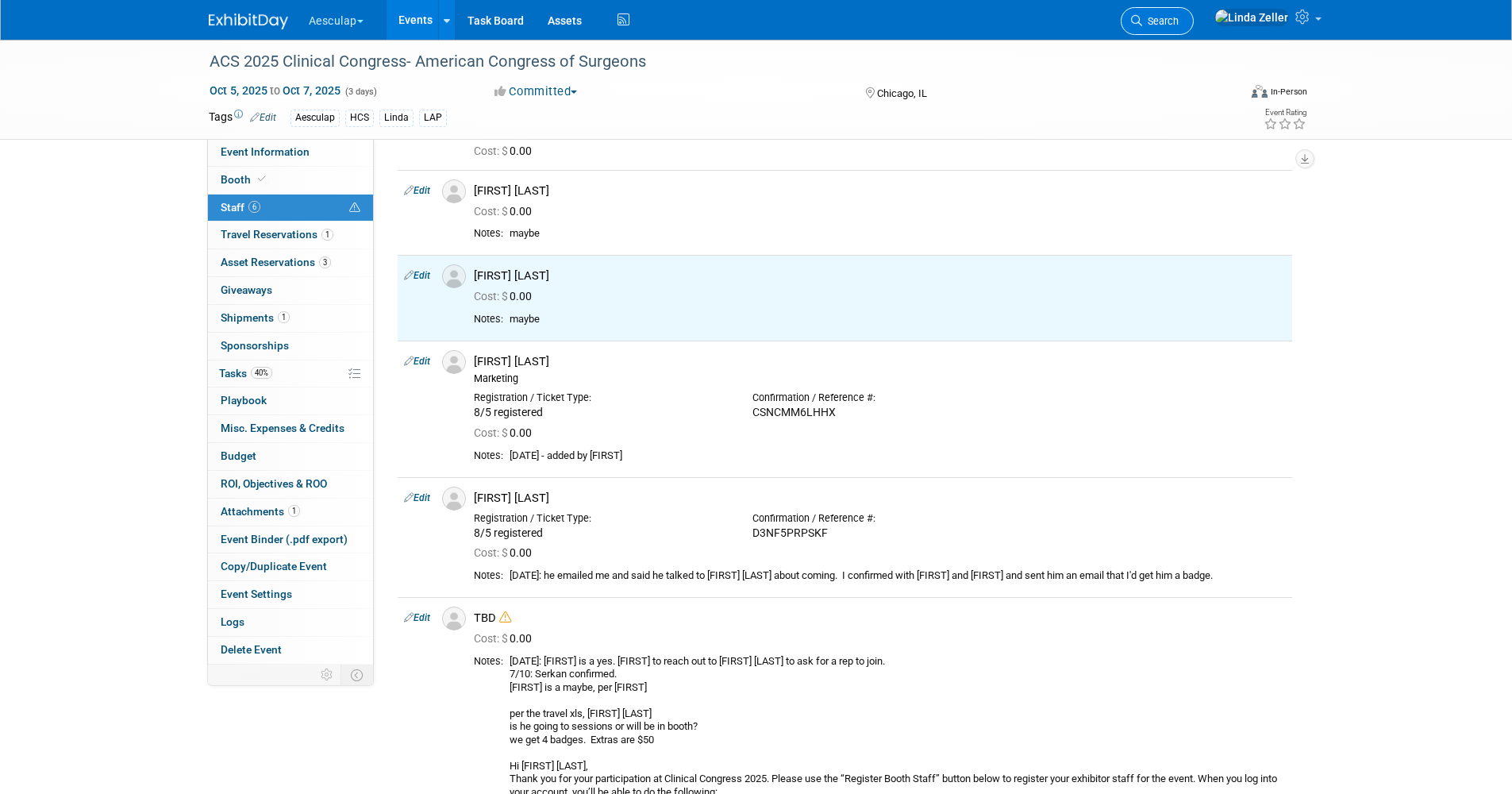 click on "Search" at bounding box center [1160, 21] 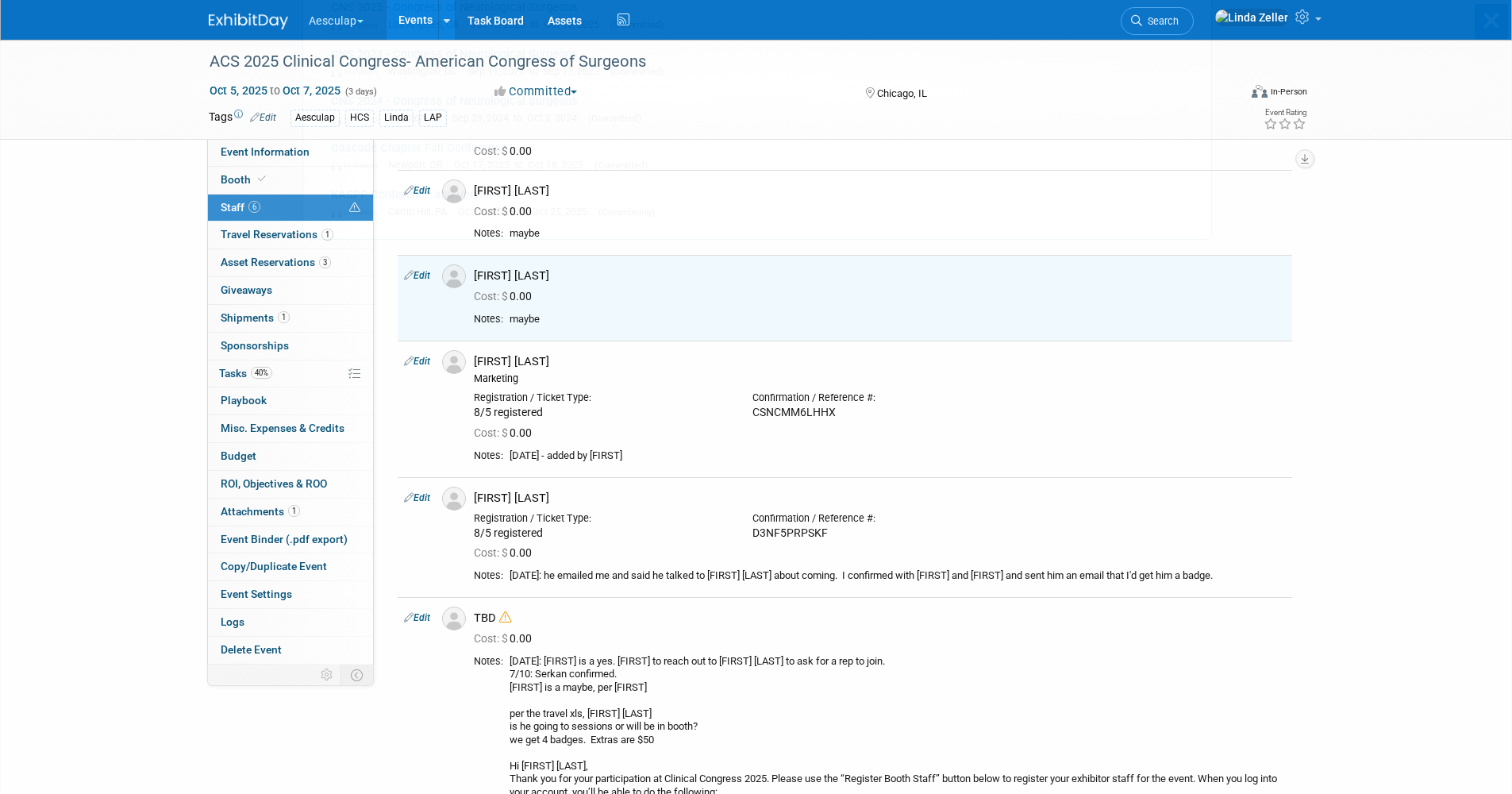 scroll, scrollTop: 0, scrollLeft: 0, axis: both 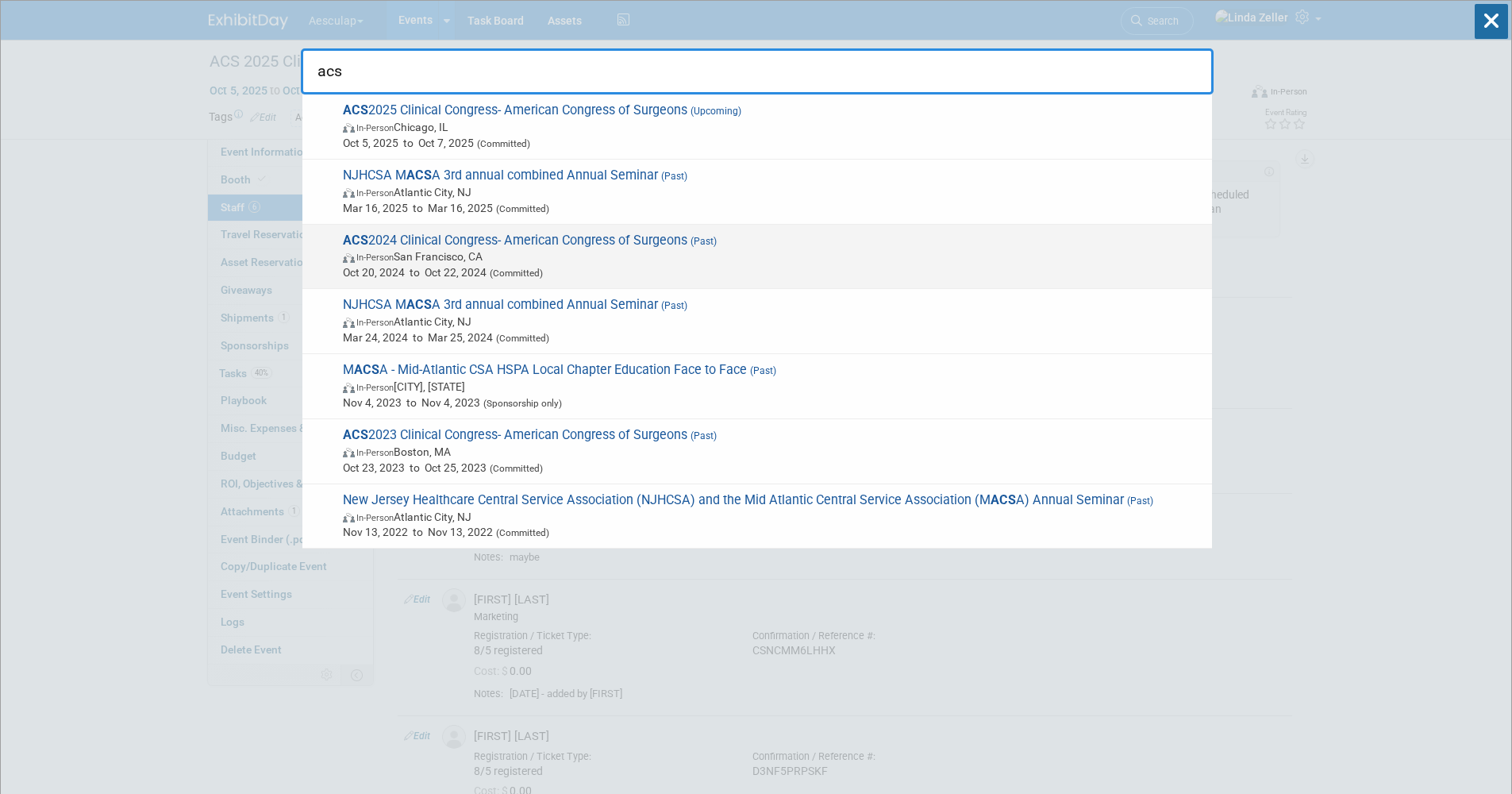 type on "acs" 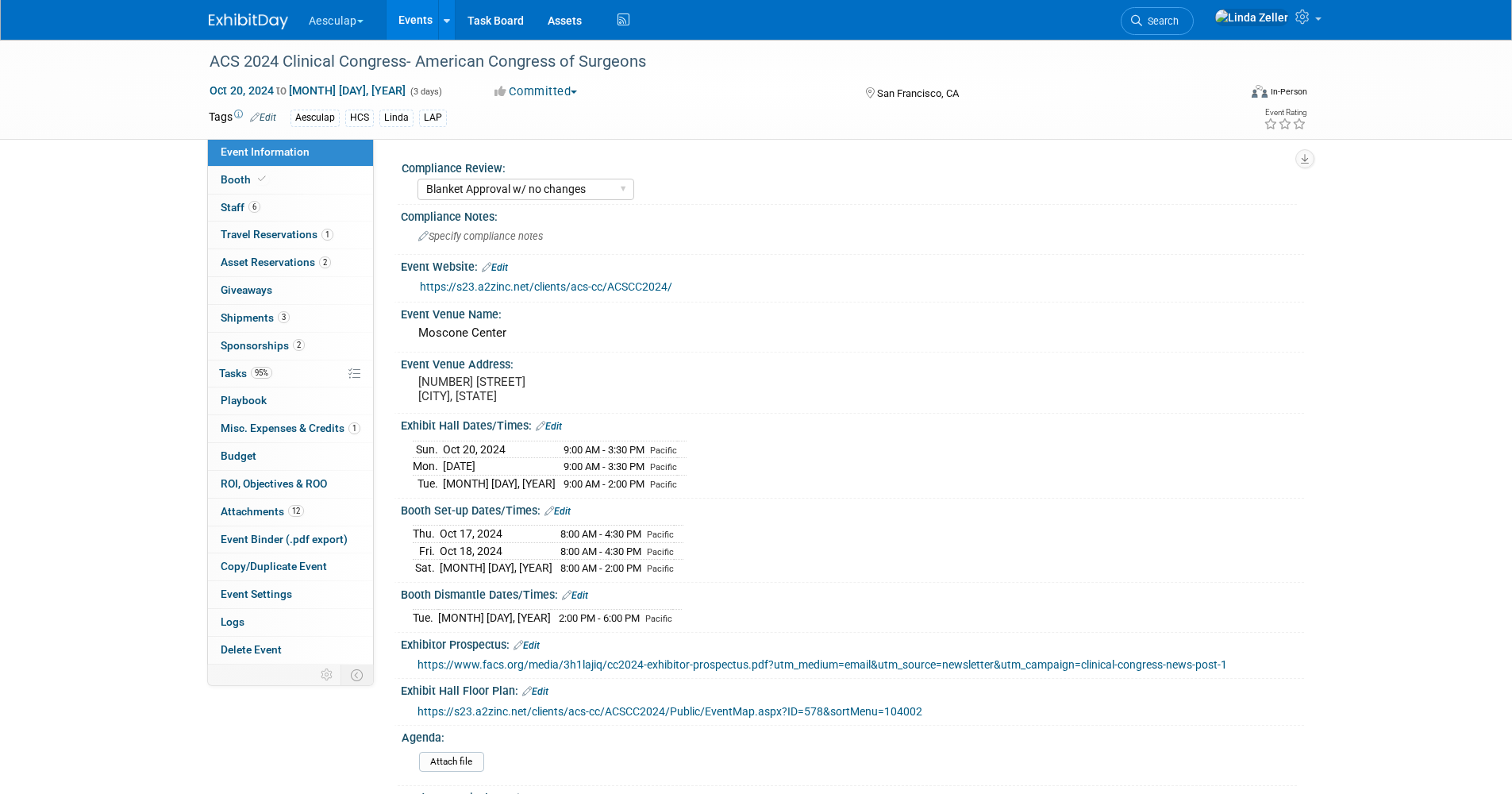 select on "Blanket Approval w/ no changes" 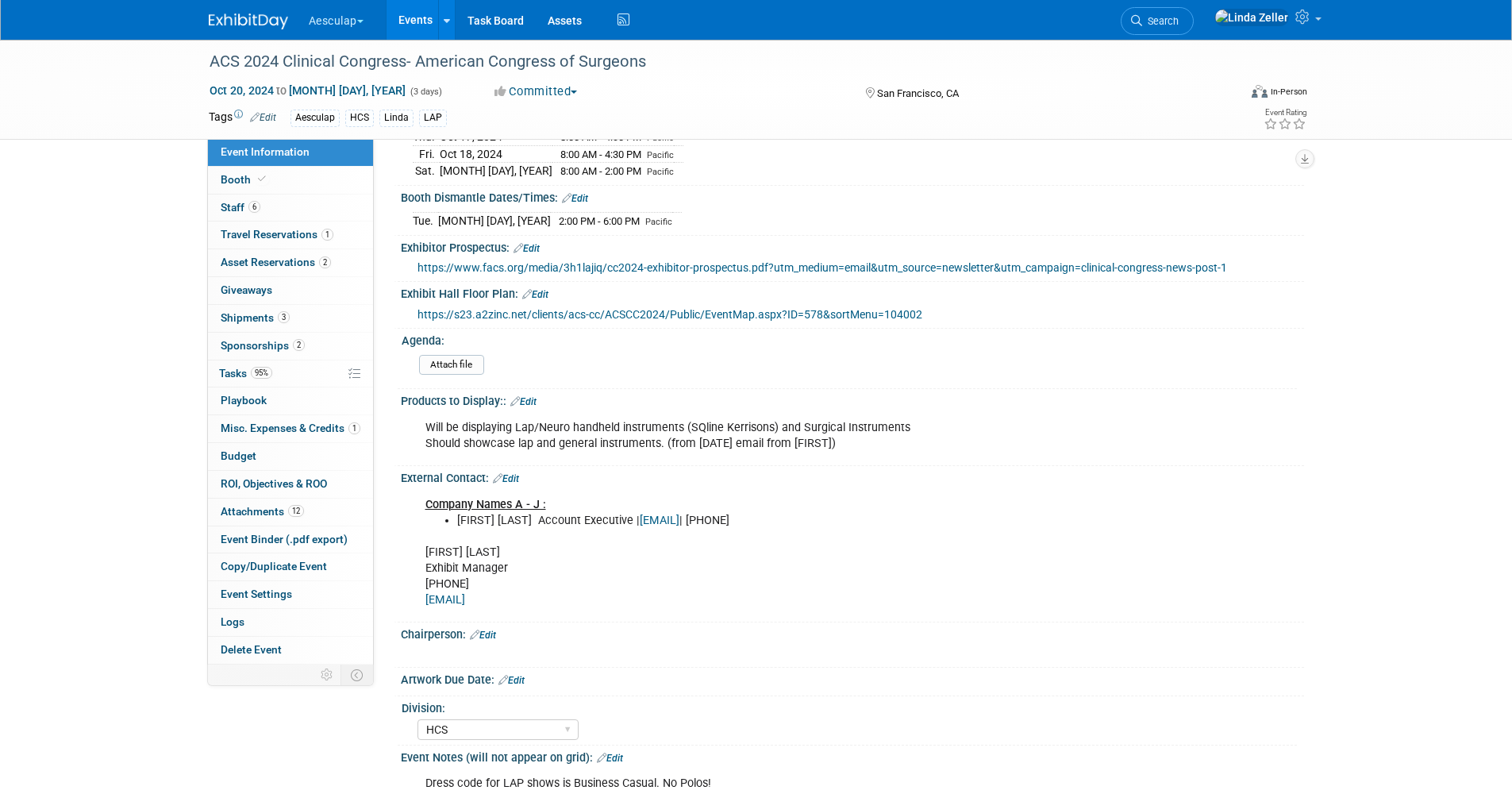 scroll, scrollTop: 638, scrollLeft: 0, axis: vertical 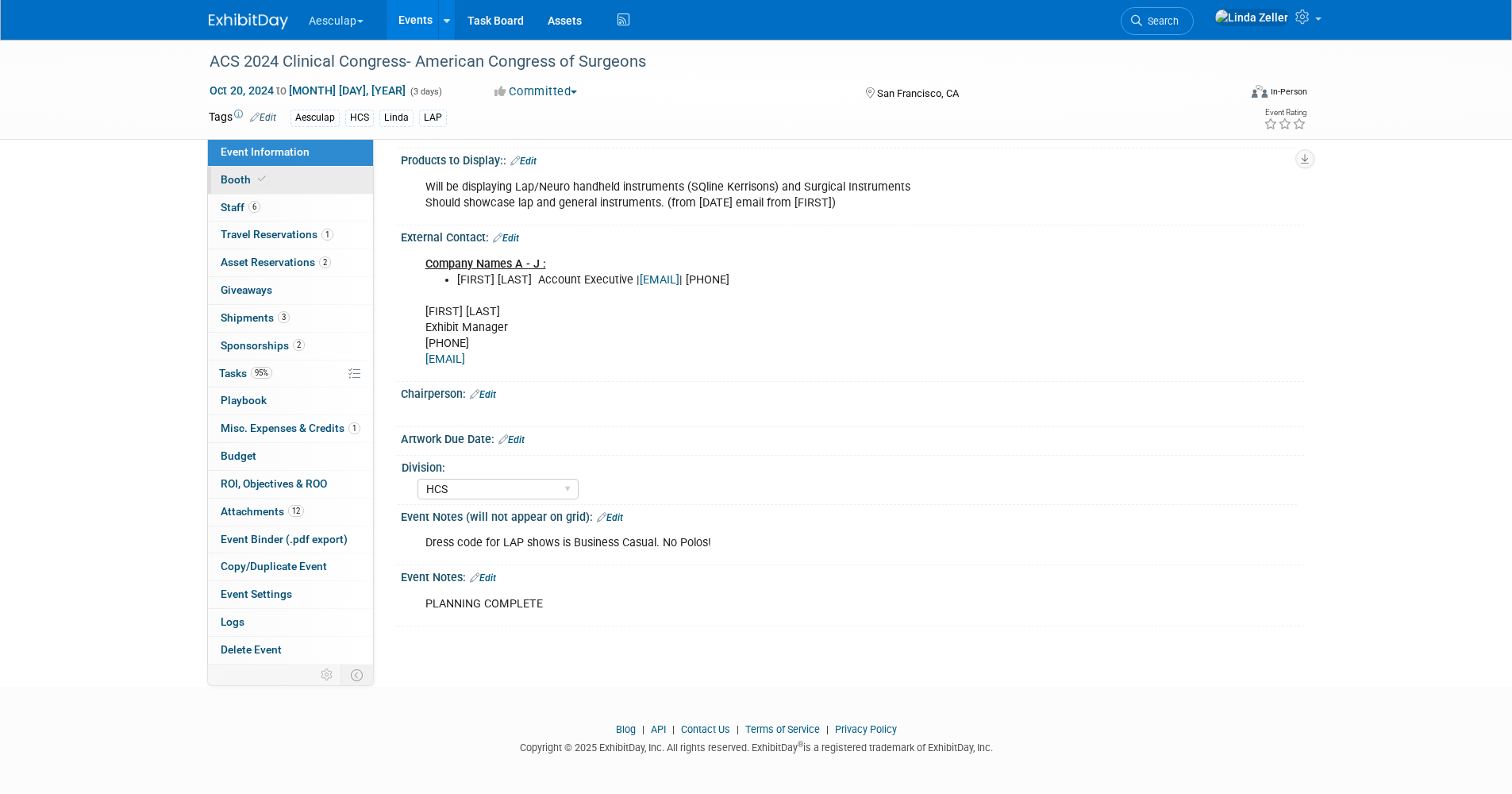 click on "Booth" at bounding box center [244, 179] 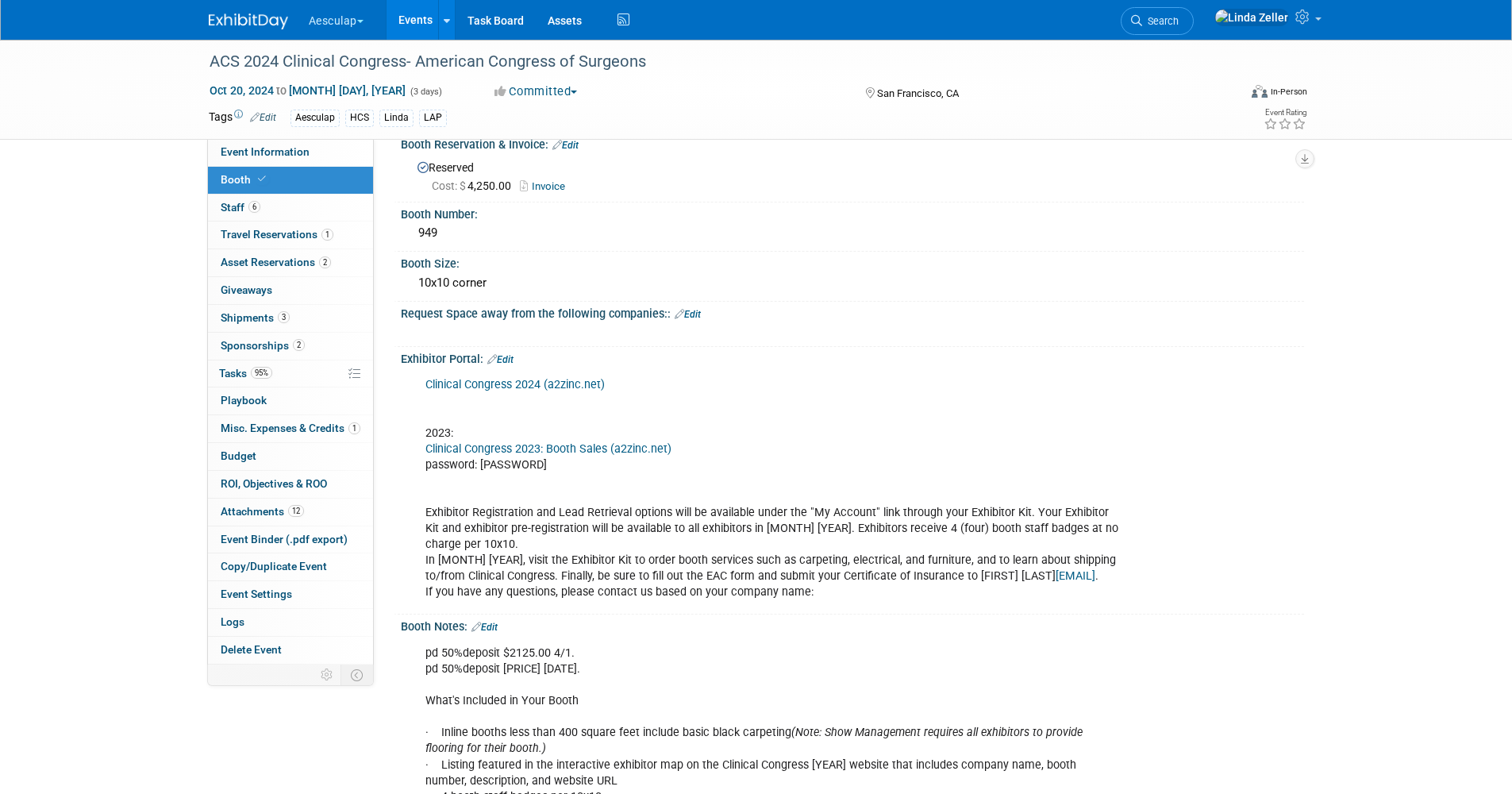 scroll, scrollTop: 0, scrollLeft: 0, axis: both 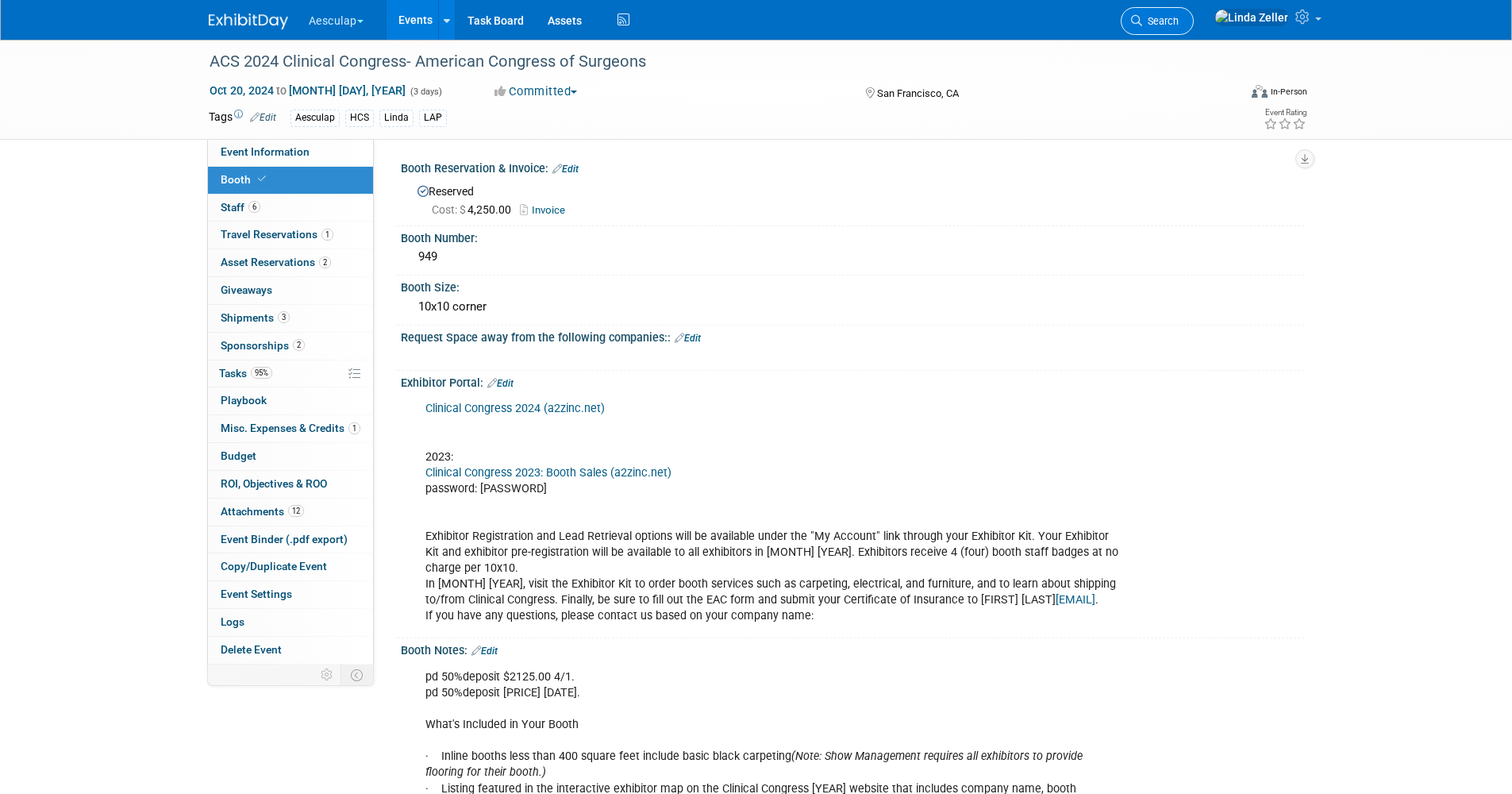 click on "Search" at bounding box center [1160, 21] 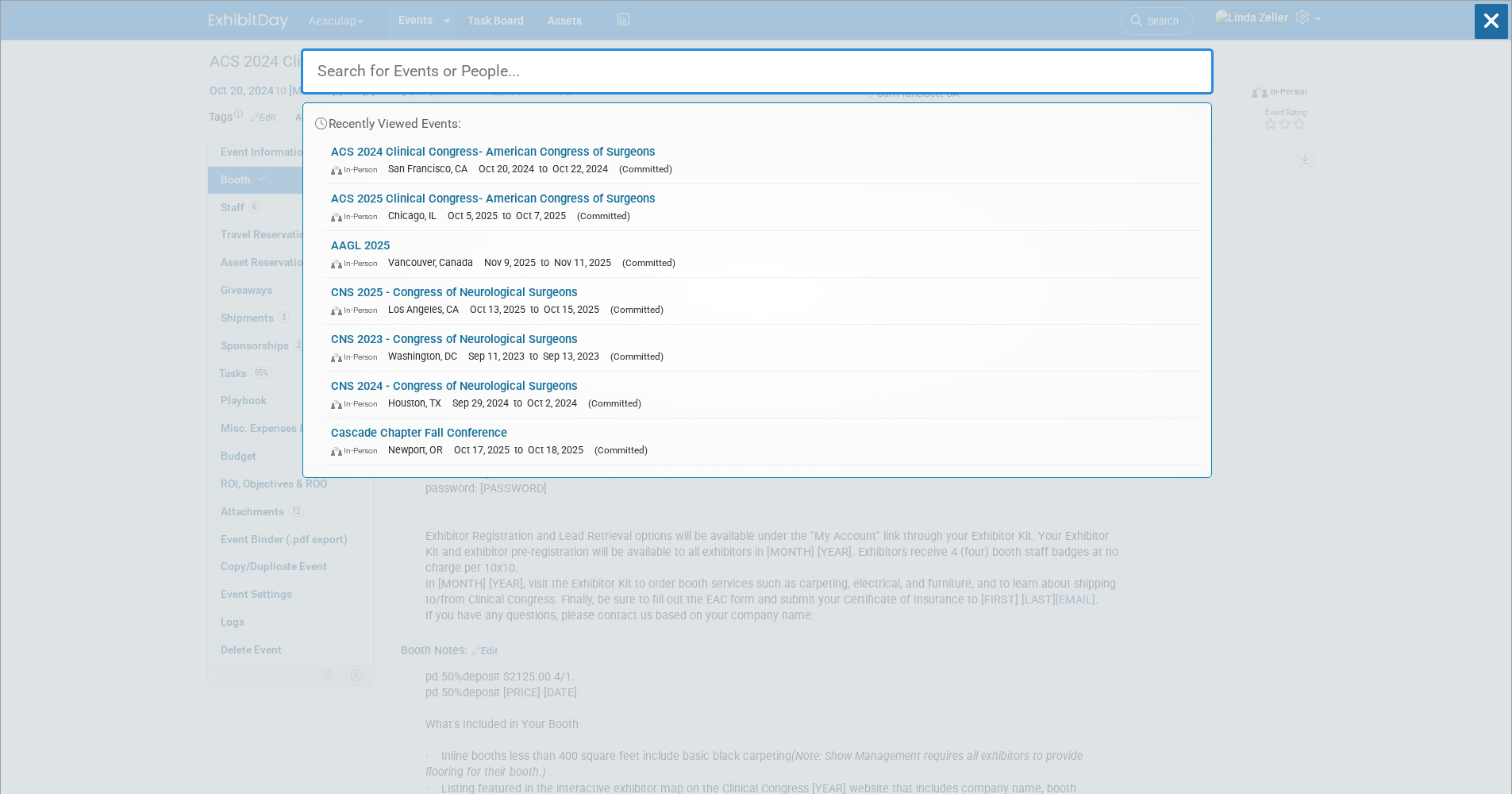 click at bounding box center [757, 71] 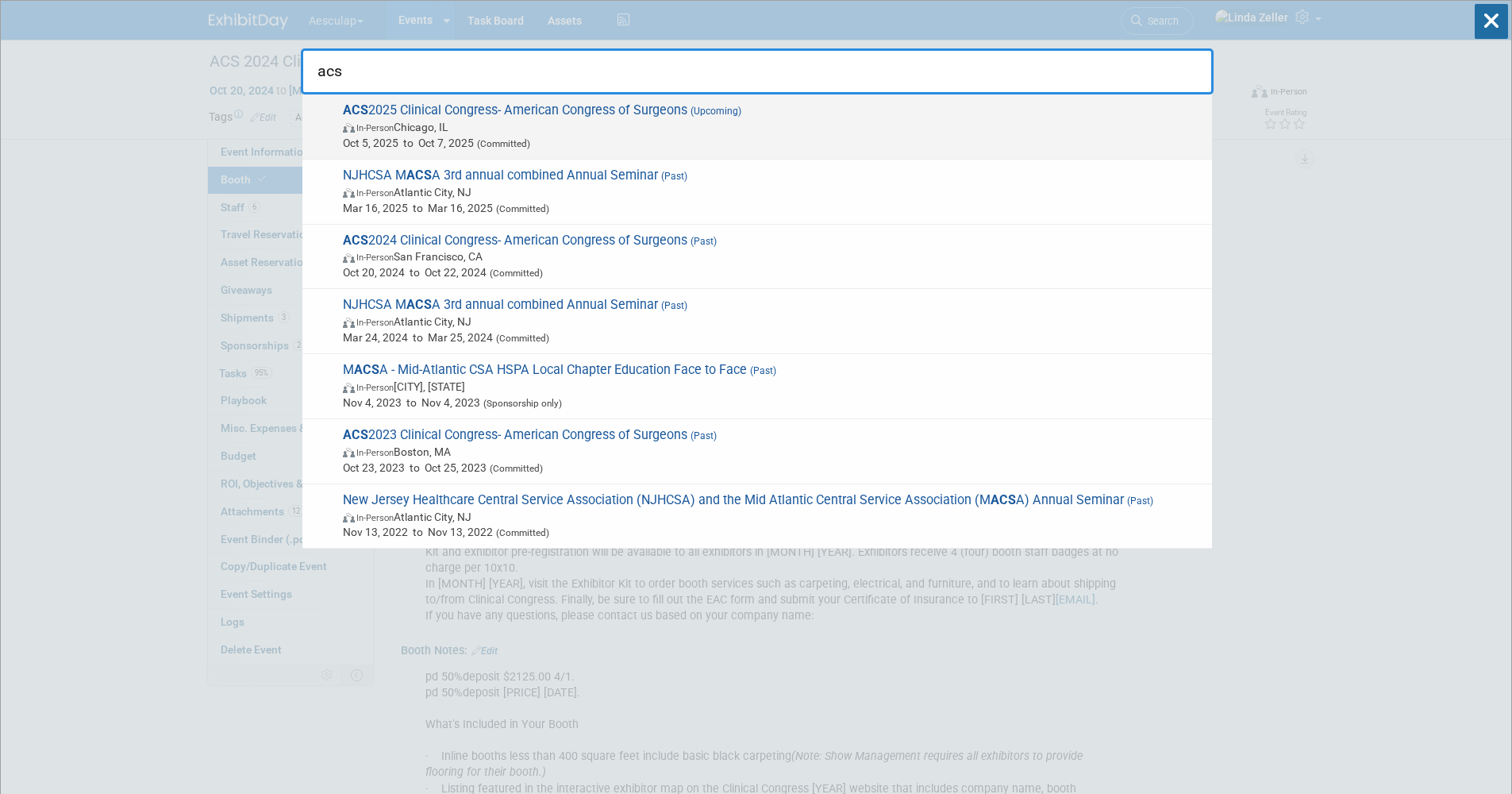 type on "acs" 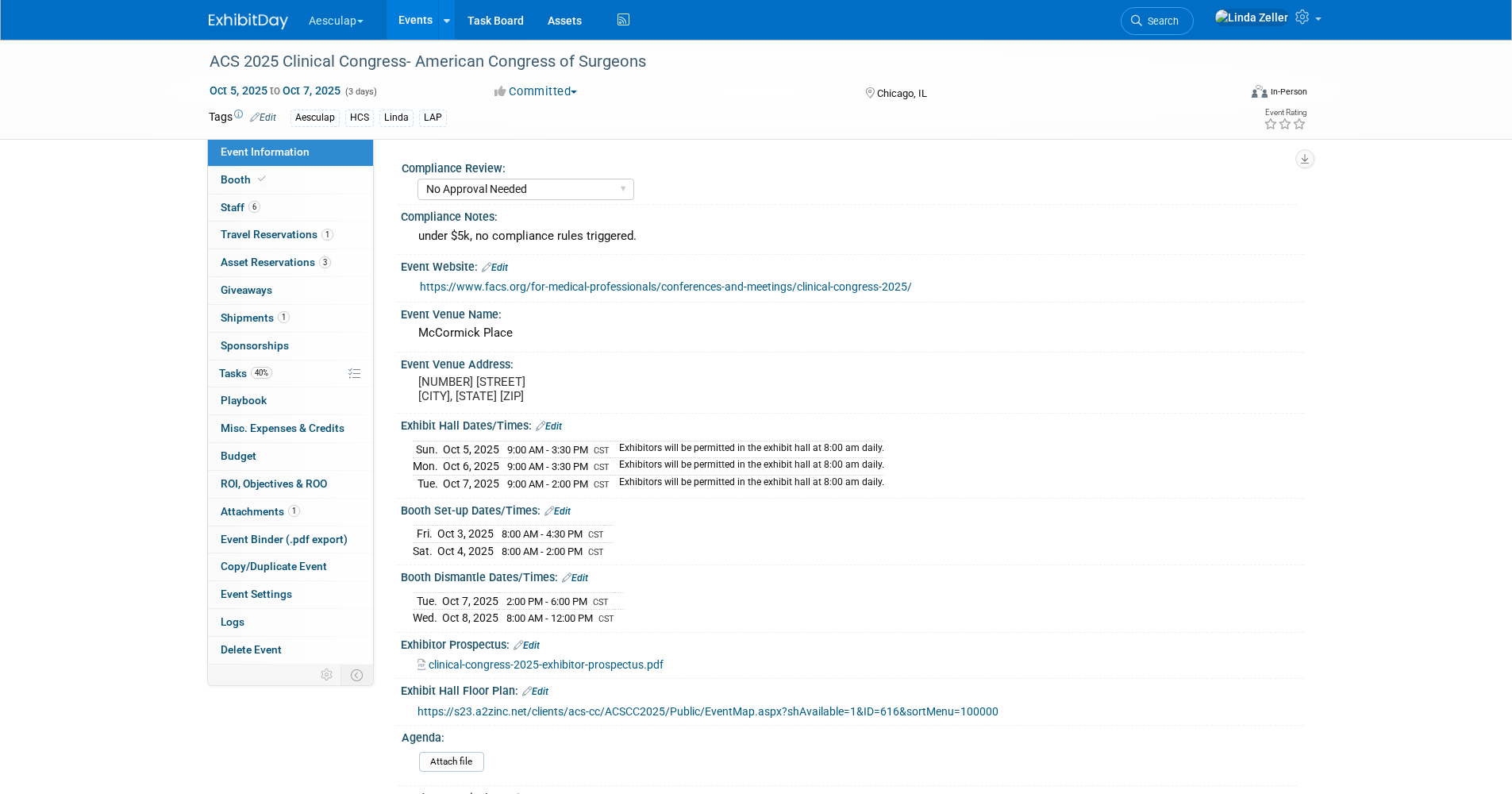 select on "No Approval Needed" 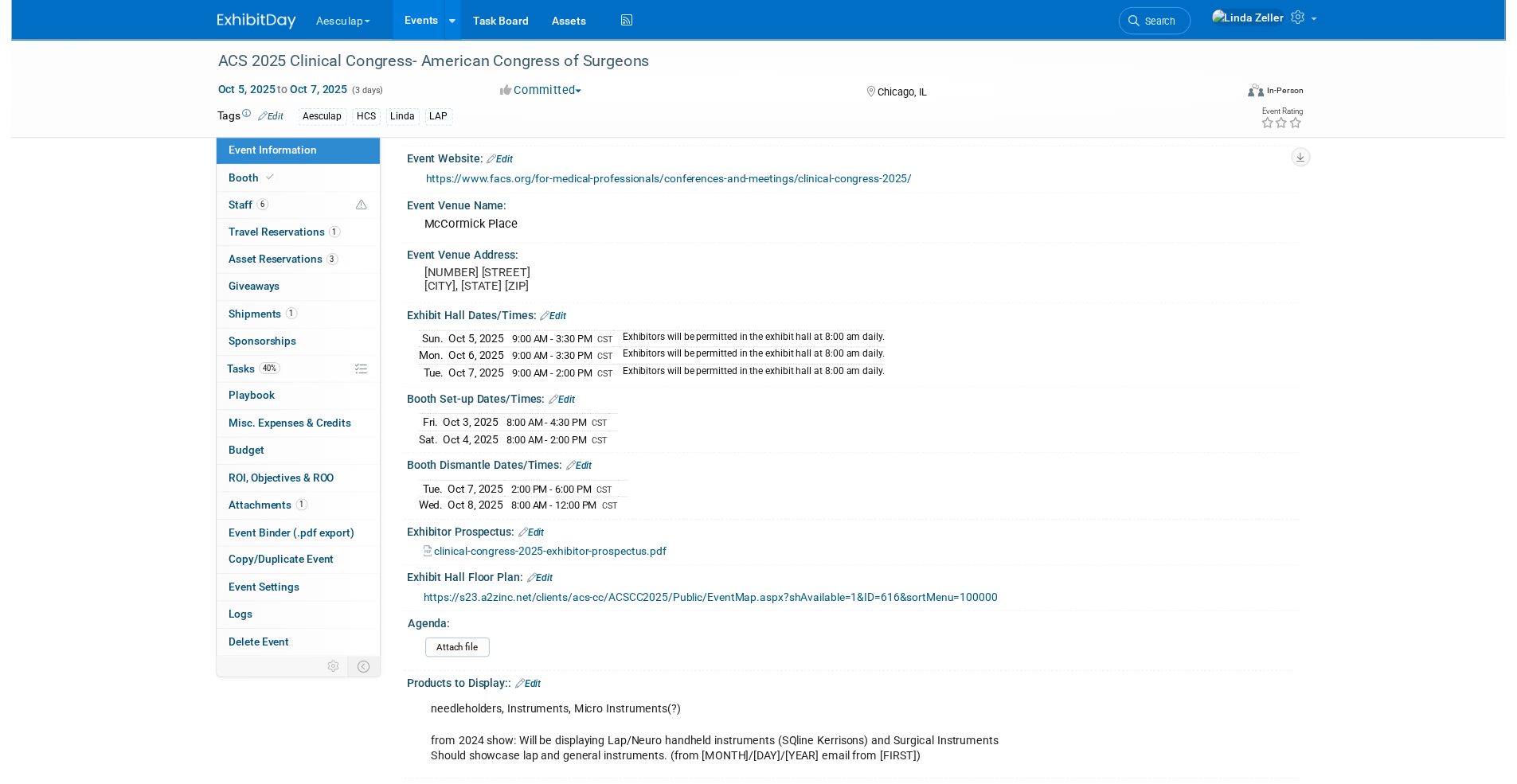 scroll, scrollTop: 0, scrollLeft: 0, axis: both 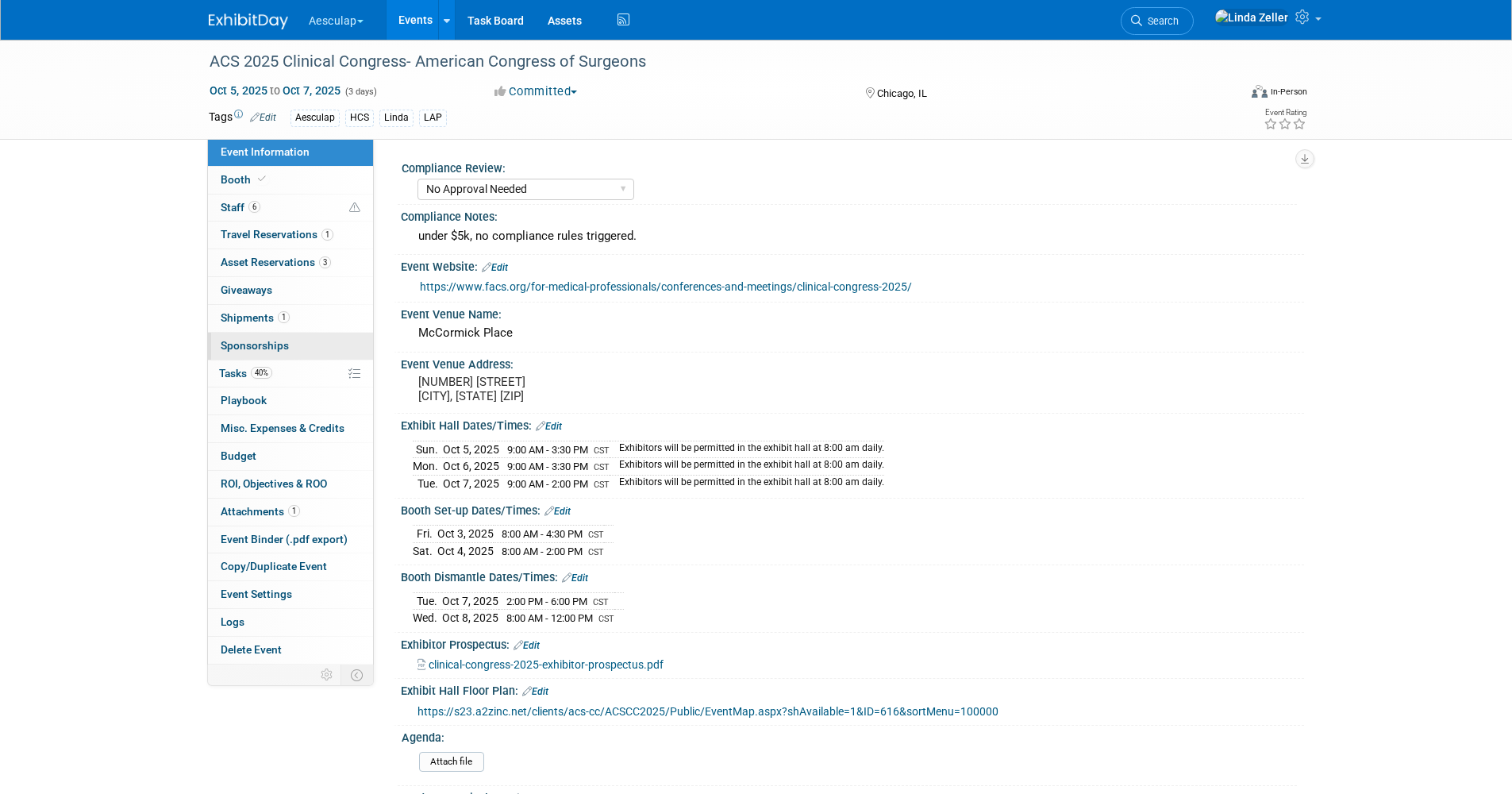 click on "Sponsorships 0" at bounding box center (255, 345) 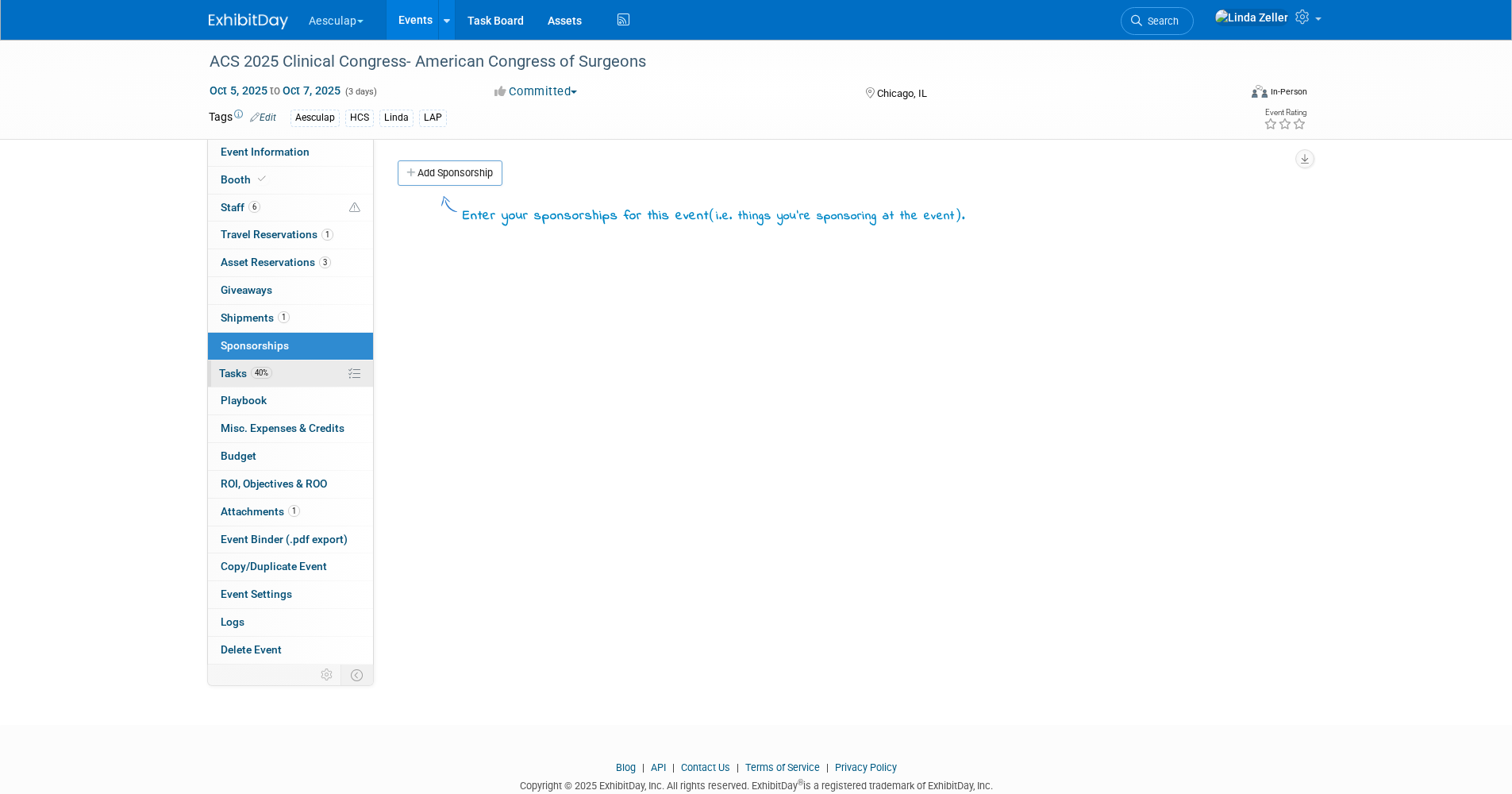 click on "Tasks 40%" at bounding box center (245, 373) 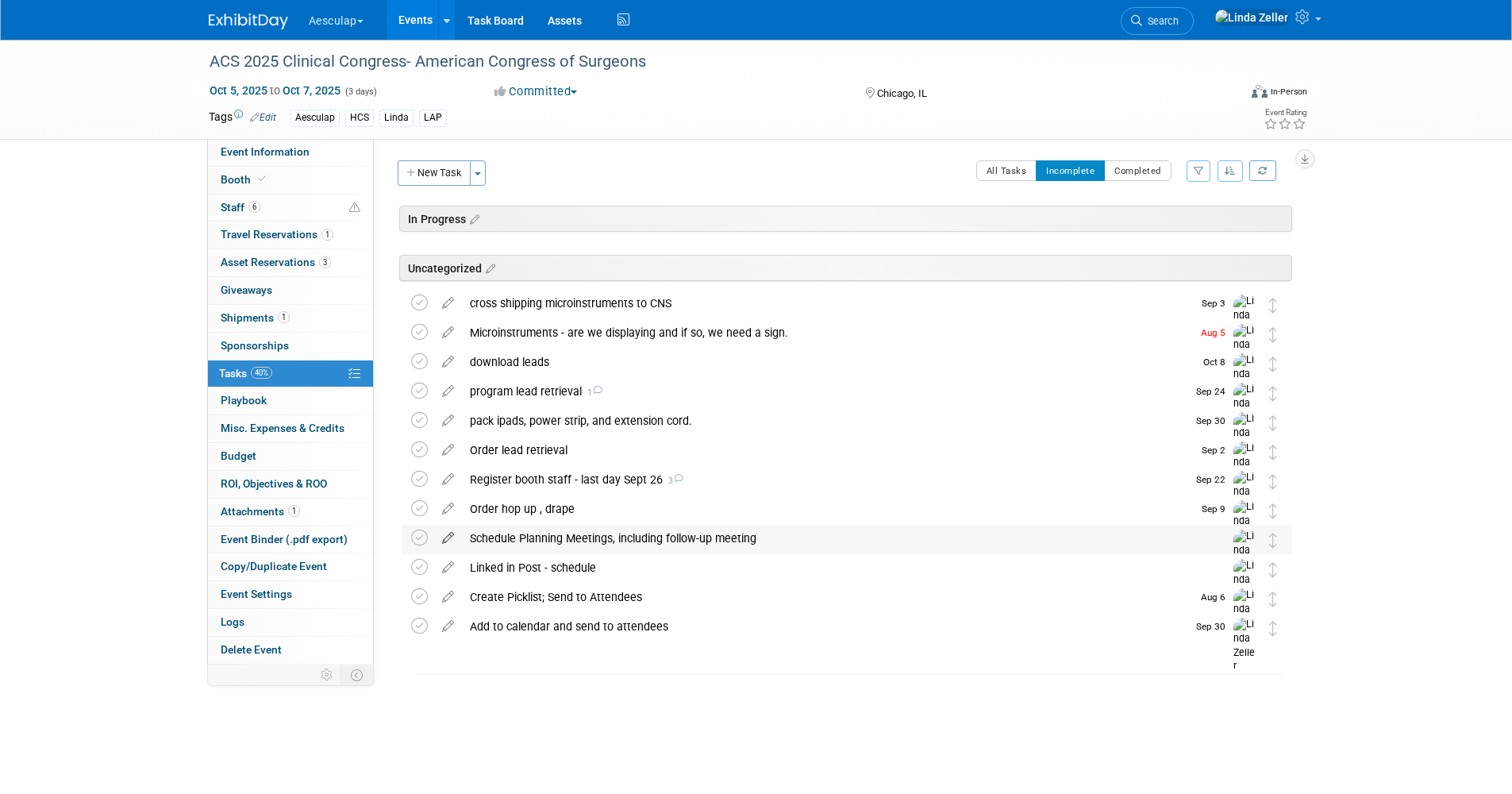 click at bounding box center (448, 534) 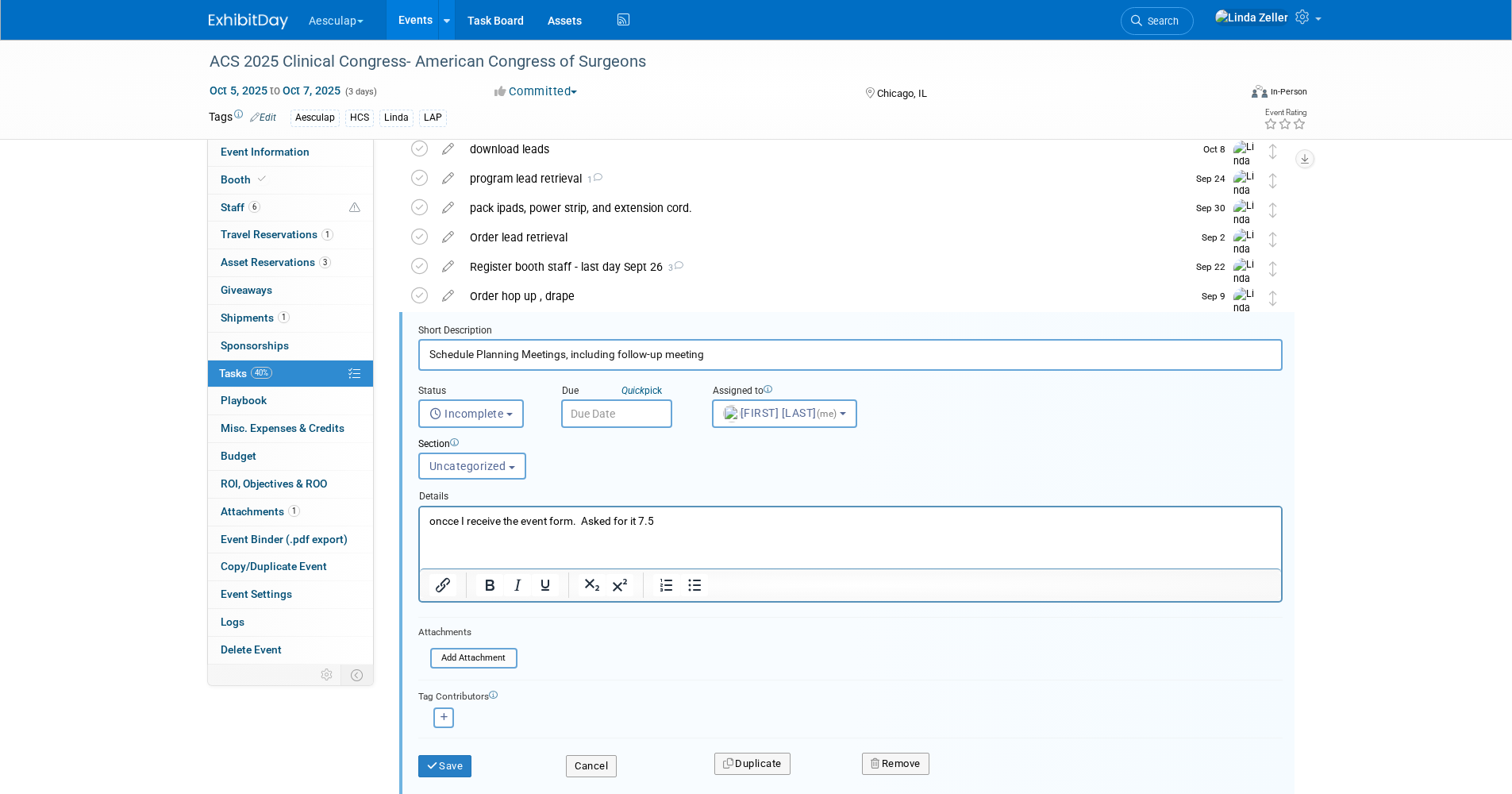 scroll, scrollTop: 292, scrollLeft: 0, axis: vertical 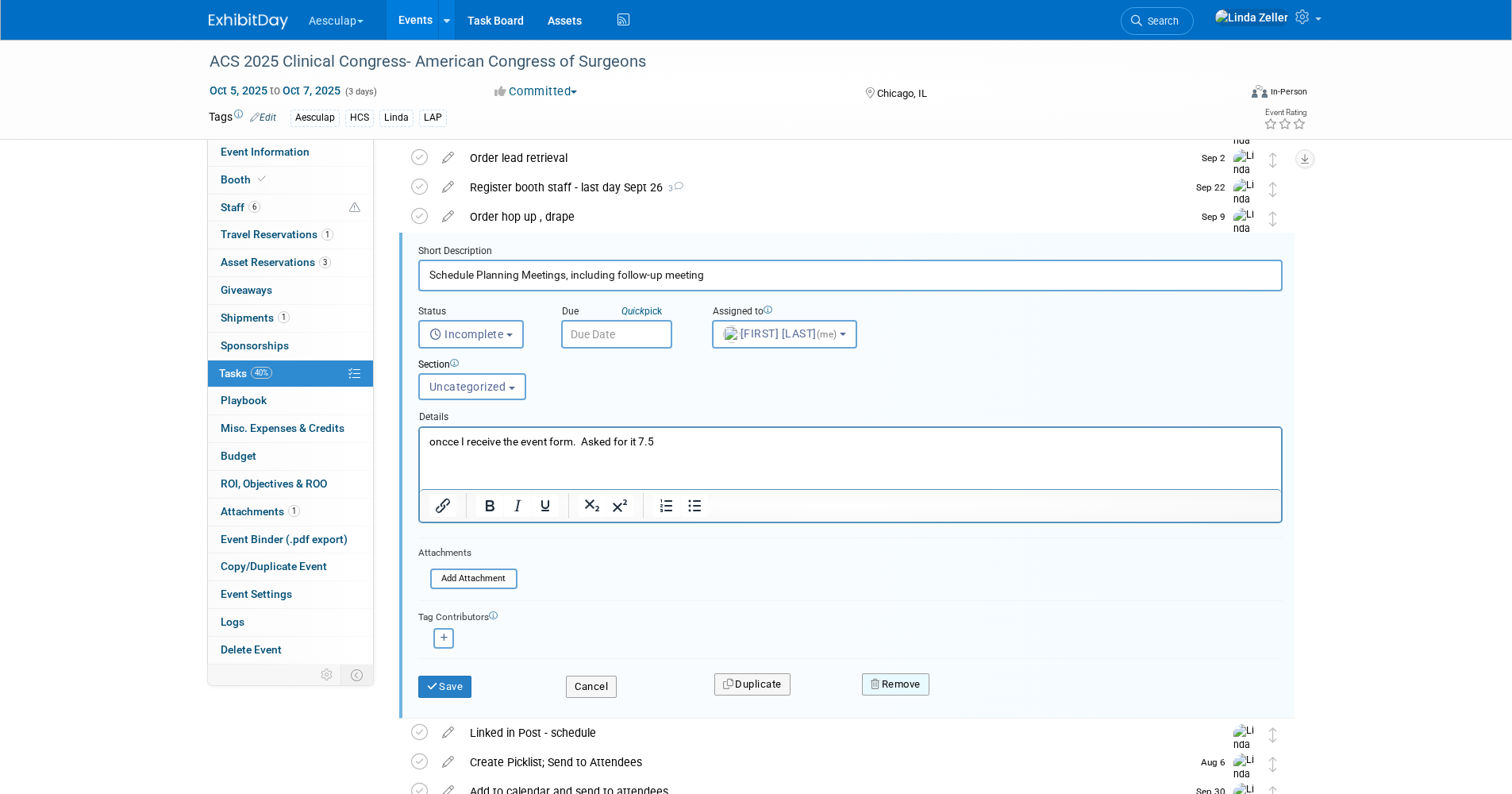click on "Remove" at bounding box center (895, 684) 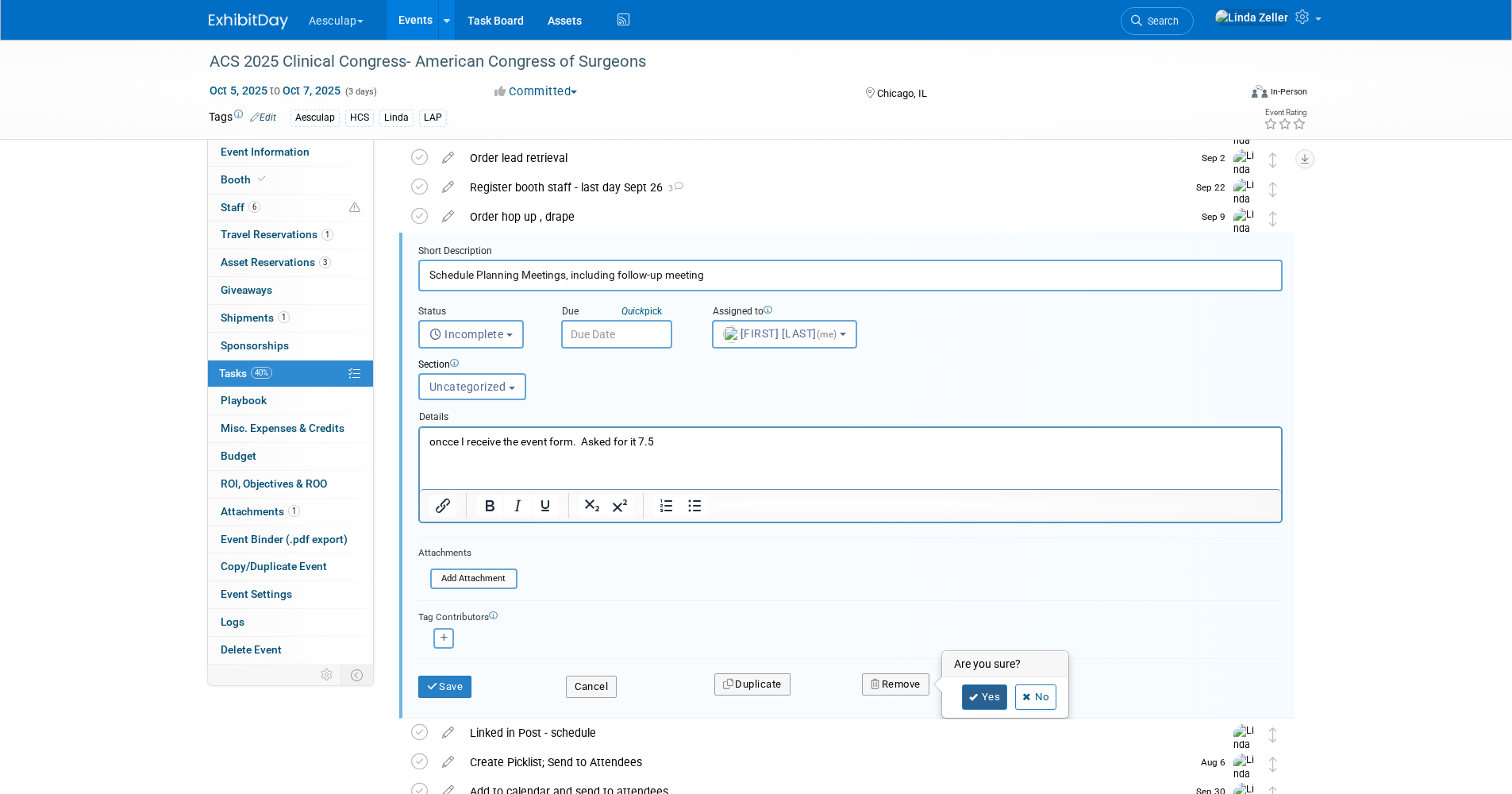 click on "Yes" at bounding box center [985, 697] 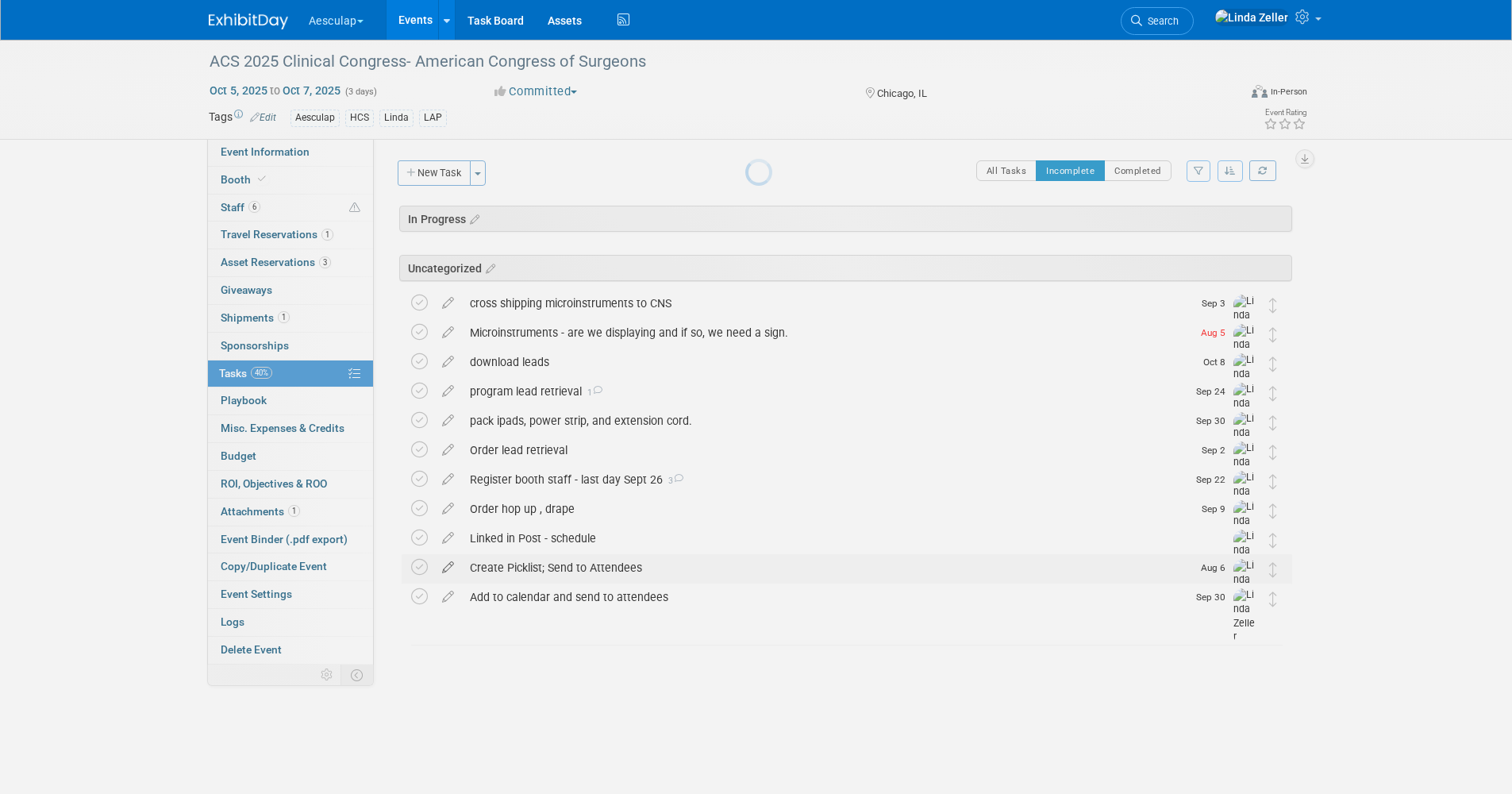 scroll, scrollTop: 0, scrollLeft: 0, axis: both 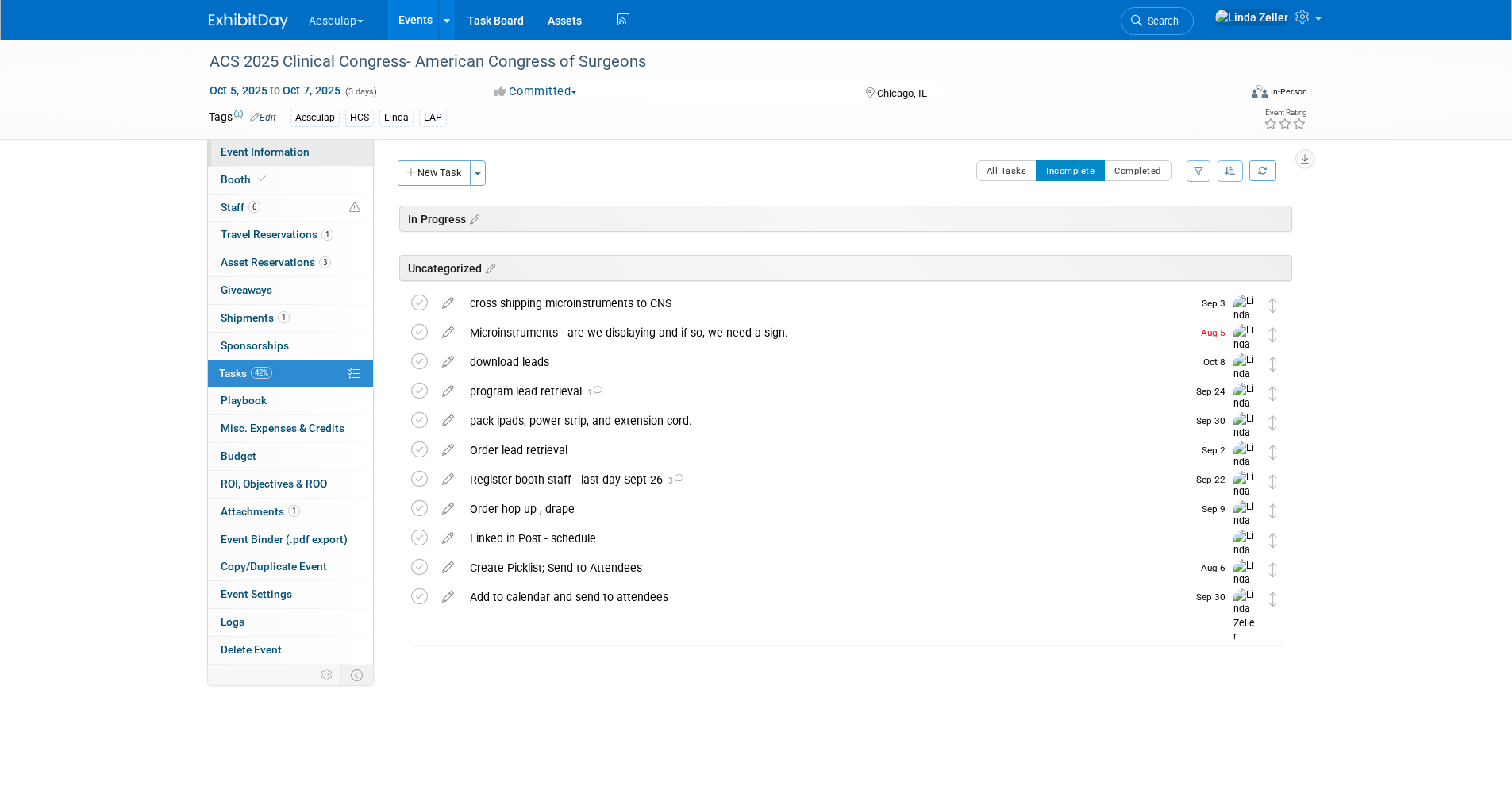 click on "Event Information" at bounding box center [265, 152] 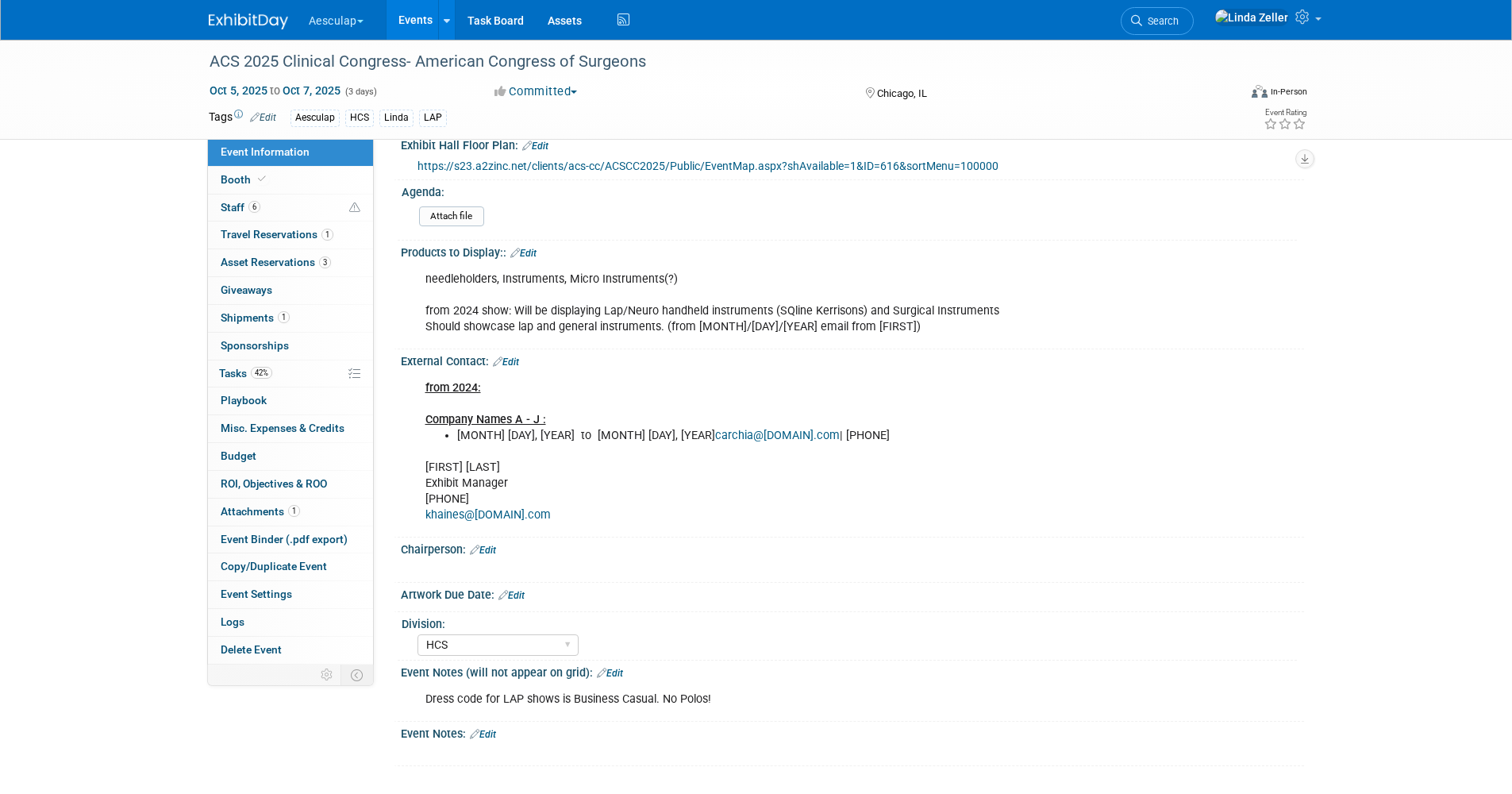 scroll, scrollTop: 546, scrollLeft: 0, axis: vertical 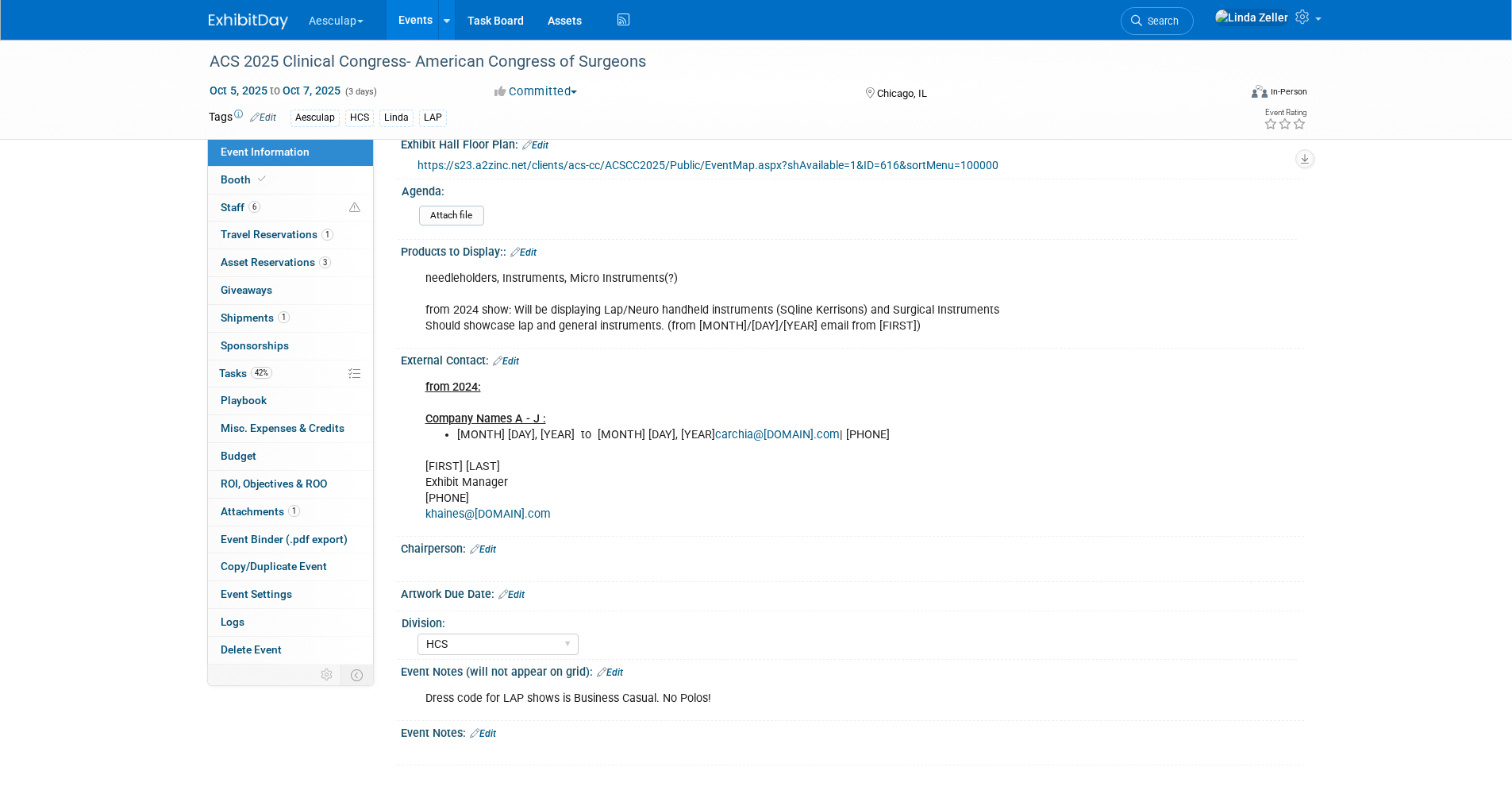click on "khaines@tradeshowlogic.com" at bounding box center (488, 514) 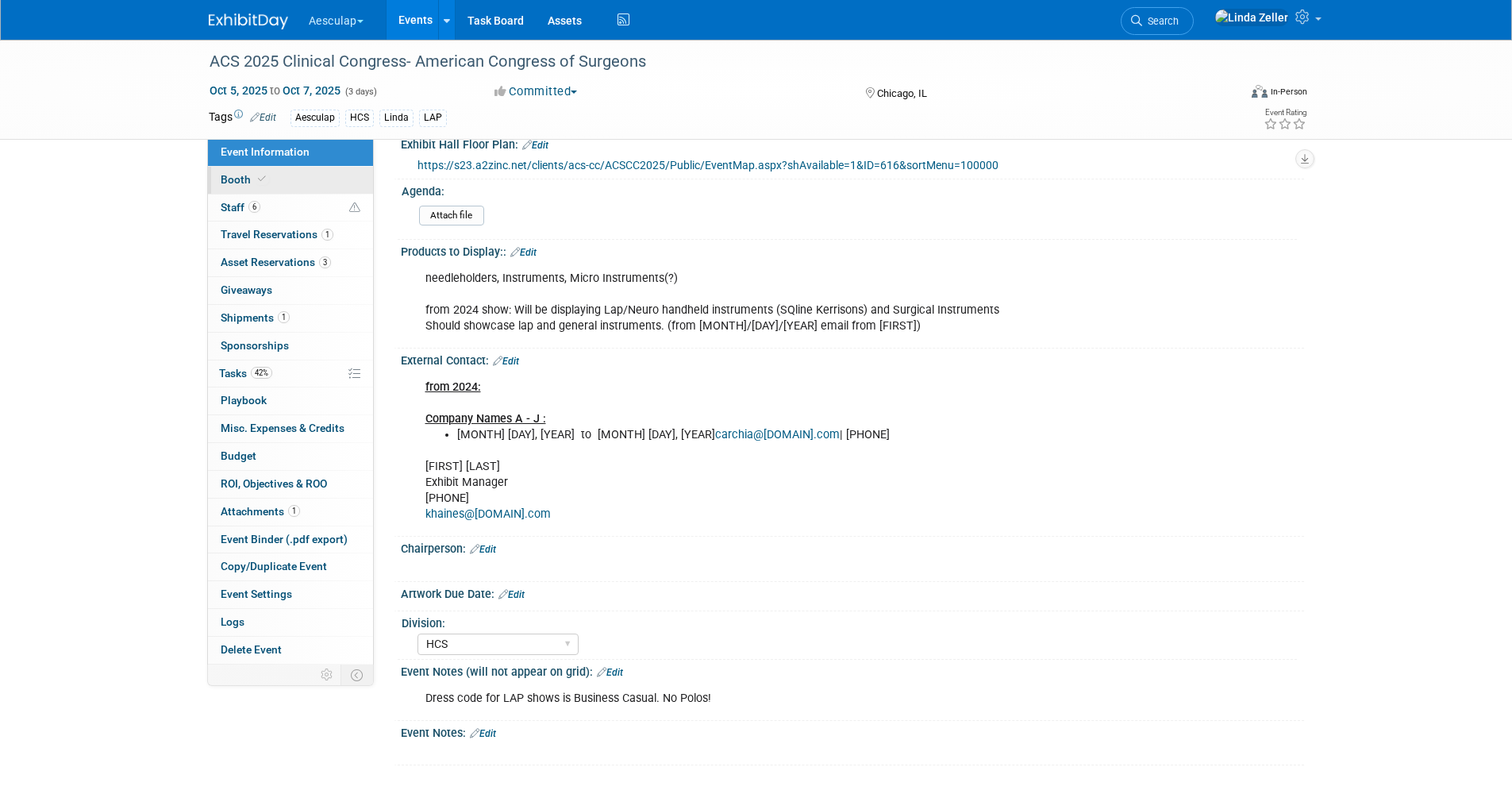 click on "Booth" at bounding box center [244, 179] 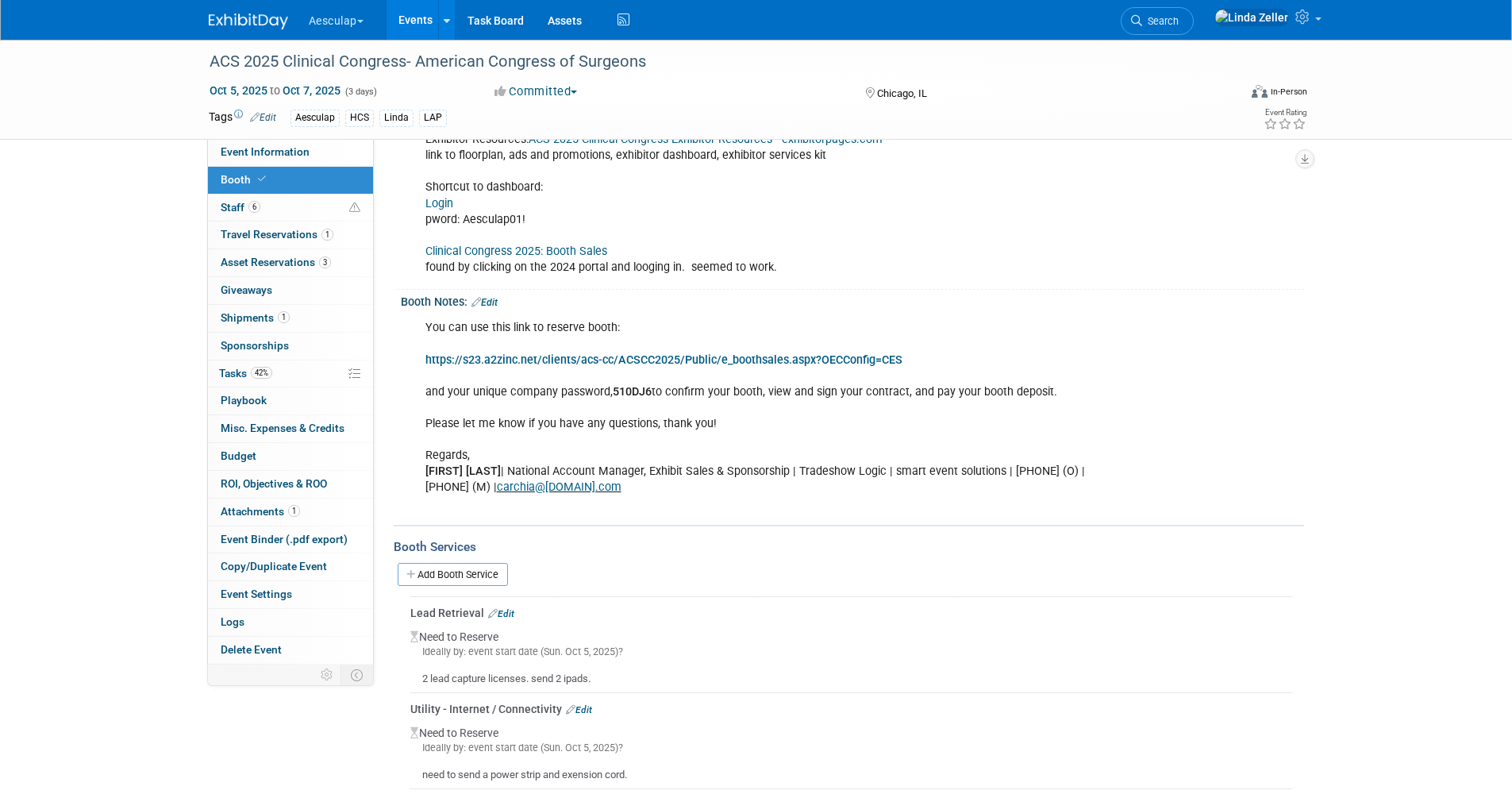 scroll, scrollTop: 635, scrollLeft: 0, axis: vertical 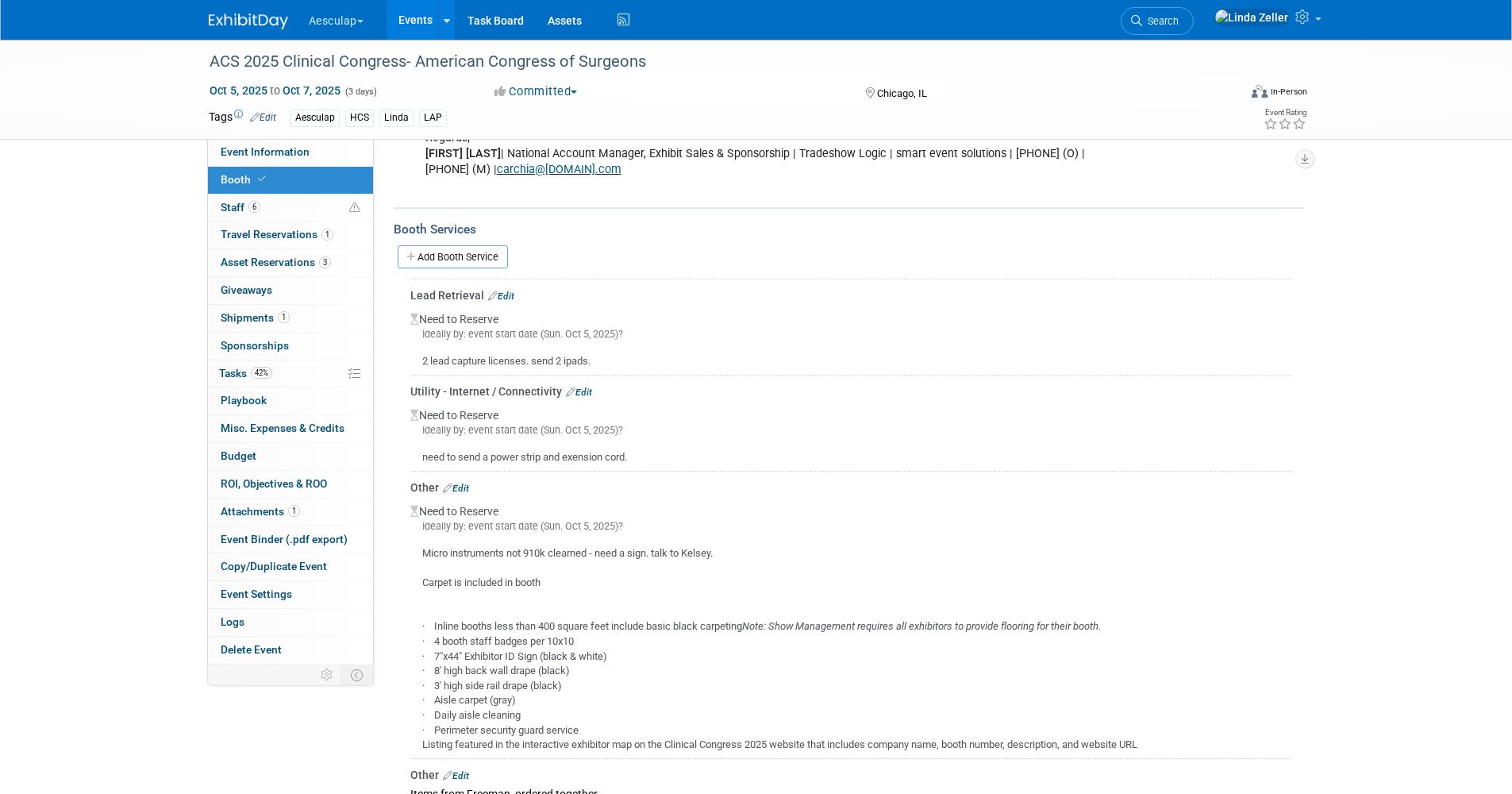 click on "Edit" at bounding box center (501, 296) 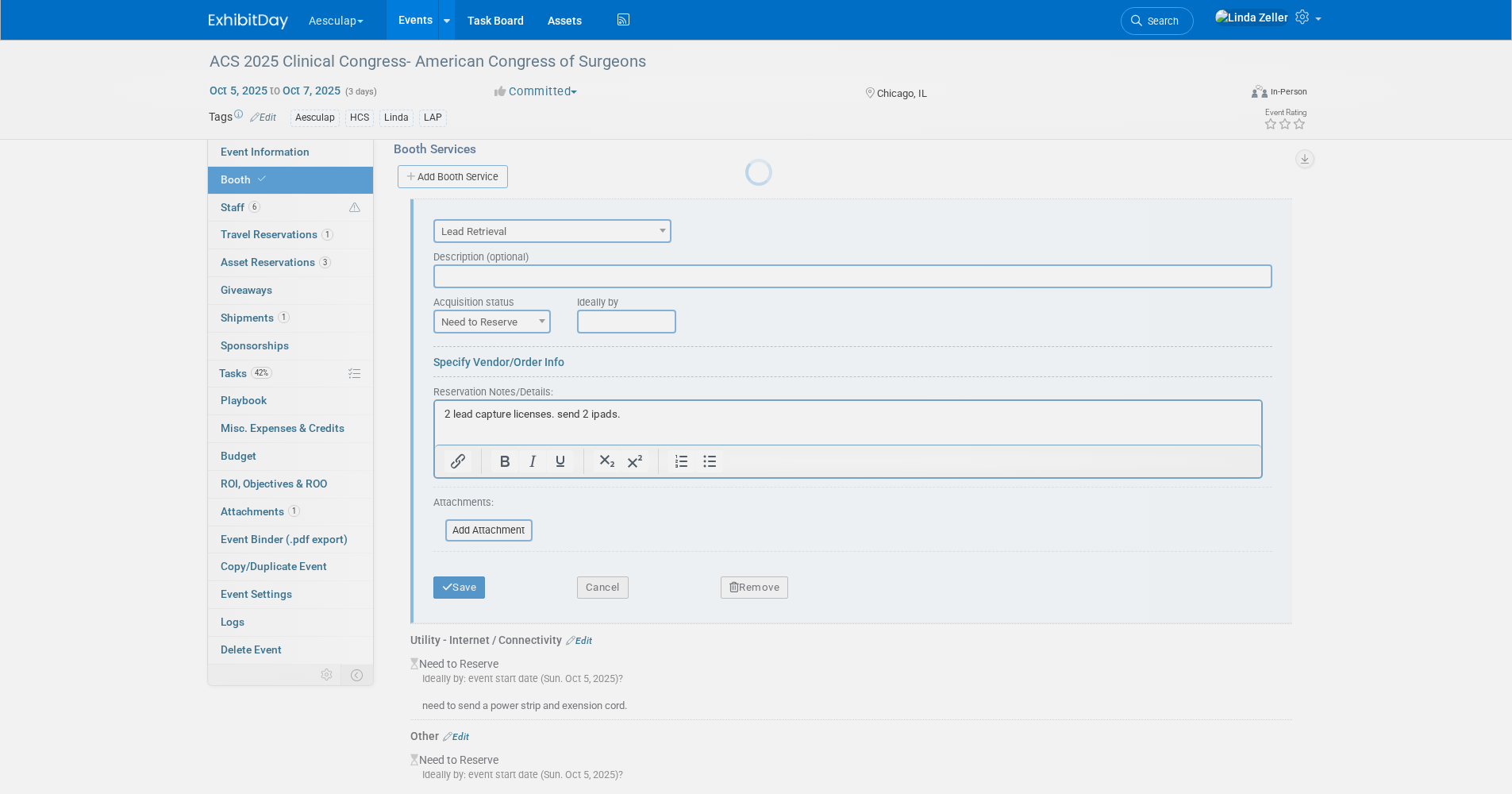 scroll, scrollTop: 734, scrollLeft: 0, axis: vertical 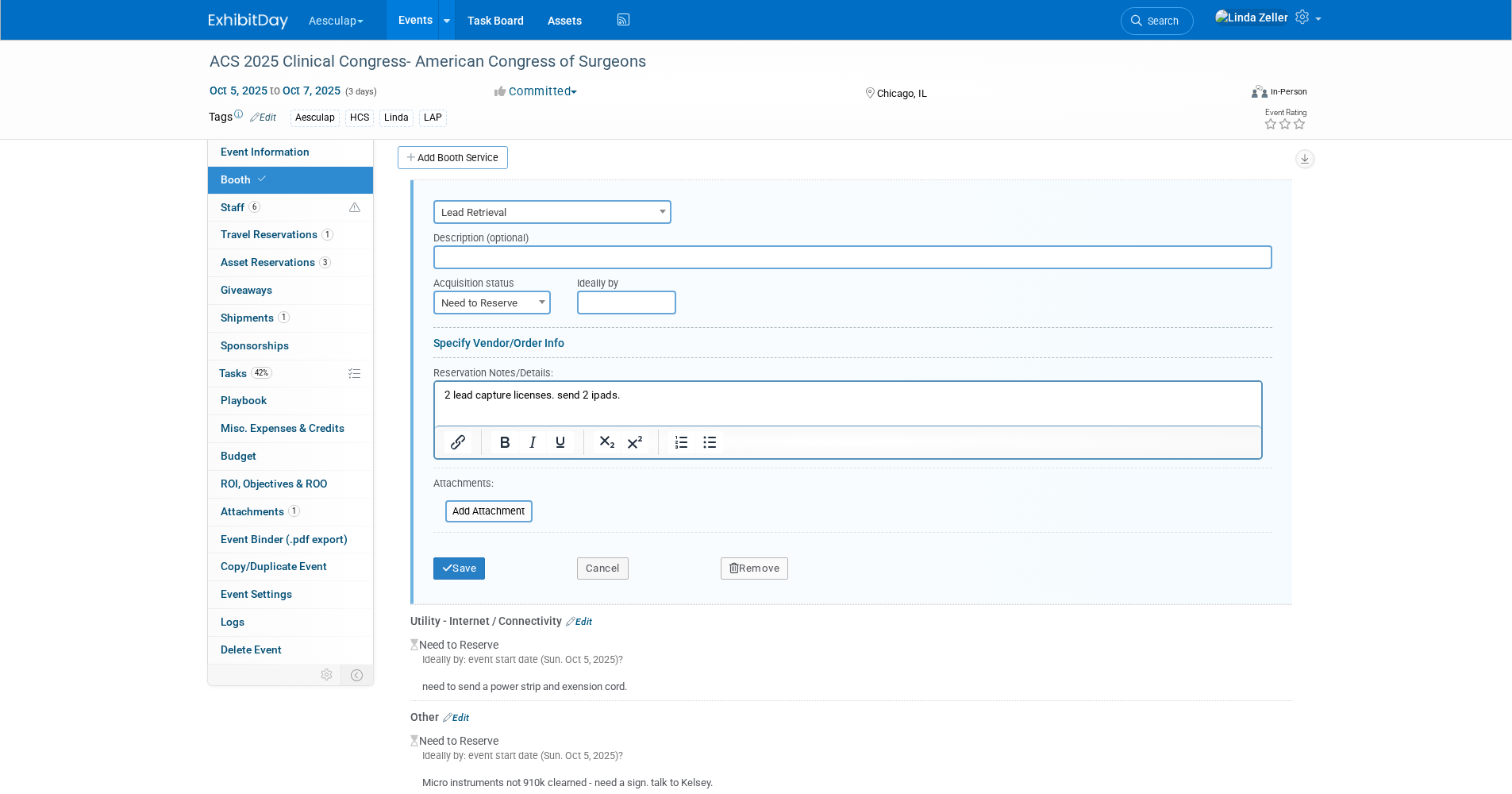 click on "Need to Reserve" at bounding box center (492, 303) 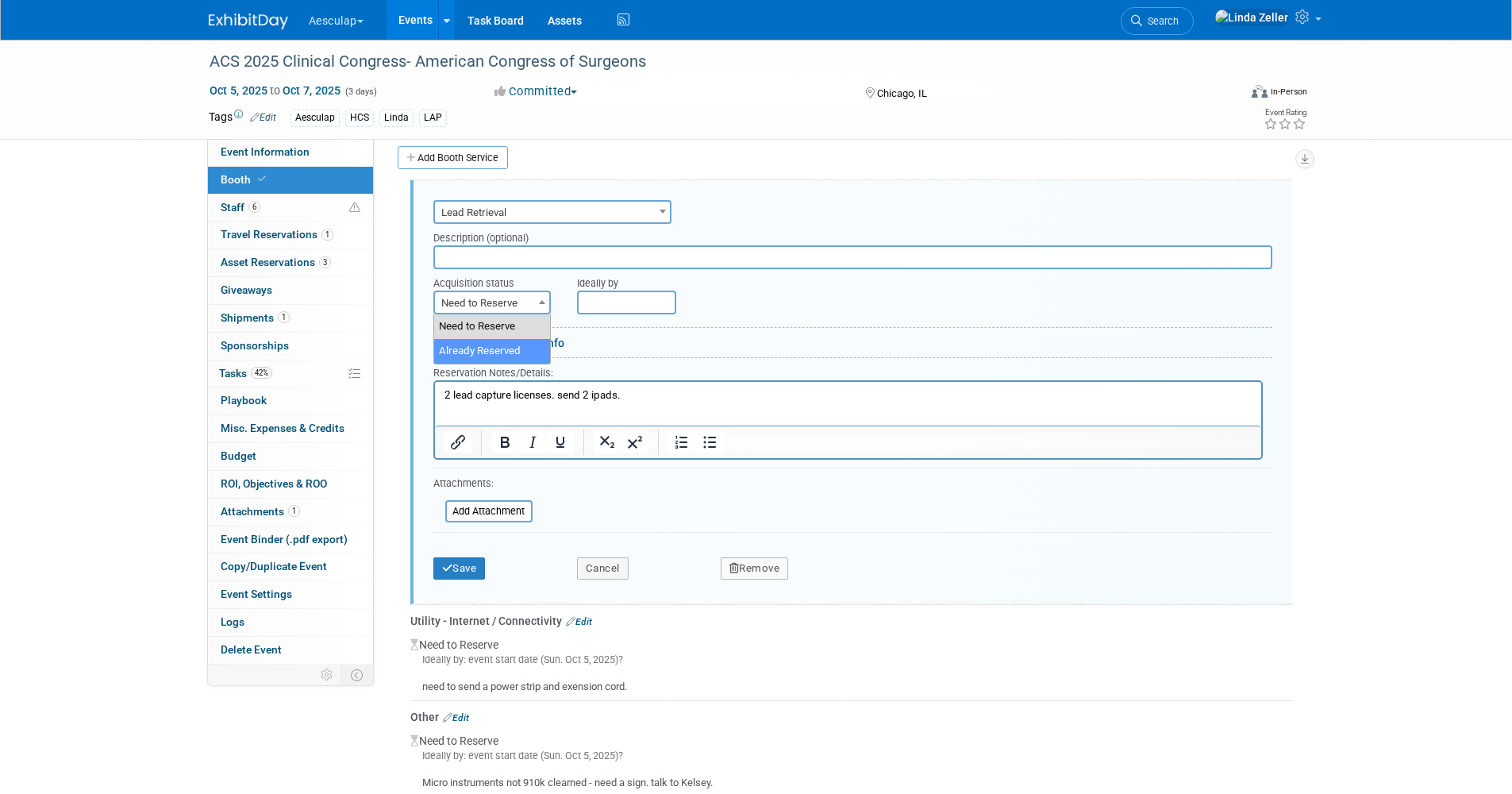 select on "2" 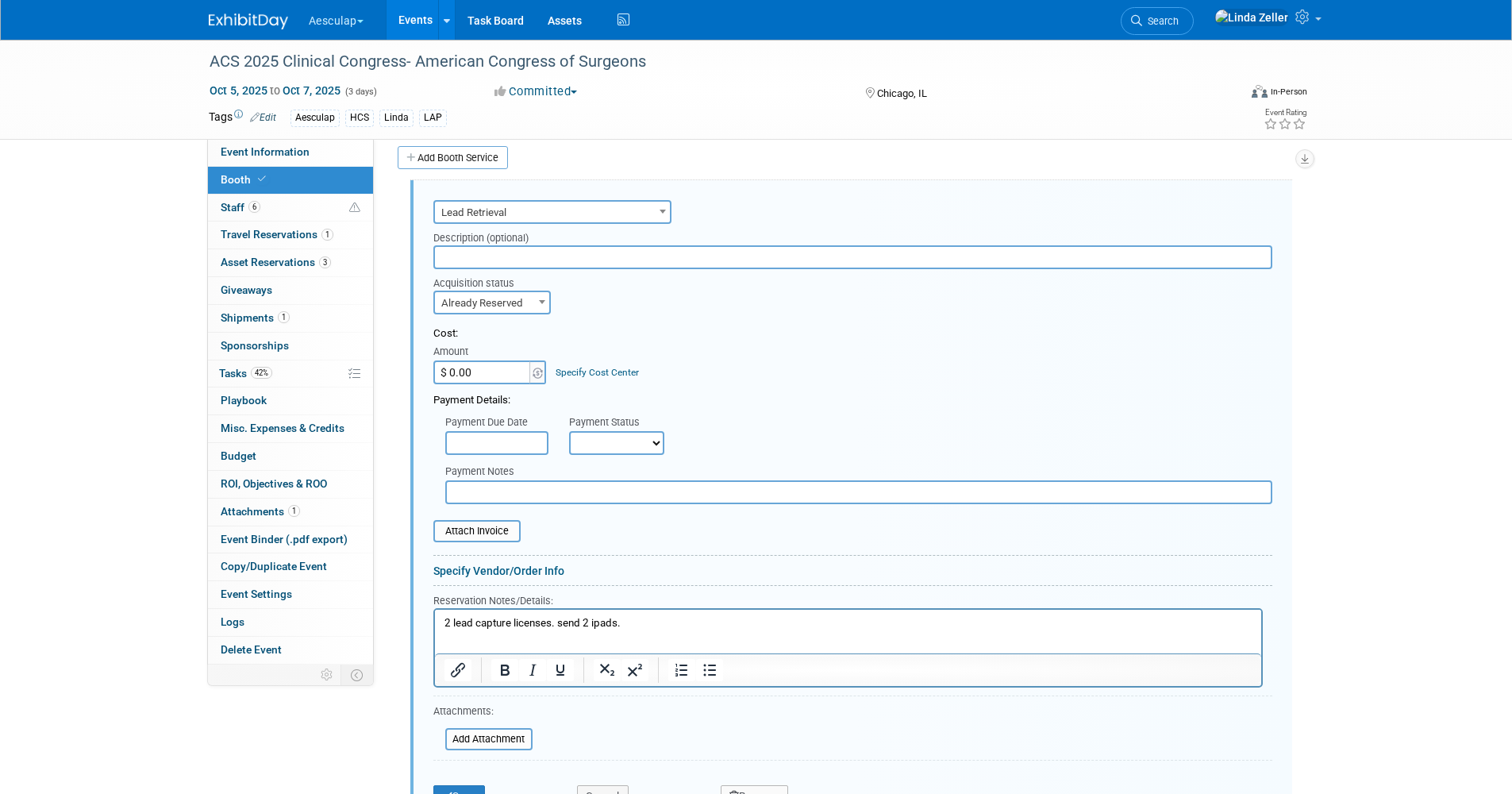 click on "2 lead capture licenses. send 2 ipads." at bounding box center (848, 623) 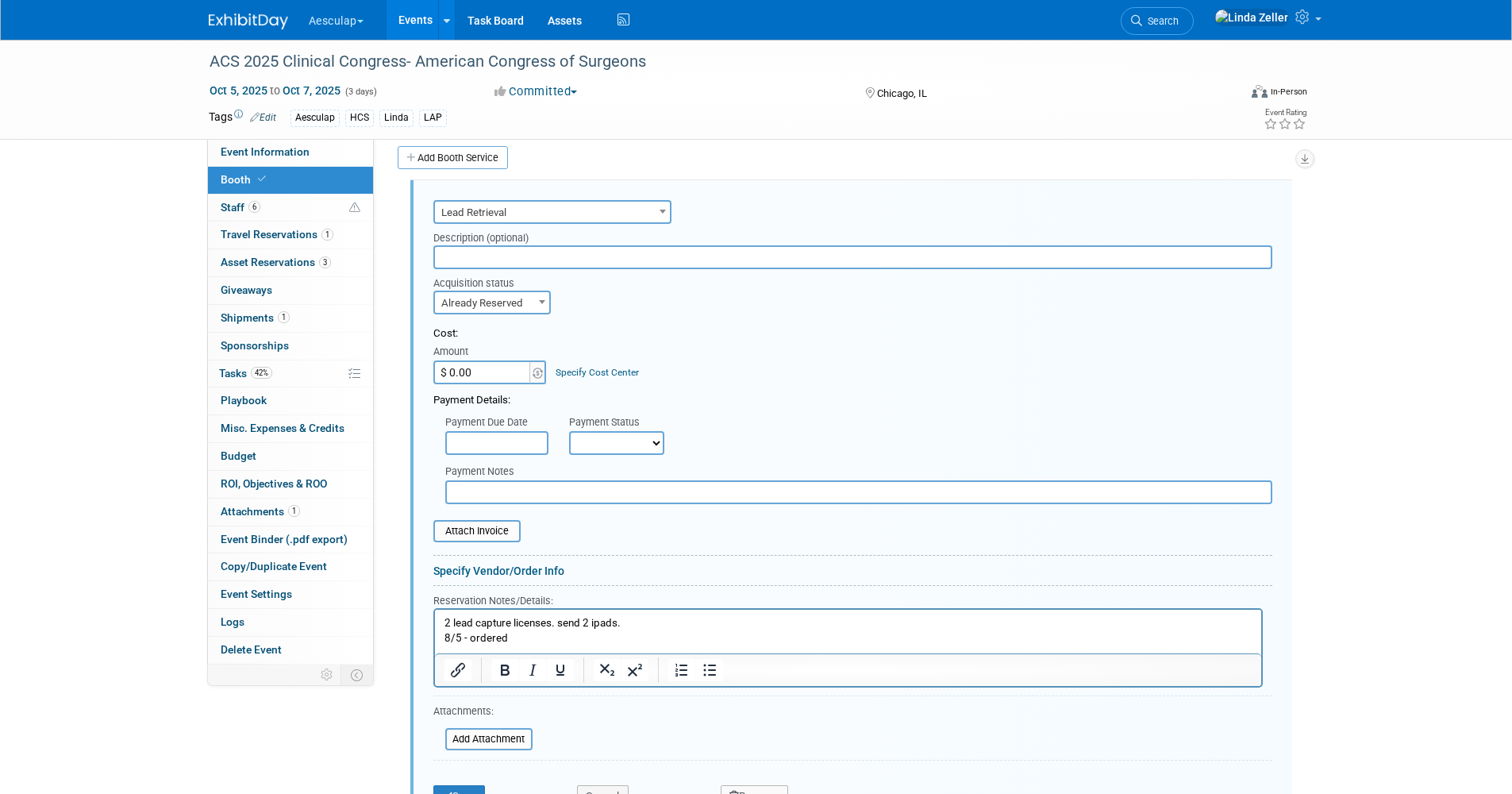 click on "$ 0.00" at bounding box center (483, 372) 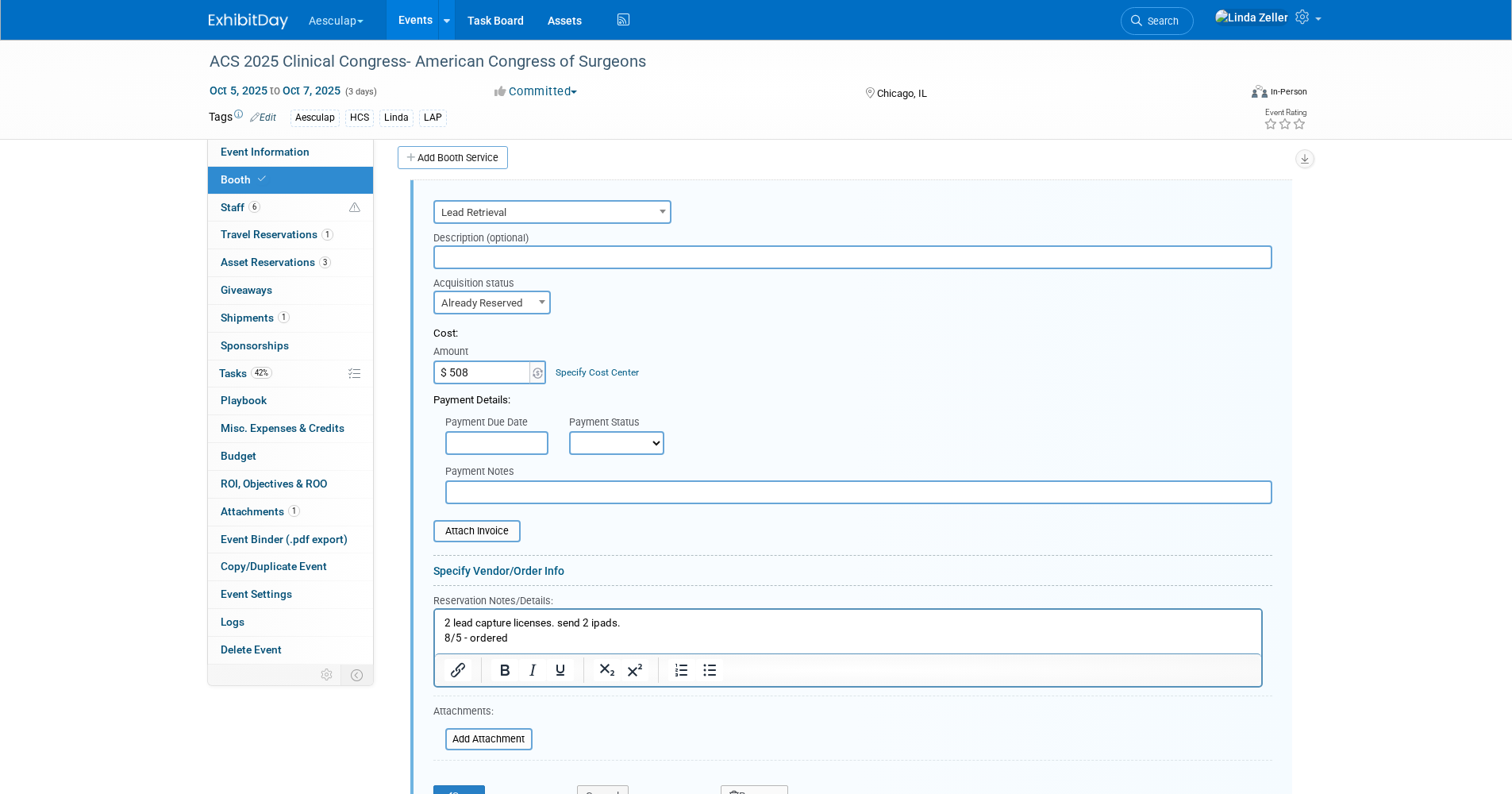 type on "$ 508.00" 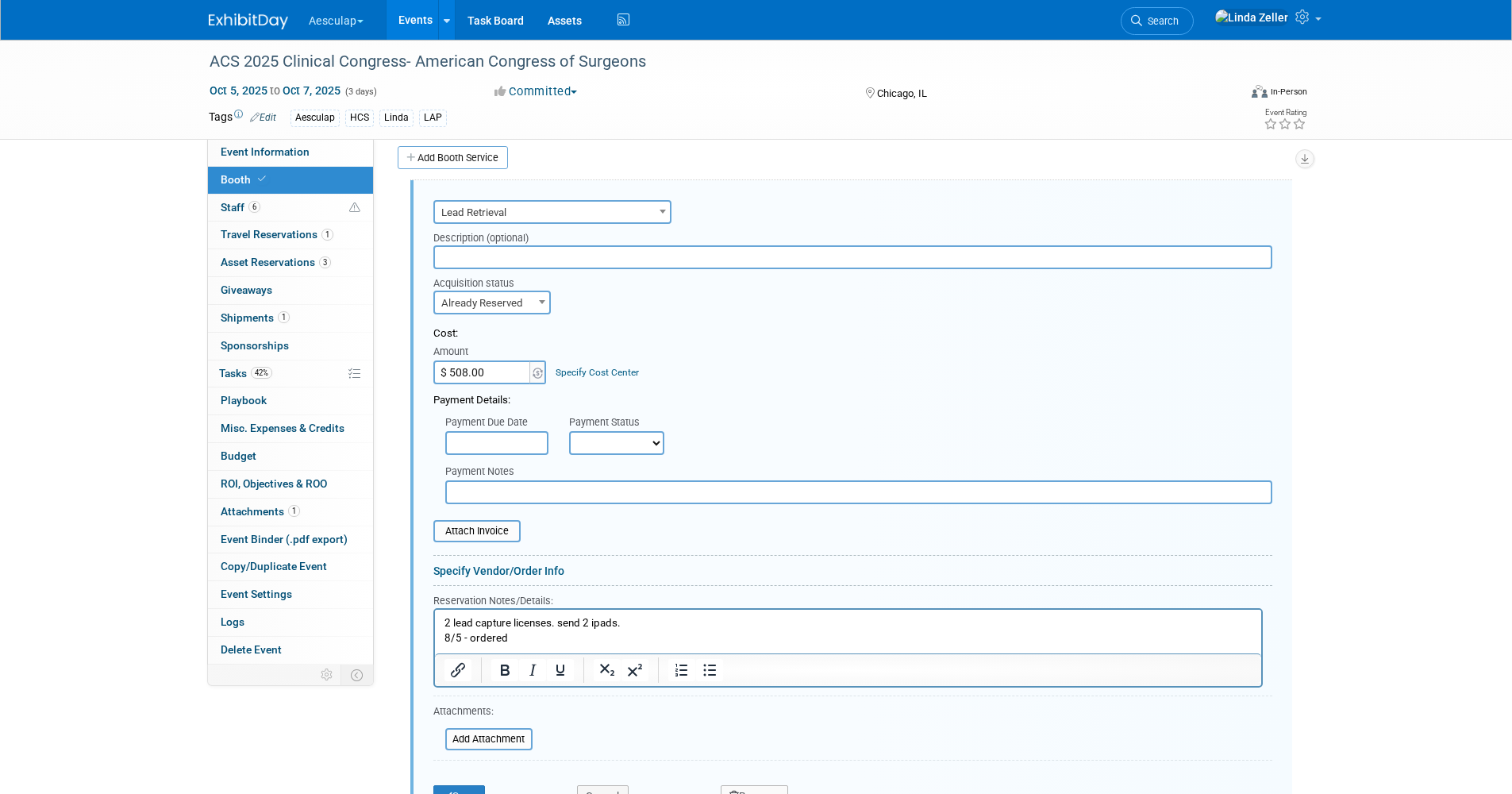 click on "Specify Cost Center" at bounding box center (597, 372) 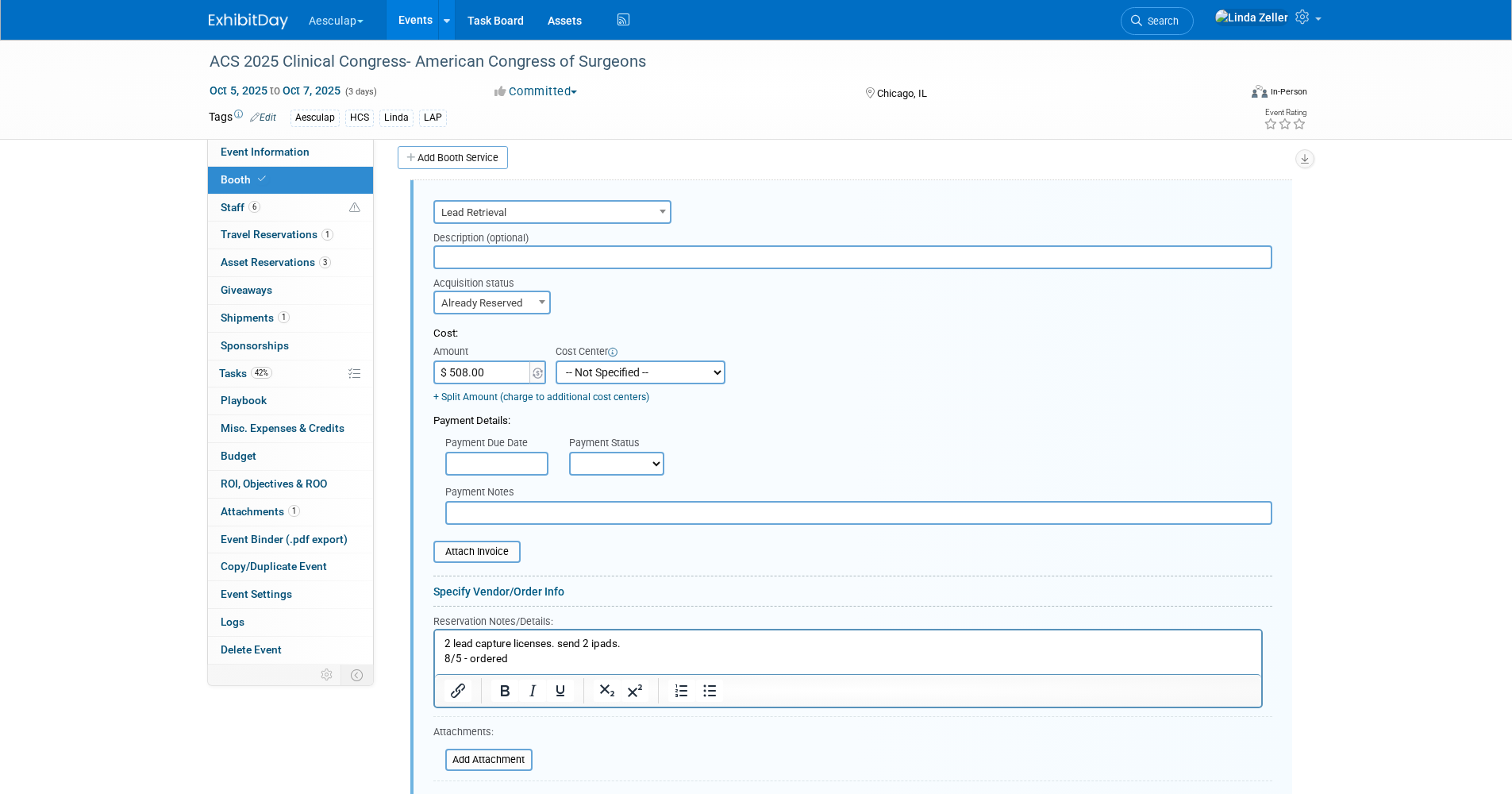 click on "-- Not Specified --
AAG B2B: 102736100
AIS - Ortho
AIS -Spine
Atlantic Neuro
Bob - 331008516
Central Mountain Neuro
Central Neuro
HCS - Containers
HCS B2B
HCS Great Lakes
HCS Lonestar
HCS Mid- Atlantic
HCS Midwest
HCS Mountain
HCS New England
HCS Northeast
HCS Northwest
HCS Southeast
HCS Western
Laparoscopy
National HCS
National Neuro
Pacific Neuro
Piedmont Neuro Texas Neuro" at bounding box center (641, 372) 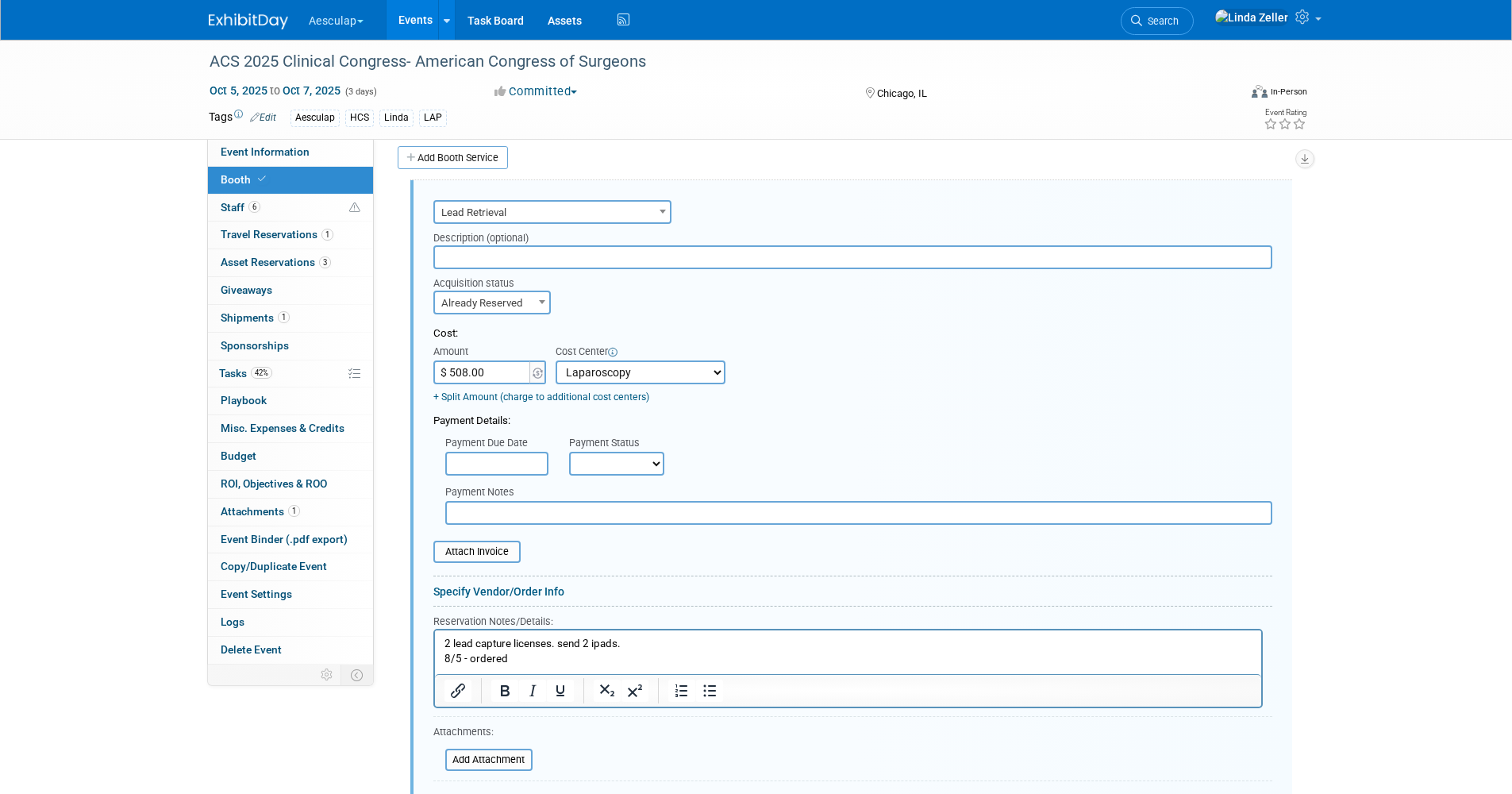 click on "-- Not Specified --
AAG B2B: 102736100
AIS - Ortho
AIS -Spine
Atlantic Neuro
Bob - 331008516
Central Mountain Neuro
Central Neuro
HCS - Containers
HCS B2B
HCS Great Lakes
HCS Lonestar
HCS Mid- Atlantic
HCS Midwest
HCS Mountain
HCS New England
HCS Northeast
HCS Northwest
HCS Southeast
HCS Western
Laparoscopy
National HCS
National Neuro
Pacific Neuro
Piedmont Neuro Texas Neuro" at bounding box center (641, 372) 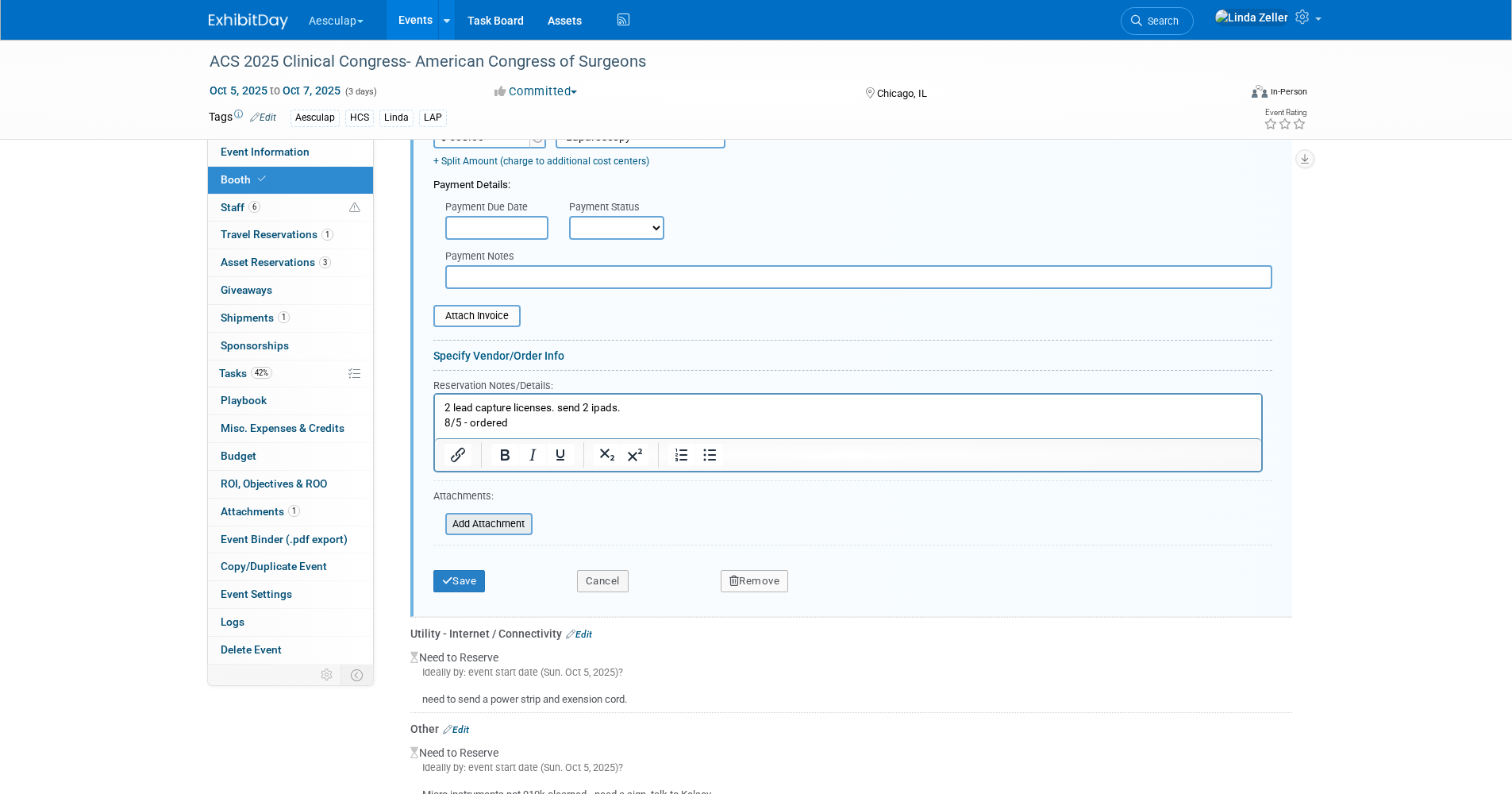 scroll, scrollTop: 973, scrollLeft: 0, axis: vertical 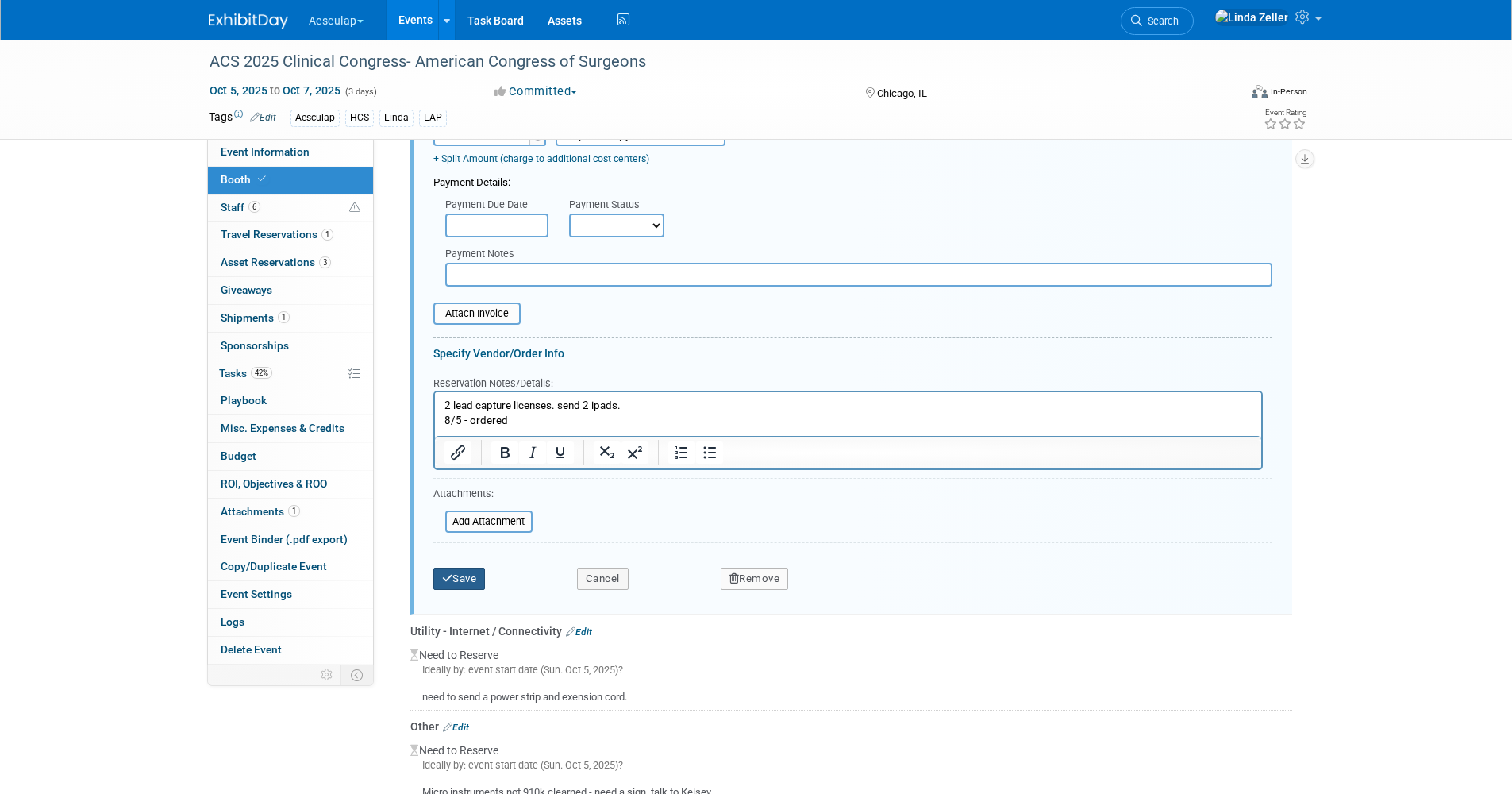 click on "Save" at bounding box center (460, 579) 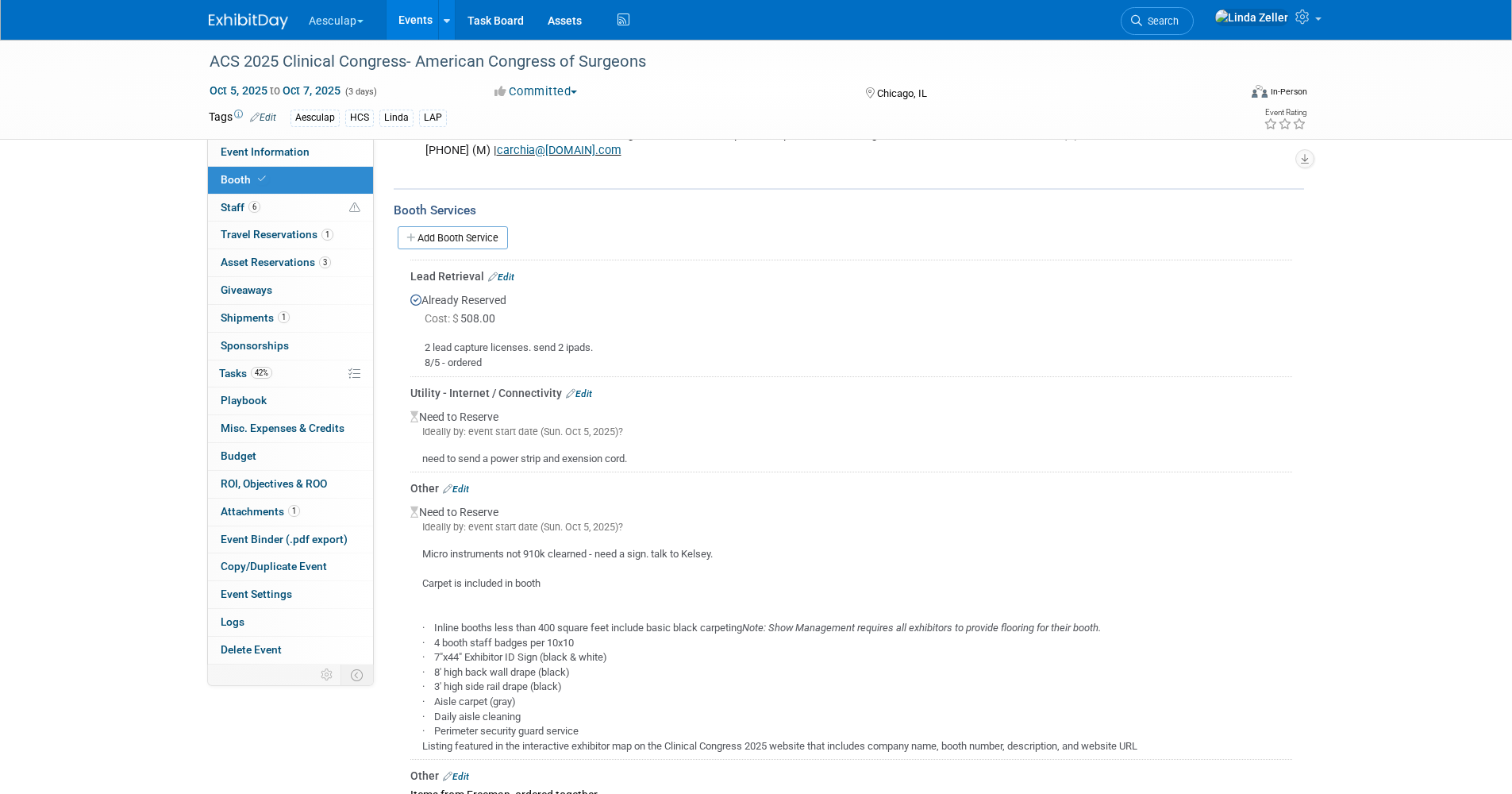 scroll, scrollTop: 653, scrollLeft: 0, axis: vertical 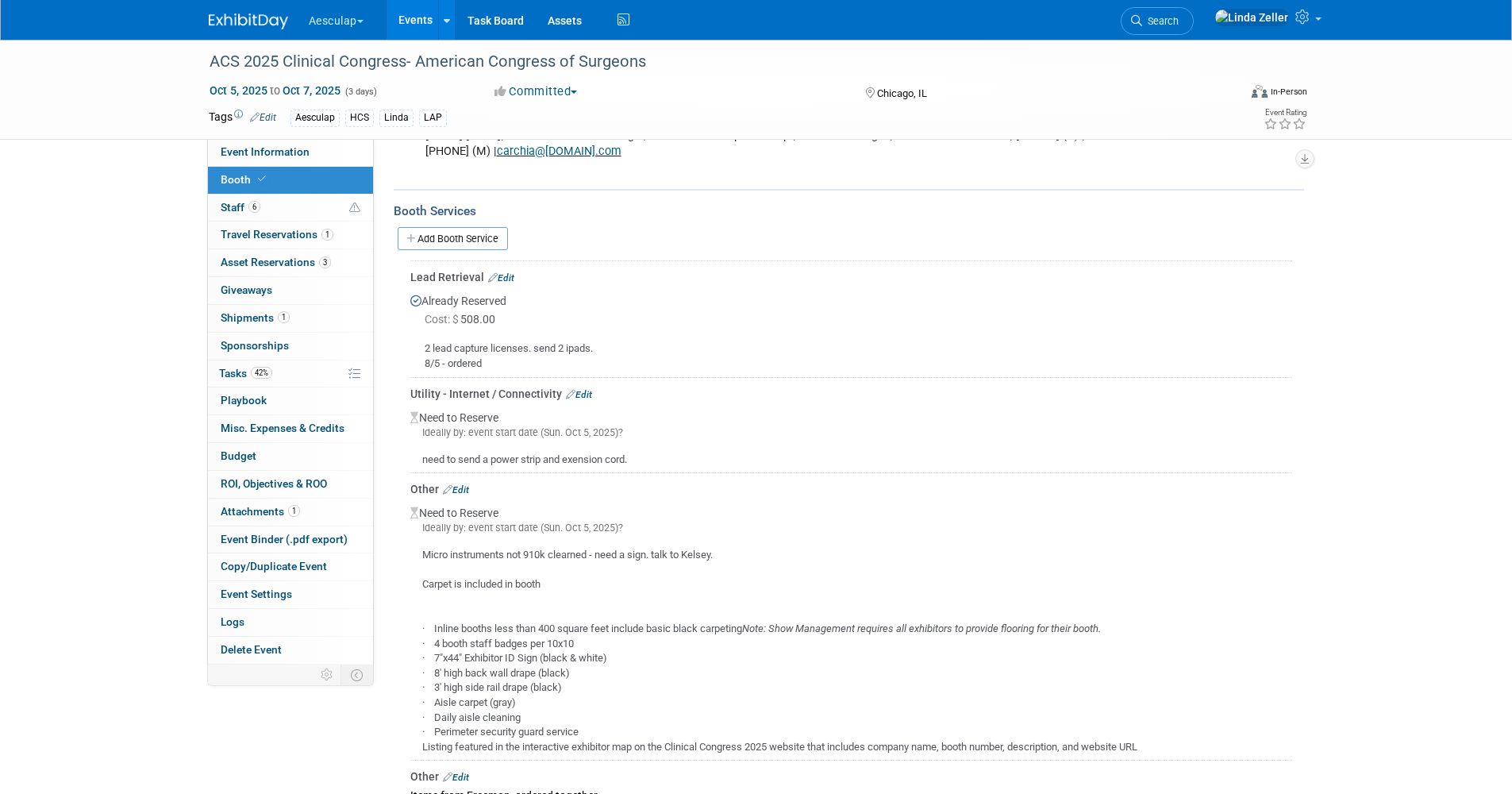 click on "Edit" at bounding box center (501, 278) 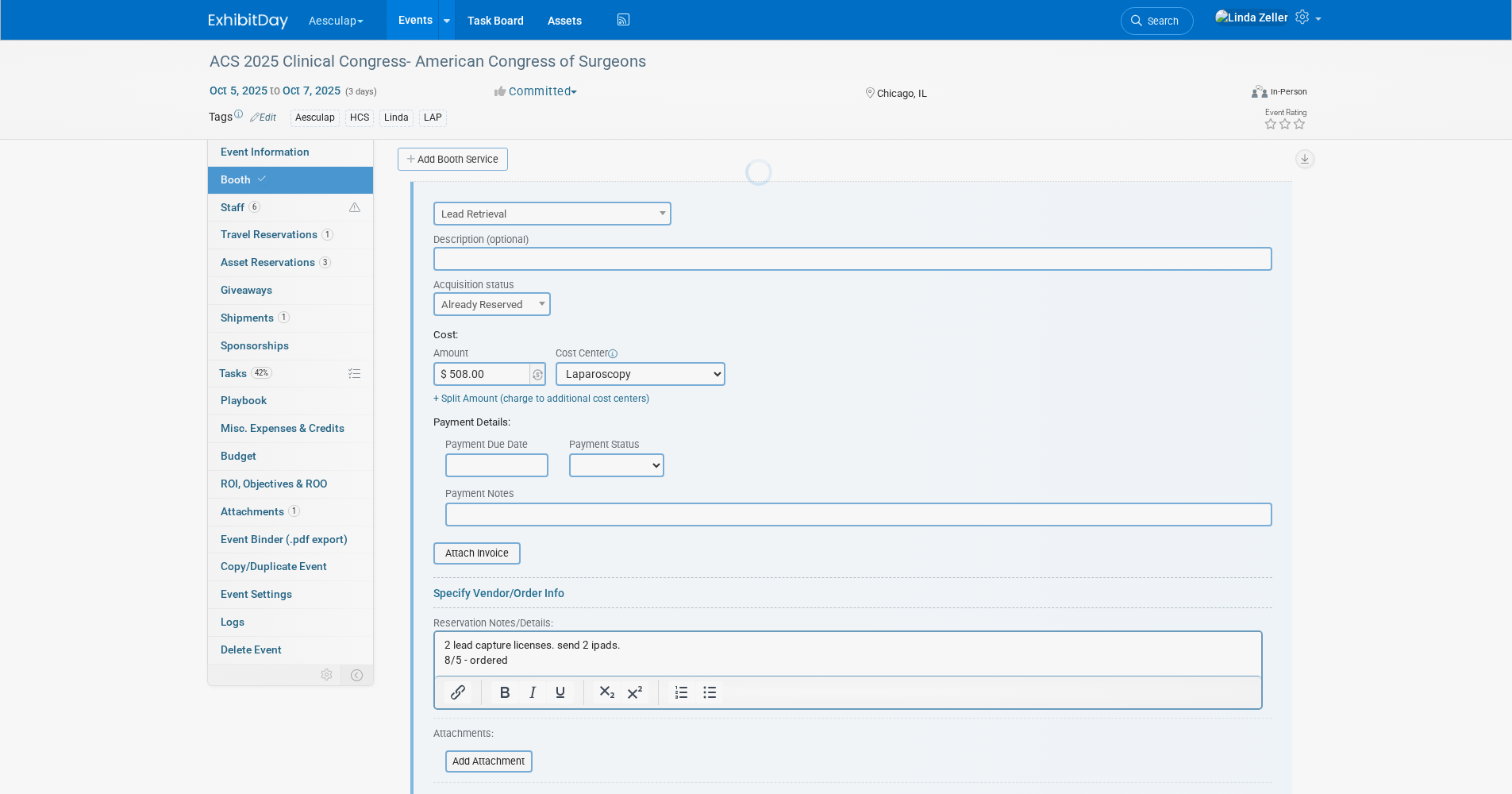 scroll, scrollTop: 0, scrollLeft: 0, axis: both 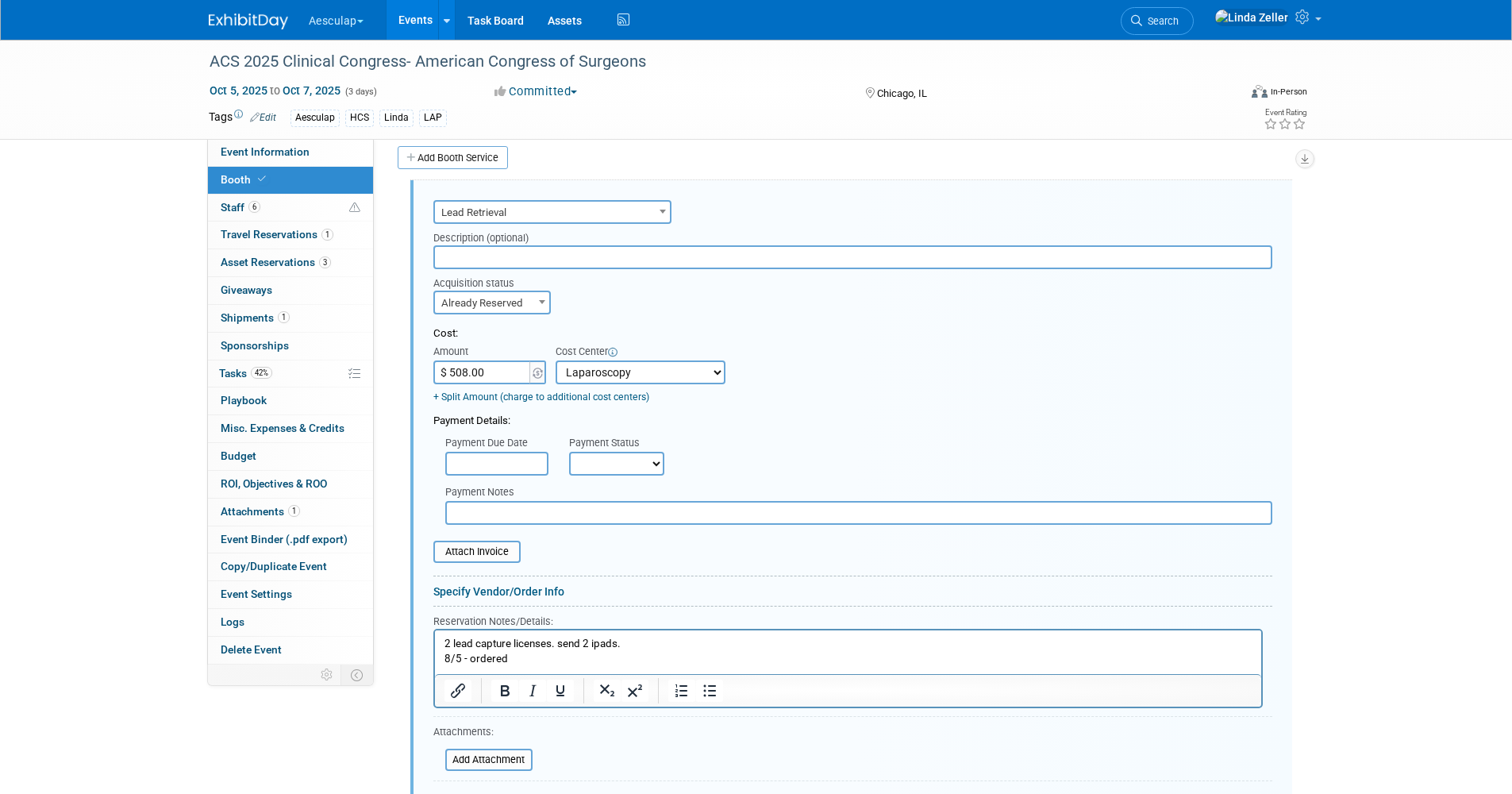 click on "2 lead capture licenses. send 2 ipads. 8/5 - ordered" at bounding box center (848, 650) 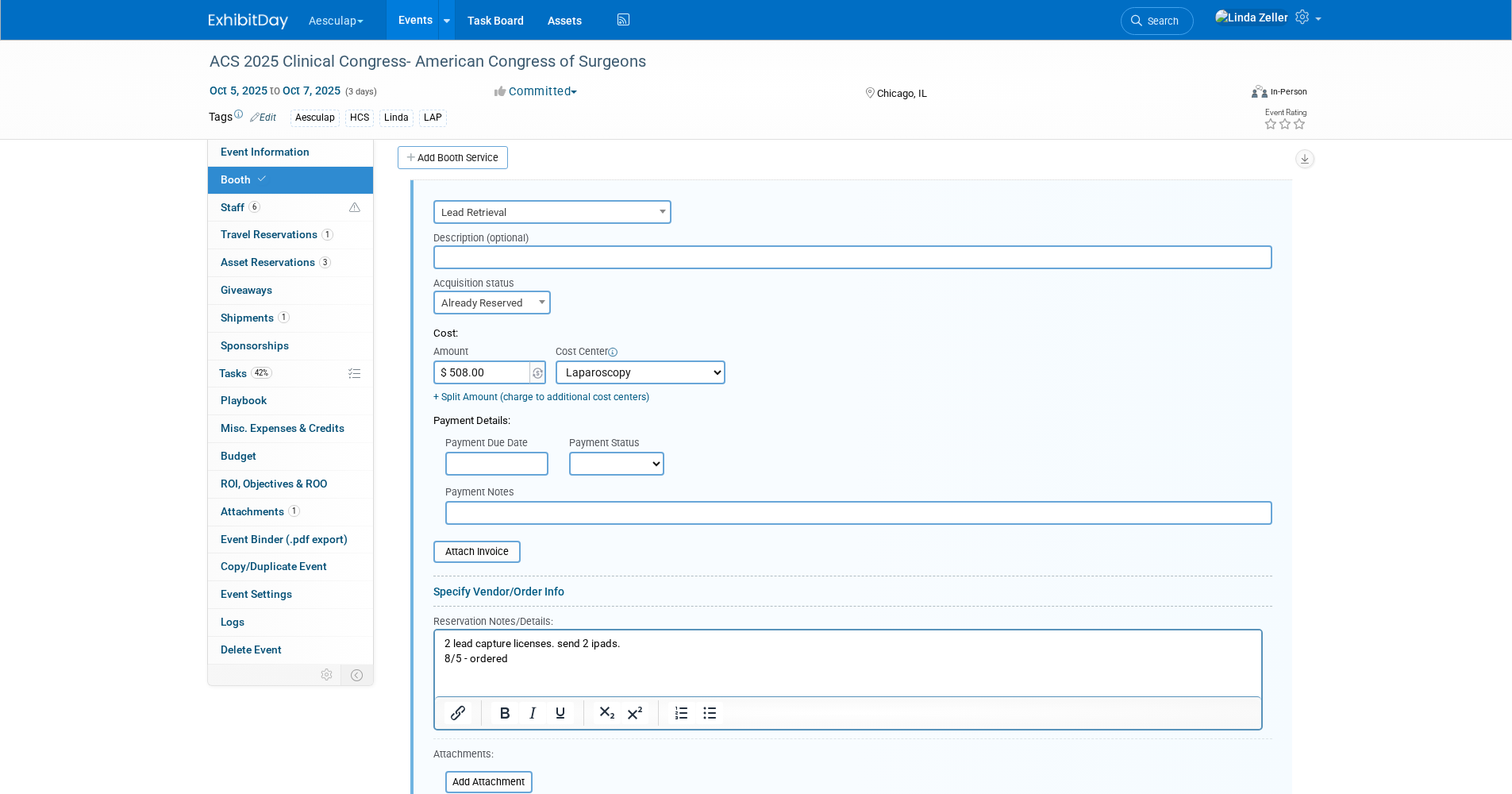 type 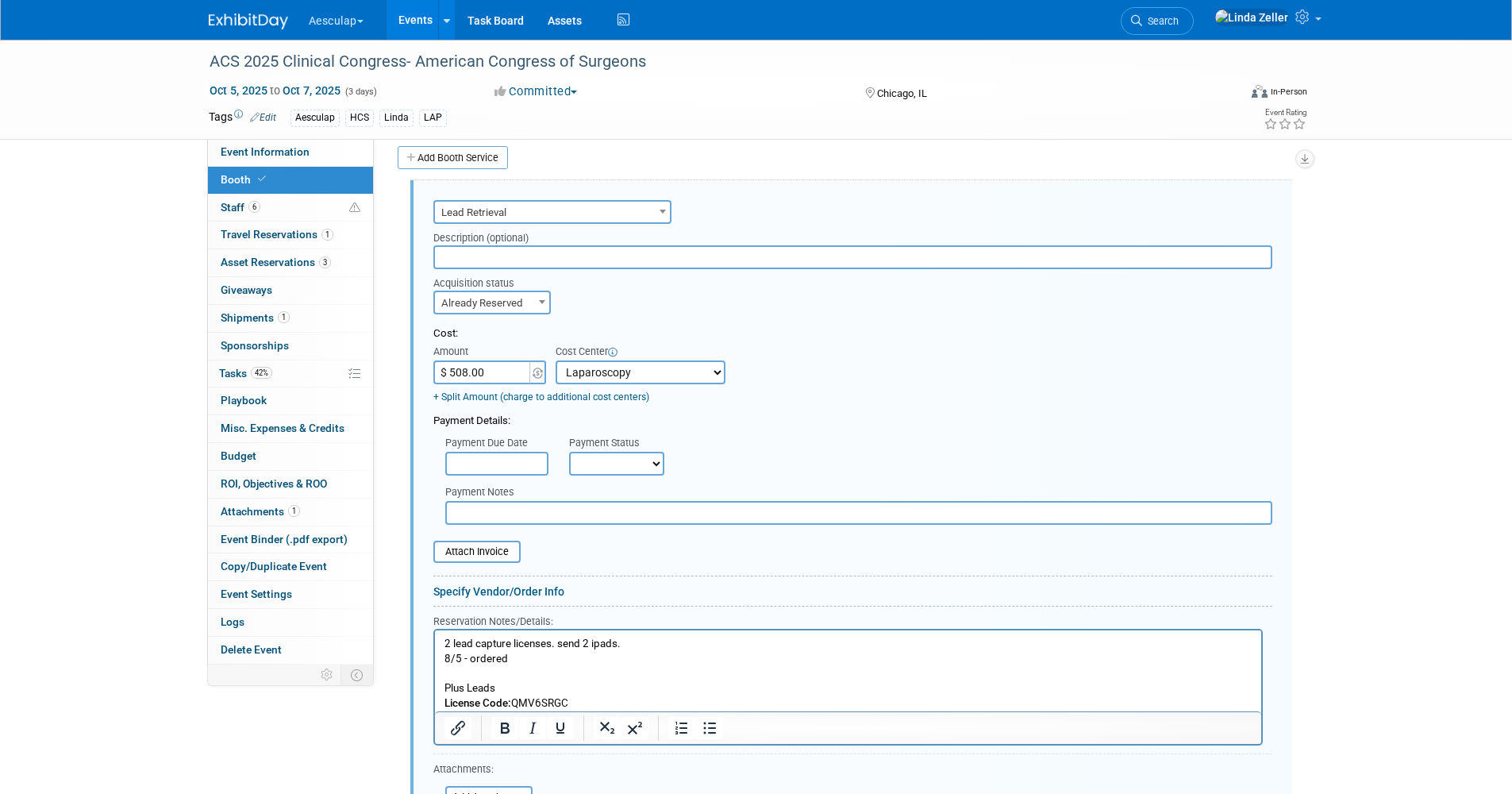 scroll, scrollTop: 973, scrollLeft: 0, axis: vertical 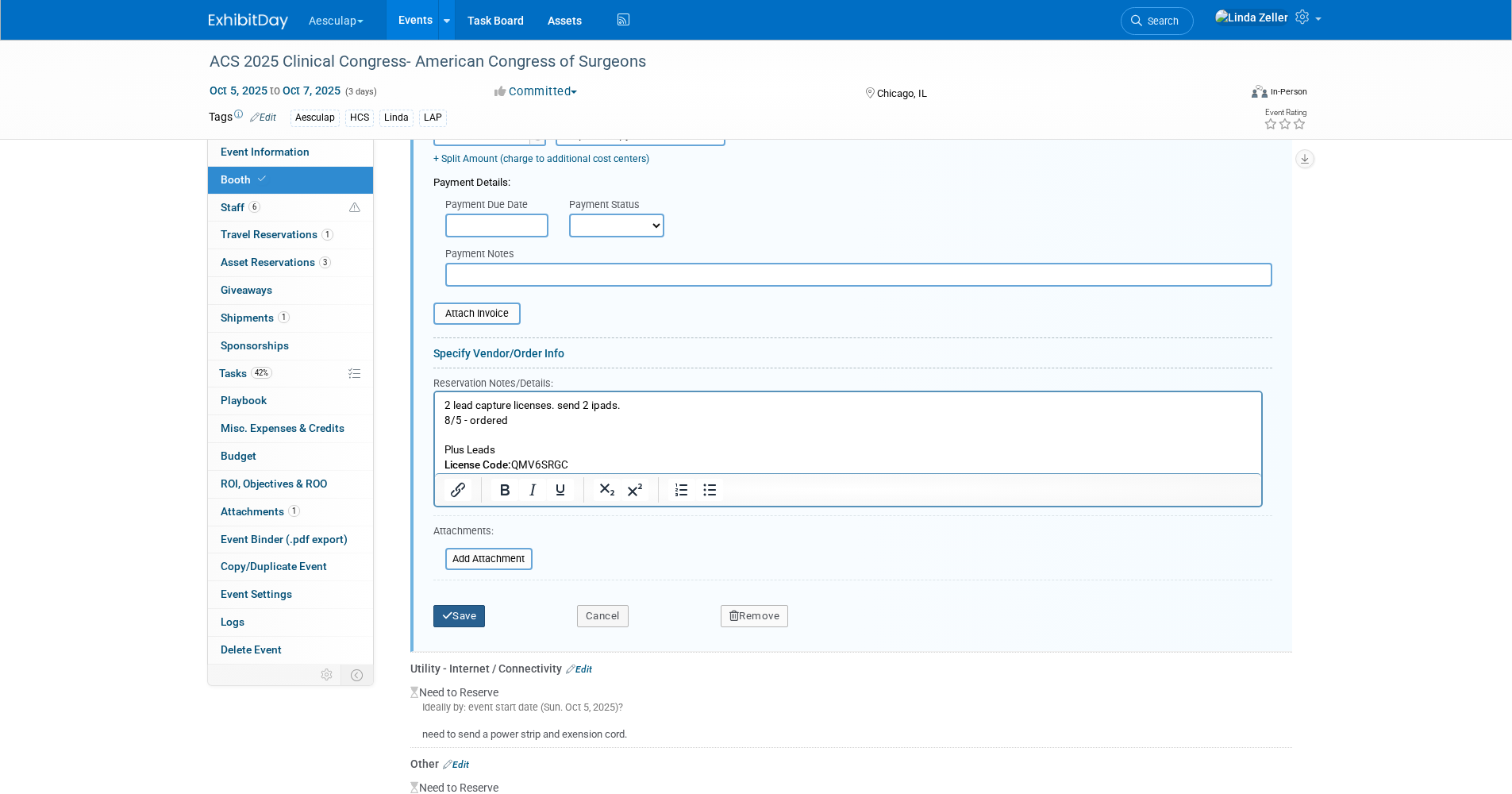 click on "Save" at bounding box center (460, 616) 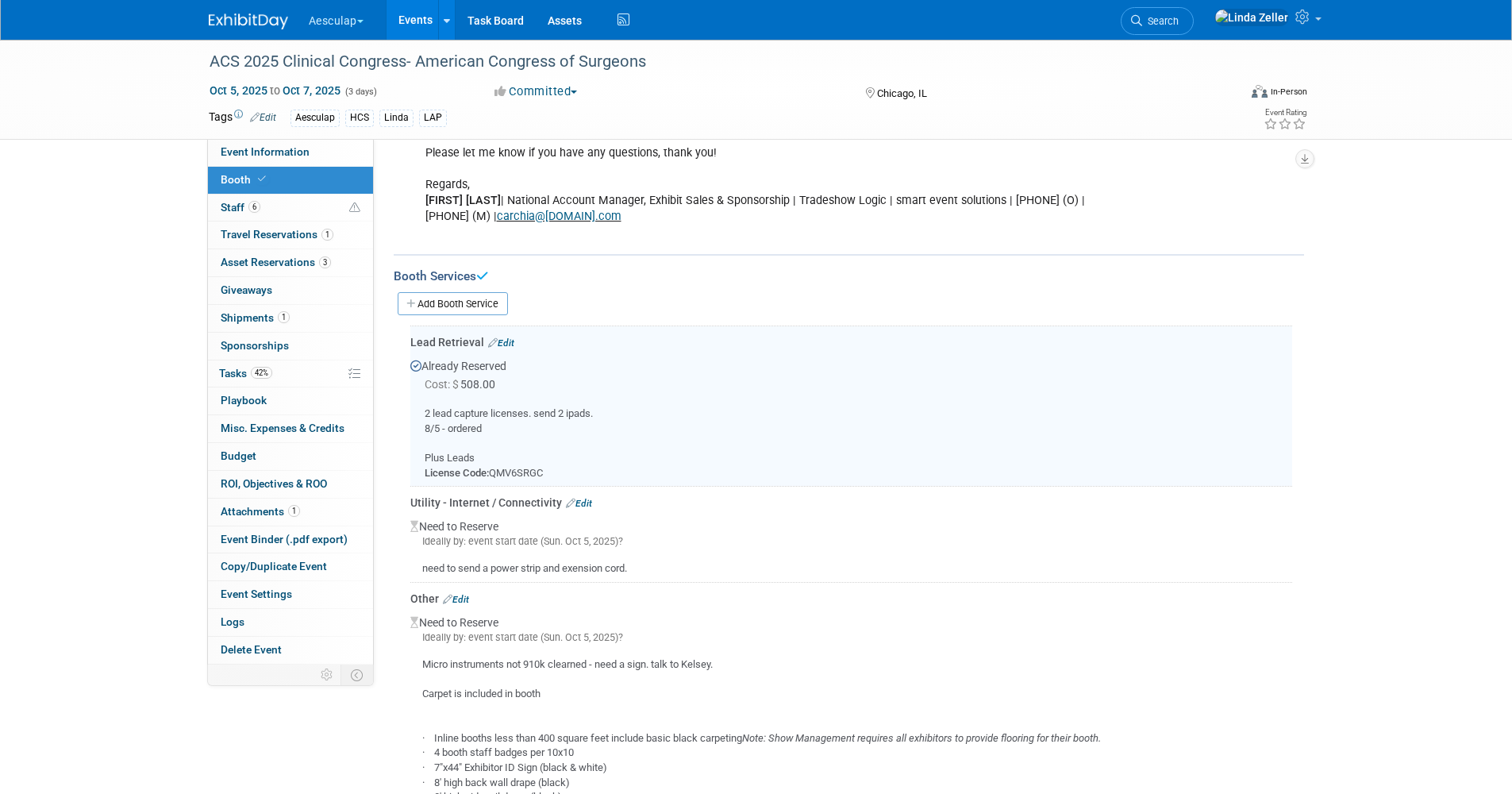scroll, scrollTop: 576, scrollLeft: 0, axis: vertical 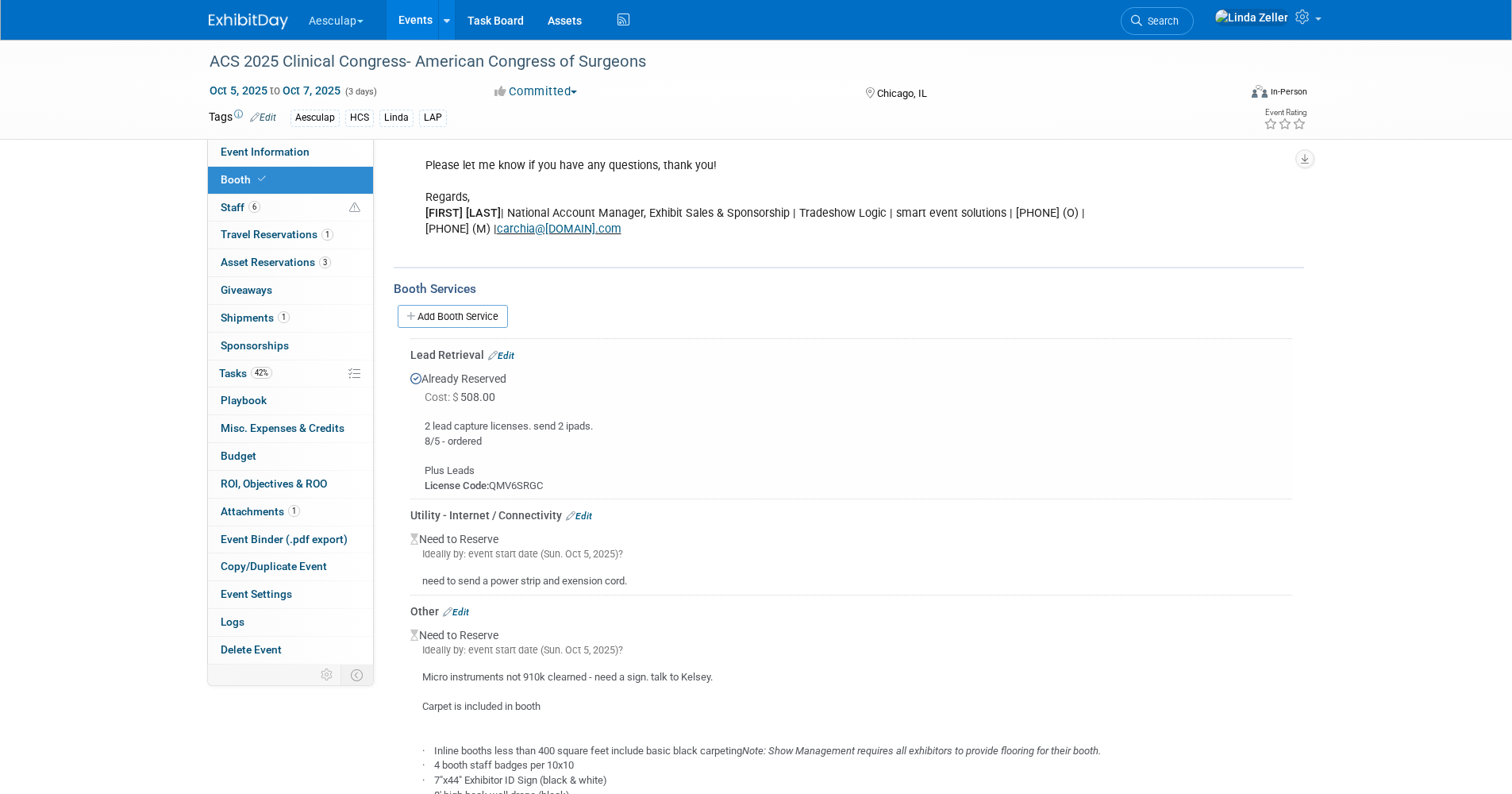 click on "Edit" at bounding box center (501, 356) 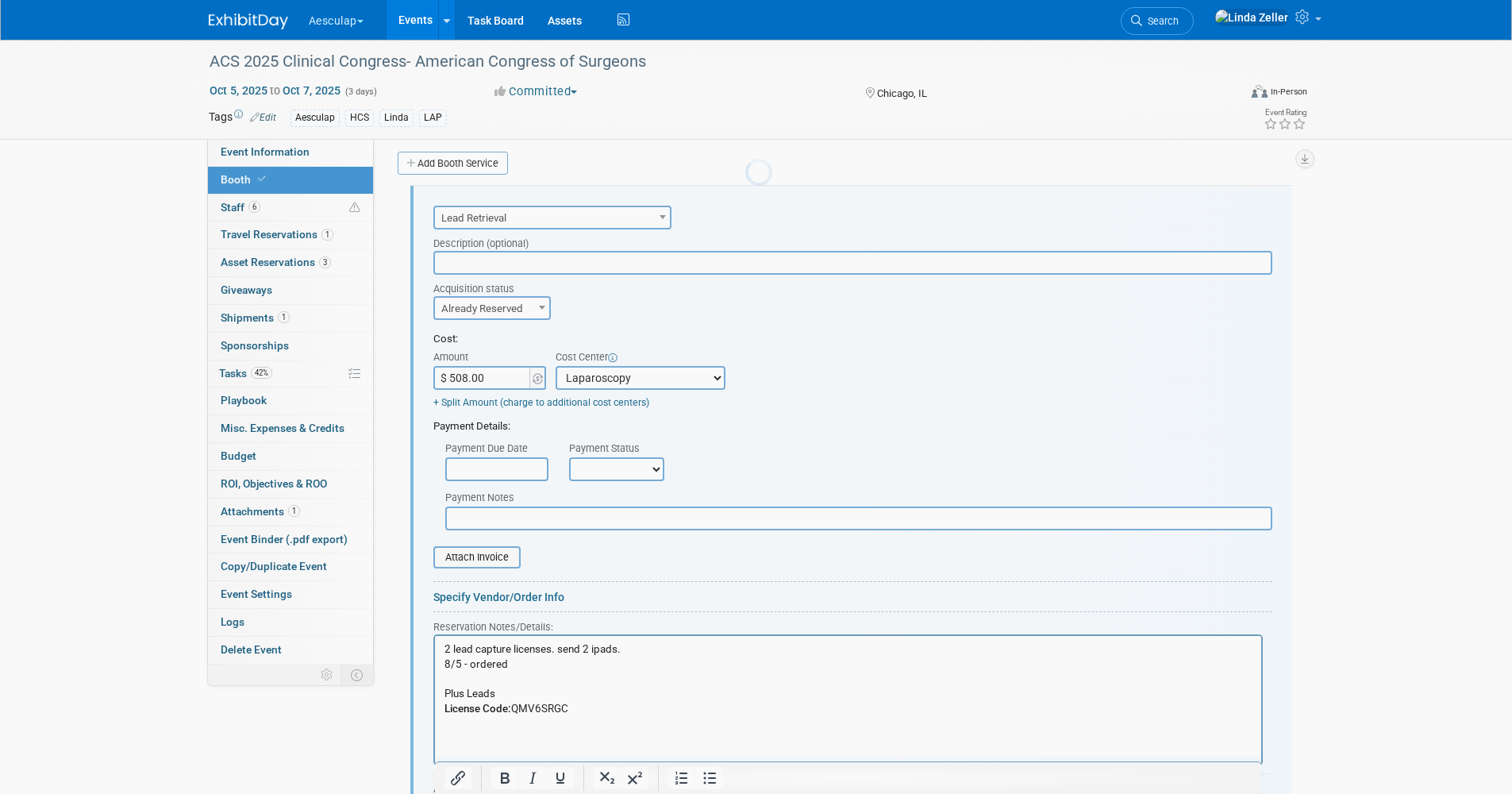 scroll, scrollTop: 734, scrollLeft: 0, axis: vertical 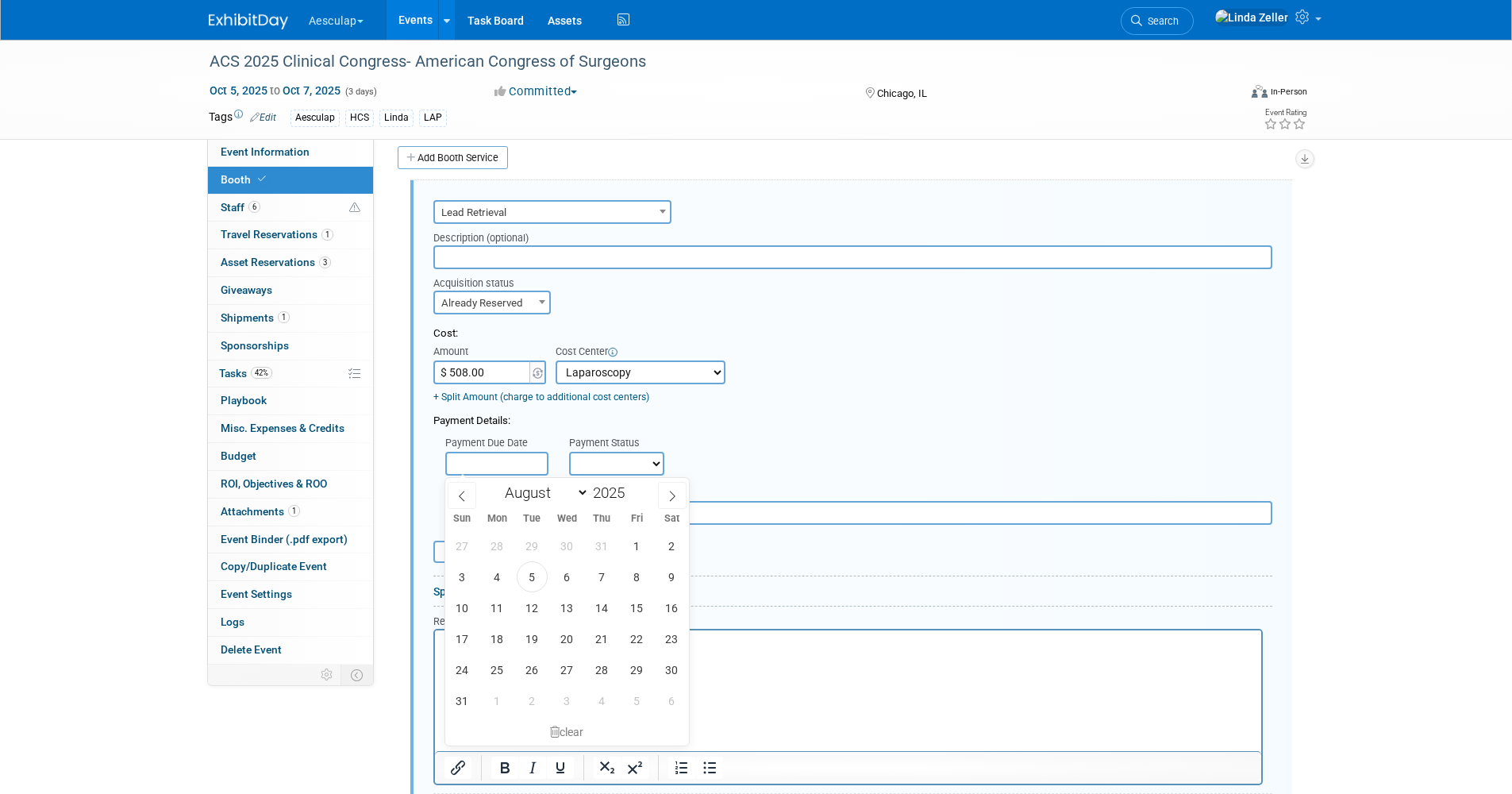 click at bounding box center [497, 464] 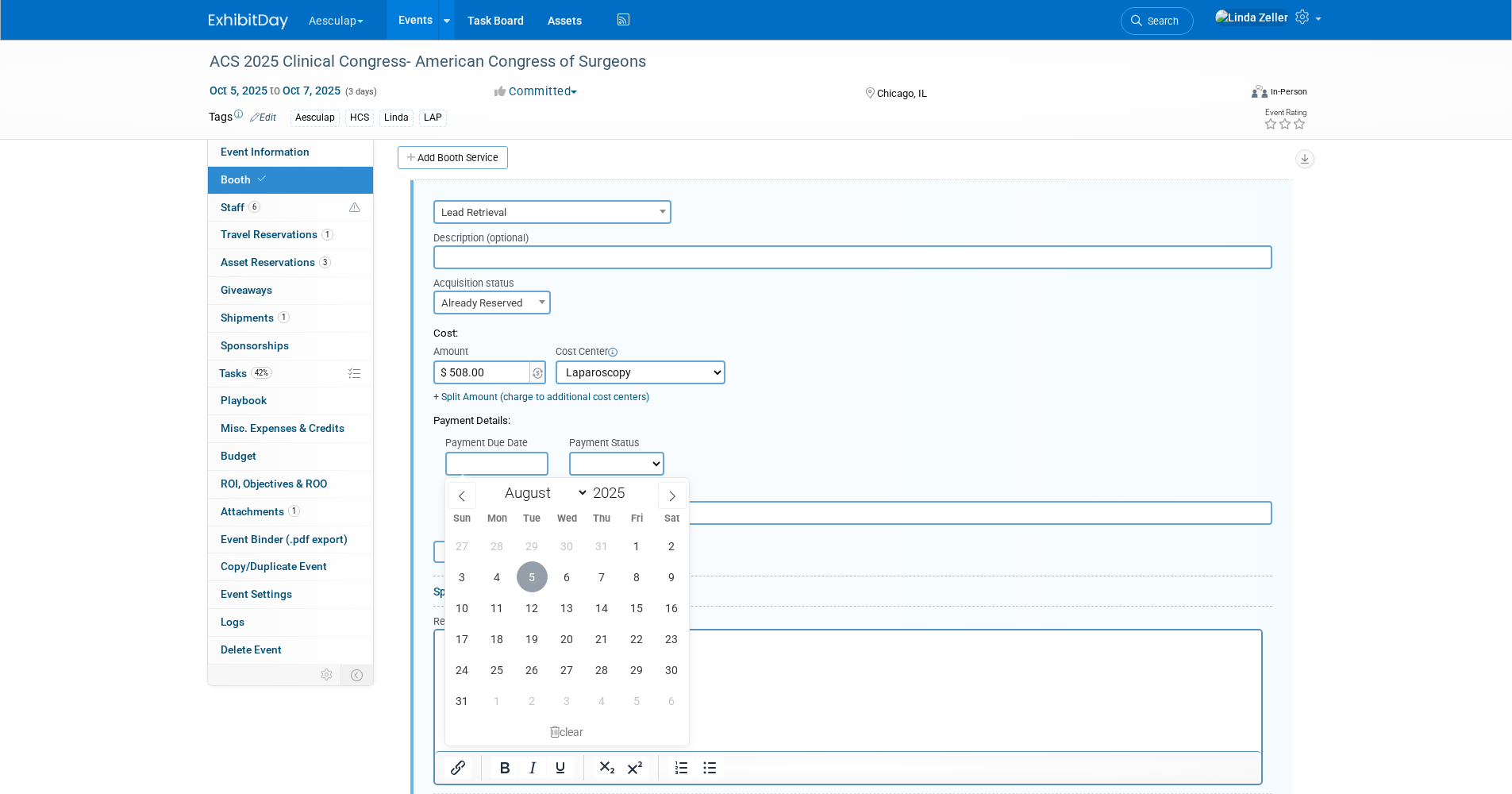 click on "5" at bounding box center [532, 576] 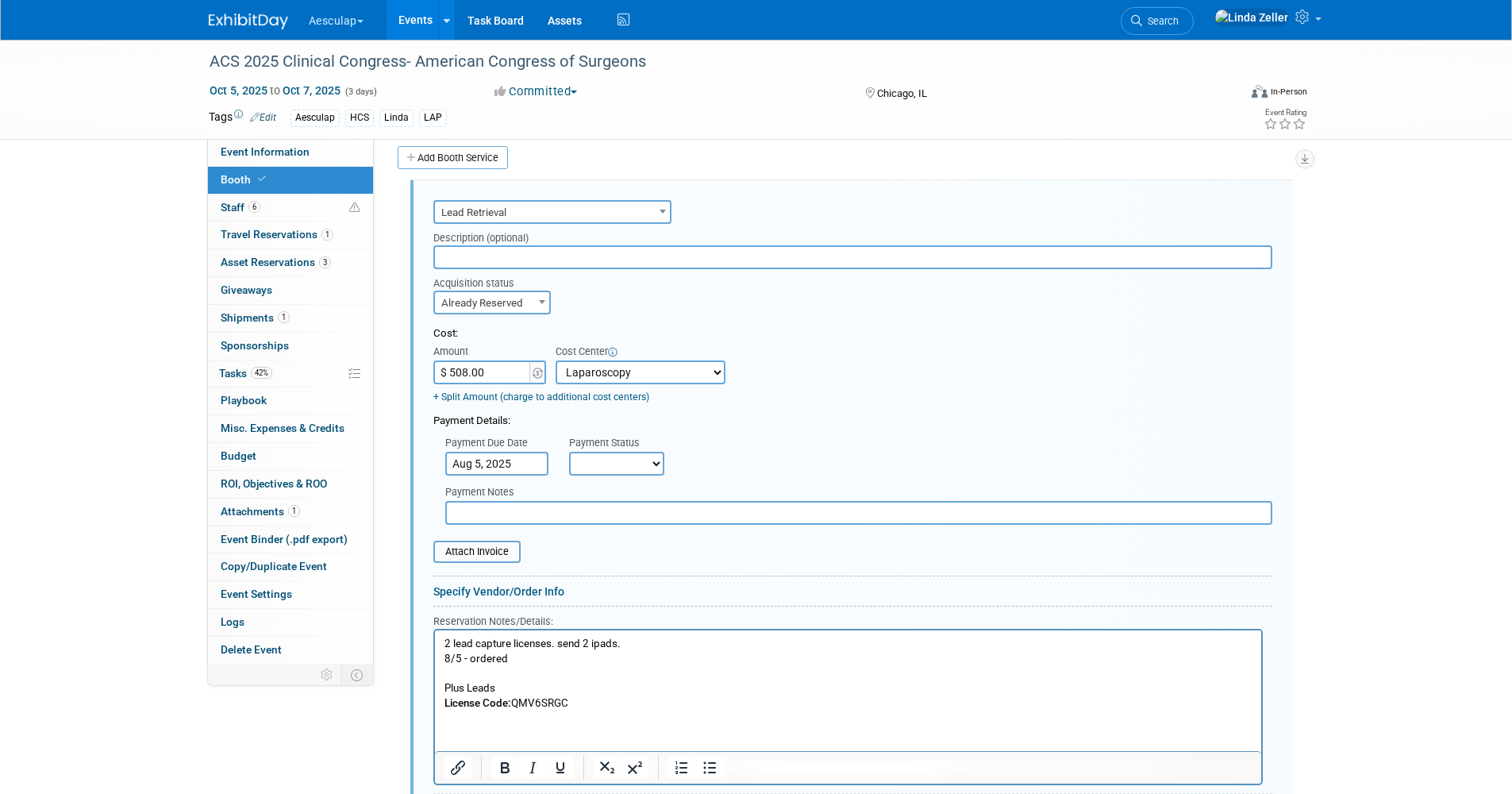 click on "Not Paid Yet
Partially Paid
Paid in Full" at bounding box center [617, 464] 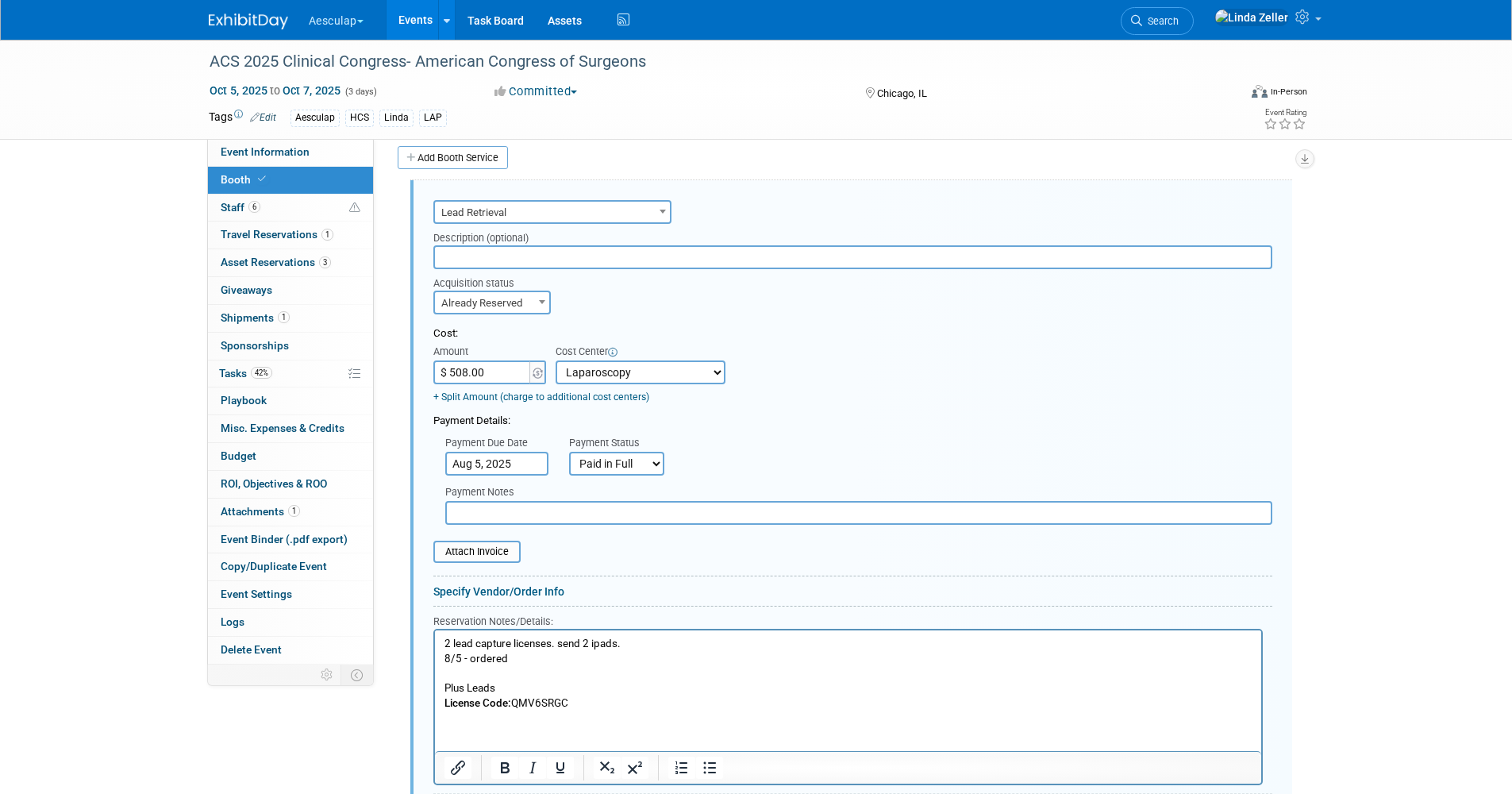 click on "Not Paid Yet
Partially Paid
Paid in Full" at bounding box center (617, 464) 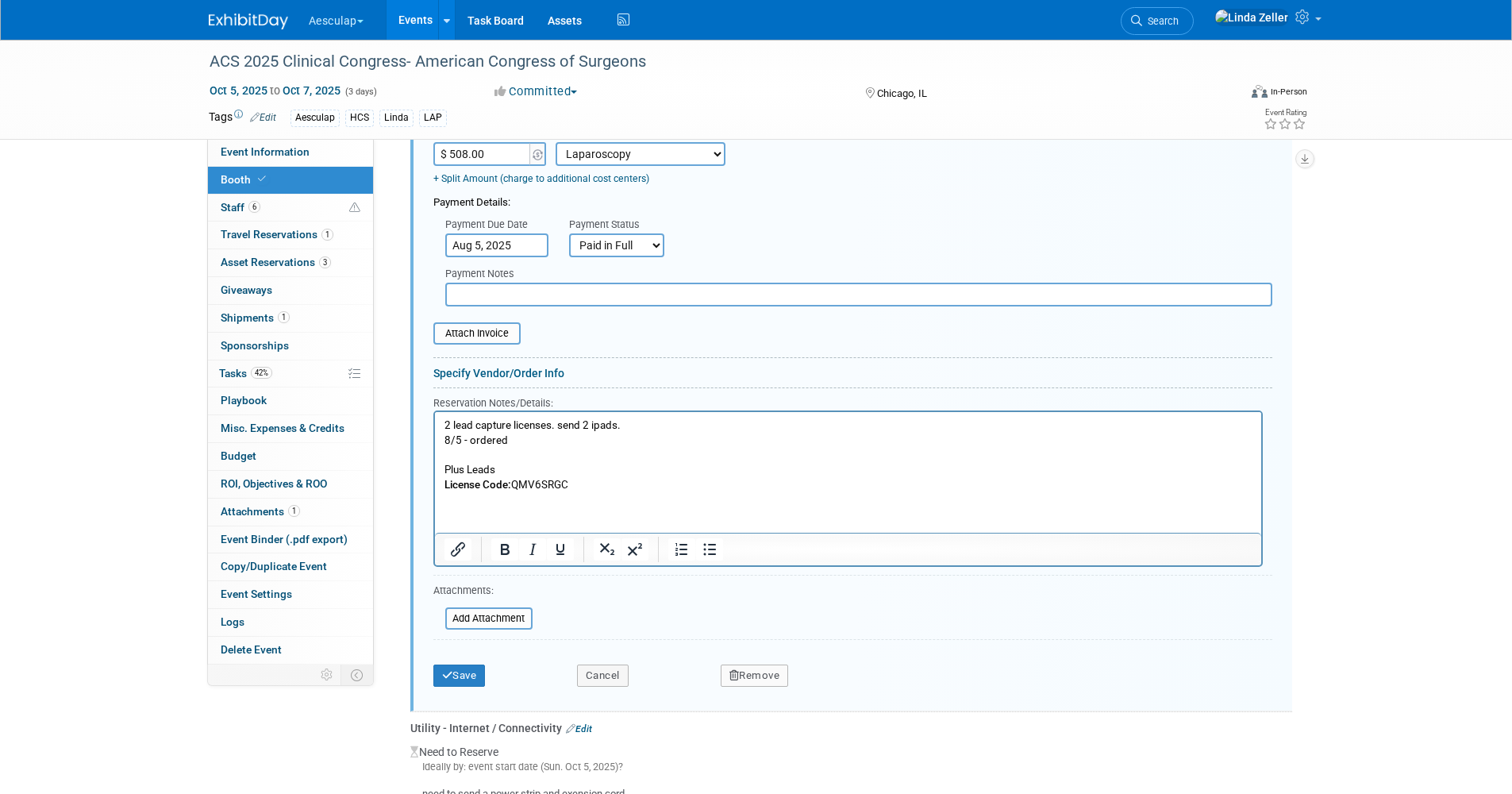 scroll, scrollTop: 973, scrollLeft: 0, axis: vertical 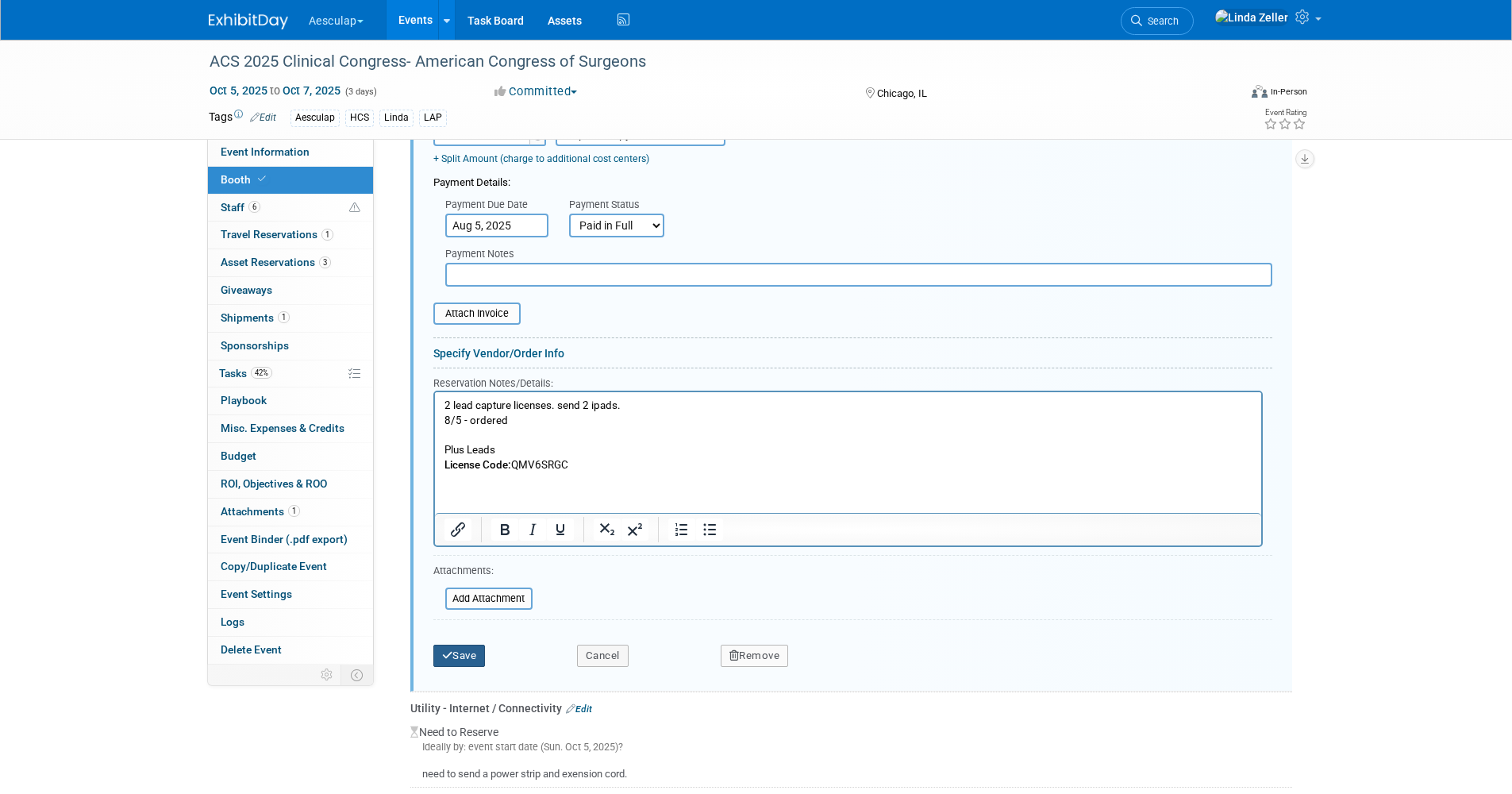 click on "Save" at bounding box center (460, 656) 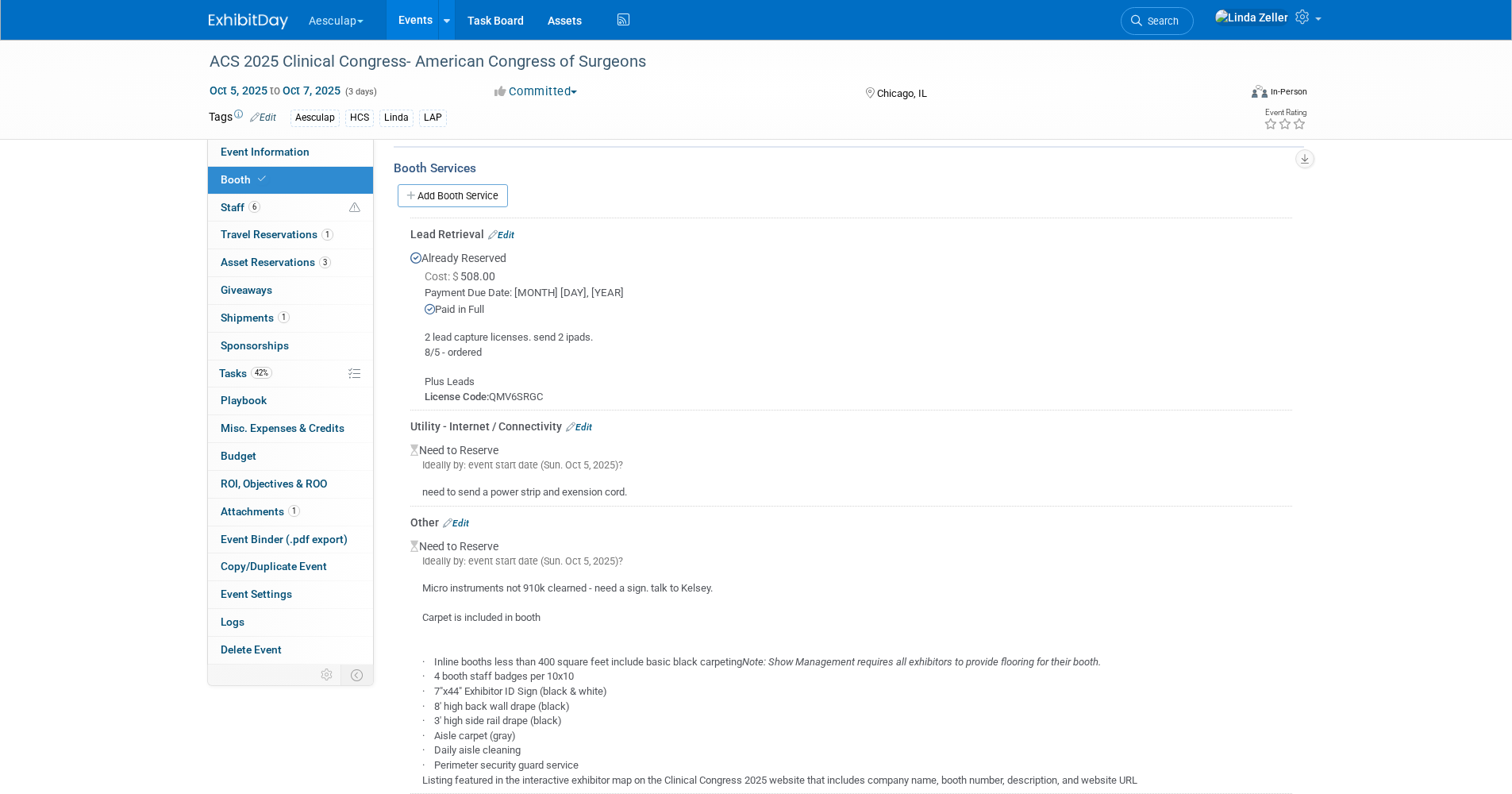 scroll, scrollTop: 655, scrollLeft: 0, axis: vertical 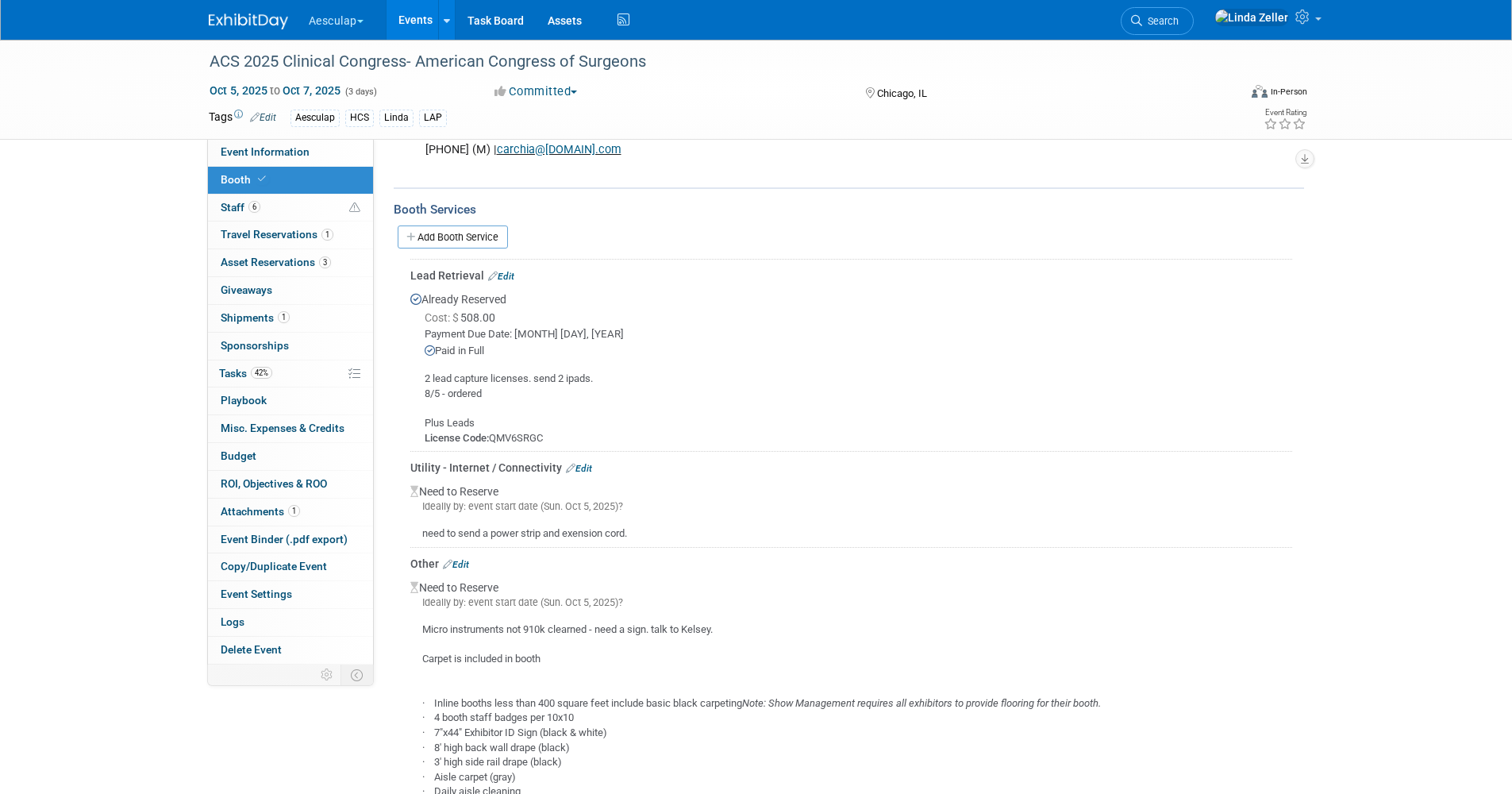 click on "Edit" at bounding box center (501, 276) 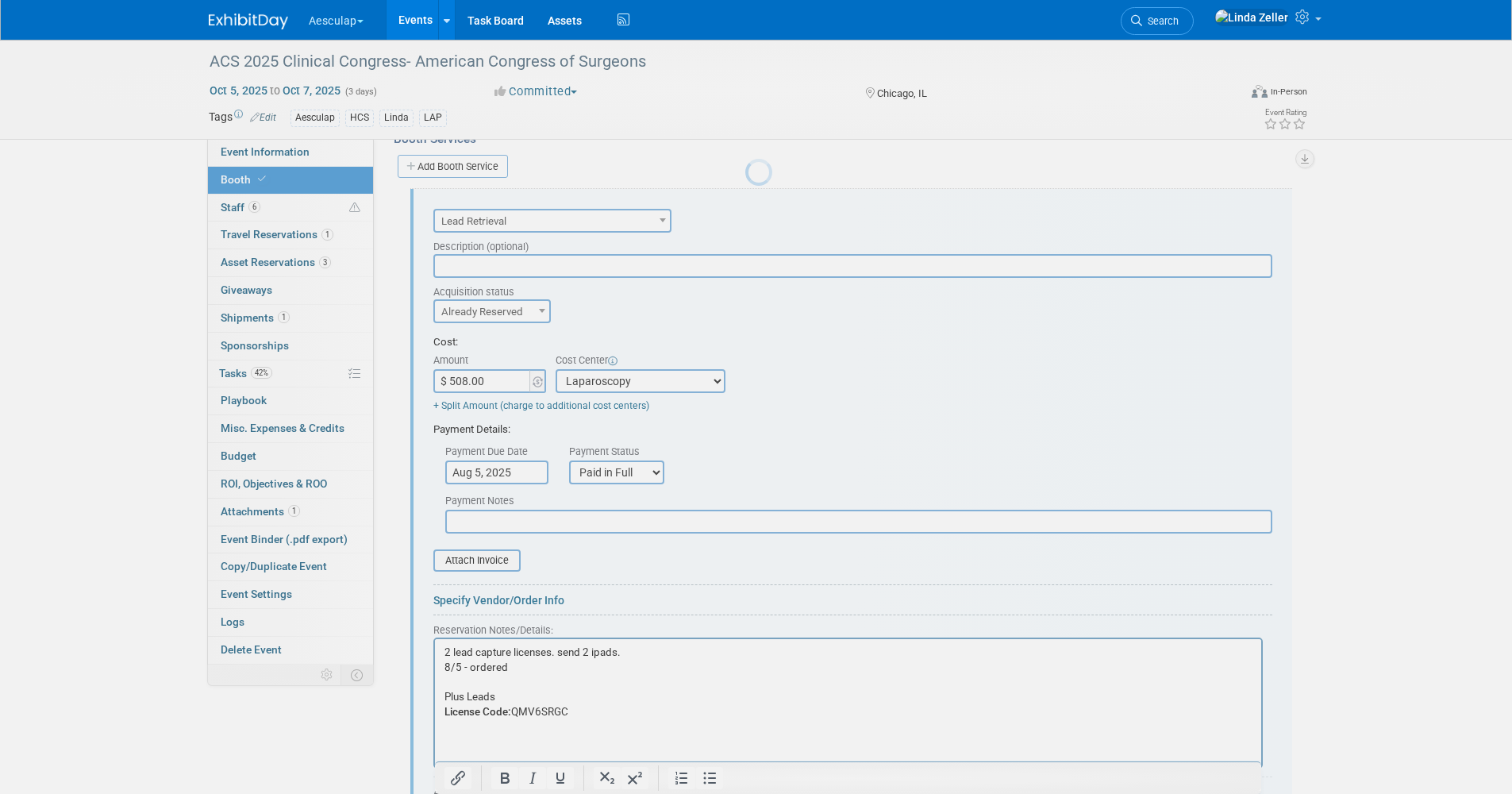 scroll, scrollTop: 0, scrollLeft: 0, axis: both 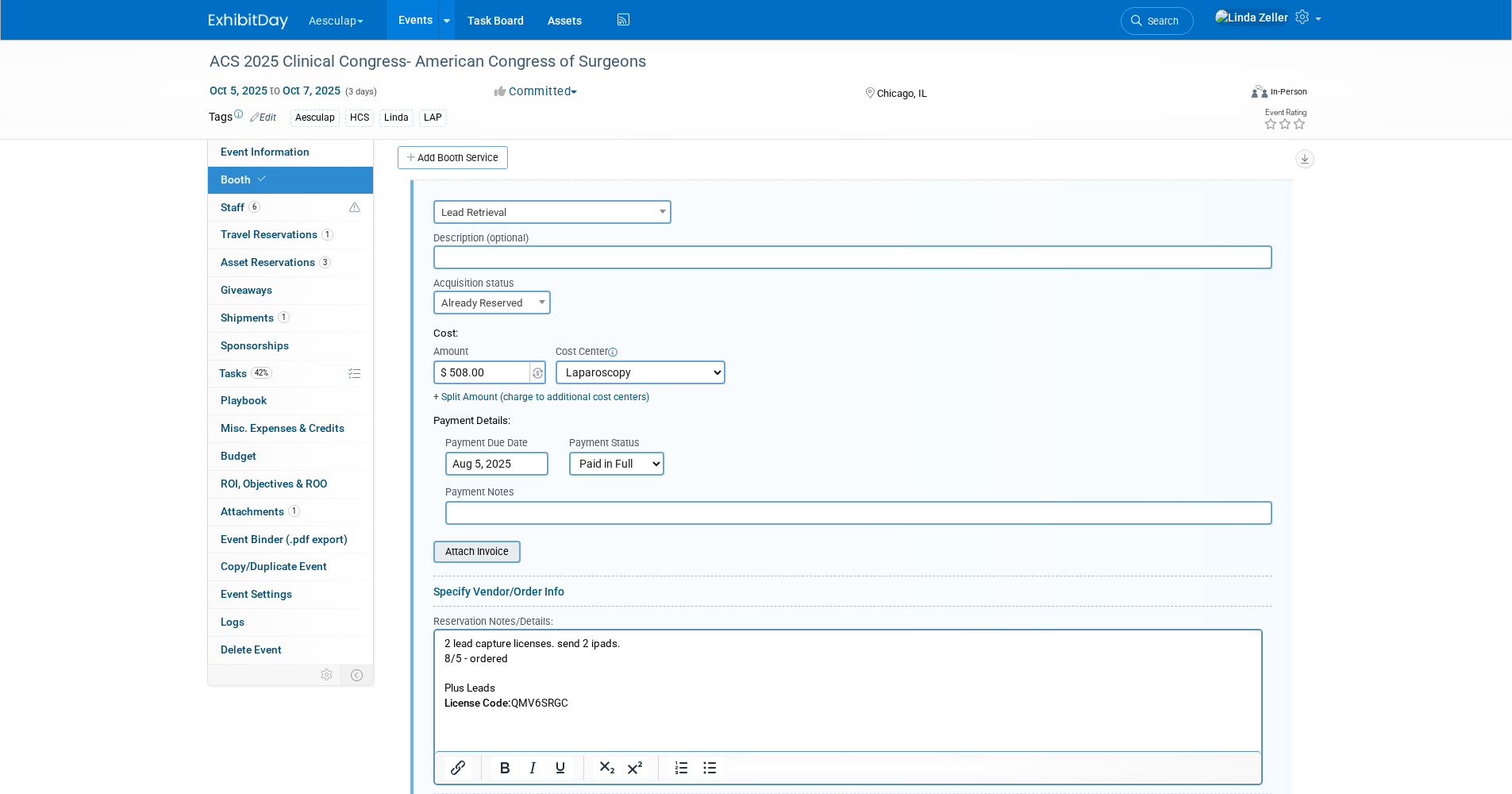 click at bounding box center (425, 552) 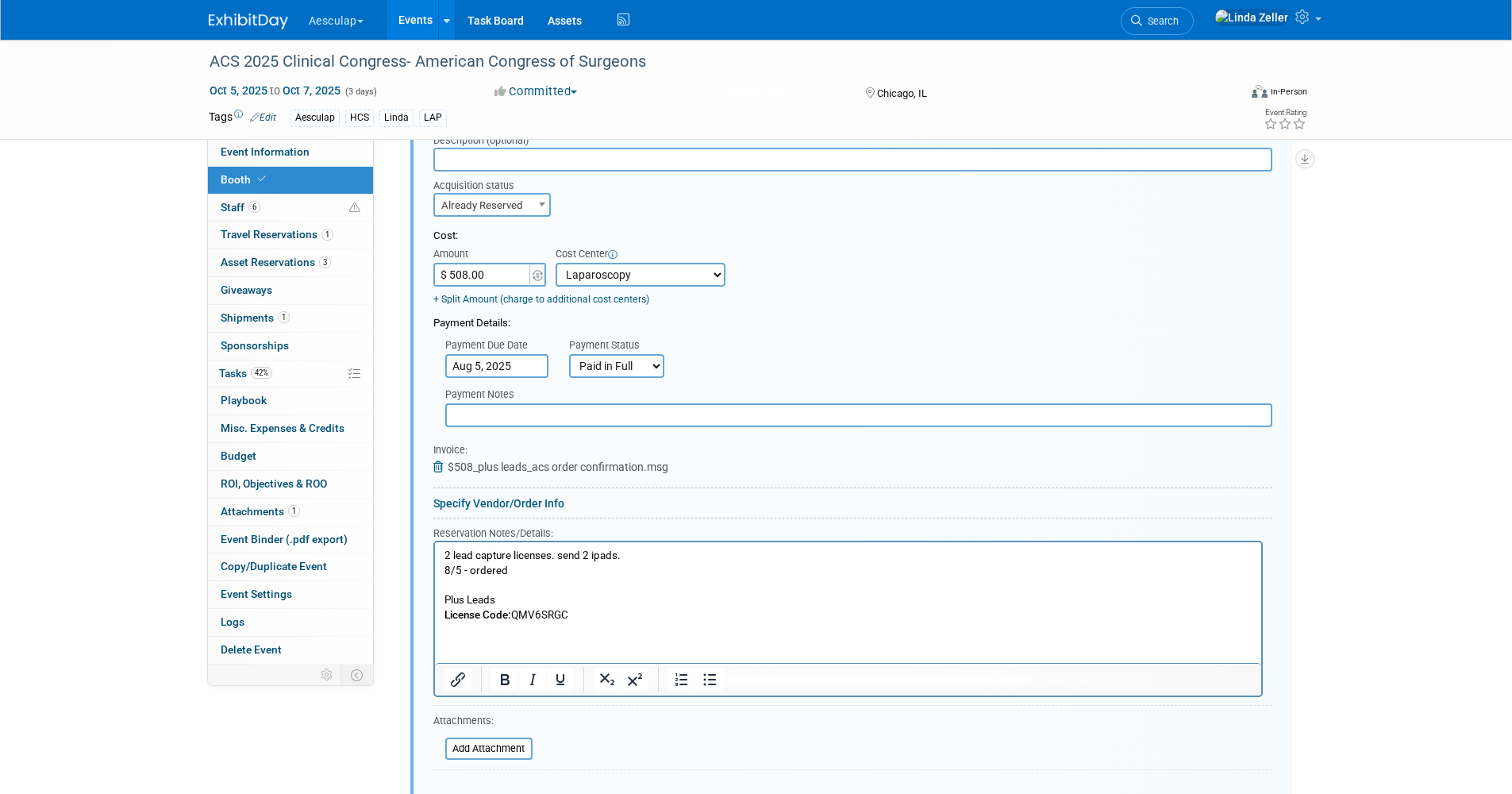 scroll, scrollTop: 973, scrollLeft: 0, axis: vertical 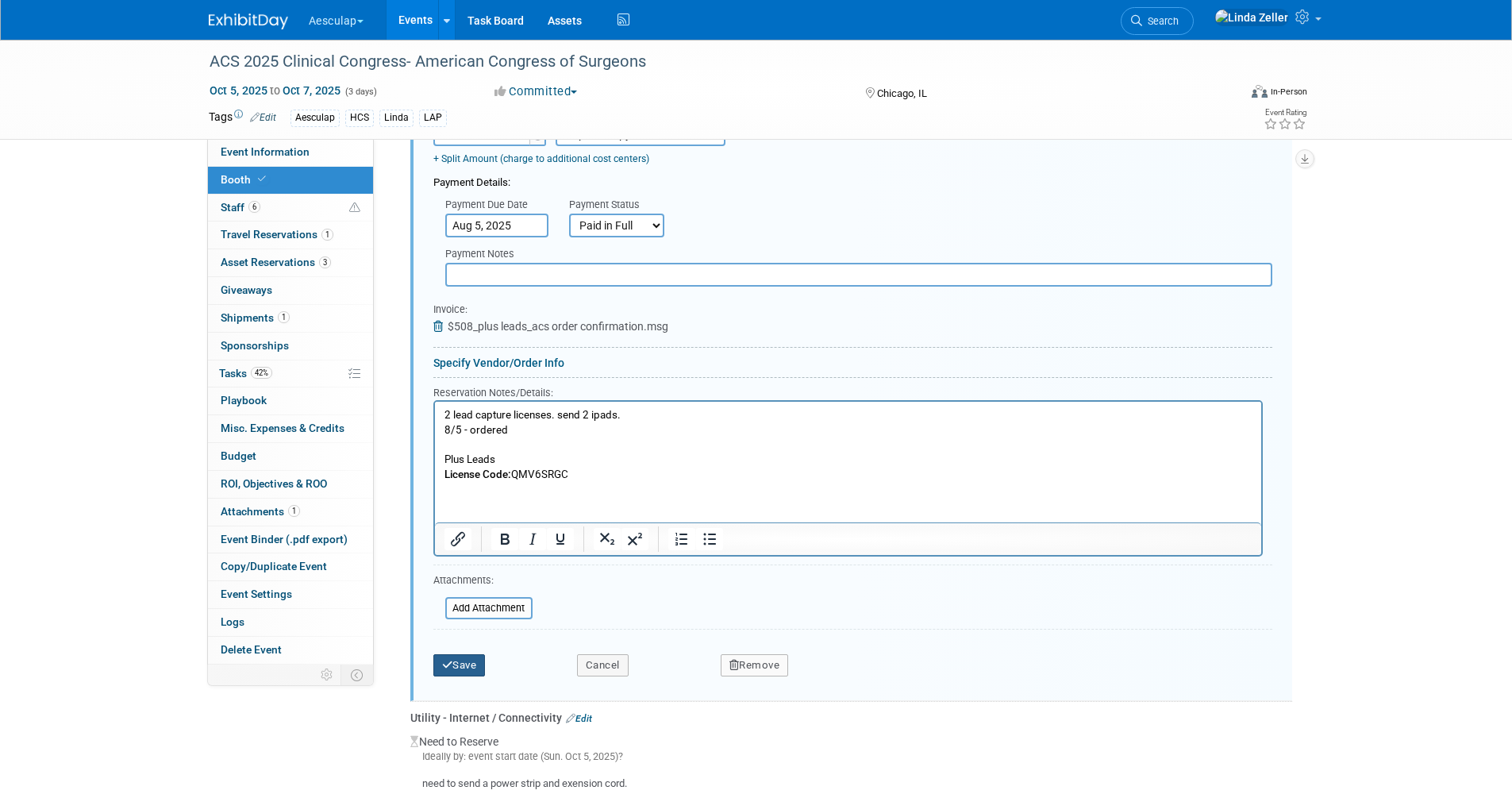 click on "Save" at bounding box center [460, 665] 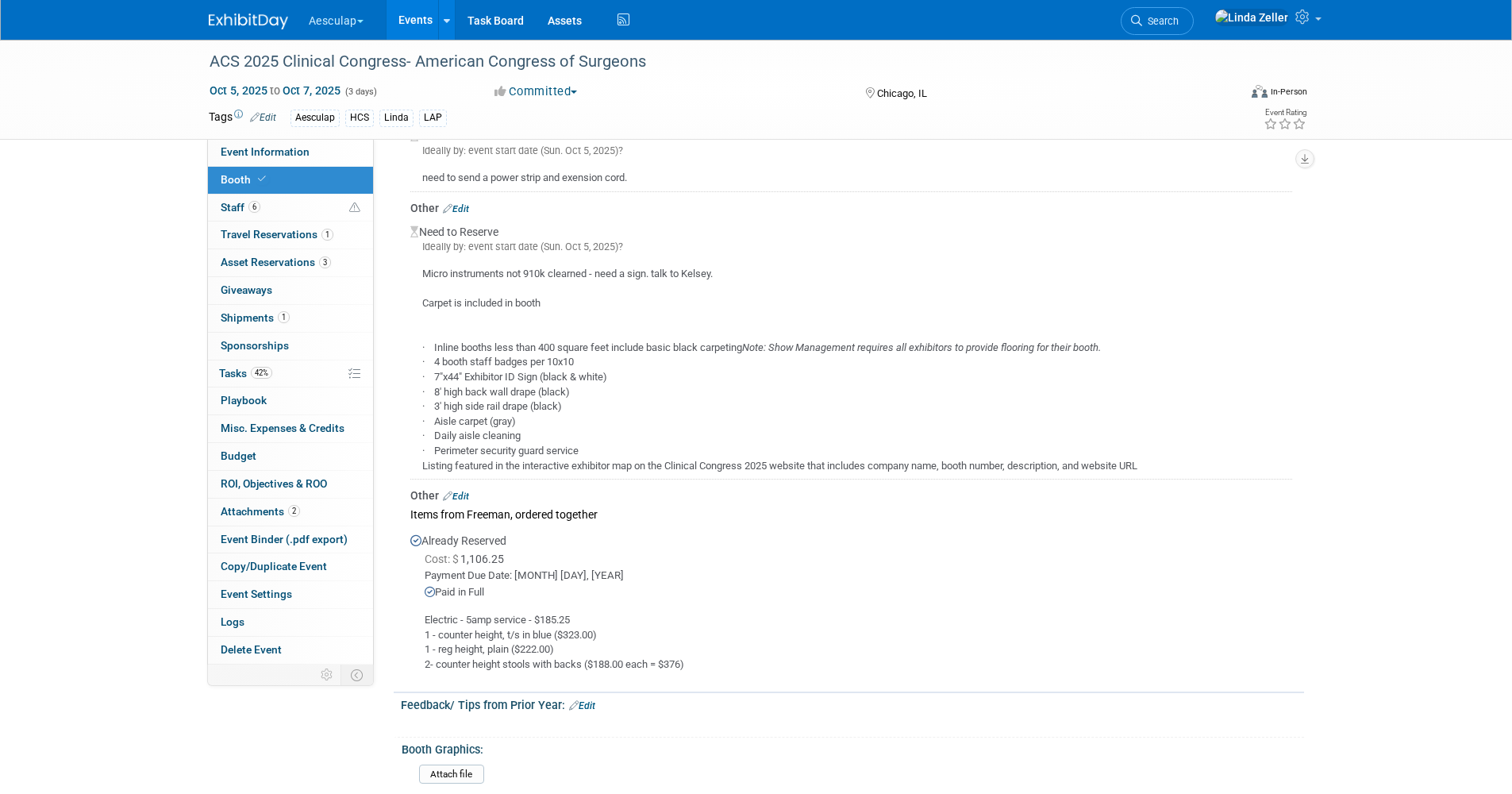 scroll, scrollTop: 1046, scrollLeft: 0, axis: vertical 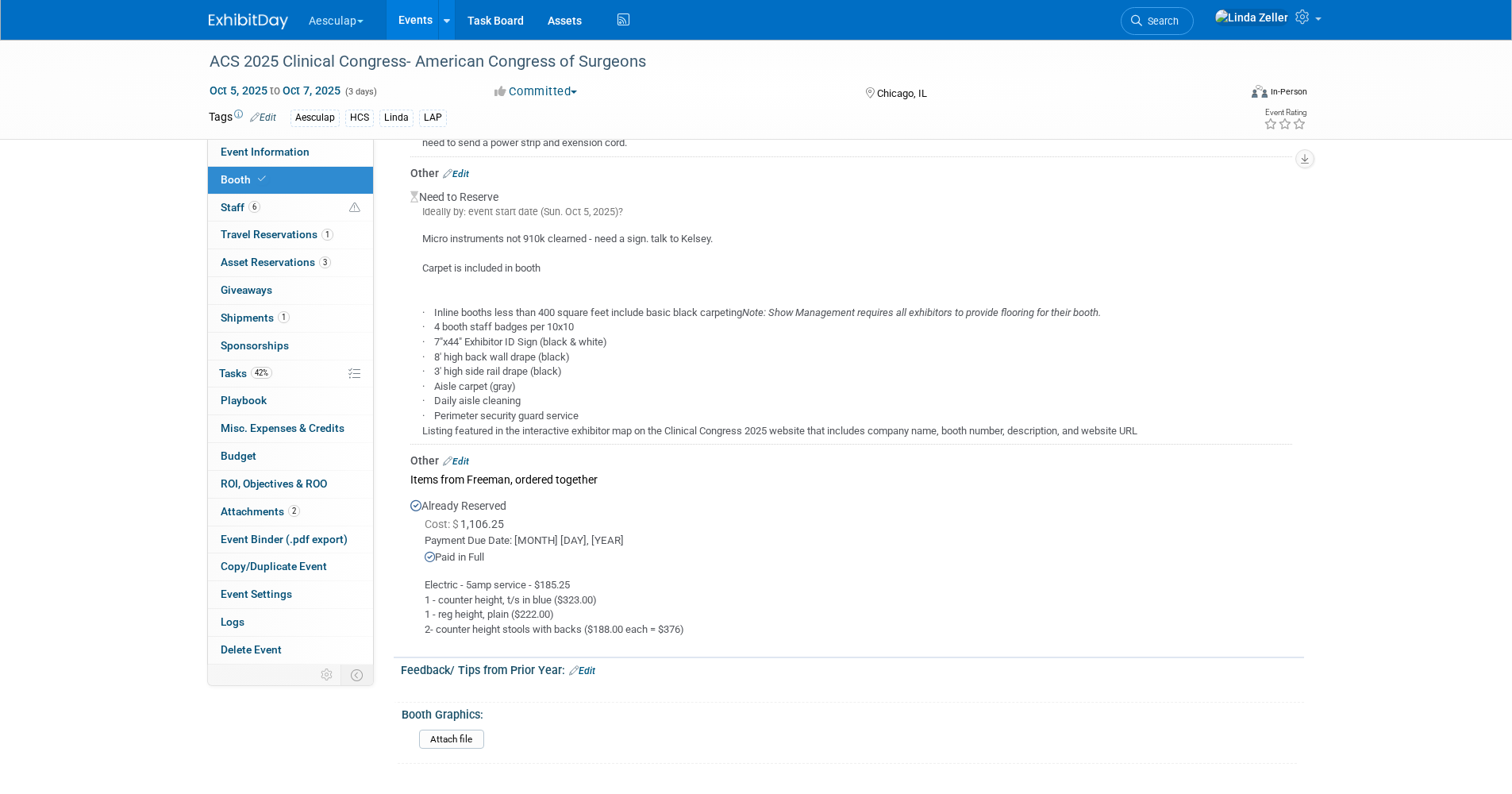 click on "Edit" at bounding box center [456, 461] 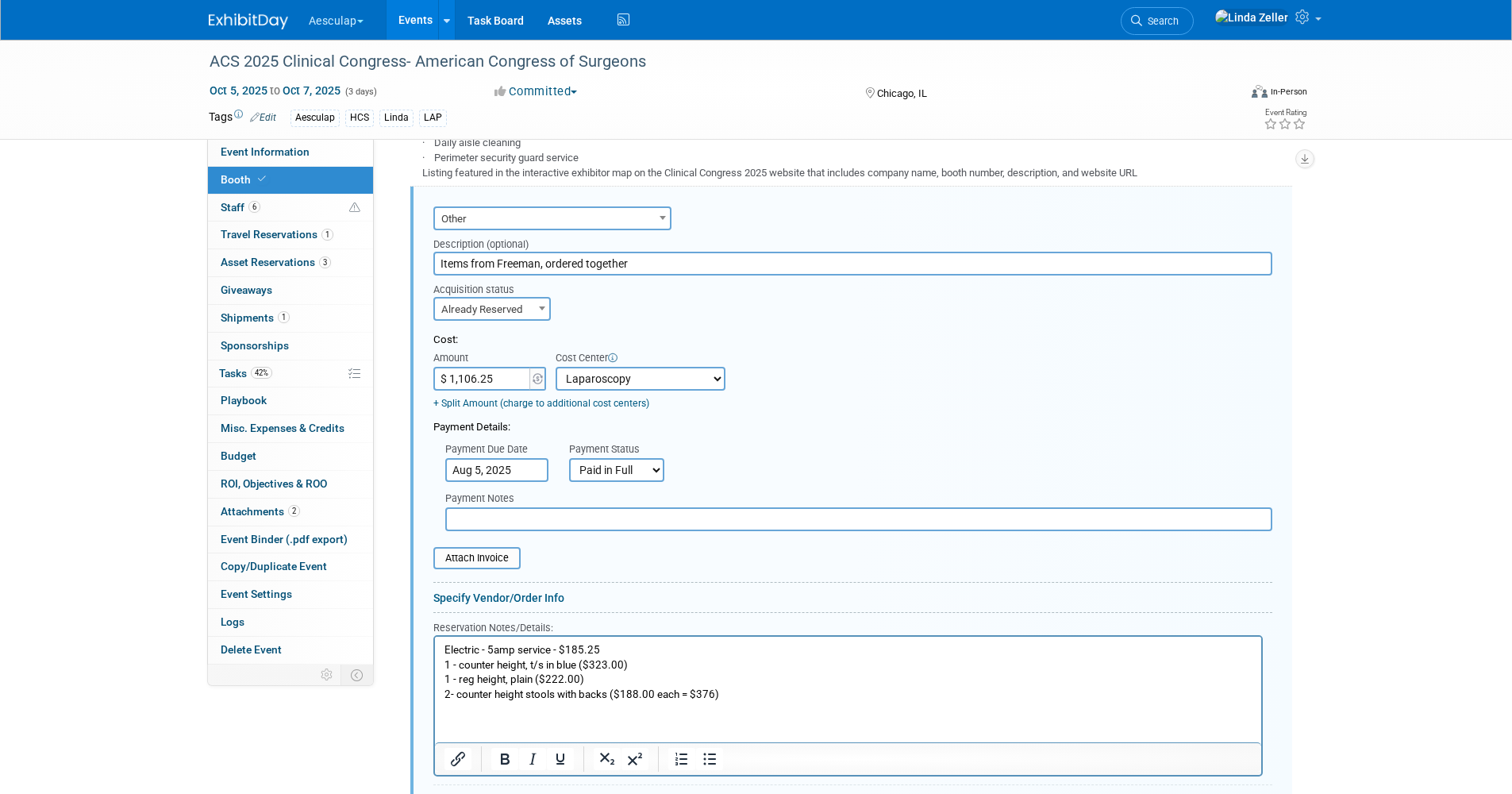 scroll, scrollTop: 1310, scrollLeft: 0, axis: vertical 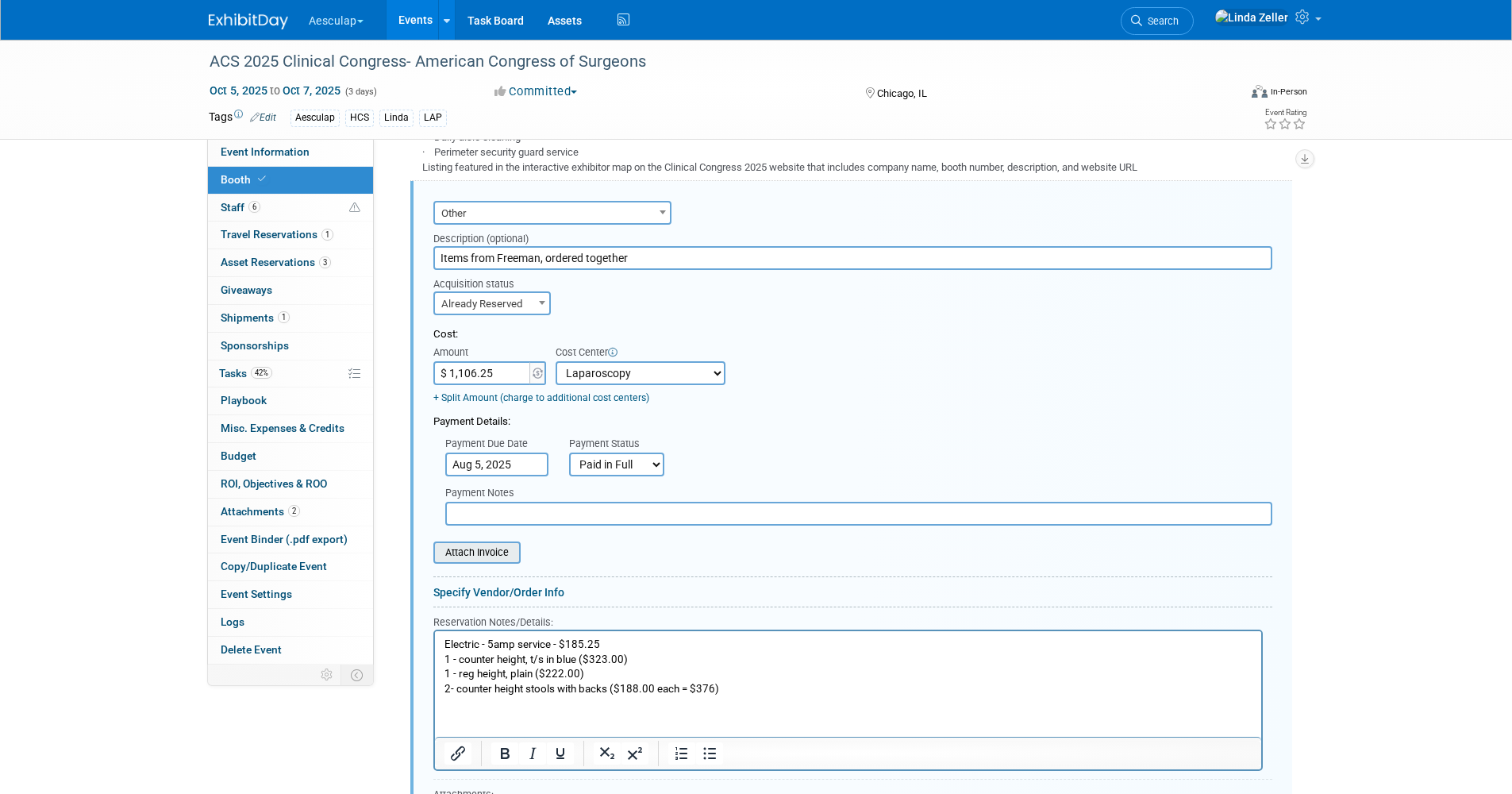 click at bounding box center (425, 553) 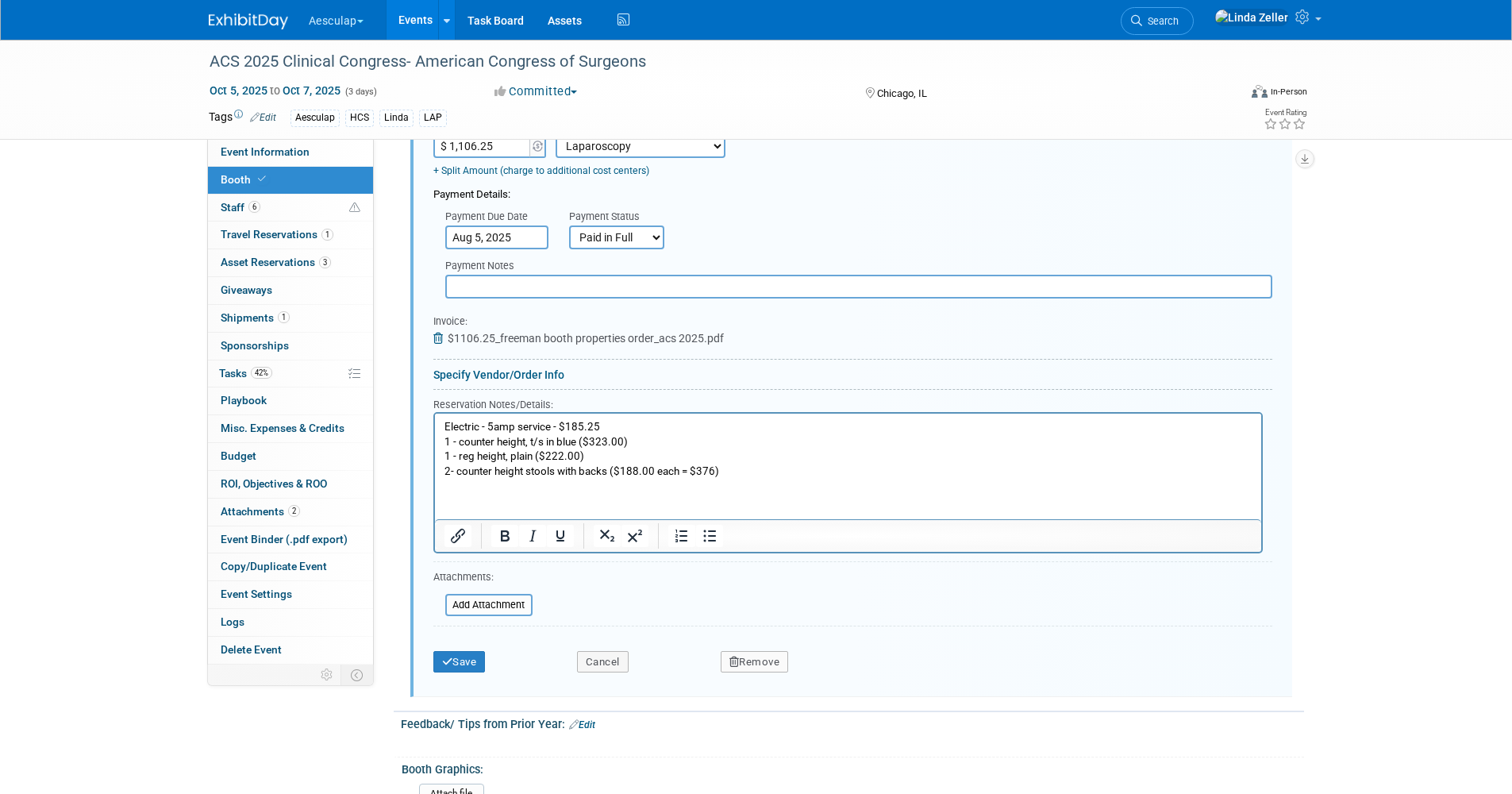 scroll, scrollTop: 1594, scrollLeft: 0, axis: vertical 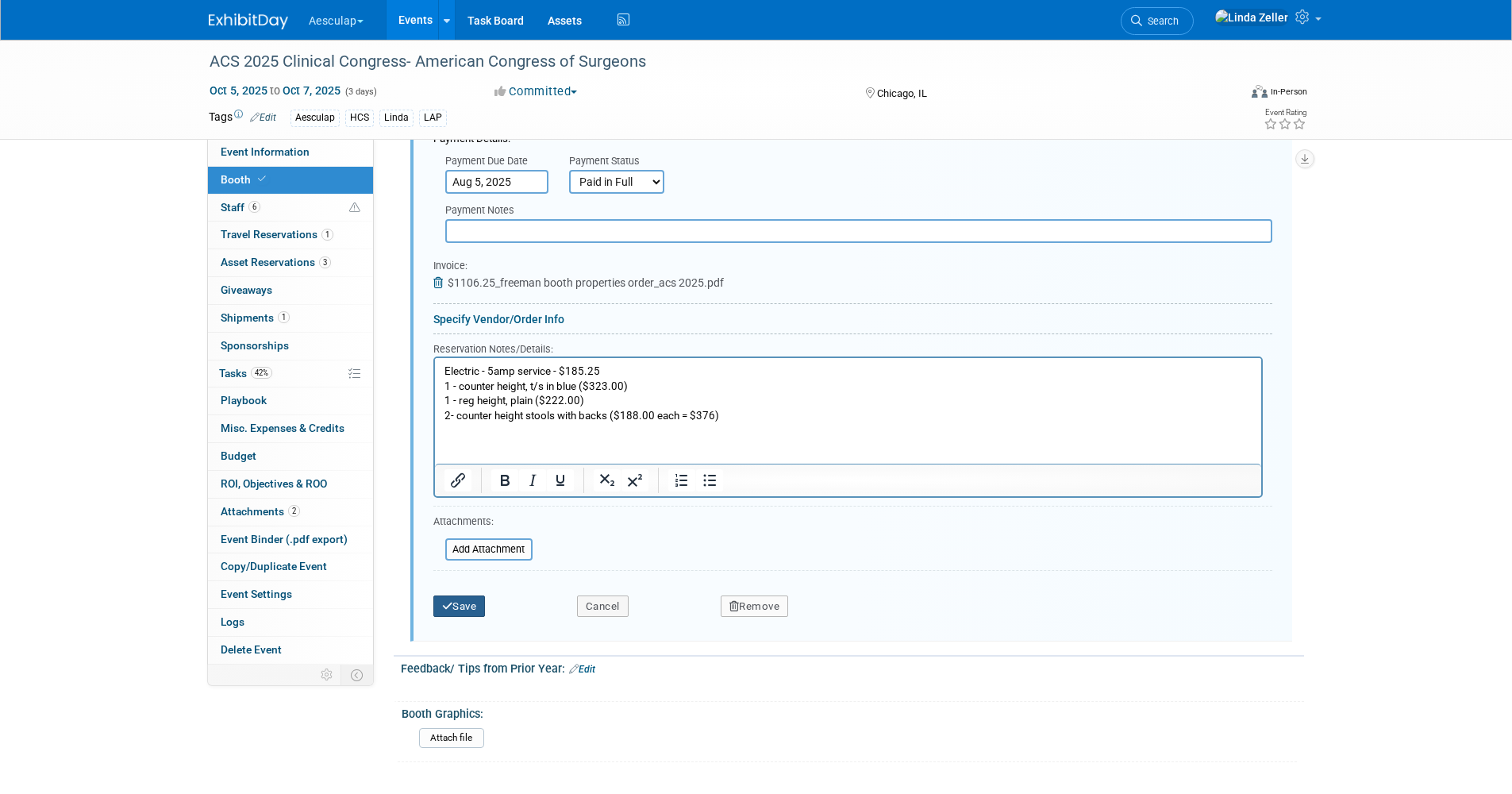 click on "Save" at bounding box center [460, 607] 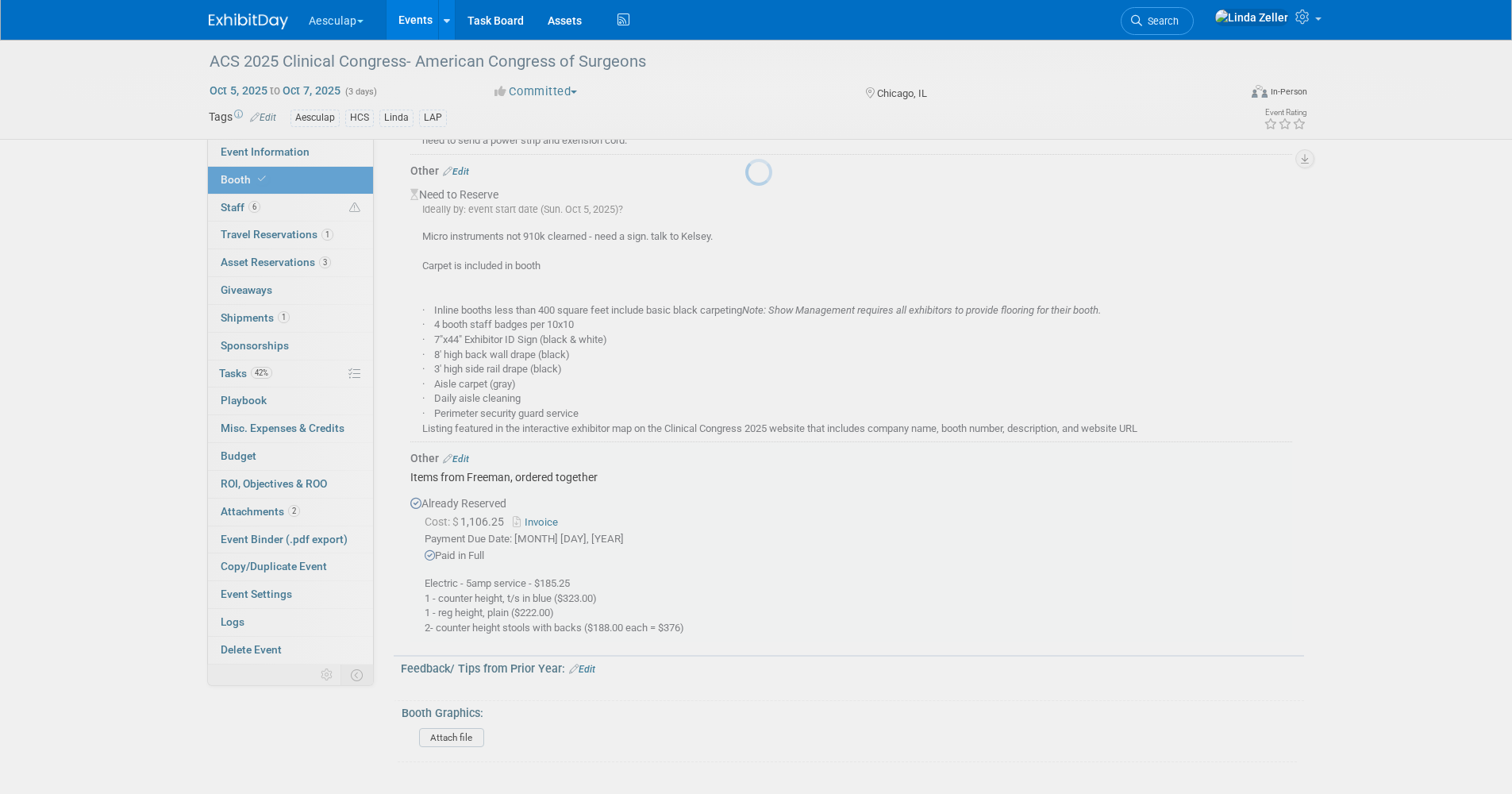 scroll, scrollTop: 1046, scrollLeft: 0, axis: vertical 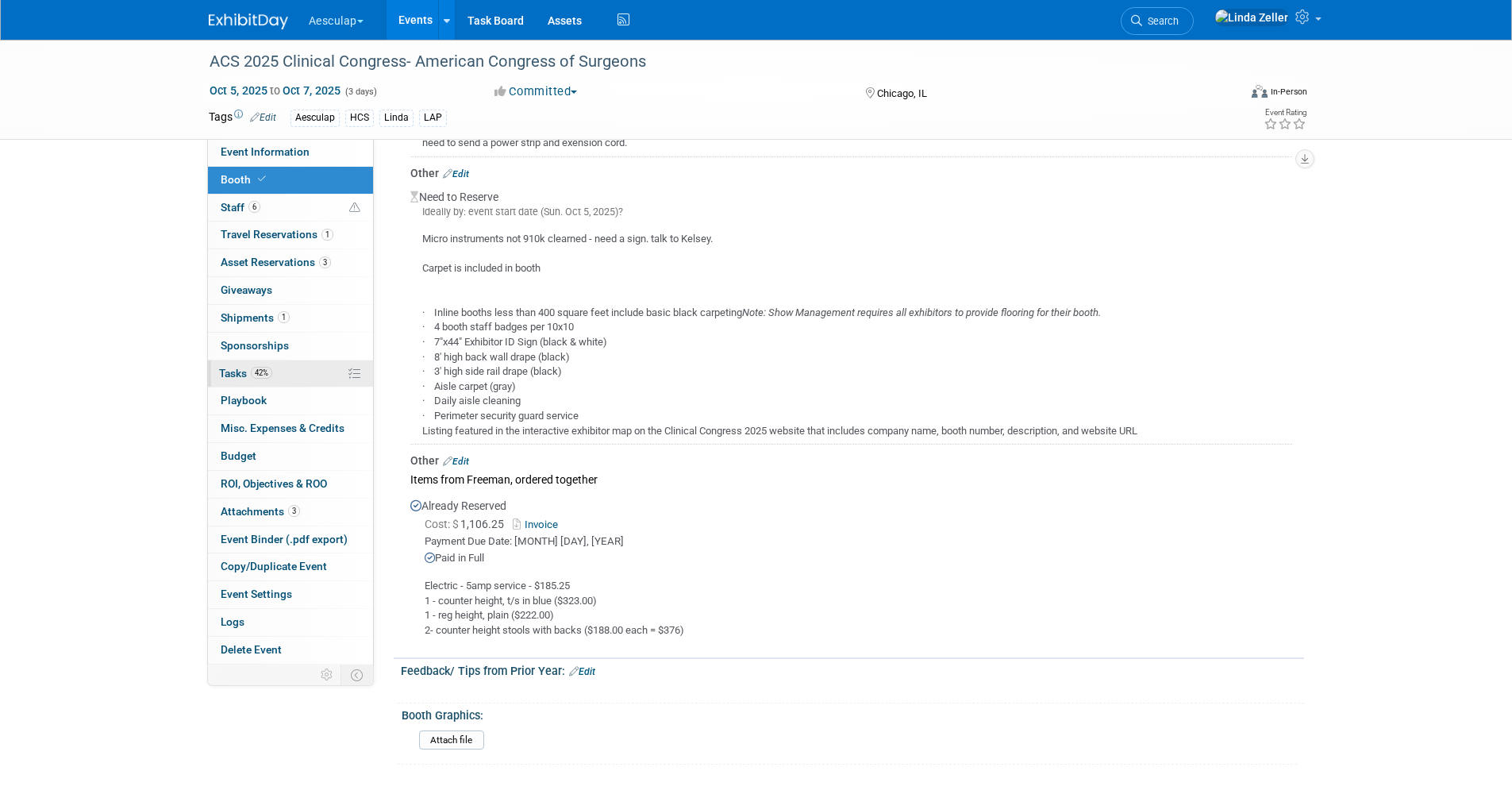 click on "Tasks 42%" at bounding box center (245, 373) 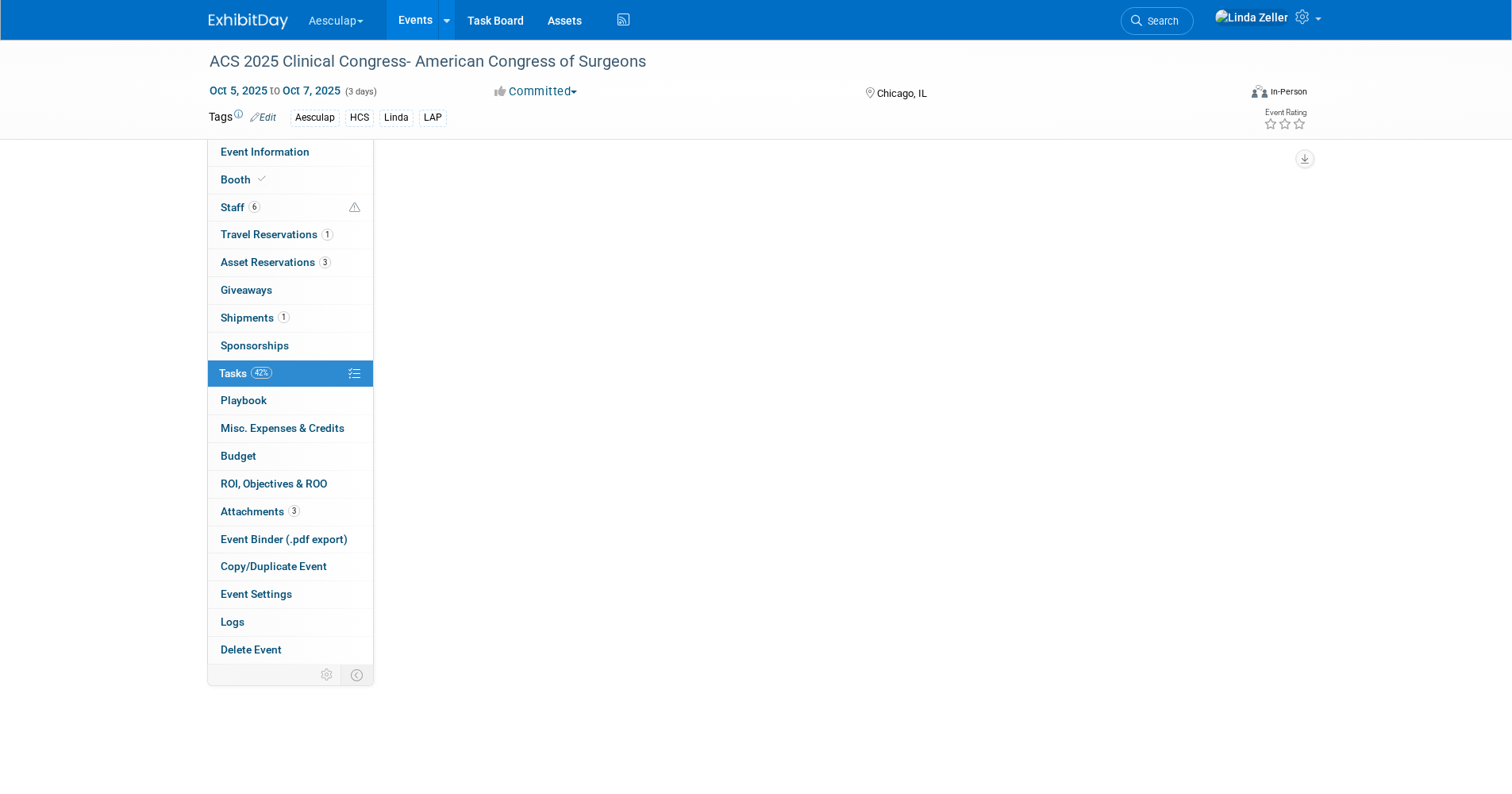 scroll, scrollTop: 0, scrollLeft: 0, axis: both 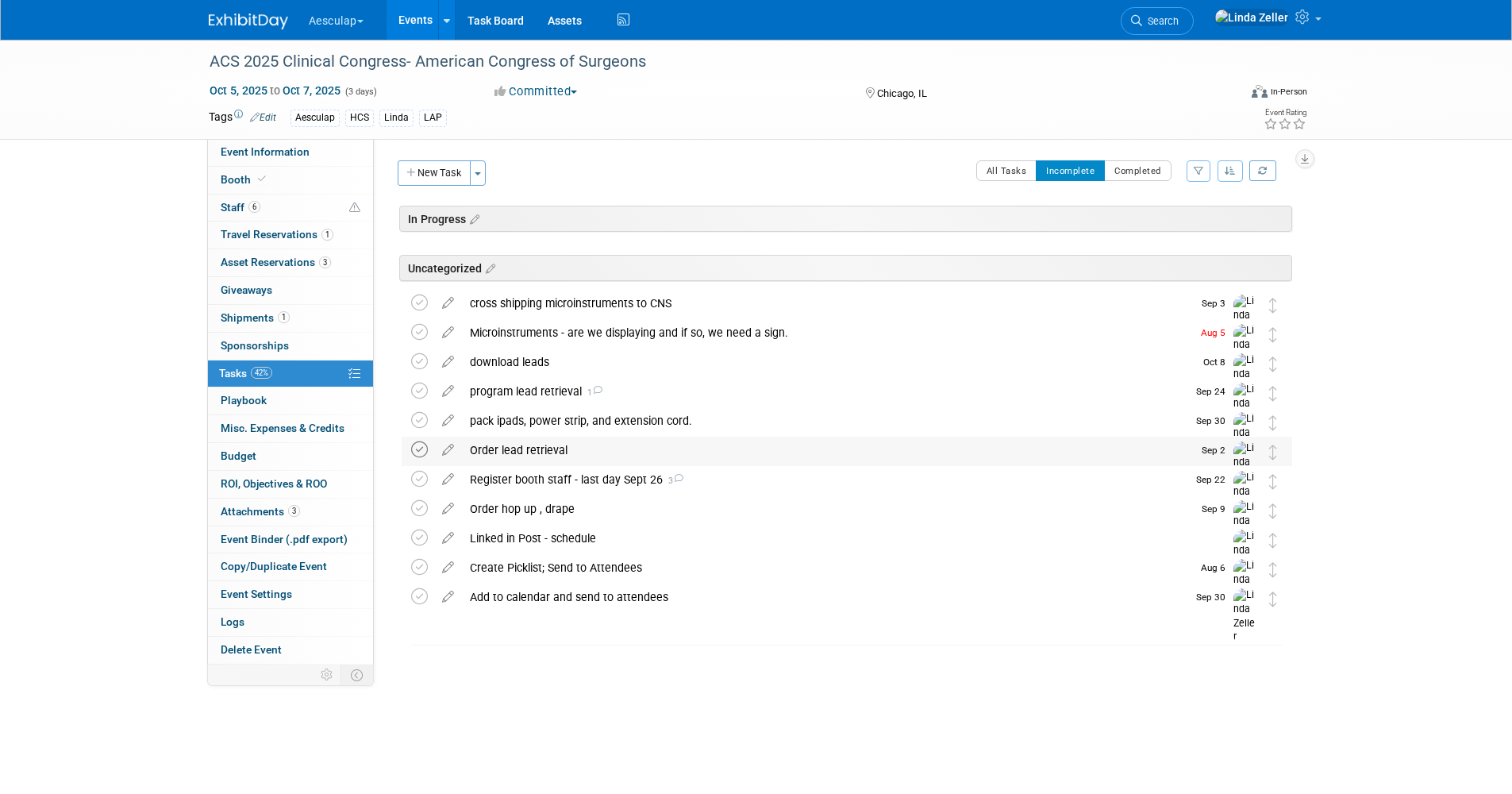 click at bounding box center (419, 449) 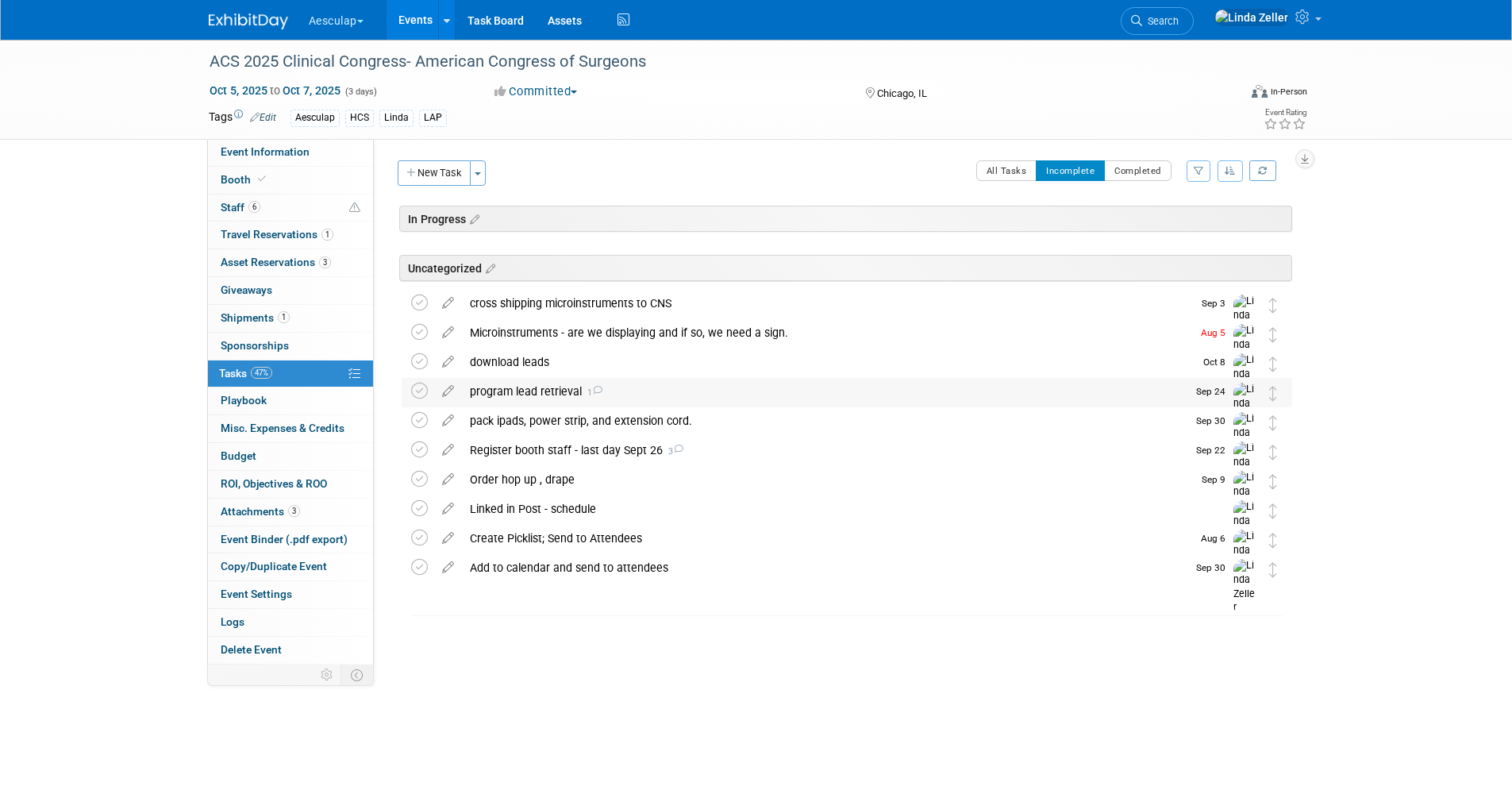 click on "program lead retrieval
1" at bounding box center (824, 391) 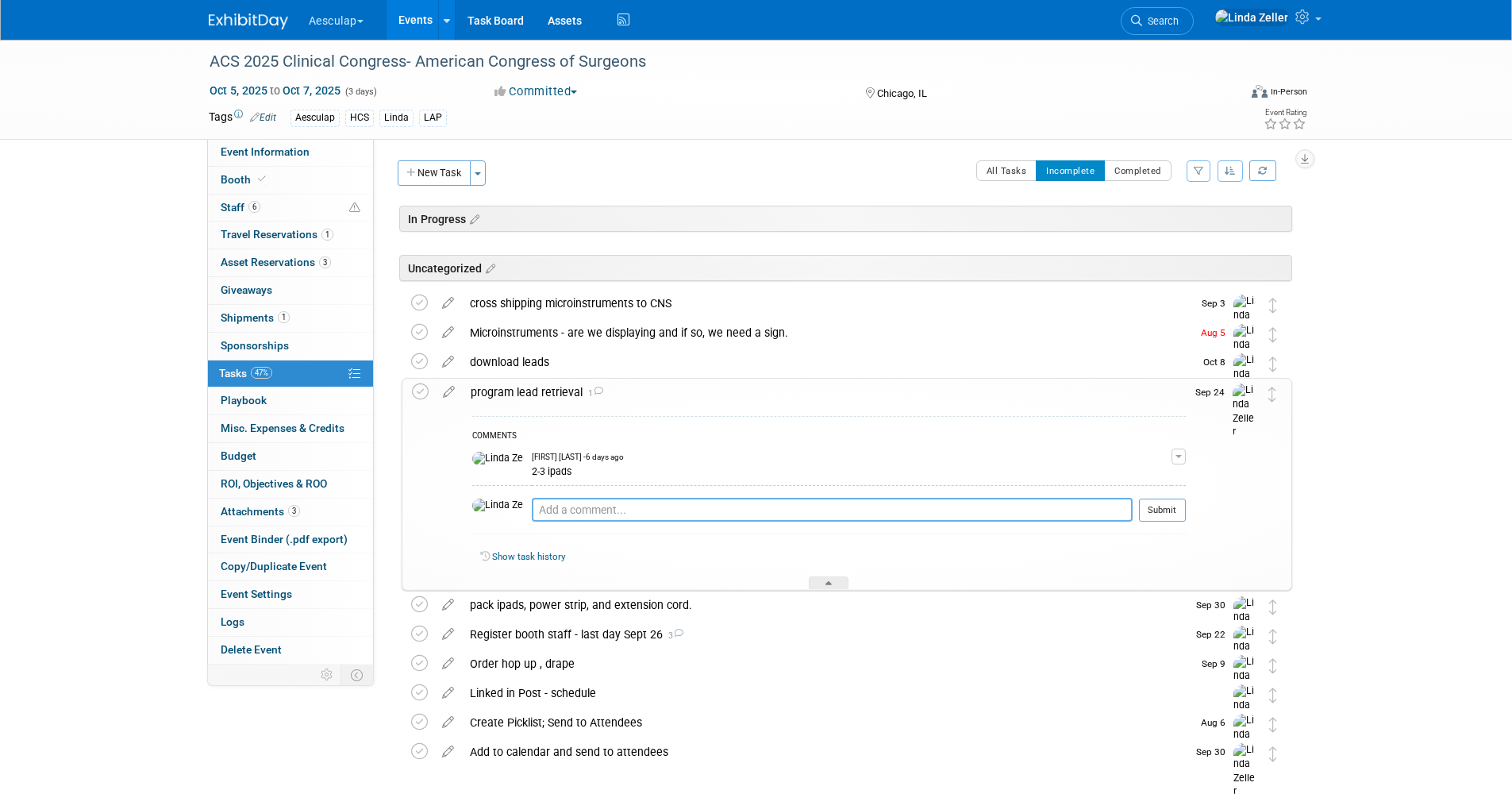 click at bounding box center (832, 510) 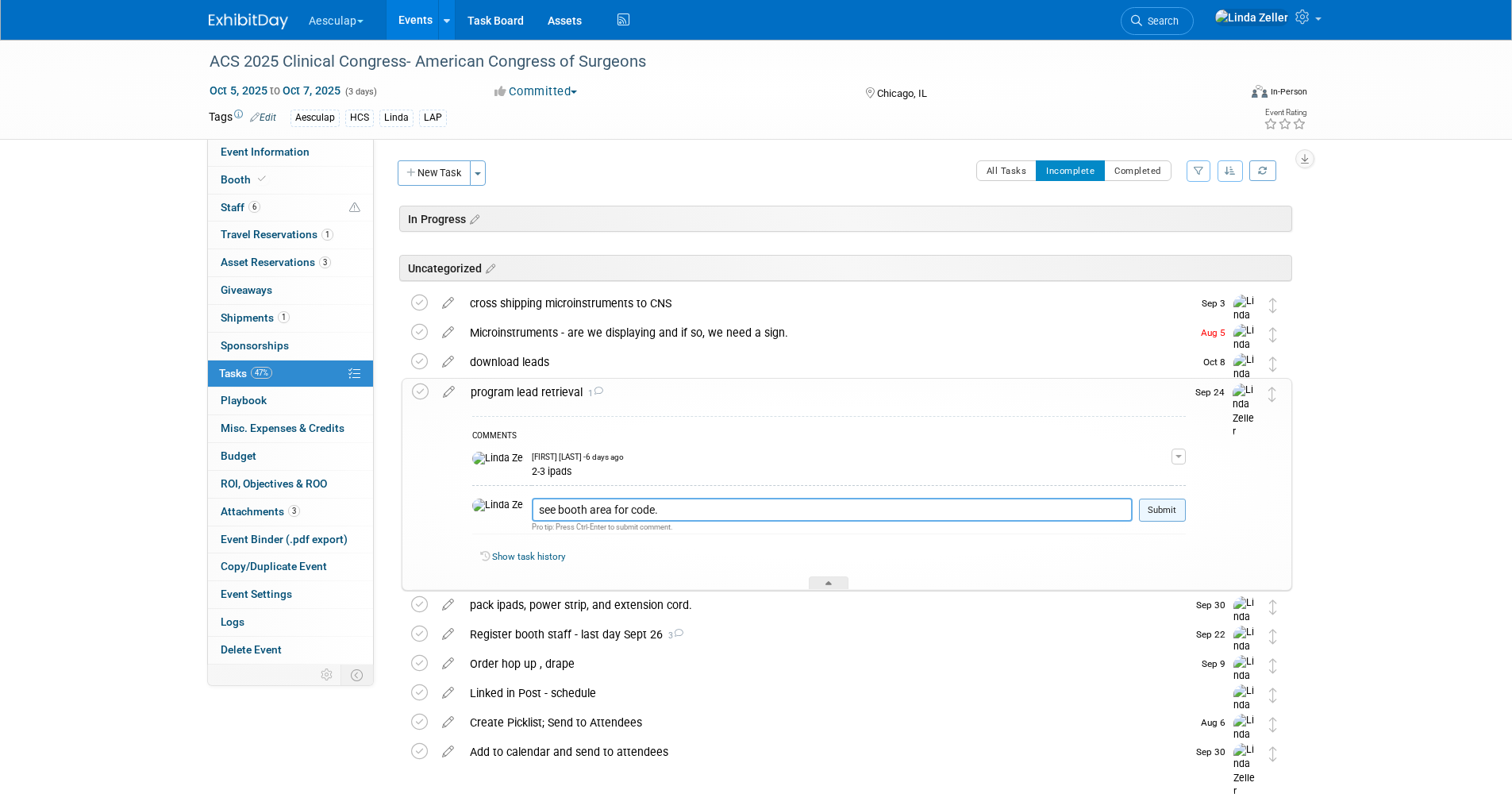 type on "see booth area for code." 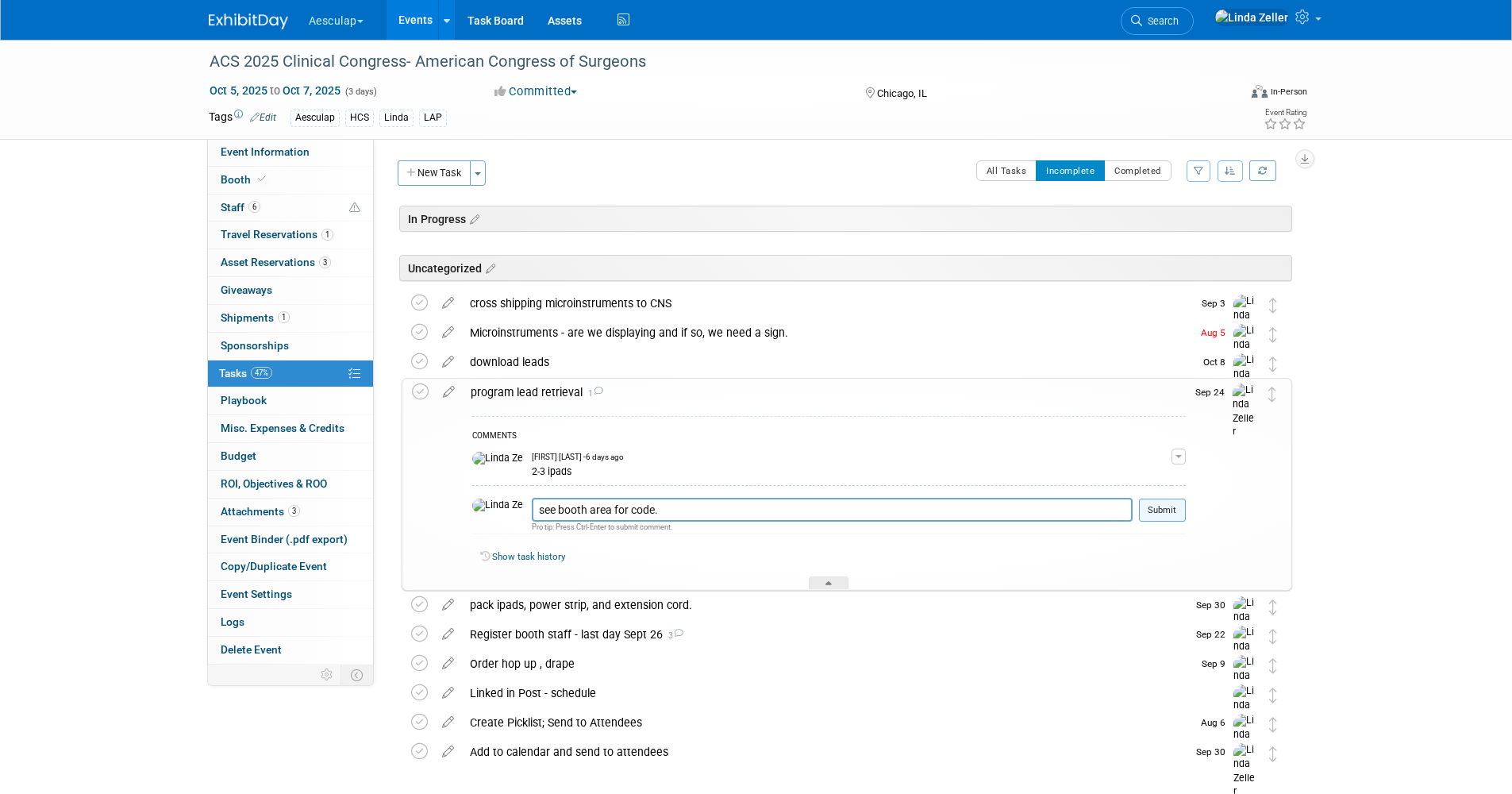 click on "Submit" at bounding box center [1162, 511] 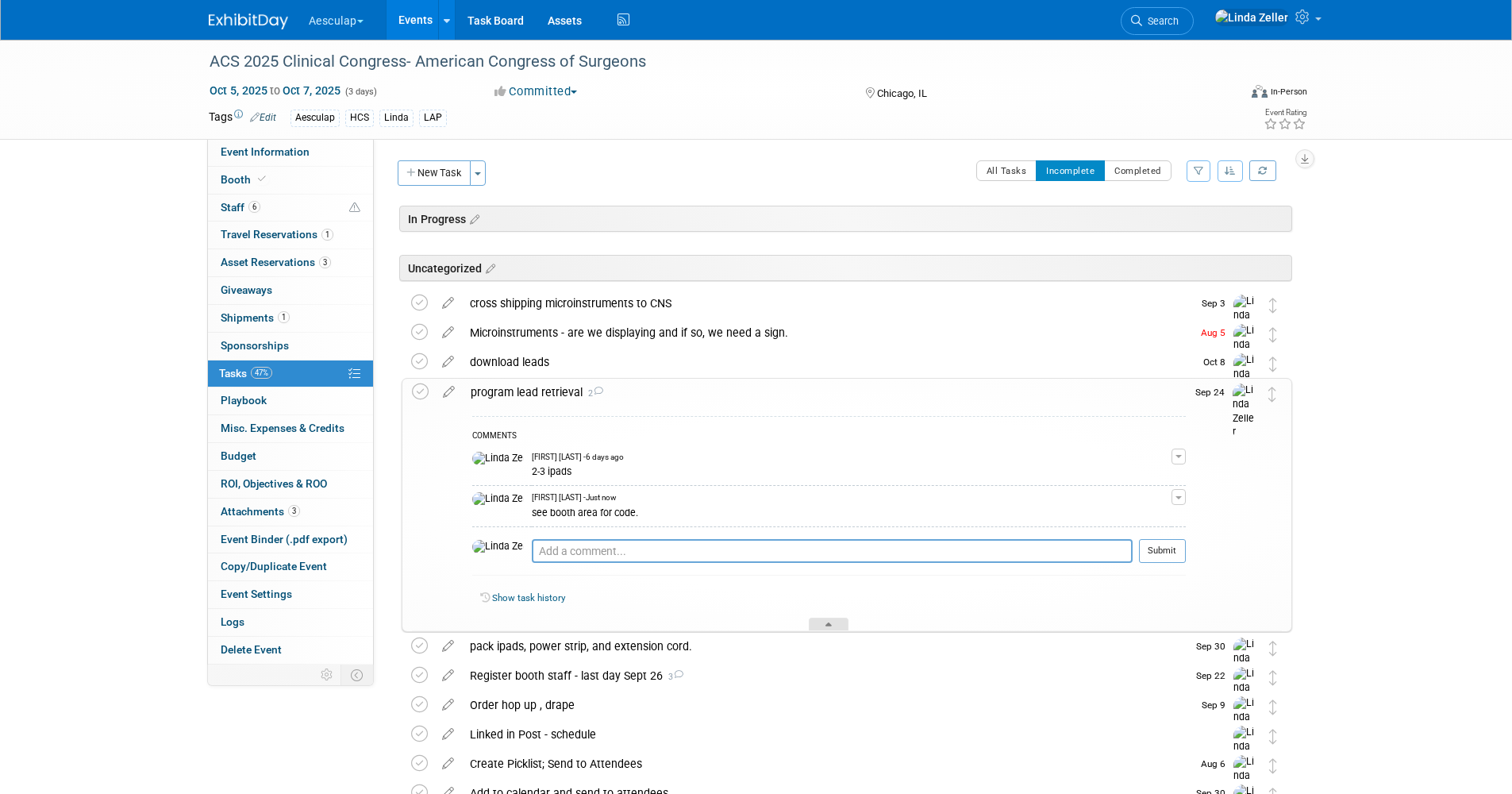 click at bounding box center (829, 624) 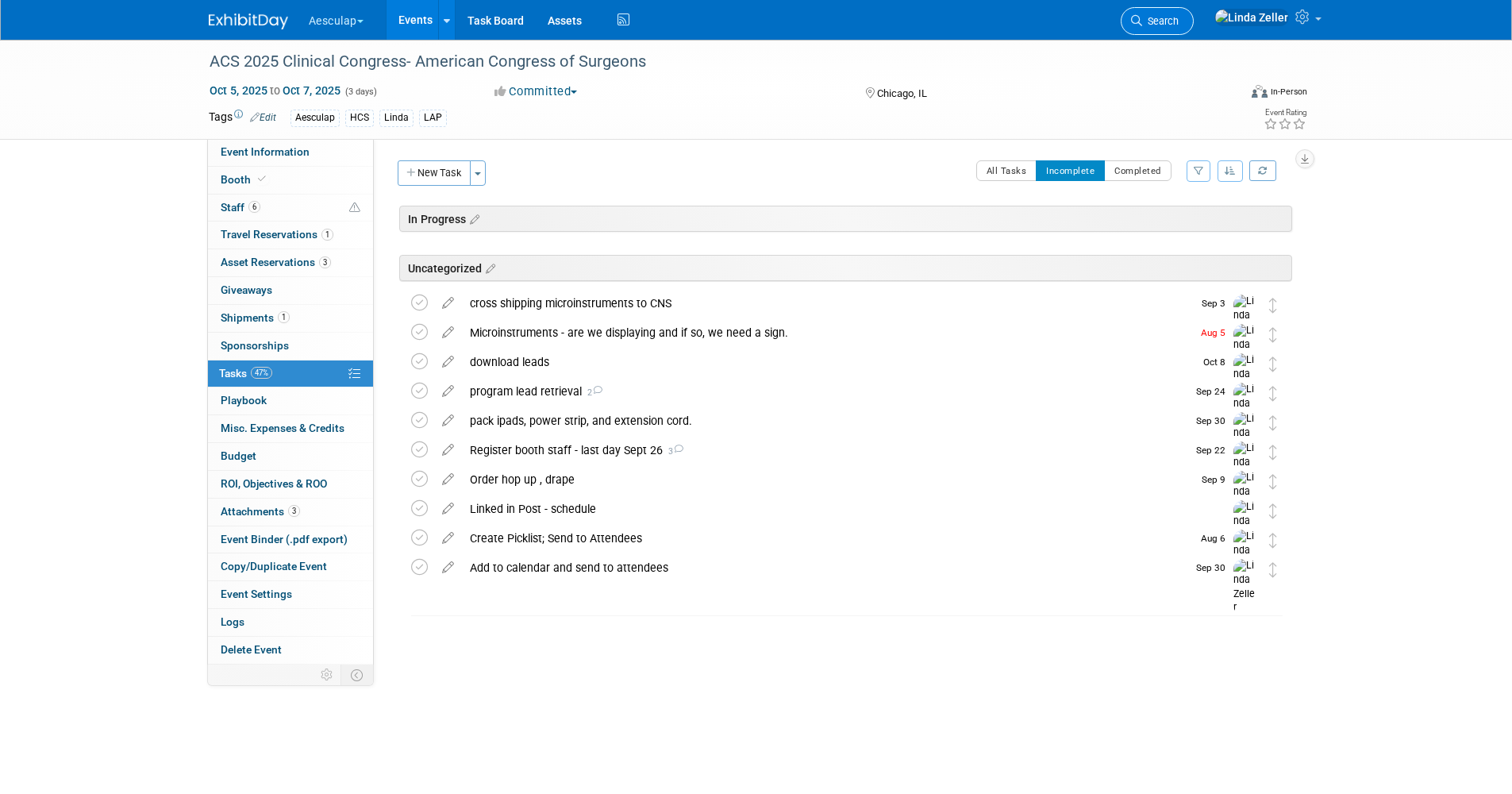 click on "Search" at bounding box center (1160, 21) 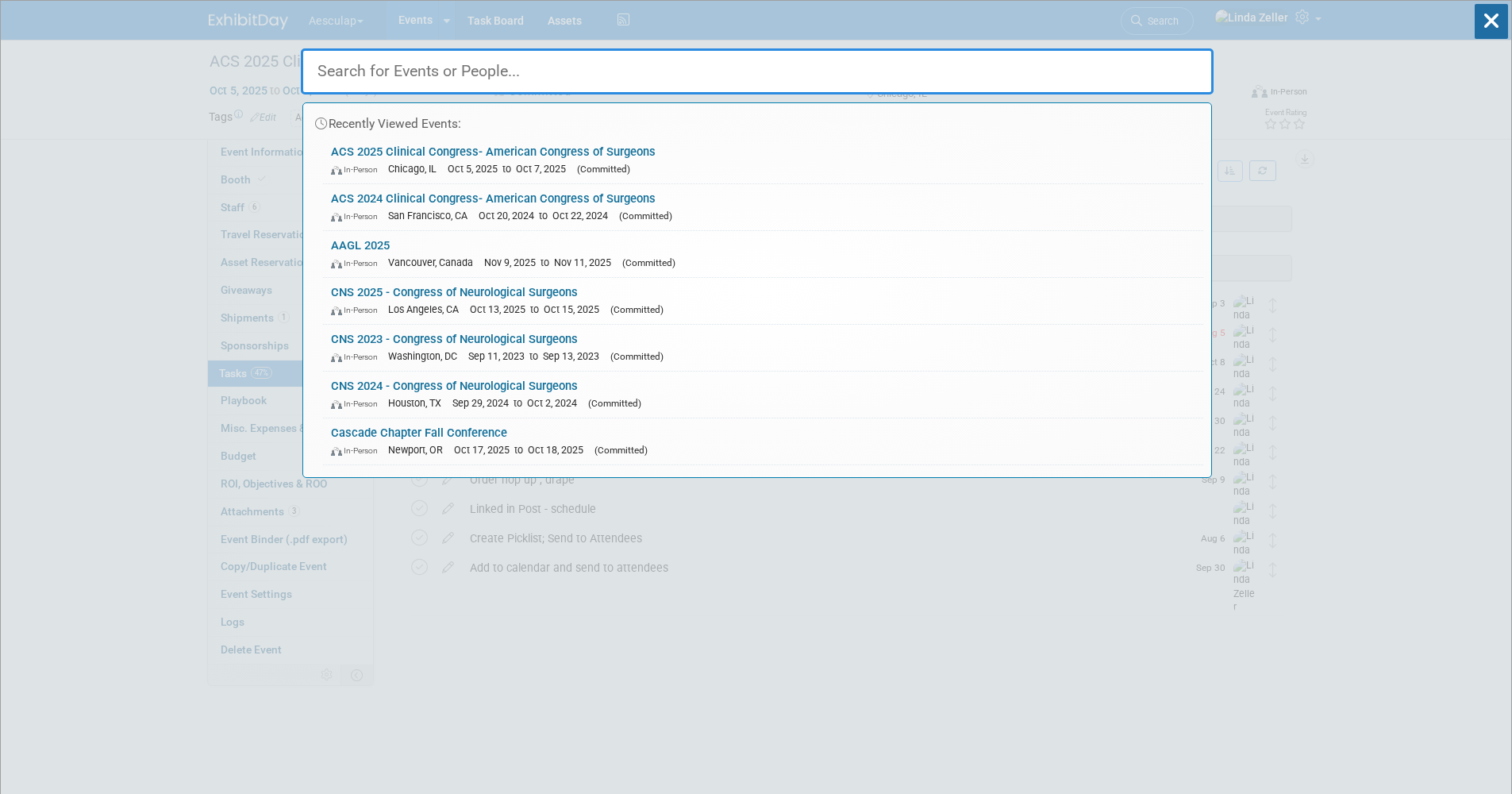 click on "Recently Viewed Events:
ACS 2025 Clinical Congress- American Congress of Surgeons
In-Person
Chicago, IL
Oct 5, 2025  to  Oct 7, 2025
(Committed)
ACS 2024 Clinical Congress- American Congress of Surgeons
In-Person
San Francisco, CA
Oct 20, 2024  to  Oct 22, 2024
(Committed)
AAGL 2025
In-Person
Vancouver, Canada
Nov 9, 2025  to  Nov 11, 2025
(Committed)
CNS 2025 - Congress of Neurological Surgeons
In-Person
Los Angeles, CA
Oct 13, 2025  to  Oct 15, 2025
(Committed)
CNS 2023 - Congress of Neurological Surgeons
In-Person
Washington, DC
Sep 11, 2023  to  Sep 13, 2023
(Committed)
CNS 2024 - Congress of Neurological Surgeons
In-Person
Houston, TX
Sep 29, 2024  to  Oct 2, 2024
(Committed)
Cascade Chapter Fall Conference
In-Person
Newport, OR
Oct 17, 2025  to  Oct 18, 2025" at bounding box center (757, 239) 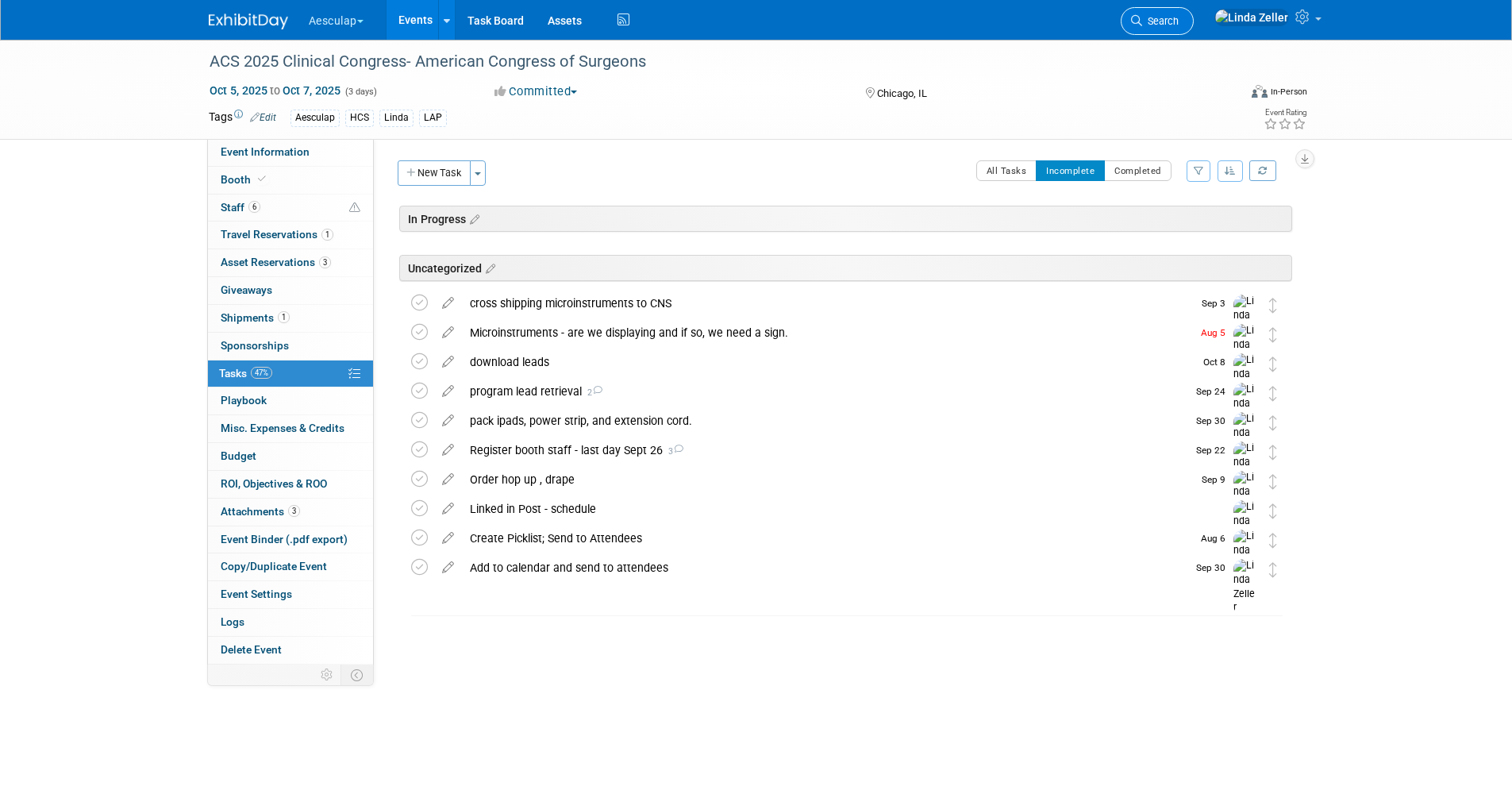 click on "Search" at bounding box center (1160, 21) 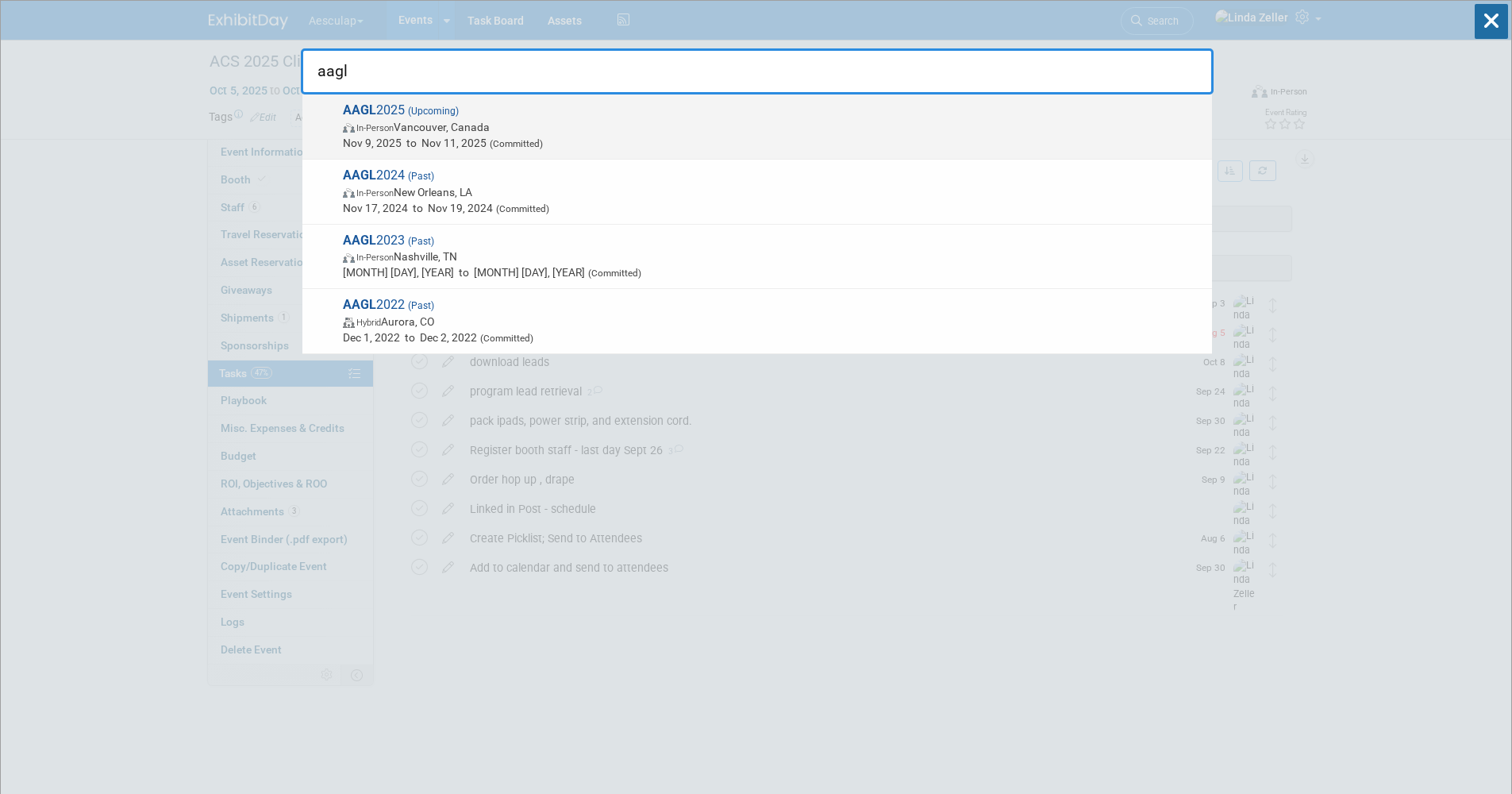 type on "aagl" 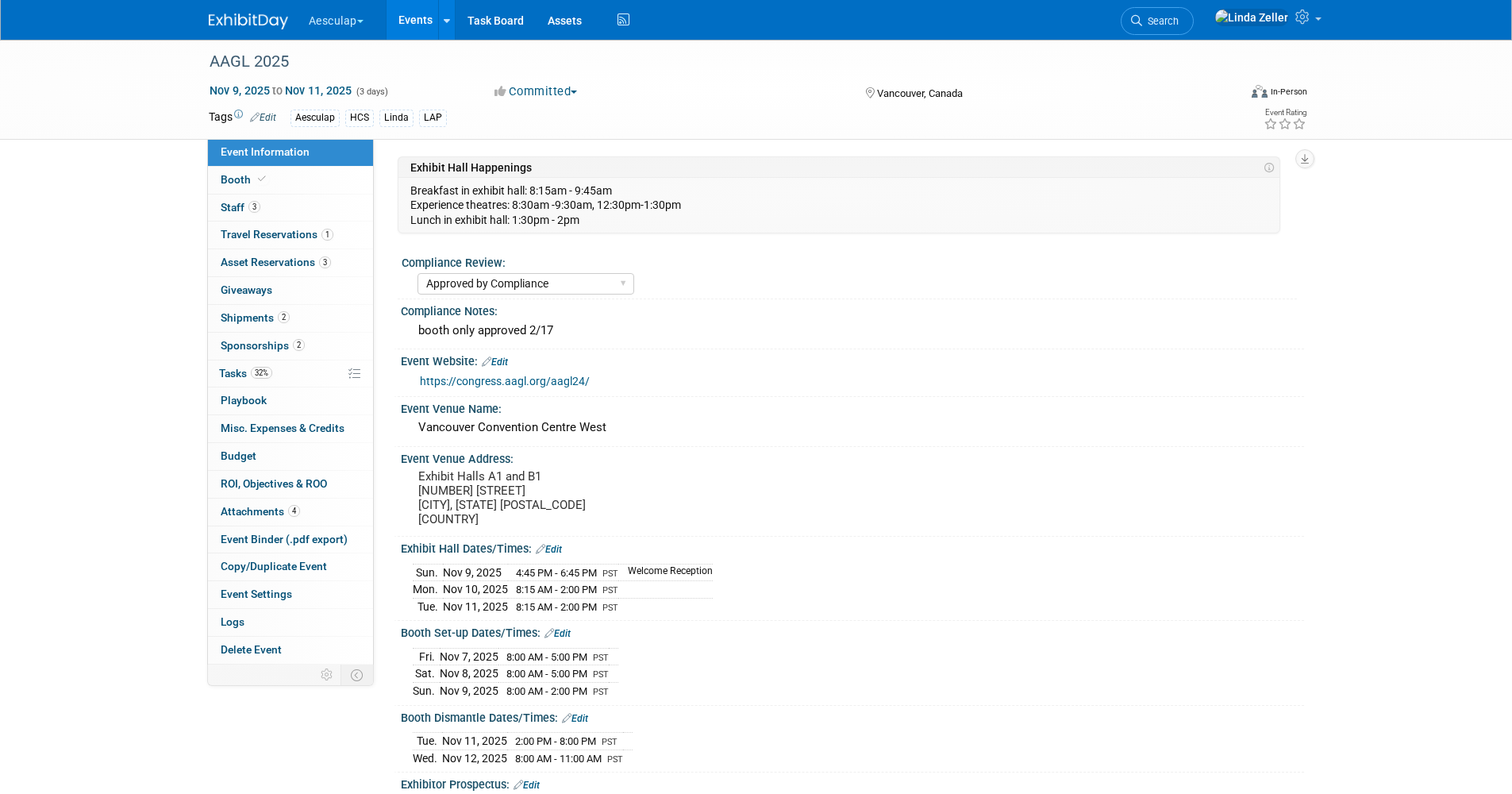 select on "Approved by Compliance" 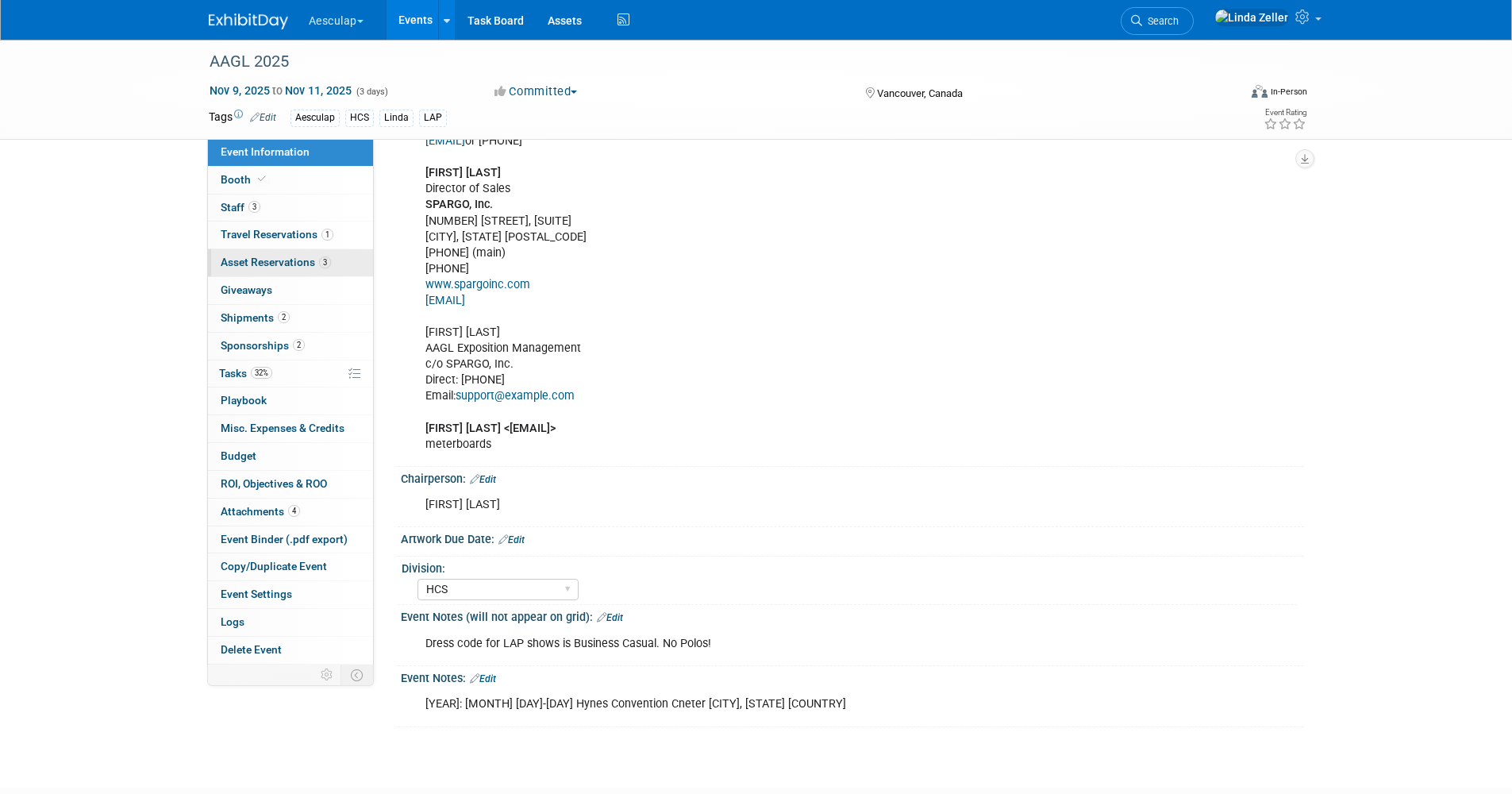 scroll, scrollTop: 873, scrollLeft: 0, axis: vertical 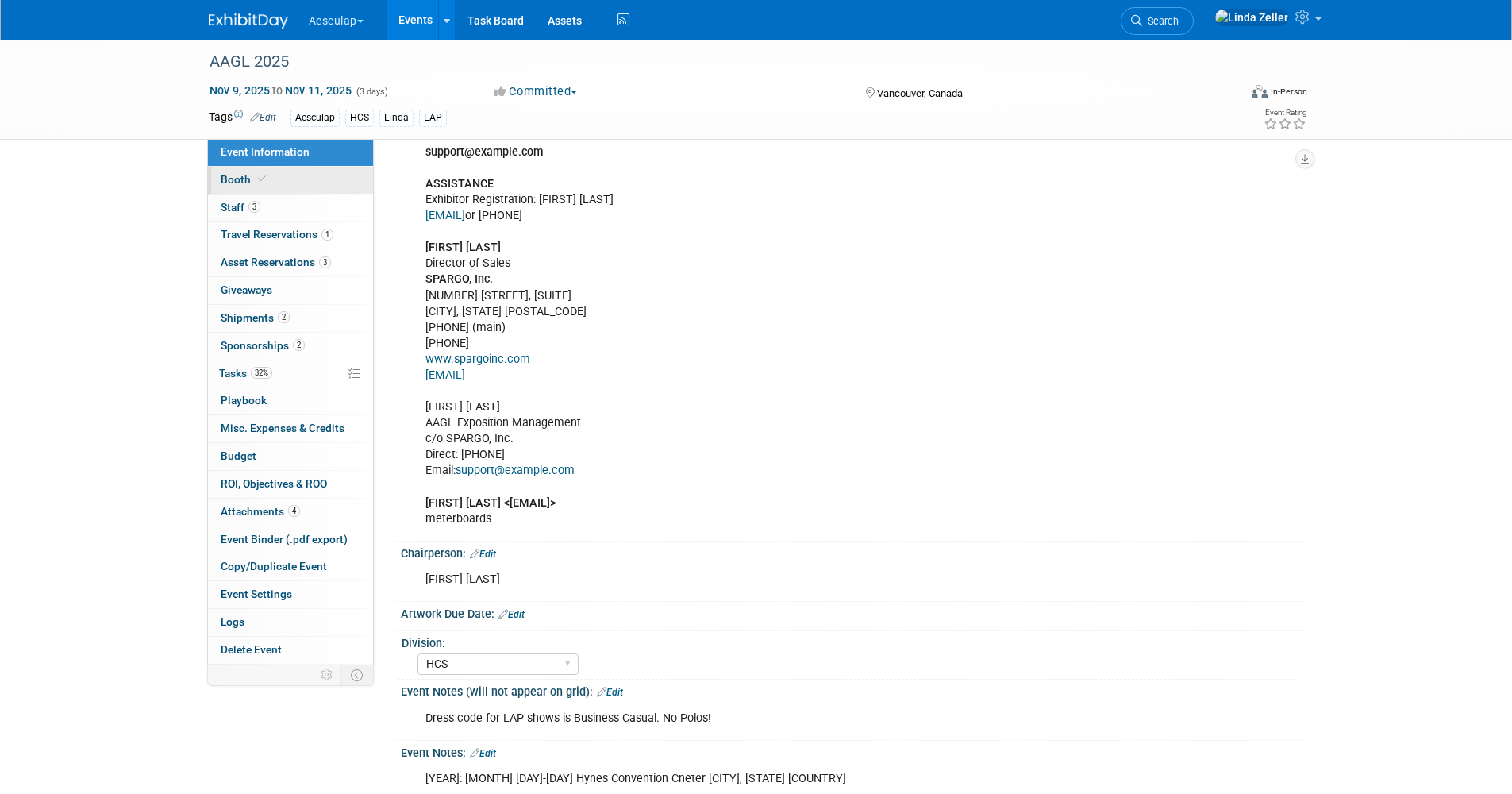 click on "Booth" at bounding box center [244, 179] 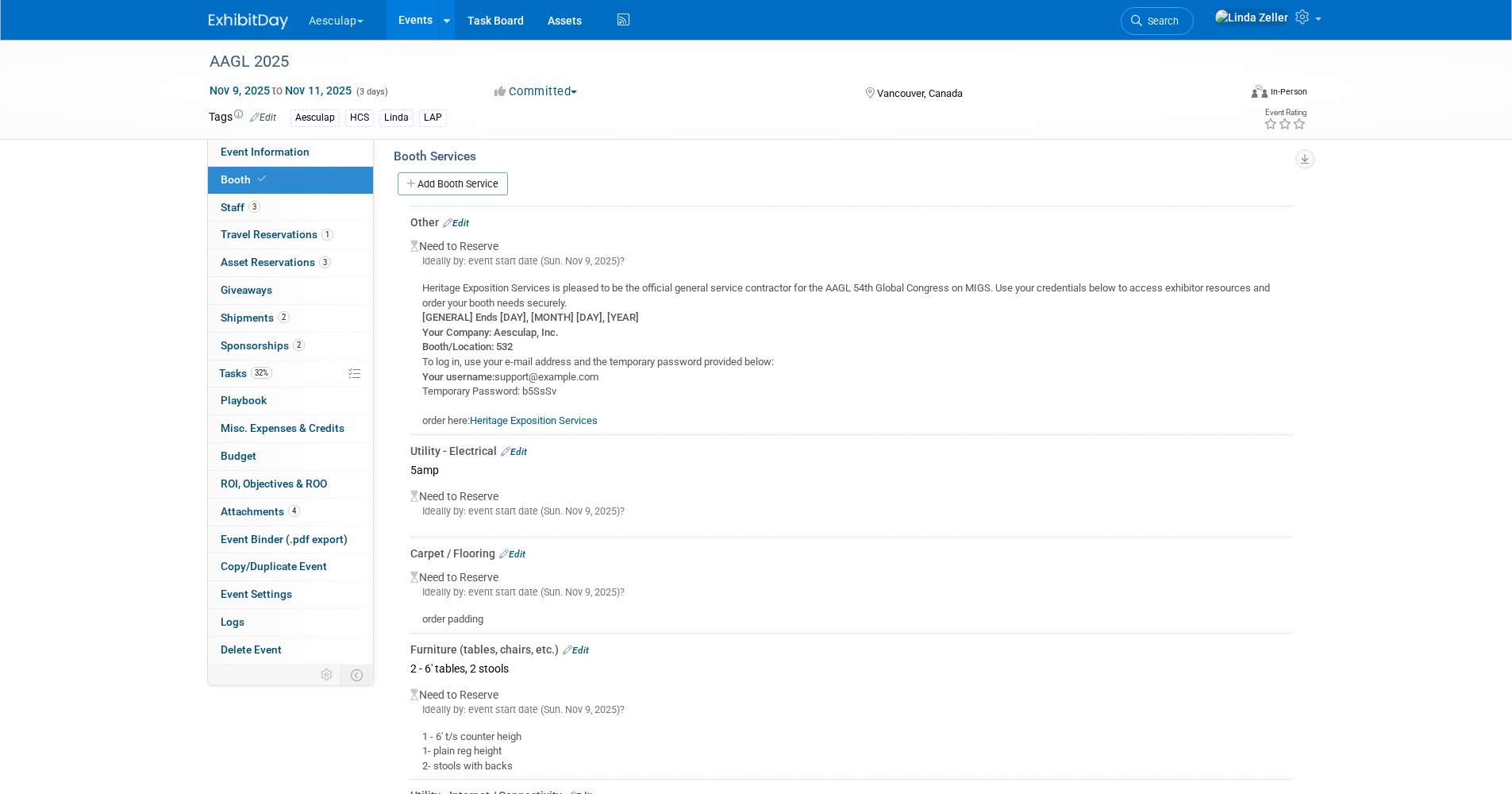 scroll, scrollTop: 1032, scrollLeft: 0, axis: vertical 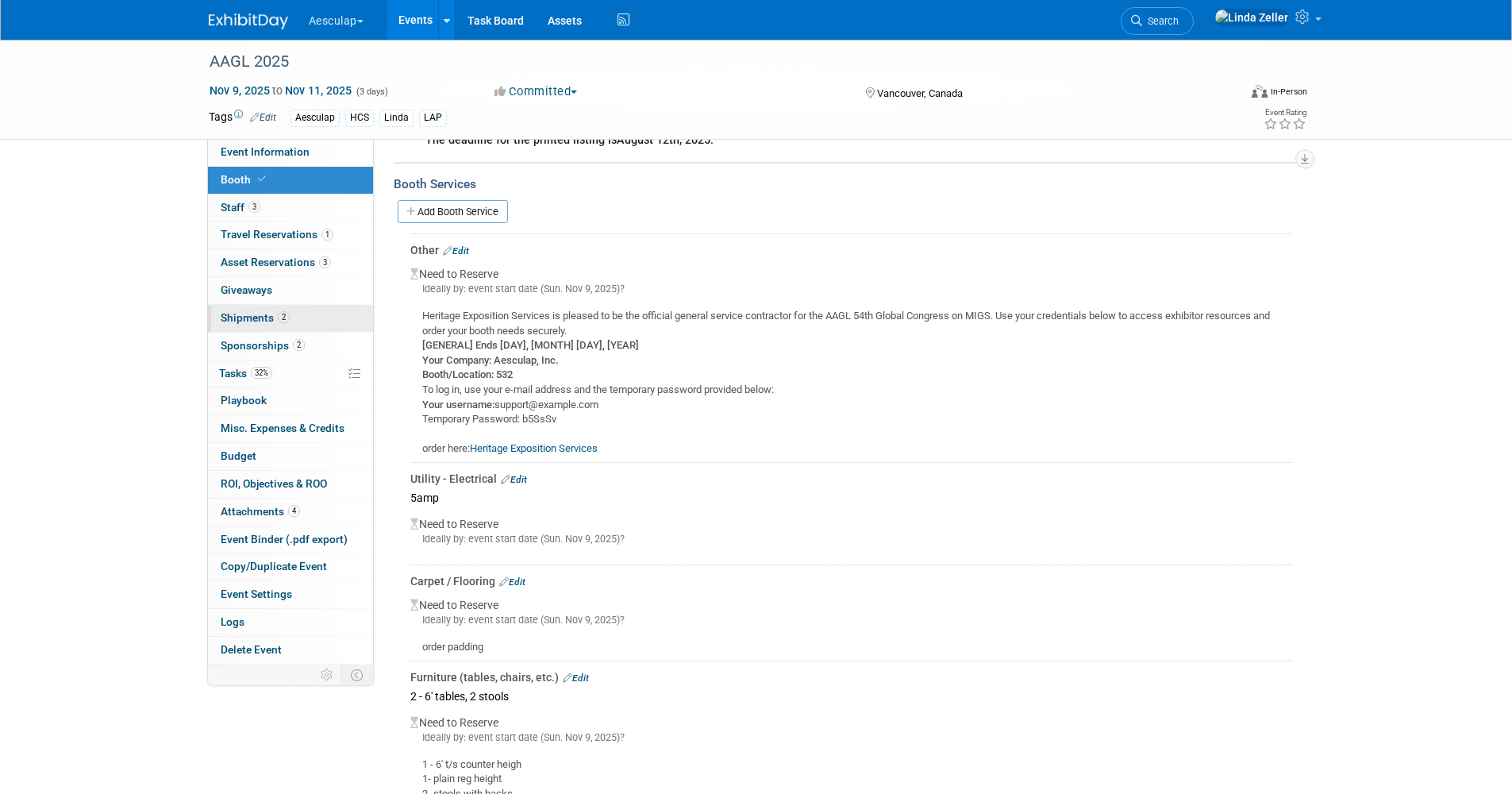 click on "Shipments 2" at bounding box center (255, 318) 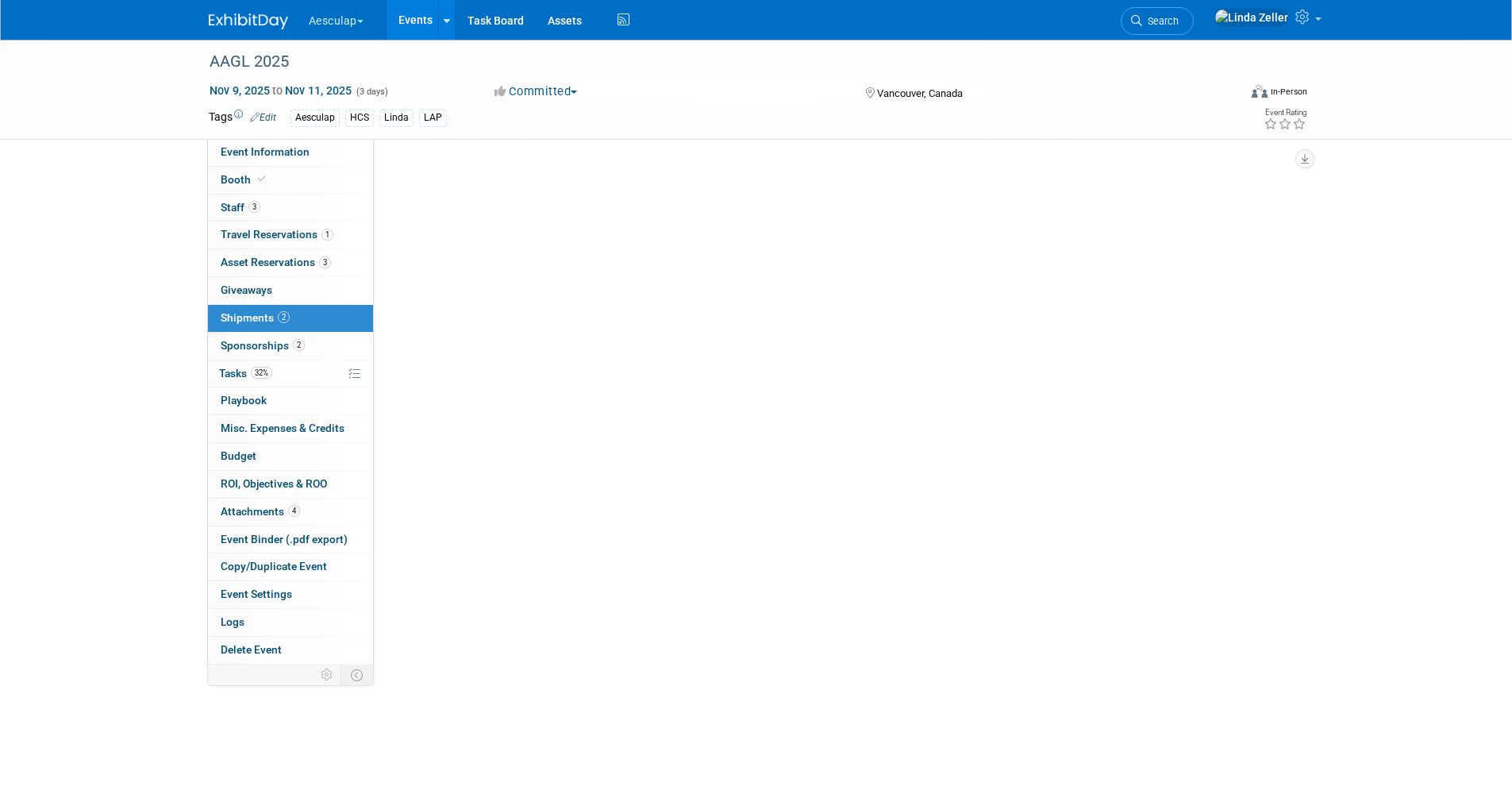 scroll, scrollTop: 0, scrollLeft: 0, axis: both 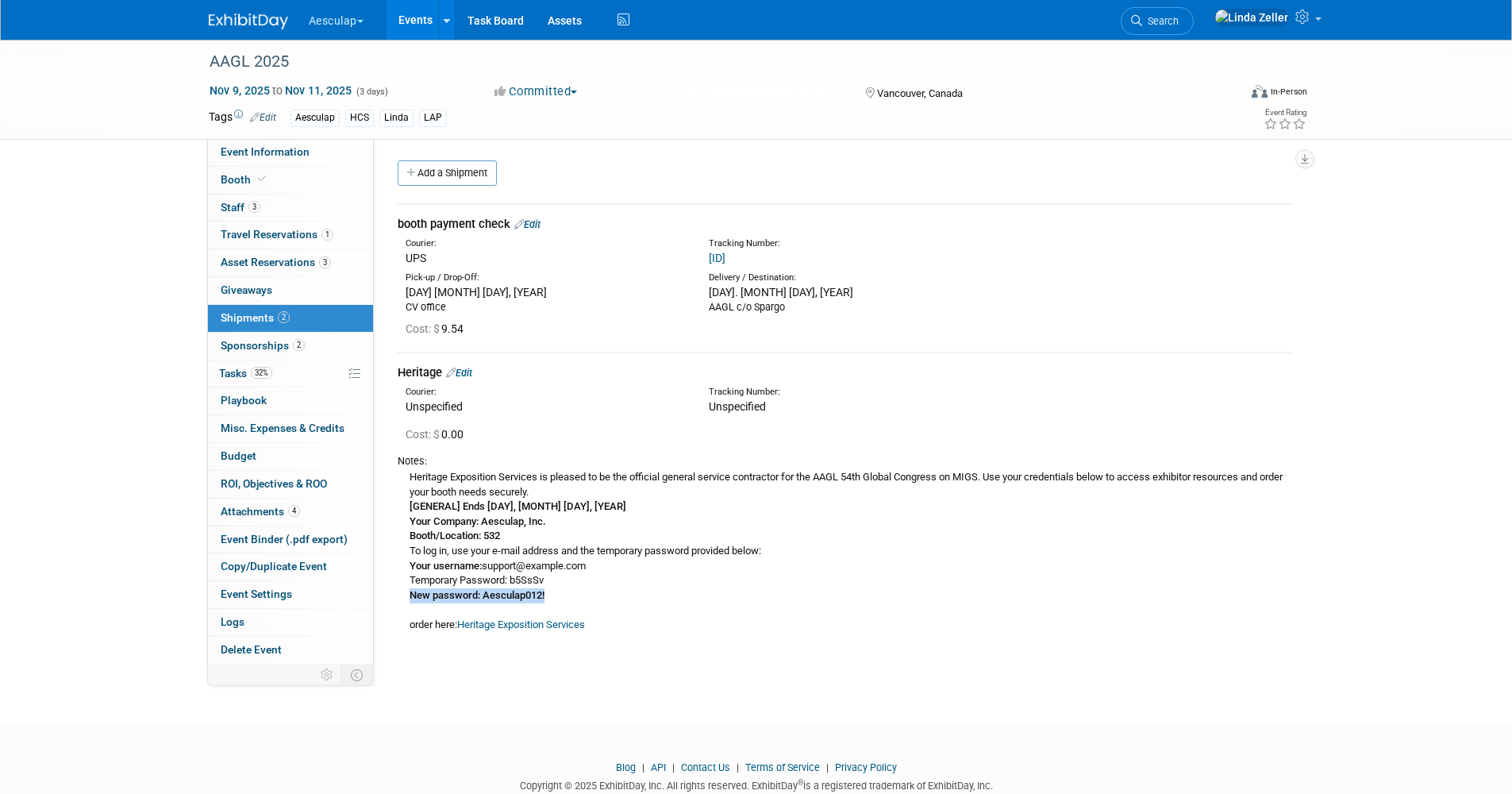 drag, startPoint x: 552, startPoint y: 595, endPoint x: 401, endPoint y: 593, distance: 151.01324 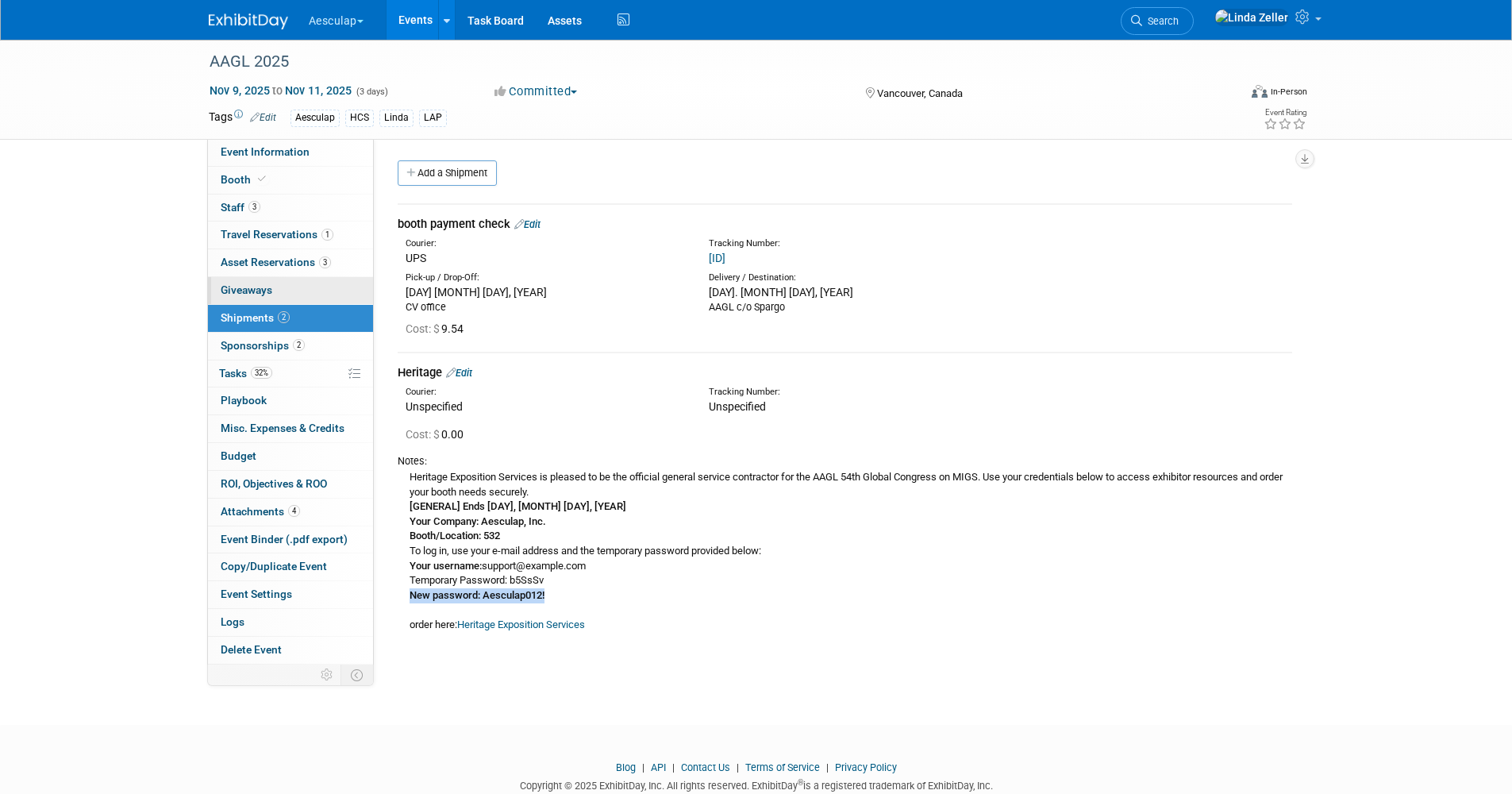 click on "Giveaways 0" at bounding box center (246, 290) 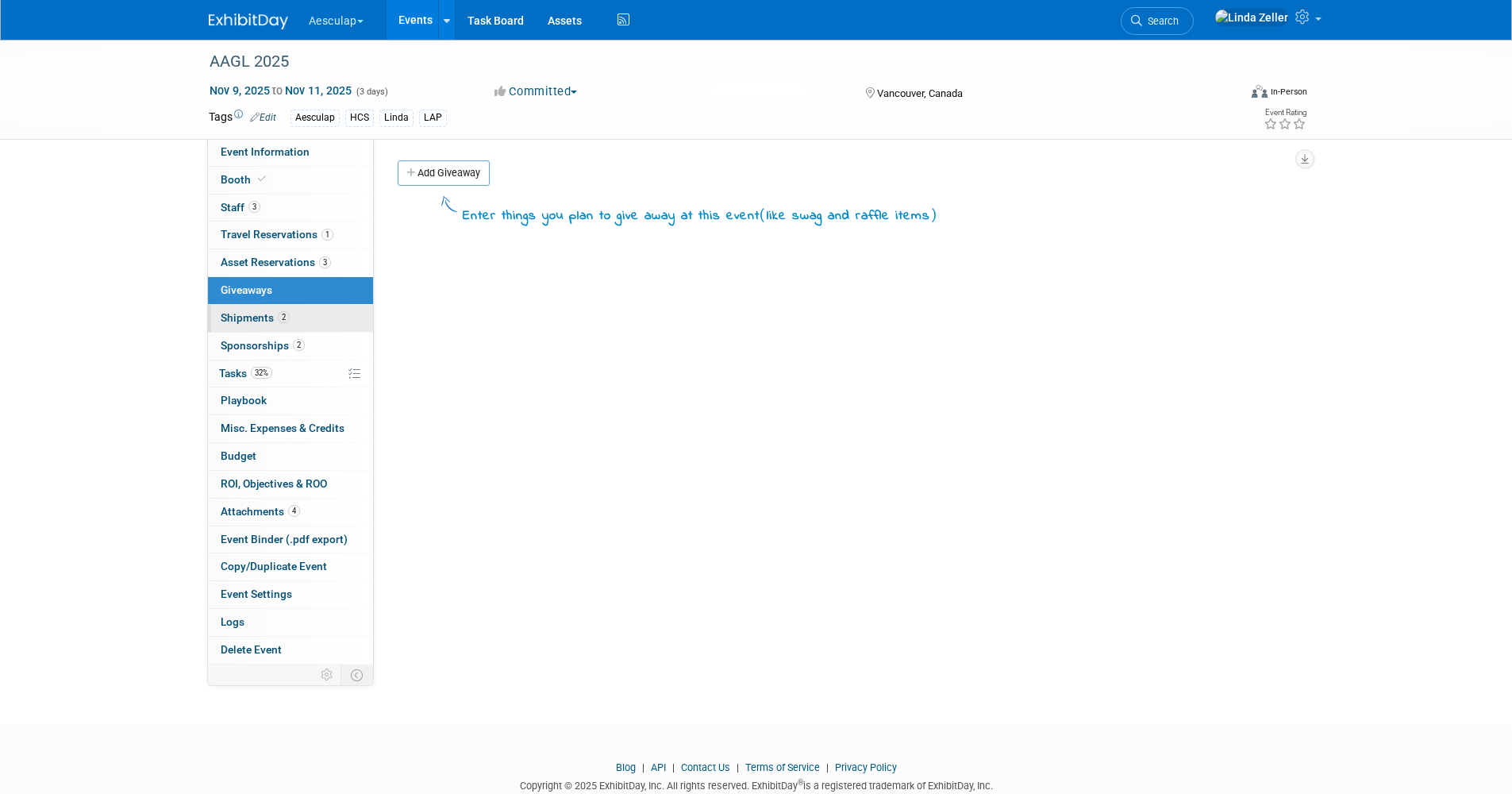 click on "2
Shipments 2" at bounding box center [290, 318] 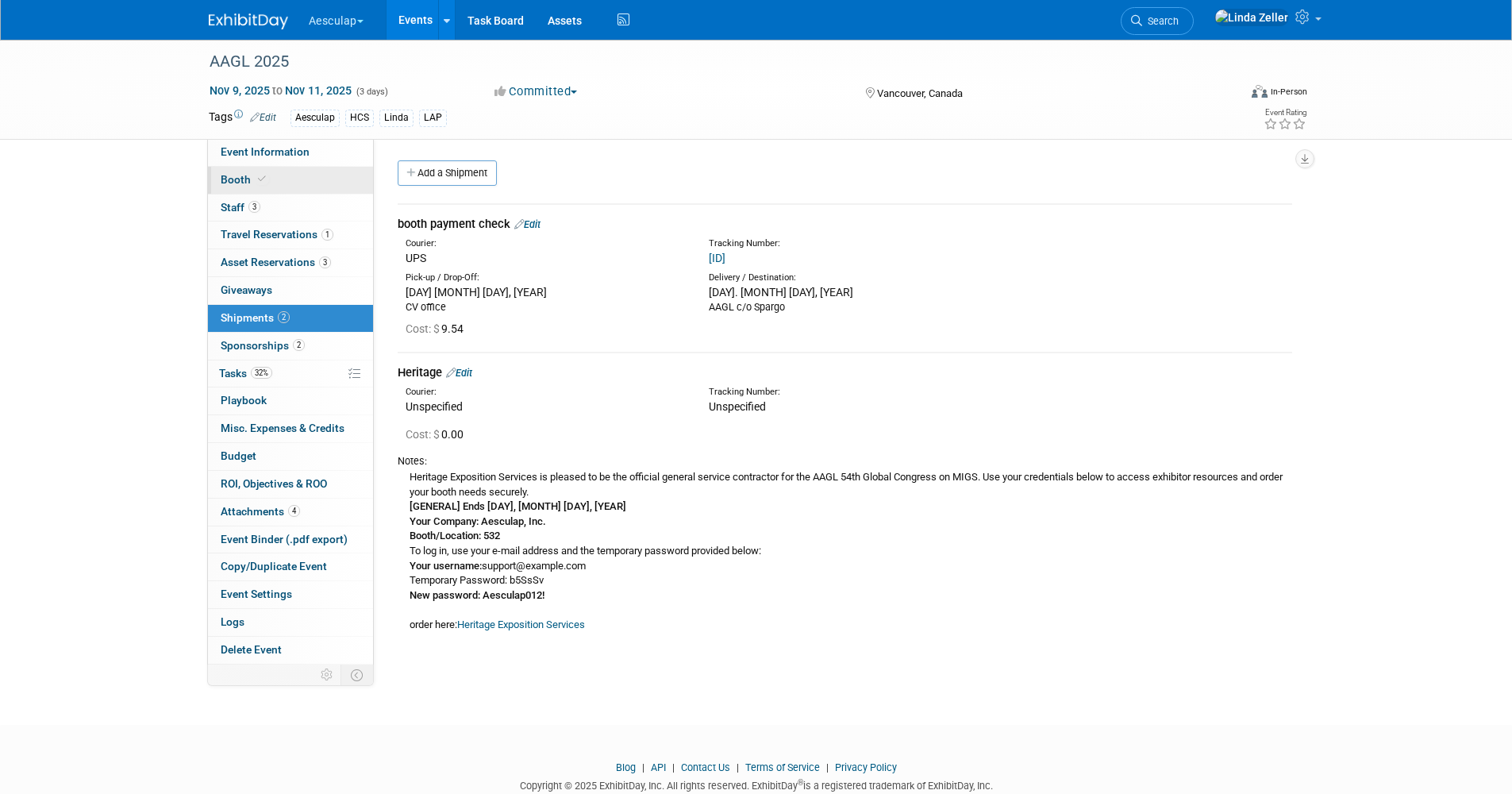 click on "Booth" at bounding box center (244, 179) 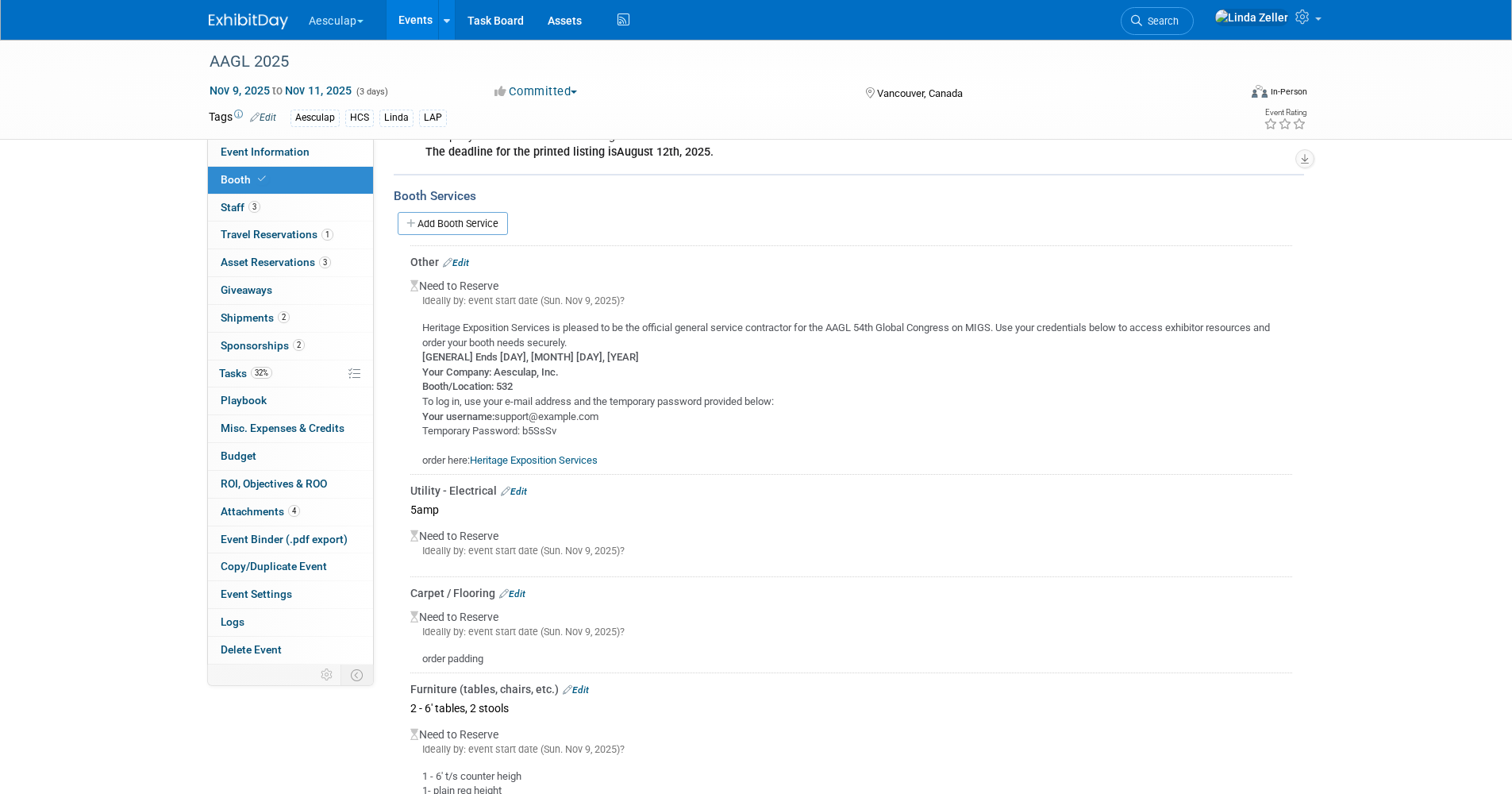 scroll, scrollTop: 1032, scrollLeft: 0, axis: vertical 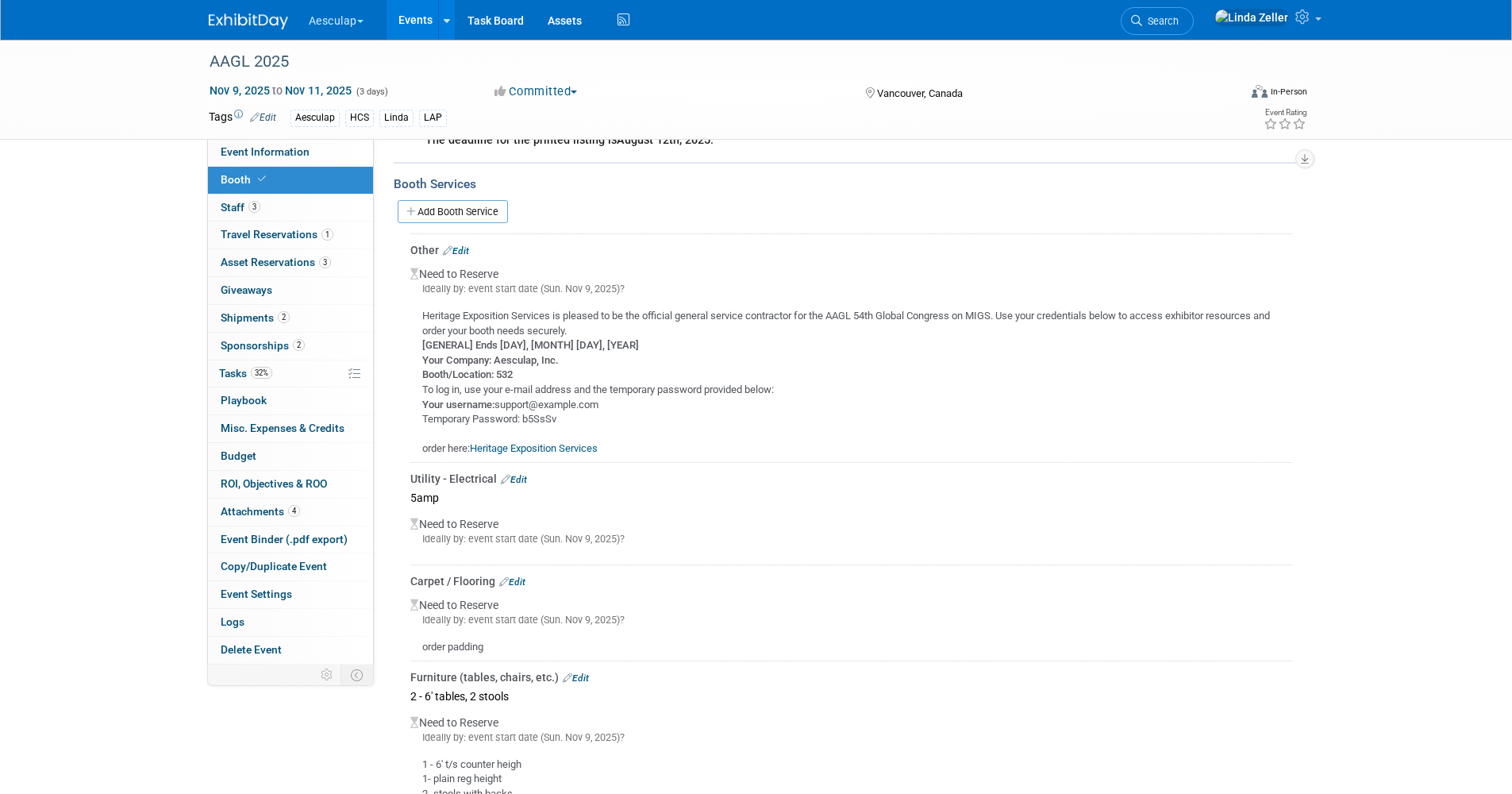 click on "Edit" at bounding box center [456, 251] 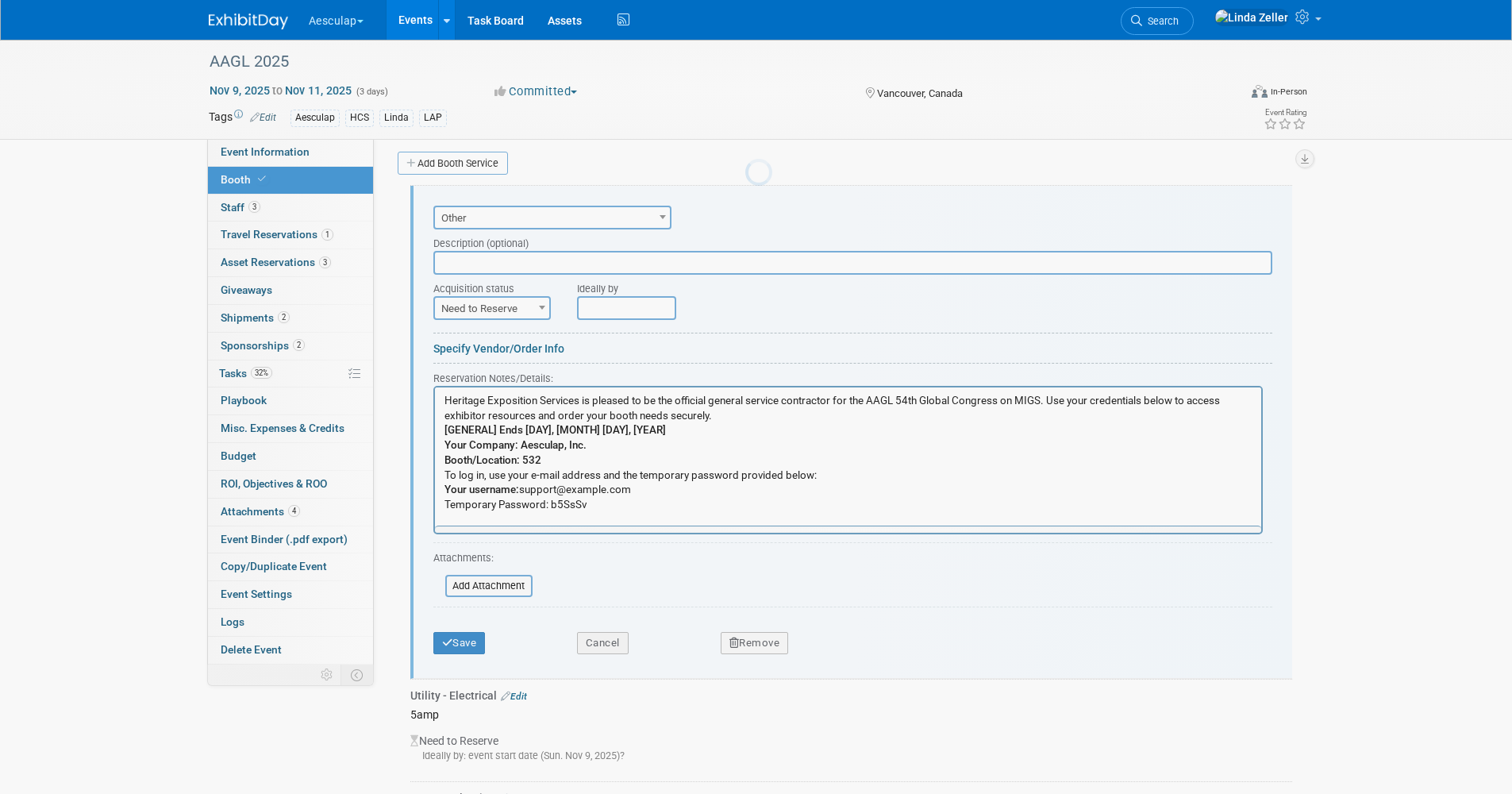 scroll, scrollTop: 1085, scrollLeft: 0, axis: vertical 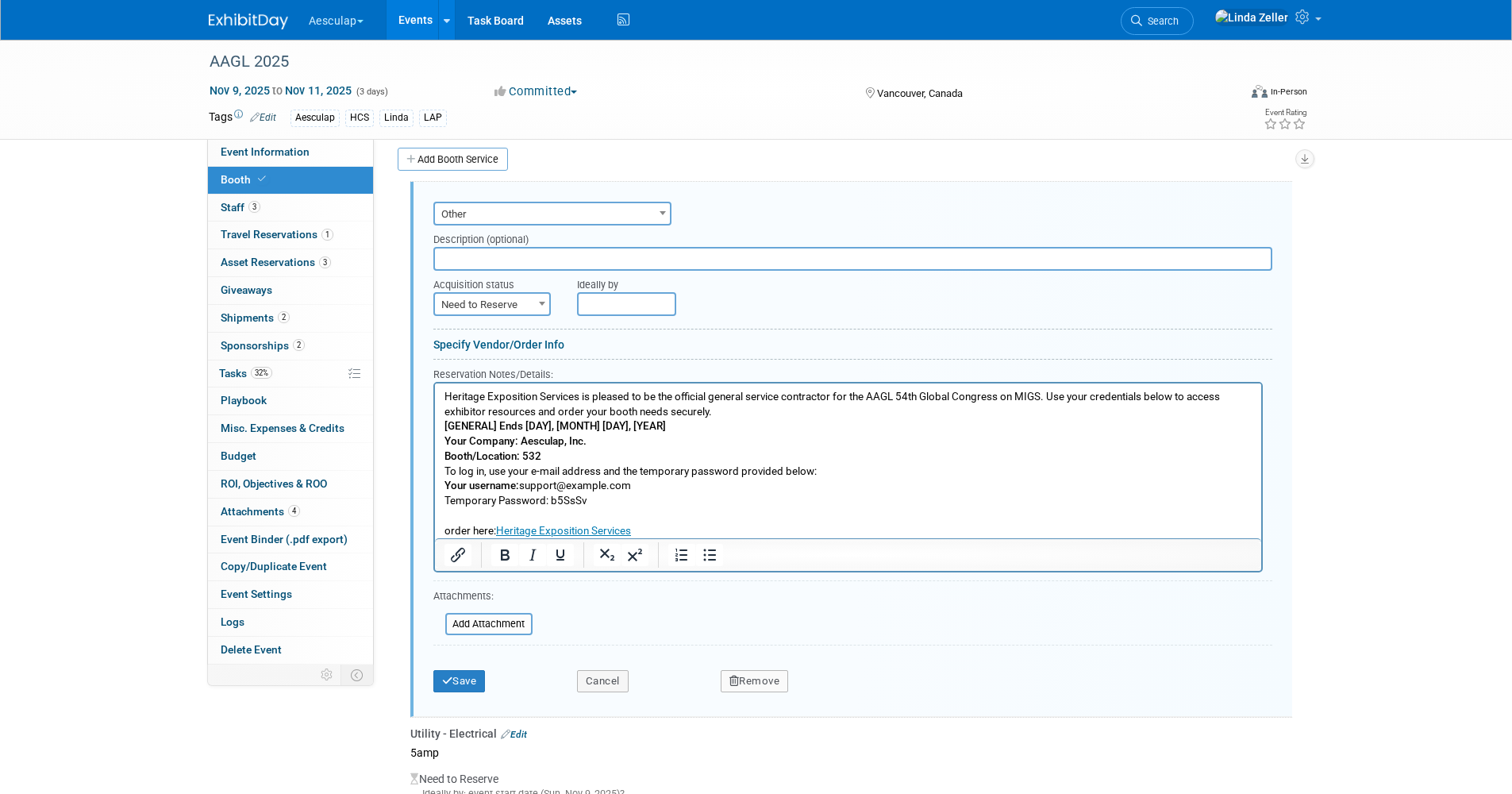 click on "Heritage Exposition Services is pleased to be the official general service contractor for the AAGL 54th Global Congress on MIGS. Use your credentials below to access exhibitor resources and order your booth needs securely. Advance Pricing Ends Monday, October 20, 2025  Your Company: Aesculap, Inc. Booth/Location: 532 To log in, use your e-mail address and the temporary password provided below: Your username:  linda.zeller@aesculapusa.com Temporary Password: b5SsSv order here:  Heritage Exposition Services" at bounding box center [848, 464] 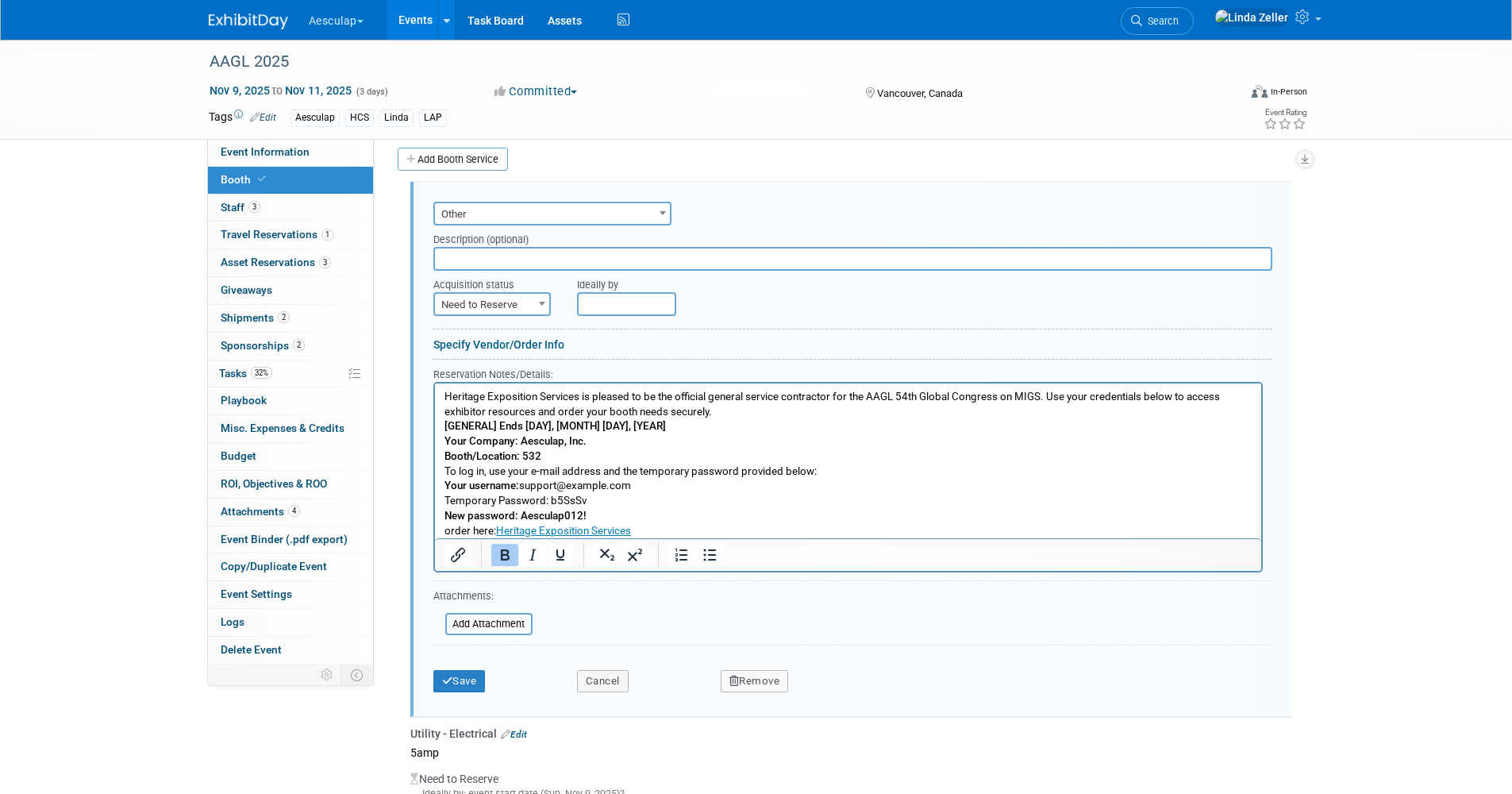 click on "Heritage Exposition Services is pleased to be the official general service contractor for the AAGL 54th Global Congress on MIGS. Use your credentials below to access exhibitor resources and order your booth needs securely. Advance Pricing Ends Monday, October 20, 2025  Your Company: Aesculap, Inc. Booth/Location: 532 To log in, use your e-mail address and the temporary password provided below: Your username:  linda.zeller@aesculapusa.com Temporary Password: b5SsSv New password: Aesculap012! order here:  Heritage Exposition Services" at bounding box center [848, 464] 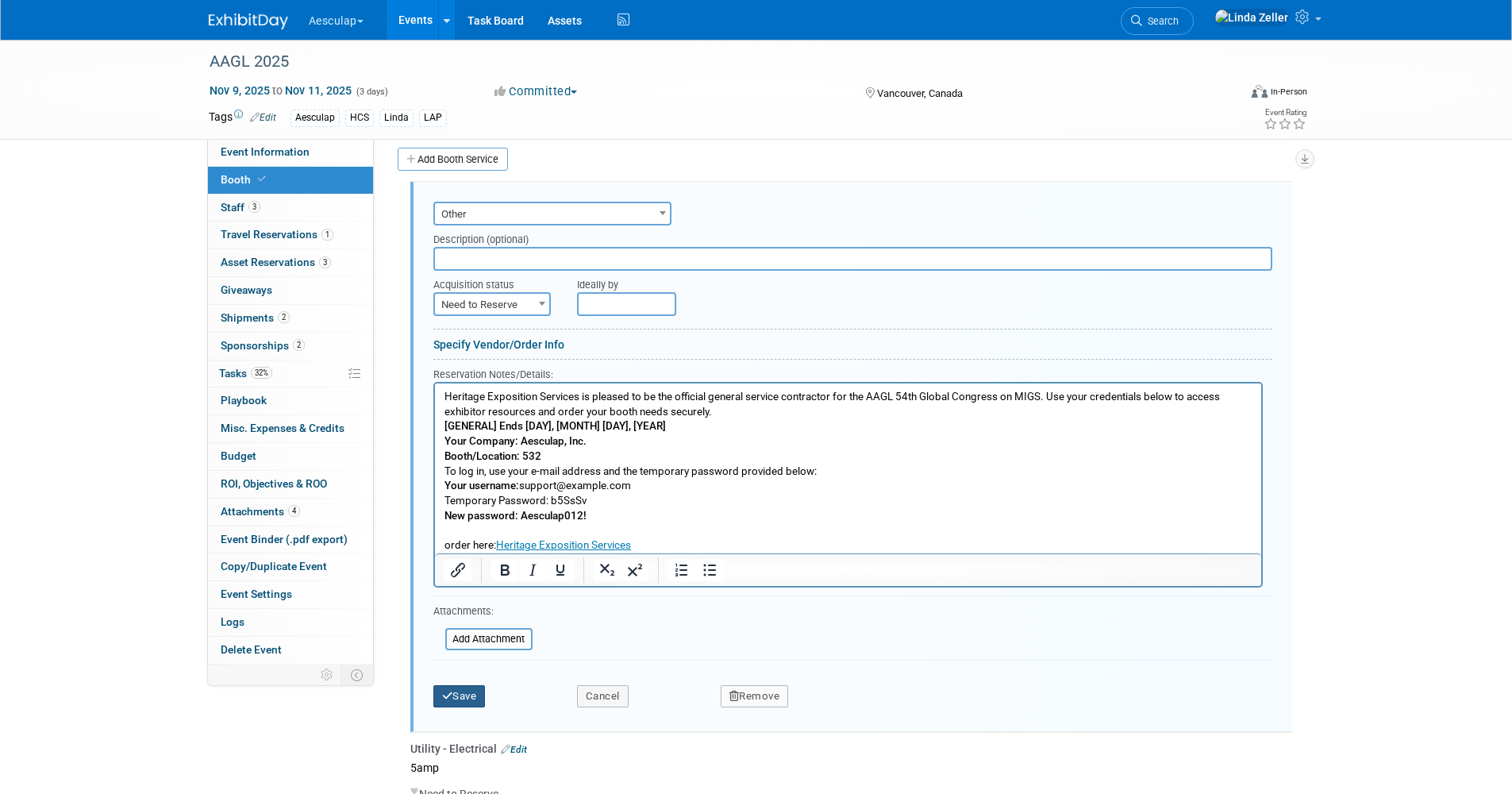 click on "Save" at bounding box center [460, 696] 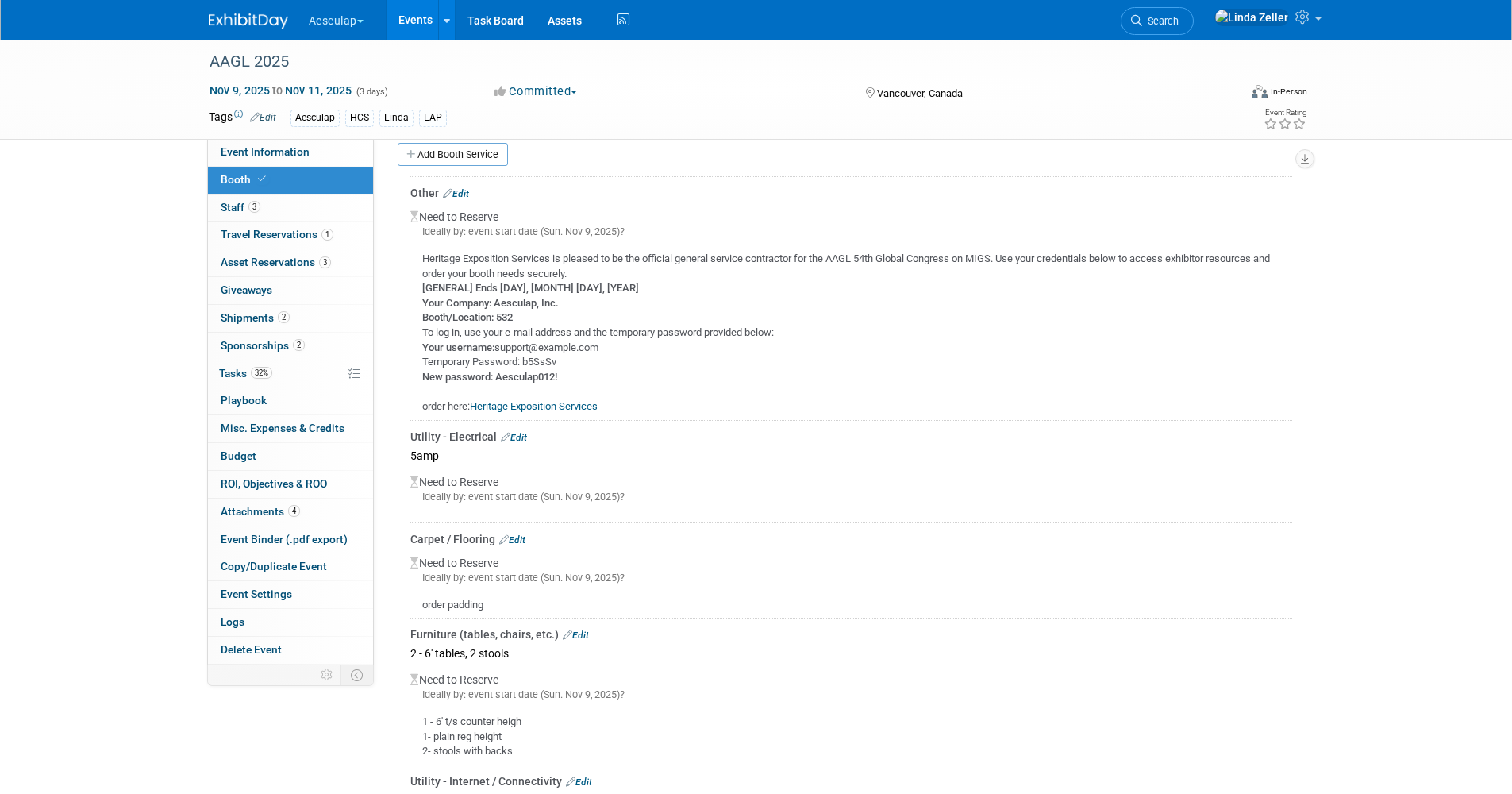 scroll, scrollTop: 1085, scrollLeft: 0, axis: vertical 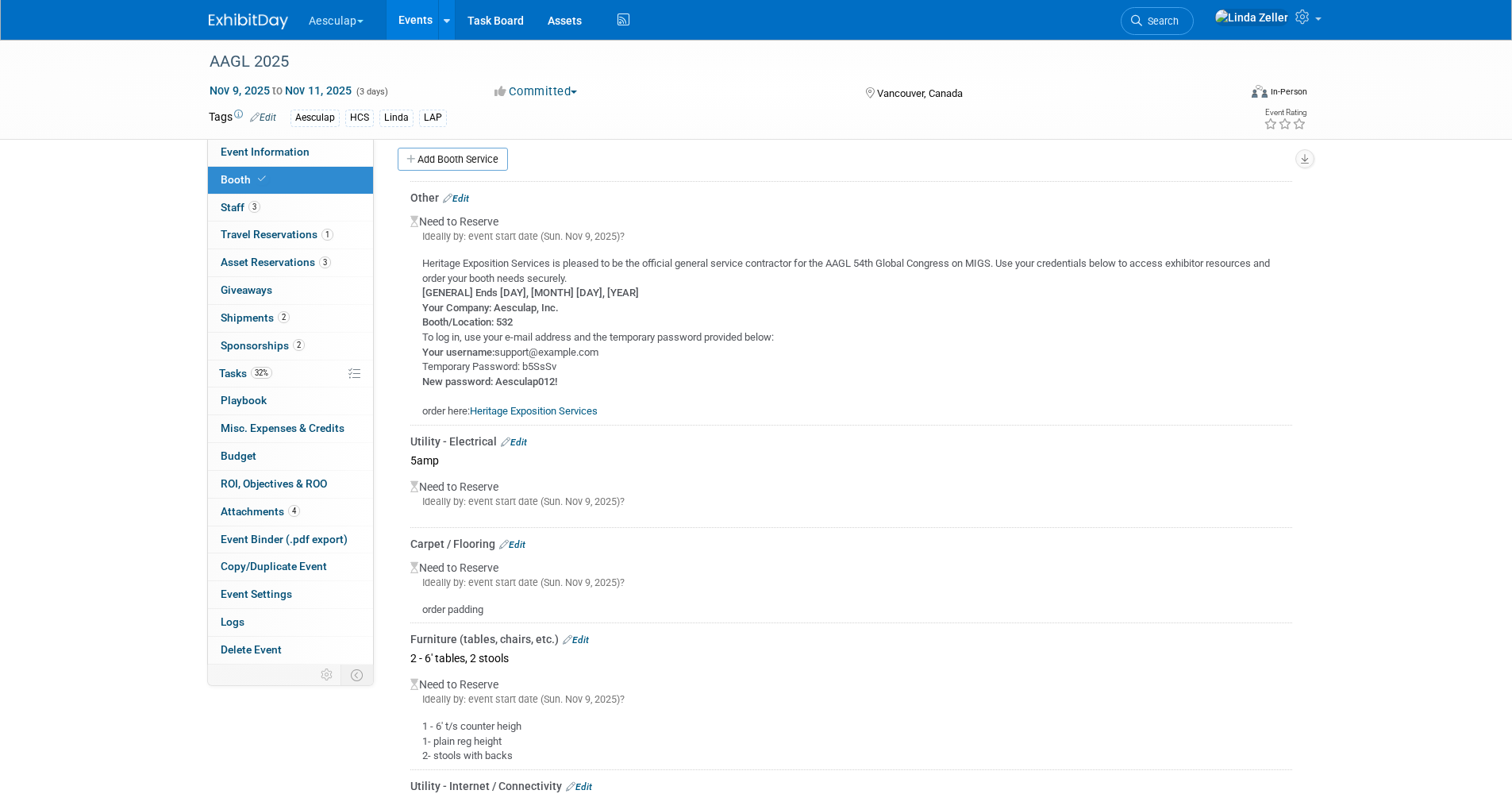 click on "Heritage Exposition Services" at bounding box center [533, 410] 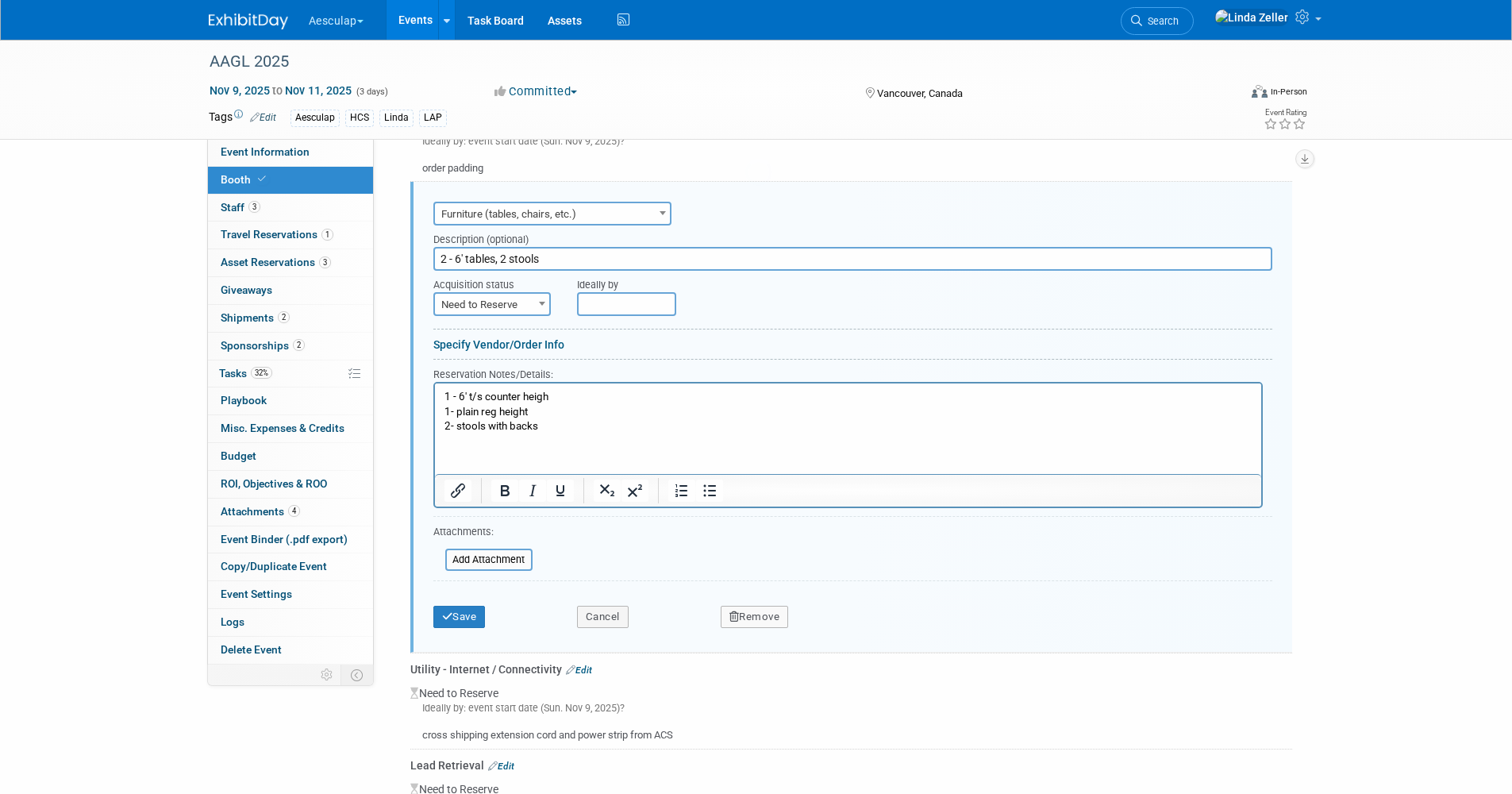 scroll, scrollTop: 0, scrollLeft: 0, axis: both 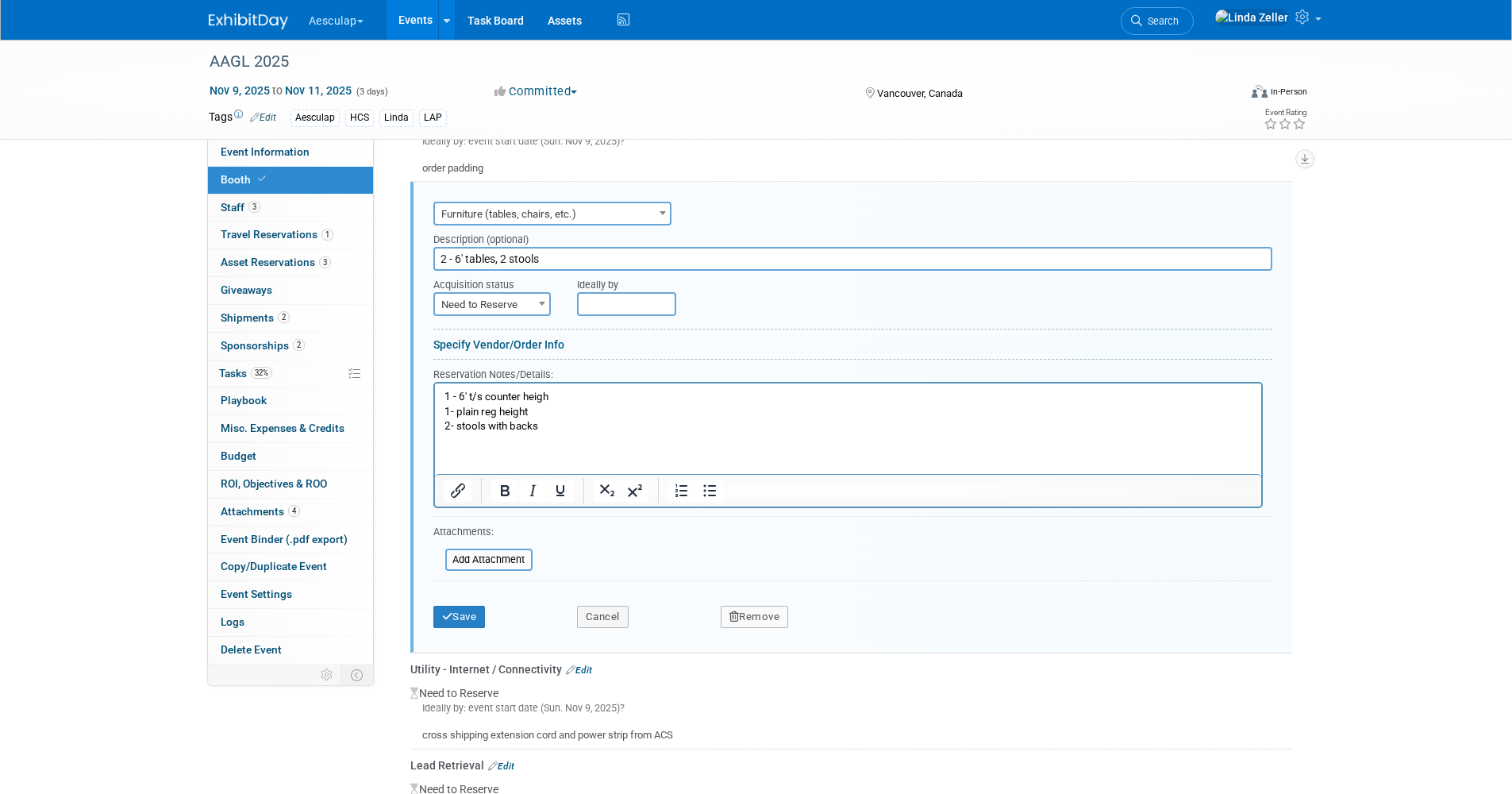 click on "1 - 6' t/s counter heigh 1- plain reg height 2- stools with backs" at bounding box center [848, 412] 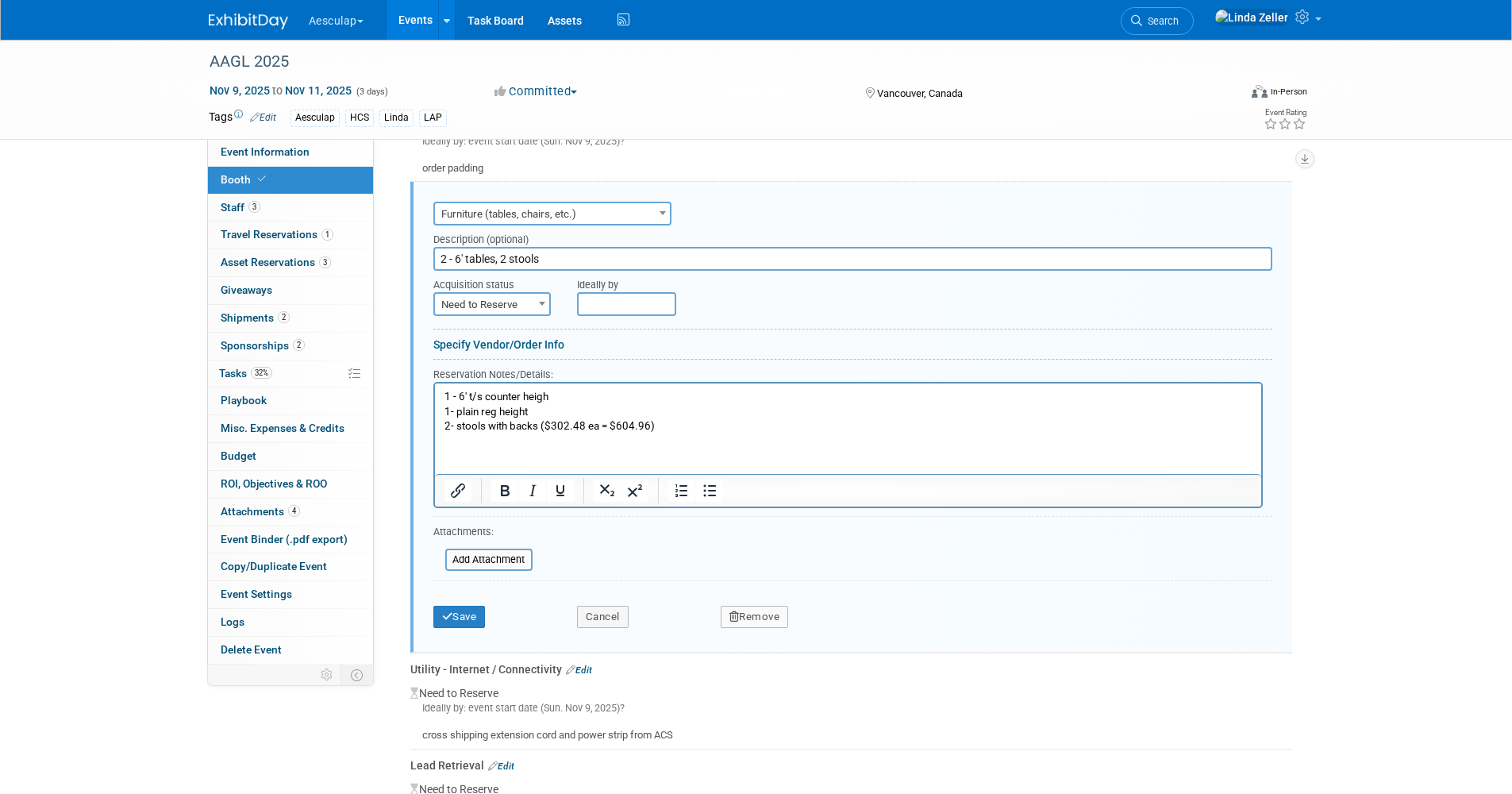 click on "1 - 6' t/s counter heigh 1- plain reg height 2- stools with backs ($302.48 ea = $604.96)" at bounding box center (848, 412) 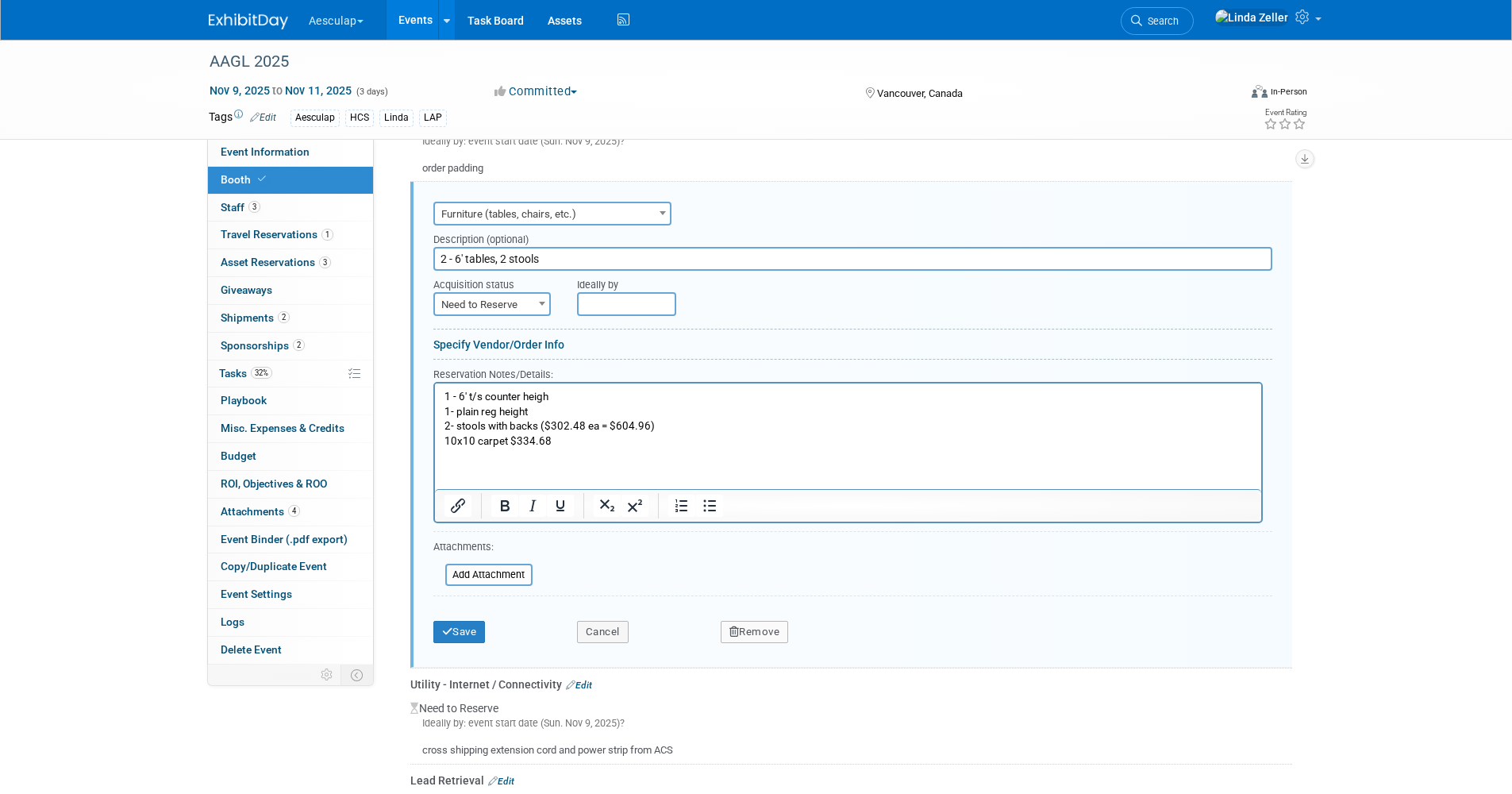click on "1 - 6' t/s counter heigh 1- plain reg height 2- stools with backs ($302.48 ea = $604.96)" at bounding box center [848, 412] 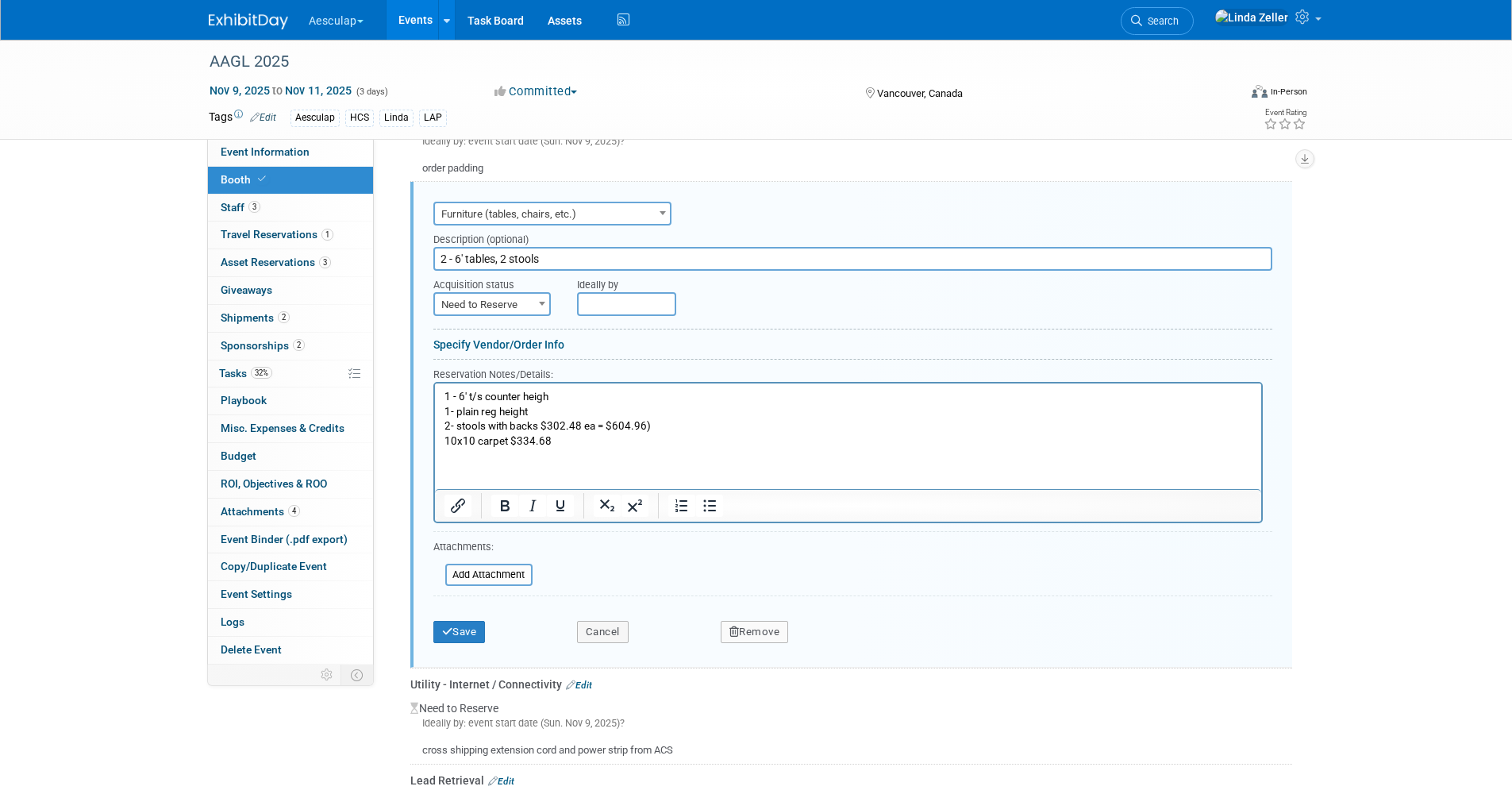 click on "1 - 6' t/s counter heigh 1- plain reg height 2- stools with backs $302.48 ea = $604.96)" at bounding box center (848, 412) 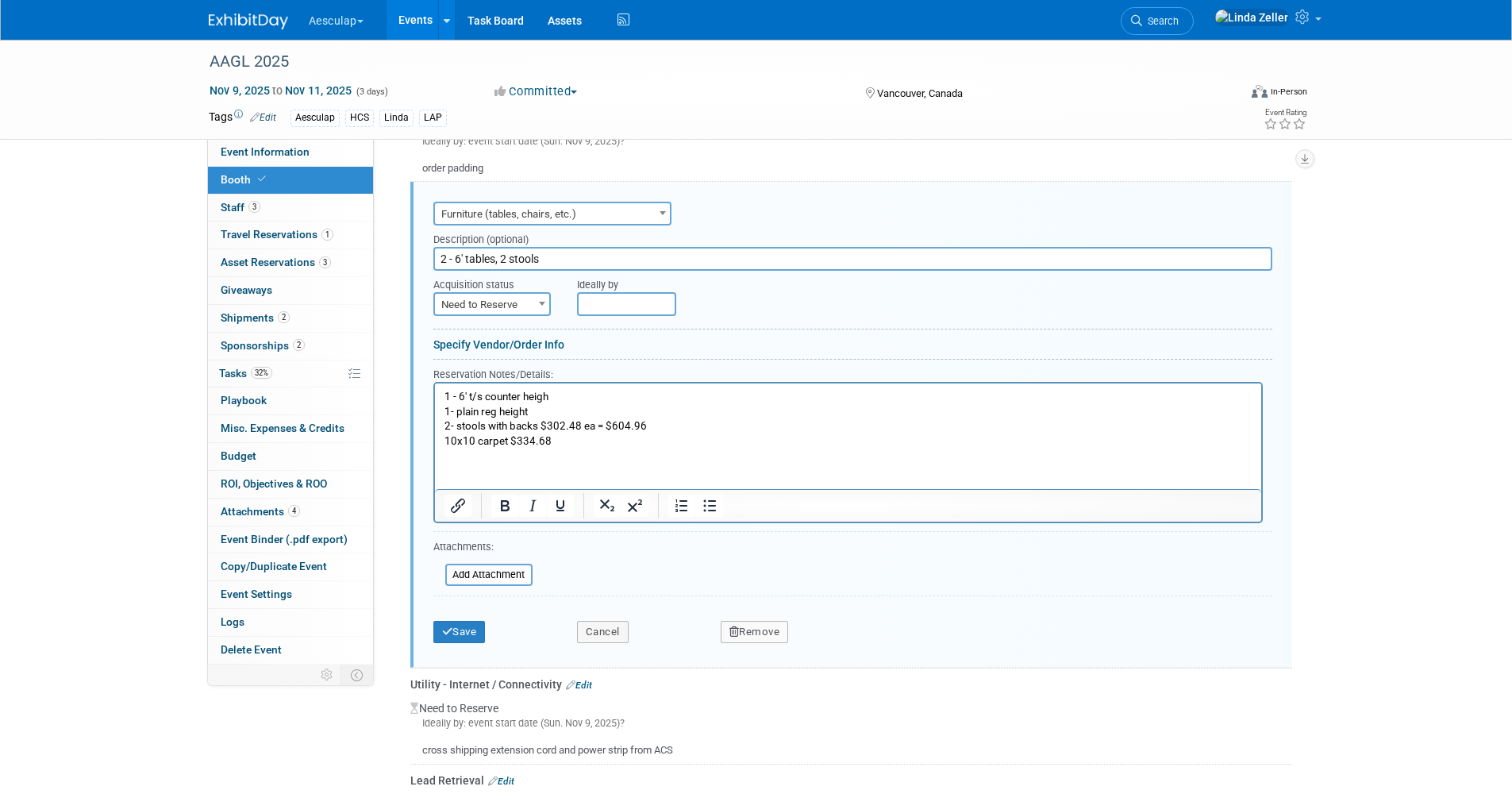 click on "1 - 6' t/s counter heigh 1- plain reg height 2- stools with backs $302.48 ea = $604.96" at bounding box center [848, 412] 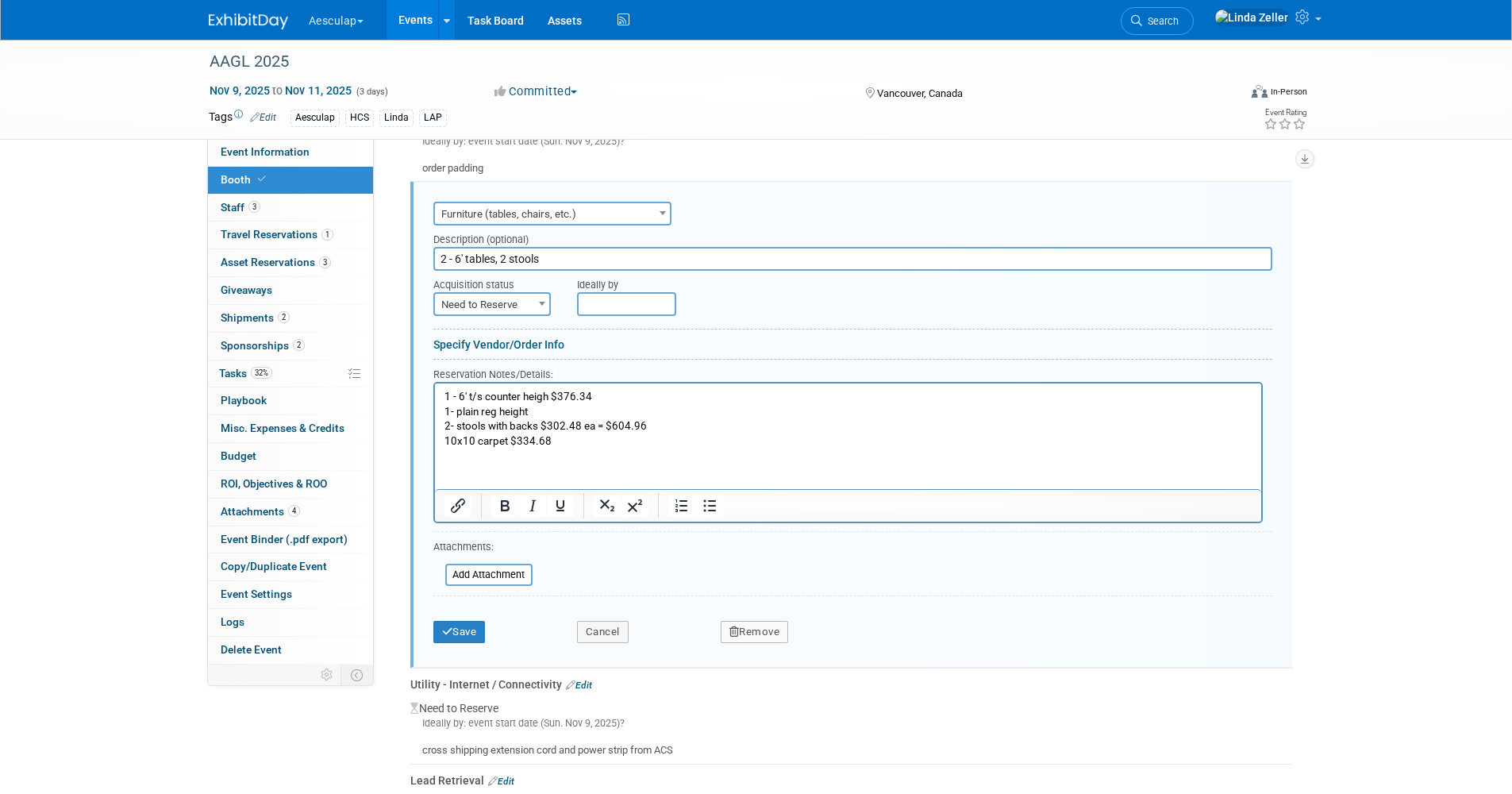 click on "10x10 carpet $334.68" at bounding box center (848, 441) 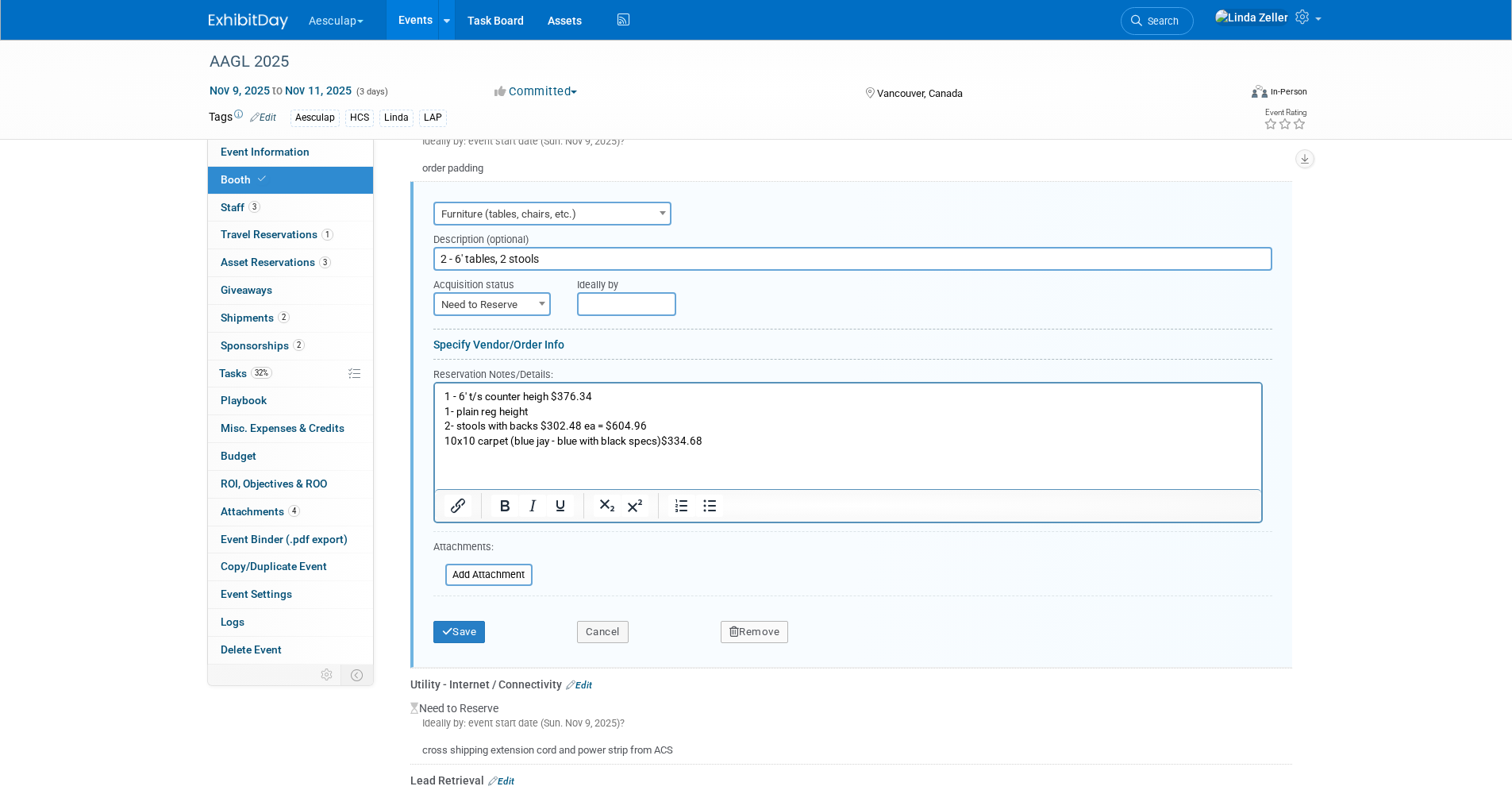 click on "10x10 carpet (blue jay - blue with black specs)$334.68" at bounding box center (848, 441) 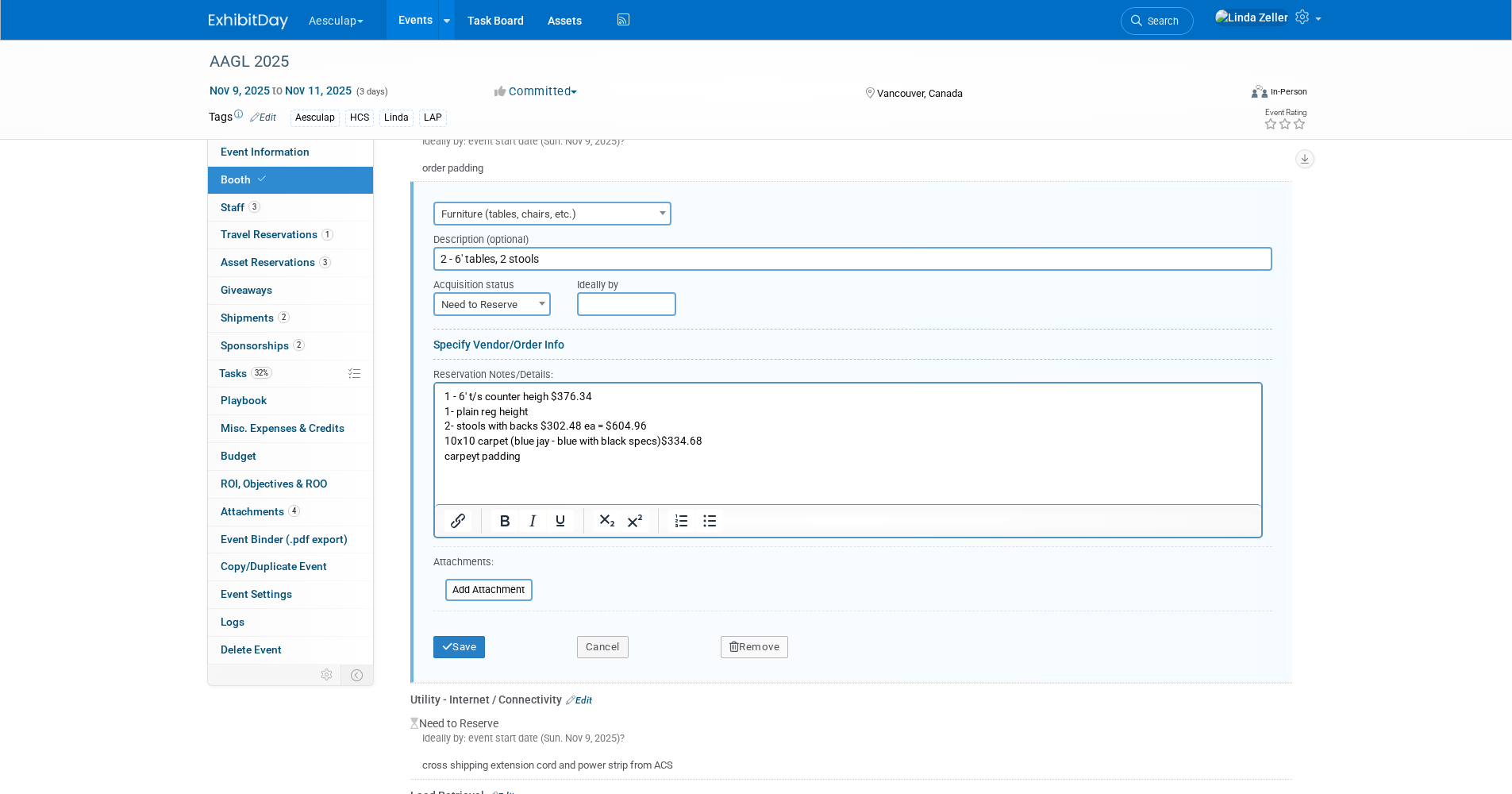 click on "carpeyt padding" at bounding box center [848, 457] 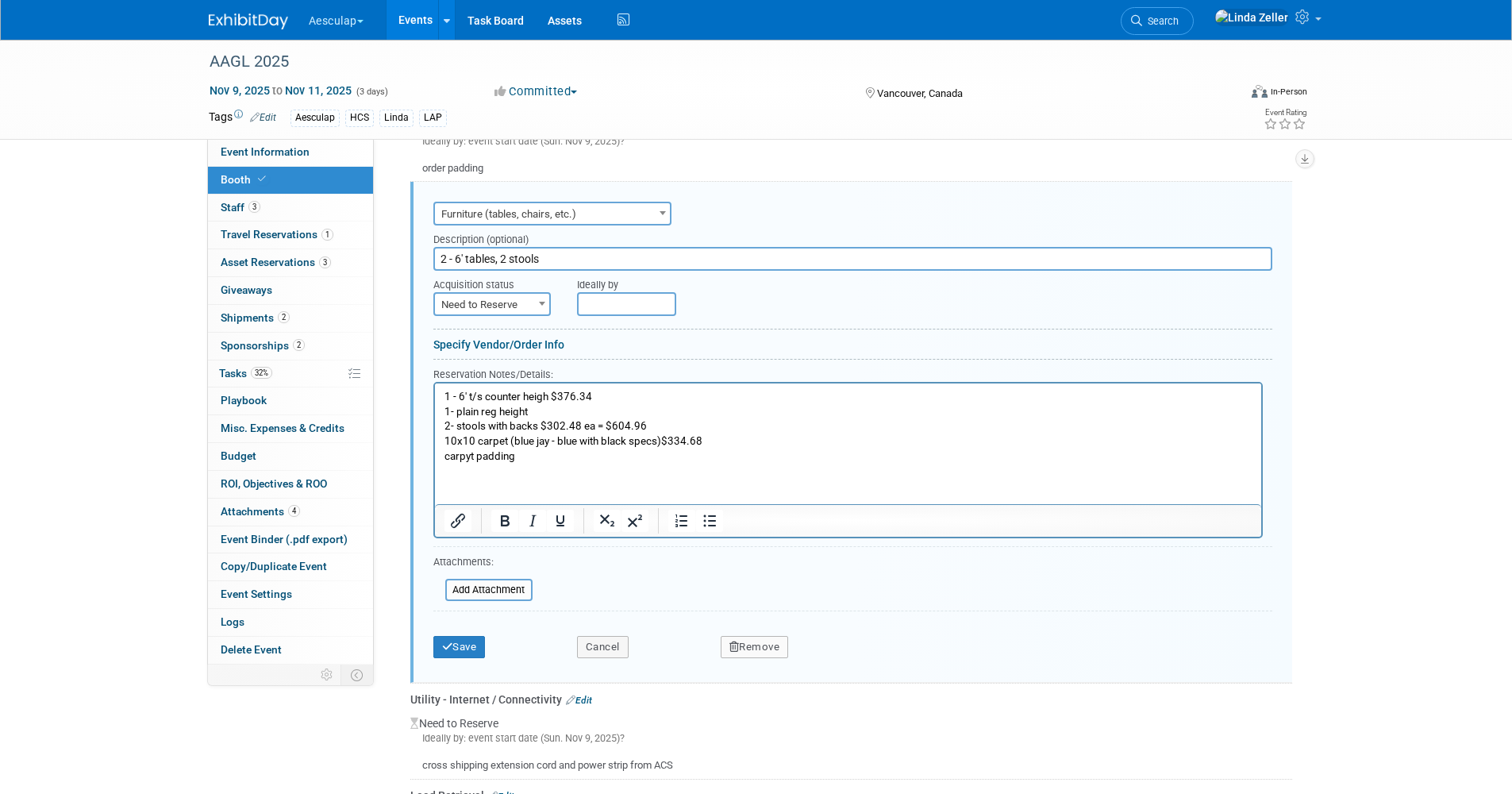 click on "carpyt padding" at bounding box center [848, 457] 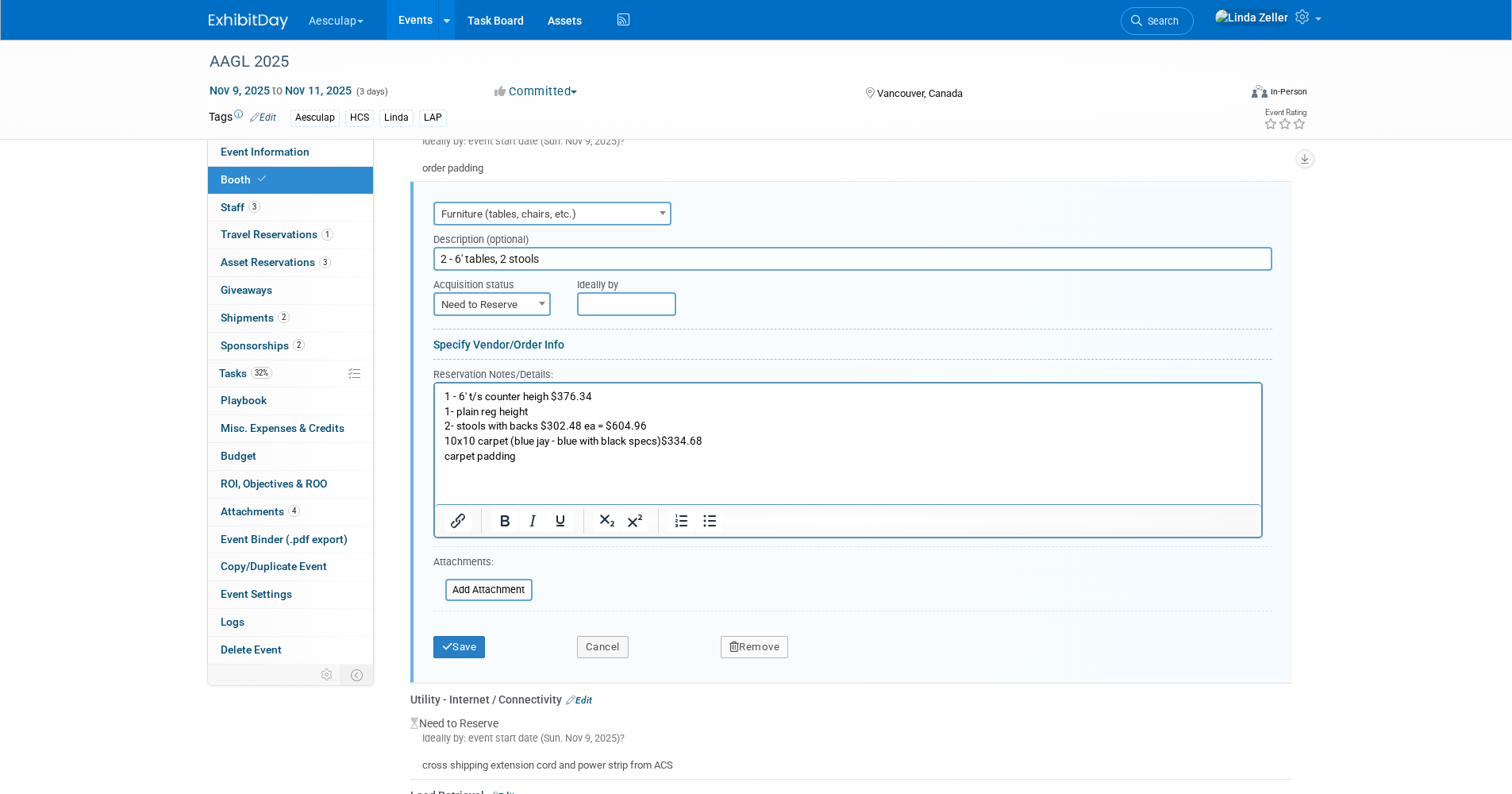 click on "1 - 6' t/s counter heigh $376.34 1- plain reg height 2- stools with backs $302.48 ea = $604.96" at bounding box center (848, 412) 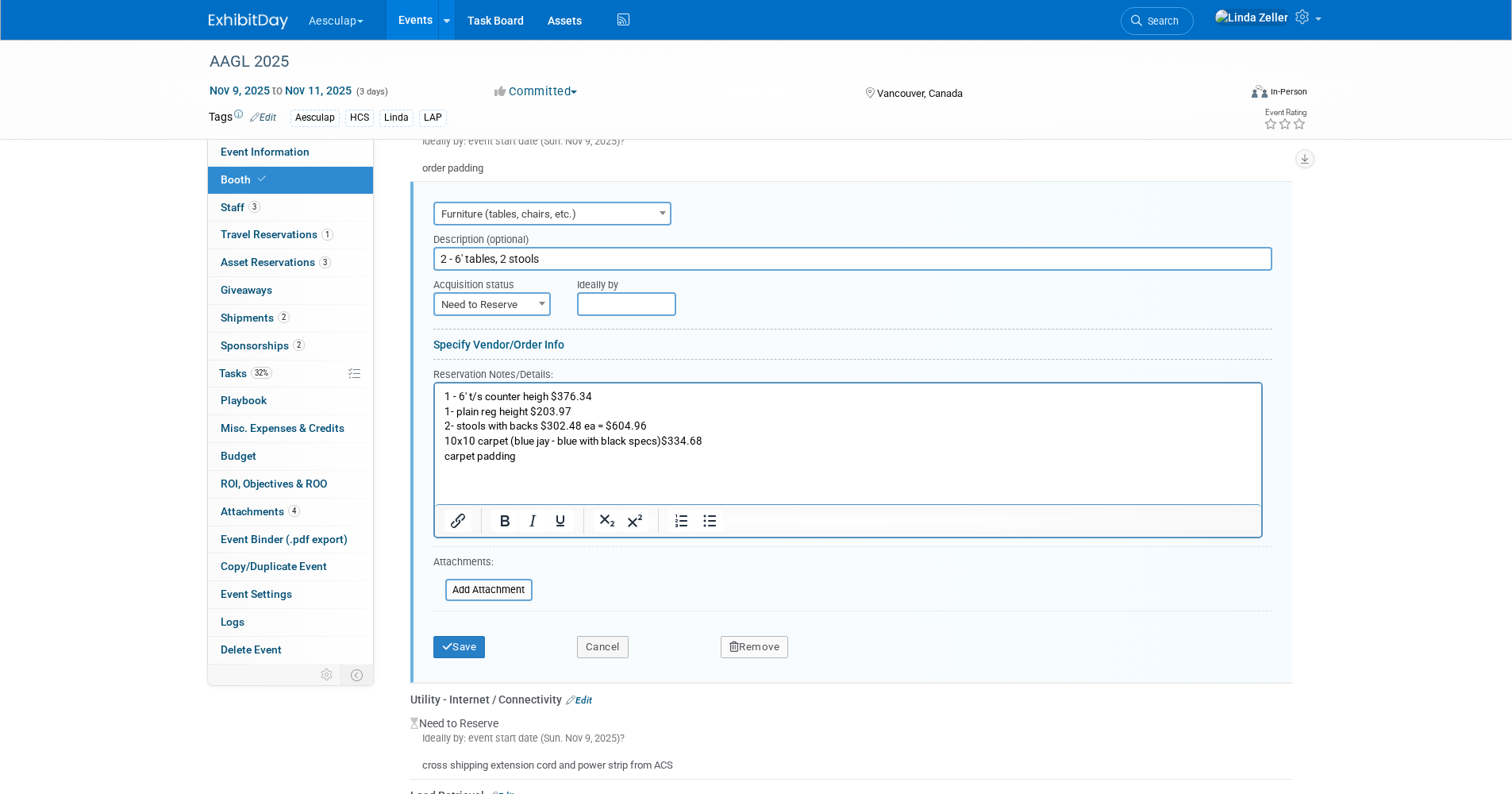 click on "carpet padding" at bounding box center [848, 457] 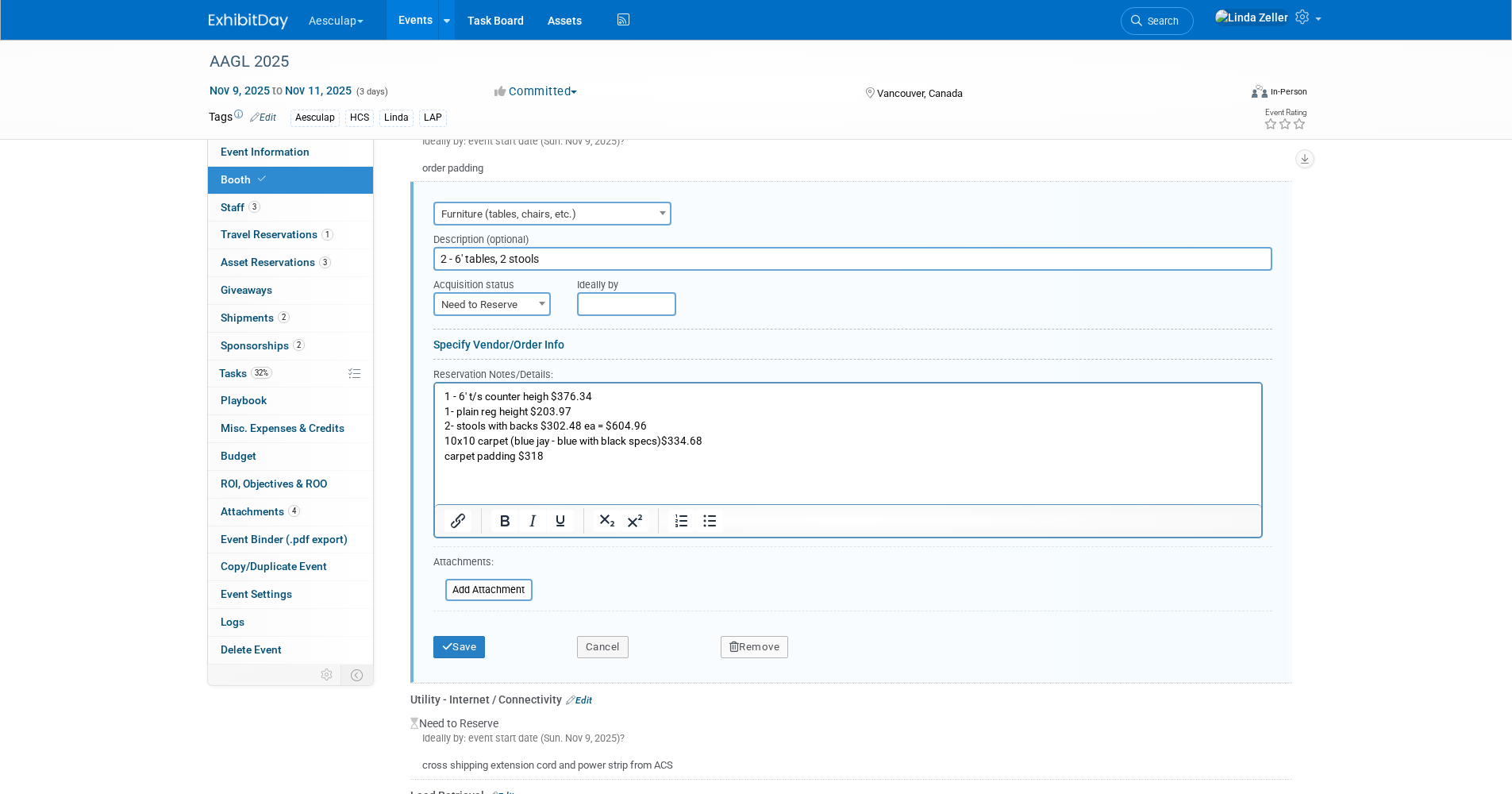 click on "Need to Reserve" at bounding box center [492, 305] 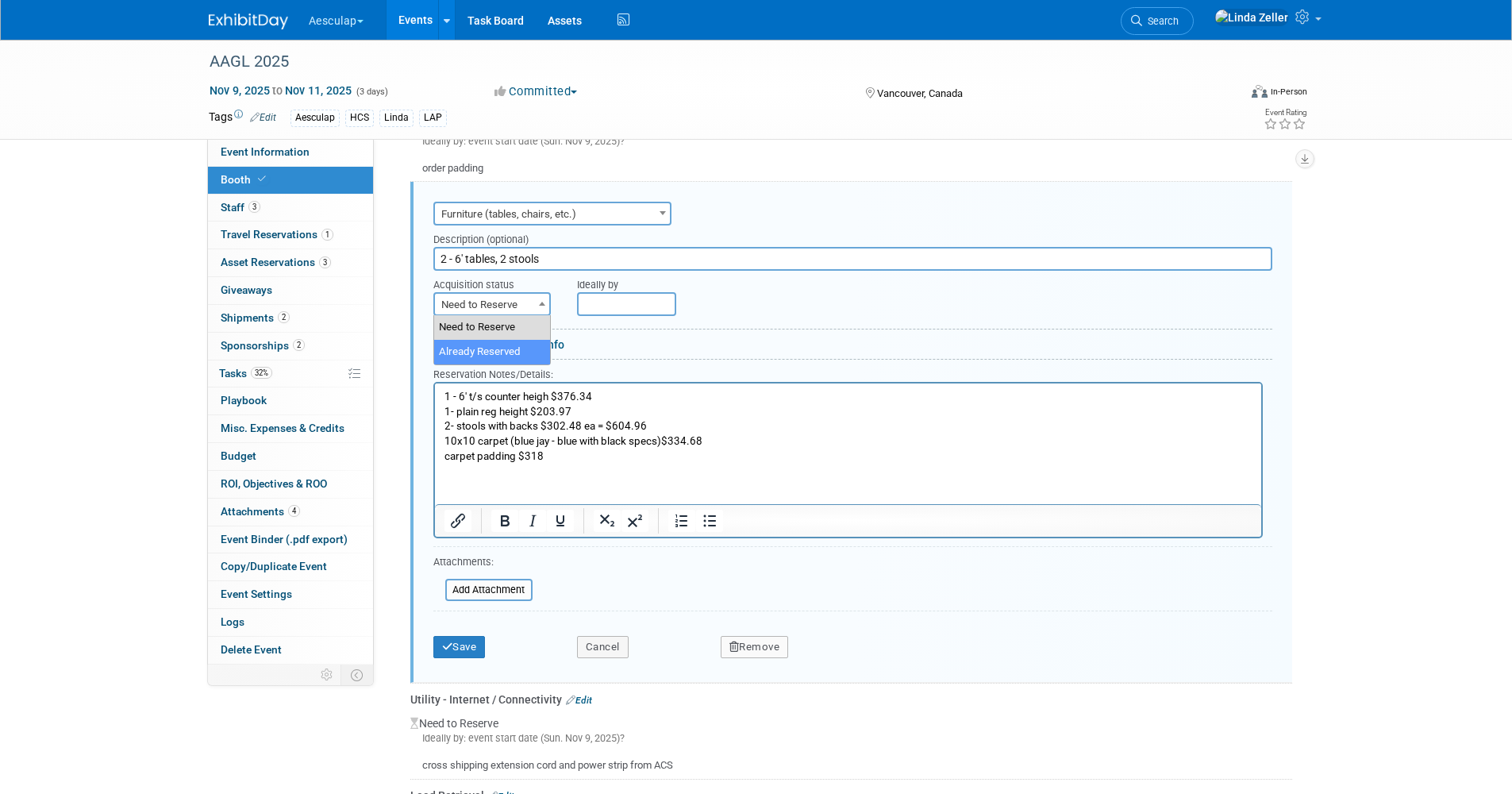 select on "2" 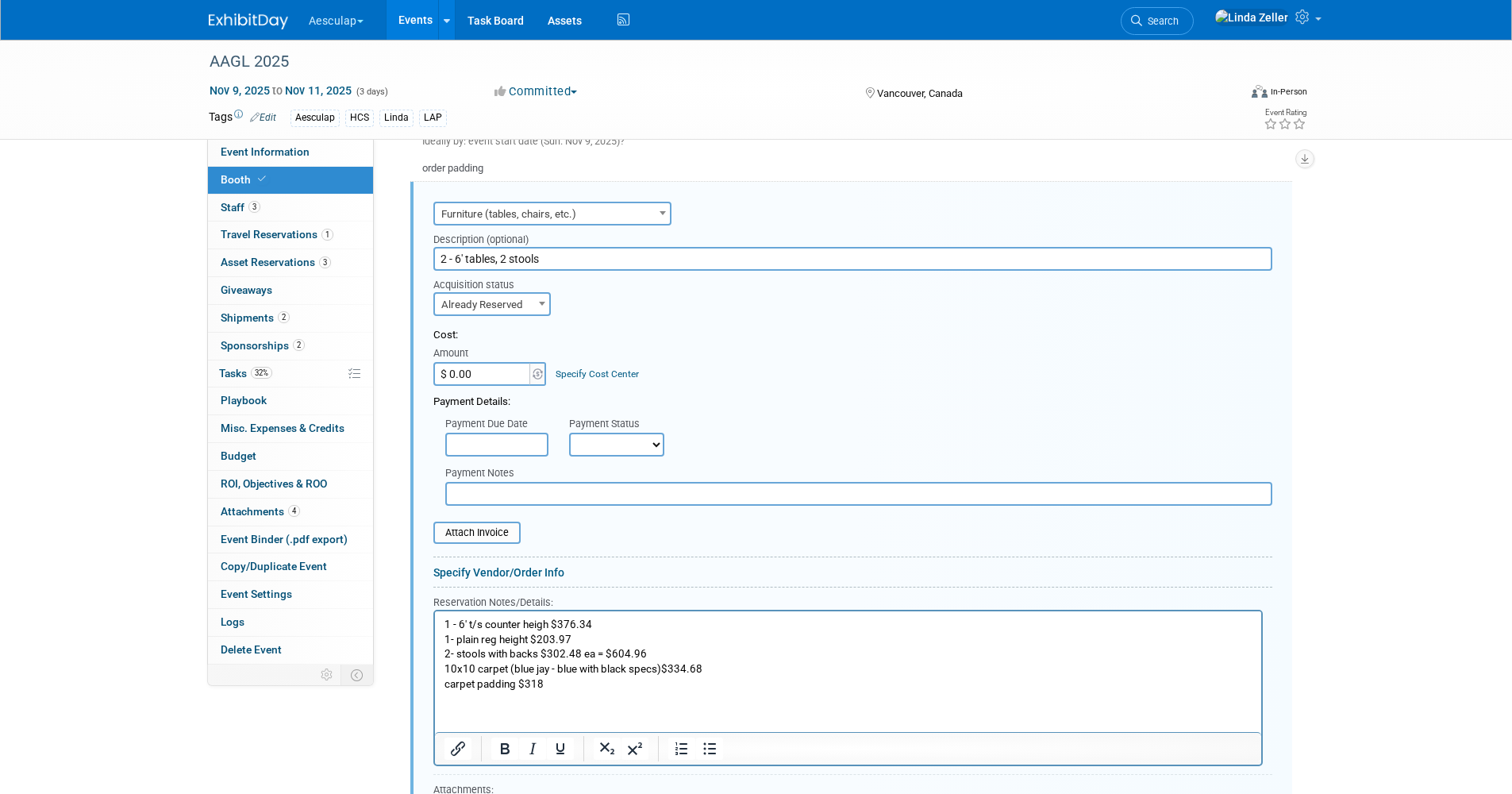 click on "$ 0.00" at bounding box center [483, 374] 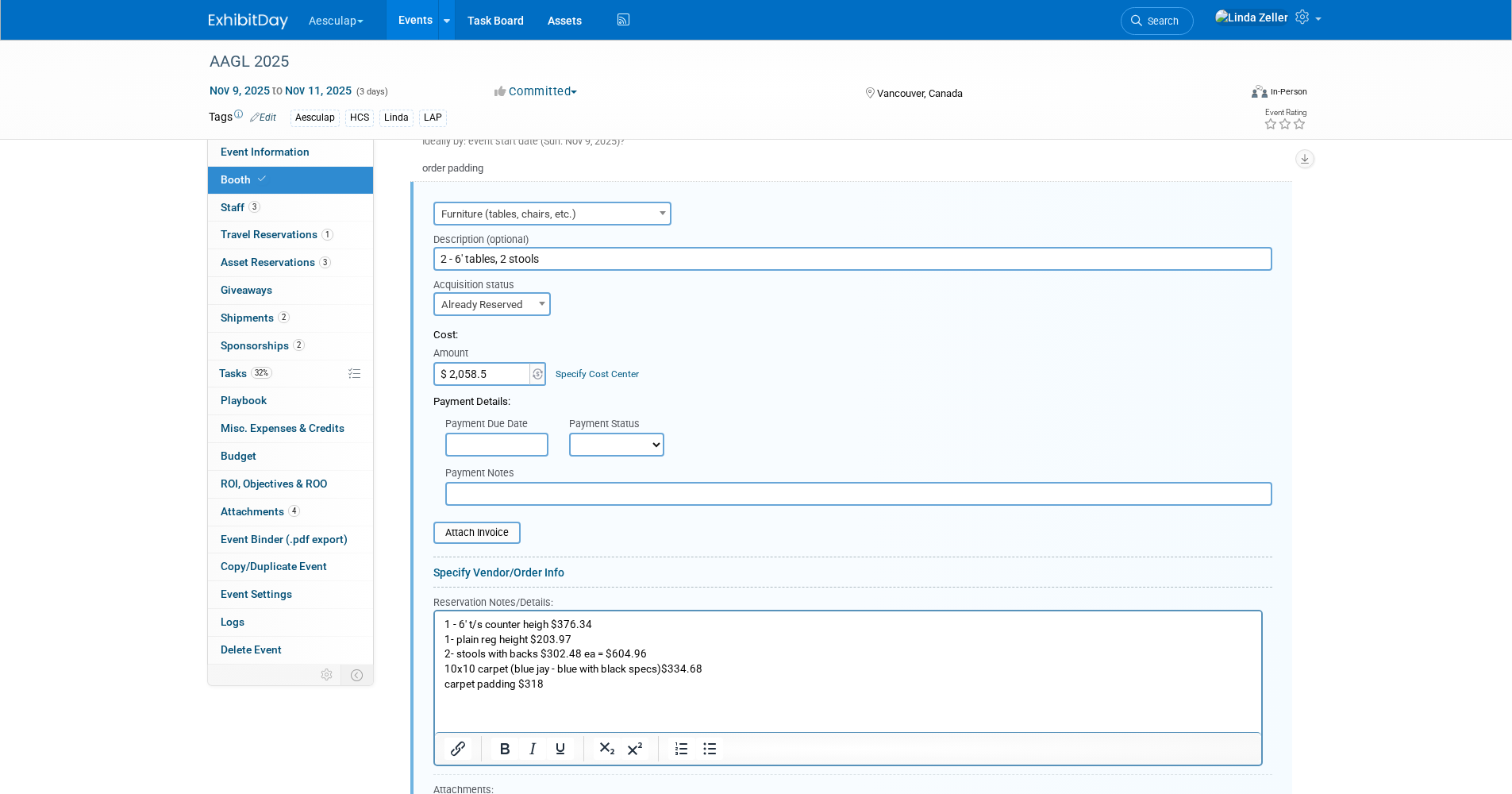 type on "$ 2,058.52" 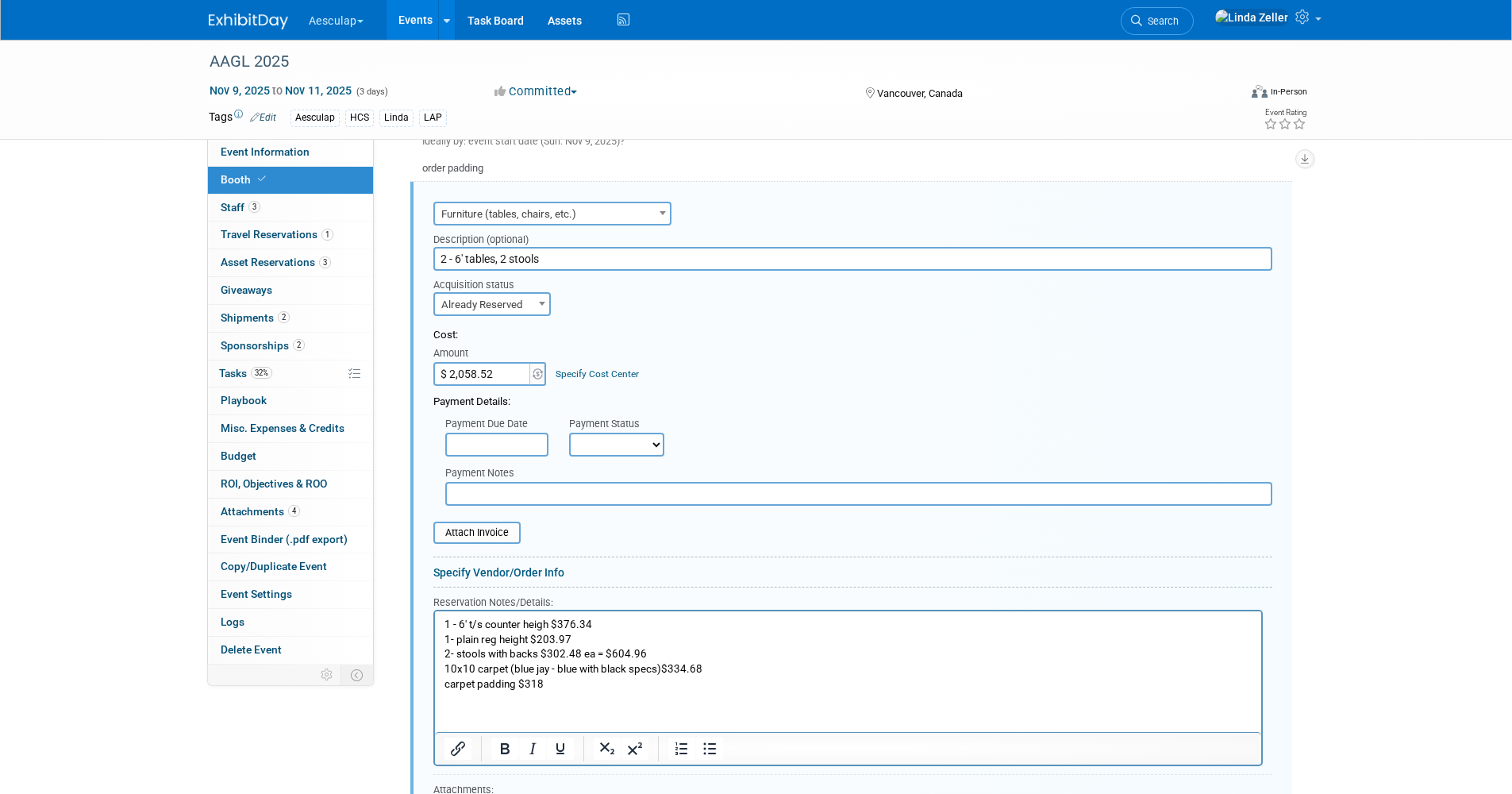 click on "Specify Cost Center" at bounding box center [597, 374] 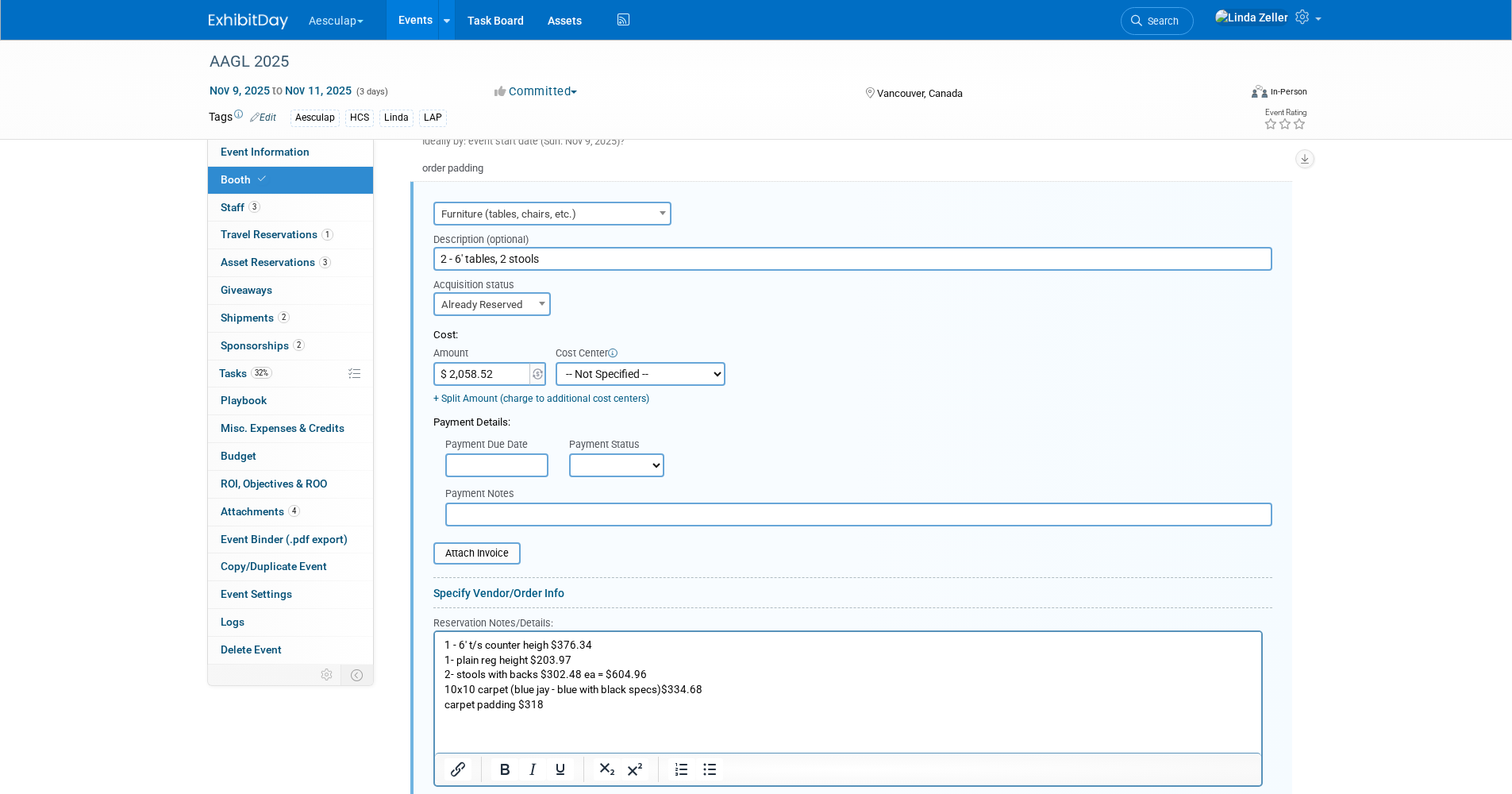 click on "-- Not Specified --
AAG B2B: 102736100
AIS - Ortho
AIS -Spine
Atlantic Neuro
Bob - 331008516
Central Mountain Neuro
Central Neuro
HCS - Containers
HCS B2B
HCS Great Lakes
HCS Lonestar
HCS Mid- Atlantic
HCS Midwest
HCS Mountain
HCS New England
HCS Northeast
HCS Northwest
HCS Southeast
HCS Western
Laparoscopy
National HCS
National Neuro
Pacific Neuro
Piedmont Neuro Texas Neuro" at bounding box center [641, 374] 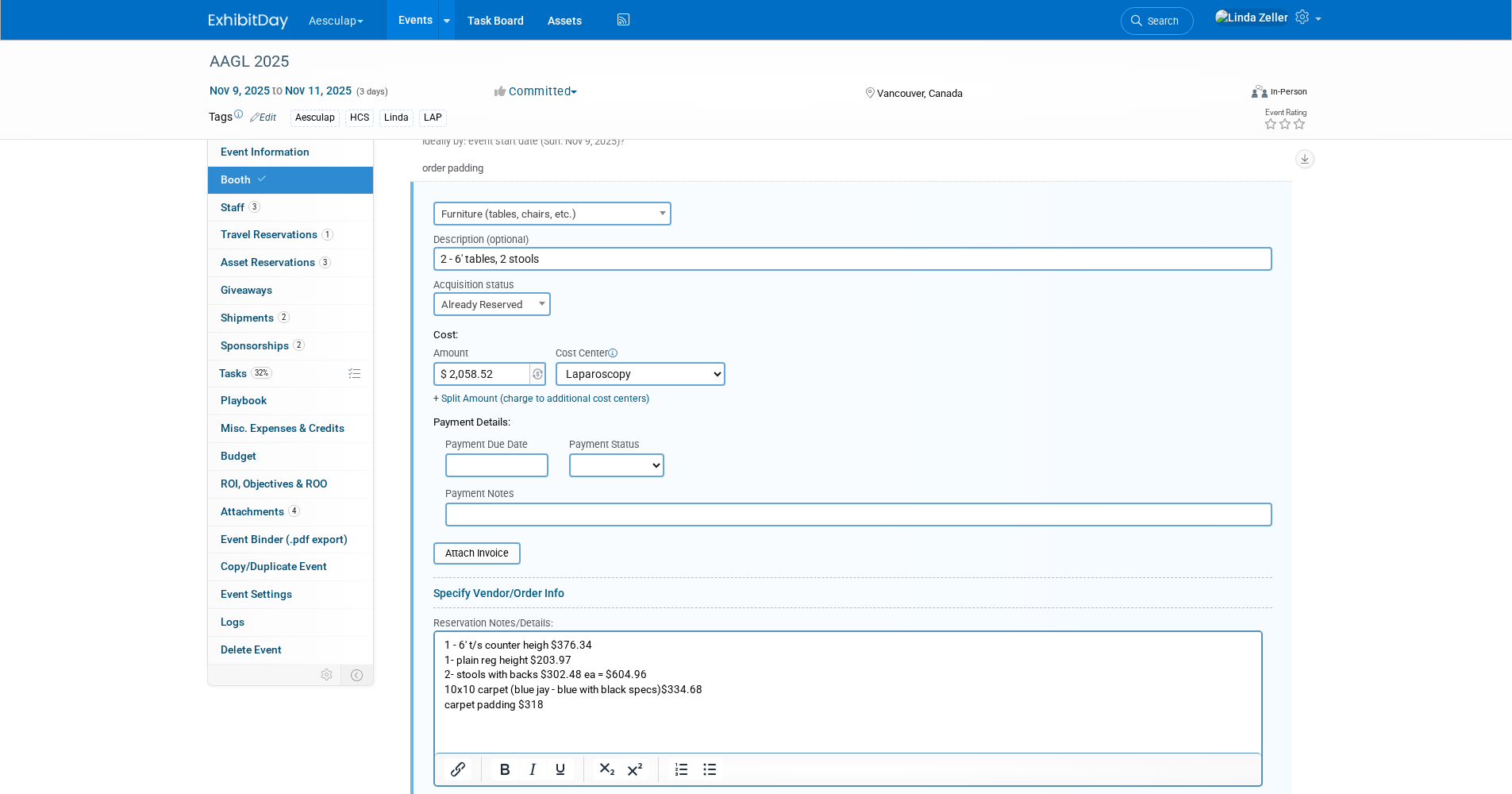 click on "-- Not Specified --
AAG B2B: 102736100
AIS - Ortho
AIS -Spine
Atlantic Neuro
Bob - 331008516
Central Mountain Neuro
Central Neuro
HCS - Containers
HCS B2B
HCS Great Lakes
HCS Lonestar
HCS Mid- Atlantic
HCS Midwest
HCS Mountain
HCS New England
HCS Northeast
HCS Northwest
HCS Southeast
HCS Western
Laparoscopy
National HCS
National Neuro
Pacific Neuro
Piedmont Neuro Texas Neuro" at bounding box center [641, 374] 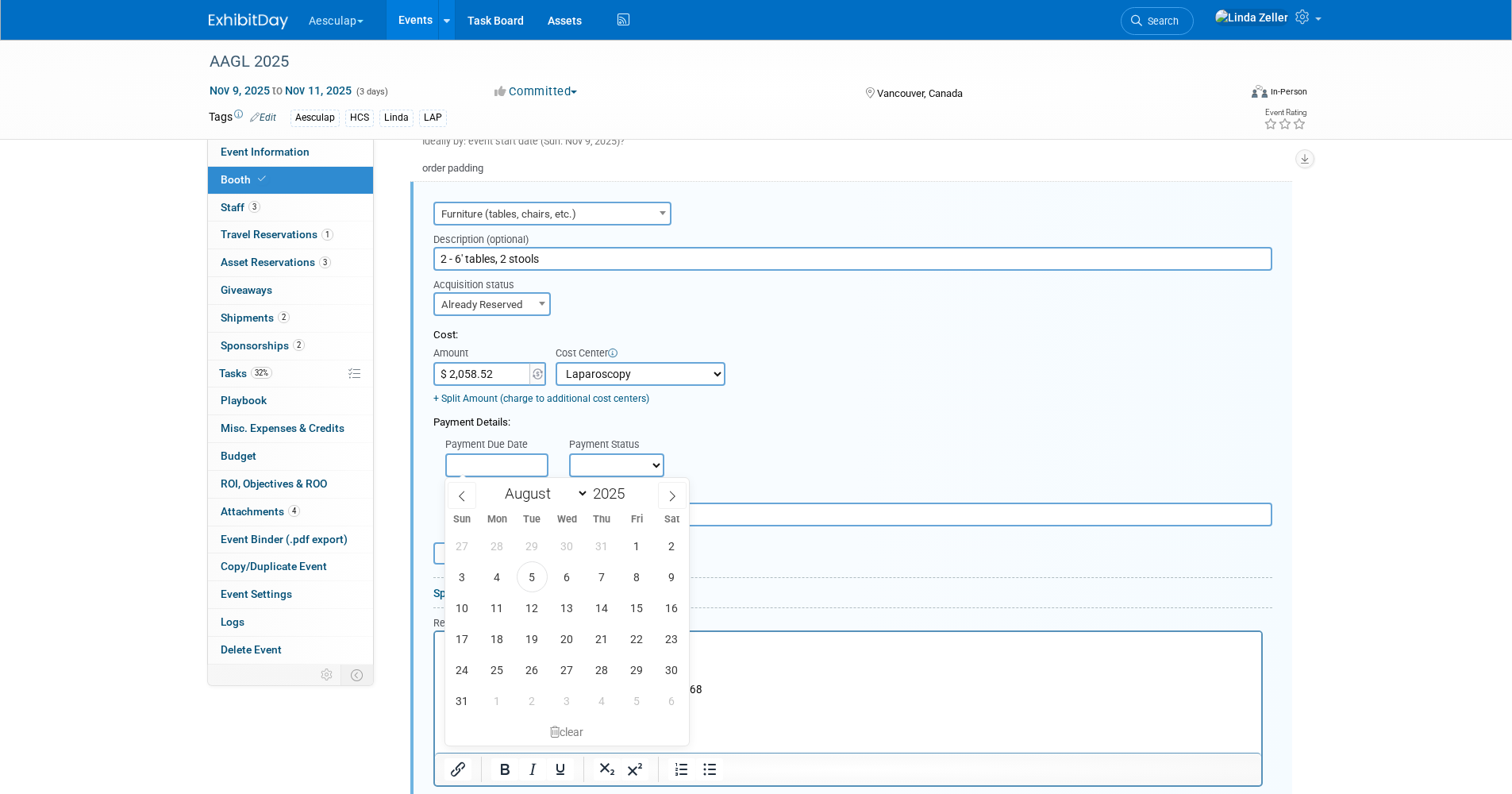click at bounding box center [497, 465] 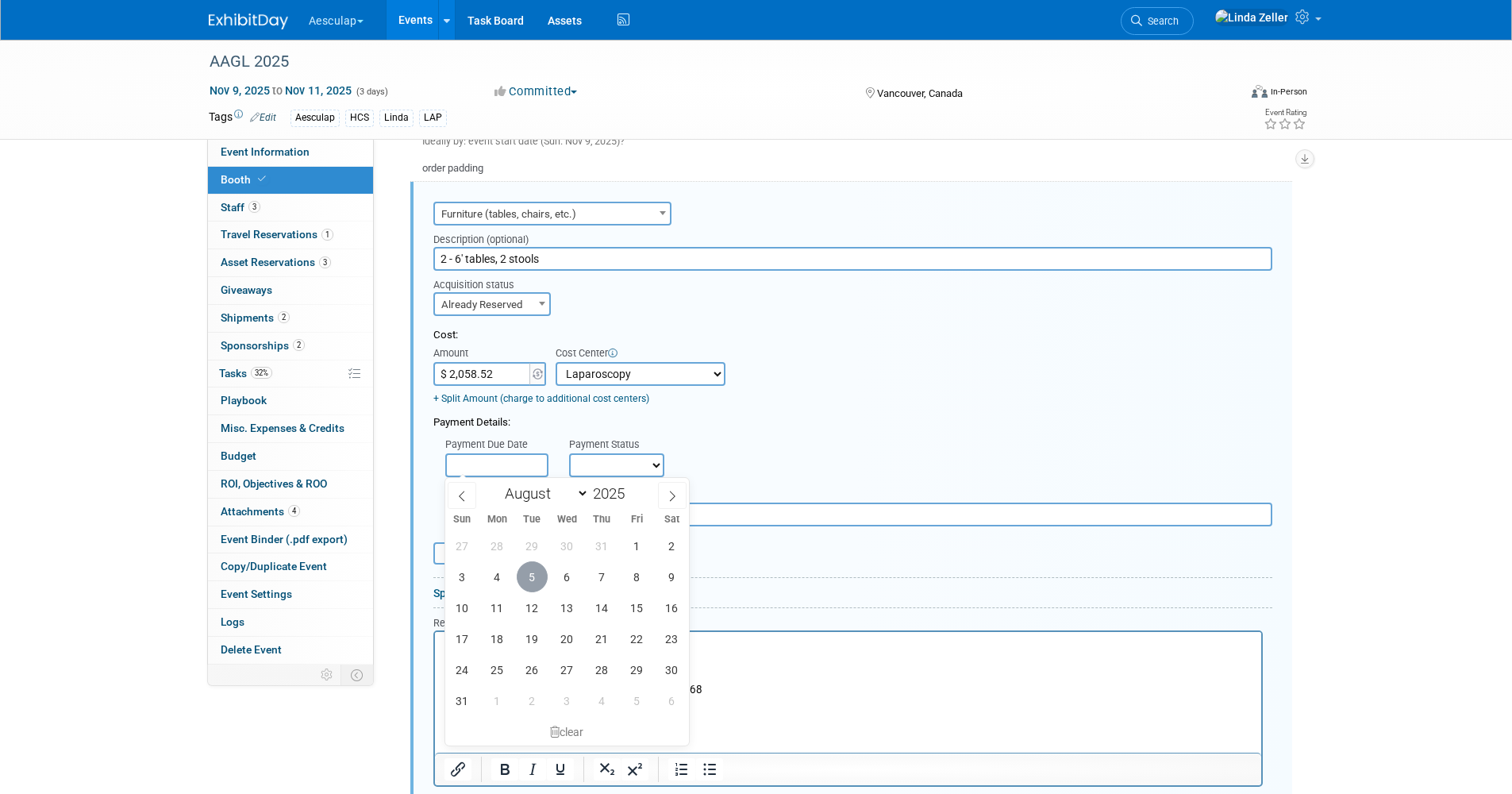 click on "5" at bounding box center [532, 576] 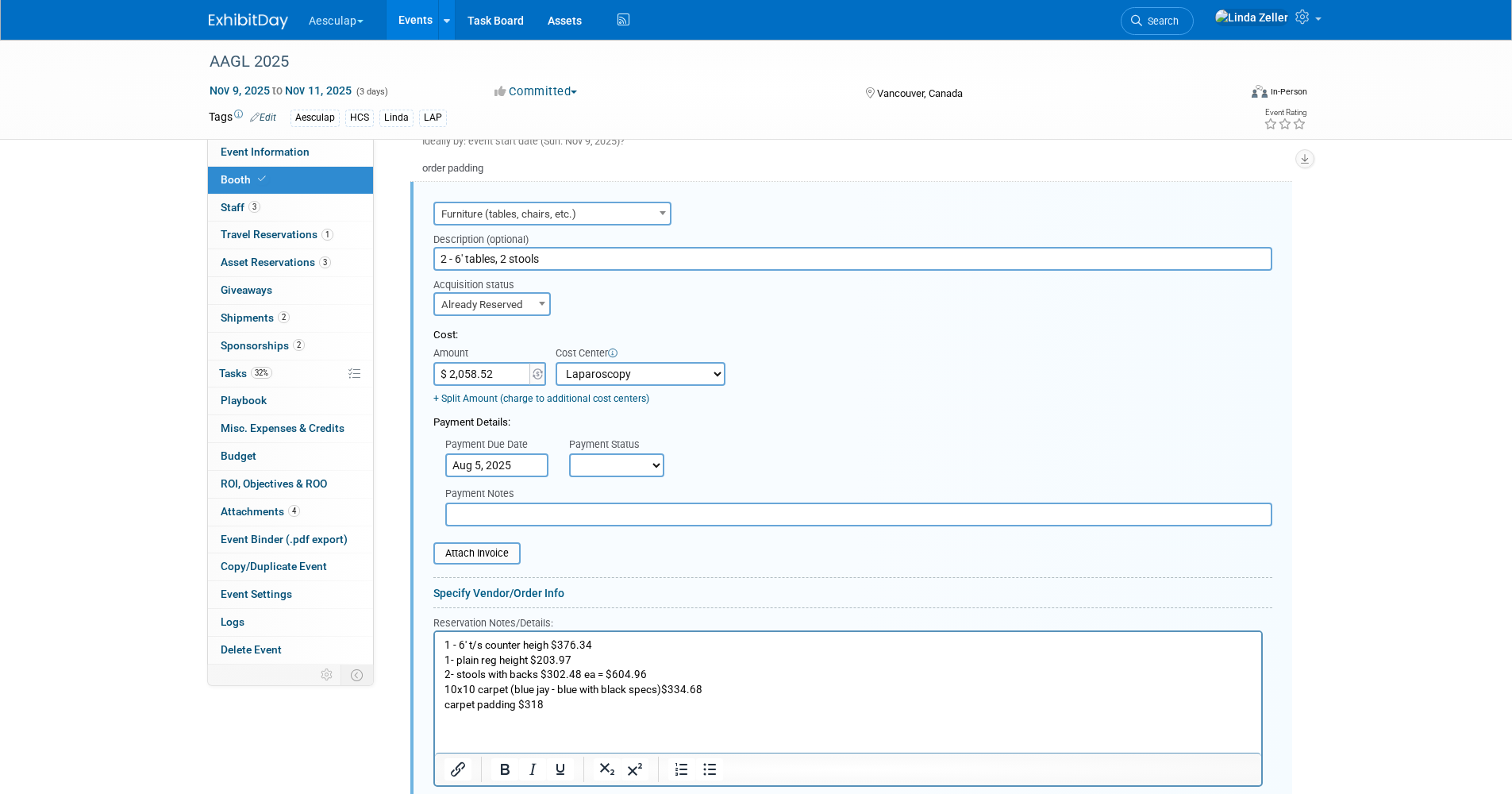 click on "Not Paid Yet
Partially Paid
Paid in Full" at bounding box center [617, 465] 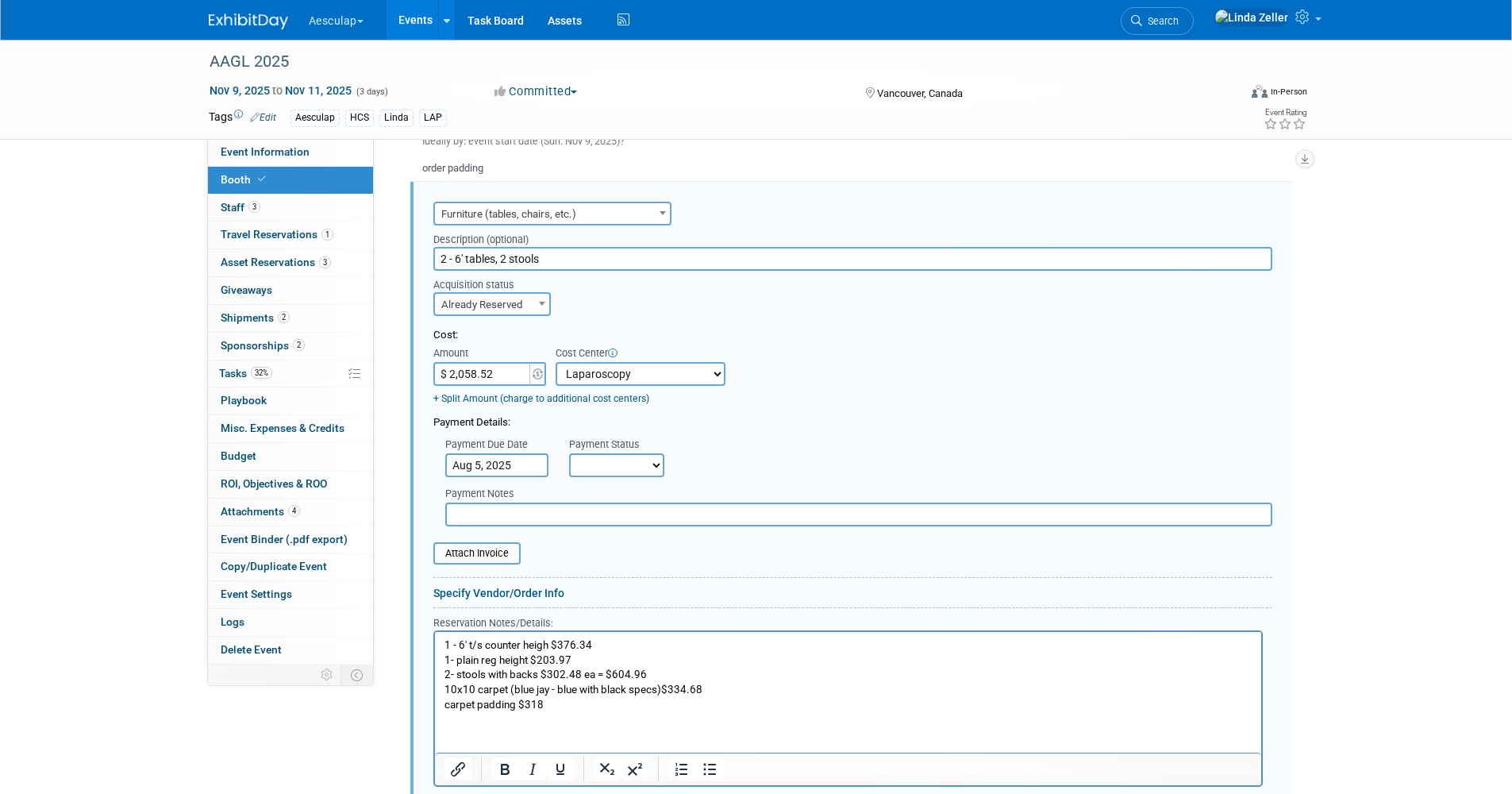 select on "1" 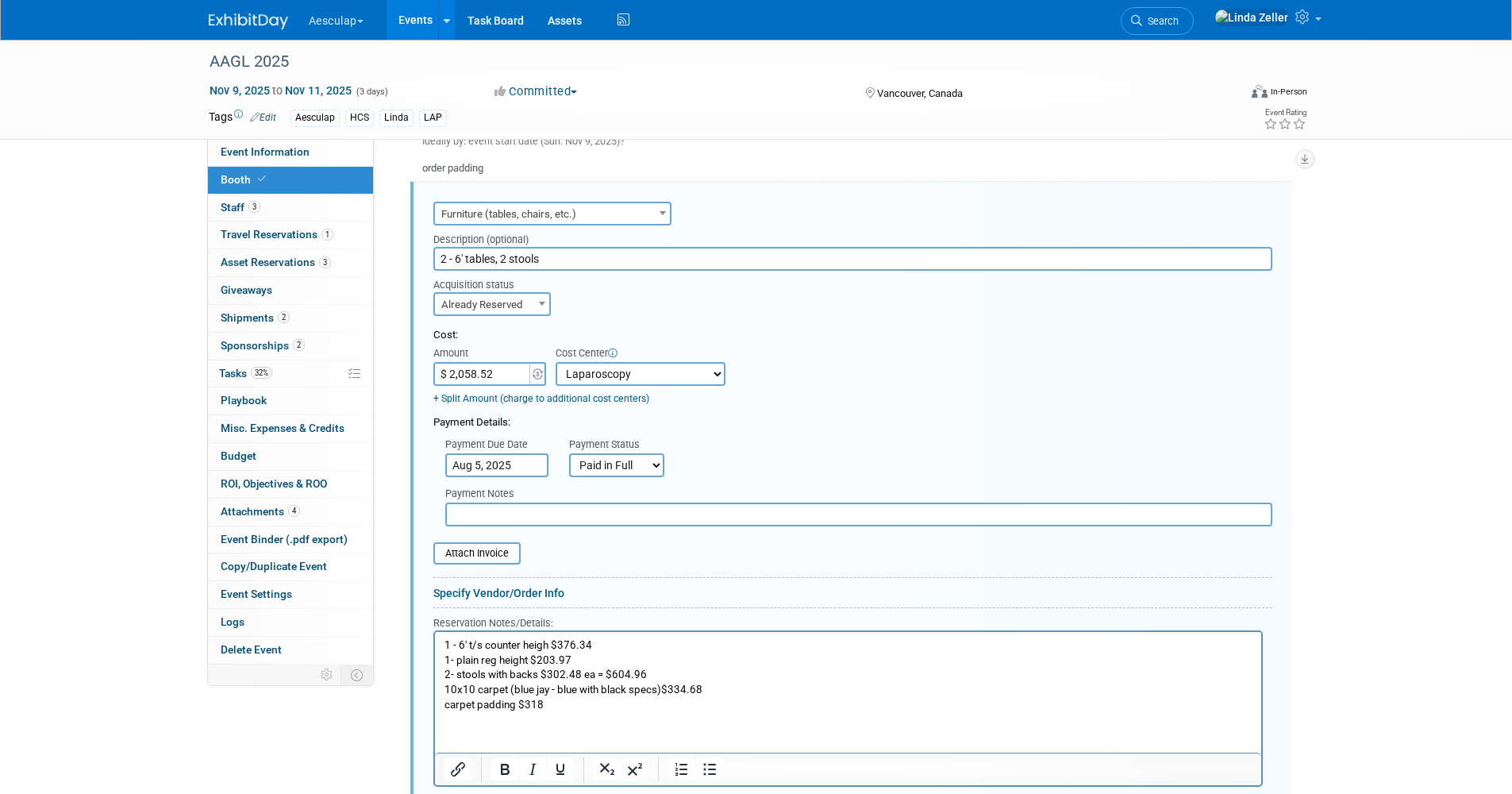 click on "Not Paid Yet
Partially Paid
Paid in Full" at bounding box center [617, 465] 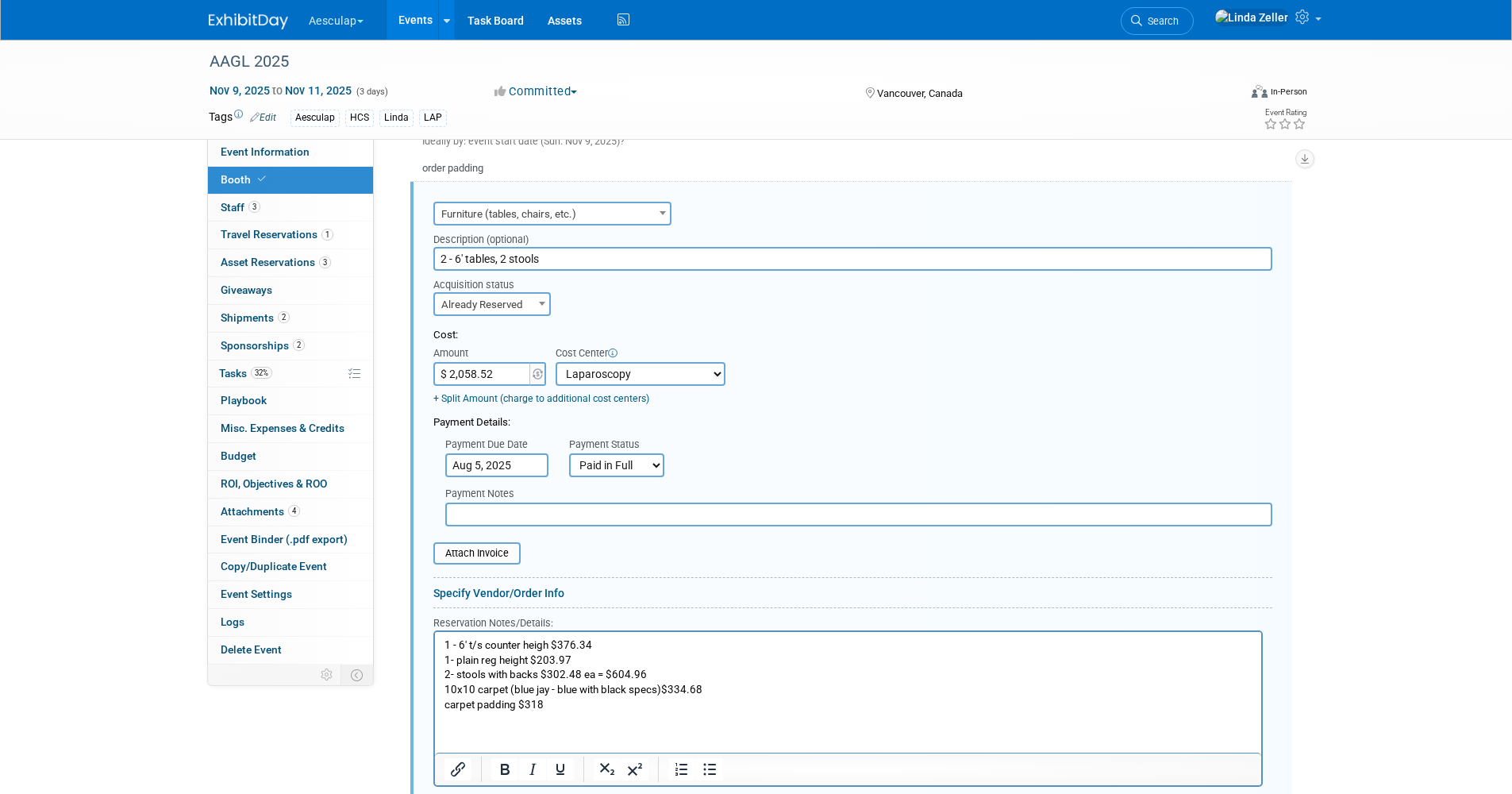 click on "carpet padding $318" at bounding box center [848, 704] 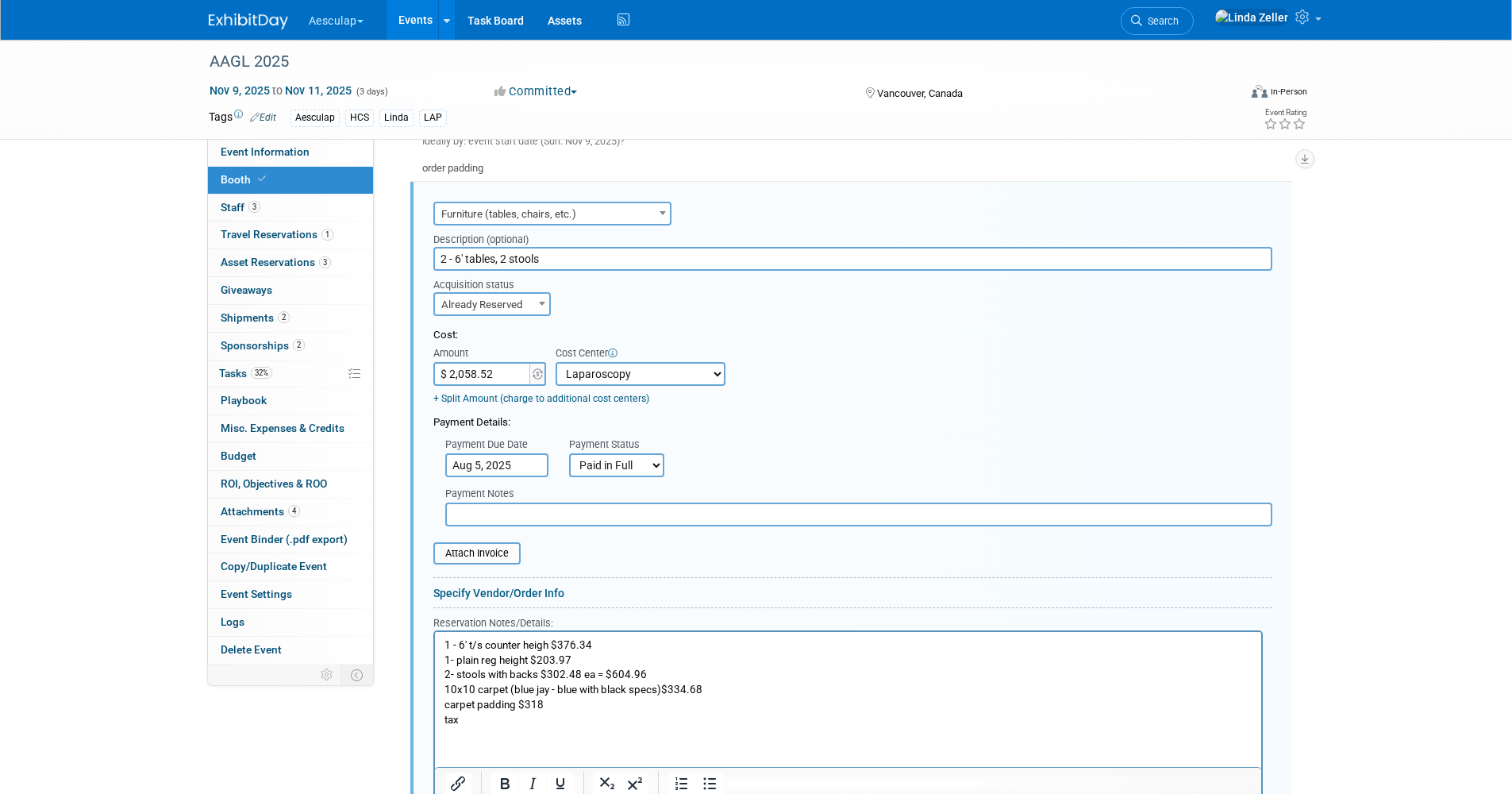 click on "tax" at bounding box center (848, 719) 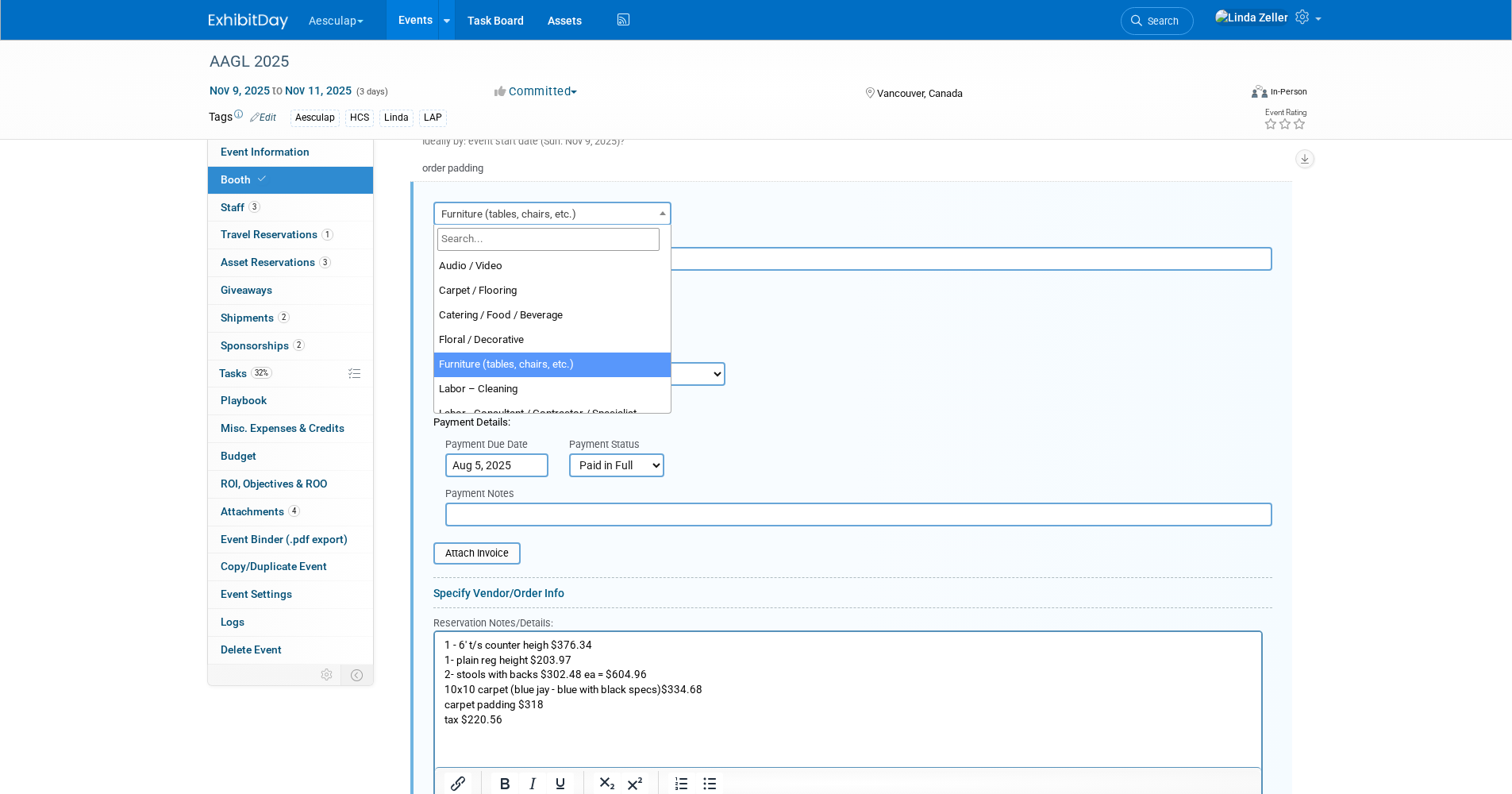 click on "Furniture (tables, chairs, etc.)" at bounding box center [552, 214] 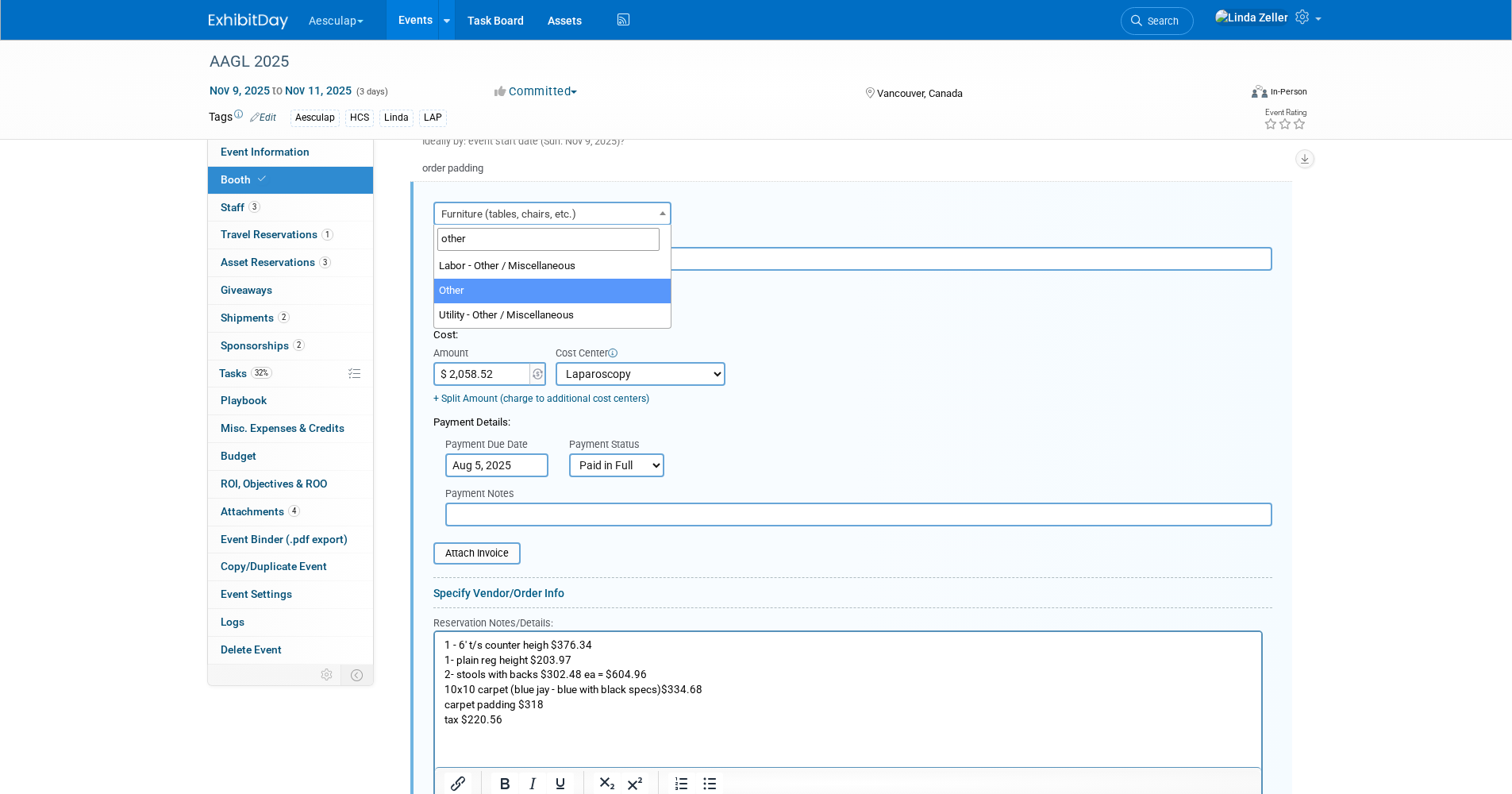 type on "other" 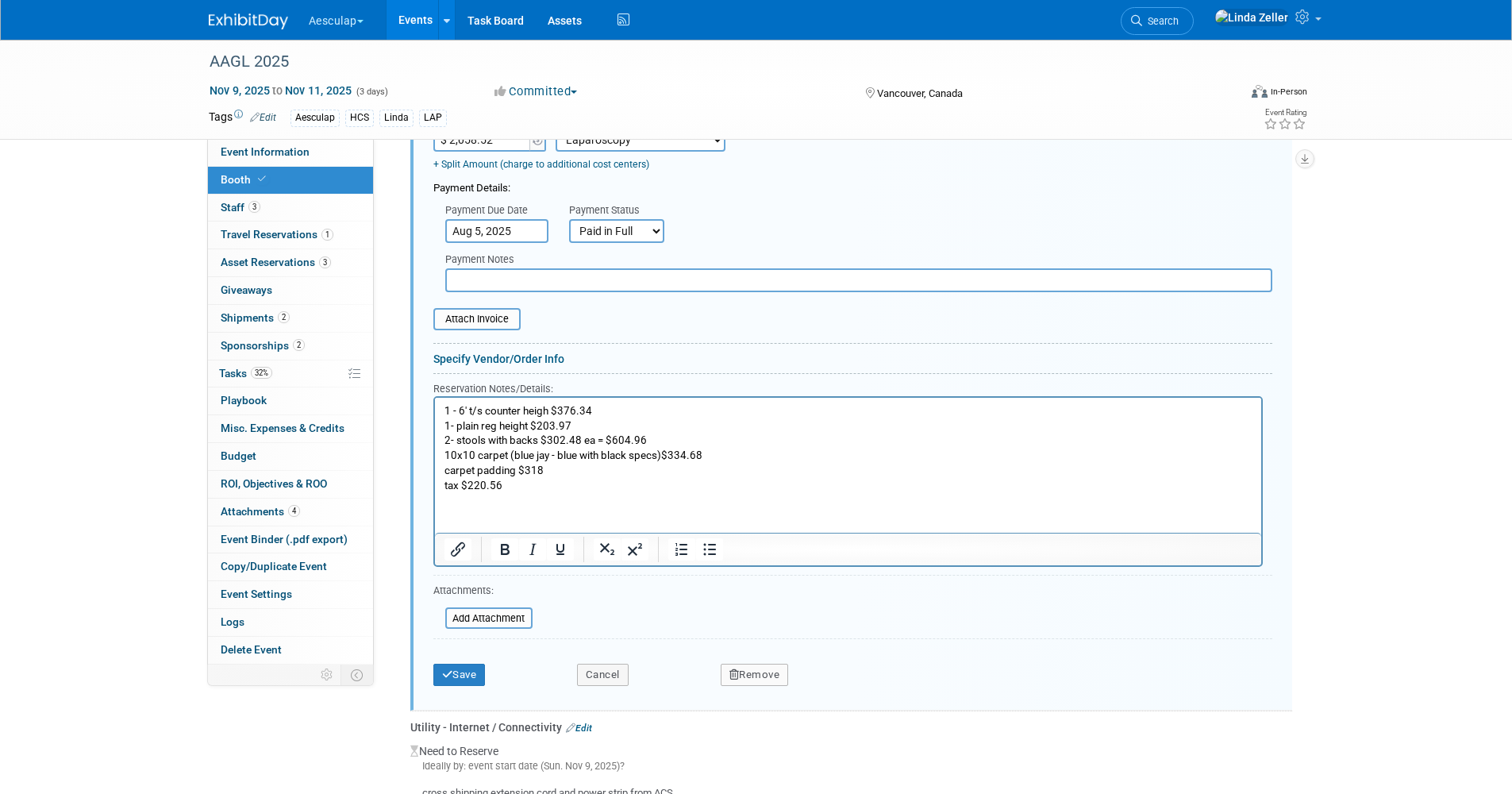 scroll, scrollTop: 1764, scrollLeft: 0, axis: vertical 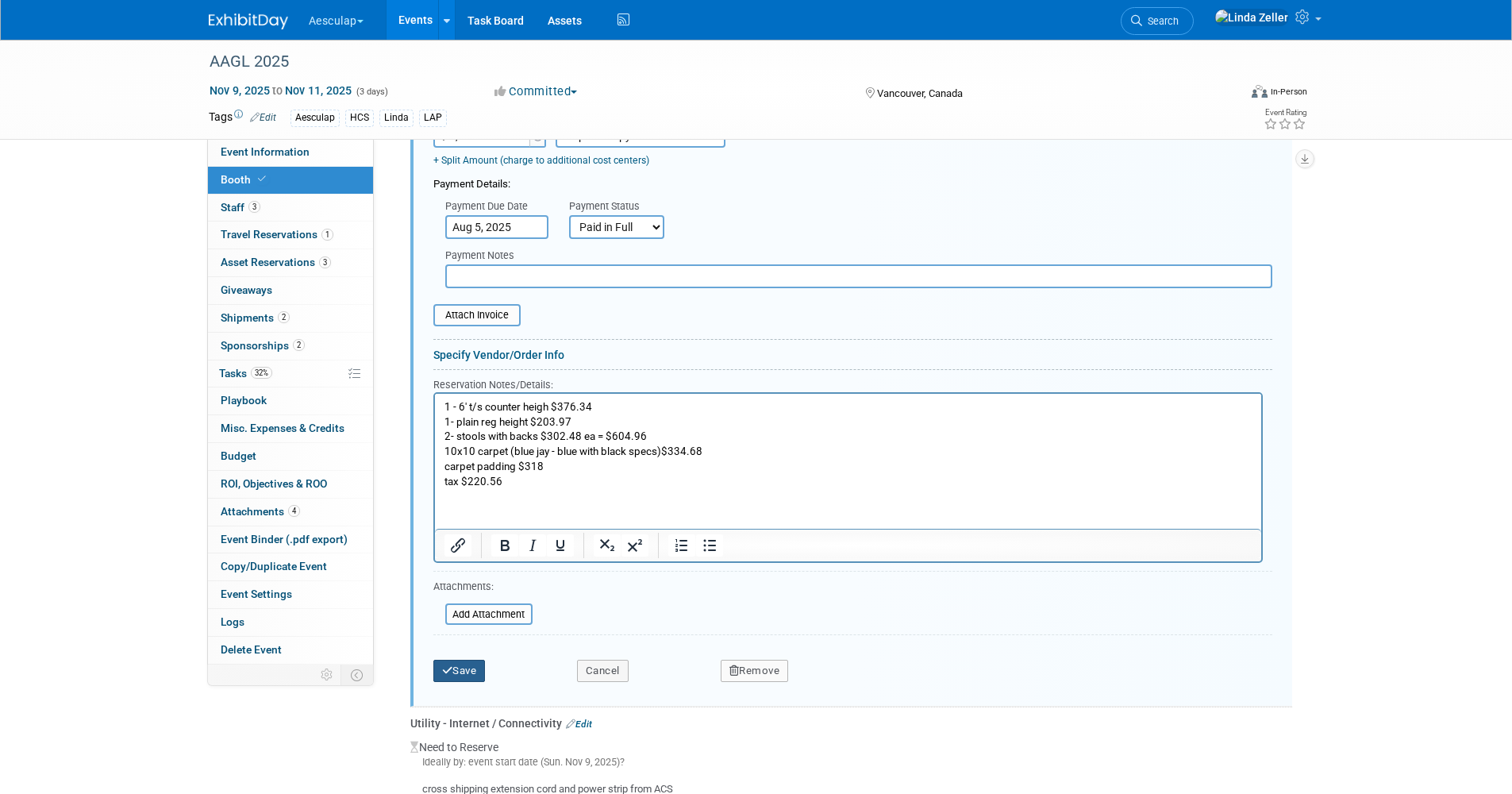 click on "Save" at bounding box center (460, 671) 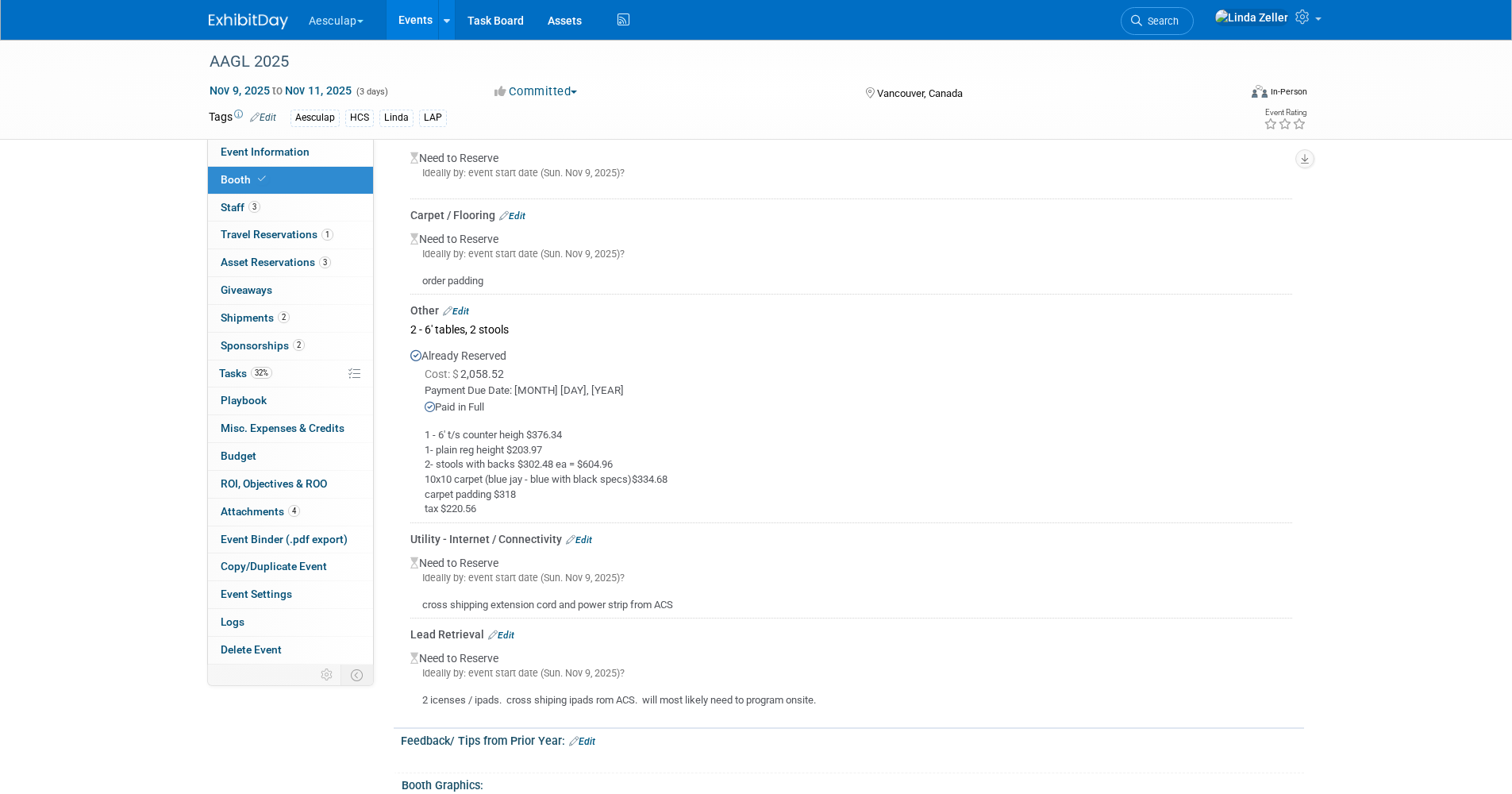 scroll, scrollTop: 1367, scrollLeft: 0, axis: vertical 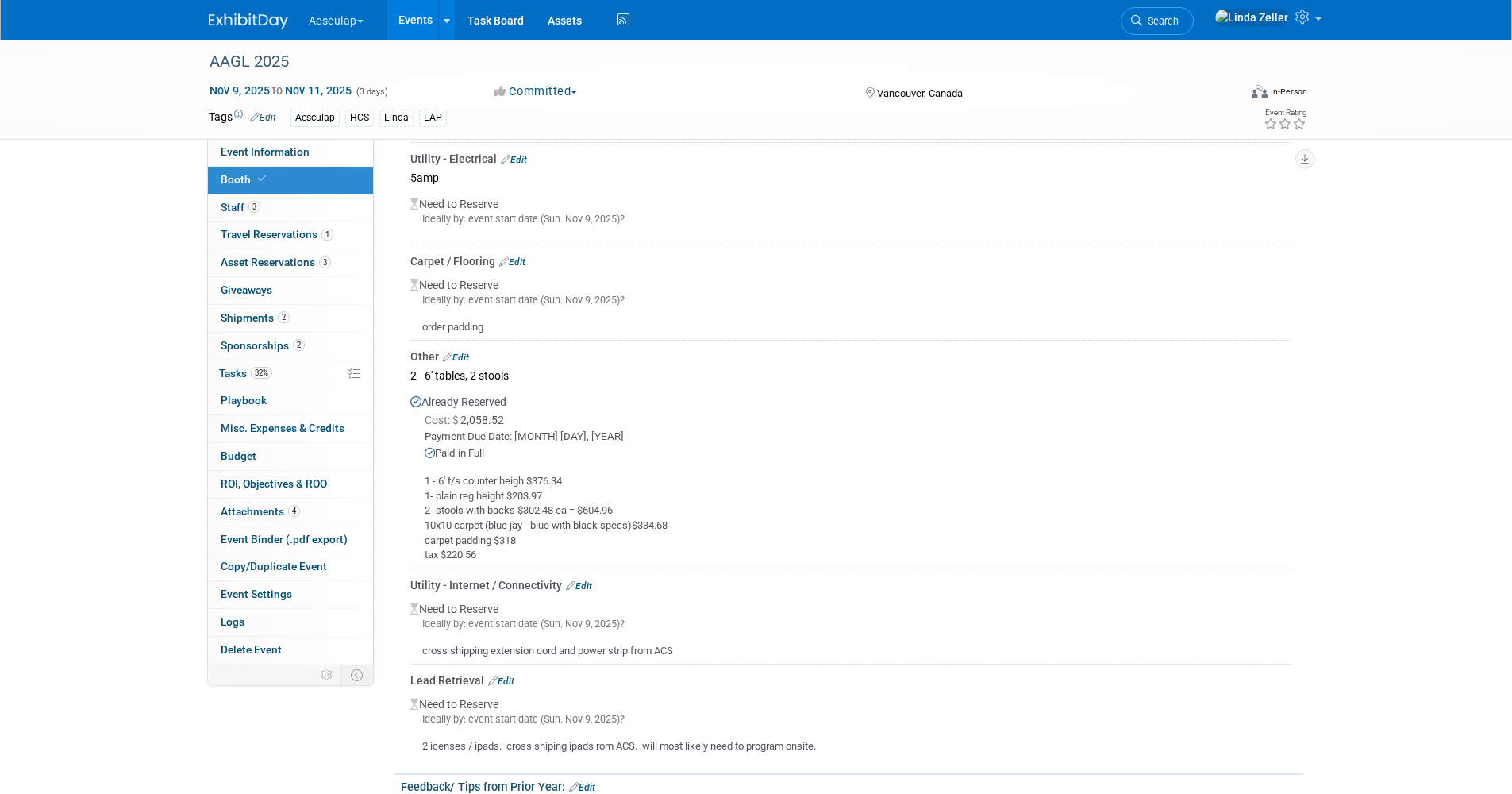 click on "Edit" at bounding box center [456, 357] 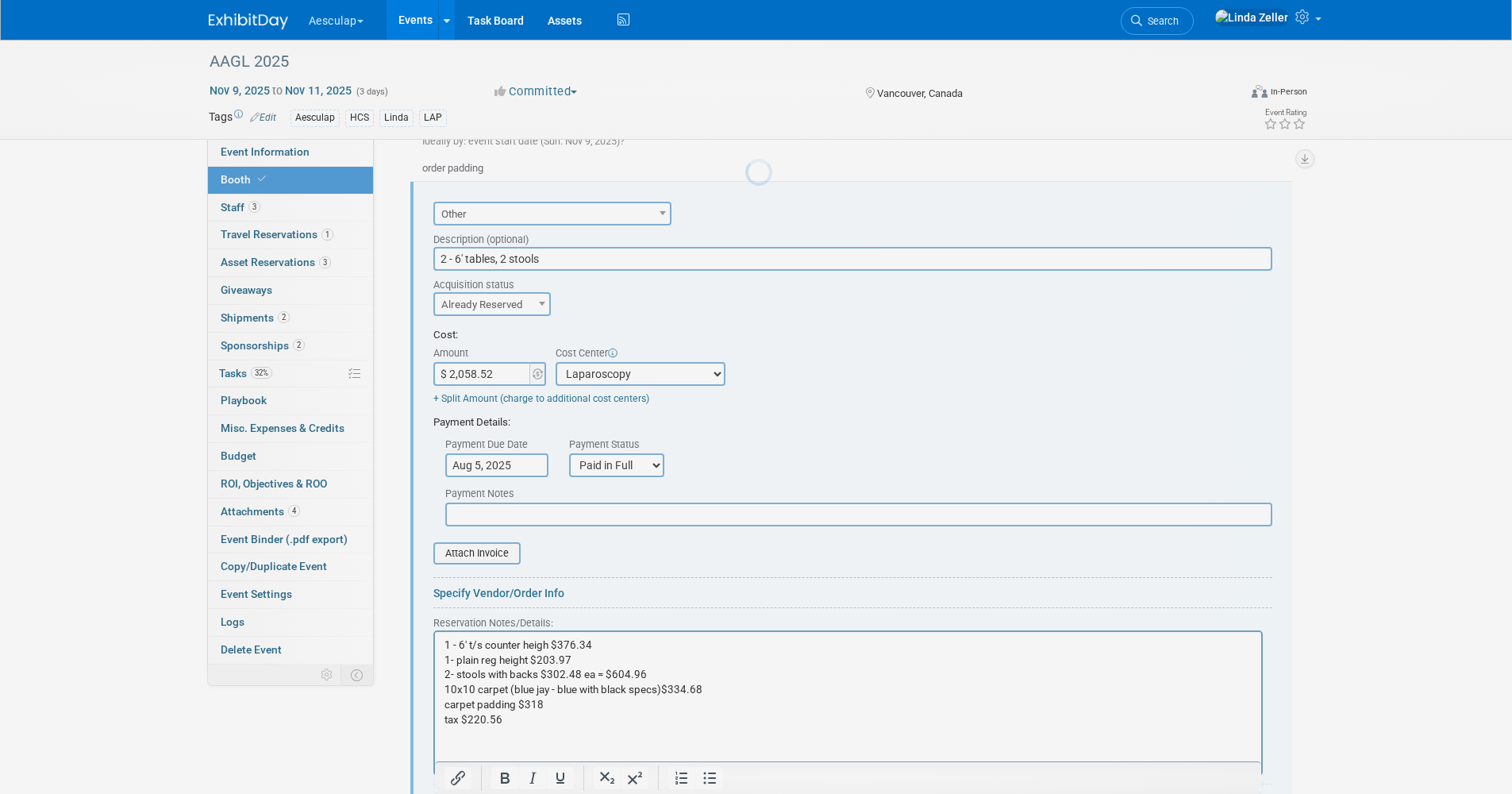 scroll, scrollTop: 0, scrollLeft: 0, axis: both 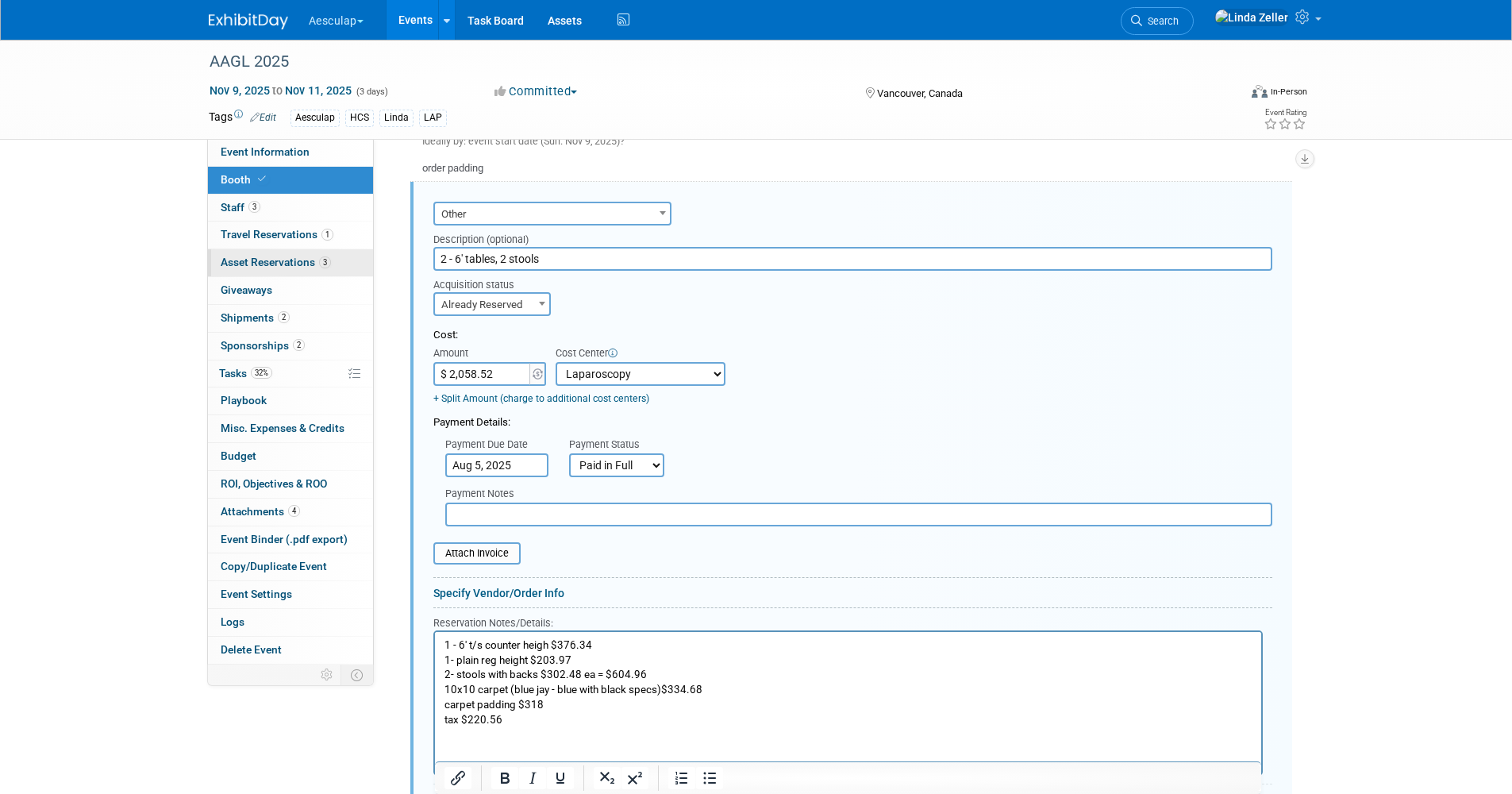 drag, startPoint x: 564, startPoint y: 260, endPoint x: 362, endPoint y: 261, distance: 202.00248 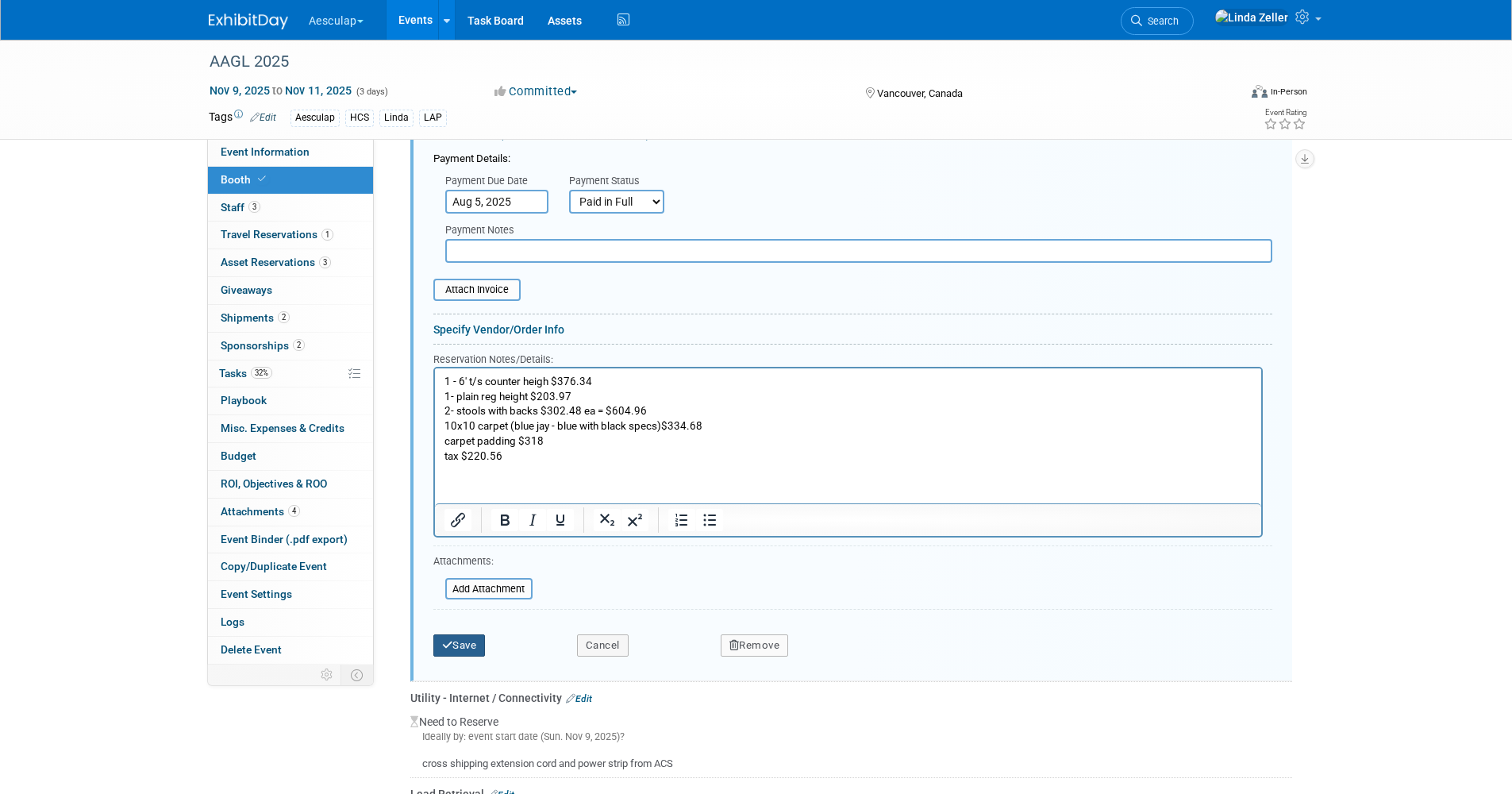 scroll, scrollTop: 1844, scrollLeft: 0, axis: vertical 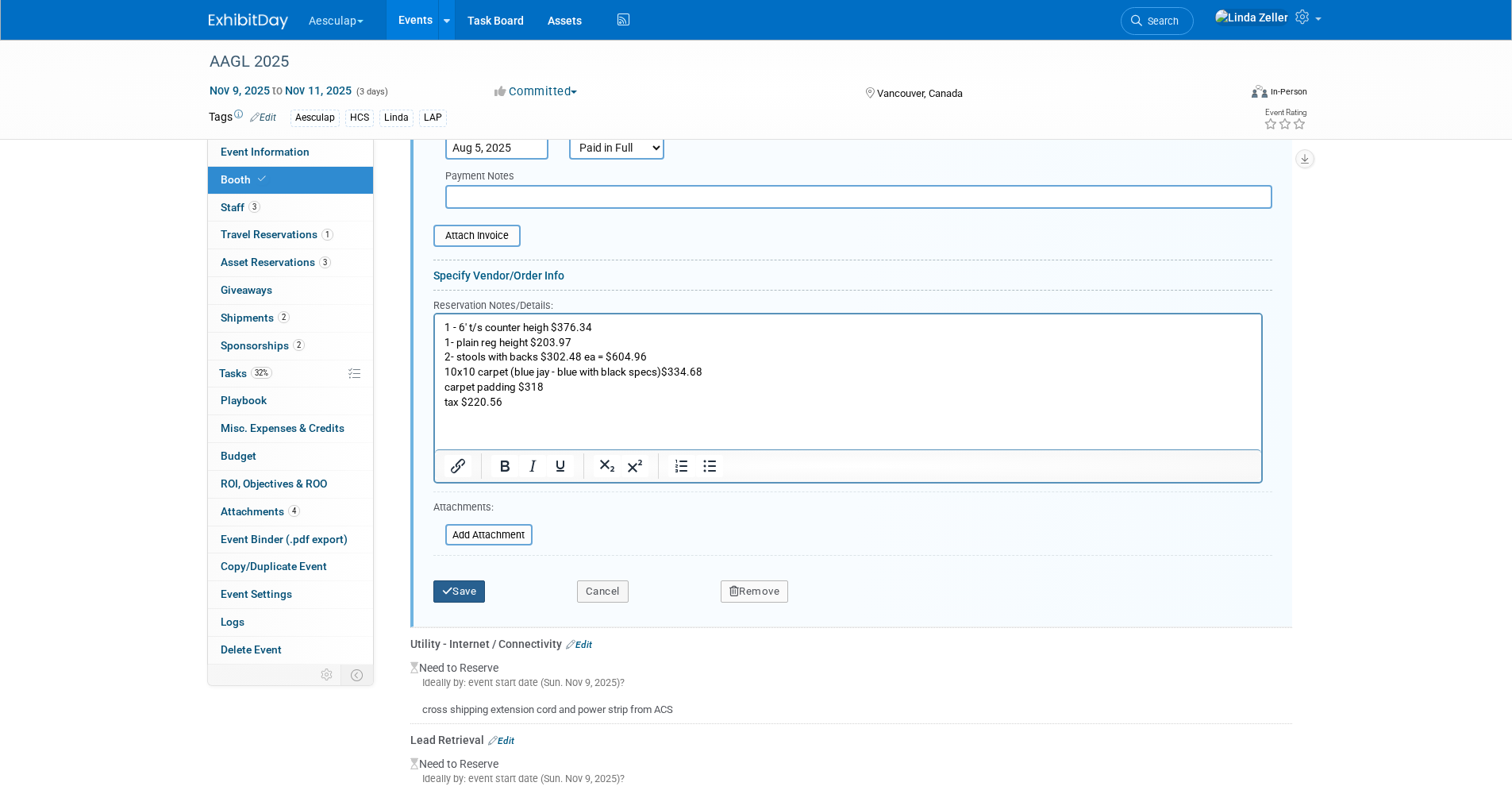 type on "Items ordered from Heritage" 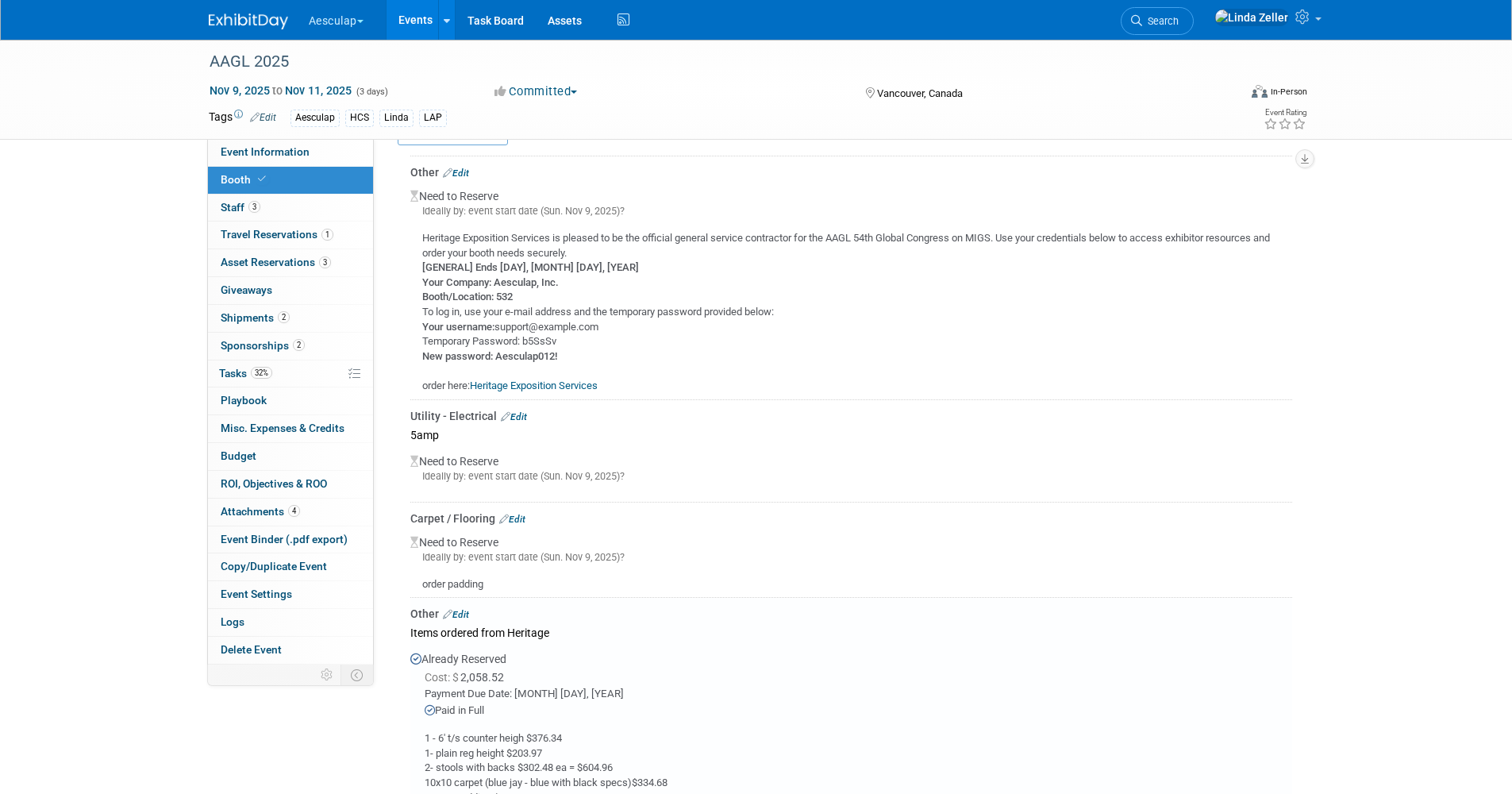 scroll, scrollTop: 1050, scrollLeft: 0, axis: vertical 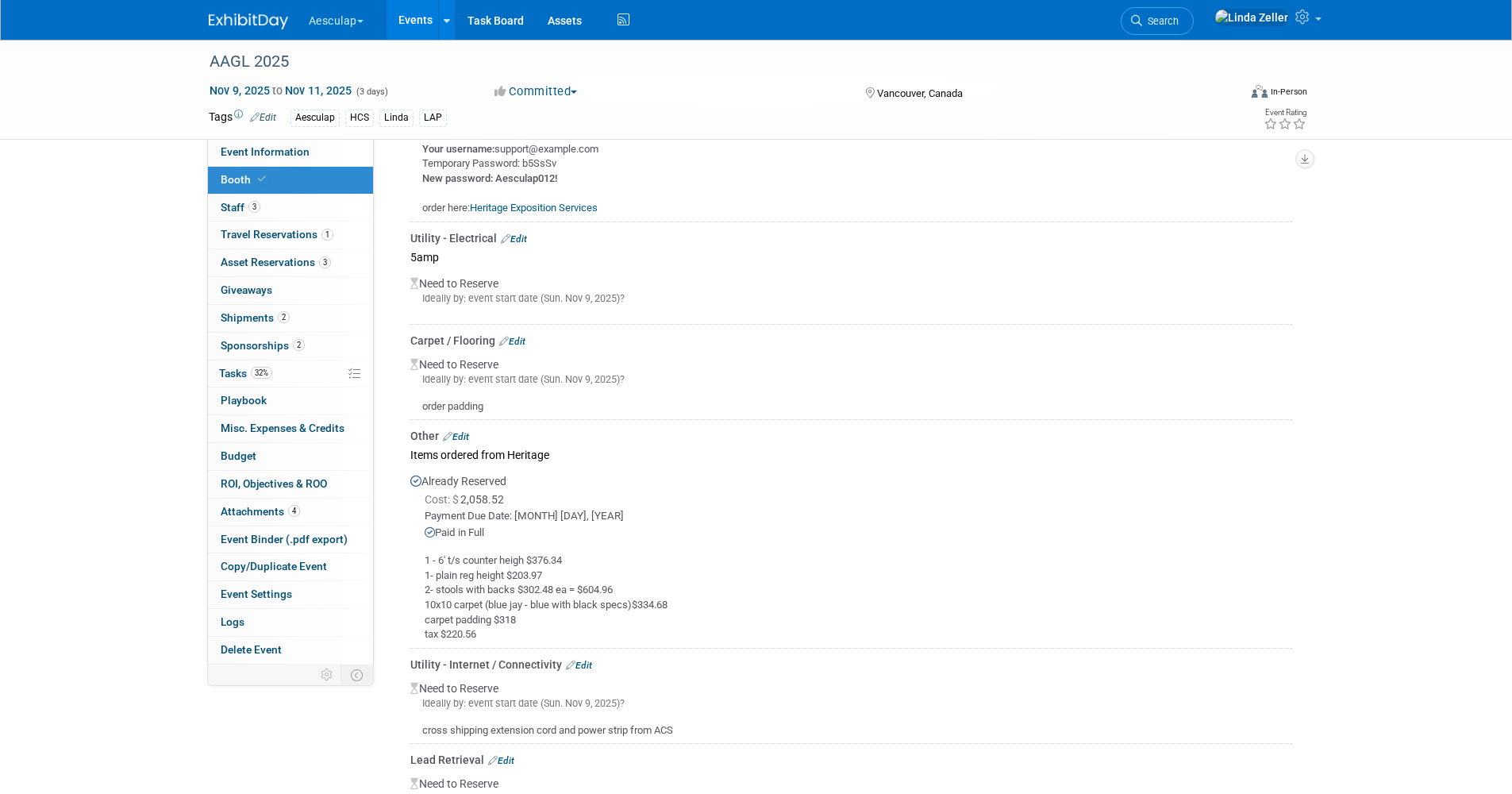 click on "Edit" at bounding box center [512, 341] 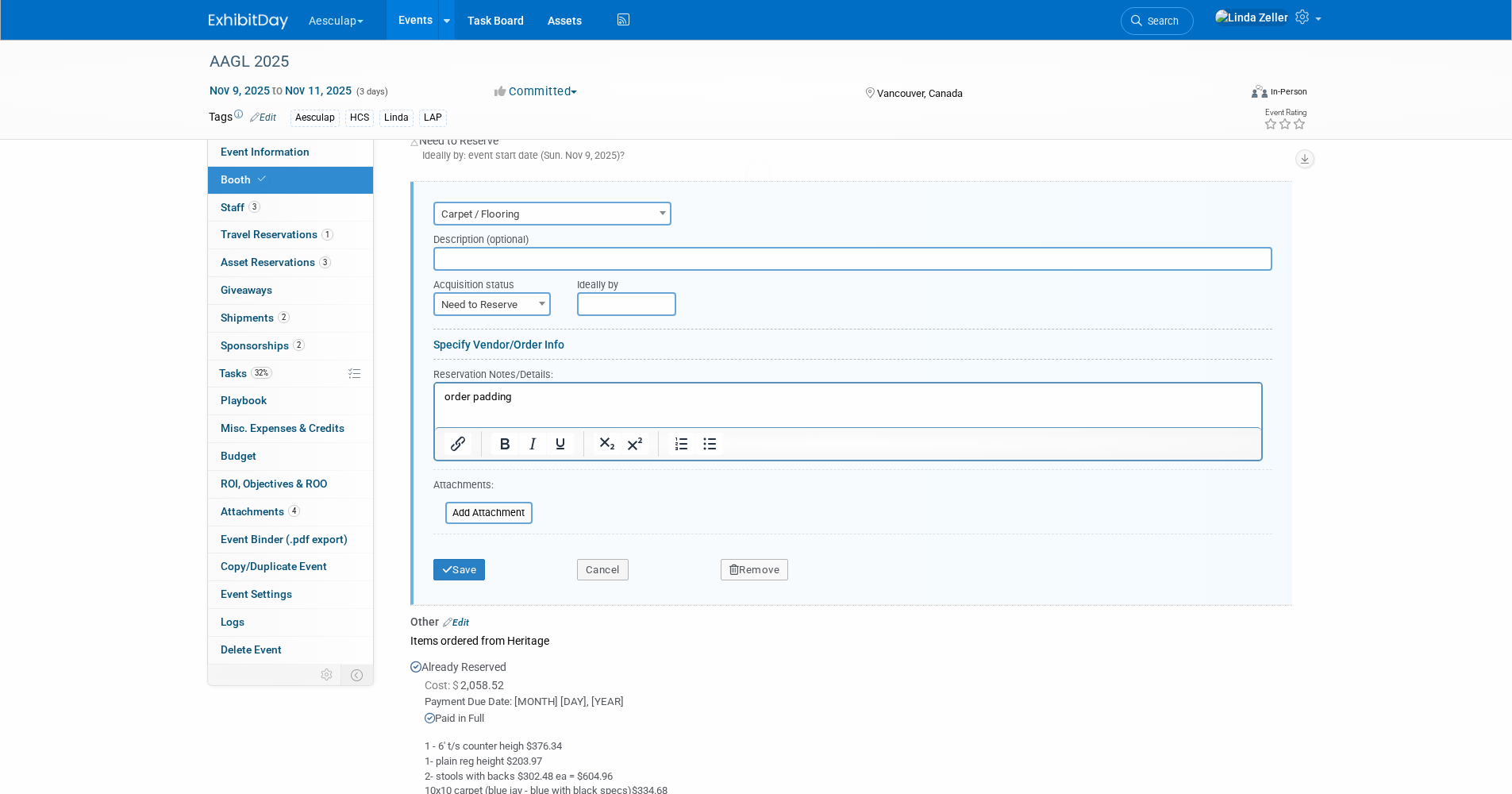 scroll, scrollTop: 0, scrollLeft: 0, axis: both 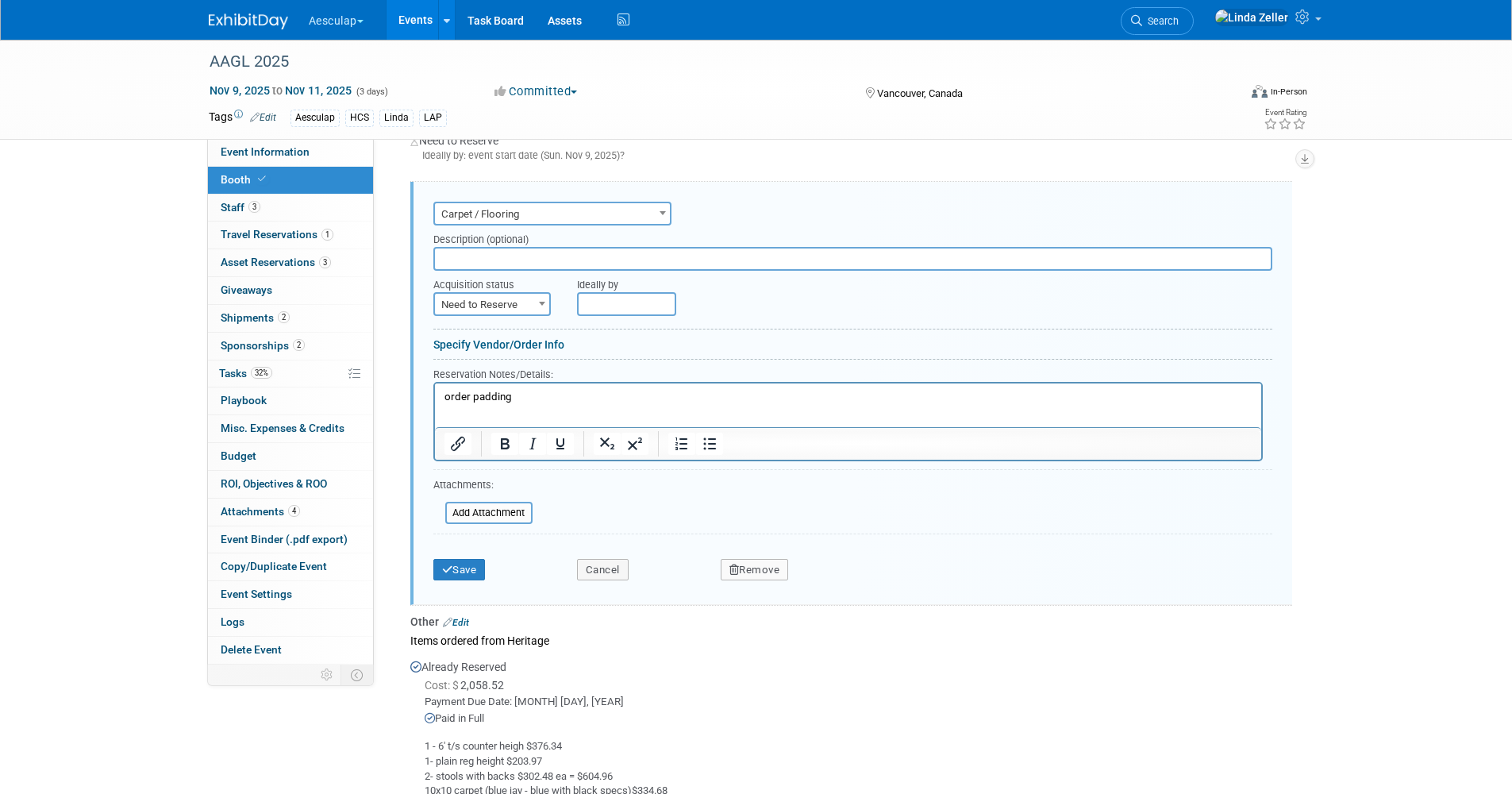 click on "Remove" at bounding box center (755, 570) 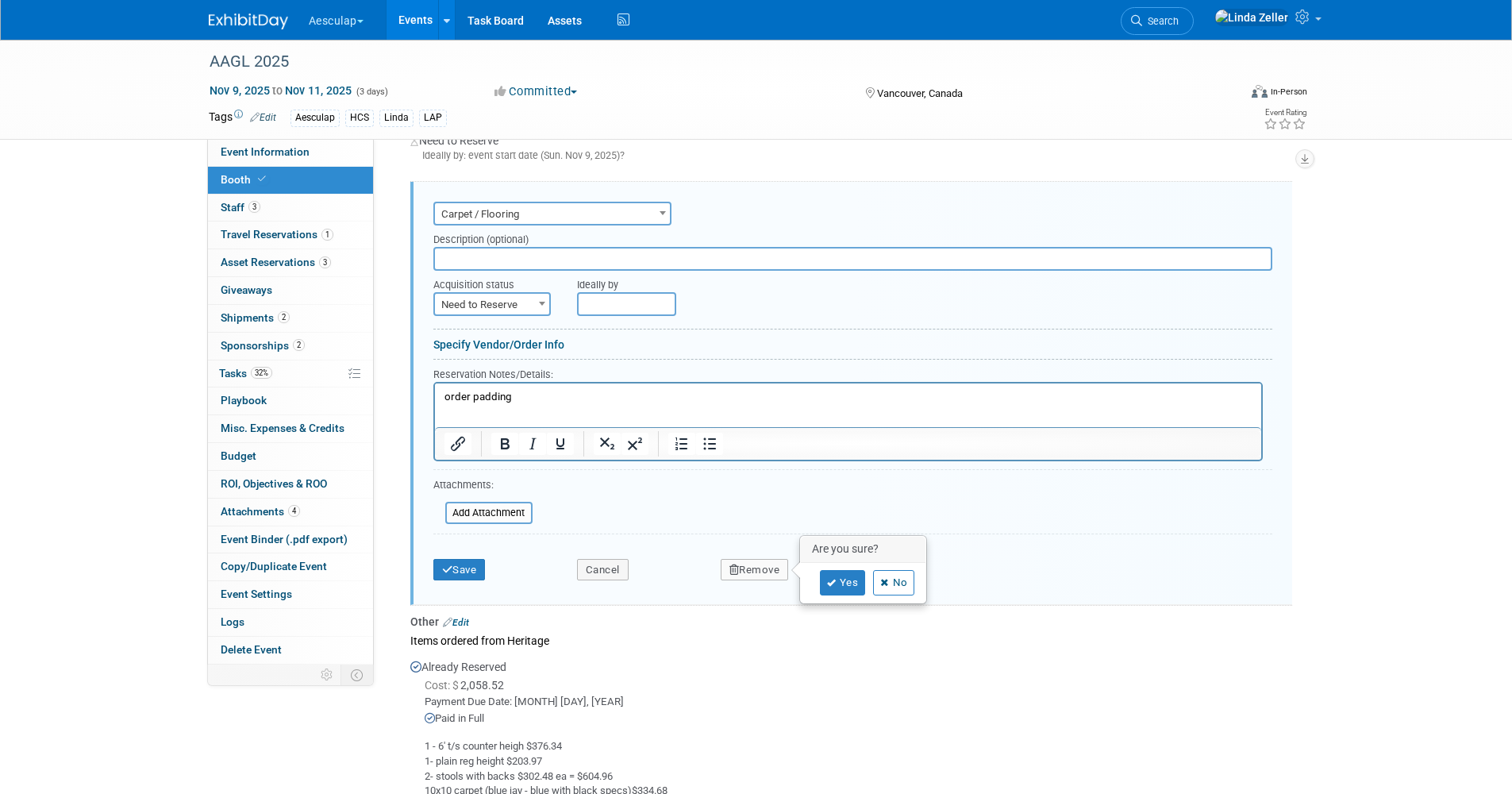 click on "Yes   No" at bounding box center (864, 583) 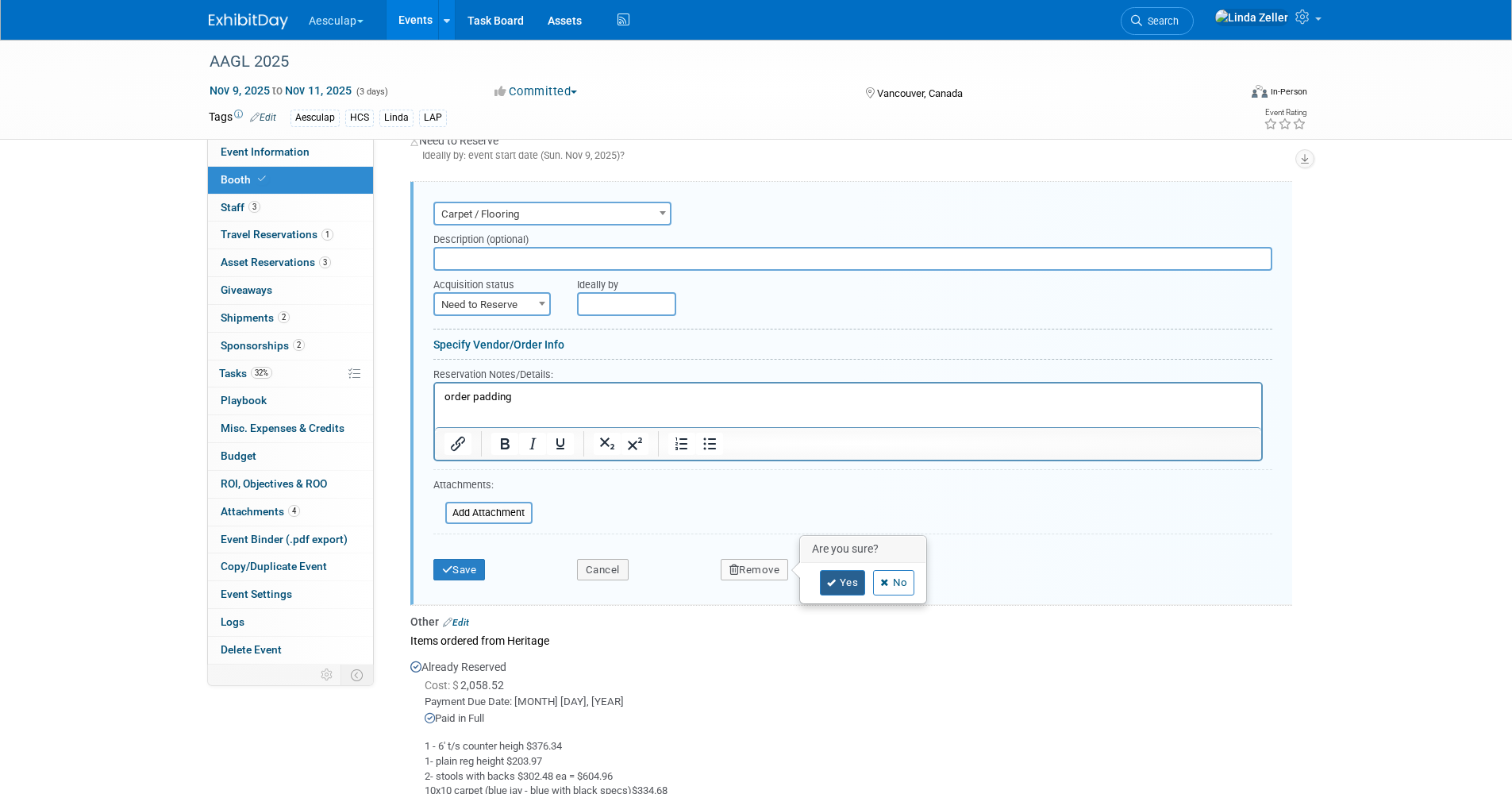 click at bounding box center (832, 583) 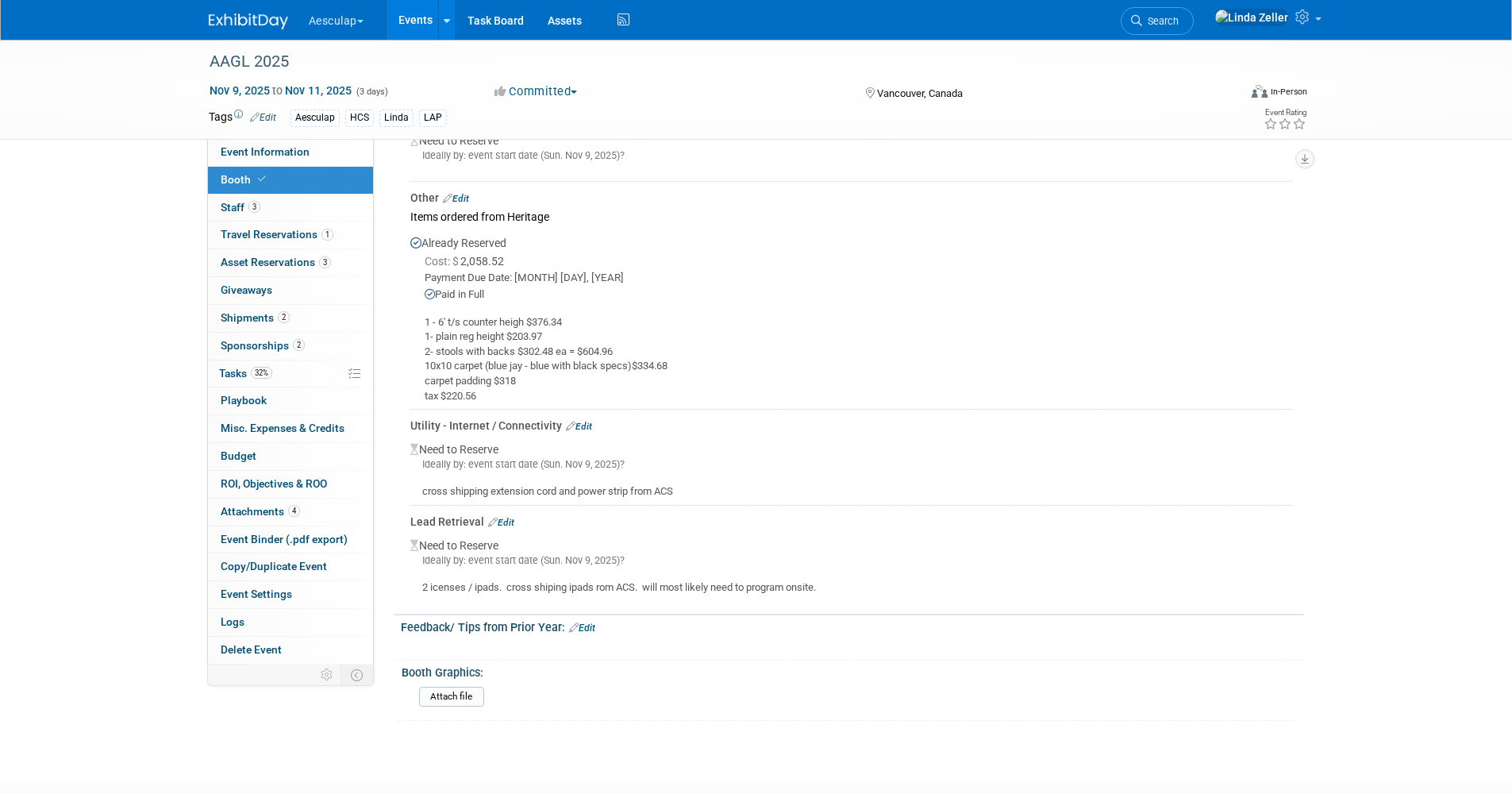 click on "Edit" at bounding box center (456, 198) 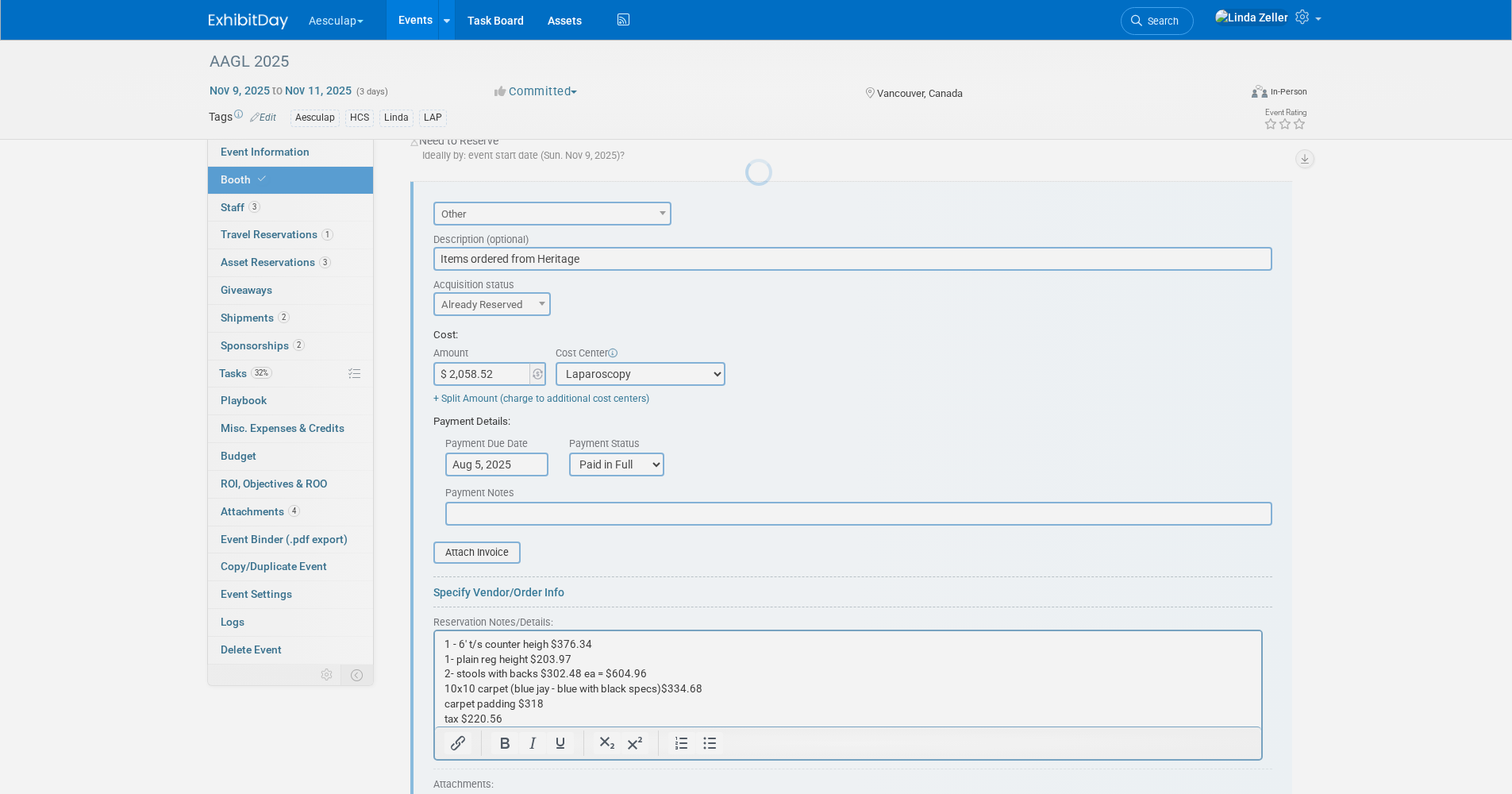 scroll, scrollTop: 0, scrollLeft: 0, axis: both 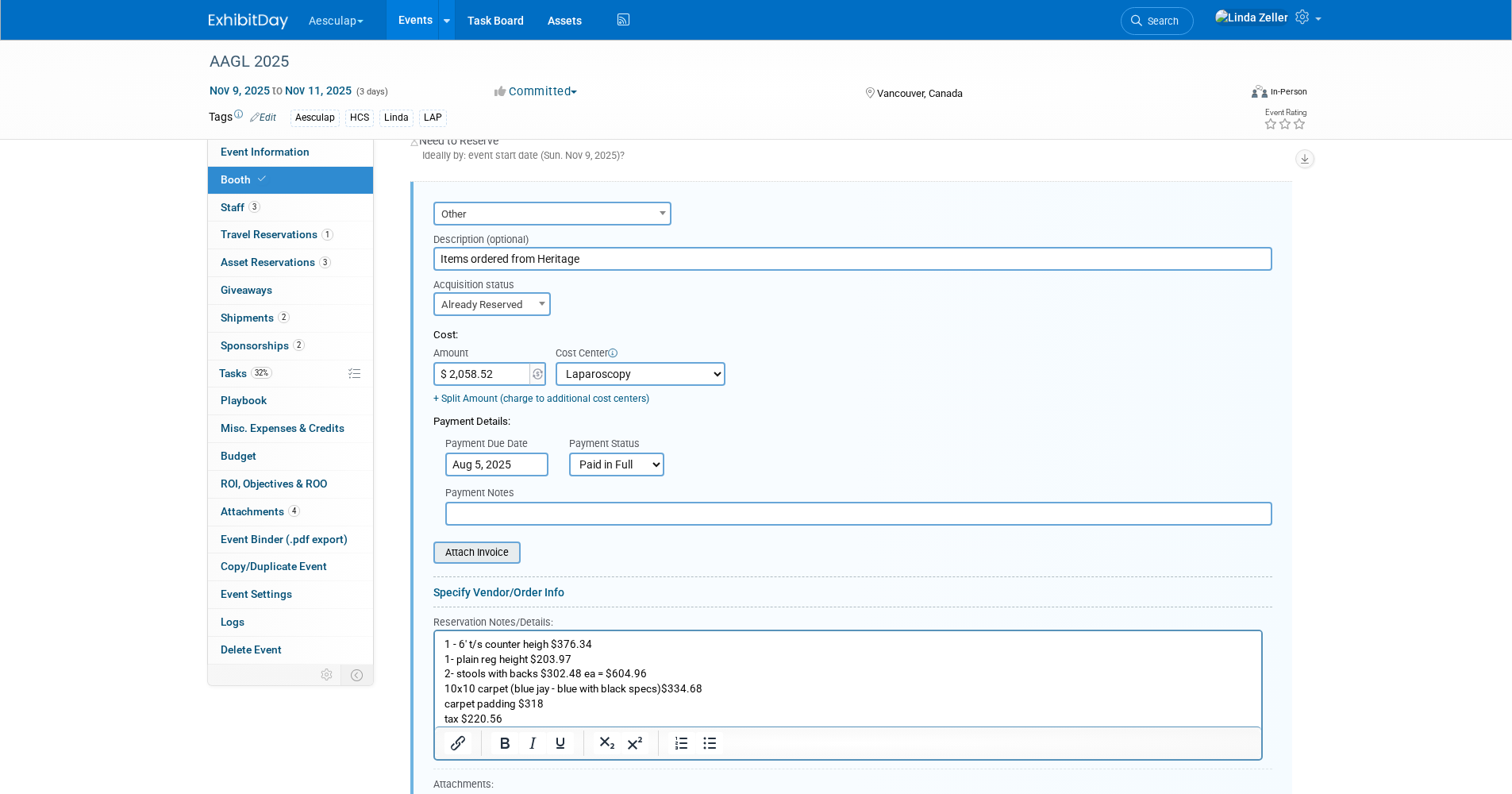 click at bounding box center [425, 553] 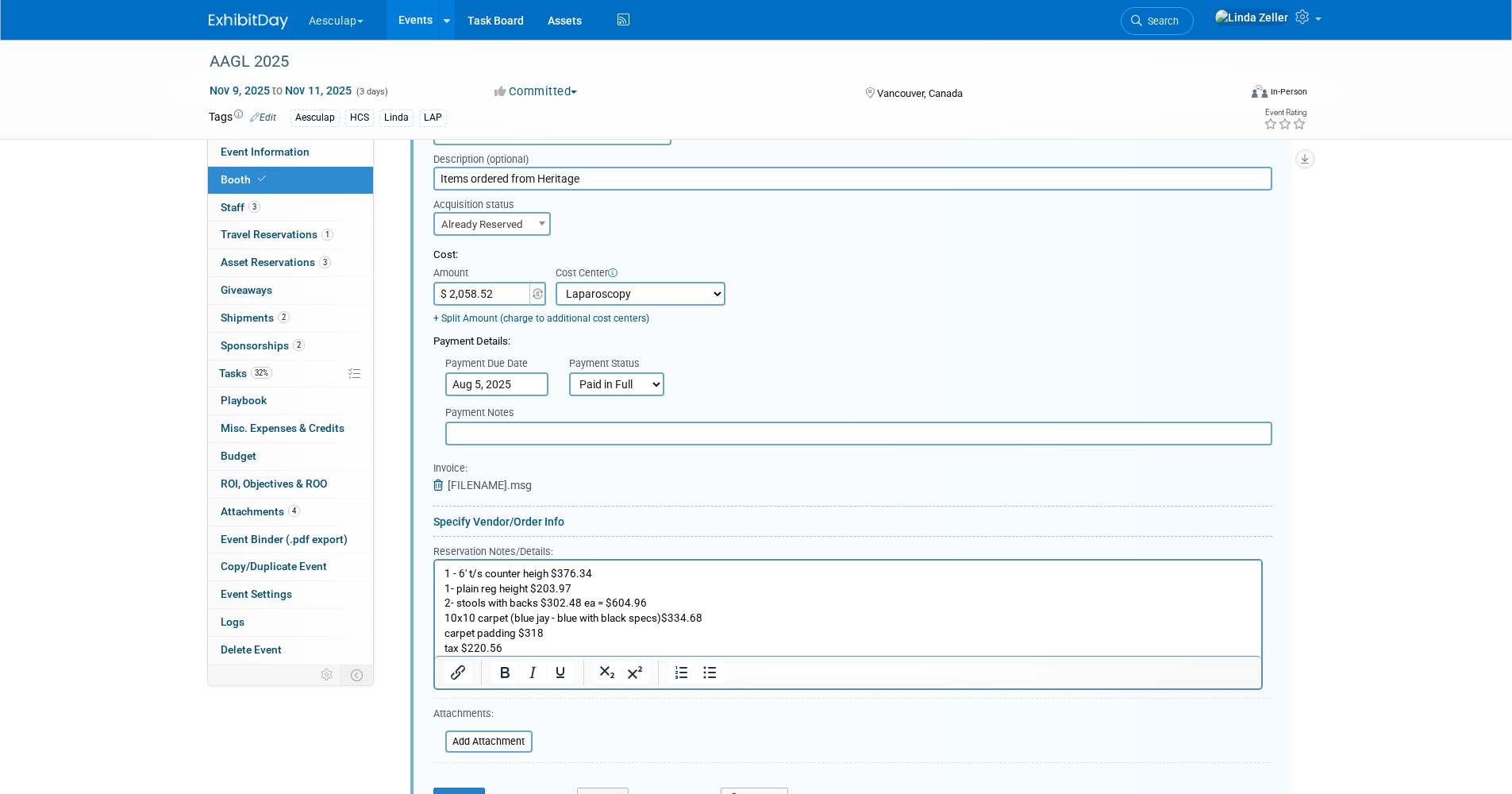 scroll, scrollTop: 1669, scrollLeft: 0, axis: vertical 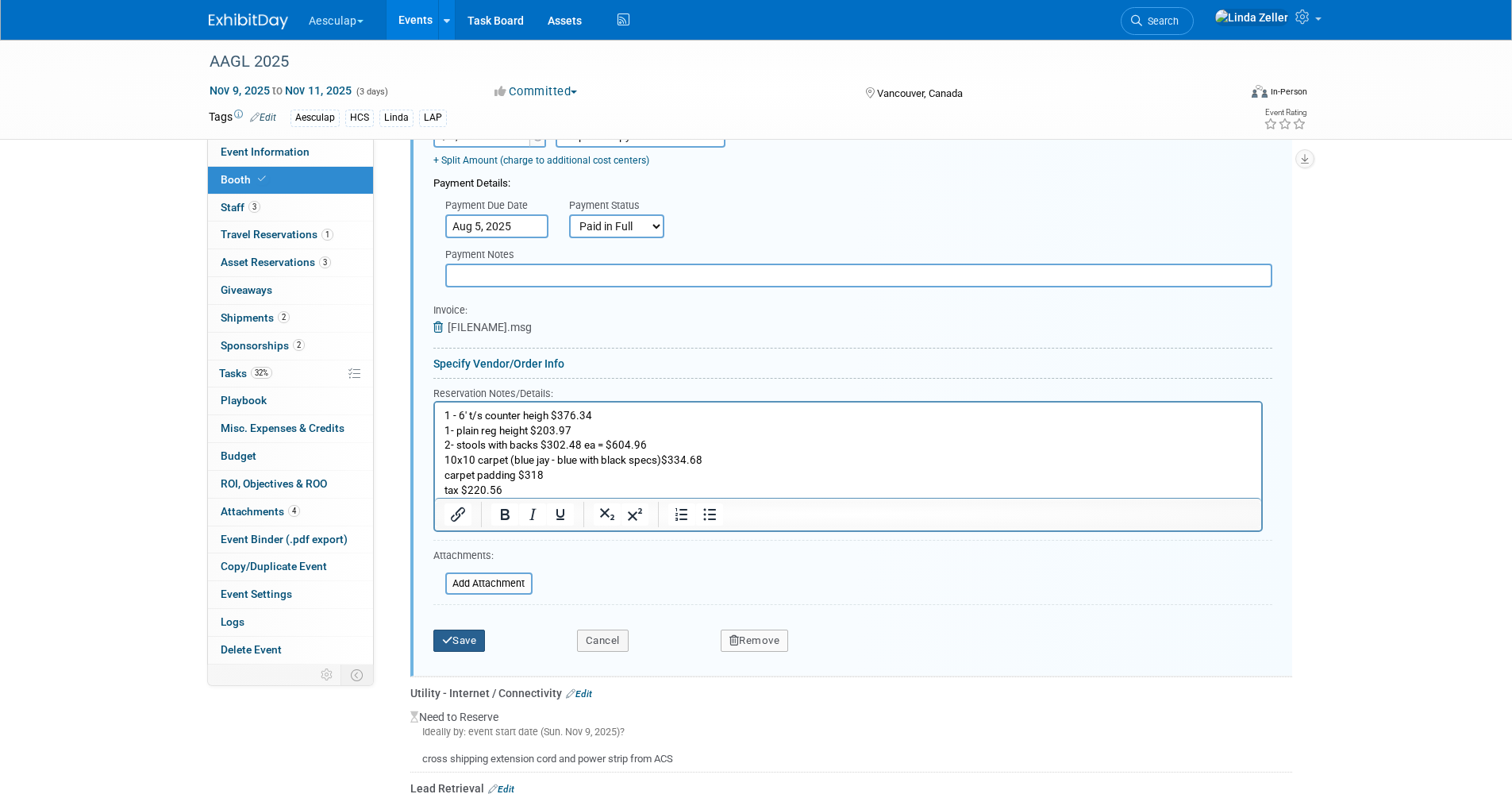 click on "Save" at bounding box center (460, 641) 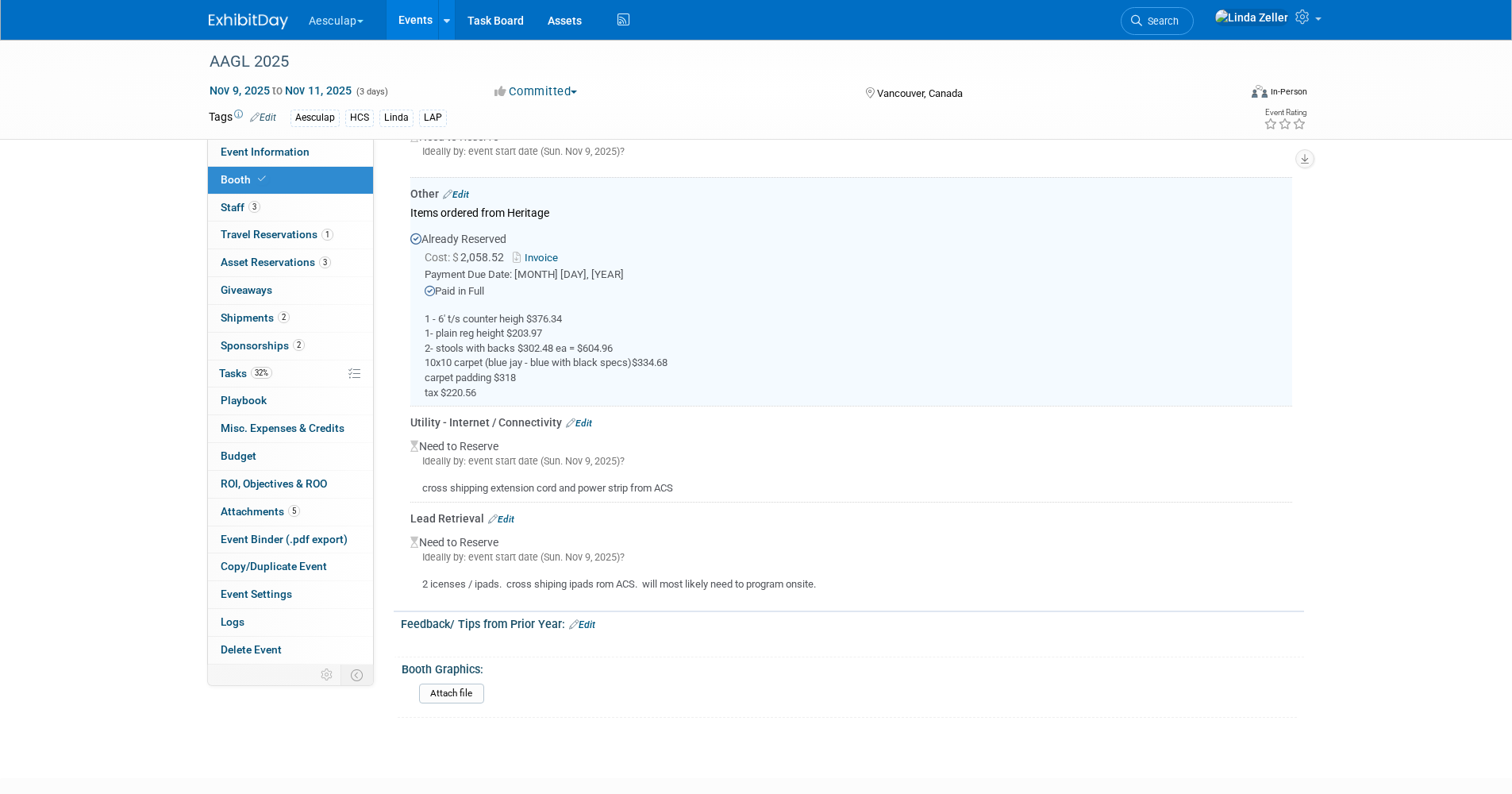 scroll, scrollTop: 1431, scrollLeft: 0, axis: vertical 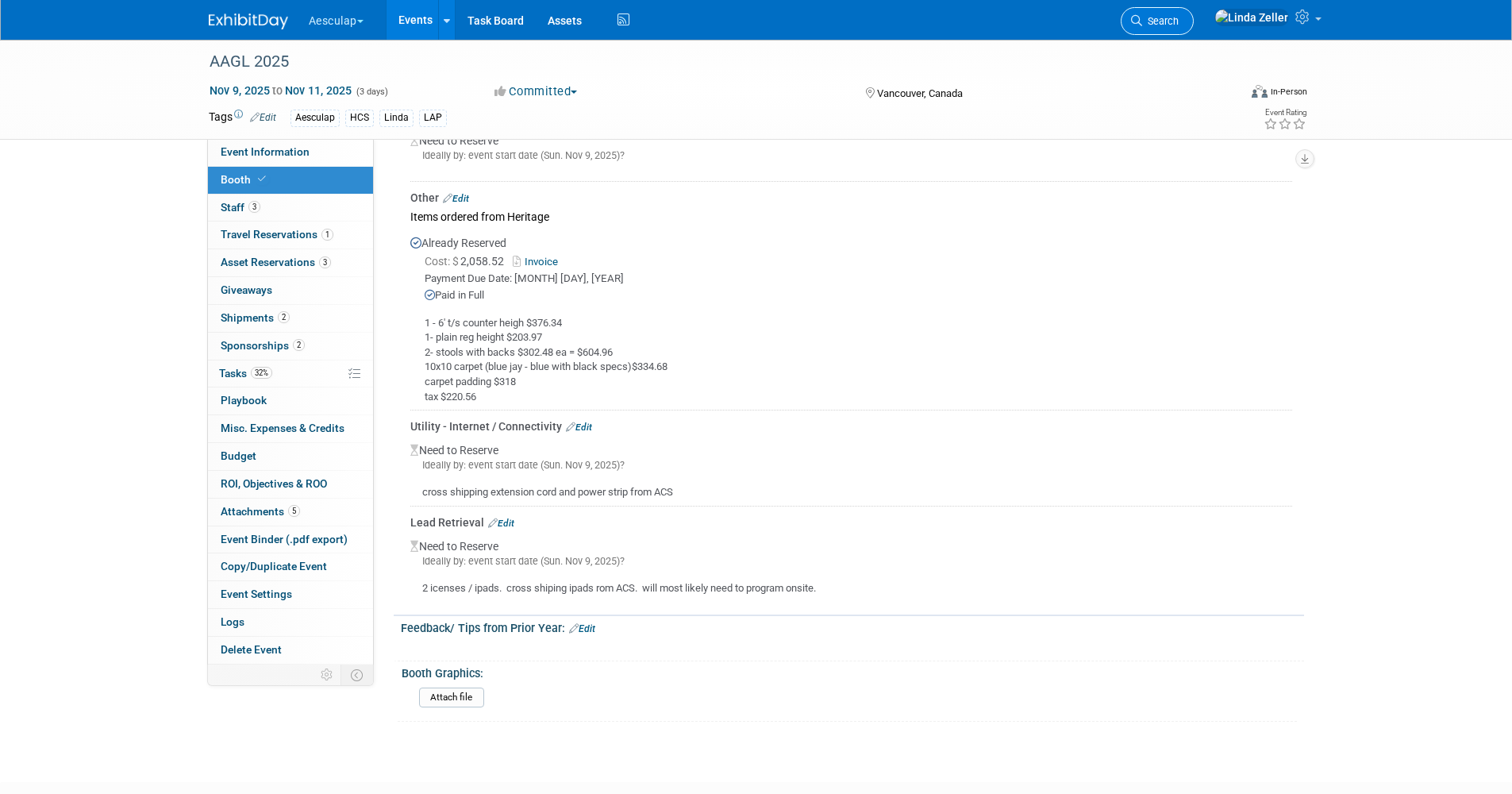click on "Search" at bounding box center [1160, 21] 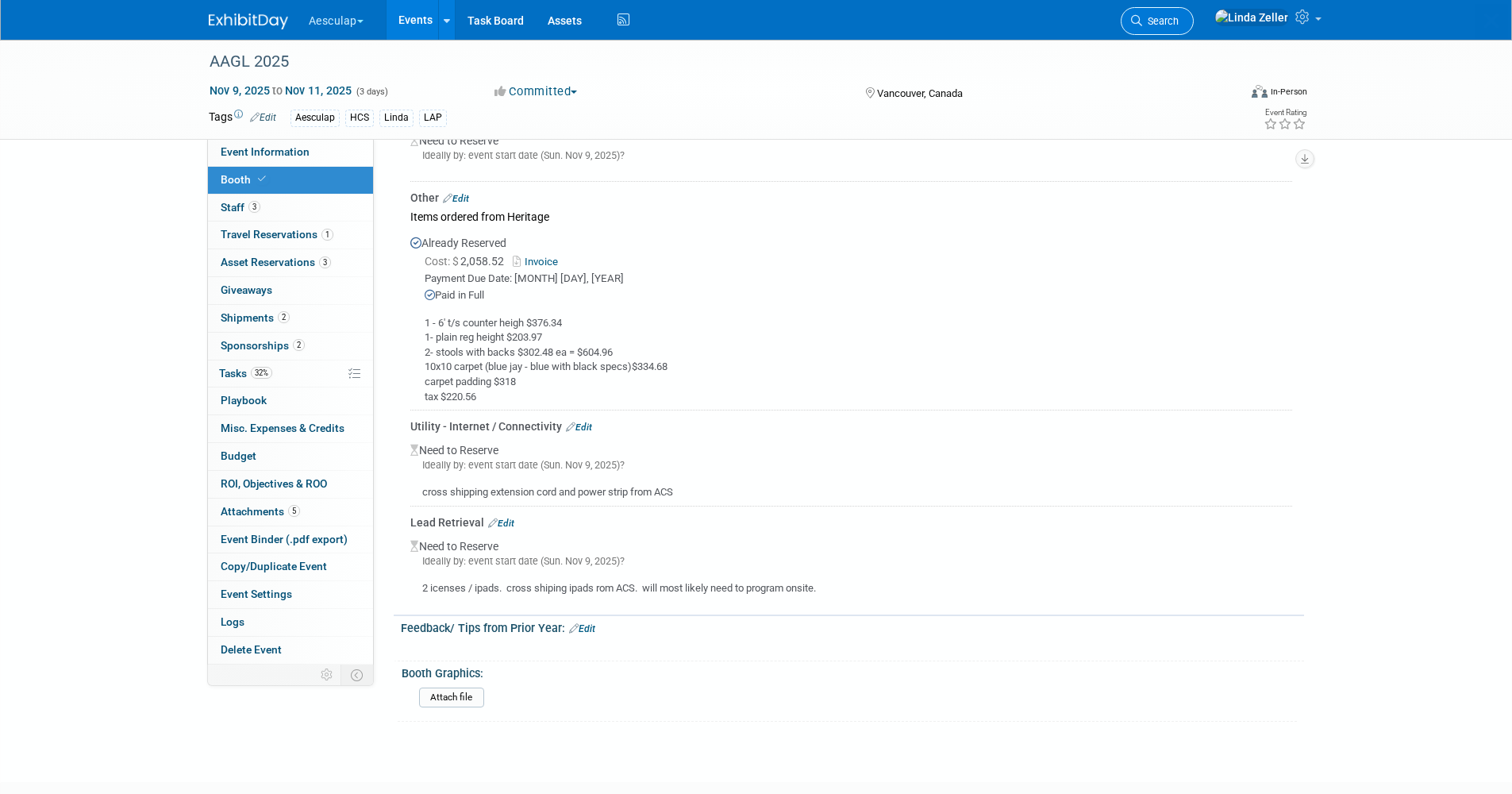 scroll, scrollTop: 0, scrollLeft: 0, axis: both 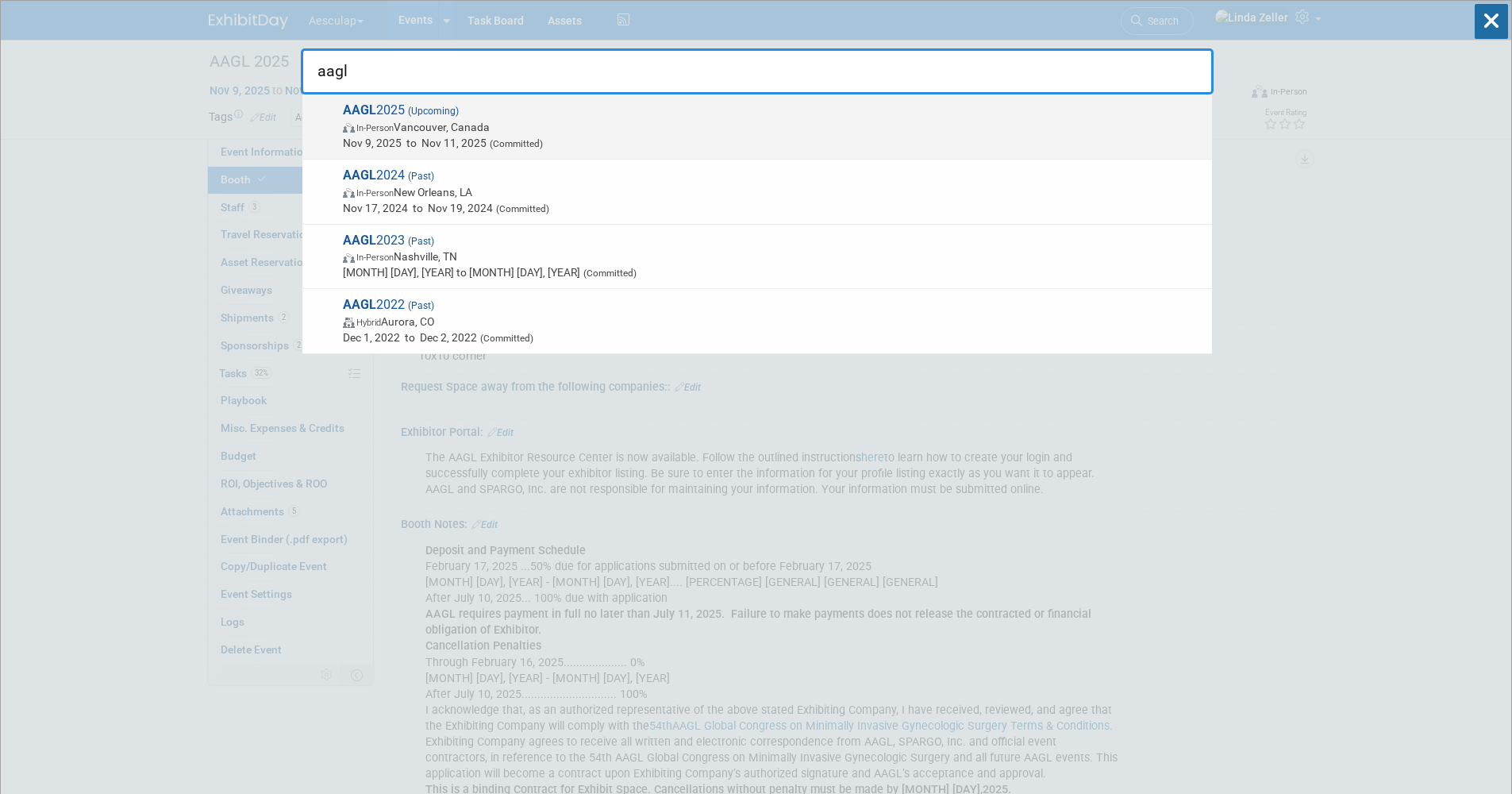 type on "aagl" 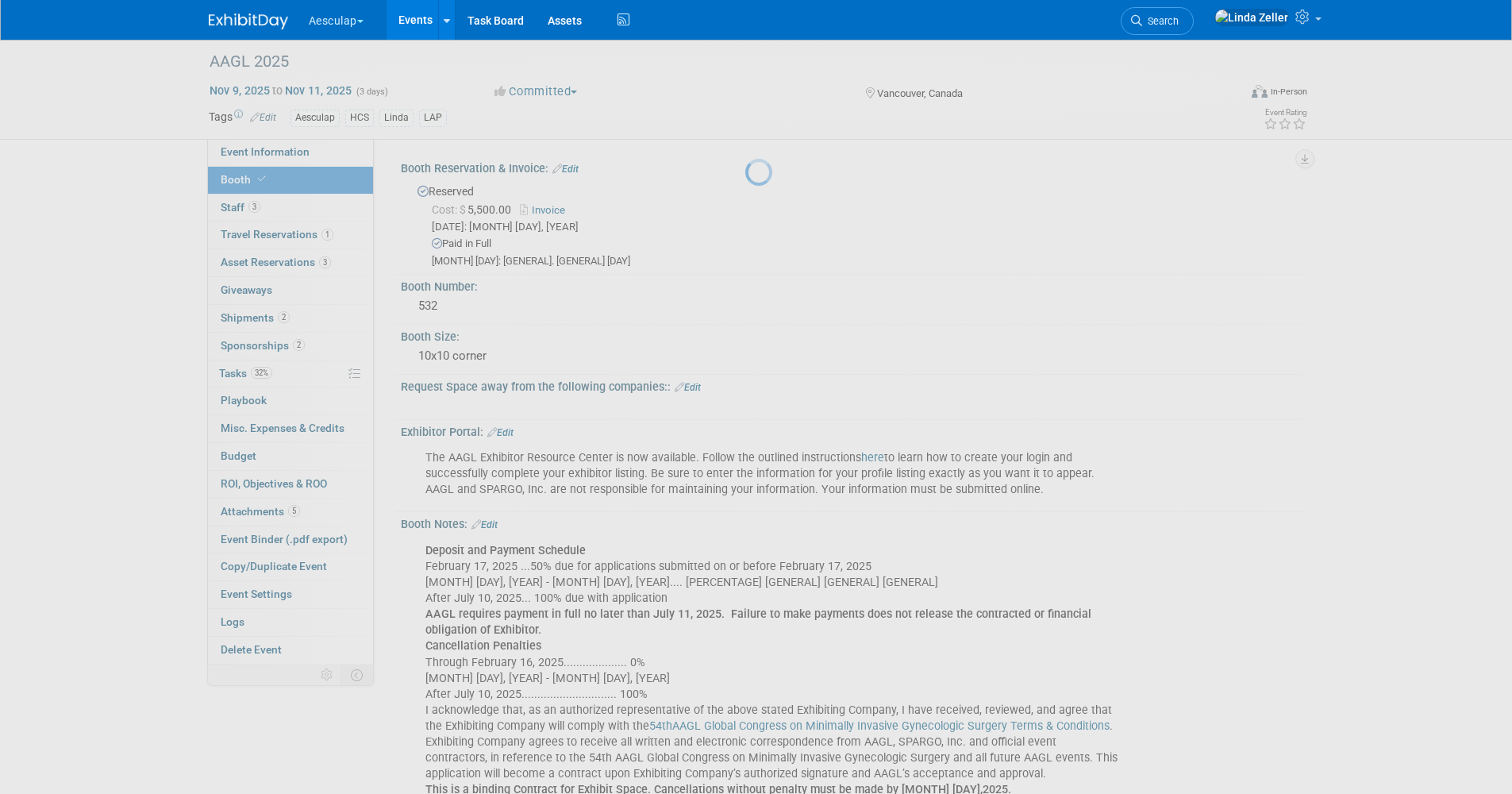 click at bounding box center [756, 397] 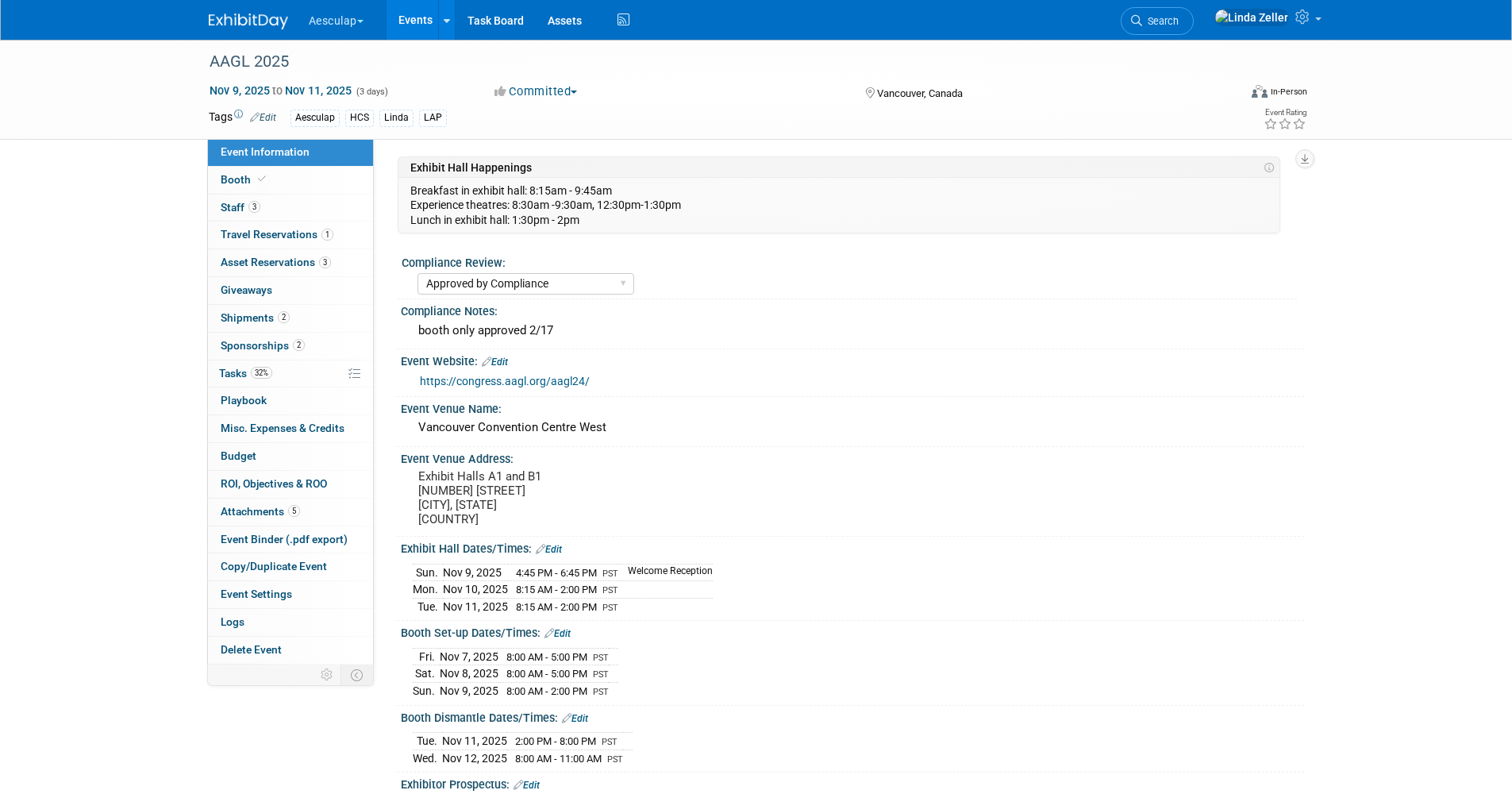 select on "Approved by Compliance" 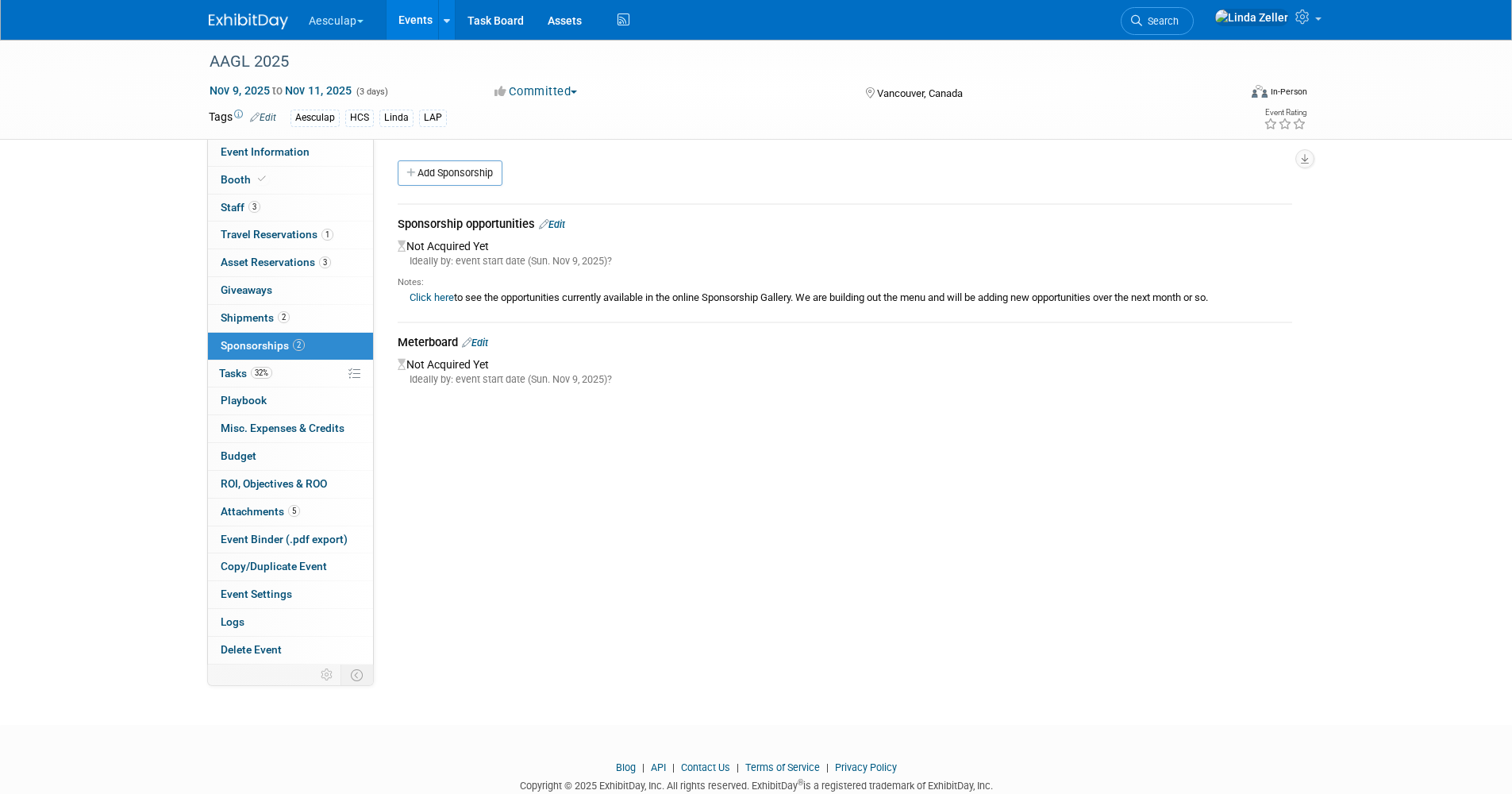 click on "Edit" at bounding box center [475, 342] 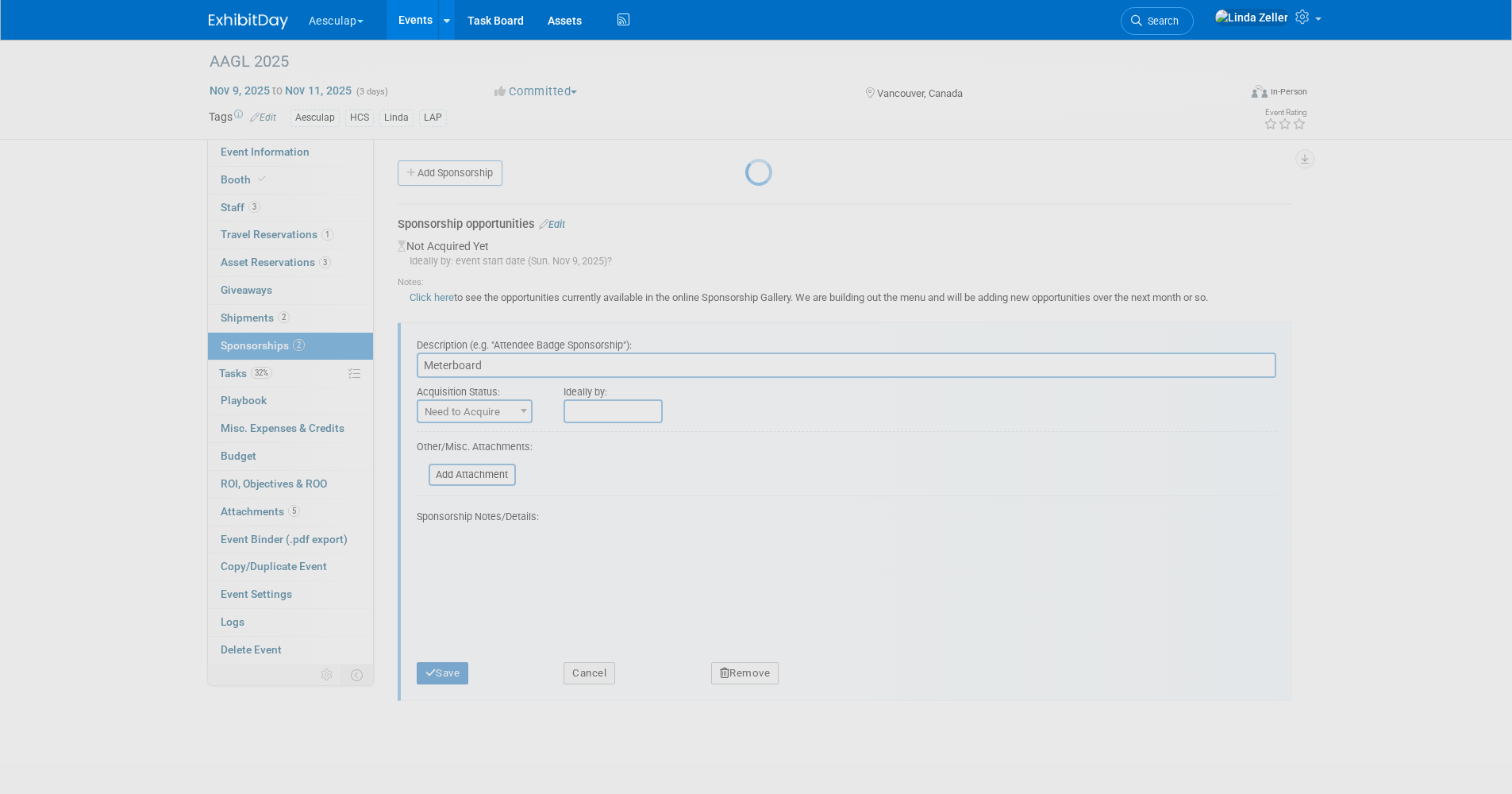 scroll, scrollTop: 42, scrollLeft: 0, axis: vertical 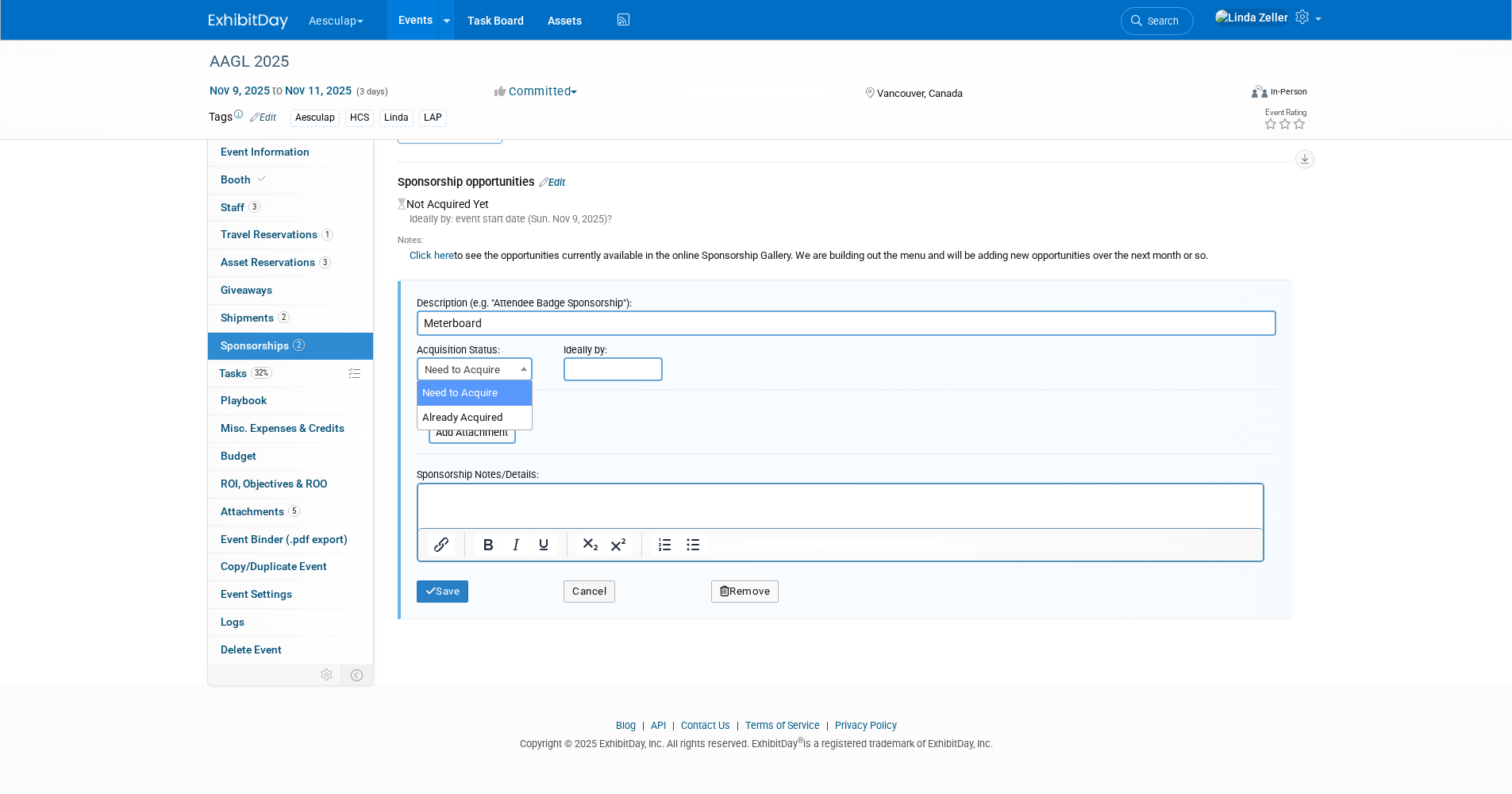 click on "Need to Acquire" at bounding box center [475, 370] 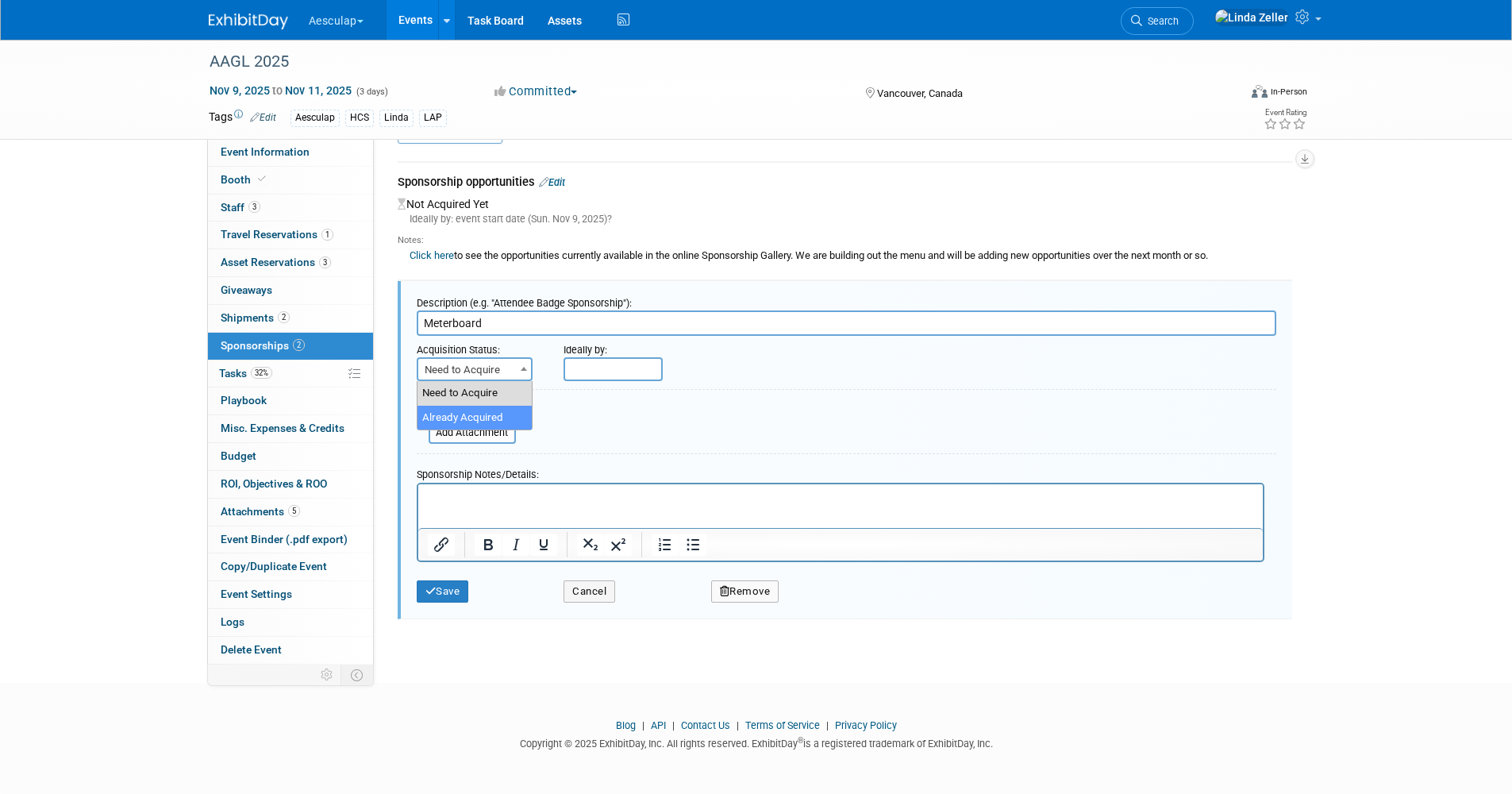 drag, startPoint x: 469, startPoint y: 403, endPoint x: 468, endPoint y: 411, distance: 8.062258 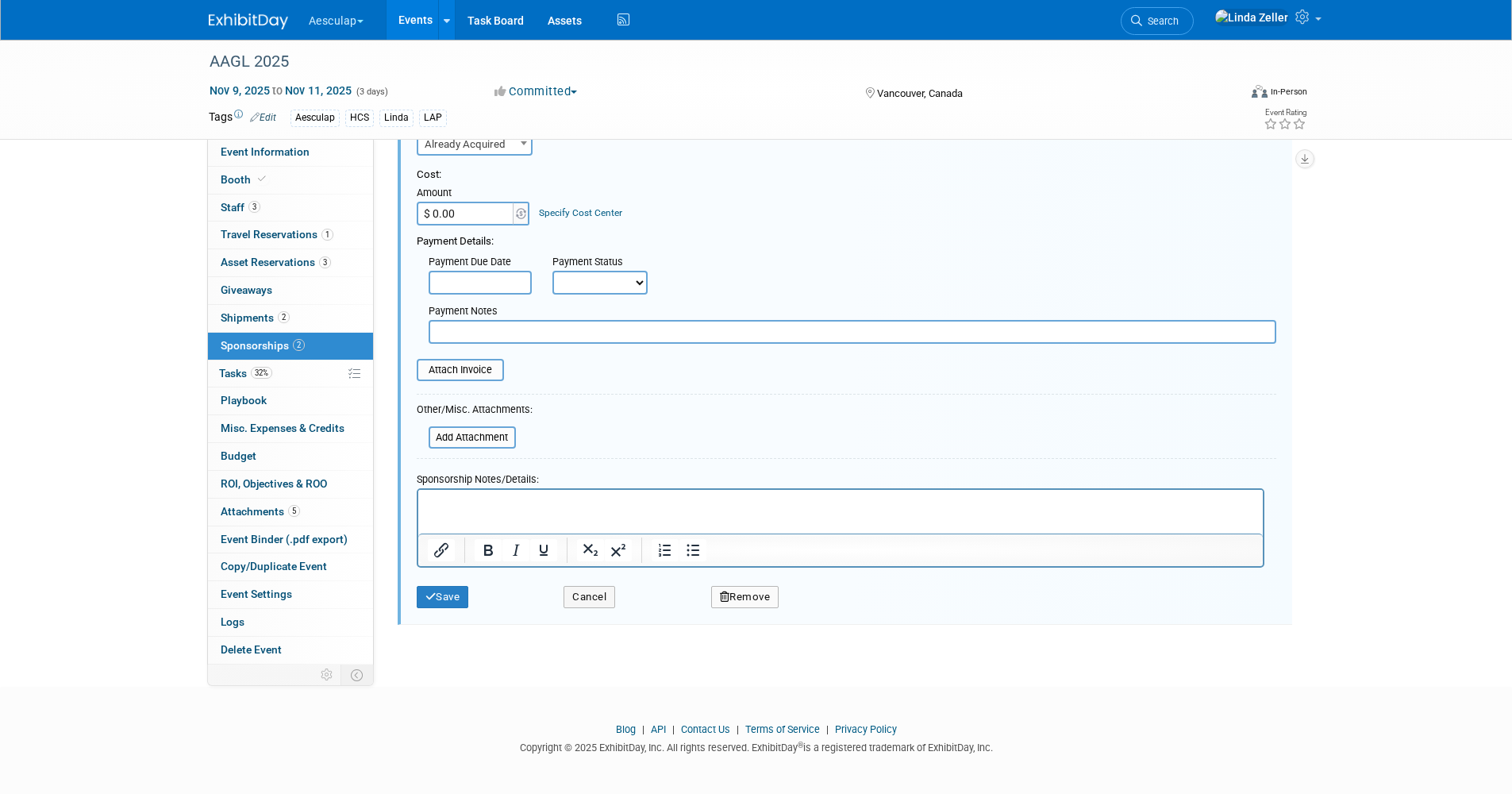 scroll, scrollTop: 272, scrollLeft: 0, axis: vertical 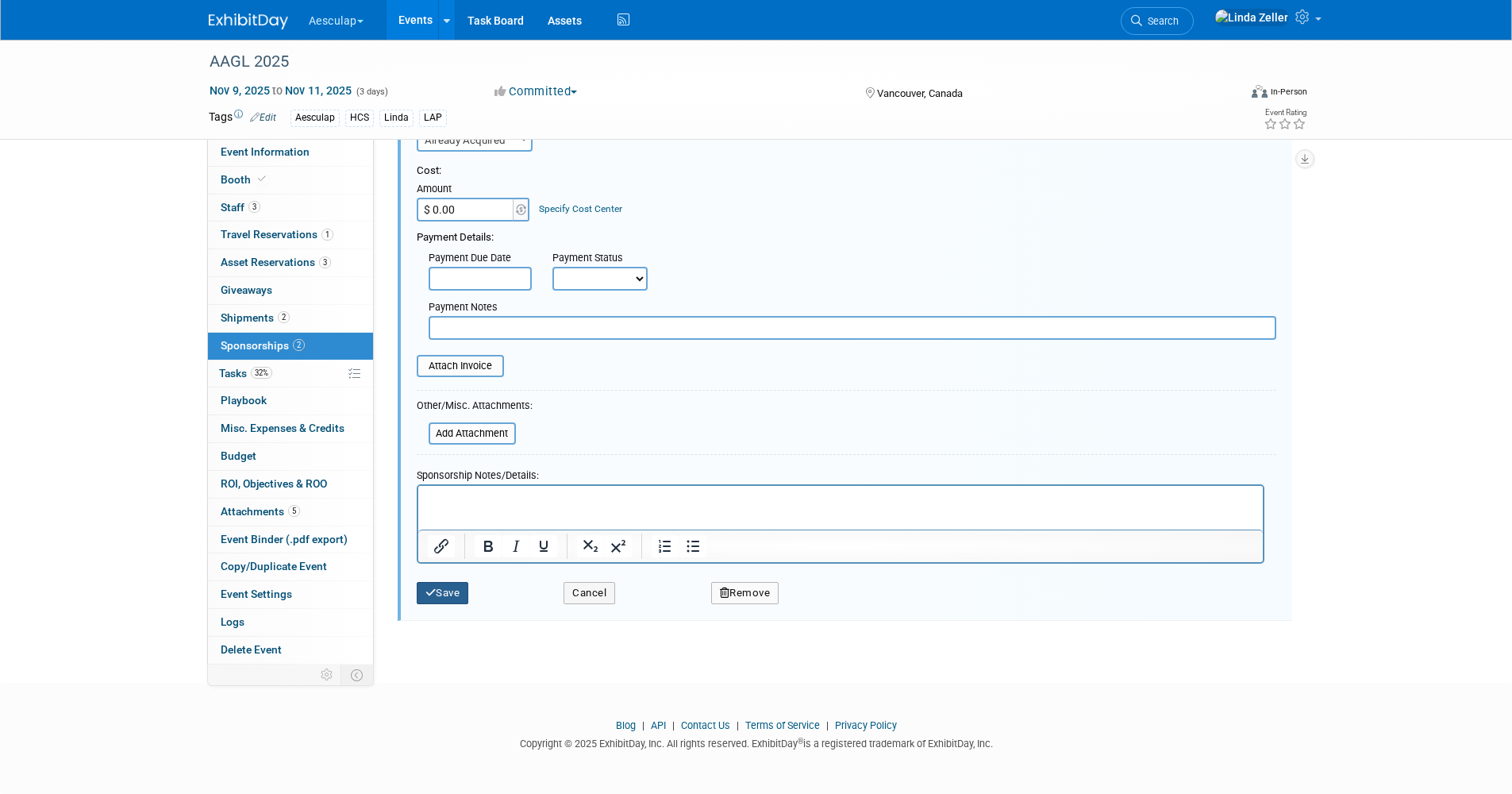 click on "Save" at bounding box center [443, 593] 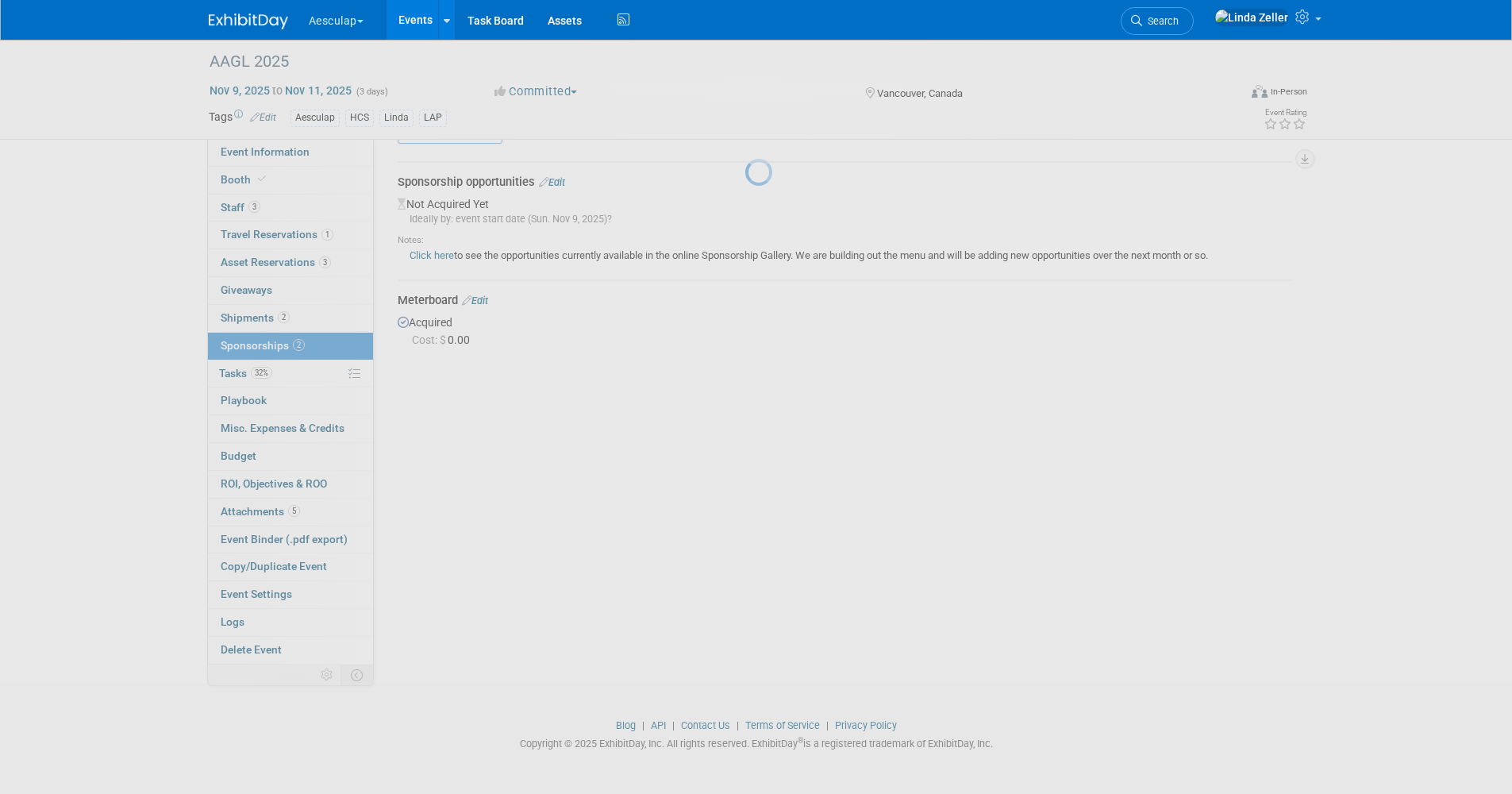 scroll, scrollTop: 42, scrollLeft: 0, axis: vertical 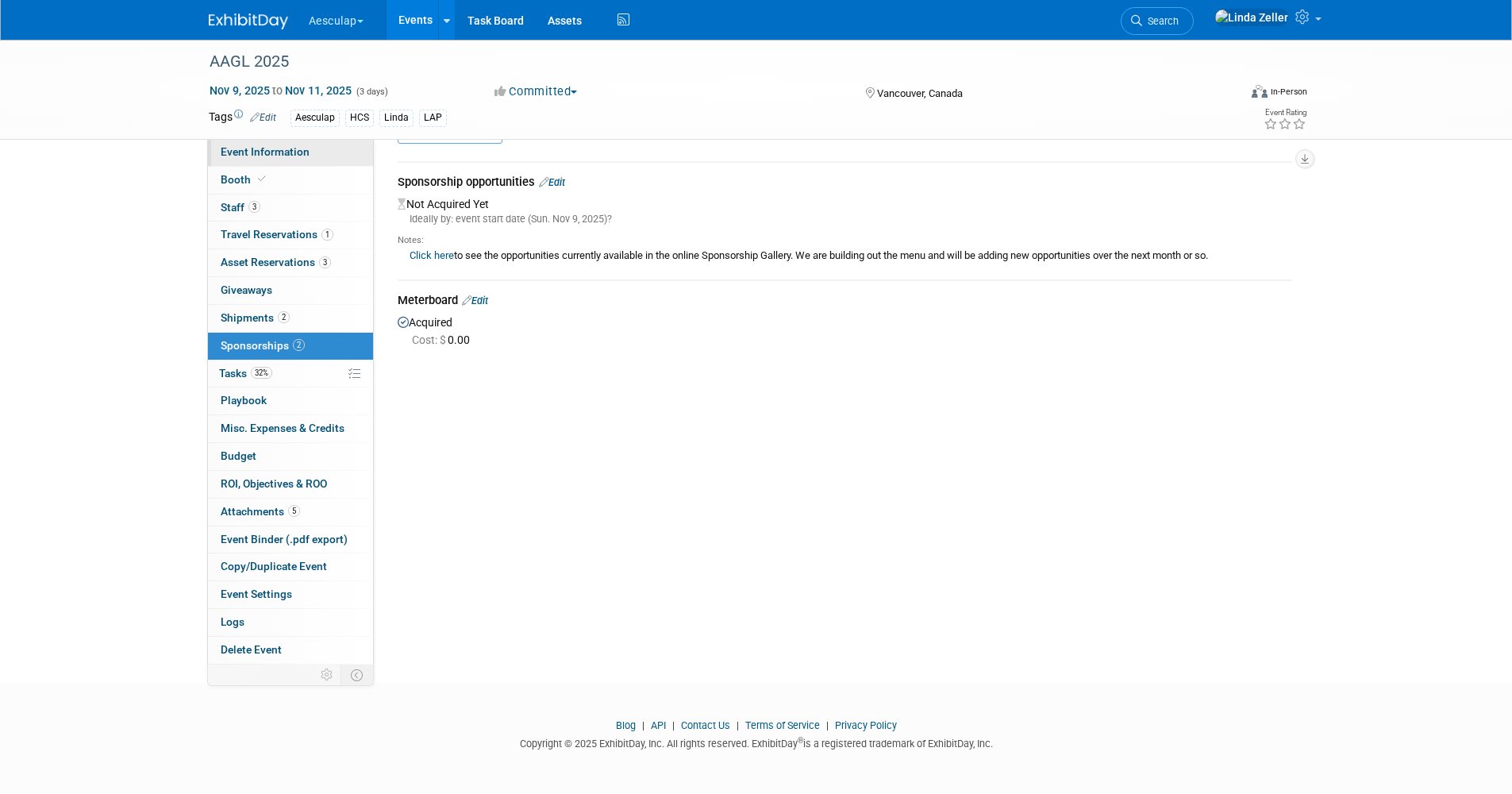 click on "Event Information" at bounding box center (290, 152) 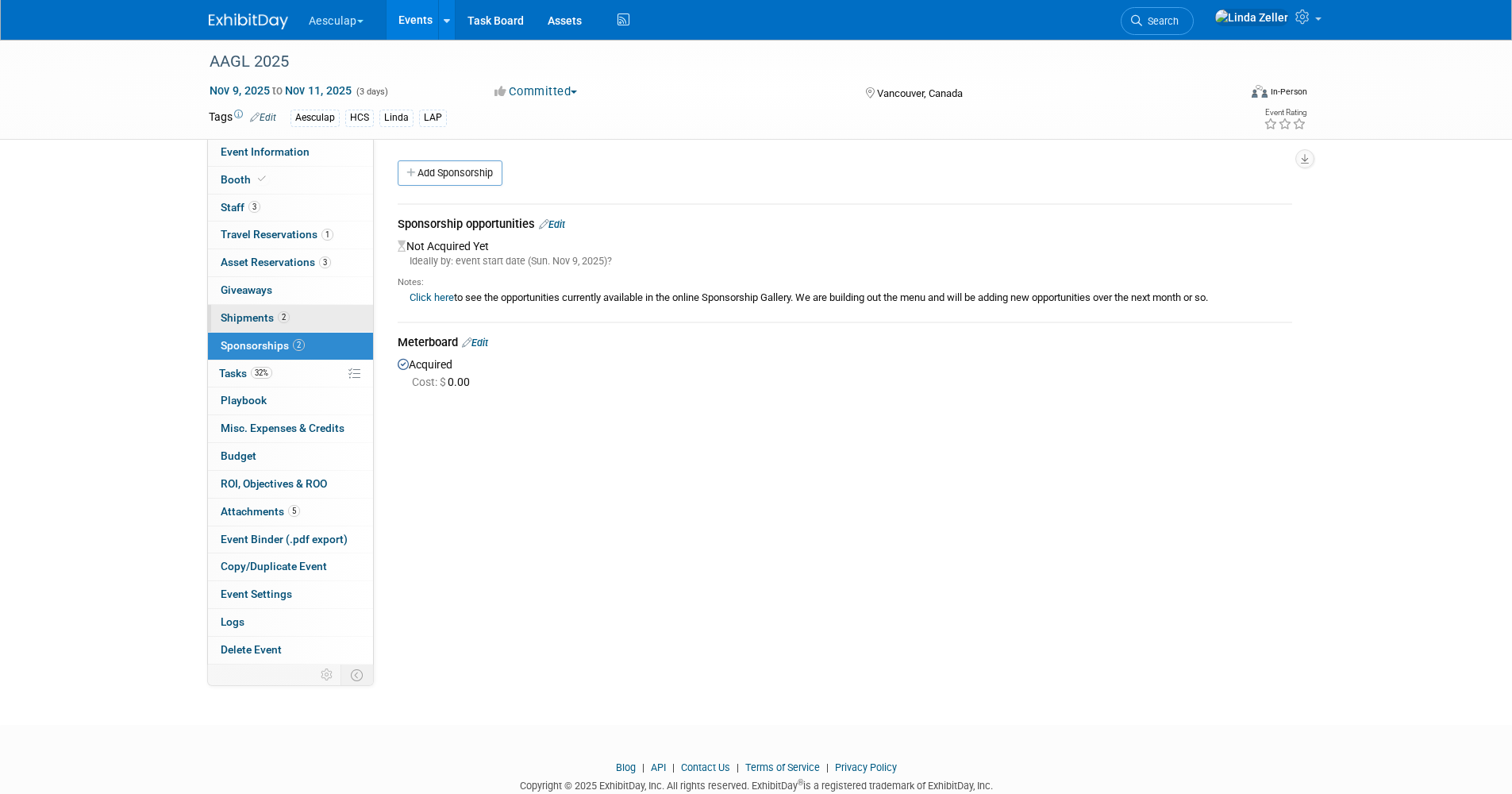 select on "Approved by Compliance" 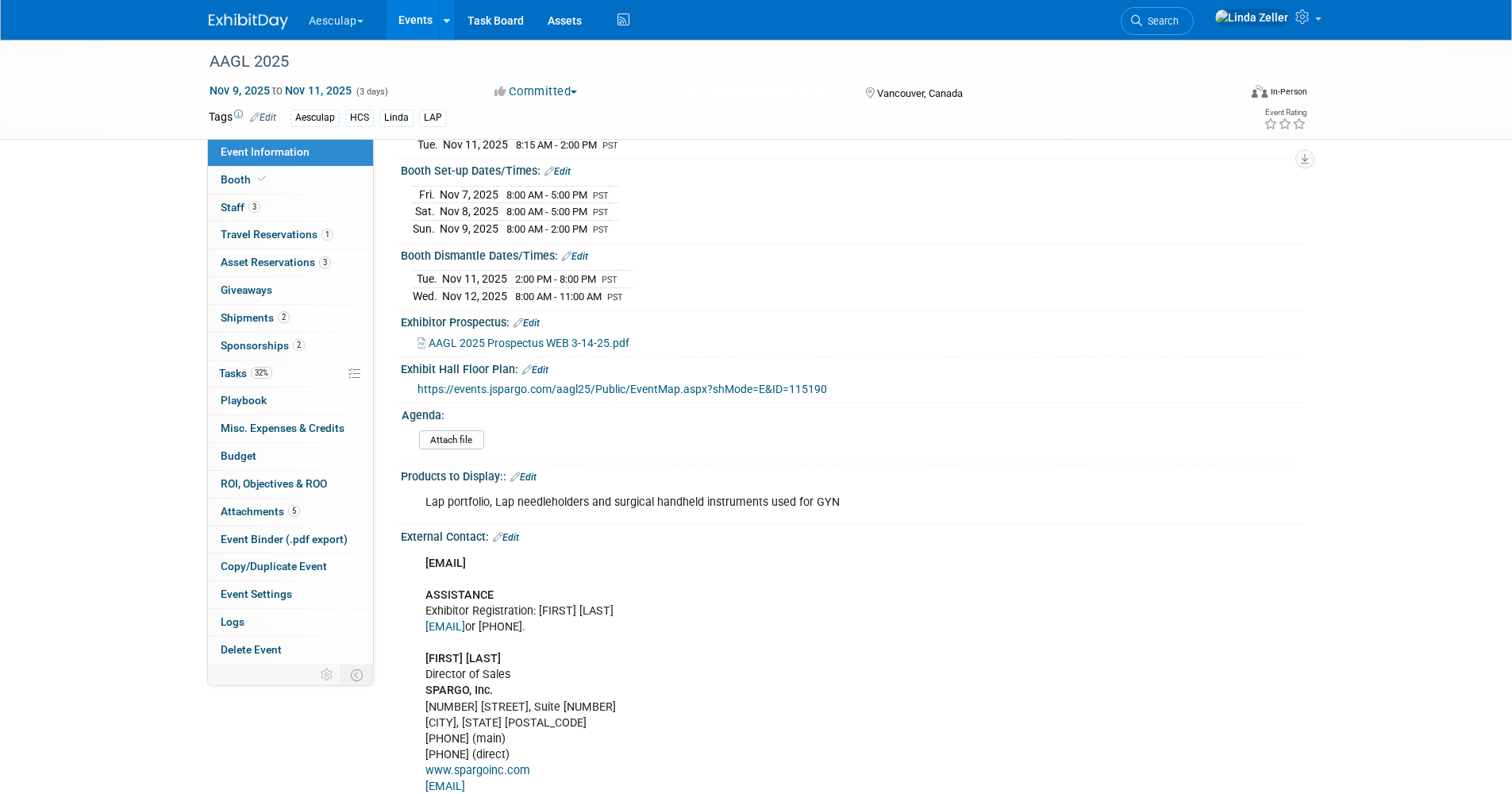 scroll, scrollTop: 715, scrollLeft: 0, axis: vertical 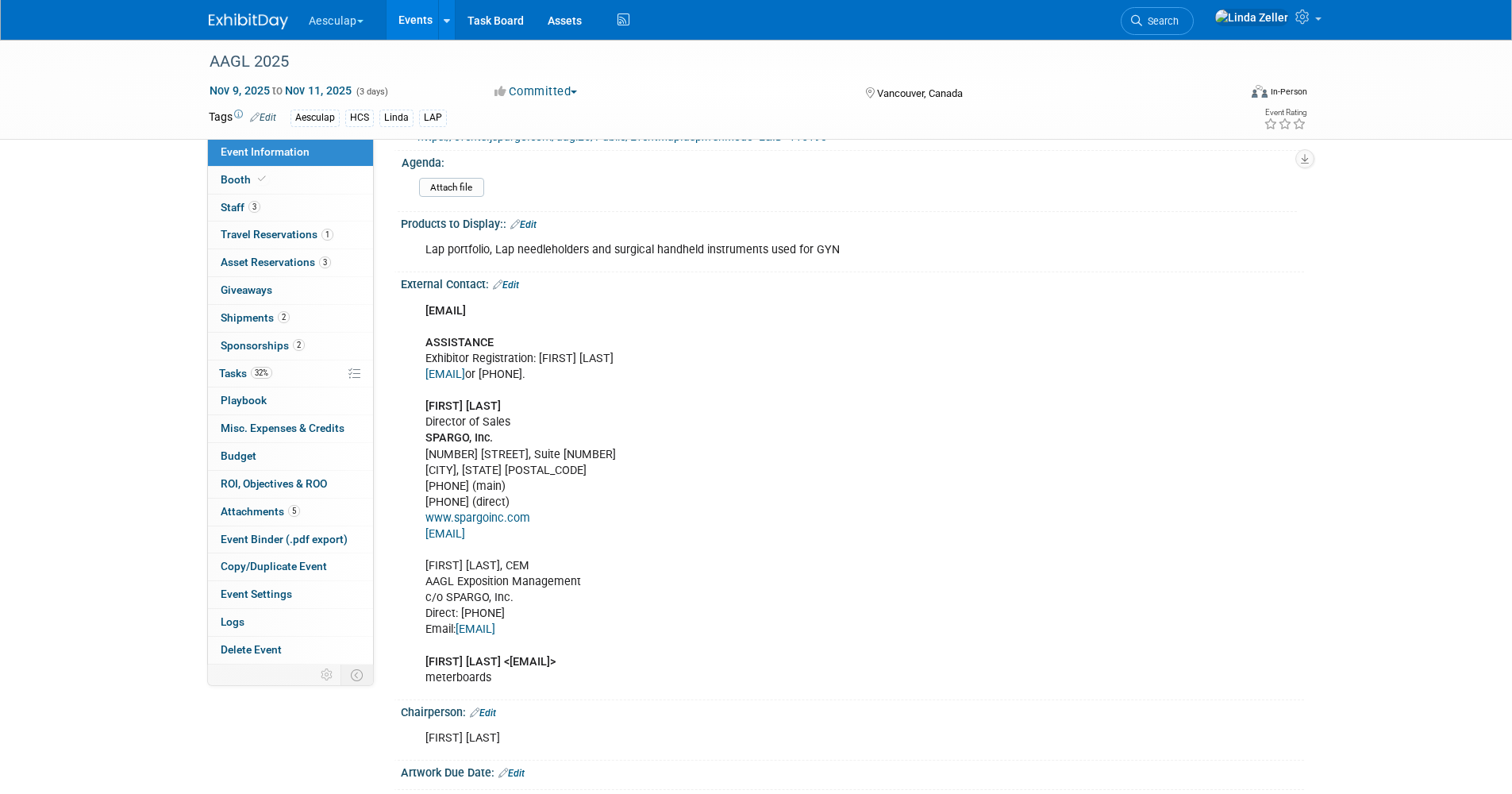 click on "Edit" at bounding box center (506, 285) 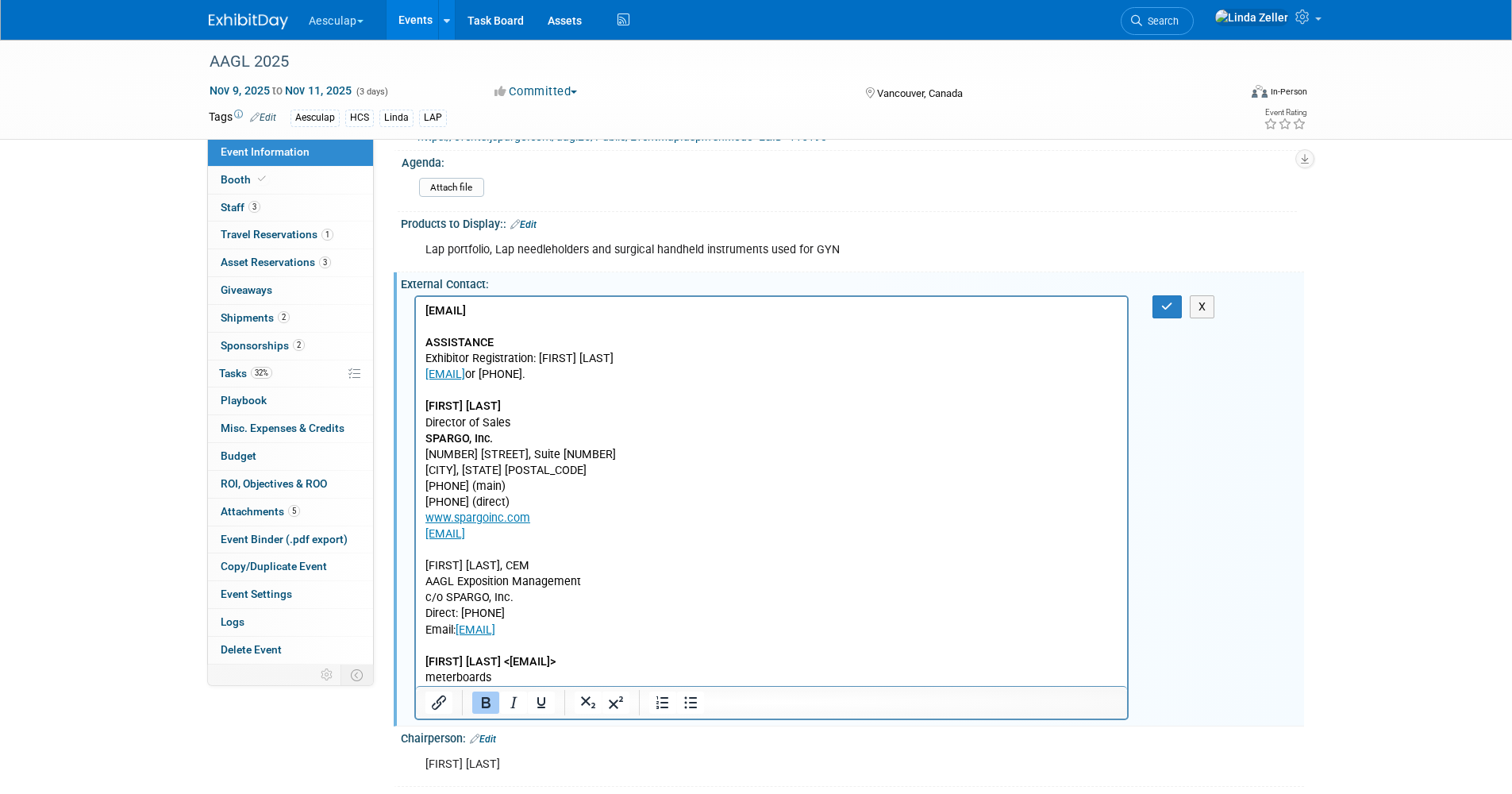 scroll, scrollTop: 0, scrollLeft: 0, axis: both 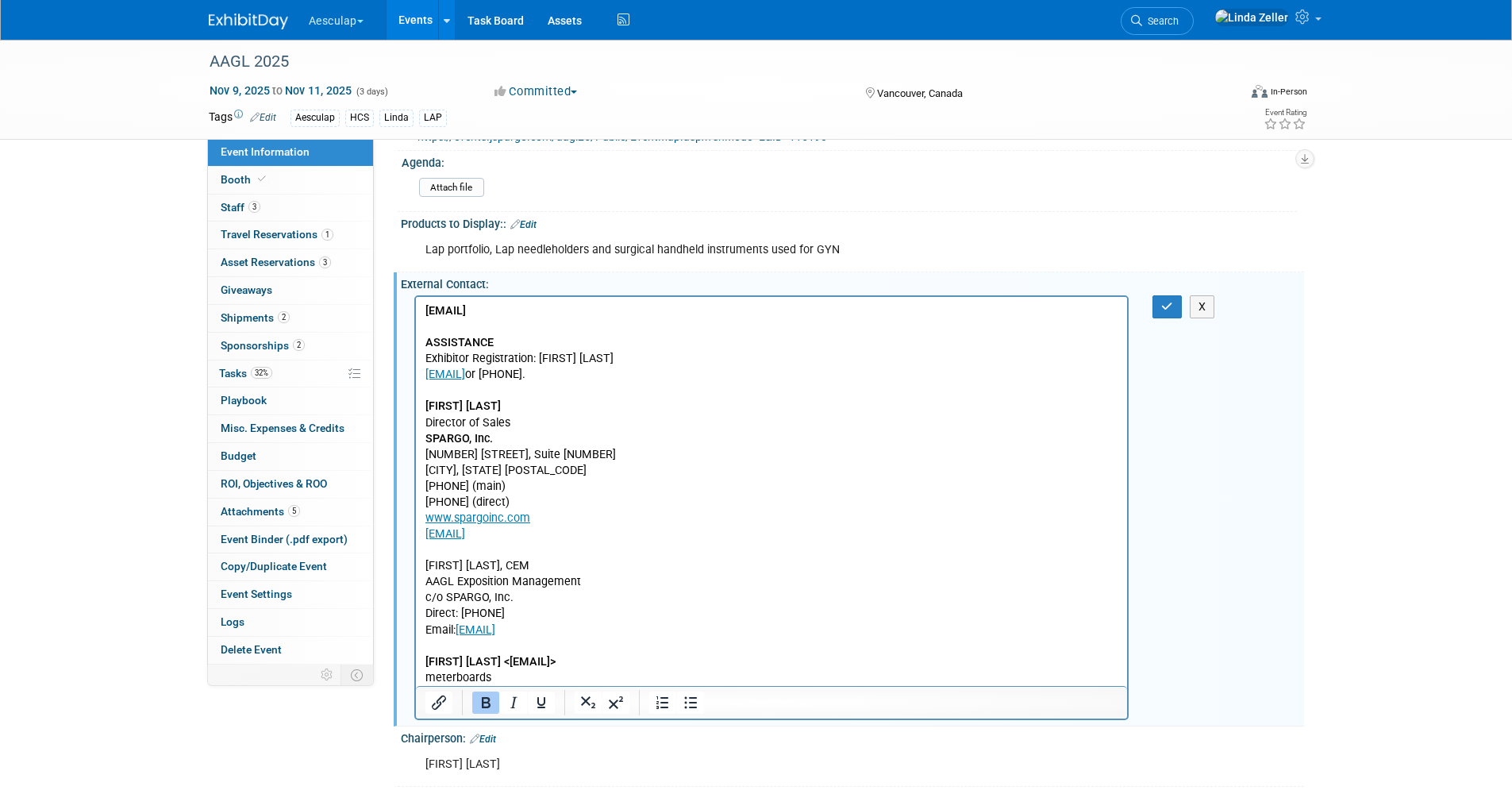 click on "aaglexhibits@spargoinc.com ASSISTANCE Exhibitor Registration: Geraldo Galindo ggalindo@aagl.org  or 714-503-6205.   Kristin Hudson Director of Sales SPARGO, Inc. 11208 Waples Mill Road, Suite 106 Fairfax, VA 22030 703.631.6200 (main) 703.995.3868 (direct) www.spargoinc.com kristin.hudson@spargoinc.com   Shirley Harris, CEM  AAGL Exposition Management  c/o SPARGO, Inc.  Direct: 703-679-3953  Email:  shirley.harris@spargoinc.com Terri Landis <Terri.Landis@spargoinc.com> meterboards" at bounding box center [771, 494] 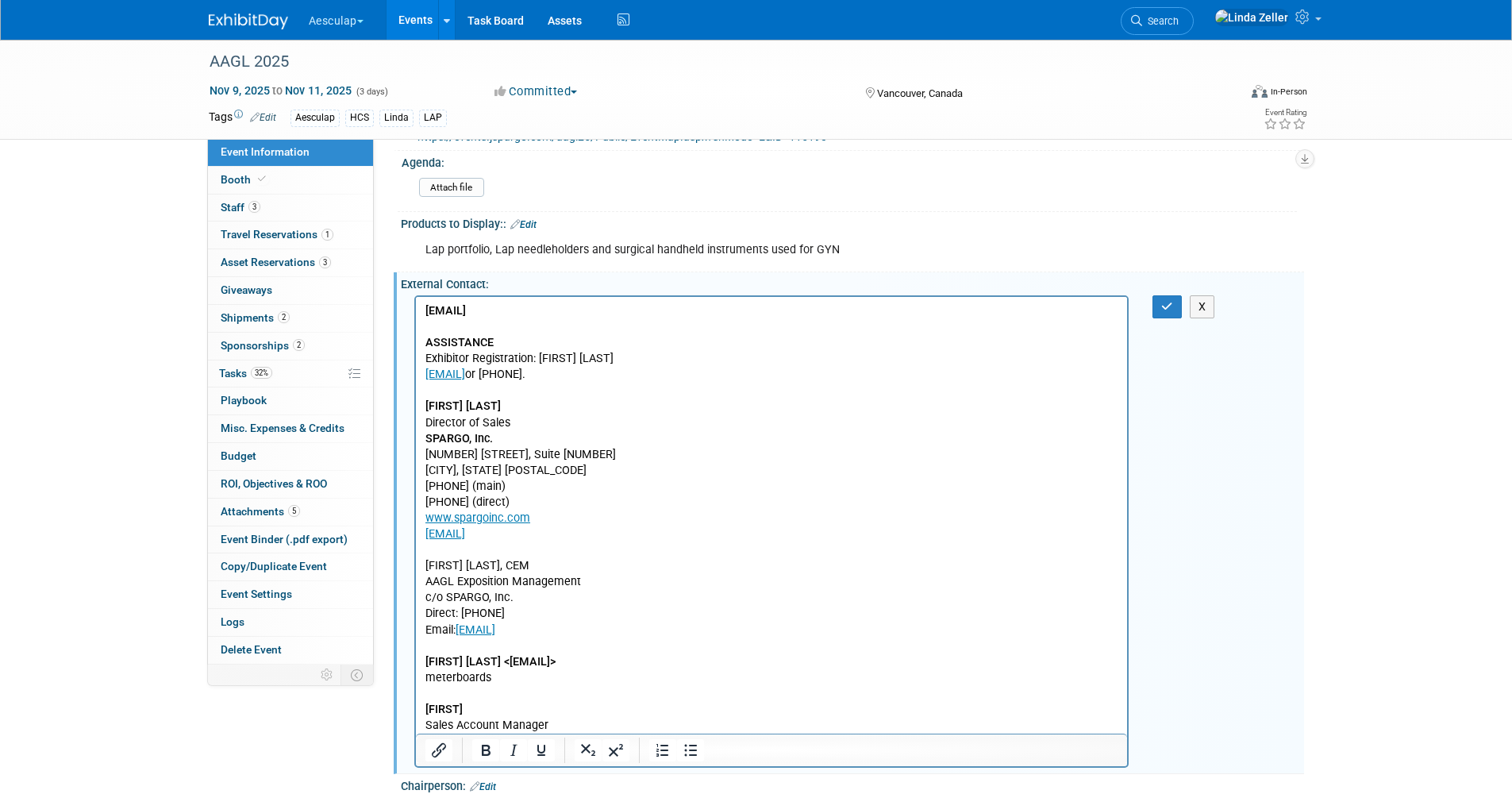 scroll, scrollTop: 795, scrollLeft: 0, axis: vertical 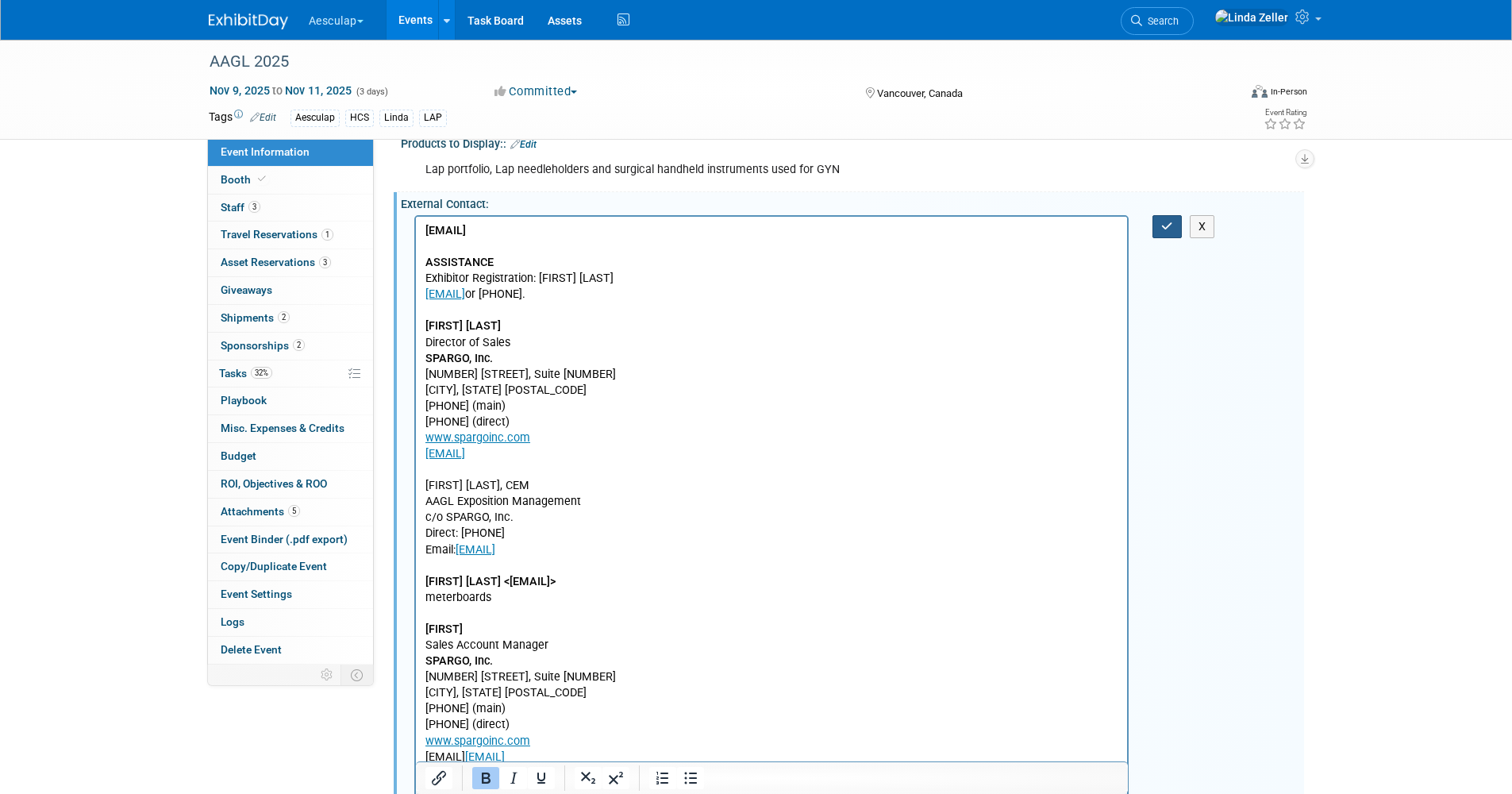 click at bounding box center [1167, 226] 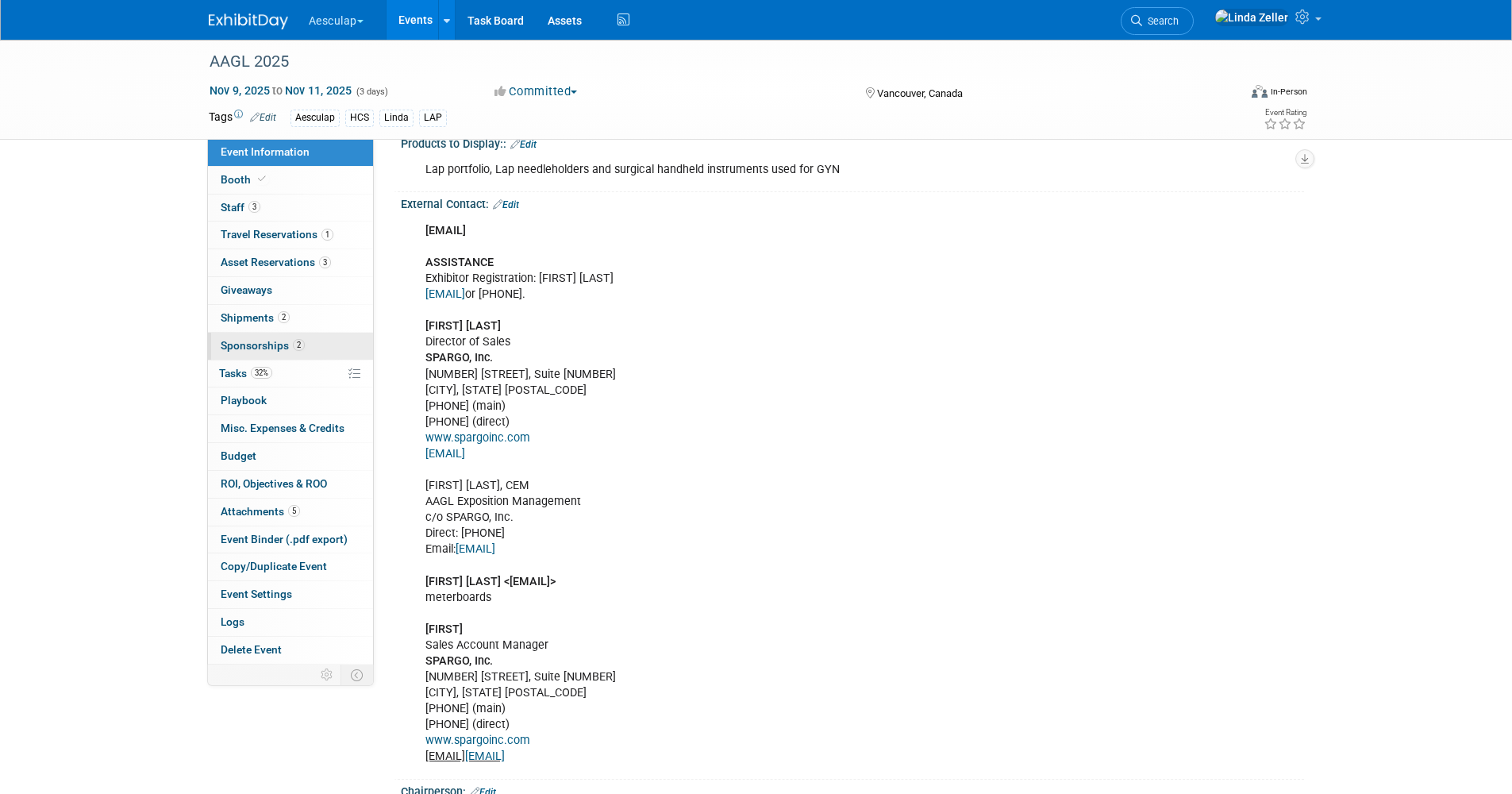 click on "2
Sponsorships 2" at bounding box center (290, 346) 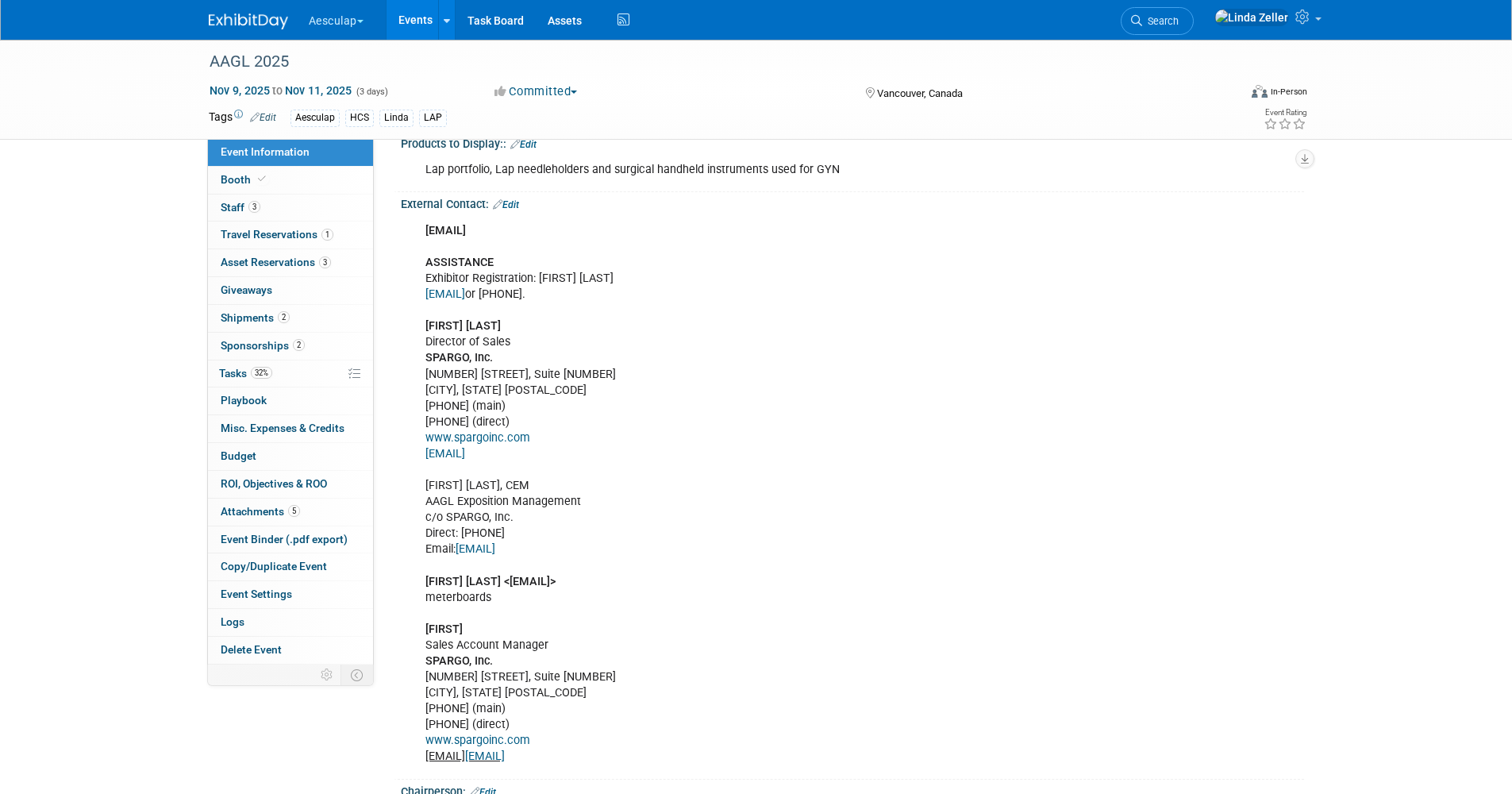 scroll, scrollTop: 0, scrollLeft: 0, axis: both 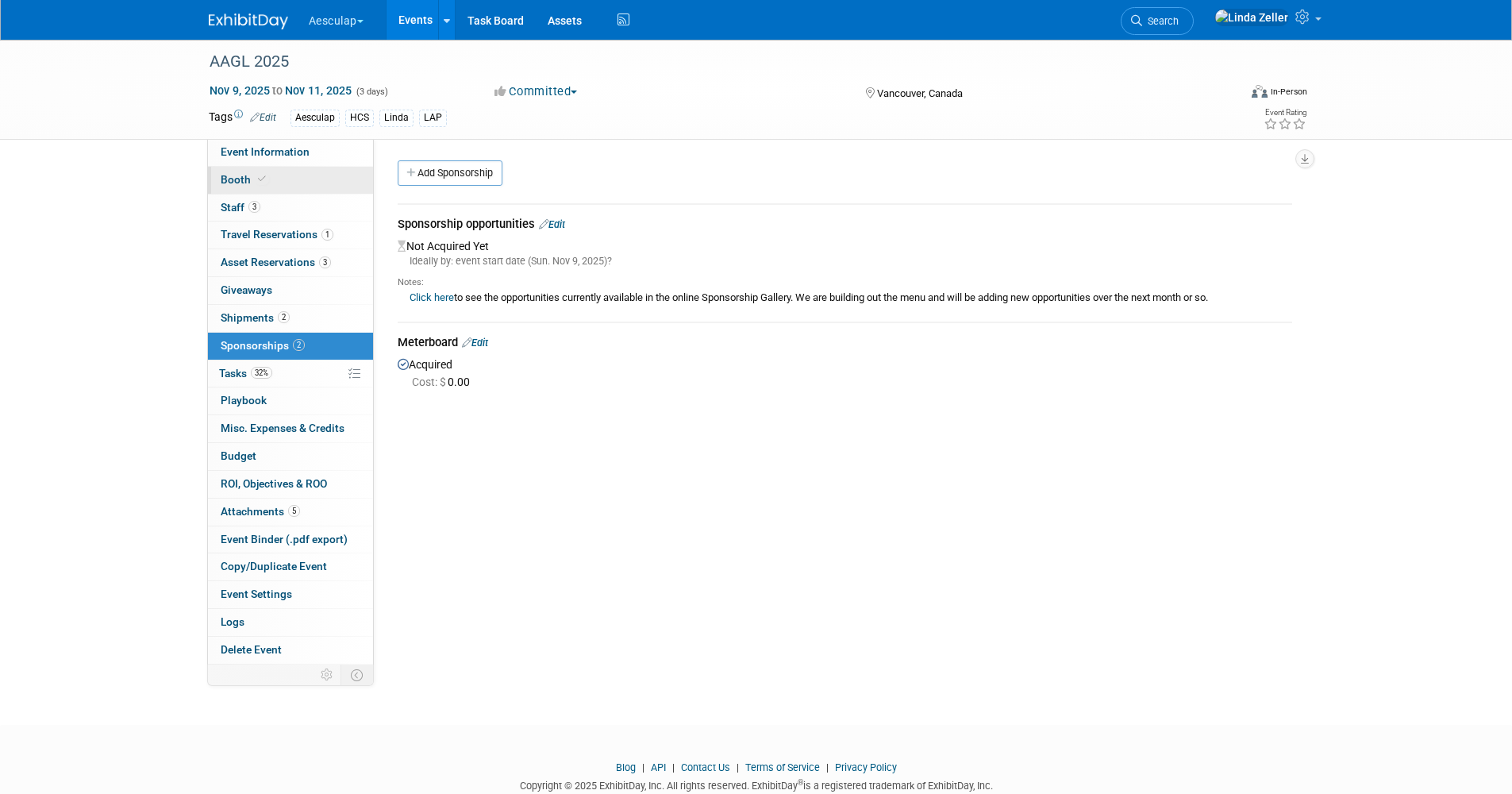 click on "Booth" at bounding box center (244, 179) 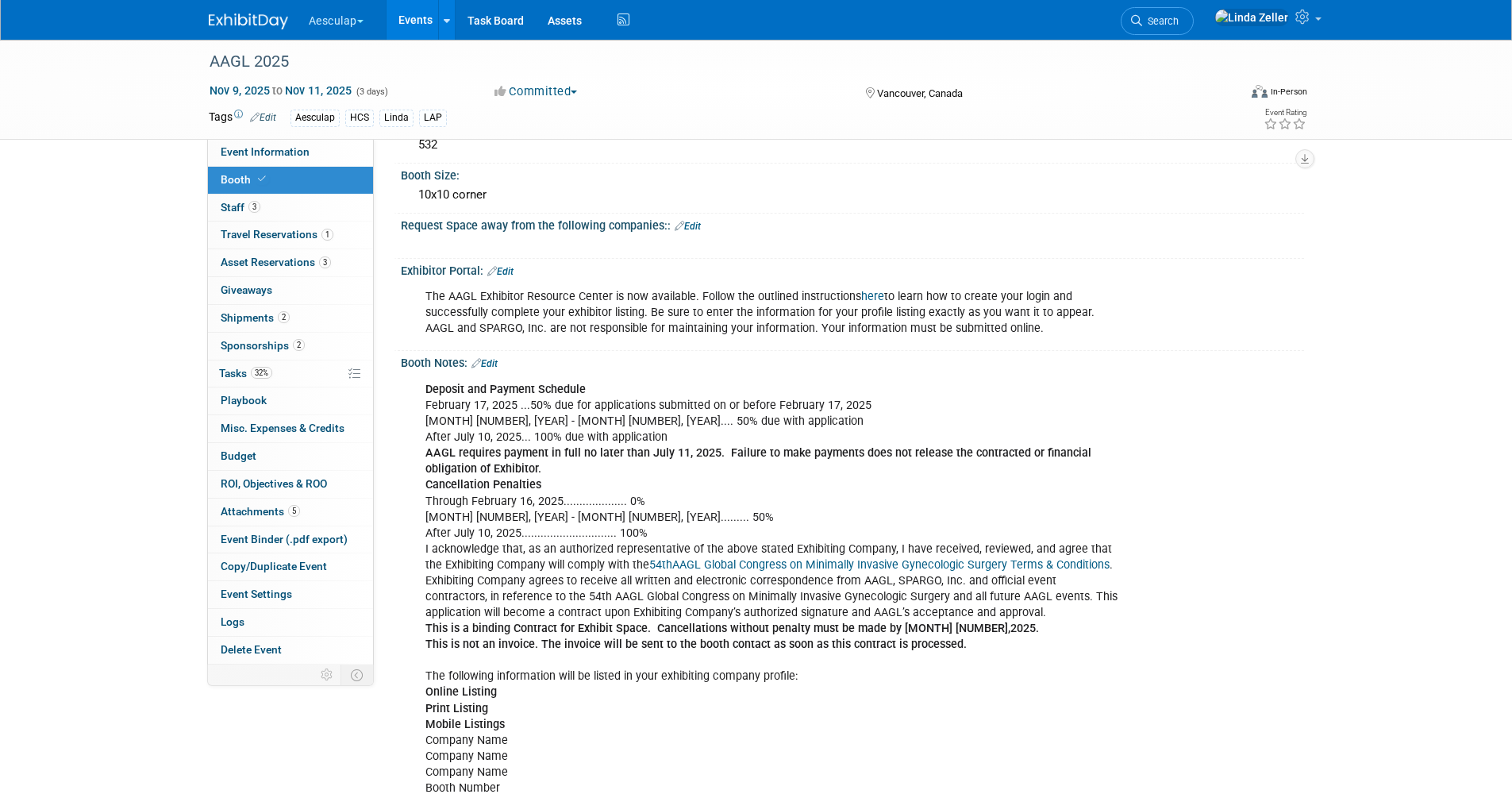 scroll, scrollTop: 79, scrollLeft: 0, axis: vertical 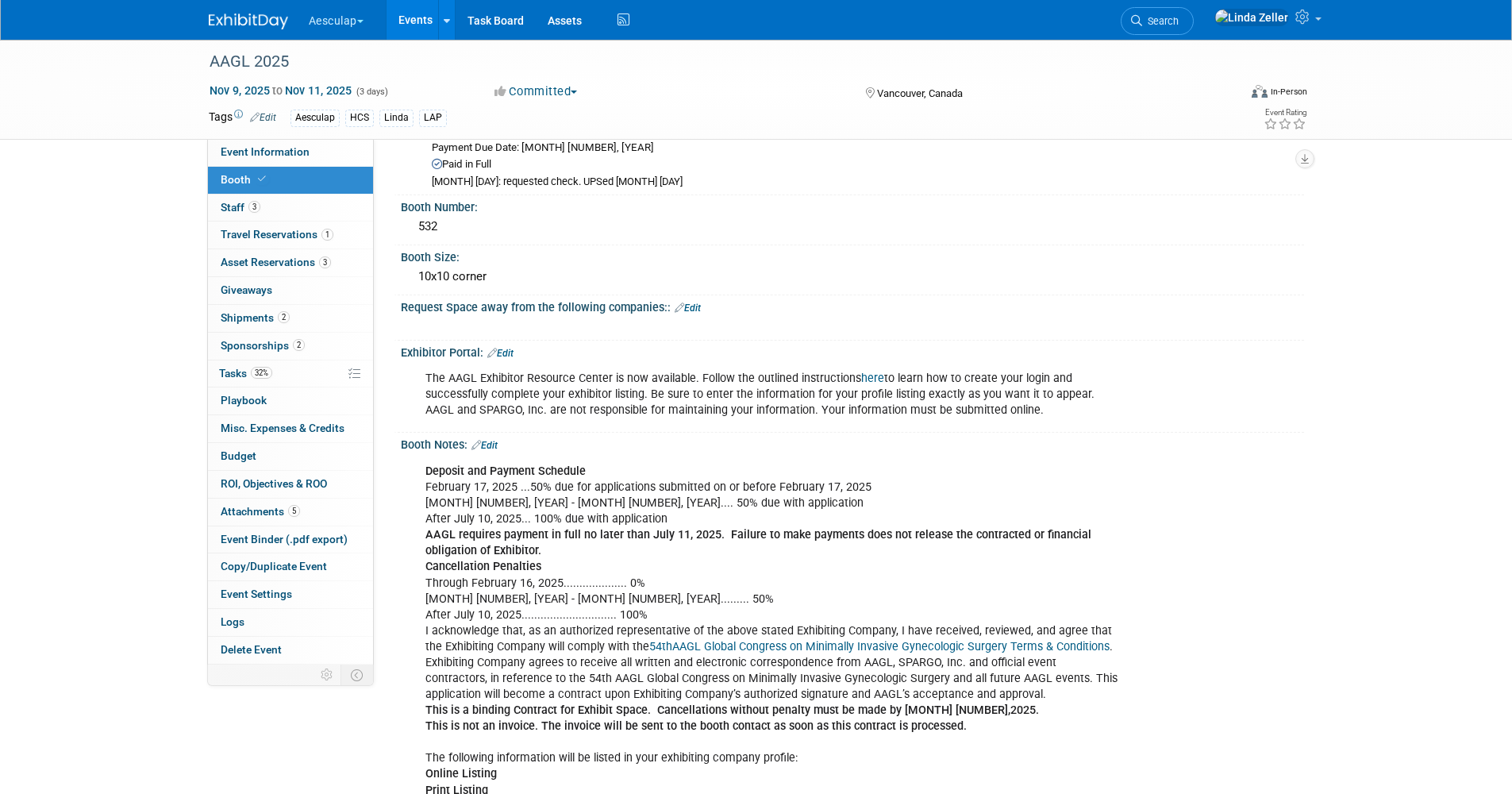 click on "here" at bounding box center (872, 378) 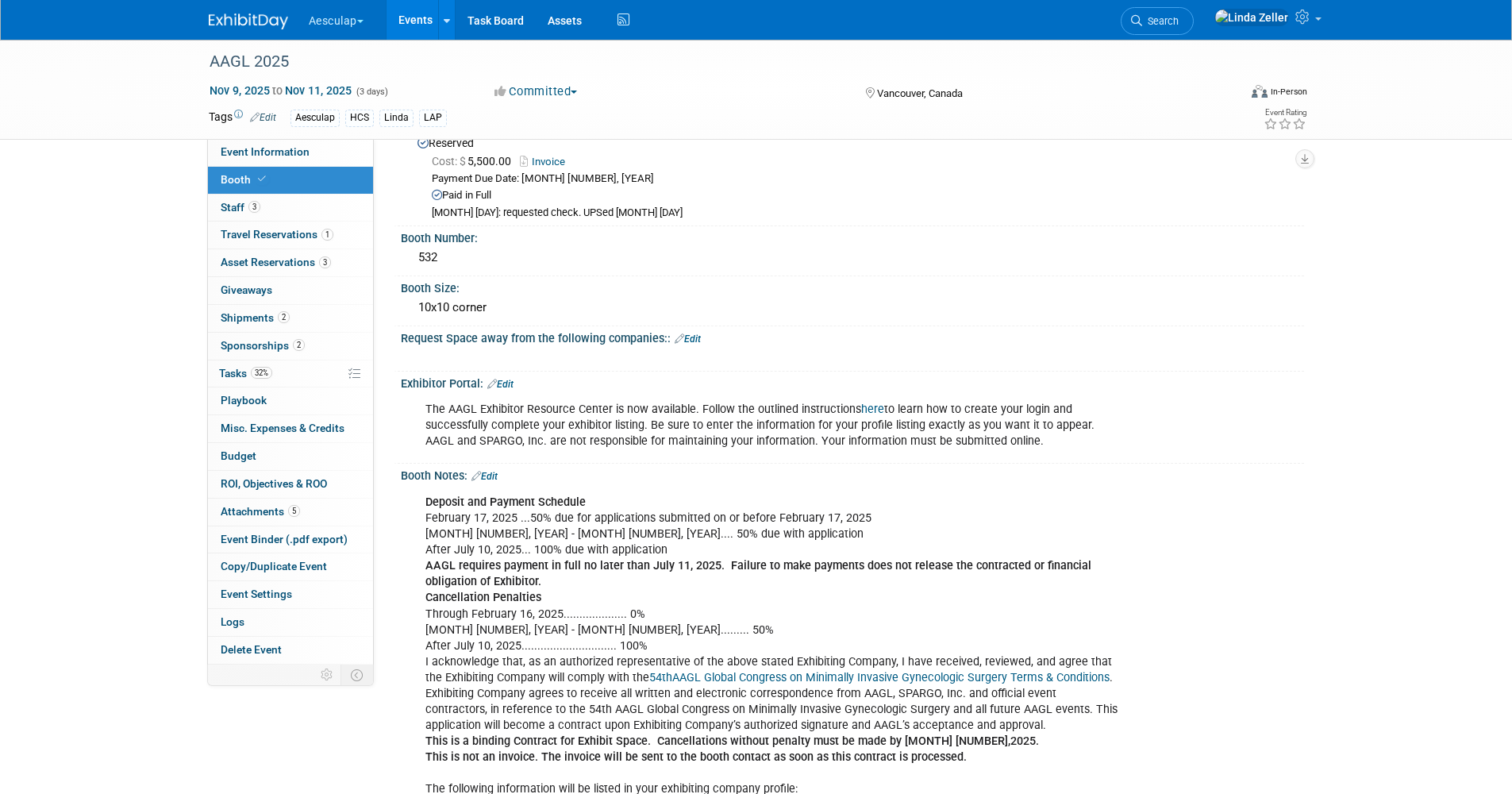 scroll, scrollTop: 0, scrollLeft: 0, axis: both 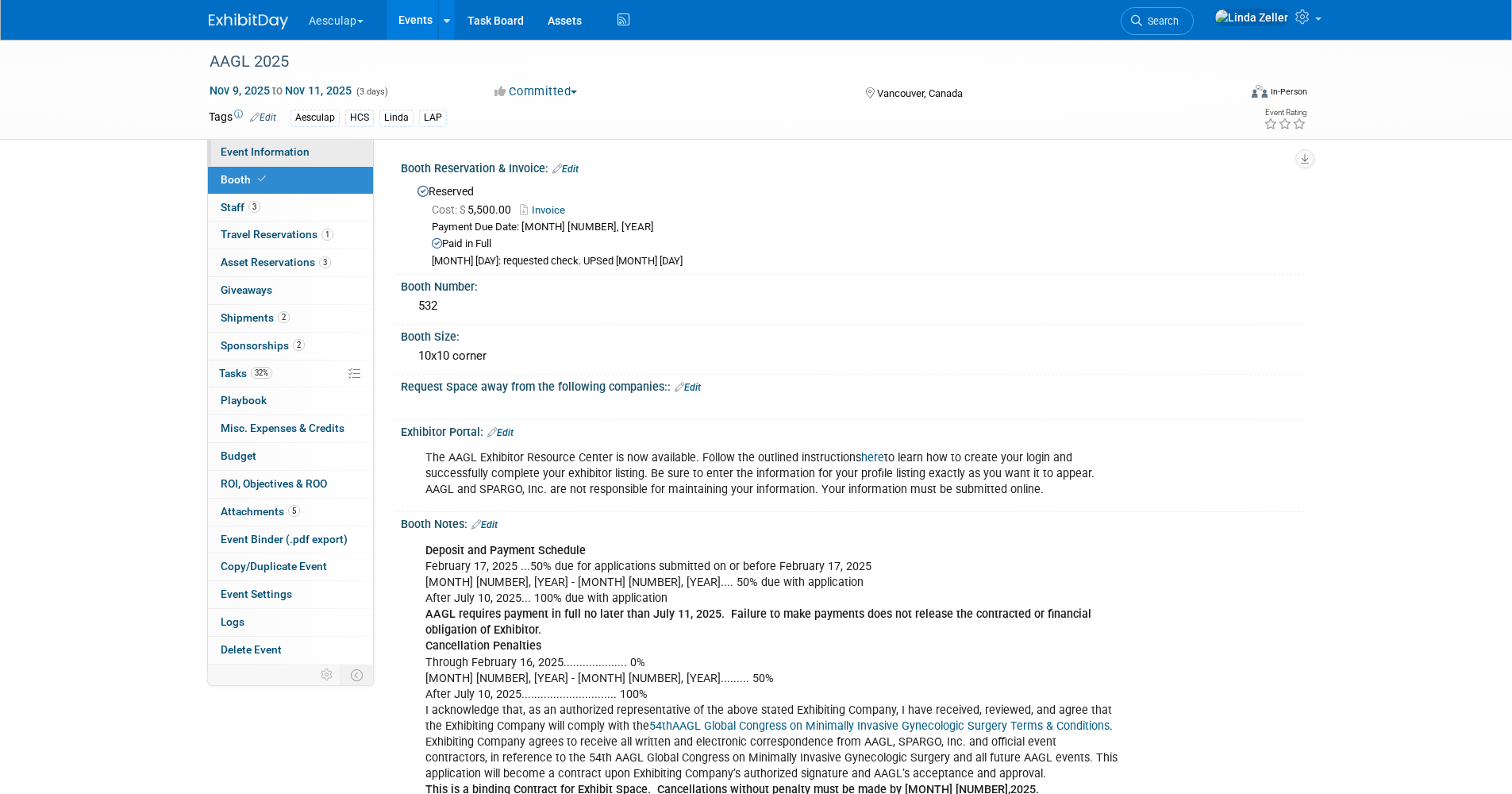 click on "Event Information" at bounding box center [265, 152] 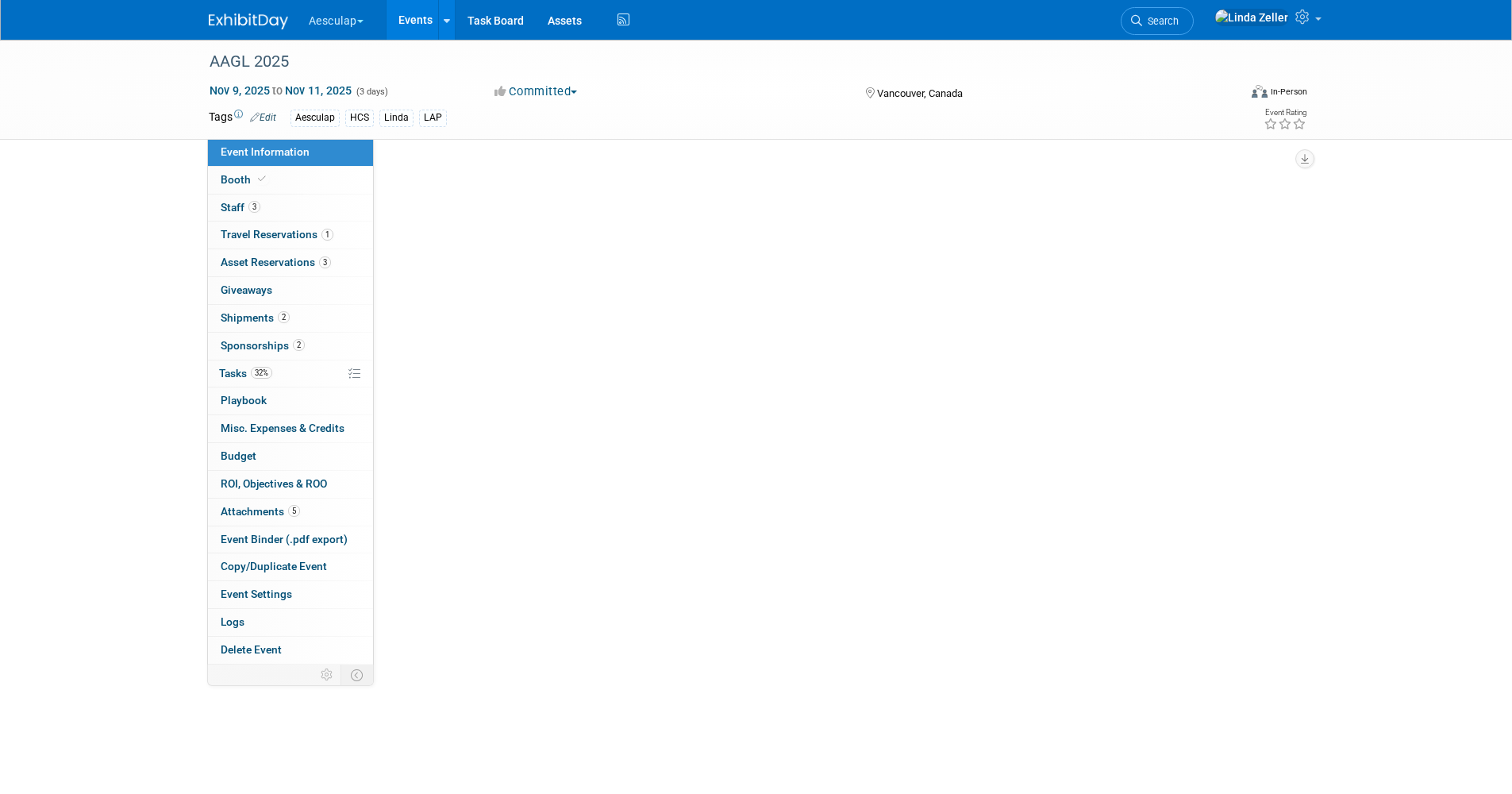 select on "Approved by Compliance" 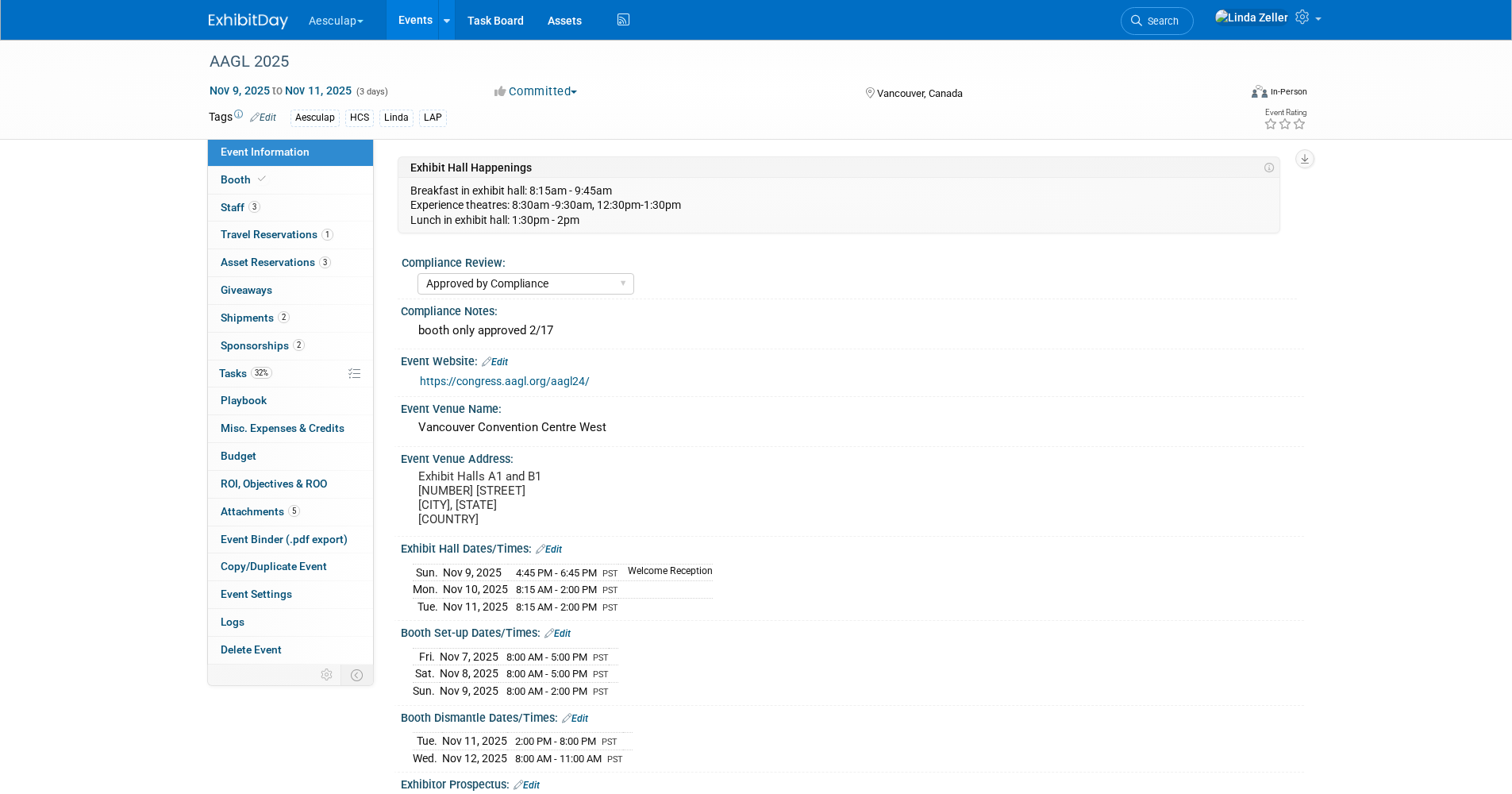 click on "https://congress.aagl.org/aagl24/" at bounding box center (505, 381) 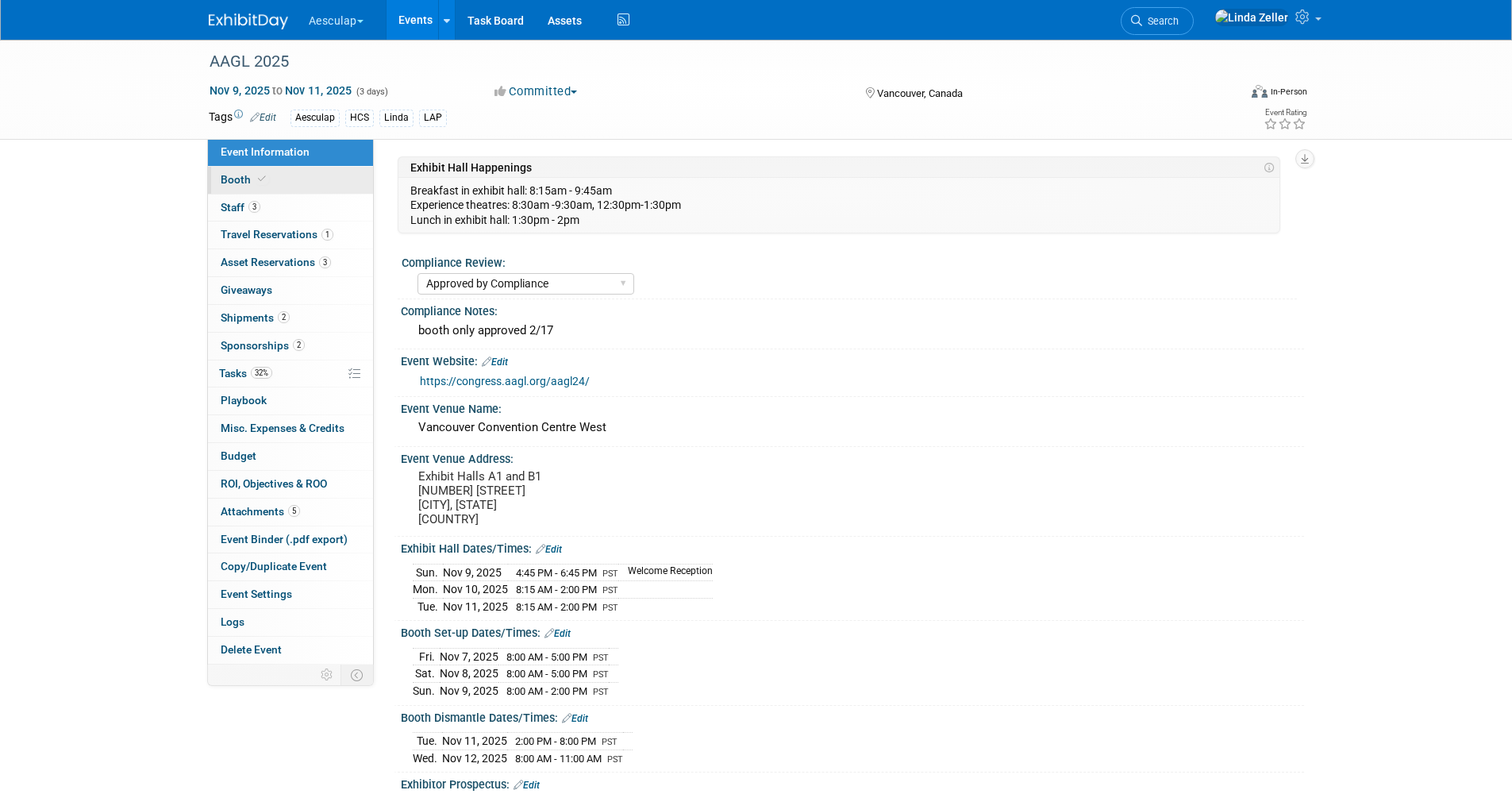 click on "Booth" at bounding box center (290, 180) 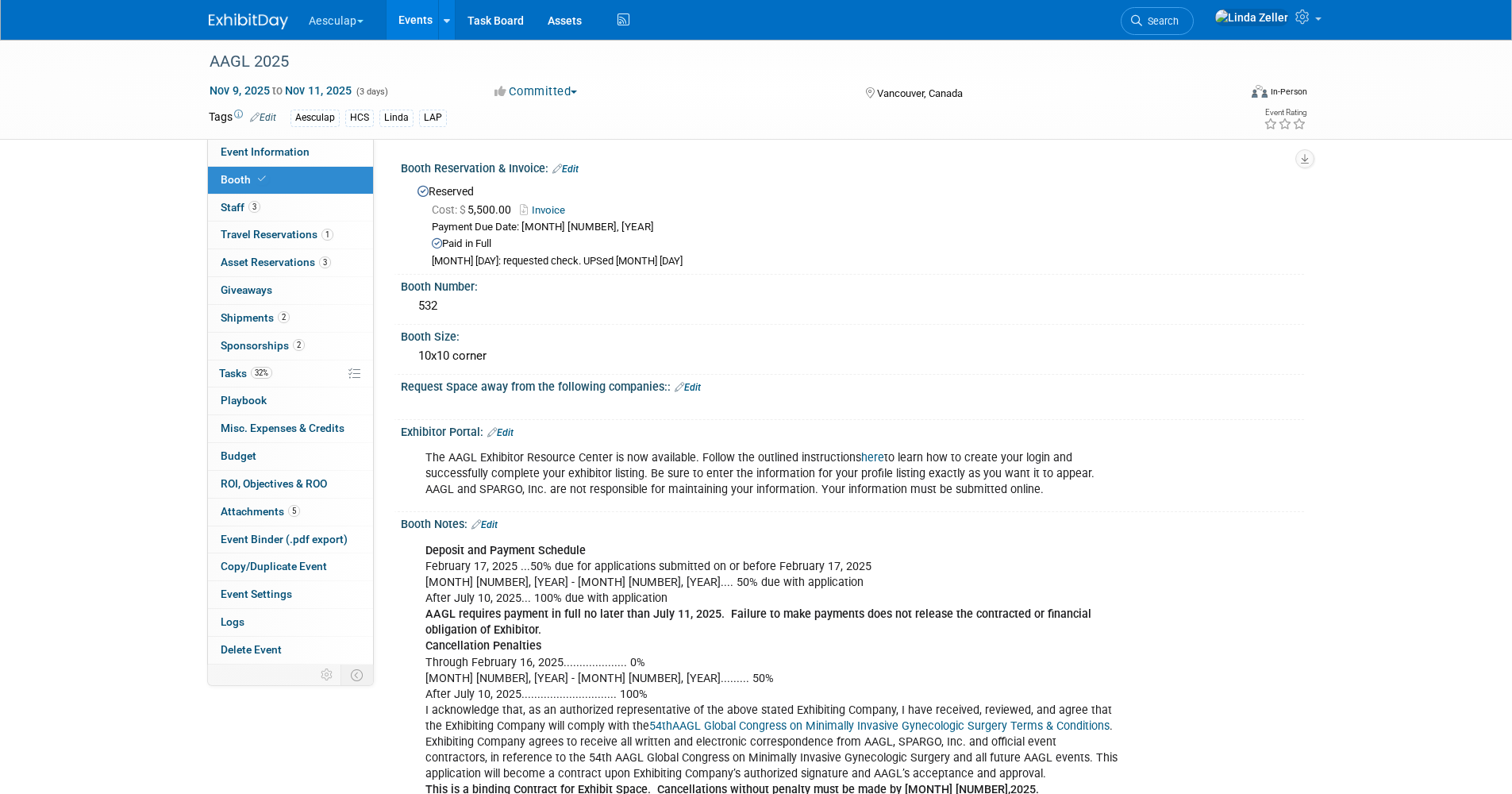 click on "here" at bounding box center [872, 457] 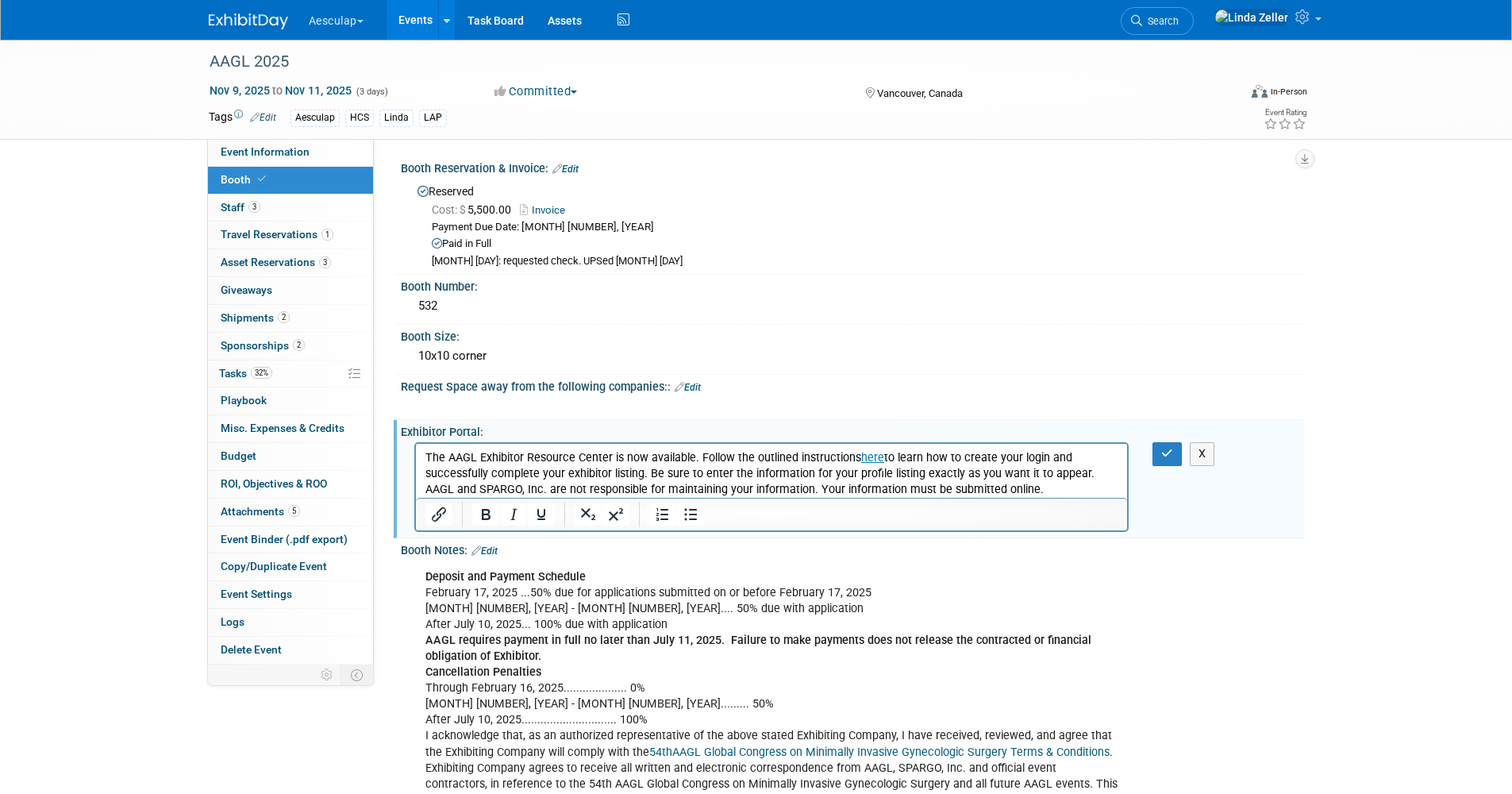 scroll, scrollTop: 0, scrollLeft: 0, axis: both 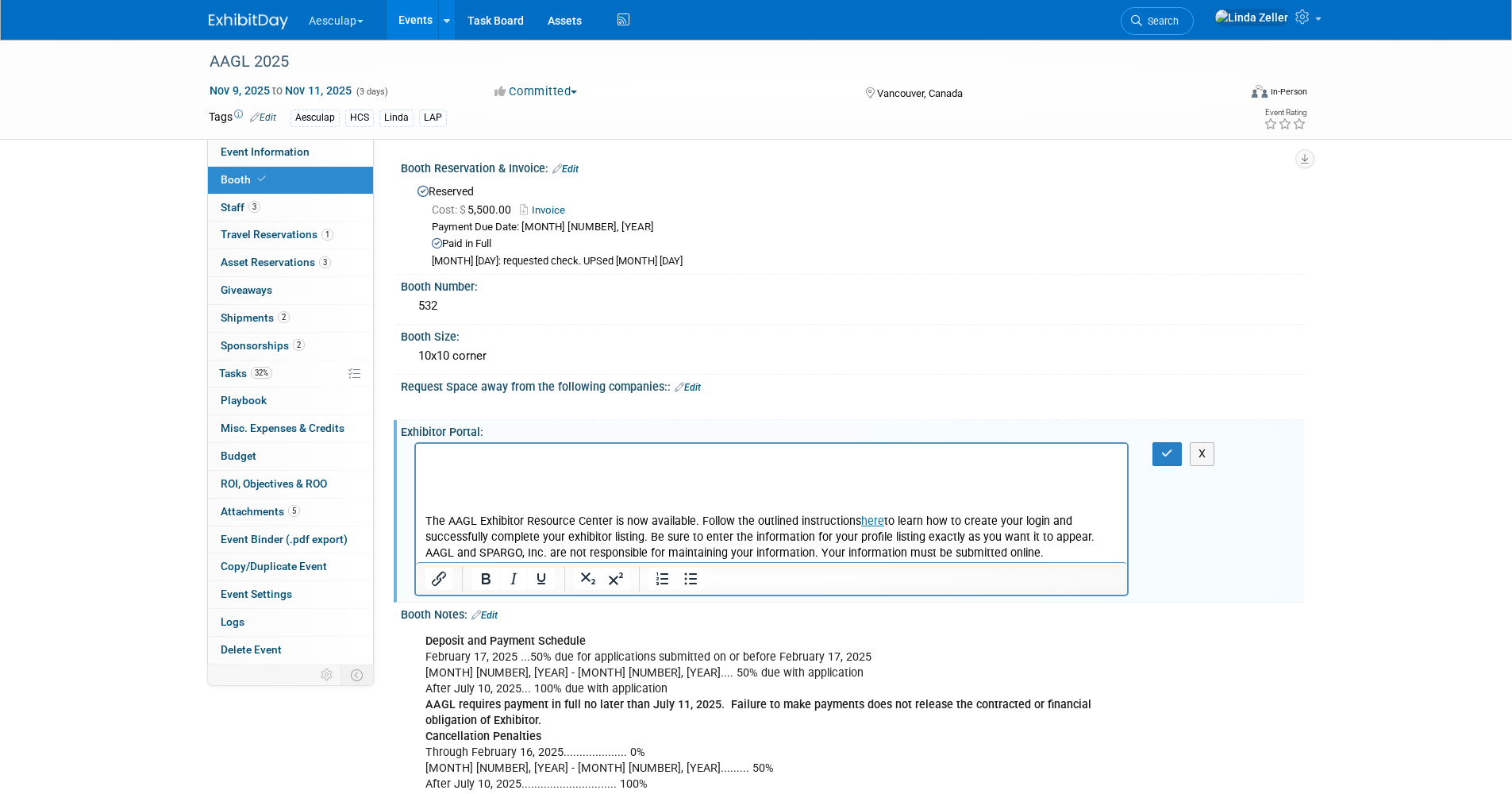 click at bounding box center [771, 458] 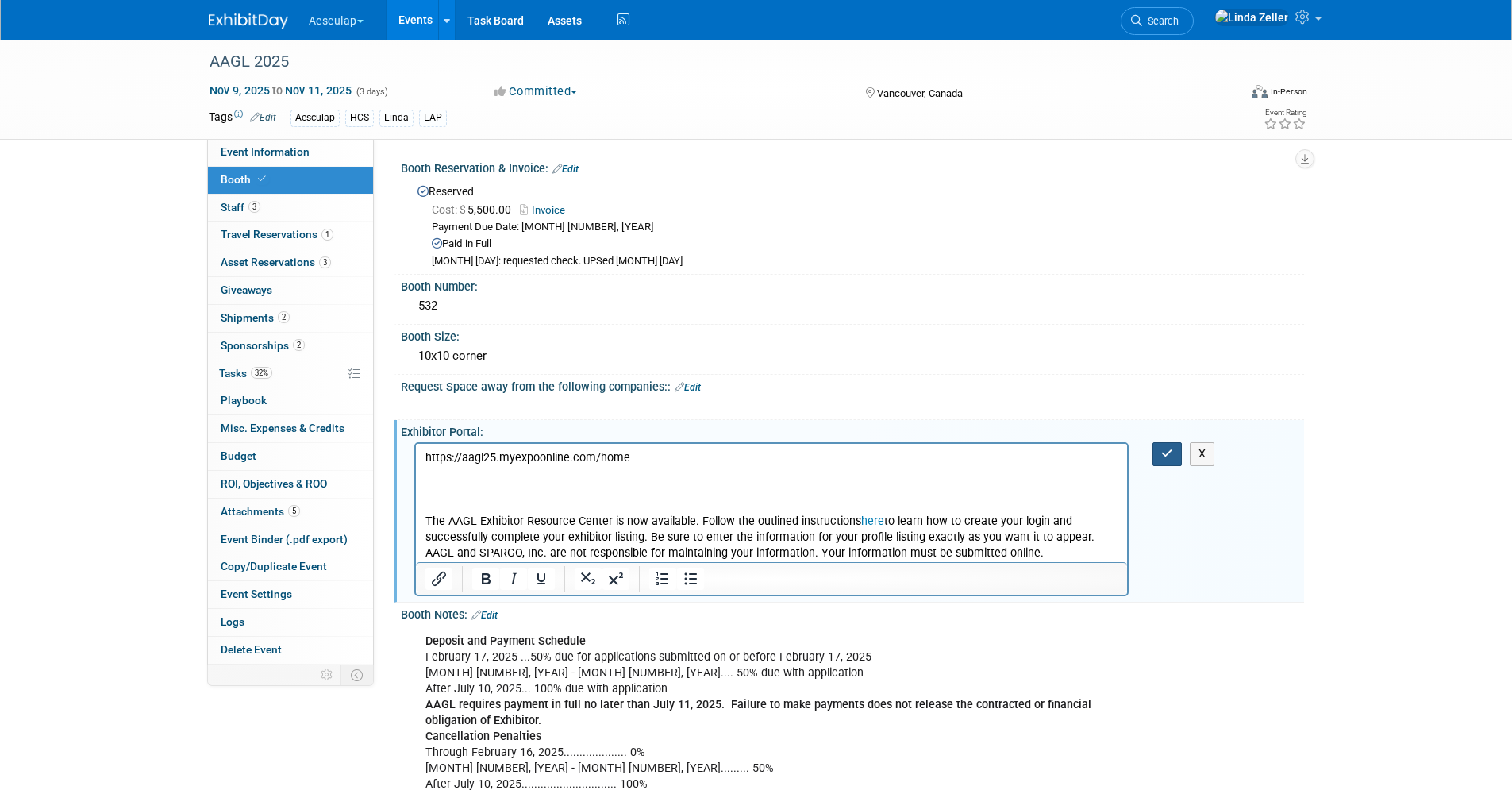 click at bounding box center (1167, 453) 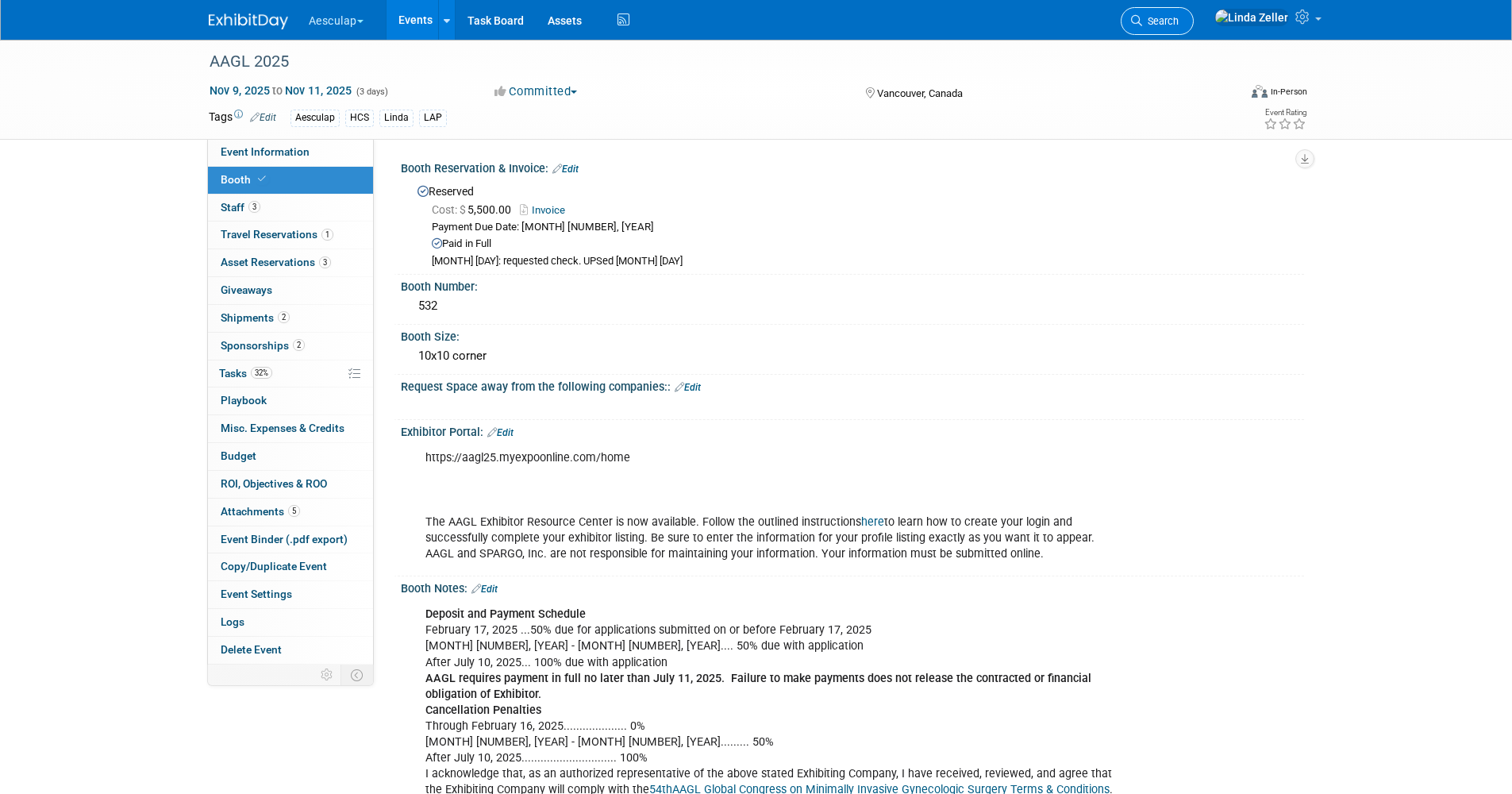 click on "Search" at bounding box center [1160, 21] 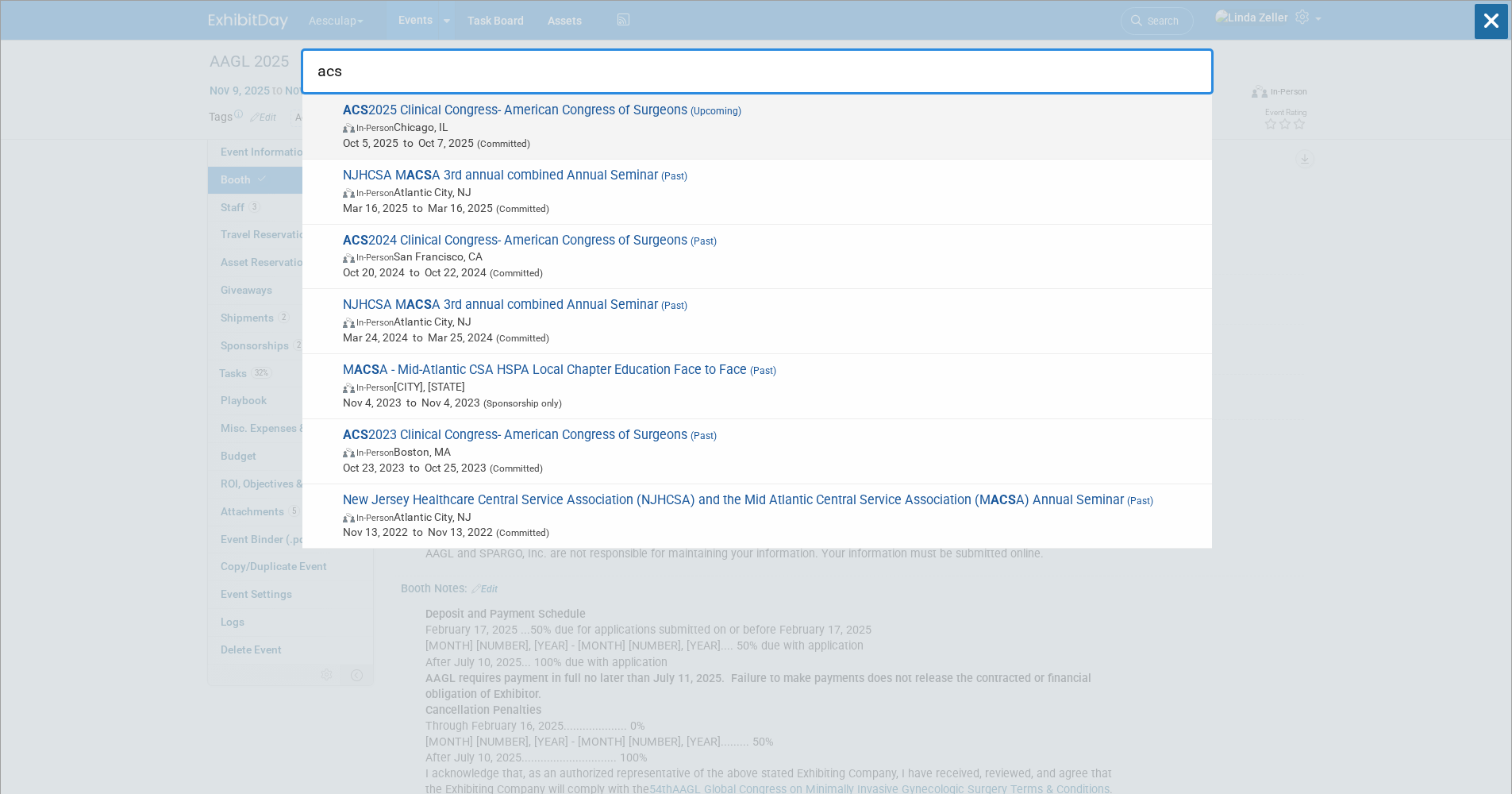 type on "acs" 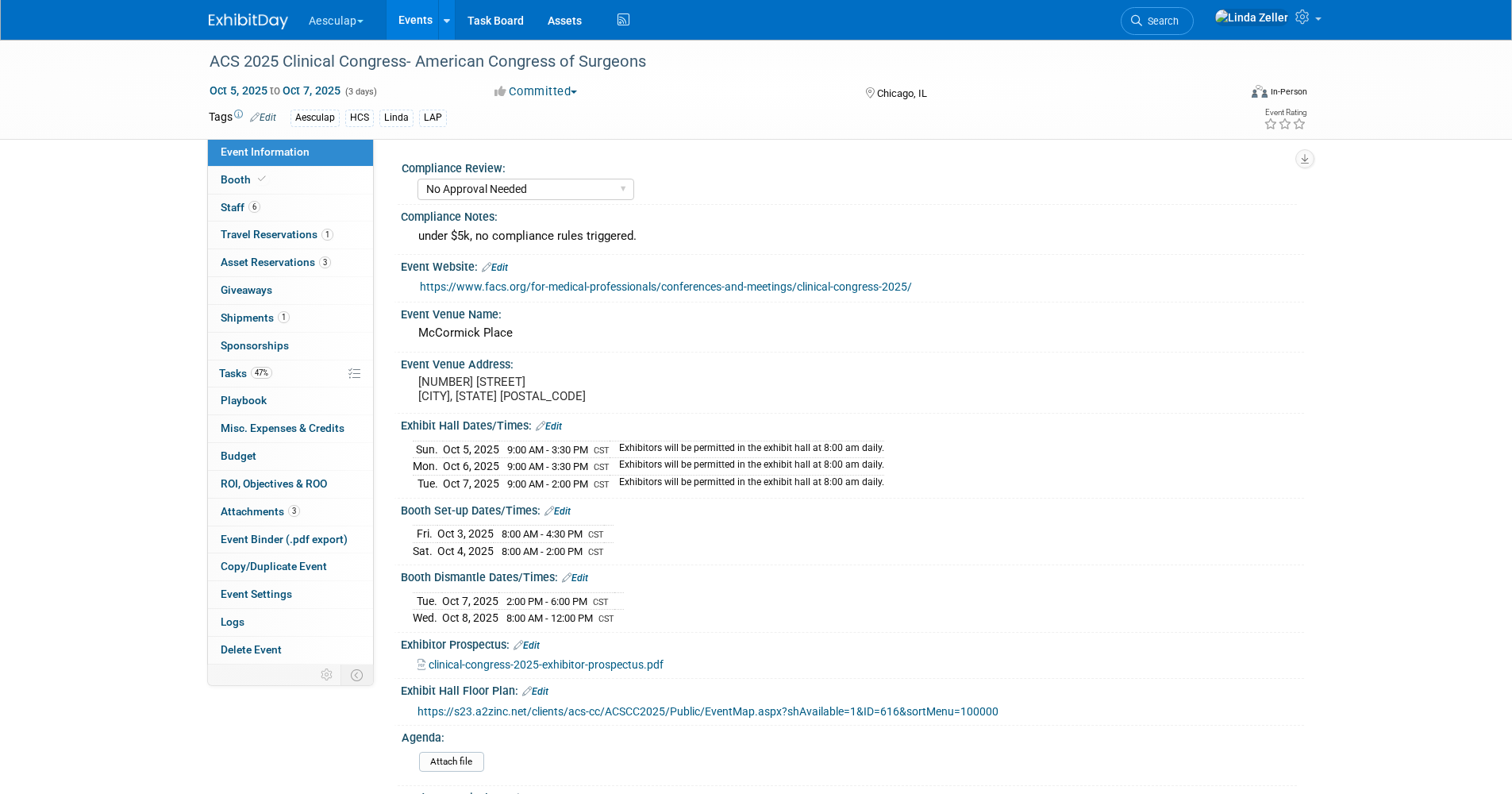 select on "No Approval Needed" 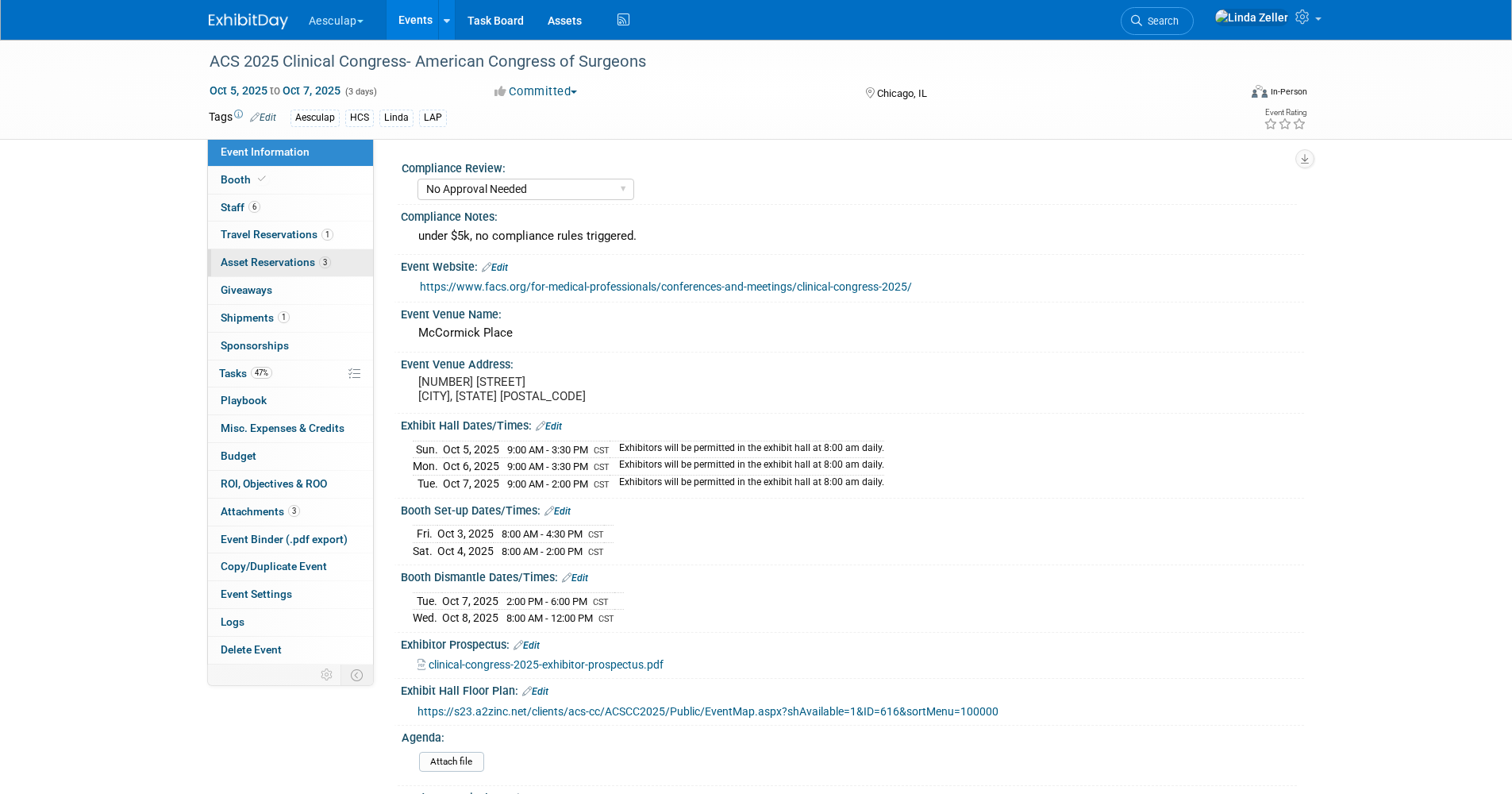 scroll, scrollTop: 0, scrollLeft: 0, axis: both 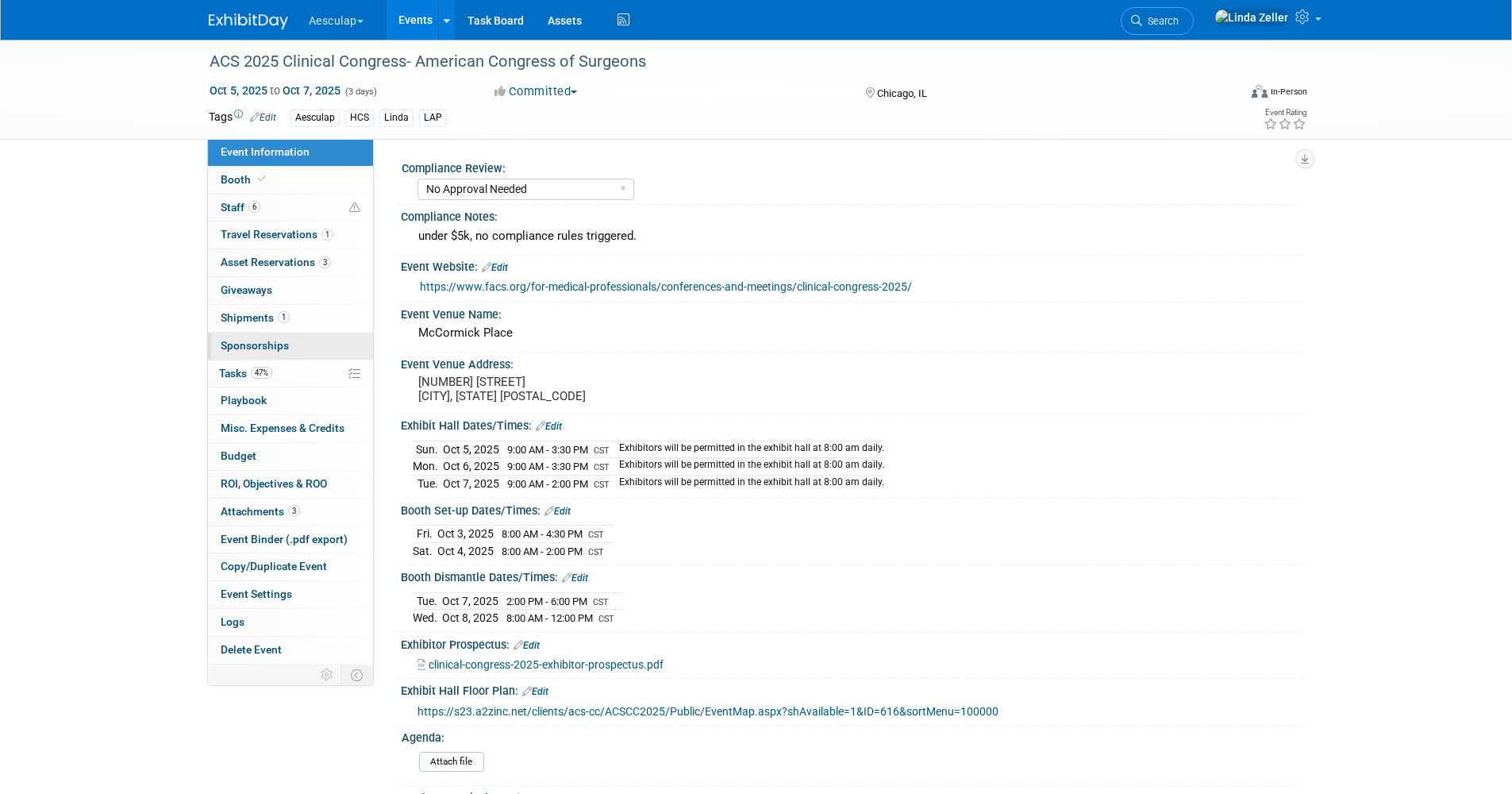 click on "Sponsorships 0" at bounding box center [255, 345] 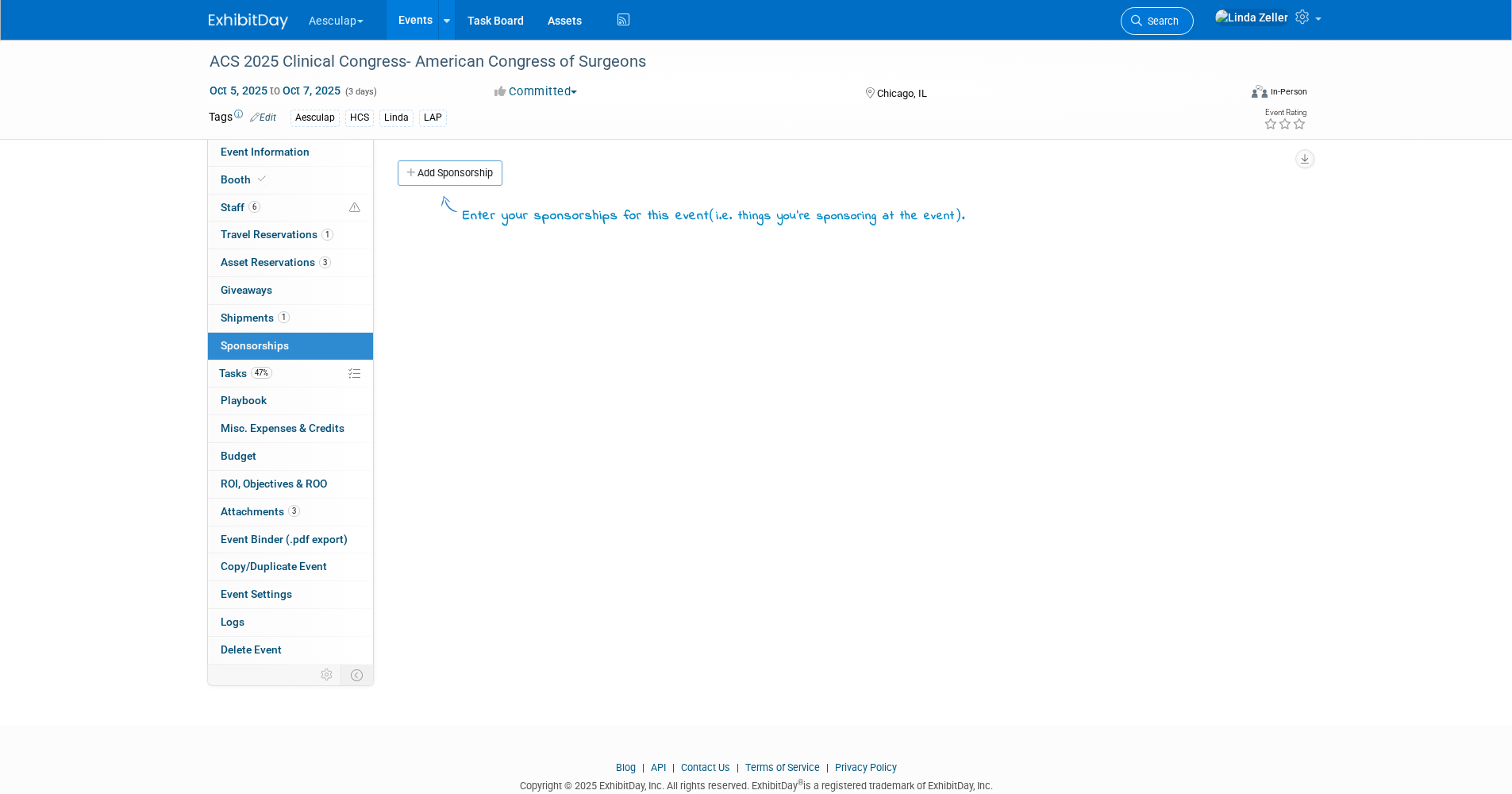 click on "Search" at bounding box center [1160, 21] 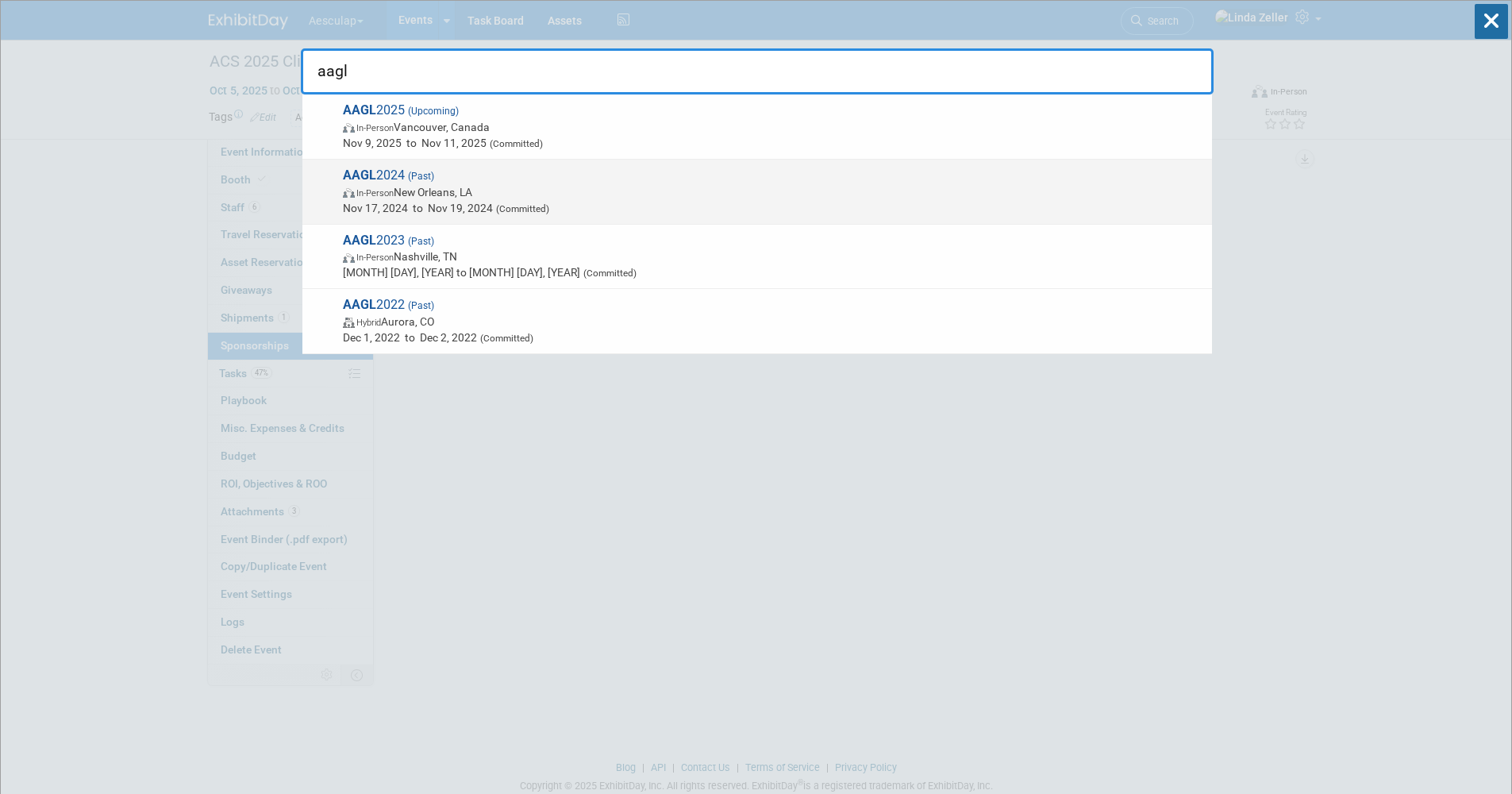 type on "aagl" 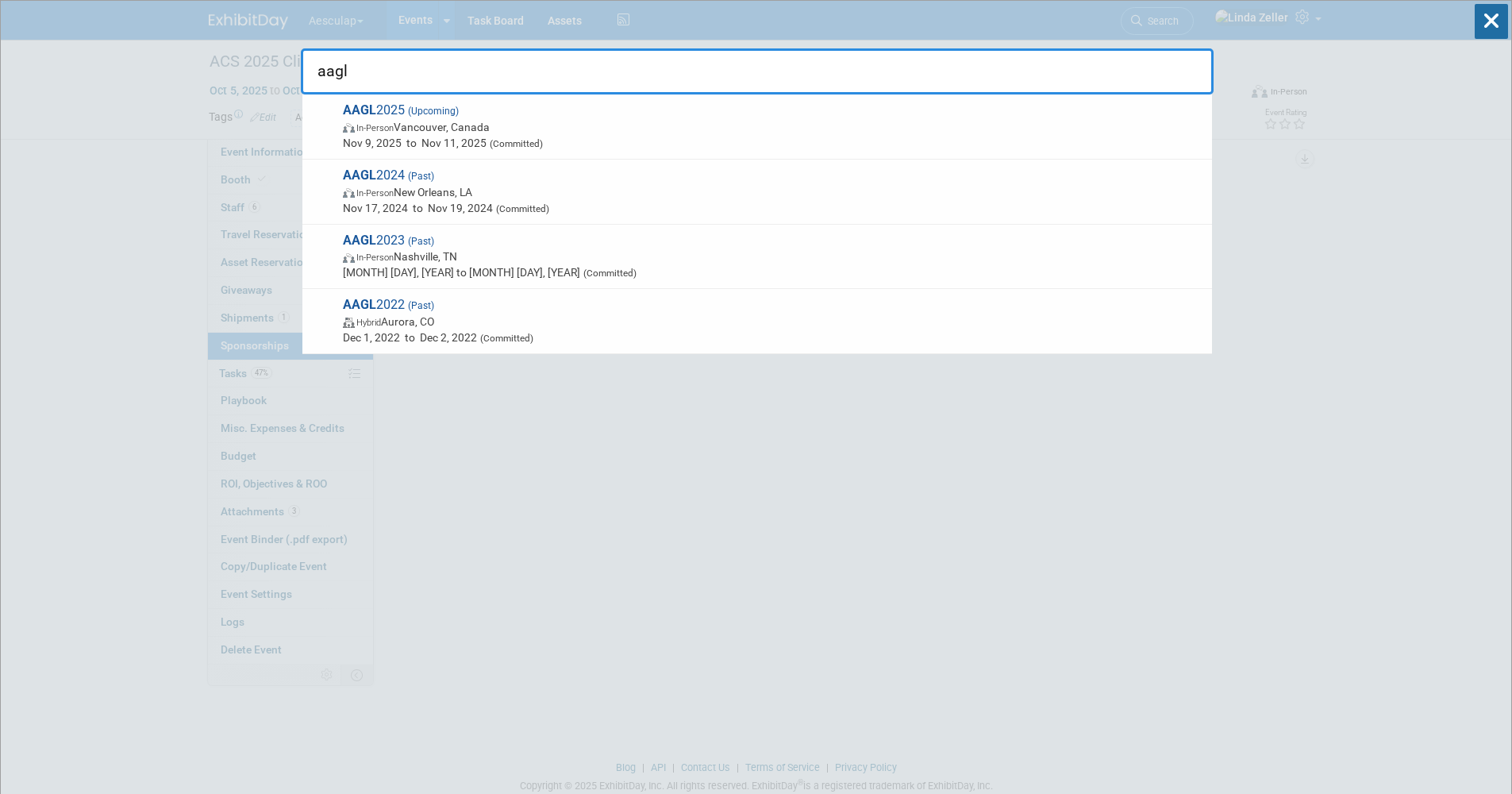 click on "In-Person [CITY], [STATE]" at bounding box center (773, 192) 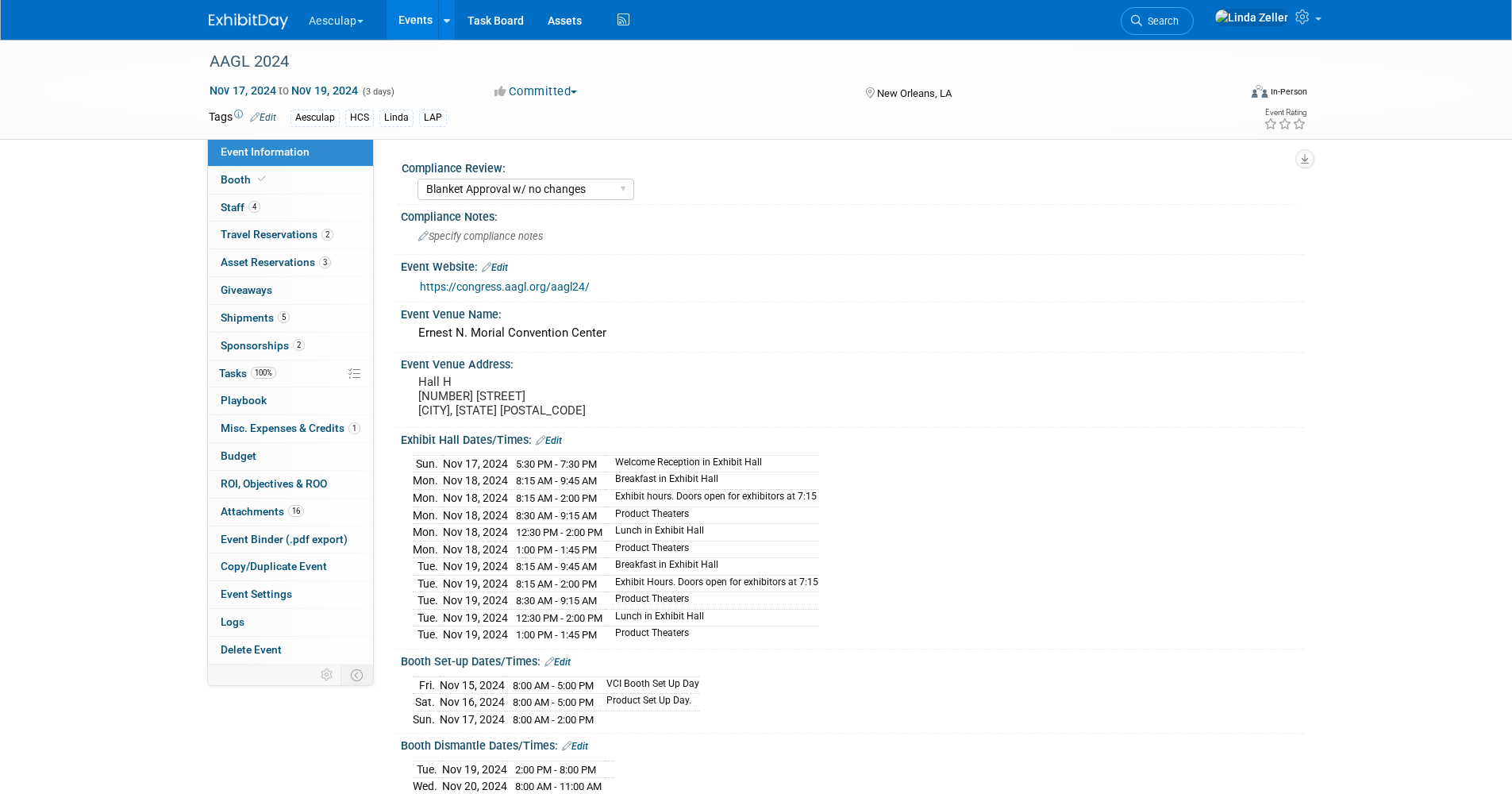 select on "Blanket Approval w/ no changes" 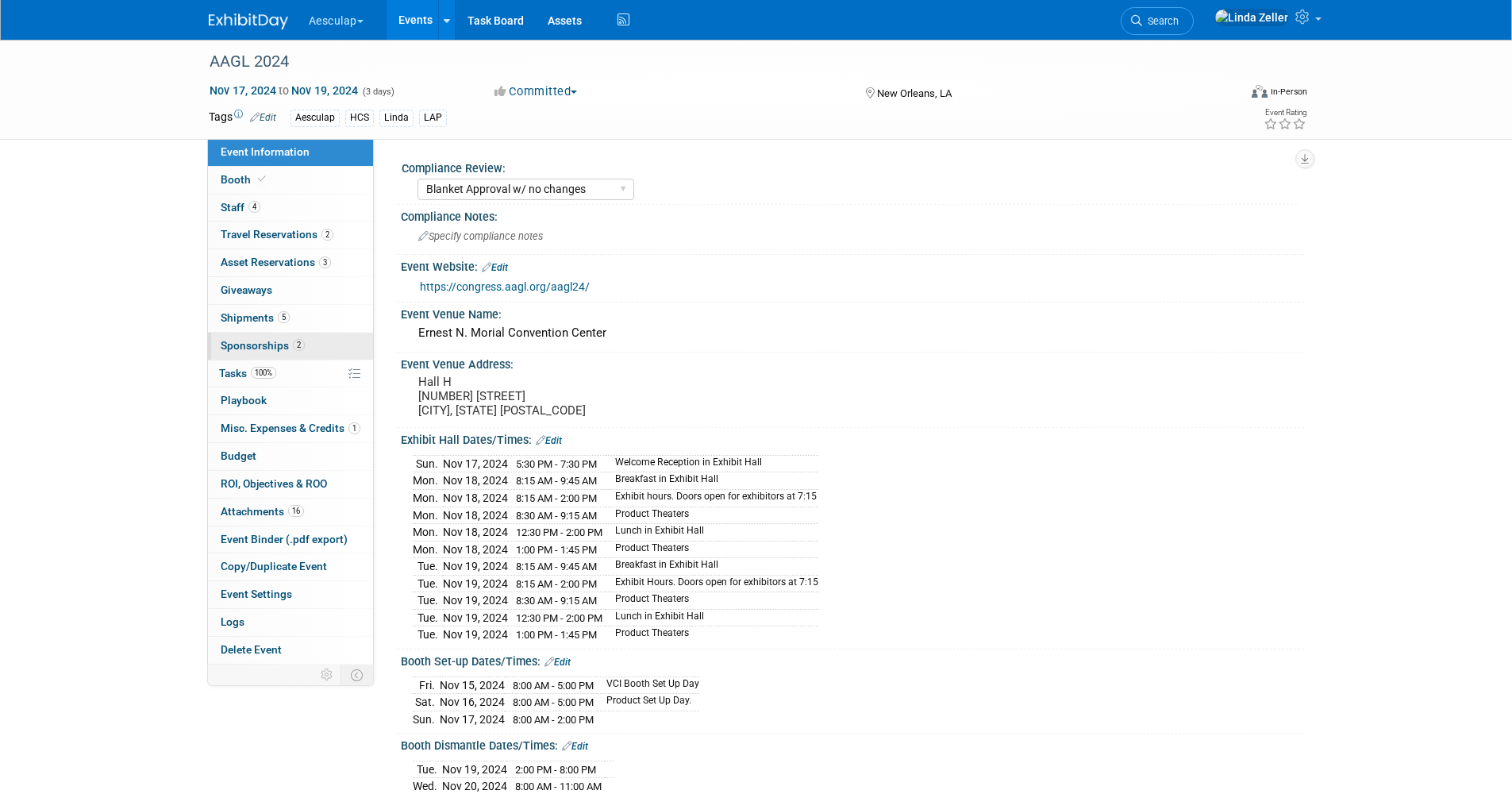 scroll, scrollTop: 0, scrollLeft: 0, axis: both 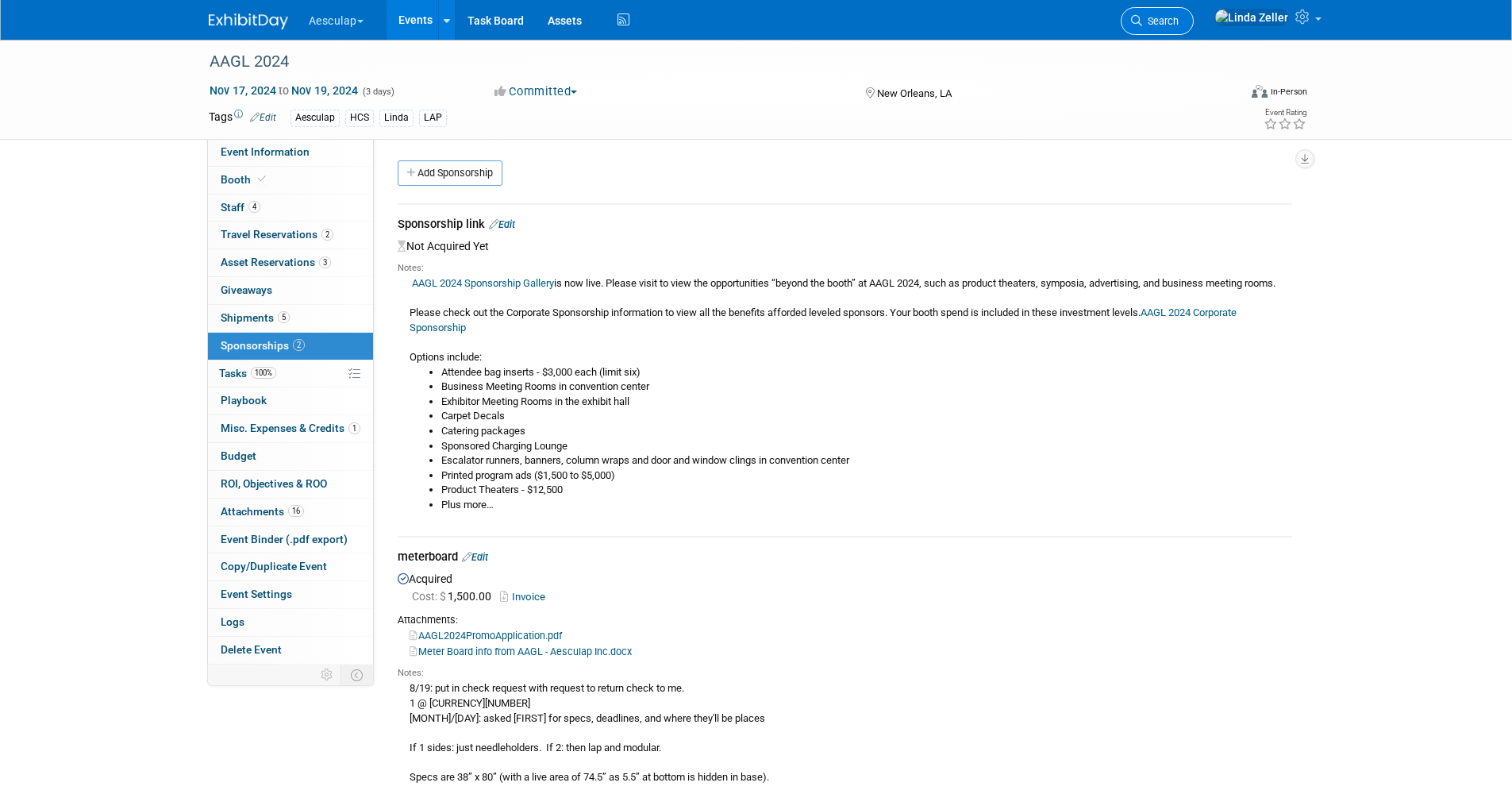 click on "Search" at bounding box center (1160, 21) 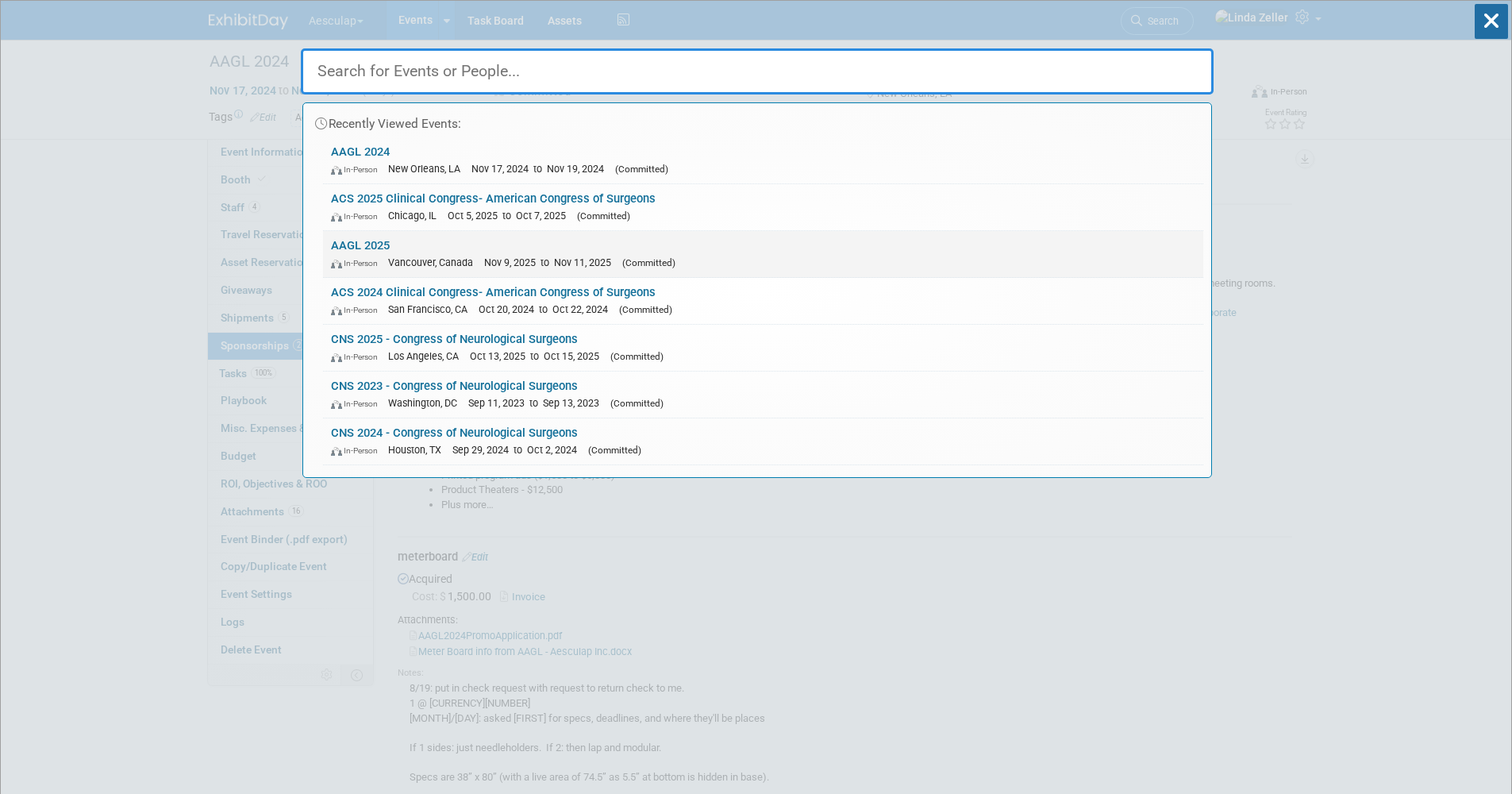click on "AAGL [YEAR]
In-Person
[CITY], [COUNTRY]
[DATE]  to  [DATE]
(Committed)" at bounding box center (763, 254) 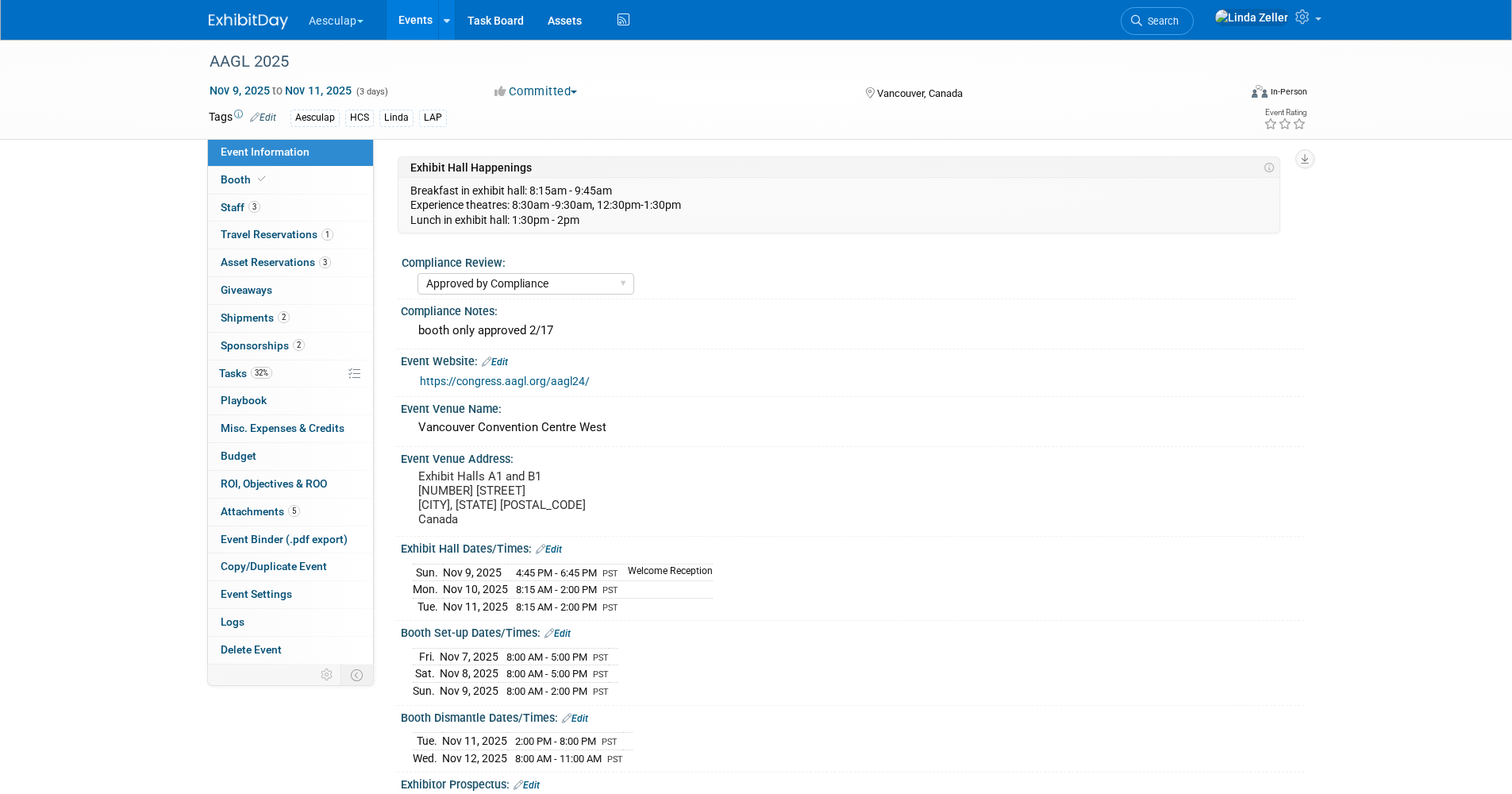 select on "Approved by Compliance" 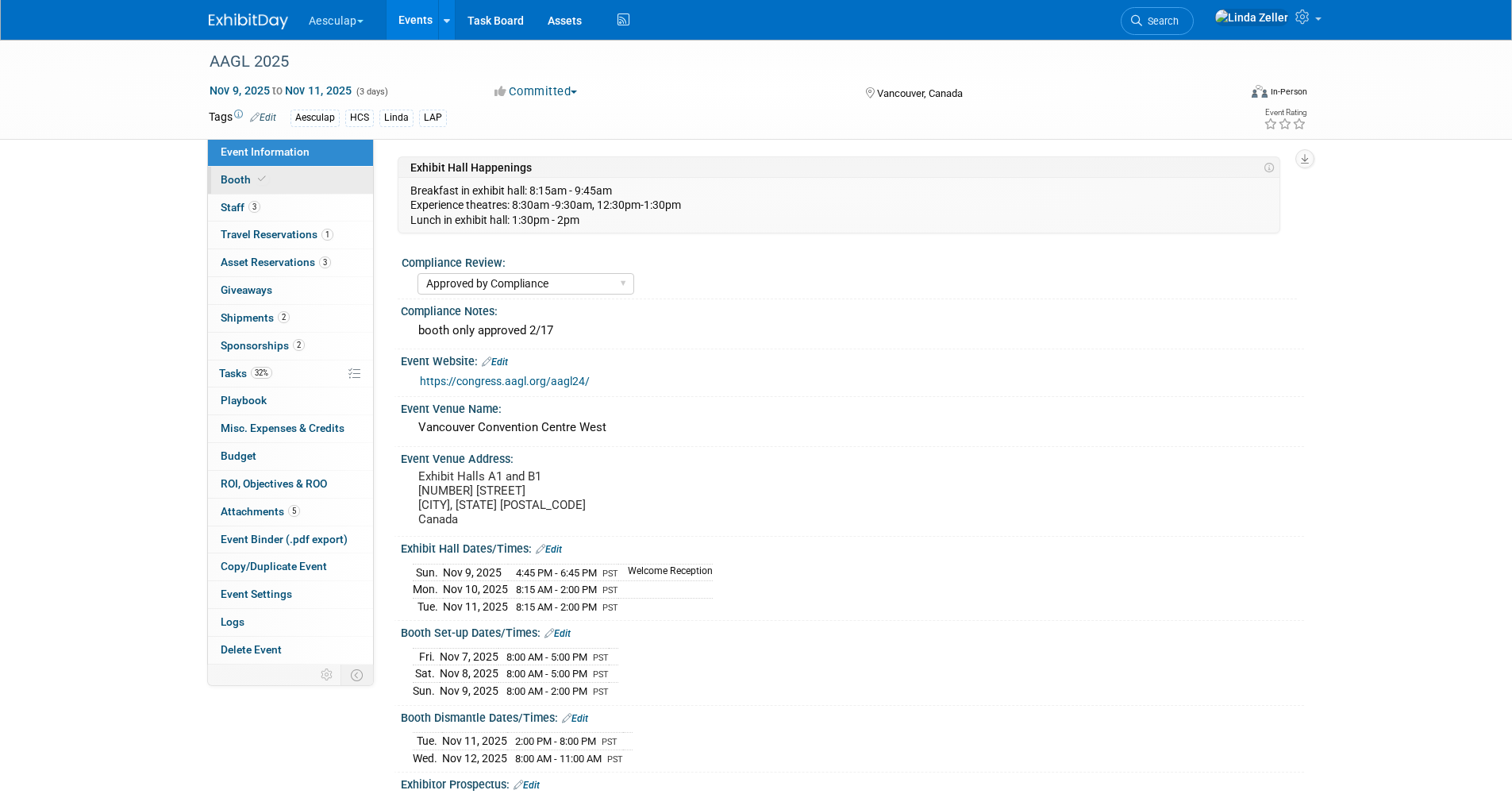 click on "Booth" at bounding box center [244, 179] 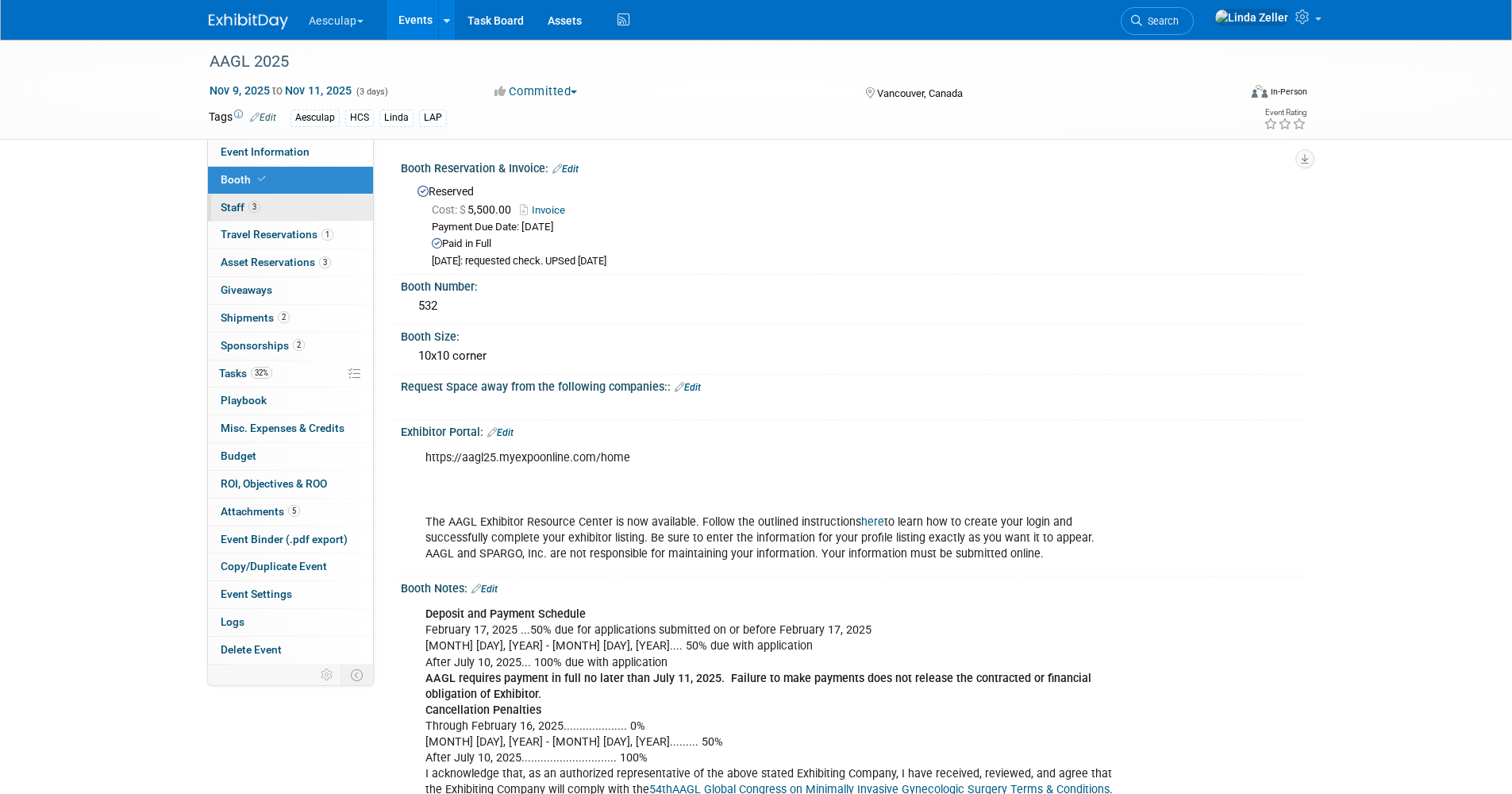 click on "Staff 3" at bounding box center (240, 207) 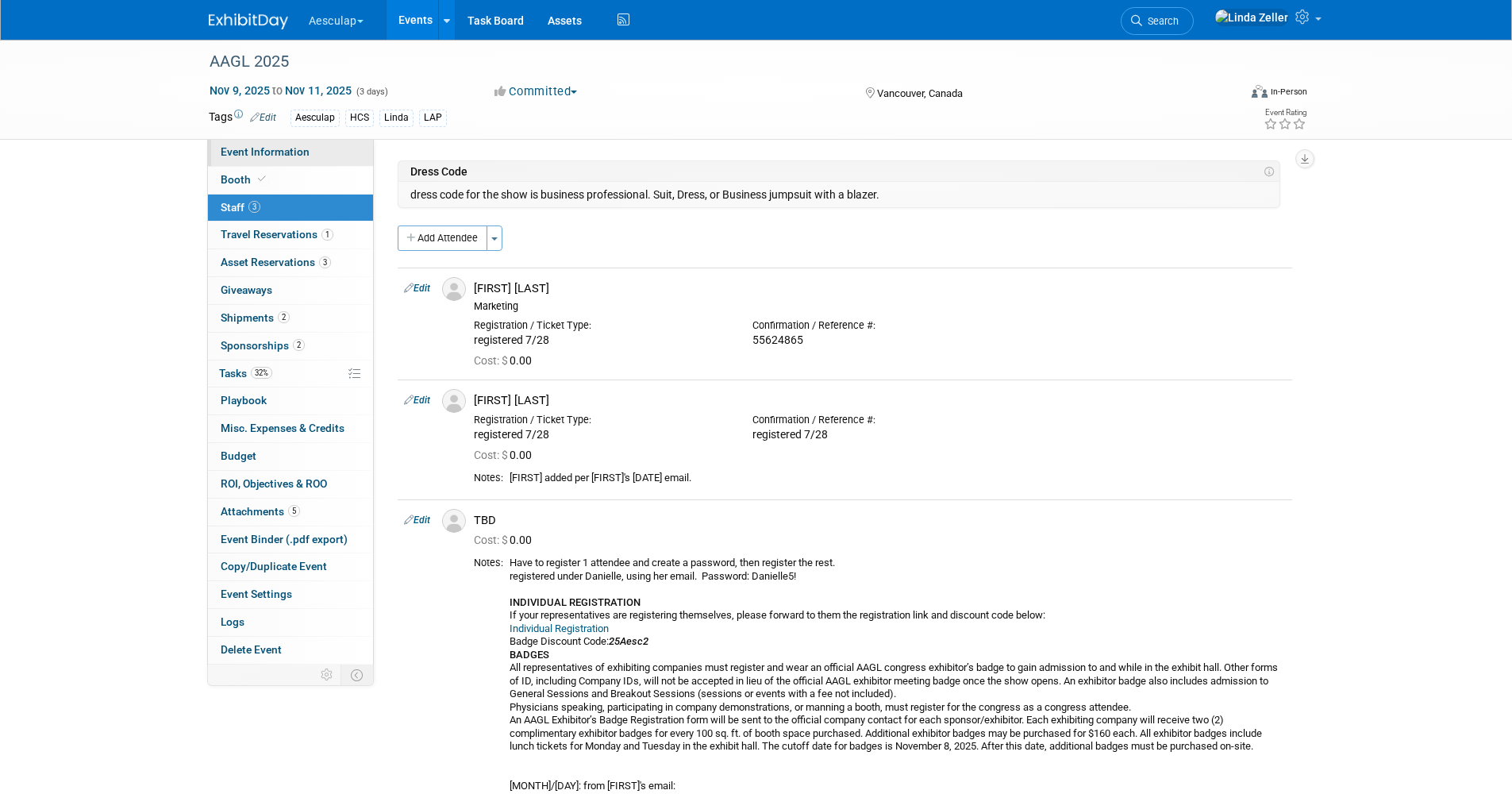 click on "Event Information" at bounding box center [265, 152] 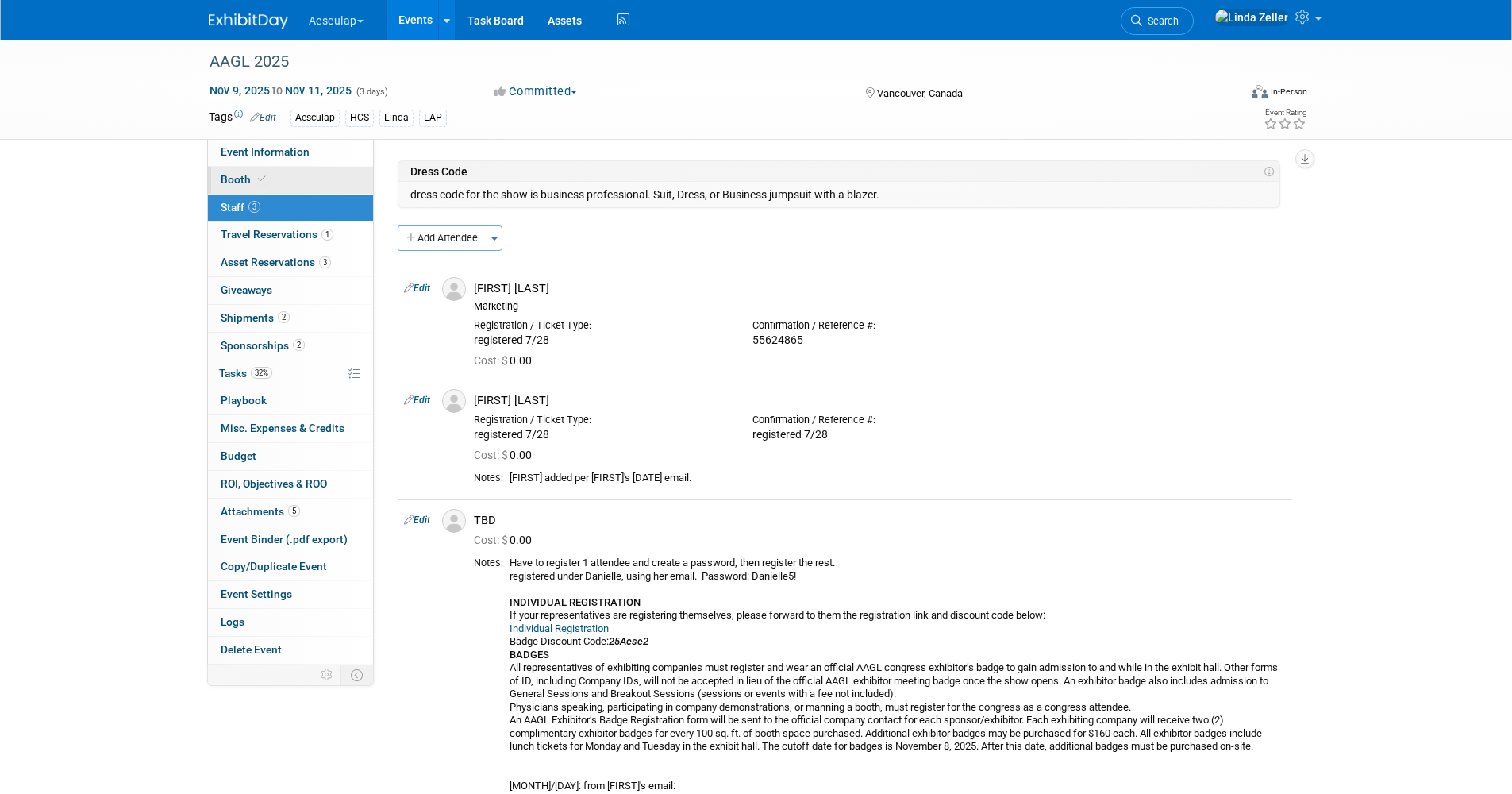 select on "Approved by Compliance" 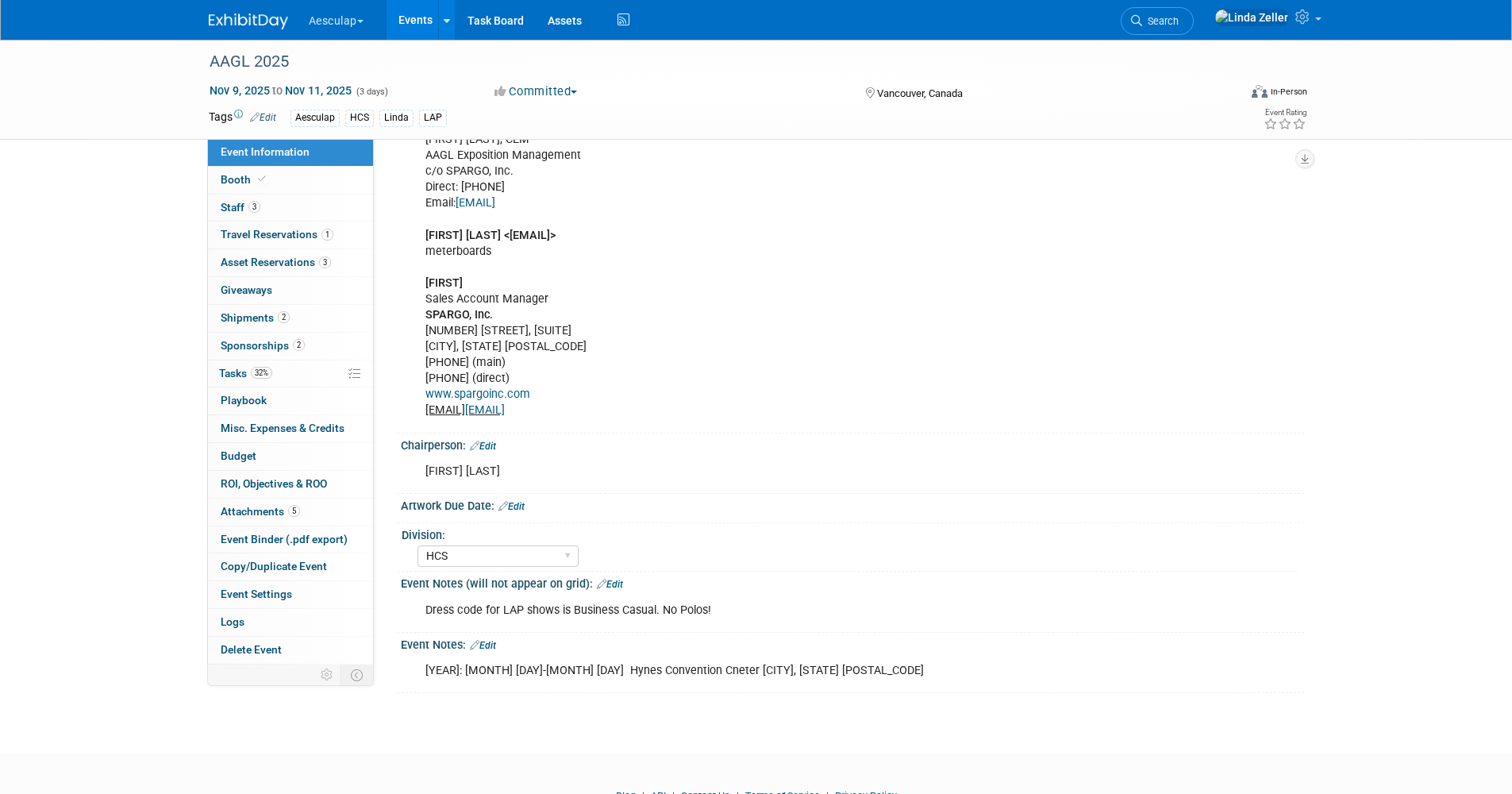 scroll, scrollTop: 1191, scrollLeft: 0, axis: vertical 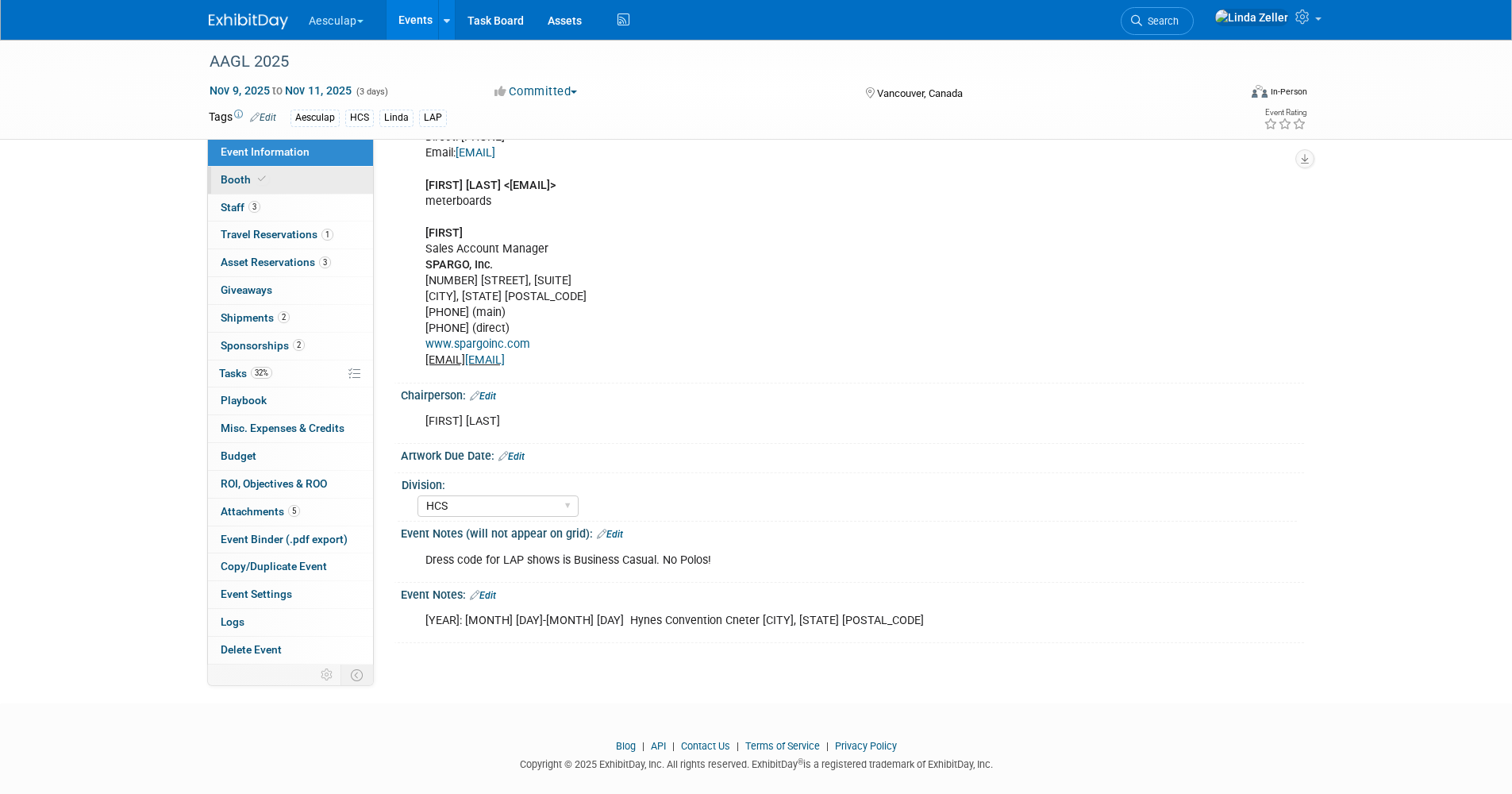 click on "Booth" at bounding box center (290, 180) 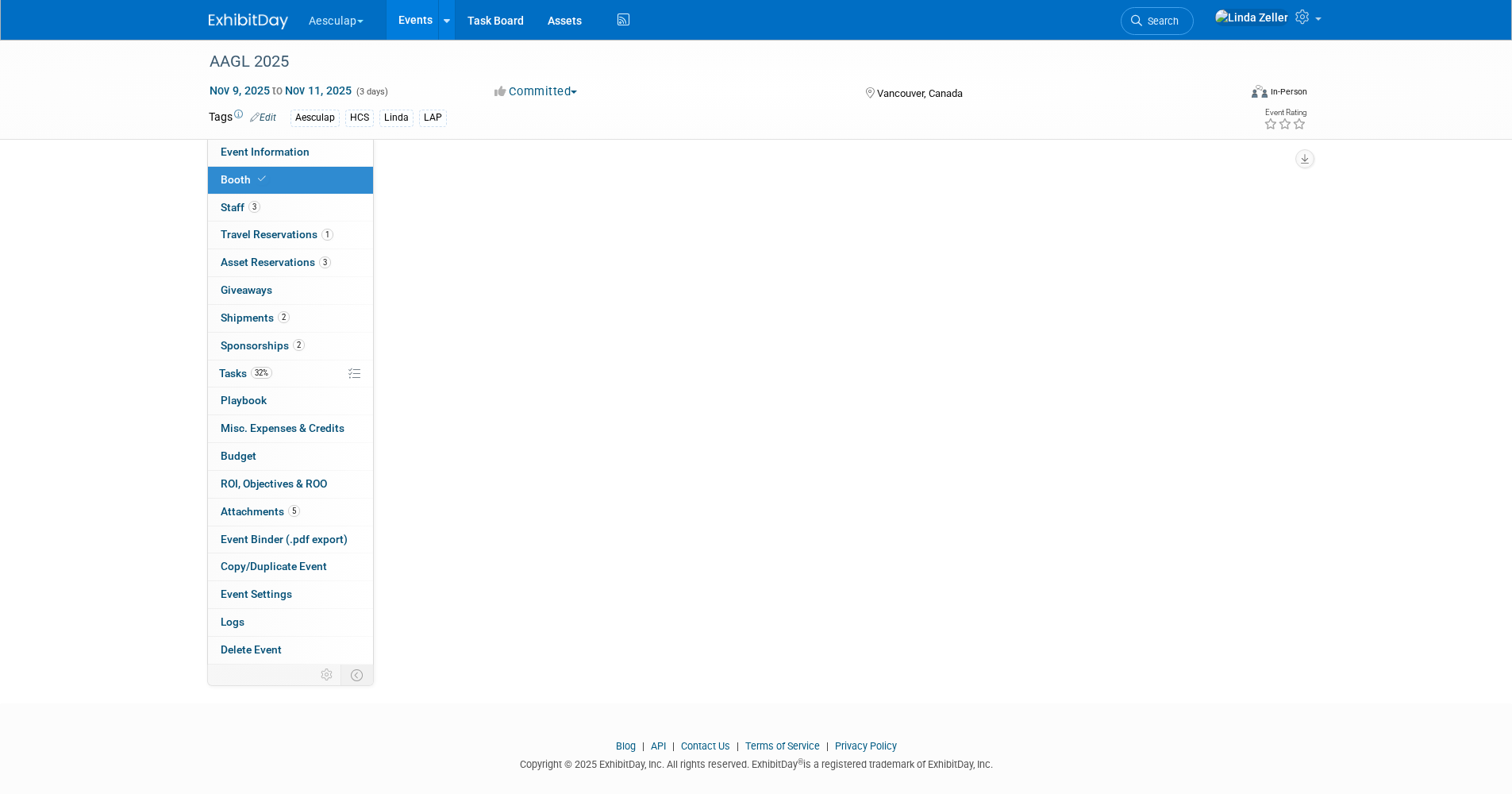 scroll, scrollTop: 0, scrollLeft: 0, axis: both 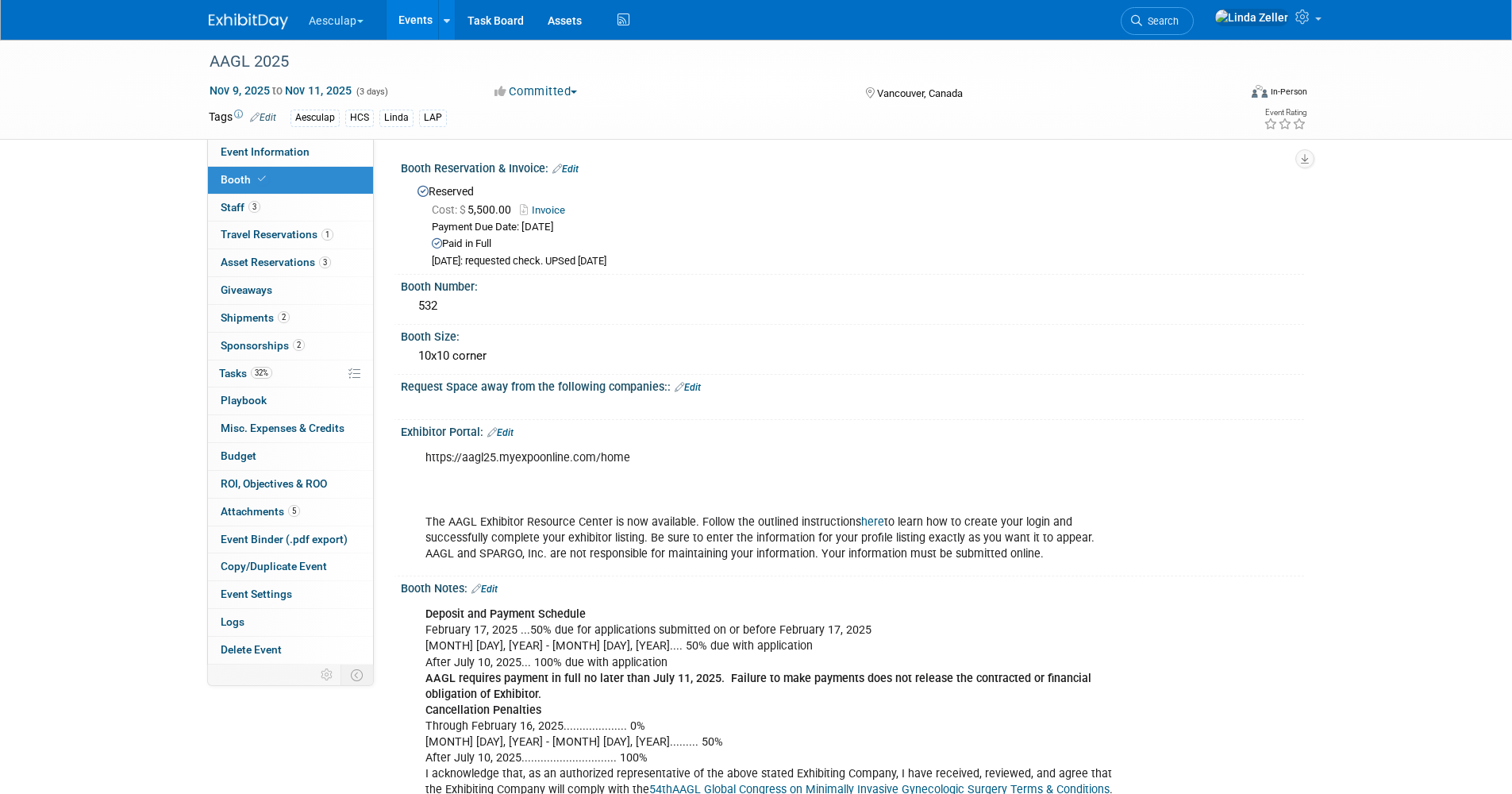 click on "Booth" at bounding box center [244, 179] 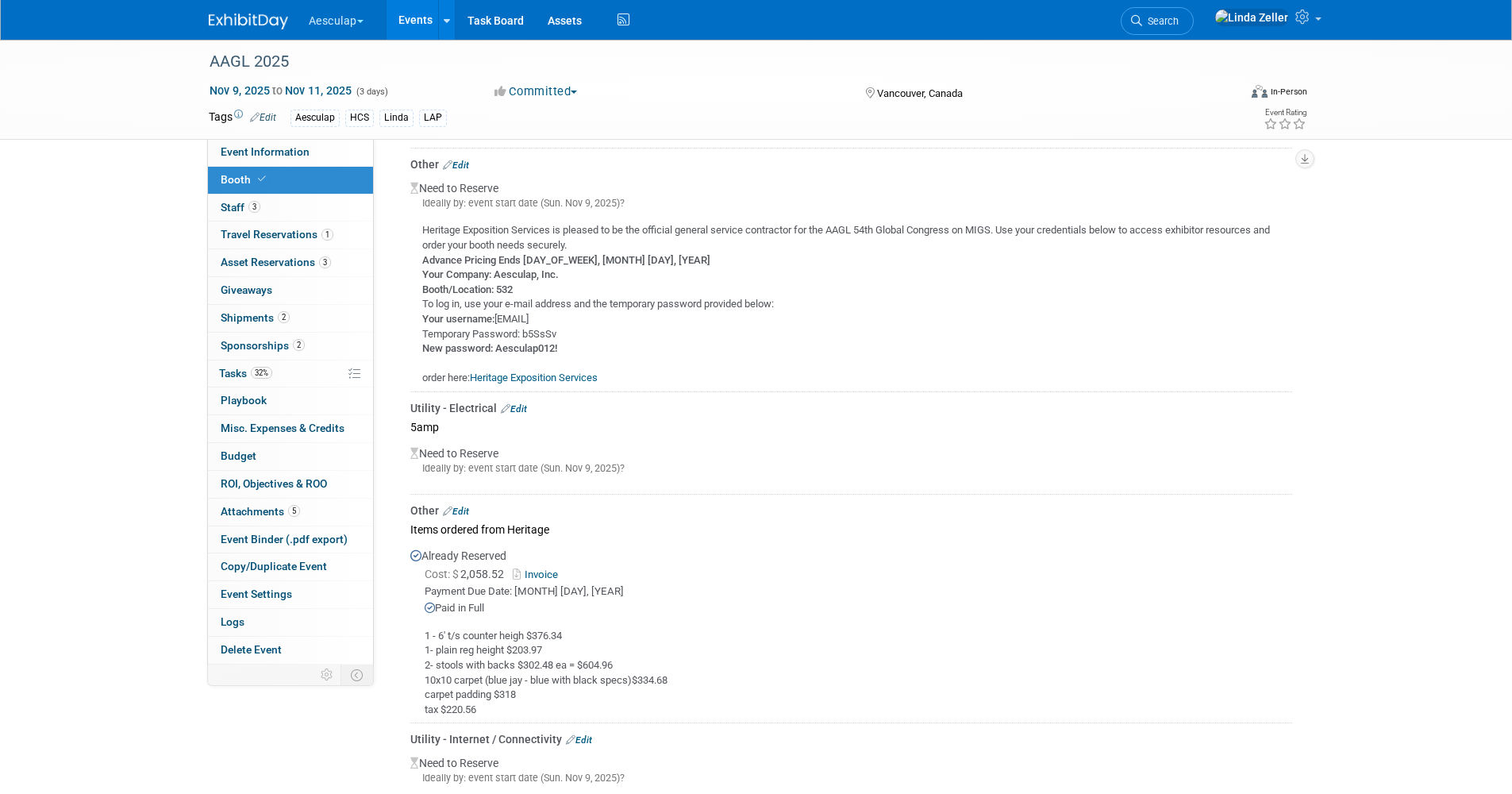 scroll, scrollTop: 1191, scrollLeft: 0, axis: vertical 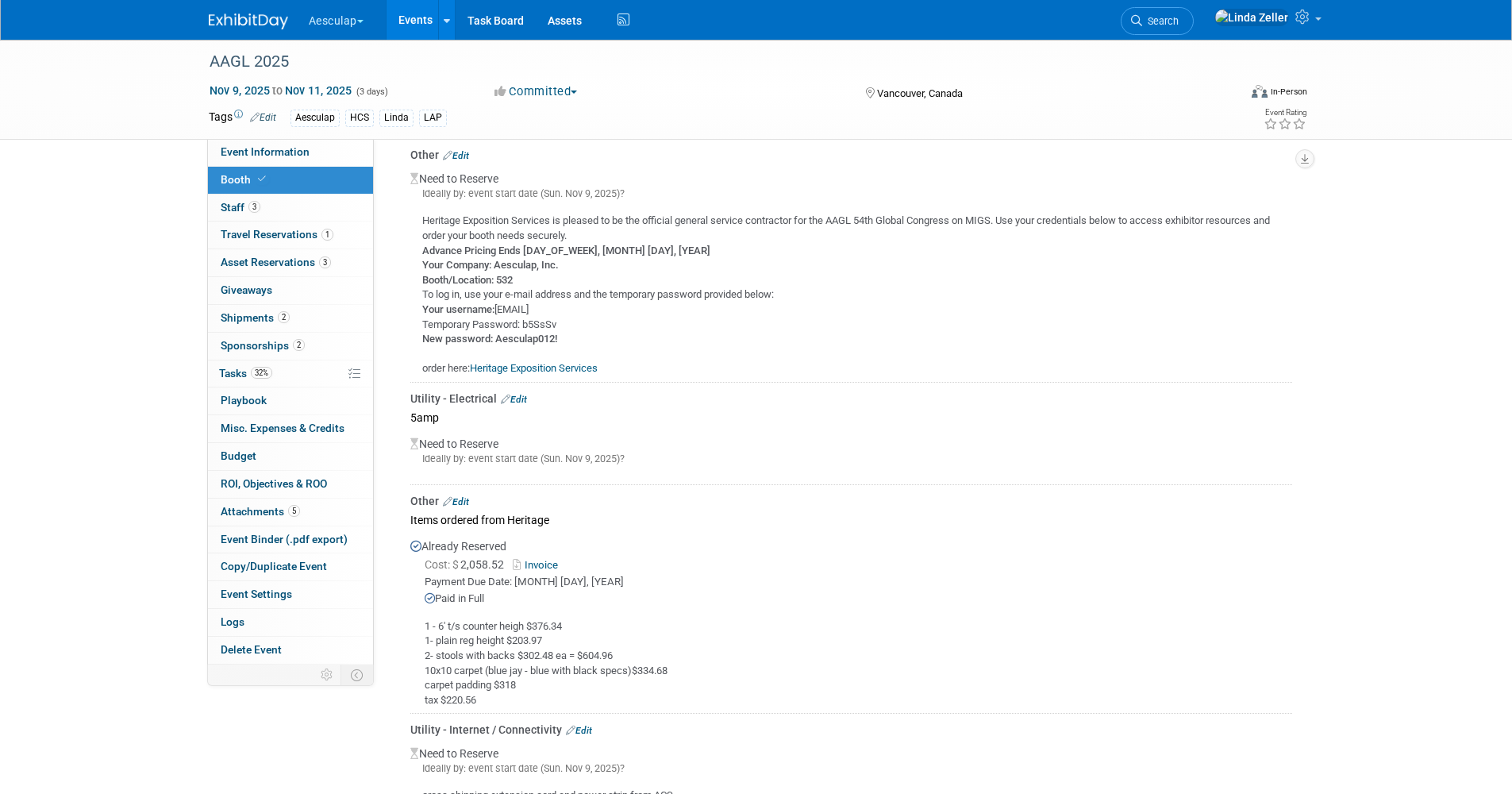 click on "Edit" at bounding box center (514, 399) 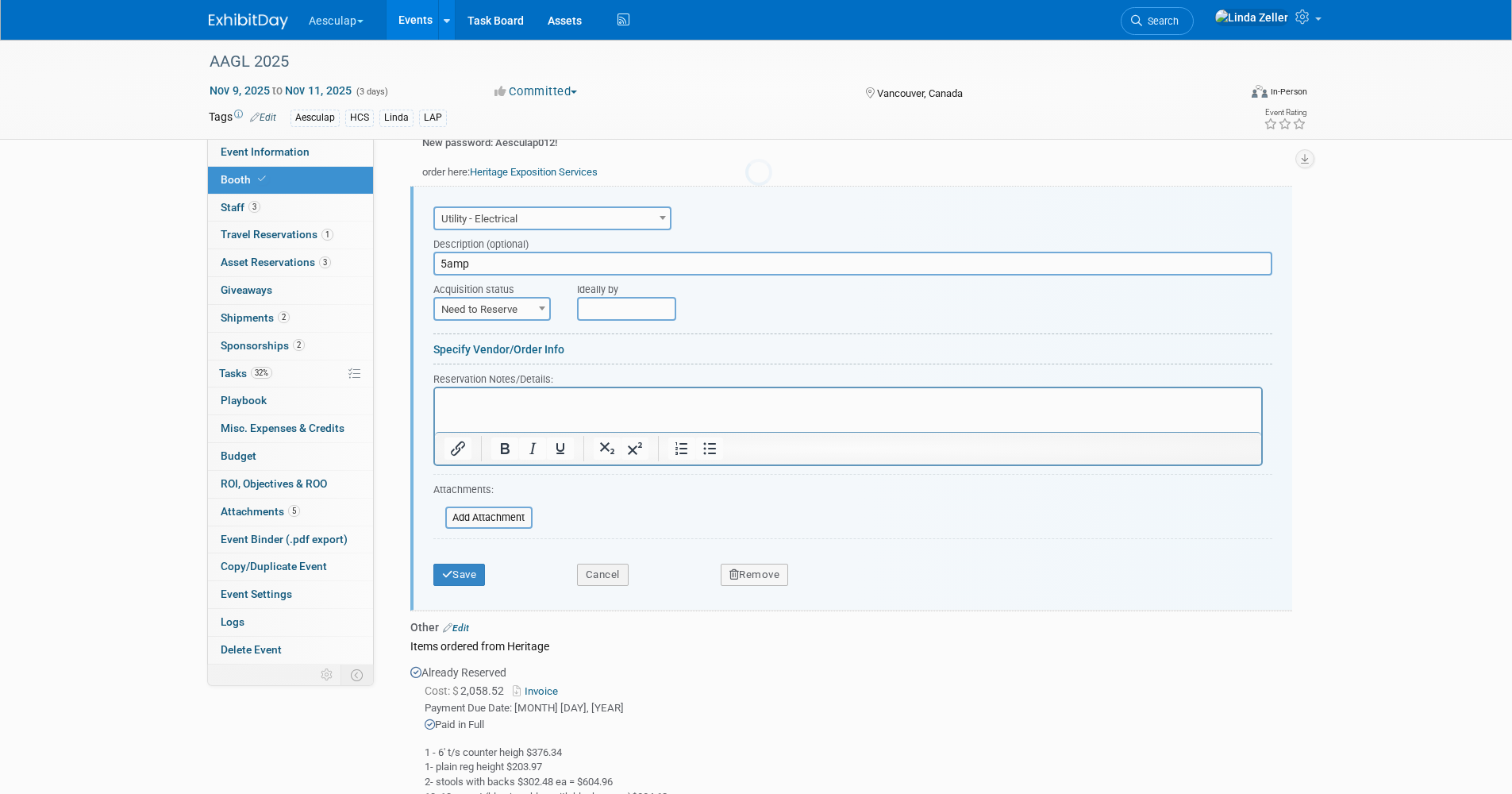 scroll, scrollTop: 1392, scrollLeft: 0, axis: vertical 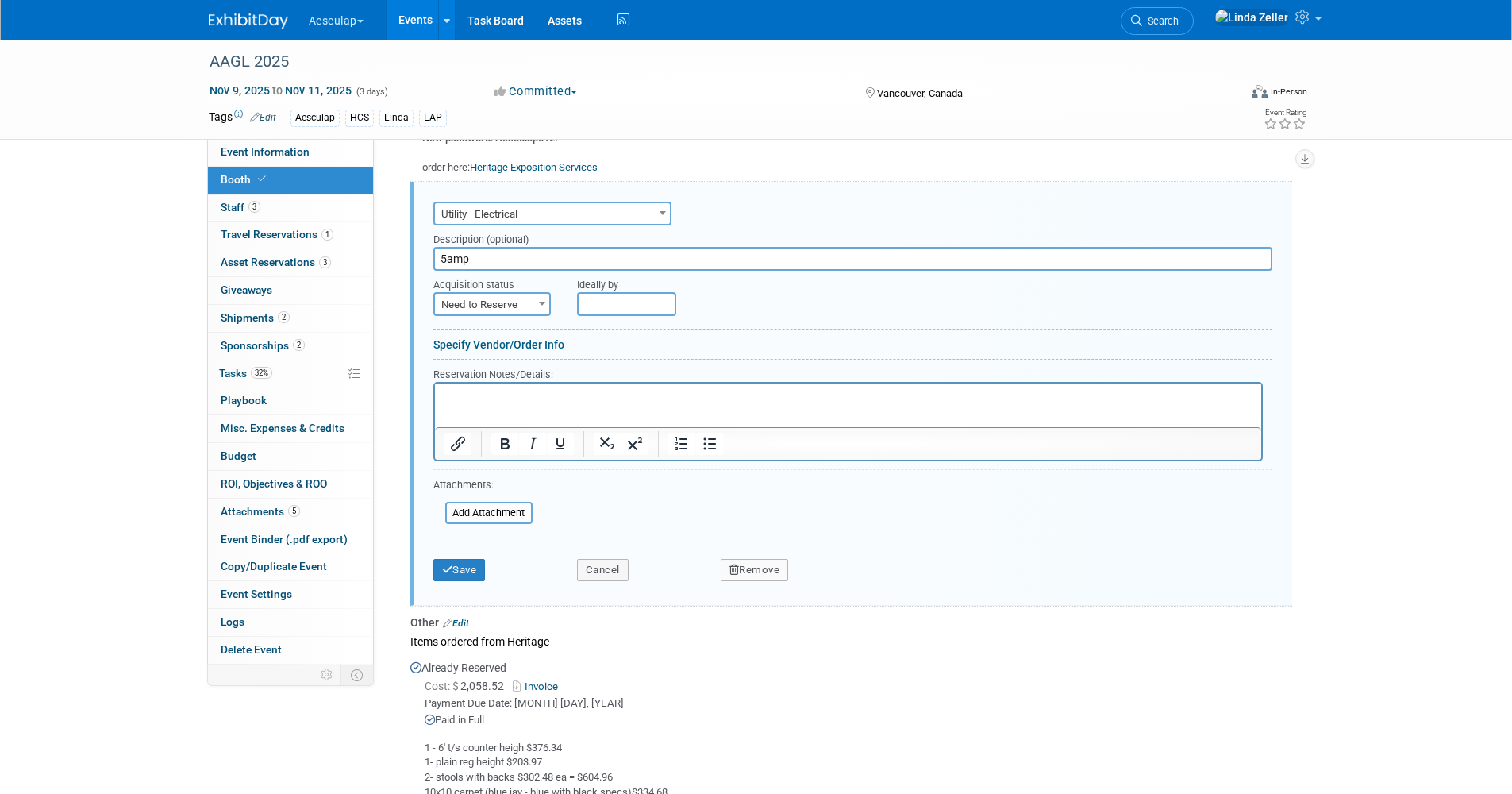 click at bounding box center (848, 396) 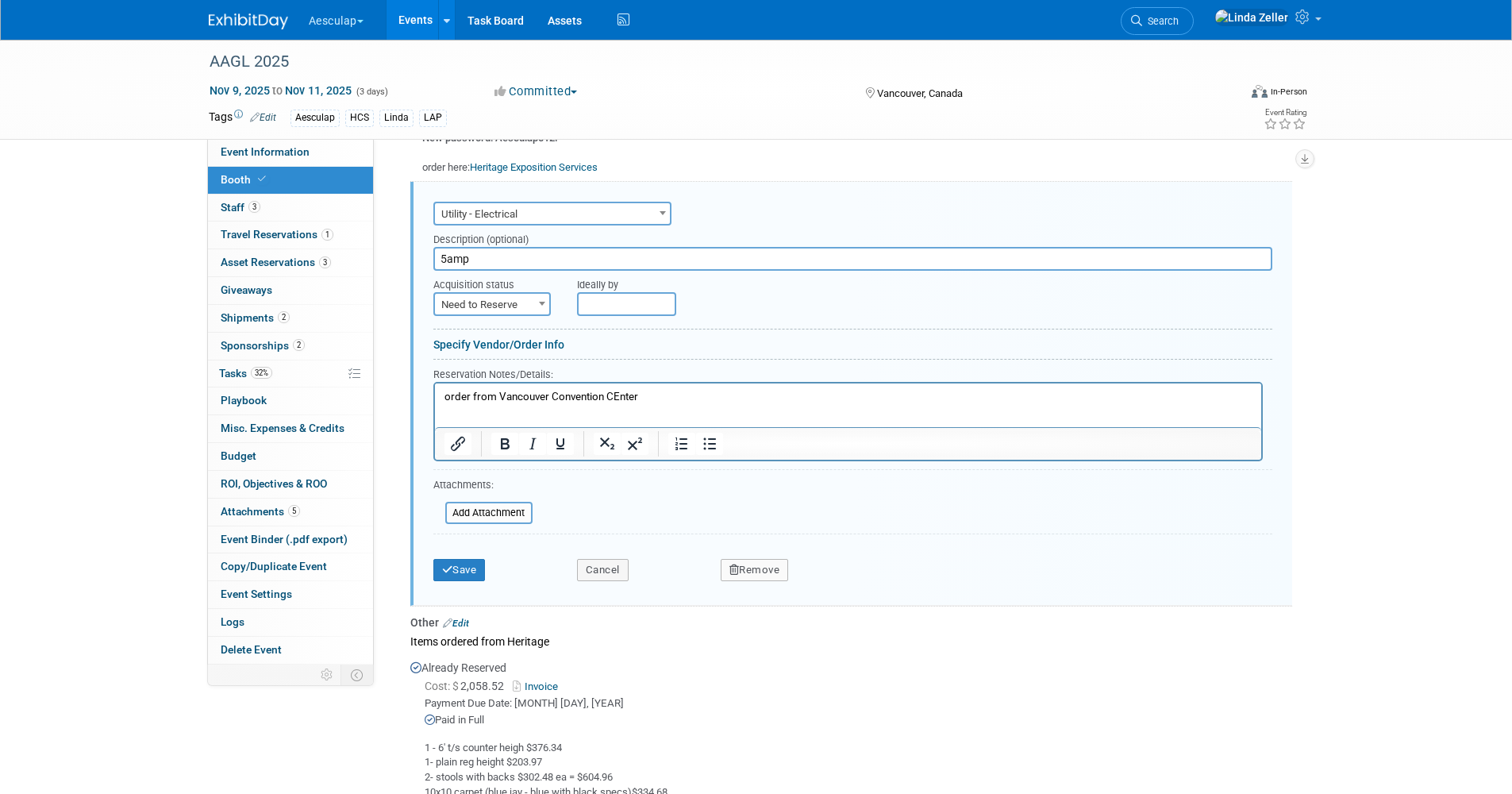 click on "order from Vancouver Convention CEnter" at bounding box center [848, 396] 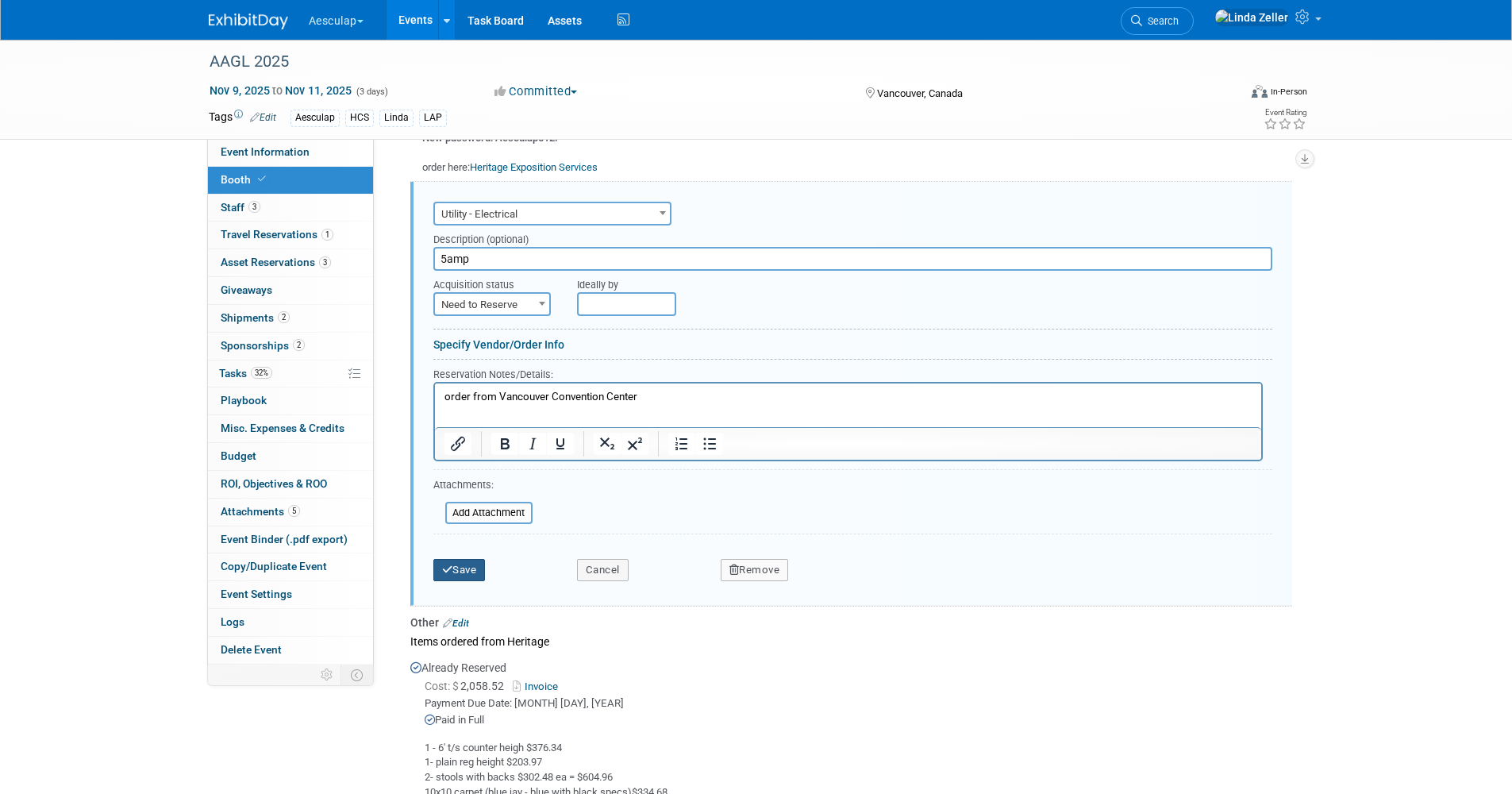 click on "Save" at bounding box center (460, 570) 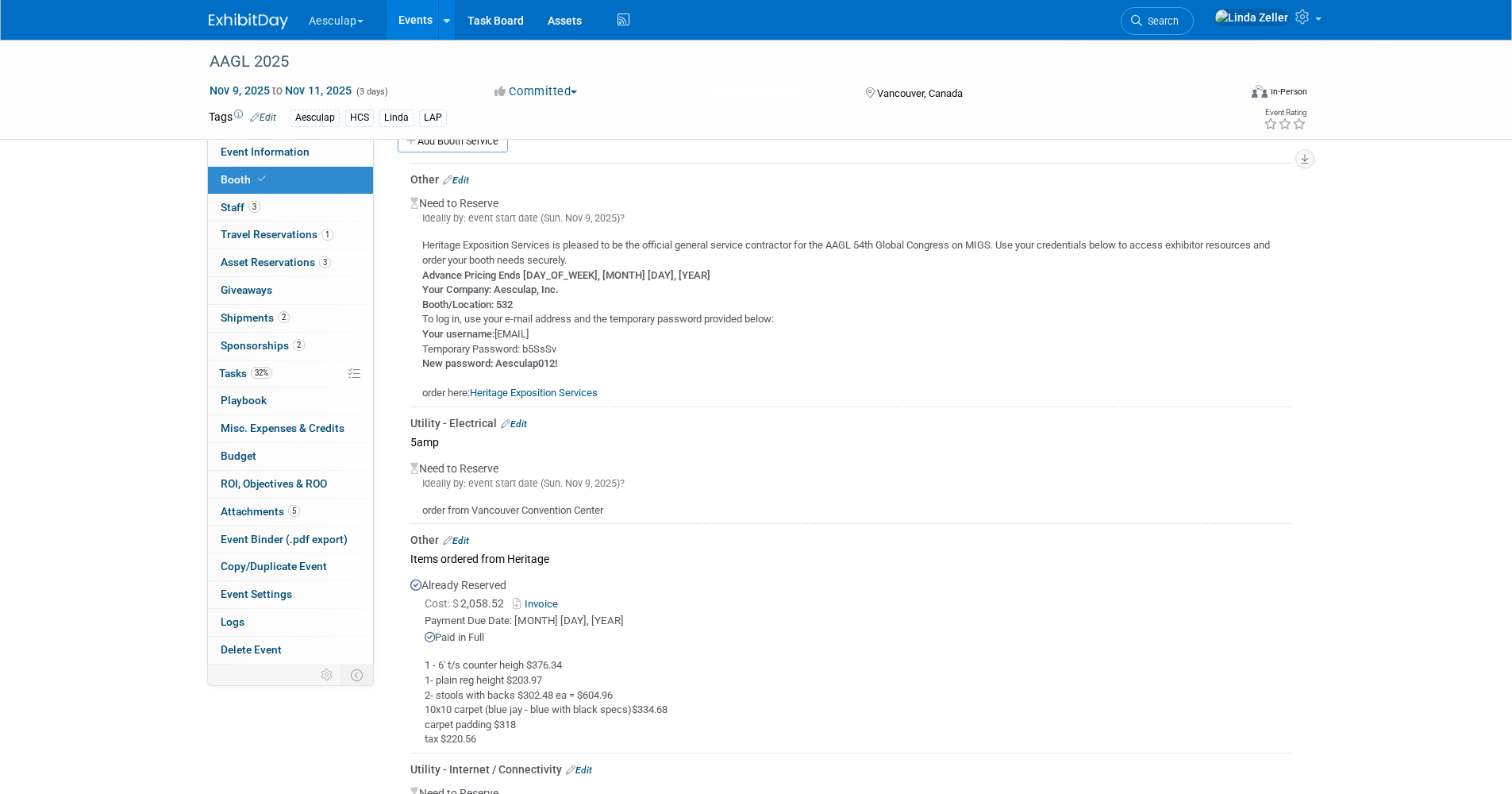 scroll, scrollTop: 1191, scrollLeft: 0, axis: vertical 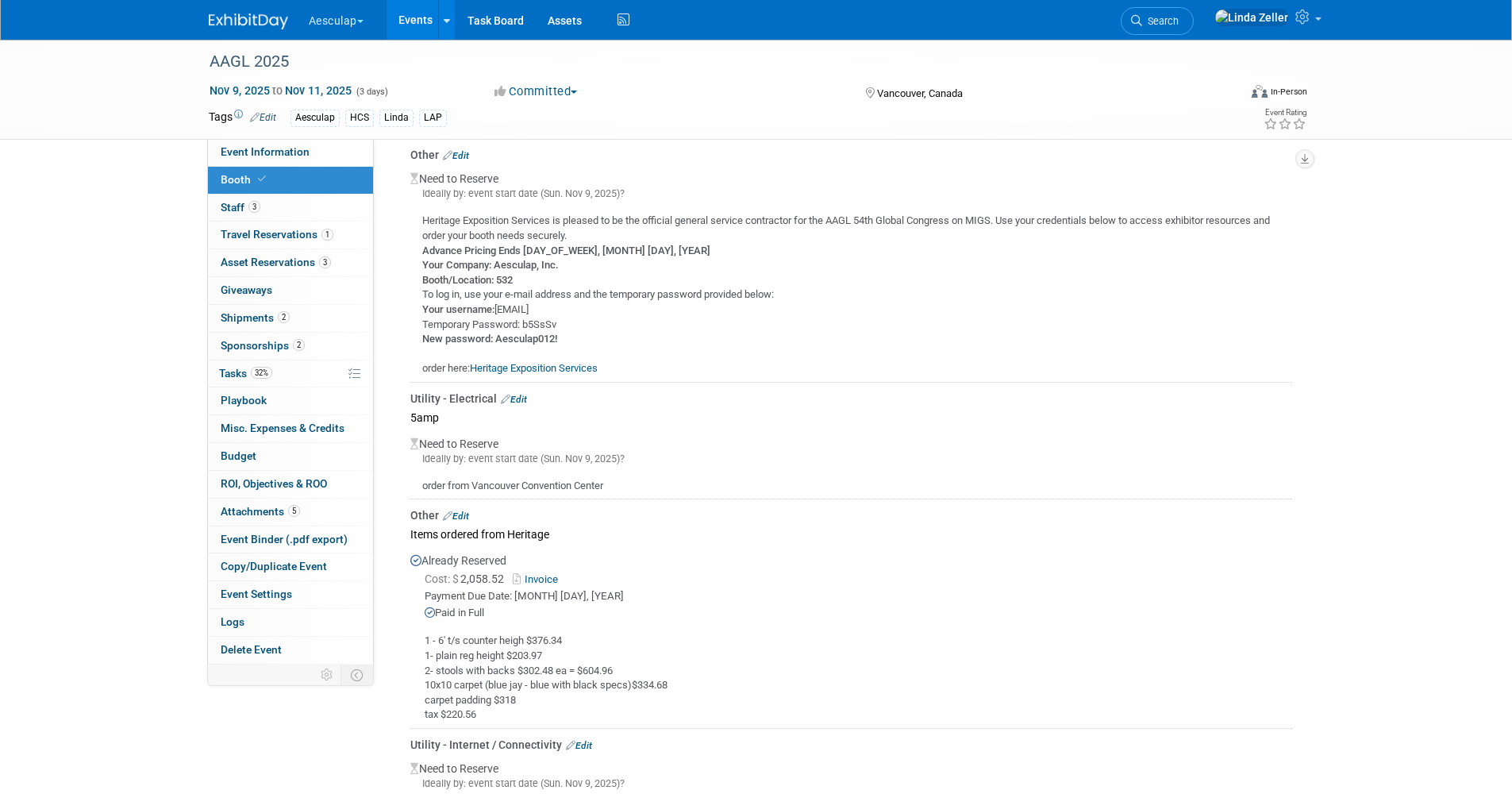 click on "Edit" at bounding box center (514, 399) 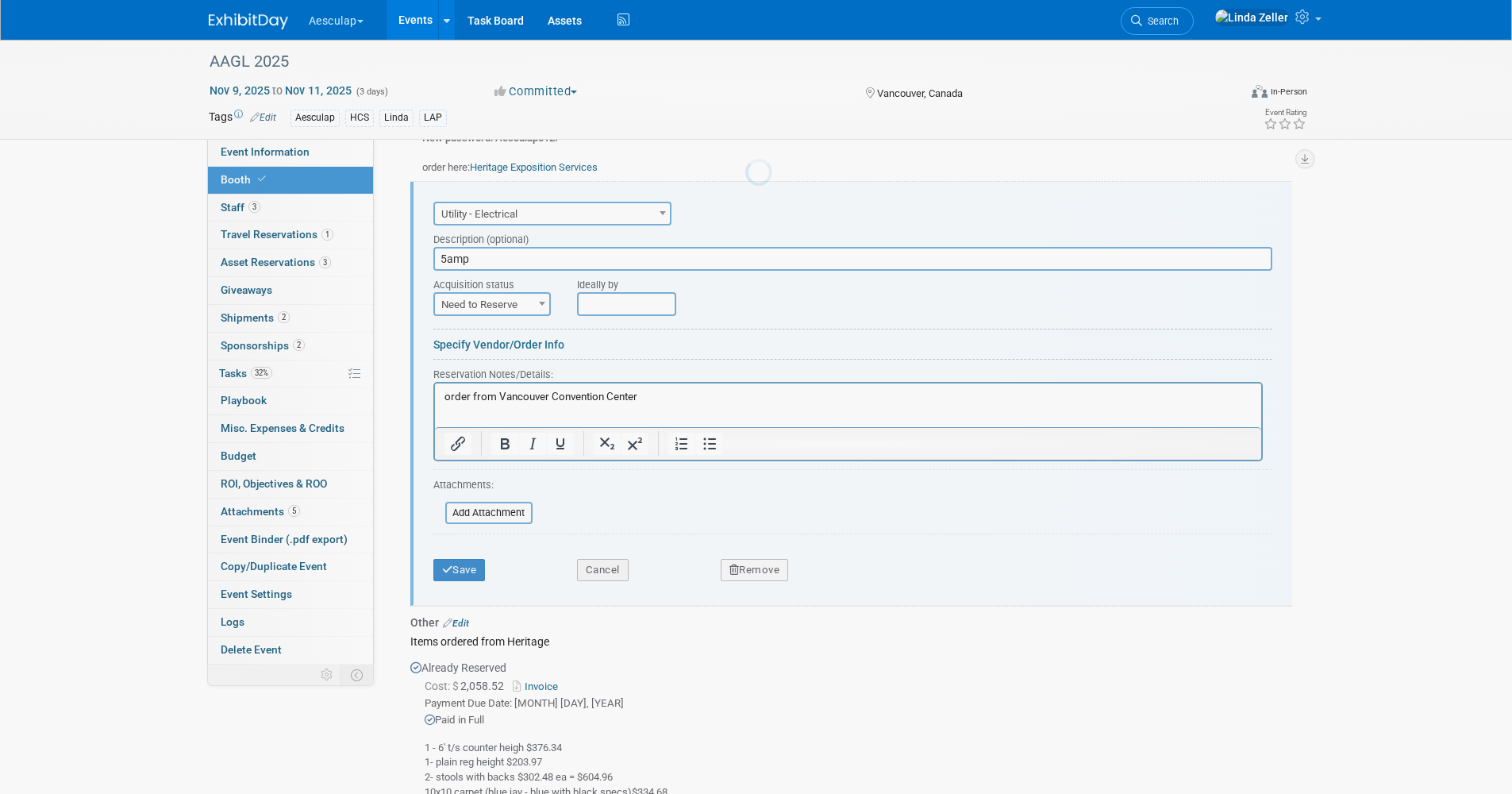 scroll, scrollTop: 0, scrollLeft: 0, axis: both 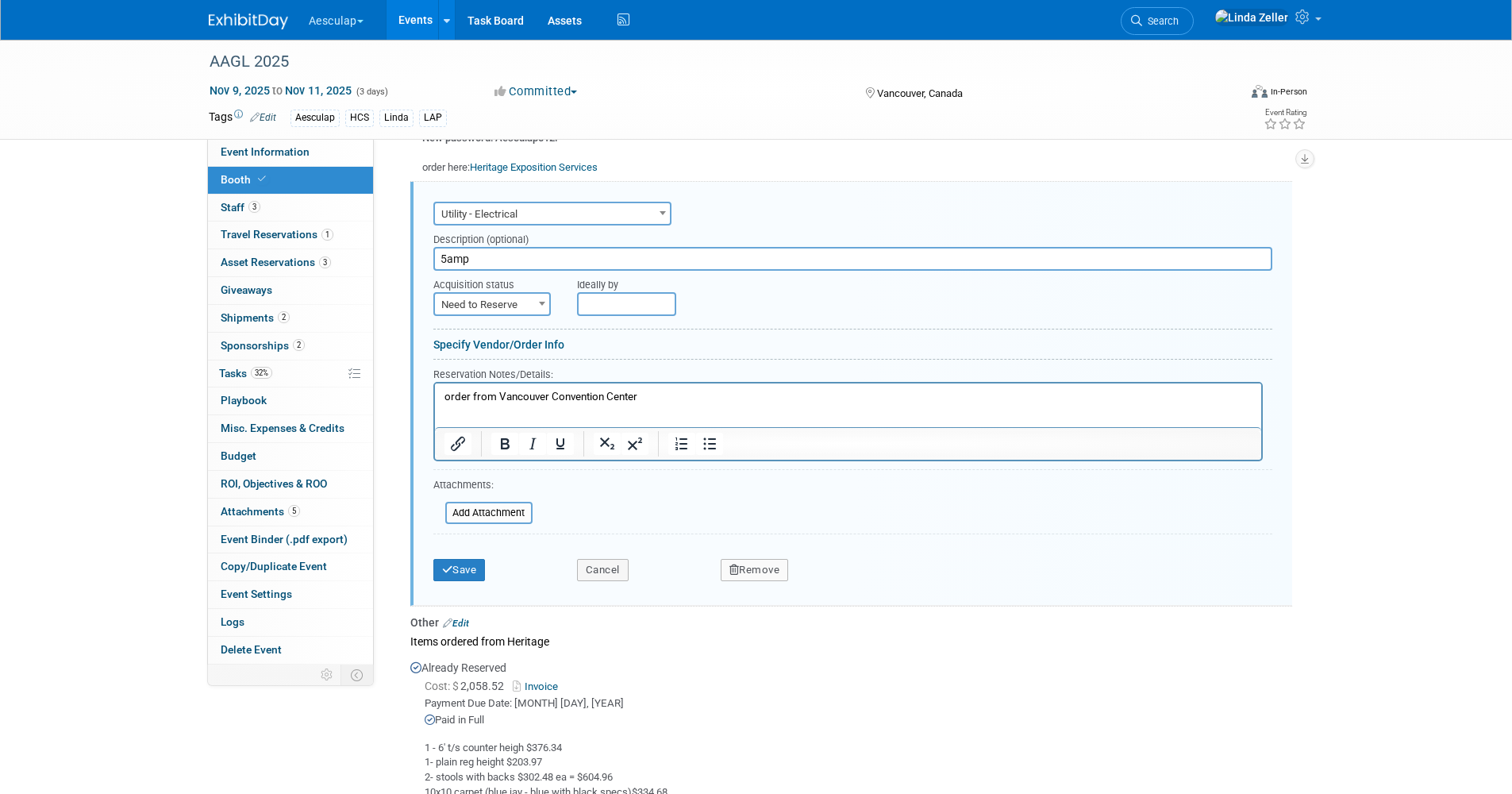 click on "5amp" at bounding box center [852, 259] 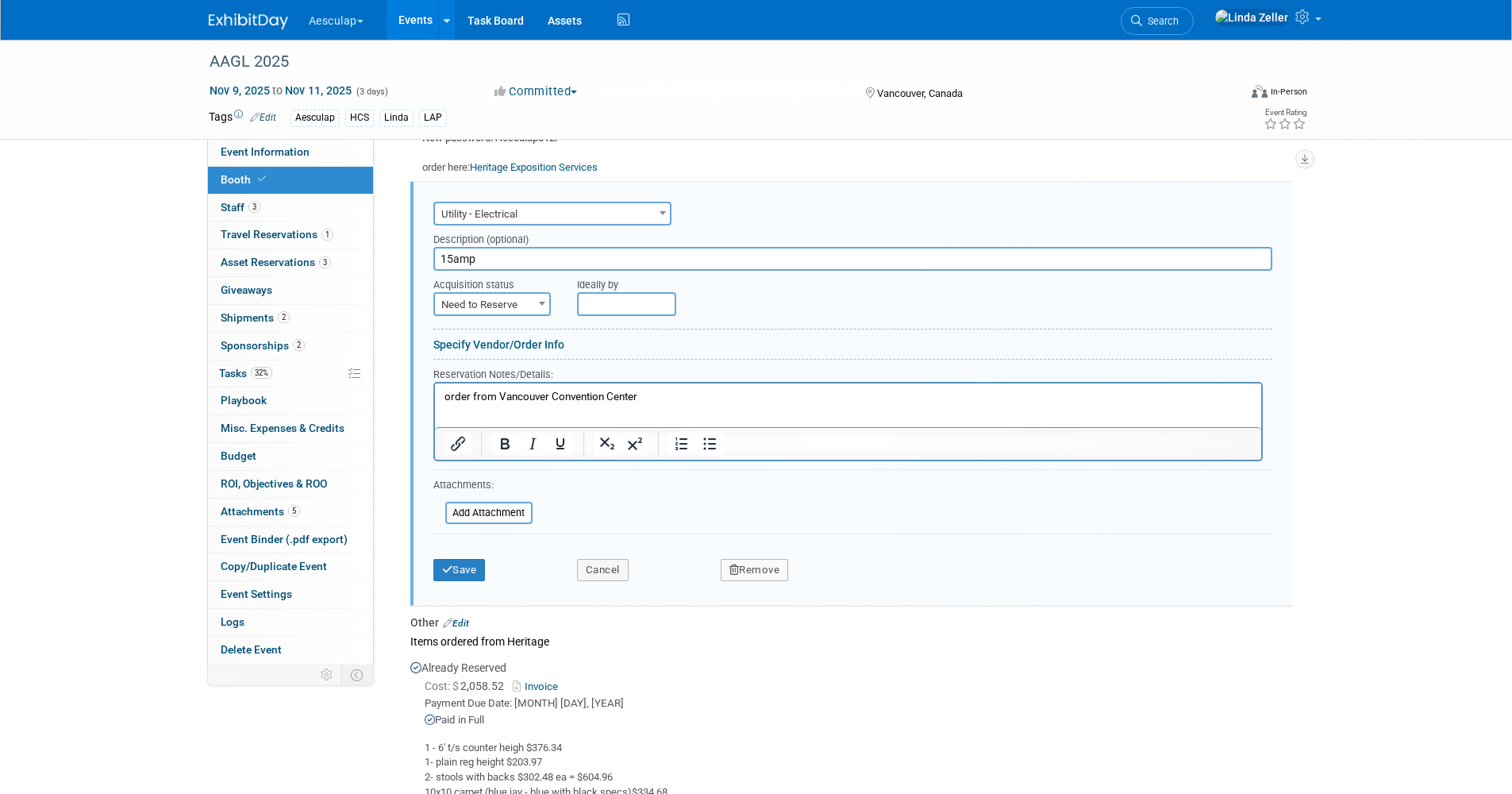 click on "15amp" at bounding box center (852, 259) 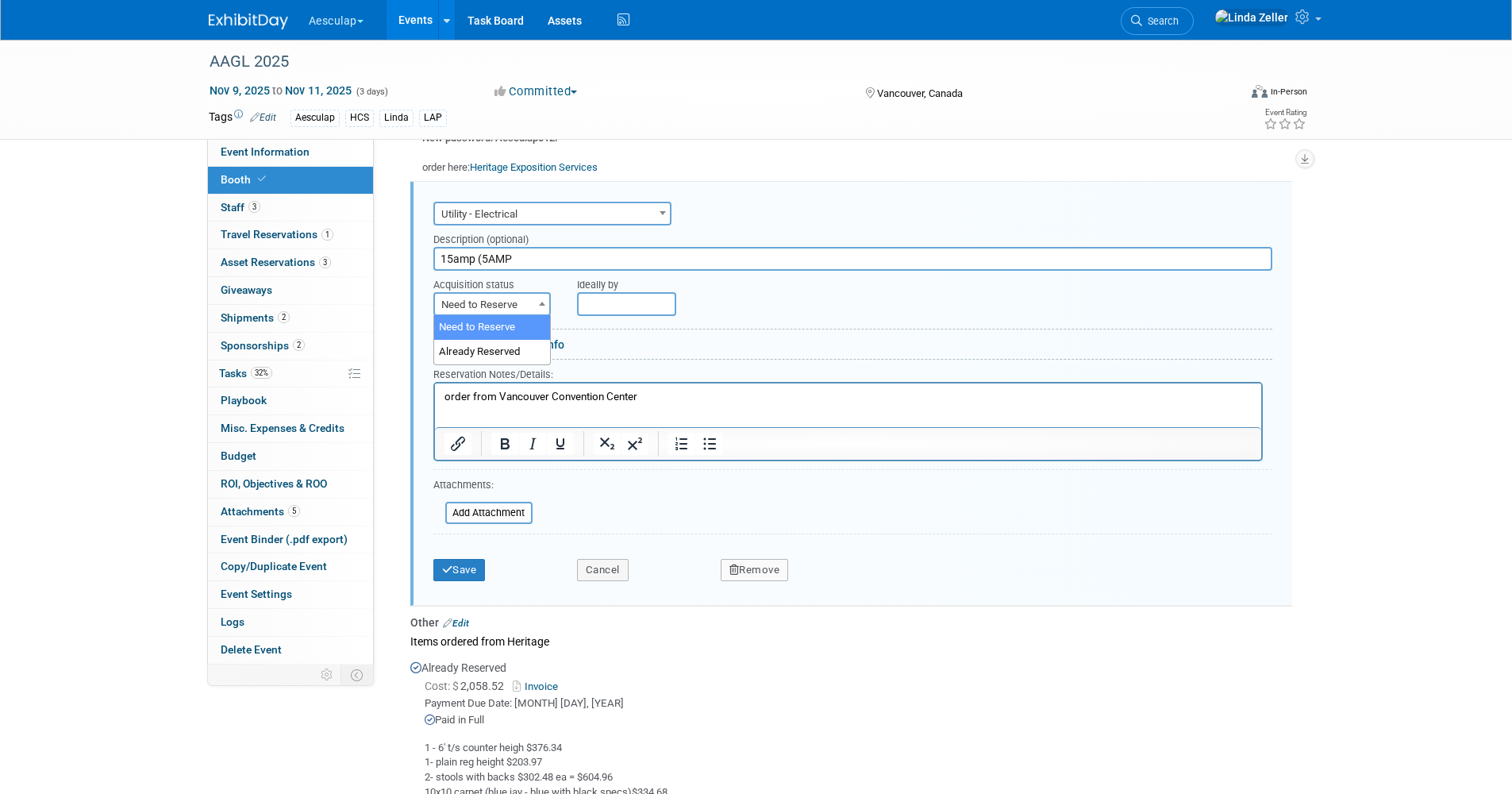 click on "15amp (5AMP" at bounding box center [852, 259] 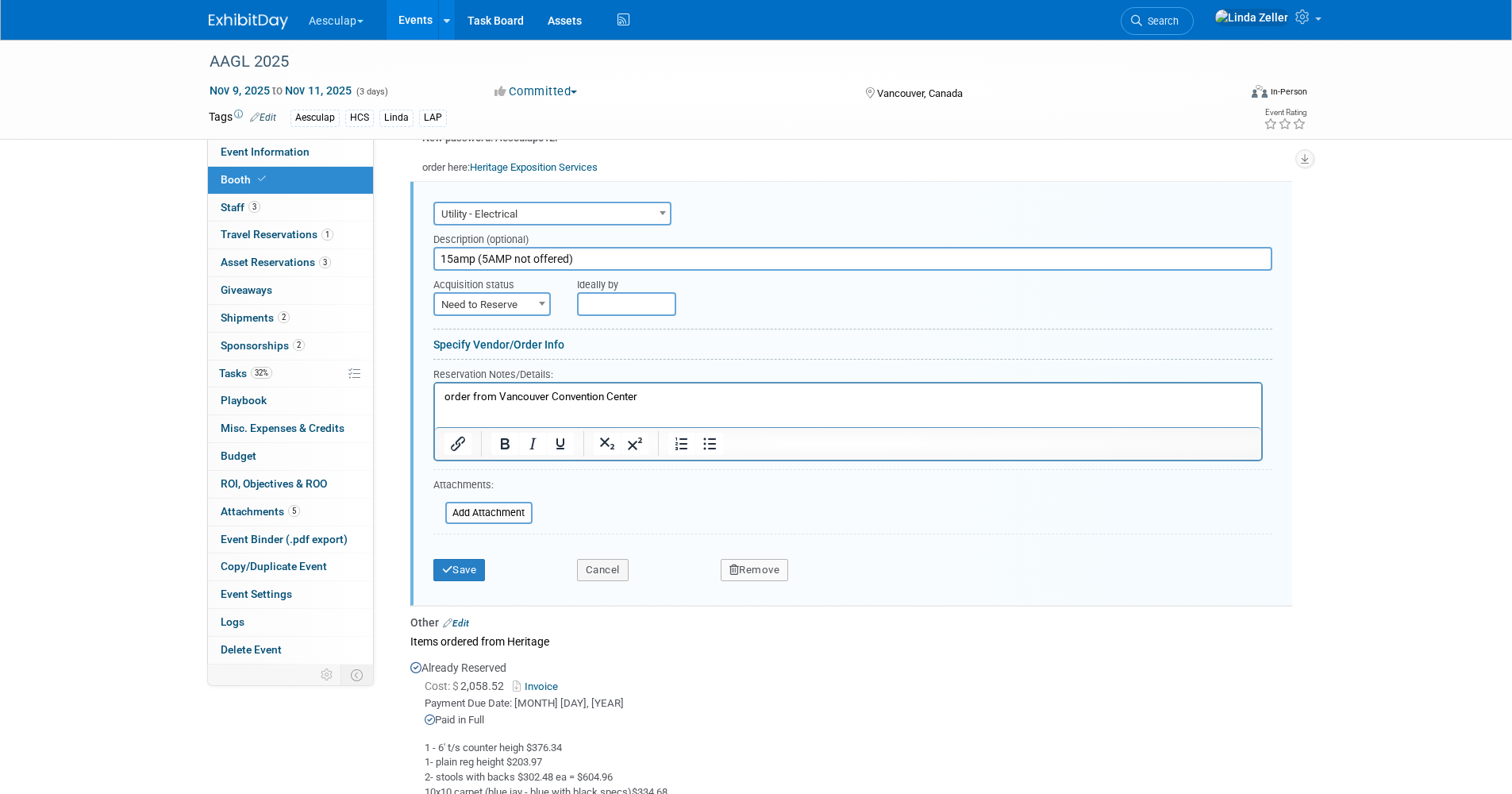 type on "15amp (5AMP not offered)" 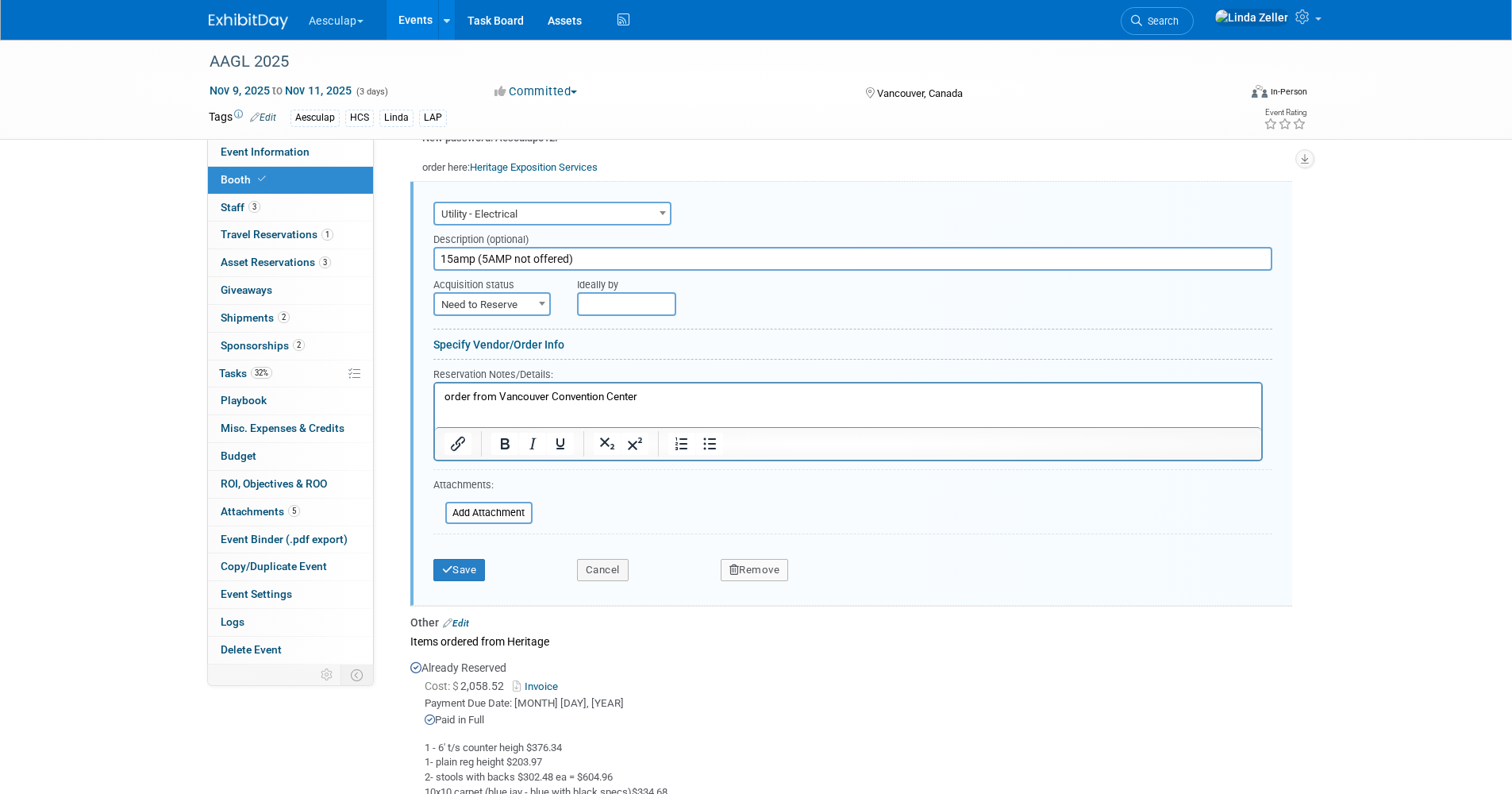 type 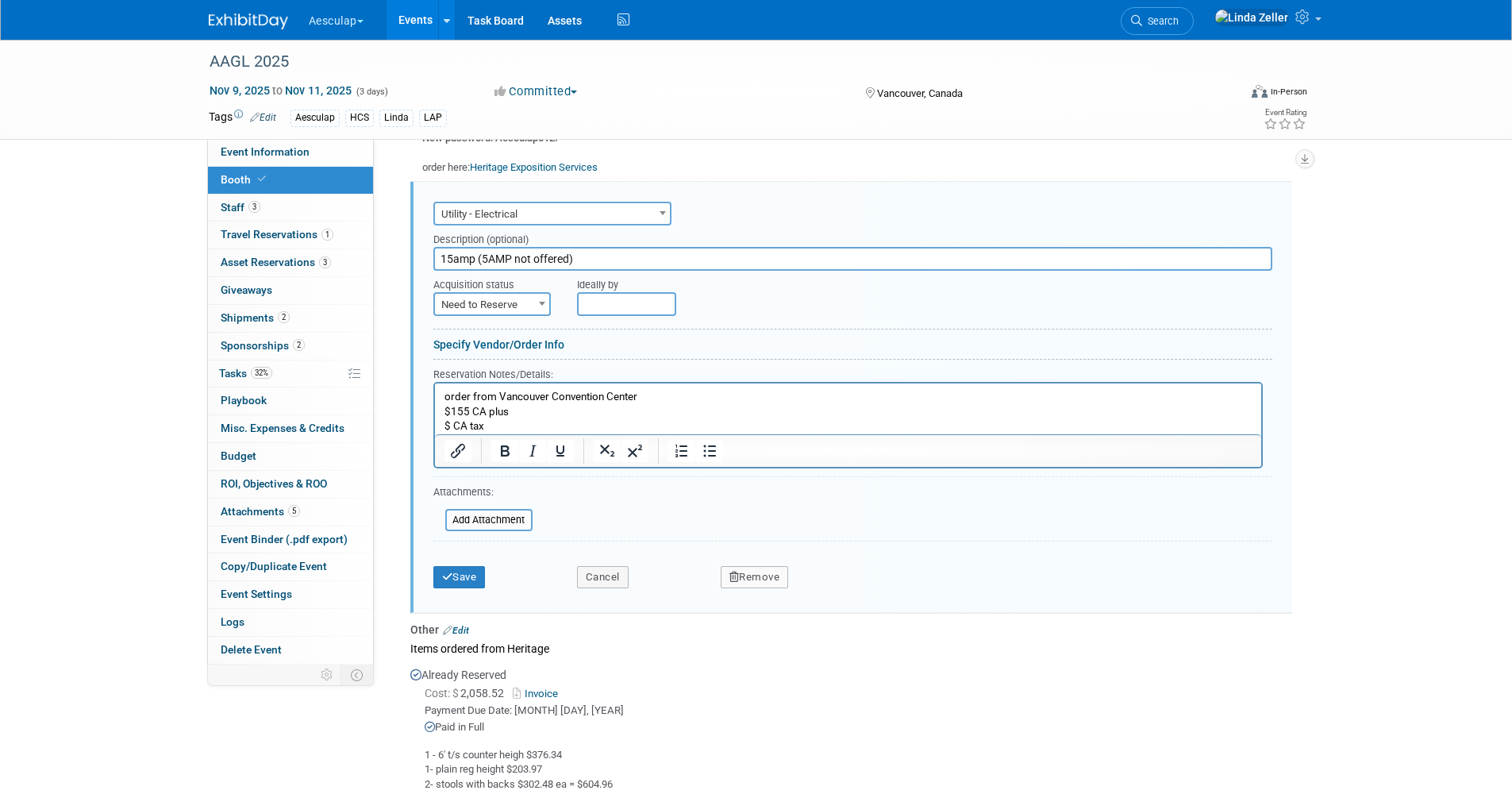 click on "$ CA tax" at bounding box center (848, 426) 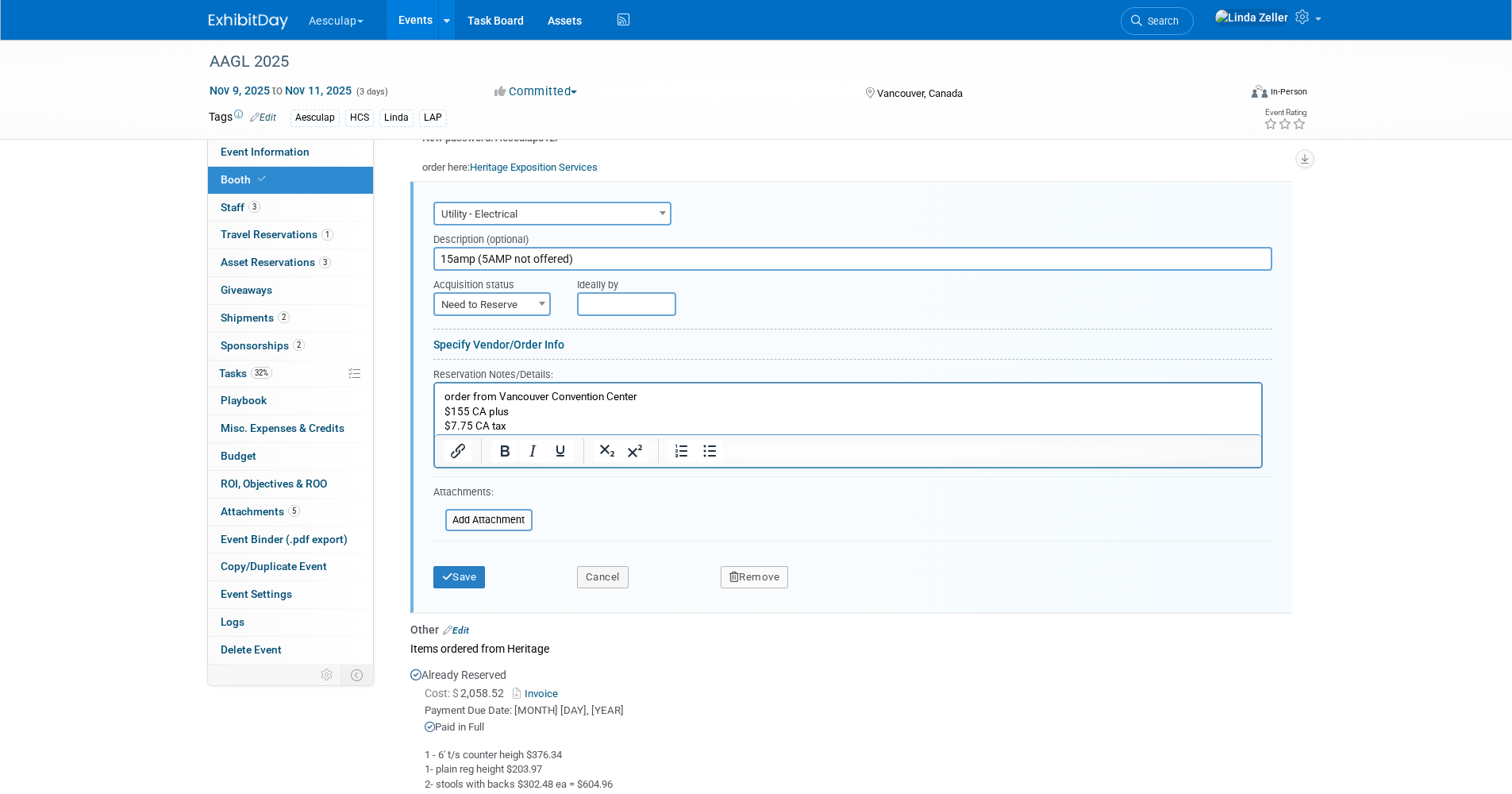 click on "Need to Reserve" at bounding box center (492, 305) 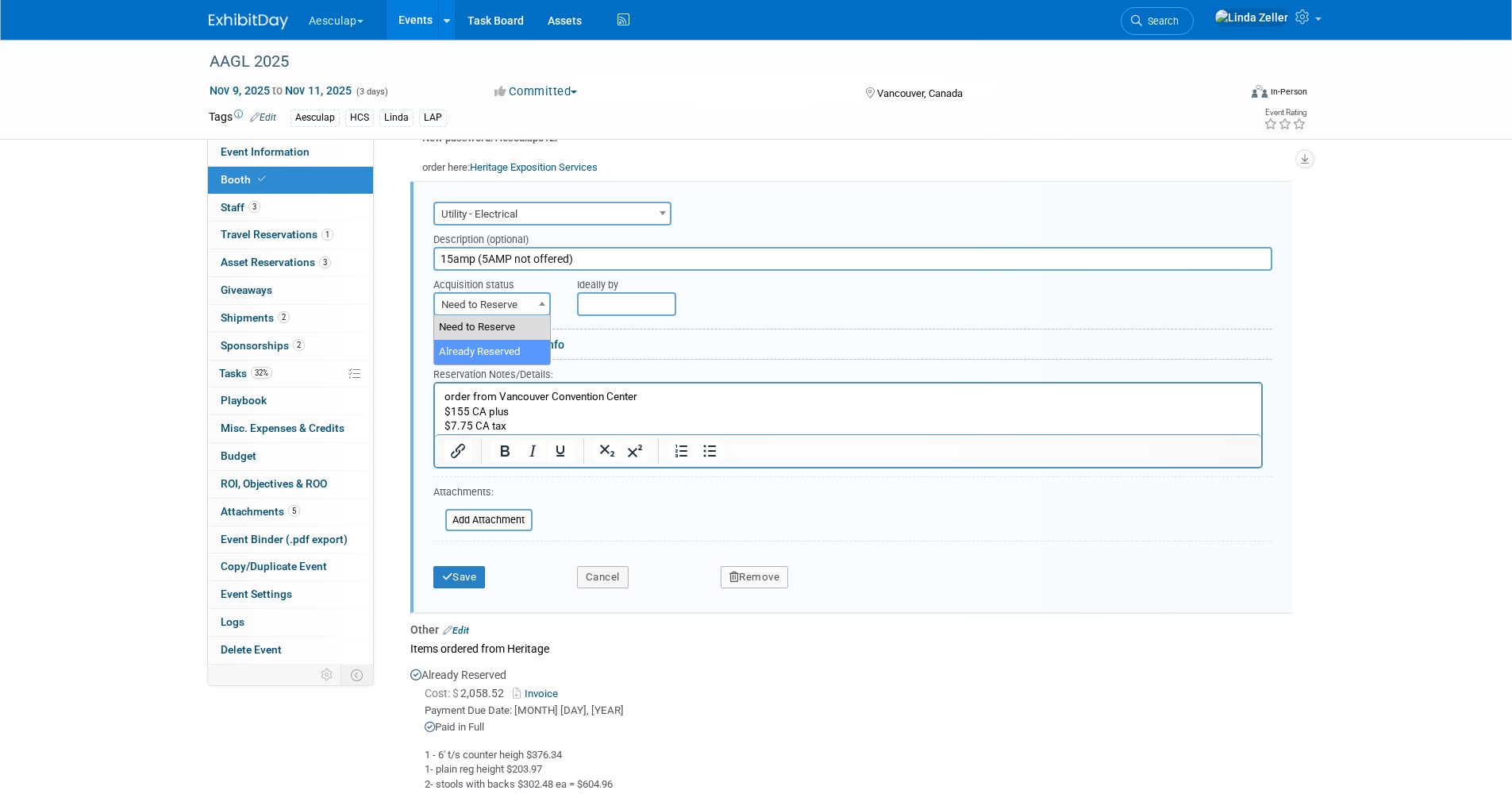select on "2" 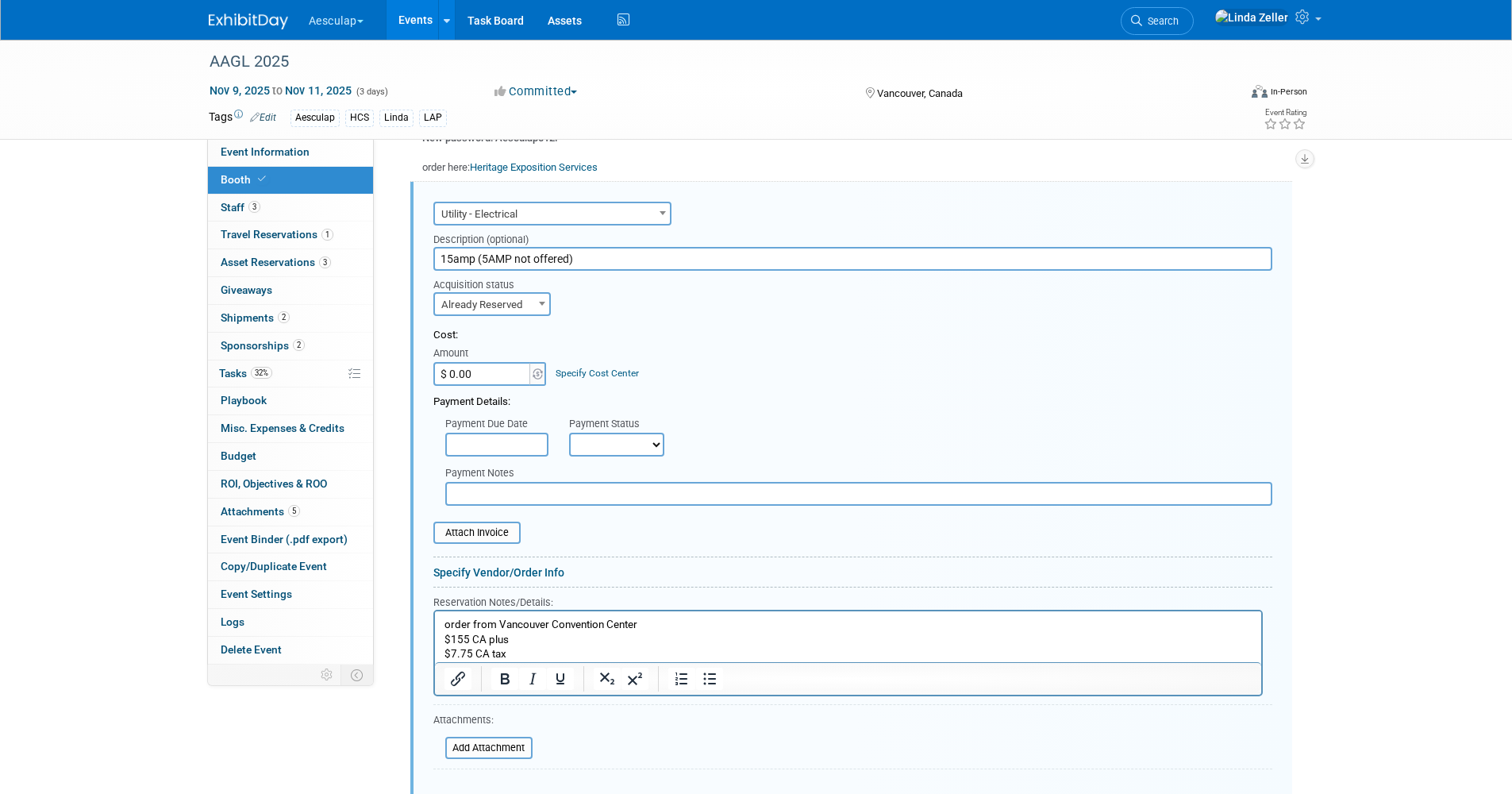 click on "$ 0.00" at bounding box center (483, 374) 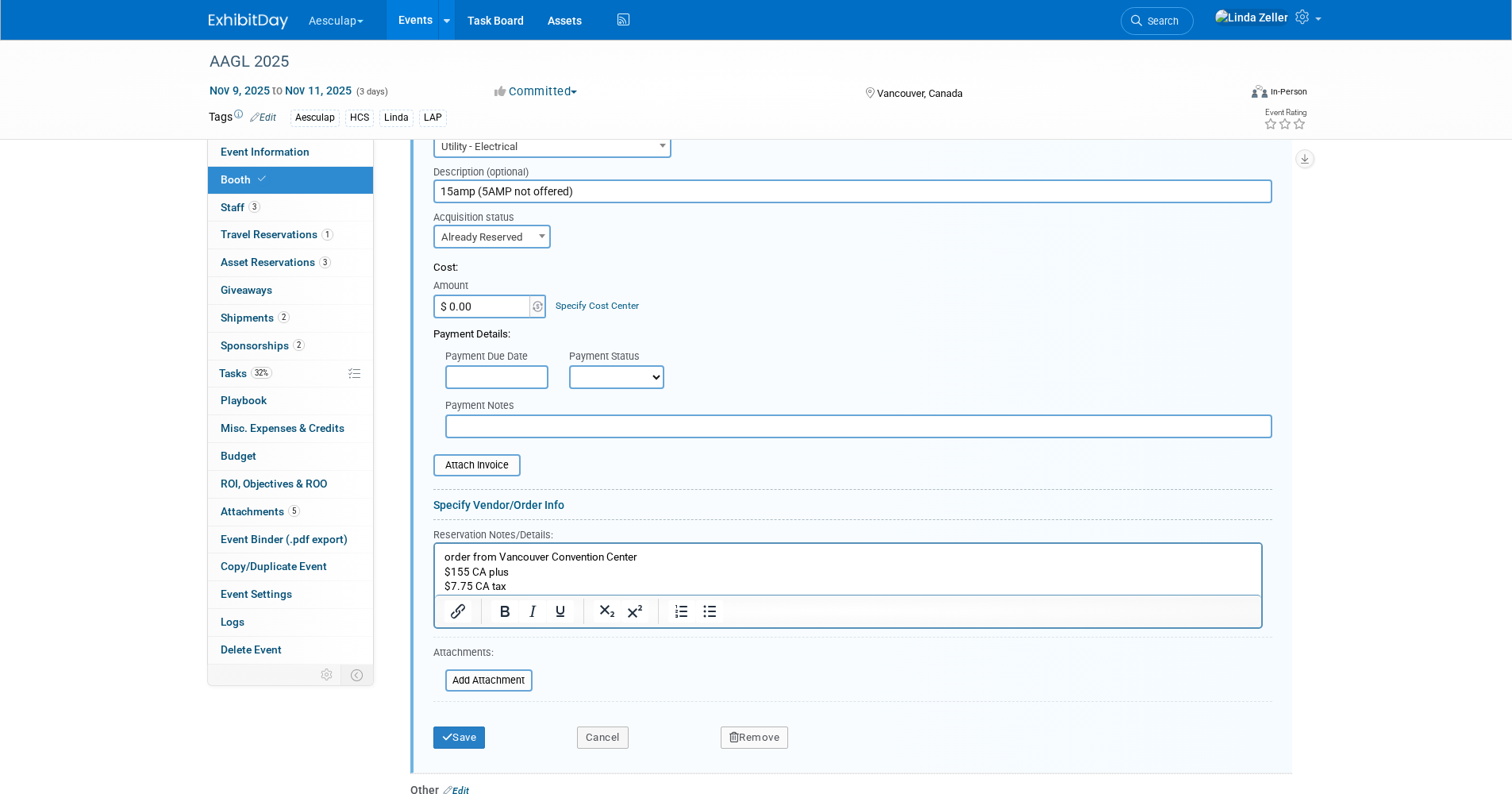 scroll, scrollTop: 1551, scrollLeft: 0, axis: vertical 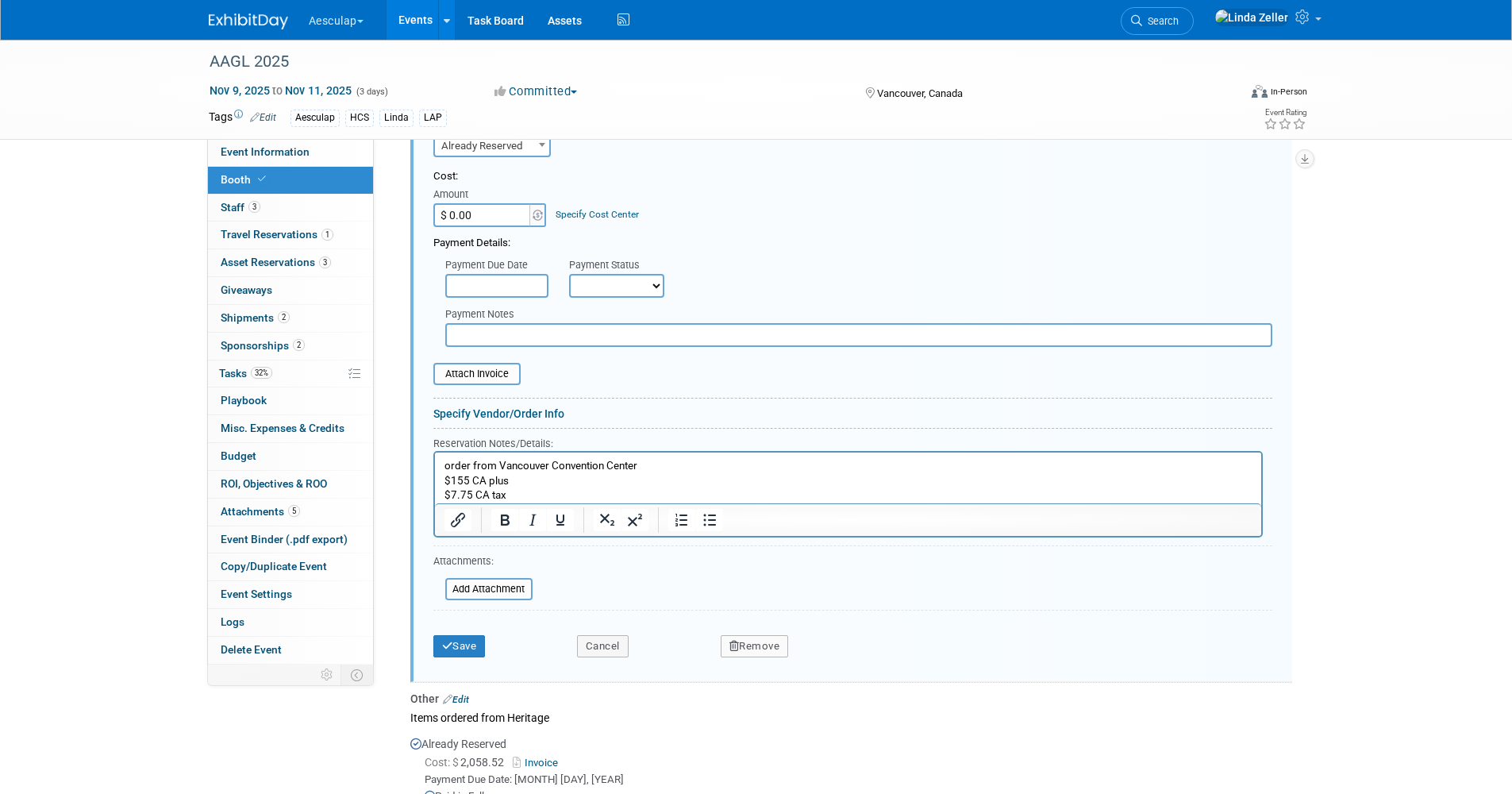 click on "$7.75 CA tax" at bounding box center (848, 495) 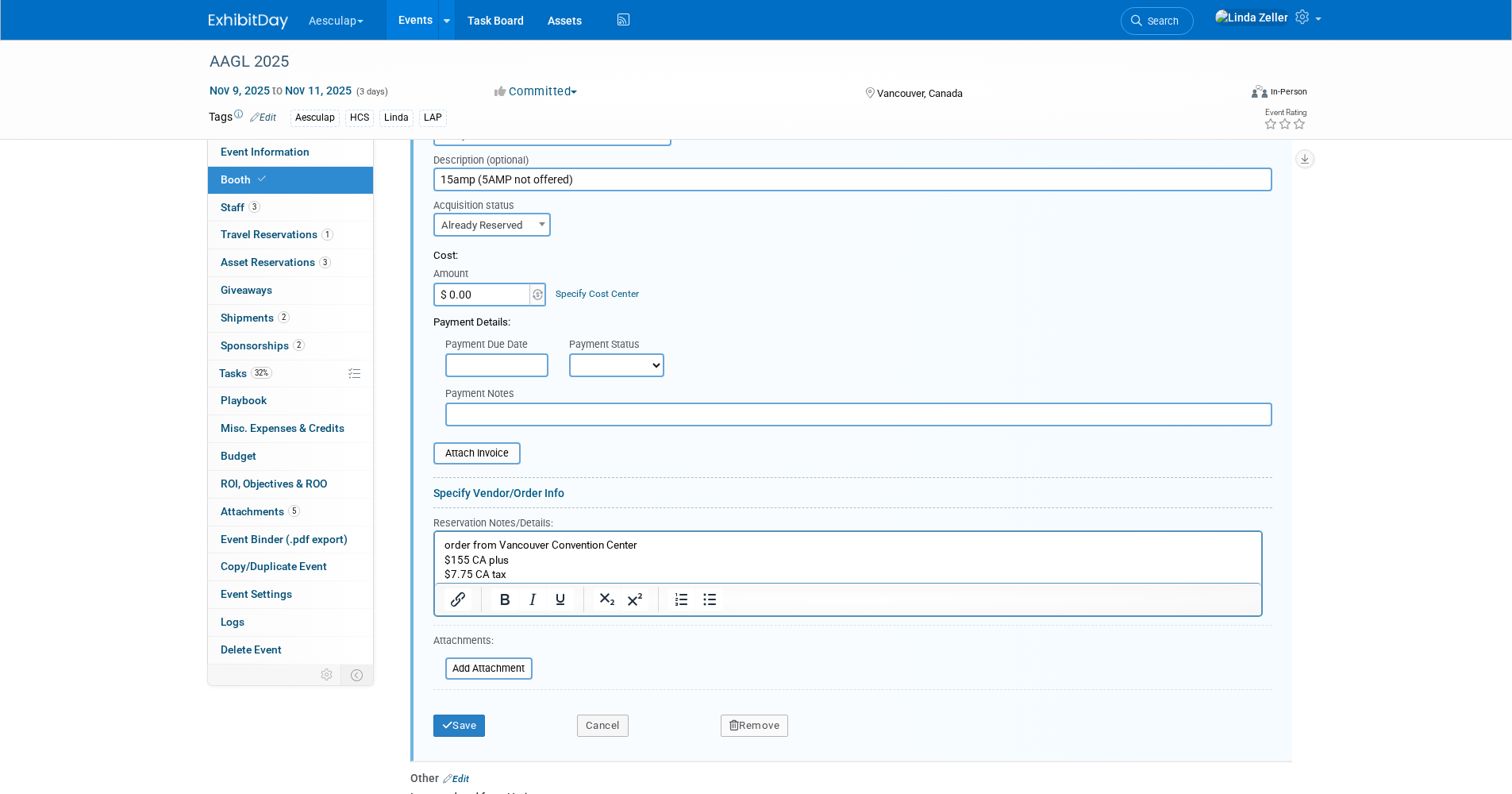 click at bounding box center (859, 414) 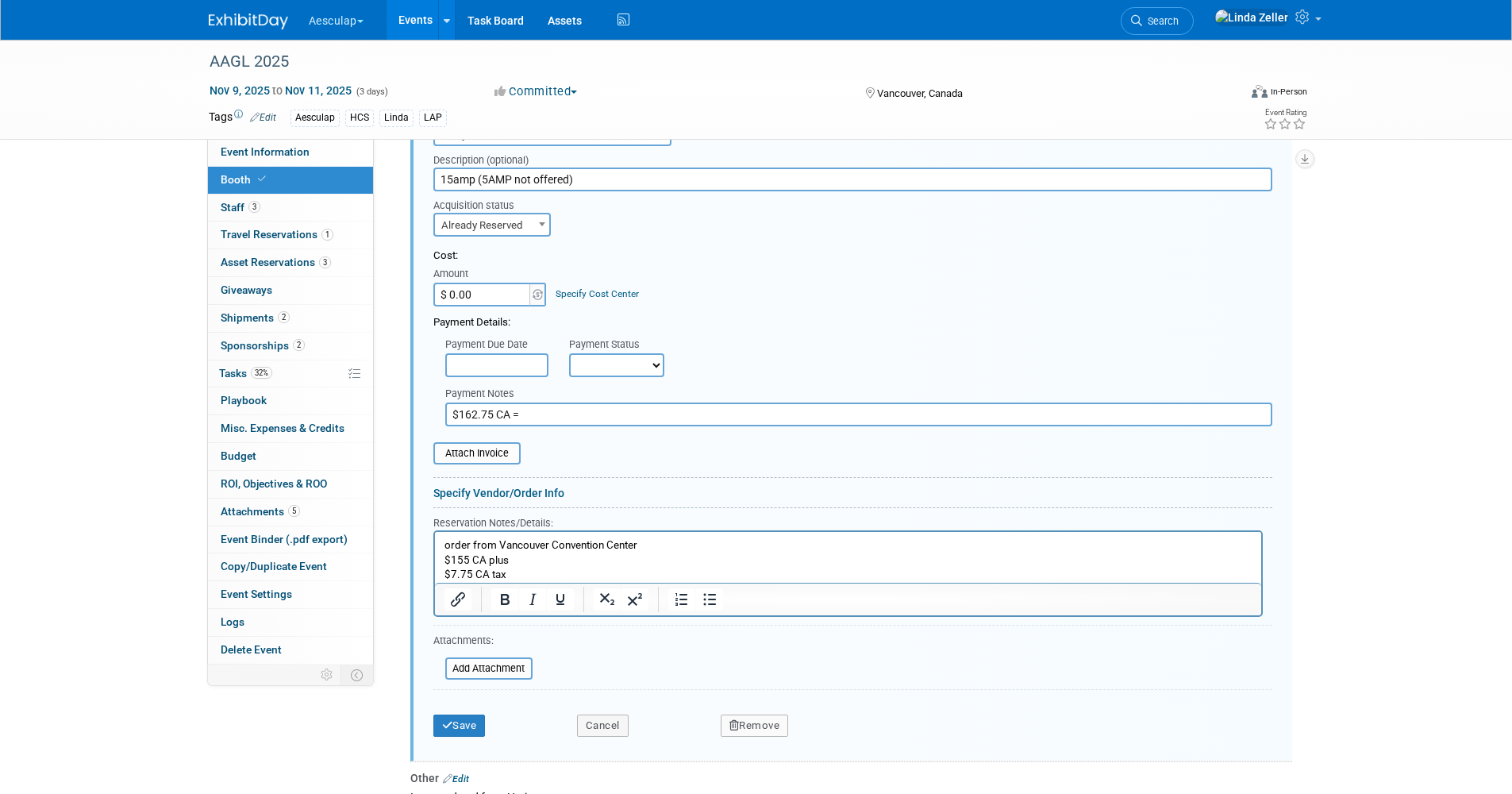 type on "$162.75 CA =" 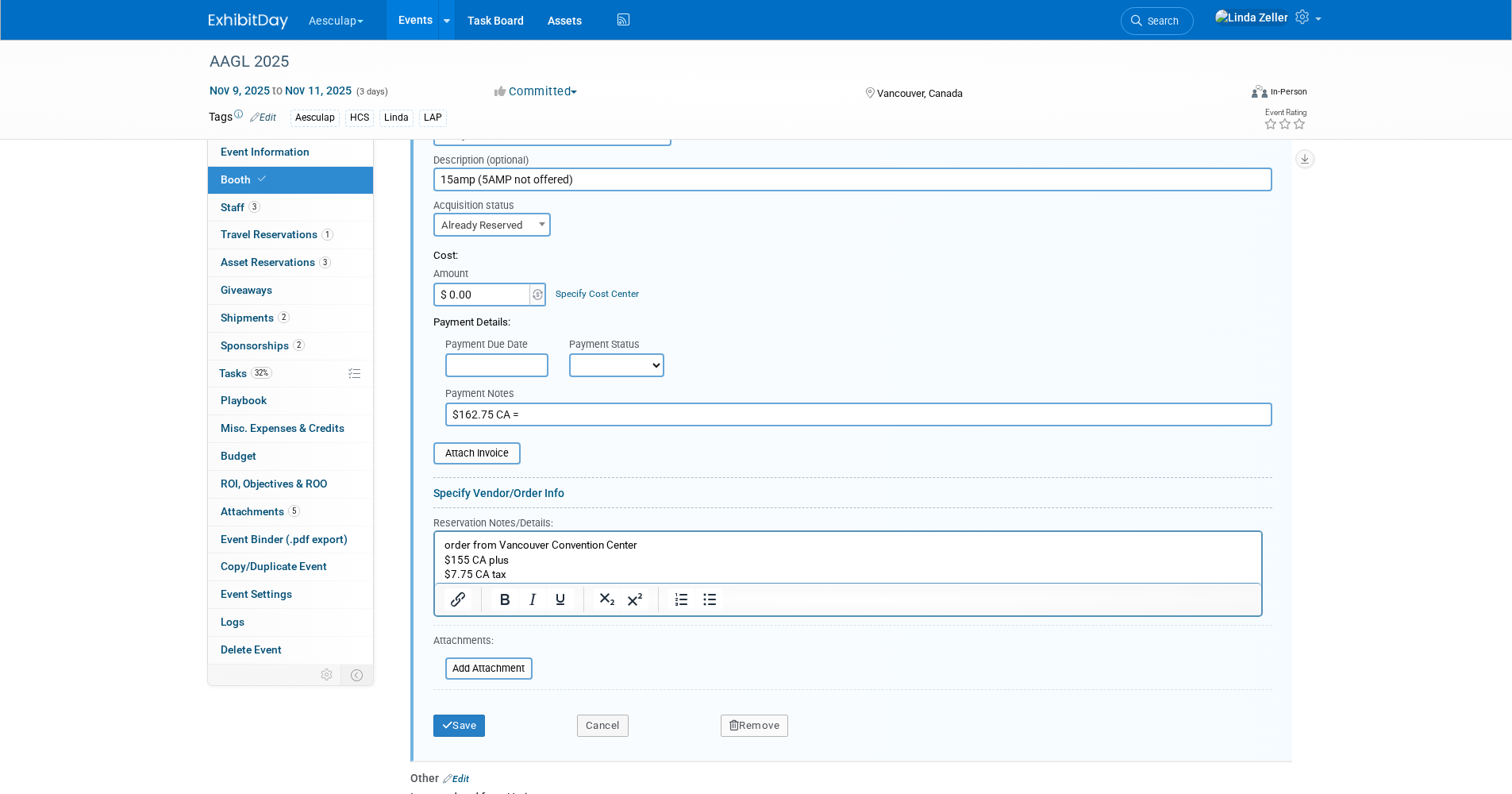 click on "$7.75 CA tax" at bounding box center (848, 574) 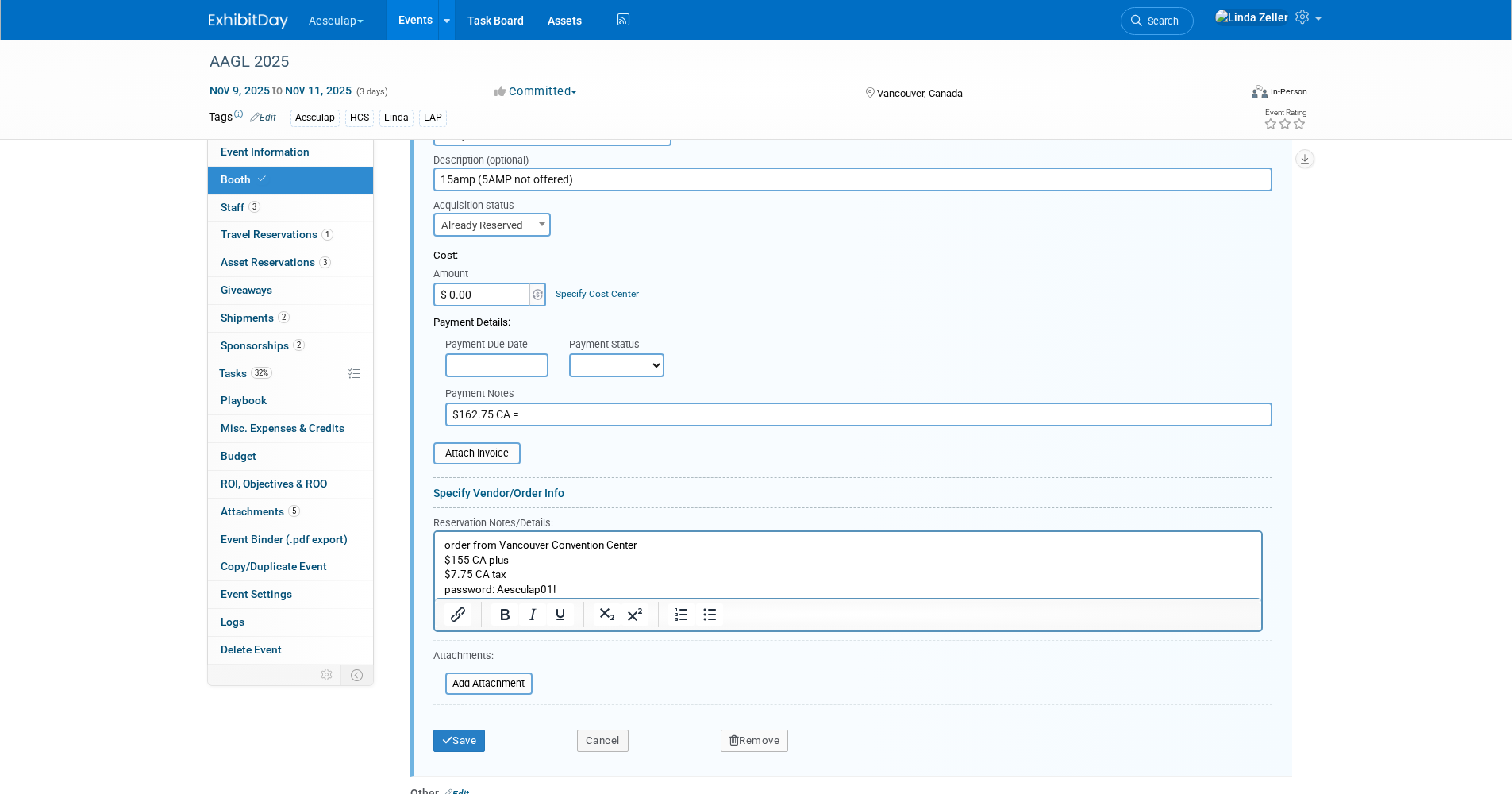 click on "password: Aesculap01!" at bounding box center [848, 589] 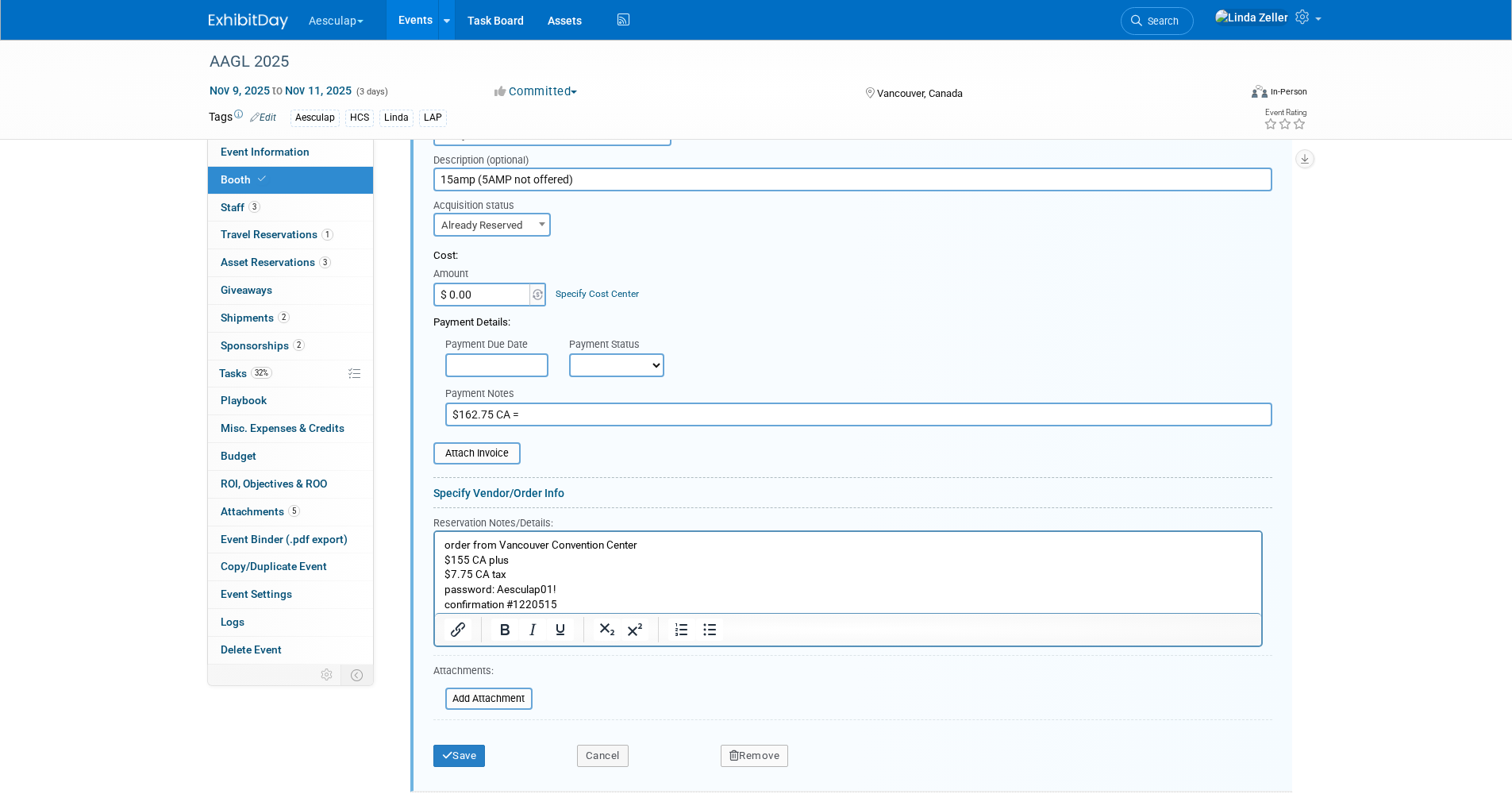 click on "$ 0.00" at bounding box center (483, 295) 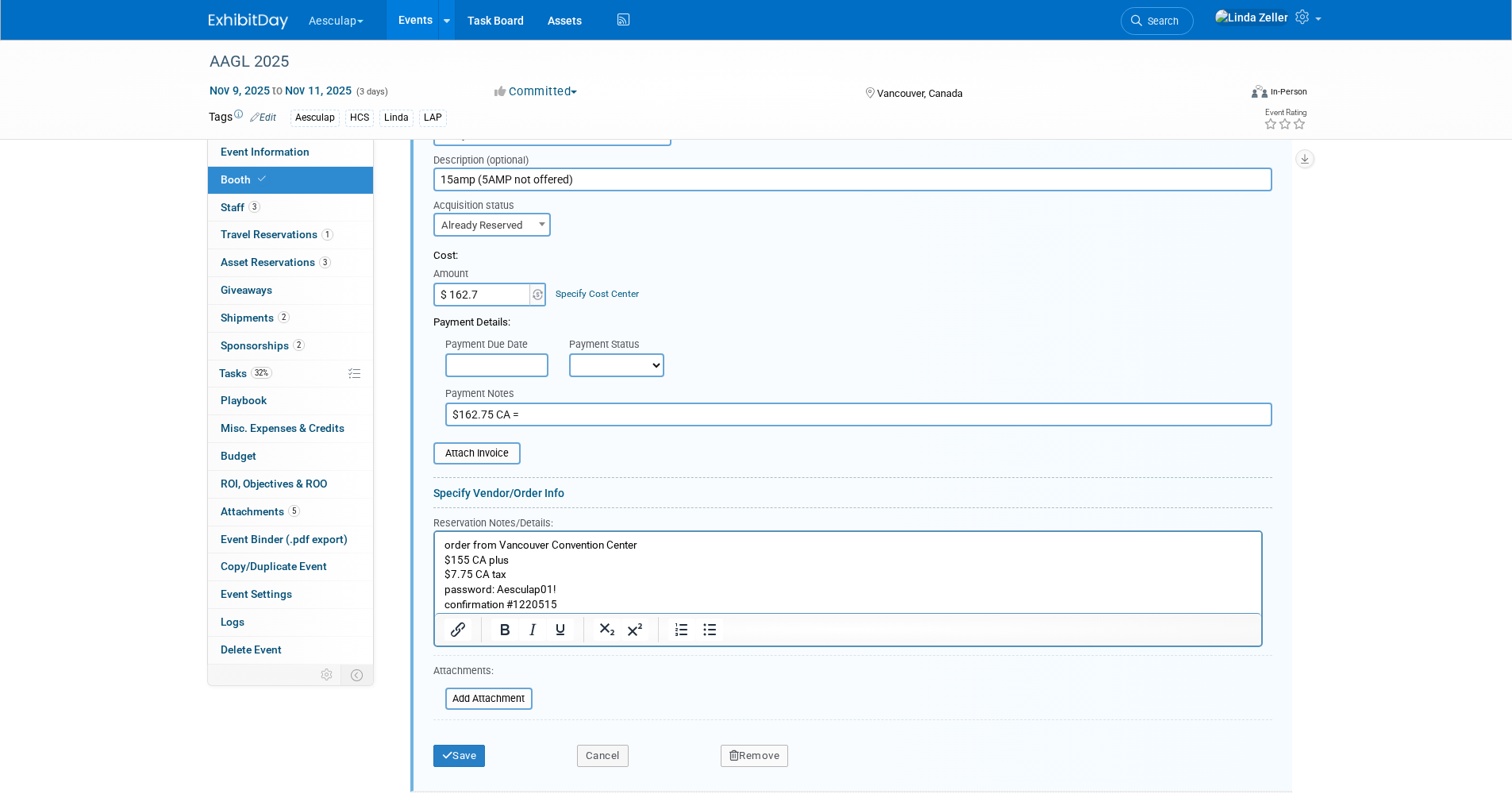 type on "$ 162.75" 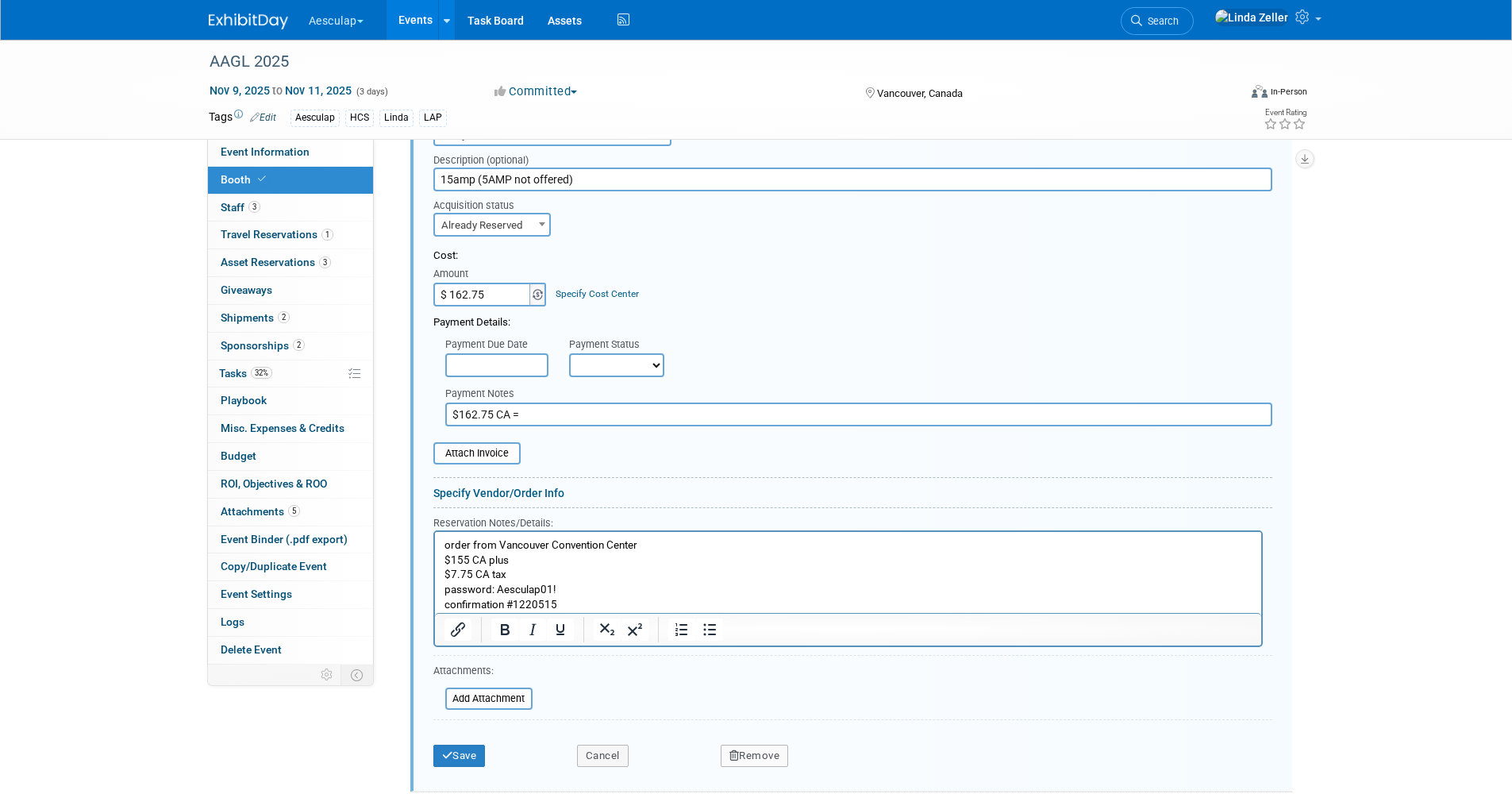 click at bounding box center (537, 295) 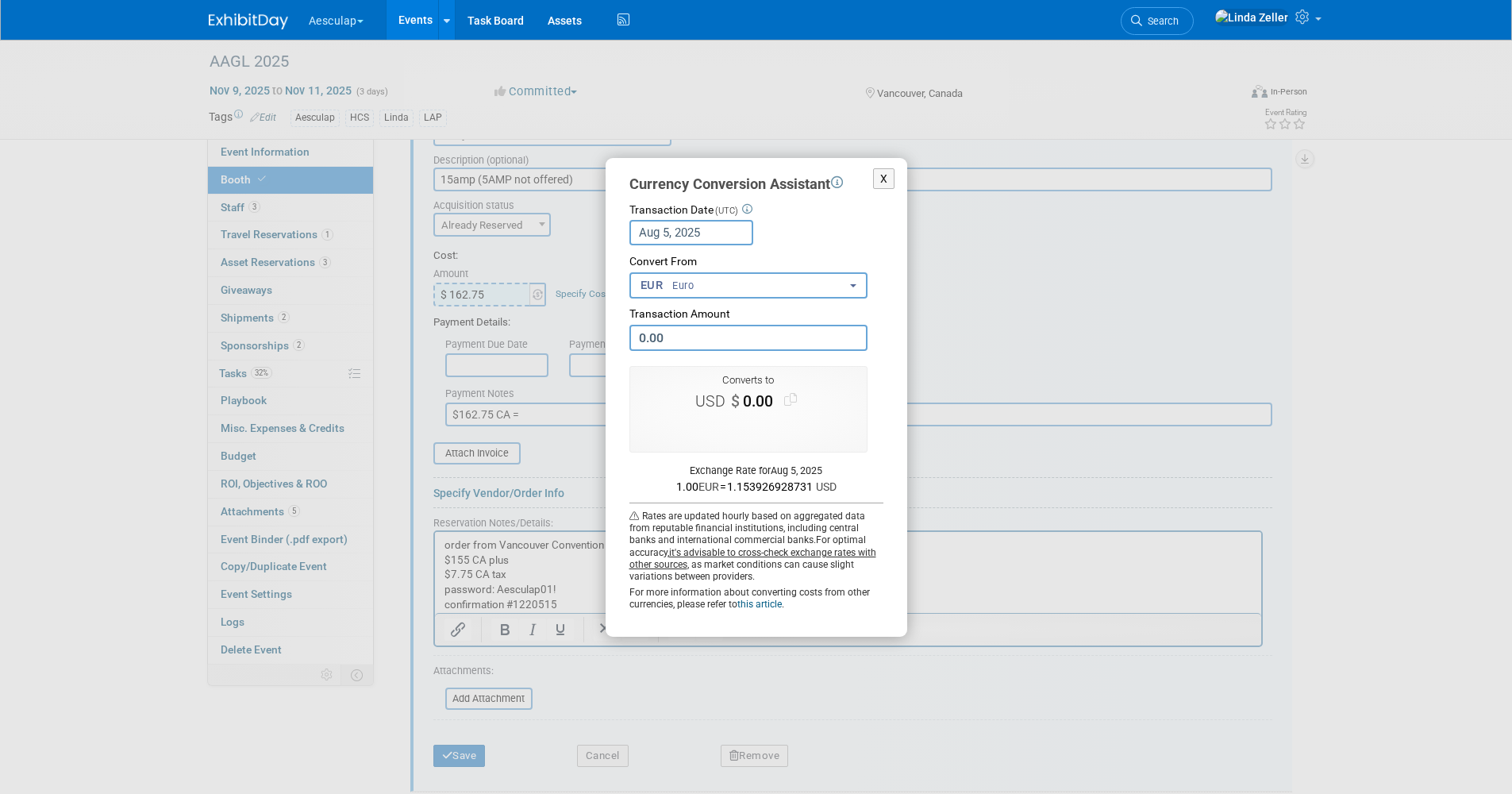 click at bounding box center [853, 286] 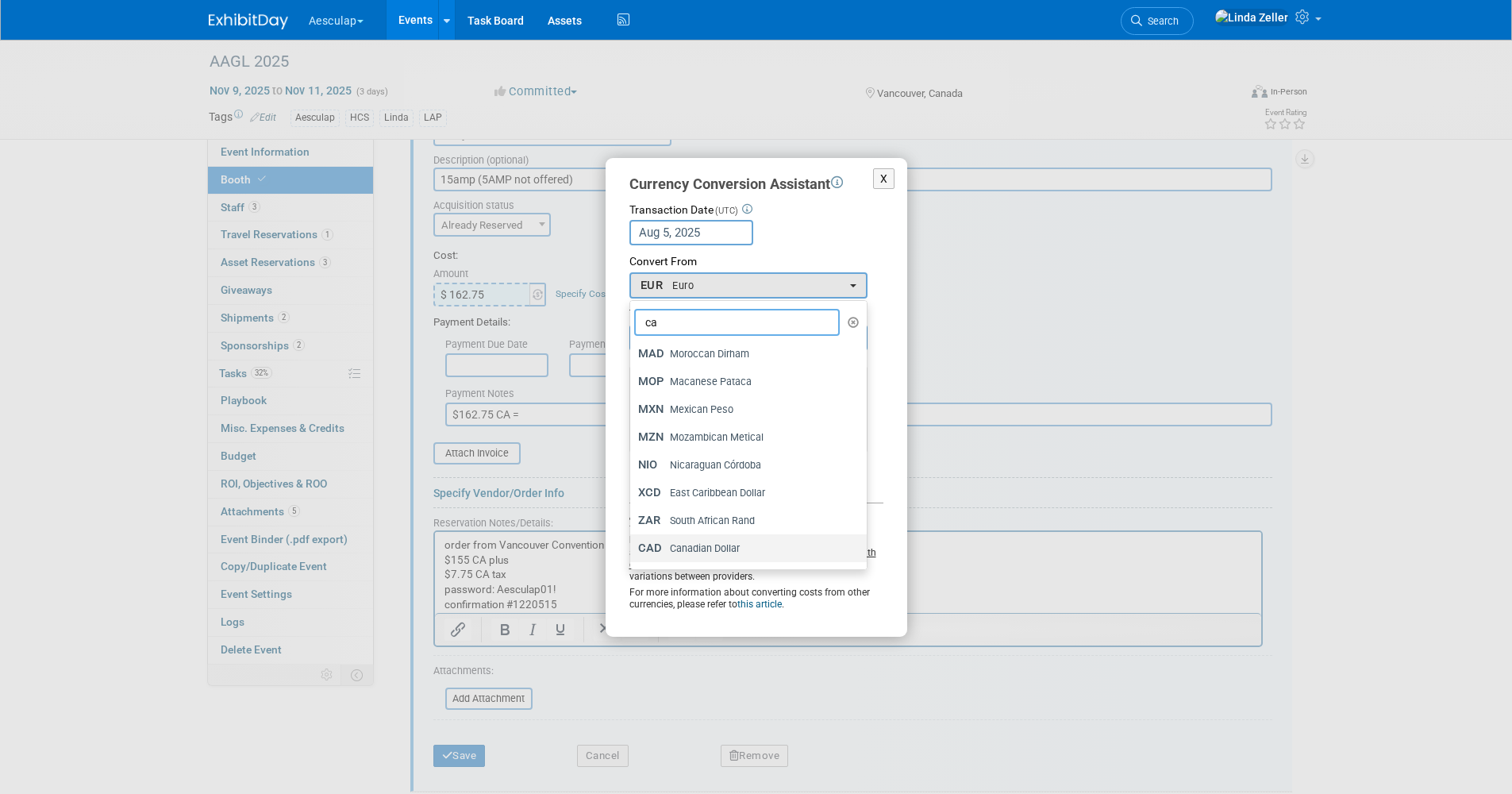 type on "ca" 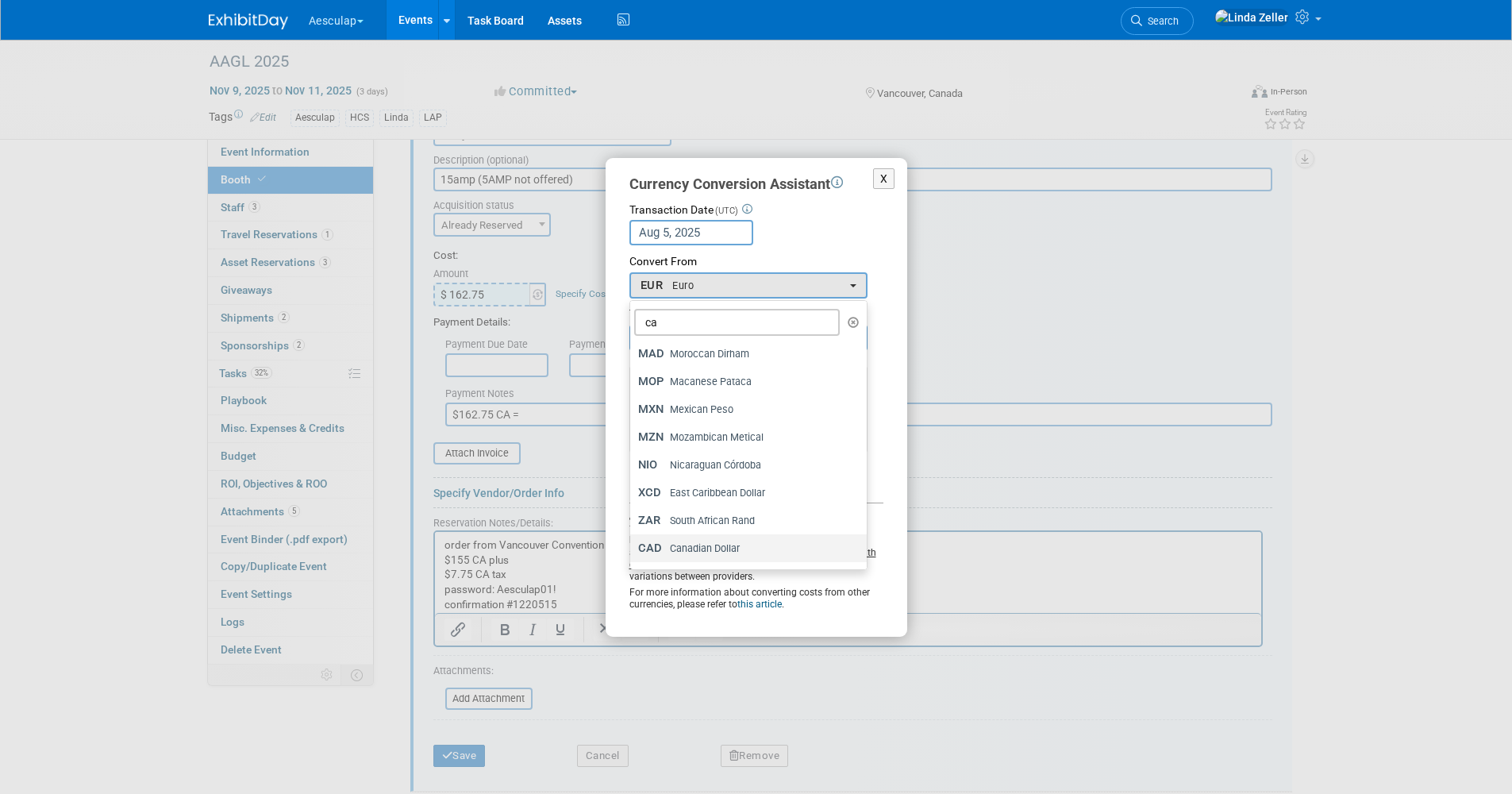 click on "CAD" at bounding box center [652, 548] 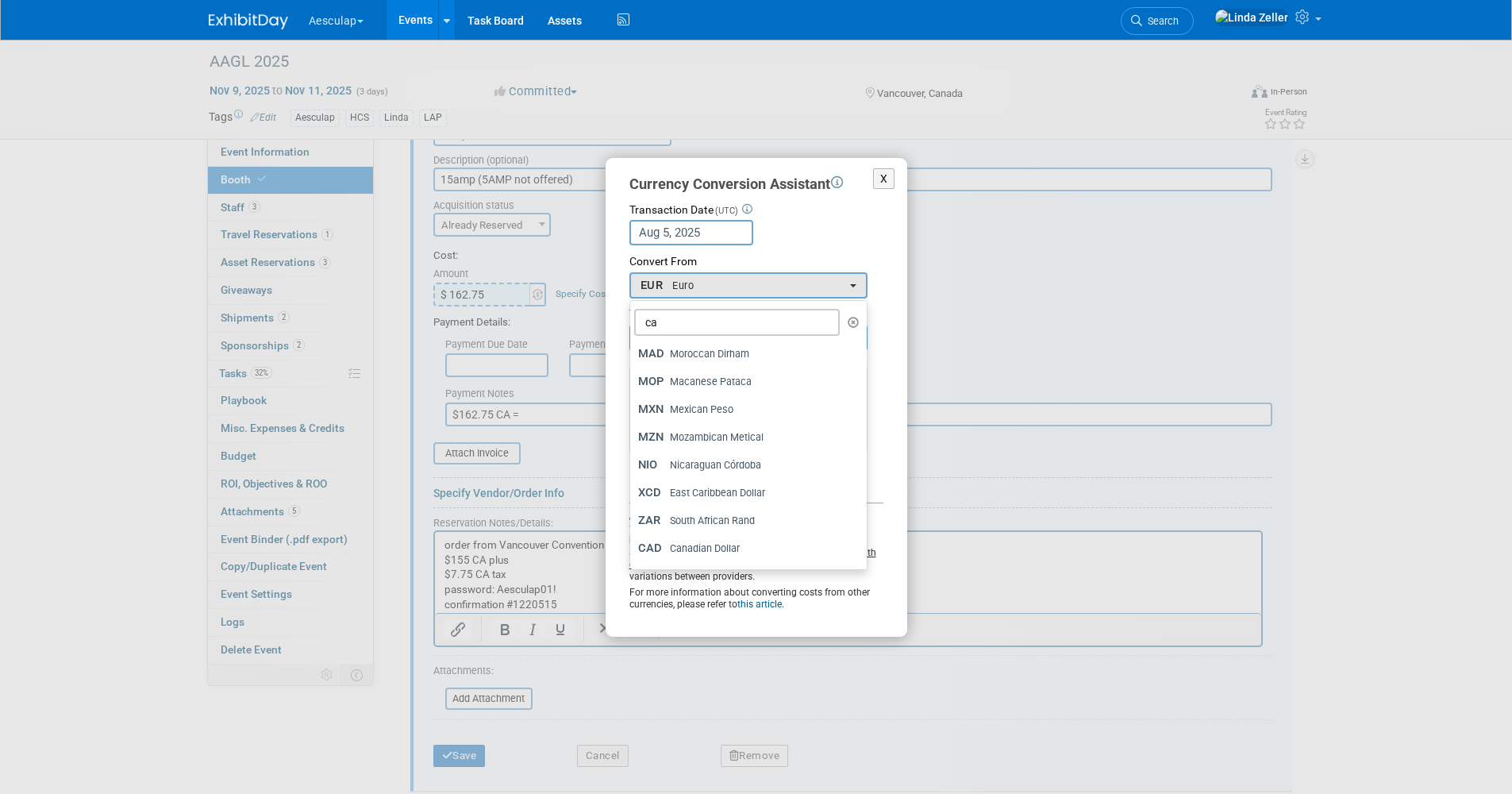 select on "36" 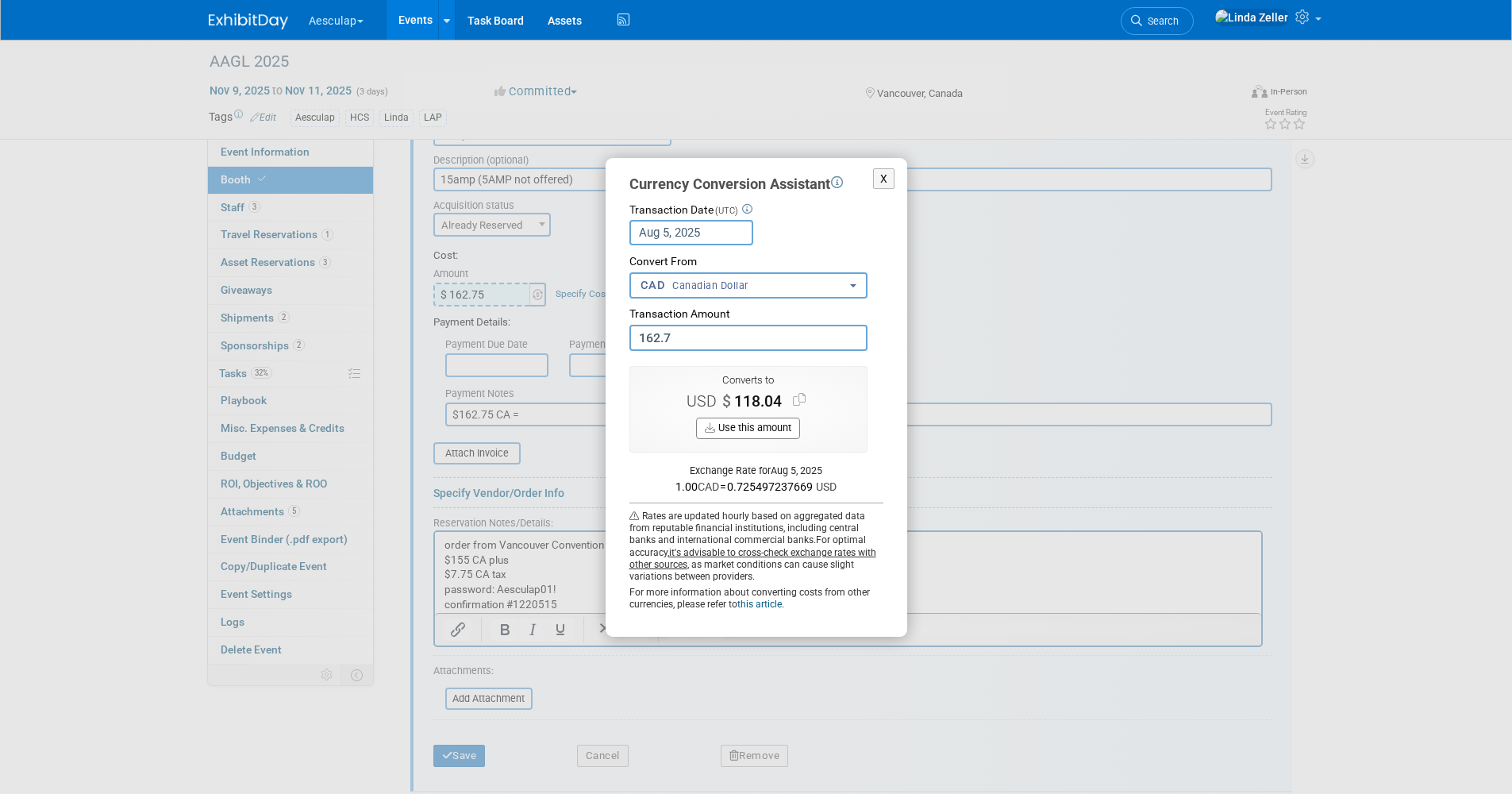 type on "162.75" 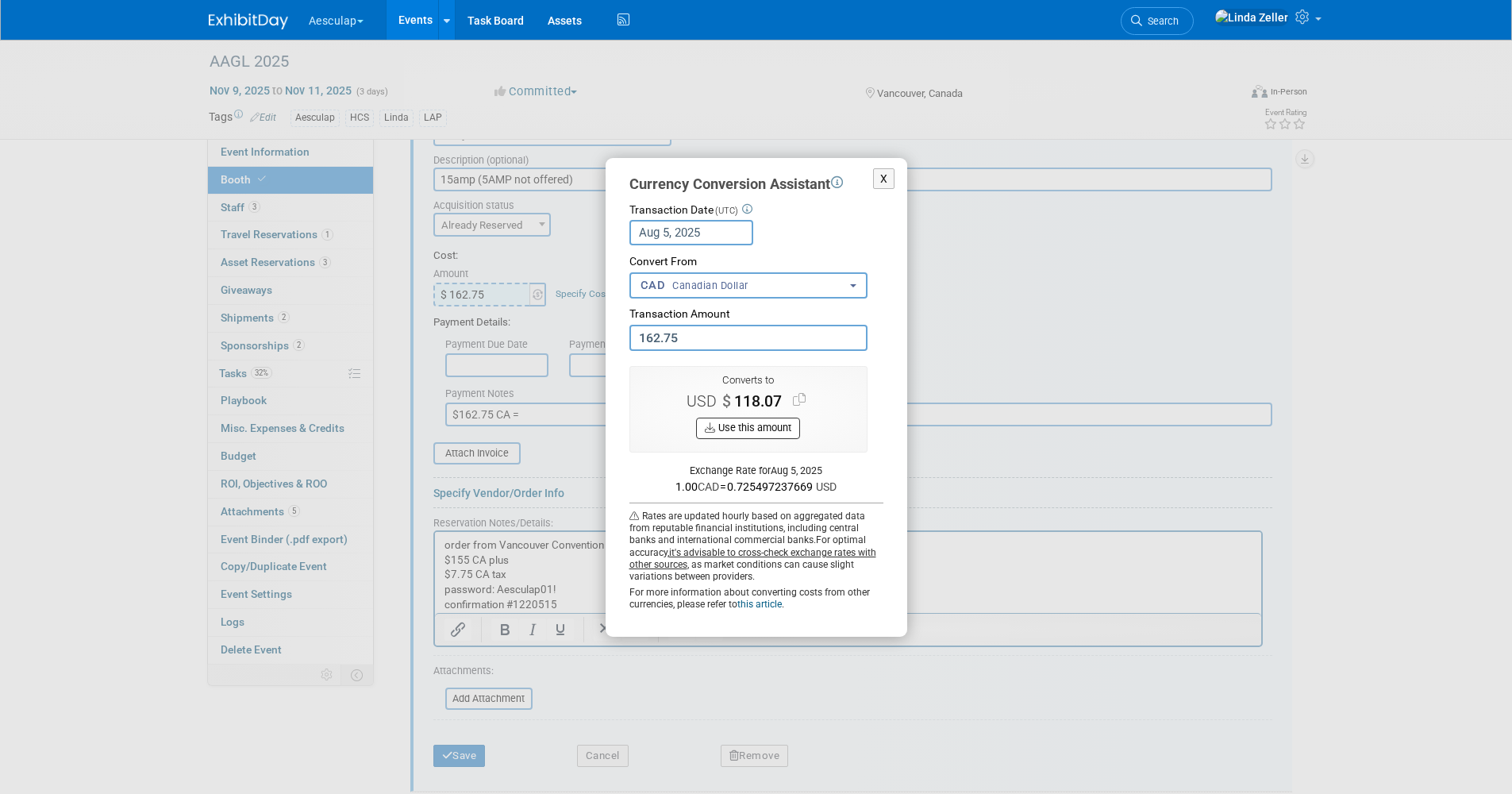 click on "Use this amount" at bounding box center [748, 428] 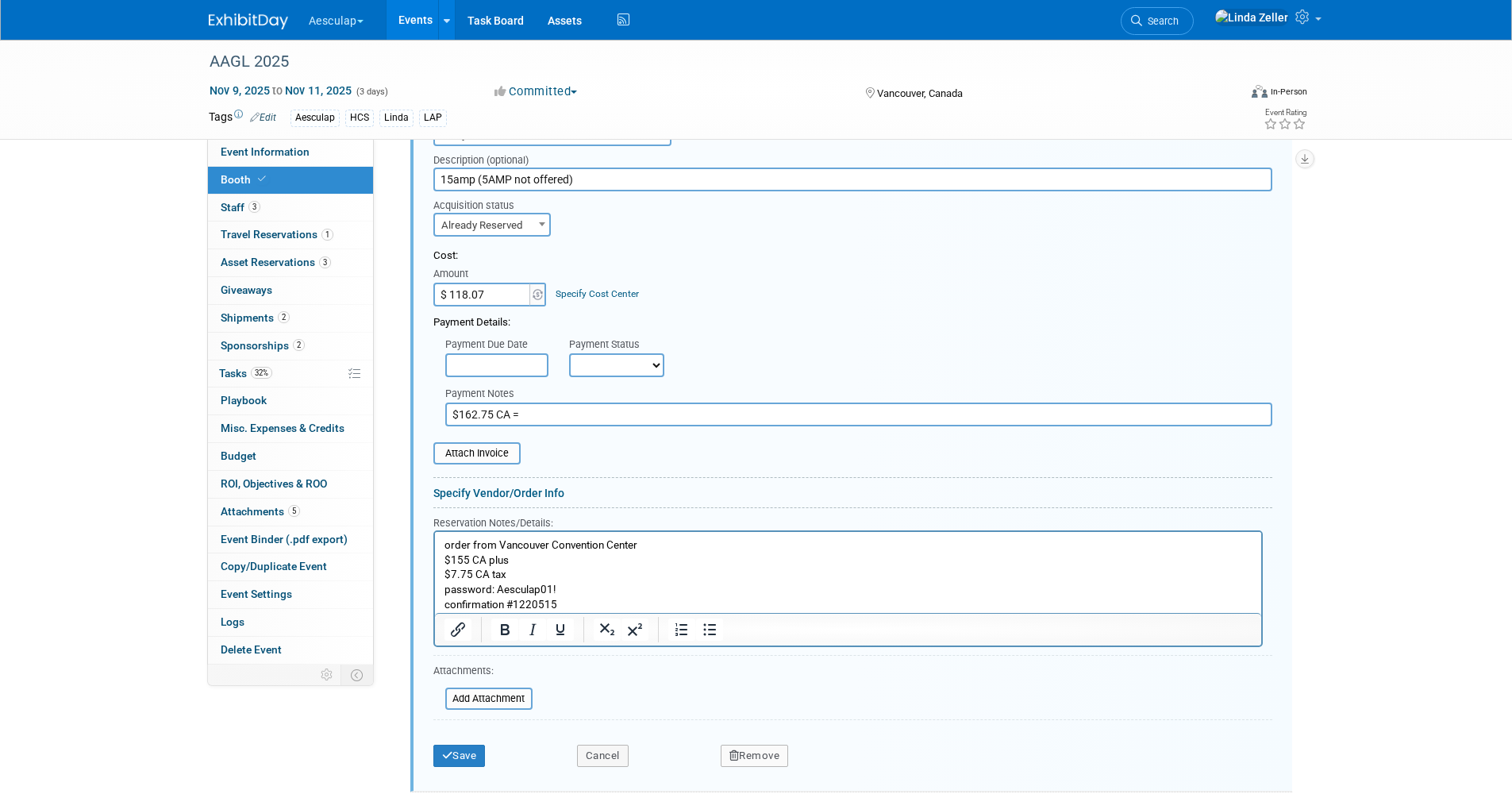 click on "Specify Cost Center" at bounding box center [597, 294] 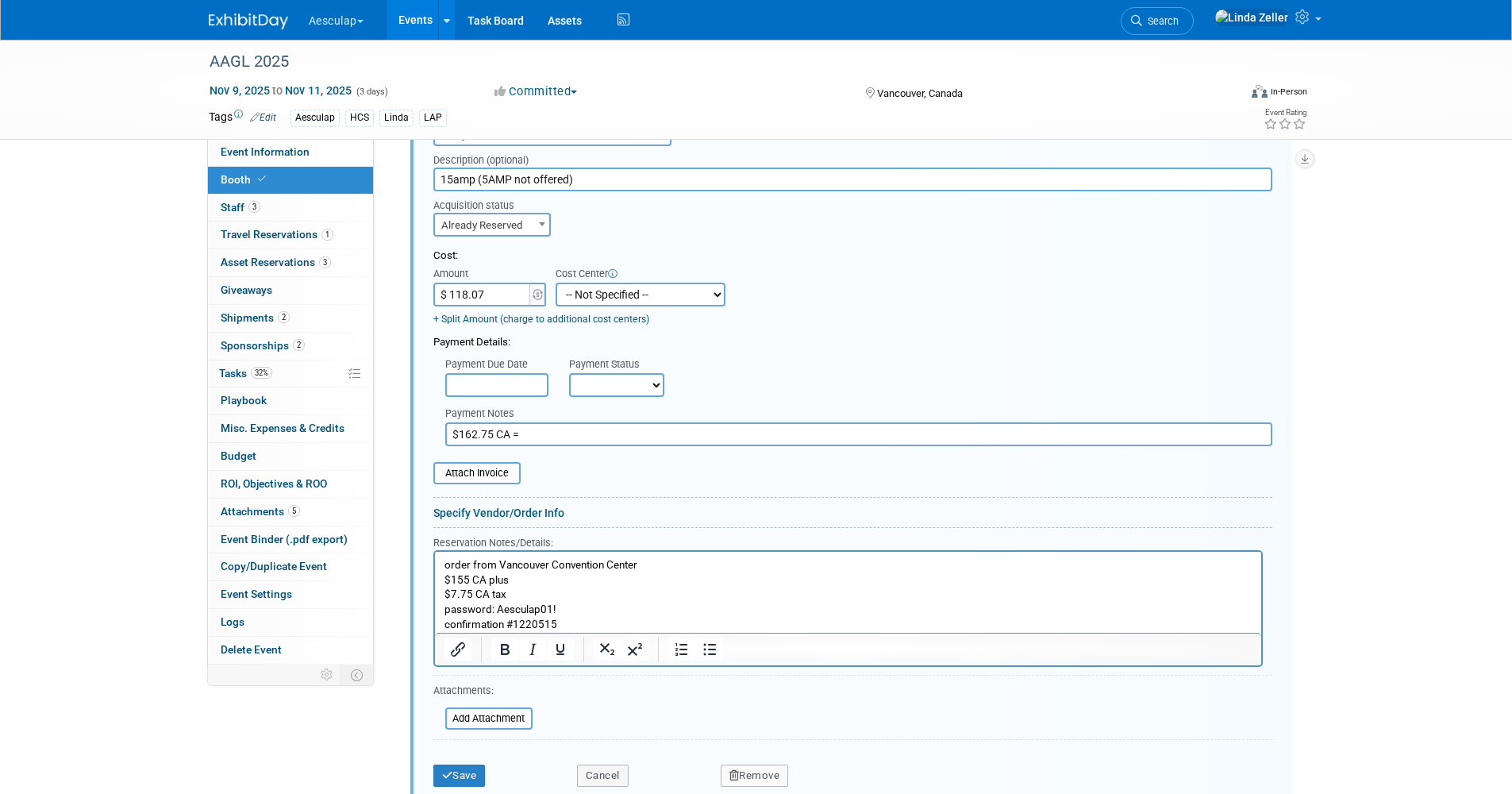 click on "-- Not Specified --
AAG B2B: 102736100
AIS - Ortho
AIS -Spine
Atlantic Neuro
Bob - 331008516
Central Mountain Neuro
Central Neuro
HCS - Containers
HCS B2B
HCS Great Lakes
HCS Lonestar
HCS Mid- Atlantic
HCS Midwest
HCS Mountain
HCS New England
HCS Northeast
HCS Northwest
HCS Southeast
HCS Western
Laparoscopy
National HCS
National Neuro
Pacific Neuro
Piedmont Neuro Texas Neuro" at bounding box center [641, 295] 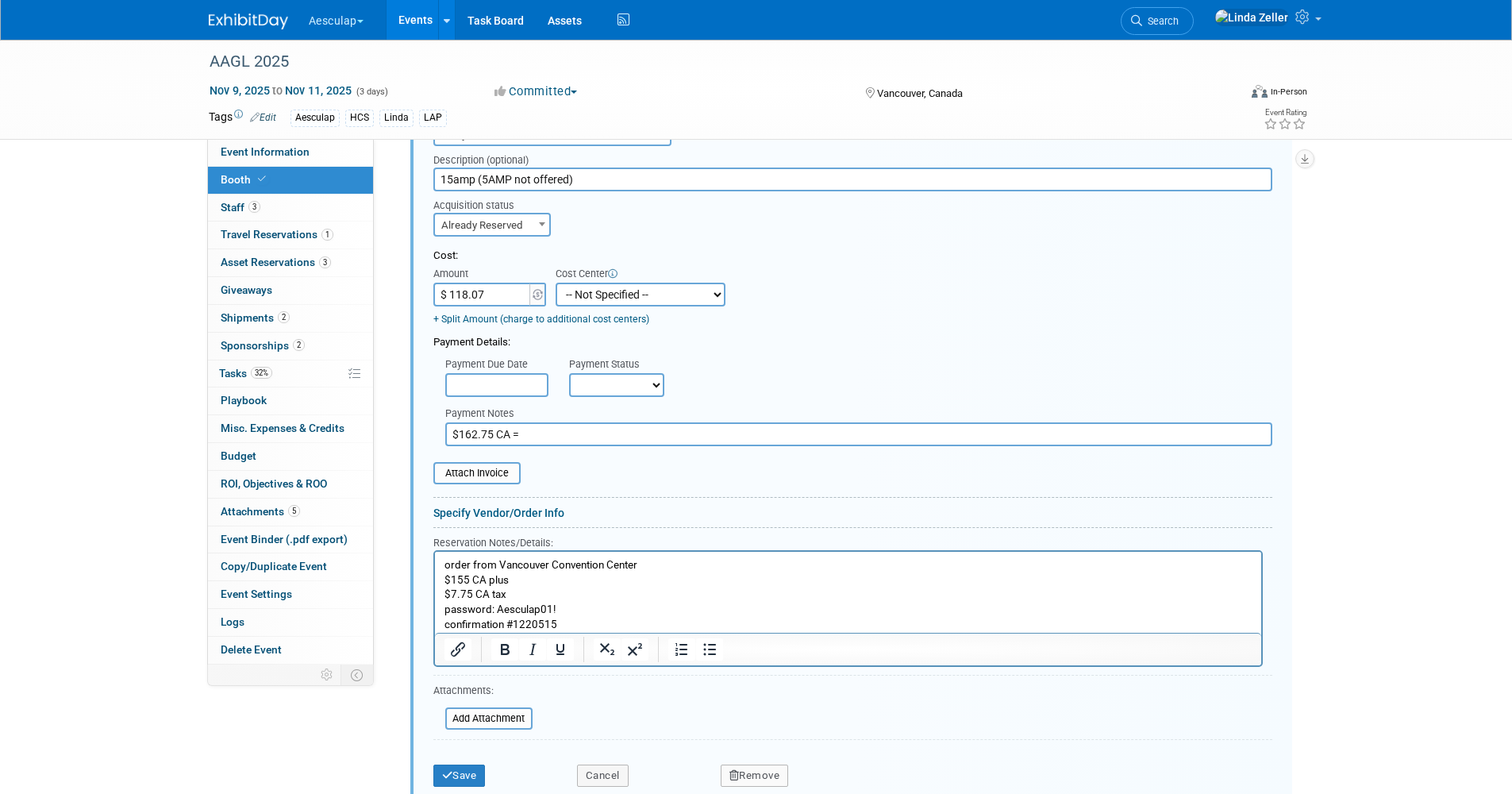 select on "18966106" 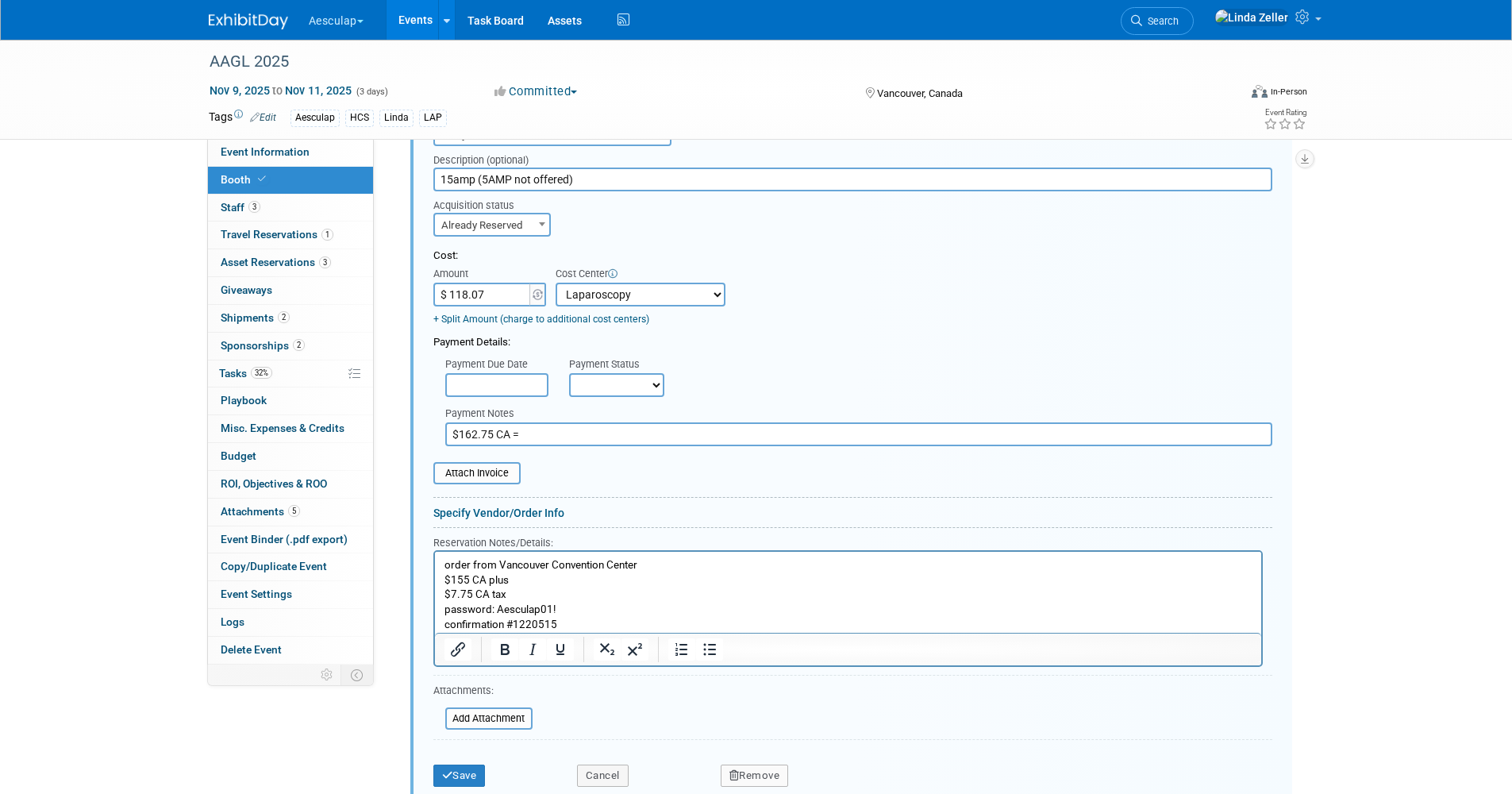 click on "-- Not Specified --
AAG B2B: 102736100
AIS - Ortho
AIS -Spine
Atlantic Neuro
Bob - 331008516
Central Mountain Neuro
Central Neuro
HCS - Containers
HCS B2B
HCS Great Lakes
HCS Lonestar
HCS Mid- Atlantic
HCS Midwest
HCS Mountain
HCS New England
HCS Northeast
HCS Northwest
HCS Southeast
HCS Western
Laparoscopy
National HCS
National Neuro
Pacific Neuro
Piedmont Neuro Texas Neuro" at bounding box center [641, 295] 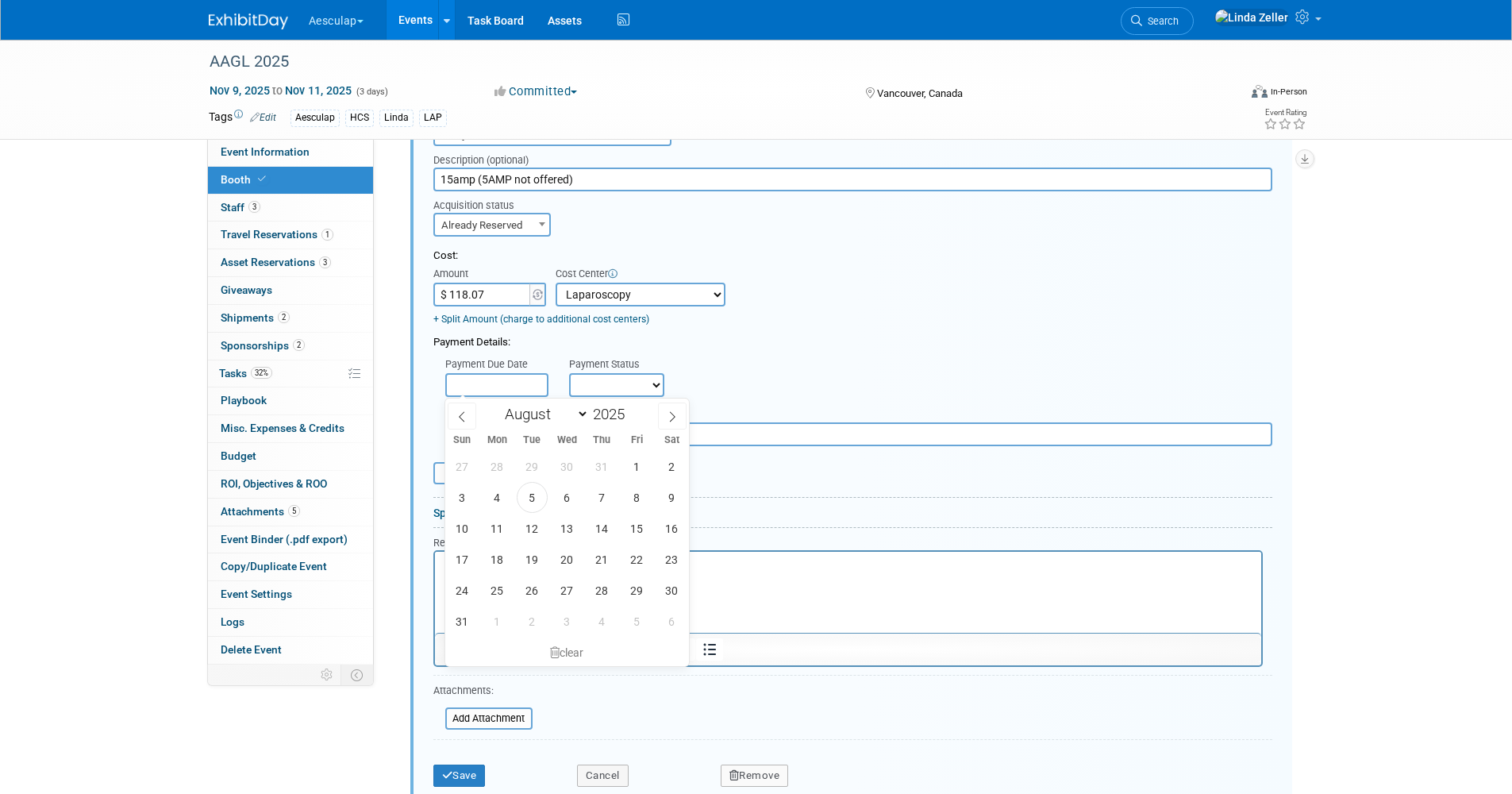 click at bounding box center [497, 385] 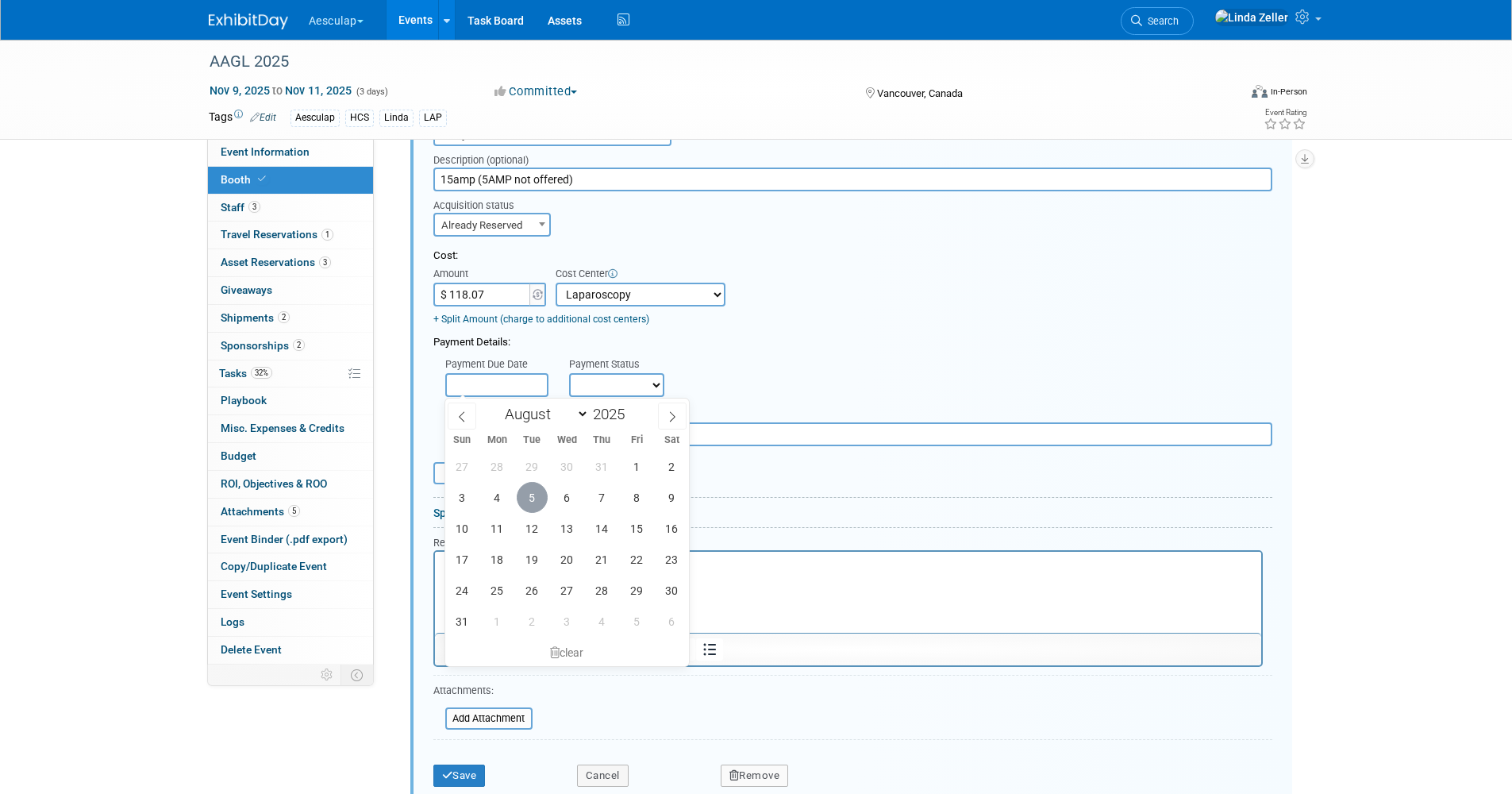 click on "5" at bounding box center (532, 497) 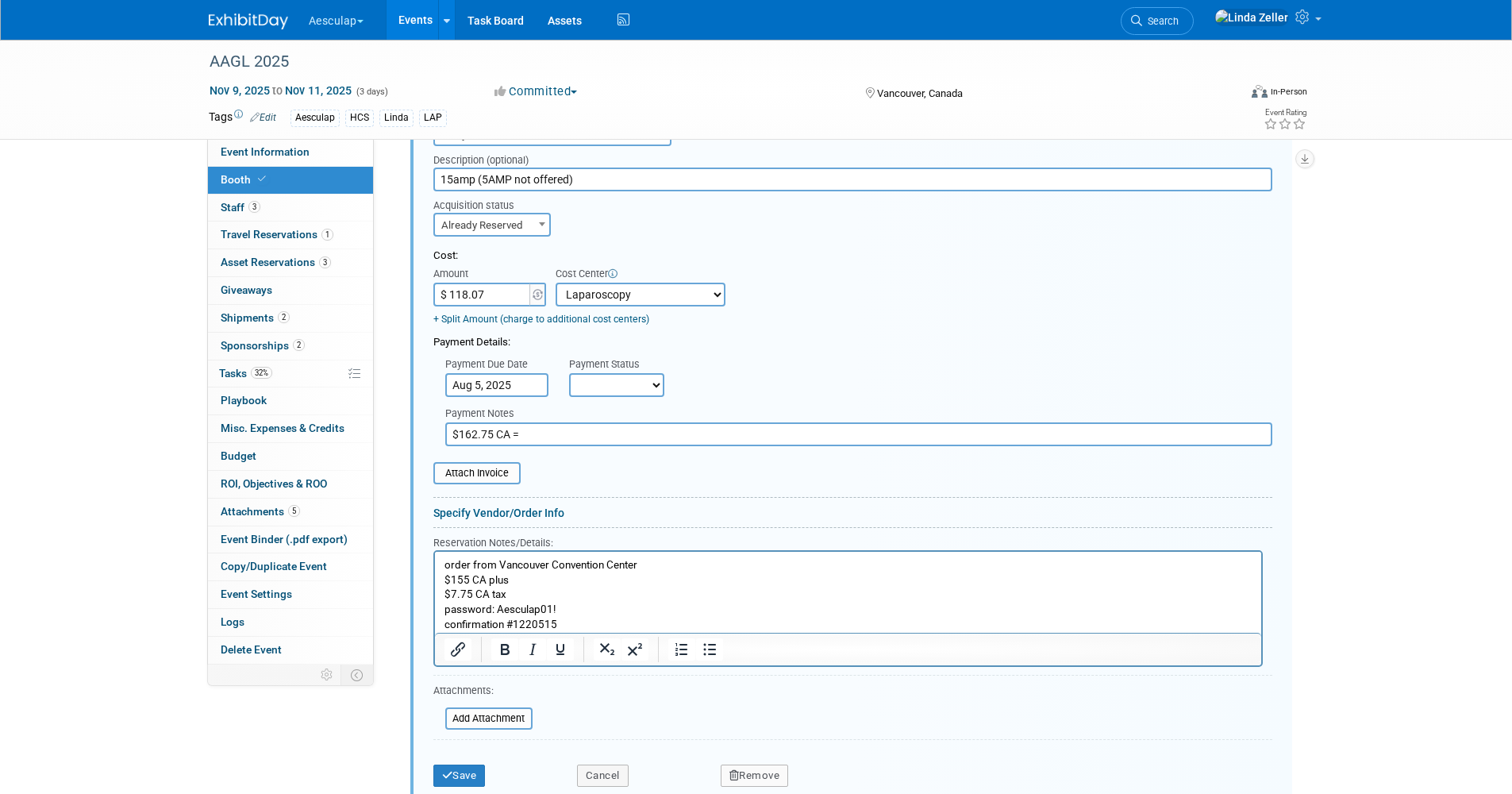 click on "Not Paid Yet
Partially Paid
Paid in Full" at bounding box center (617, 385) 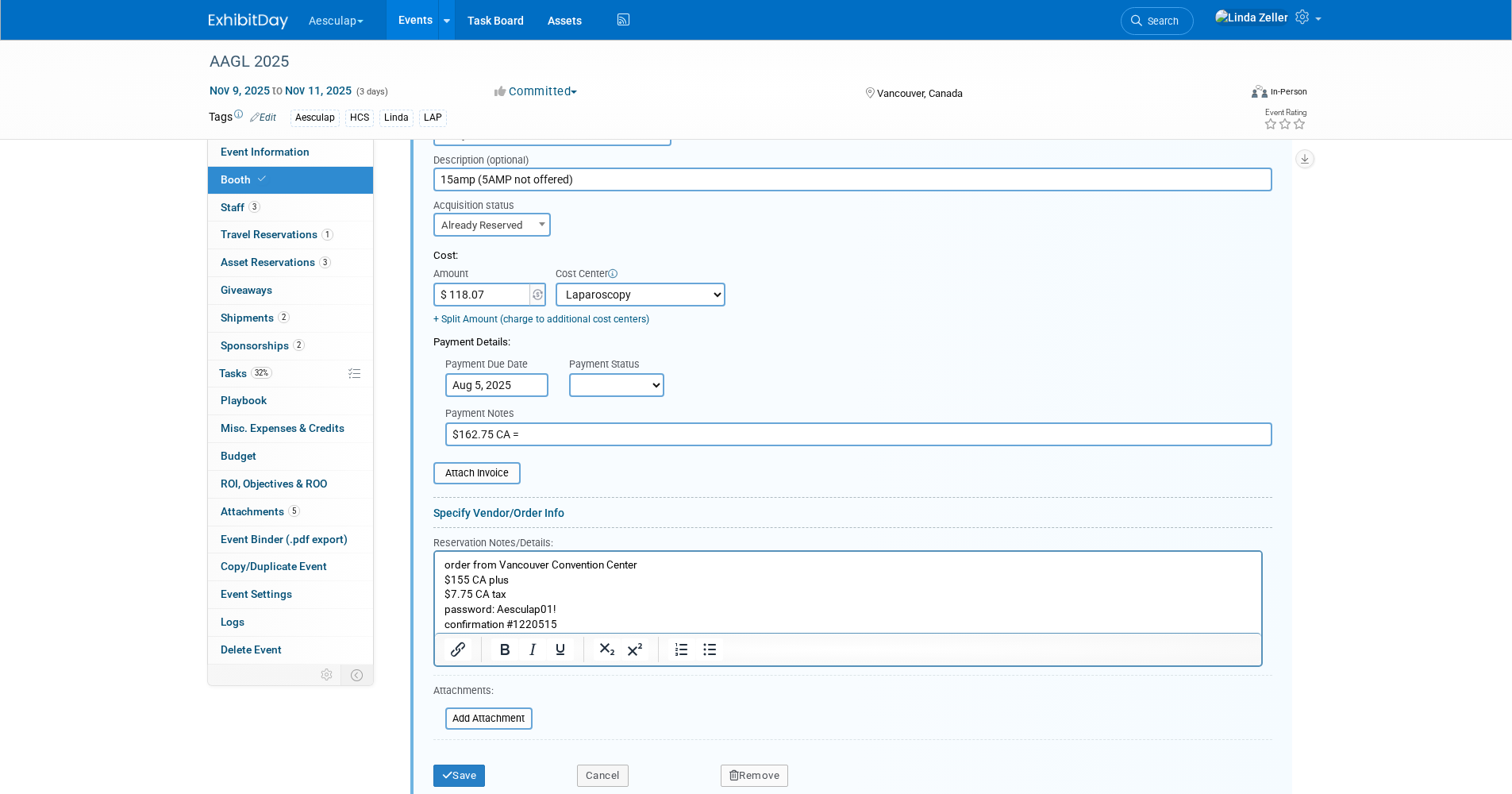 select on "1" 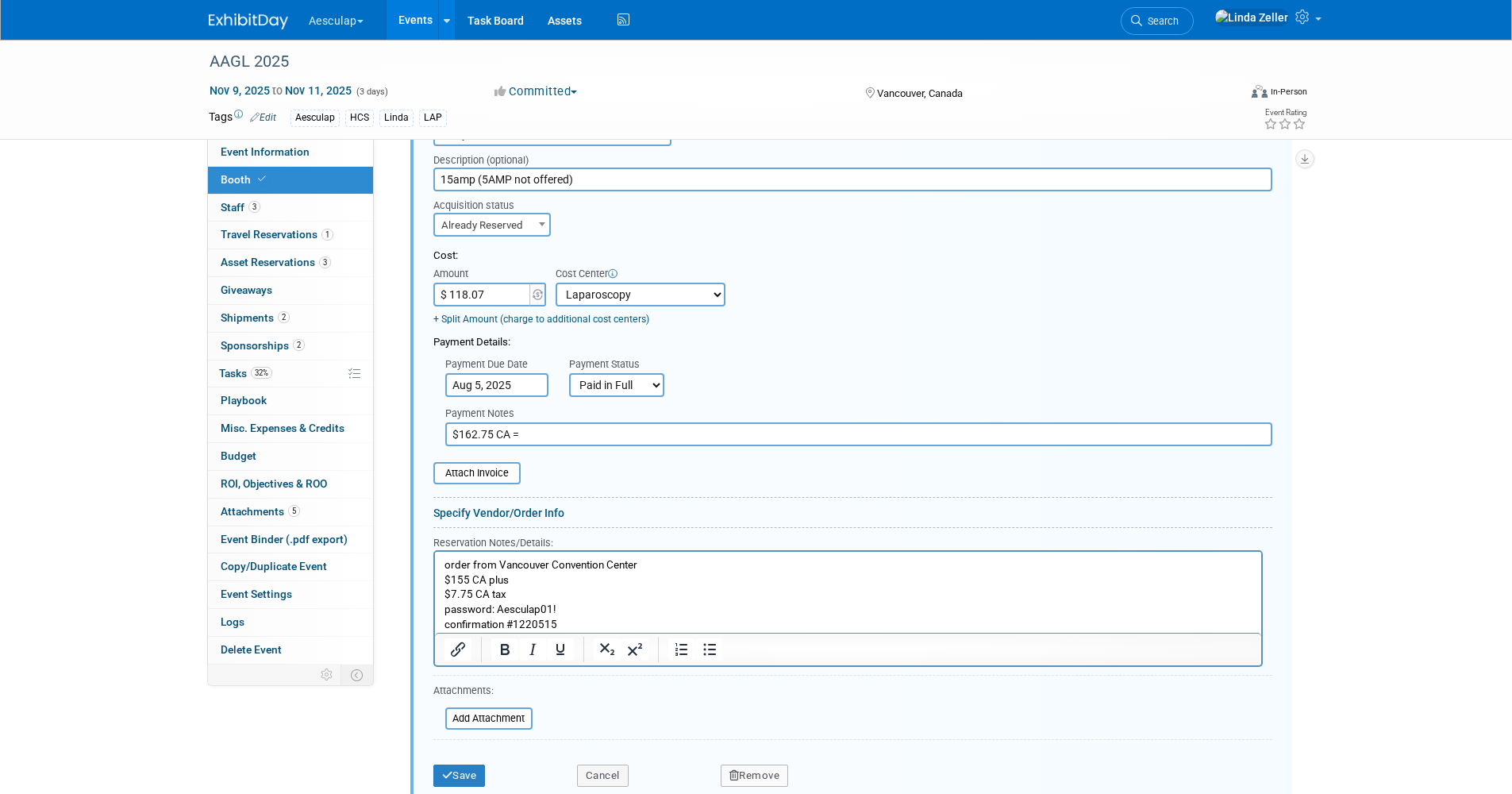 click on "Not Paid Yet
Partially Paid
Paid in Full" at bounding box center [617, 385] 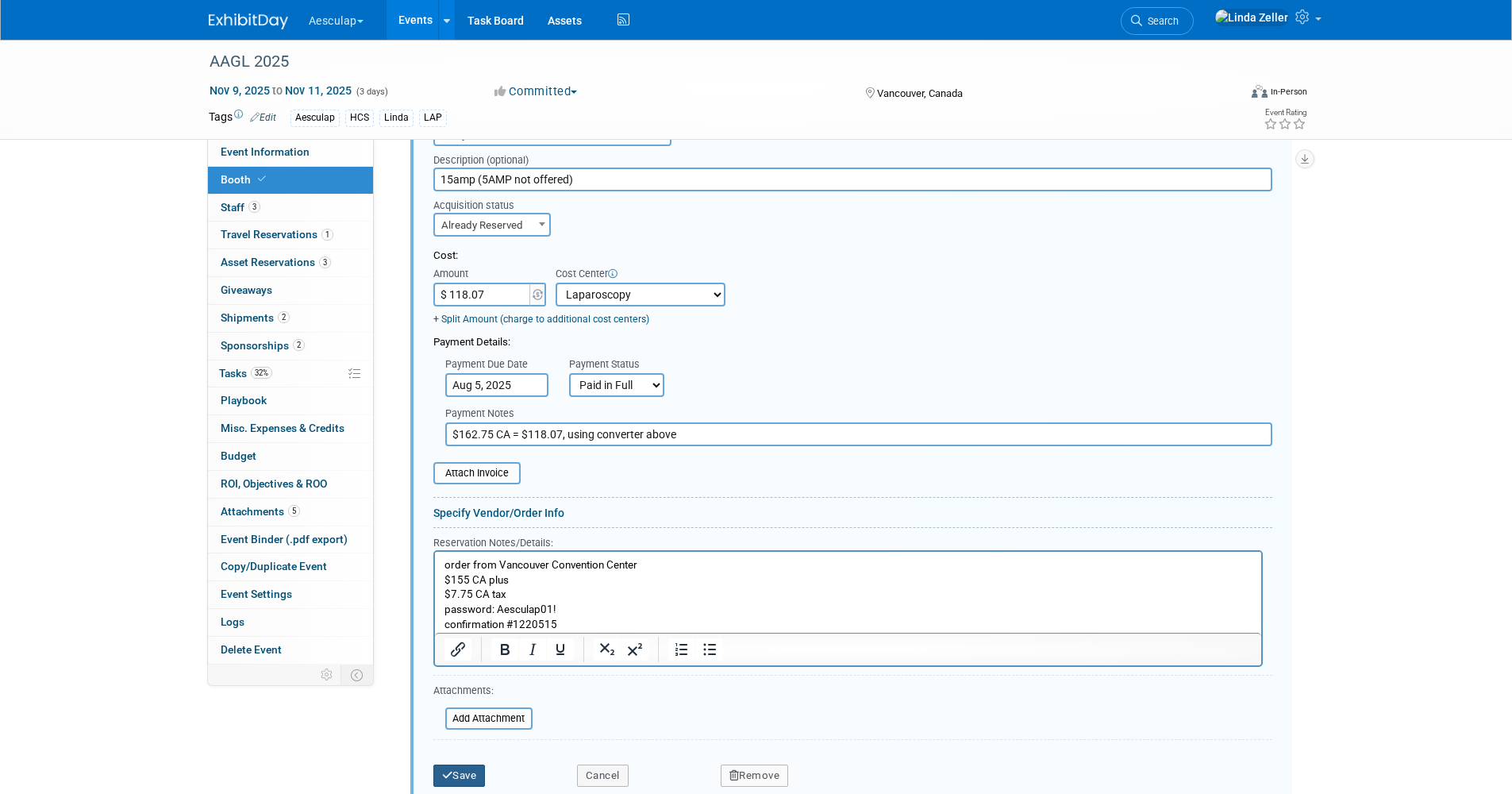 type on "$162.75 CA = $118.07, using converter above" 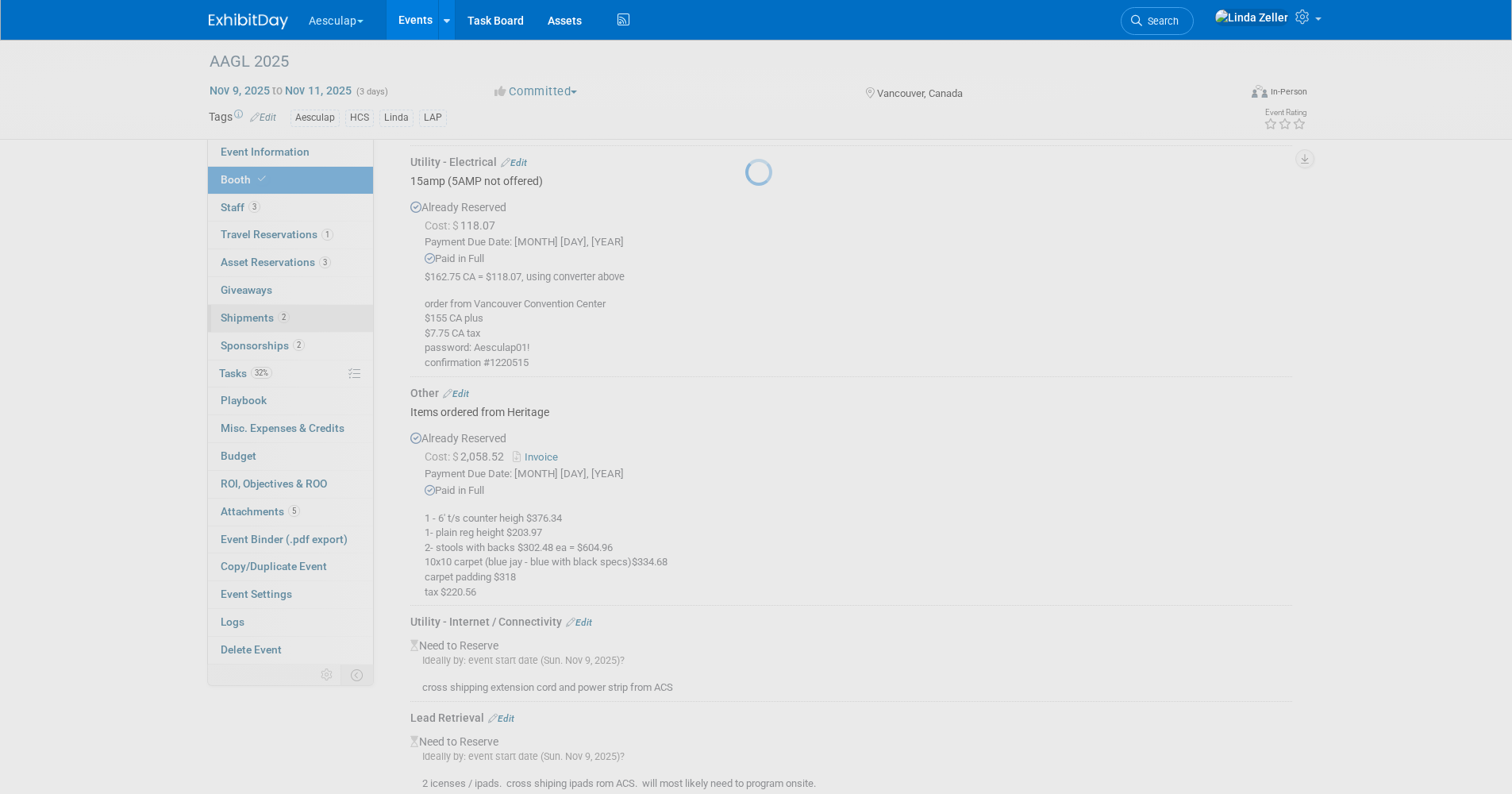 scroll, scrollTop: 1392, scrollLeft: 0, axis: vertical 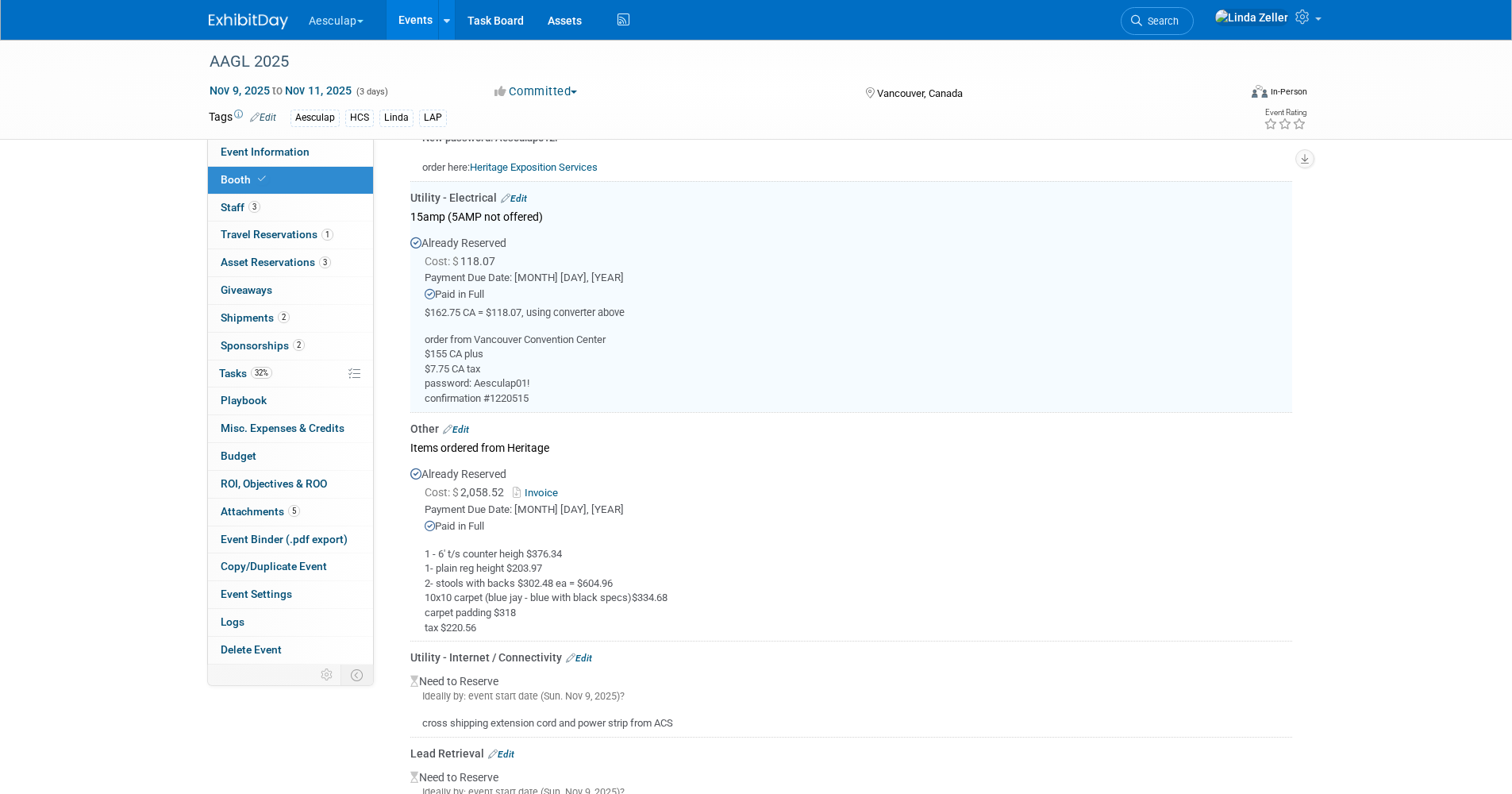 click on "Booth" at bounding box center [244, 179] 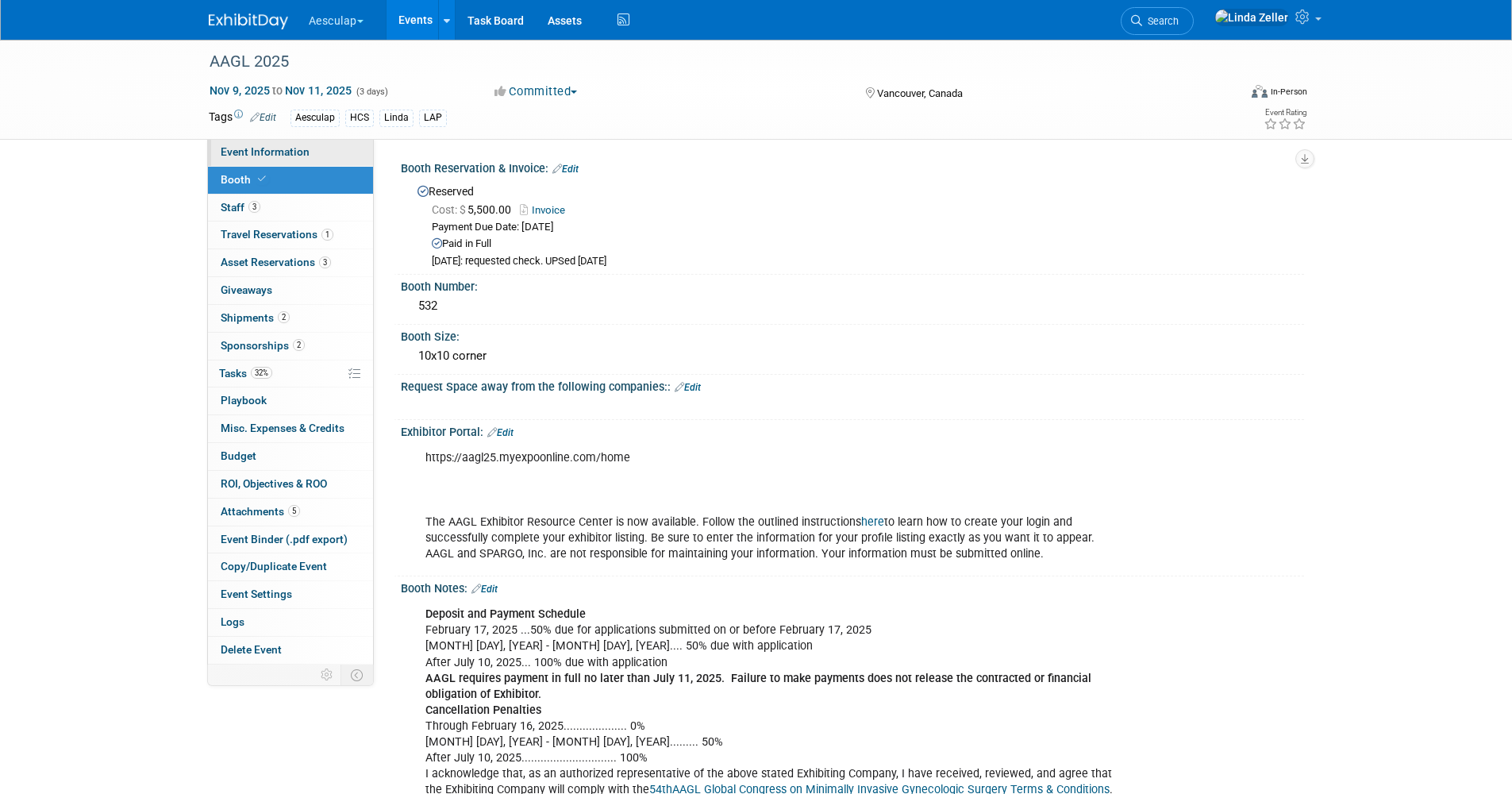 click on "Event Information" at bounding box center (265, 152) 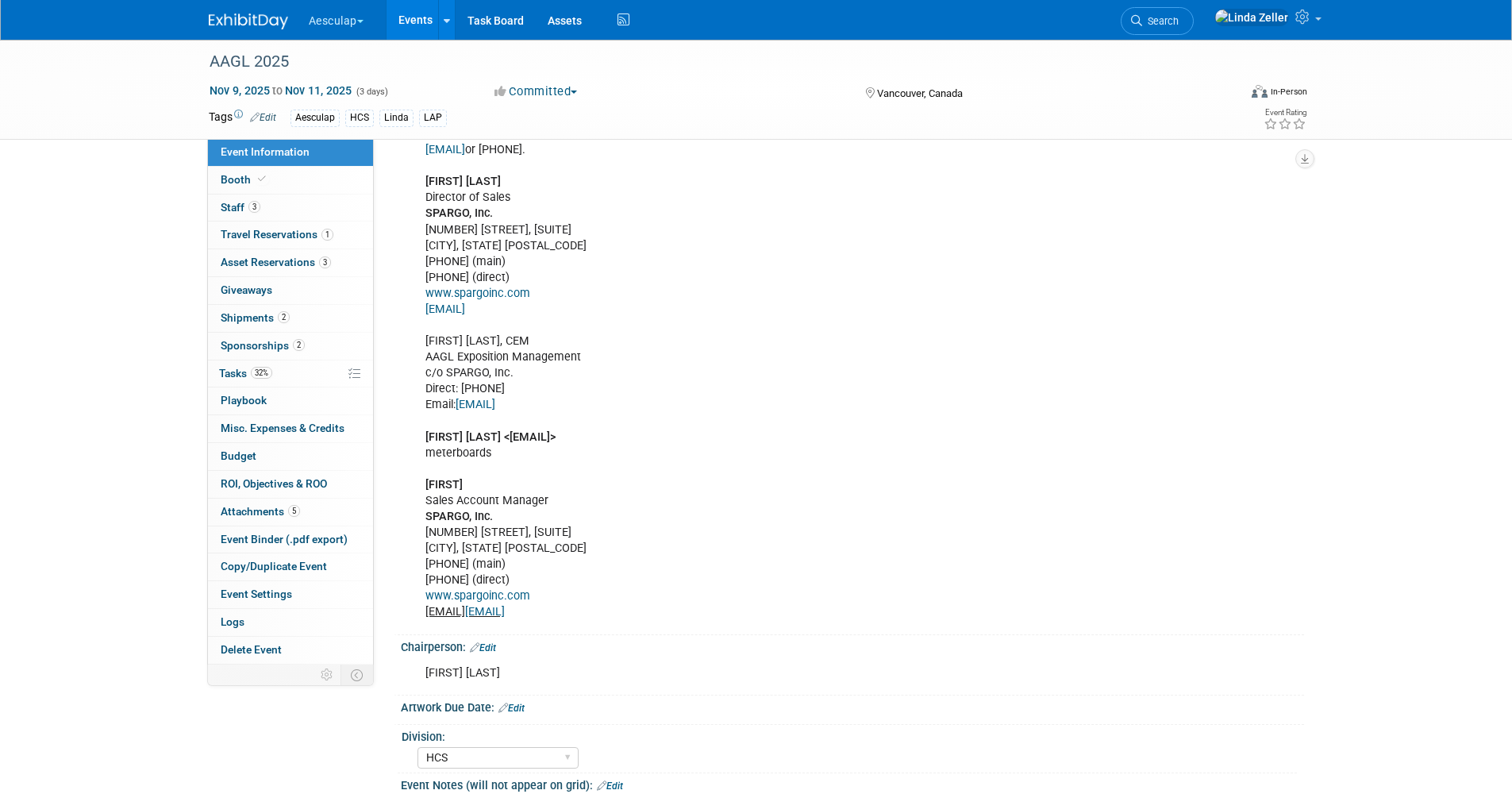scroll, scrollTop: 953, scrollLeft: 0, axis: vertical 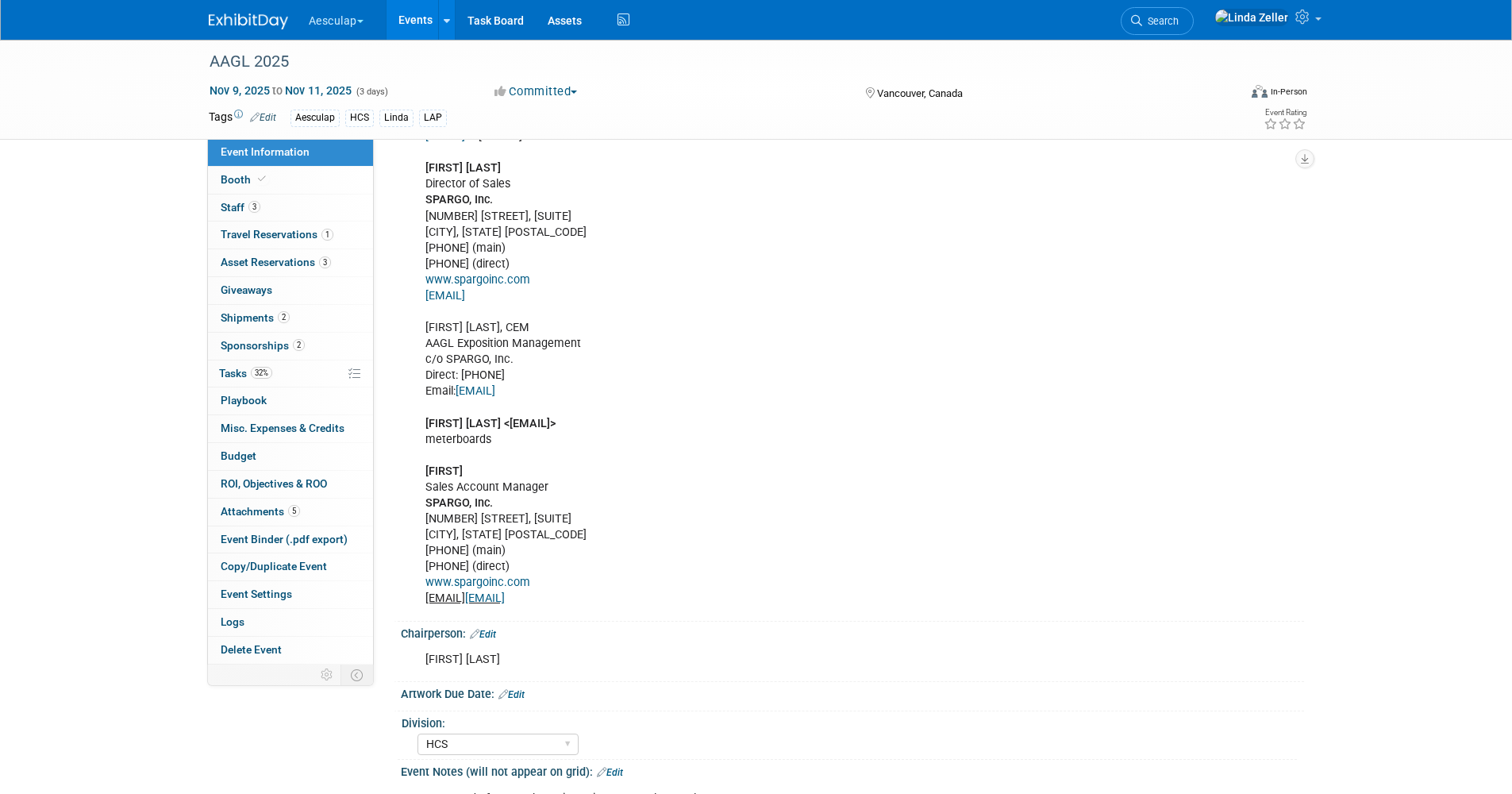 click on "[EMAIL]" at bounding box center [475, 391] 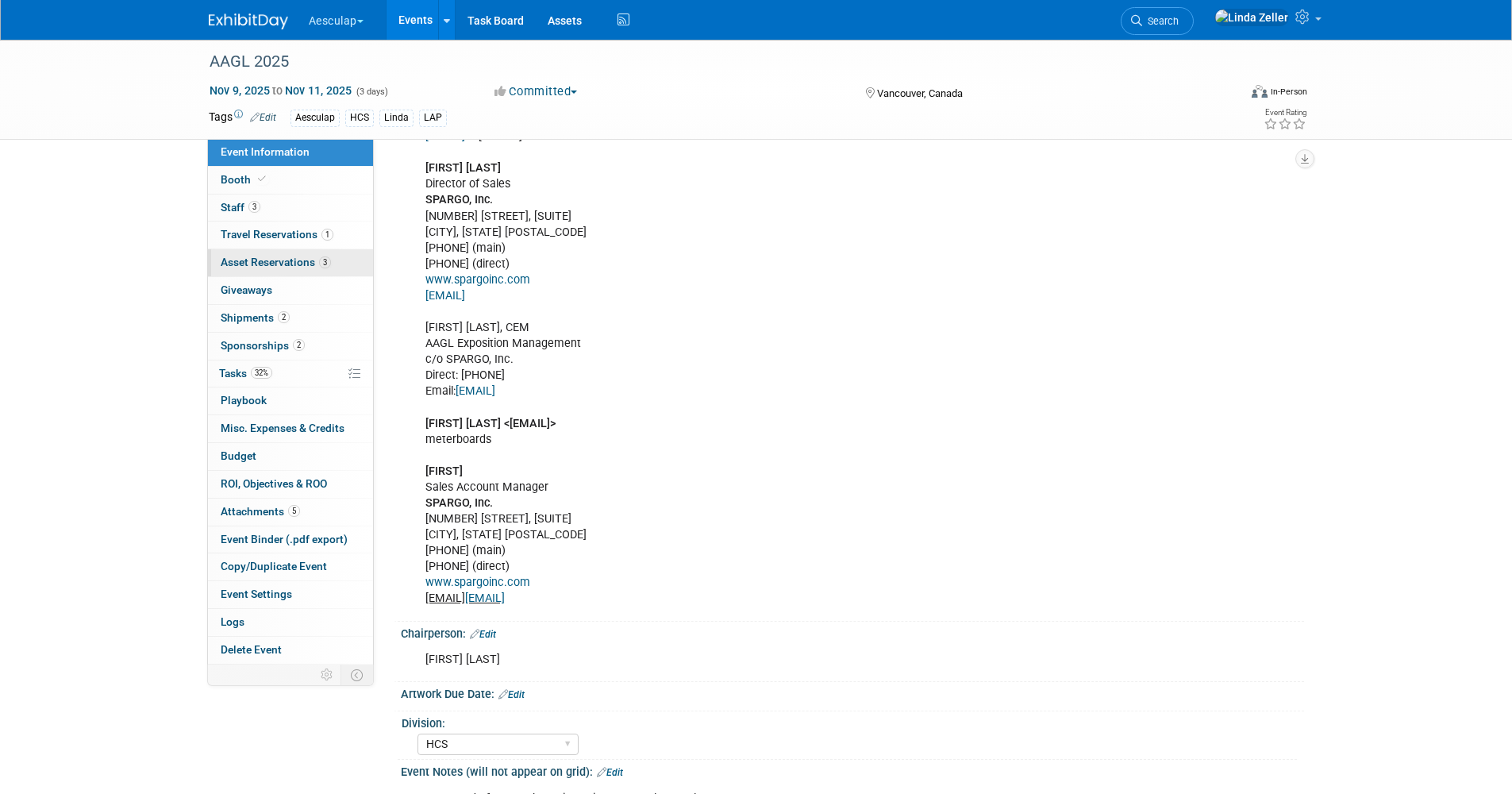 click on "Asset Reservations 3" at bounding box center (275, 262) 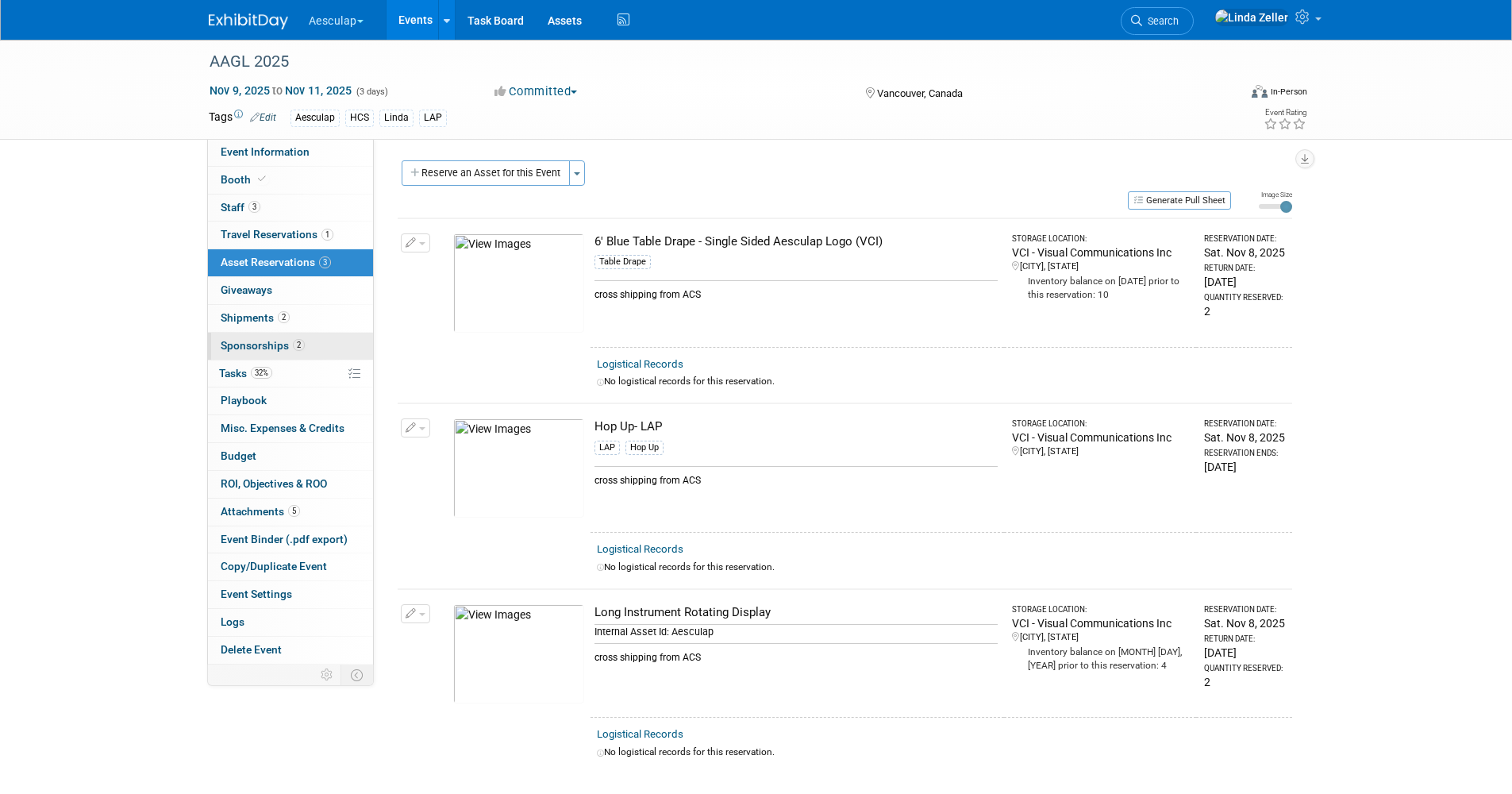 click on "2
Sponsorships 2" at bounding box center (290, 346) 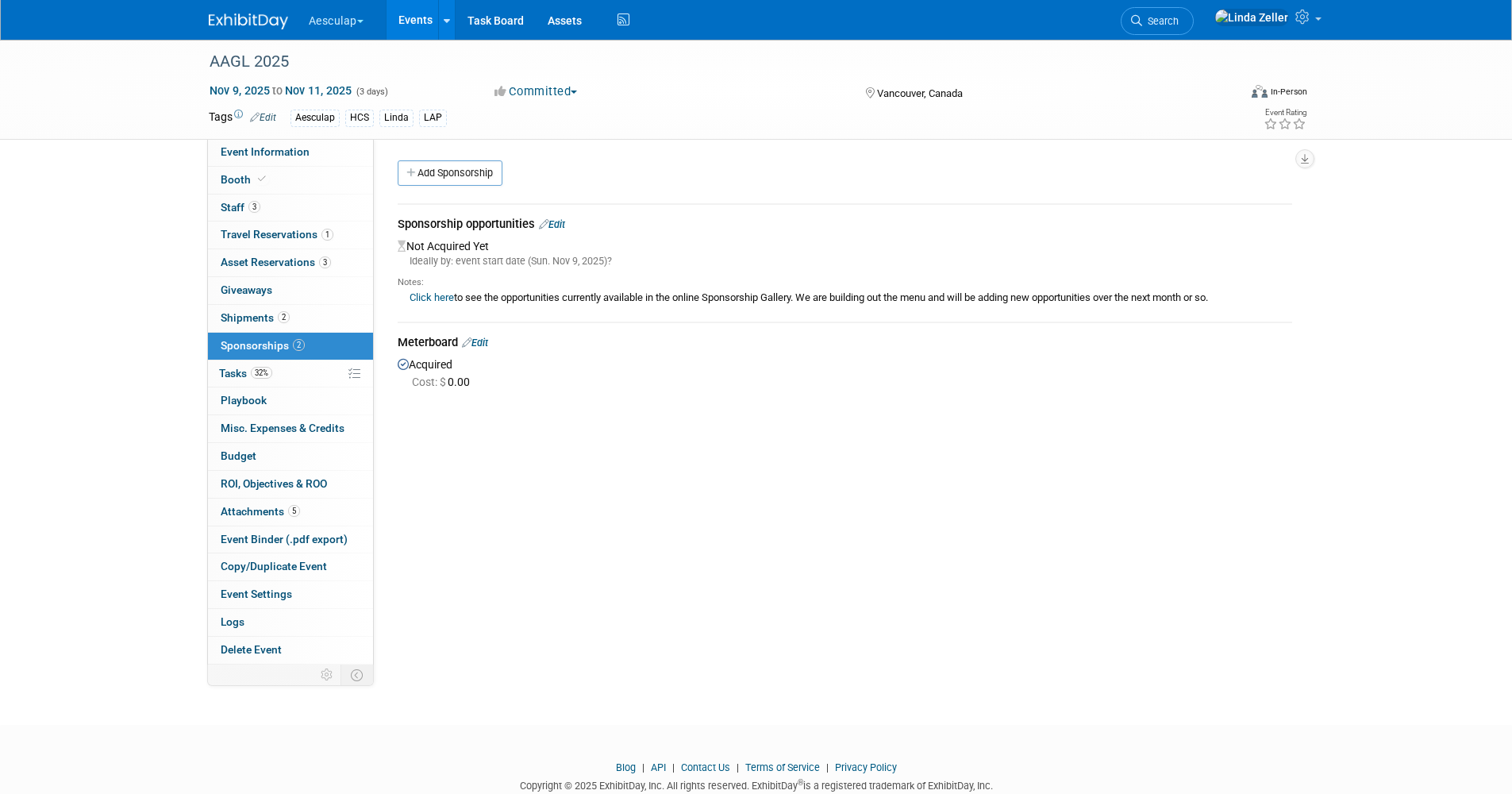 click on "Click here" at bounding box center (432, 297) 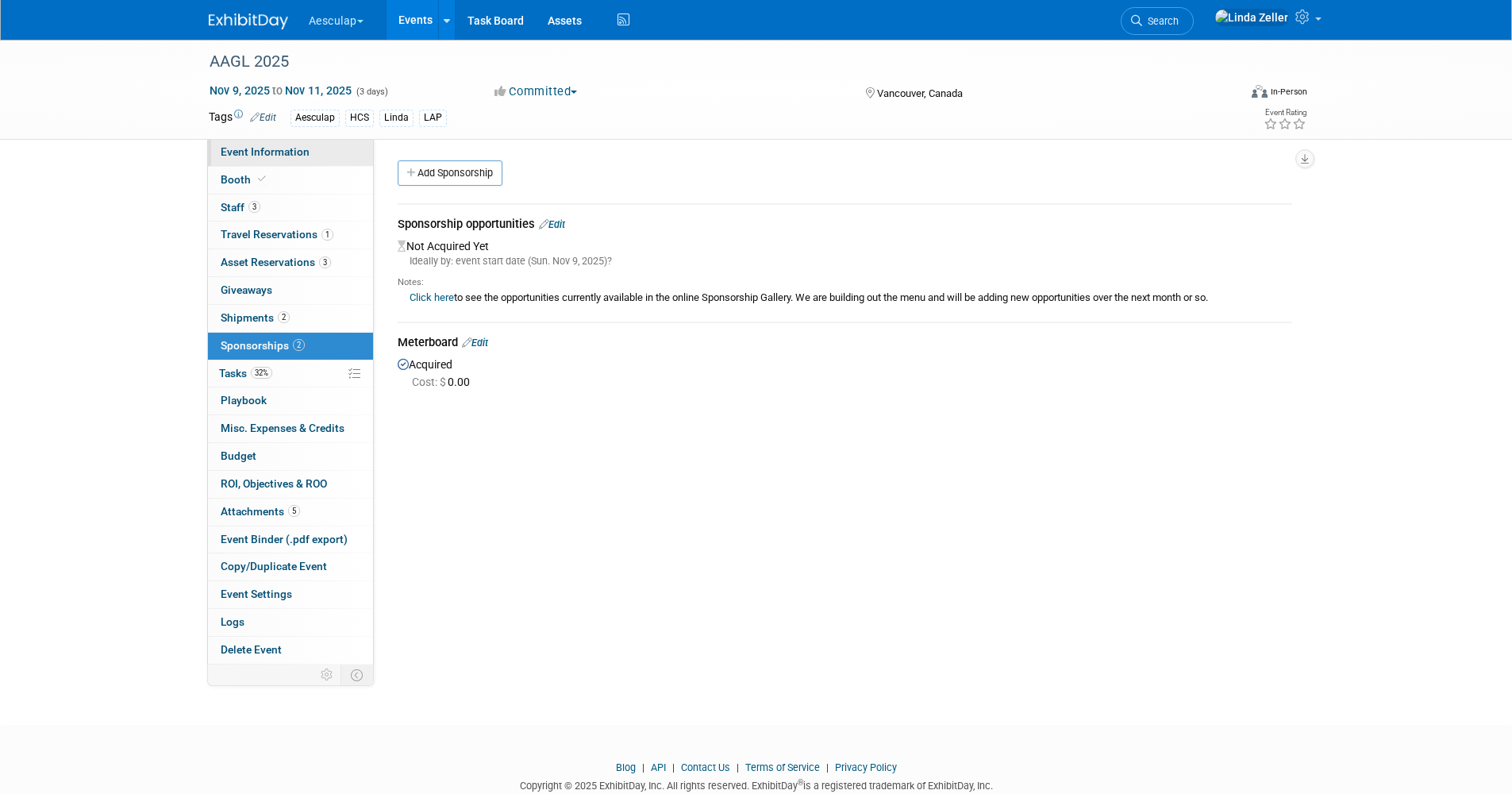 click on "Event Information" at bounding box center (265, 152) 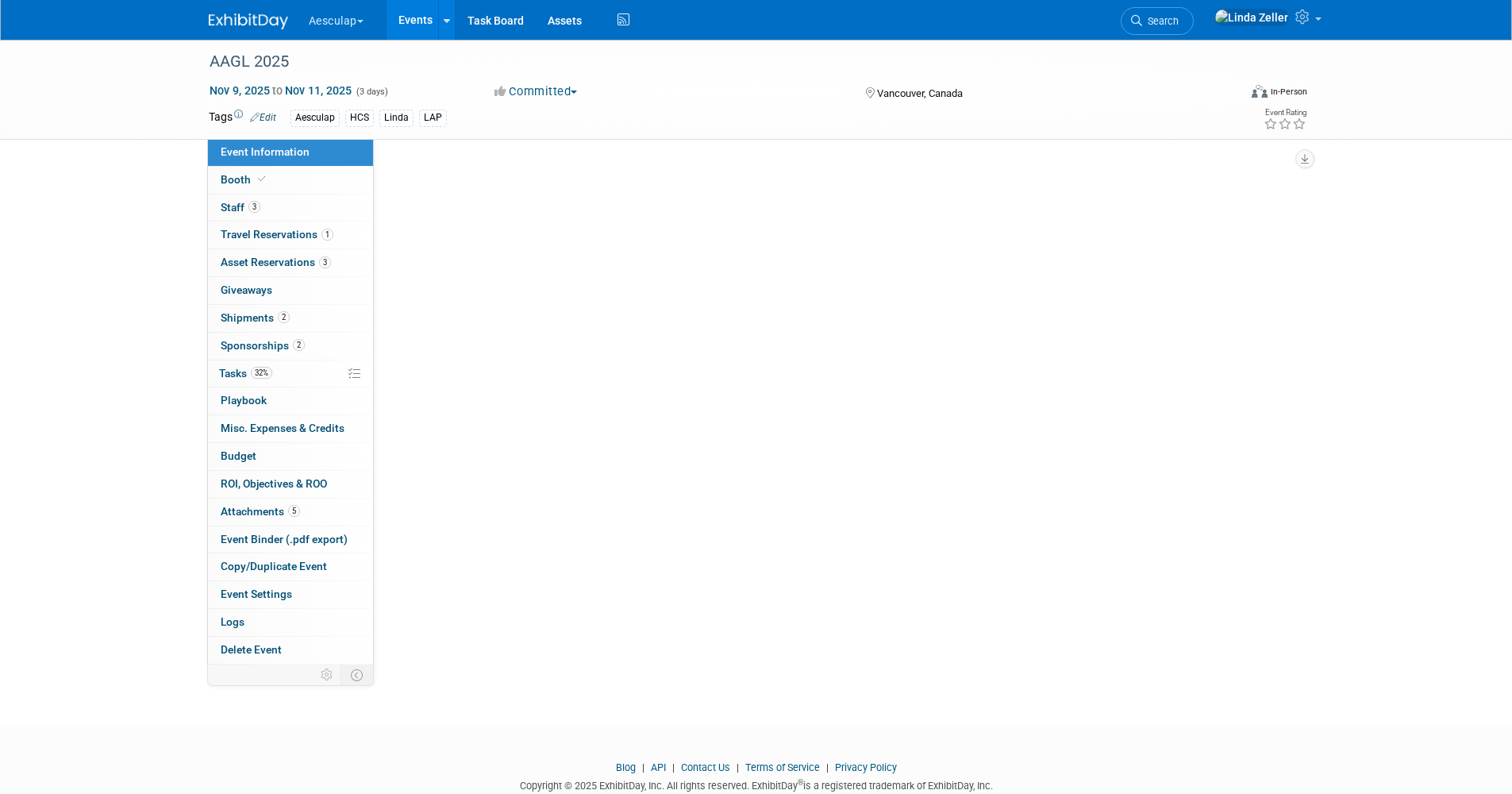 select on "Approved by Compliance" 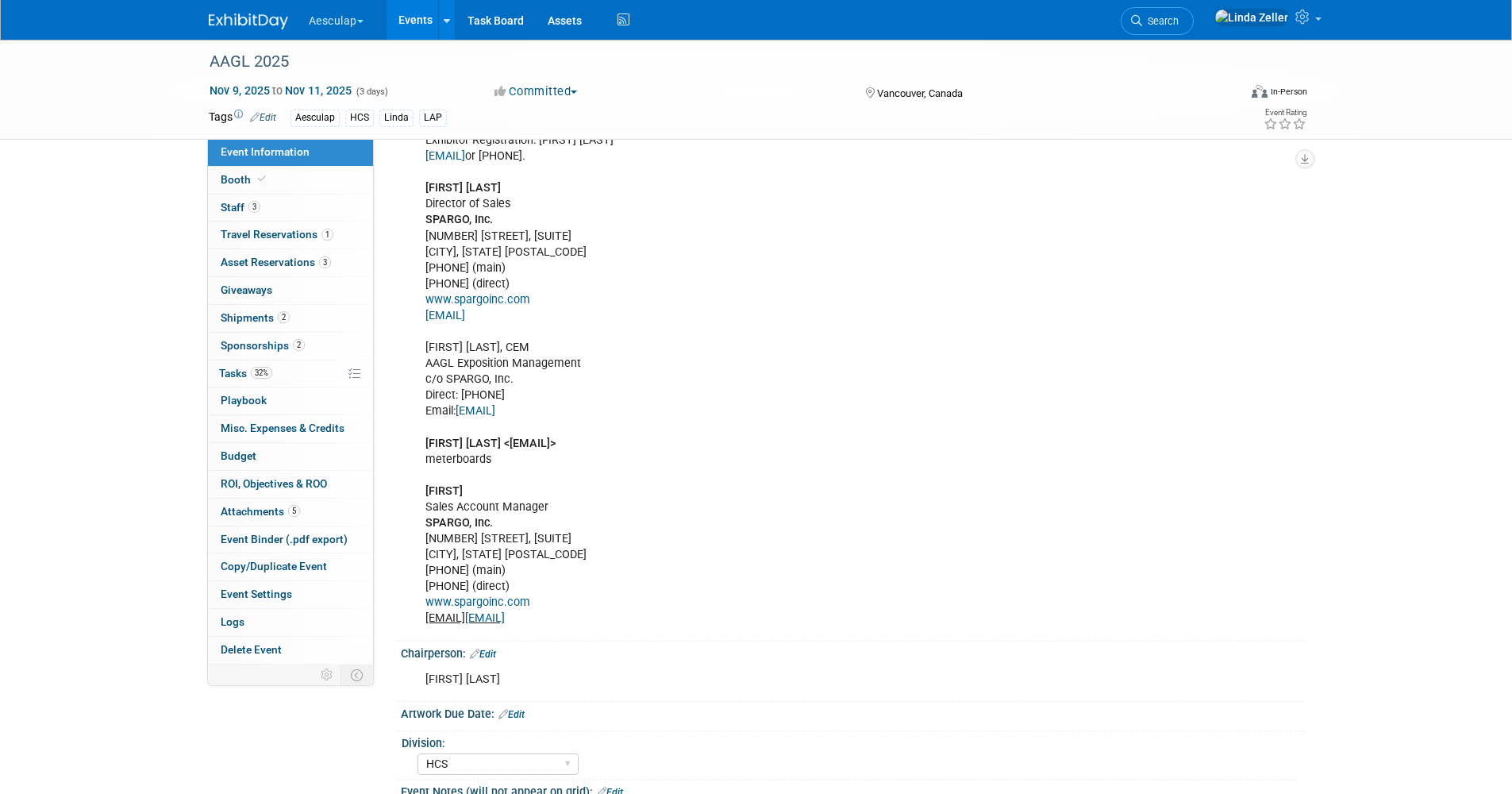 scroll, scrollTop: 953, scrollLeft: 0, axis: vertical 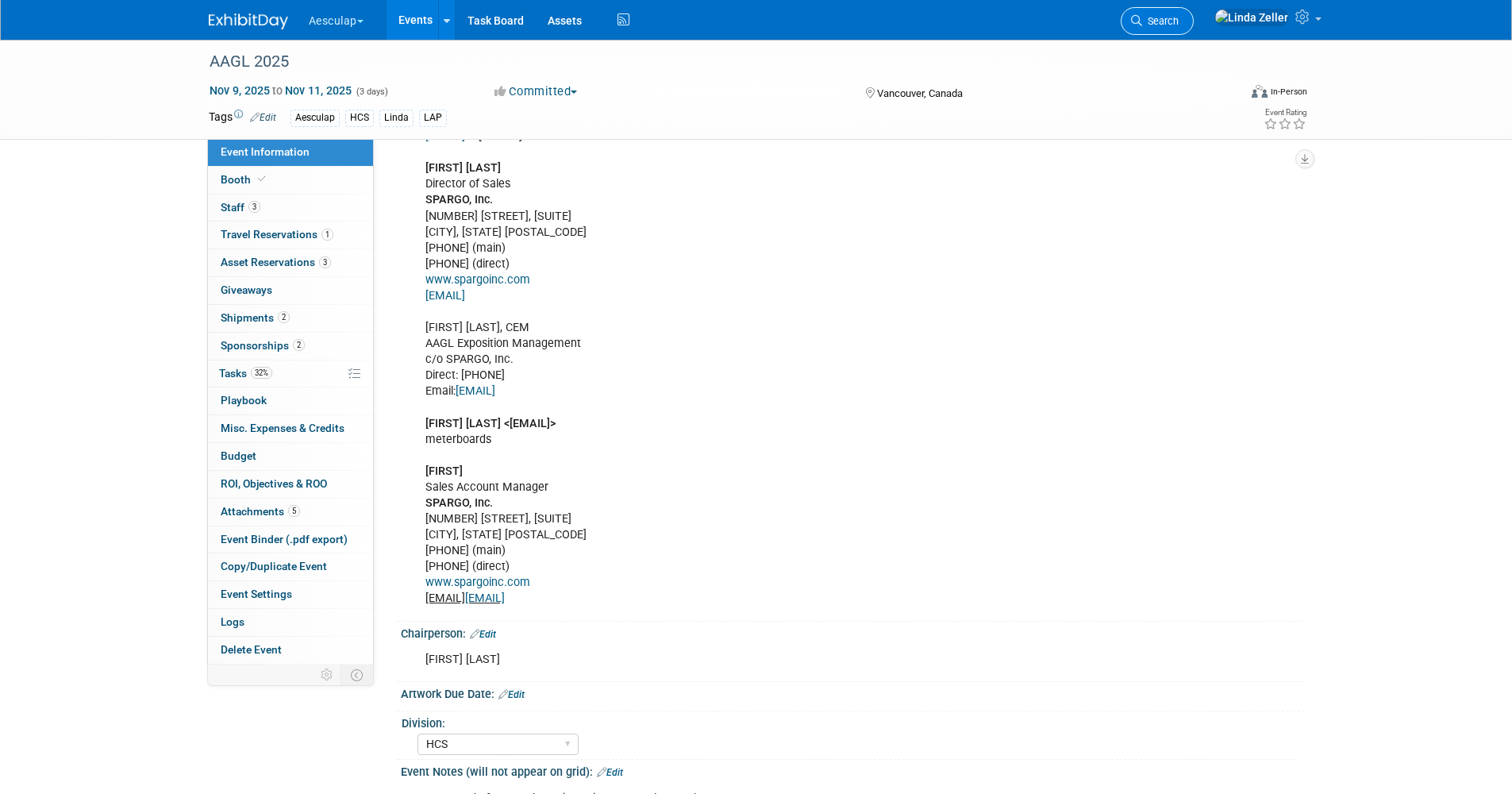 click on "Search" at bounding box center (1160, 21) 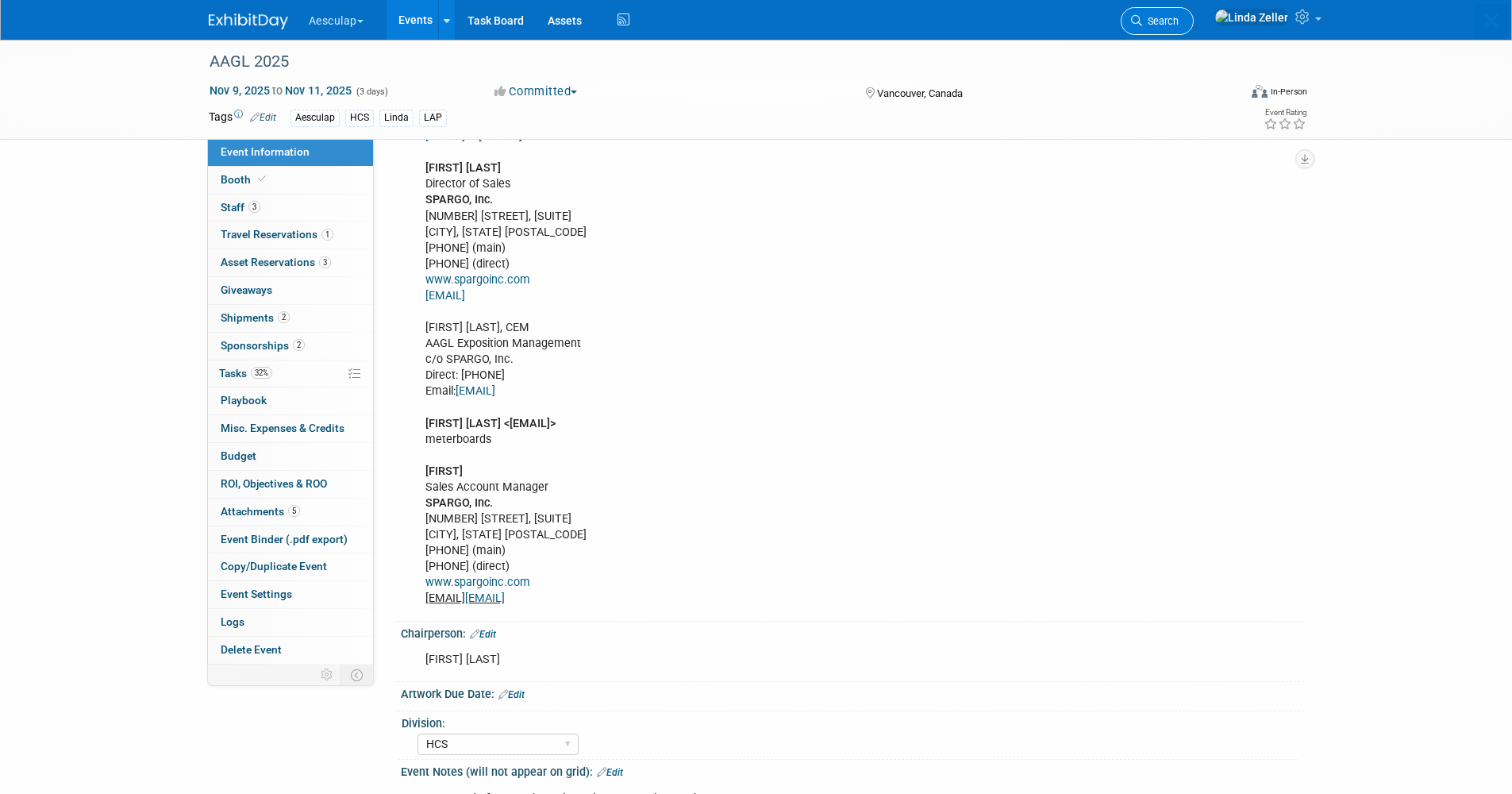 scroll, scrollTop: 0, scrollLeft: 0, axis: both 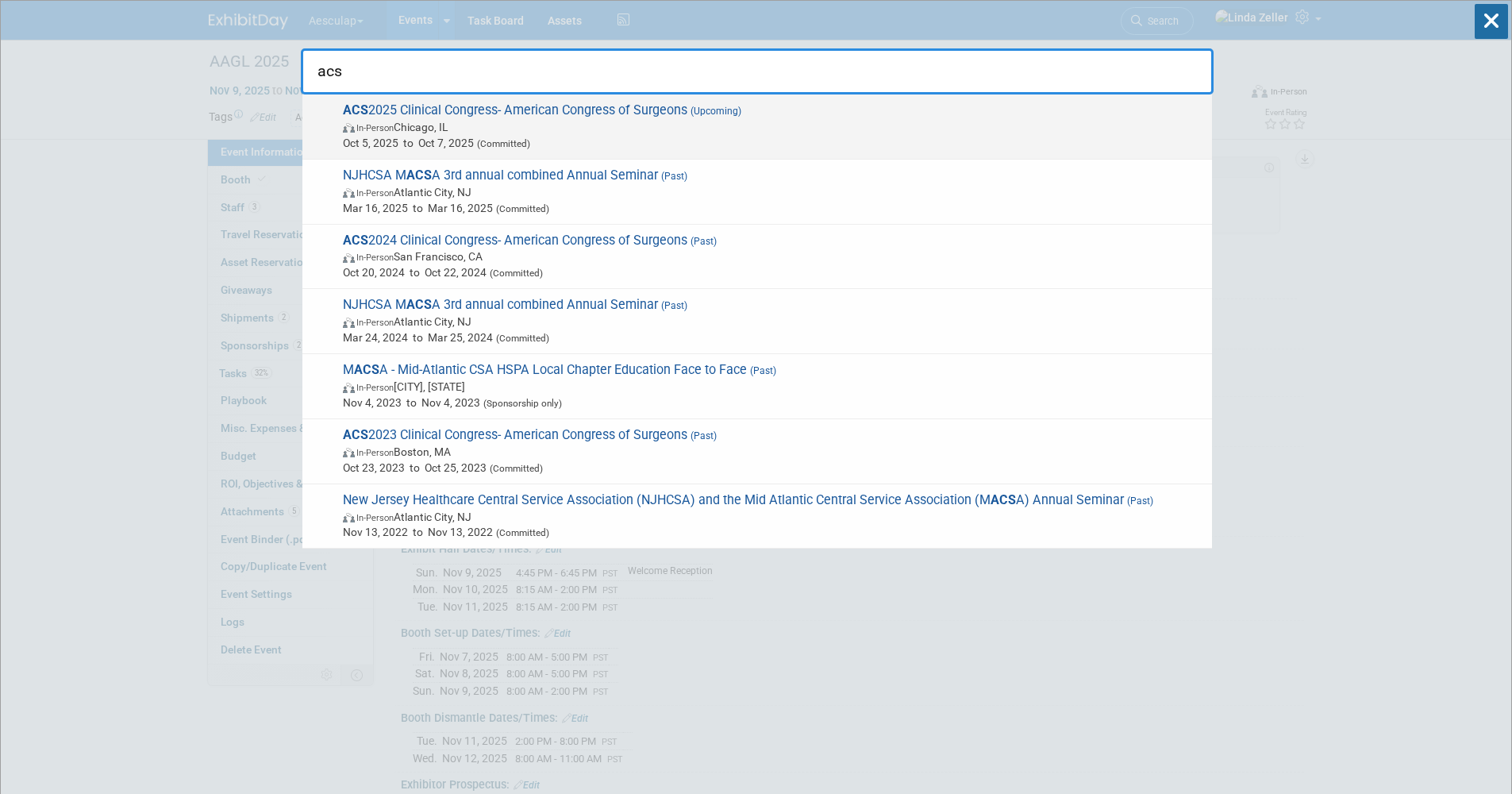 type on "acs" 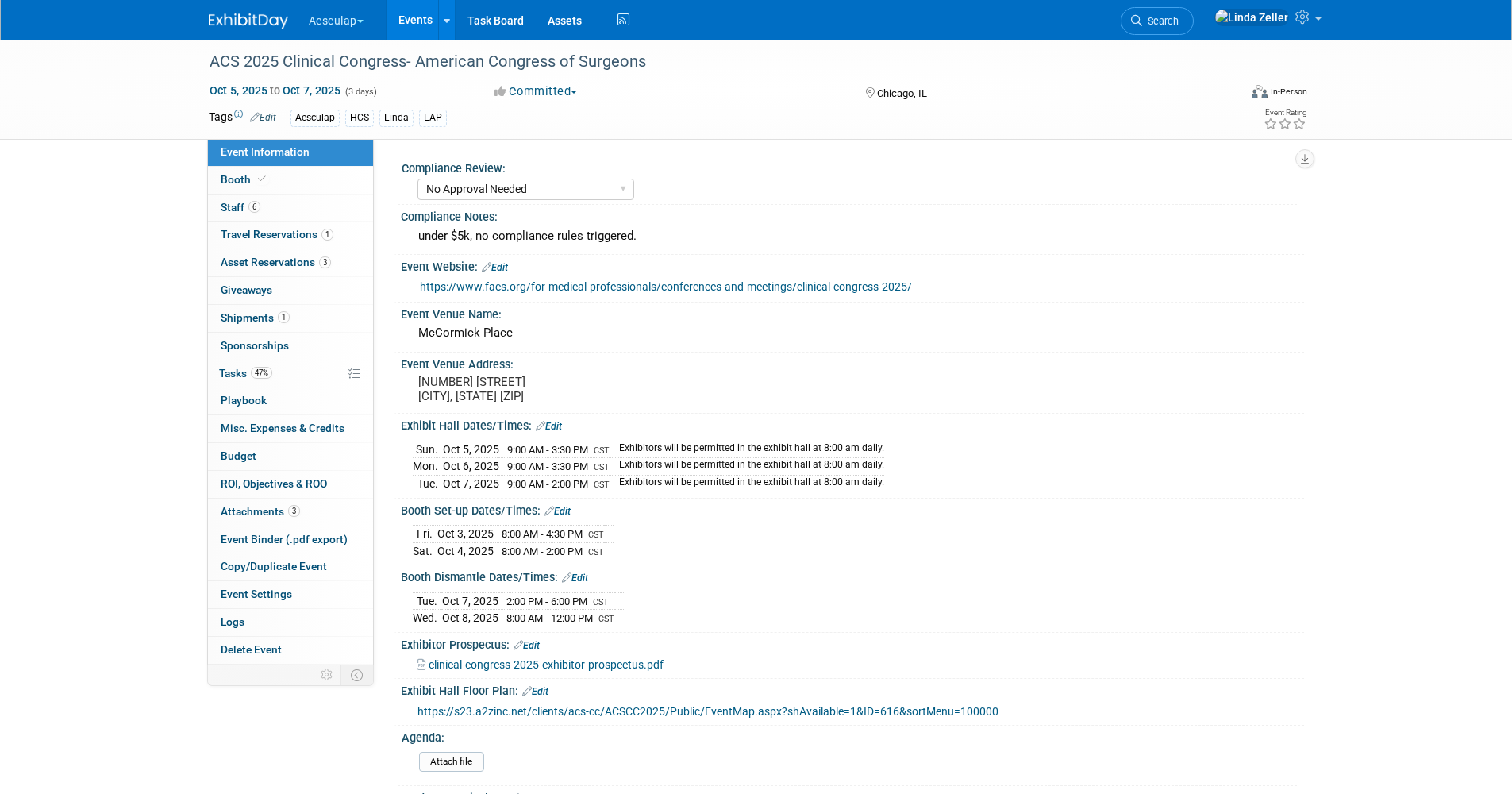 select on "No Approval Needed" 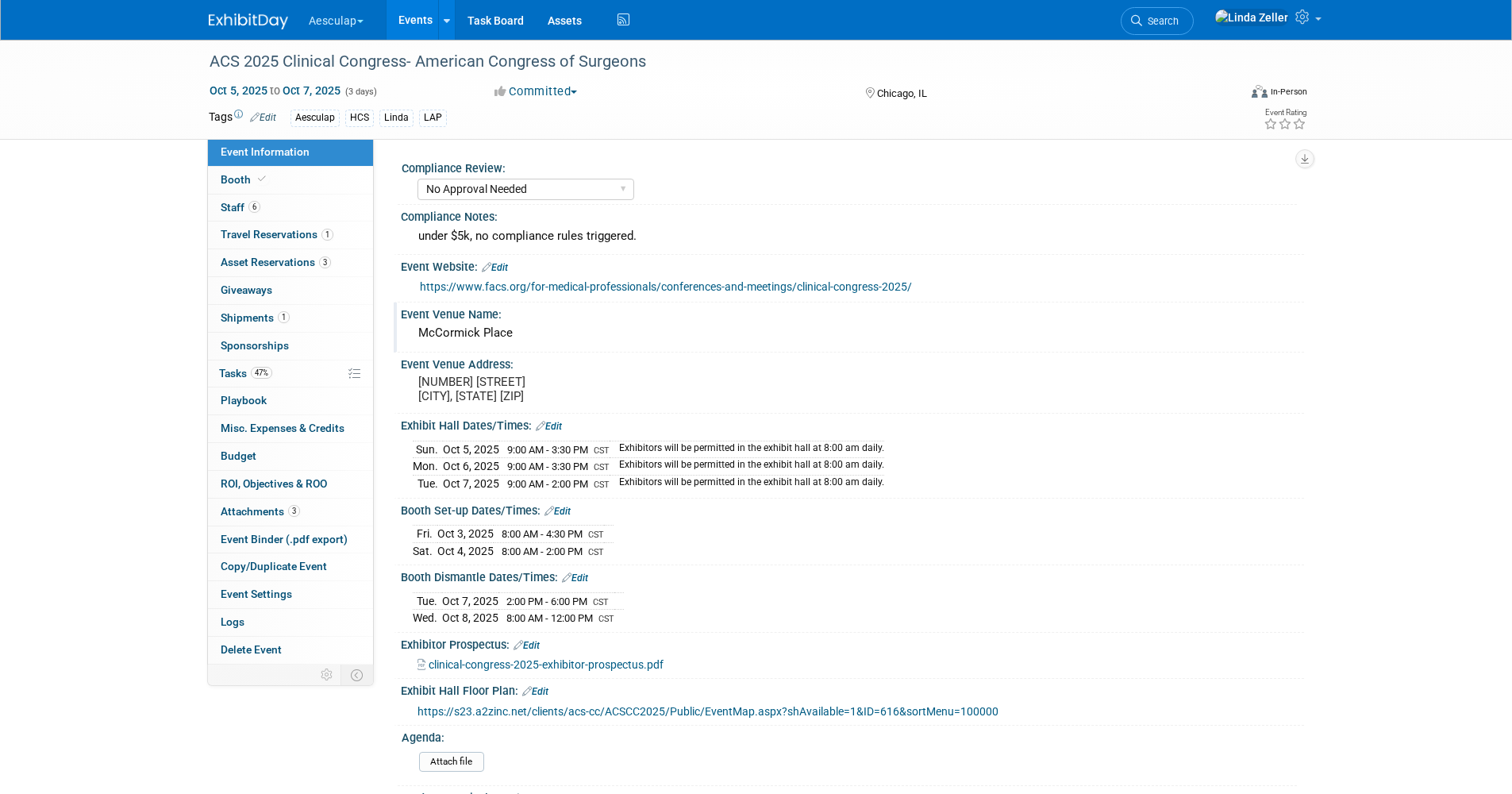 scroll, scrollTop: 0, scrollLeft: 0, axis: both 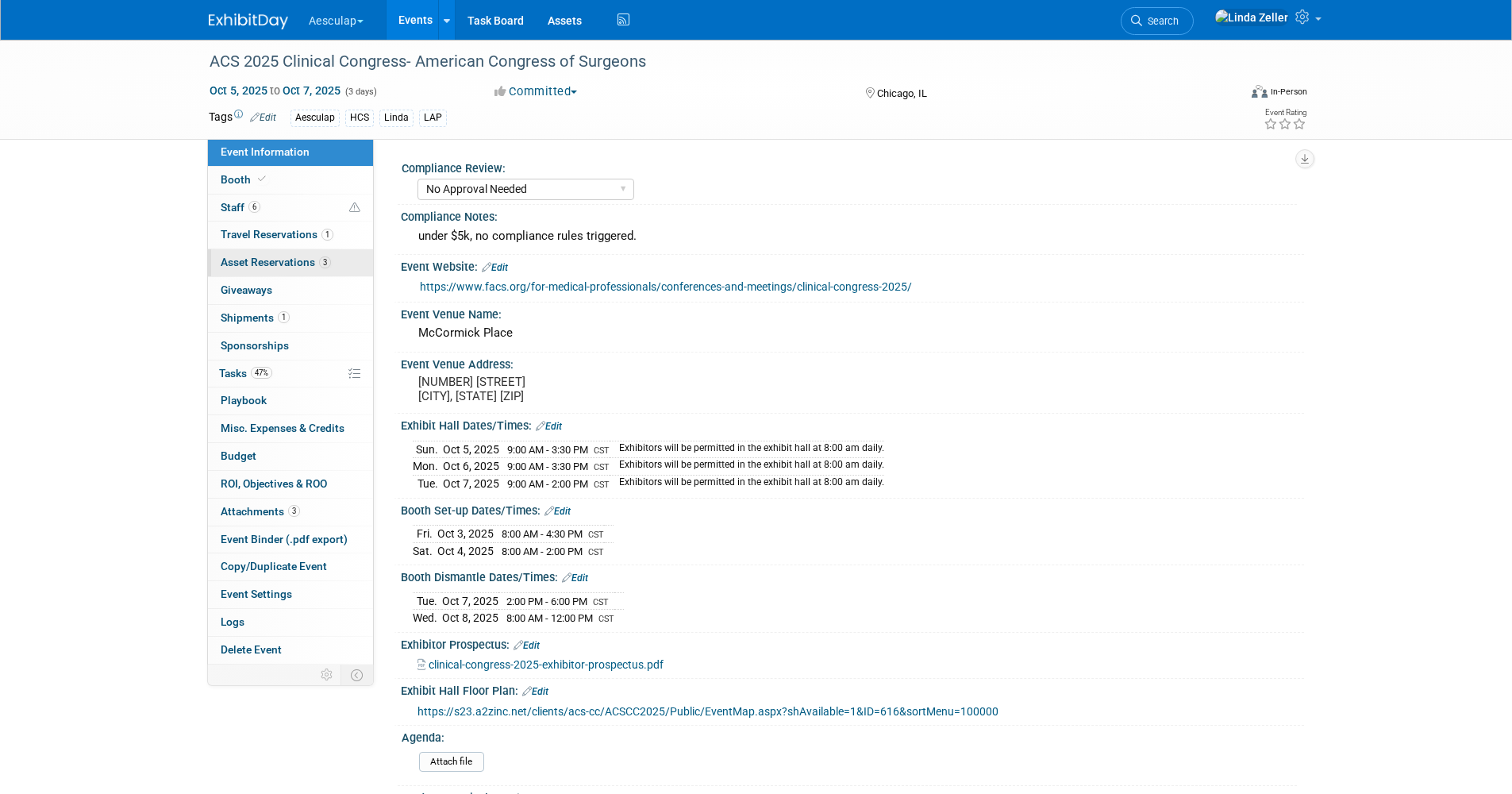 click on "Asset Reservations 3" at bounding box center (275, 262) 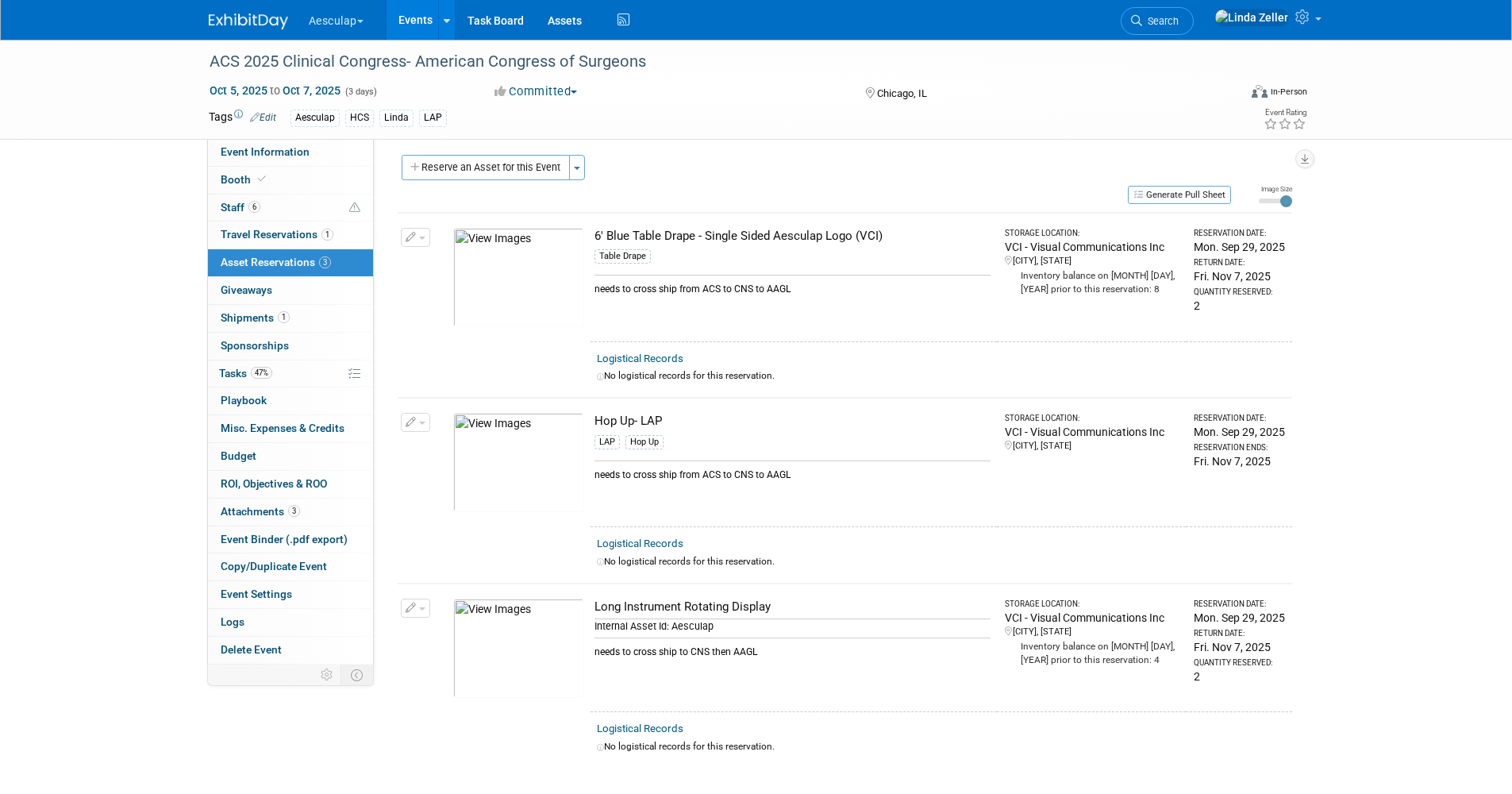 scroll, scrollTop: 0, scrollLeft: 0, axis: both 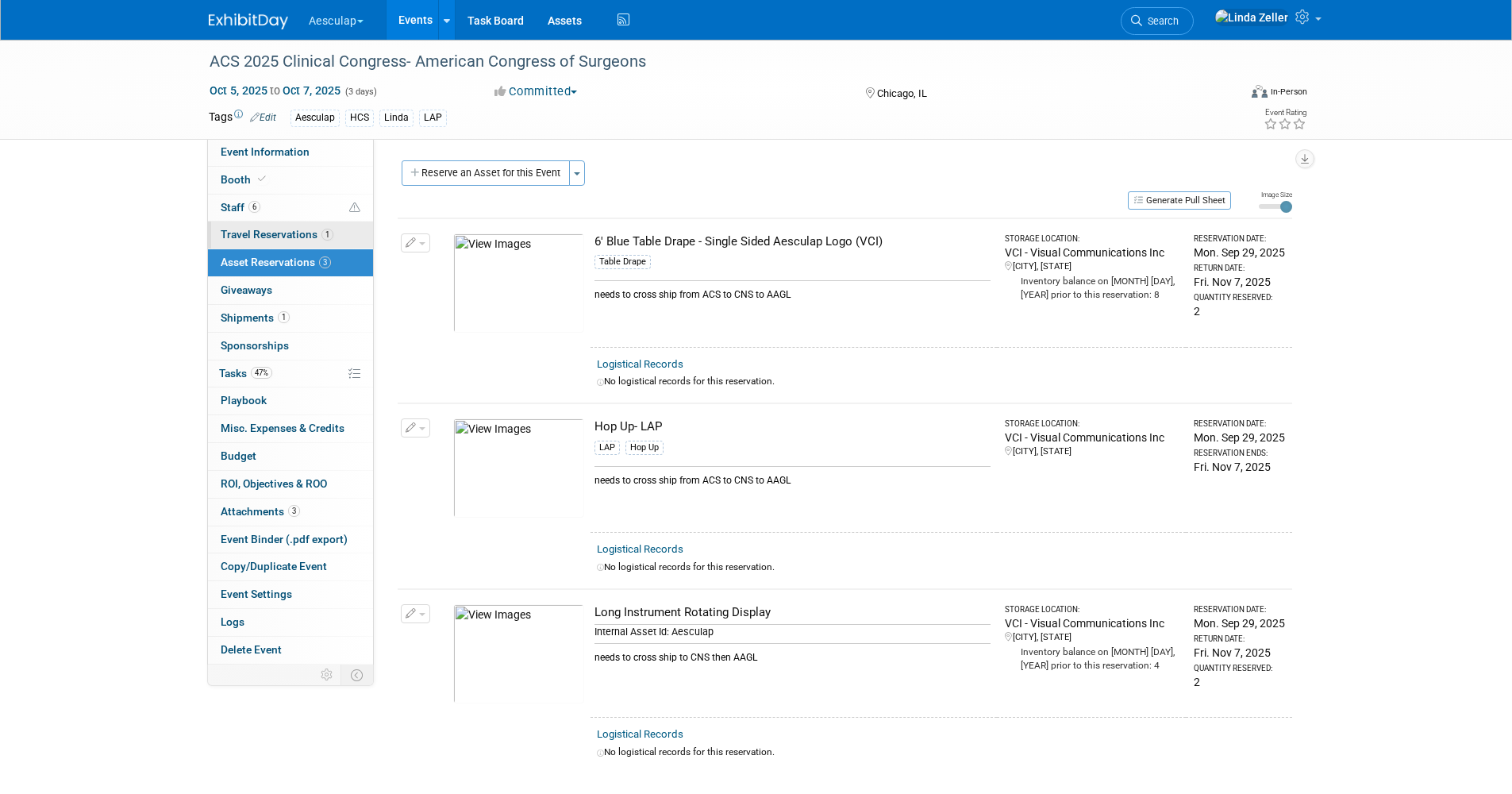 click on "Travel Reservations 1" at bounding box center [277, 234] 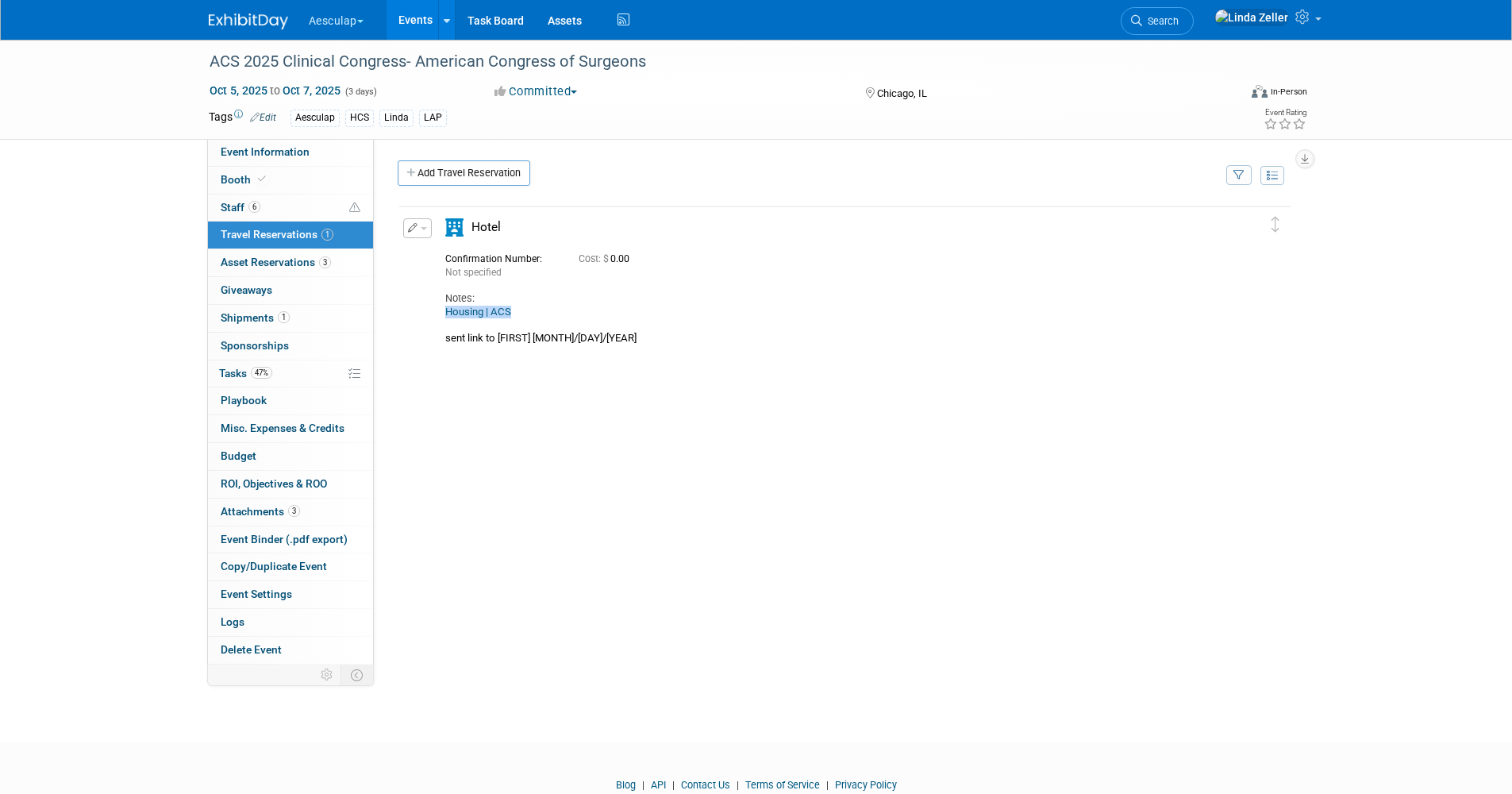 drag, startPoint x: 529, startPoint y: 312, endPoint x: 417, endPoint y: 317, distance: 112.11155 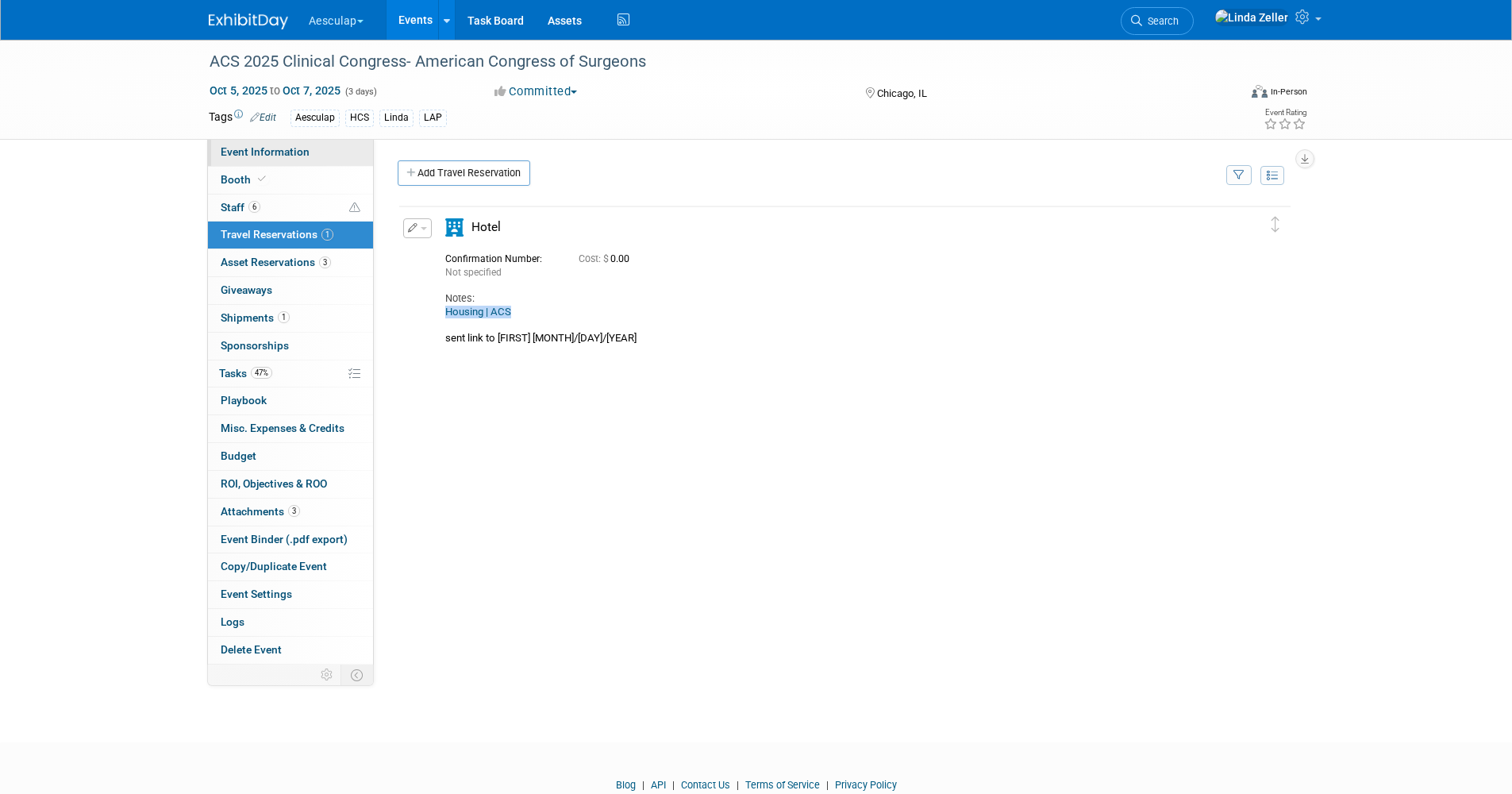 click on "Event Information" at bounding box center [265, 152] 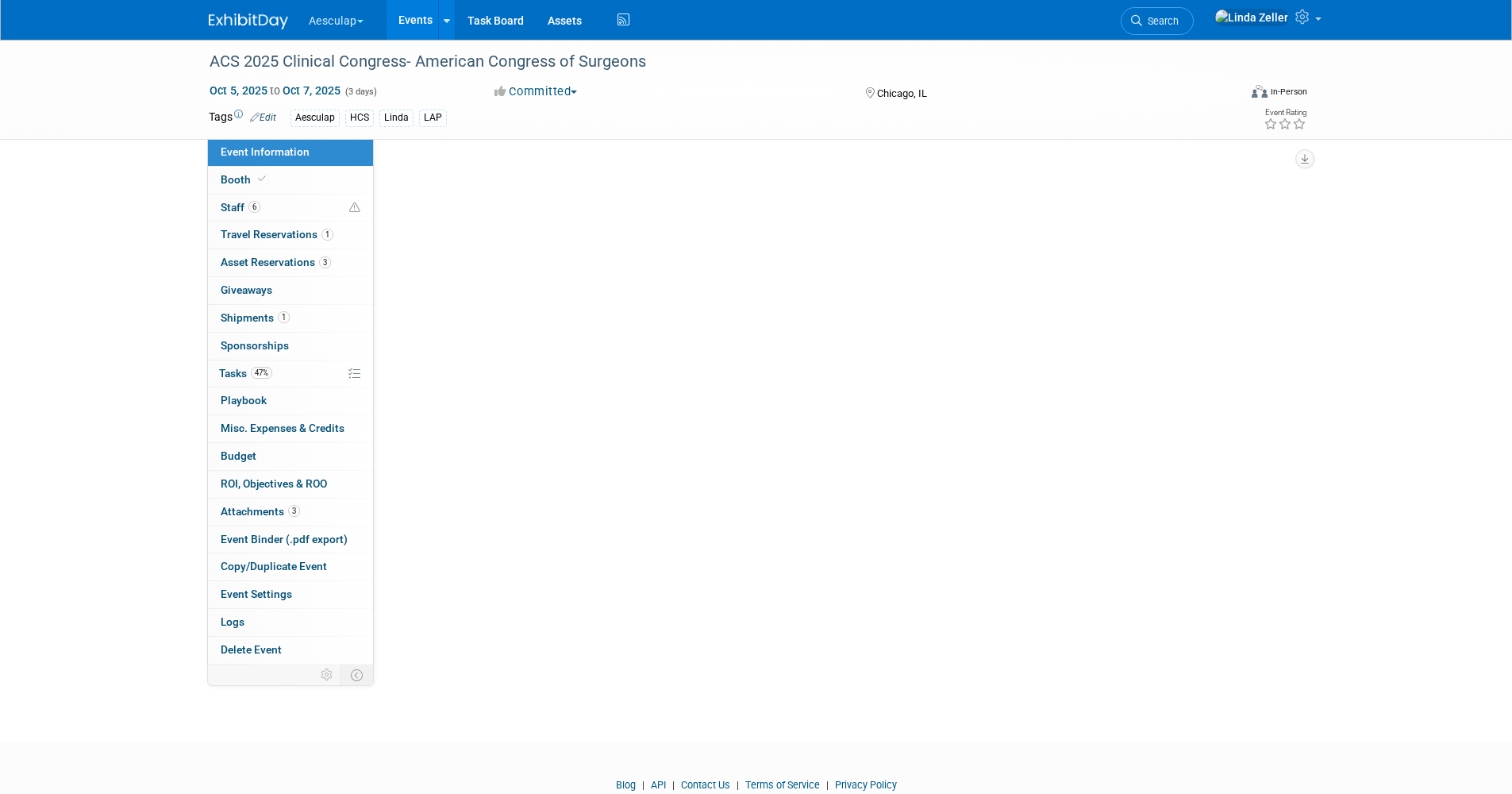 select on "No Approval Needed" 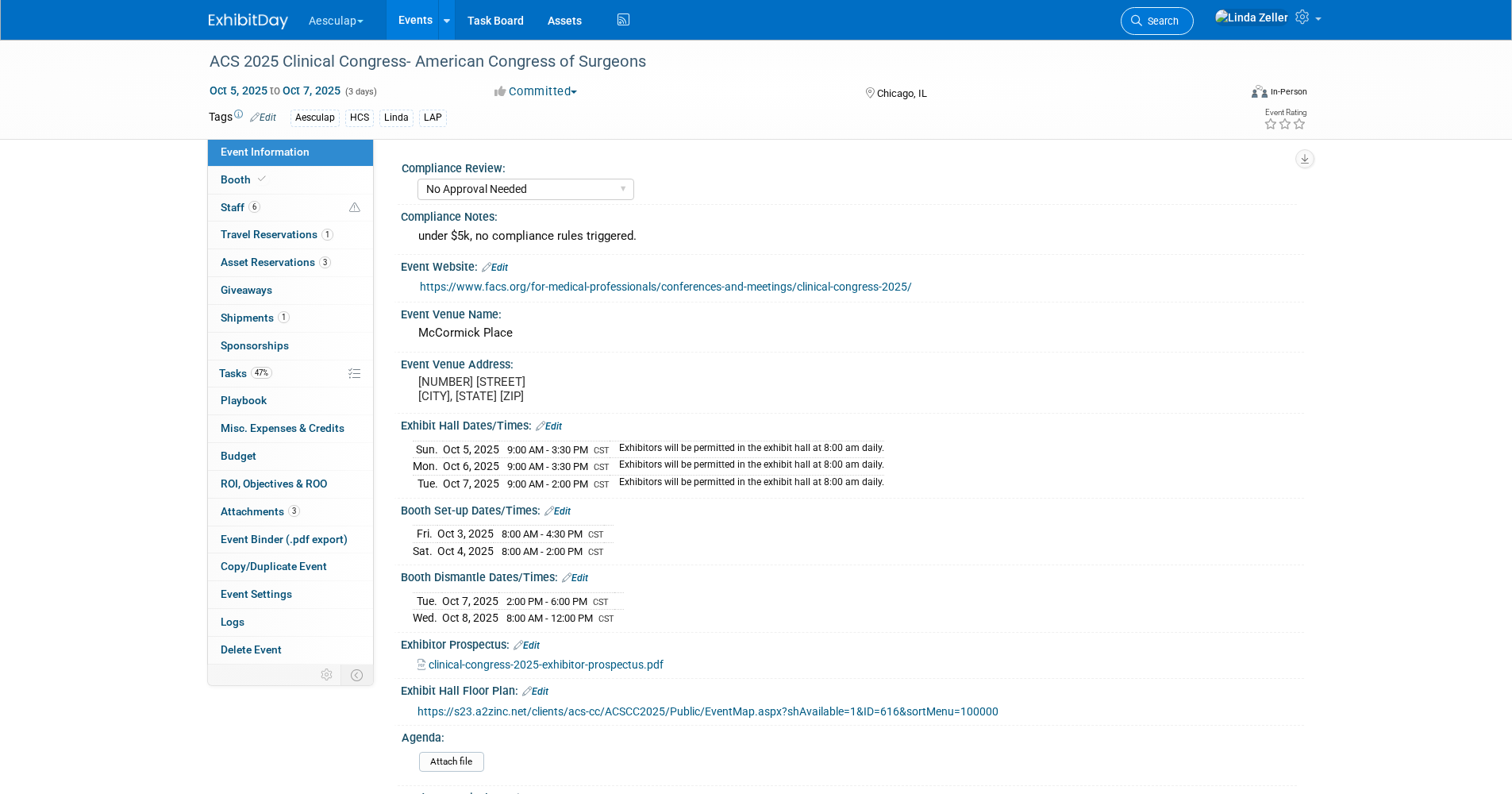 click on "Search" at bounding box center [1157, 21] 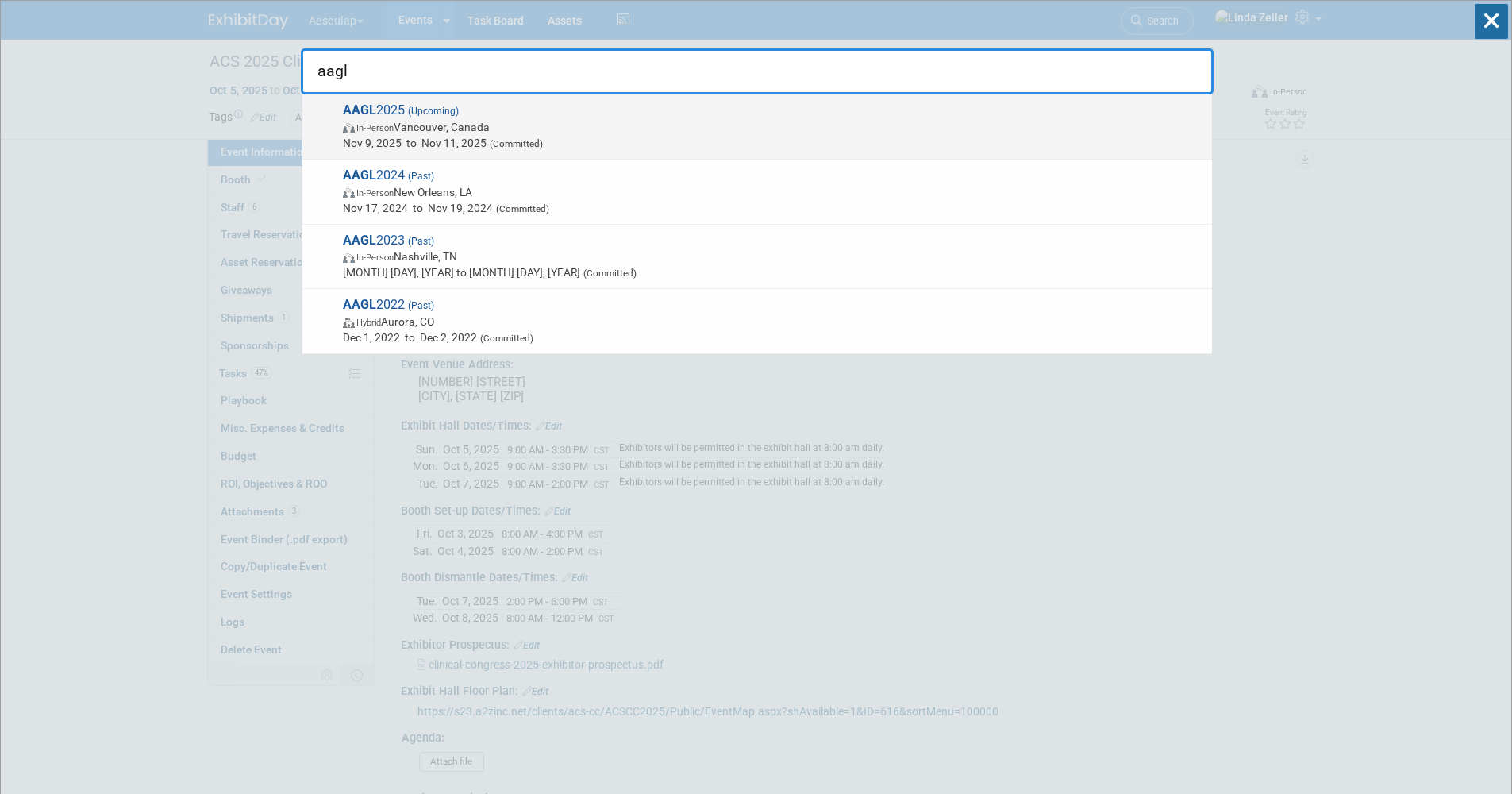 type on "aagl" 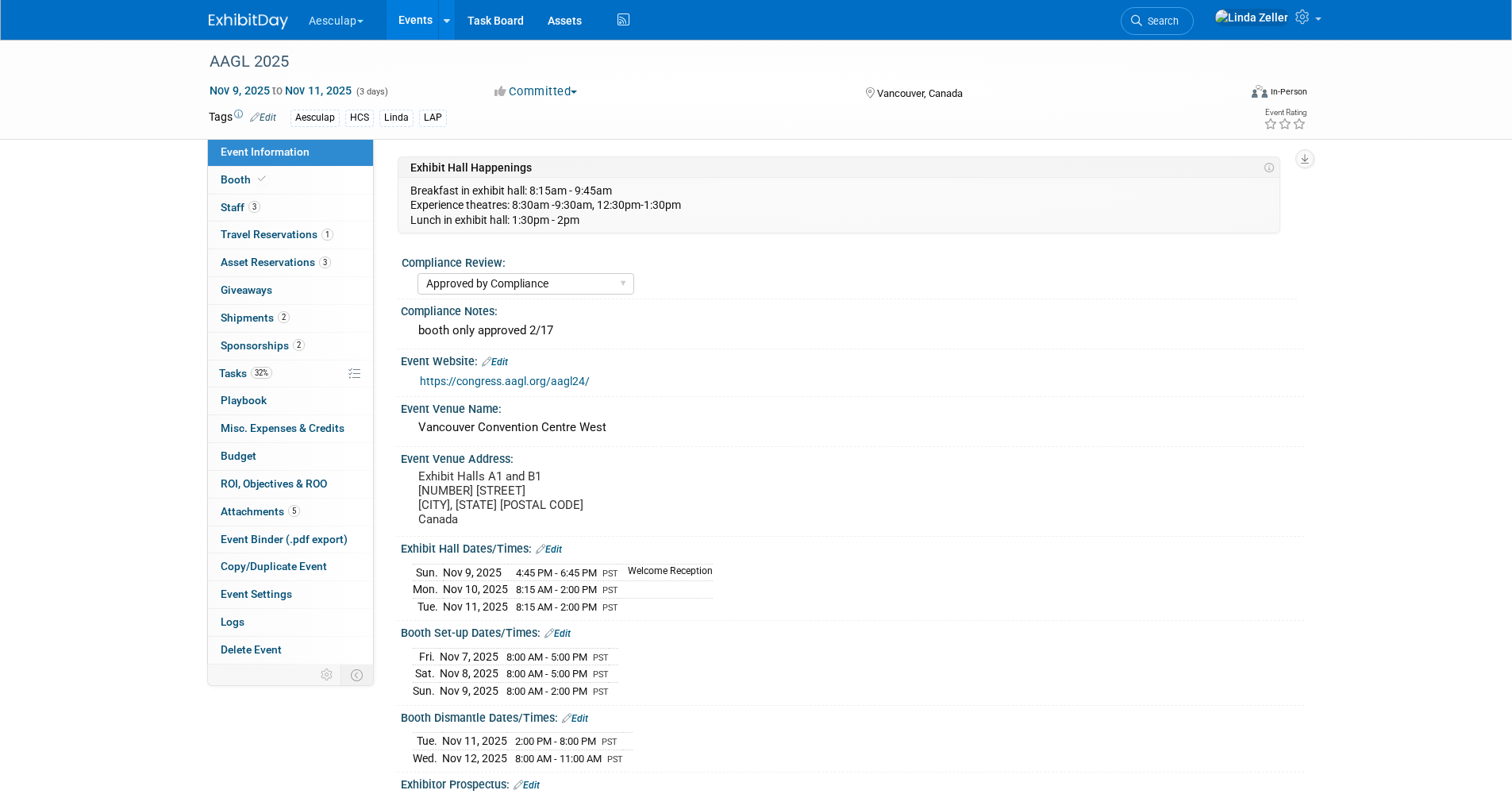 select on "Approved by Compliance" 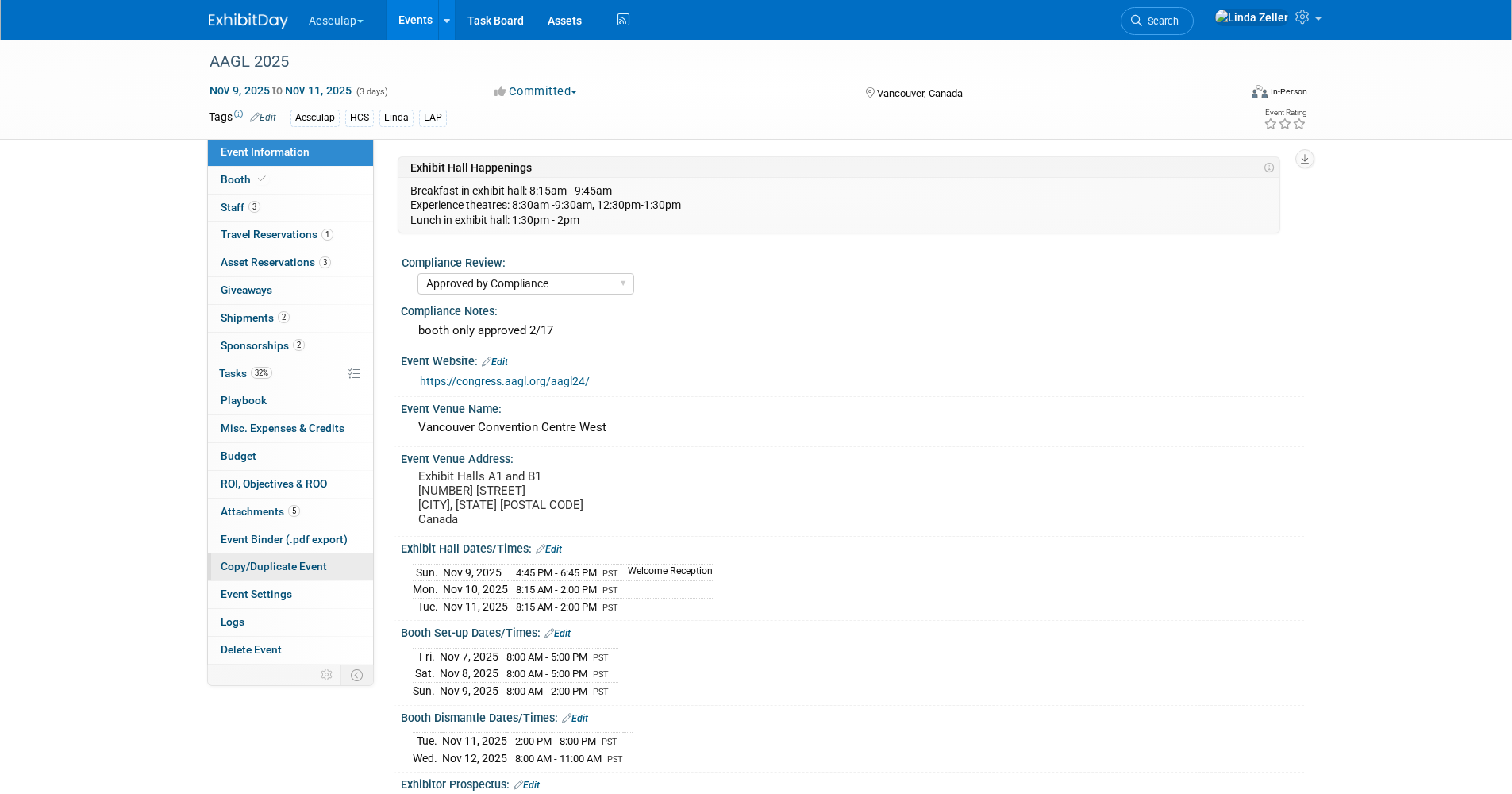 scroll, scrollTop: 0, scrollLeft: 0, axis: both 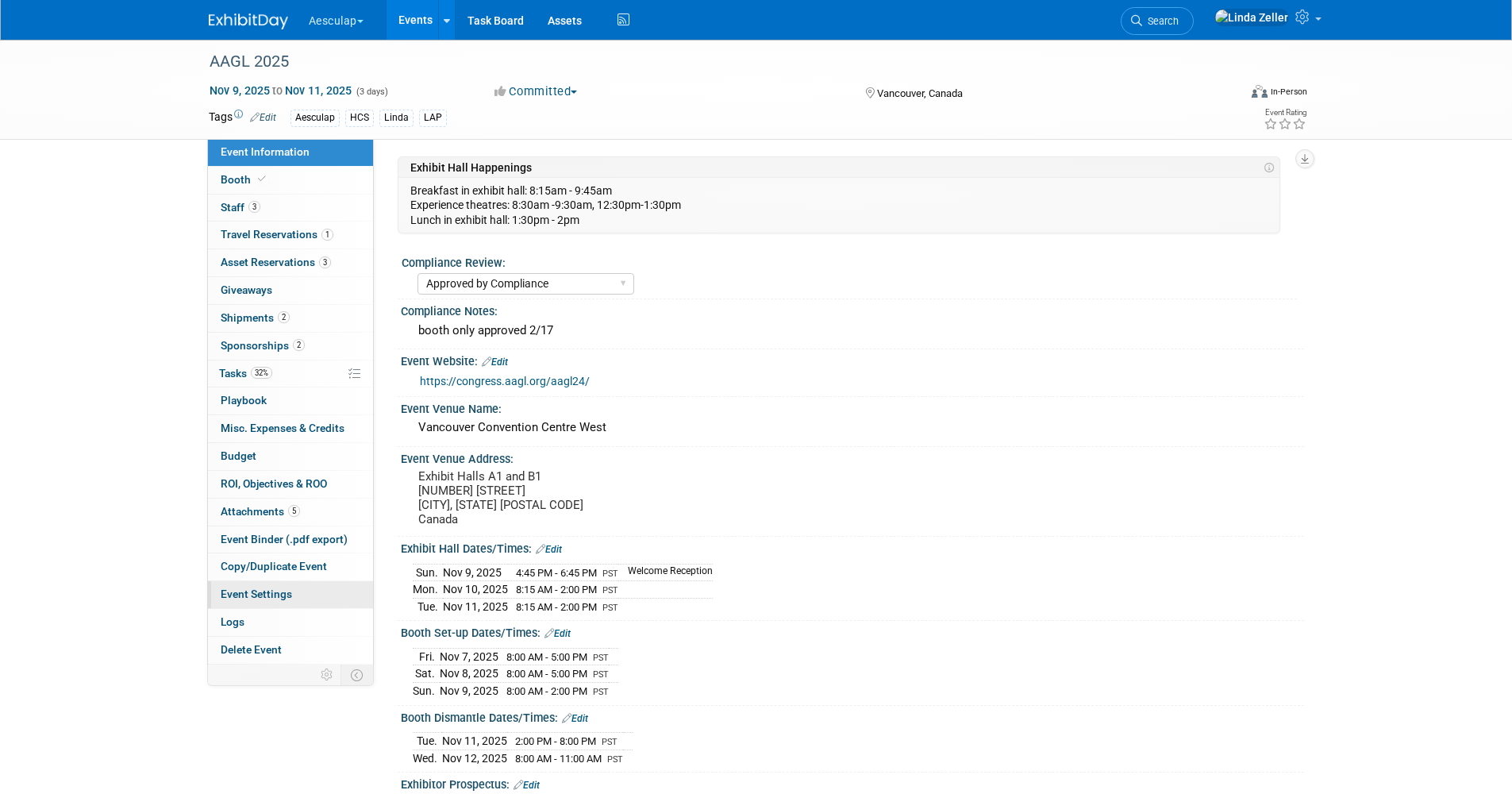 click on "Event Settings" at bounding box center (256, 594) 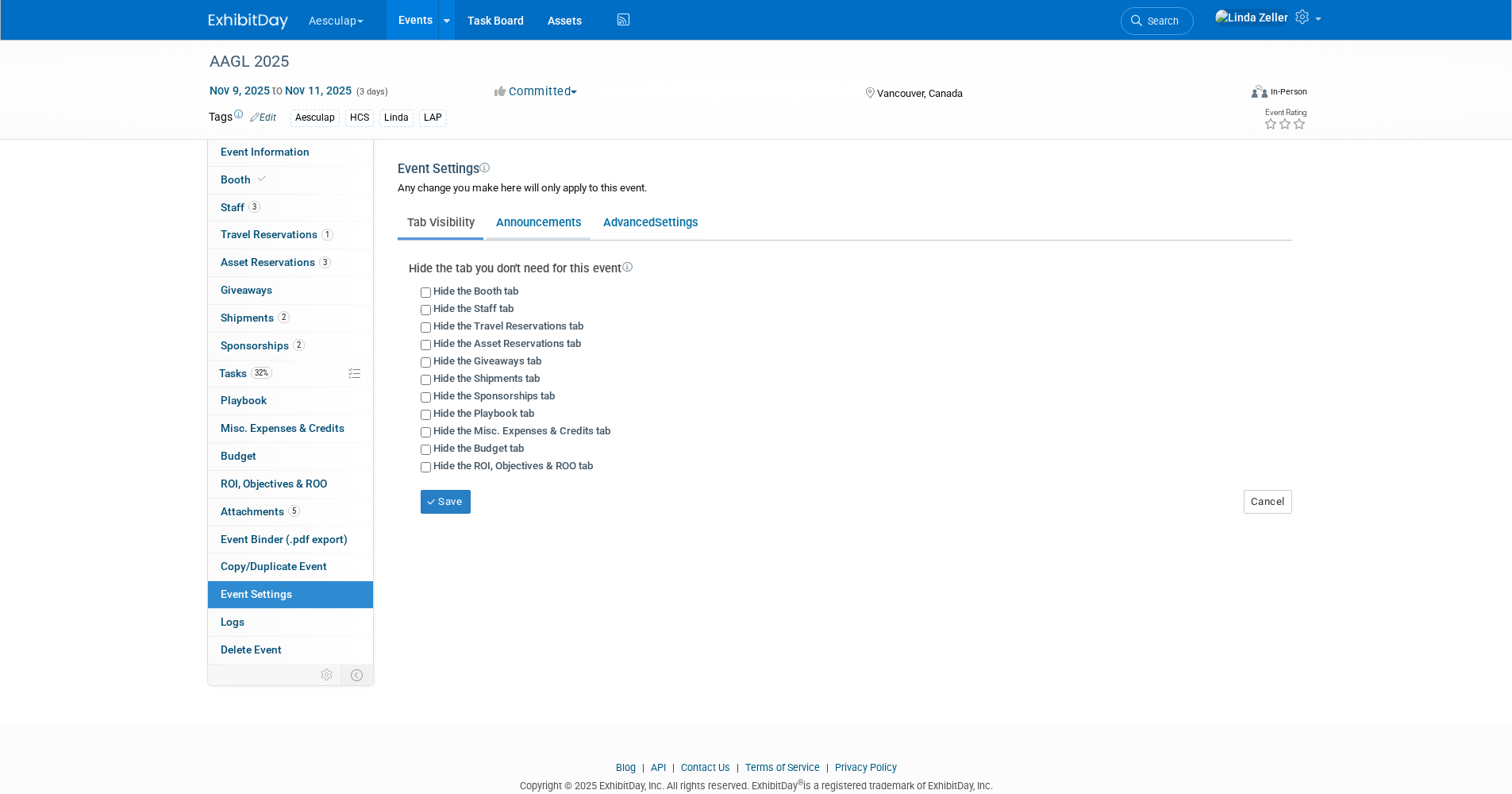 click on "Announcements" at bounding box center [538, 222] 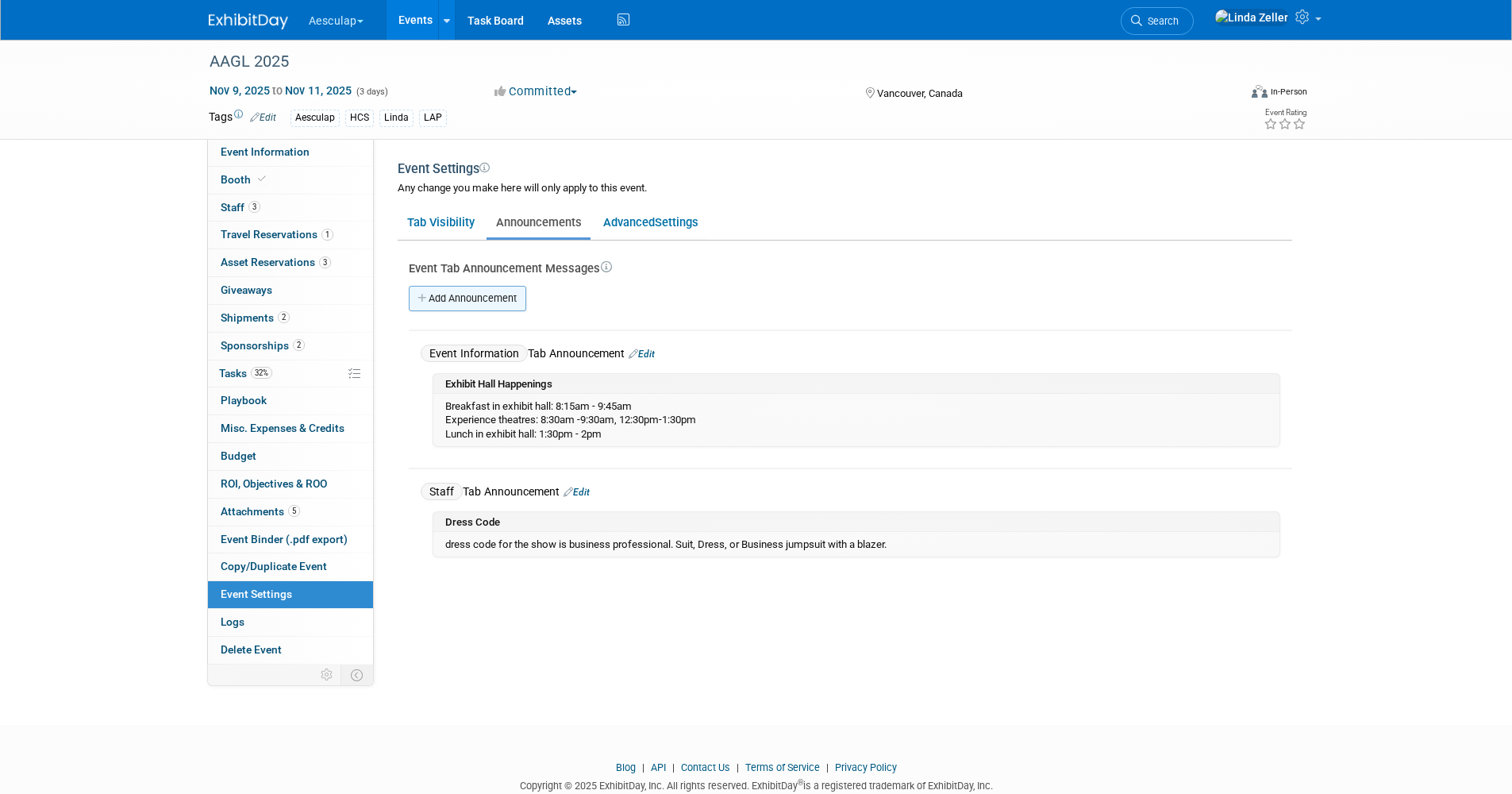 click on "Add Announcement" at bounding box center [467, 299] 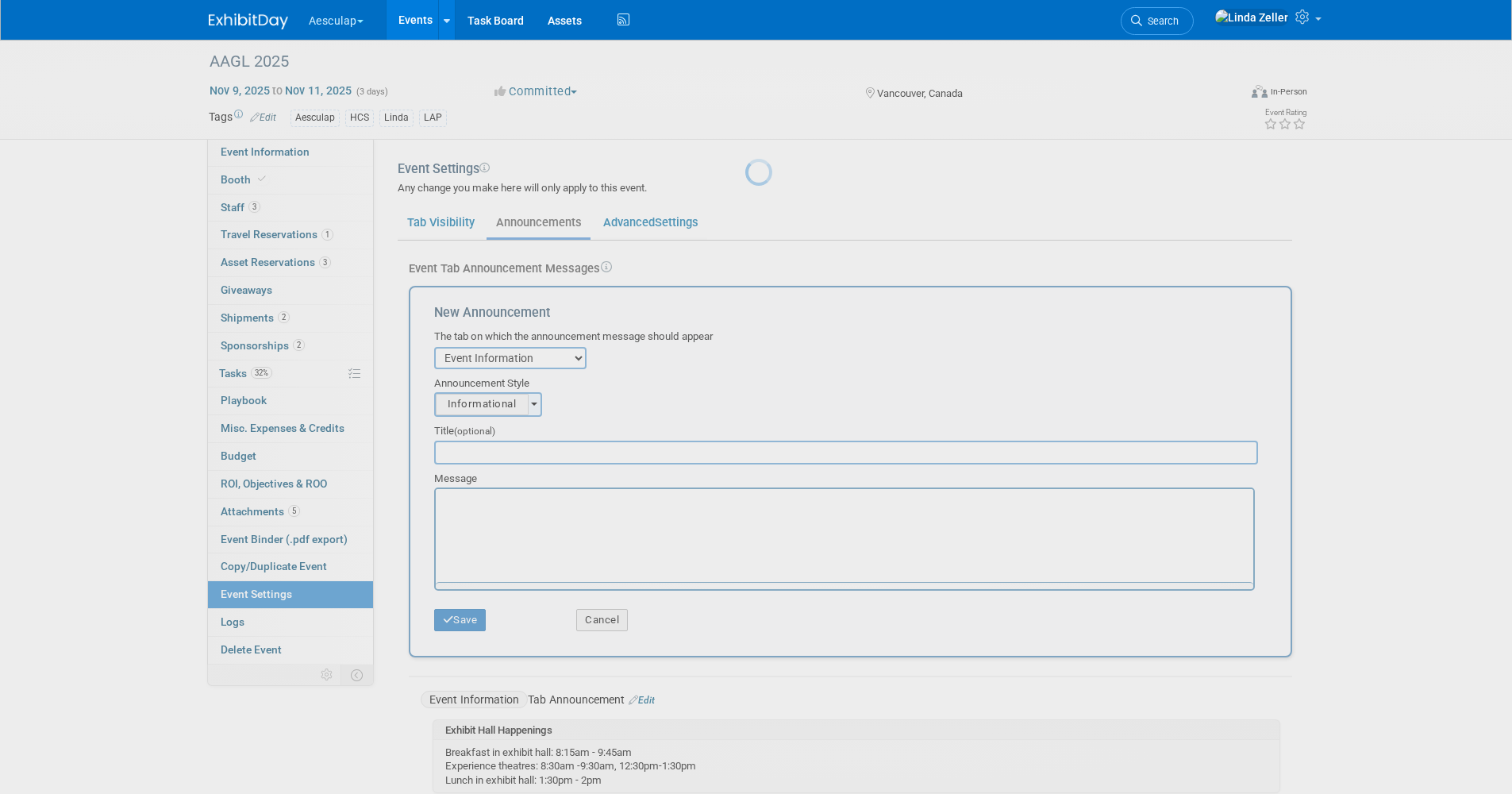 scroll, scrollTop: 0, scrollLeft: 0, axis: both 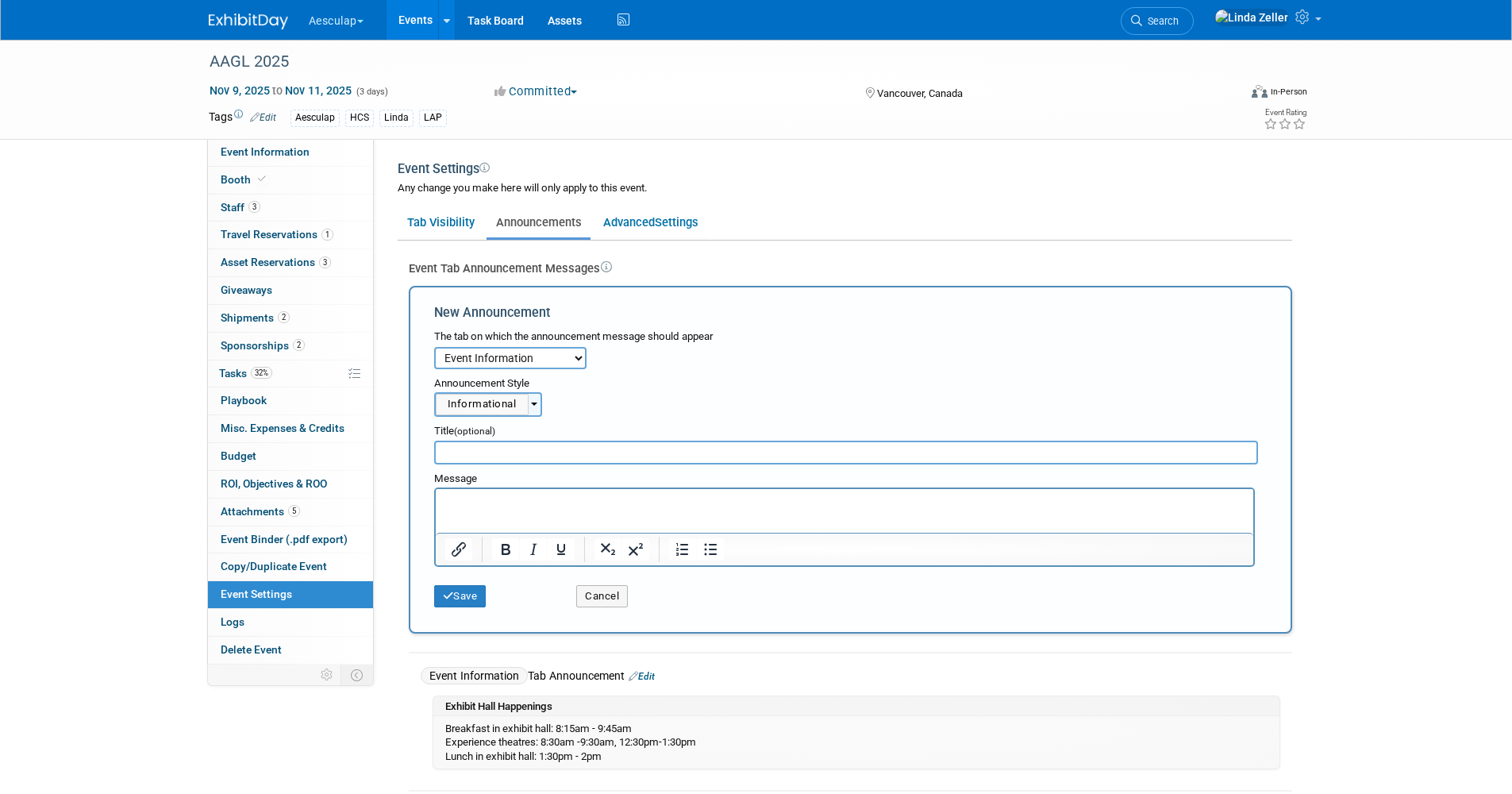 click on "Event Information
Booth
Staff
Travel Reservations
Asset Reservations
Giveaways
Shipments
Sponsorships
Tasks
Playbook
Misc. Expenses & Credits
Budget
ROI, Objectives & ROO
Attachments" at bounding box center [510, 358] 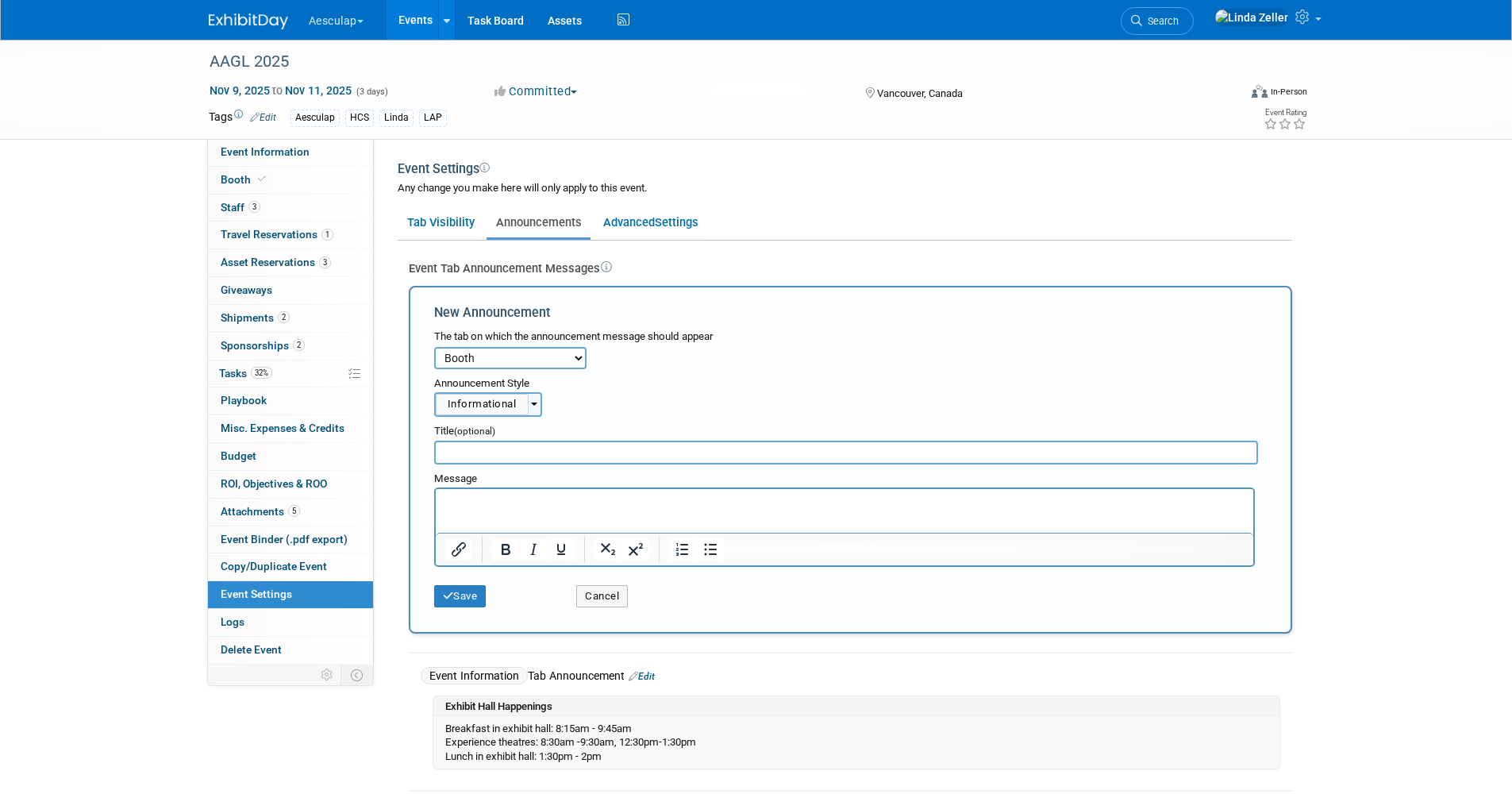 click on "Event Information
Booth
Staff
Travel Reservations
Asset Reservations
Giveaways
Shipments
Sponsorships
Tasks
Playbook
Misc. Expenses & Credits
Budget
ROI, Objectives & ROO
Attachments" at bounding box center (510, 358) 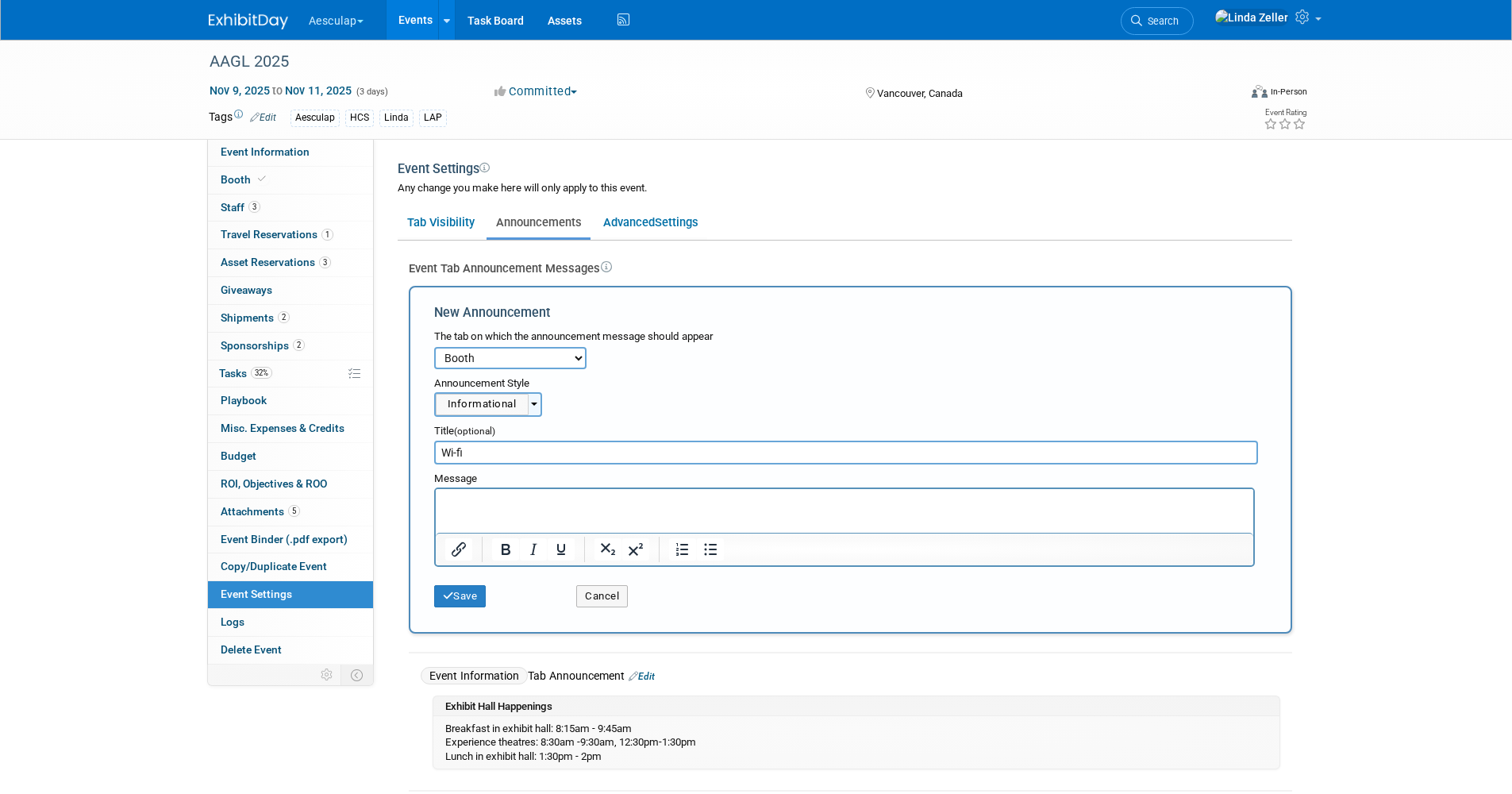 type on "Wi-fi" 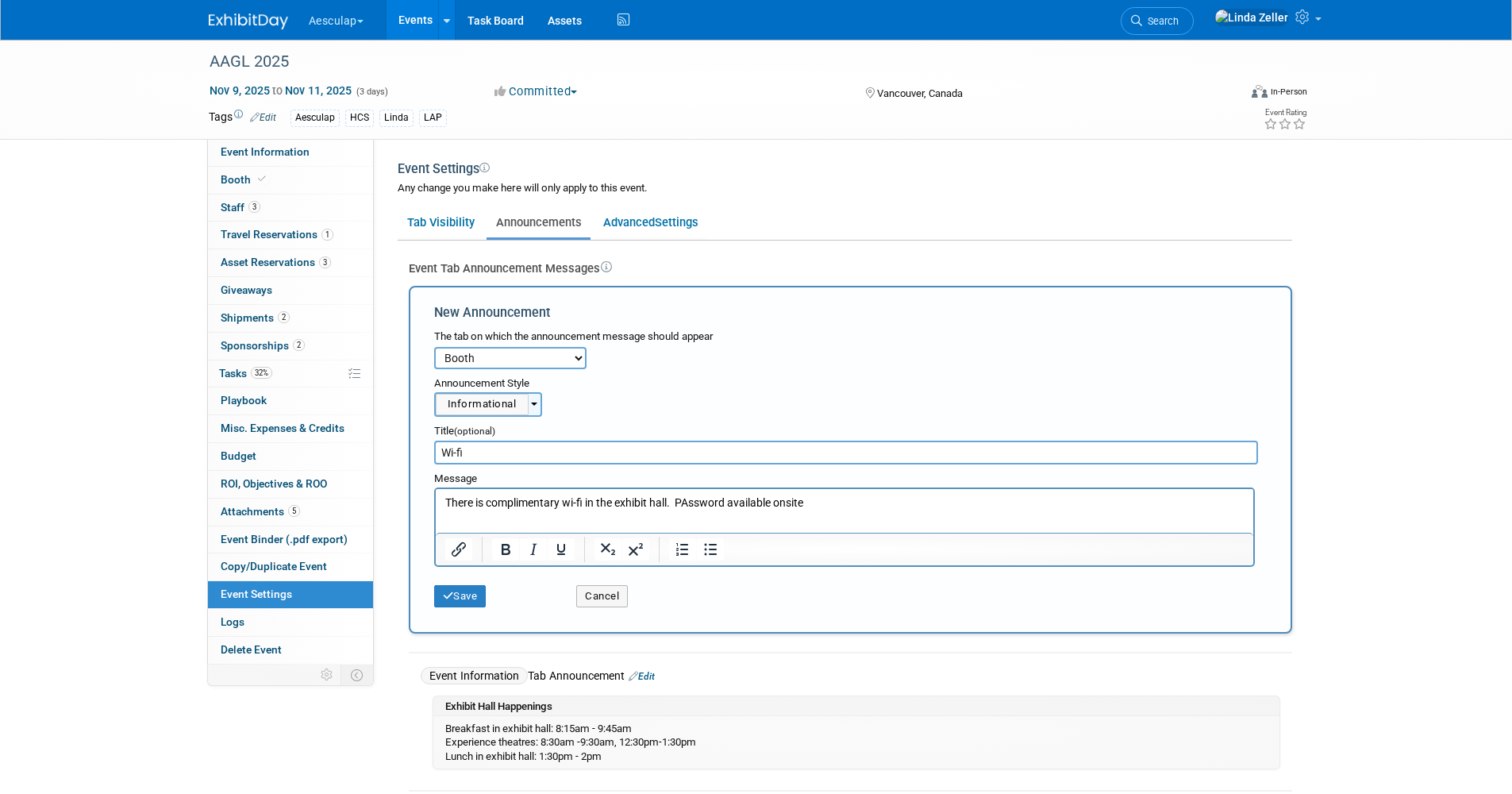 click on "There is complimentary wi-fi in the exhibit hall.  PAssword available onsite" at bounding box center [844, 503] 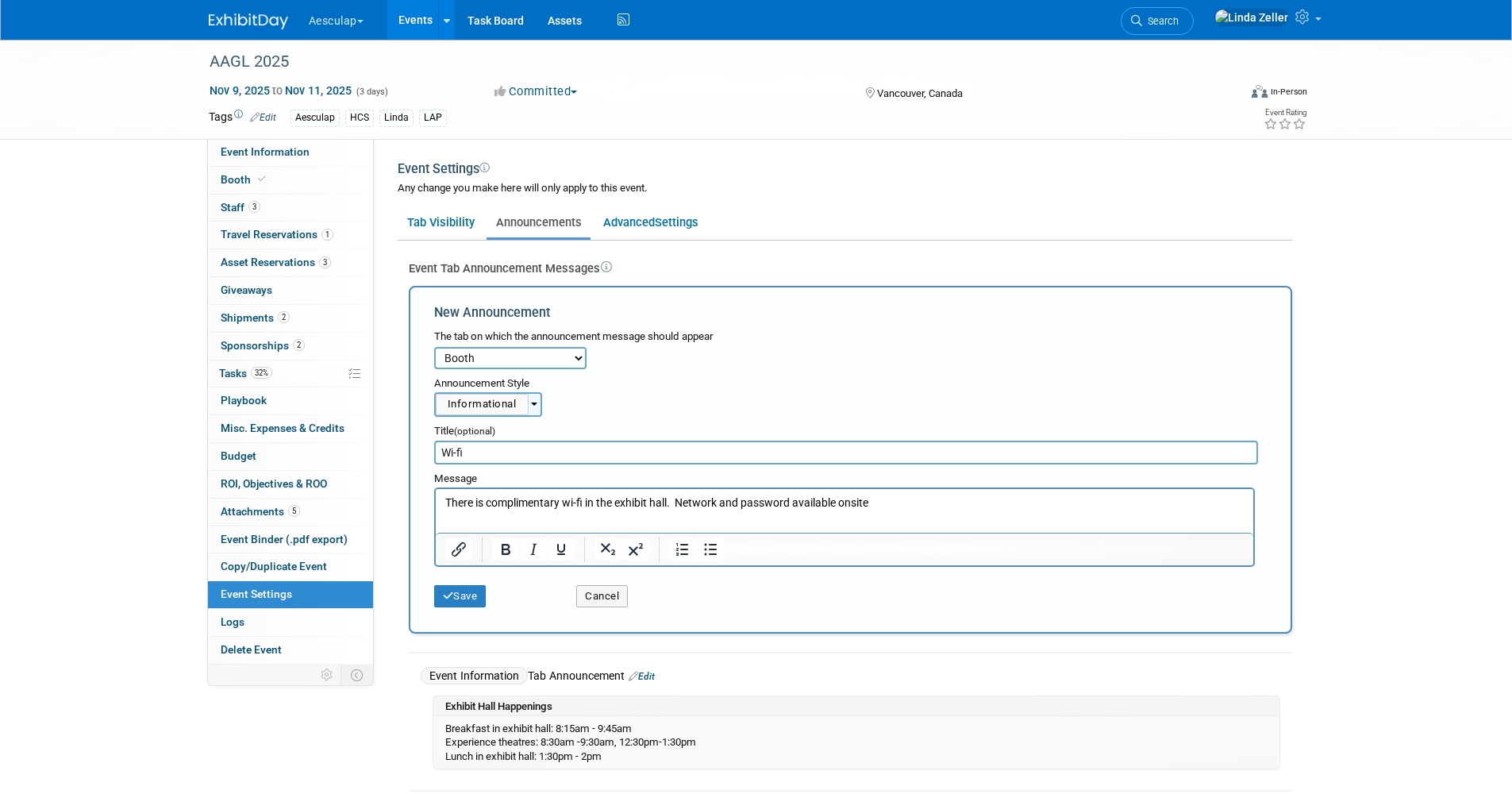 click on "There is complimentary wi-fi in the exhibit hall.  Network and password available onsite" at bounding box center (844, 503) 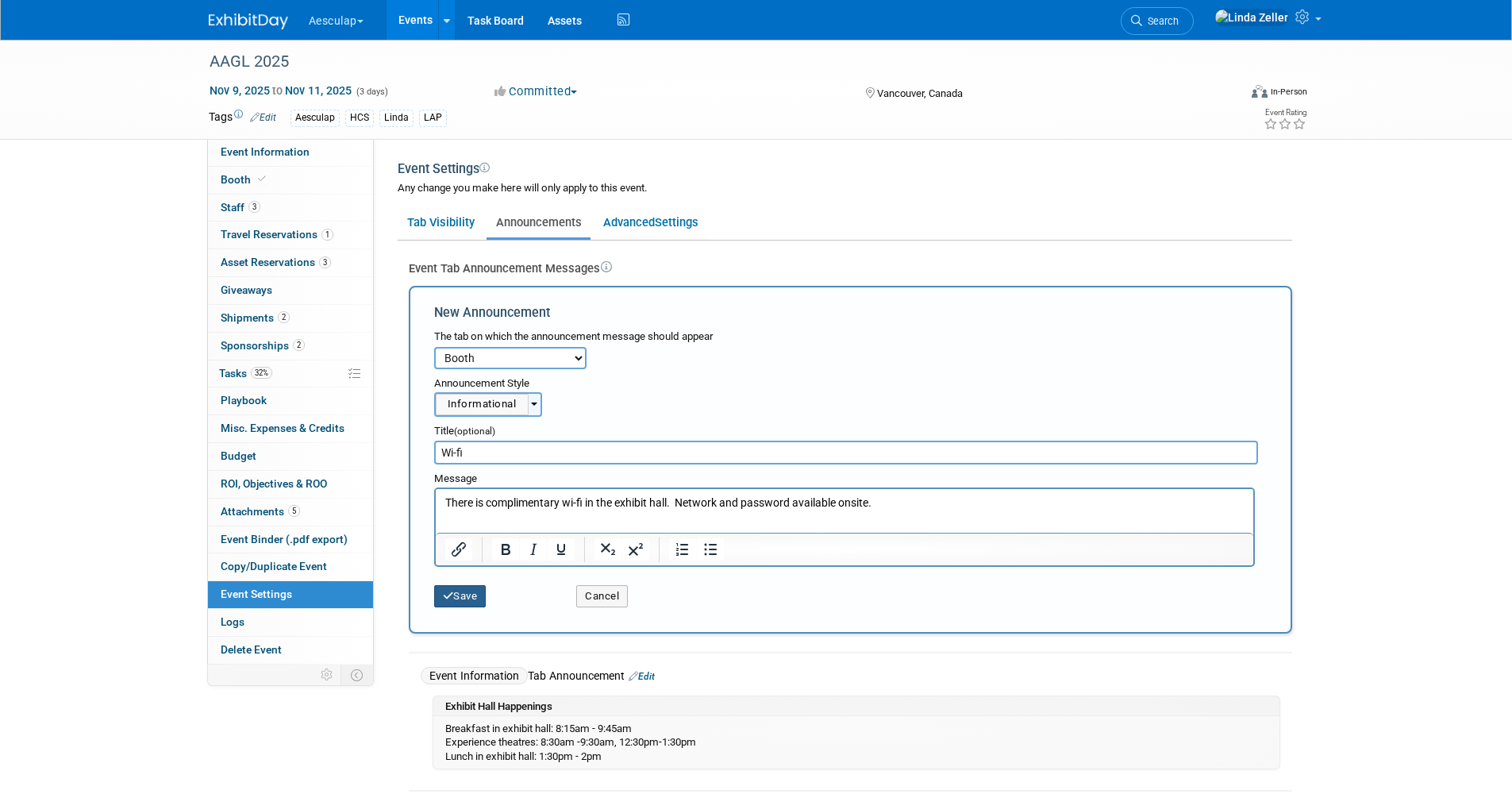 click on "Save" at bounding box center [460, 596] 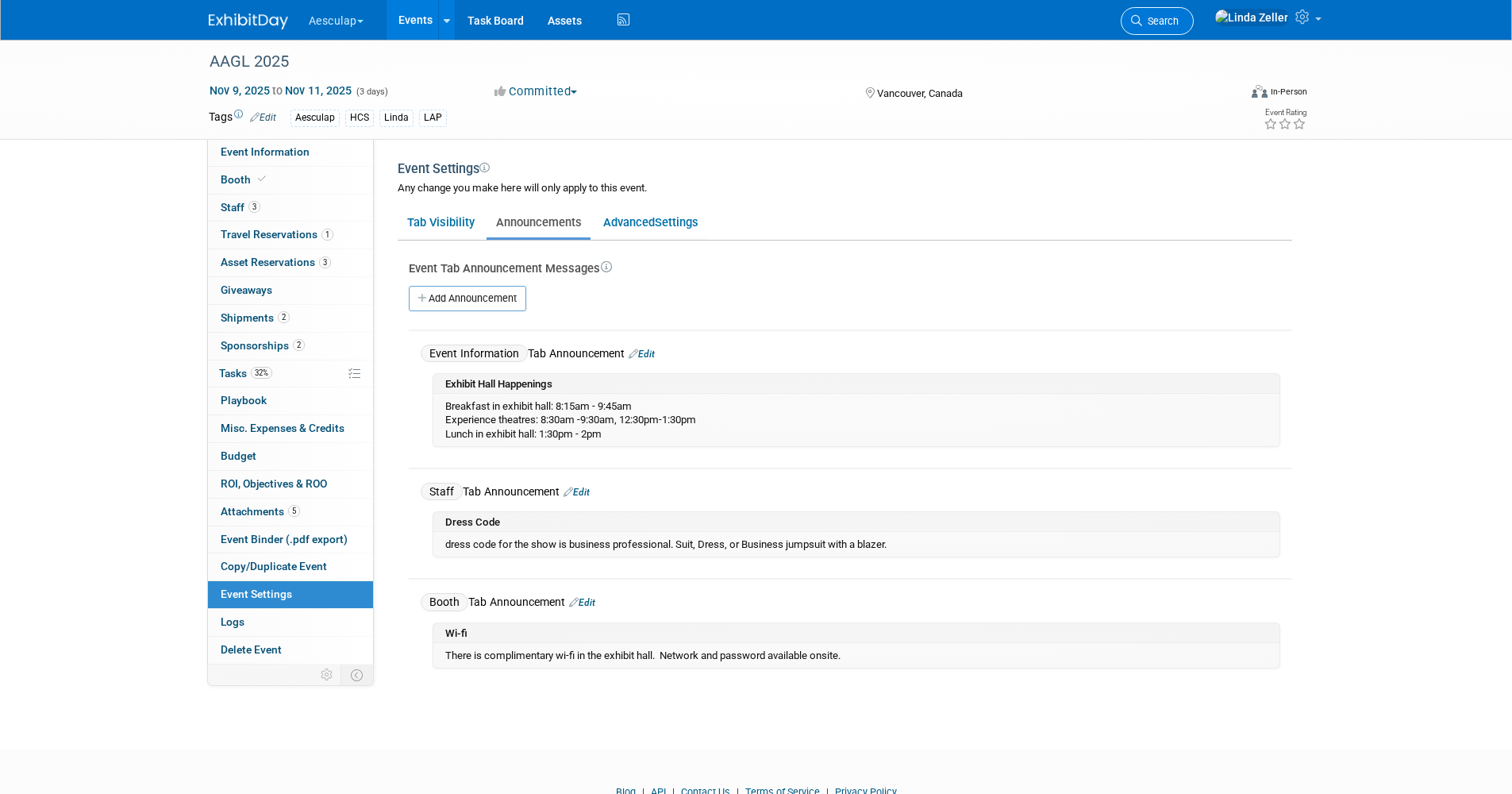 click on "Search" at bounding box center [1160, 21] 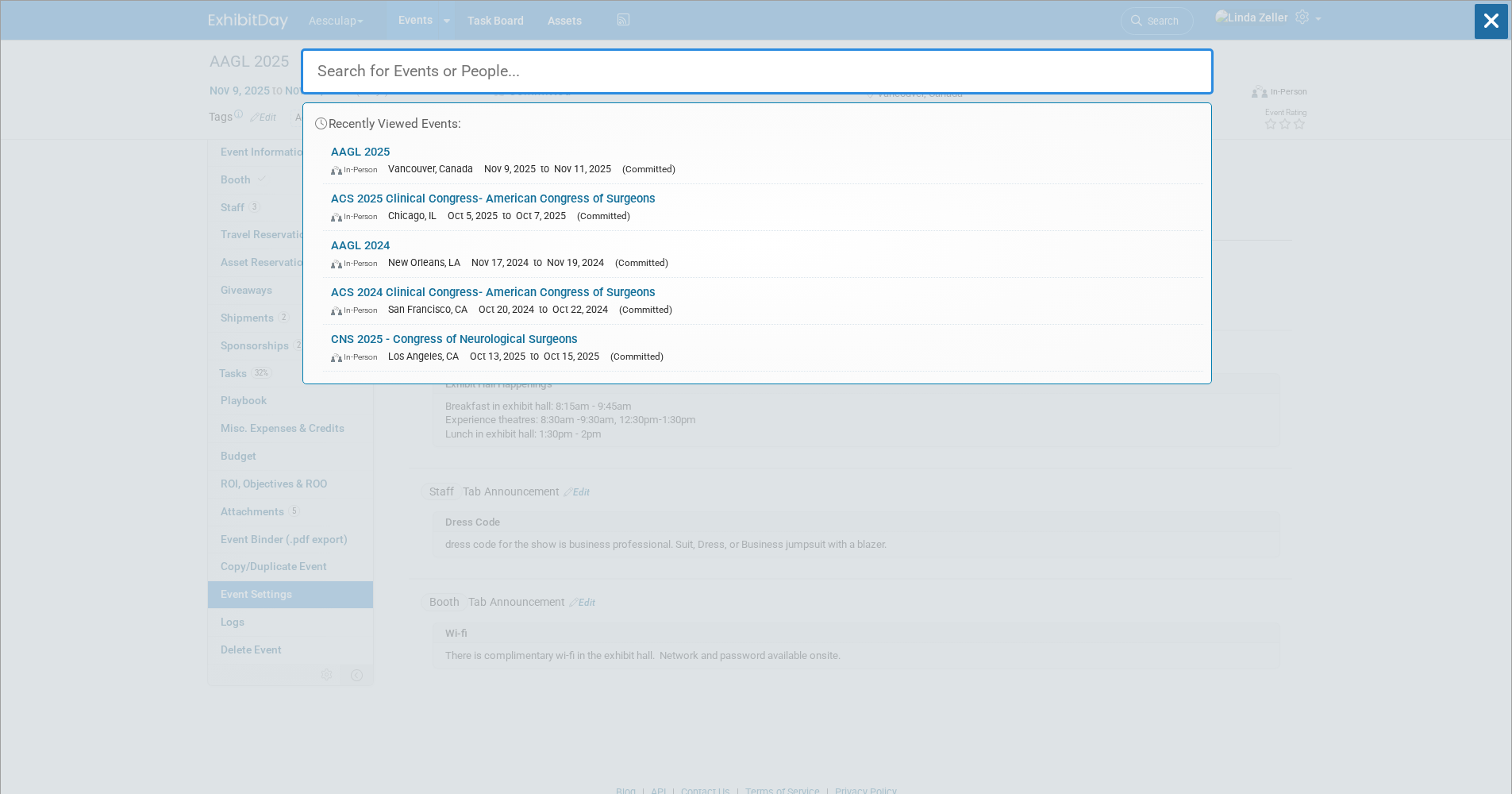 click at bounding box center [757, 71] 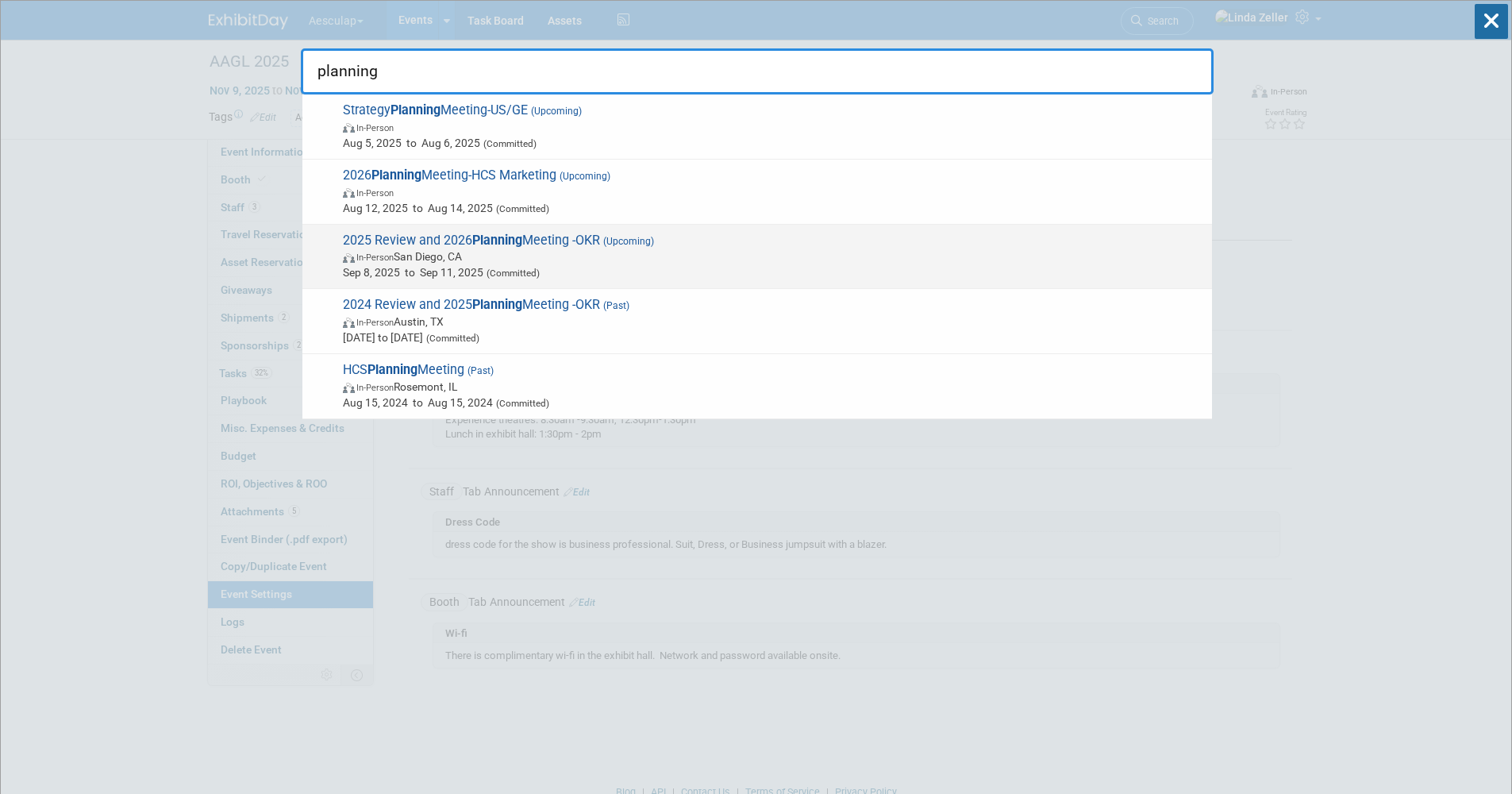 type on "planning" 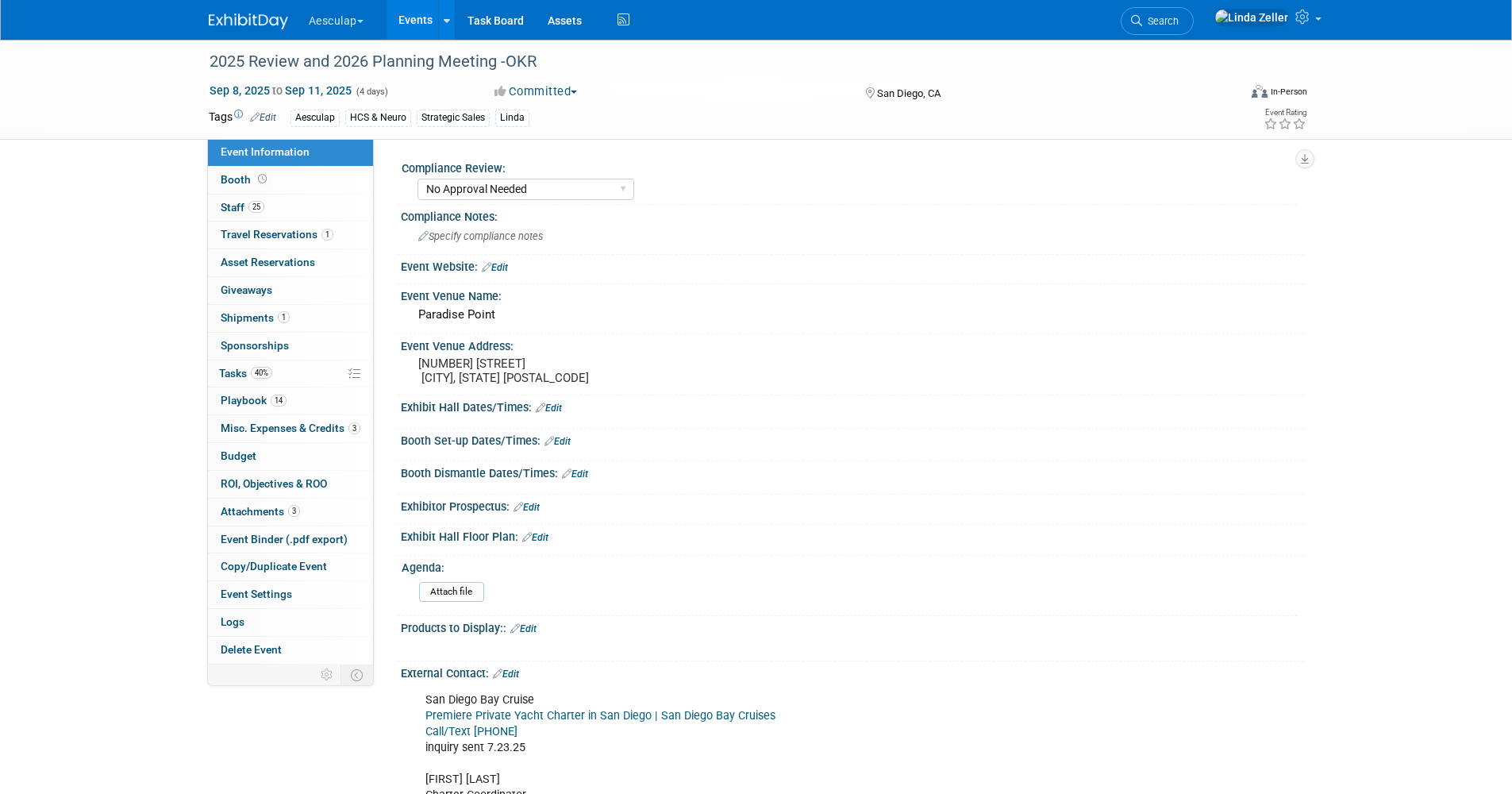 select on "No Approval Needed" 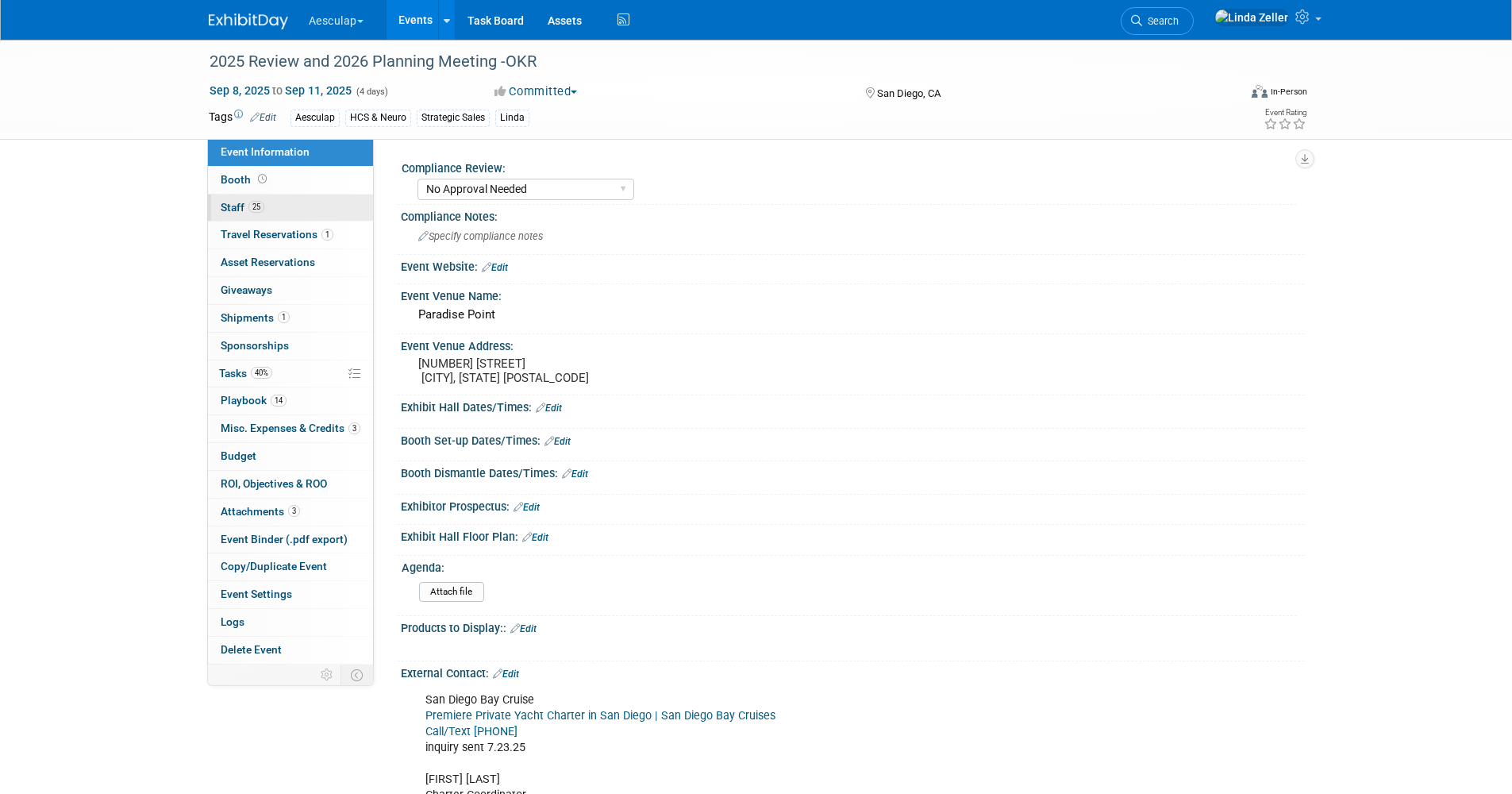 drag, startPoint x: 240, startPoint y: 205, endPoint x: 265, endPoint y: 212, distance: 25.96151 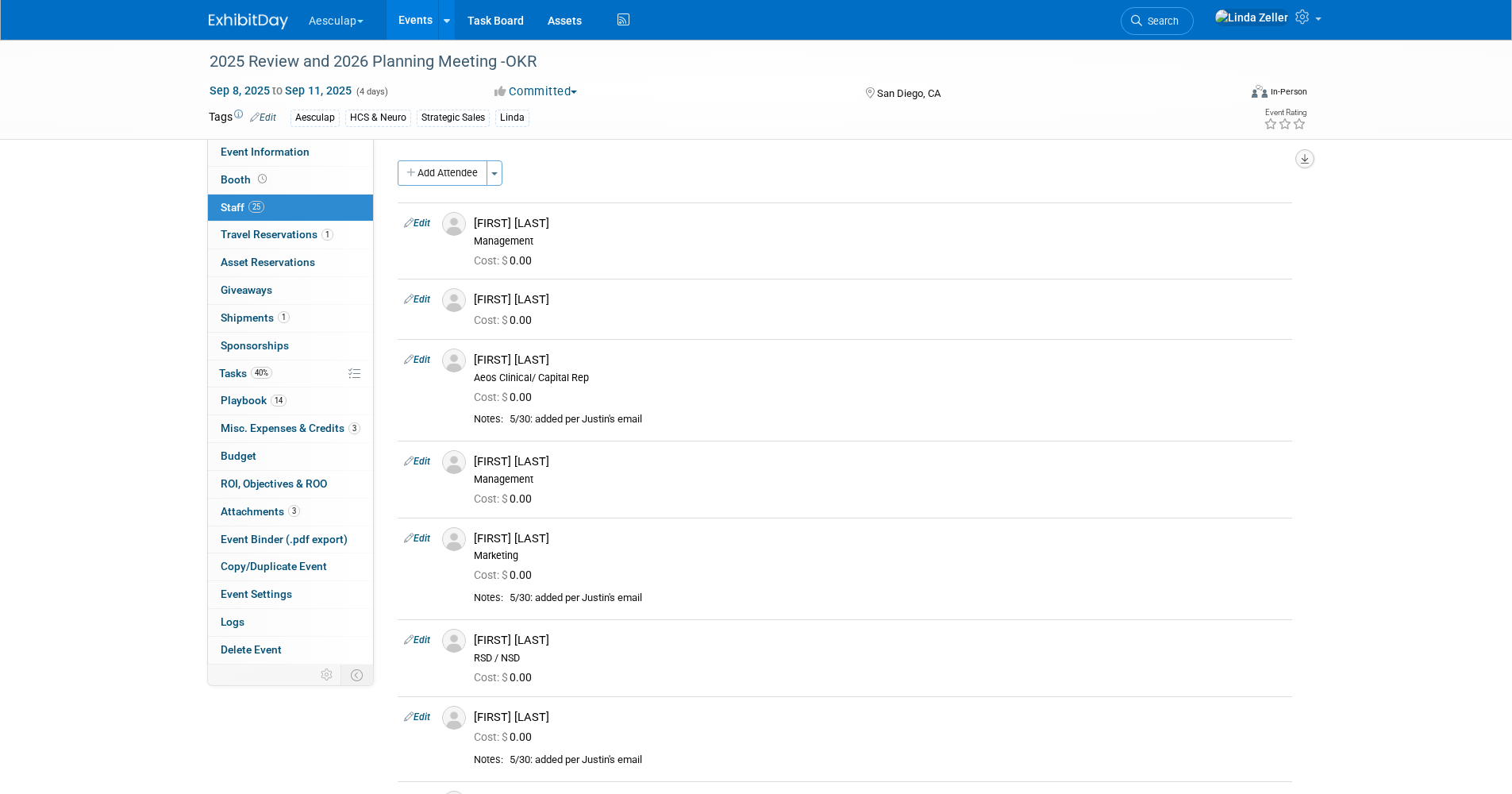 click at bounding box center (1305, 159) 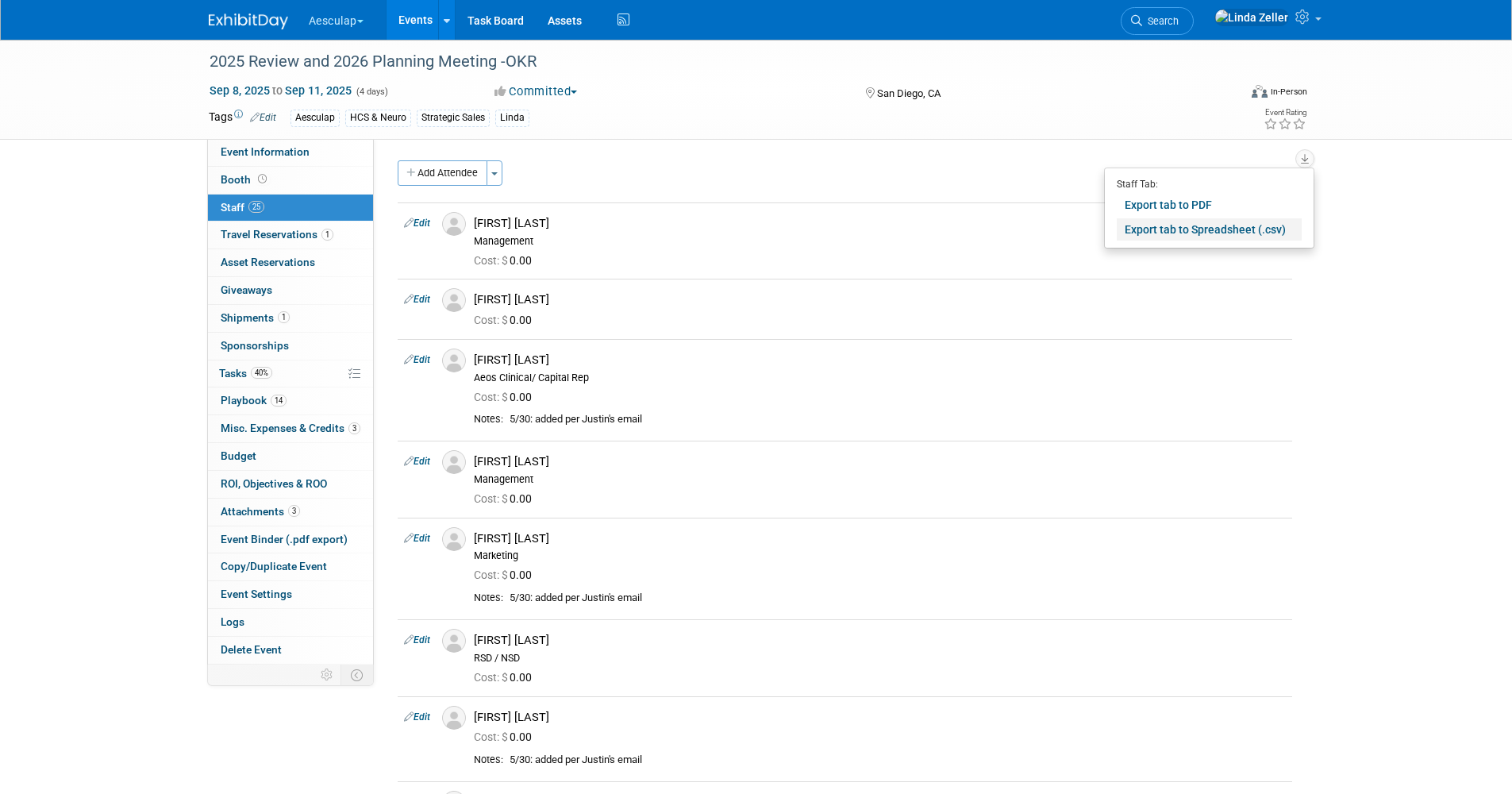 click on "Export tab to Spreadsheet (.csv)" at bounding box center [1209, 229] 